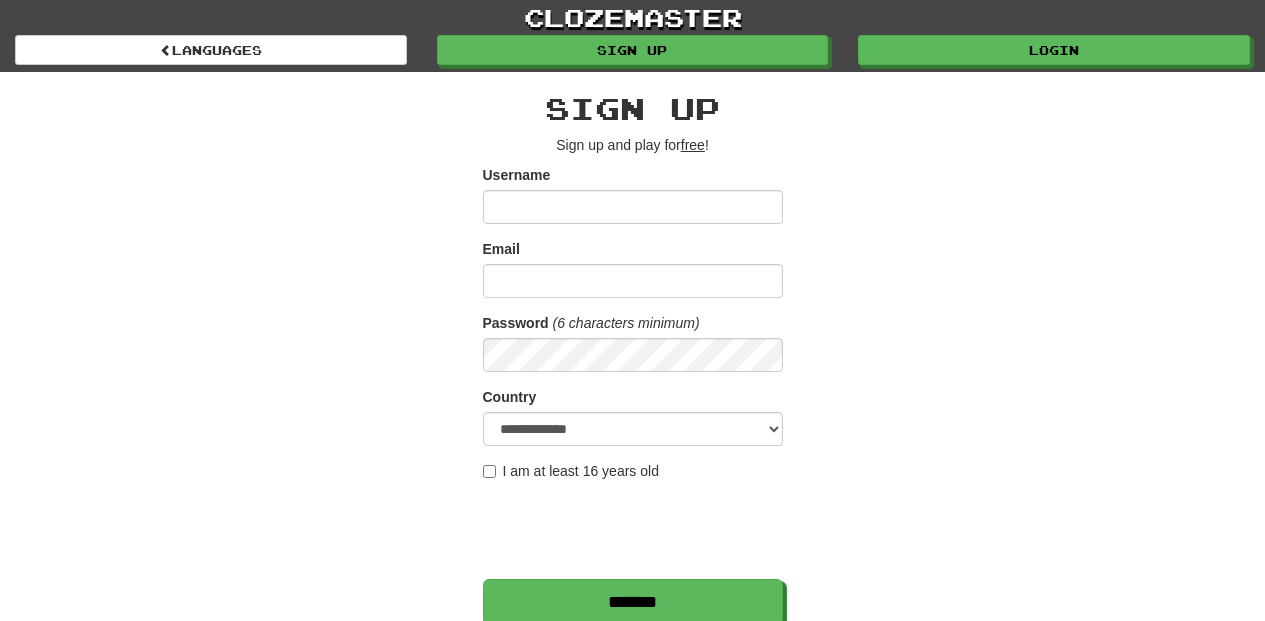 scroll, scrollTop: 0, scrollLeft: 0, axis: both 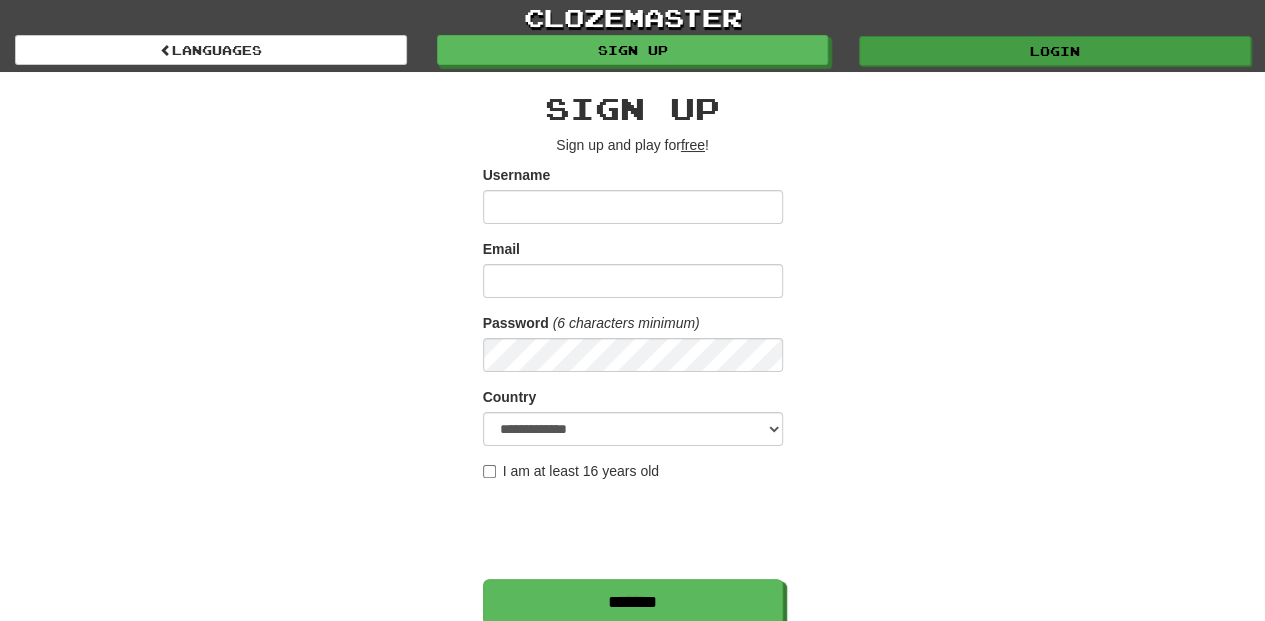 type on "**********" 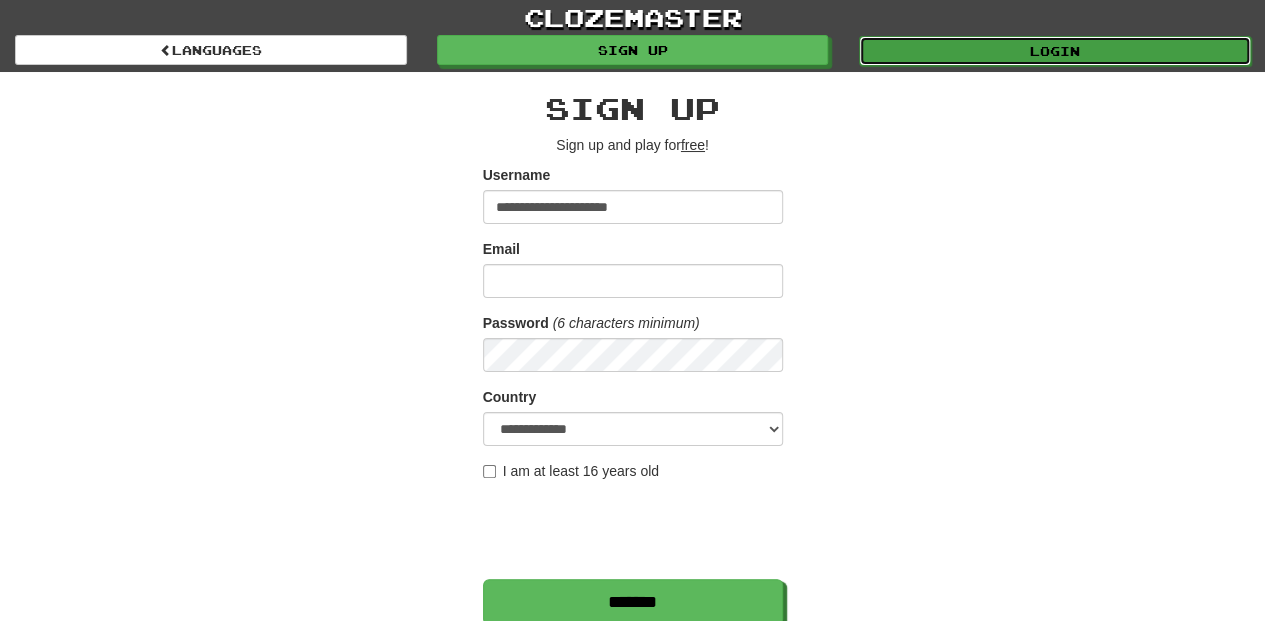 click on "Login" at bounding box center [1055, 51] 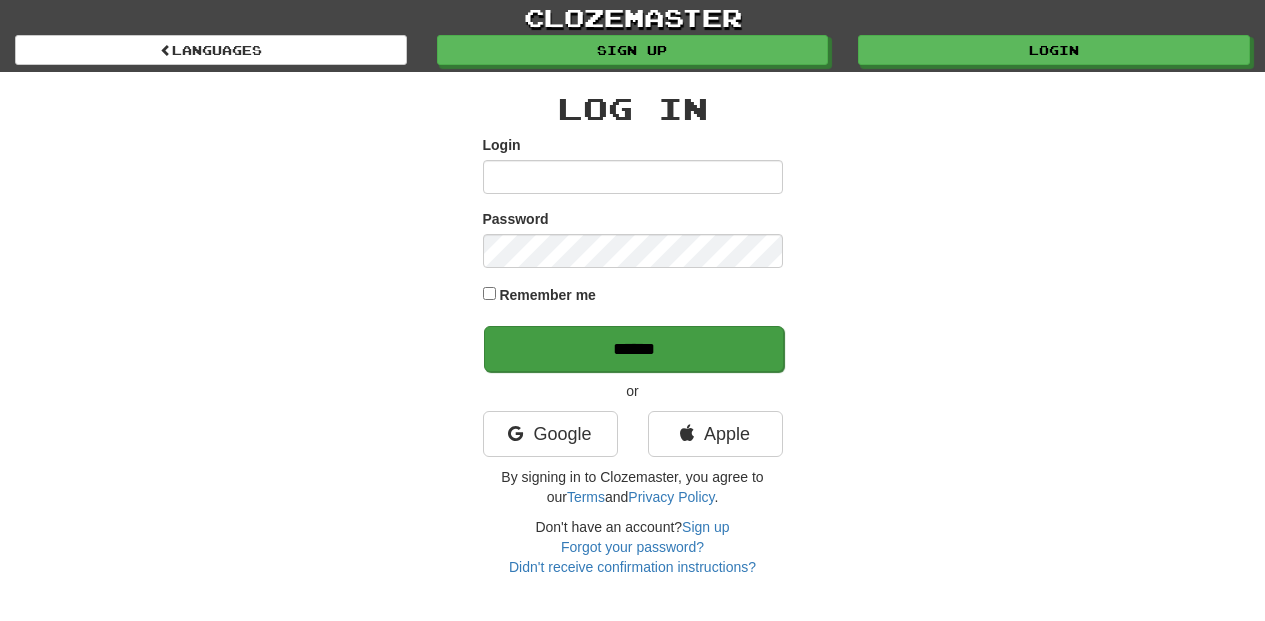 scroll, scrollTop: 0, scrollLeft: 0, axis: both 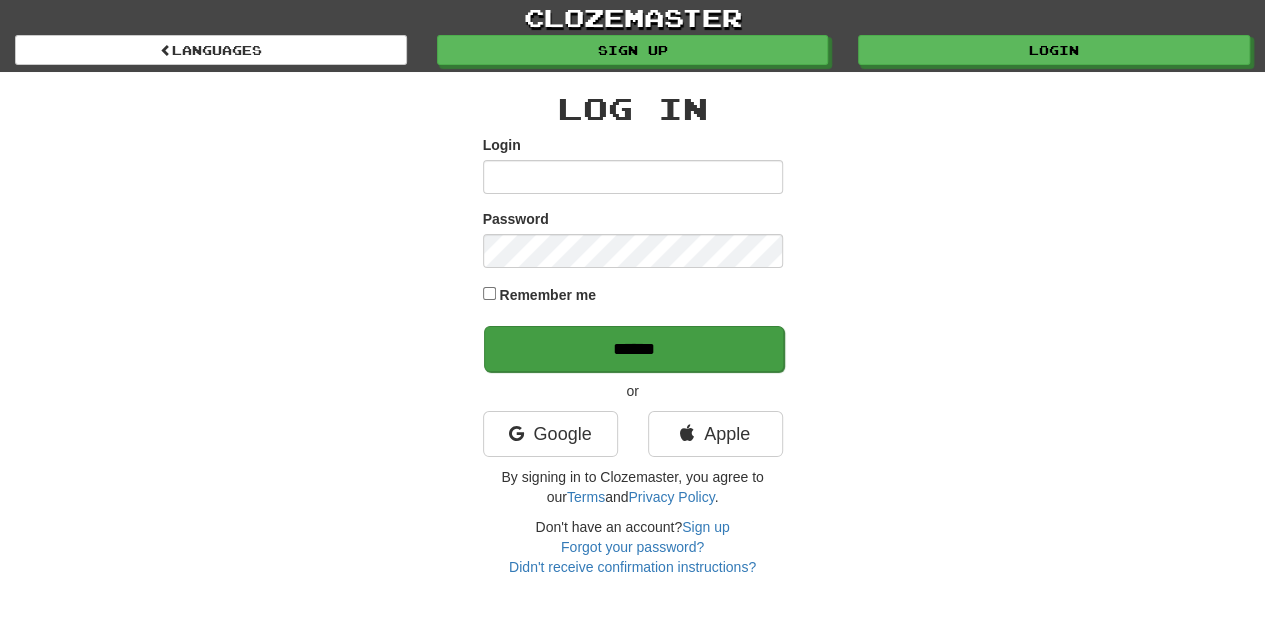 type on "**********" 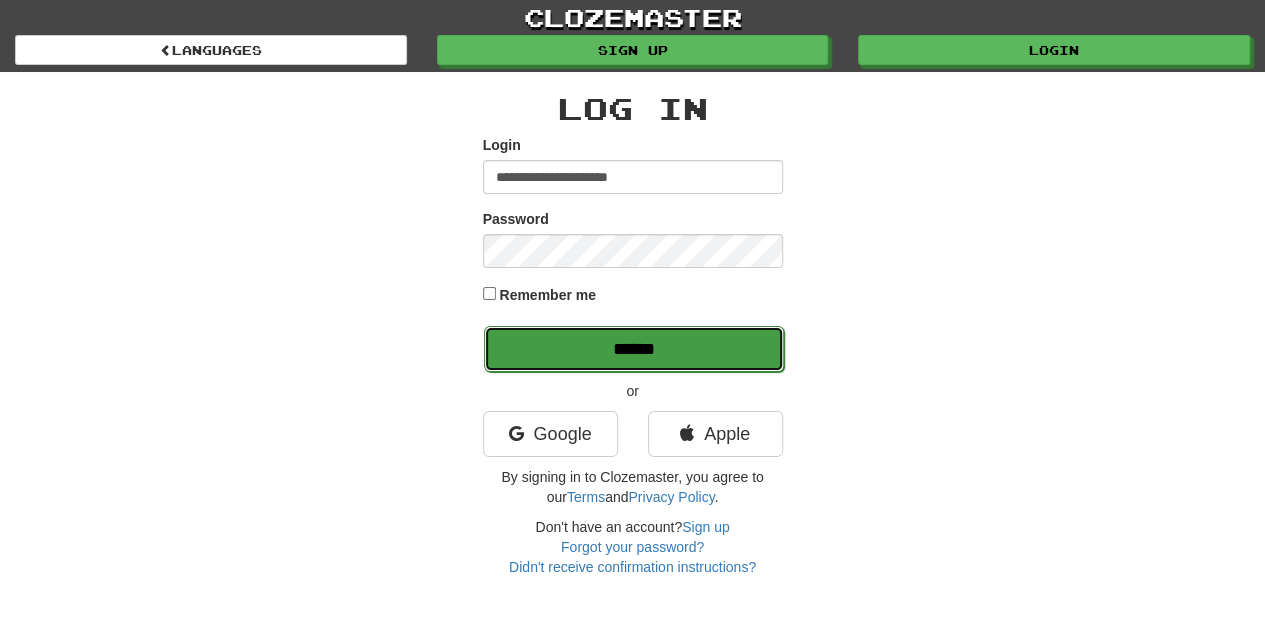 click on "******" at bounding box center [634, 349] 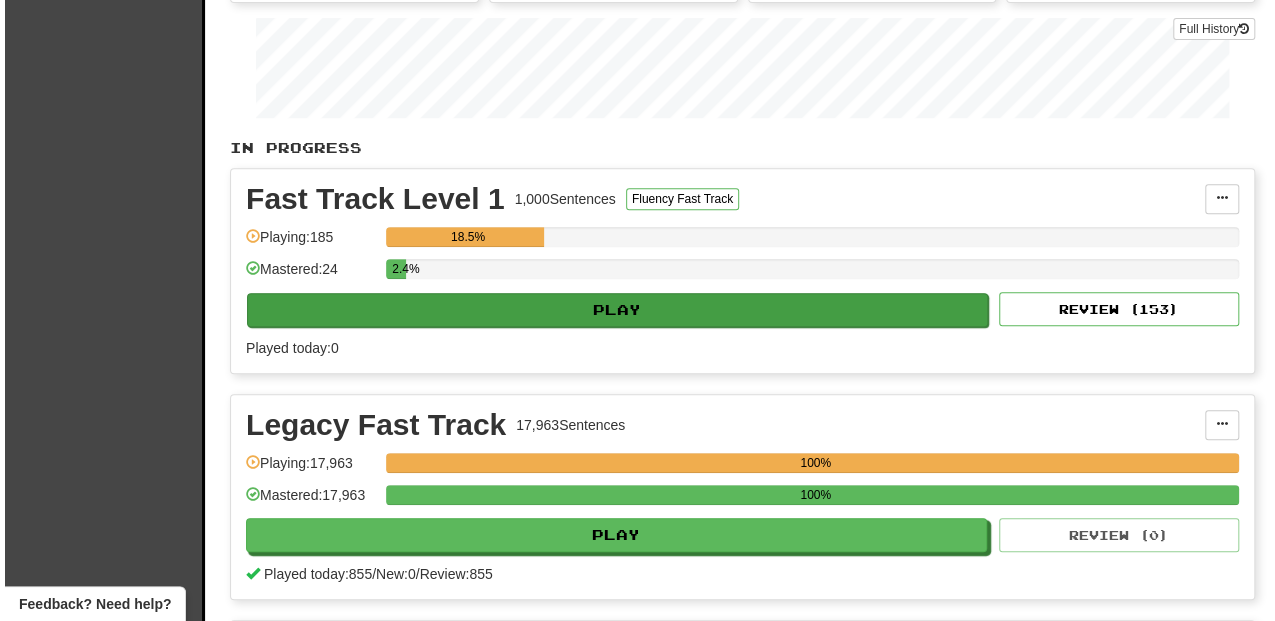 scroll, scrollTop: 333, scrollLeft: 0, axis: vertical 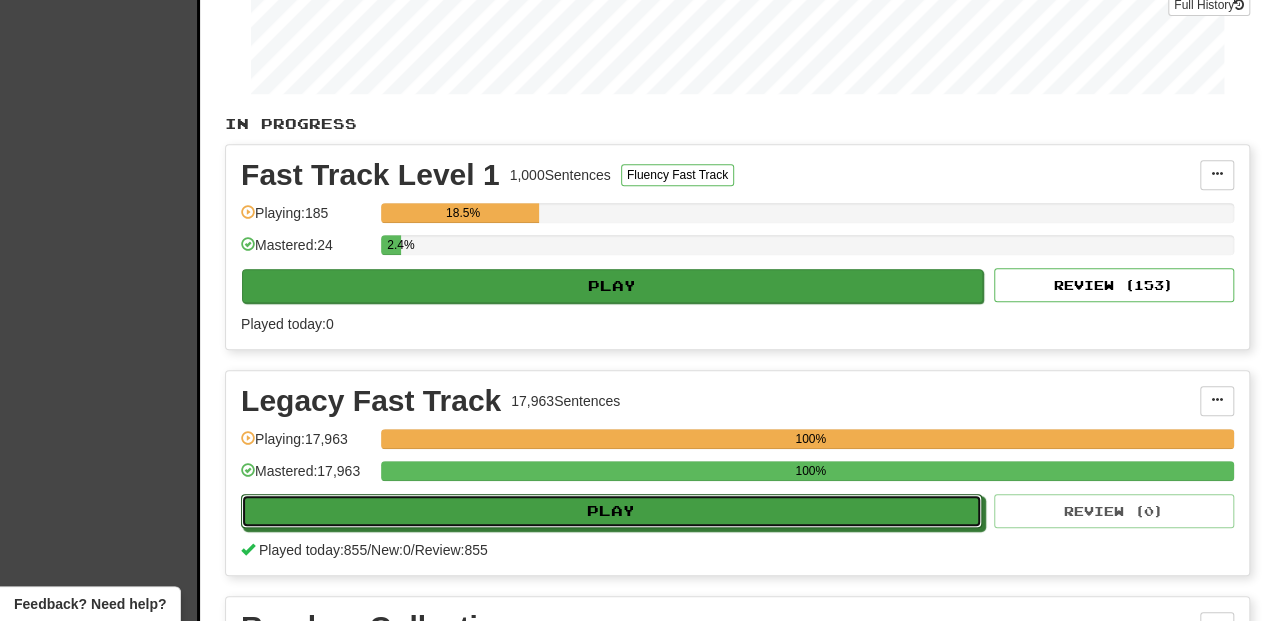 click on "Play" at bounding box center (611, 511) 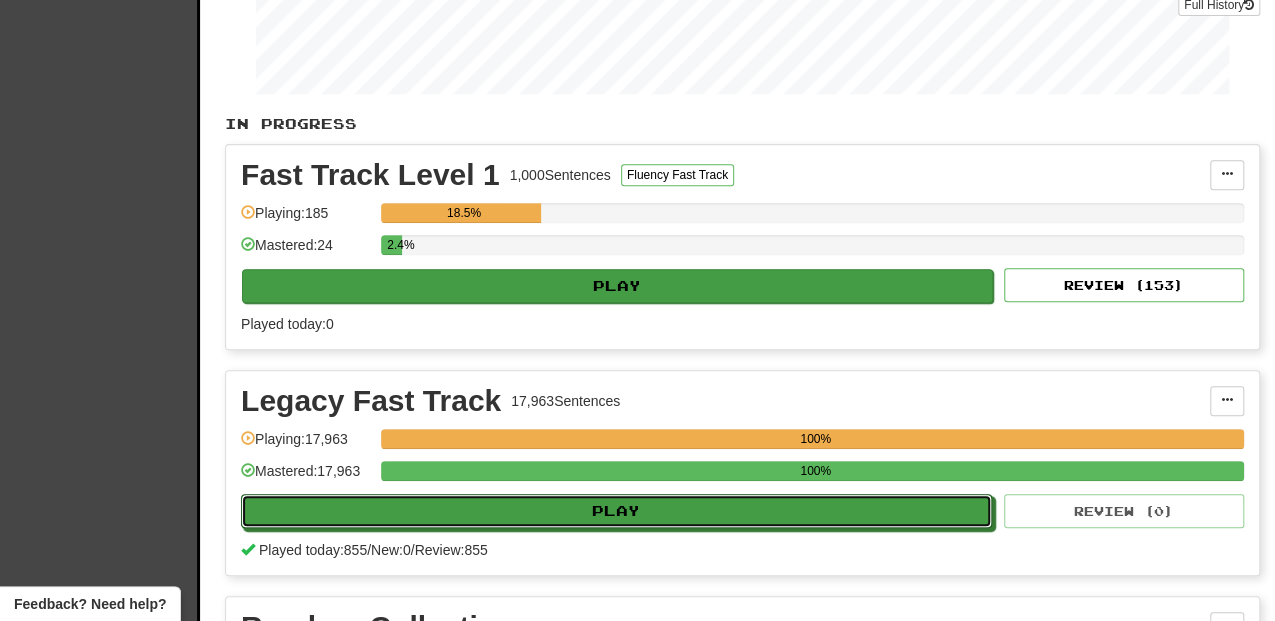 select on "**" 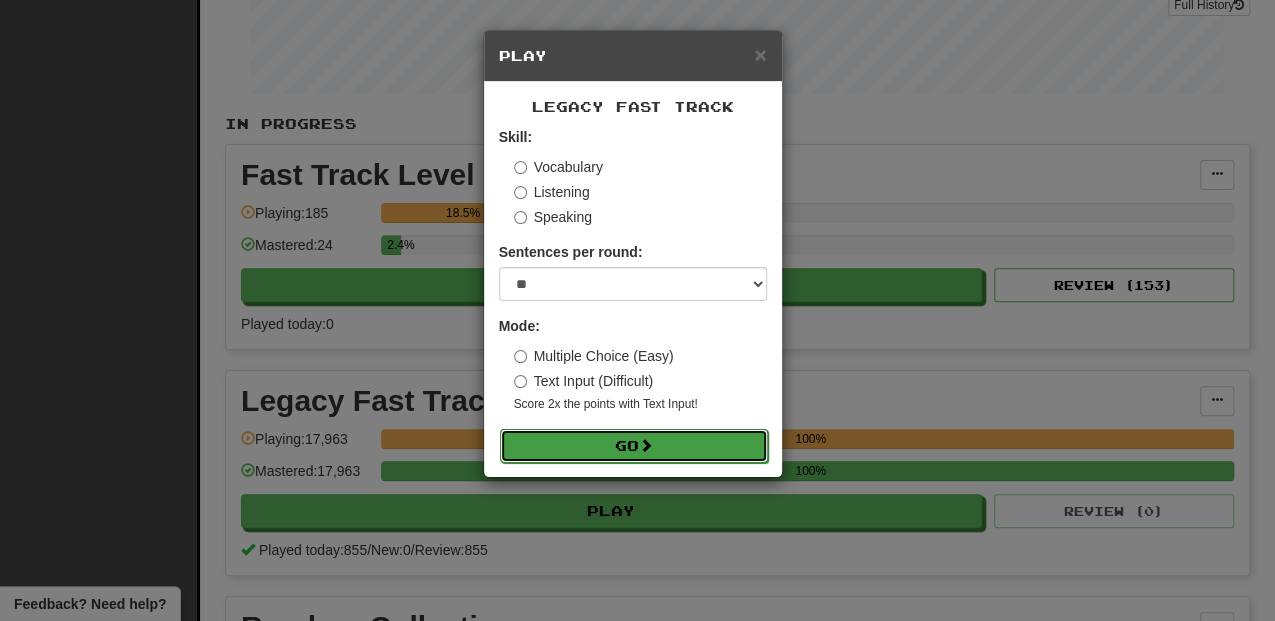click at bounding box center (646, 445) 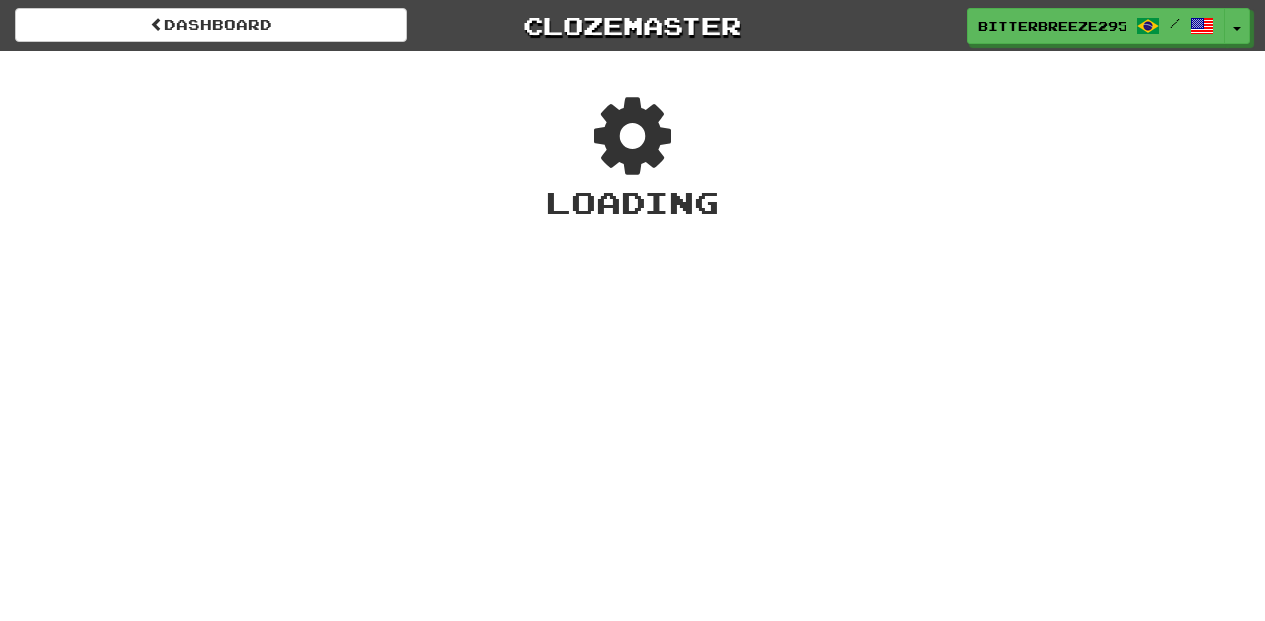 scroll, scrollTop: 0, scrollLeft: 0, axis: both 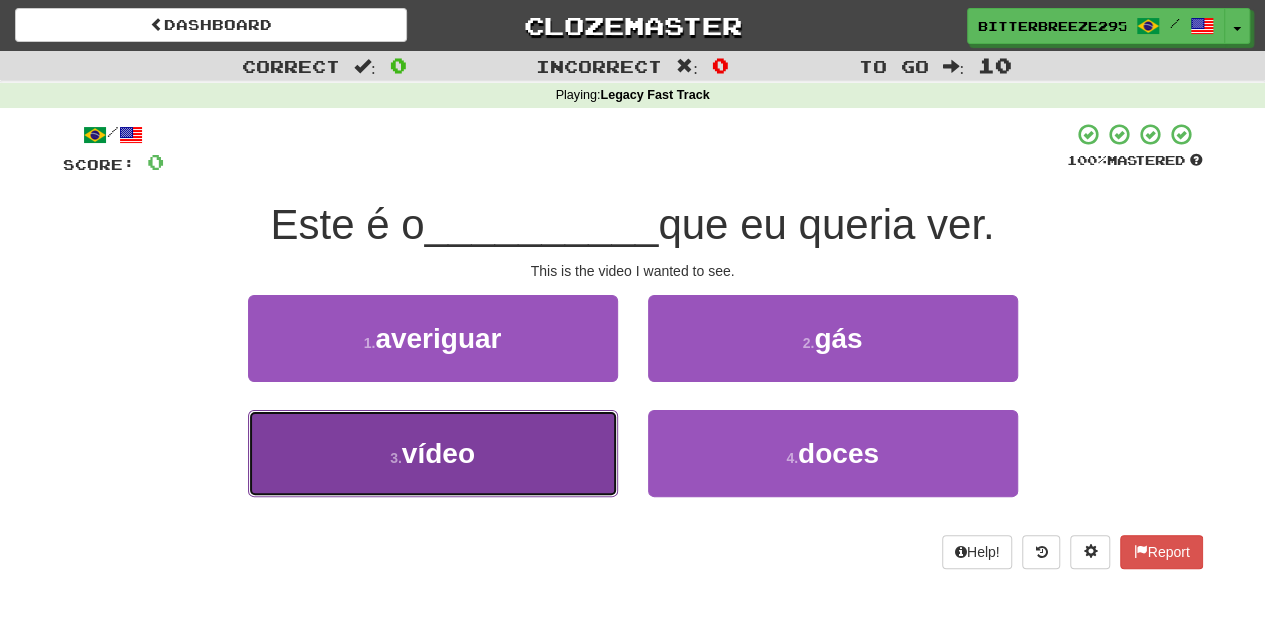 click on "3 .  vídeo" at bounding box center [433, 453] 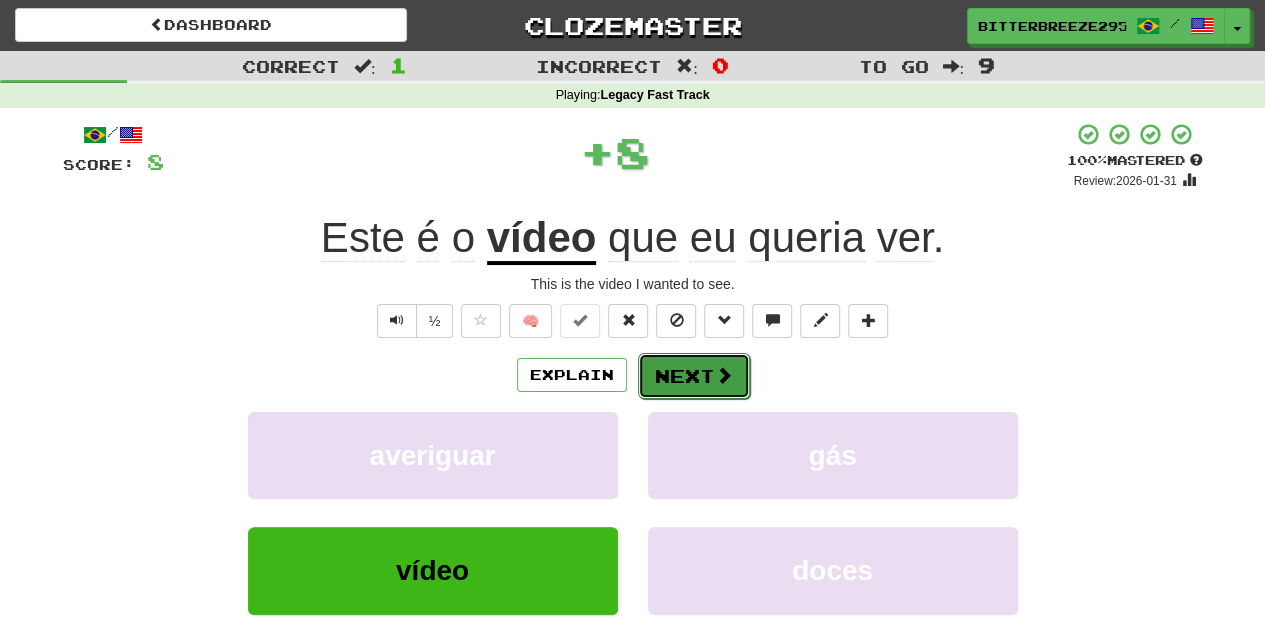 click on "Next" at bounding box center (694, 376) 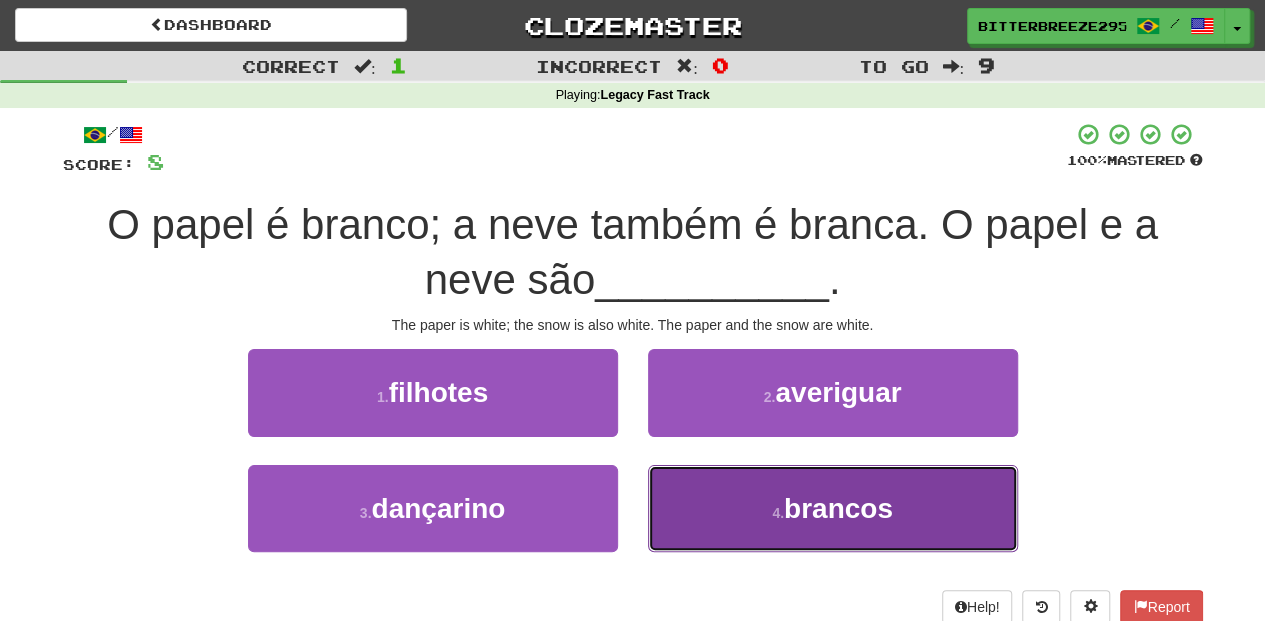 click on "4 .  brancos" at bounding box center (833, 508) 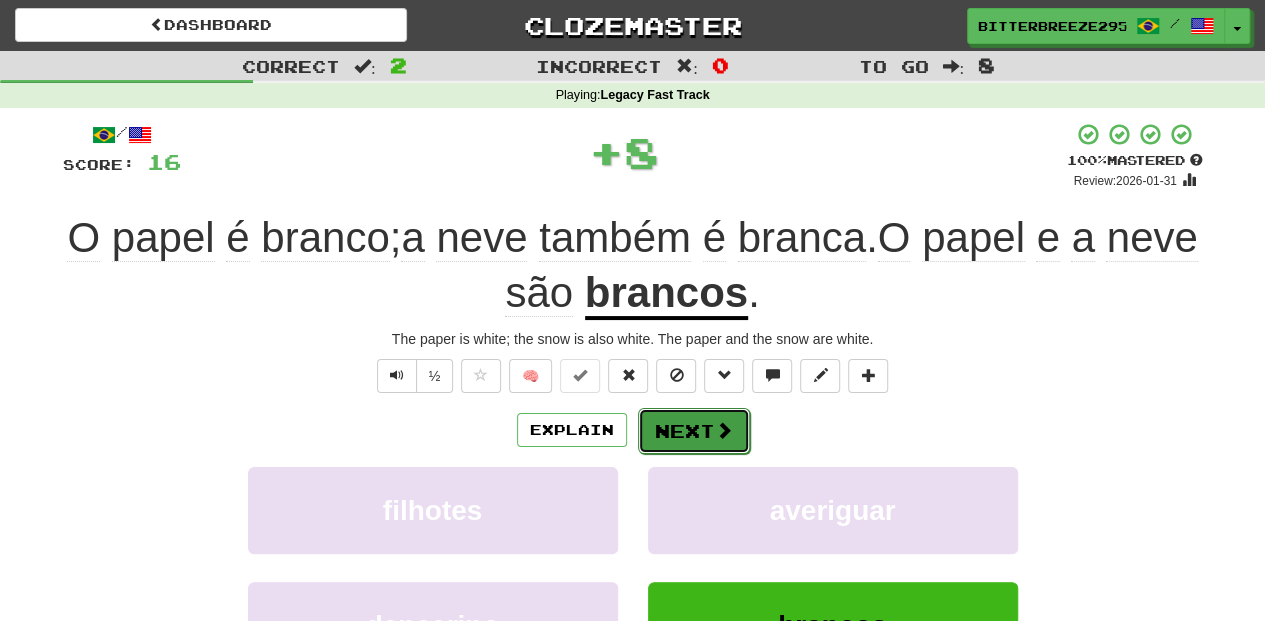 click on "Next" at bounding box center (694, 431) 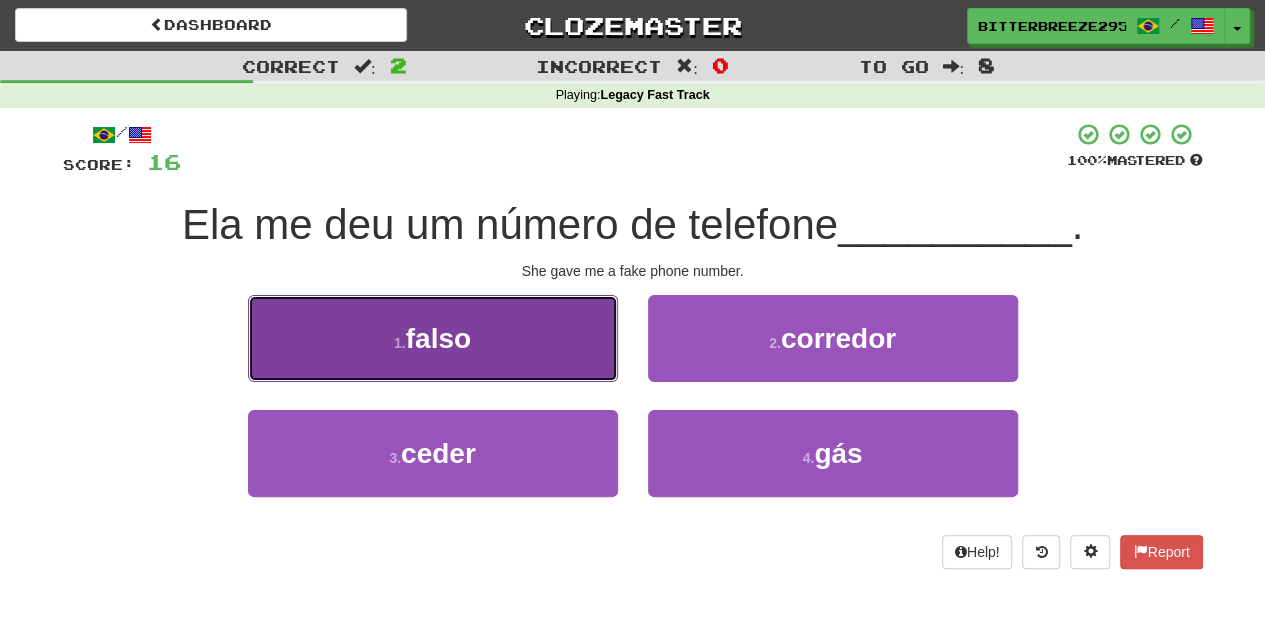 click on "1 .  falso" at bounding box center (433, 338) 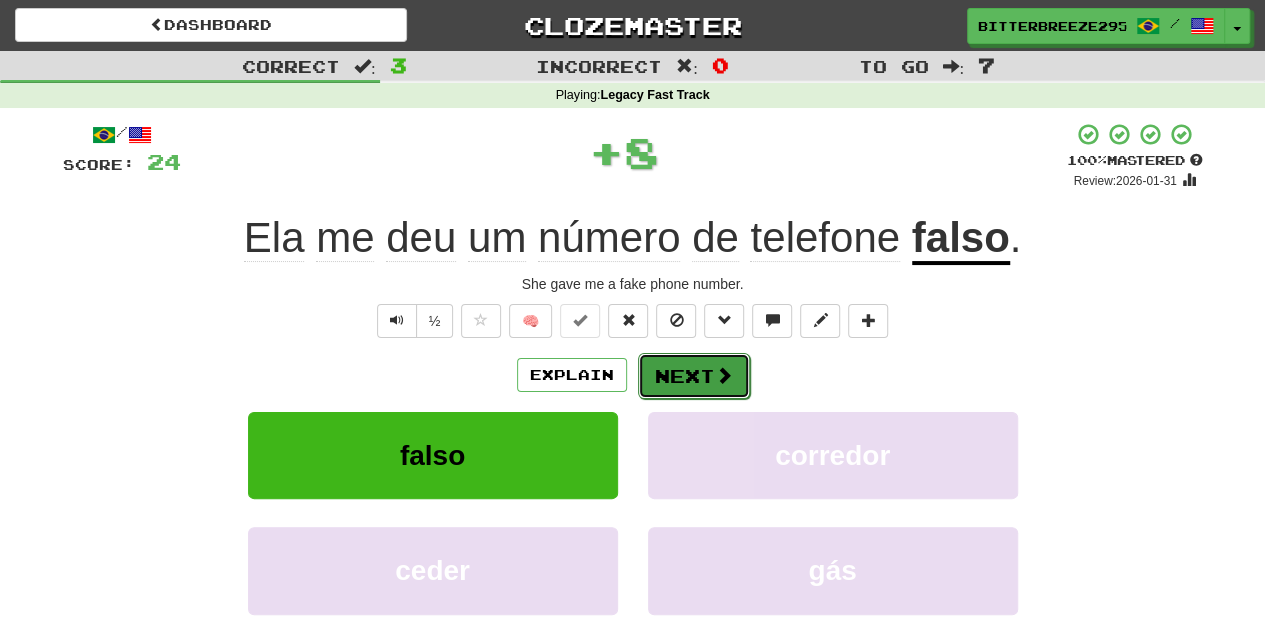 click on "Next" at bounding box center [694, 376] 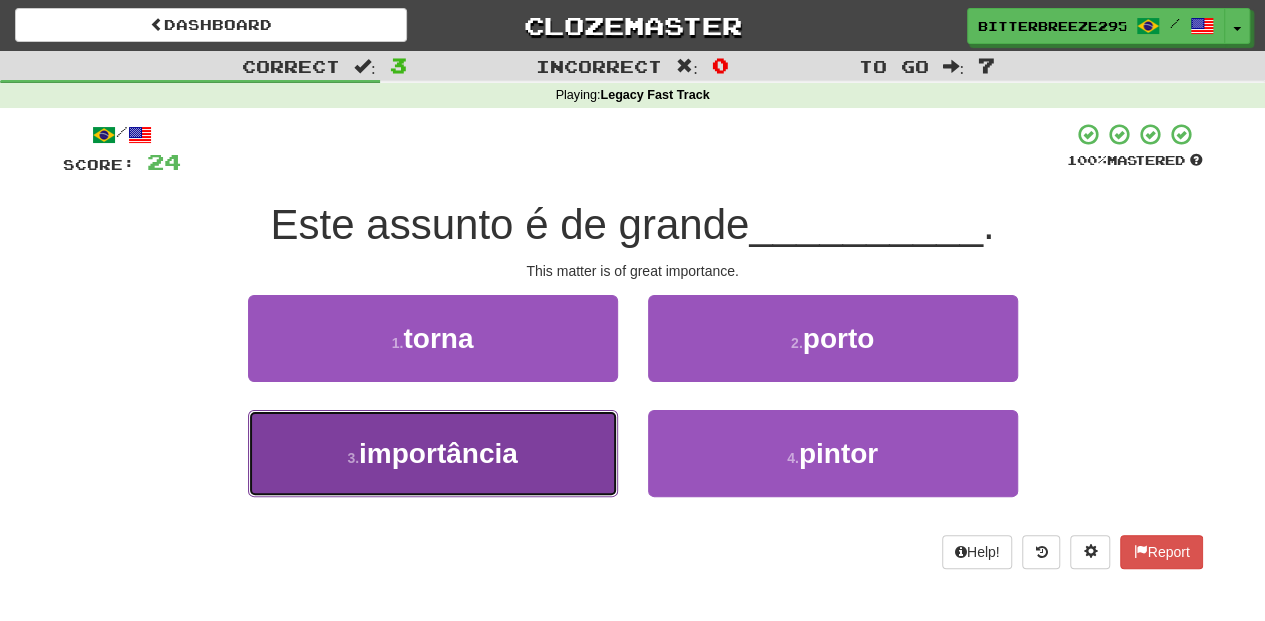 click on "3 .  importância" at bounding box center (433, 453) 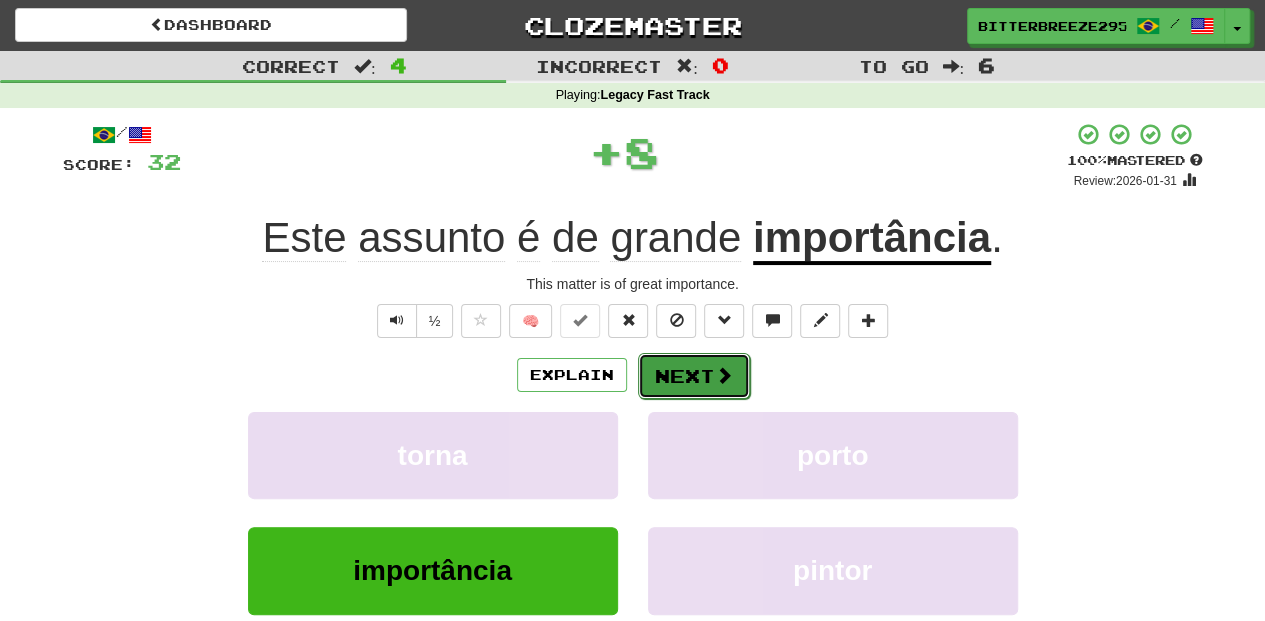click on "Next" at bounding box center [694, 376] 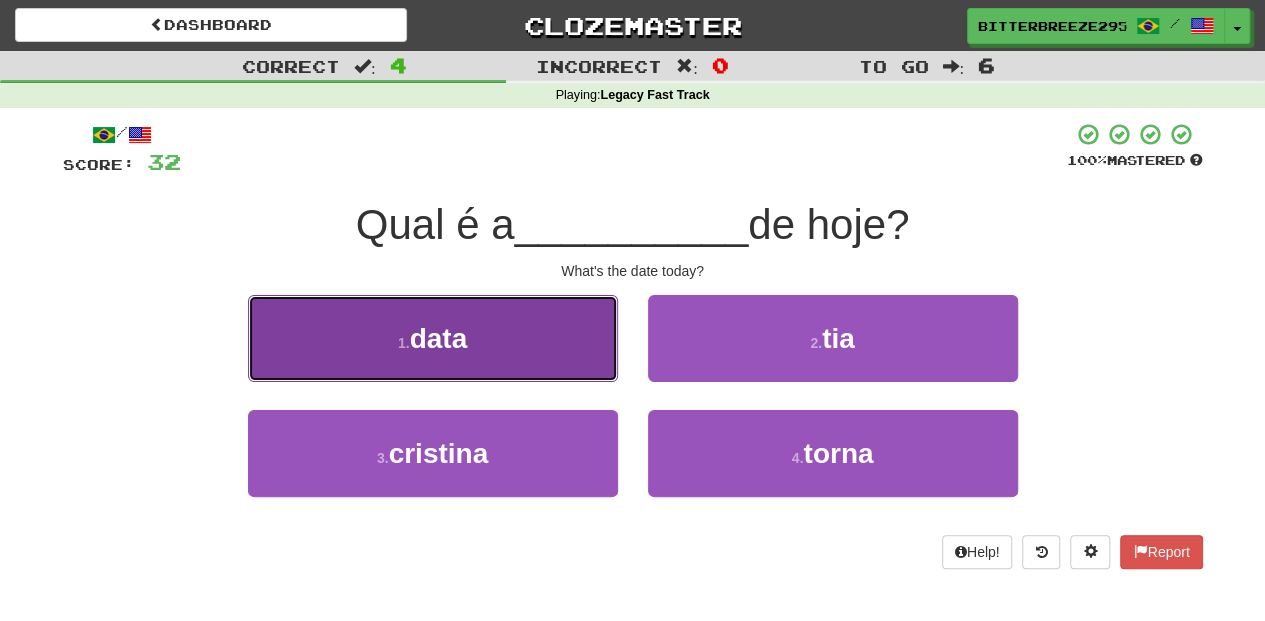 click on "1 .  data" at bounding box center [433, 338] 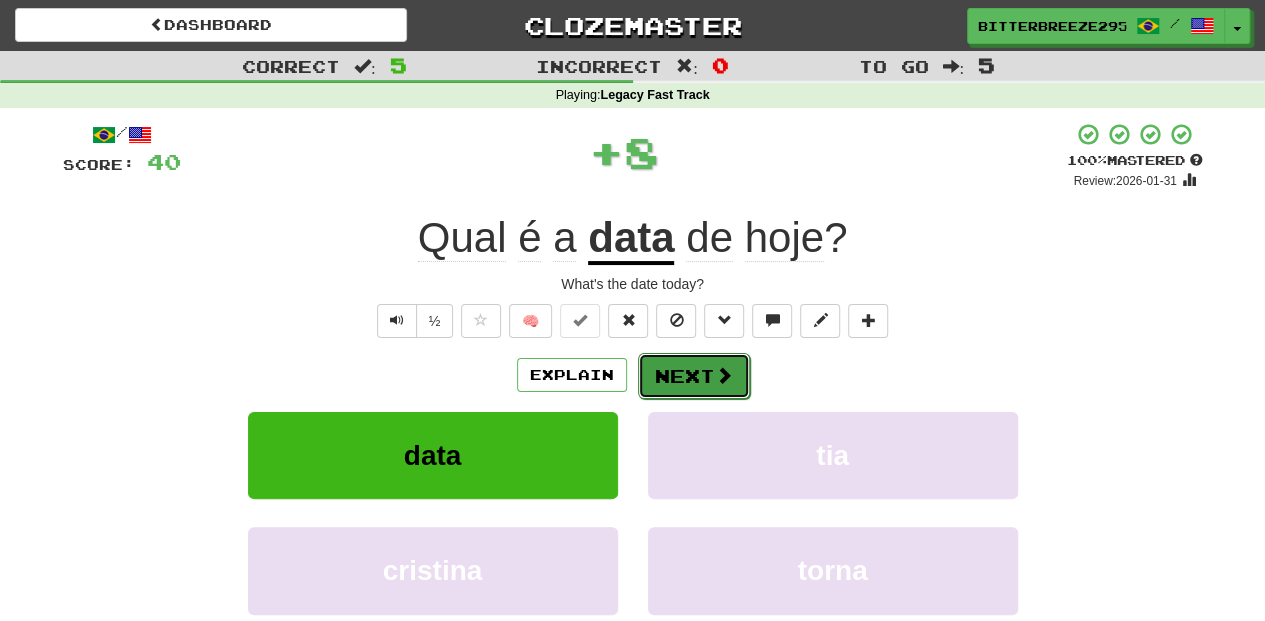click on "Next" at bounding box center (694, 376) 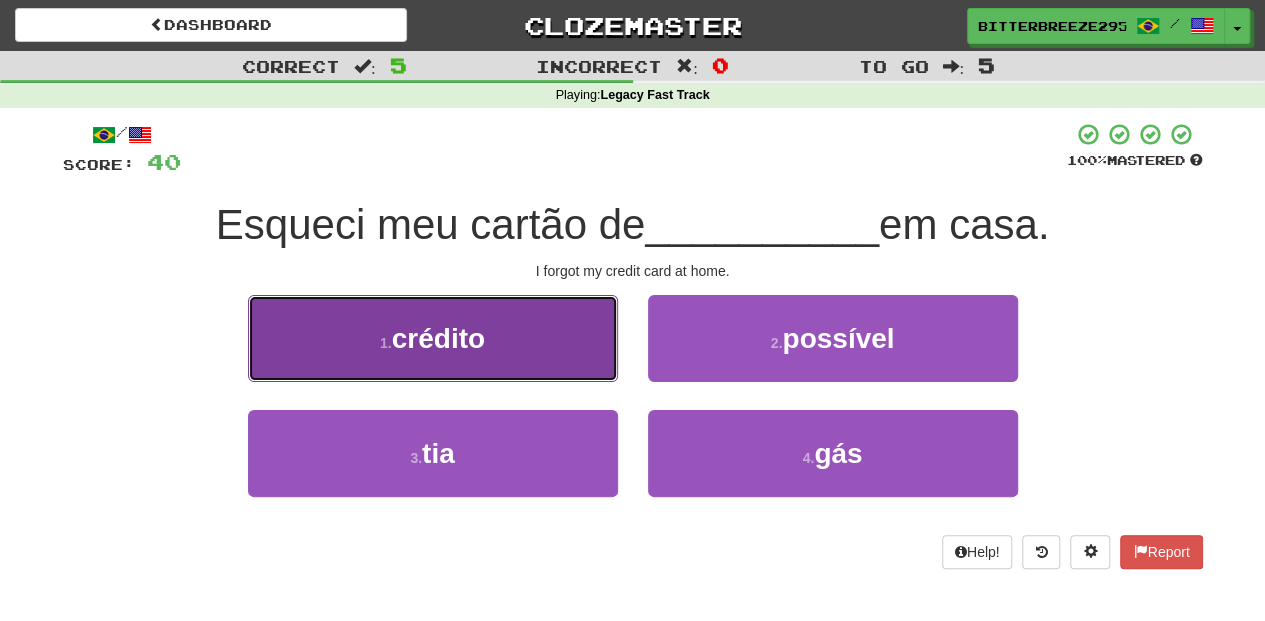 click on "1 .  crédito" at bounding box center (433, 338) 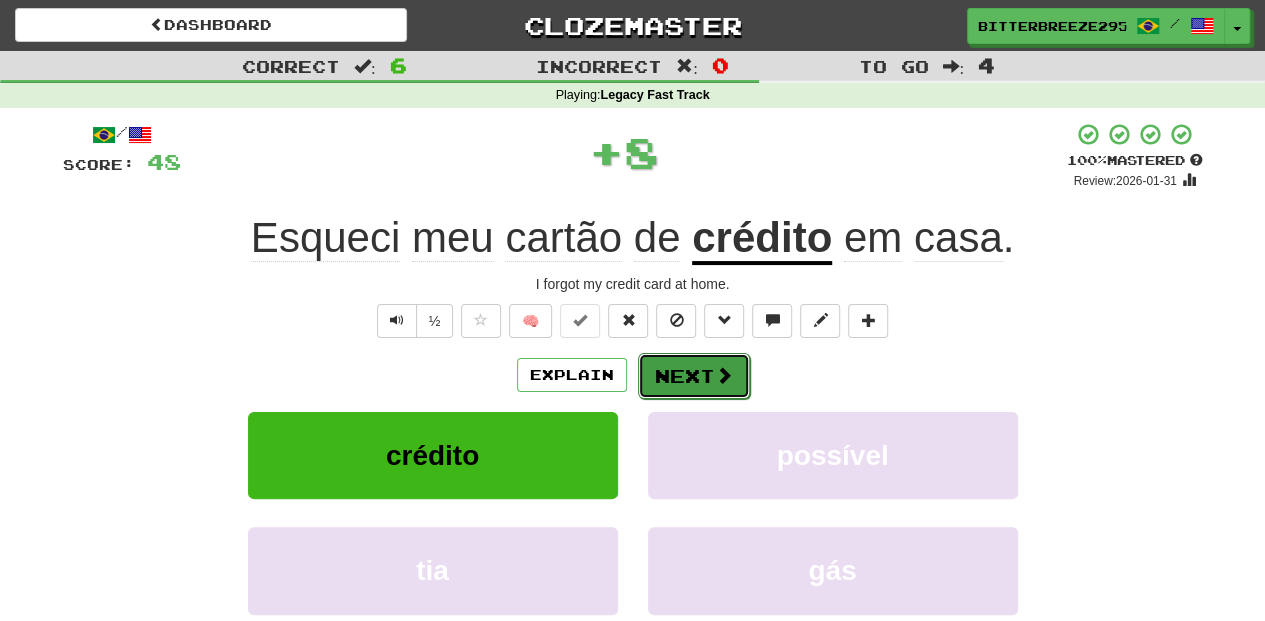 click on "Next" at bounding box center (694, 376) 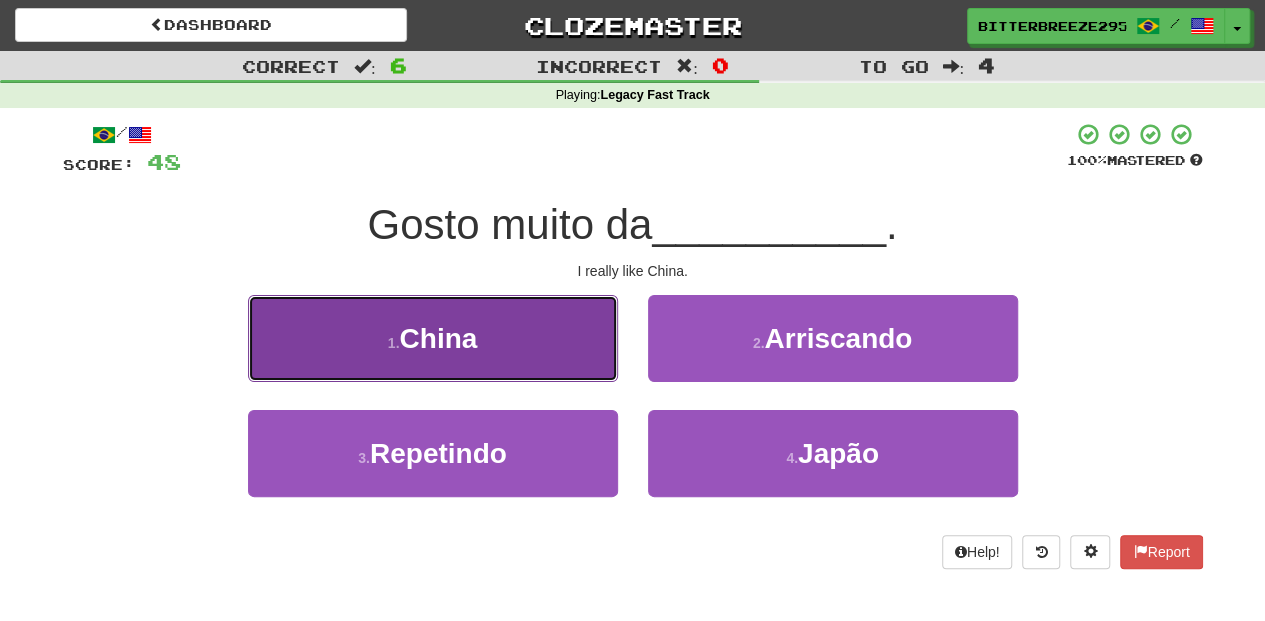 click on "1 .  China" at bounding box center [433, 338] 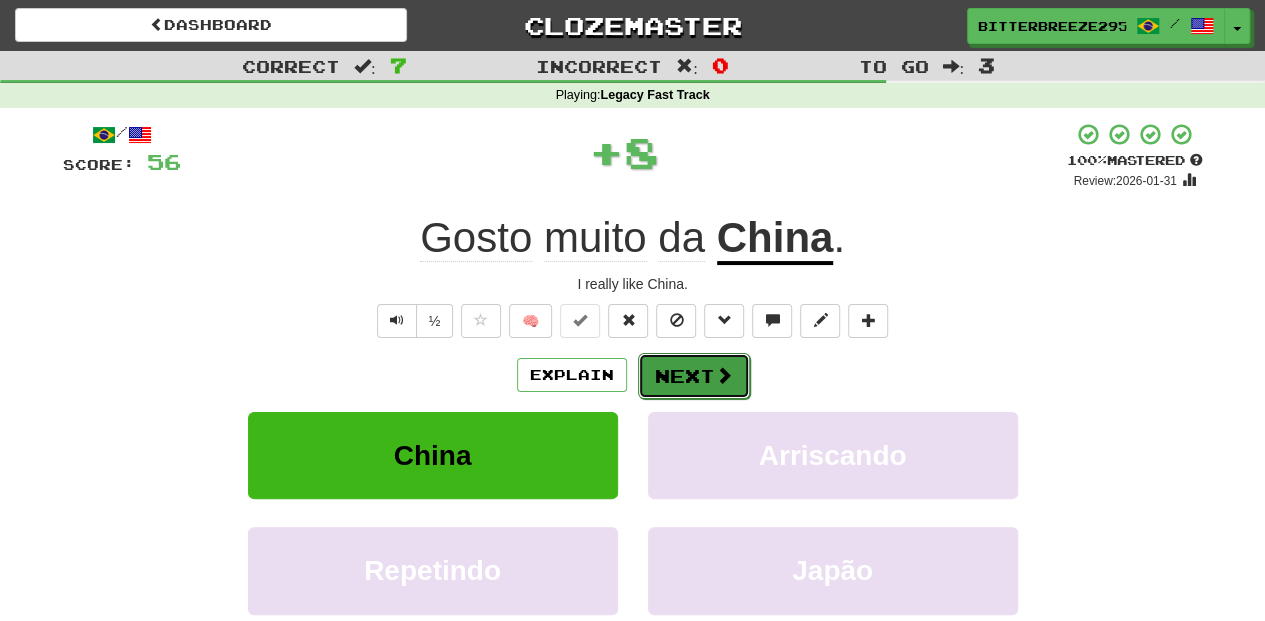 click on "Next" at bounding box center [694, 376] 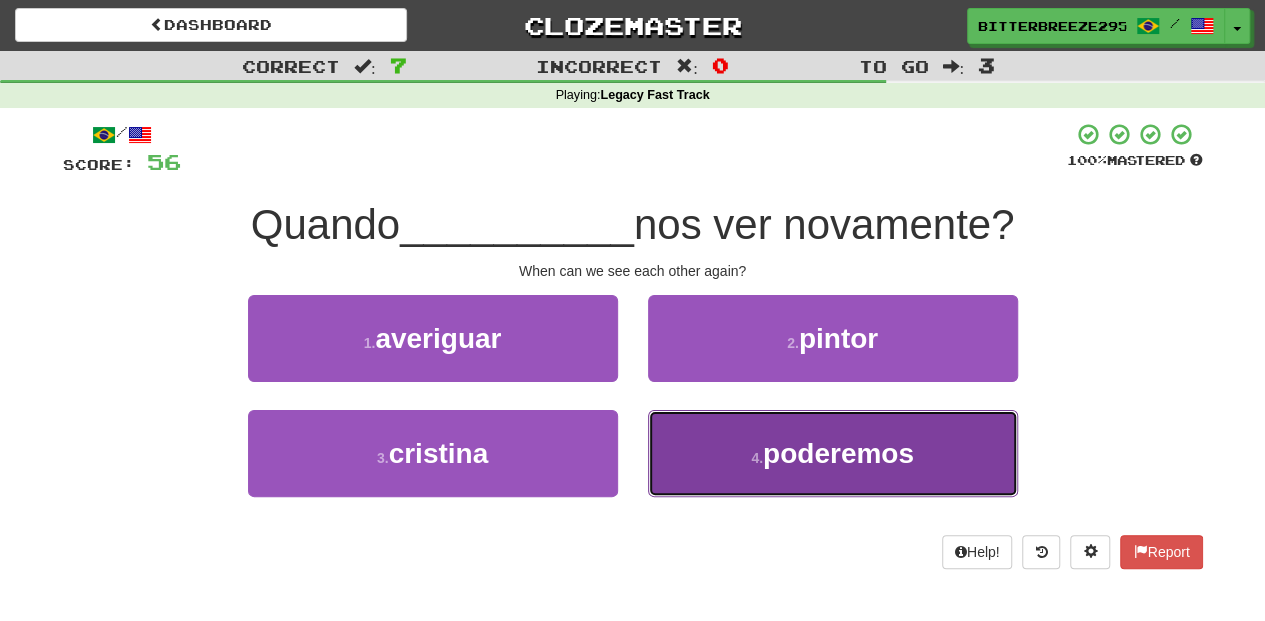 click on "4 .  poderemos" at bounding box center [833, 453] 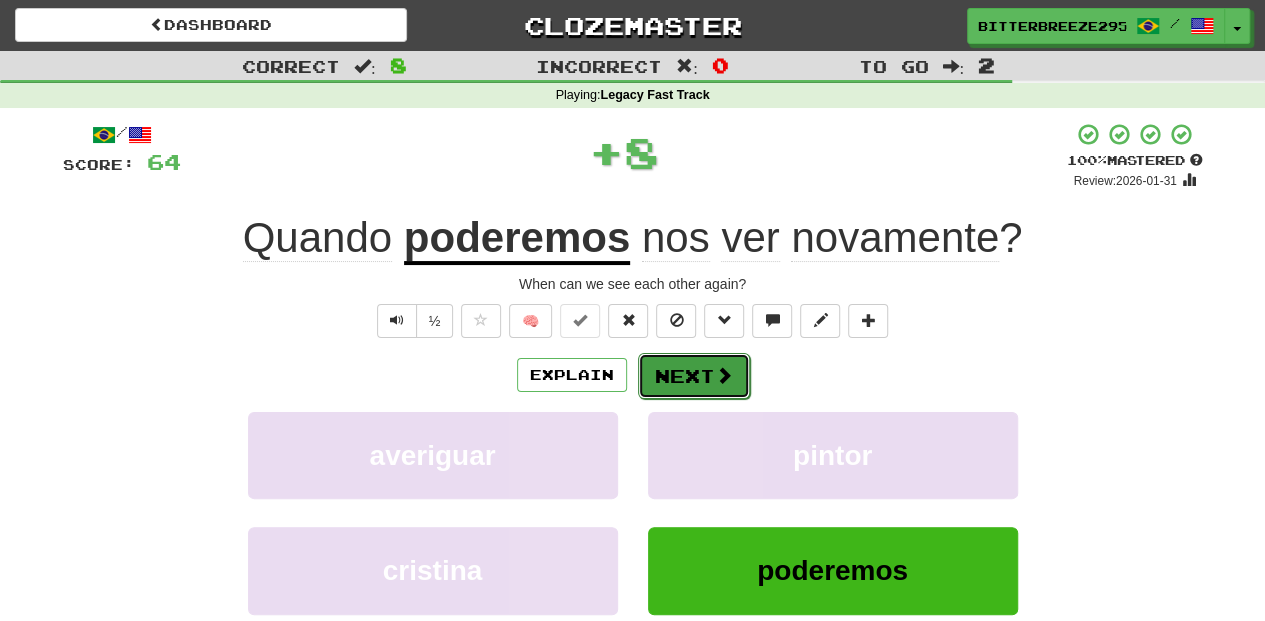 click on "Next" at bounding box center [694, 376] 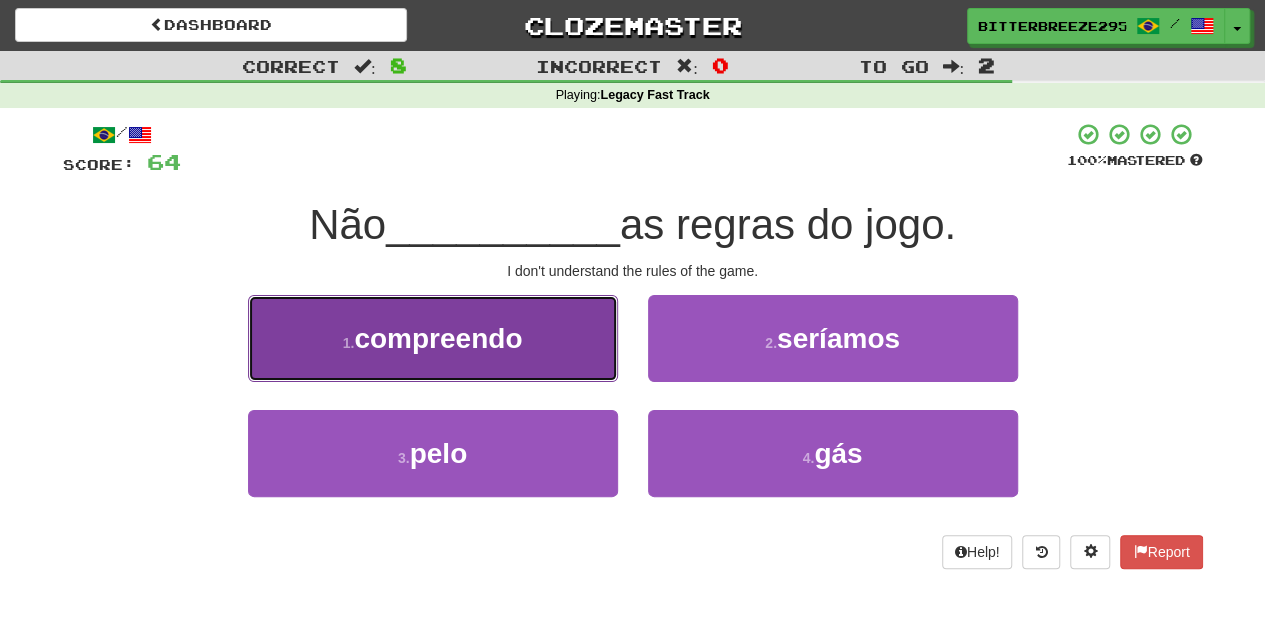 click on "1 .  compreendo" at bounding box center (433, 338) 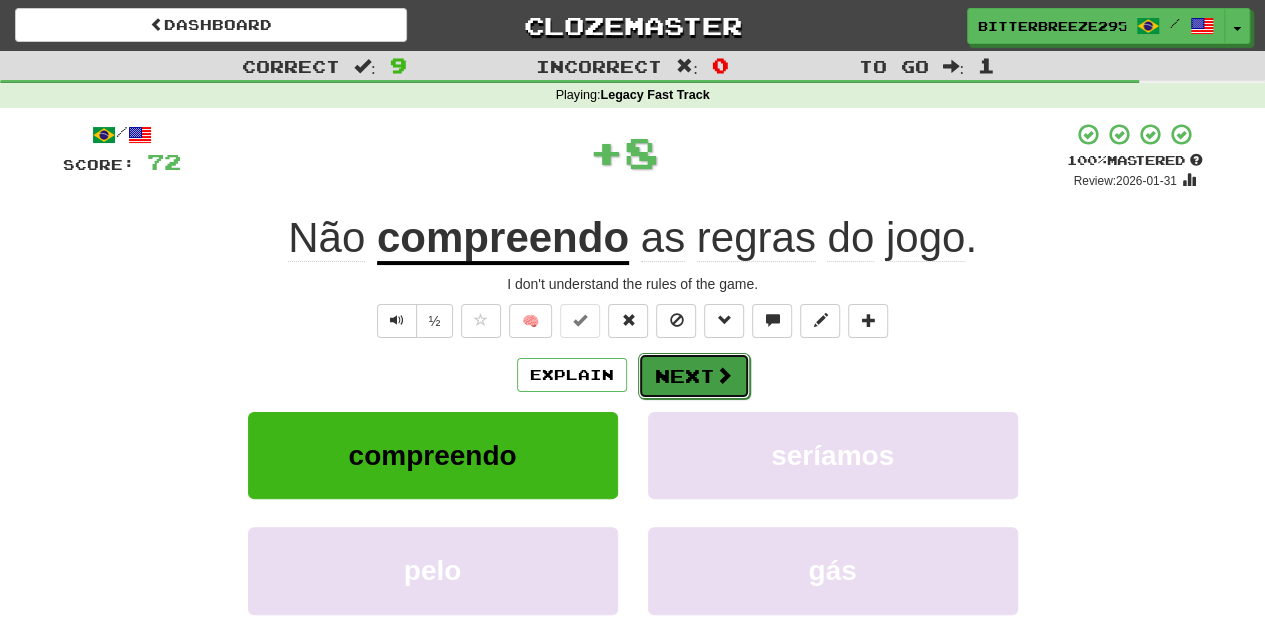 click on "Next" at bounding box center (694, 376) 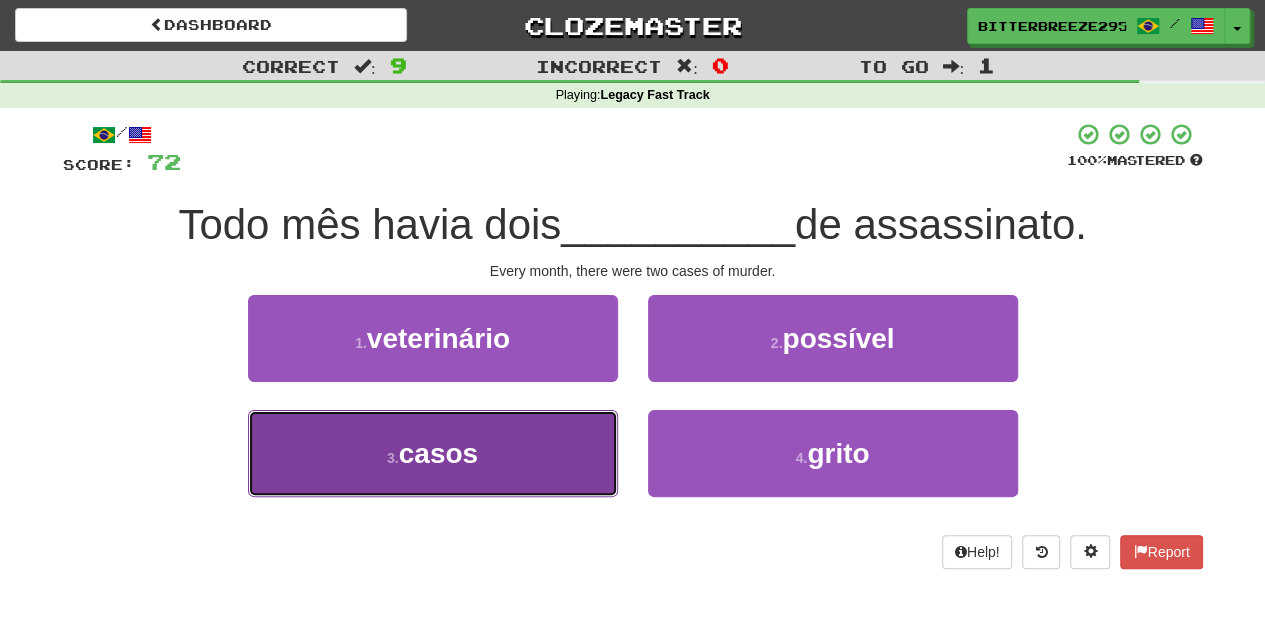 click on "3 .  casos" at bounding box center (433, 453) 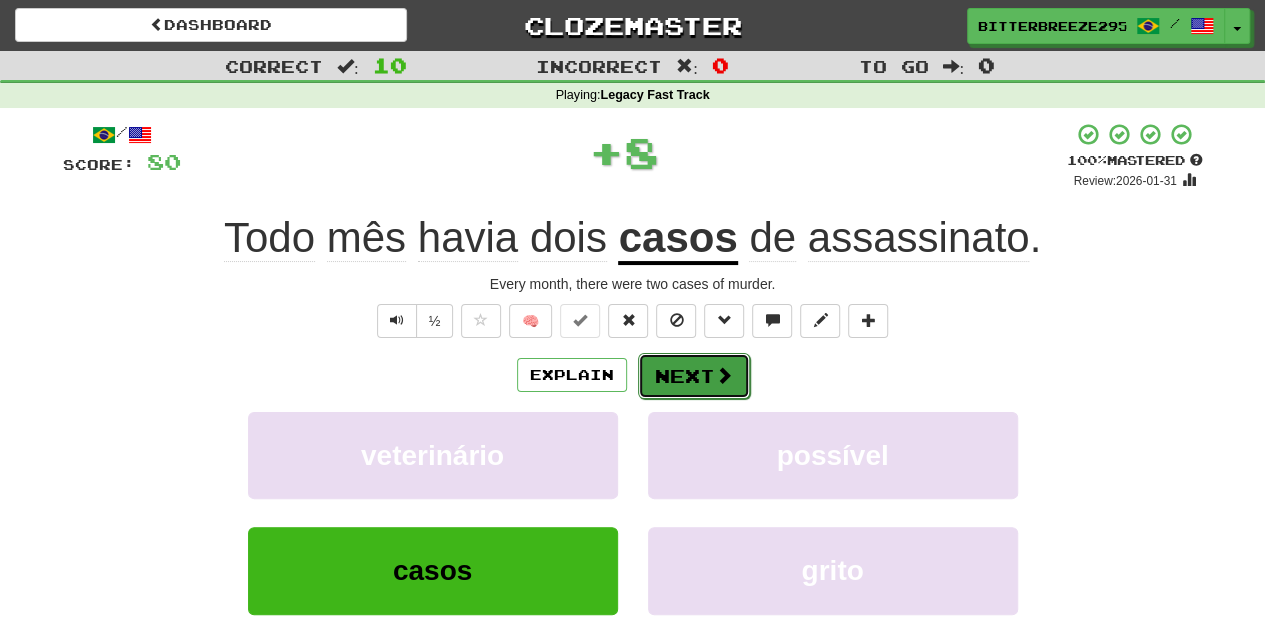 click on "Next" at bounding box center (694, 376) 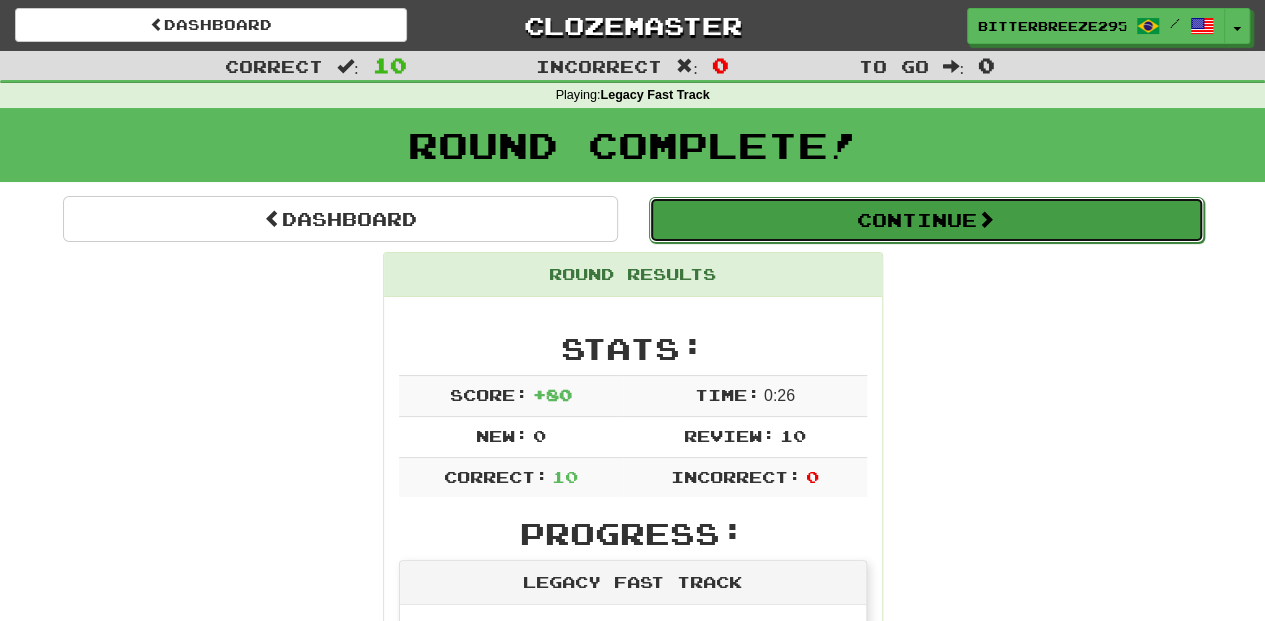 click on "Continue" at bounding box center [926, 220] 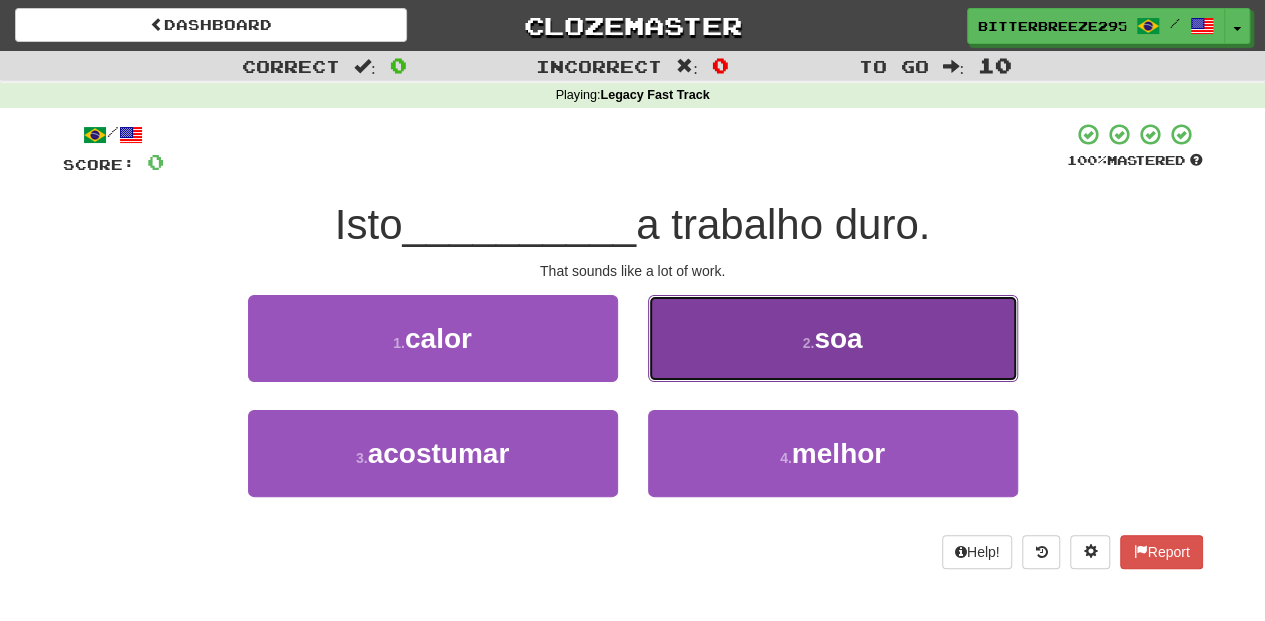 click on "2 .  soa" at bounding box center (833, 338) 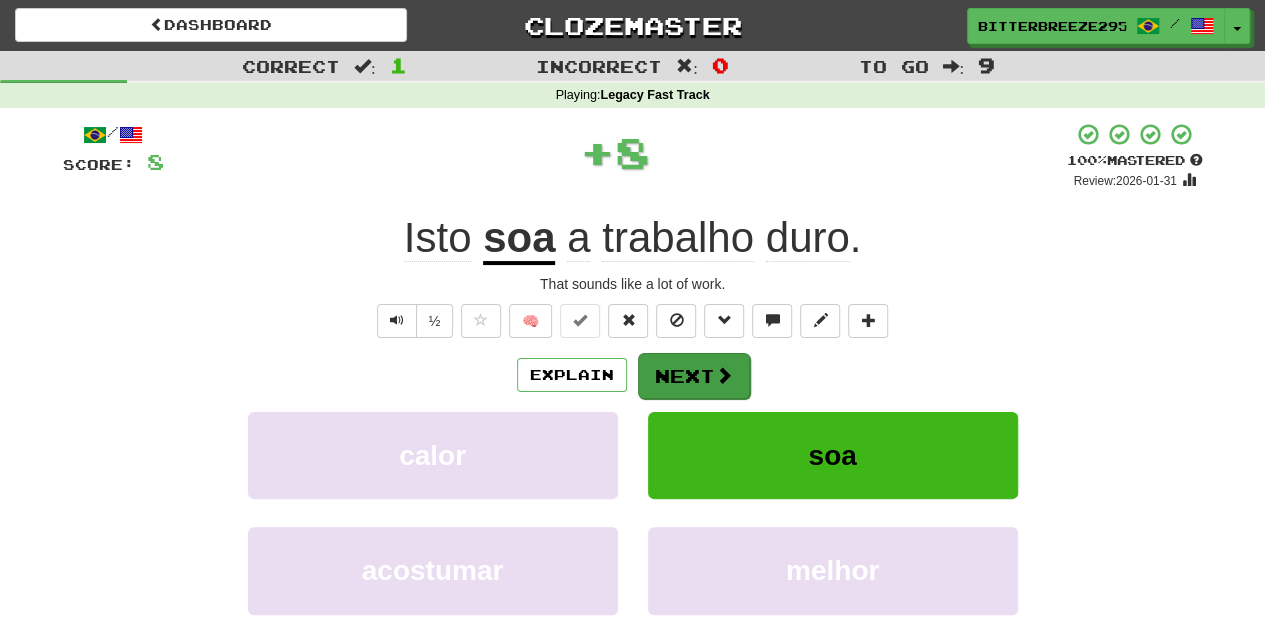 click on "Next" at bounding box center [694, 376] 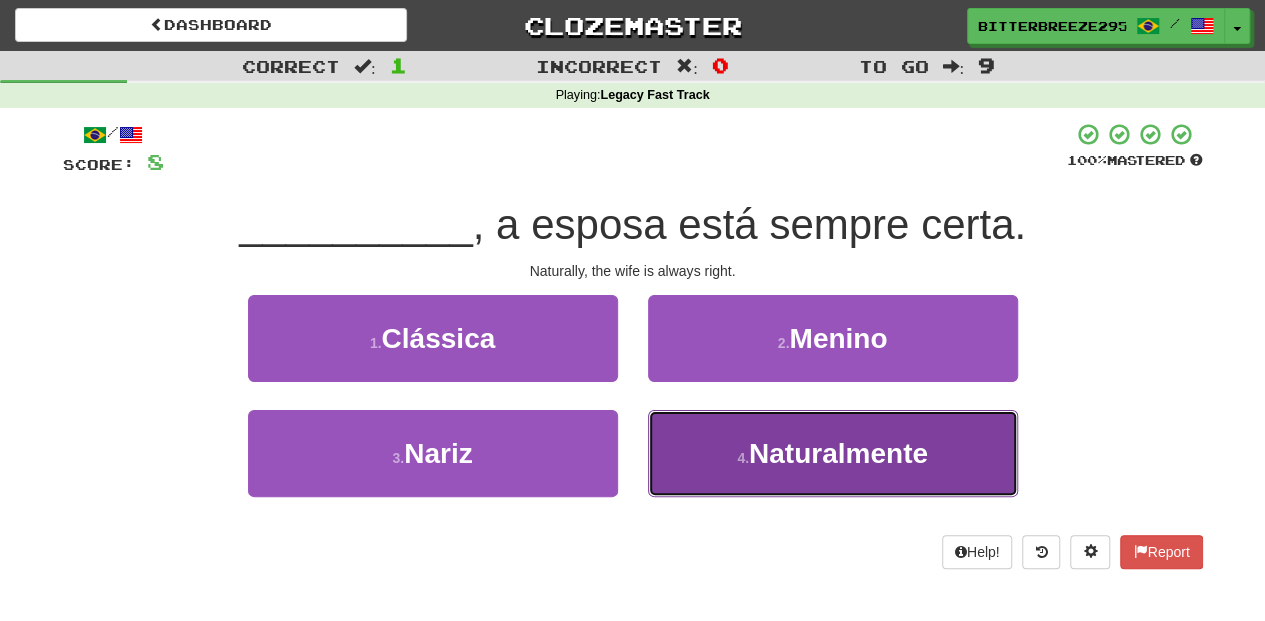 click on "4 .  Naturalmente" at bounding box center [833, 453] 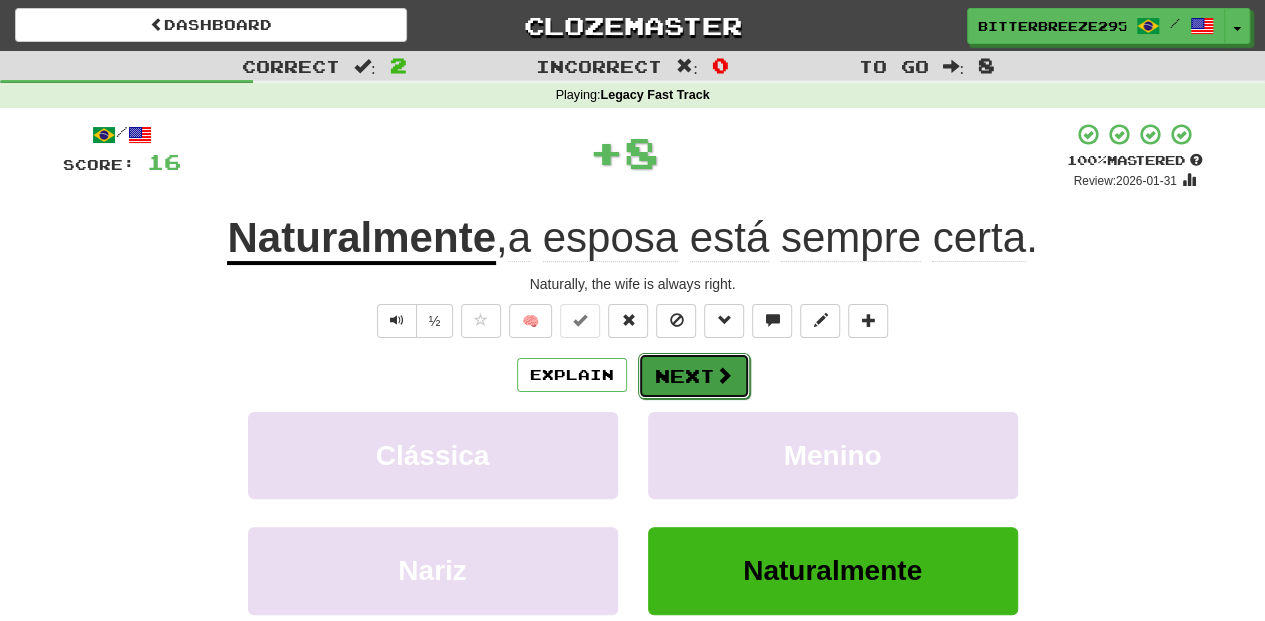 click on "Next" at bounding box center (694, 376) 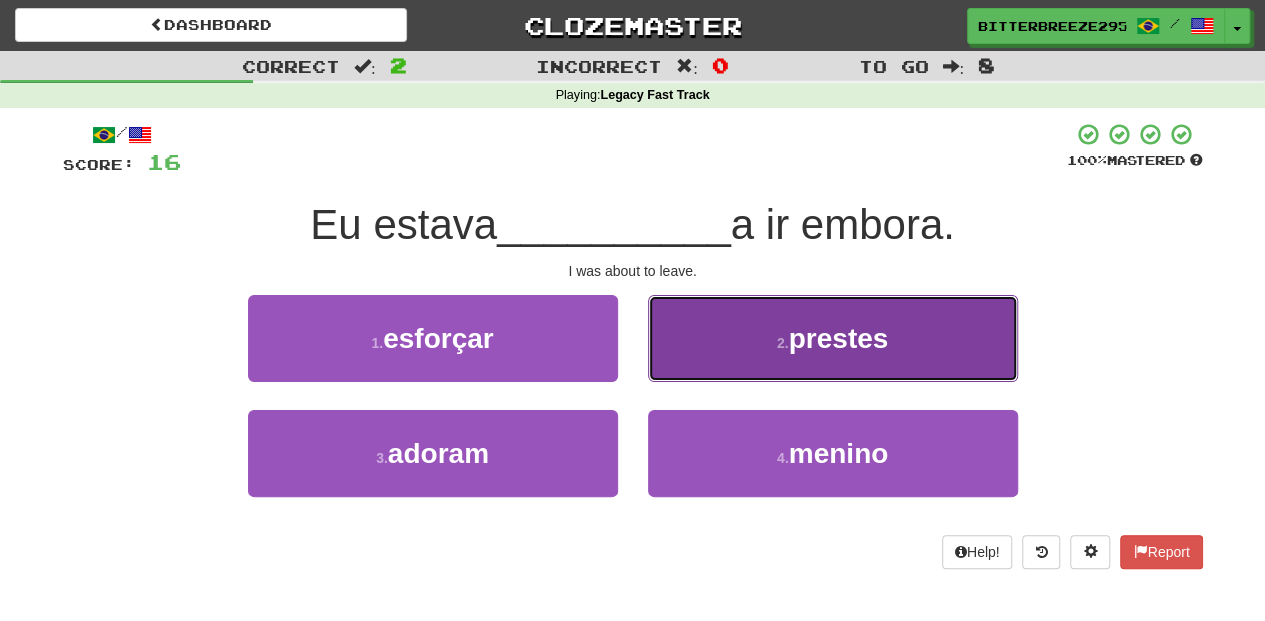 click on "2 .  prestes" at bounding box center (833, 338) 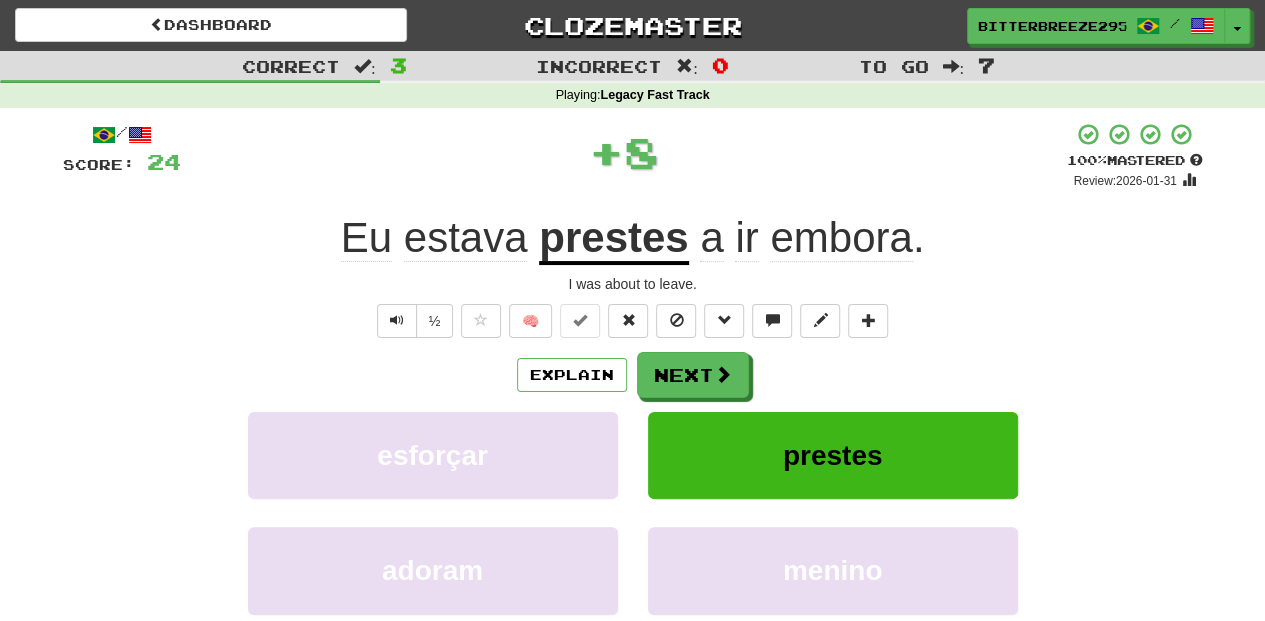 click on "Next" at bounding box center [693, 375] 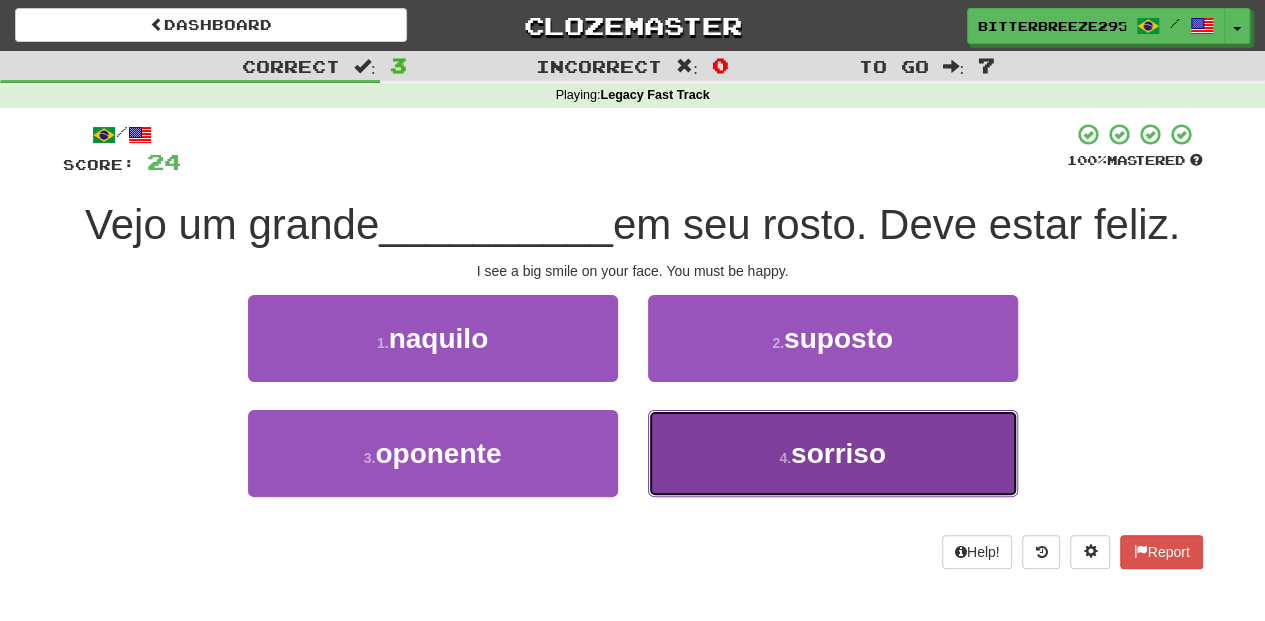 click on "4 .  sorriso" at bounding box center (833, 453) 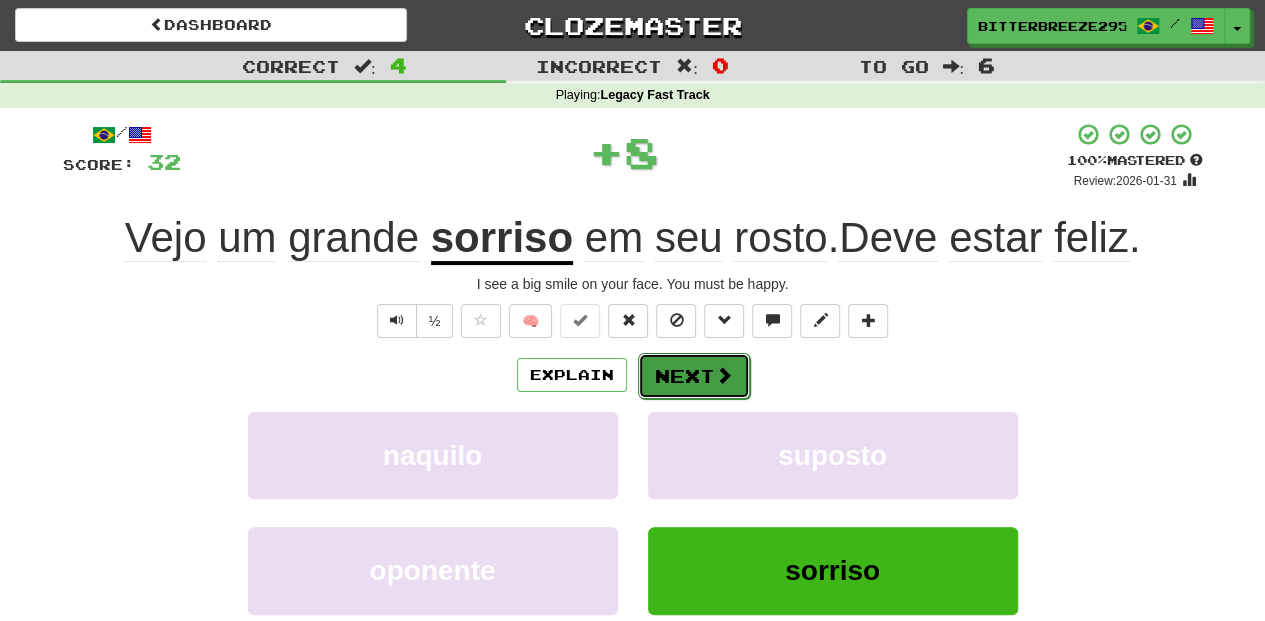 click on "Next" at bounding box center [694, 376] 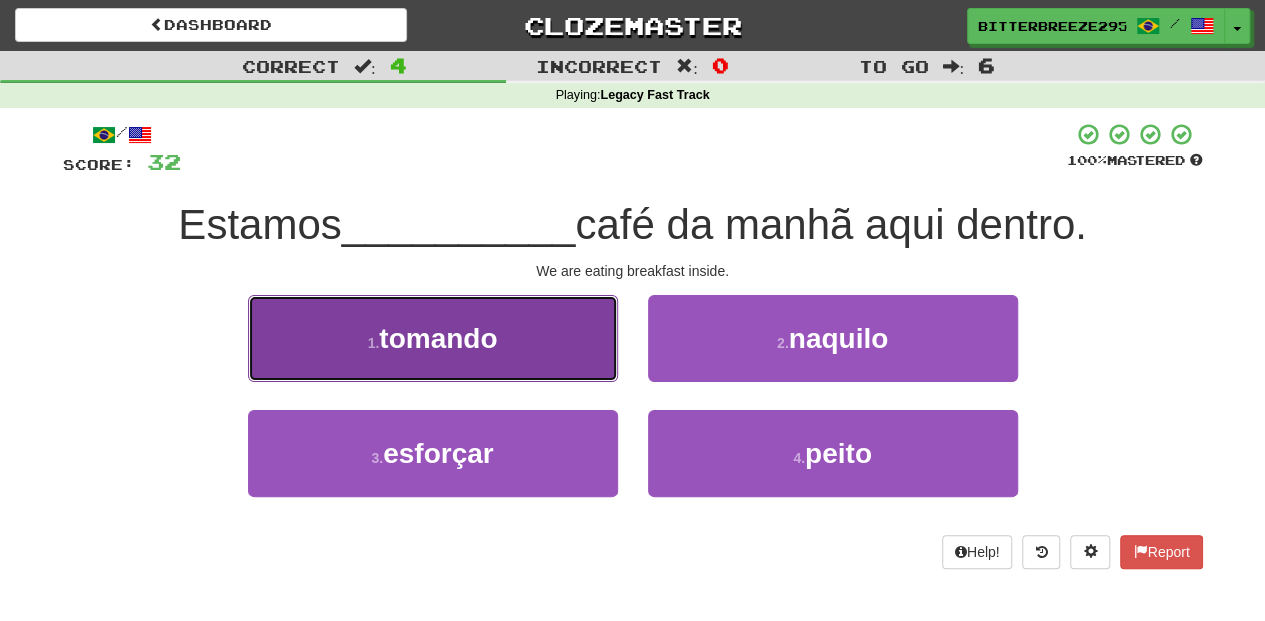 click on "1 .  tomando" at bounding box center [433, 338] 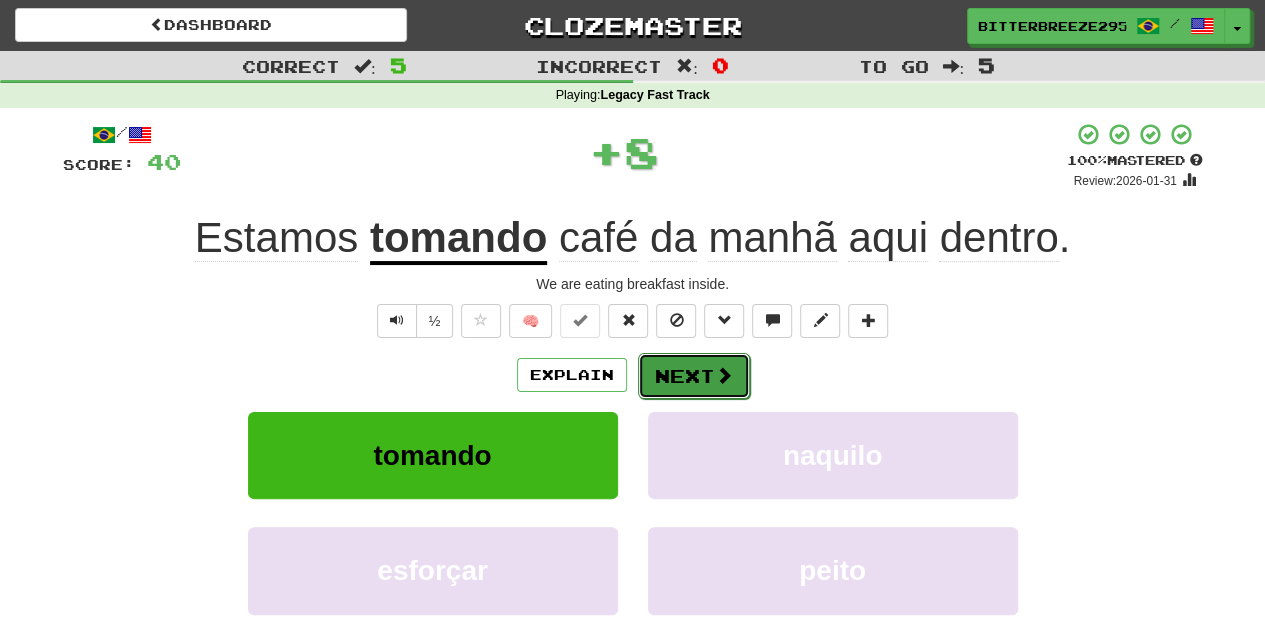 click on "Next" at bounding box center [694, 376] 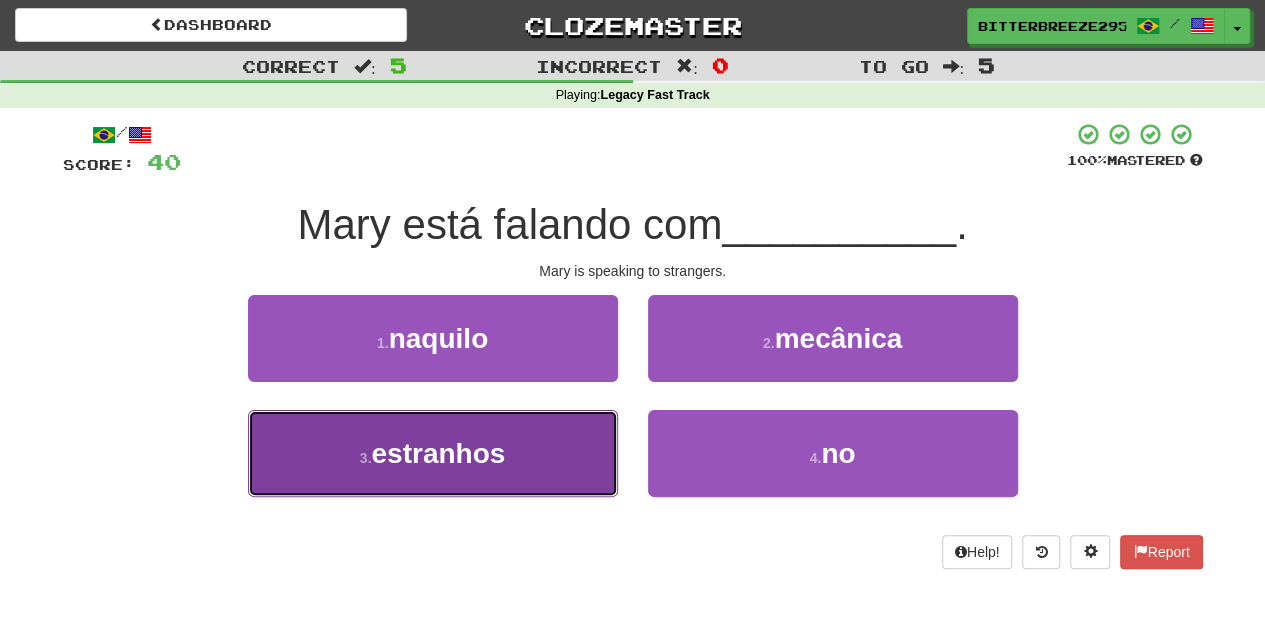 click on "3 .  estranhos" at bounding box center [433, 453] 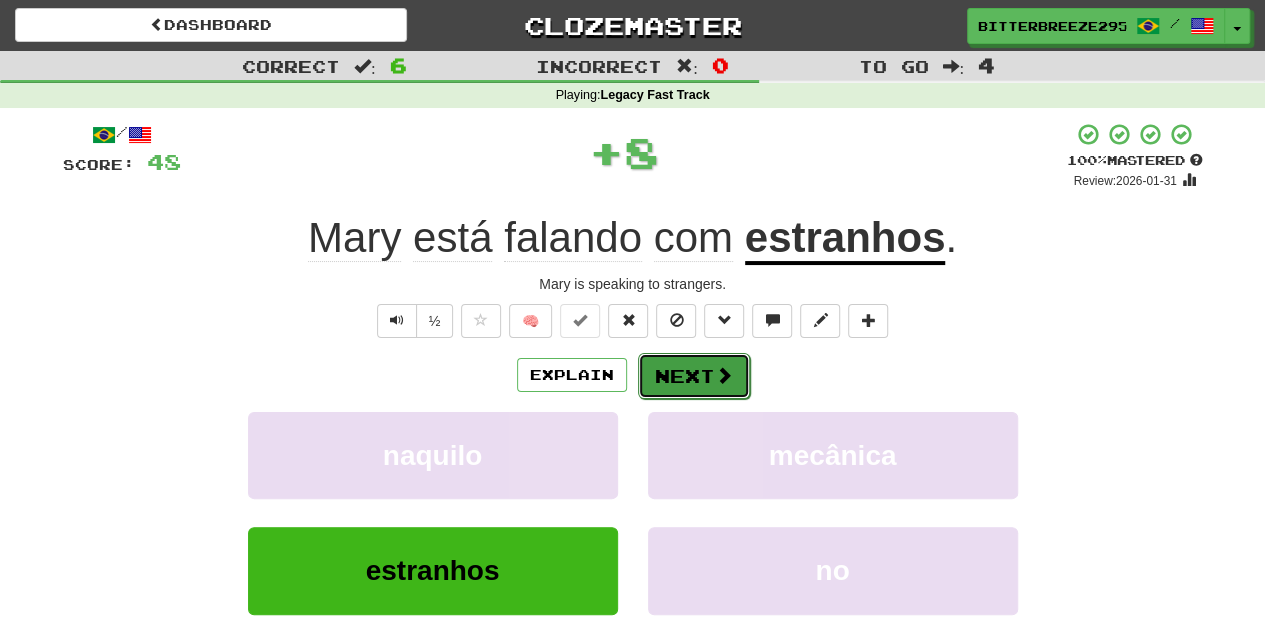 click on "Next" at bounding box center [694, 376] 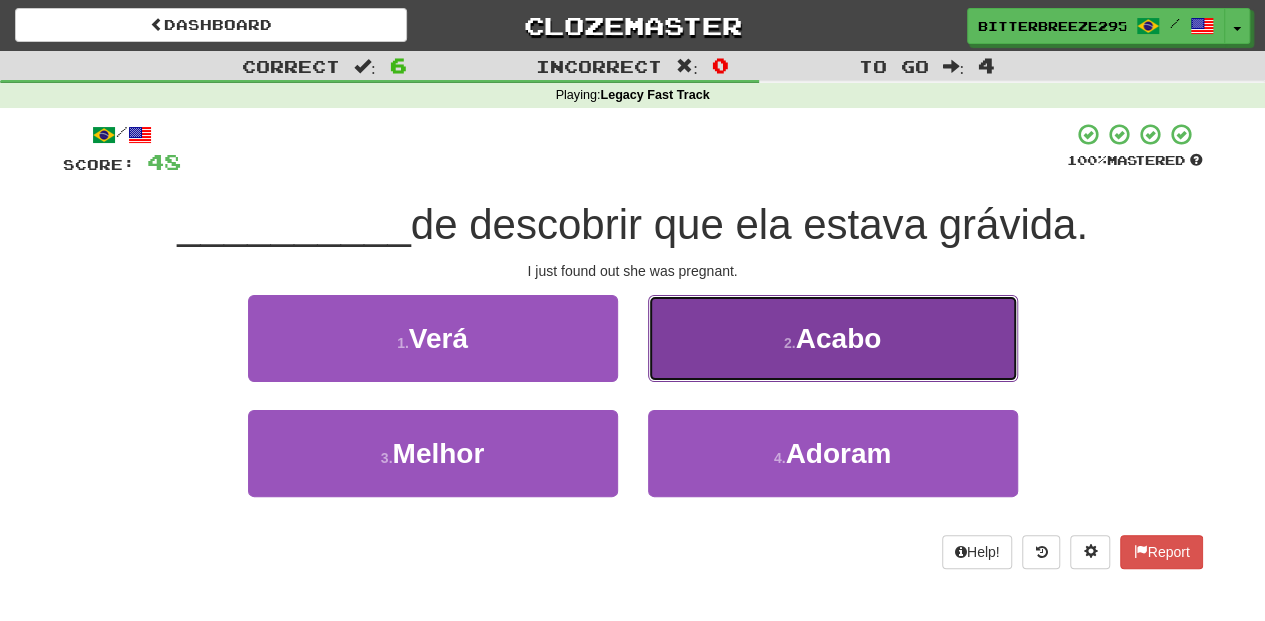 click on "2 .  Acabo" at bounding box center [833, 338] 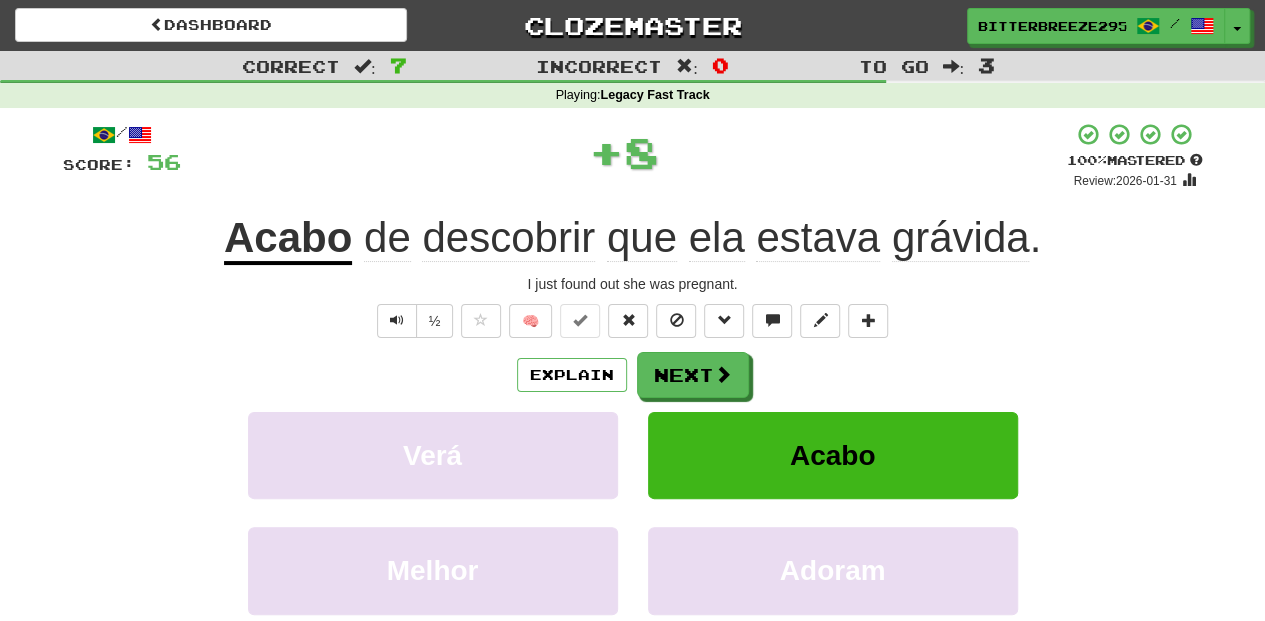click on "Next" at bounding box center (693, 375) 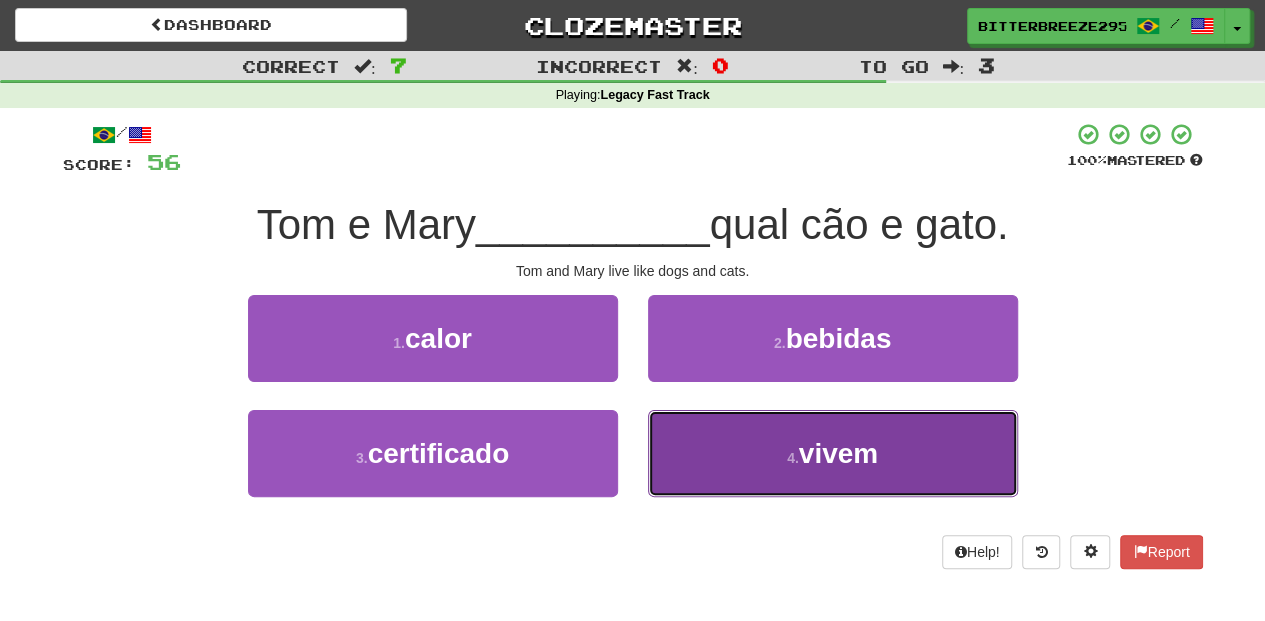 click on "4 .  vivem" at bounding box center [833, 453] 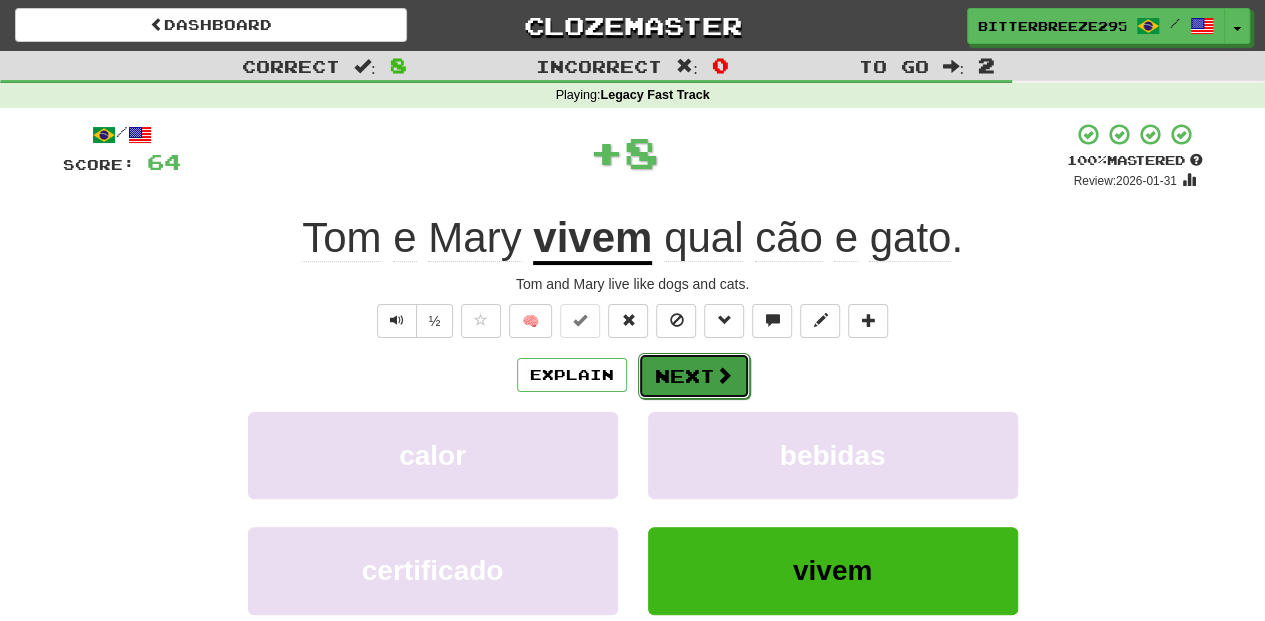 click on "Next" at bounding box center (694, 376) 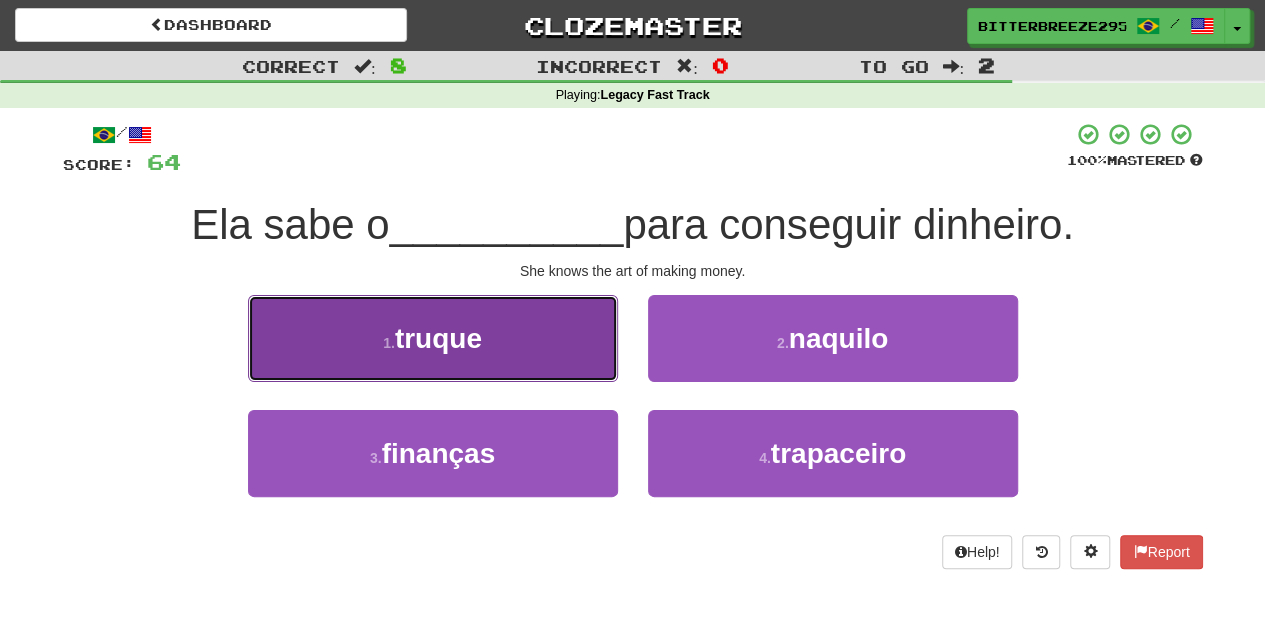 click on "1 .  truque" at bounding box center [433, 338] 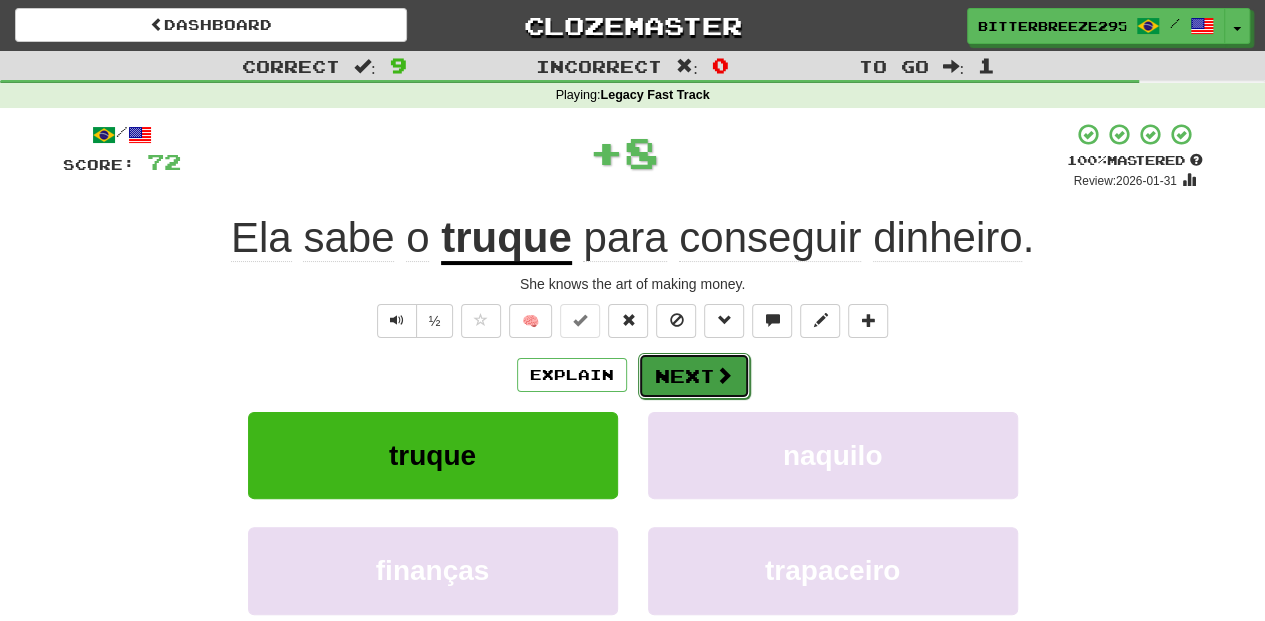 click on "Next" at bounding box center (694, 376) 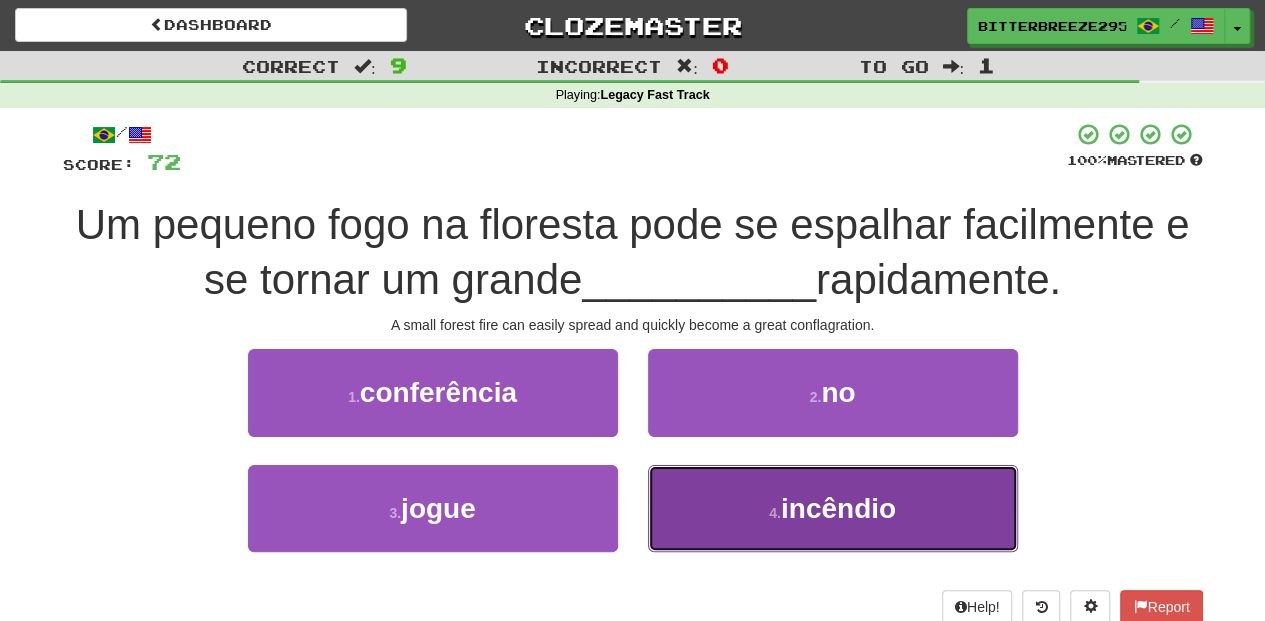 click on "4 .  incêndio" at bounding box center [833, 508] 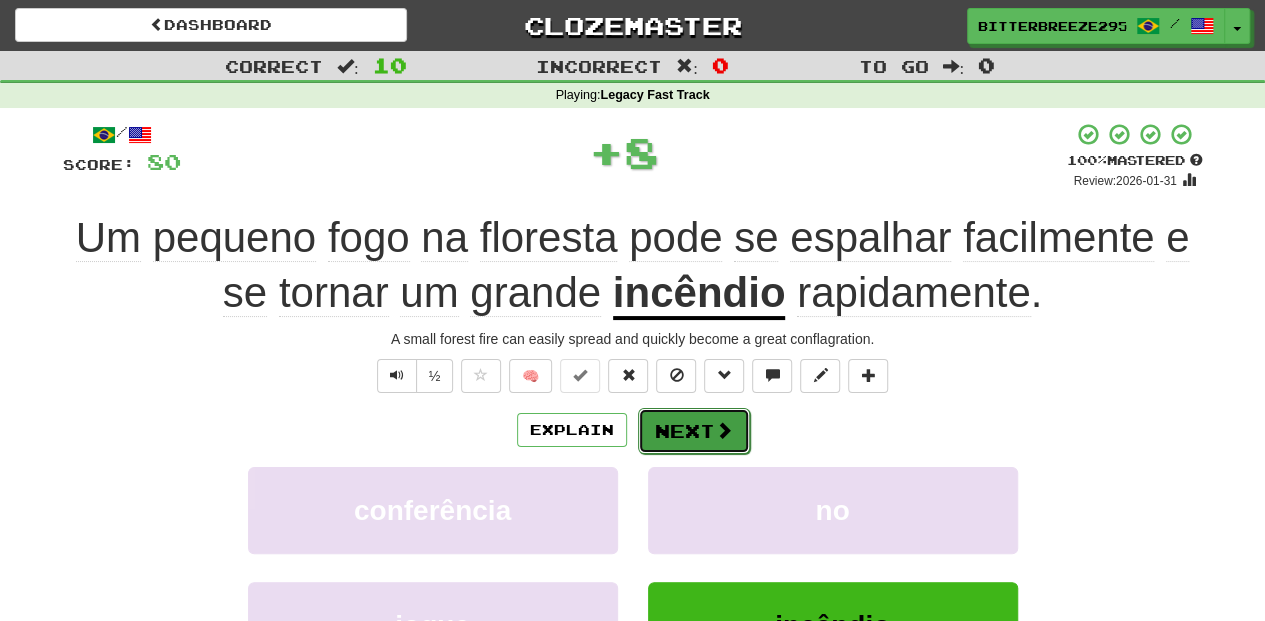 click on "Next" at bounding box center [694, 431] 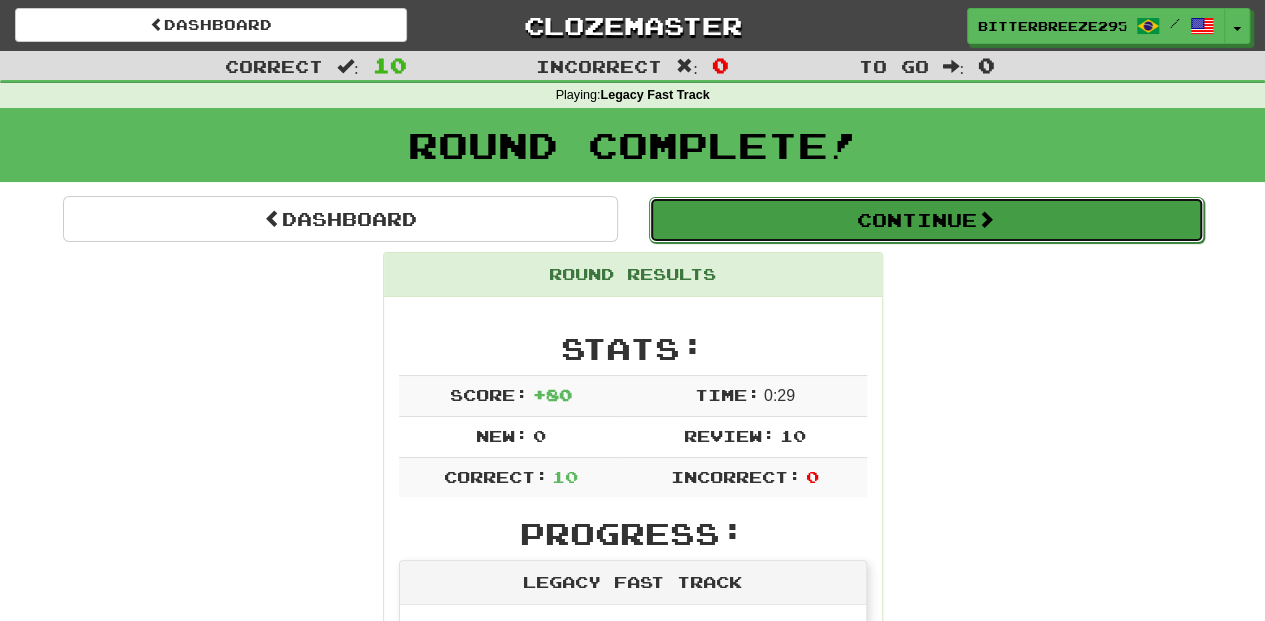 click on "Continue" at bounding box center (926, 220) 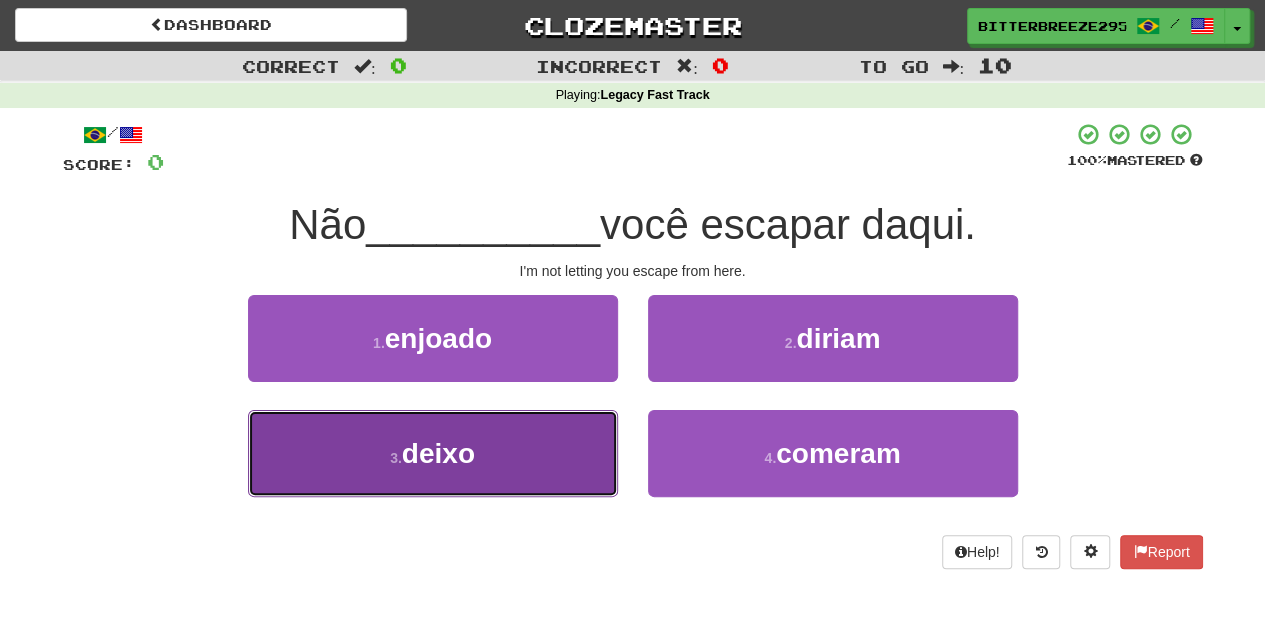 click on "3 .  deixo" at bounding box center (433, 453) 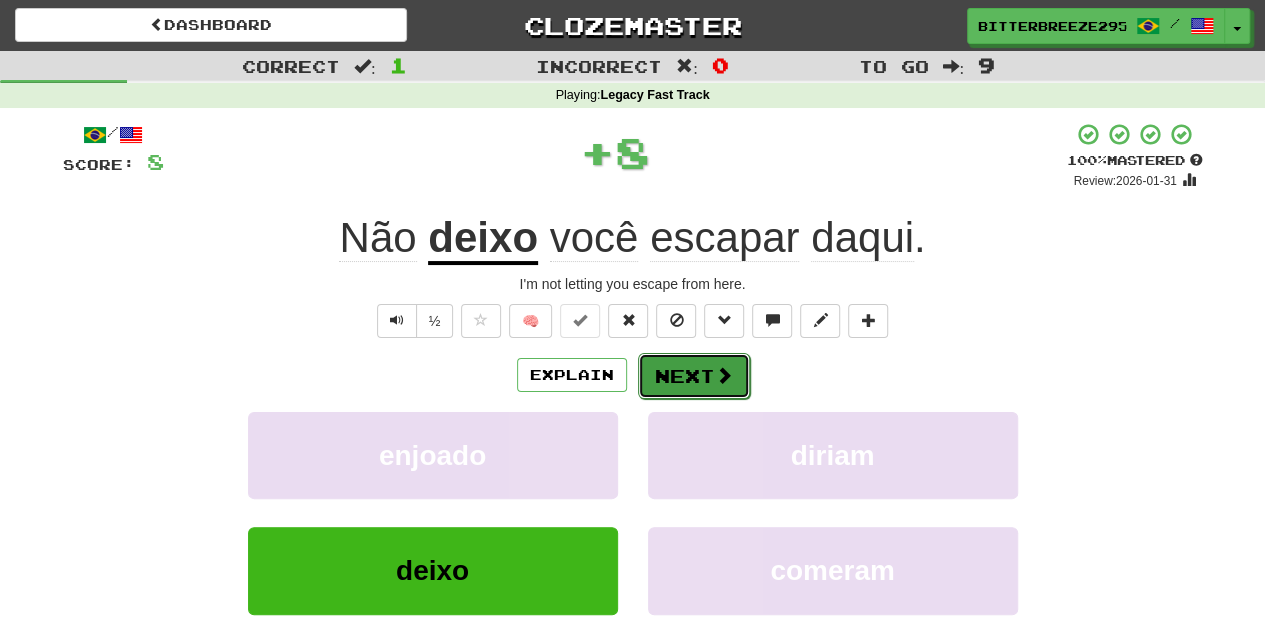 click on "Next" at bounding box center [694, 376] 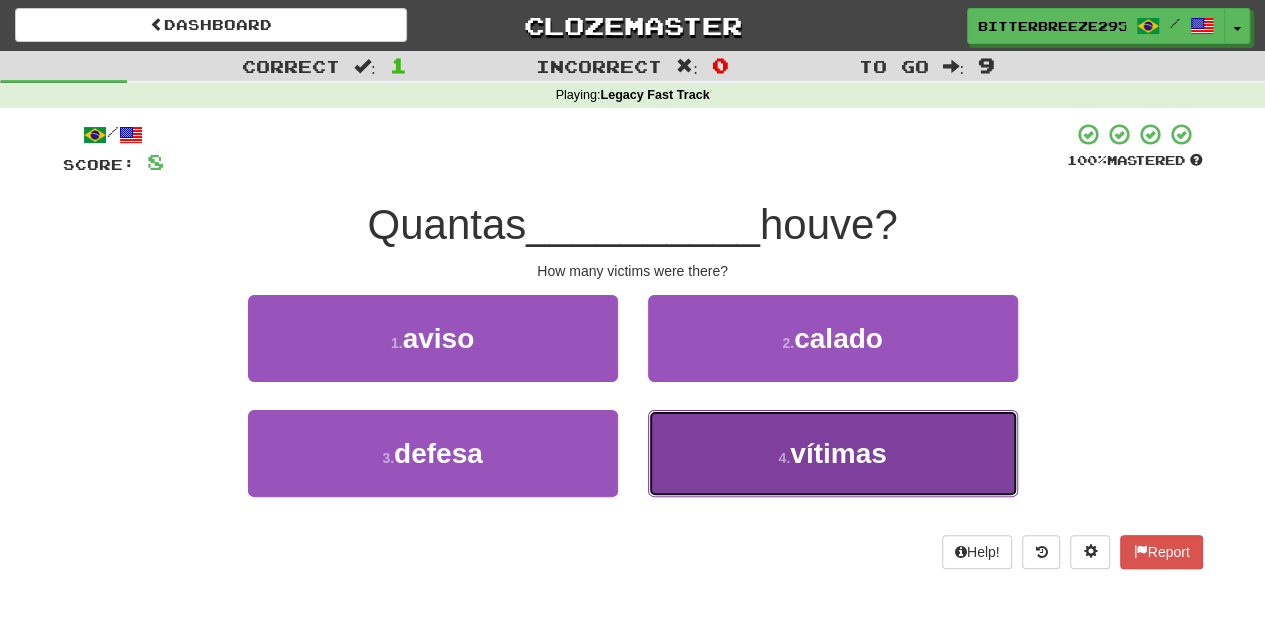 click on "4 .  vítimas" at bounding box center [833, 453] 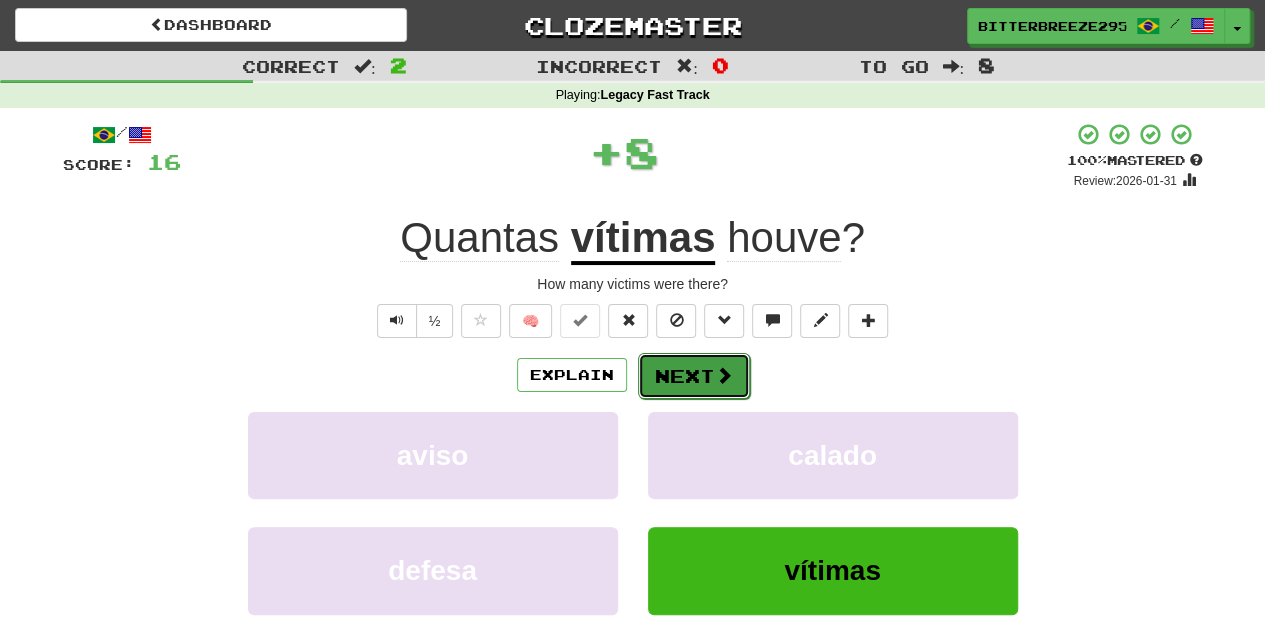 click on "Next" at bounding box center [694, 376] 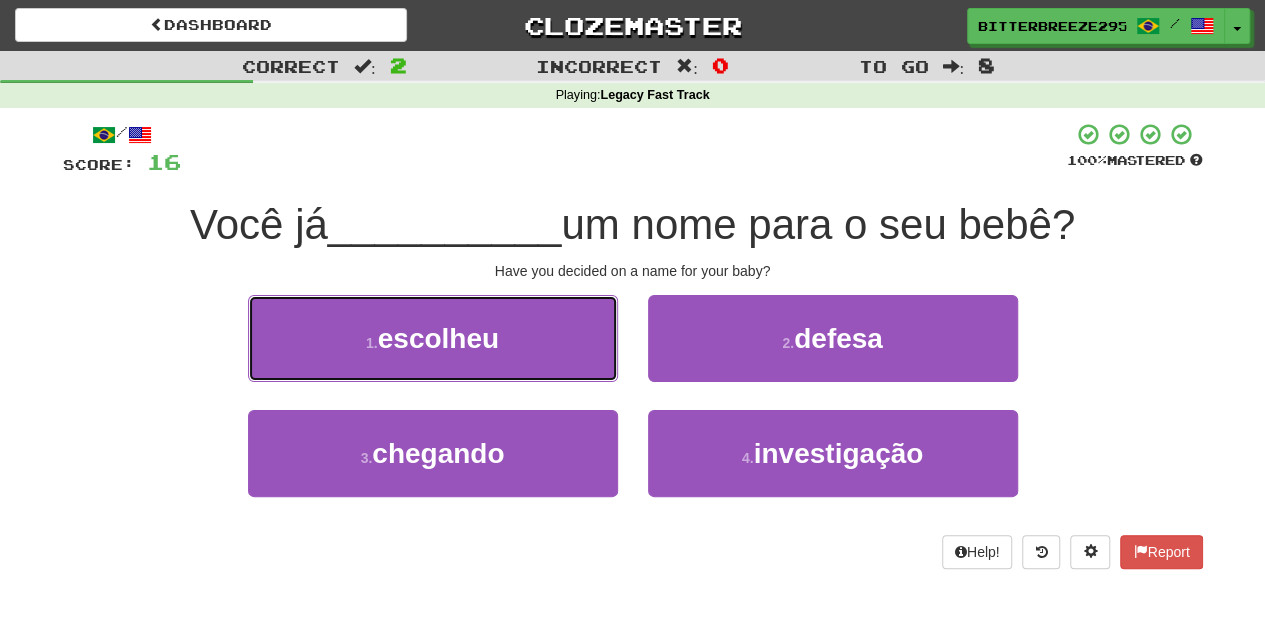 click on "1 .  escolheu" at bounding box center (433, 338) 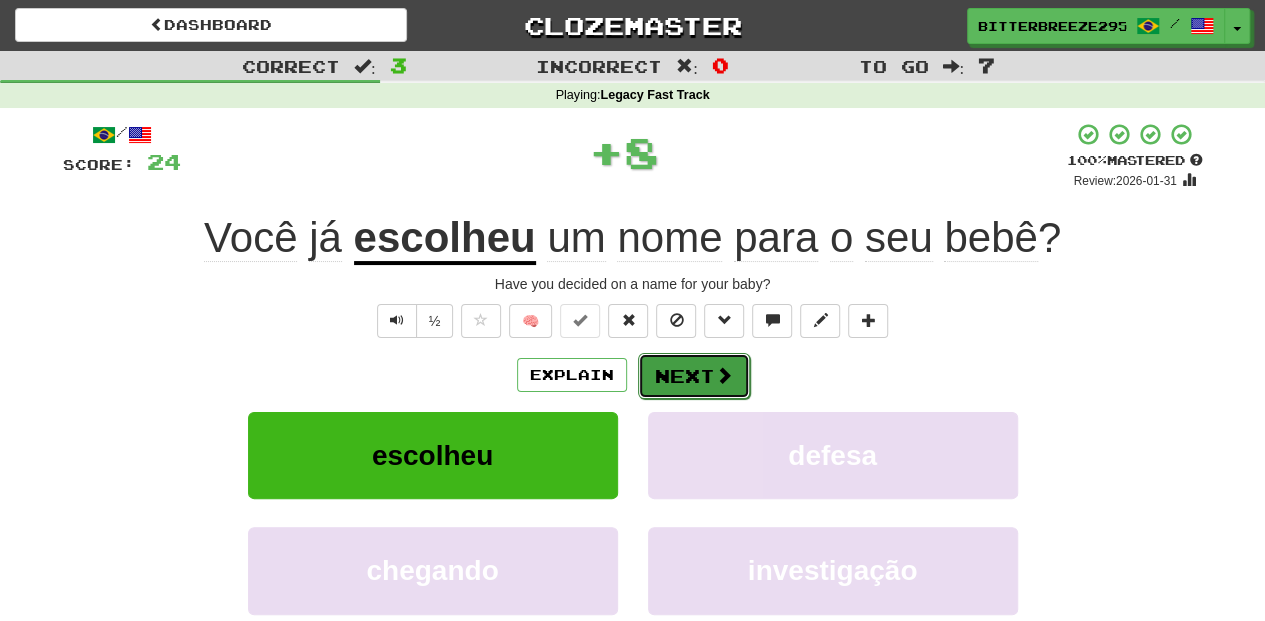 click on "Next" at bounding box center [694, 376] 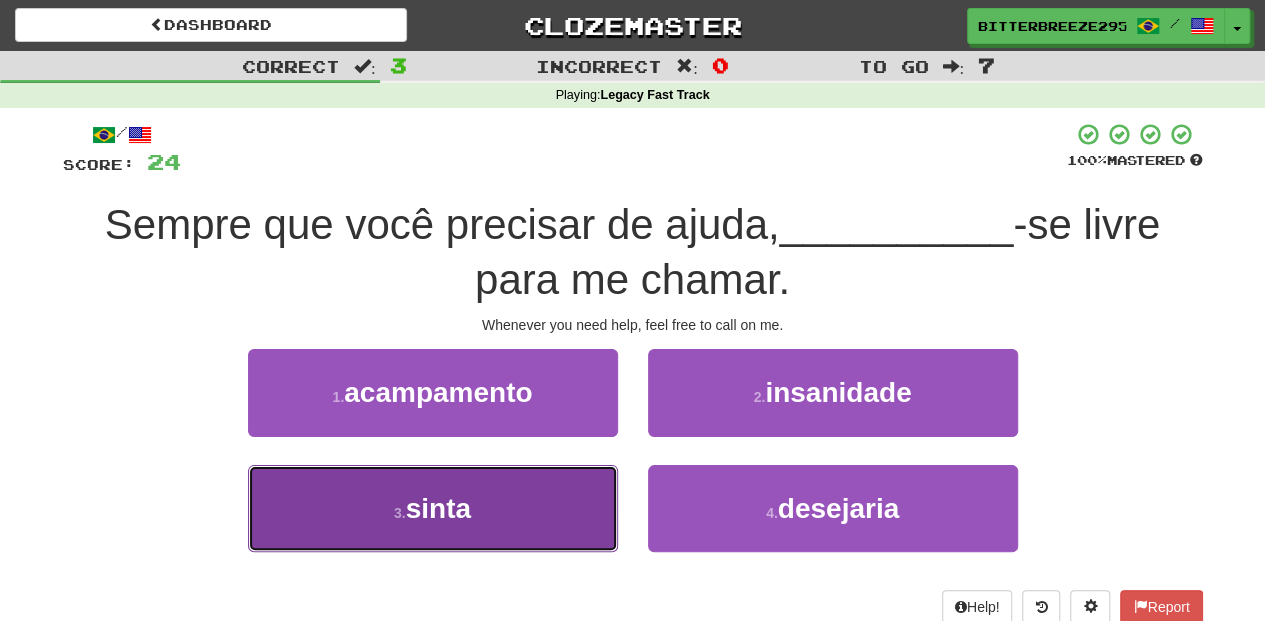 click on "3 .  sinta" at bounding box center (433, 508) 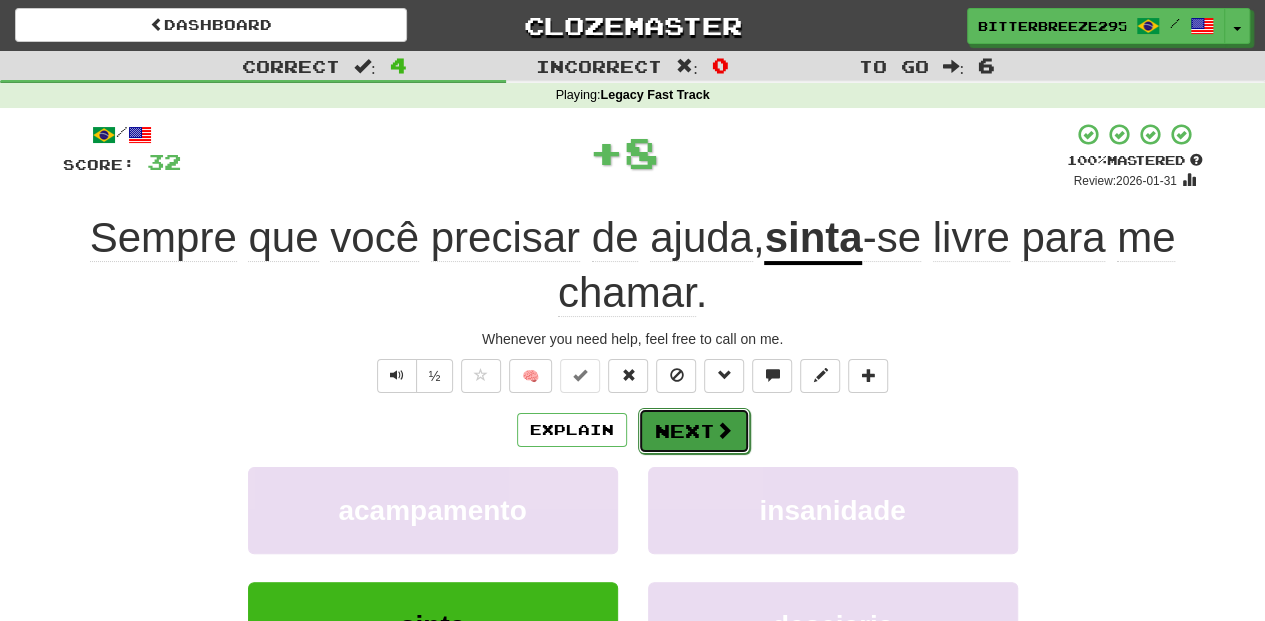 click on "Next" at bounding box center (694, 431) 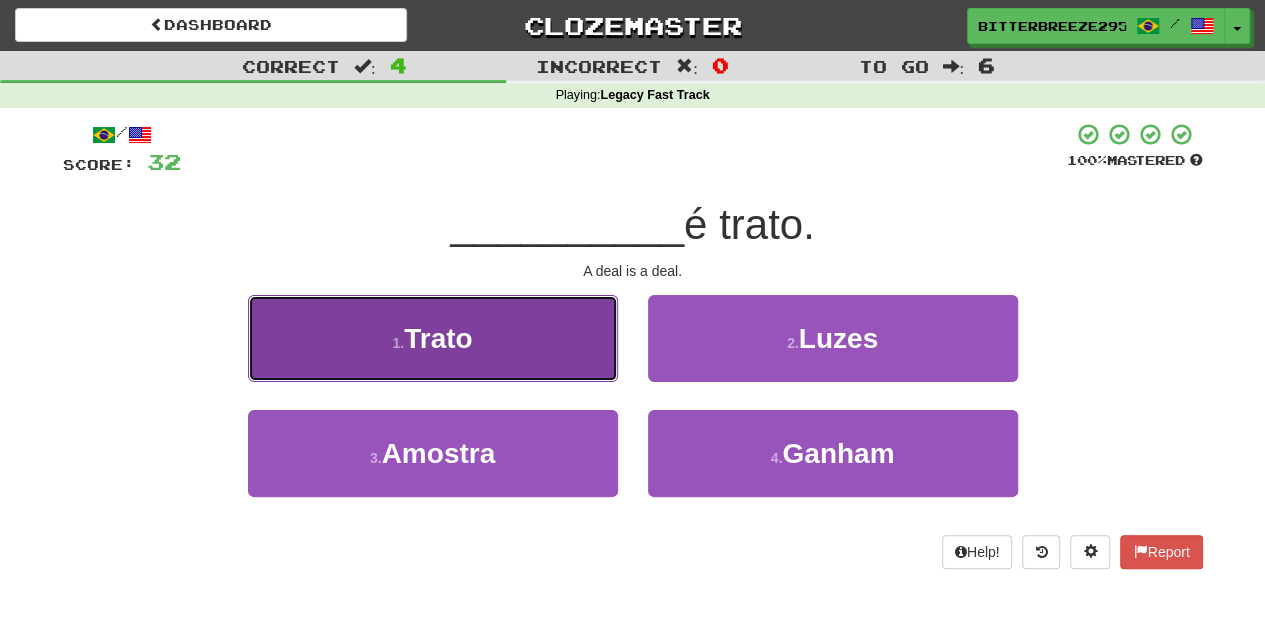 click on "1 .  Trato" at bounding box center (433, 338) 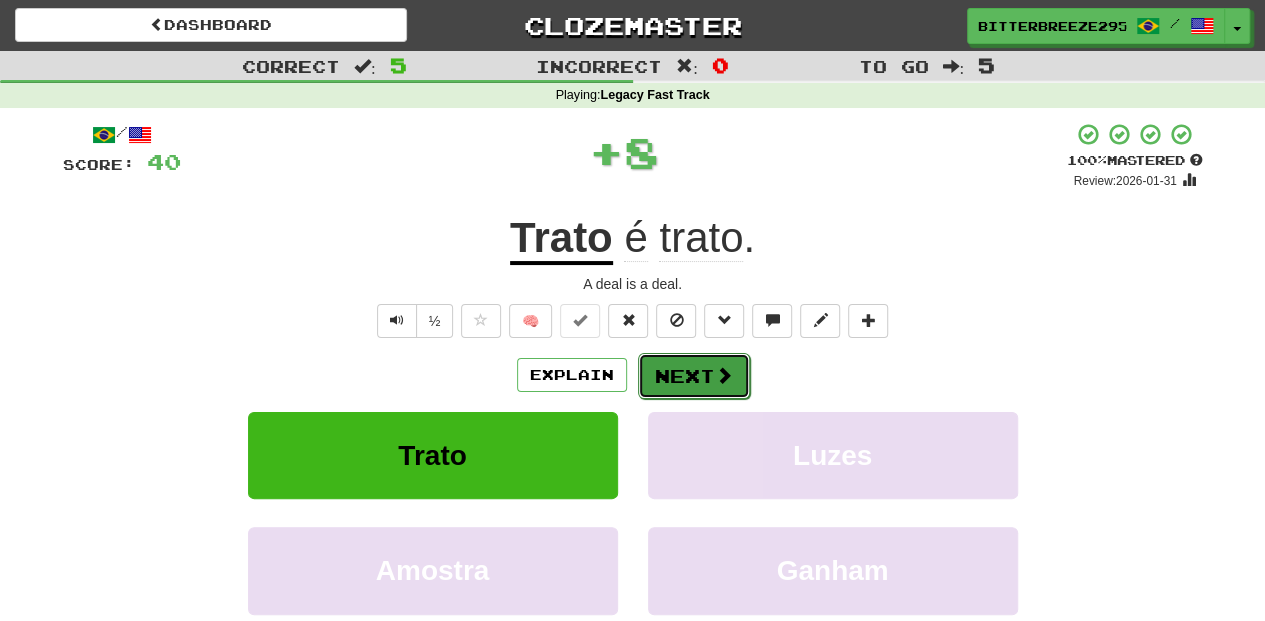 click on "Next" at bounding box center [694, 376] 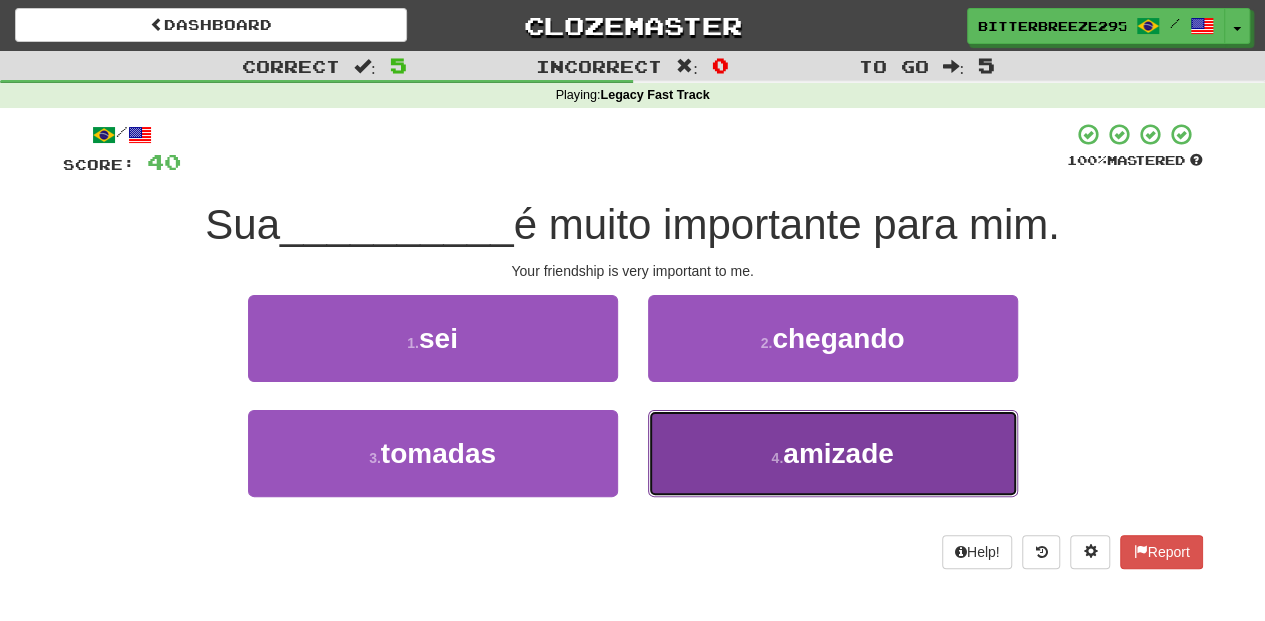 click on "4 .  amizade" at bounding box center [833, 453] 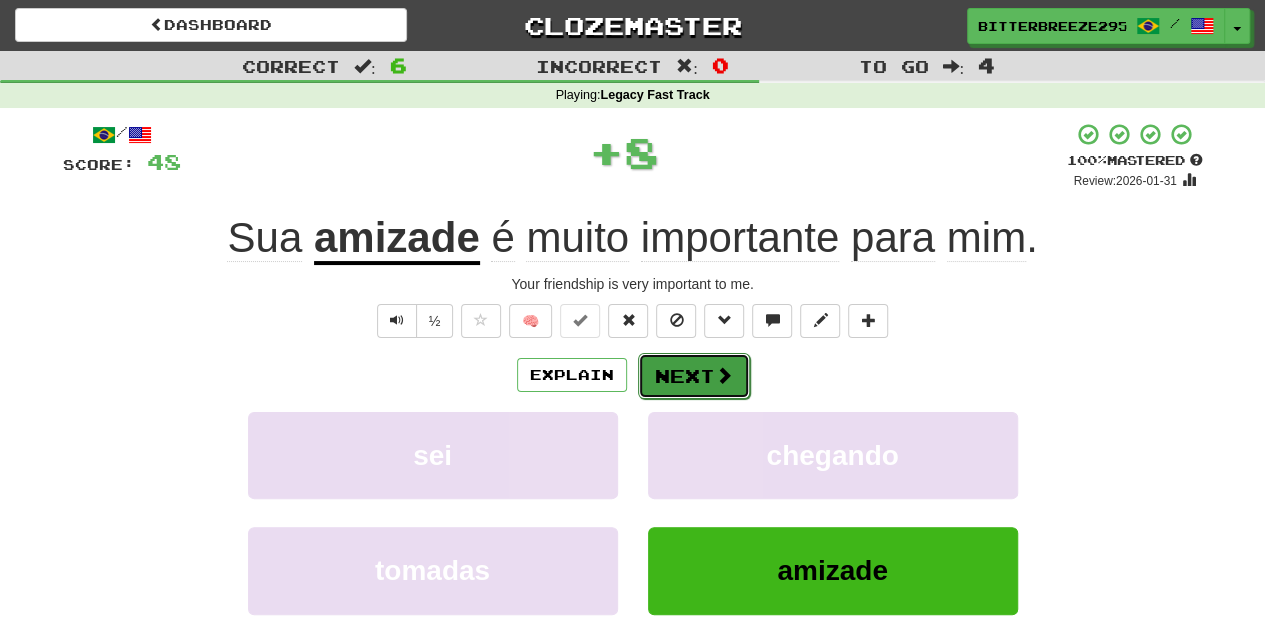click on "Next" at bounding box center [694, 376] 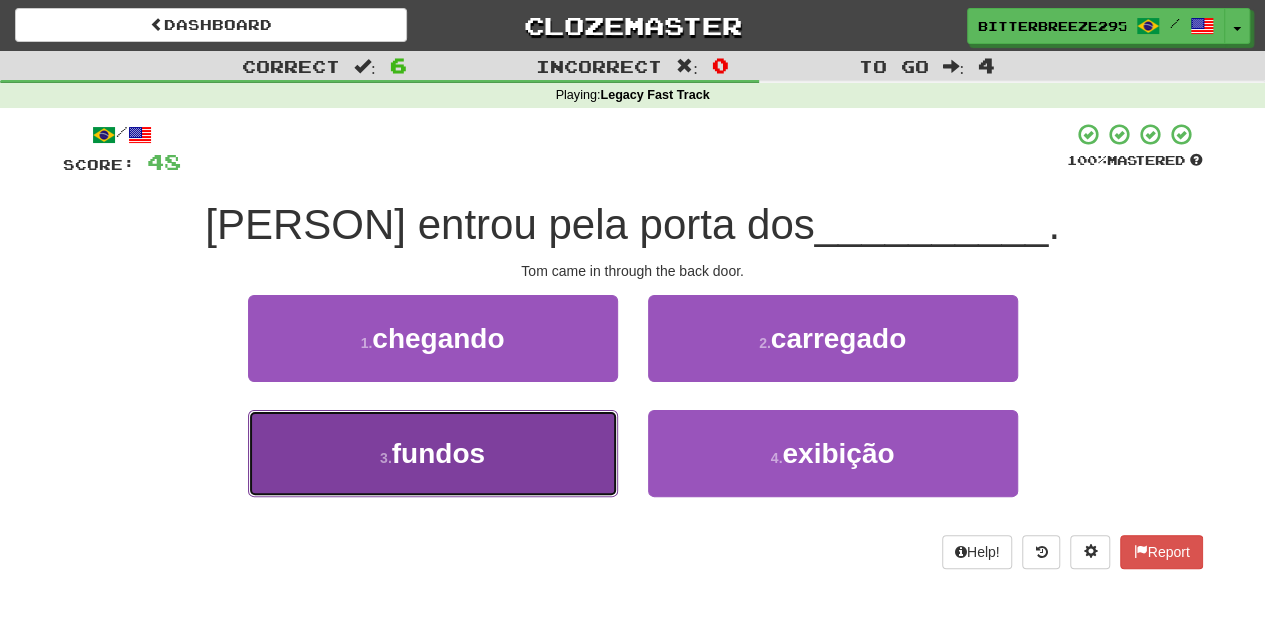 click on "3 .  fundos" at bounding box center (433, 453) 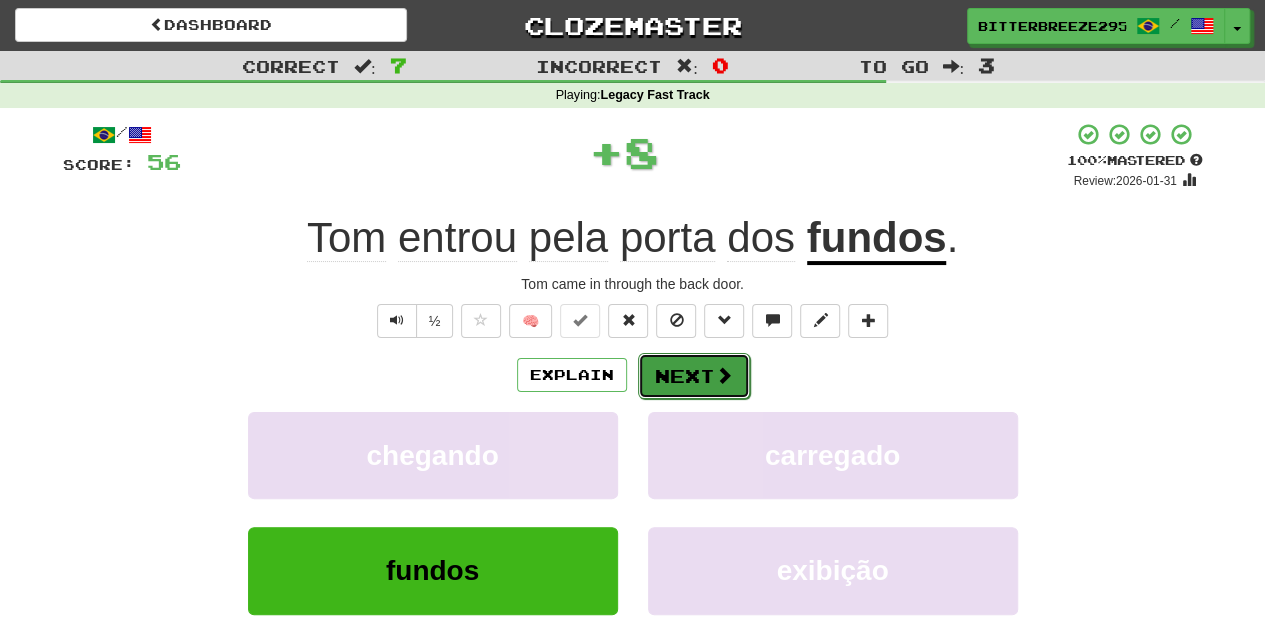 click on "Next" at bounding box center [694, 376] 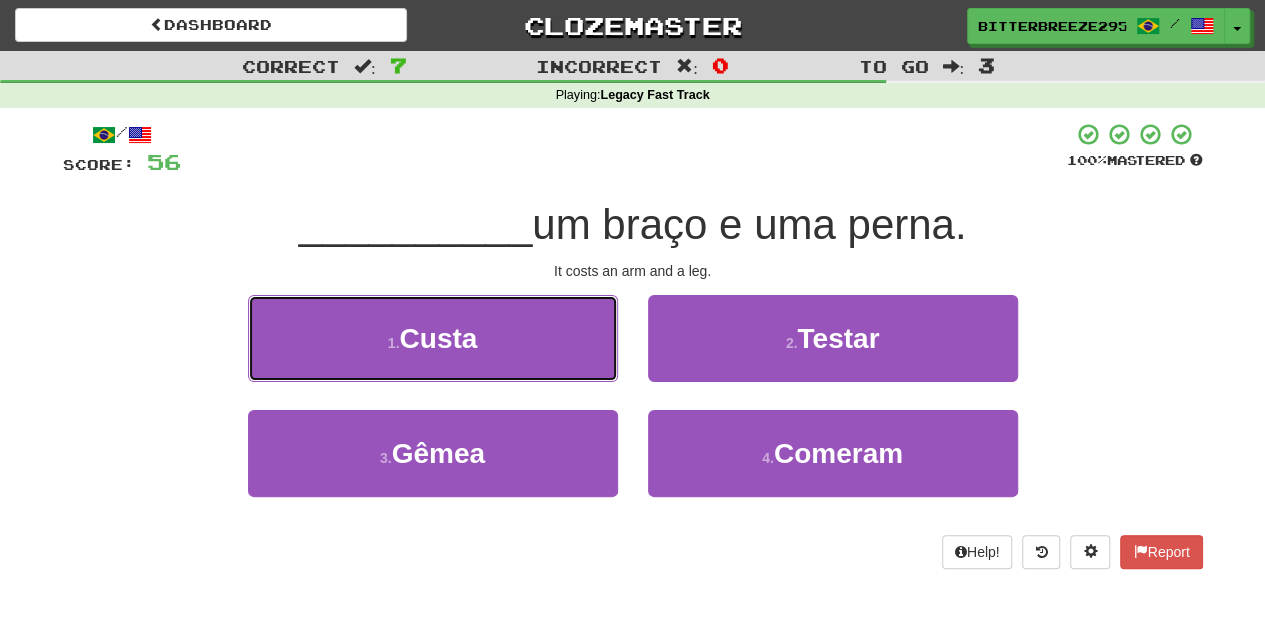 drag, startPoint x: 575, startPoint y: 345, endPoint x: 592, endPoint y: 349, distance: 17.464249 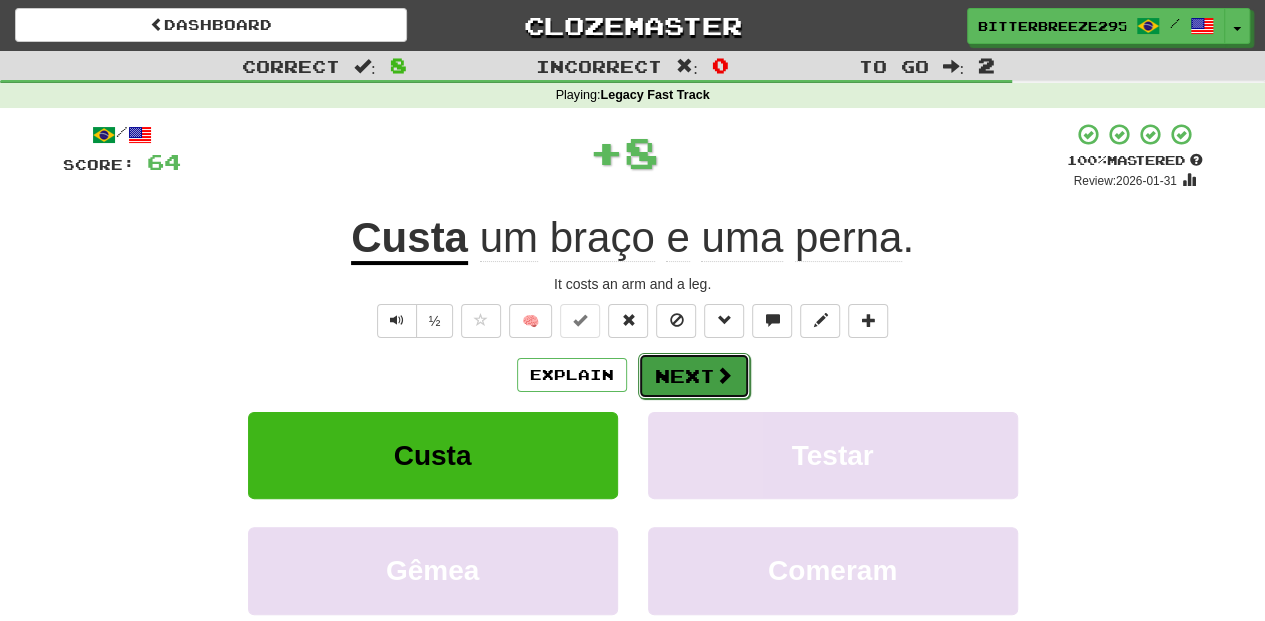 click on "Next" at bounding box center (694, 376) 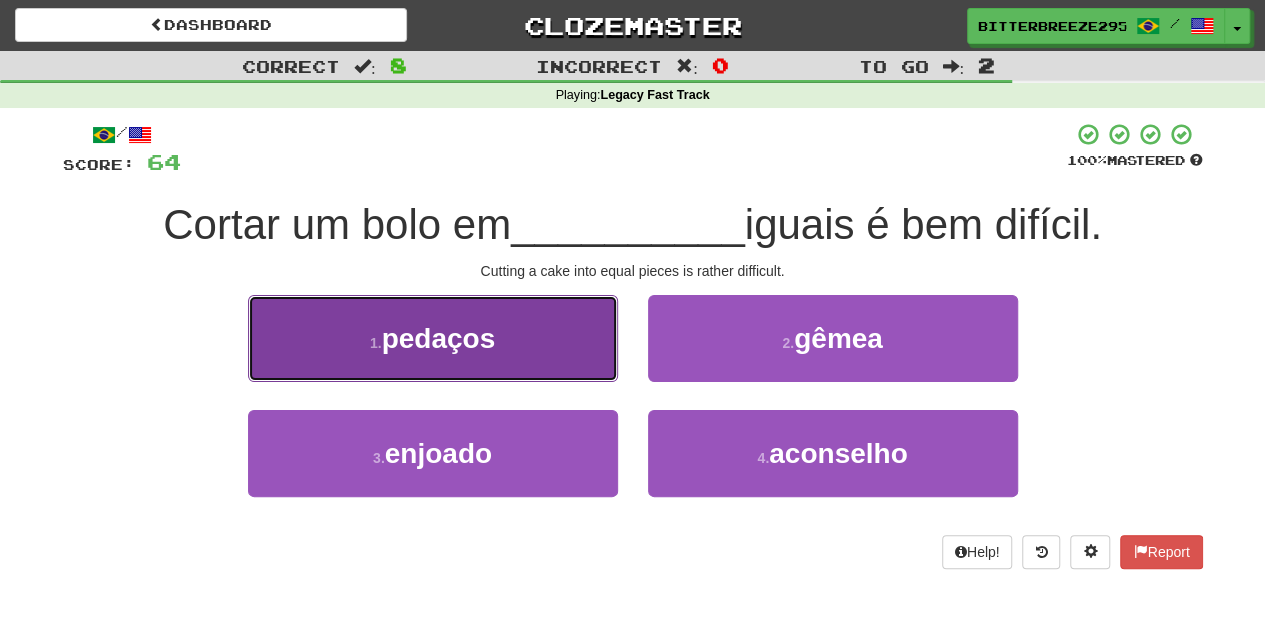 click on "1 .  pedaços" at bounding box center (433, 338) 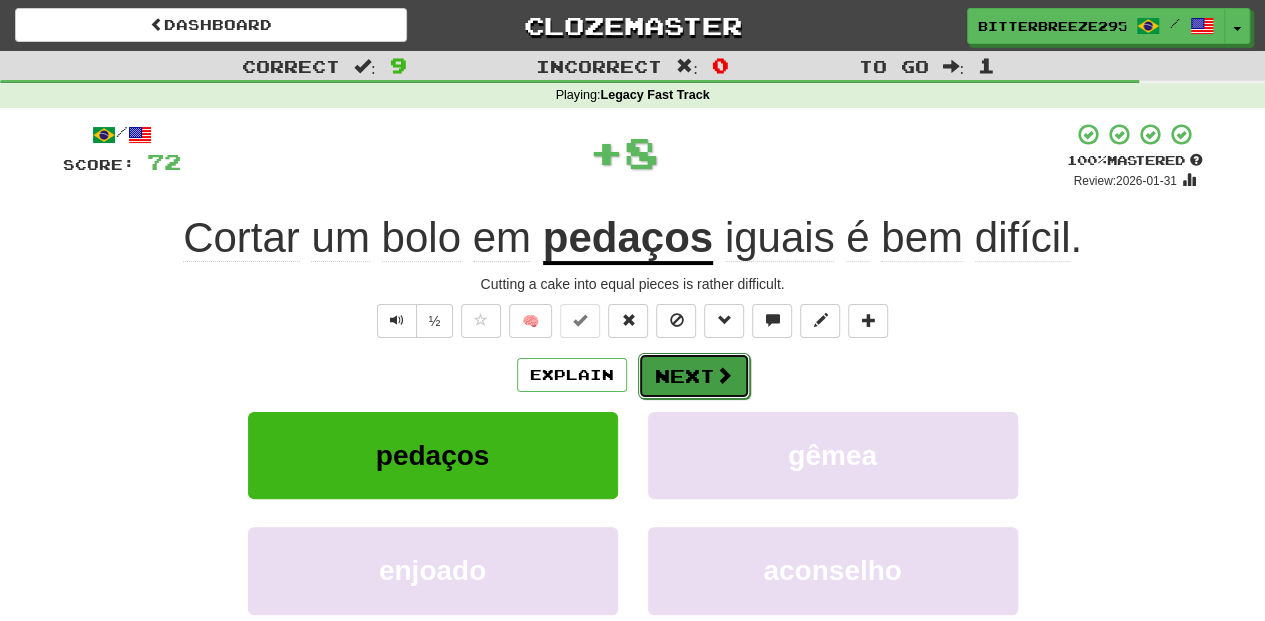 click on "Next" at bounding box center (694, 376) 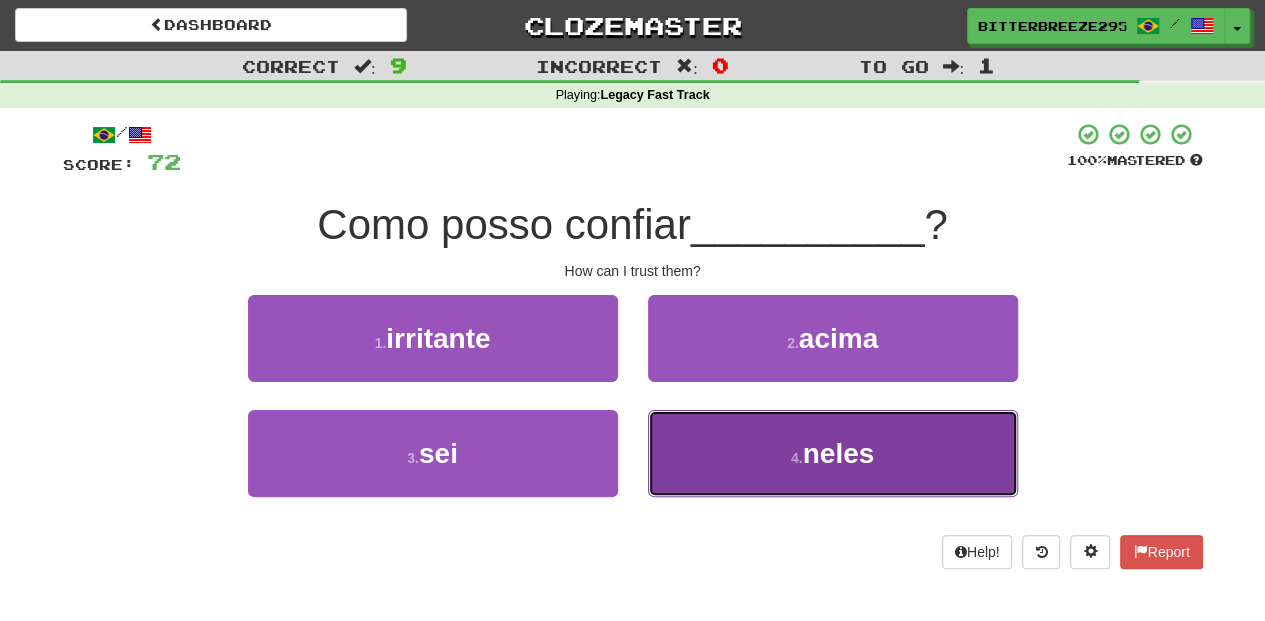 click on "4 .  neles" at bounding box center (833, 453) 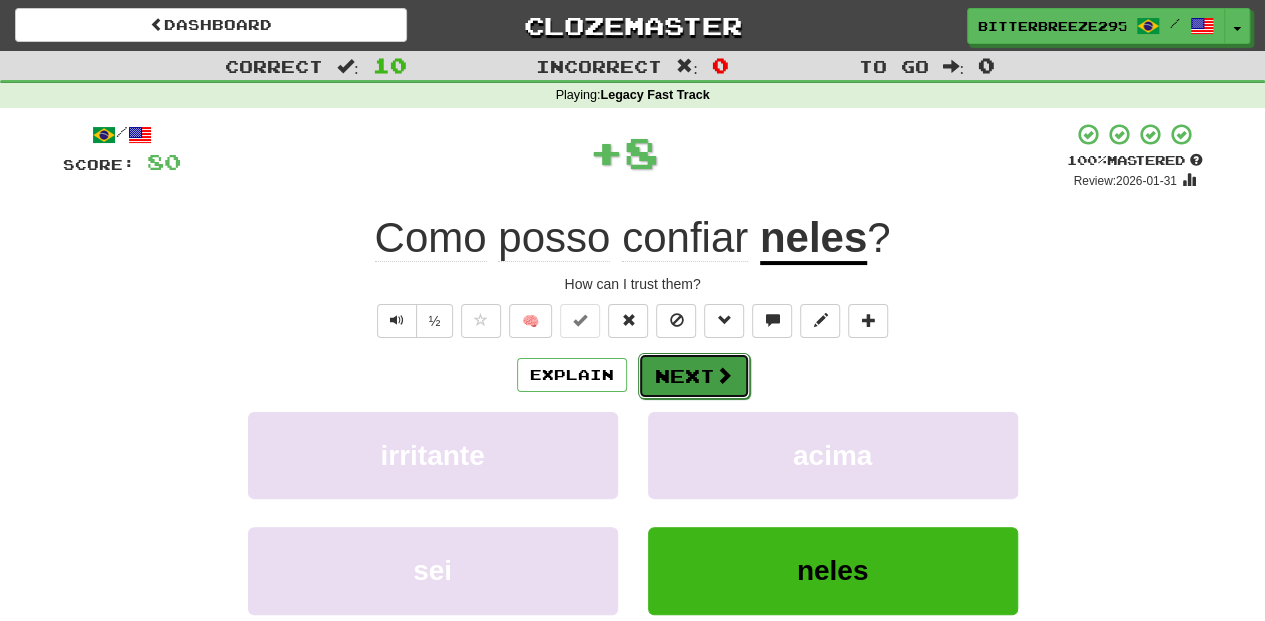 click on "Next" at bounding box center [694, 376] 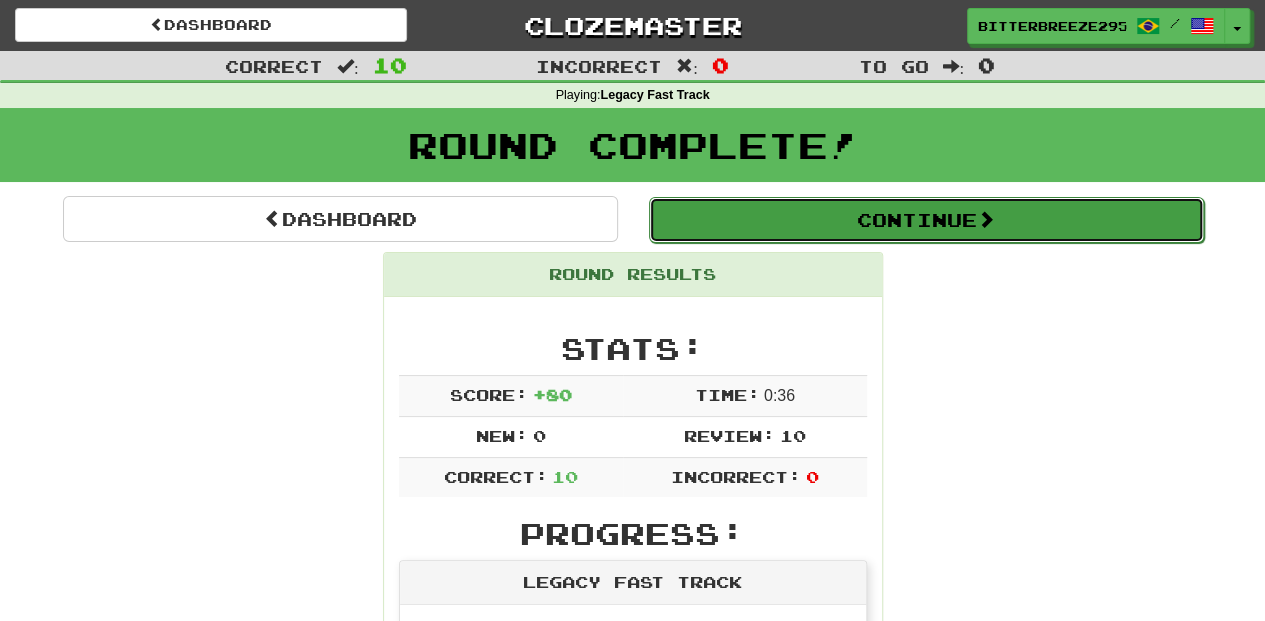 click on "Continue" at bounding box center (926, 220) 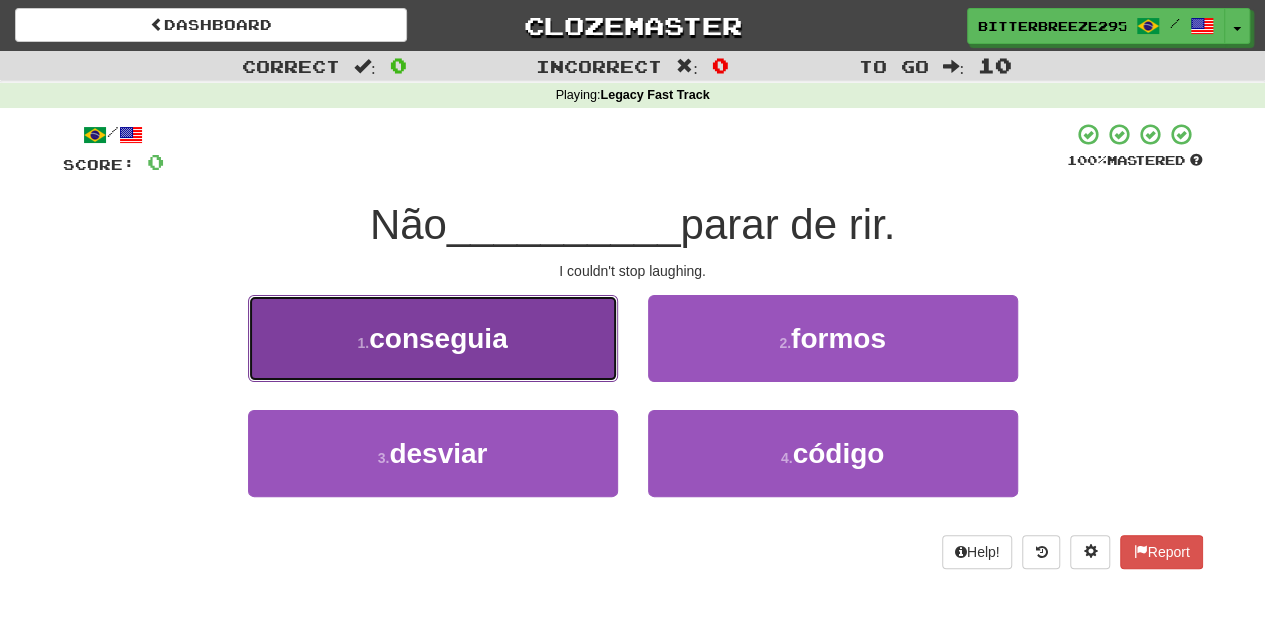 click on "1 .  conseguia" at bounding box center (433, 338) 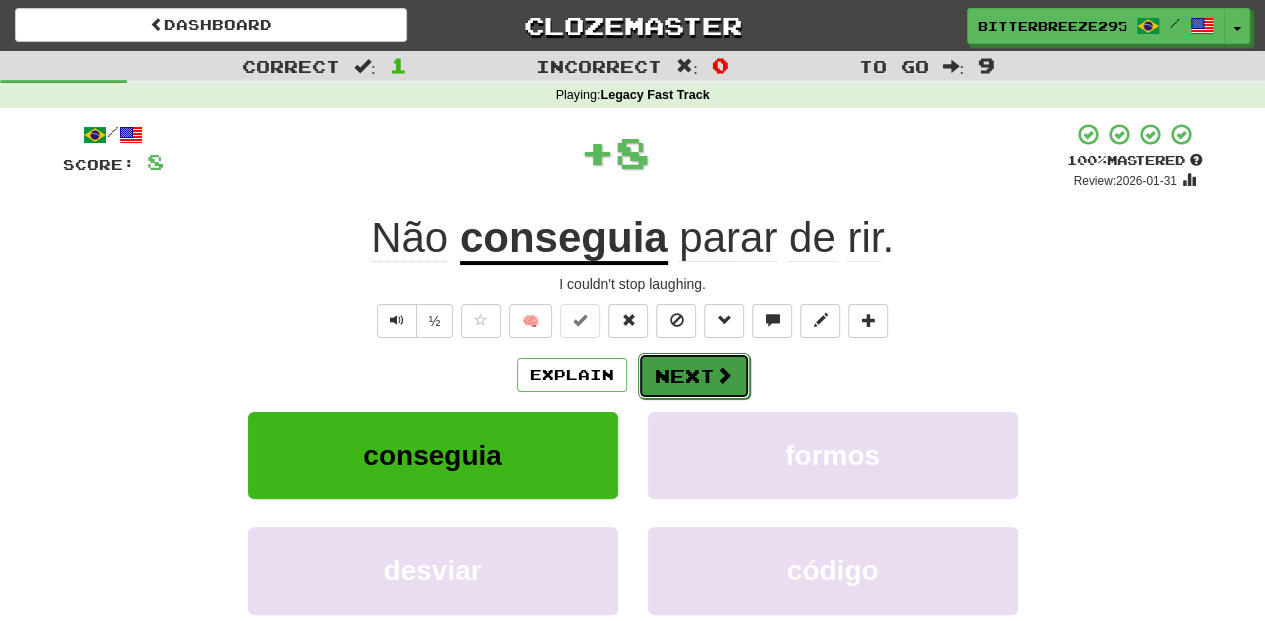 click on "Next" at bounding box center [694, 376] 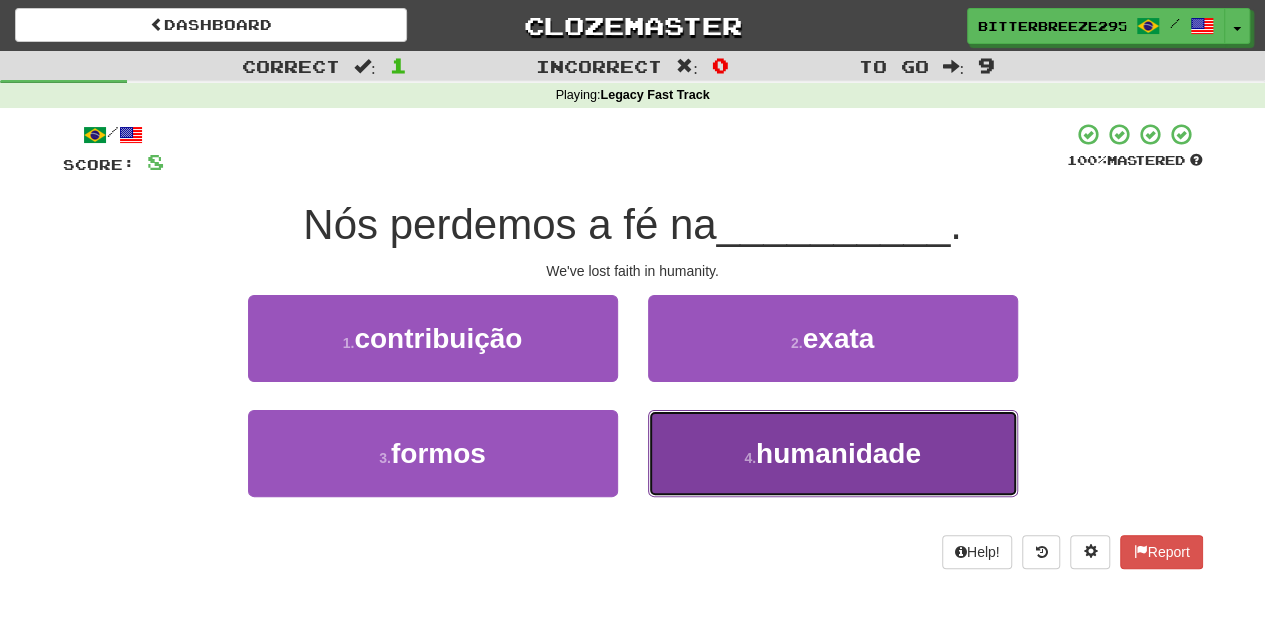 click on "4 .  humanidade" at bounding box center [833, 453] 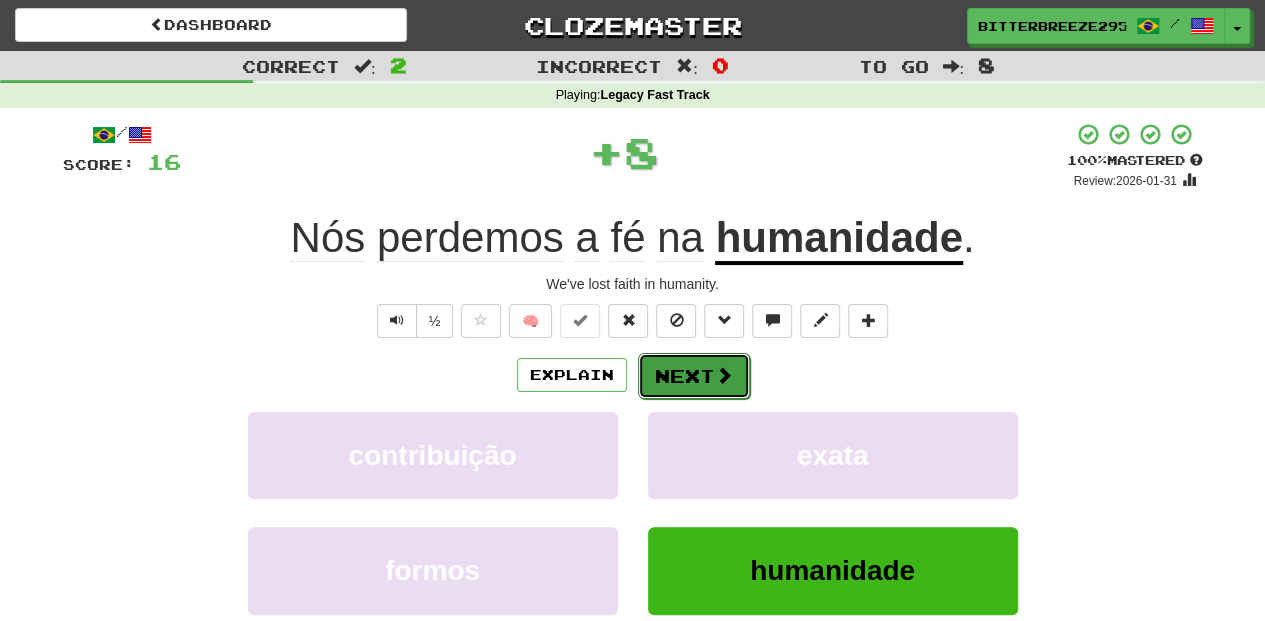click on "Next" at bounding box center [694, 376] 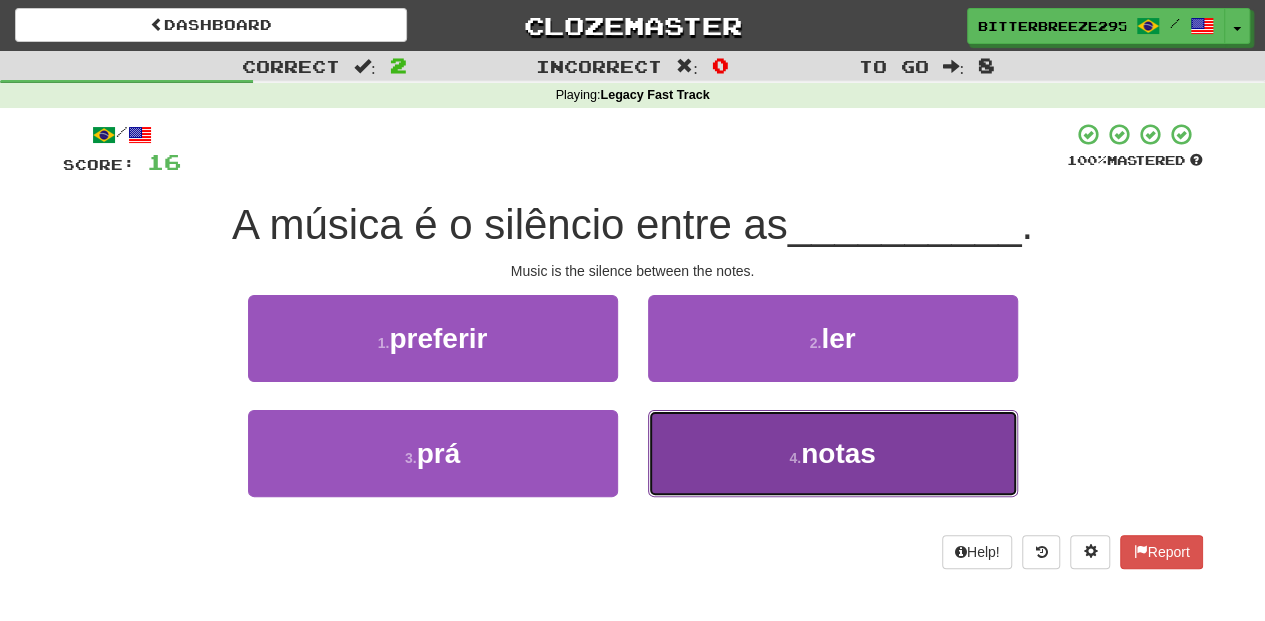 click on "4 .  notas" at bounding box center (833, 453) 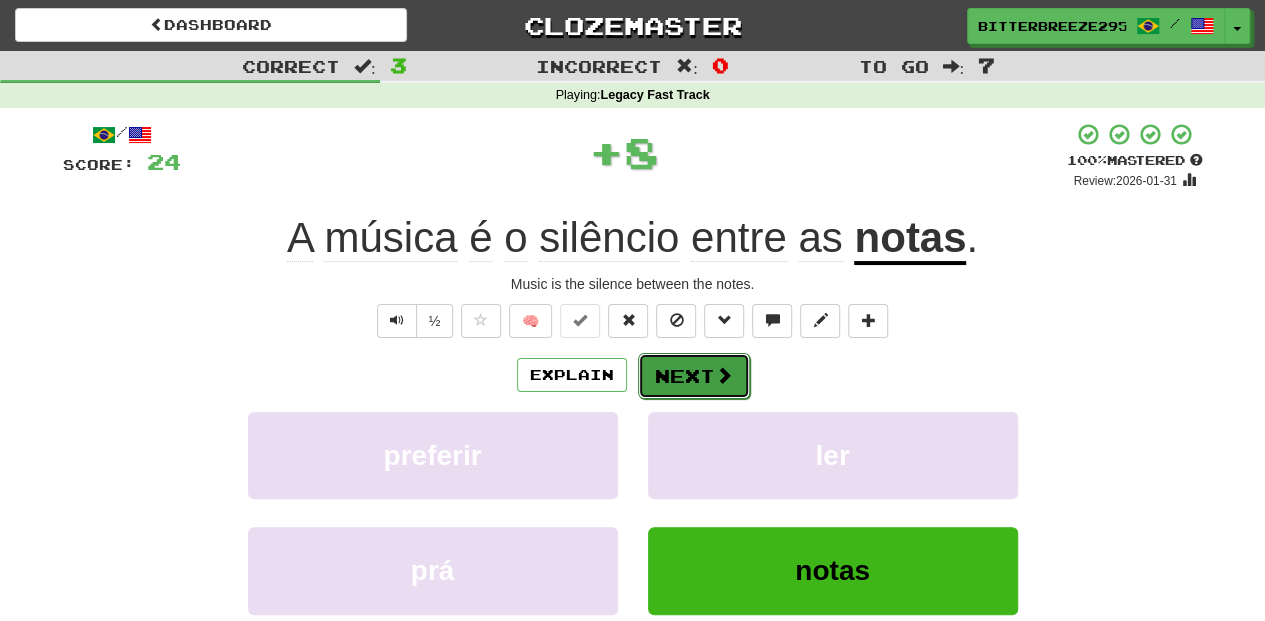 click on "Next" at bounding box center [694, 376] 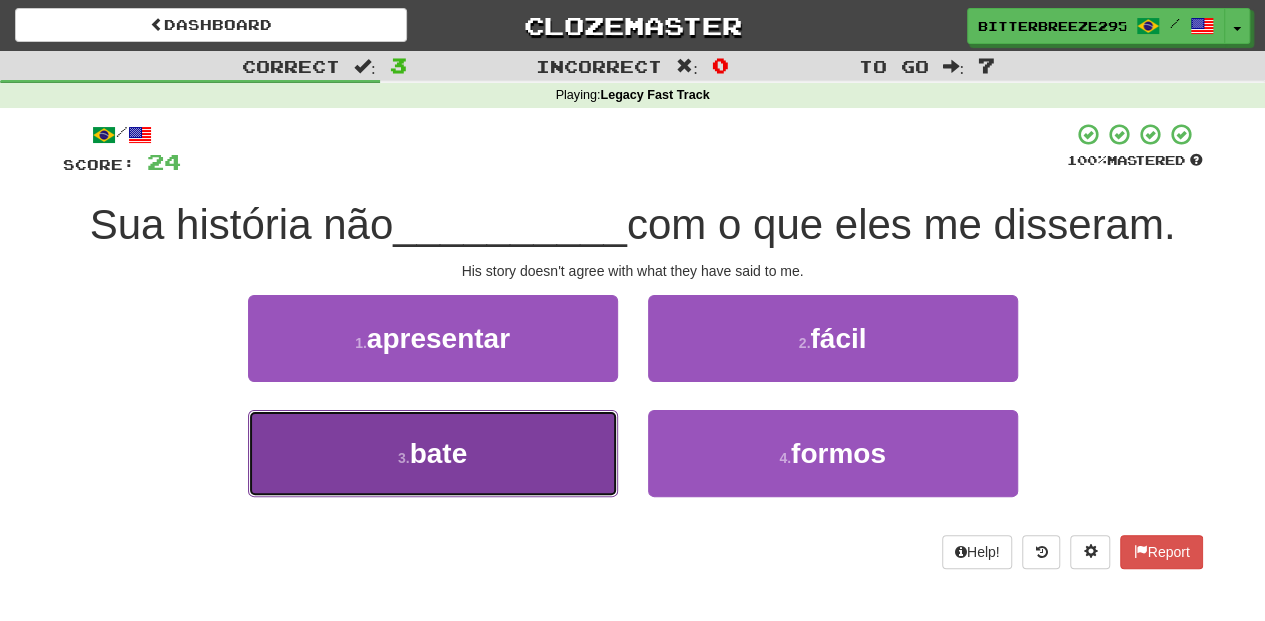 click on "3 .  bate" at bounding box center [433, 453] 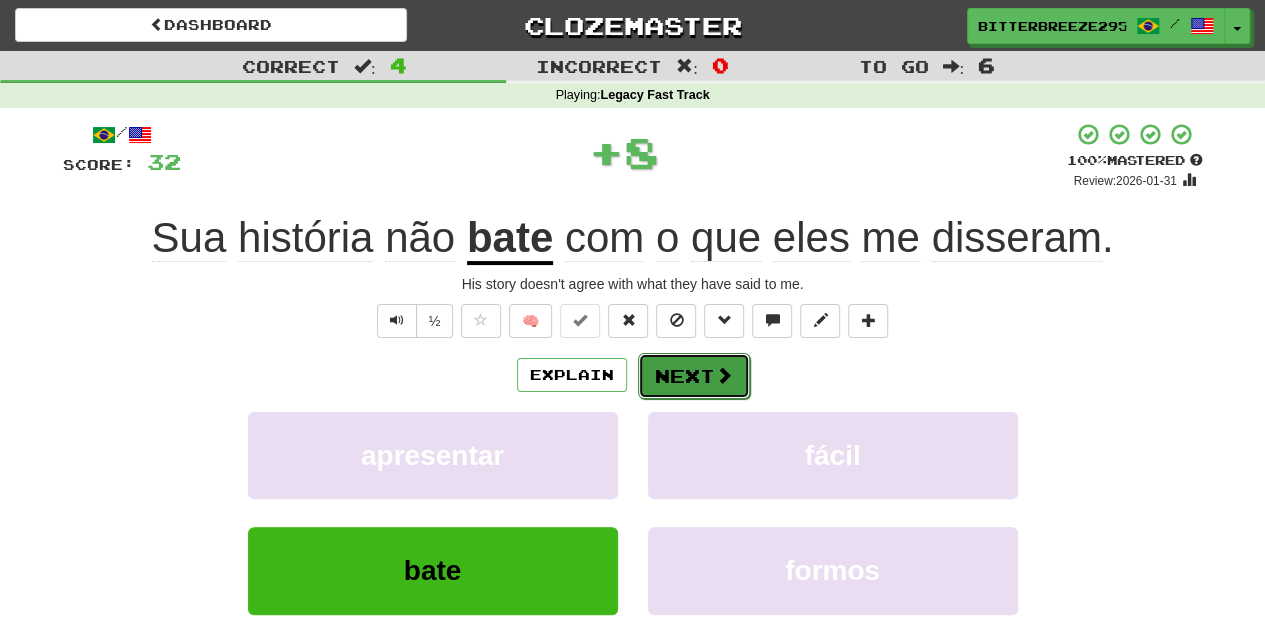 click on "Next" at bounding box center (694, 376) 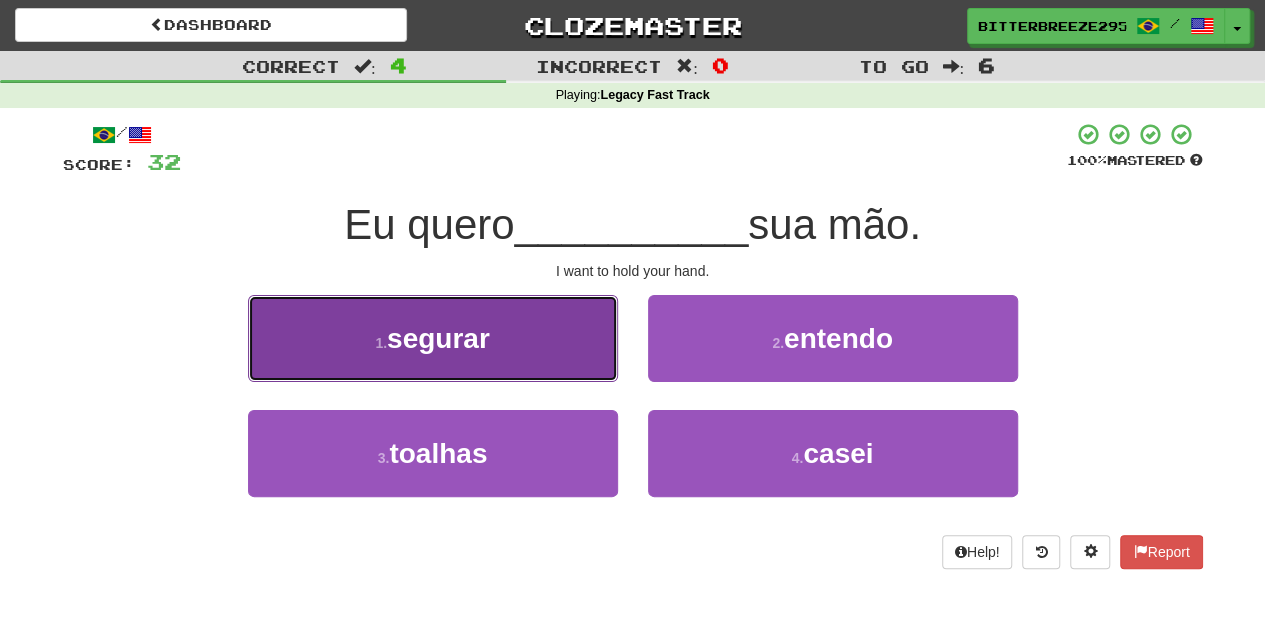 click on "1 .  segurar" at bounding box center [433, 338] 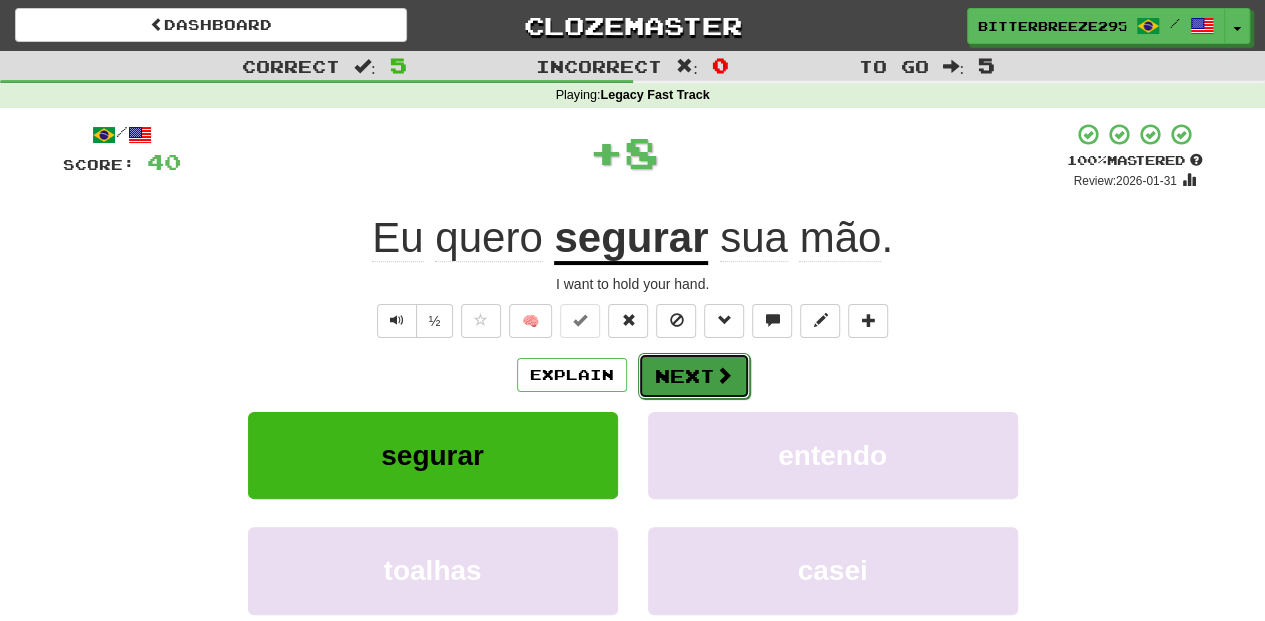 click on "Next" at bounding box center (694, 376) 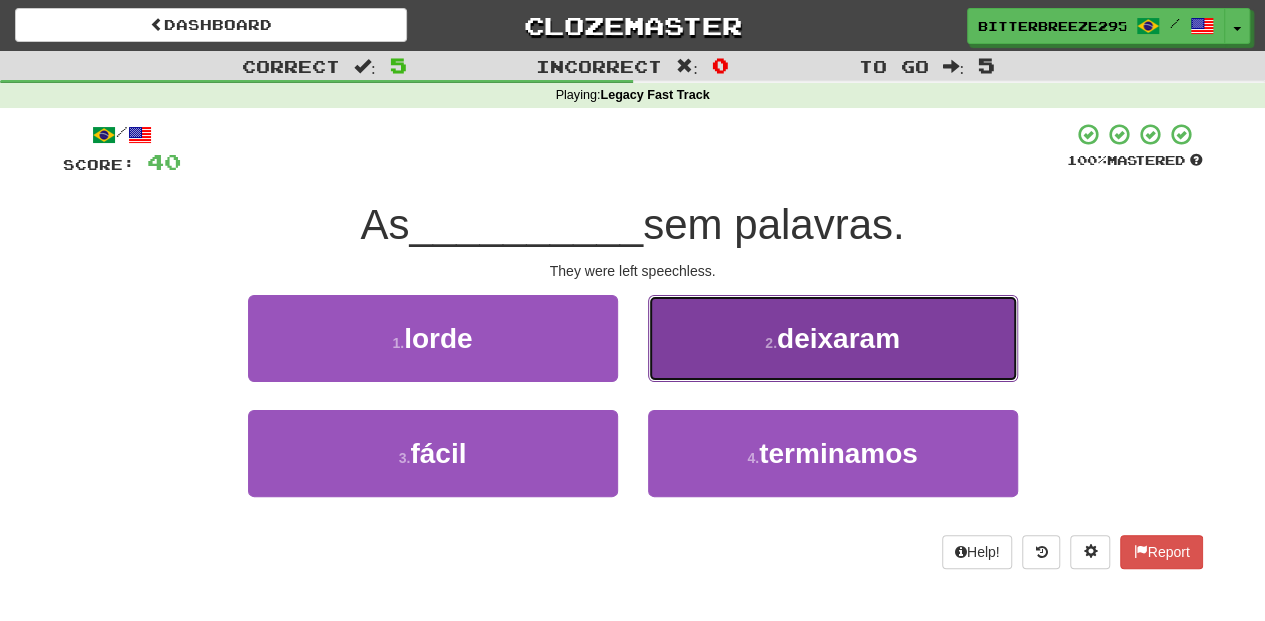 click on "2 .  deixaram" at bounding box center [833, 338] 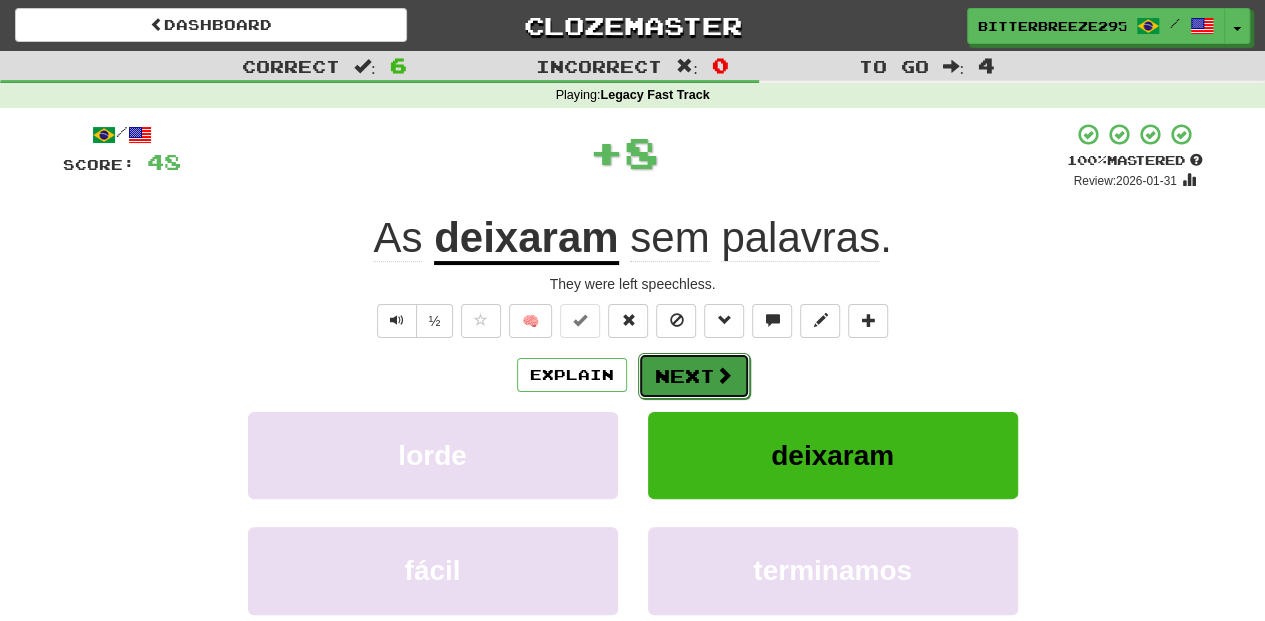 click on "Next" at bounding box center (694, 376) 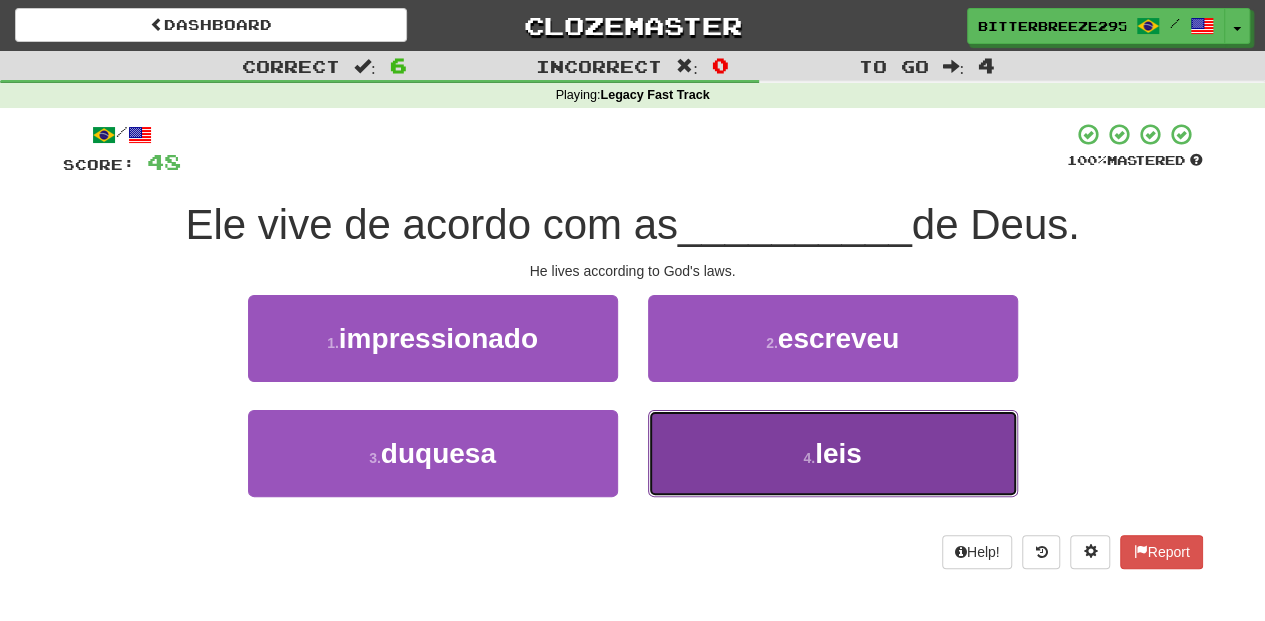 click on "4 .  leis" at bounding box center (833, 453) 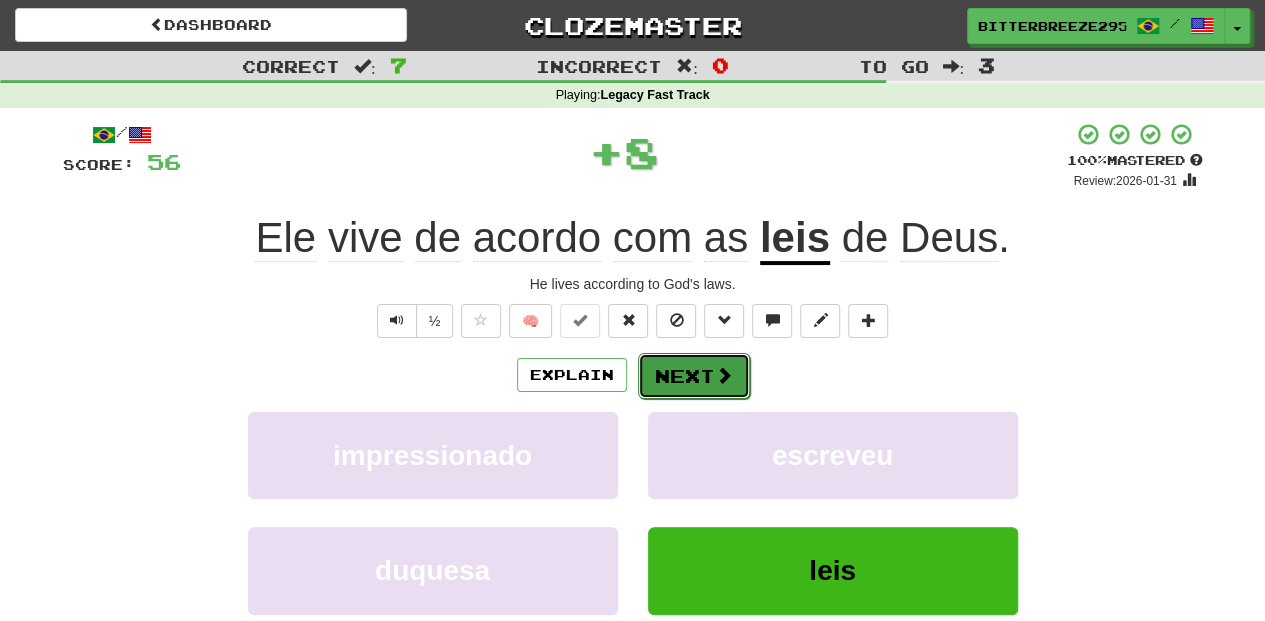 click on "Next" at bounding box center [694, 376] 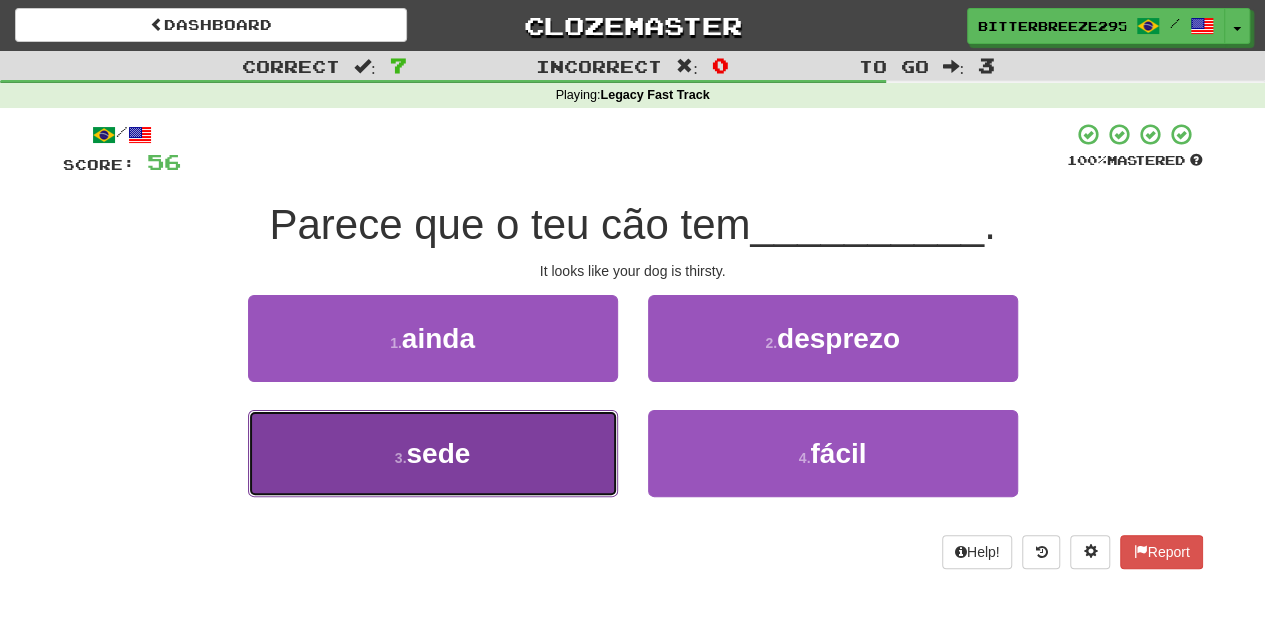 click on "3 .  sede" at bounding box center [433, 453] 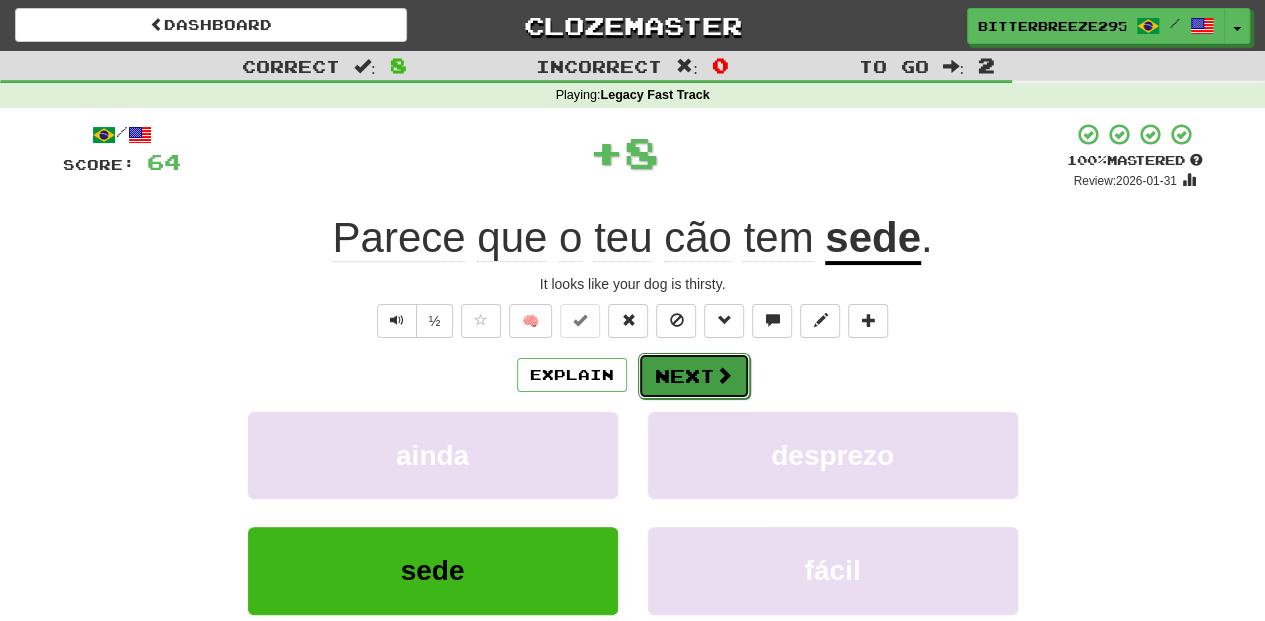 click on "Next" at bounding box center [694, 376] 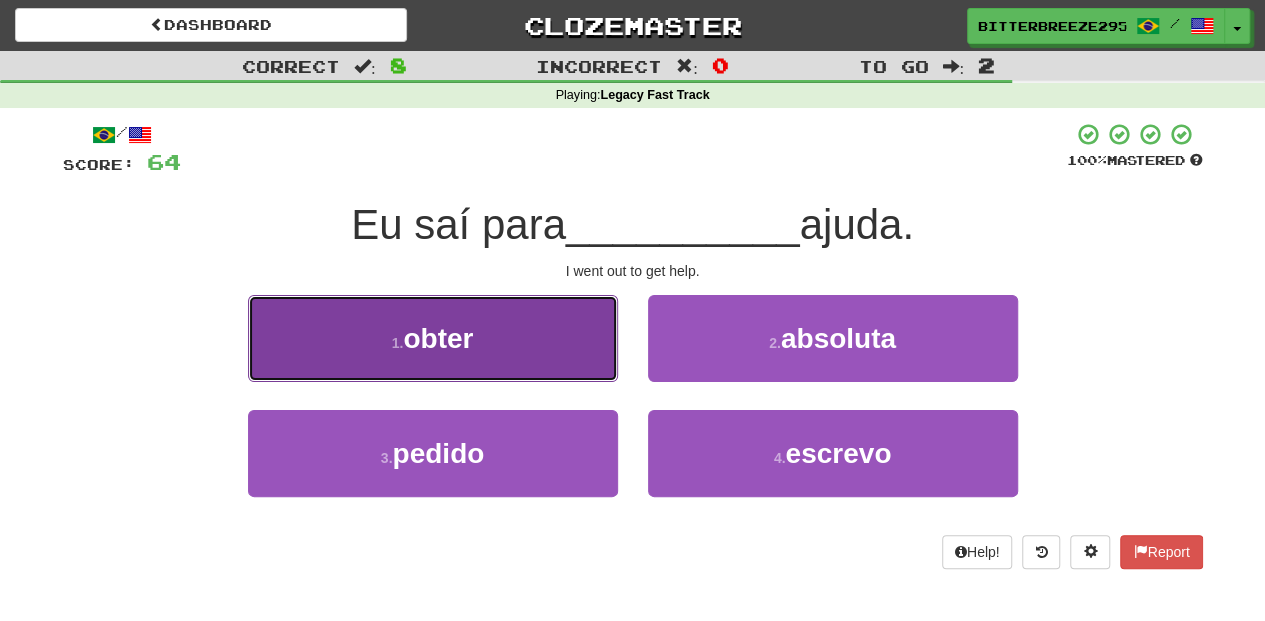 click on "1 .  obter" at bounding box center [433, 338] 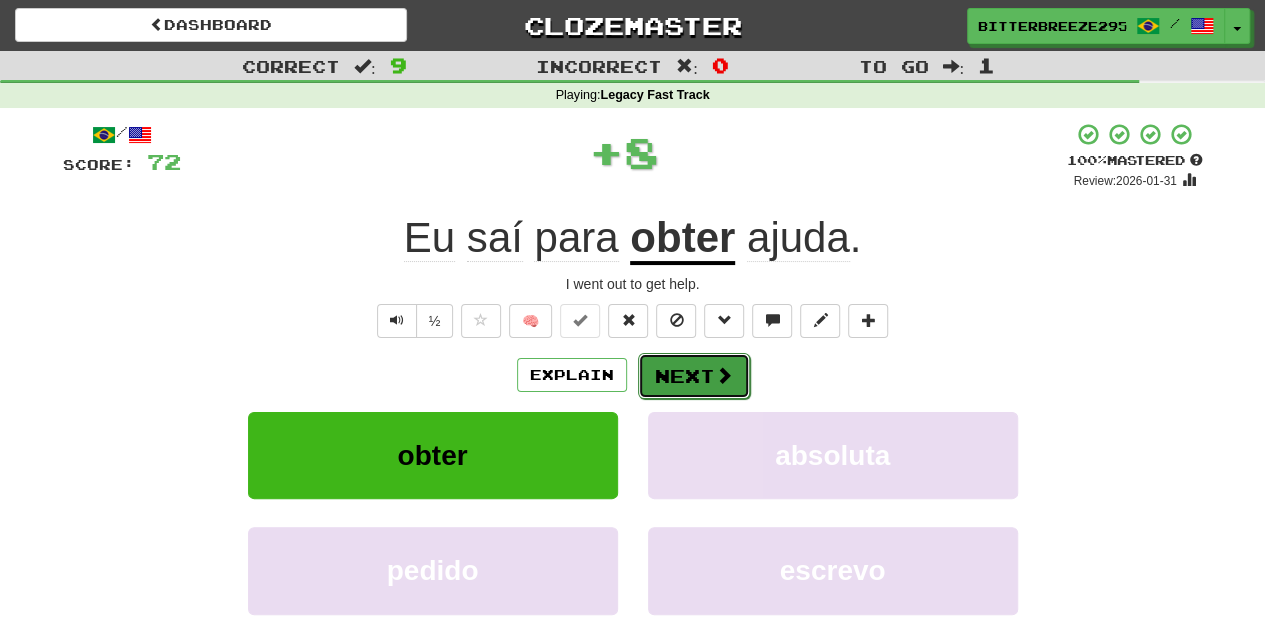 click on "Next" at bounding box center (694, 376) 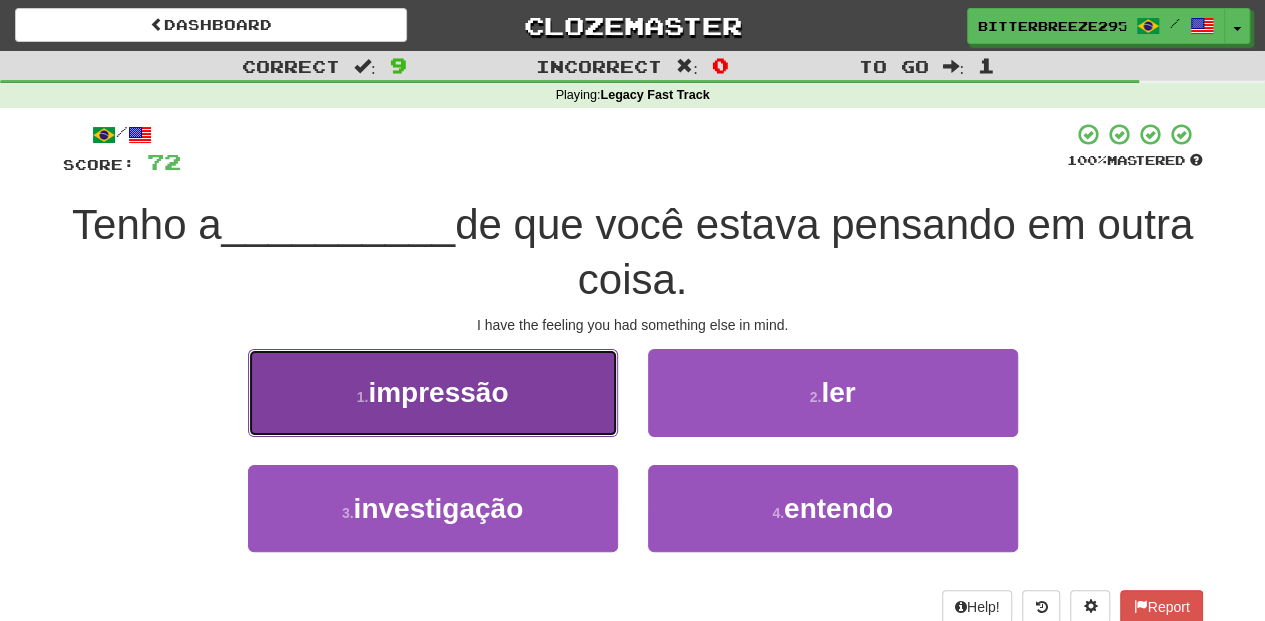 click on "1 .  impressão" at bounding box center [433, 392] 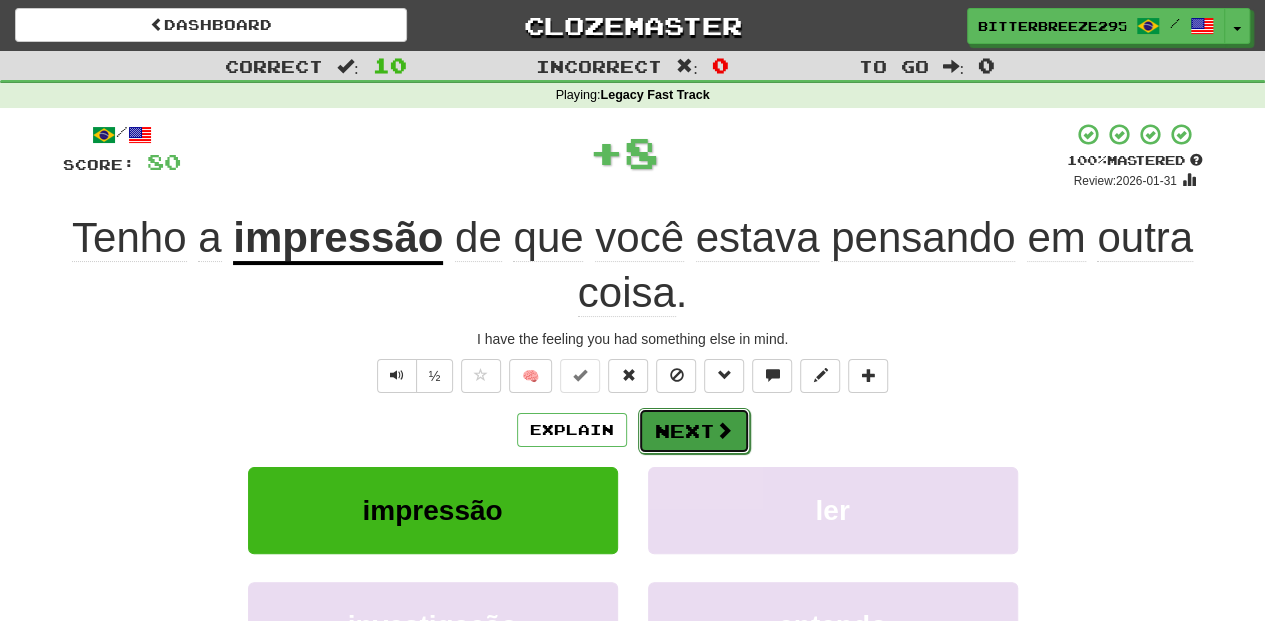 click on "Next" at bounding box center [694, 431] 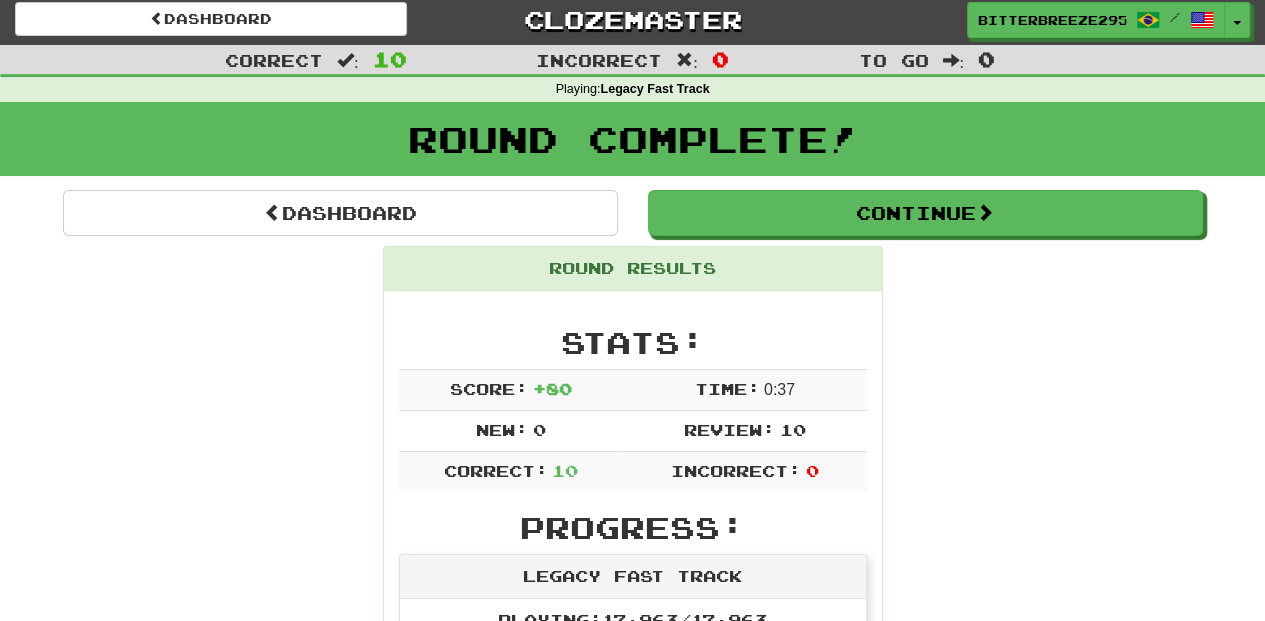scroll, scrollTop: 0, scrollLeft: 0, axis: both 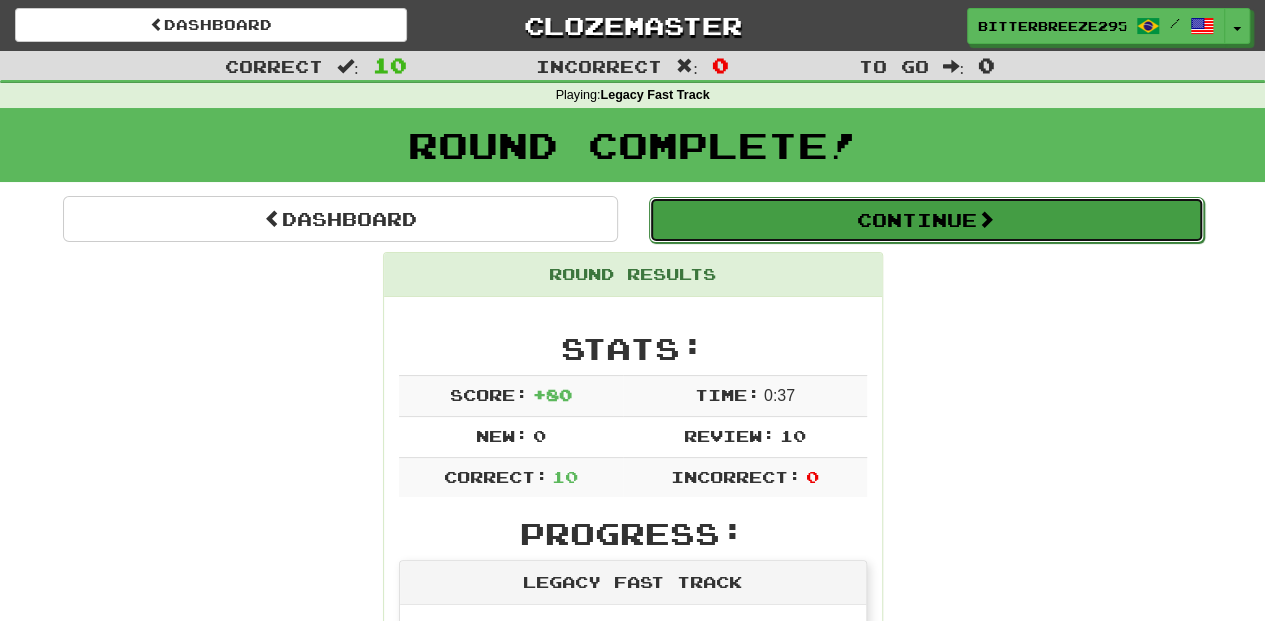 click on "Continue" at bounding box center (926, 220) 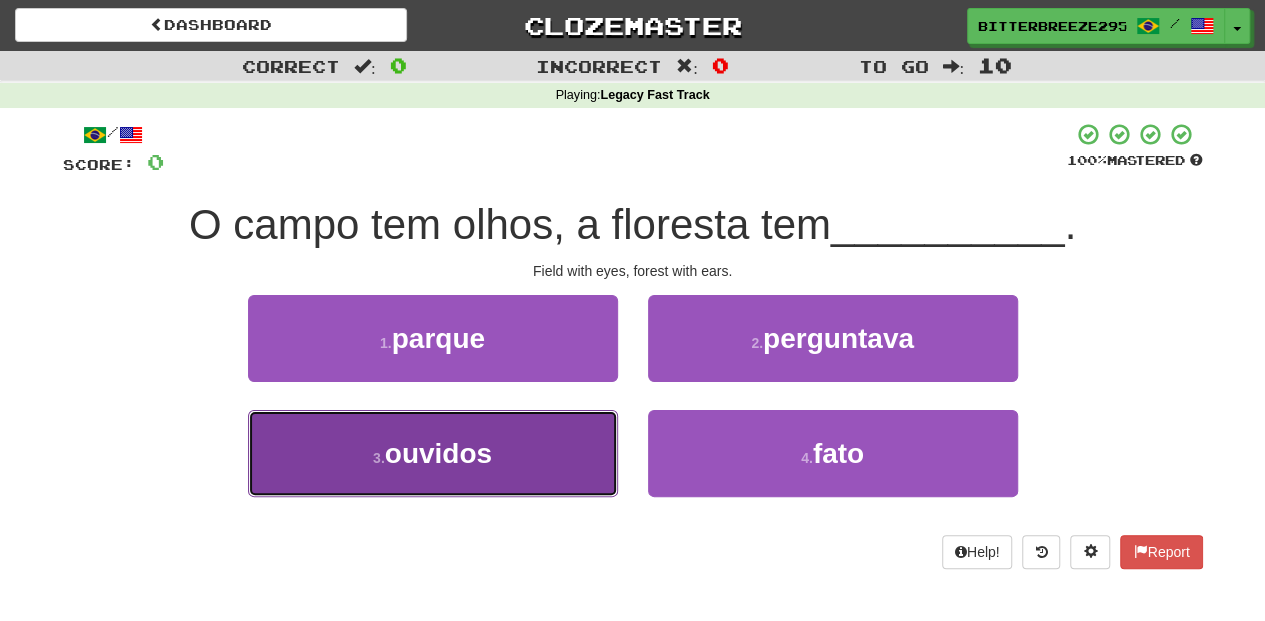 click on "3 .  ouvidos" at bounding box center (433, 453) 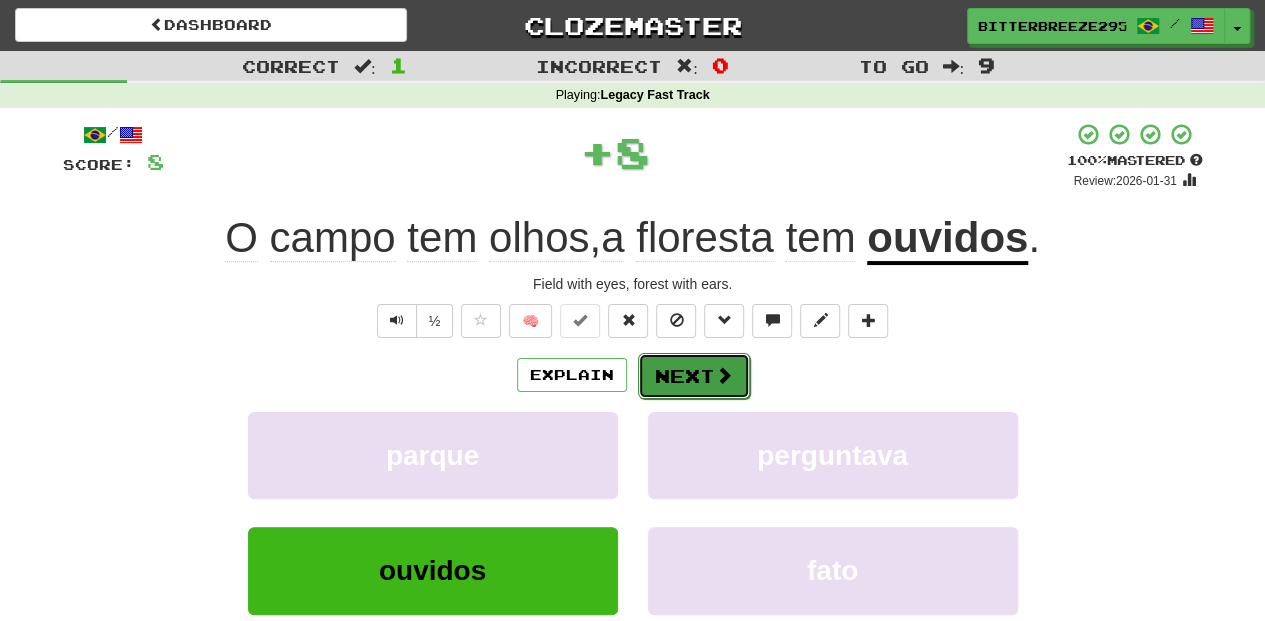 click on "Next" at bounding box center (694, 376) 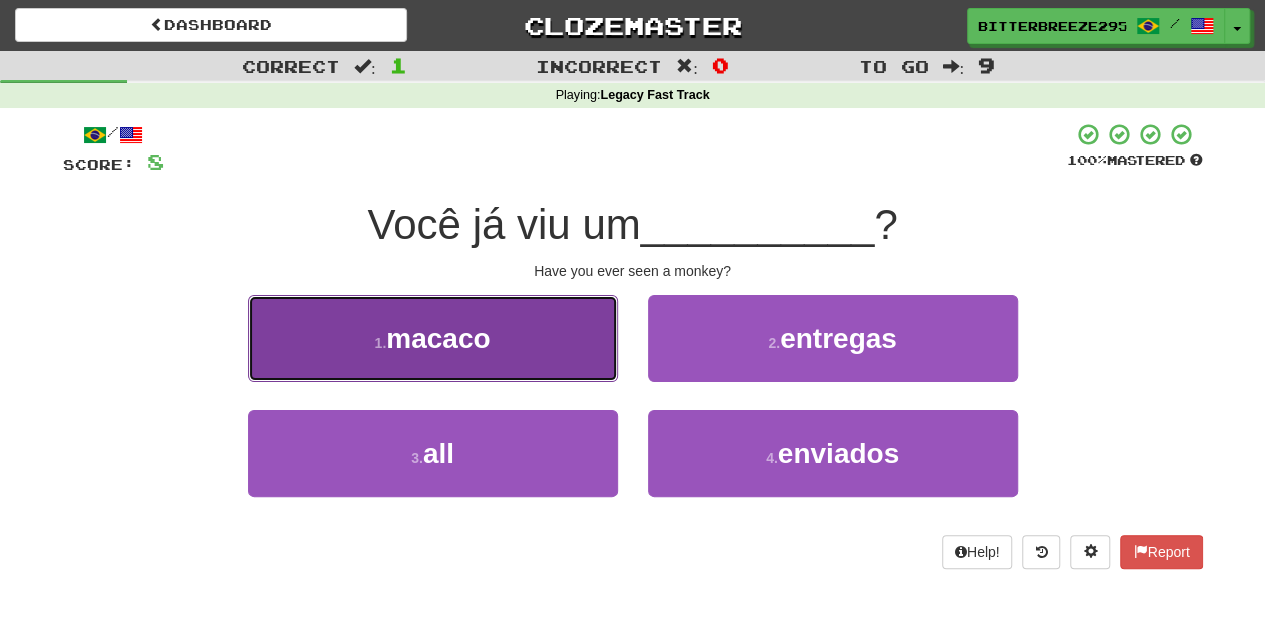 click on "1 .  macaco" at bounding box center [433, 338] 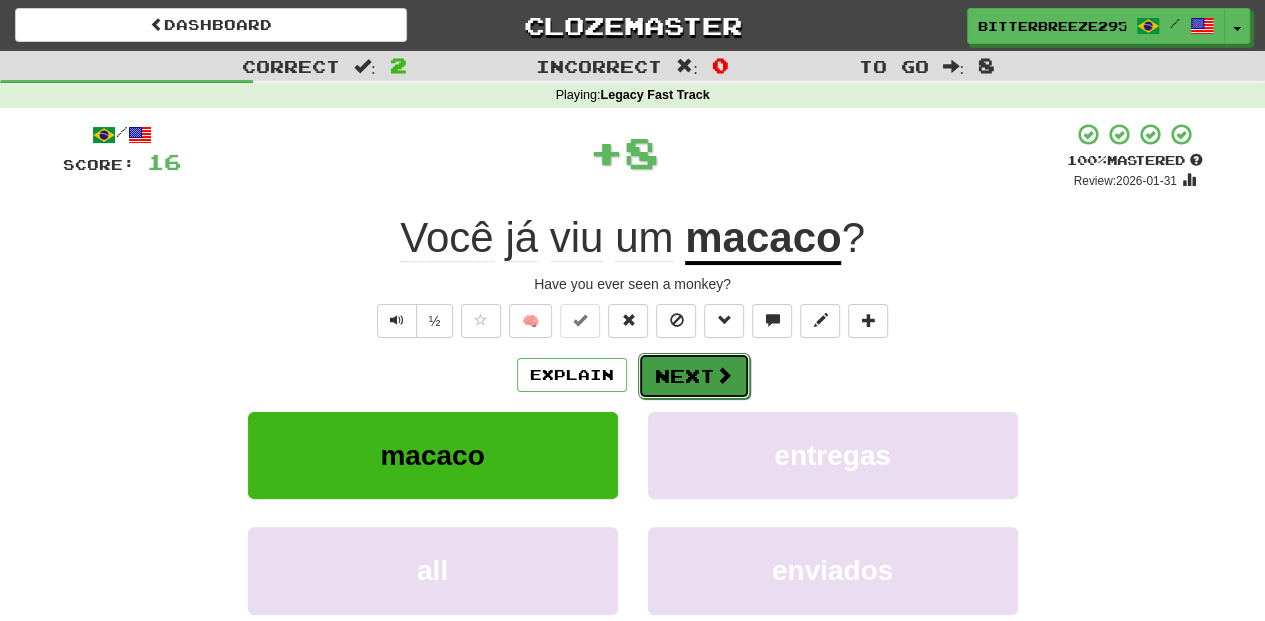 click on "Next" at bounding box center (694, 376) 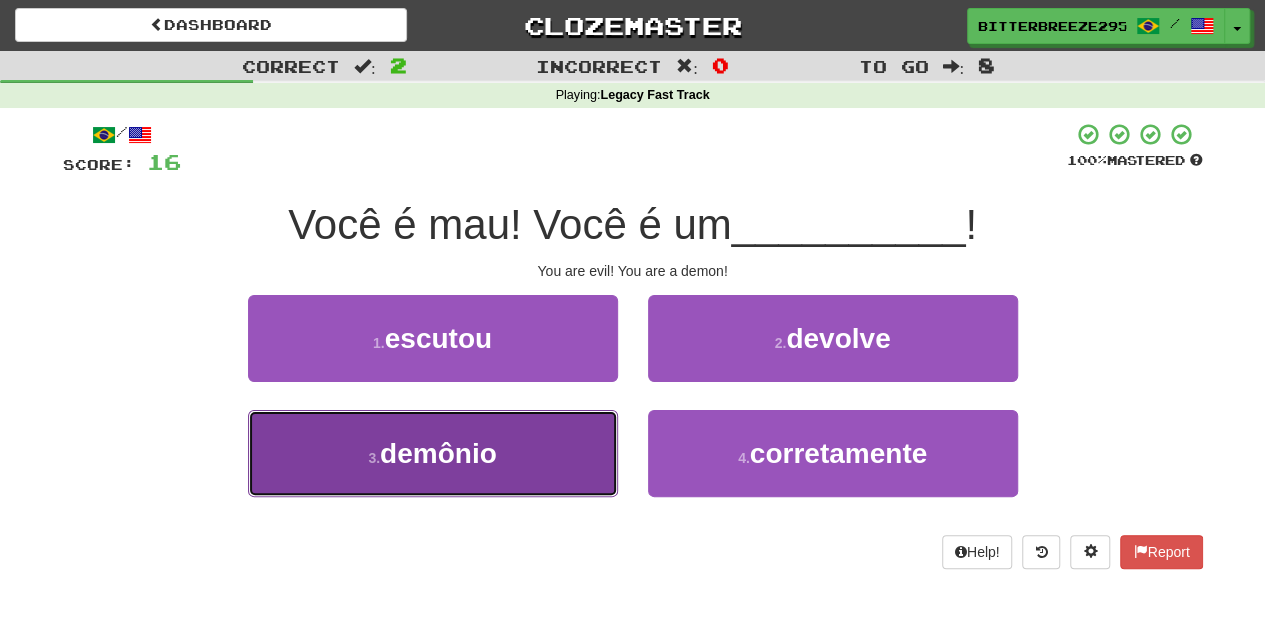 click on "3 .  demônio" at bounding box center (433, 453) 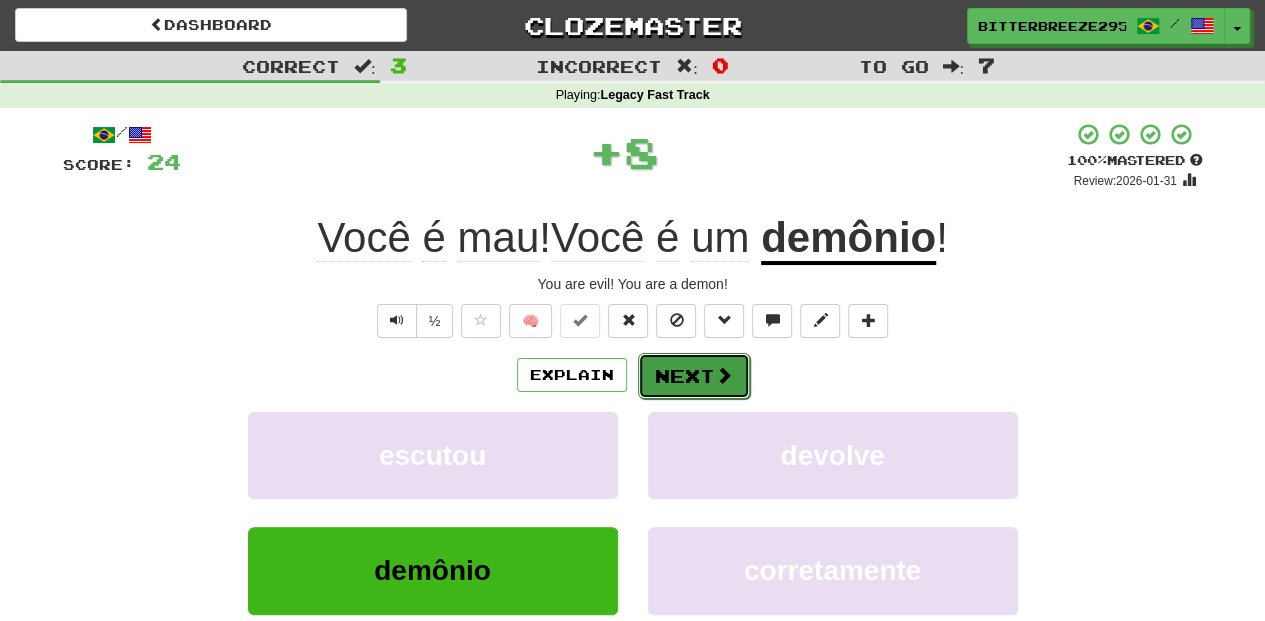 click on "Next" at bounding box center (694, 376) 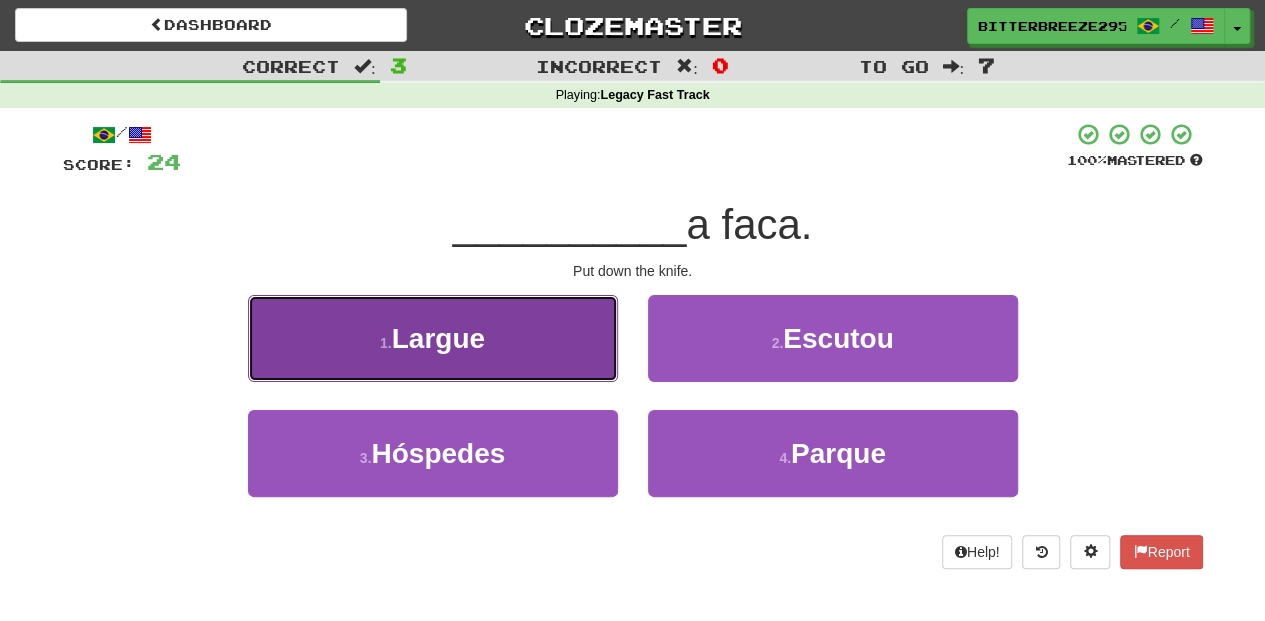 click on "1 .  Largue" at bounding box center [433, 338] 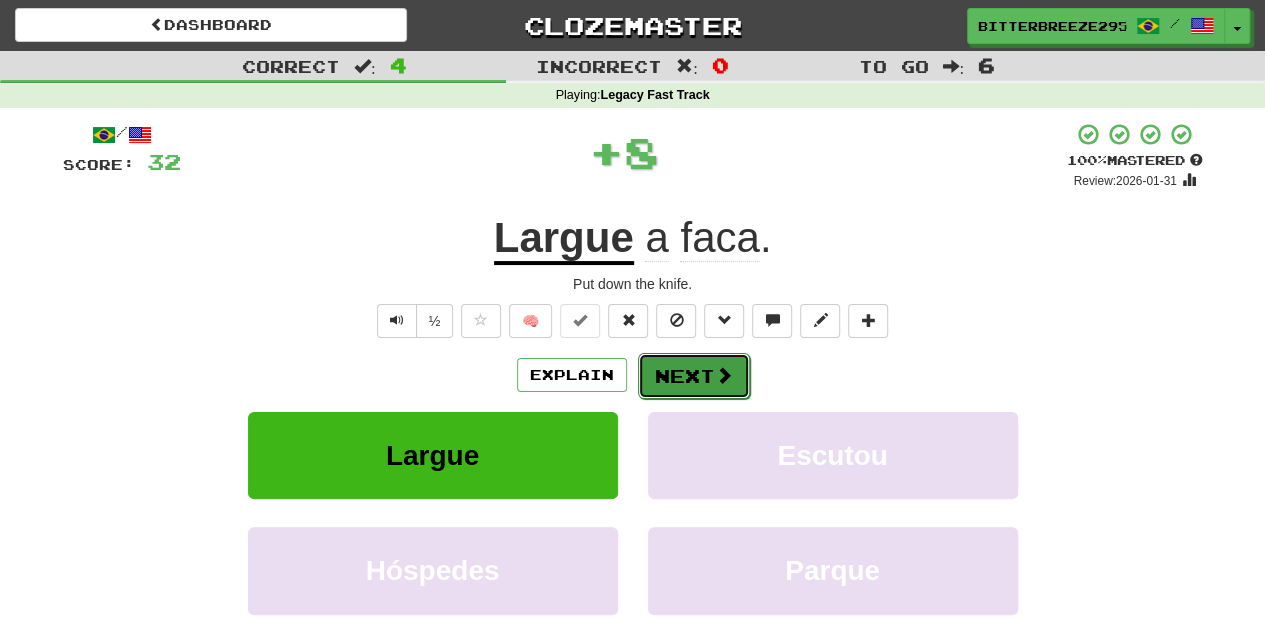 click on "Next" at bounding box center [694, 376] 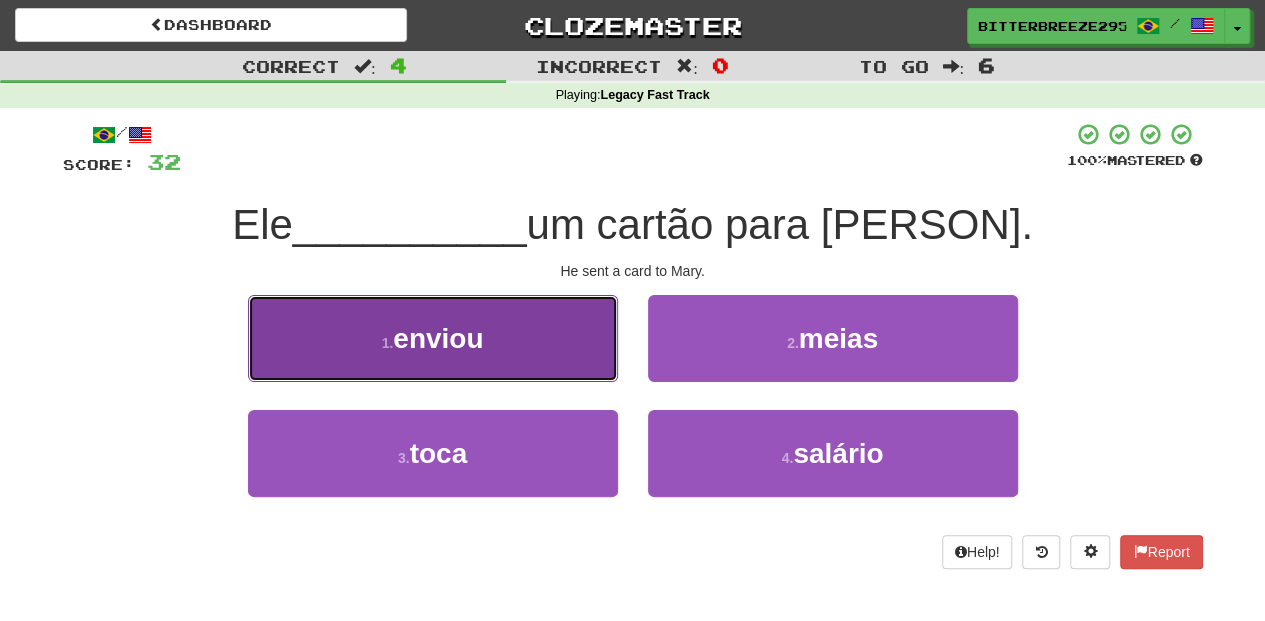 click on "1 .  enviou" at bounding box center (433, 338) 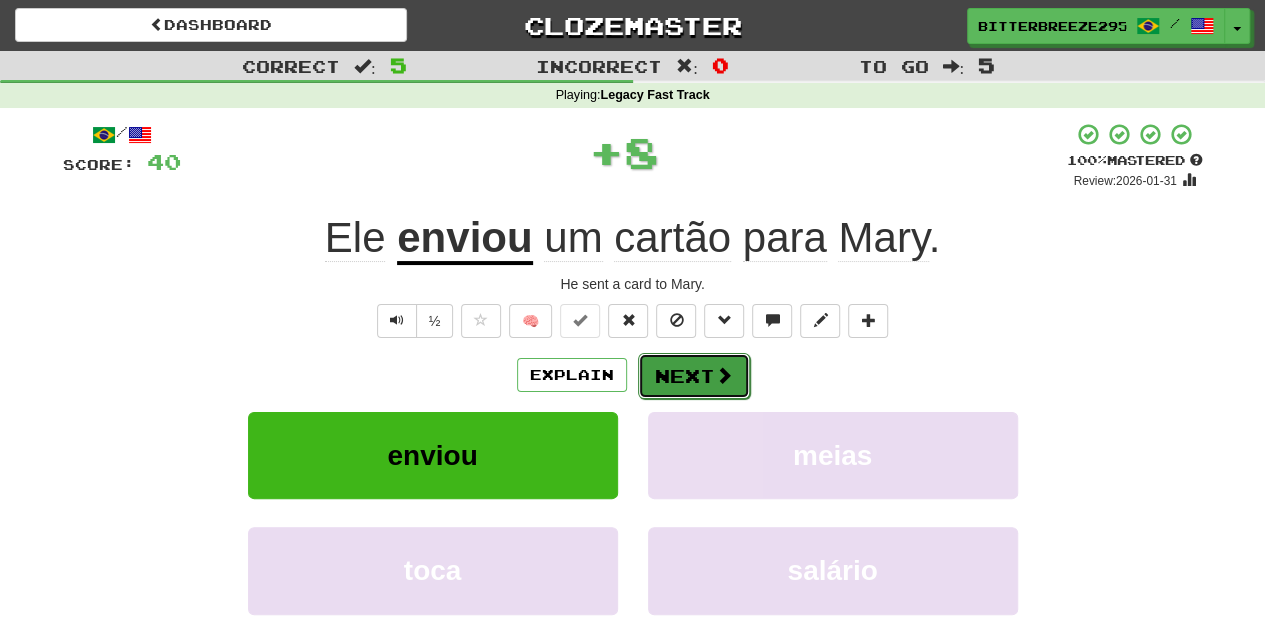 click on "Next" at bounding box center (694, 376) 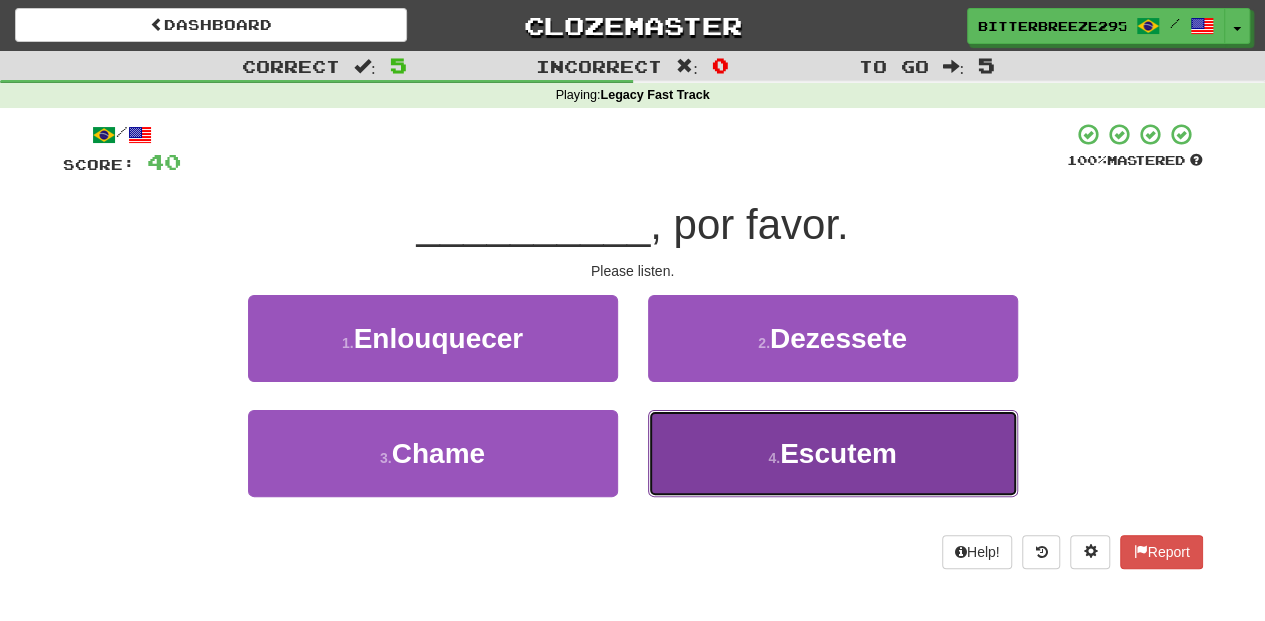 click on "4 .  Escutem" at bounding box center (833, 453) 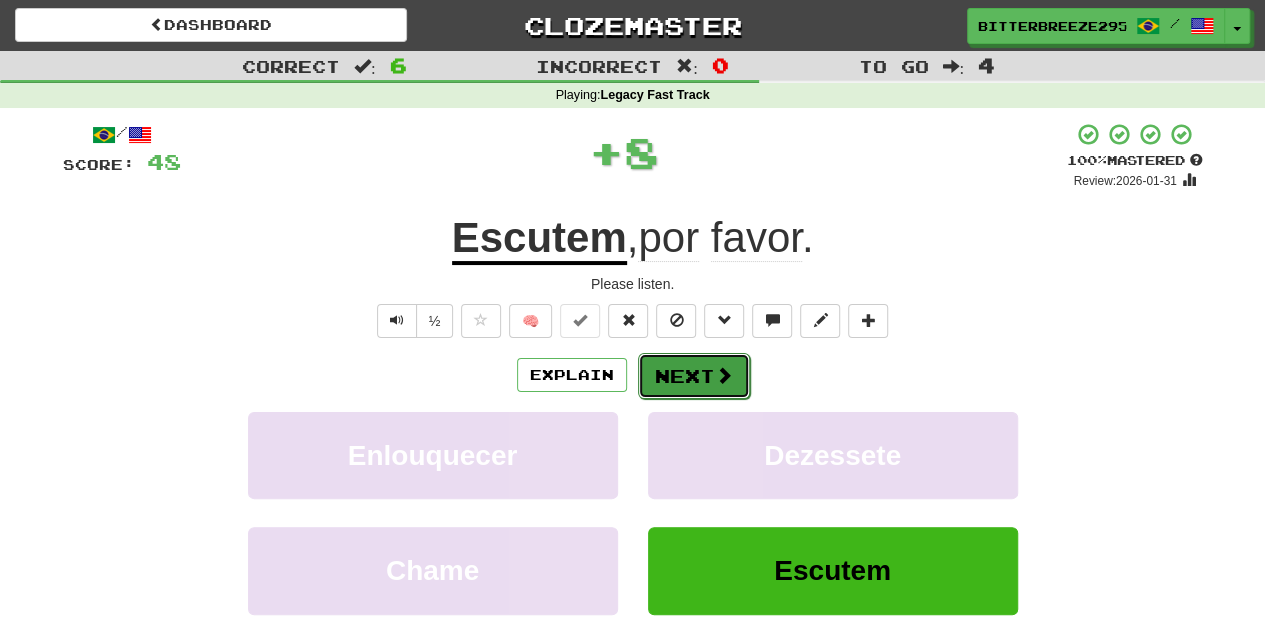 click on "Next" at bounding box center (694, 376) 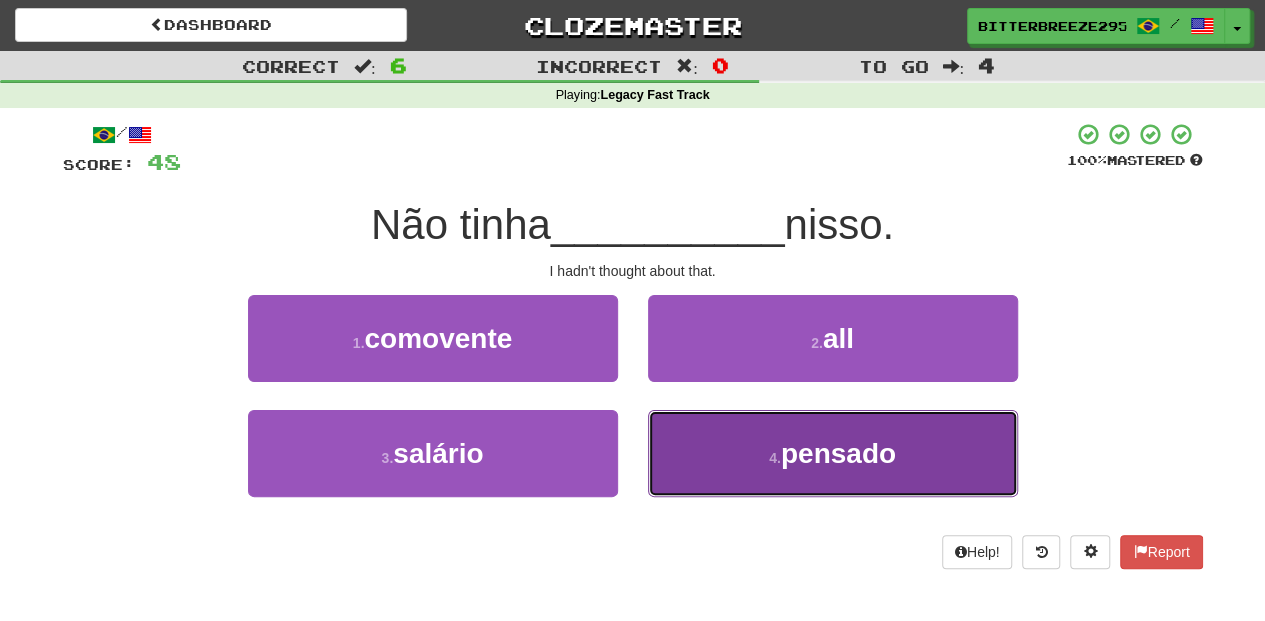 click on "4 .  pensado" at bounding box center [833, 453] 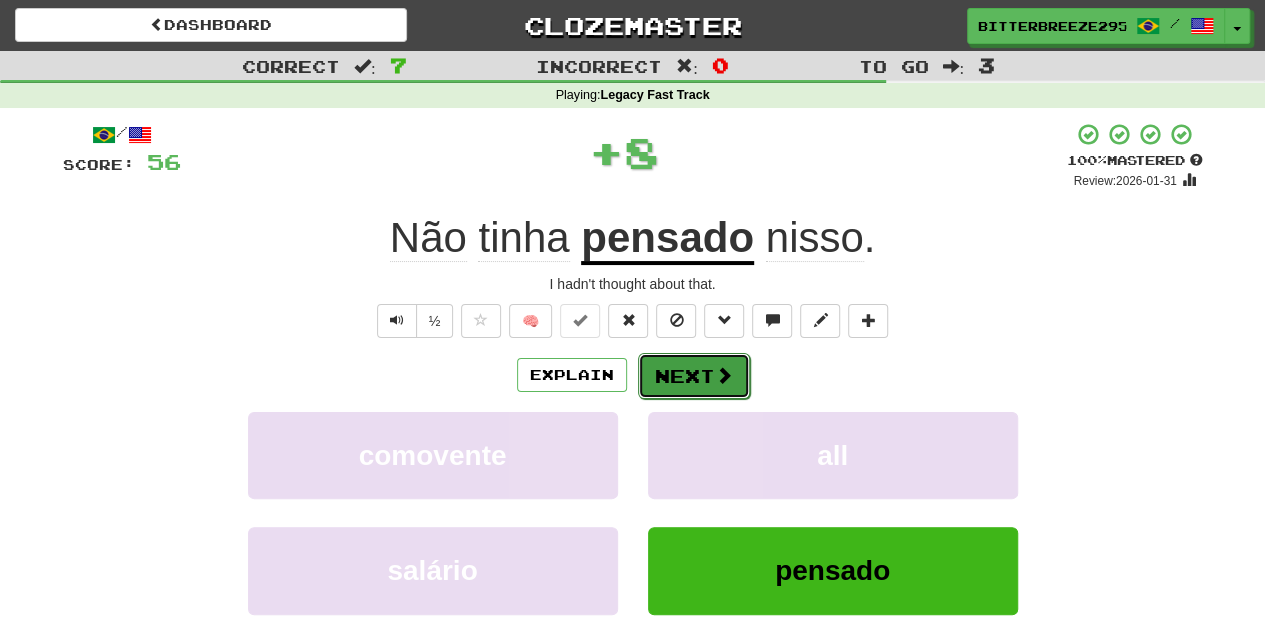 click on "Next" at bounding box center [694, 376] 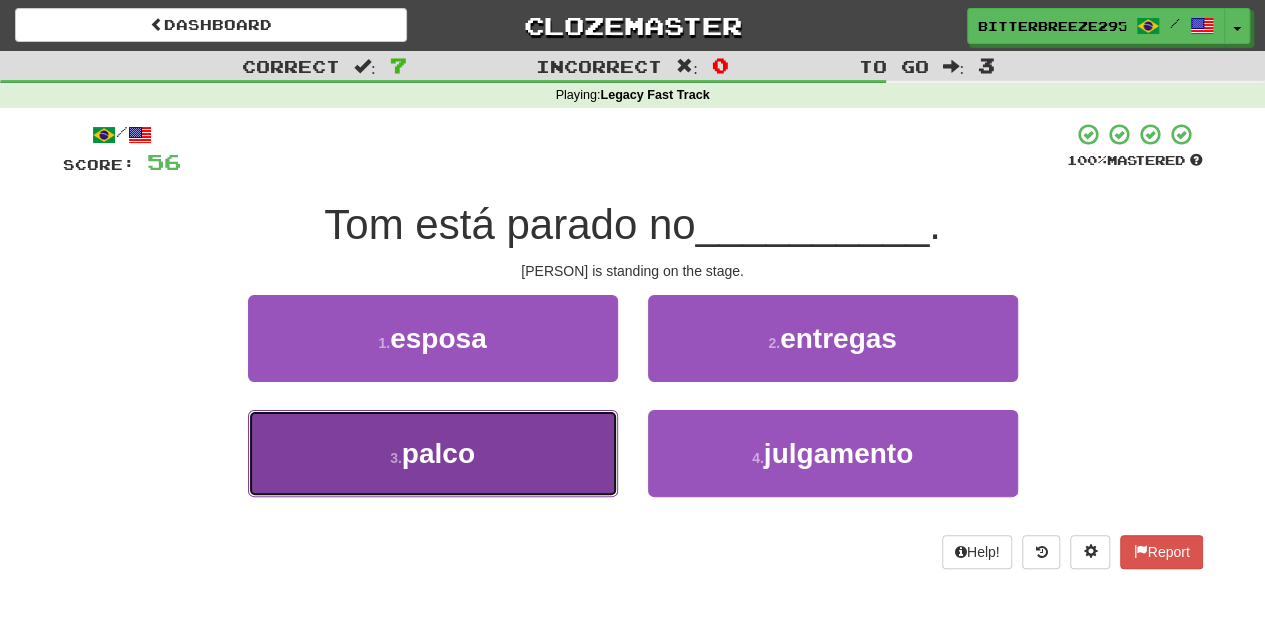 click on "3 .  palco" at bounding box center [433, 453] 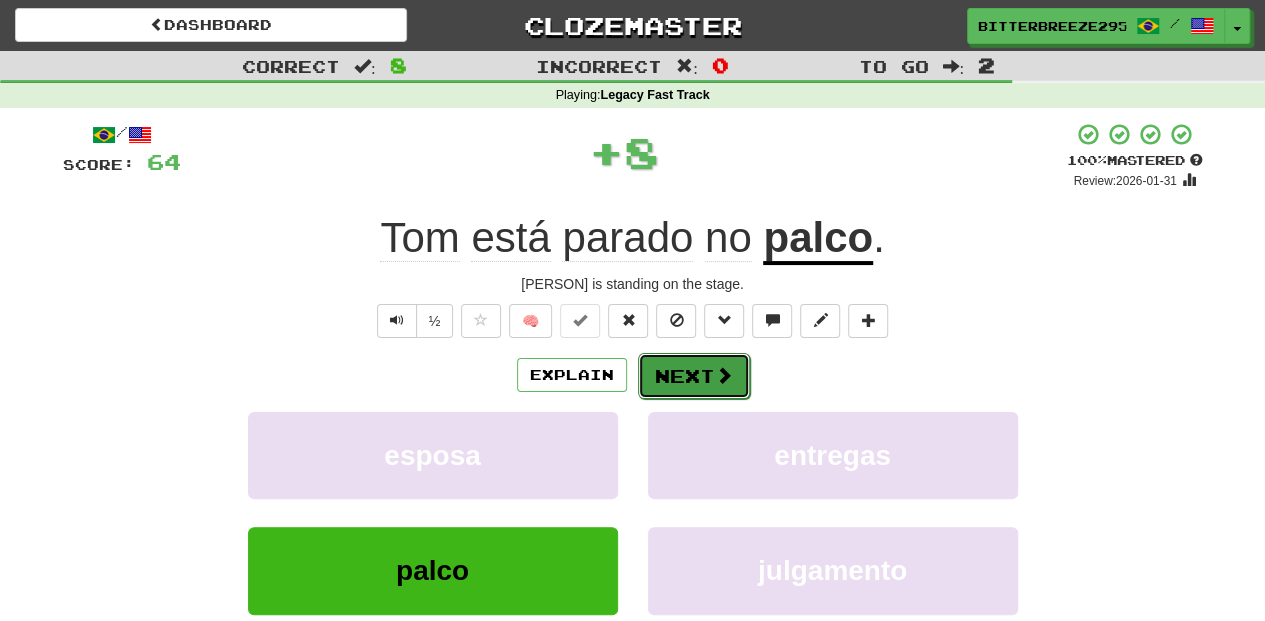 click on "Next" at bounding box center (694, 376) 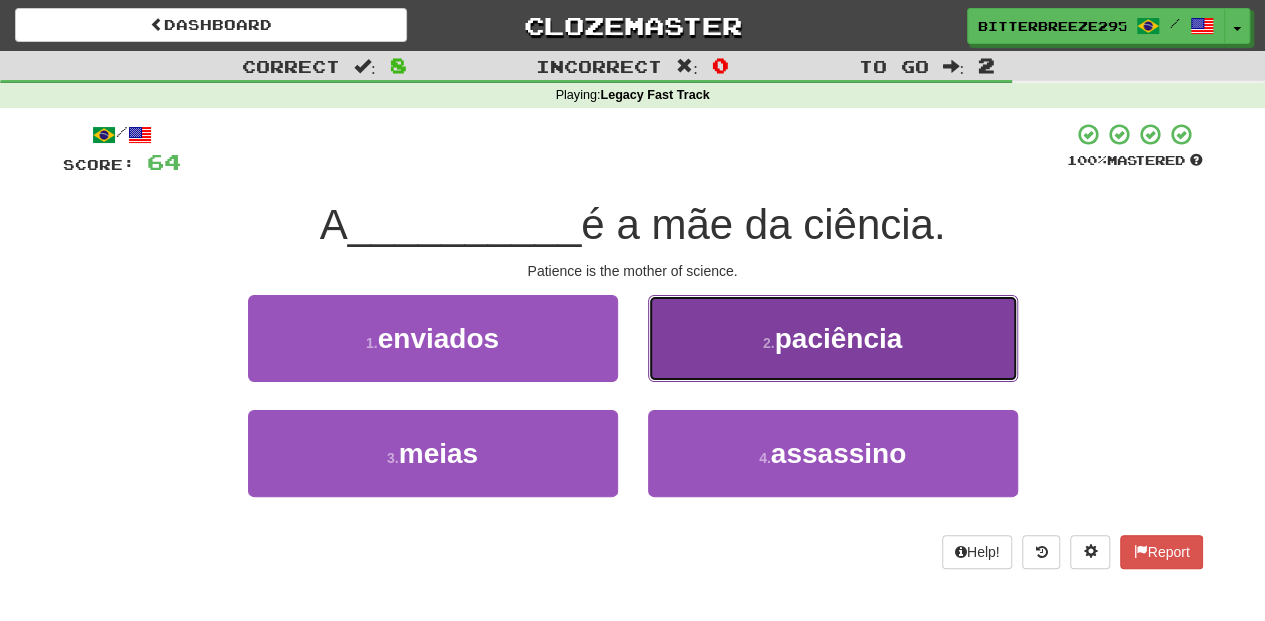 click on "2 .  paciência" at bounding box center [833, 338] 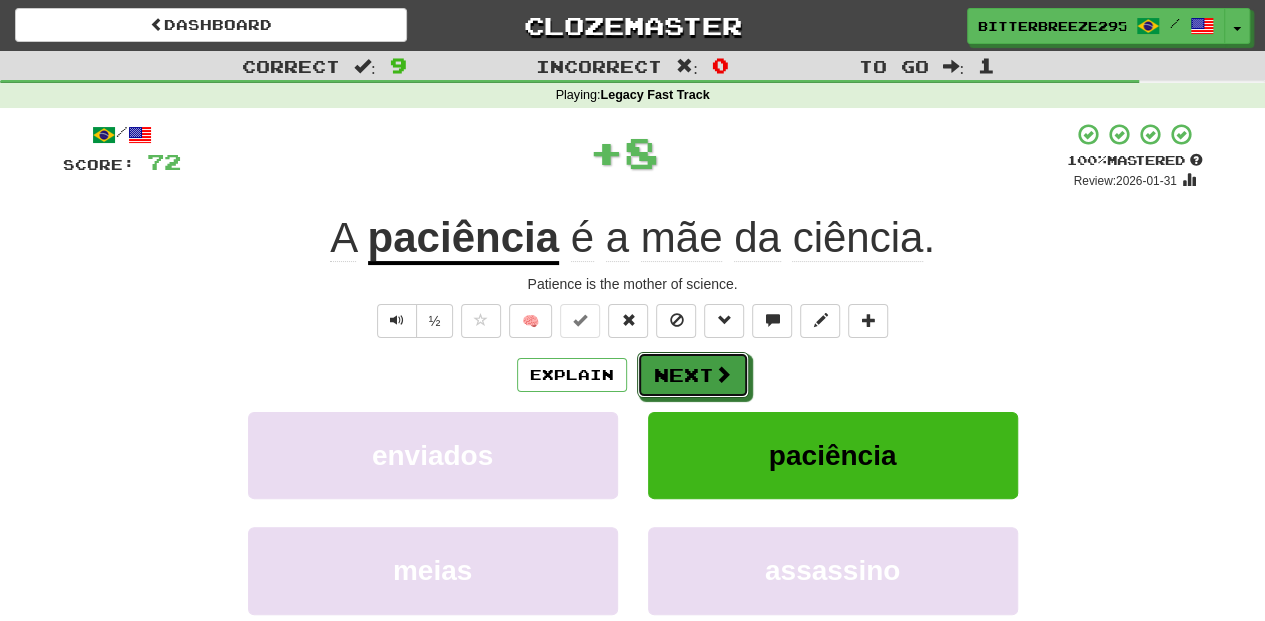 click on "Next" at bounding box center (693, 375) 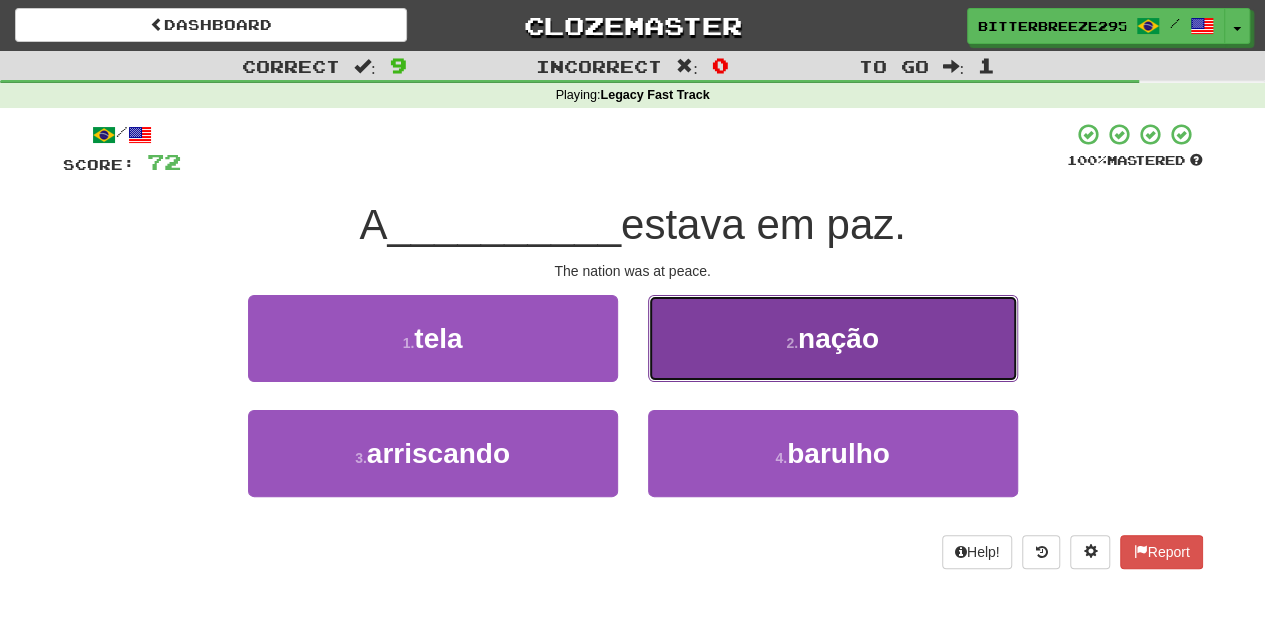 click on "2 .  nação" at bounding box center (833, 338) 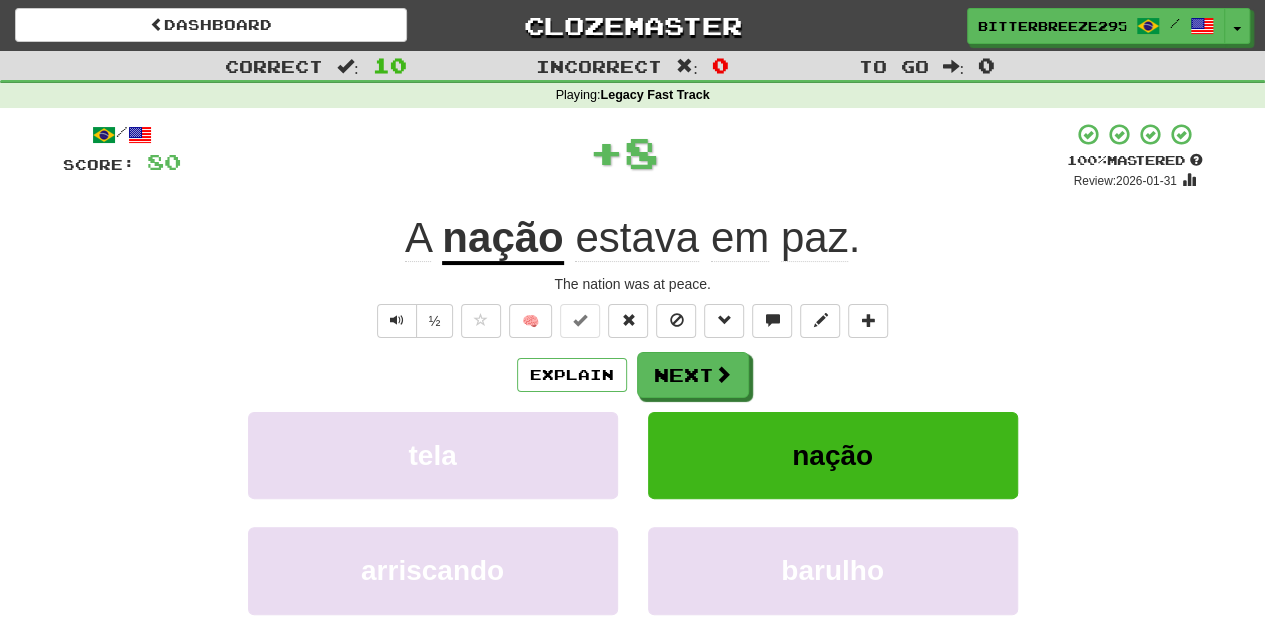 click at bounding box center (723, 374) 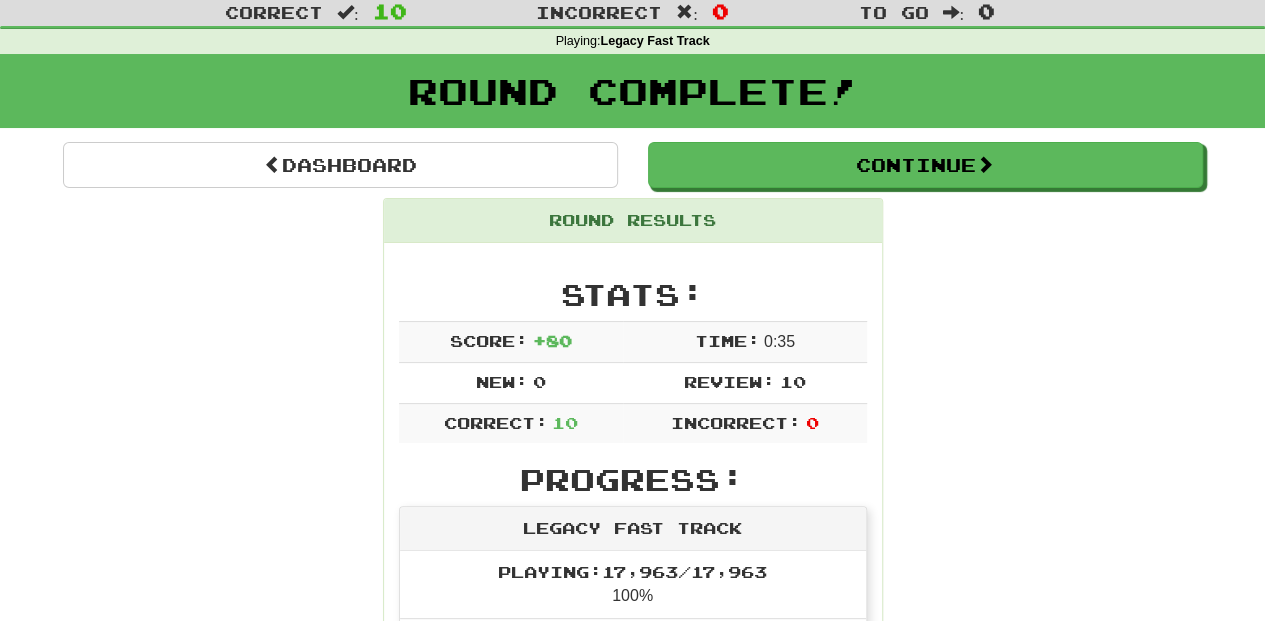scroll, scrollTop: 0, scrollLeft: 0, axis: both 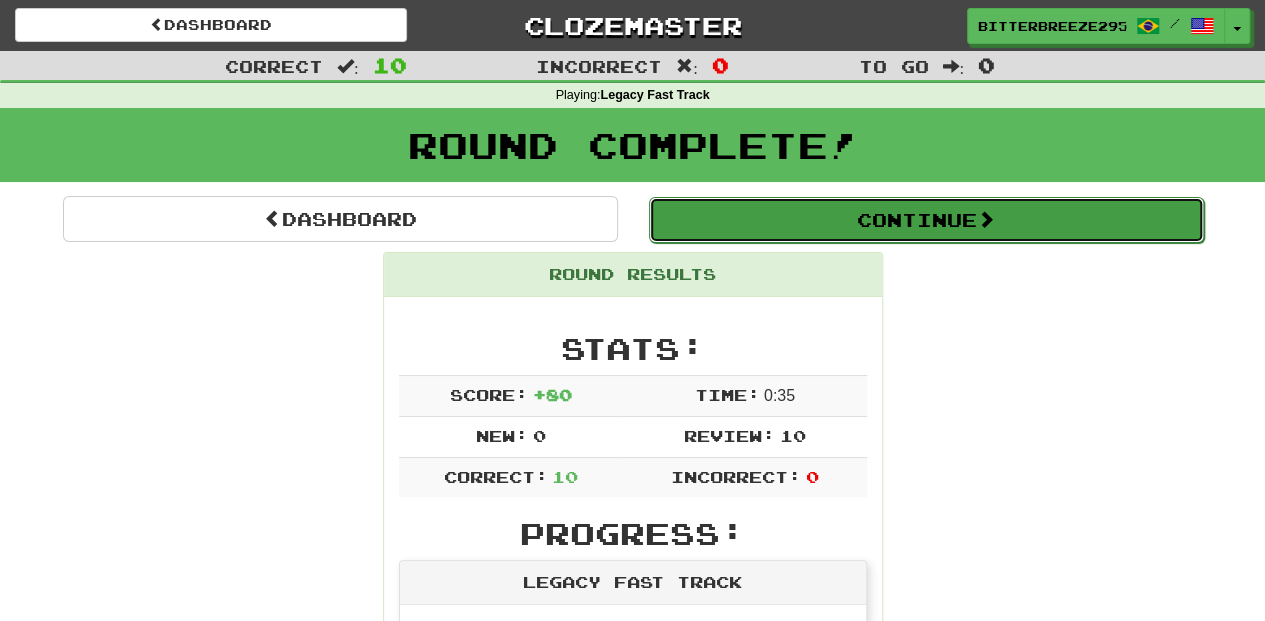 click on "Continue" at bounding box center (926, 220) 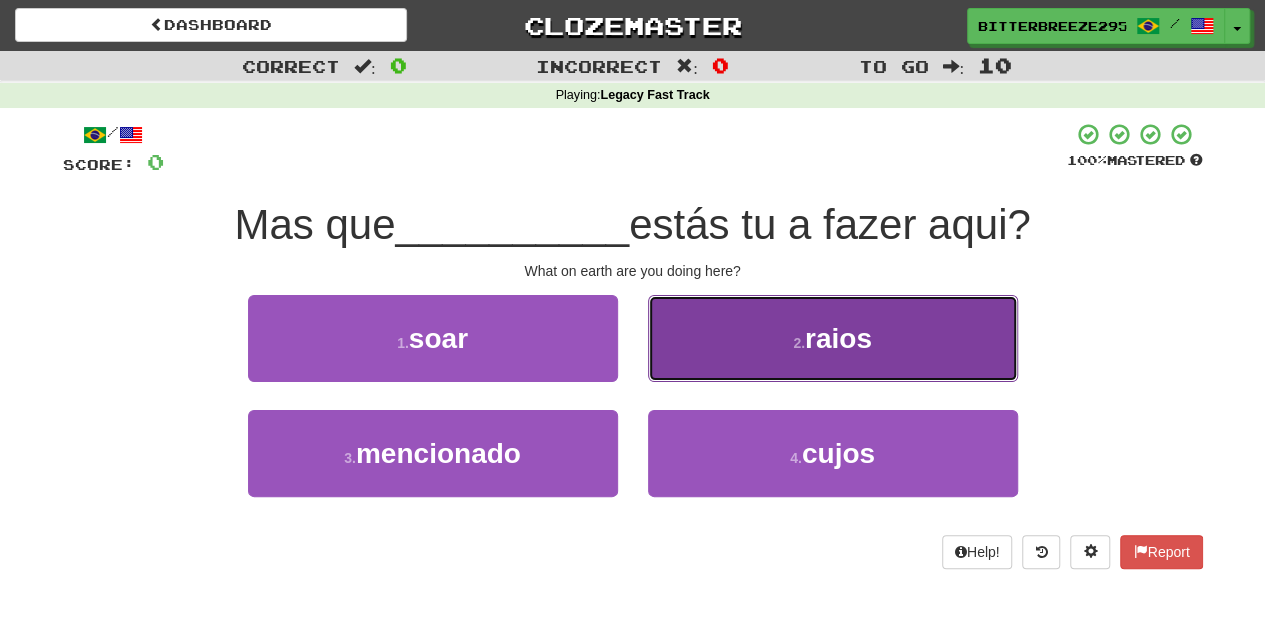 click on "2 .  raios" at bounding box center (833, 338) 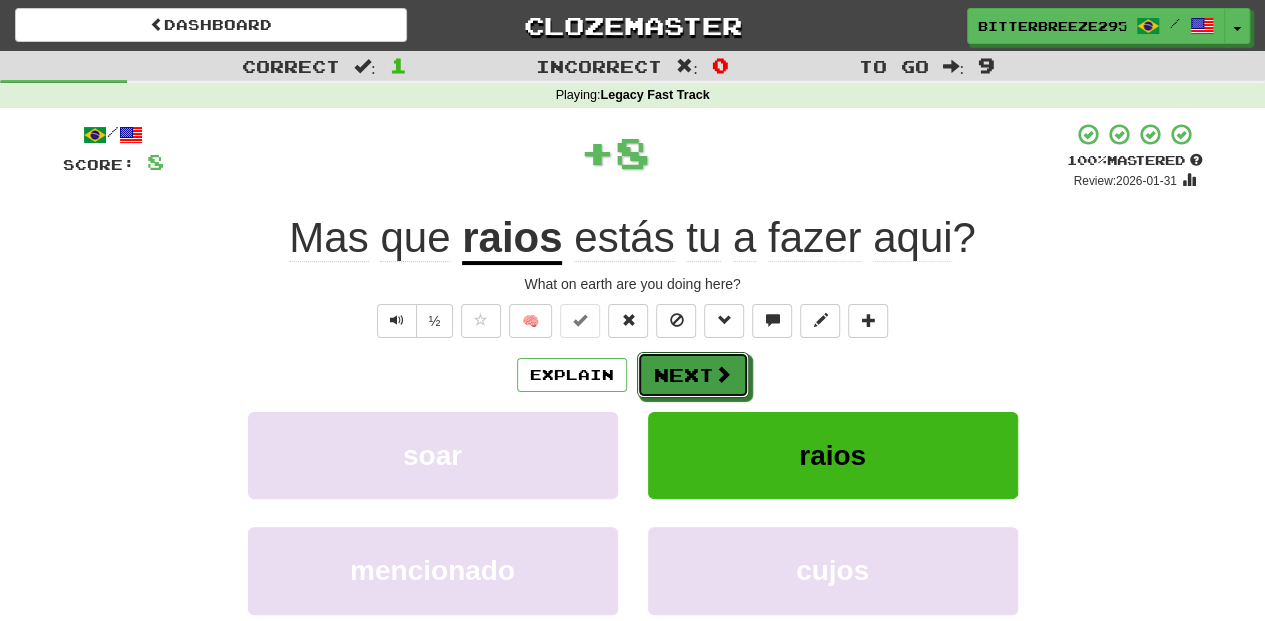 click on "Next" at bounding box center (693, 375) 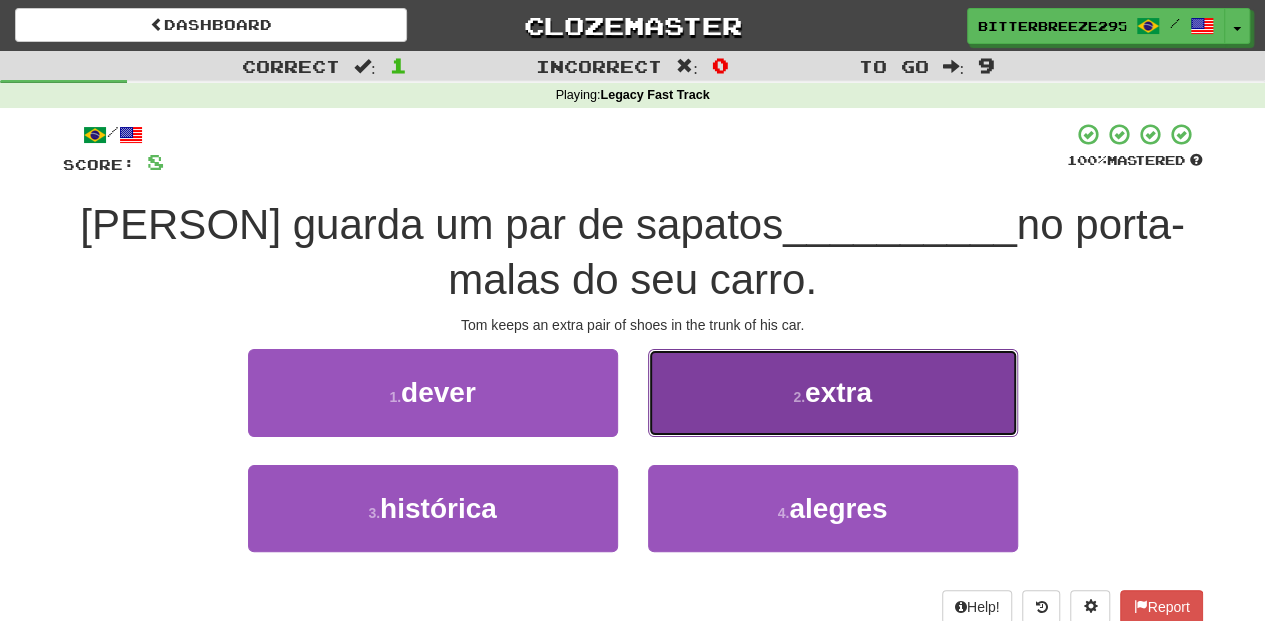 click on "2 .  extra" at bounding box center (833, 392) 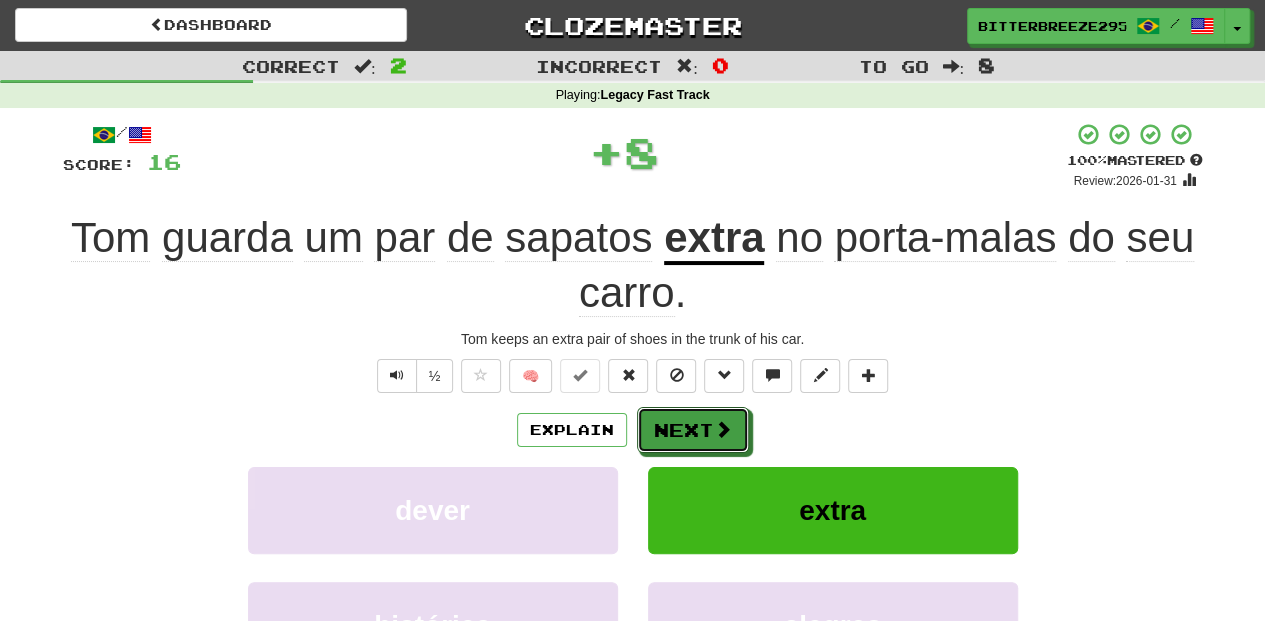 click on "Next" at bounding box center [693, 430] 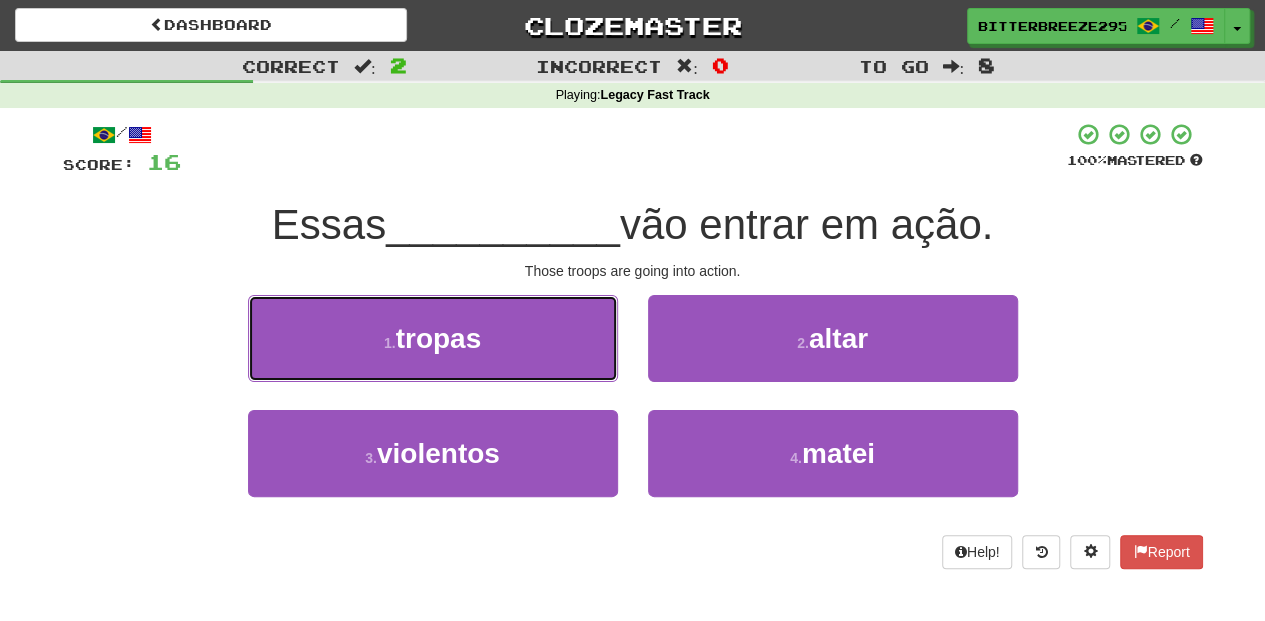 drag, startPoint x: 525, startPoint y: 342, endPoint x: 554, endPoint y: 347, distance: 29.427877 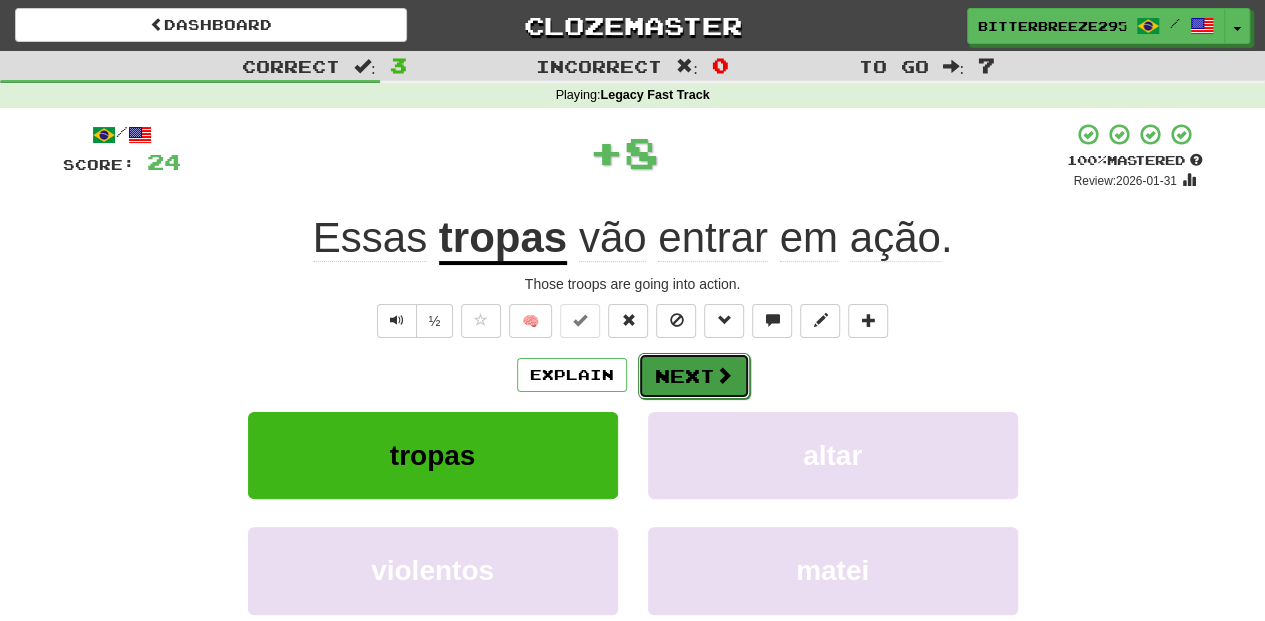 click on "Next" at bounding box center (694, 376) 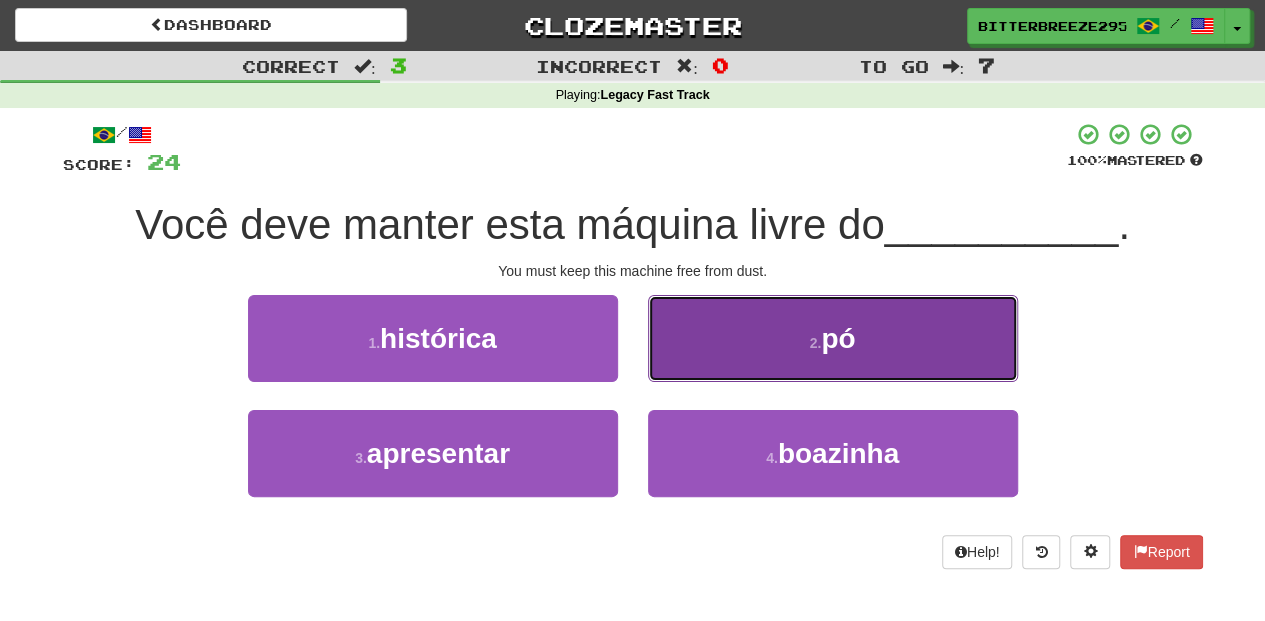 click on "2 .  pó" at bounding box center (833, 338) 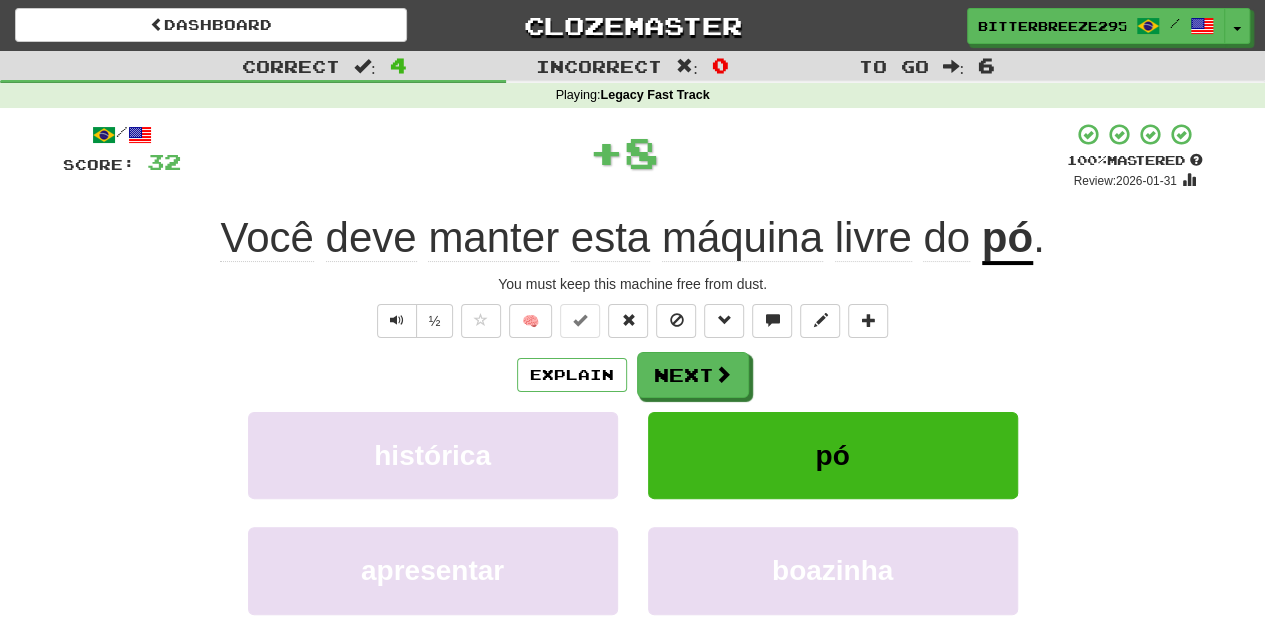 click on "Next" at bounding box center (693, 375) 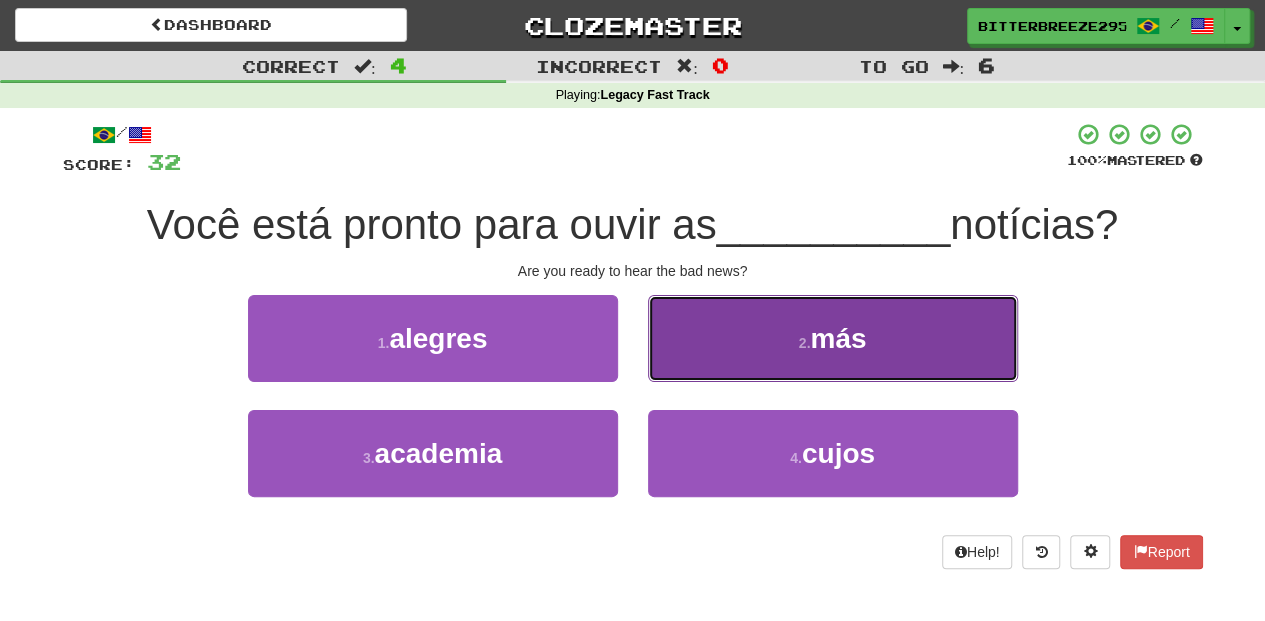 click on "2 .  más" at bounding box center [833, 338] 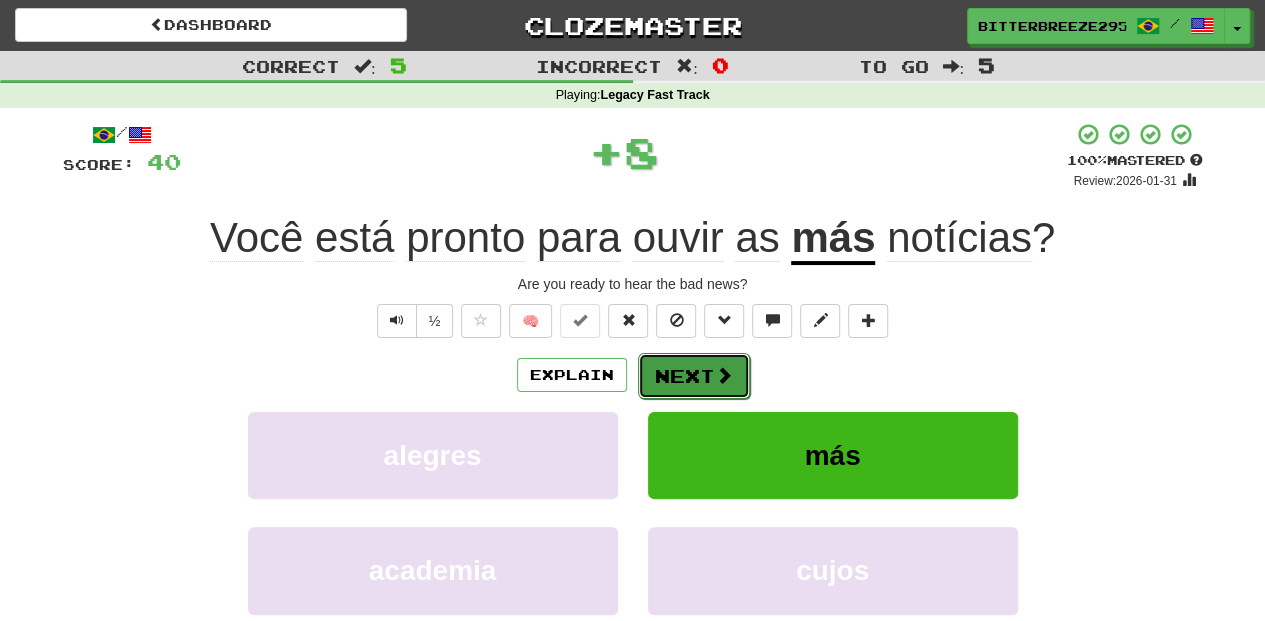 click on "Next" at bounding box center [694, 376] 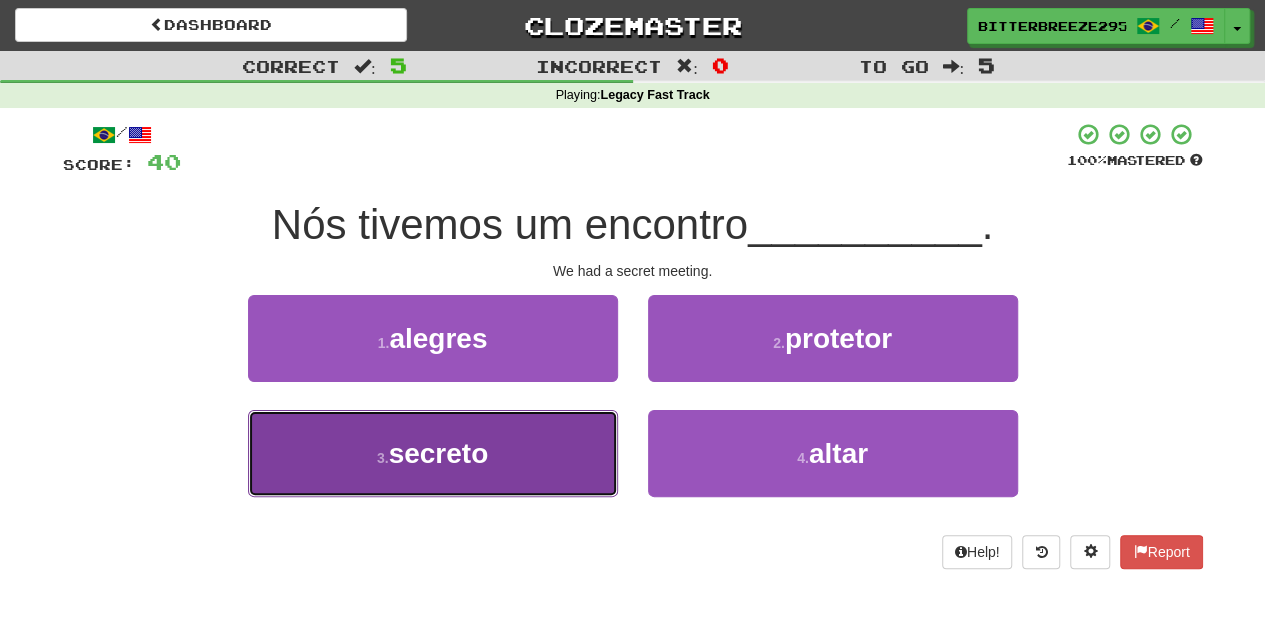 click on "3 .  secreto" at bounding box center [433, 453] 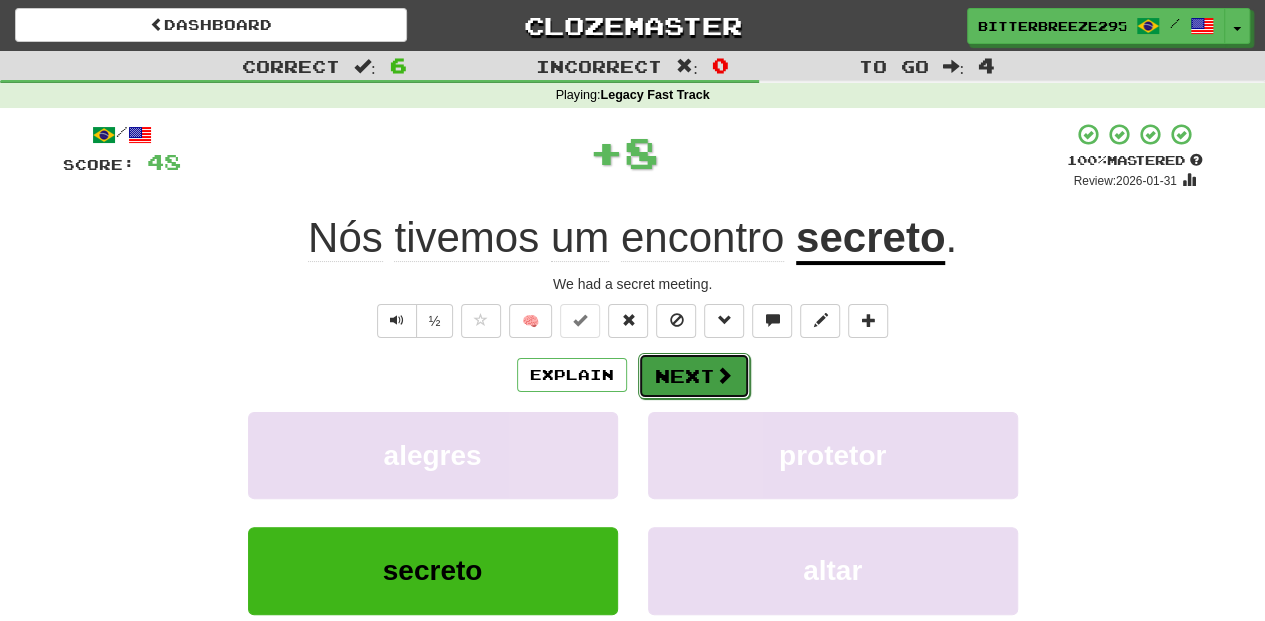 click on "Next" at bounding box center (694, 376) 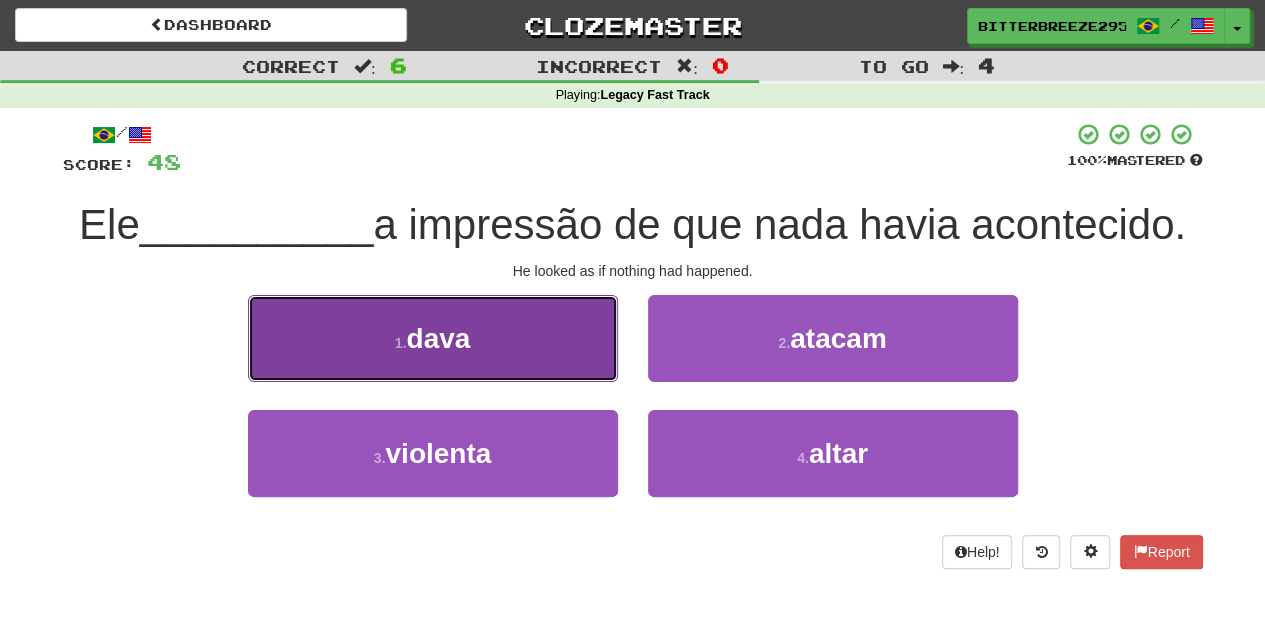 click on "1 .  dava" at bounding box center (433, 338) 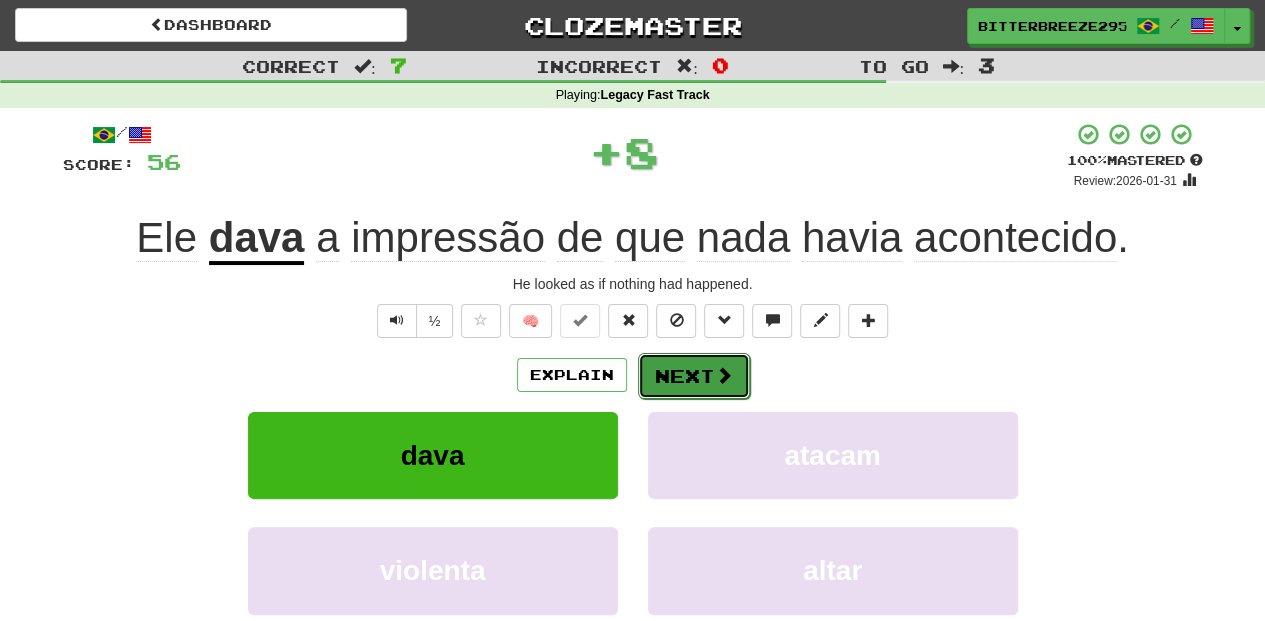 click on "Next" at bounding box center [694, 376] 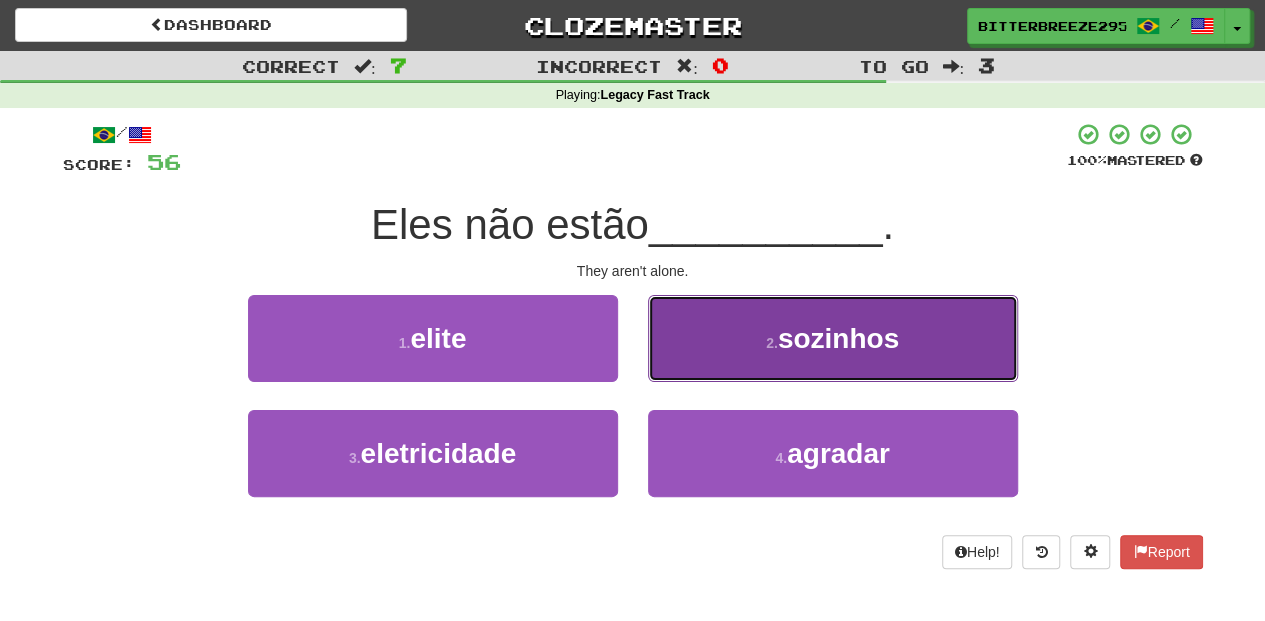 click on "2 .  sozinhos" at bounding box center (833, 338) 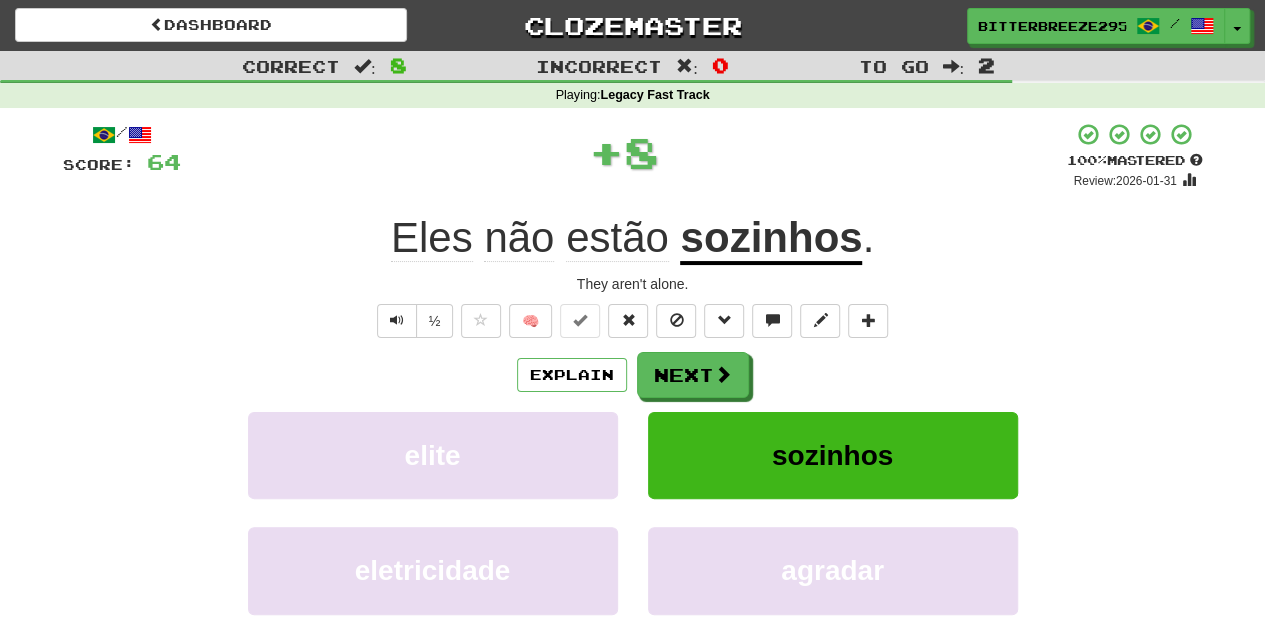 click on "Next" at bounding box center [693, 375] 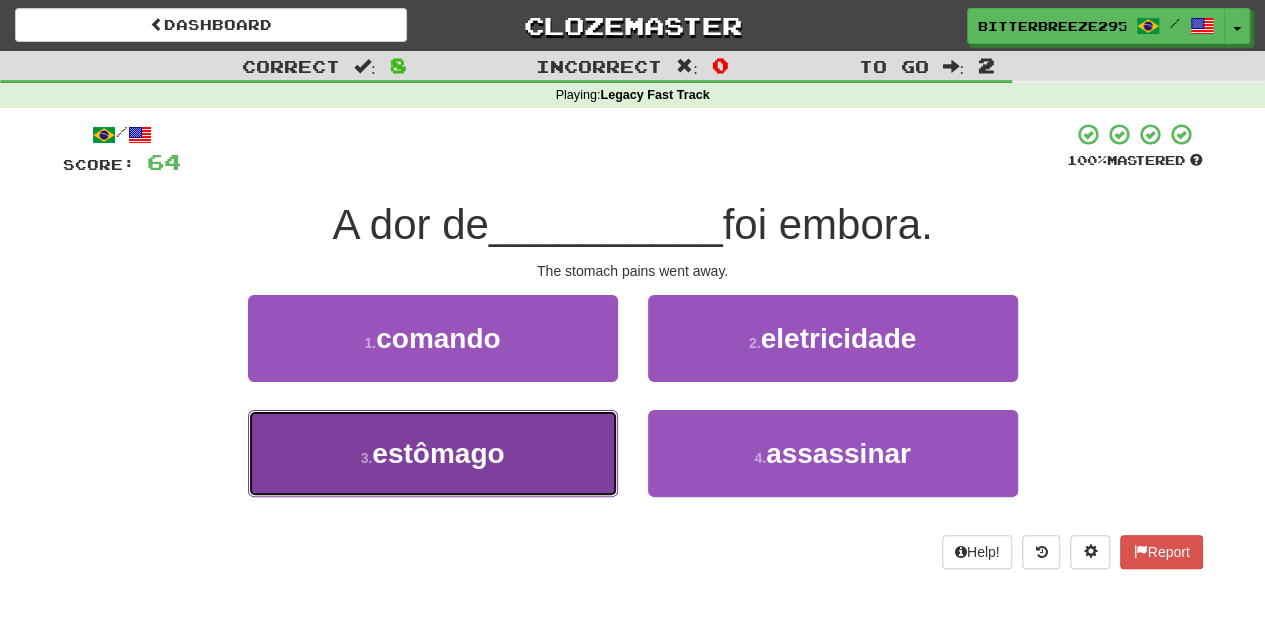 click on "3 .  estômago" at bounding box center [433, 453] 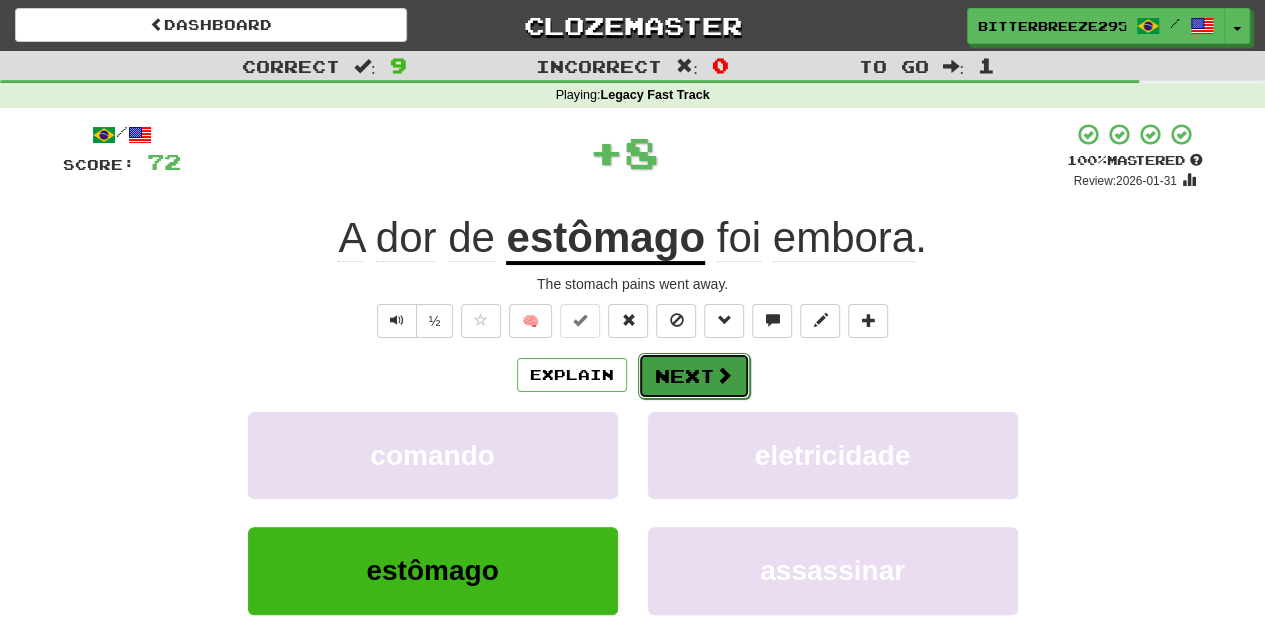 click on "Next" at bounding box center (694, 376) 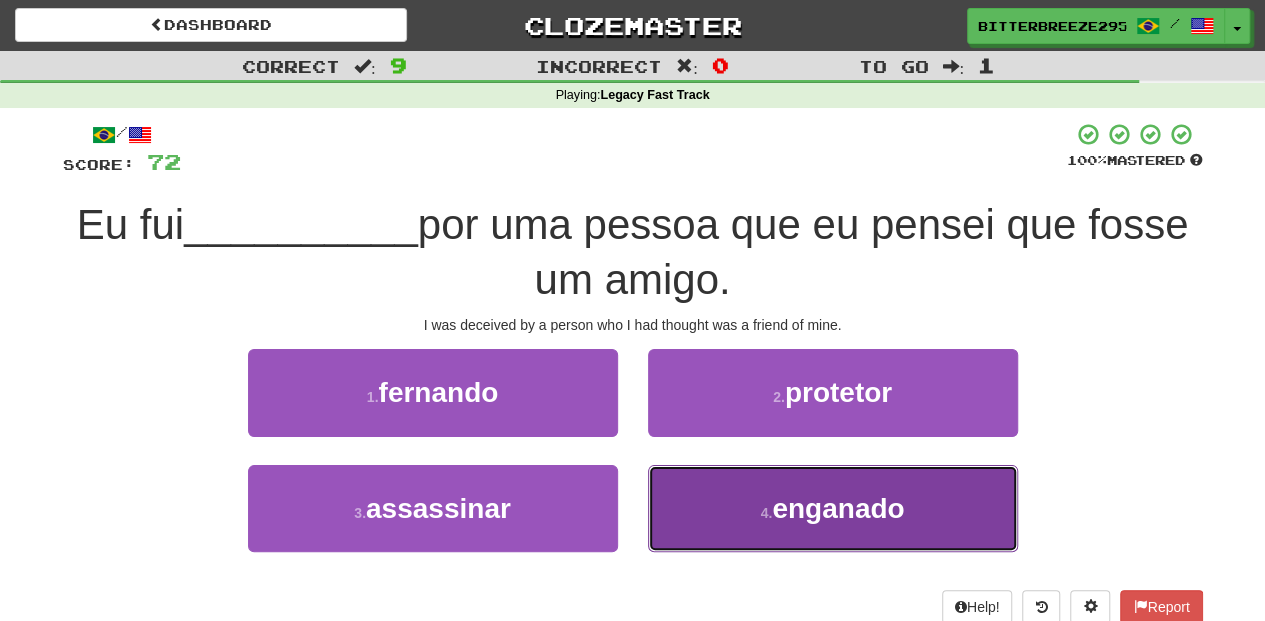 click on "4 .  enganado" at bounding box center [833, 508] 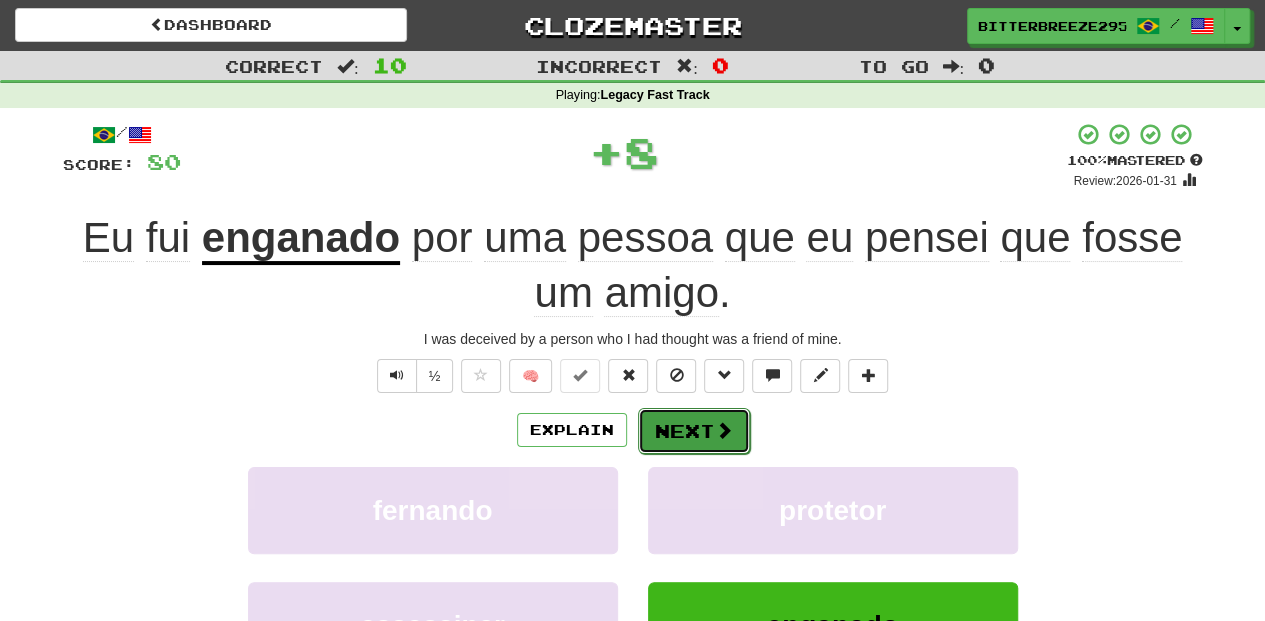 click on "Next" at bounding box center (694, 431) 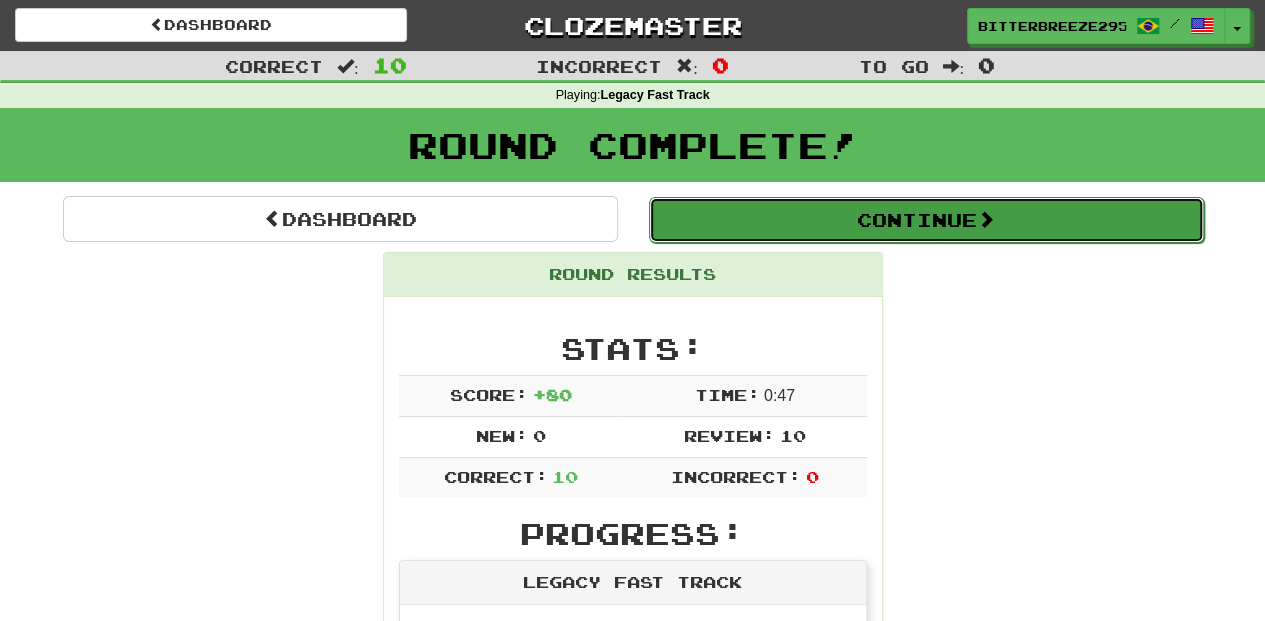click on "Continue" at bounding box center [926, 220] 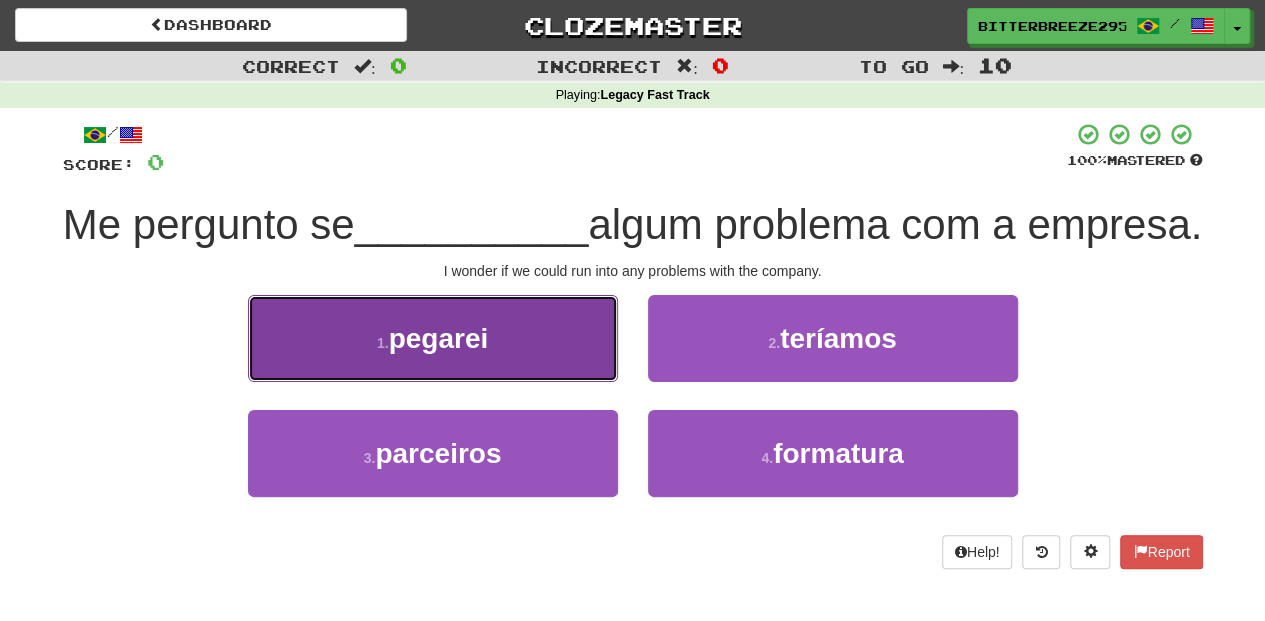 click on "1 .  pegarei" at bounding box center [433, 338] 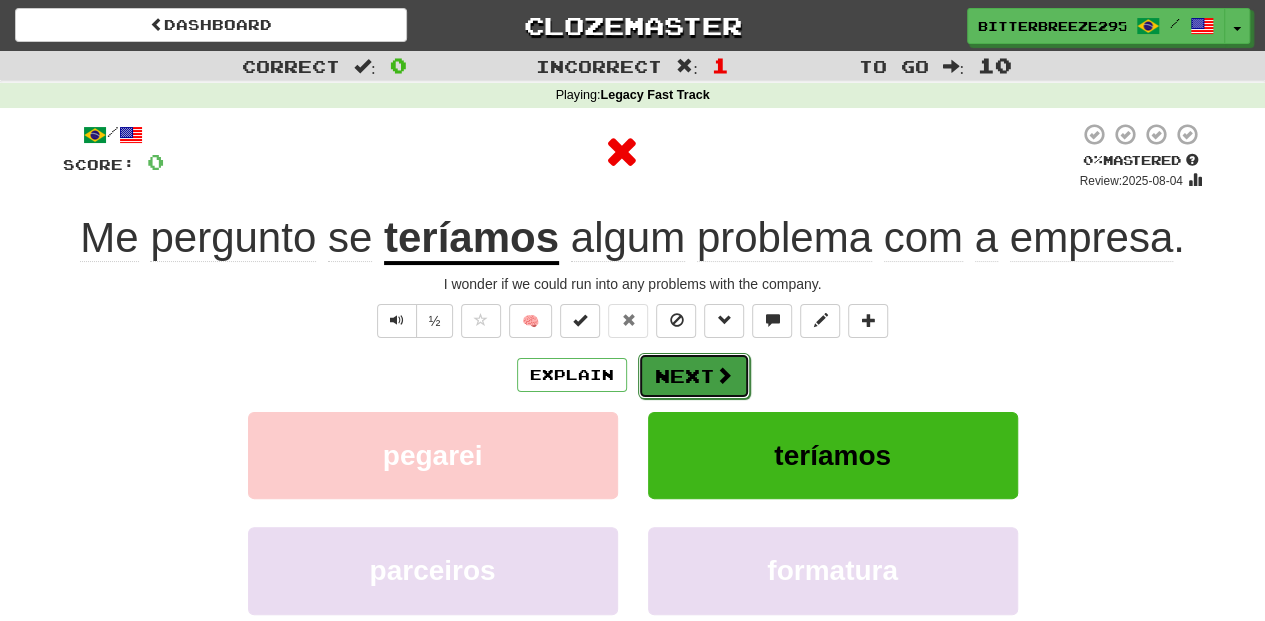click on "Next" at bounding box center (694, 376) 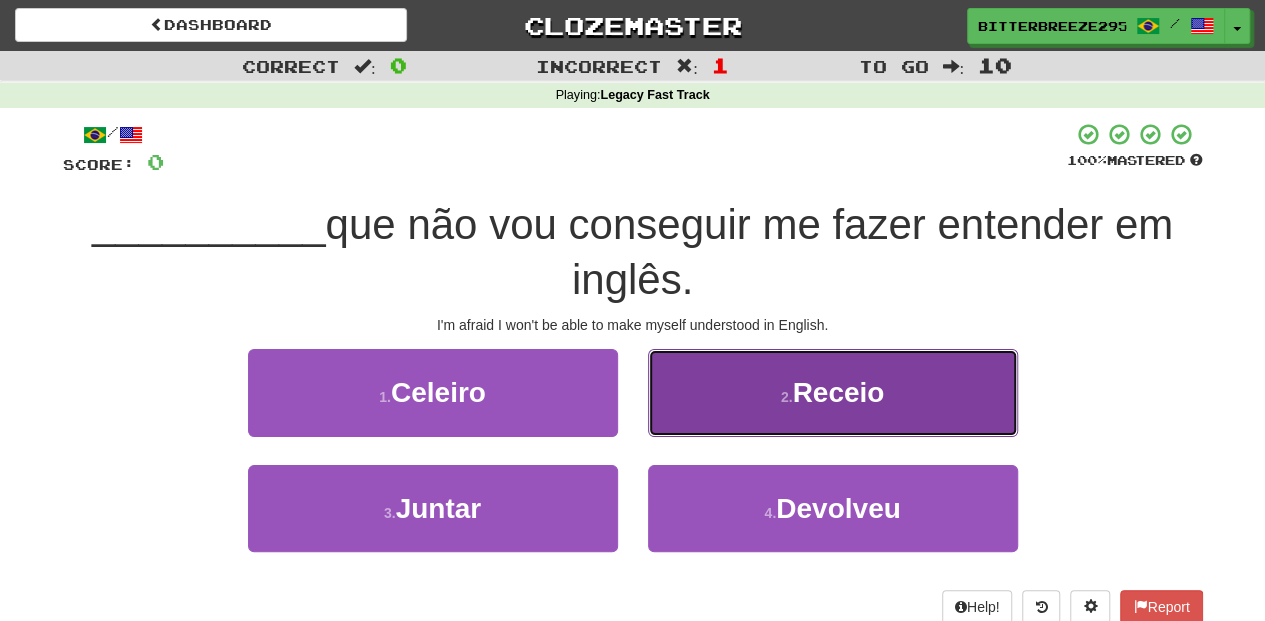 click on "2 .  Receio" at bounding box center (833, 392) 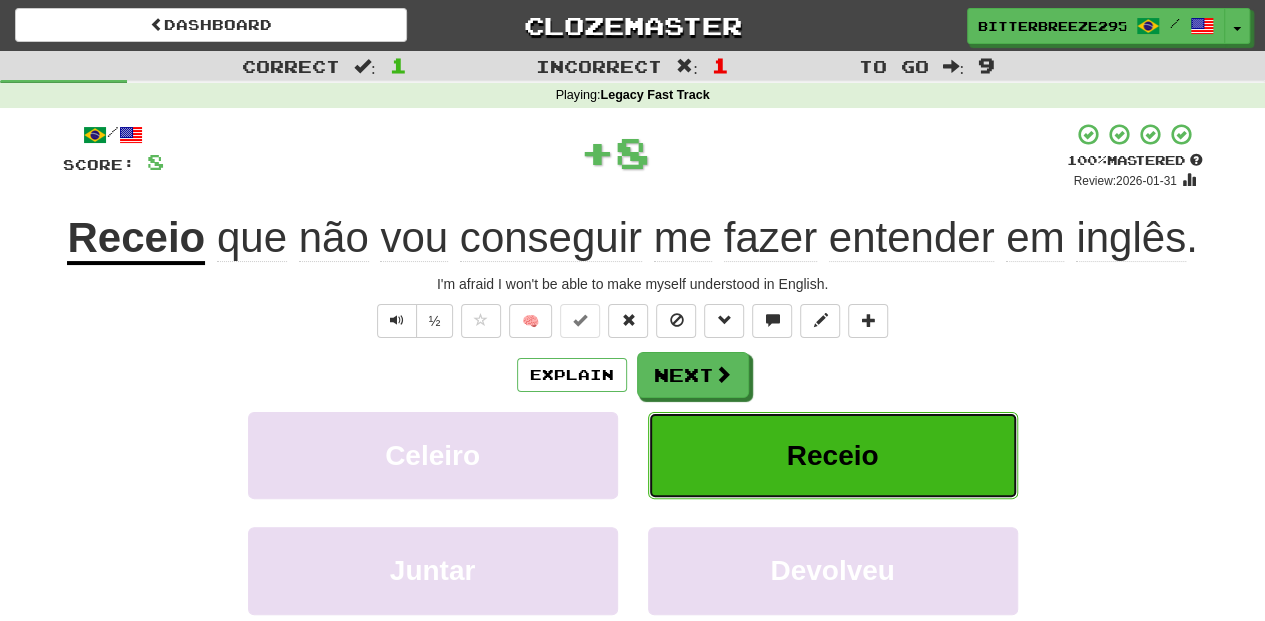 click on "Receio" at bounding box center (833, 455) 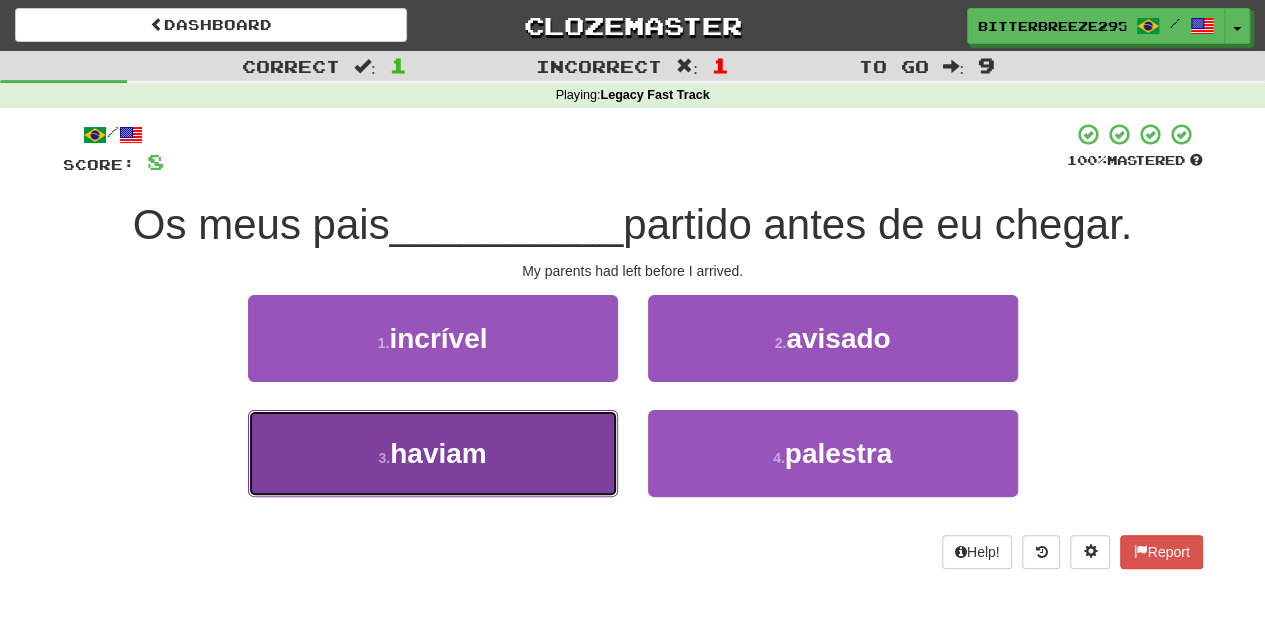 click on "3 .  haviam" at bounding box center (433, 453) 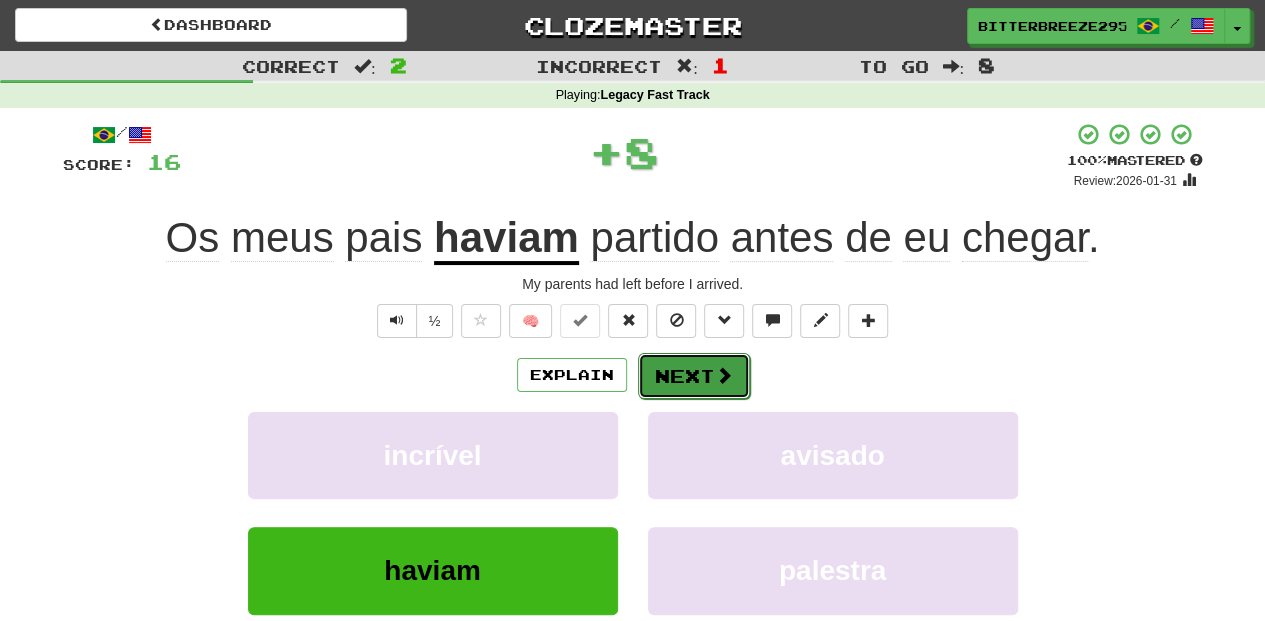 click on "Next" at bounding box center (694, 376) 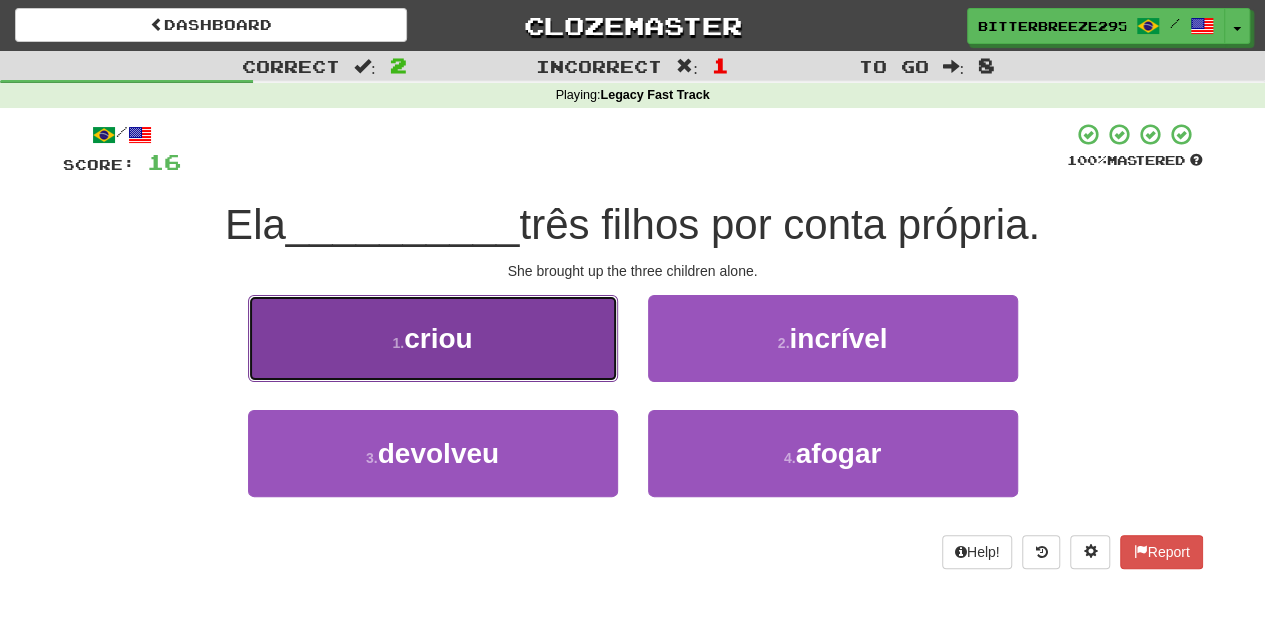 click on "1 .  criou" at bounding box center (433, 338) 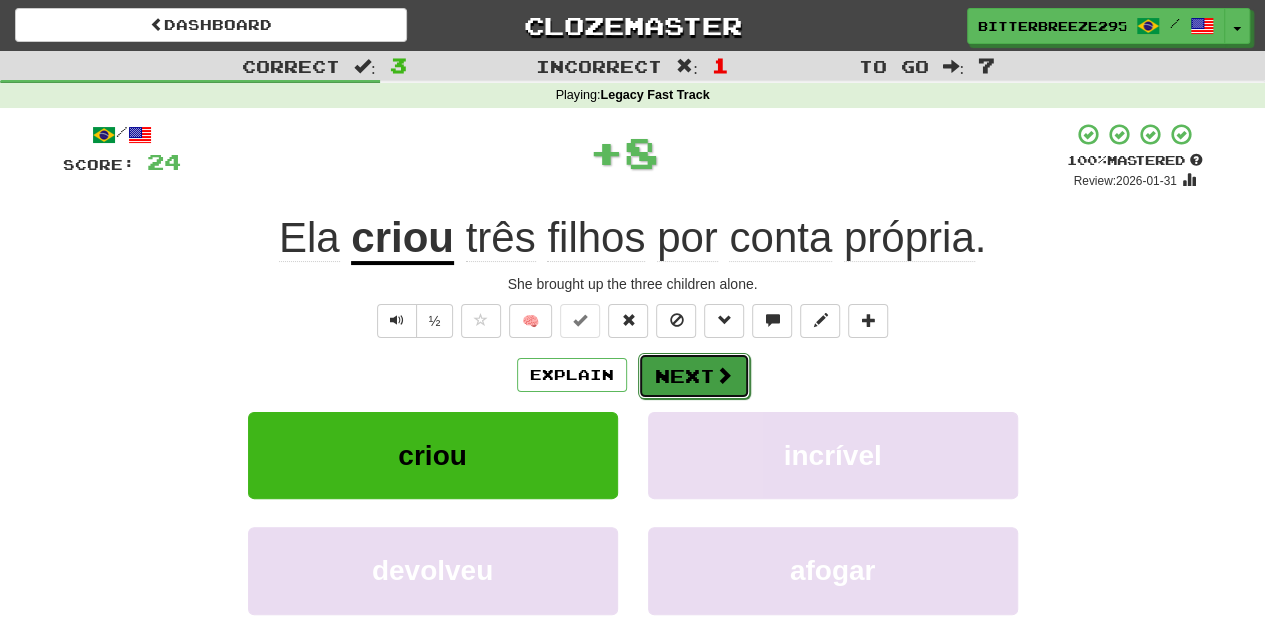 click on "Next" at bounding box center (694, 376) 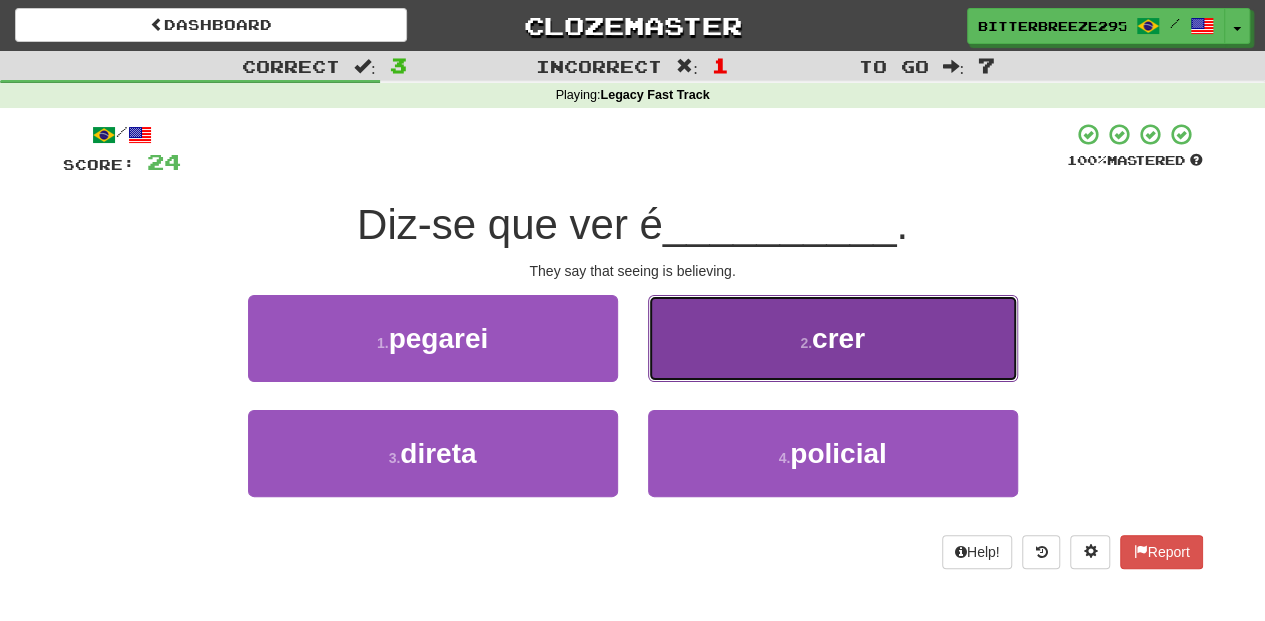 click on "2 .  crer" at bounding box center (833, 338) 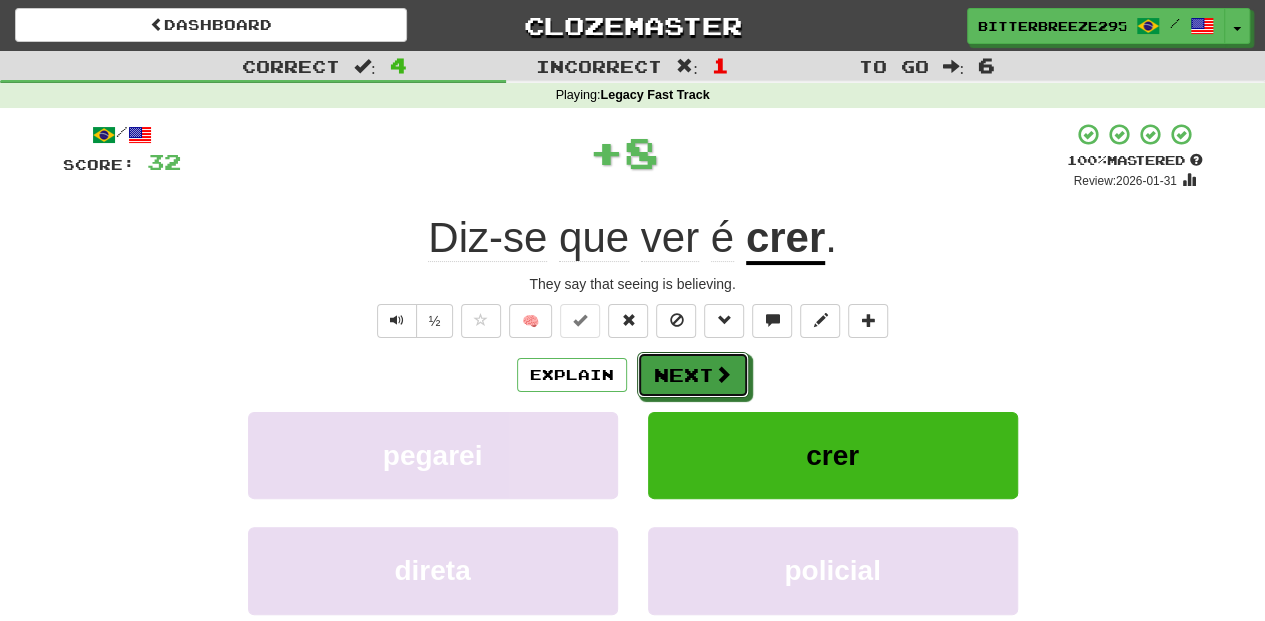 click on "Next" at bounding box center (693, 375) 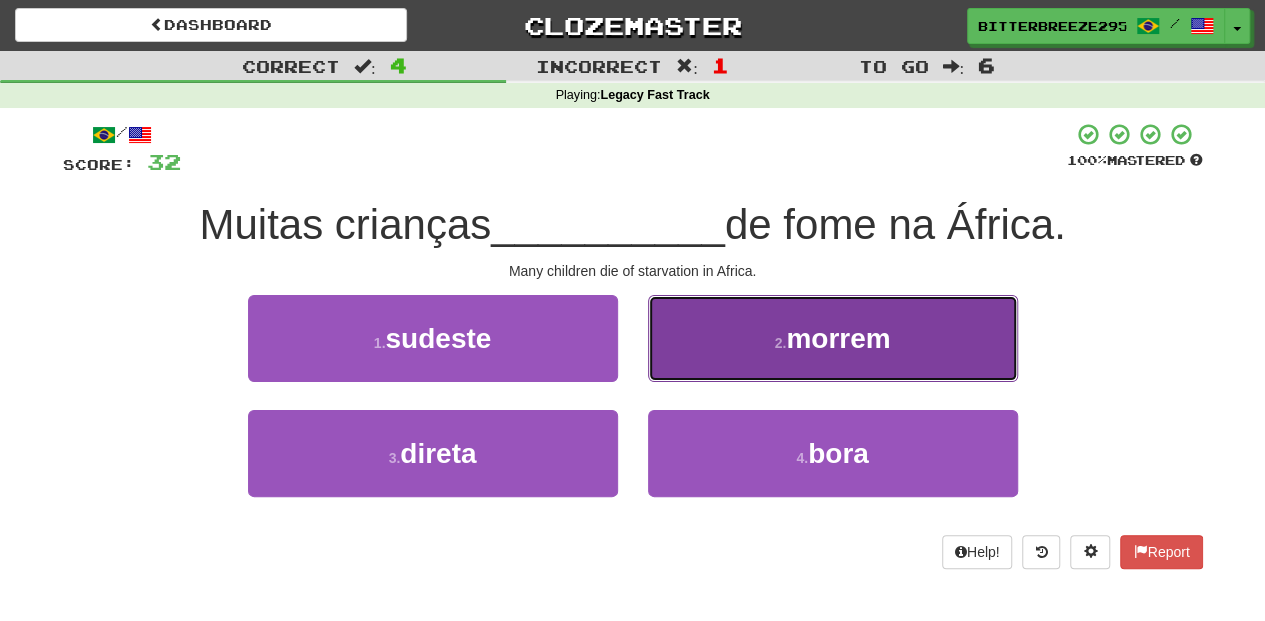 click on "2 .  morrem" at bounding box center (833, 338) 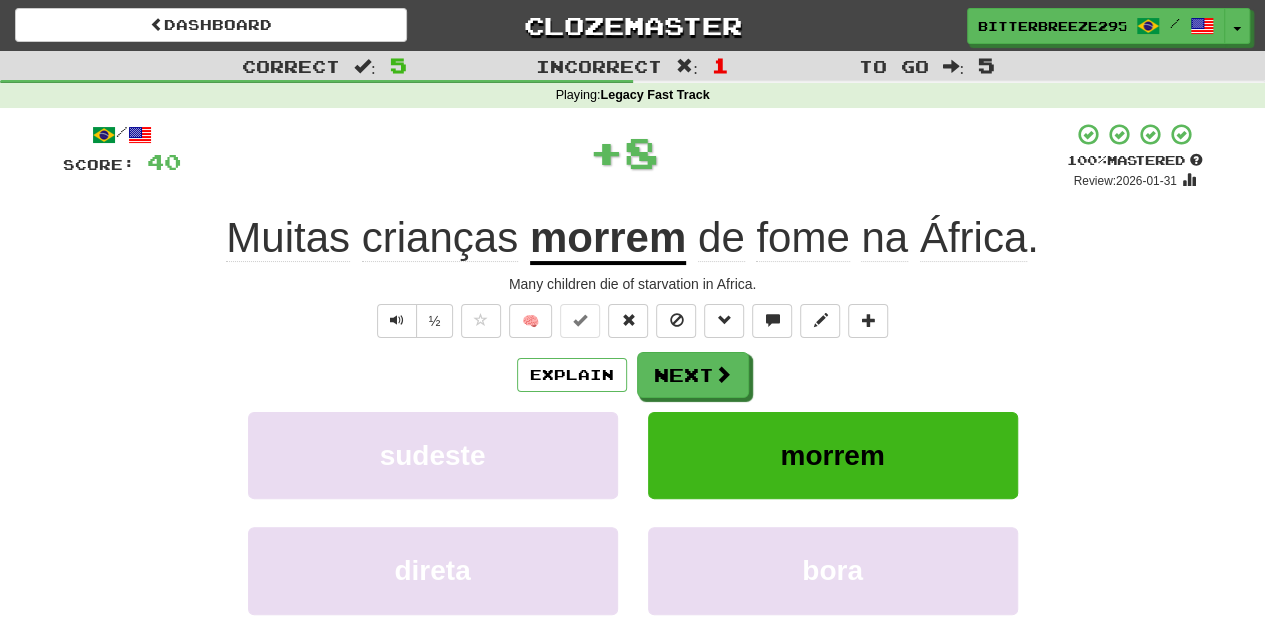 click on "Next" at bounding box center [693, 375] 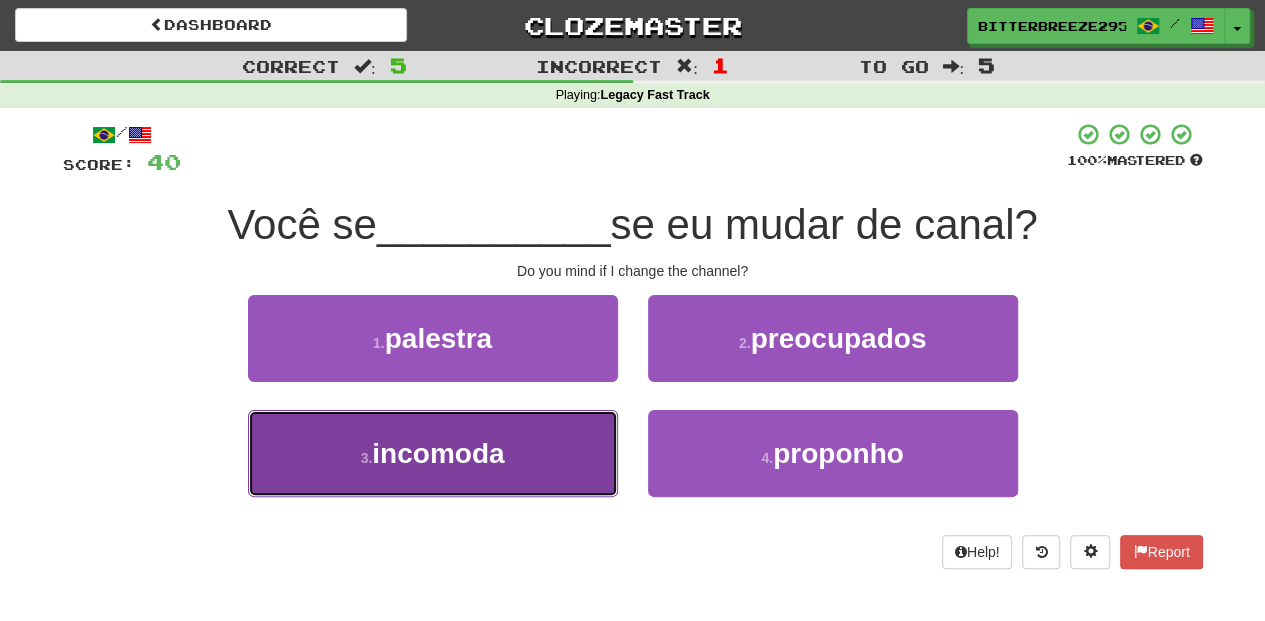 click on "3 .  incomoda" at bounding box center [433, 453] 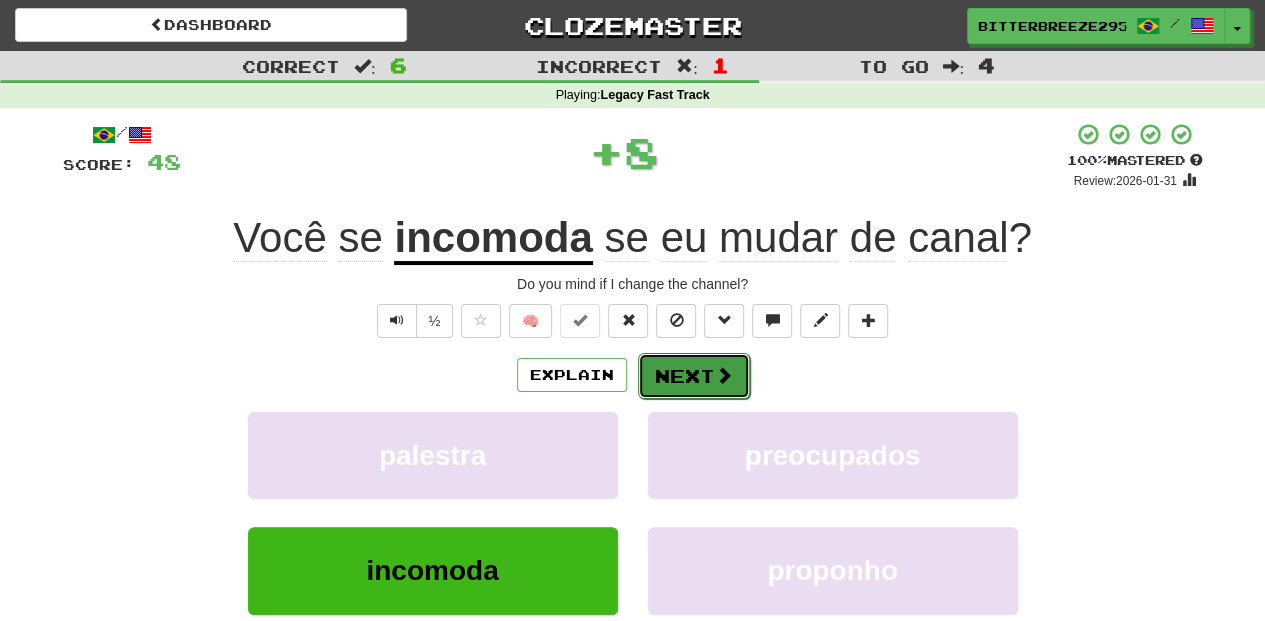 click on "Next" at bounding box center [694, 376] 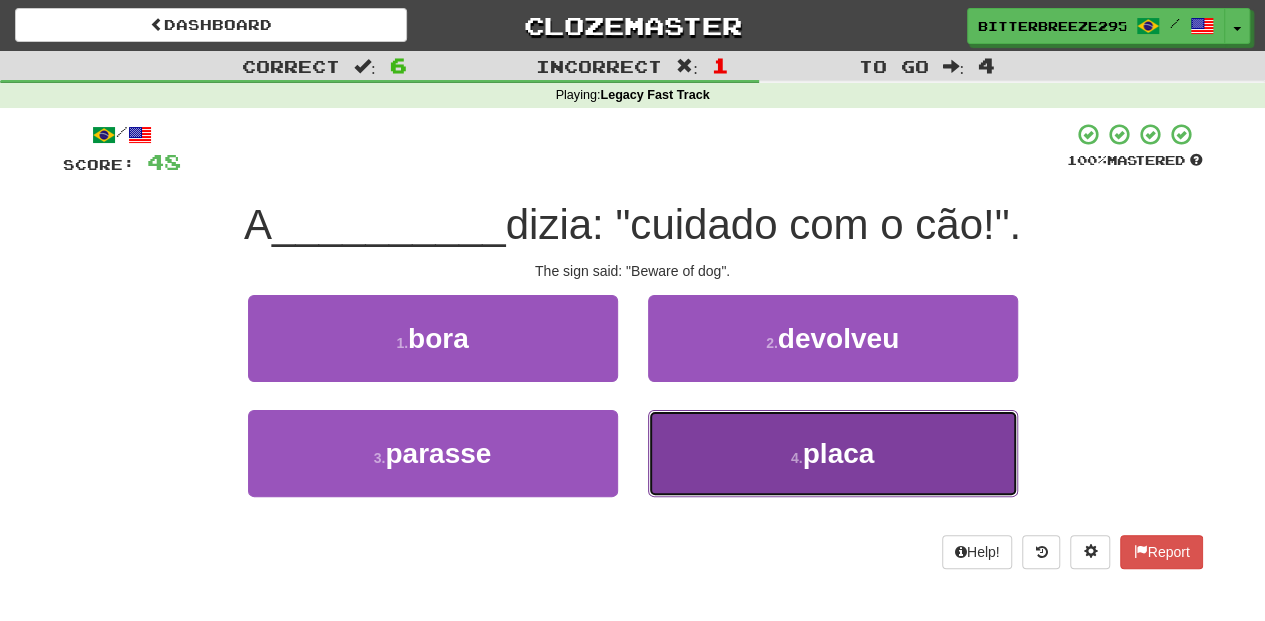 click on "4 .  placa" at bounding box center [833, 453] 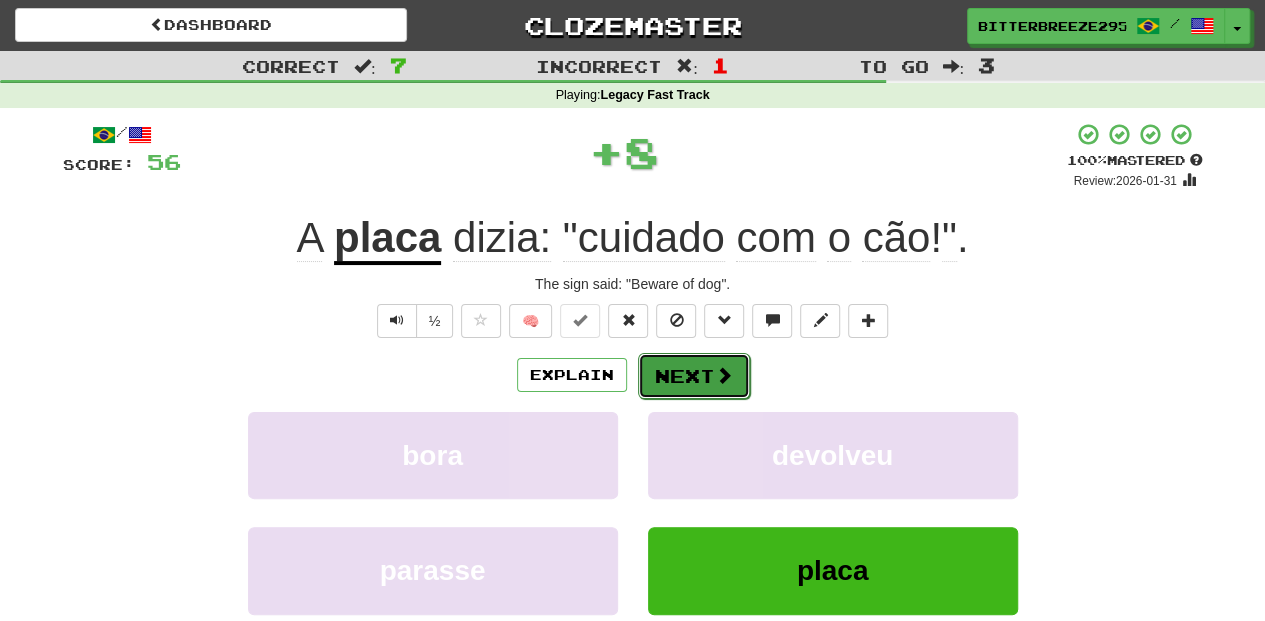 click on "Next" at bounding box center [694, 376] 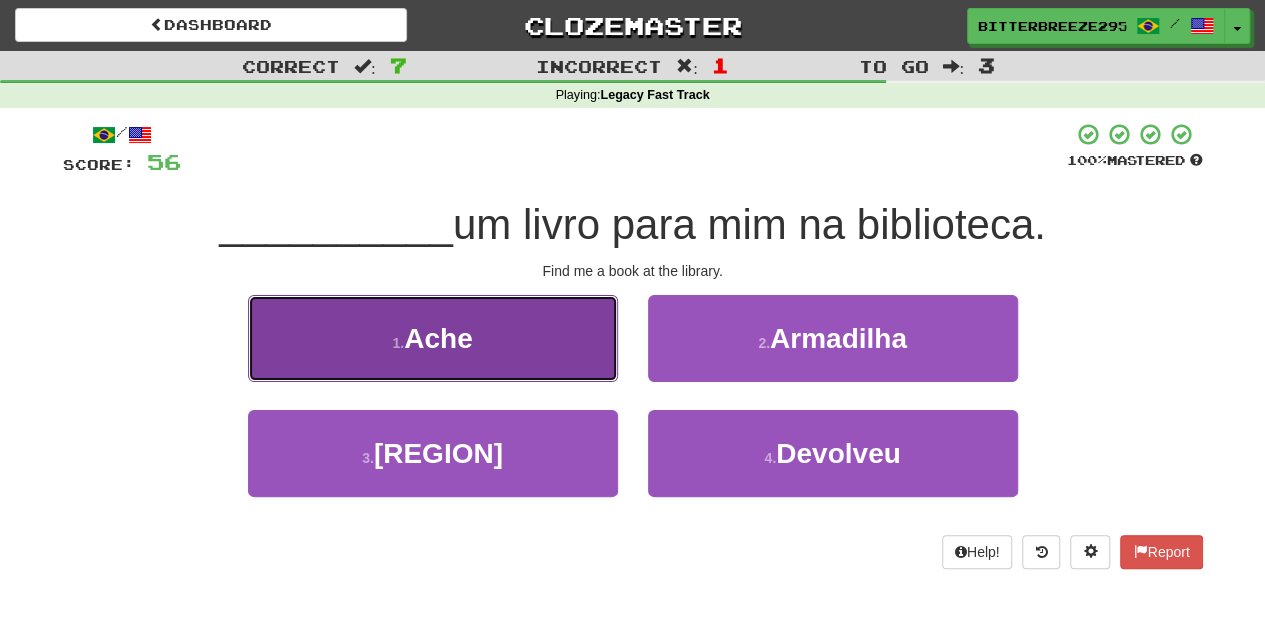 click on "1 .  Ache" at bounding box center [433, 338] 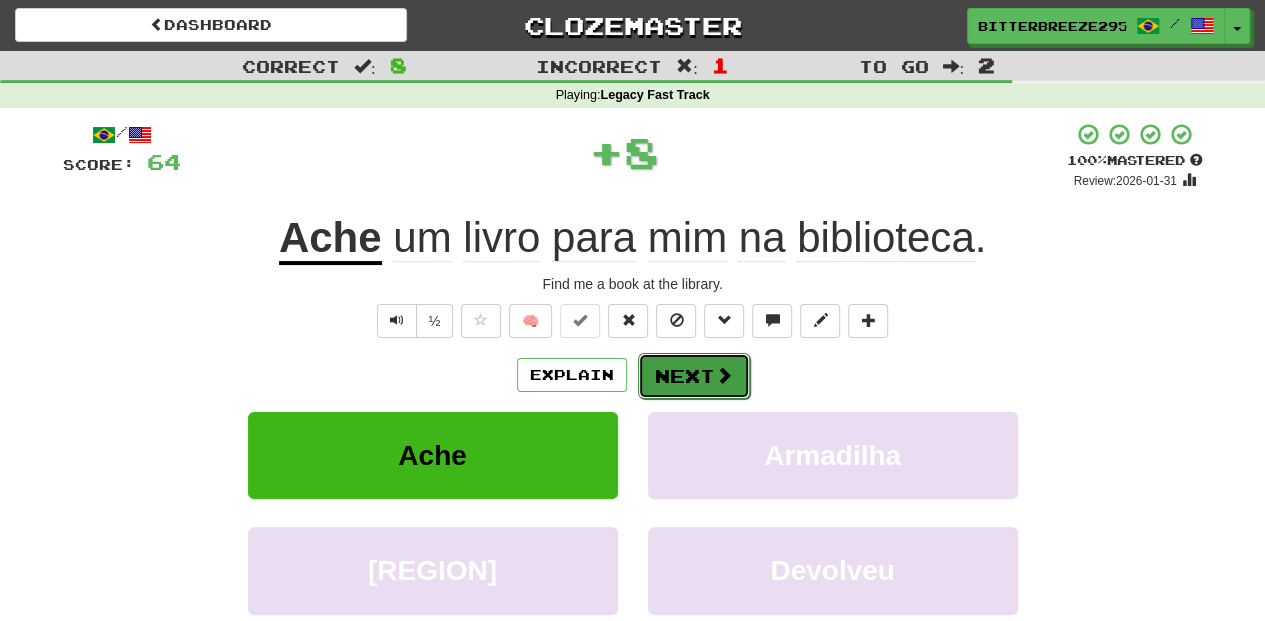 click on "Next" at bounding box center [694, 376] 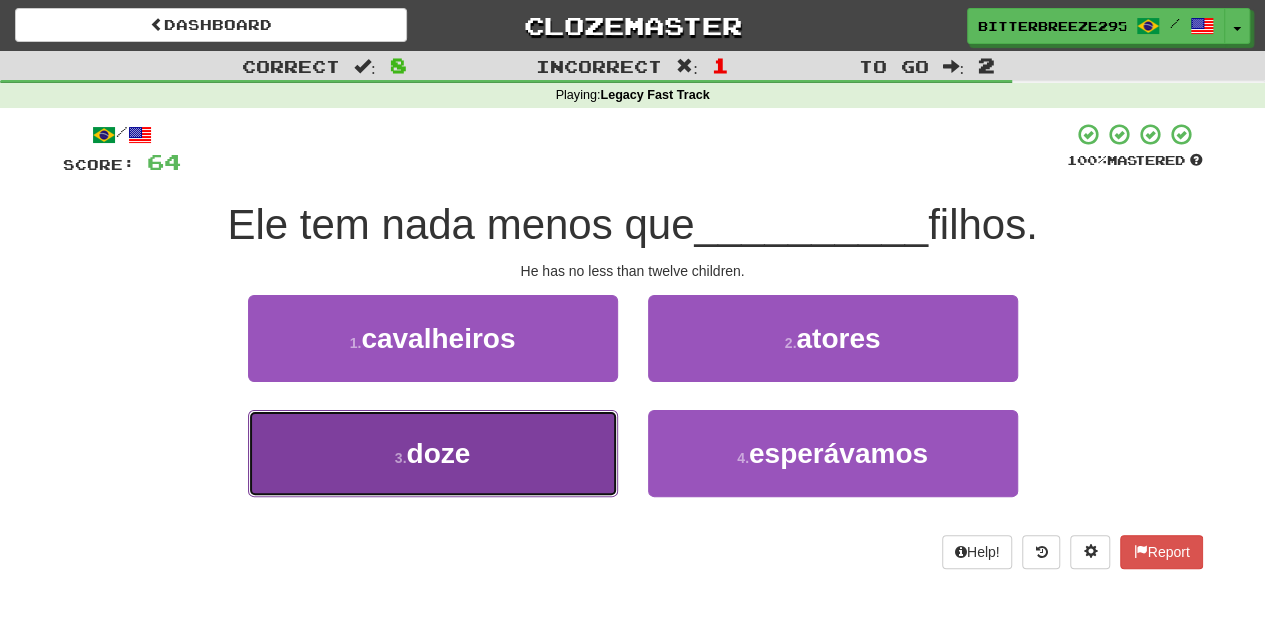 click on "3 .  doze" at bounding box center [433, 453] 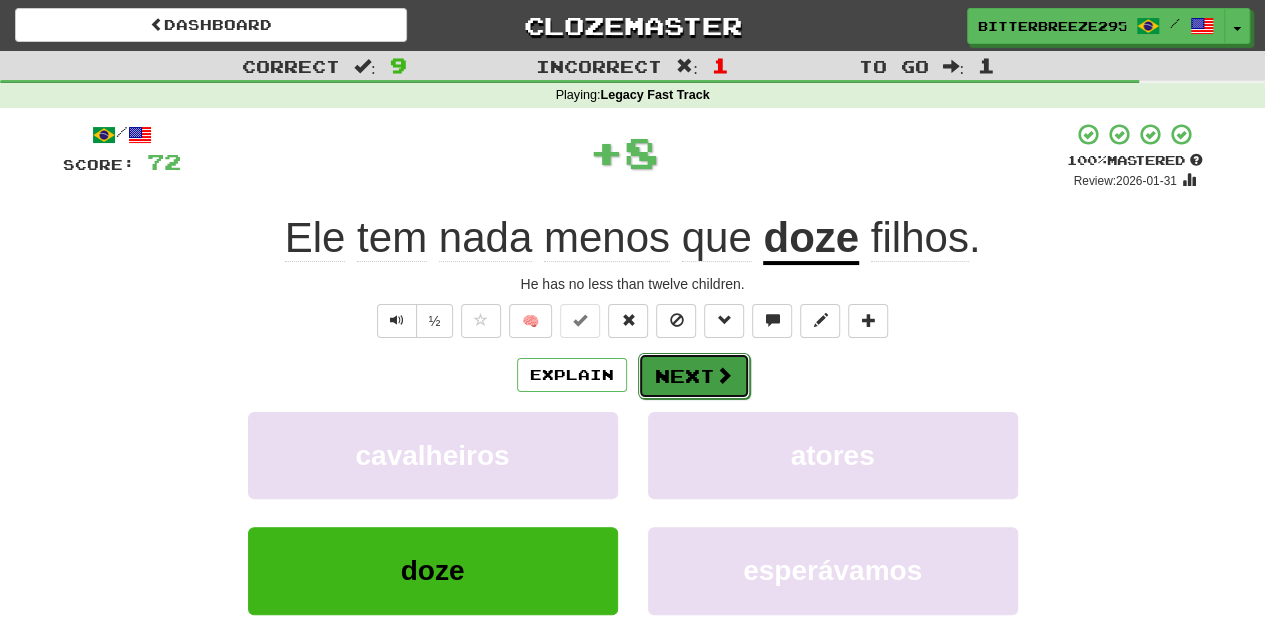click on "Next" at bounding box center [694, 376] 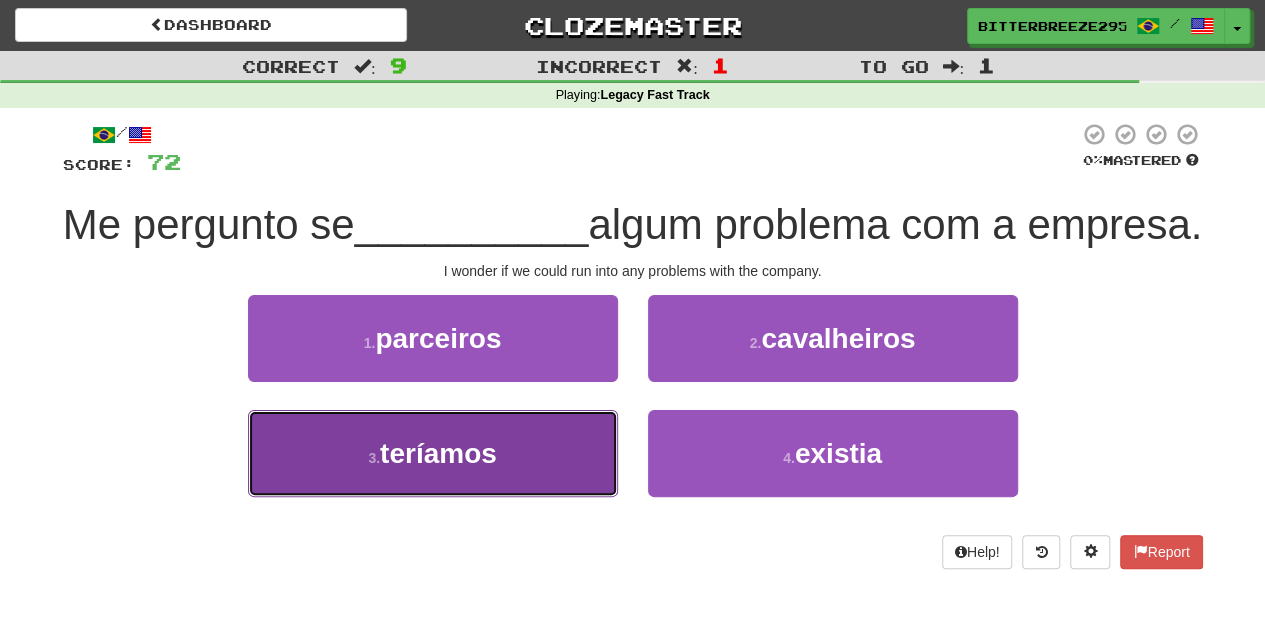 click on "3 .  teríamos" at bounding box center [433, 453] 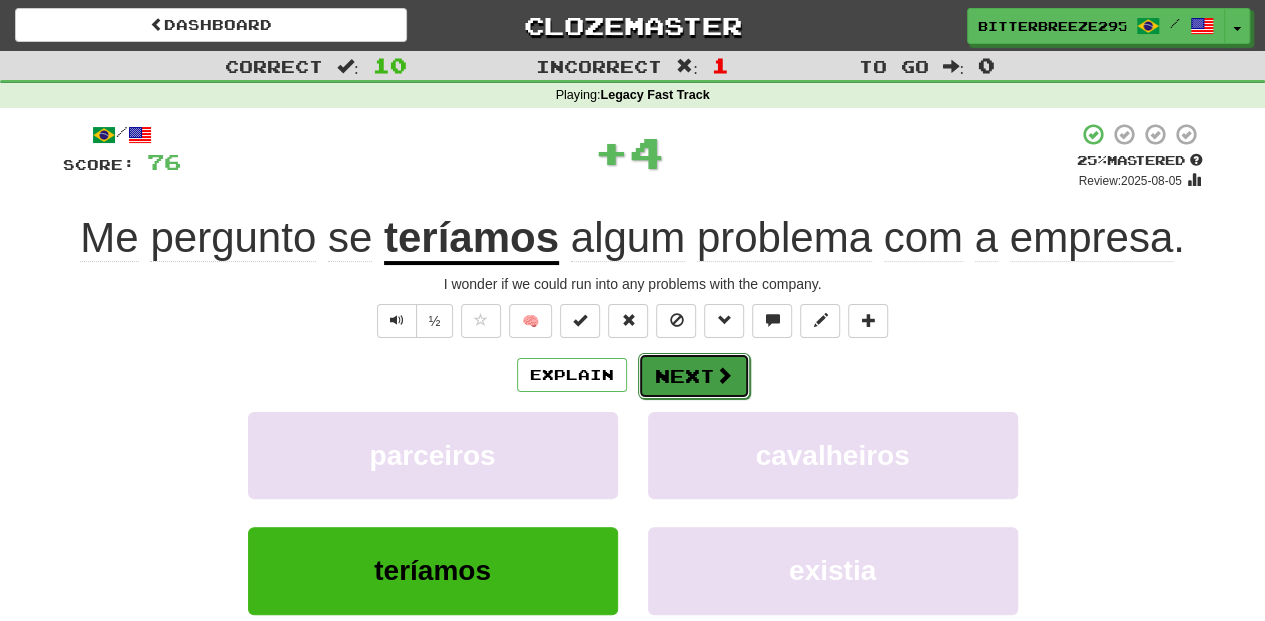 click on "Next" at bounding box center (694, 376) 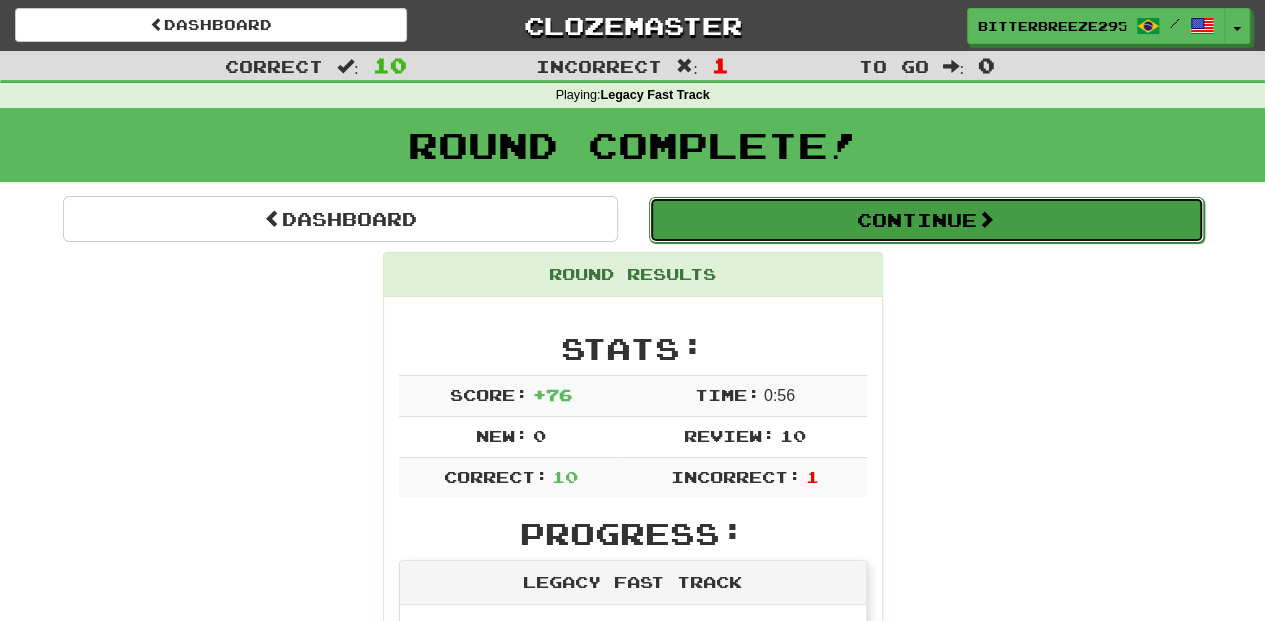 click on "Continue" at bounding box center (926, 220) 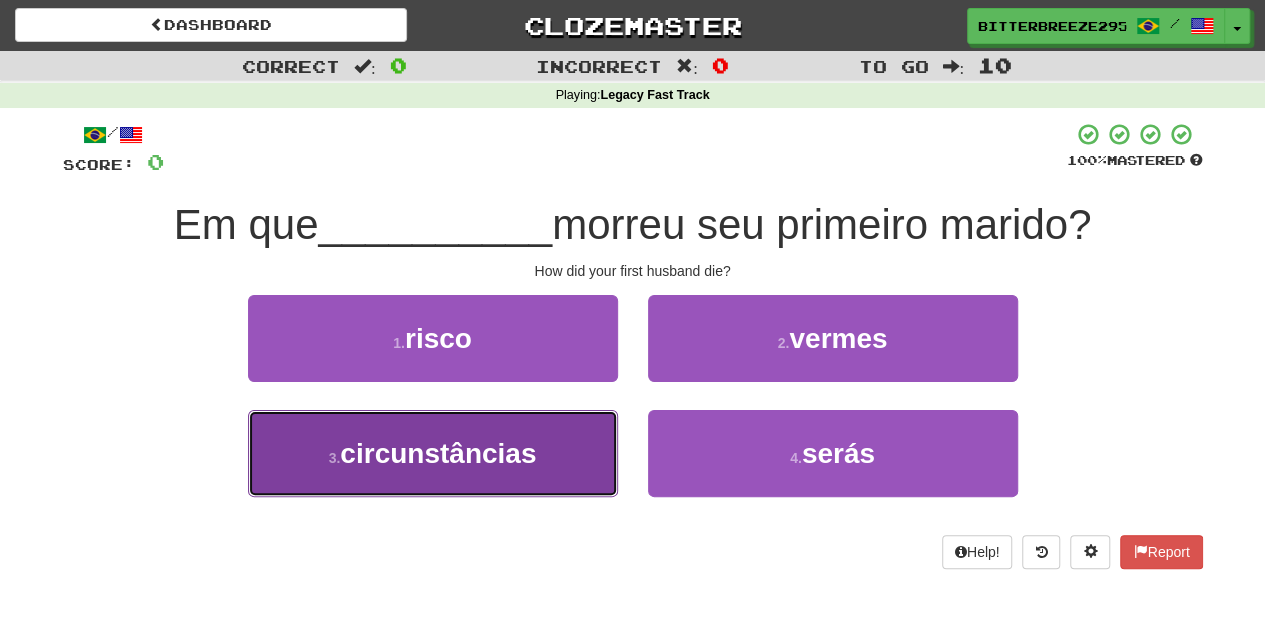 click on "3 .  circunstâncias" at bounding box center [433, 453] 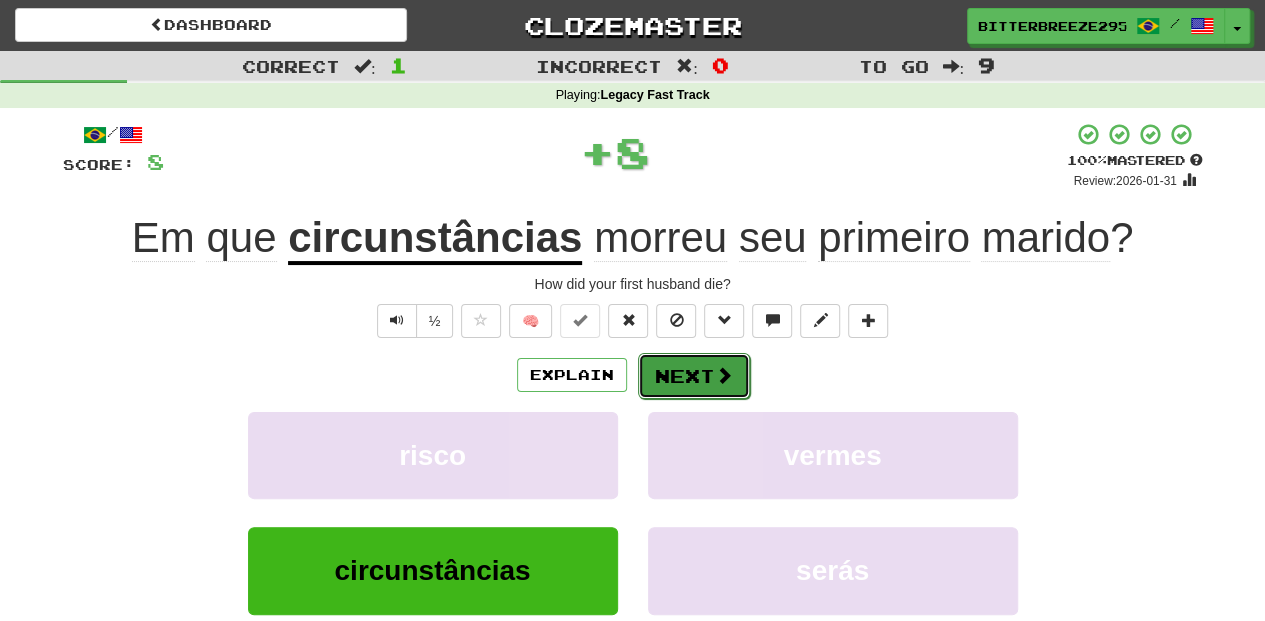 click on "Next" at bounding box center (694, 376) 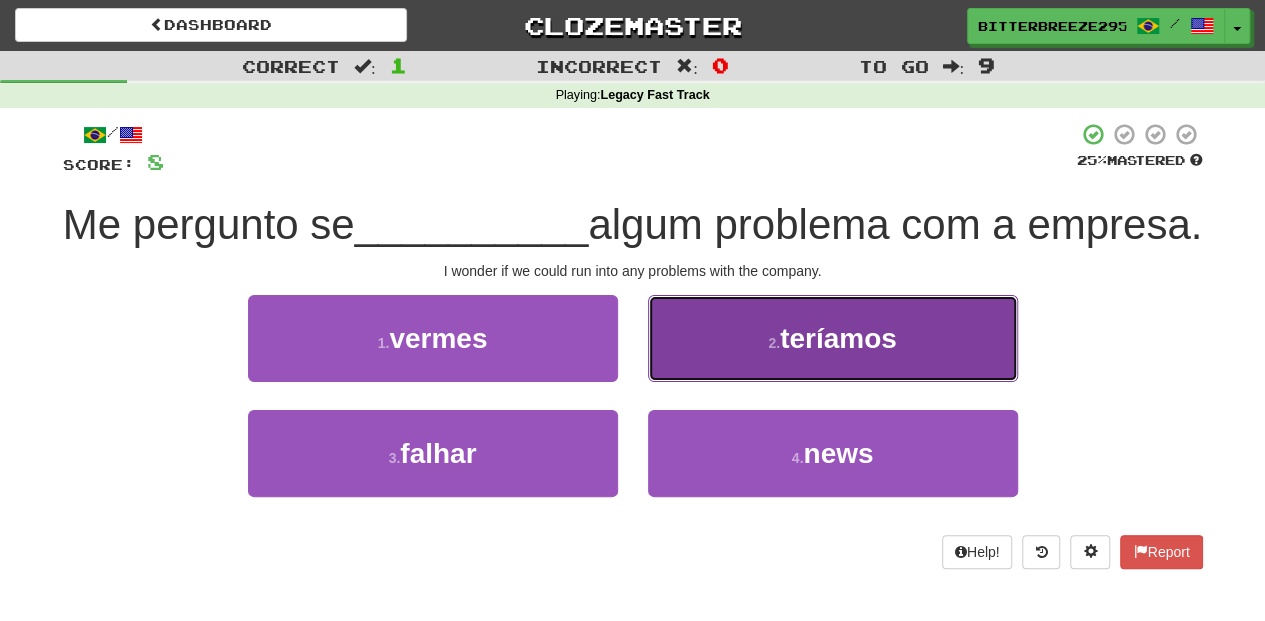 click on "2 .  teríamos" at bounding box center [833, 338] 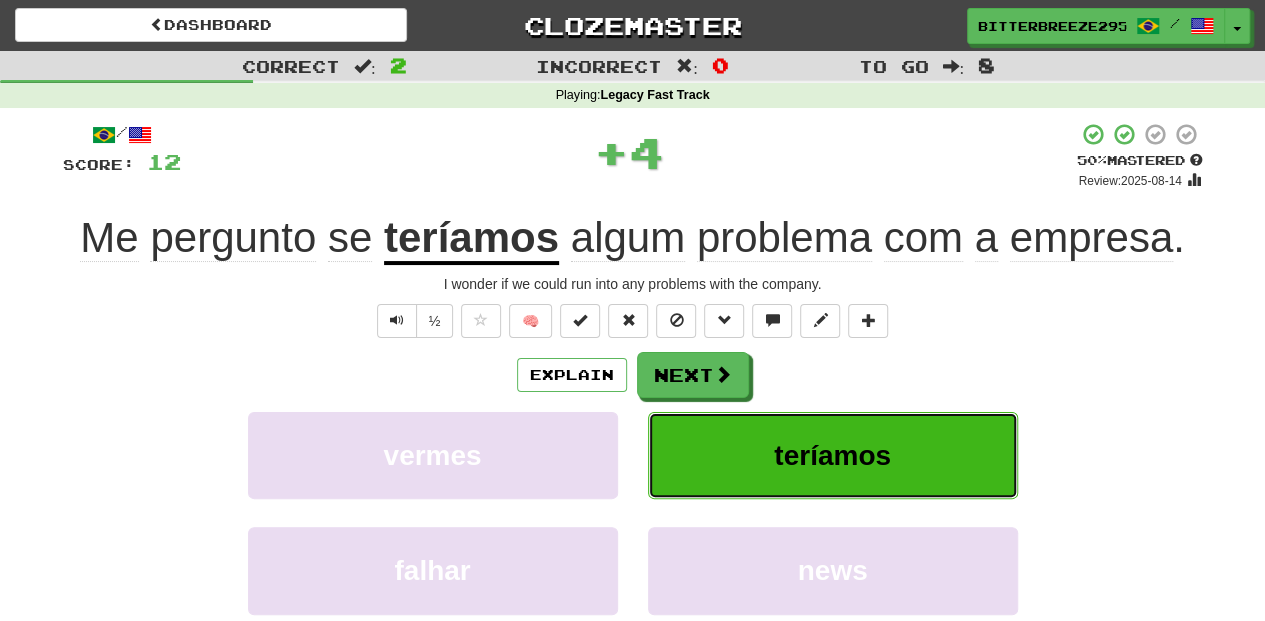 click on "teríamos" at bounding box center (833, 455) 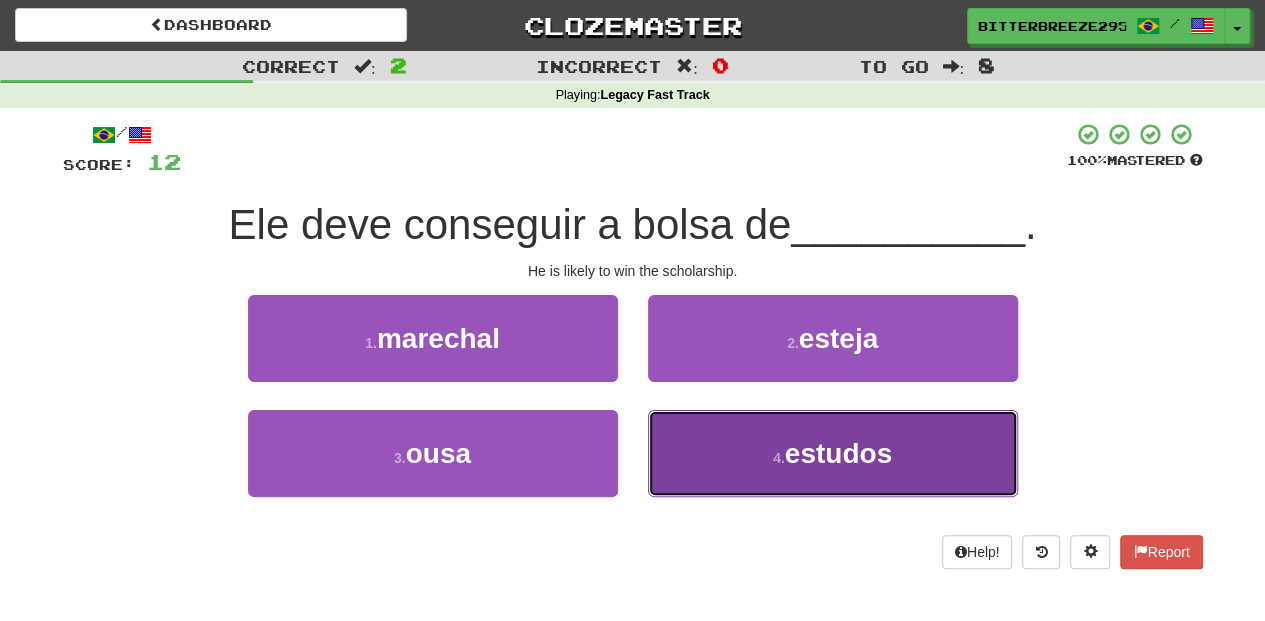 click on "4 .  estudos" at bounding box center (833, 453) 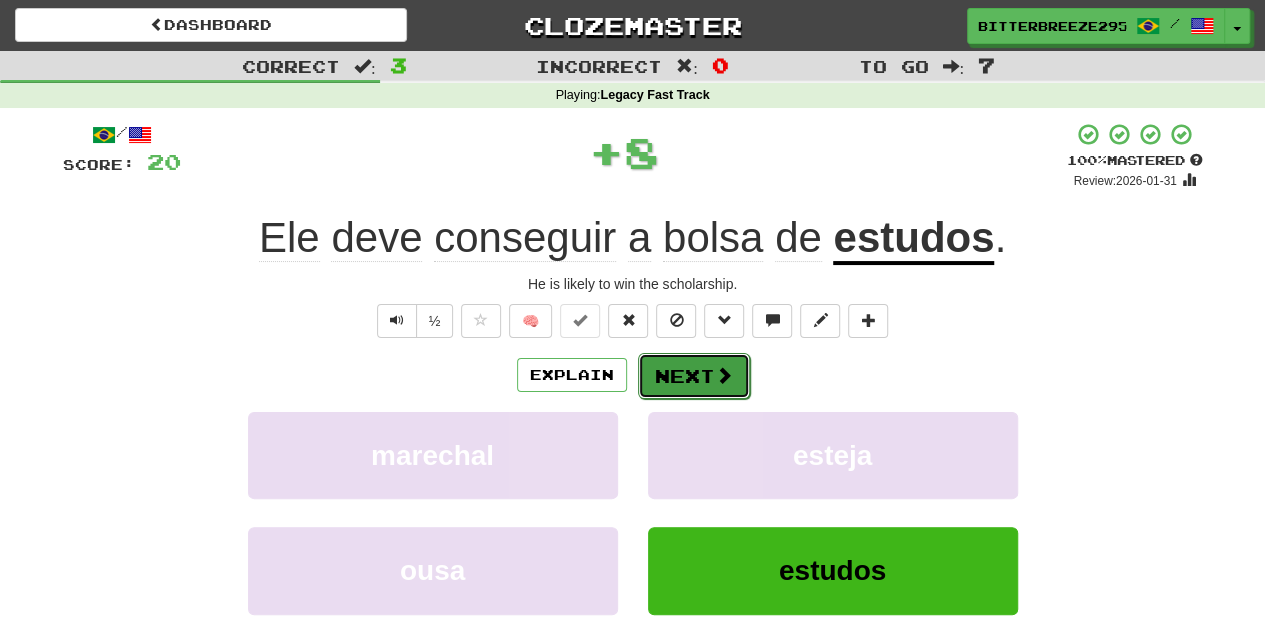 click on "Next" at bounding box center (694, 376) 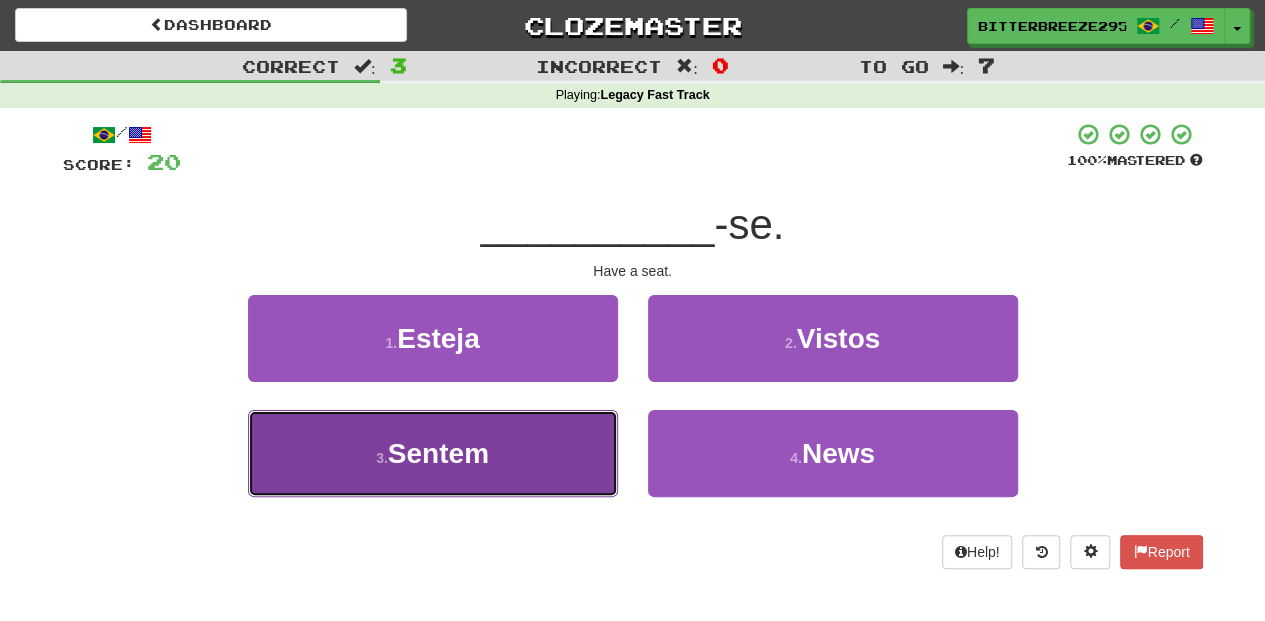 click on "3 .  Sentem" at bounding box center (433, 453) 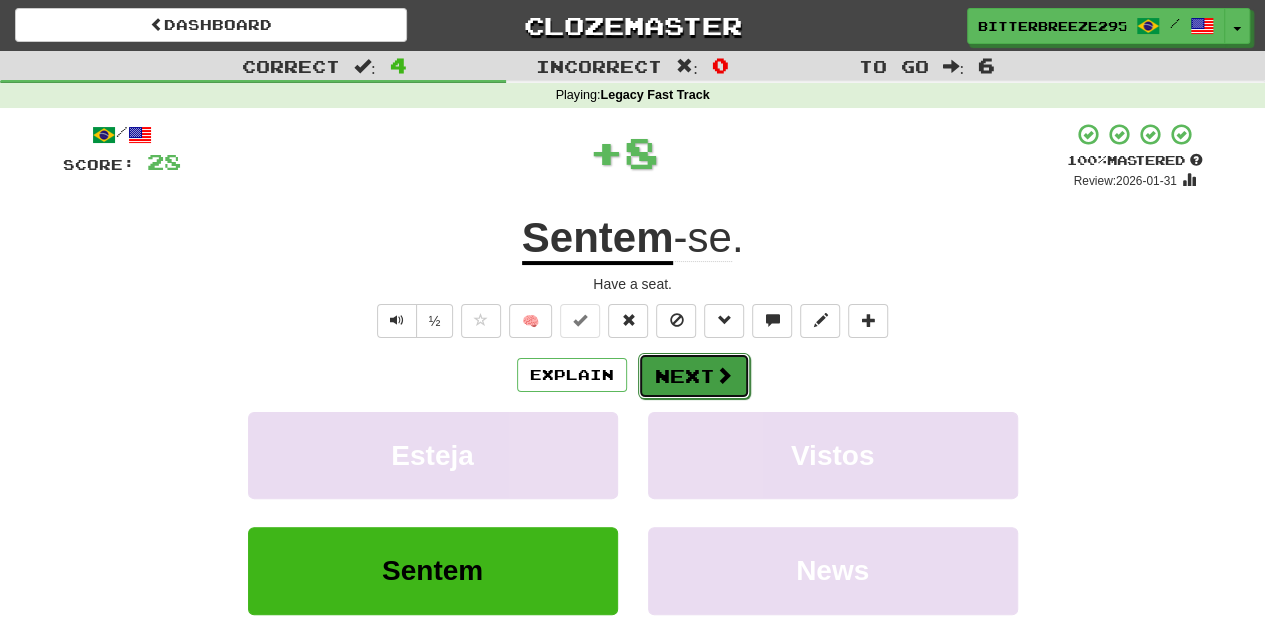 click on "Next" at bounding box center [694, 376] 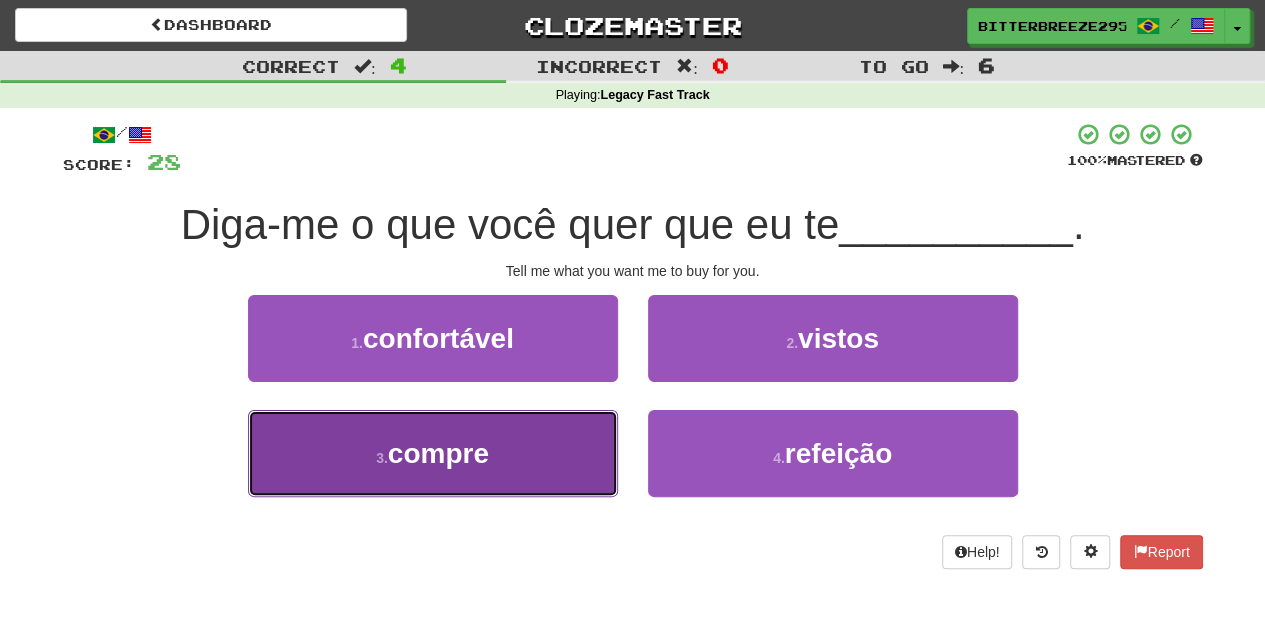 click on "3 .  compre" at bounding box center (433, 453) 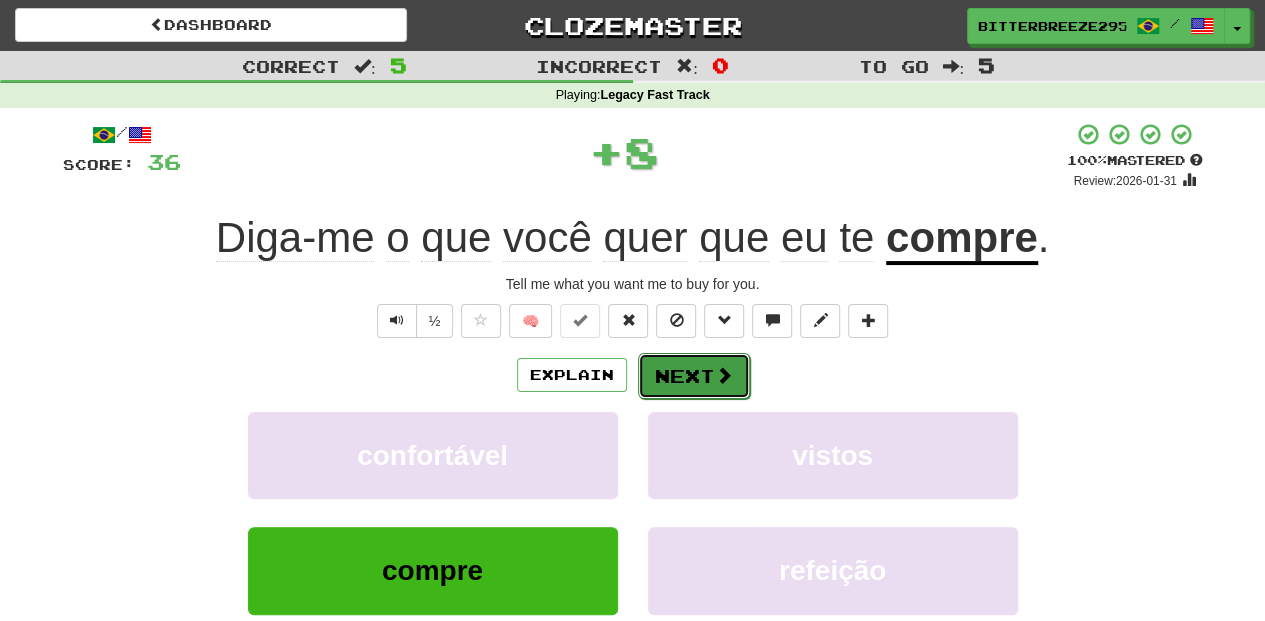 click on "Next" at bounding box center [694, 376] 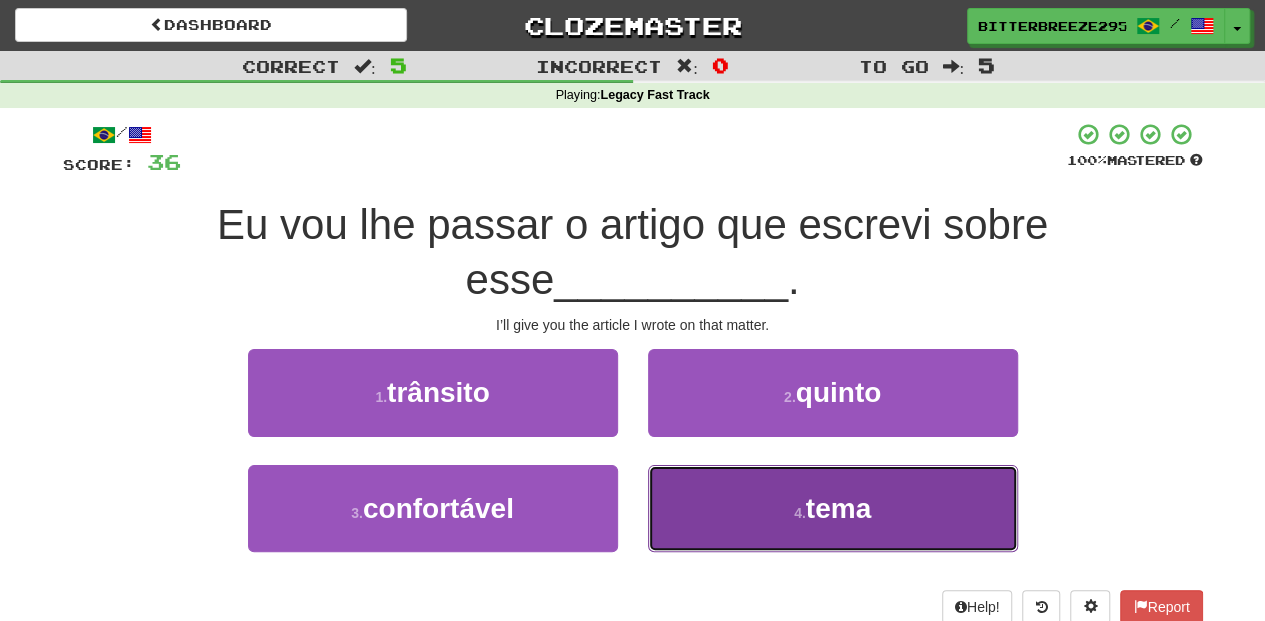 click on "4 .  tema" at bounding box center [833, 508] 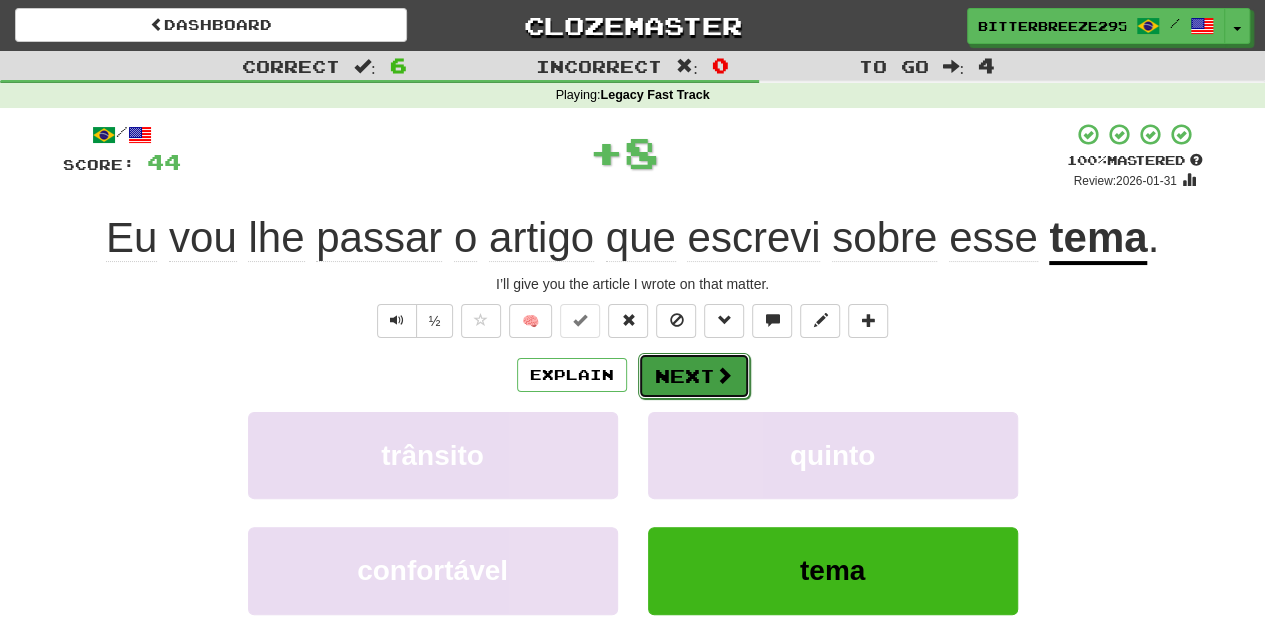 click on "Next" at bounding box center (694, 376) 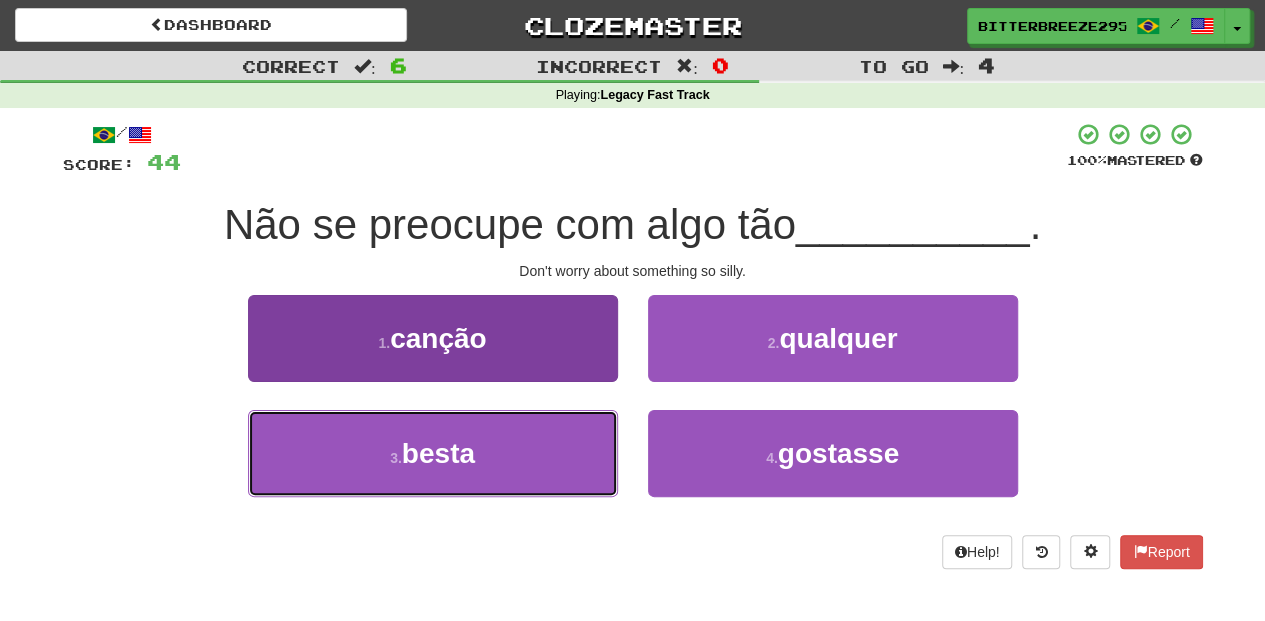click on "3 .  besta" at bounding box center [433, 453] 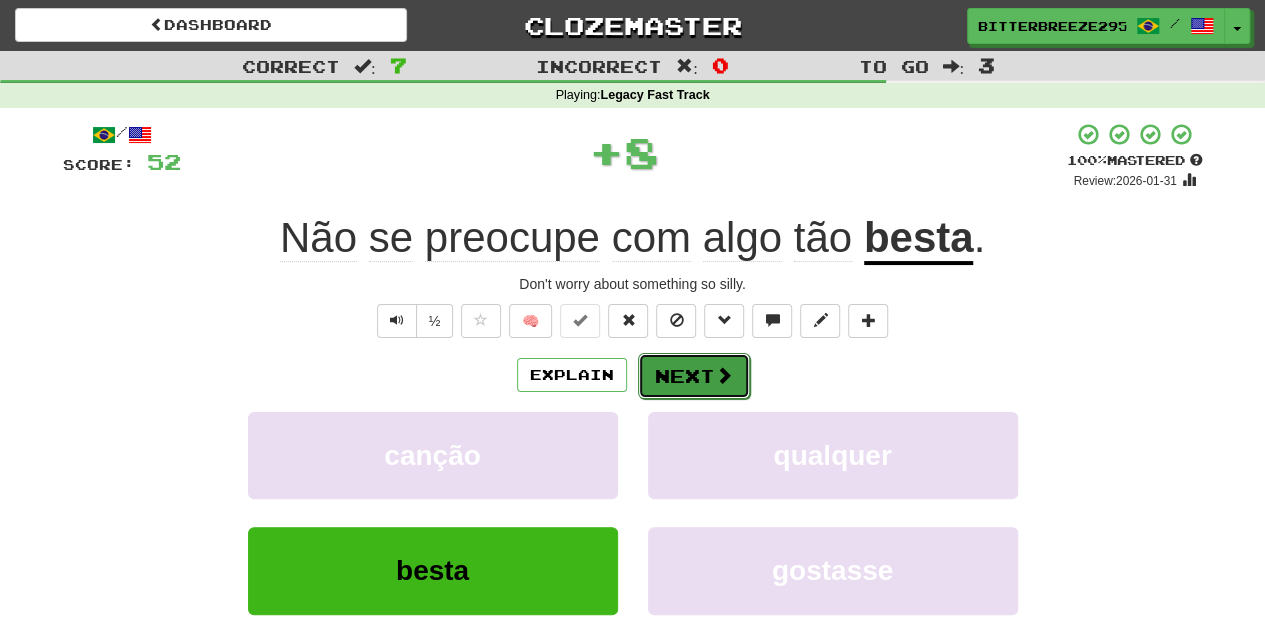 click on "Next" at bounding box center [694, 376] 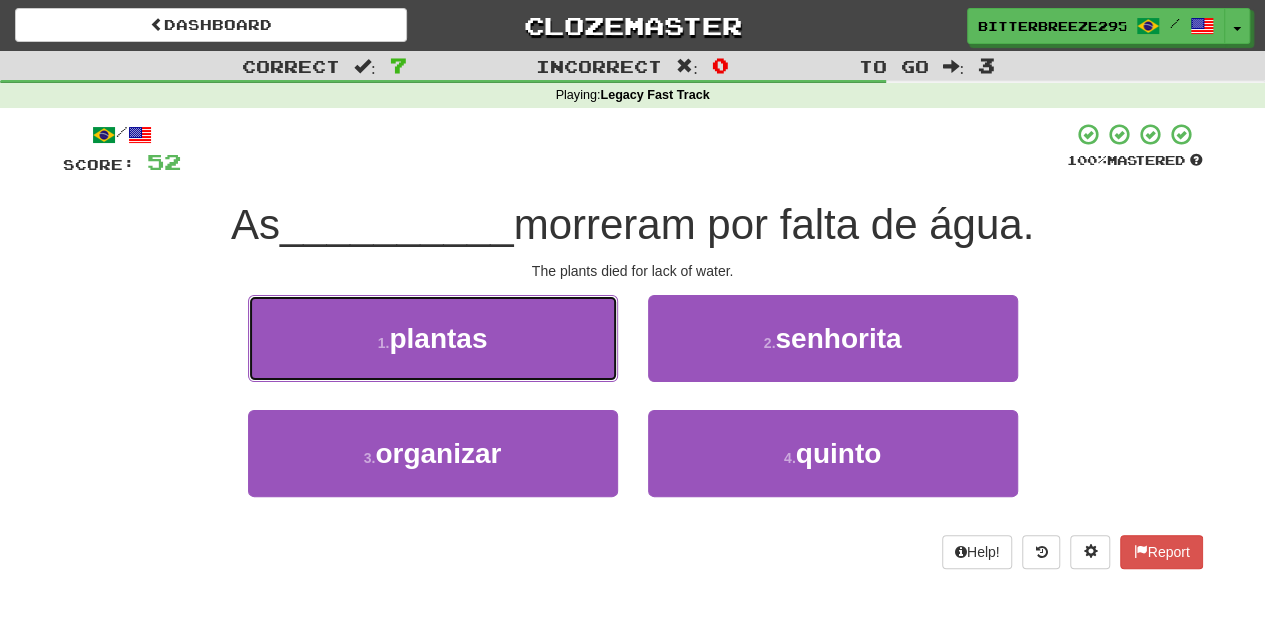click on "1 .  plantas" at bounding box center (433, 338) 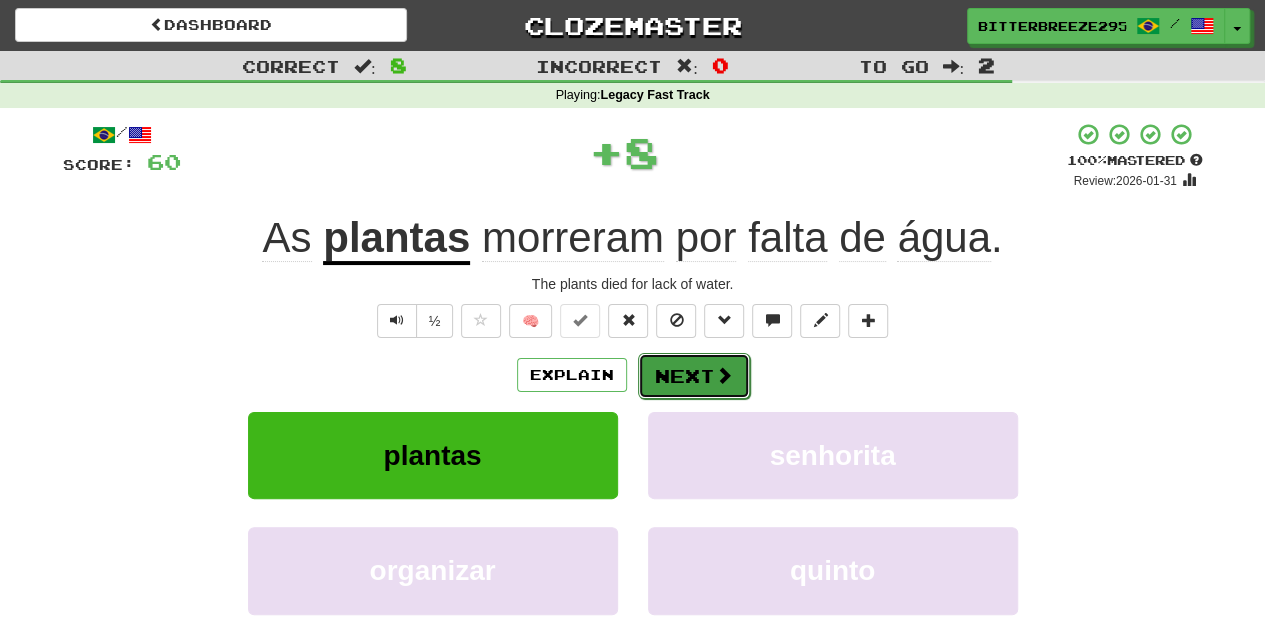 click on "Next" at bounding box center (694, 376) 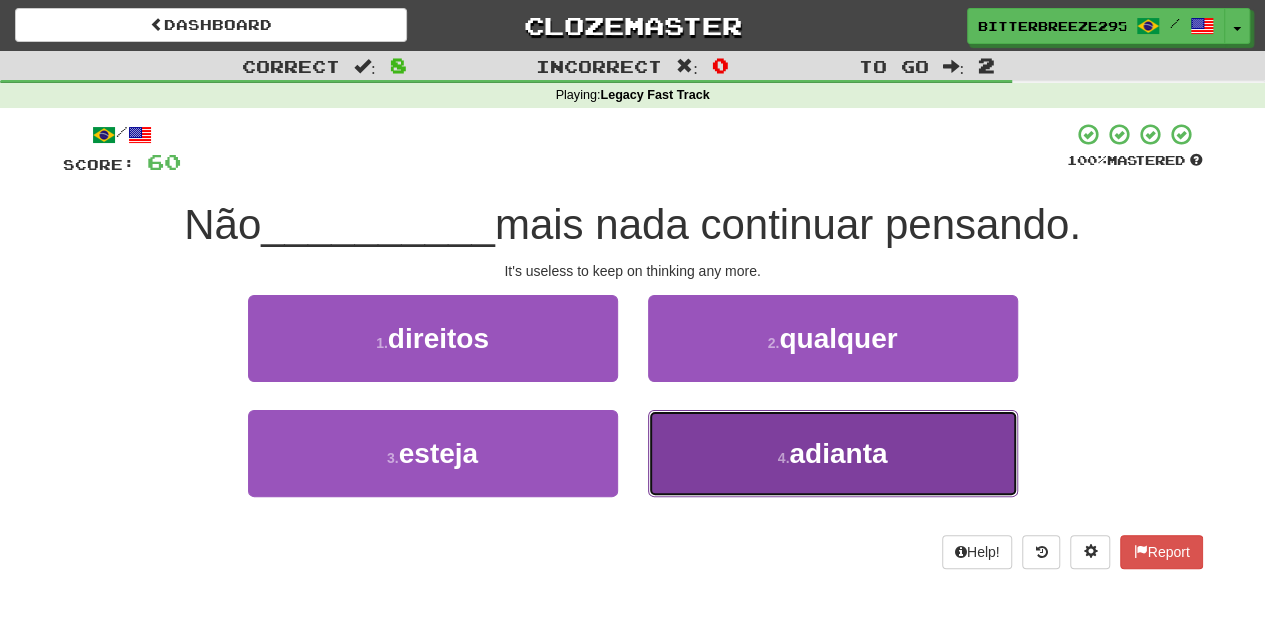 click on "4 .  adianta" at bounding box center (833, 453) 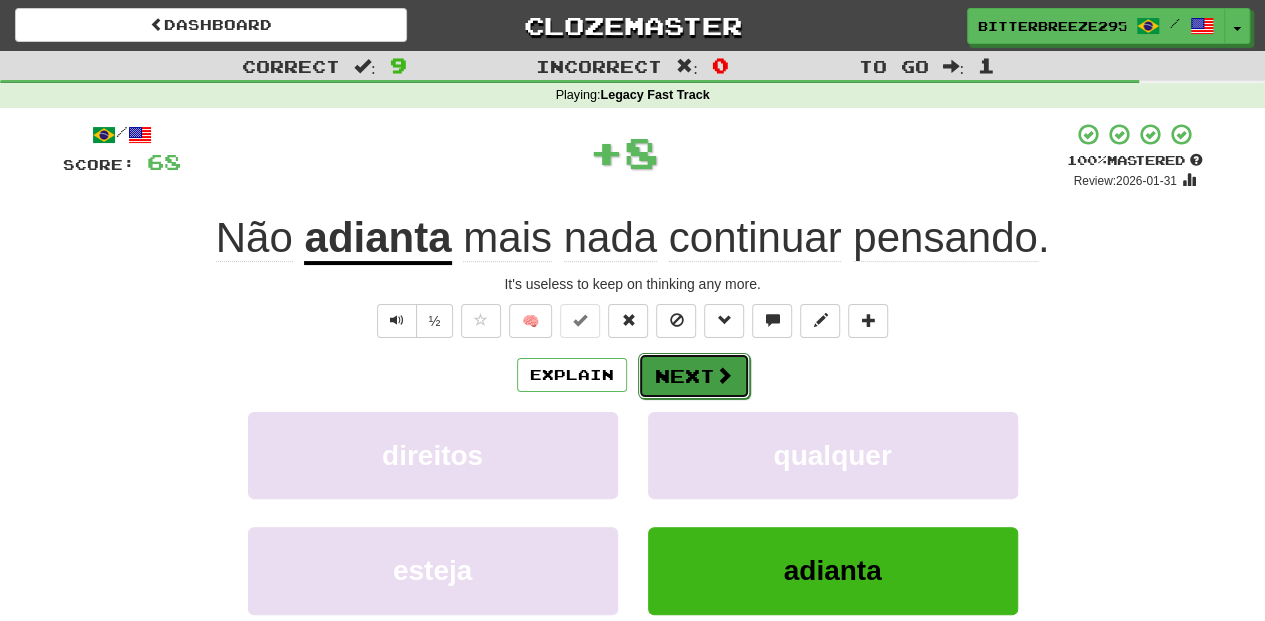 click on "Next" at bounding box center [694, 376] 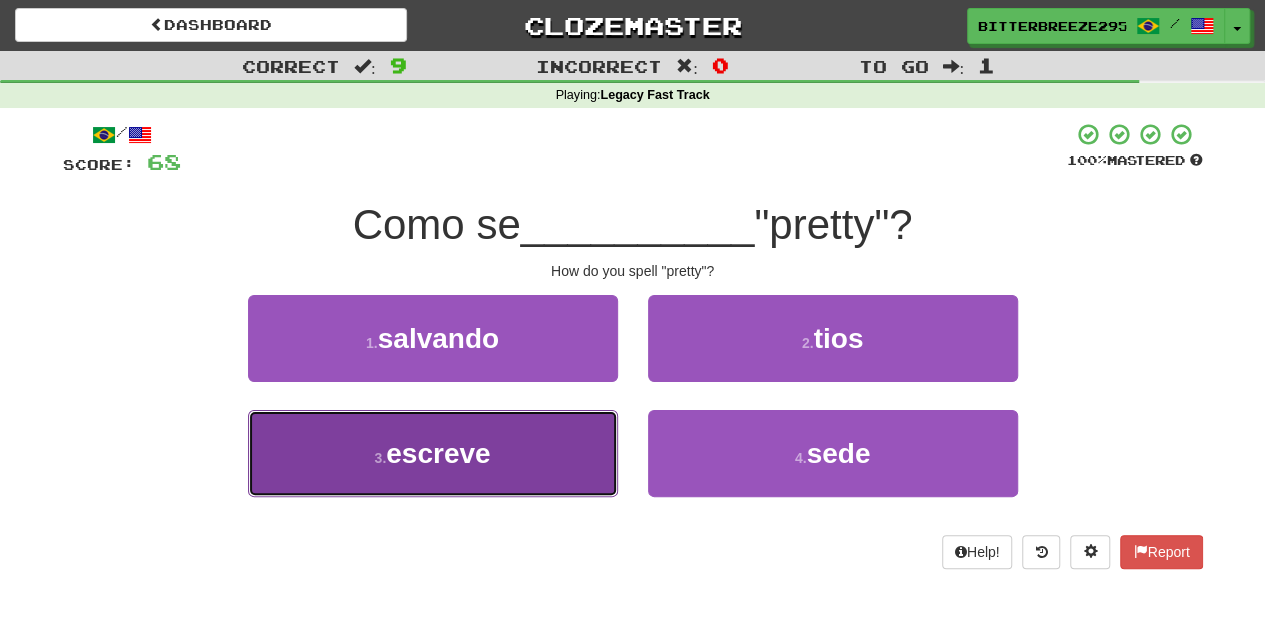 click on "3 .  escreve" at bounding box center (433, 453) 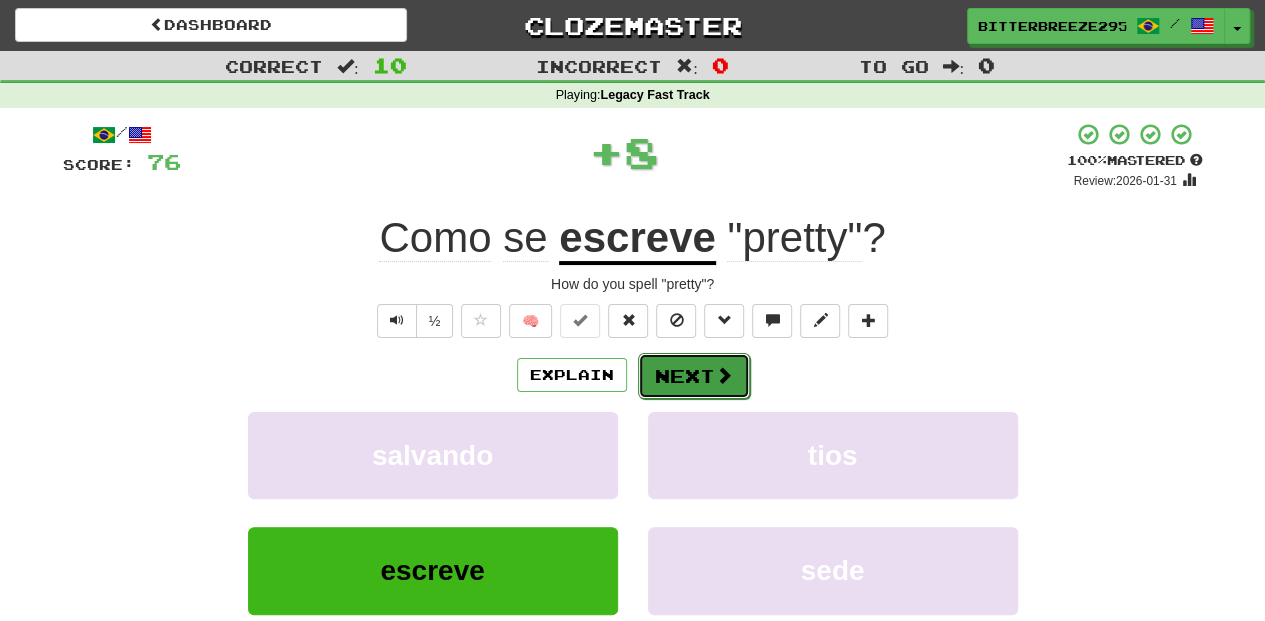 click on "Next" at bounding box center (694, 376) 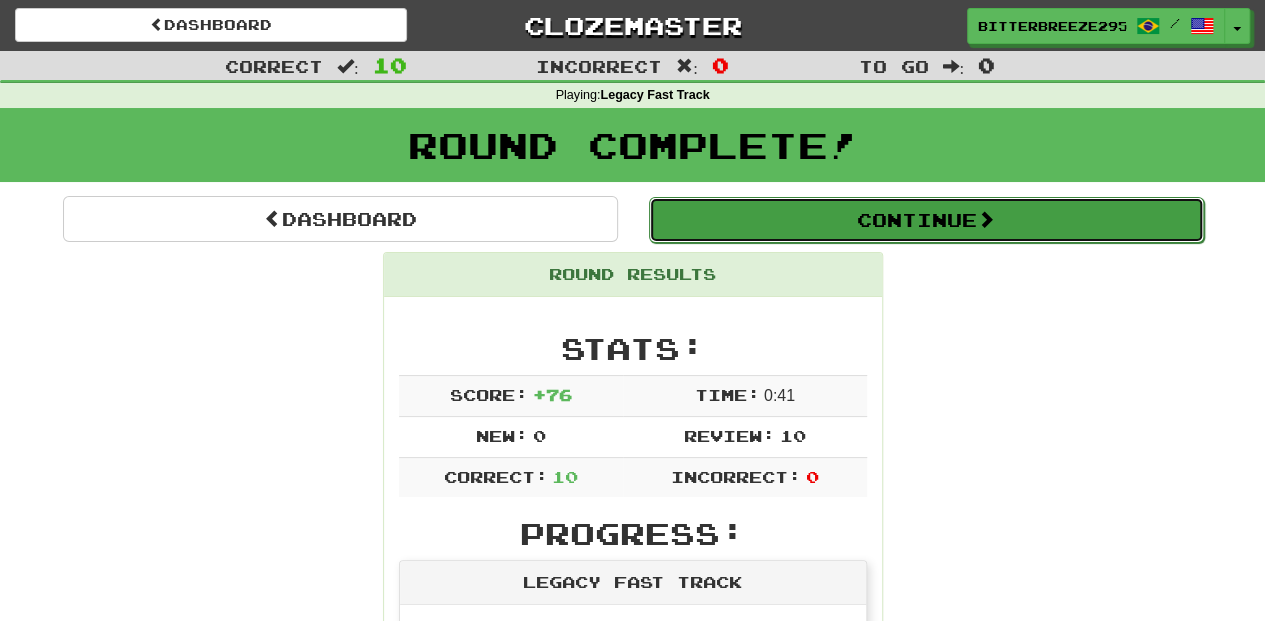 click on "Continue" at bounding box center (926, 220) 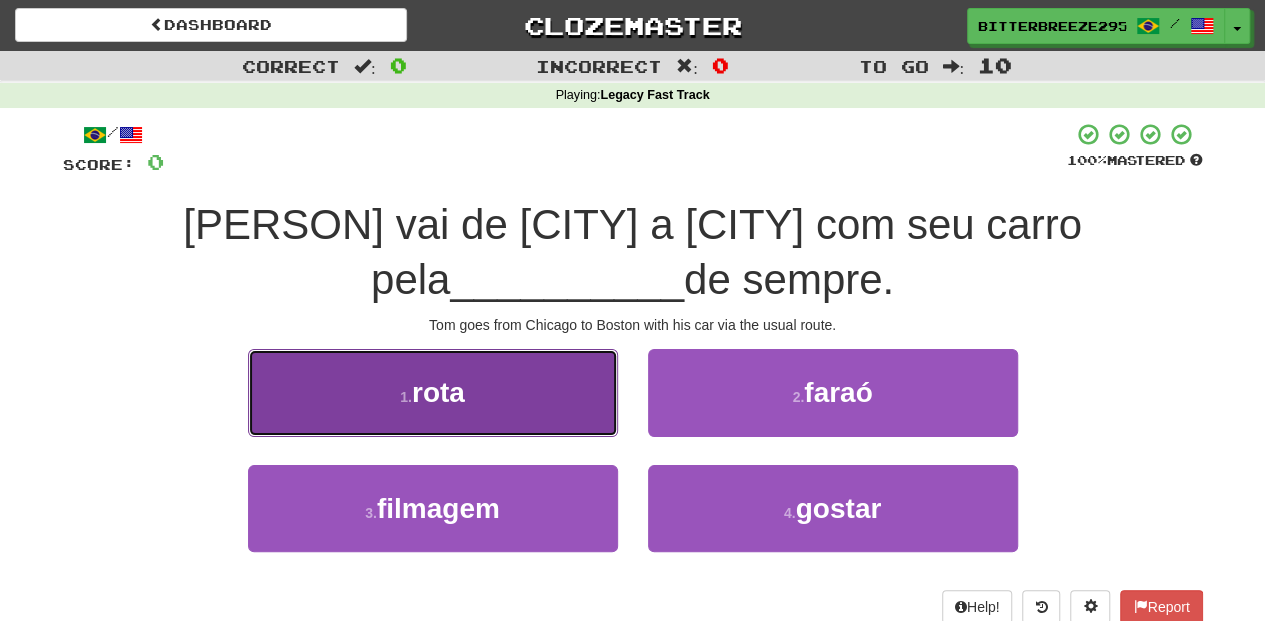 click on "1 .  rota" at bounding box center [433, 392] 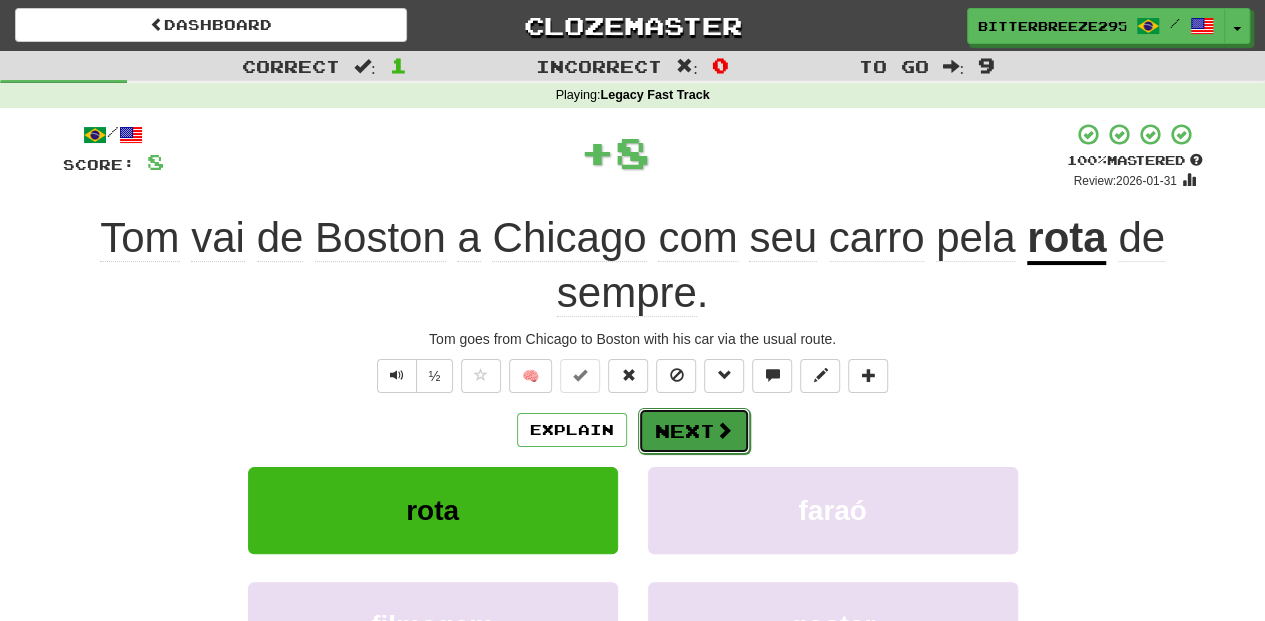 click on "Next" at bounding box center [694, 431] 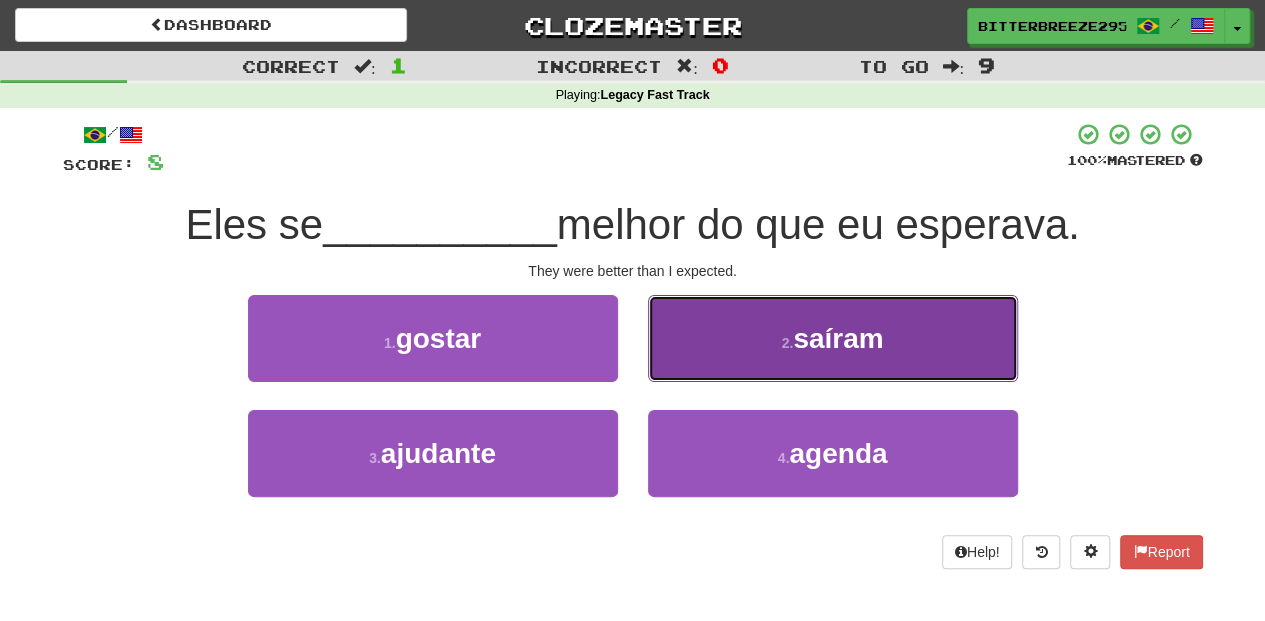 click on "2 .  saíram" at bounding box center (833, 338) 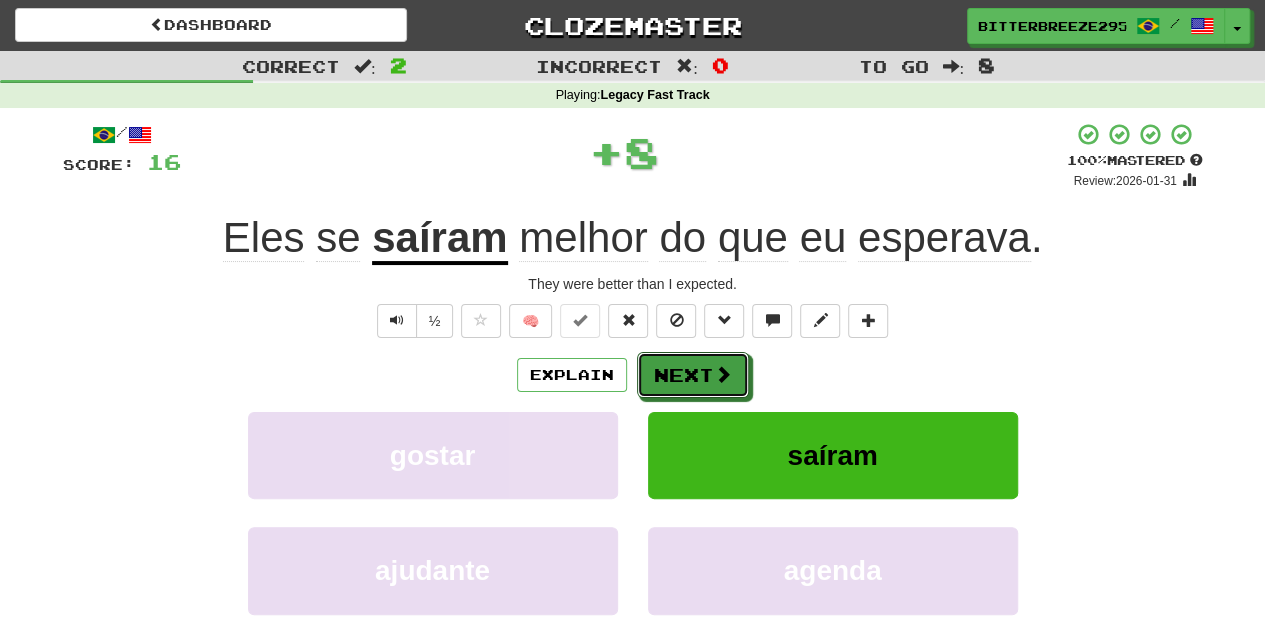click on "Next" at bounding box center (693, 375) 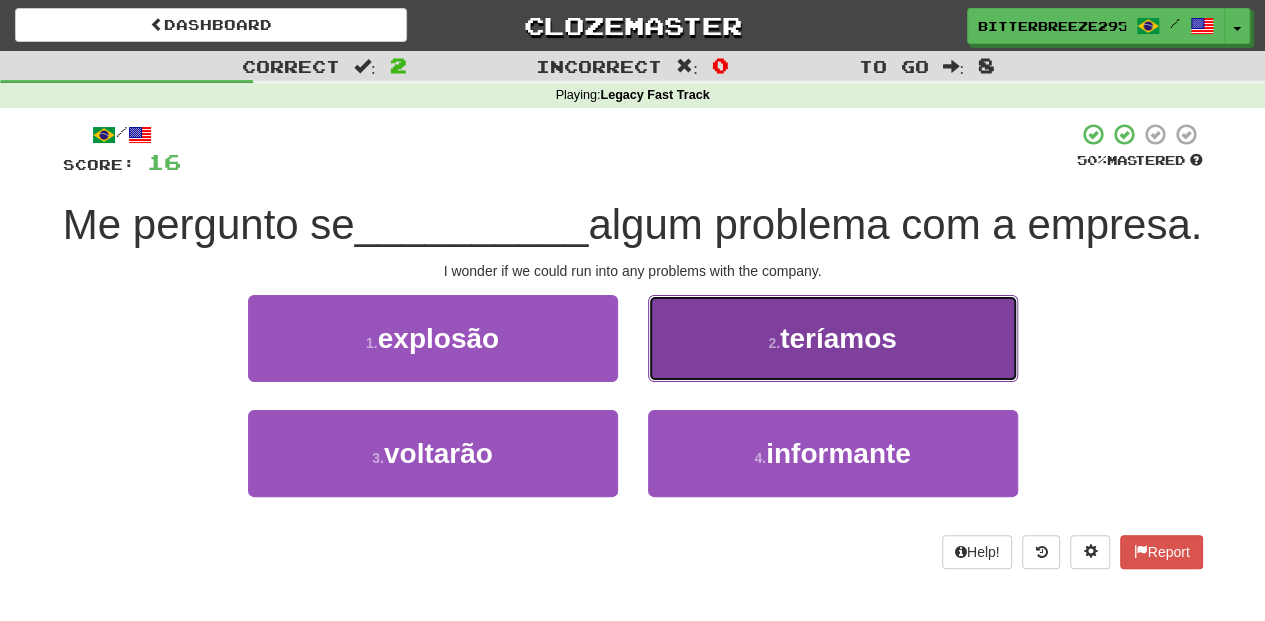 click on "2 .  teríamos" at bounding box center (833, 338) 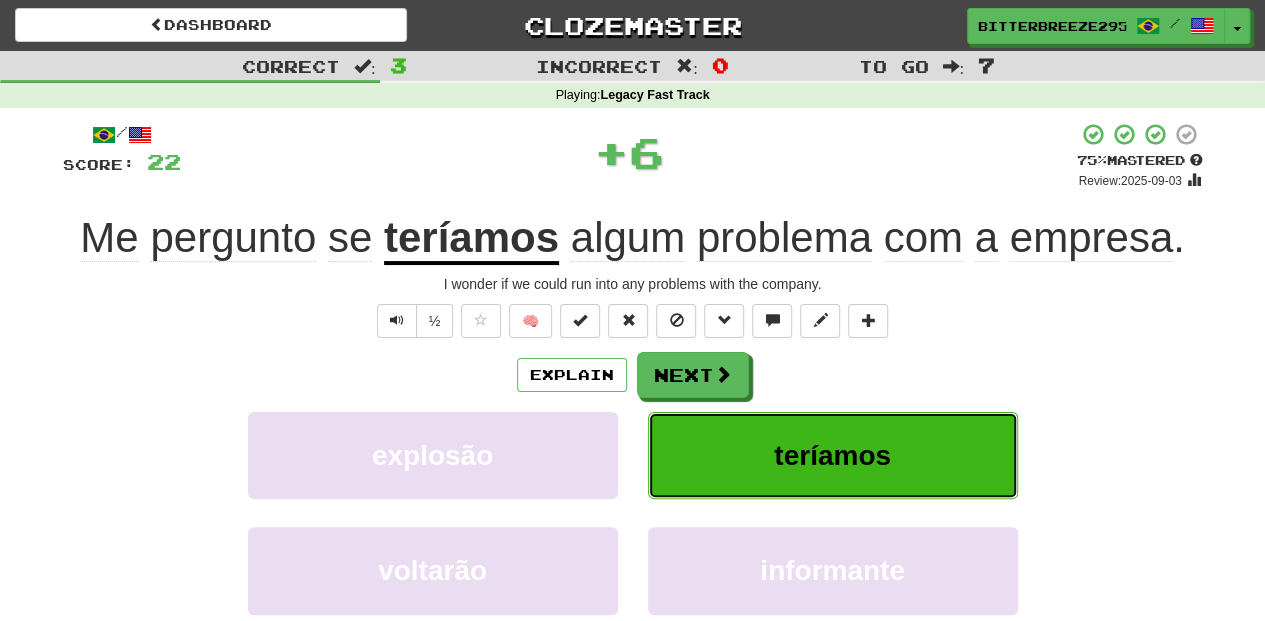 click on "teríamos" at bounding box center [833, 455] 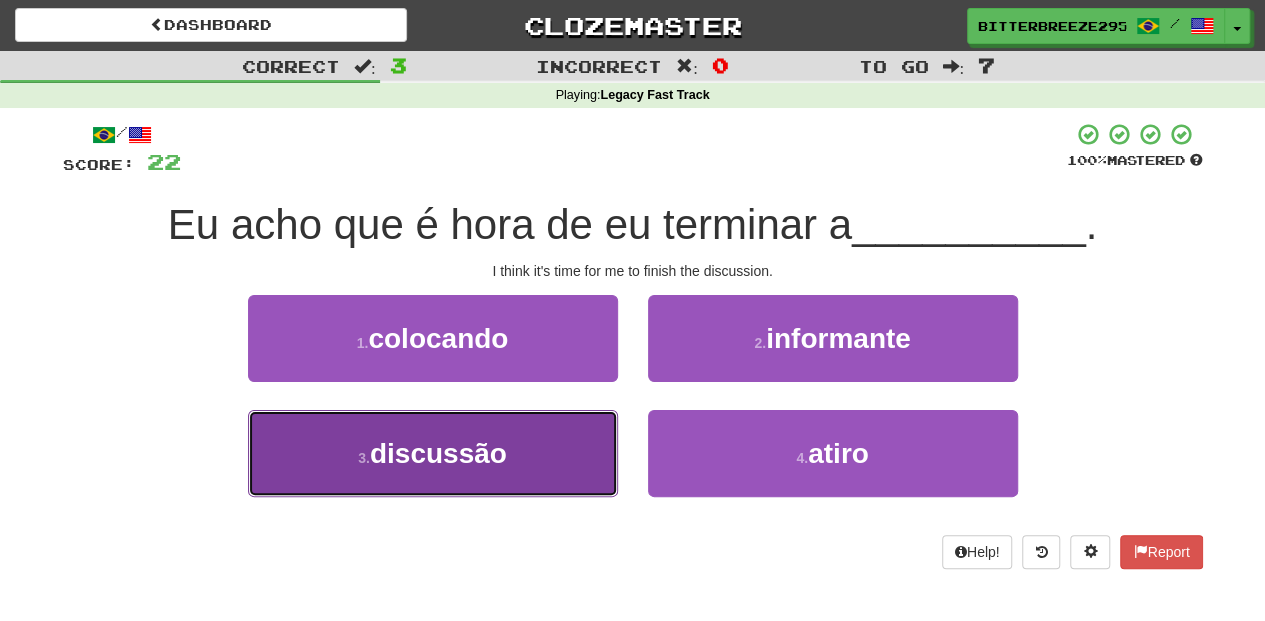 click on "3 .  discussão" at bounding box center [433, 453] 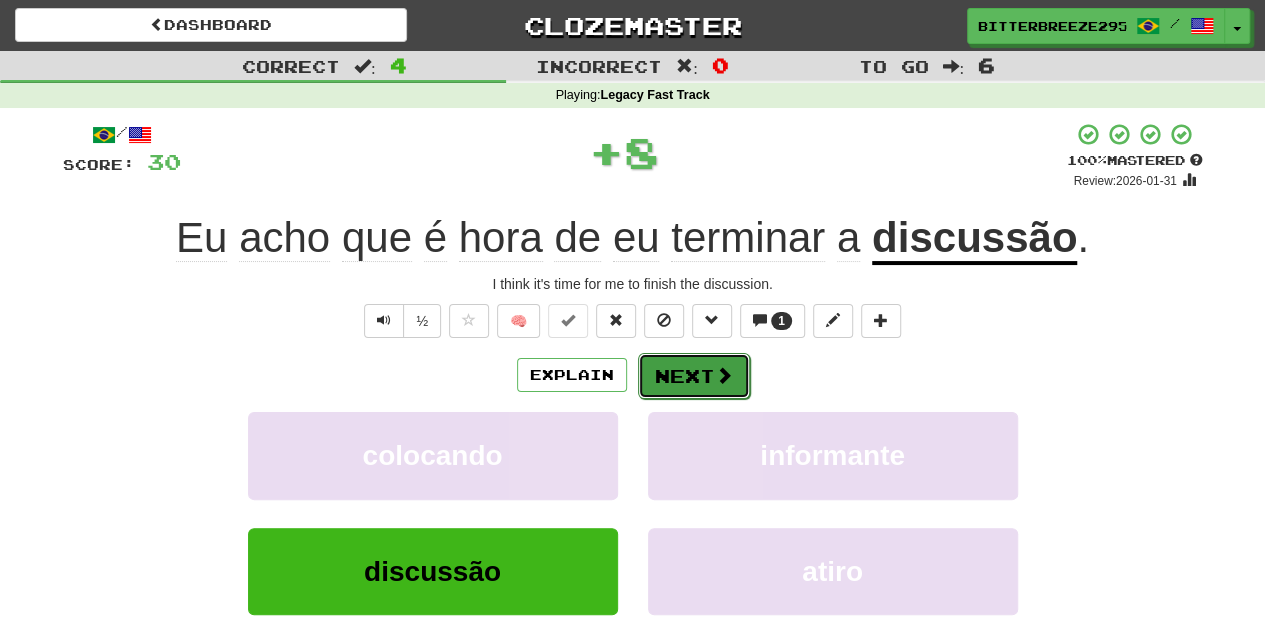 click on "Next" at bounding box center [694, 376] 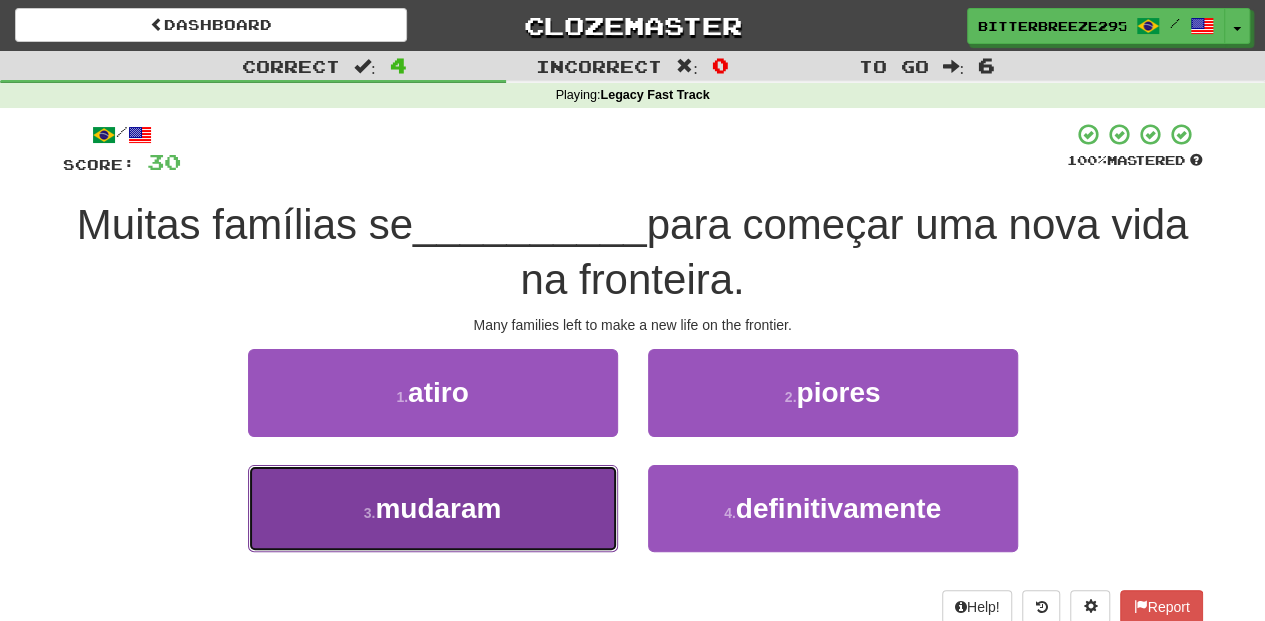 click on "3 .  mudaram" at bounding box center (433, 508) 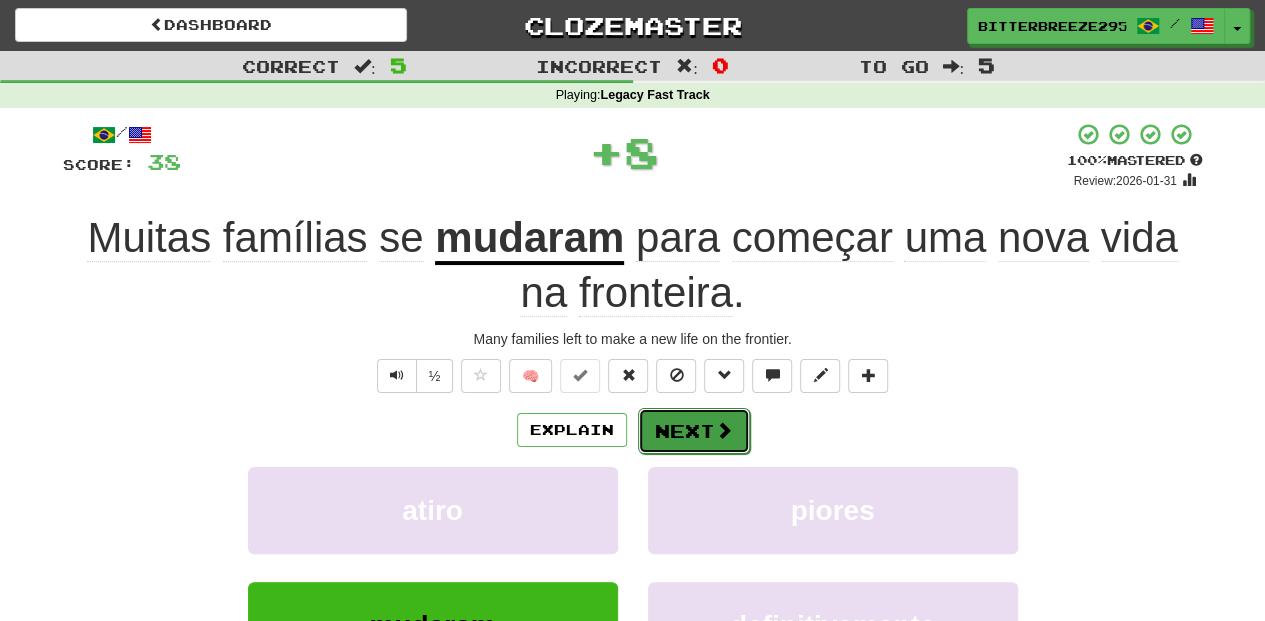 click on "Next" at bounding box center (694, 431) 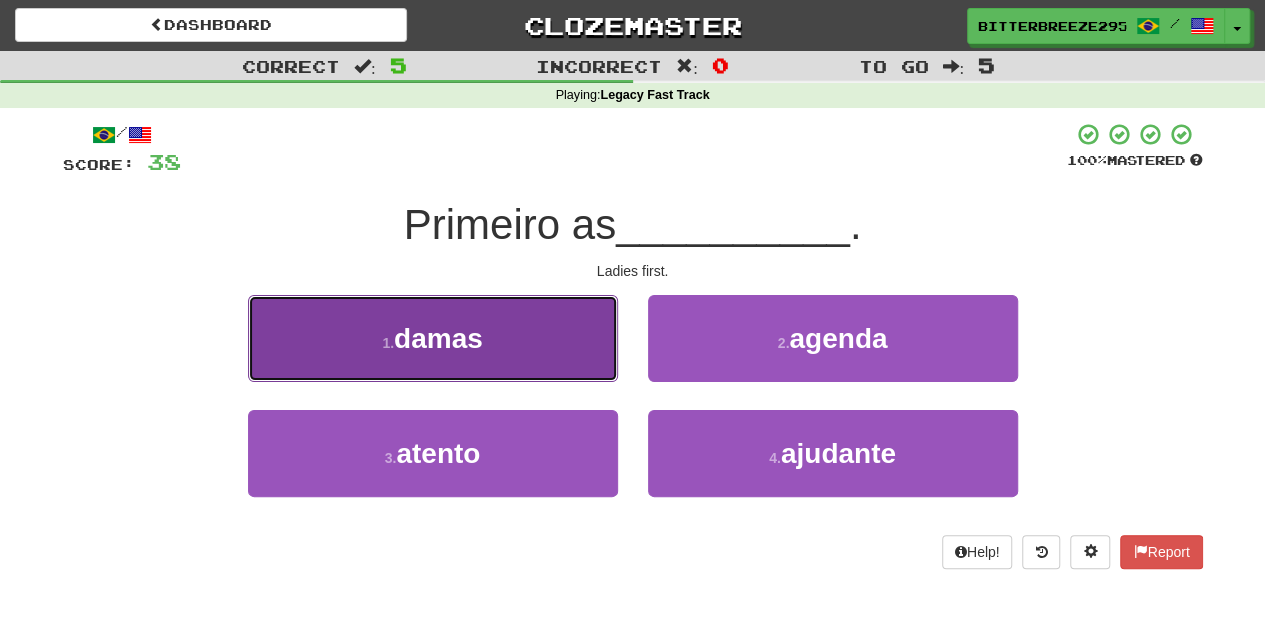 click on "1 .  damas" at bounding box center (433, 338) 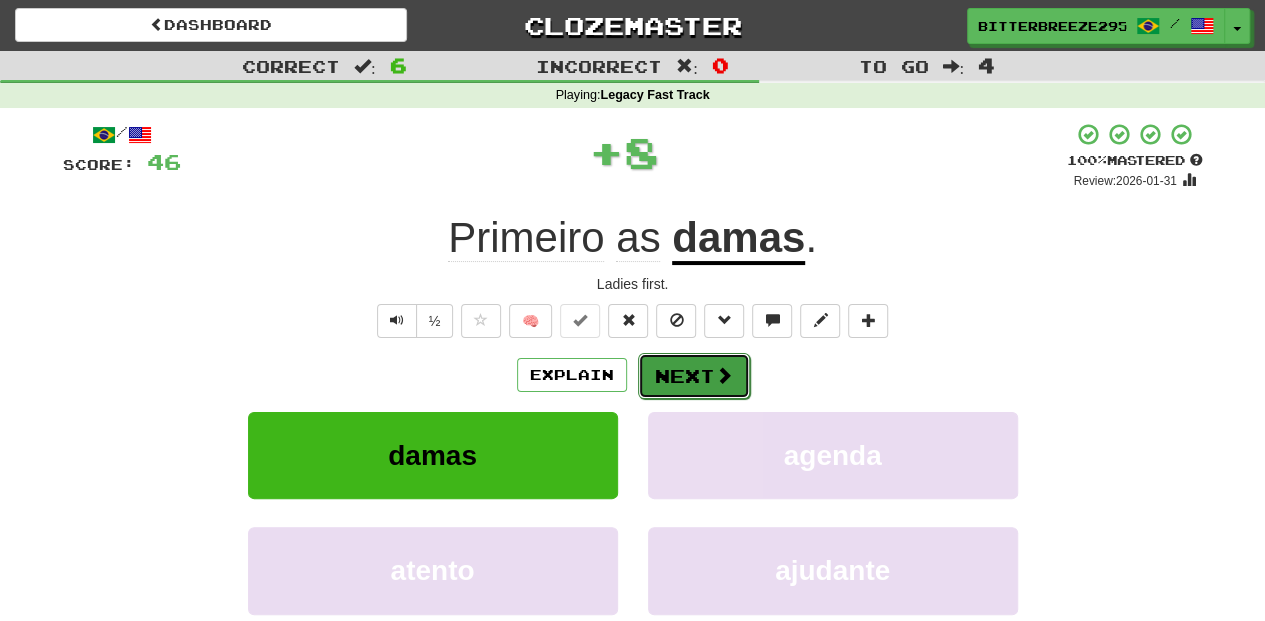 click on "Next" at bounding box center [694, 376] 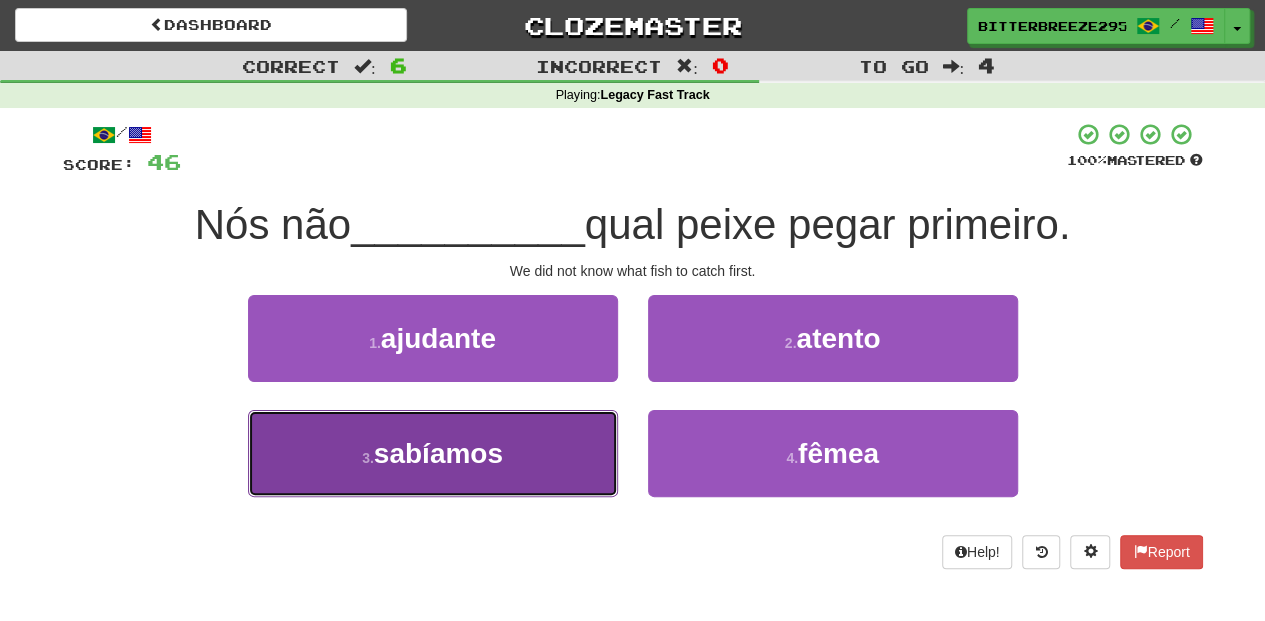 click on "3 .  sabíamos" at bounding box center [433, 453] 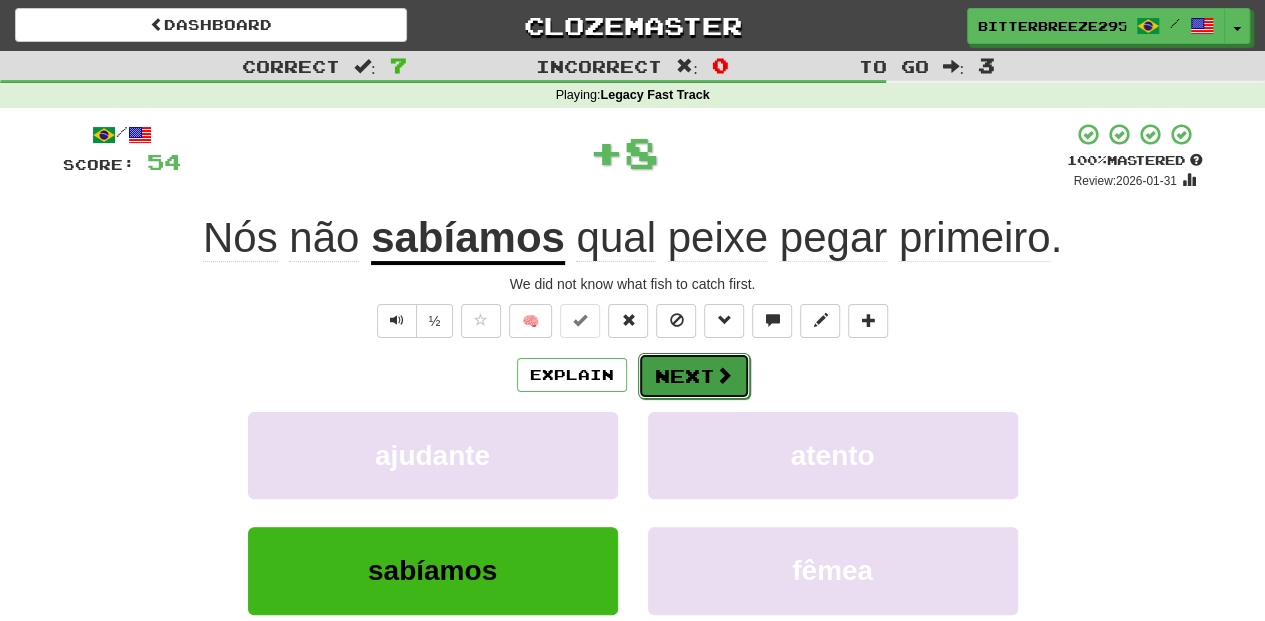 click on "Next" at bounding box center (694, 376) 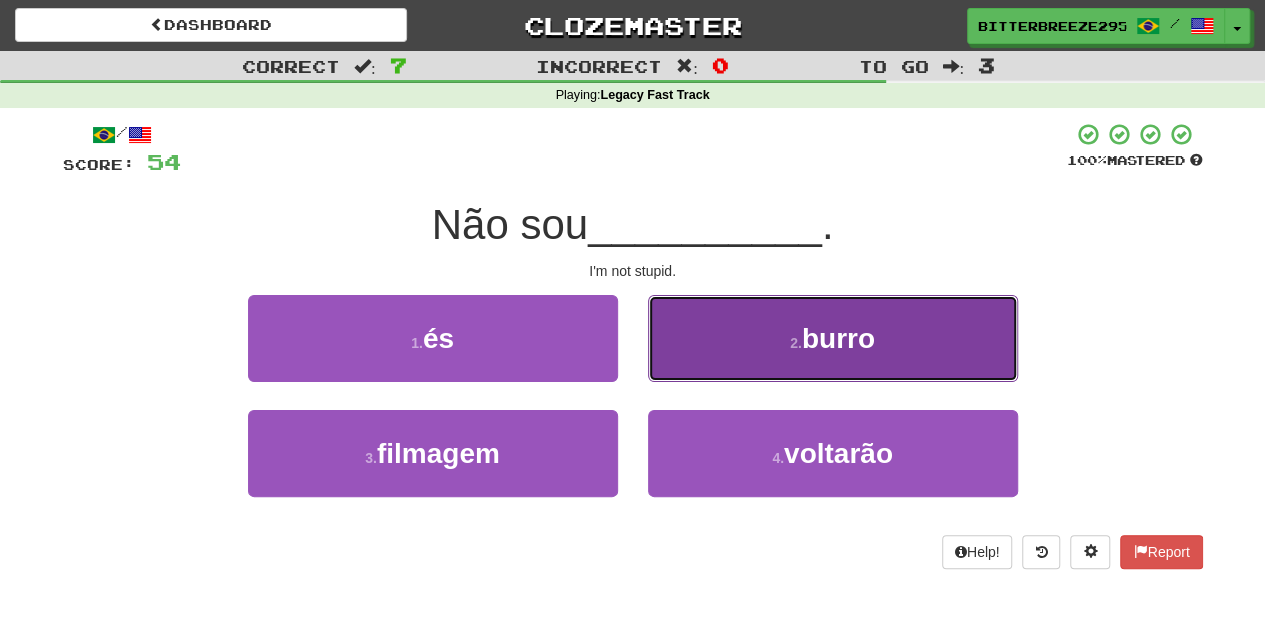 click on "2 .  burro" at bounding box center [833, 338] 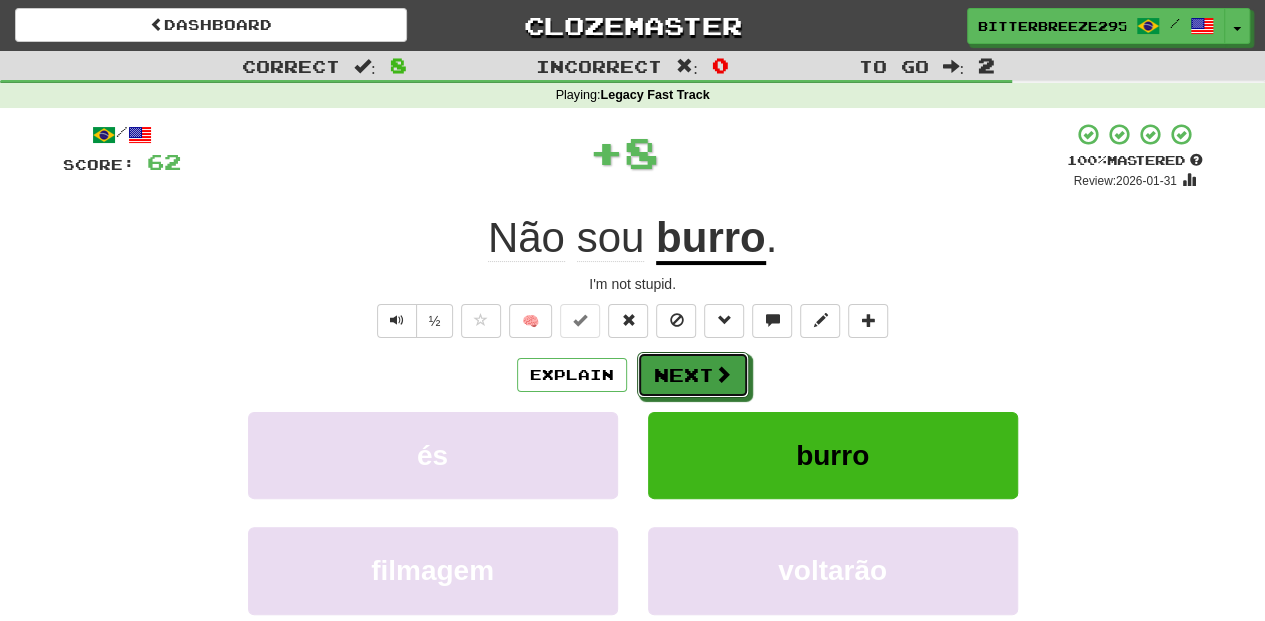 click on "Next" at bounding box center [693, 375] 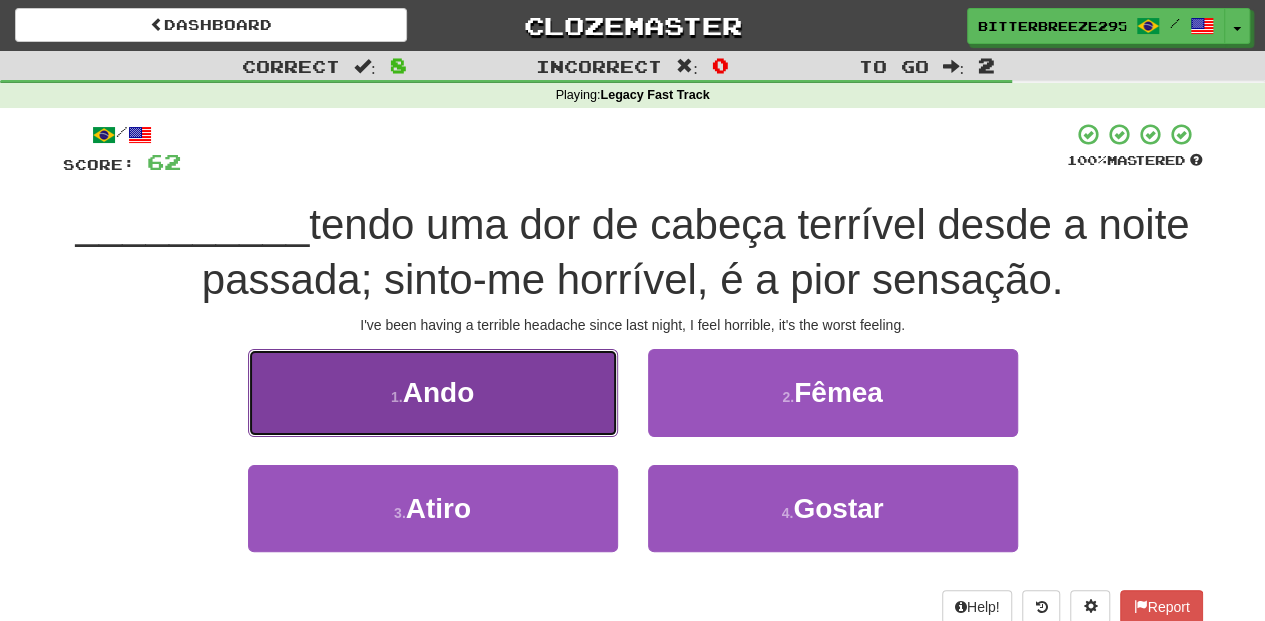 click on "1 .  Ando" at bounding box center (433, 392) 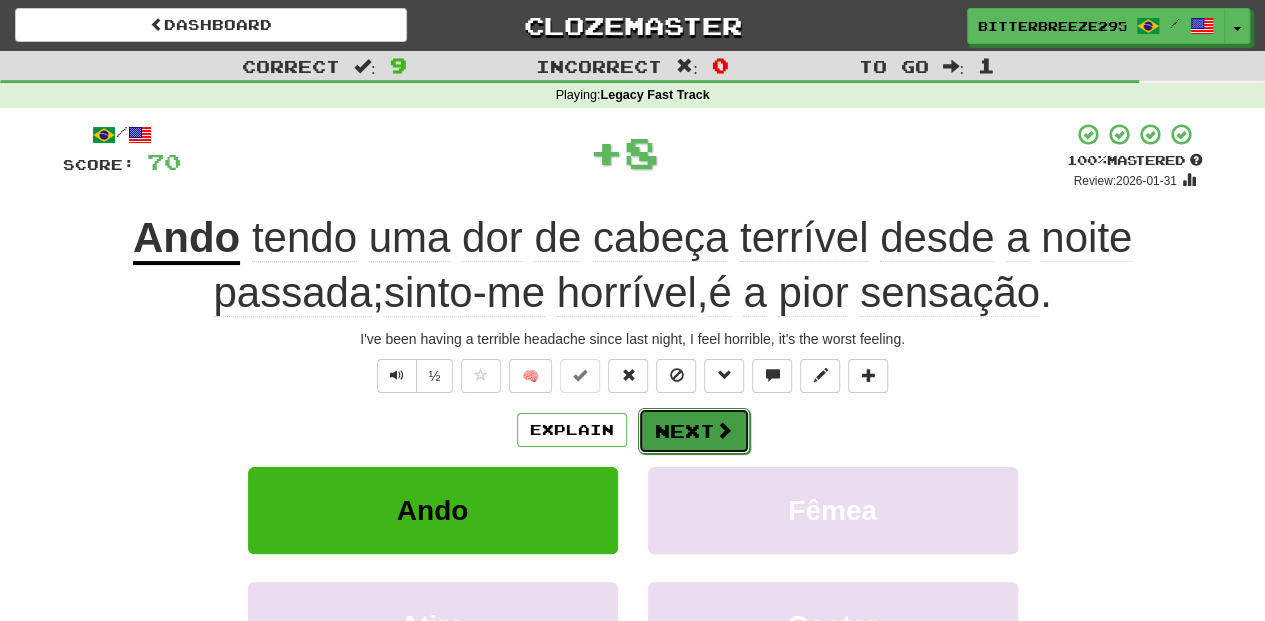 click on "Next" at bounding box center (694, 431) 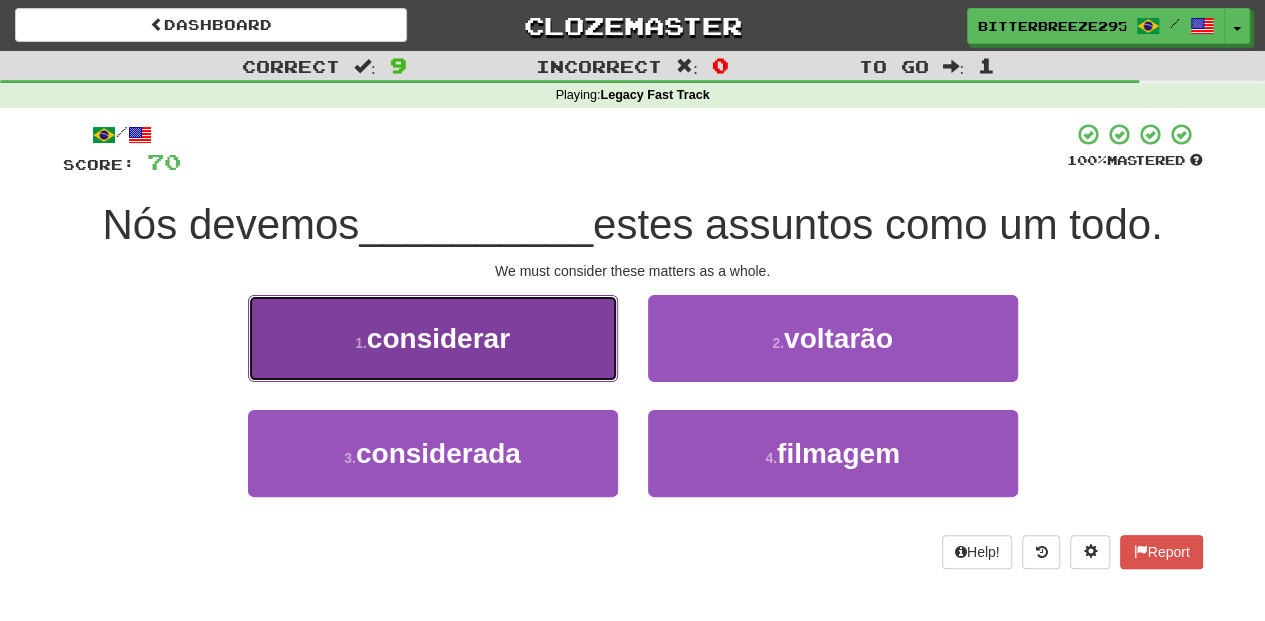 click on "1 .  considerar" at bounding box center (433, 338) 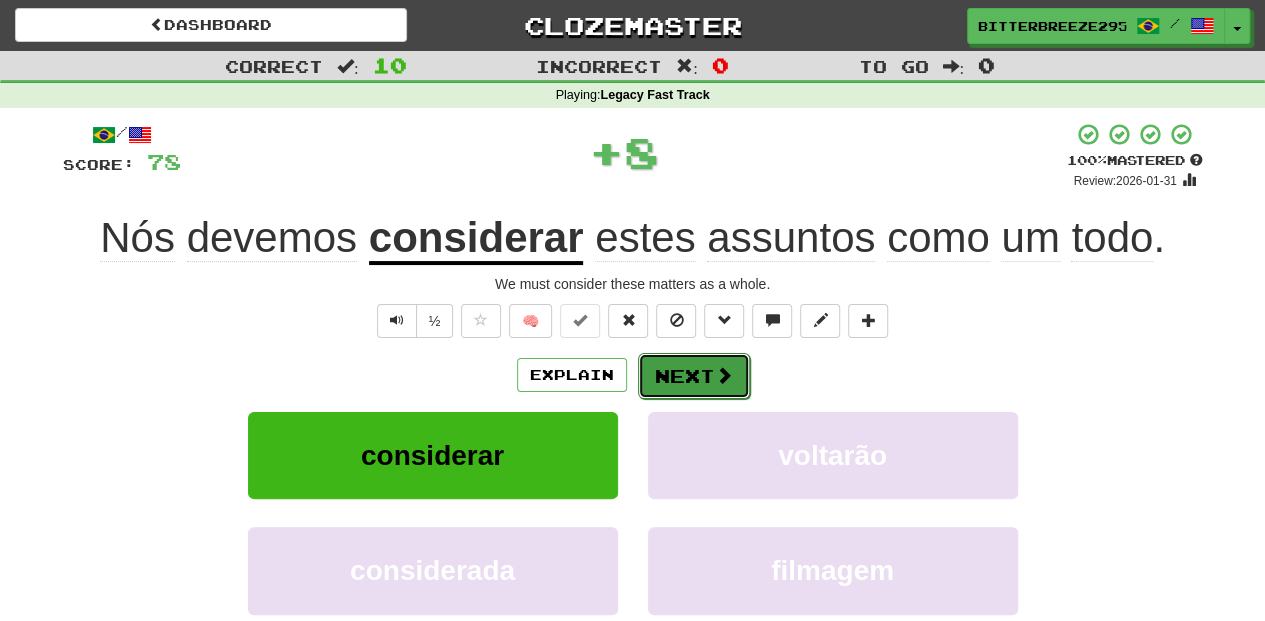 click on "Next" at bounding box center (694, 376) 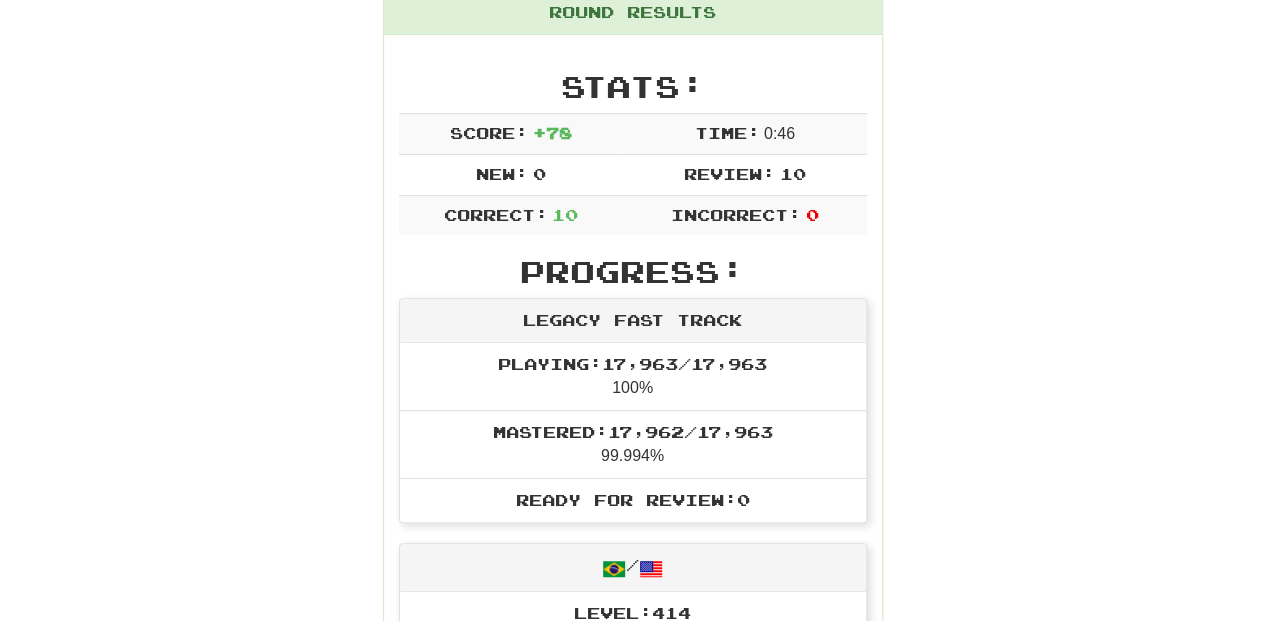 scroll, scrollTop: 66, scrollLeft: 0, axis: vertical 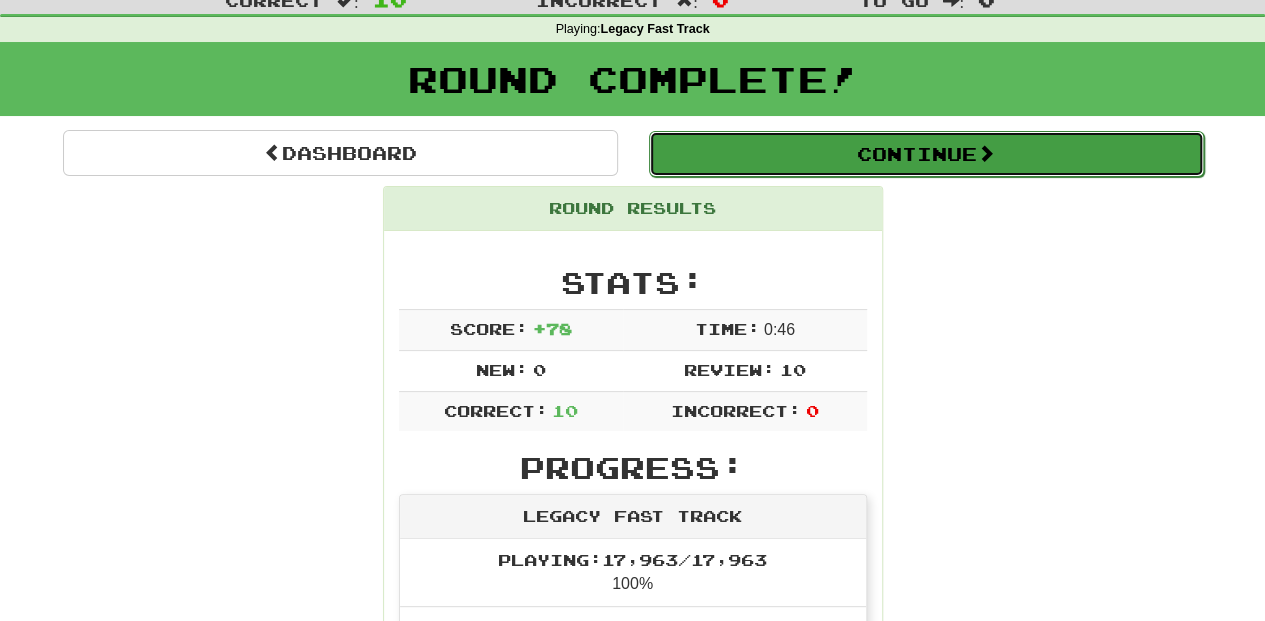 click on "Continue" at bounding box center (926, 154) 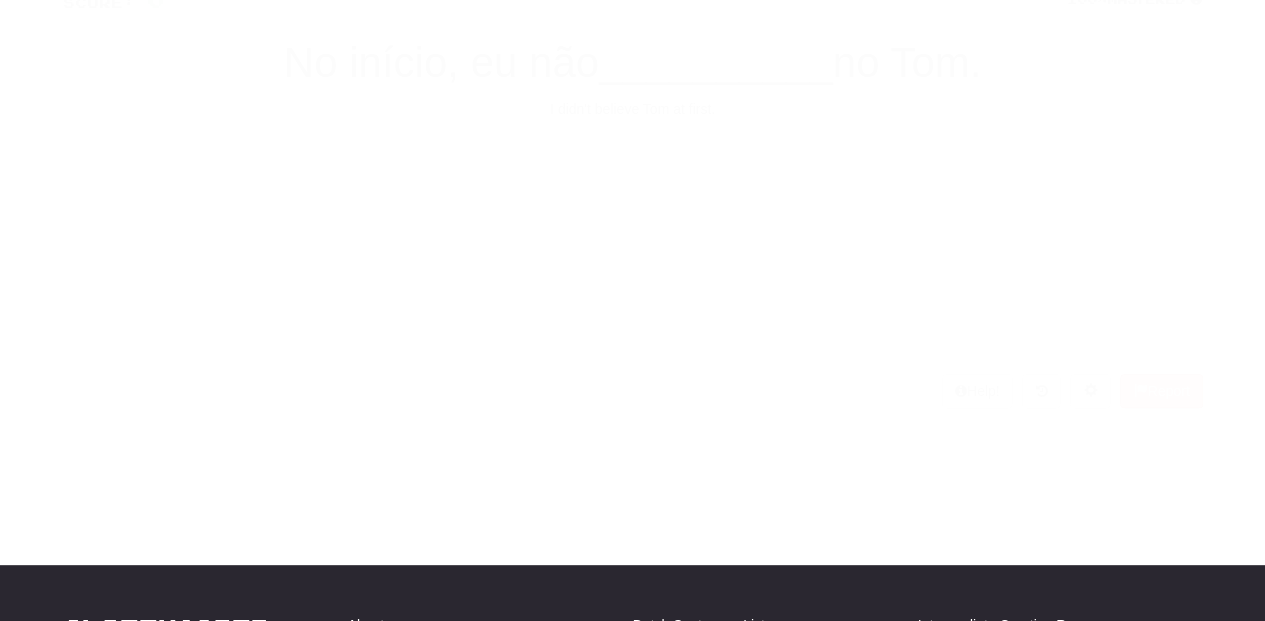 scroll, scrollTop: 66, scrollLeft: 0, axis: vertical 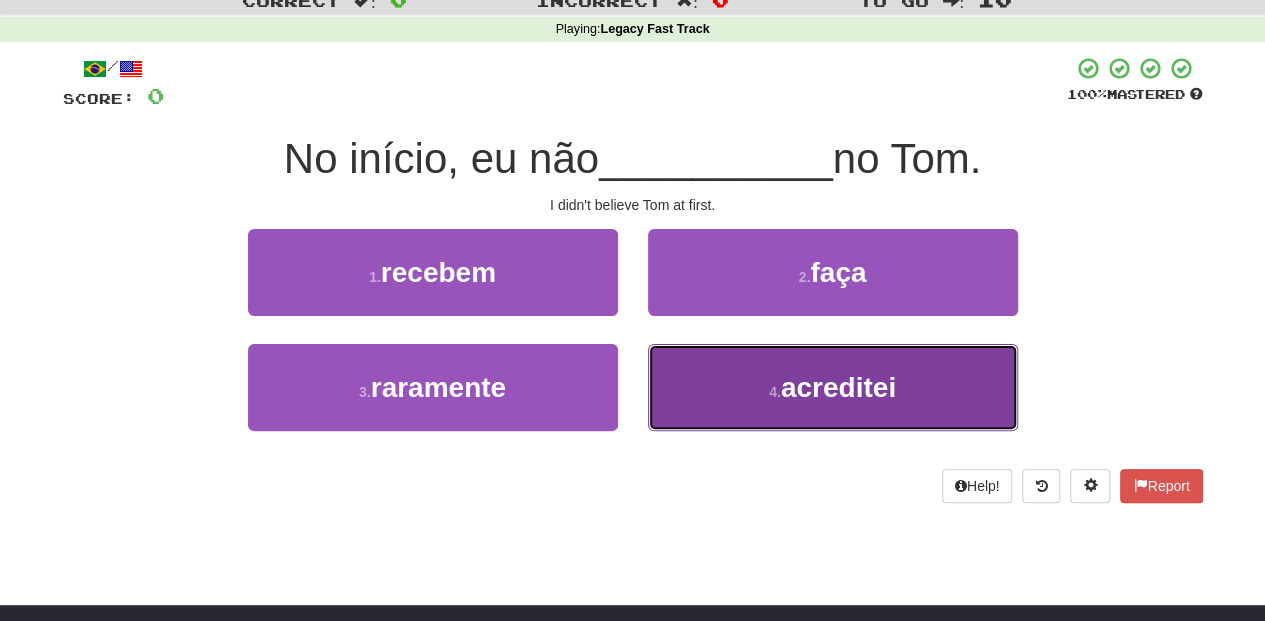 click on "4 .  acreditei" at bounding box center (833, 387) 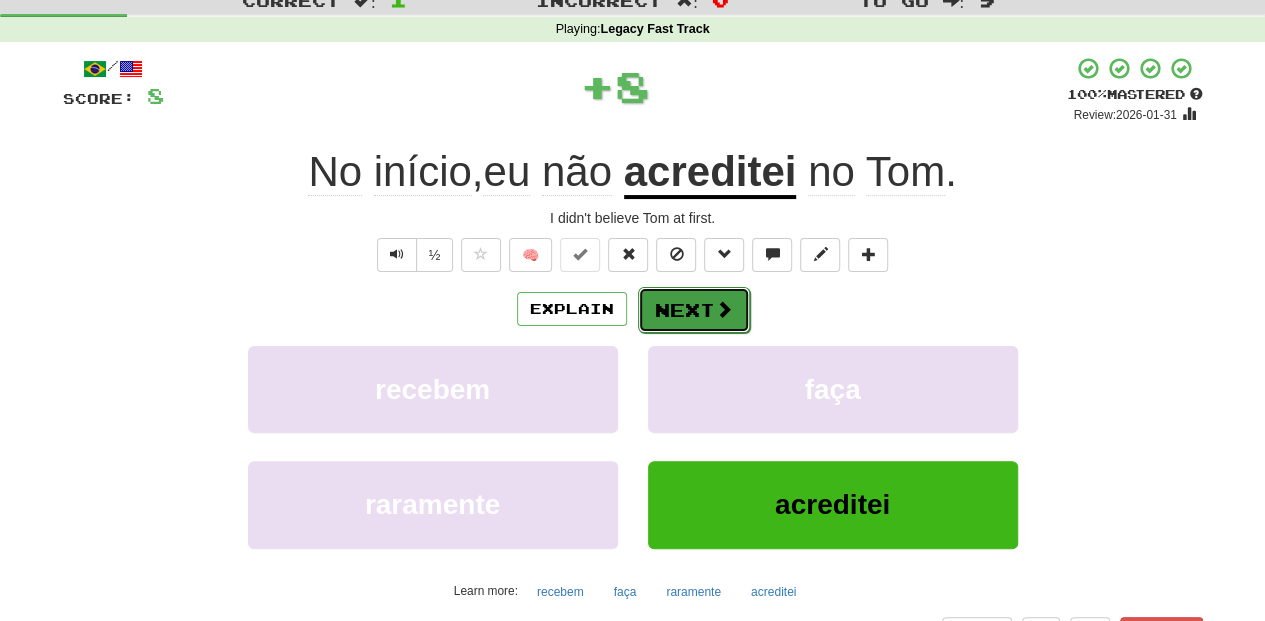 click on "Next" at bounding box center [694, 310] 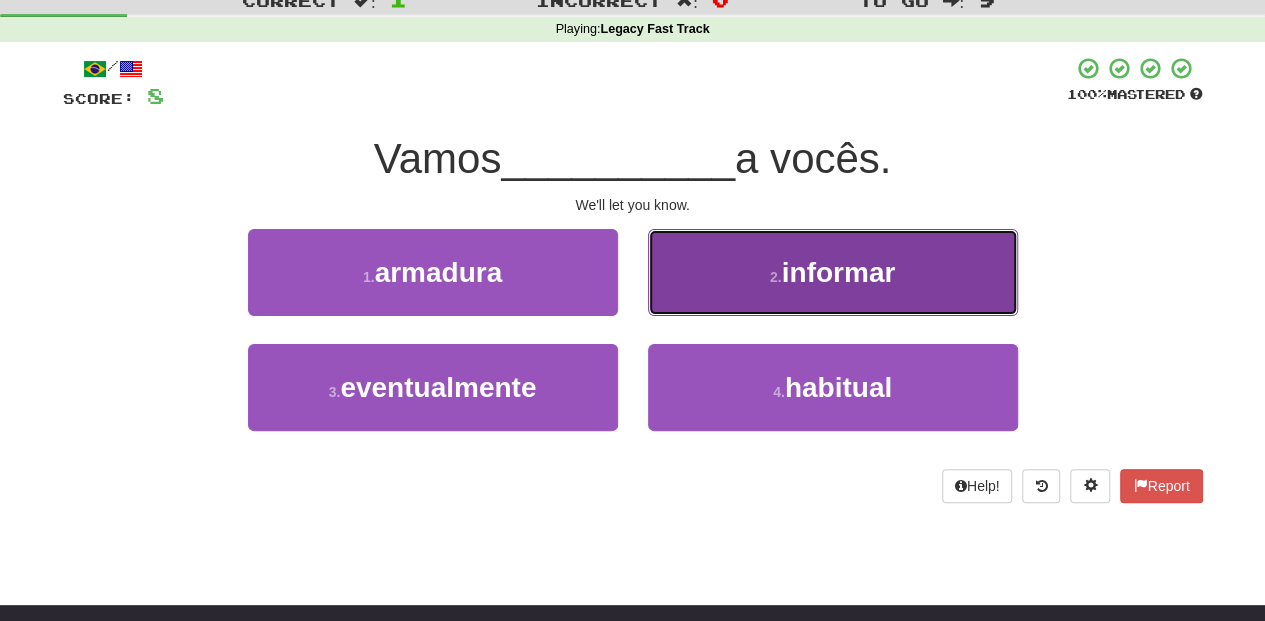 click on "2 .  informar" at bounding box center (833, 272) 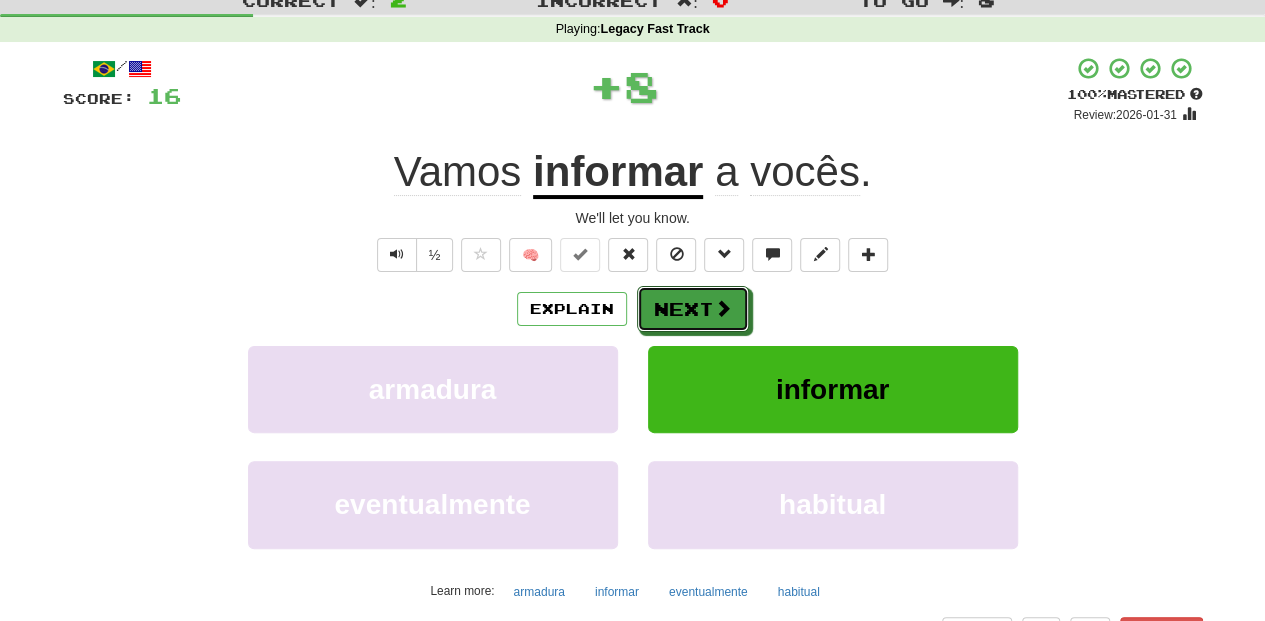click on "Next" at bounding box center (693, 309) 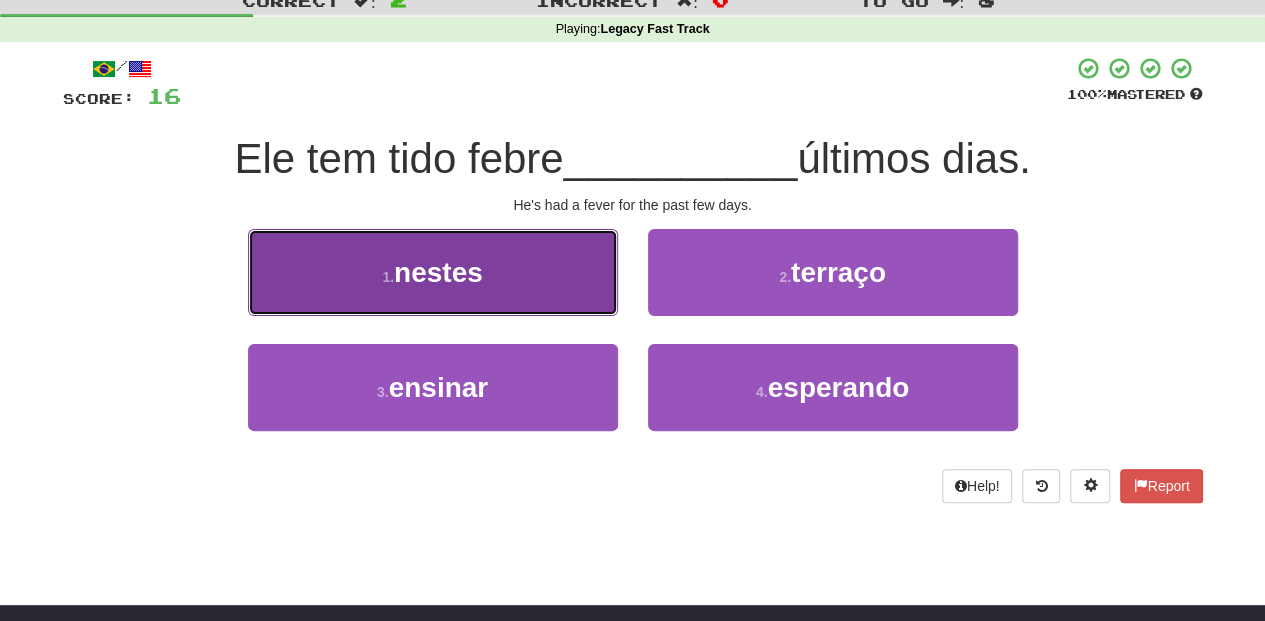 click on "1 .  nestes" at bounding box center (433, 272) 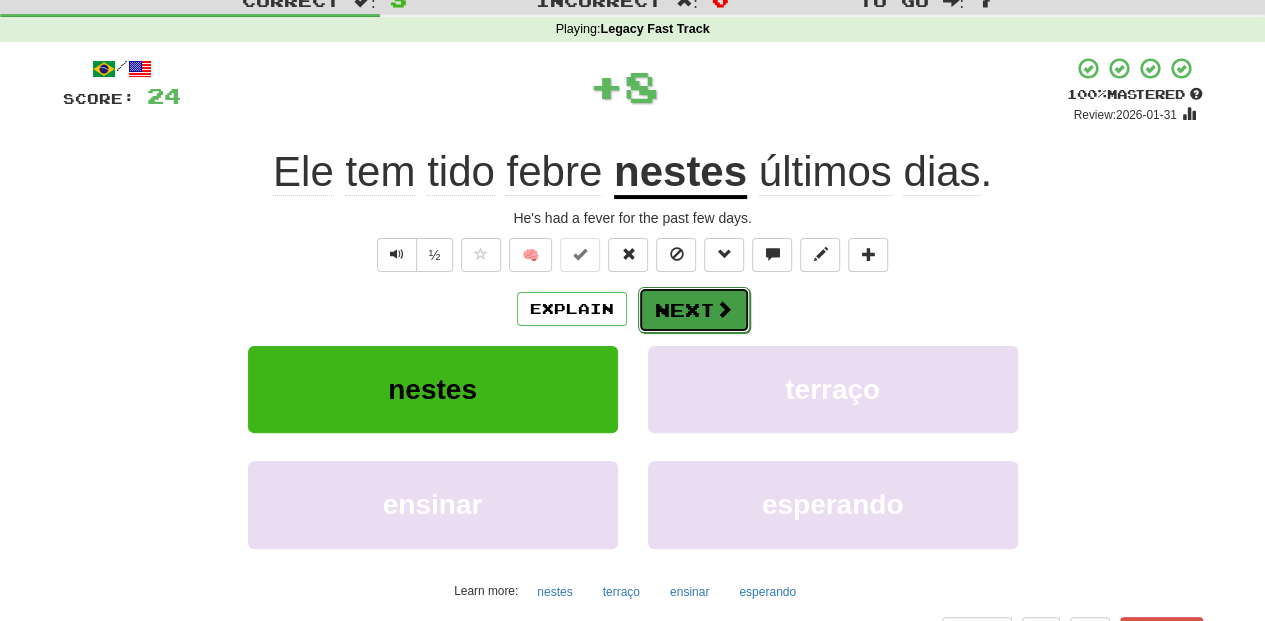 click on "Next" at bounding box center (694, 310) 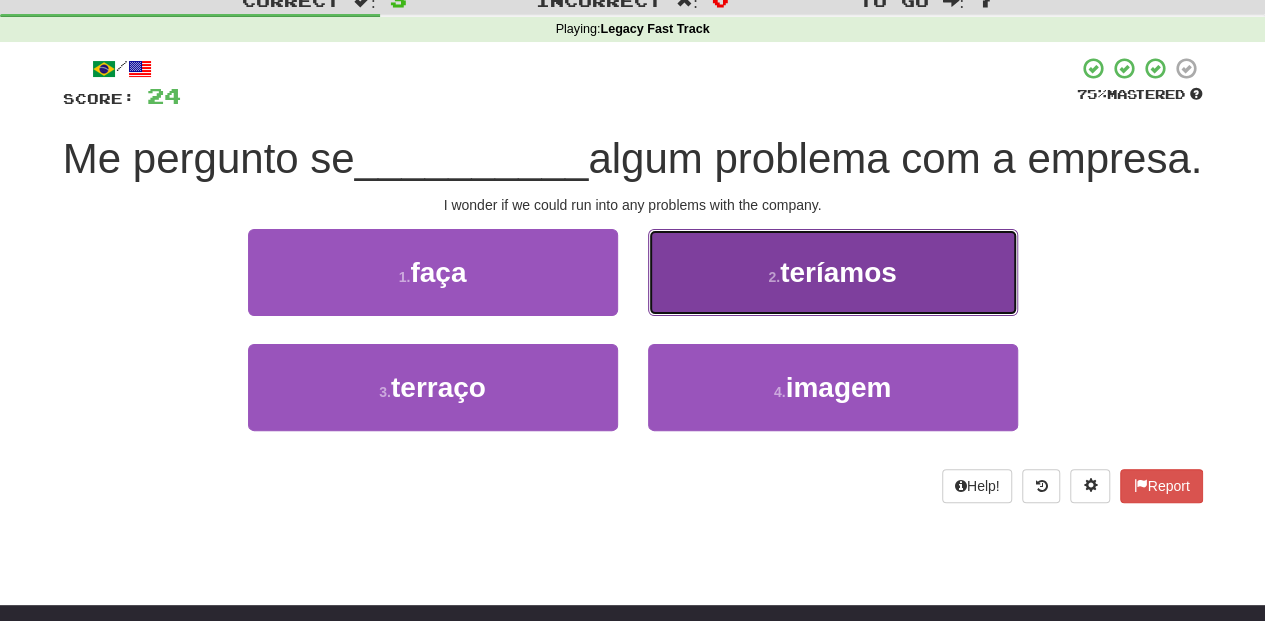 click on "2 .  teríamos" at bounding box center (833, 272) 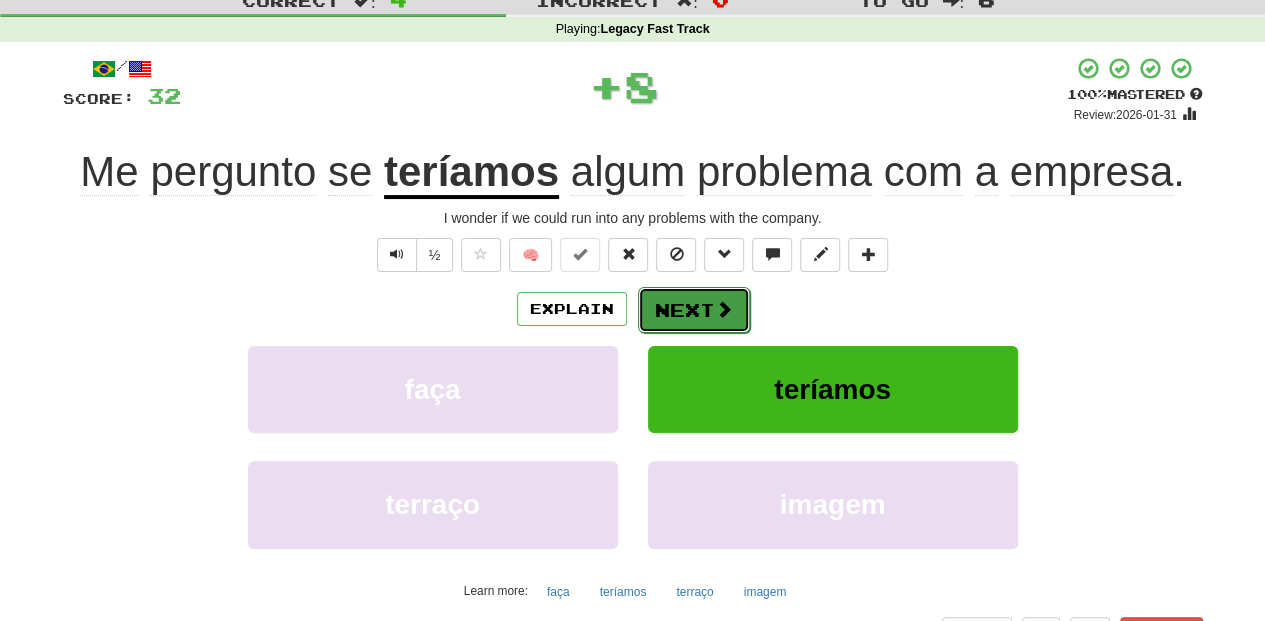click on "Next" at bounding box center [694, 310] 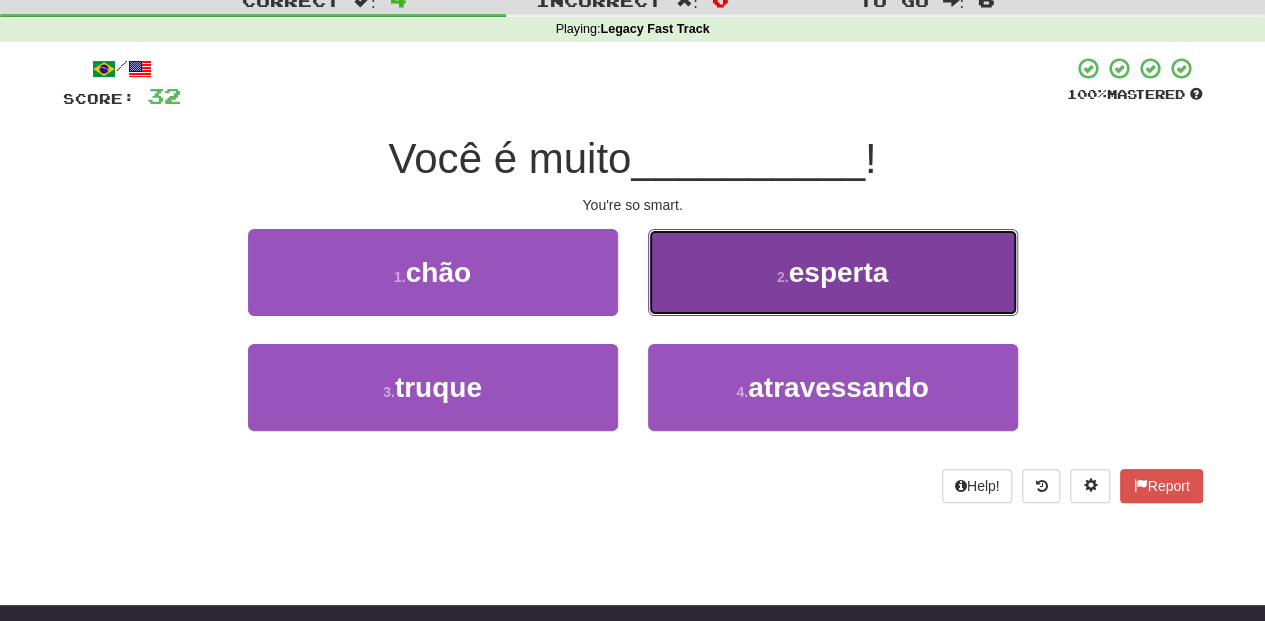 click on "2 .  esperta" at bounding box center [833, 272] 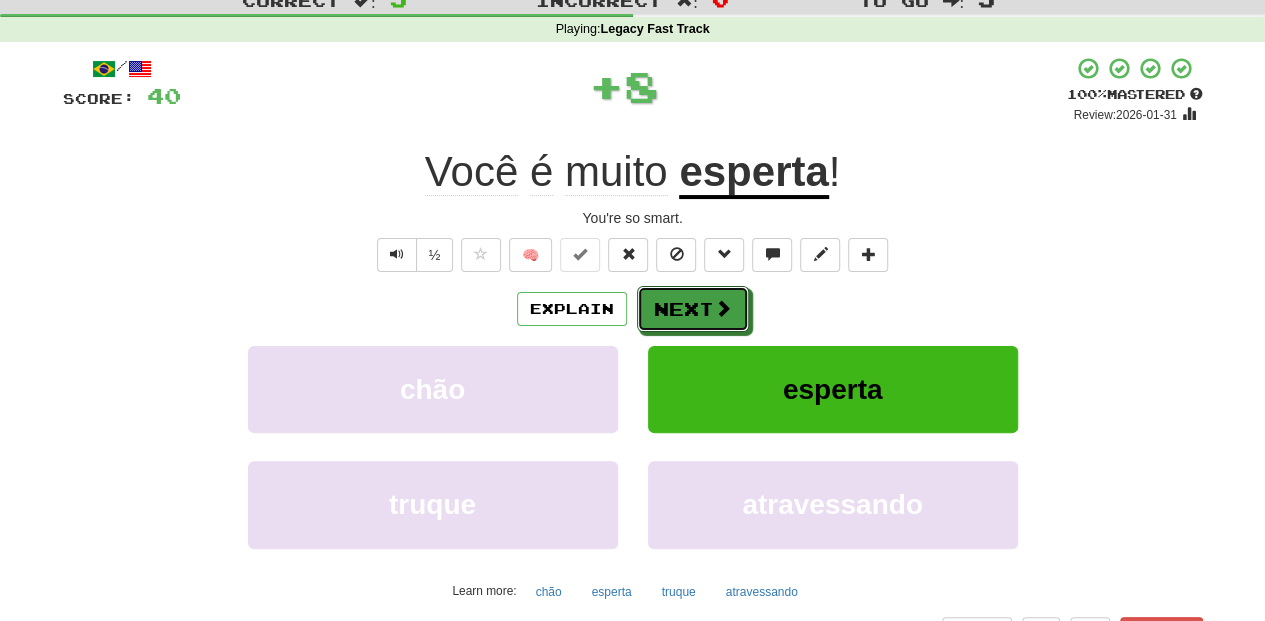 click on "Next" at bounding box center (693, 309) 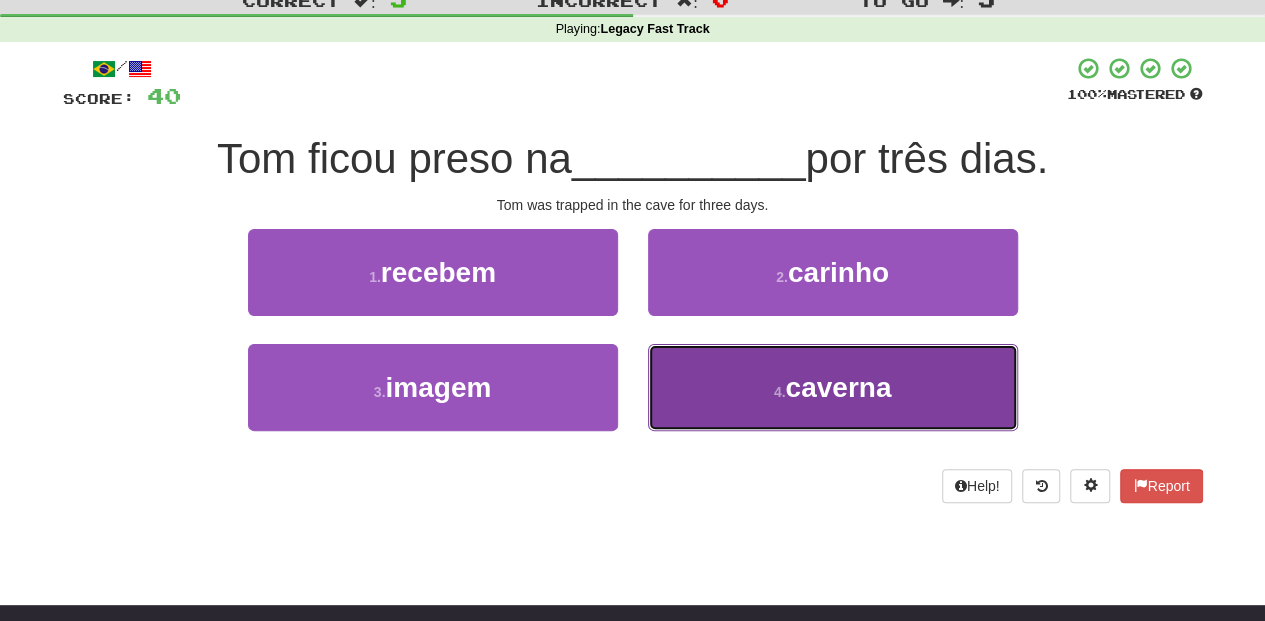 drag, startPoint x: 719, startPoint y: 361, endPoint x: 708, endPoint y: 350, distance: 15.556349 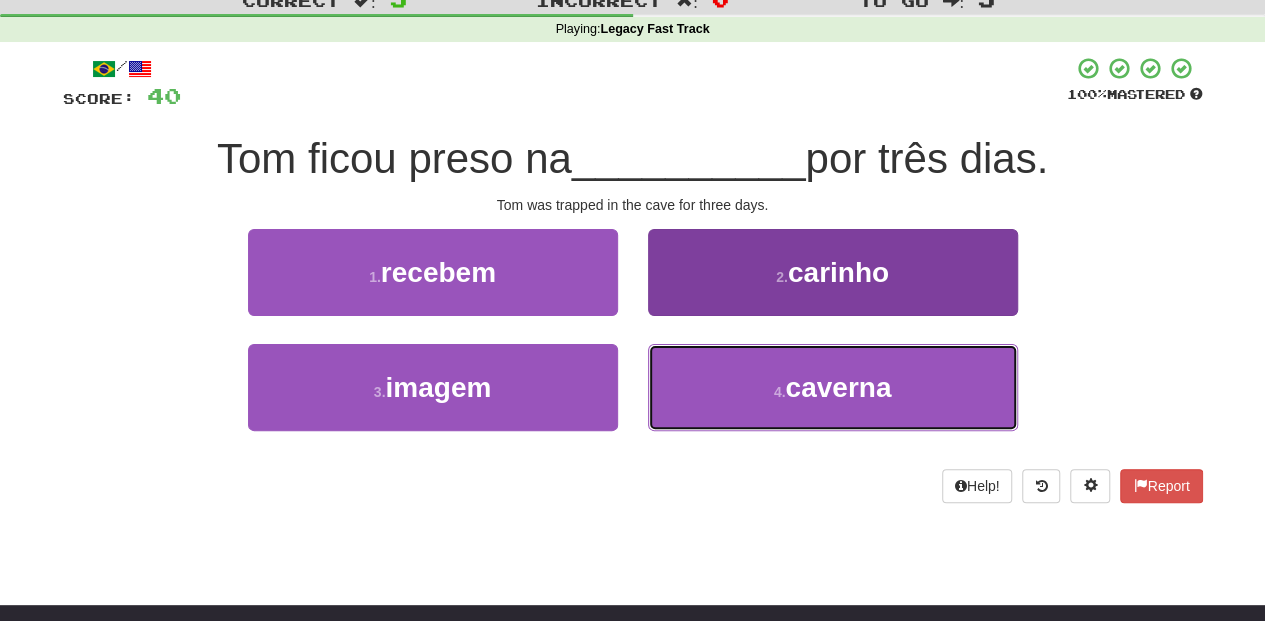 click on "4 .  caverna" at bounding box center (833, 387) 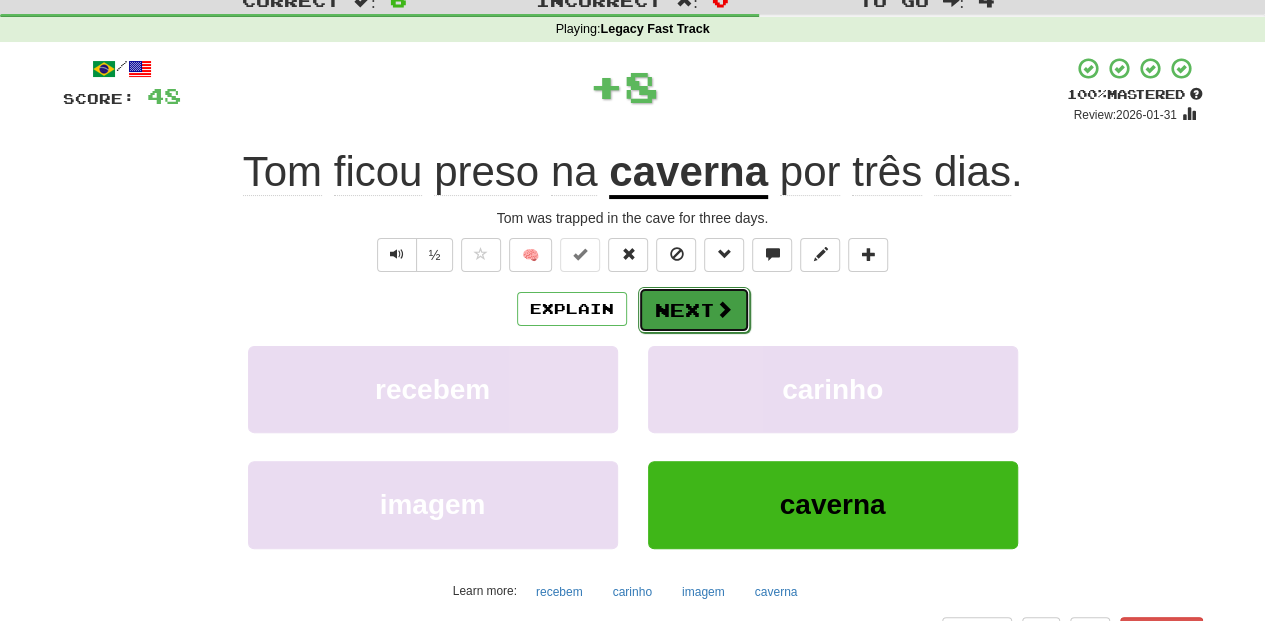click on "Next" at bounding box center [694, 310] 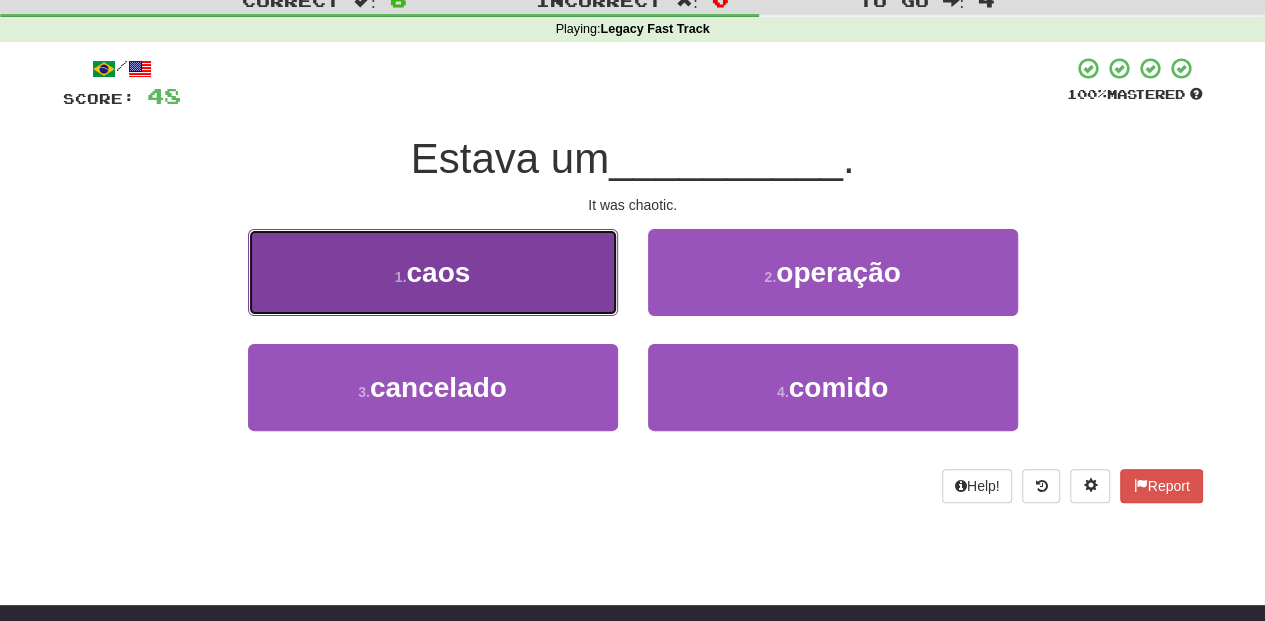 click on "1 .  caos" at bounding box center [433, 272] 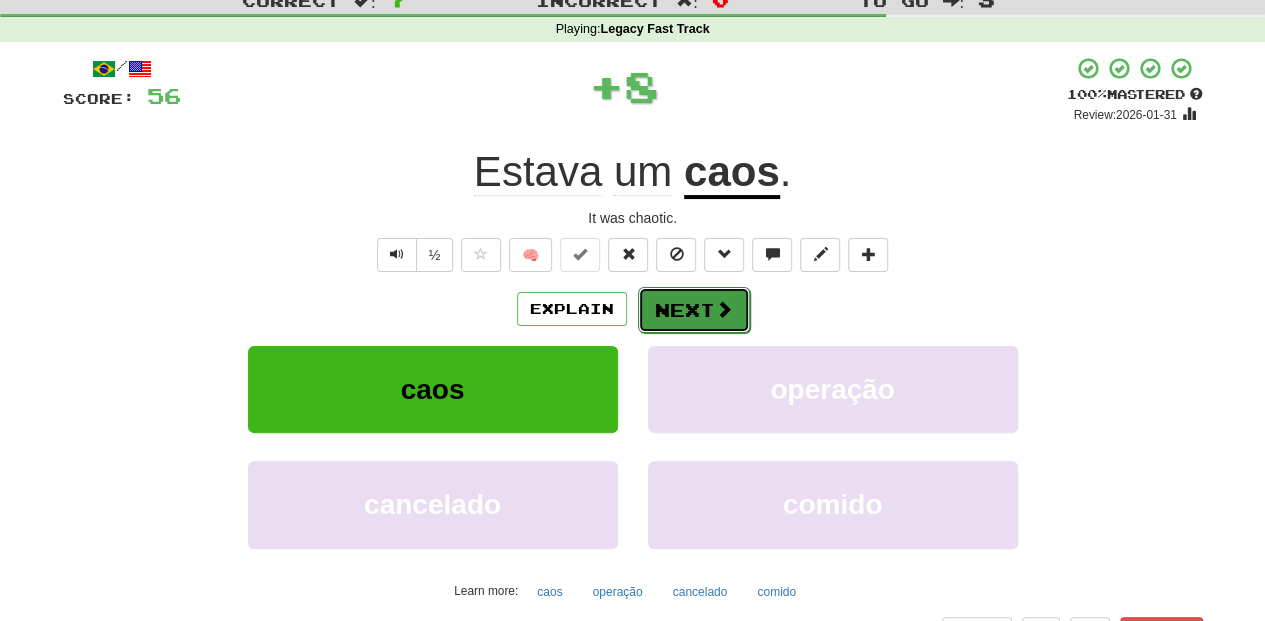 click on "Next" at bounding box center (694, 310) 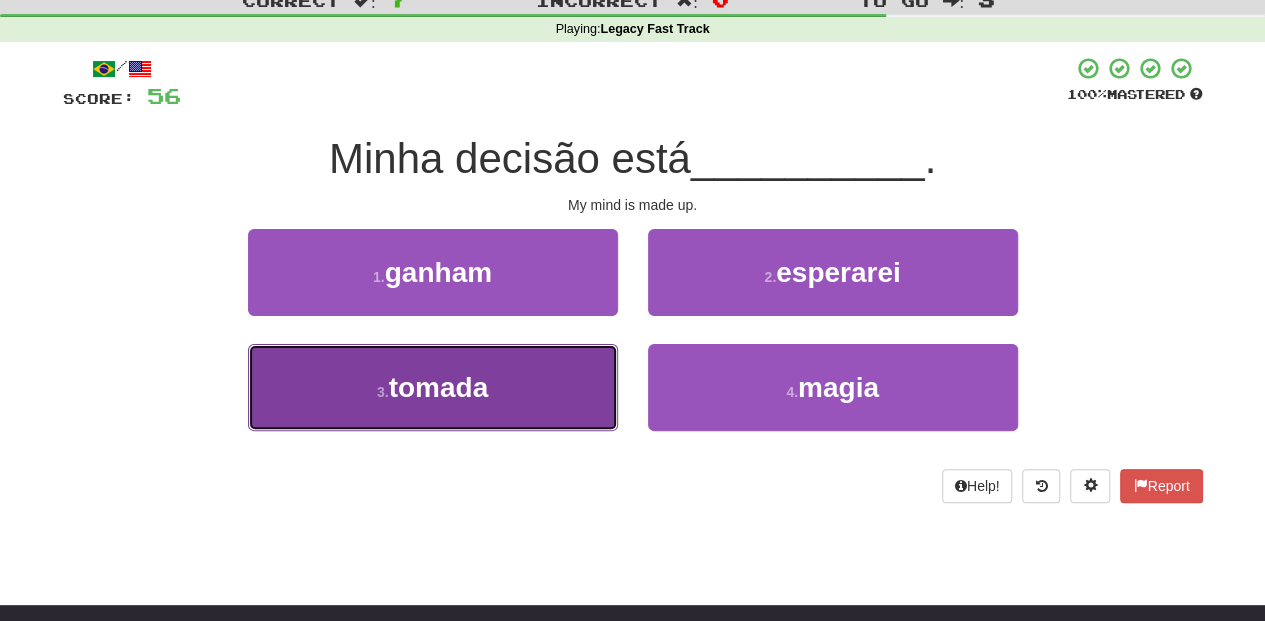 click on "3 .  tomada" at bounding box center [433, 387] 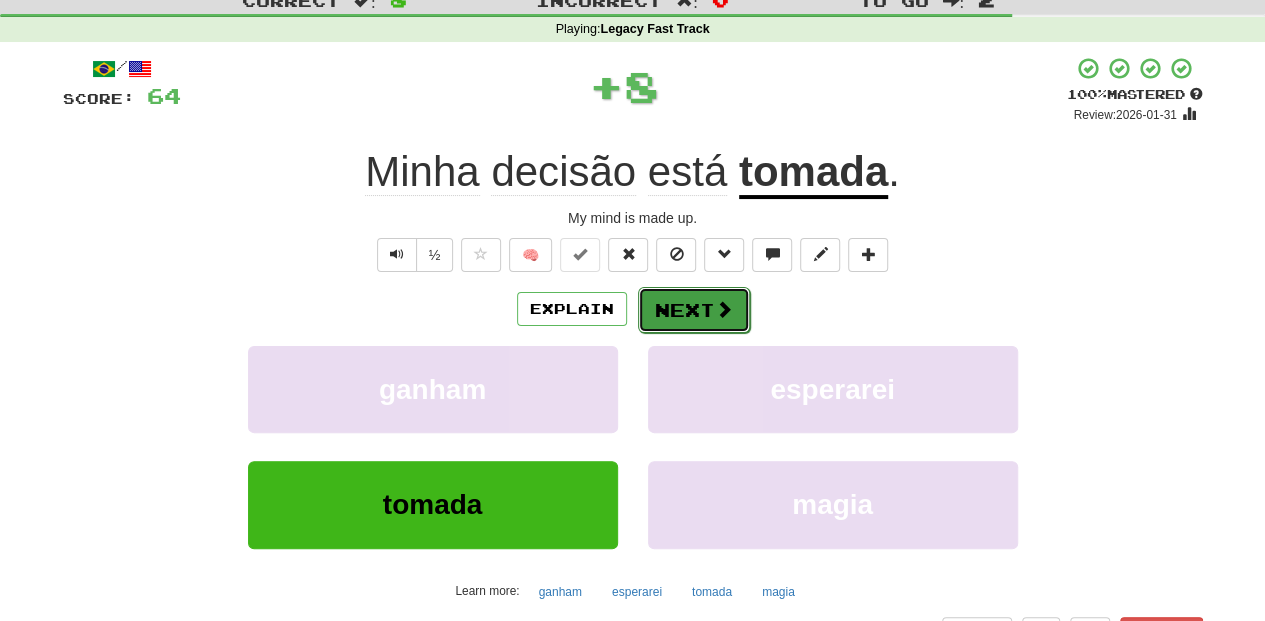click on "Next" at bounding box center (694, 310) 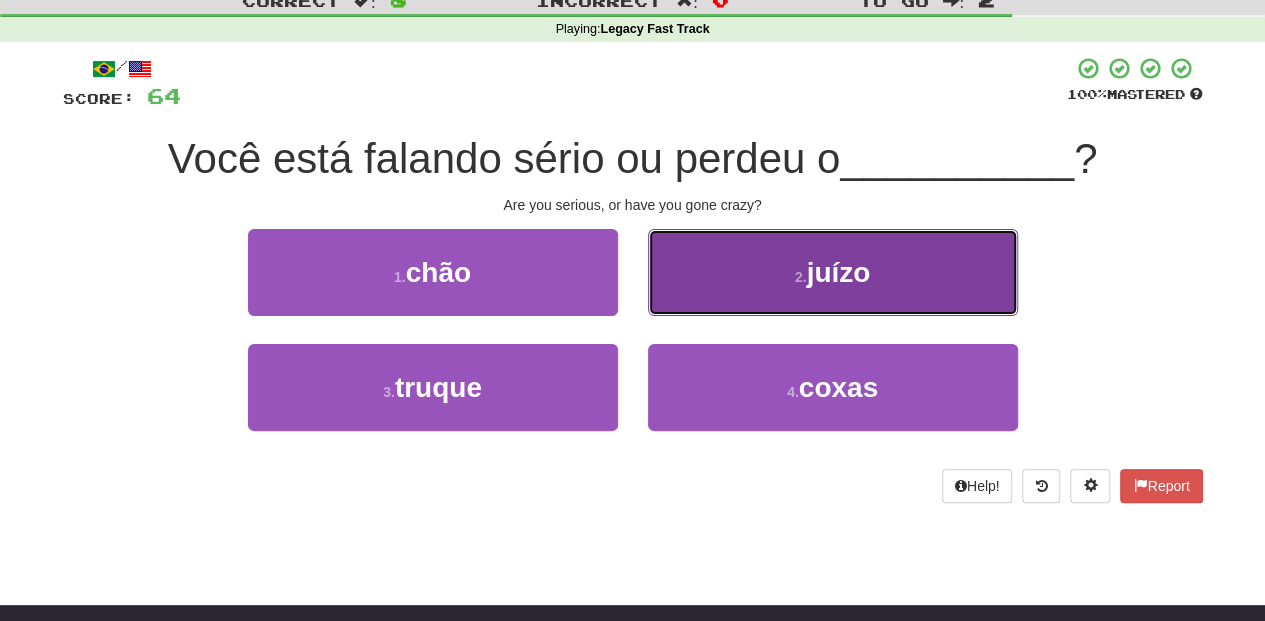 click on "2 .  juízo" at bounding box center [833, 272] 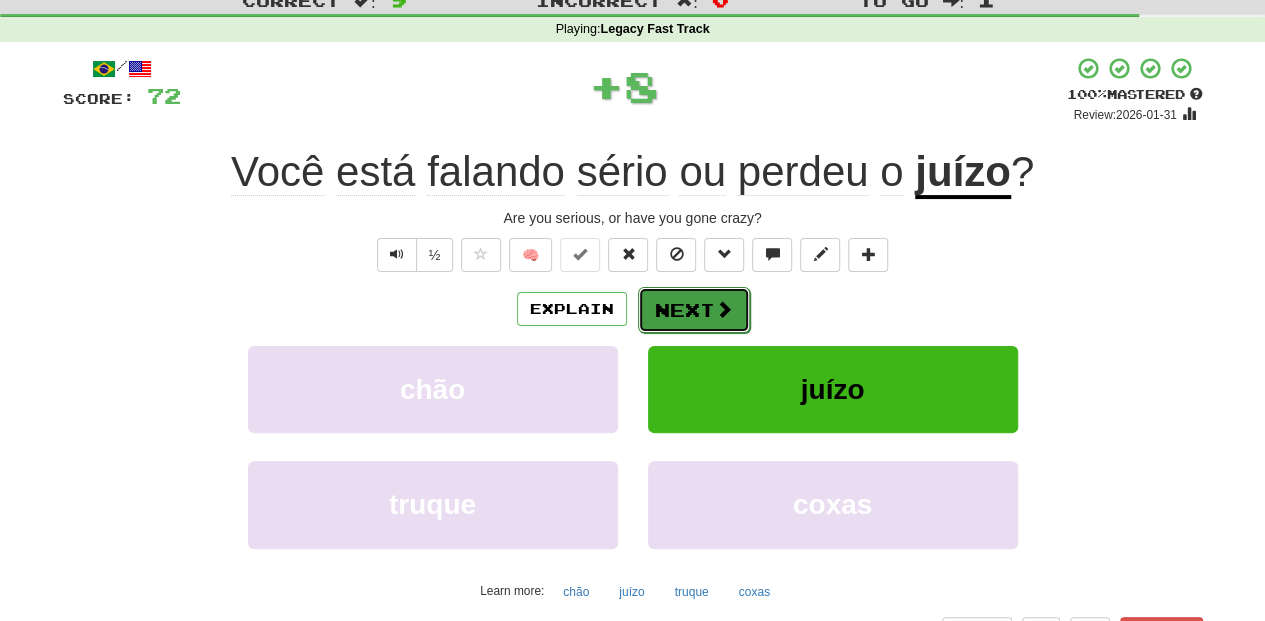 click on "Next" at bounding box center (694, 310) 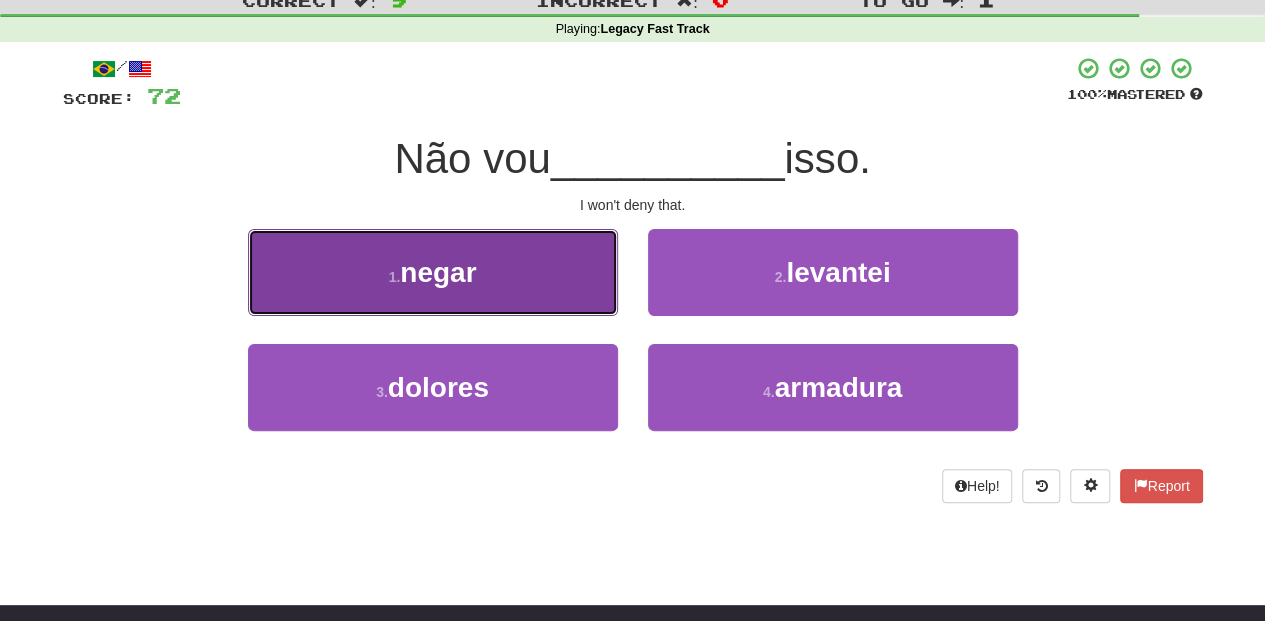 click on "1 .  negar" at bounding box center [433, 272] 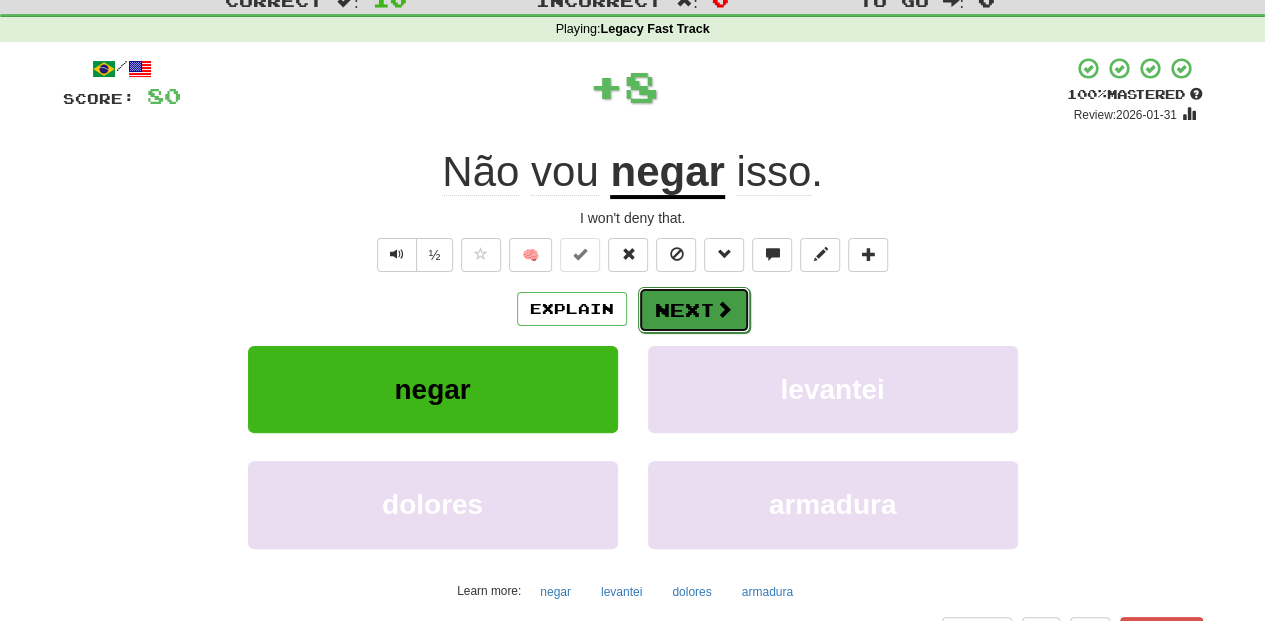 click on "Next" at bounding box center (694, 310) 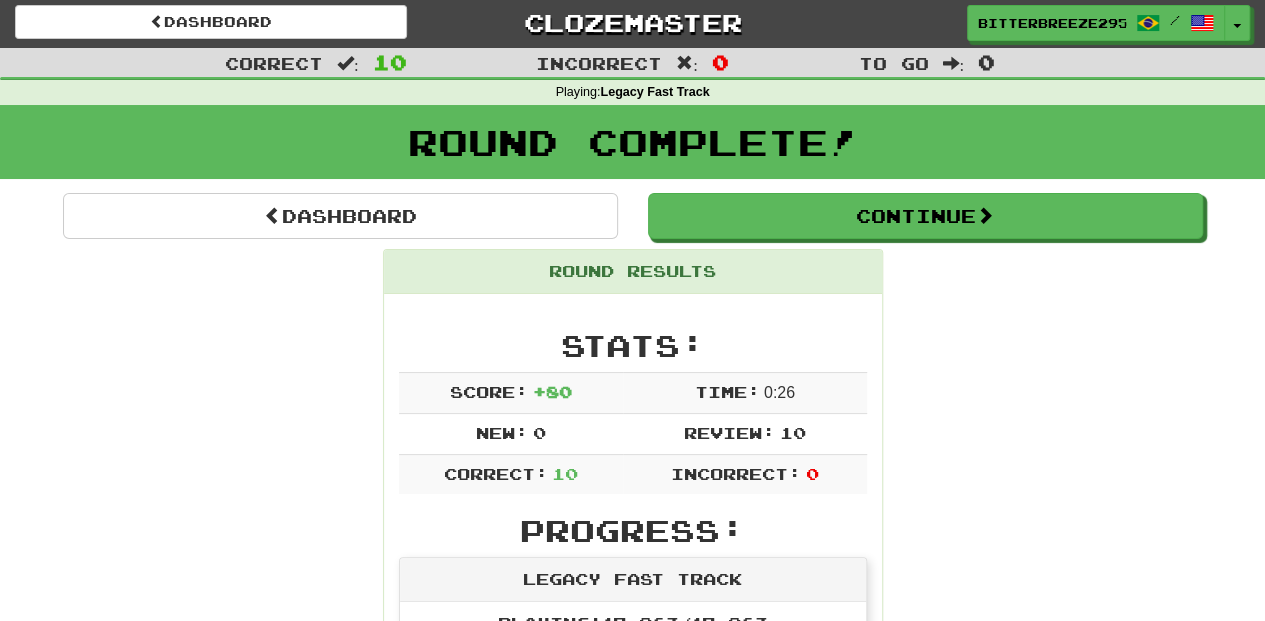 scroll, scrollTop: 0, scrollLeft: 0, axis: both 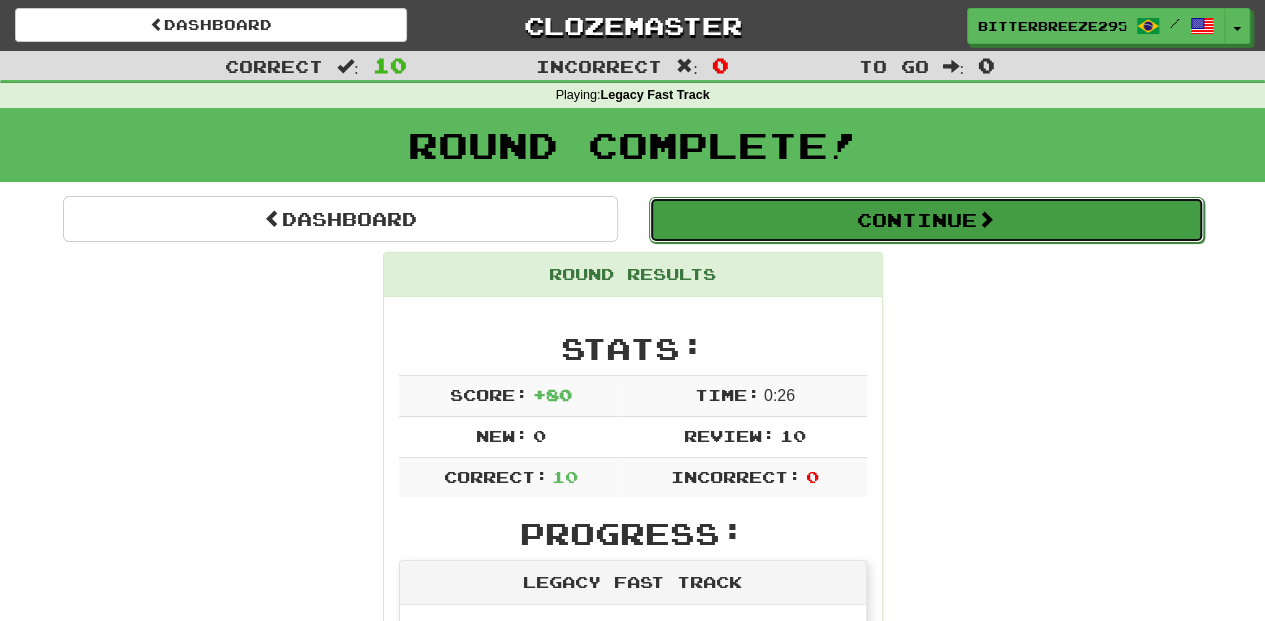 click on "Continue" at bounding box center (926, 220) 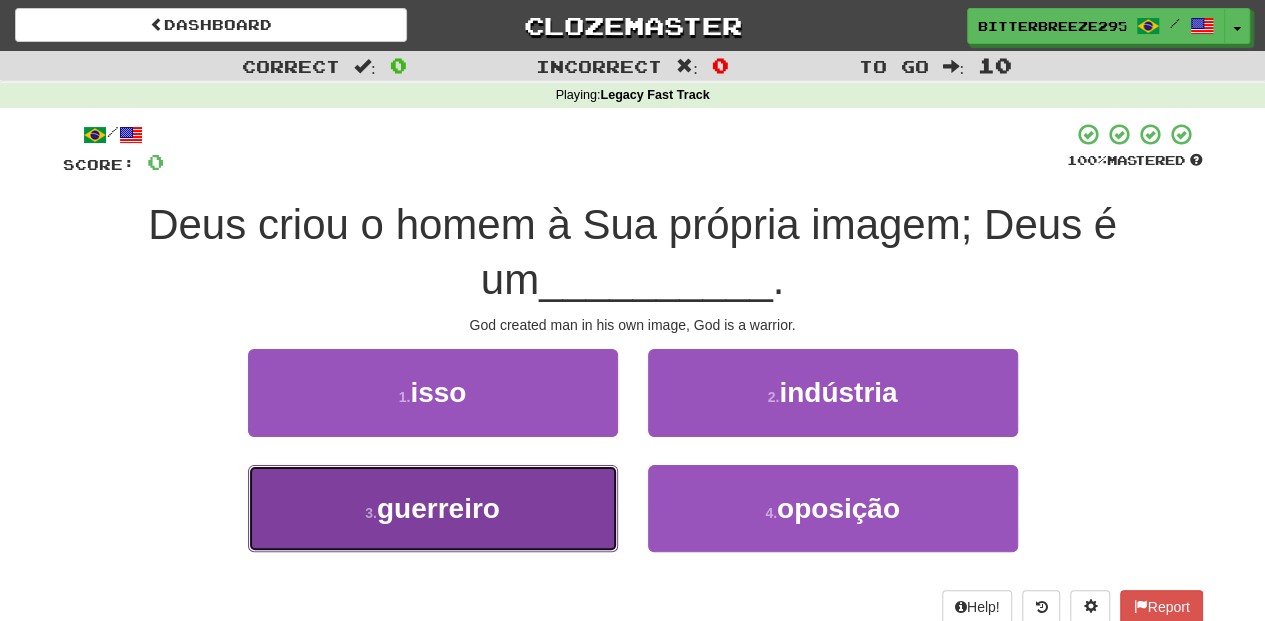 click on "3 .  guerreiro" at bounding box center [433, 508] 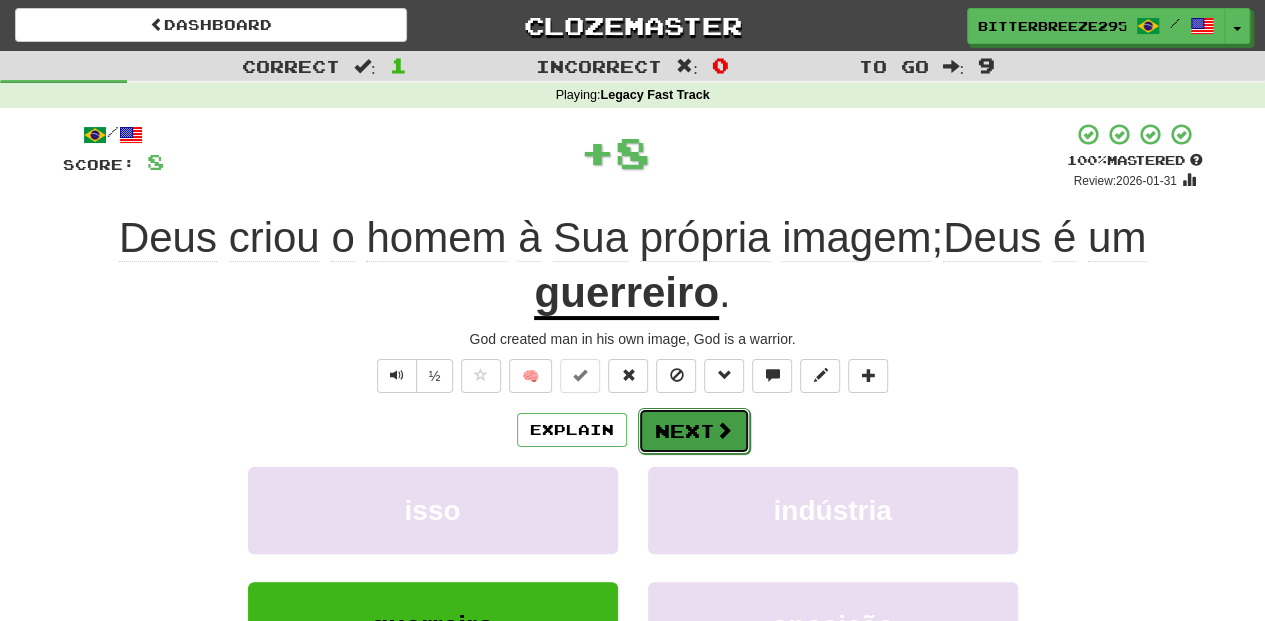click on "Next" at bounding box center [694, 431] 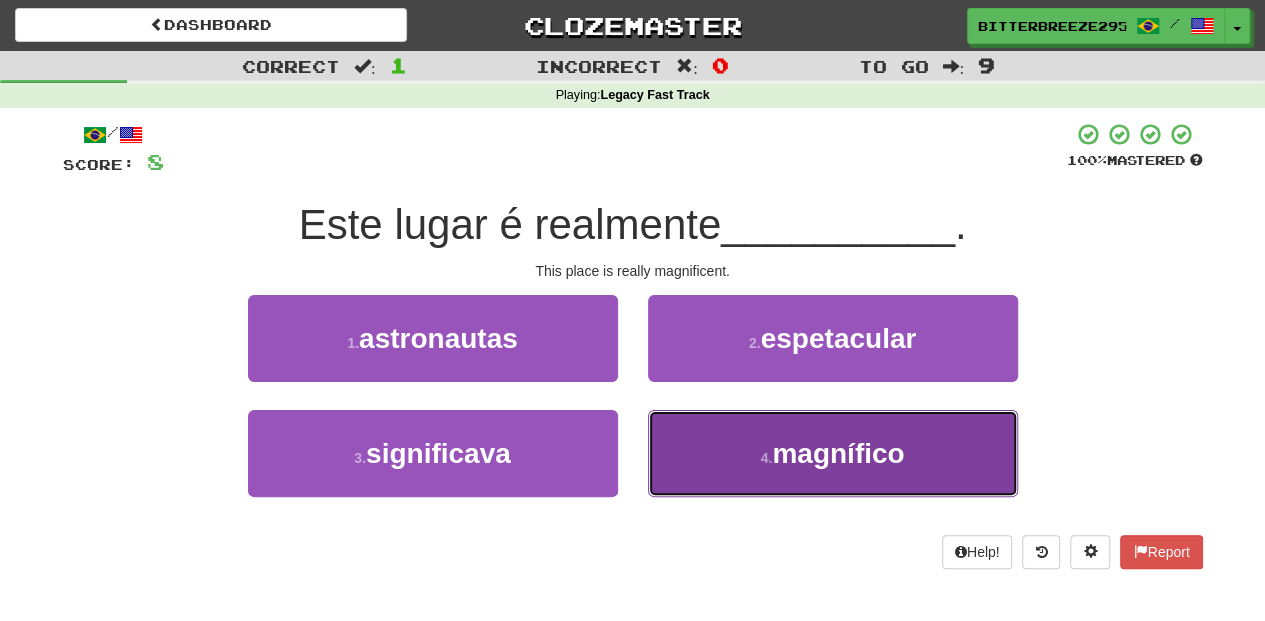 click on "4 .  magnífico" at bounding box center (833, 453) 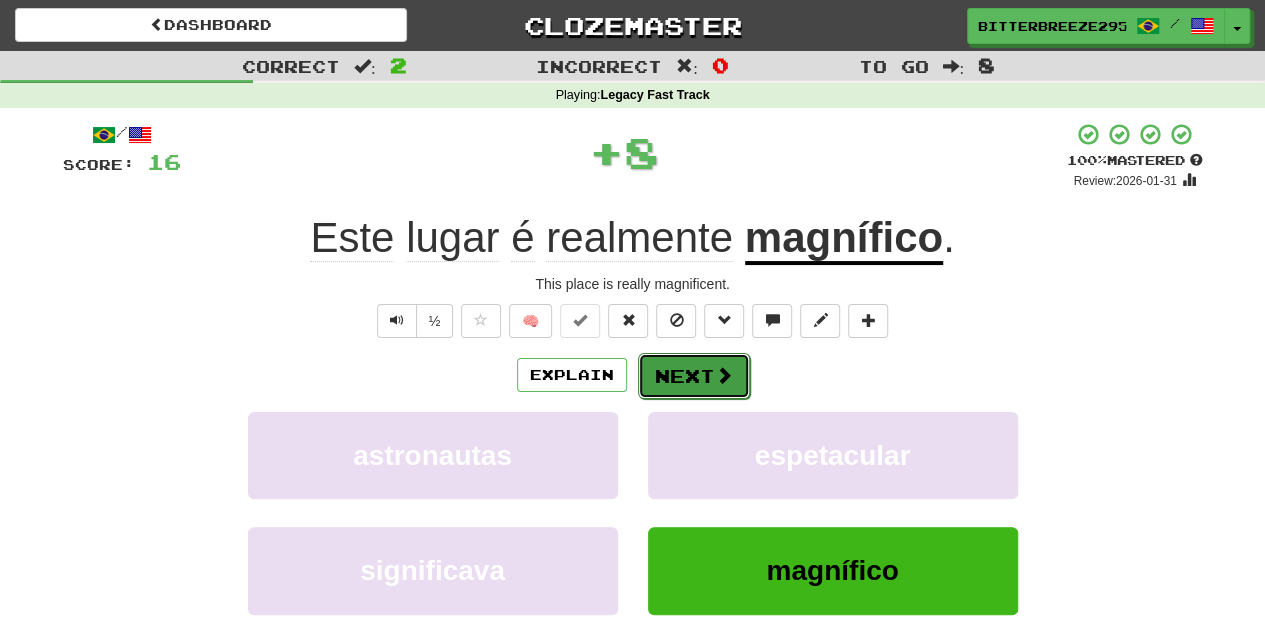 click on "Next" at bounding box center [694, 376] 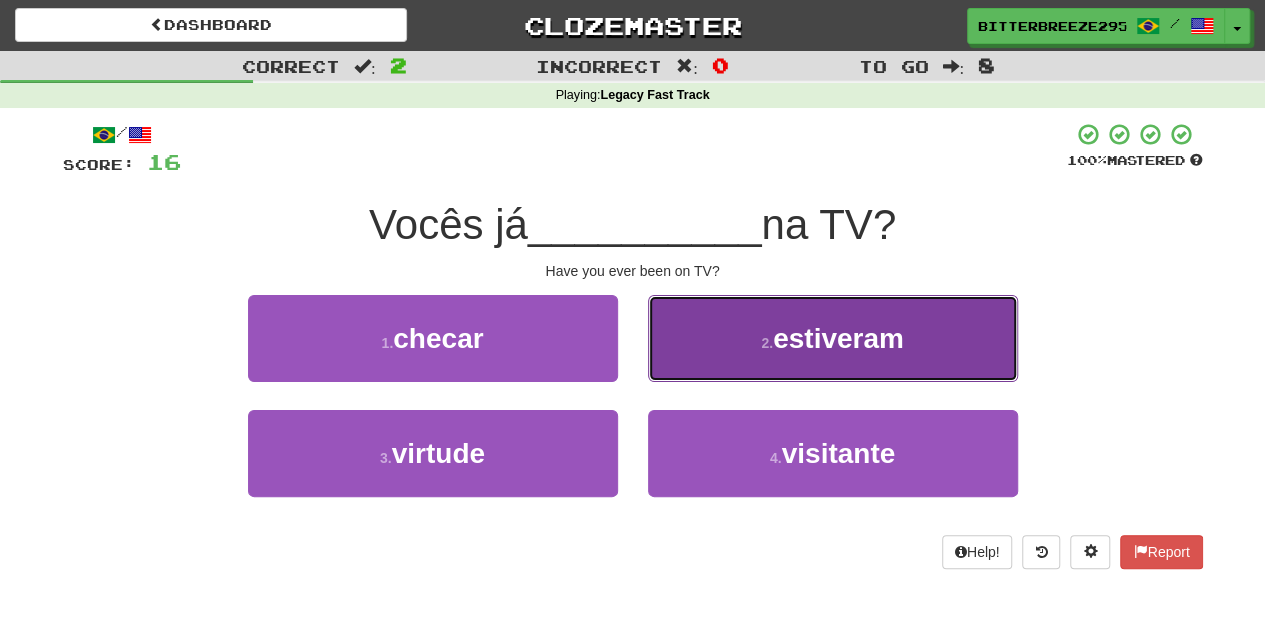 click on "2 .  estiveram" at bounding box center (833, 338) 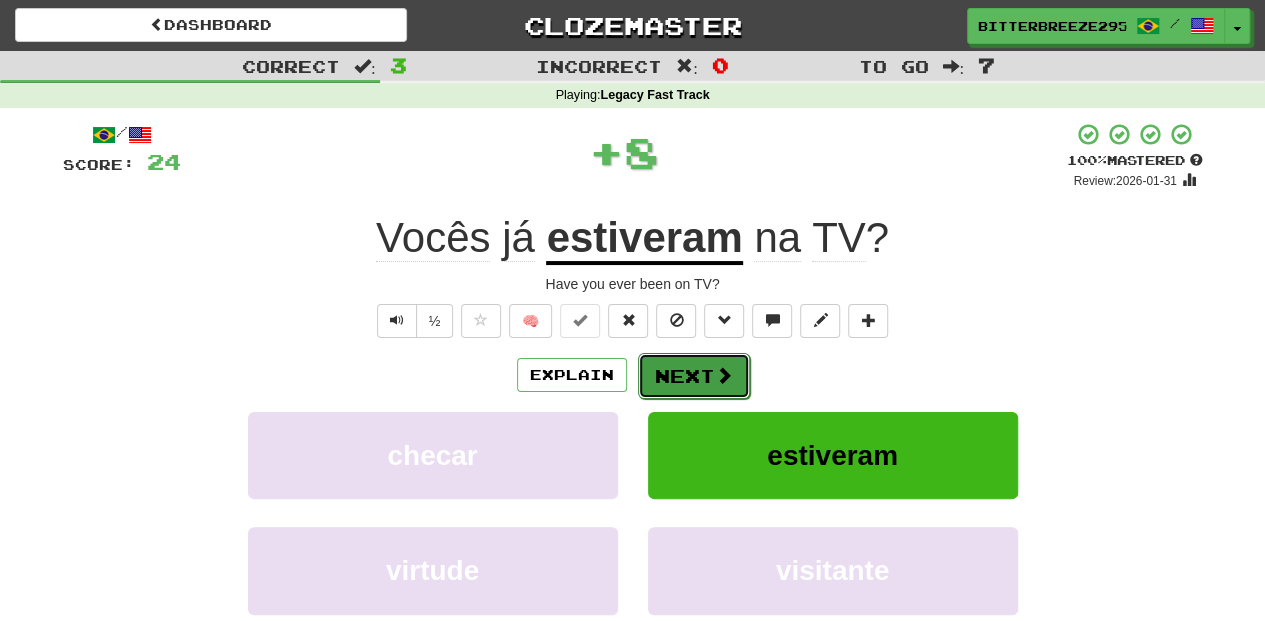 click on "Next" at bounding box center (694, 376) 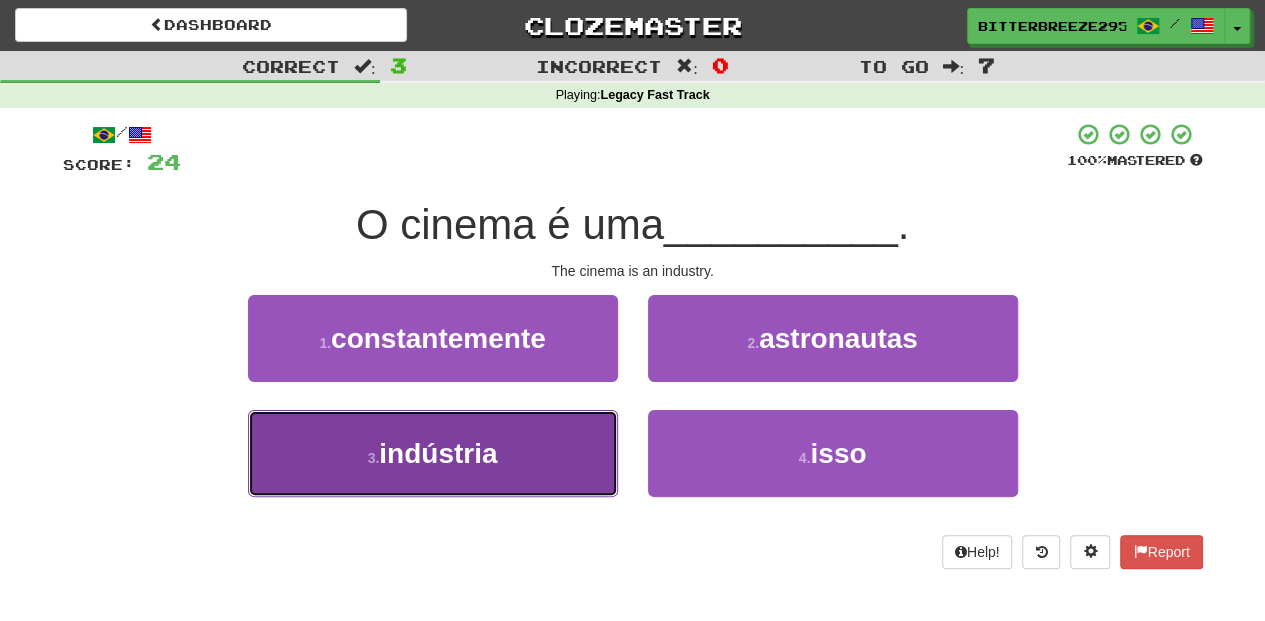 click on "3 .  indústria" at bounding box center [433, 453] 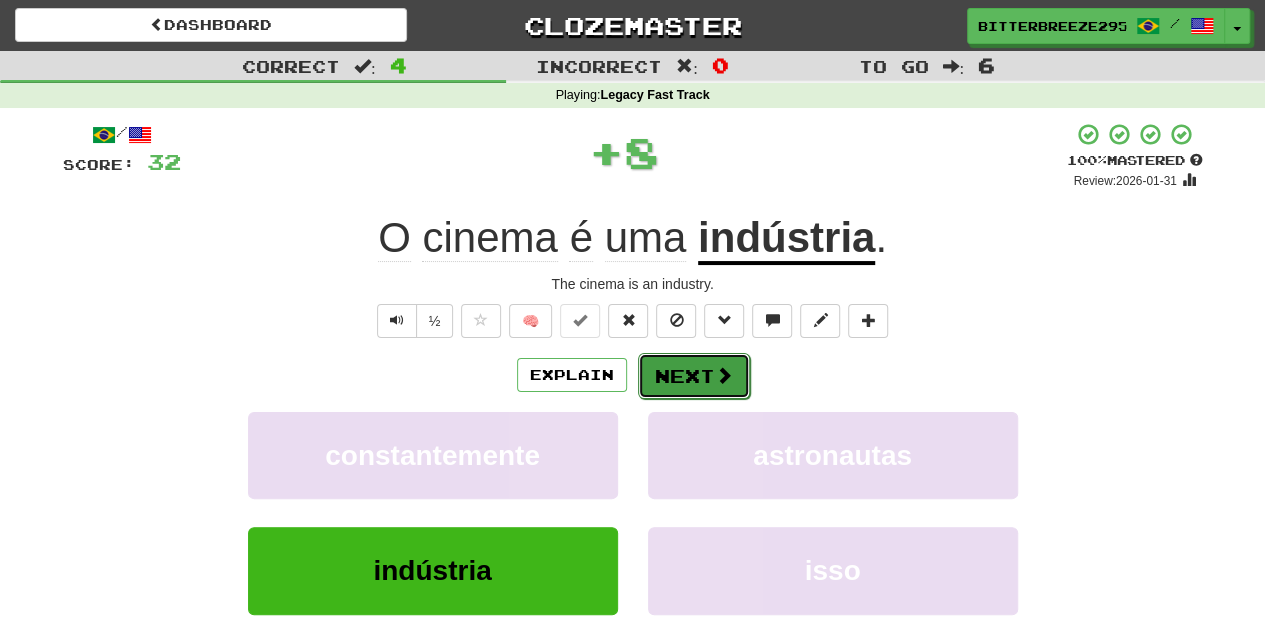 click on "Next" at bounding box center [694, 376] 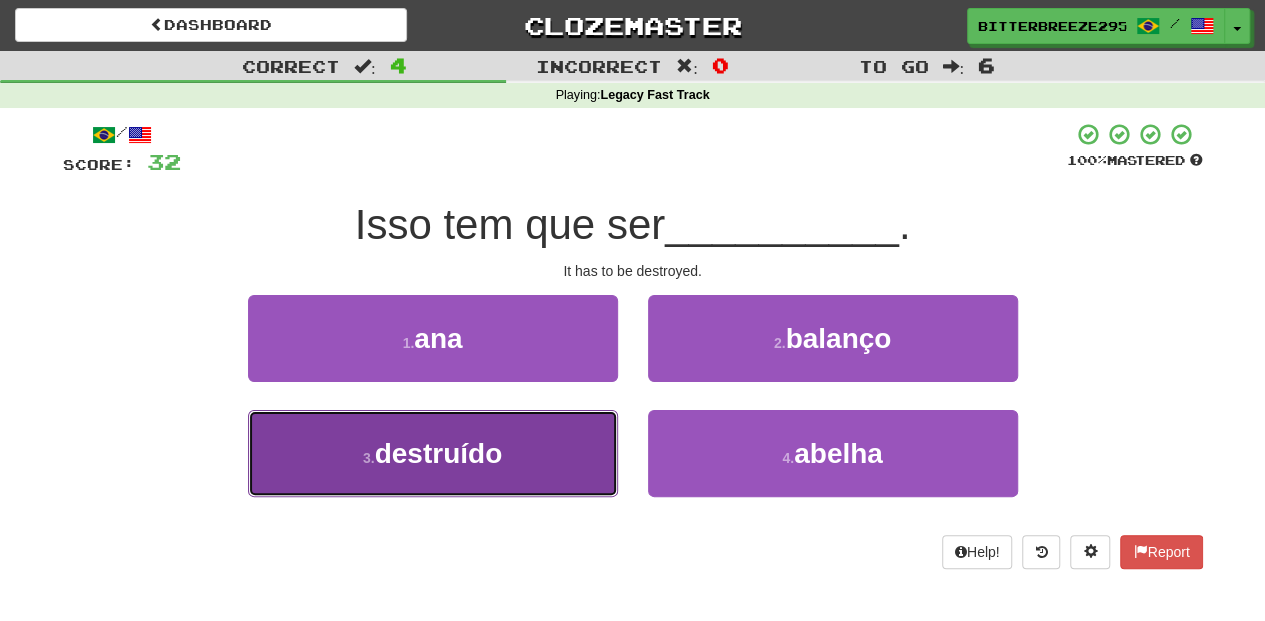 click on "3 .  destruído" at bounding box center [433, 453] 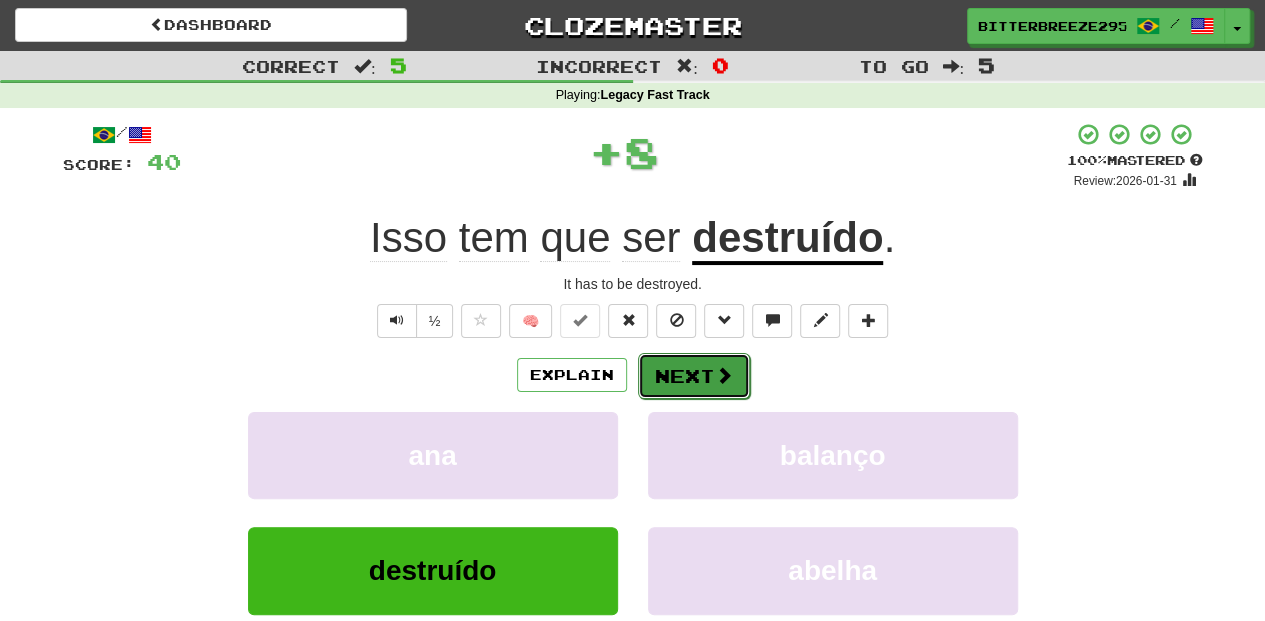 click on "Next" at bounding box center [694, 376] 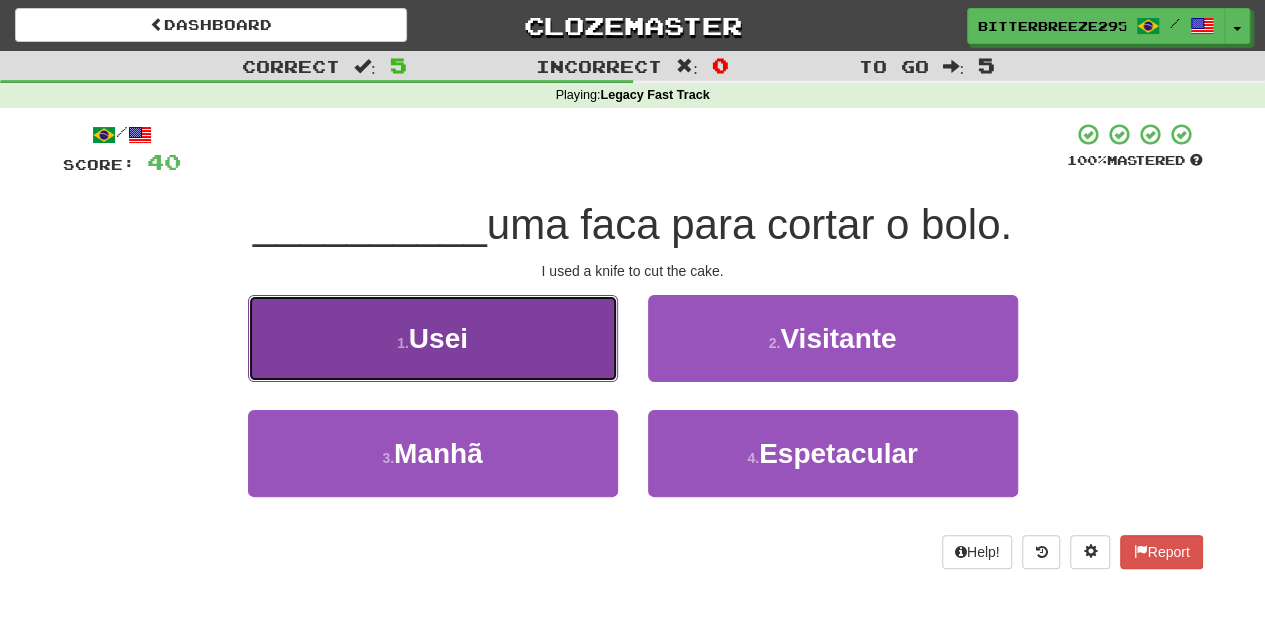 click on "1 .  Usei" at bounding box center (433, 338) 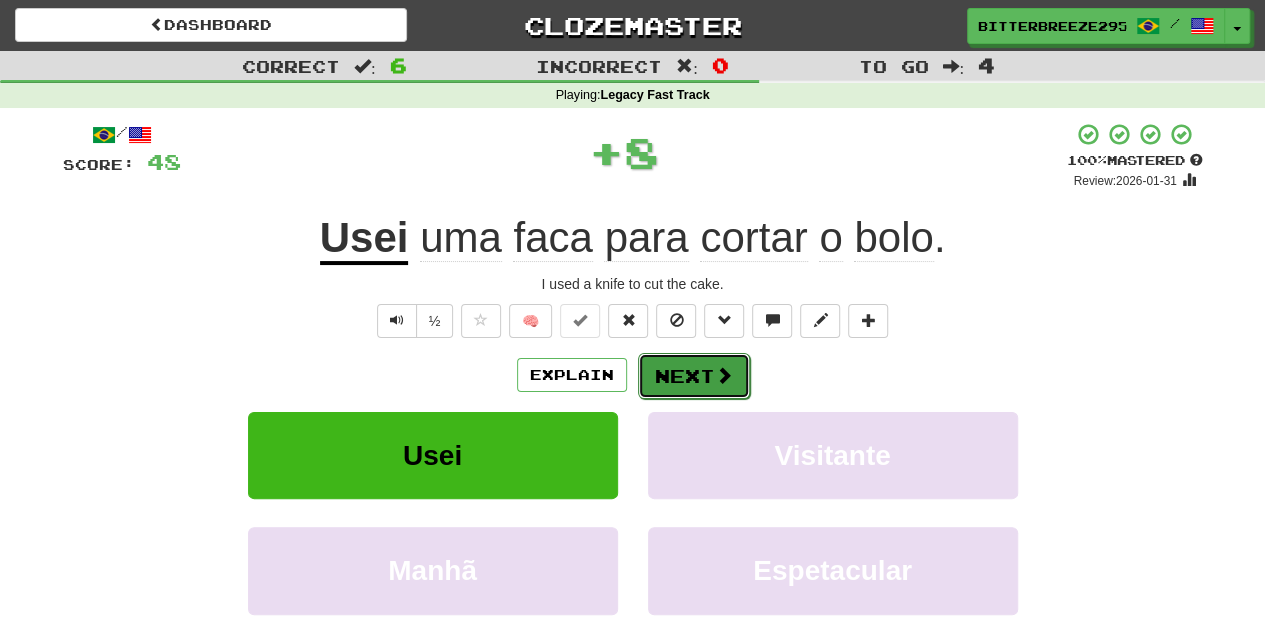 click on "Next" at bounding box center (694, 376) 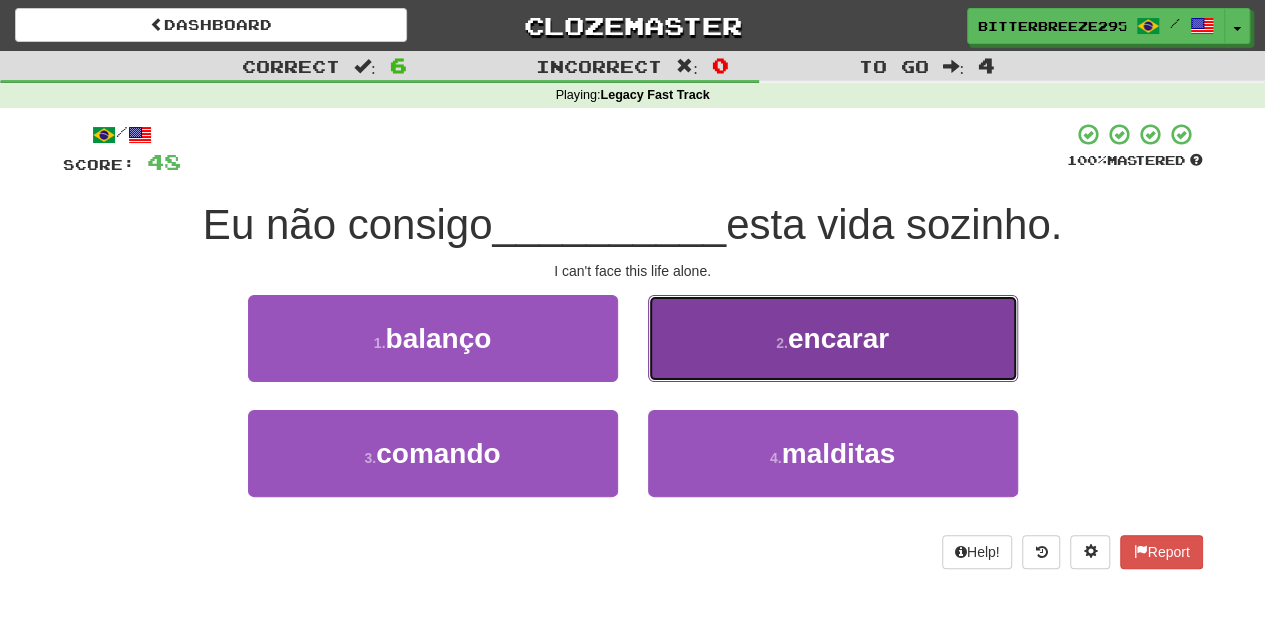 click on "2 .  encarar" at bounding box center [833, 338] 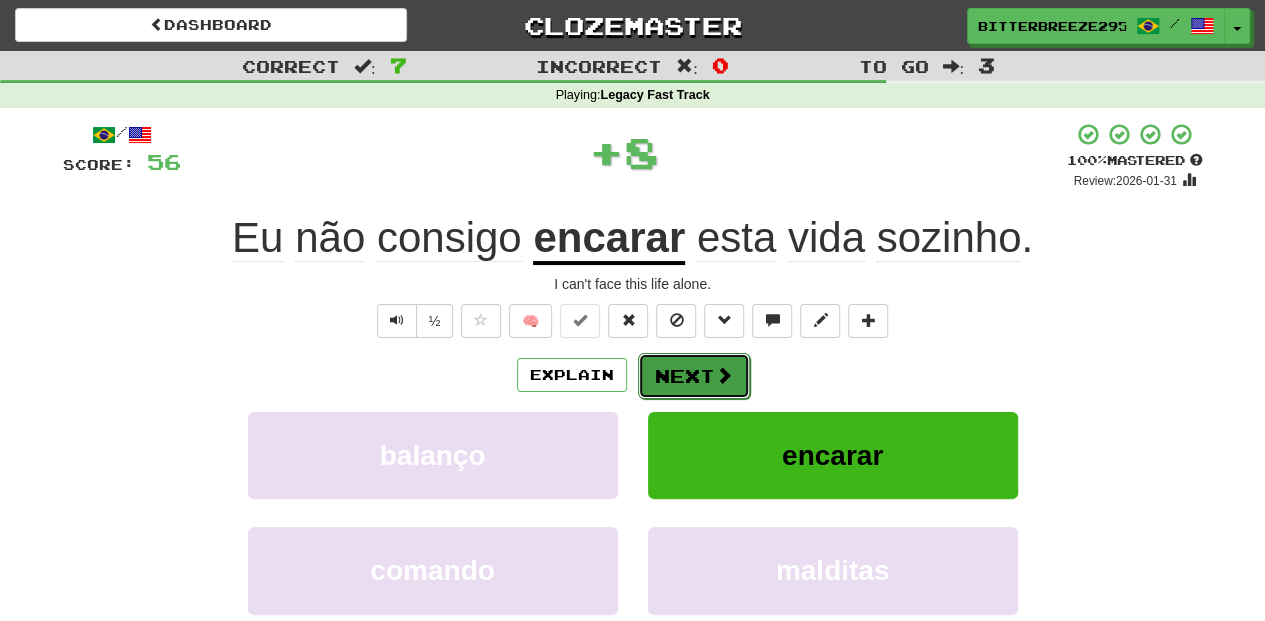 click on "Next" at bounding box center (694, 376) 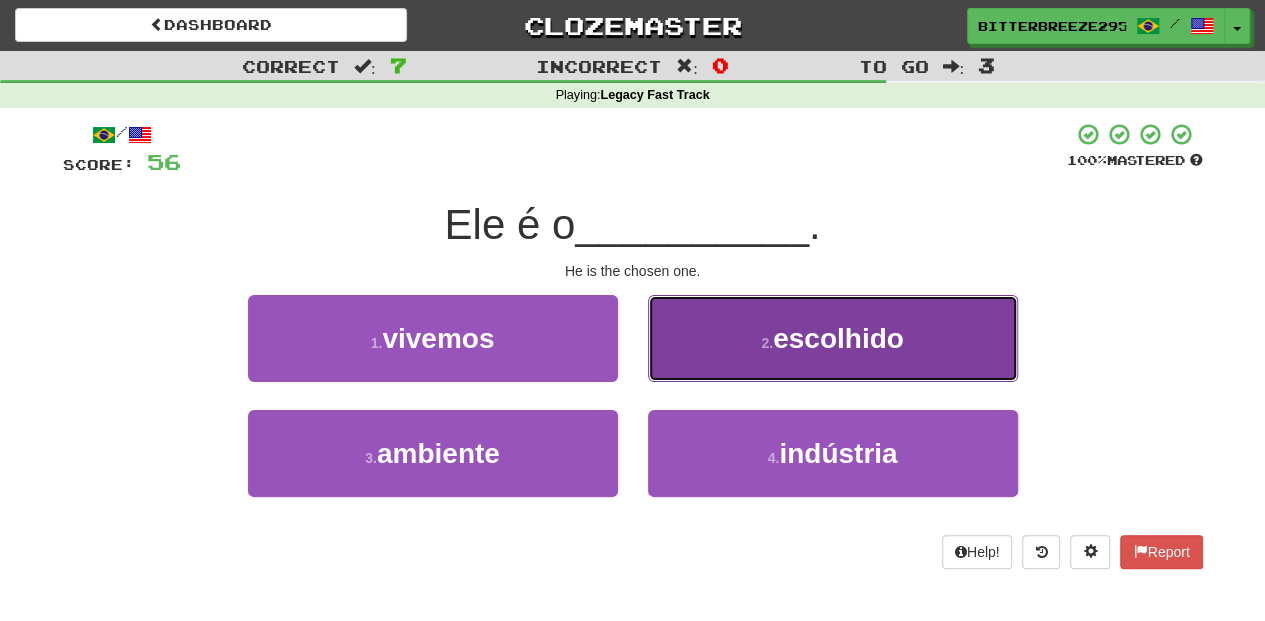 click on "2 .  escolhido" at bounding box center (833, 338) 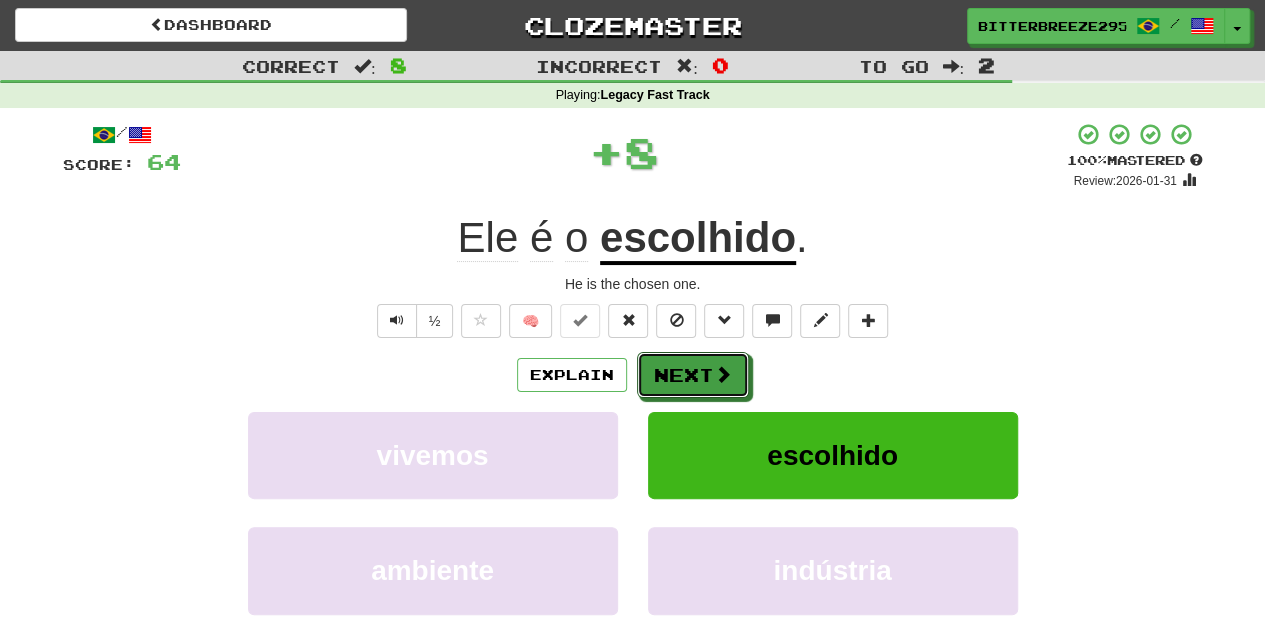 click on "Next" at bounding box center [693, 375] 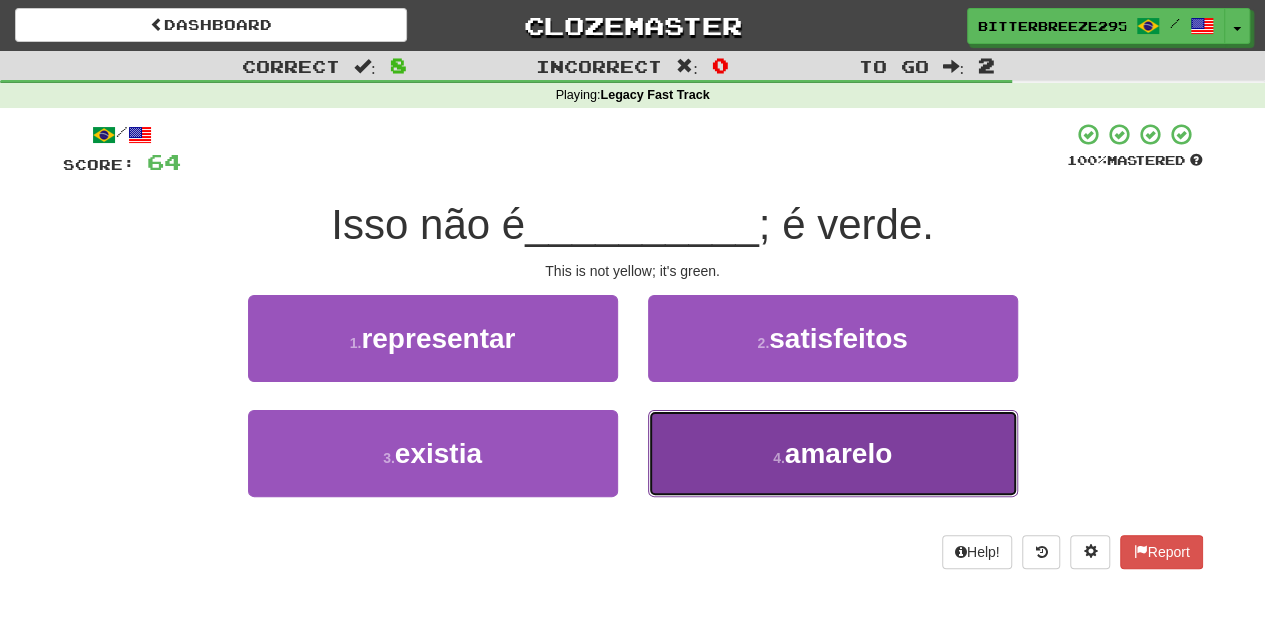 click on "4 .  amarelo" at bounding box center [833, 453] 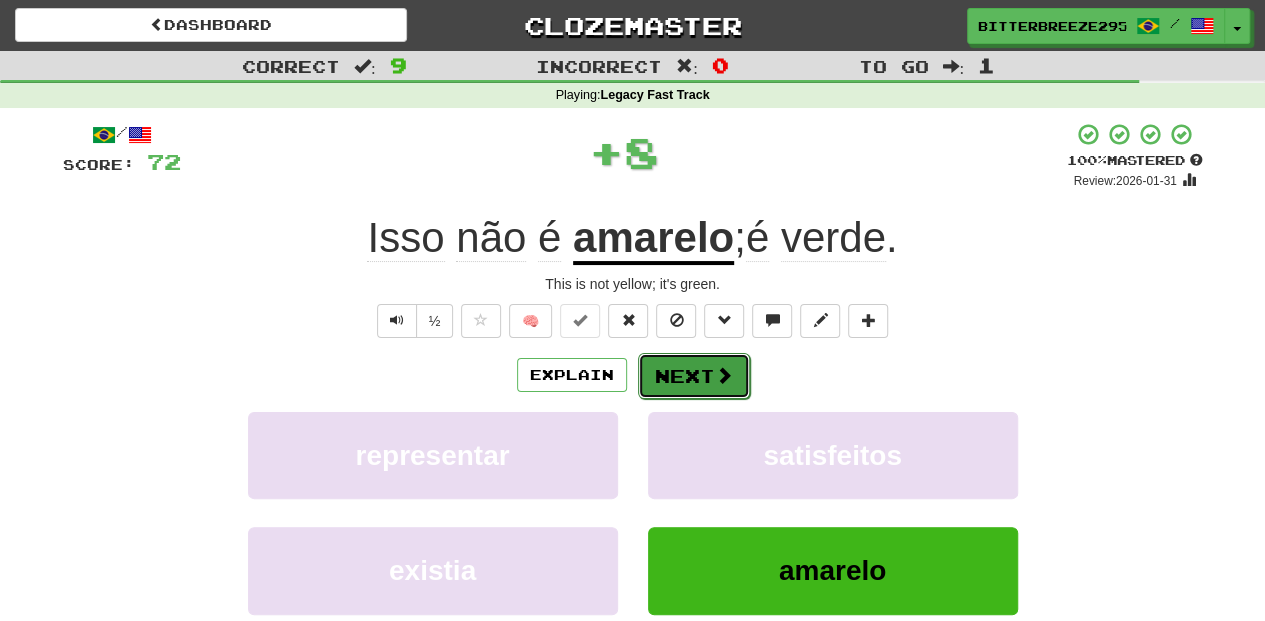 click on "Next" at bounding box center [694, 376] 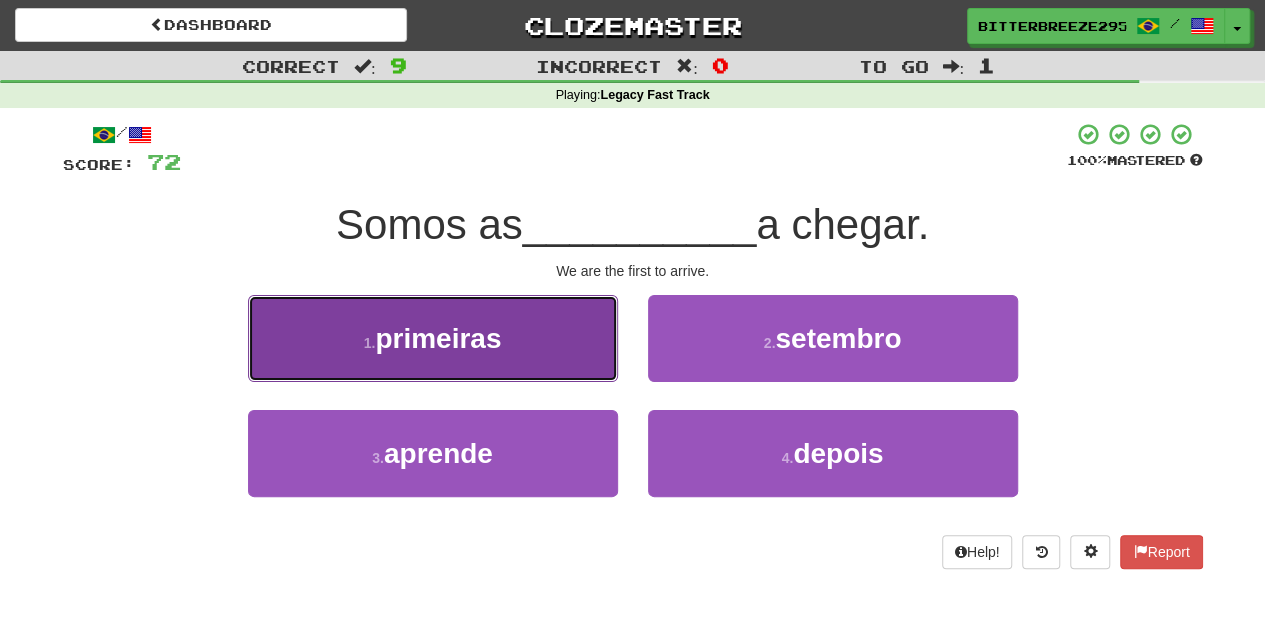 click on "1 .  primeiras" at bounding box center [433, 338] 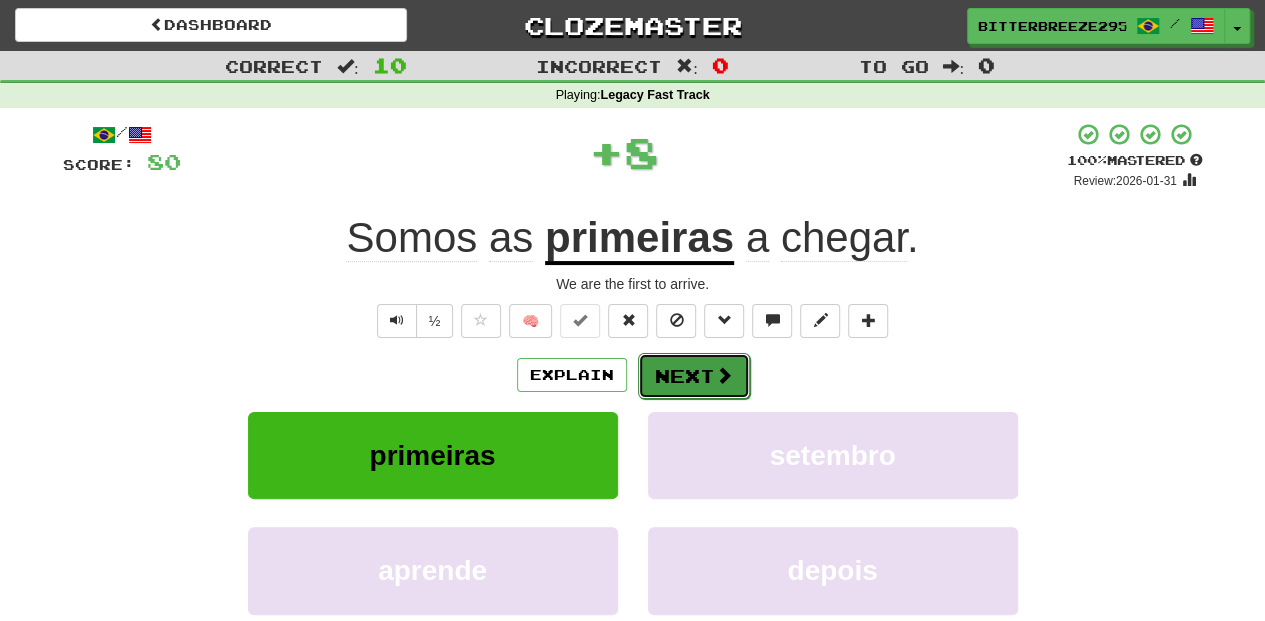 click on "Next" at bounding box center (694, 376) 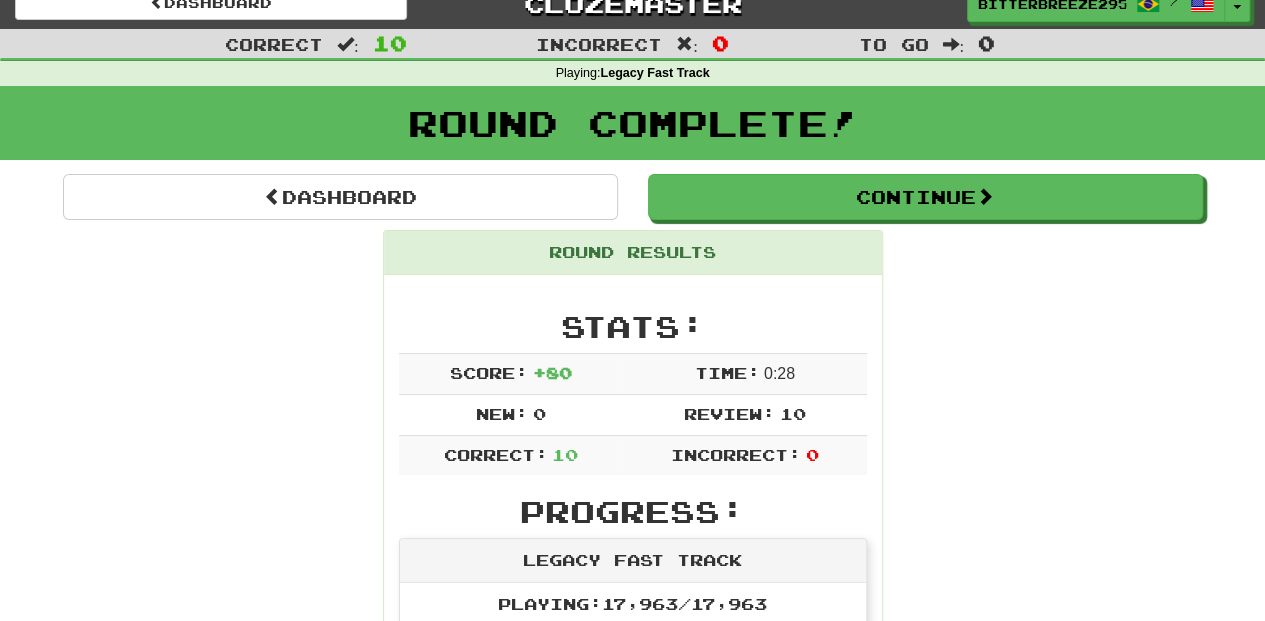 scroll, scrollTop: 0, scrollLeft: 0, axis: both 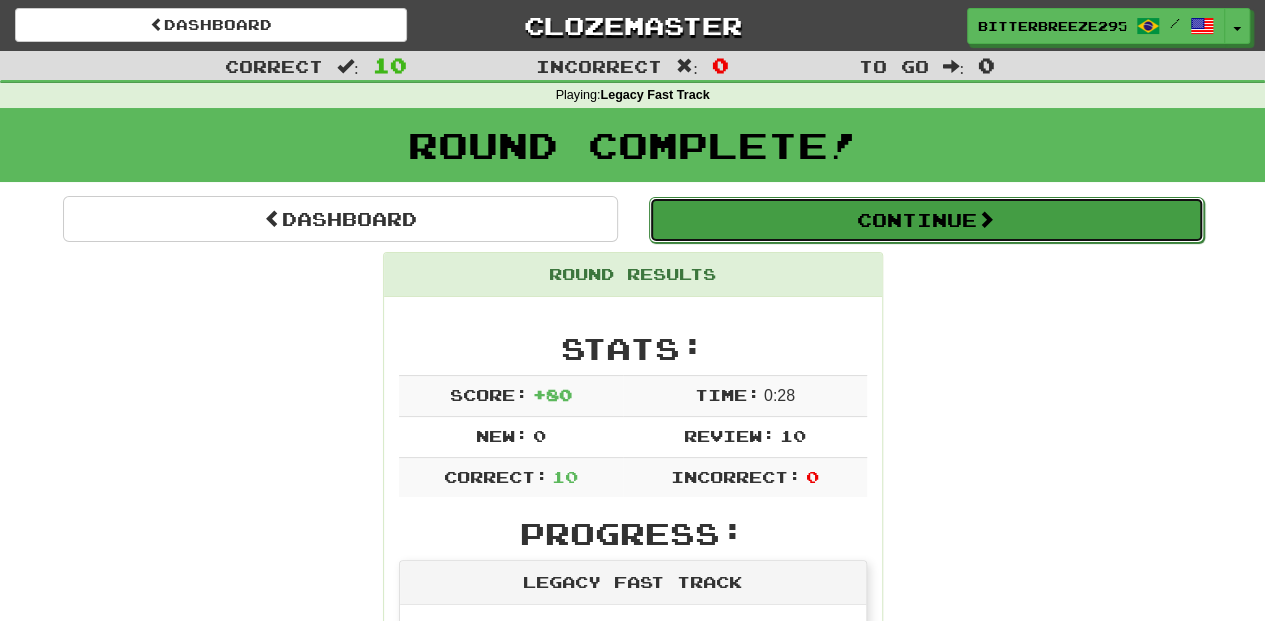 click on "Continue" at bounding box center [926, 220] 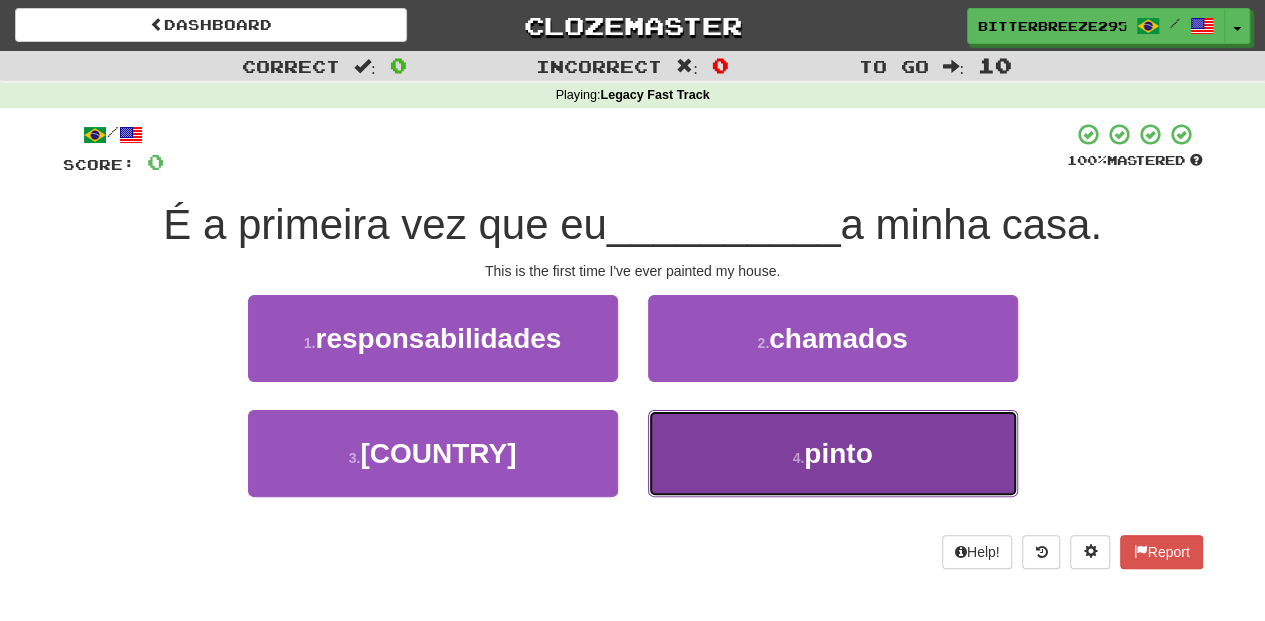 click on "4 .  pinto" at bounding box center [833, 453] 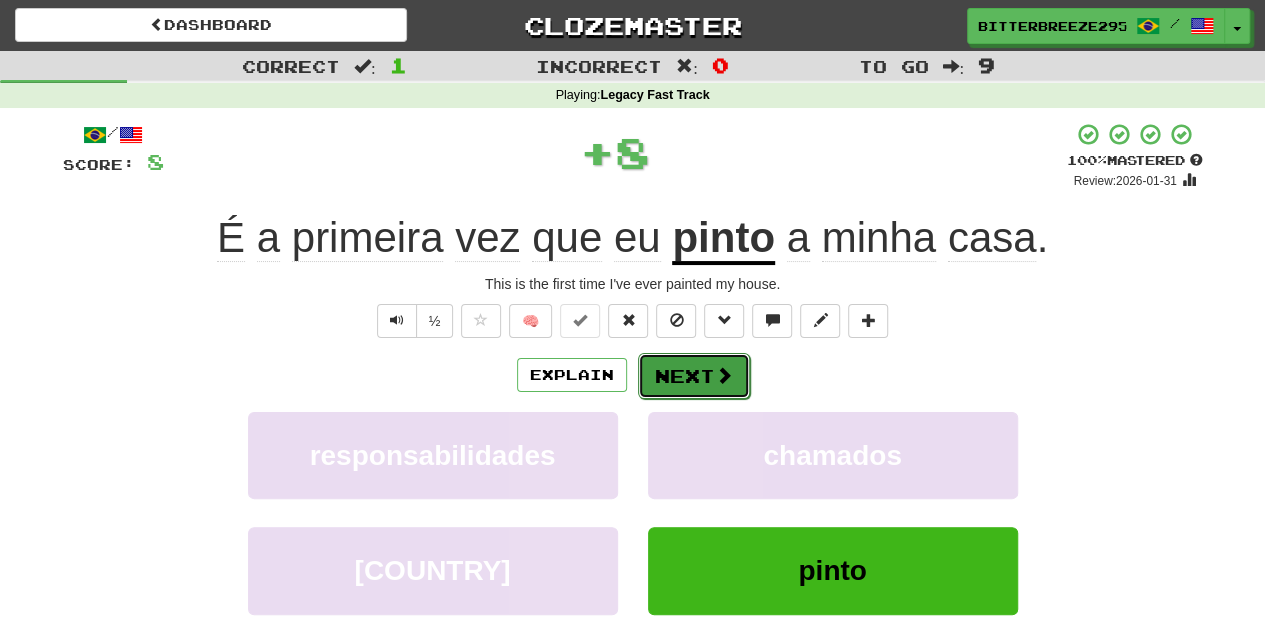 click on "Next" at bounding box center (694, 376) 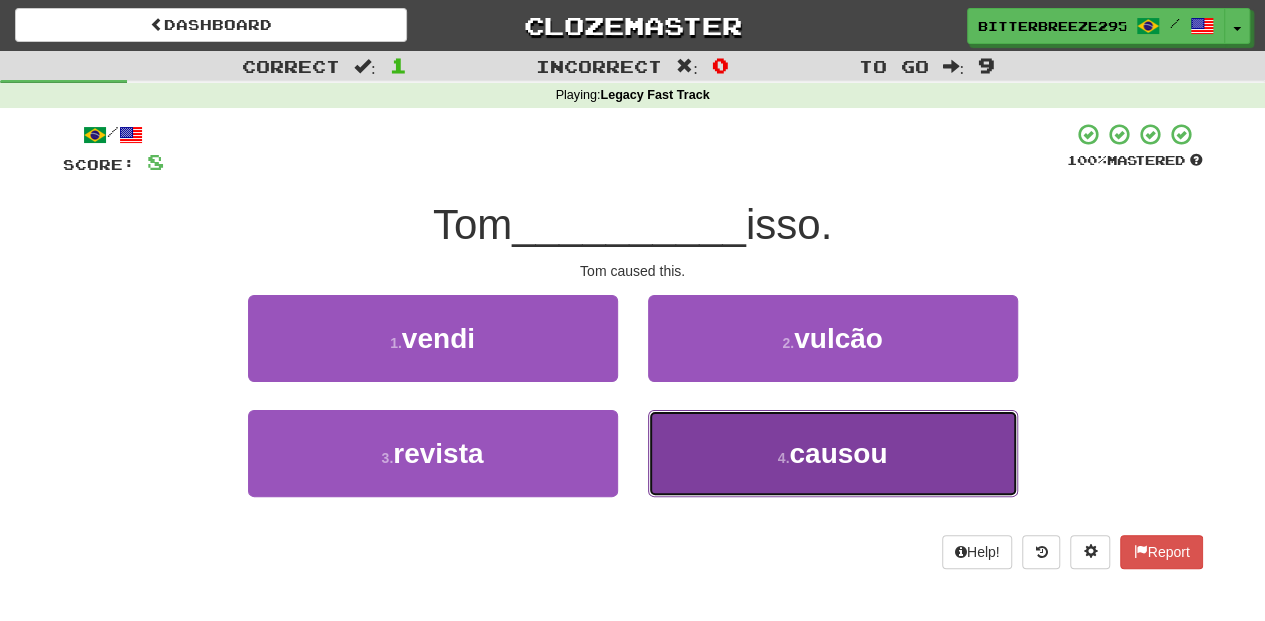 click on "4 .  causou" at bounding box center (833, 453) 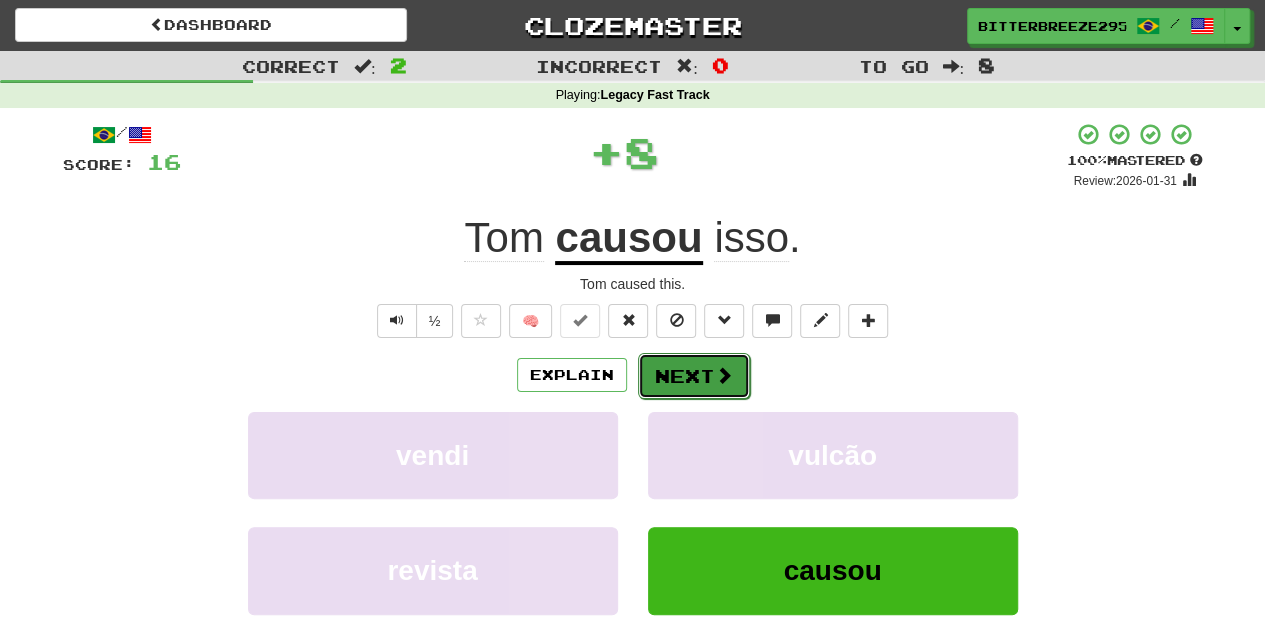 click on "Next" at bounding box center (694, 376) 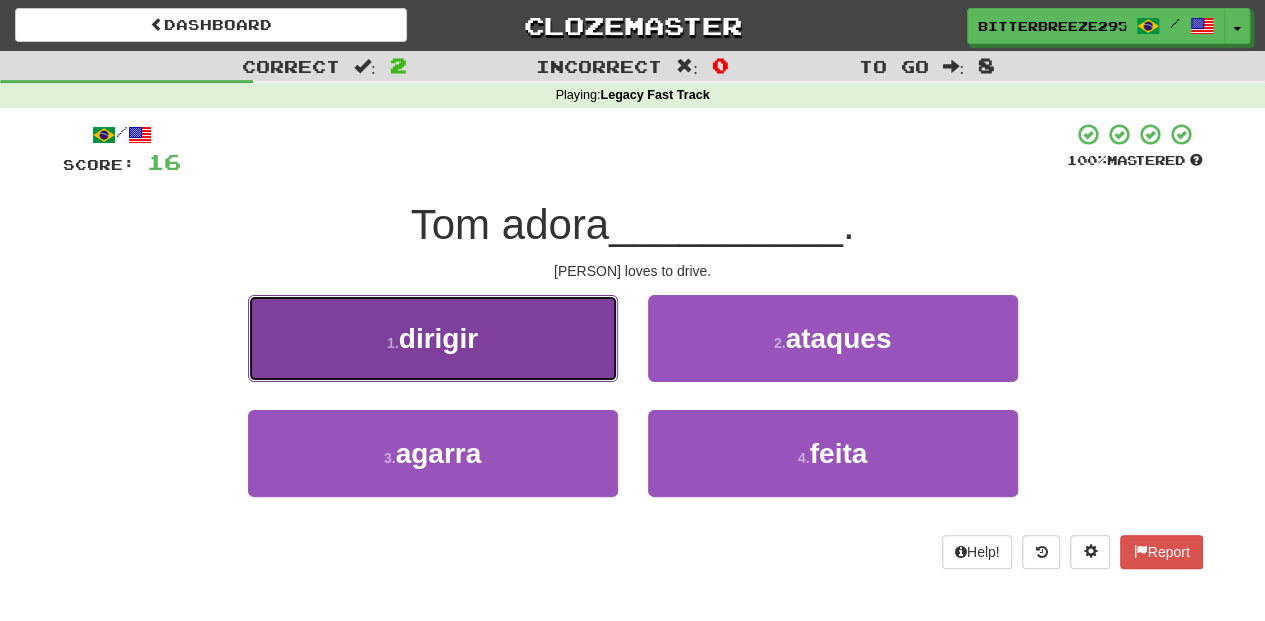 click on "1 .  dirigir" at bounding box center [433, 338] 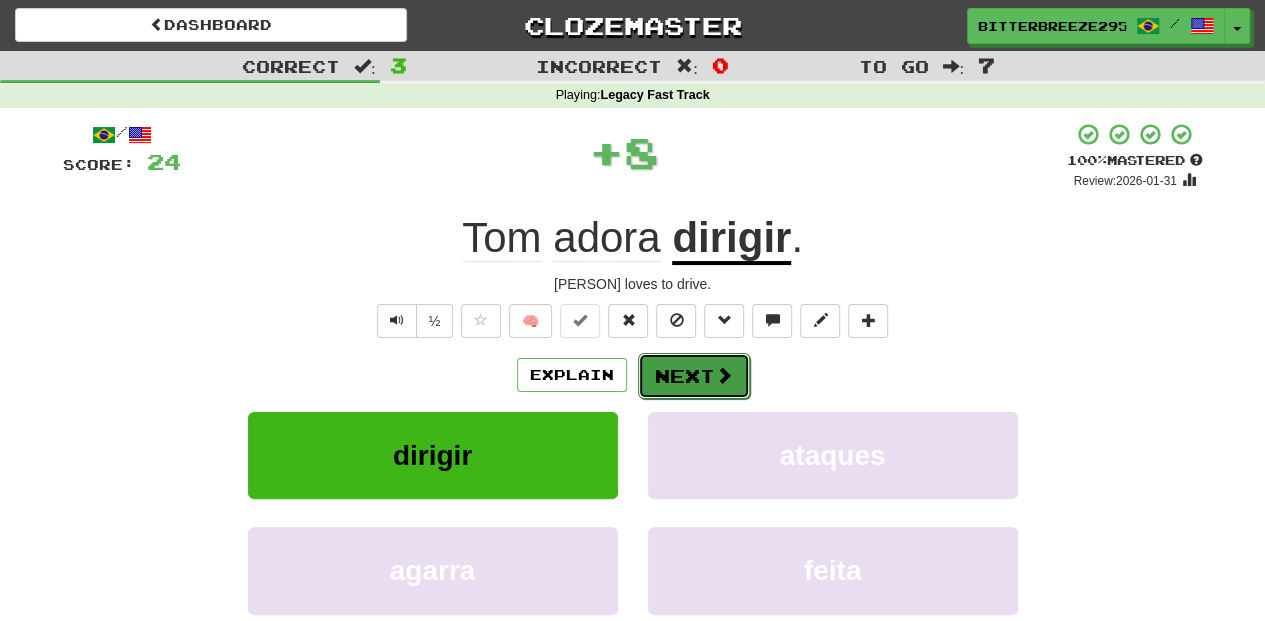 click on "Next" at bounding box center [694, 376] 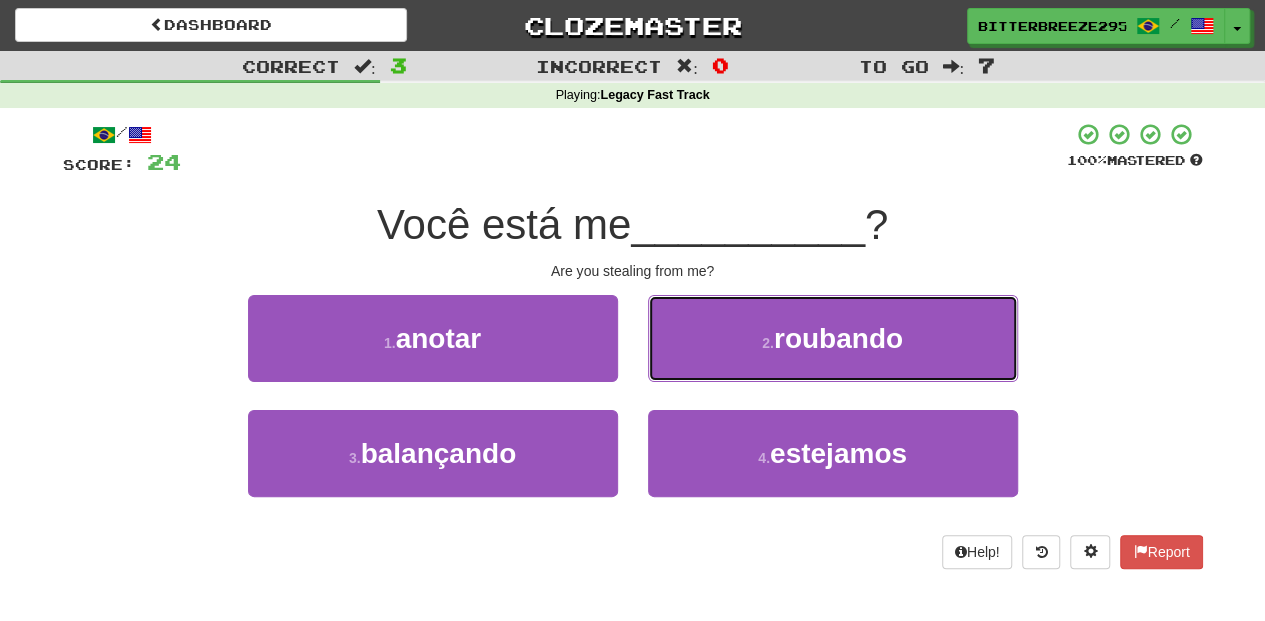 click on "2 .  roubando" at bounding box center (833, 338) 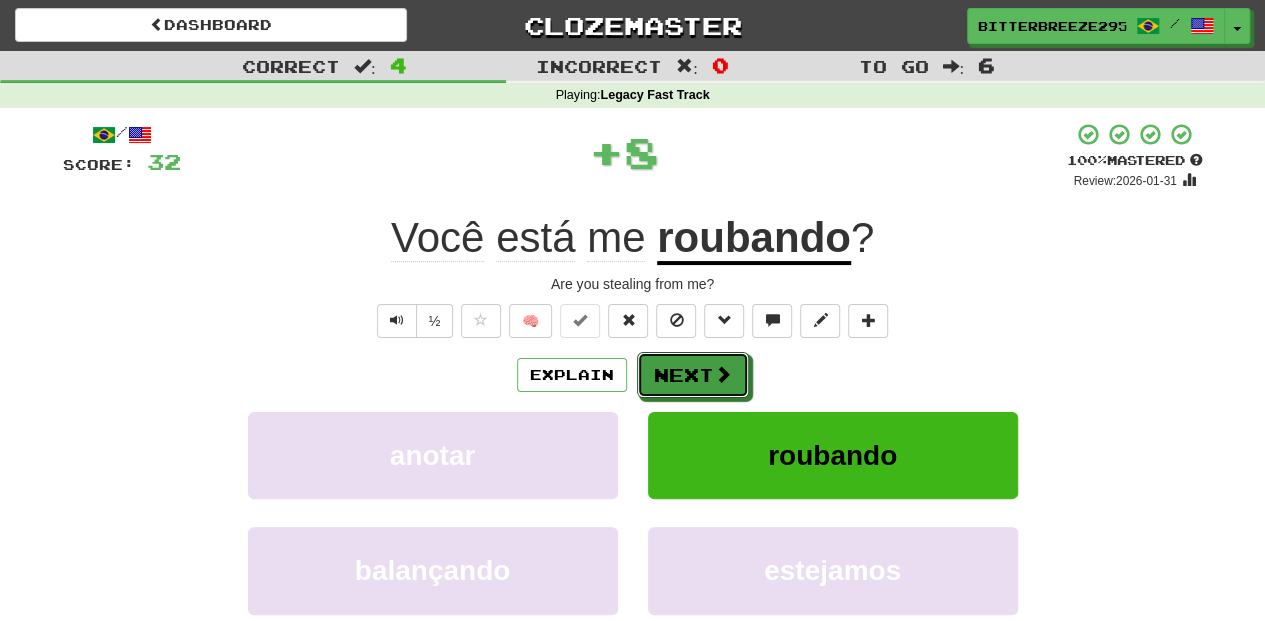 click on "Next" at bounding box center (693, 375) 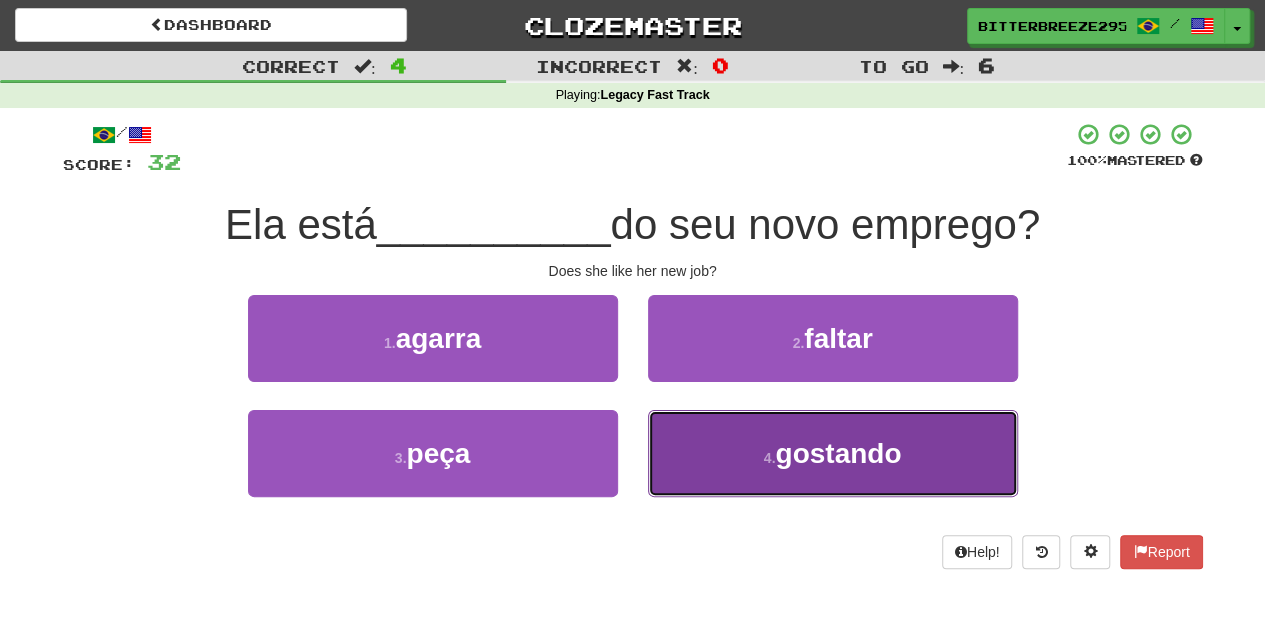 click on "4 .  gostando" at bounding box center (833, 453) 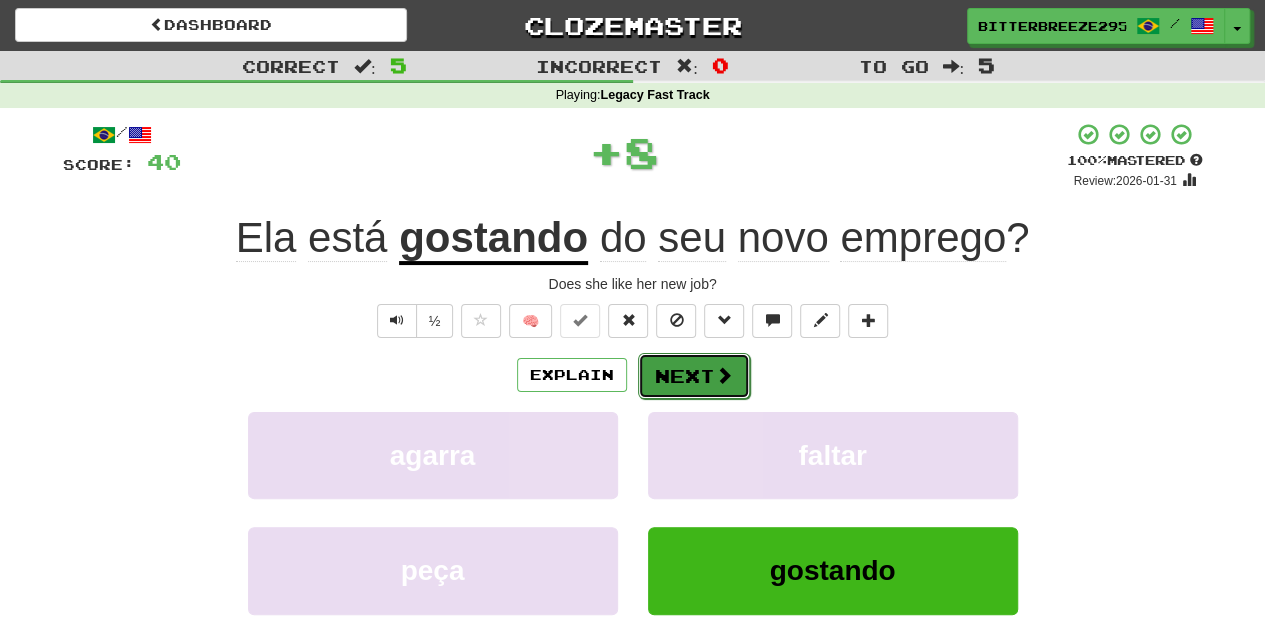 click on "Next" at bounding box center (694, 376) 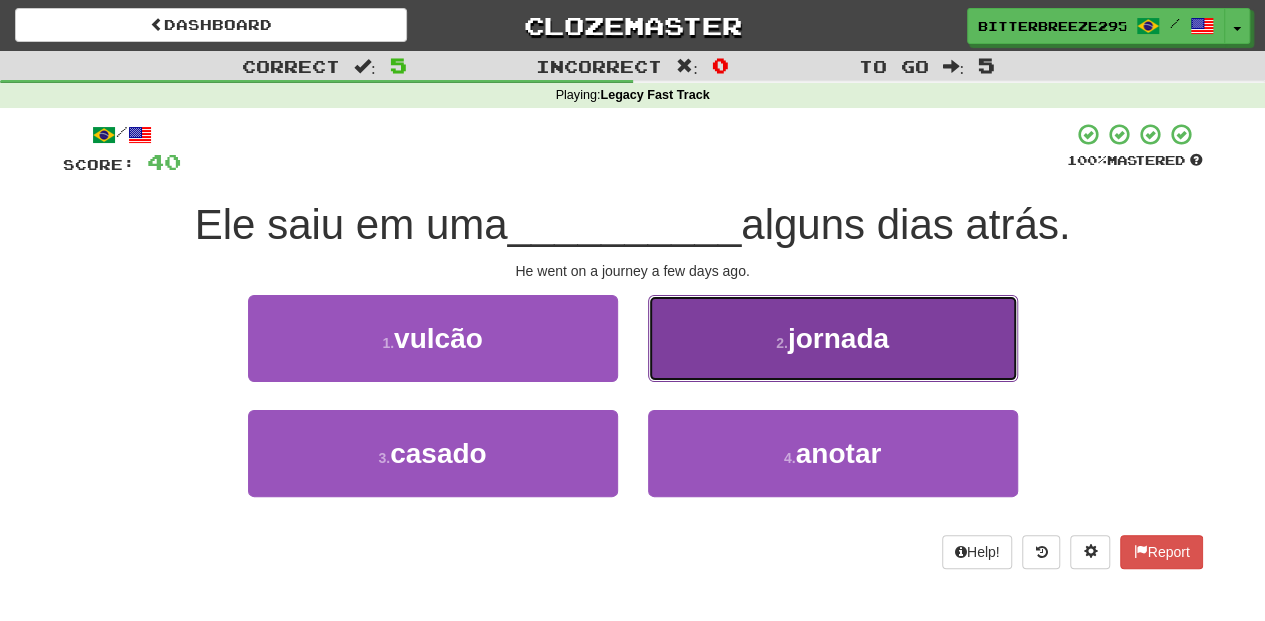 click on "2 .  jornada" at bounding box center (833, 338) 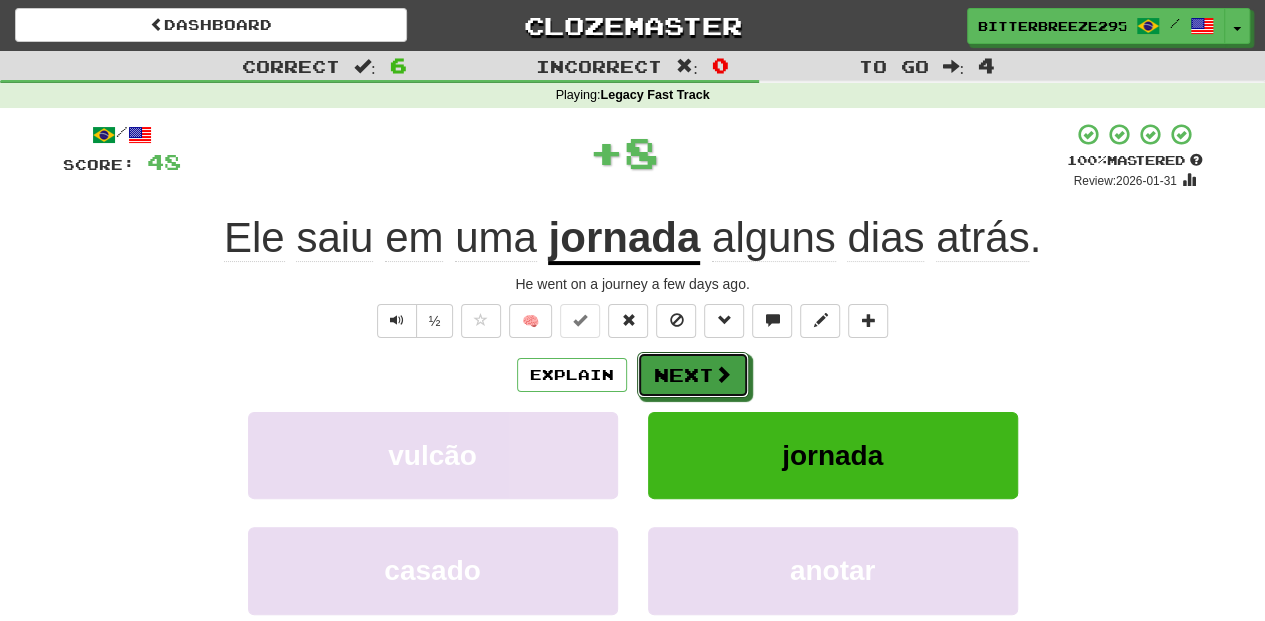 click on "Next" at bounding box center (693, 375) 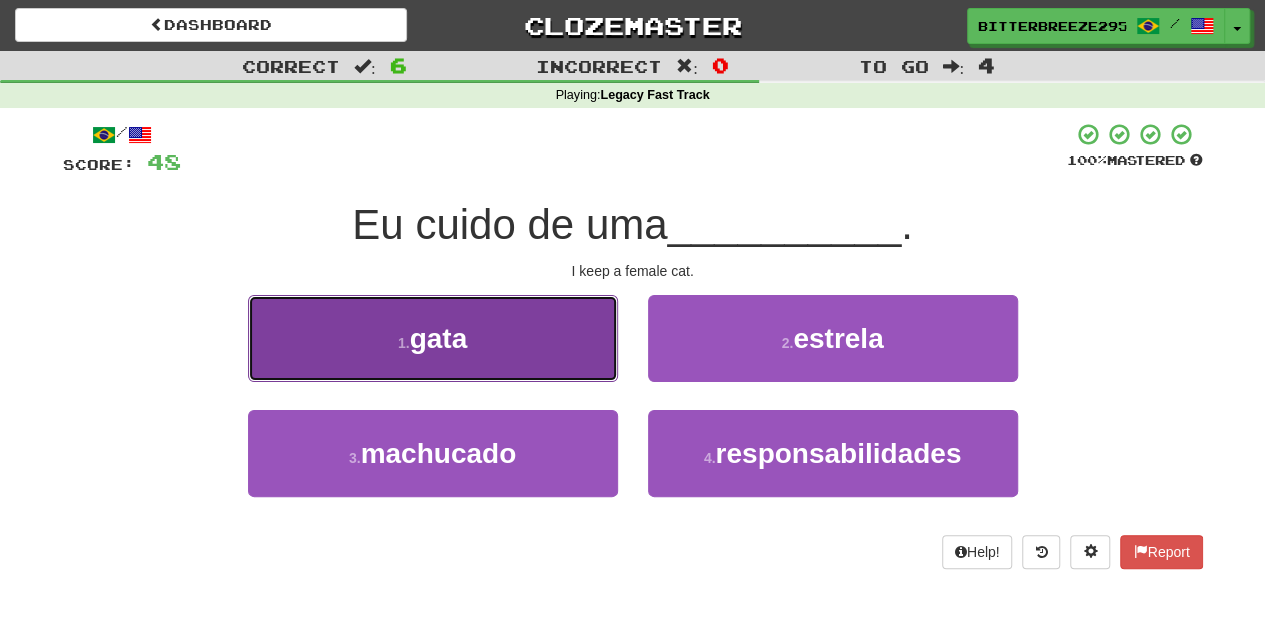 click on "1 .  gata" at bounding box center (433, 338) 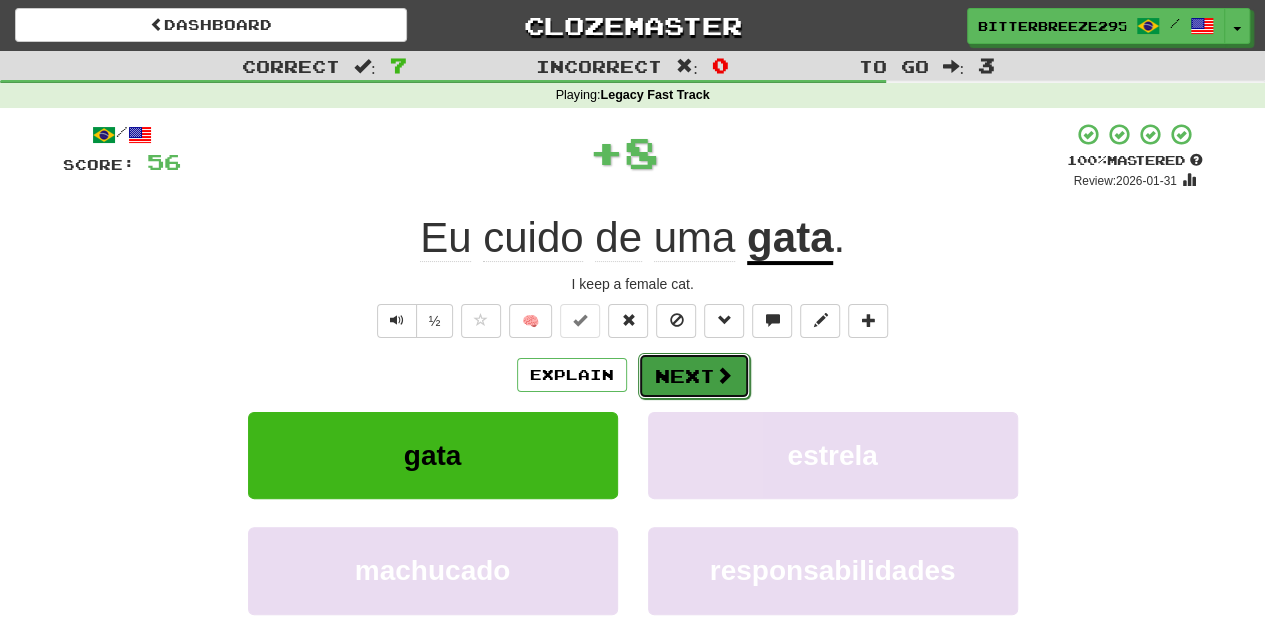 click on "Next" at bounding box center (694, 376) 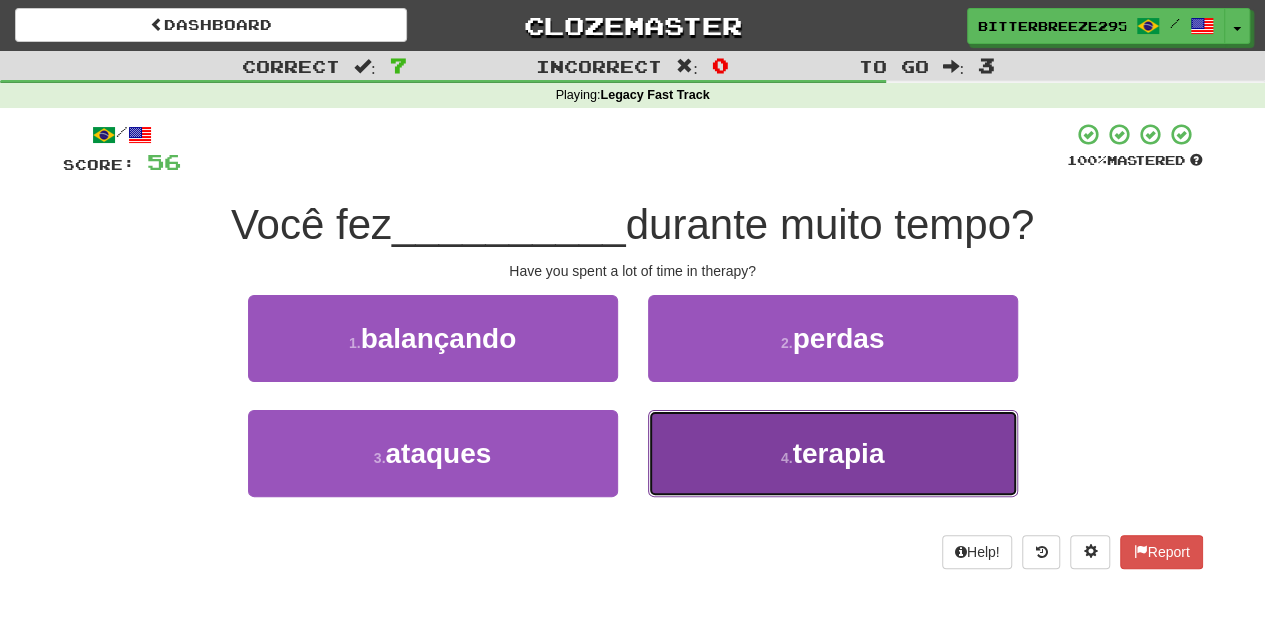 click on "4 .  terapia" at bounding box center (833, 453) 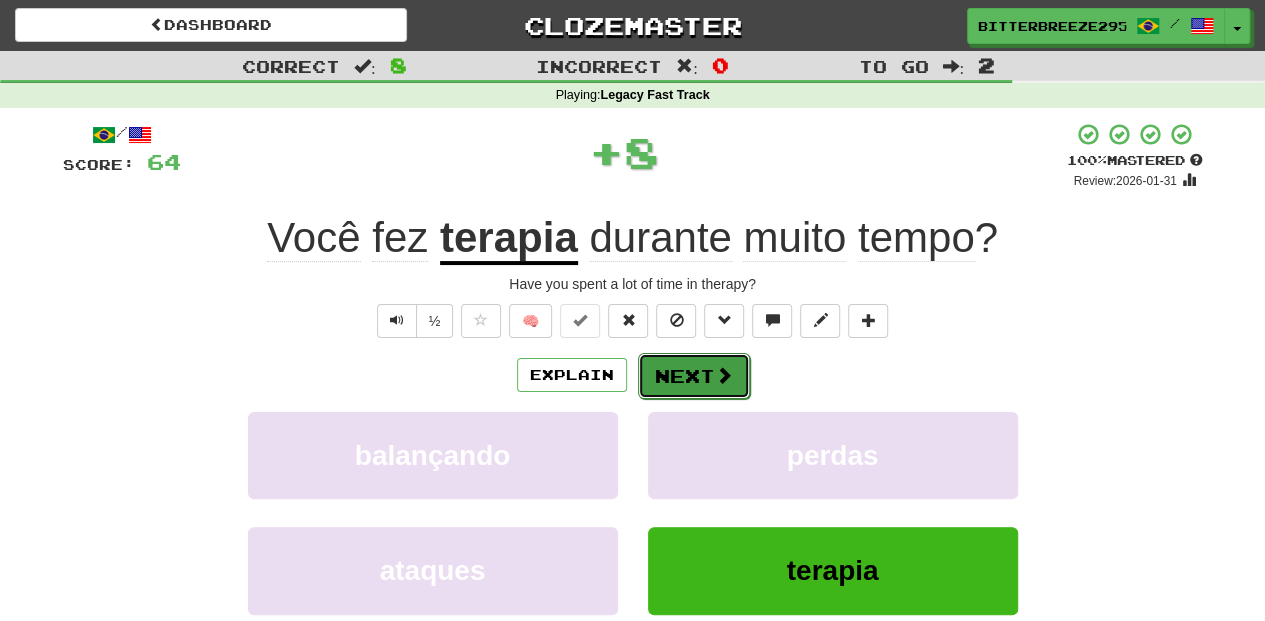 click on "Next" at bounding box center (694, 376) 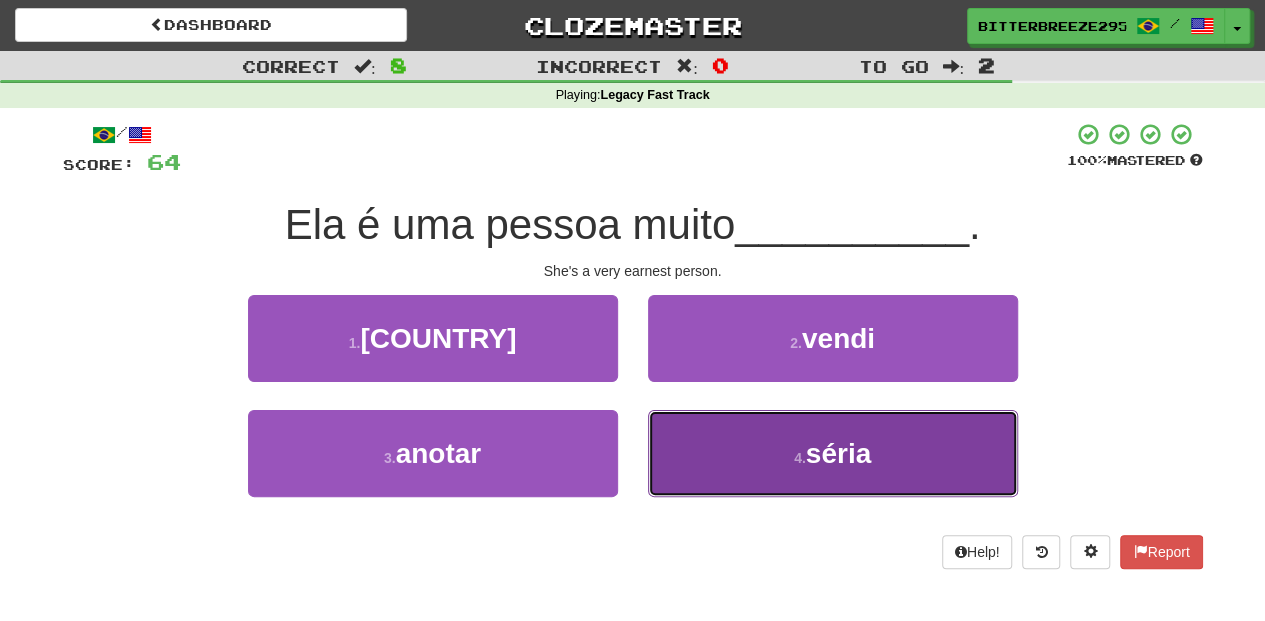 click on "4 .  séria" at bounding box center [833, 453] 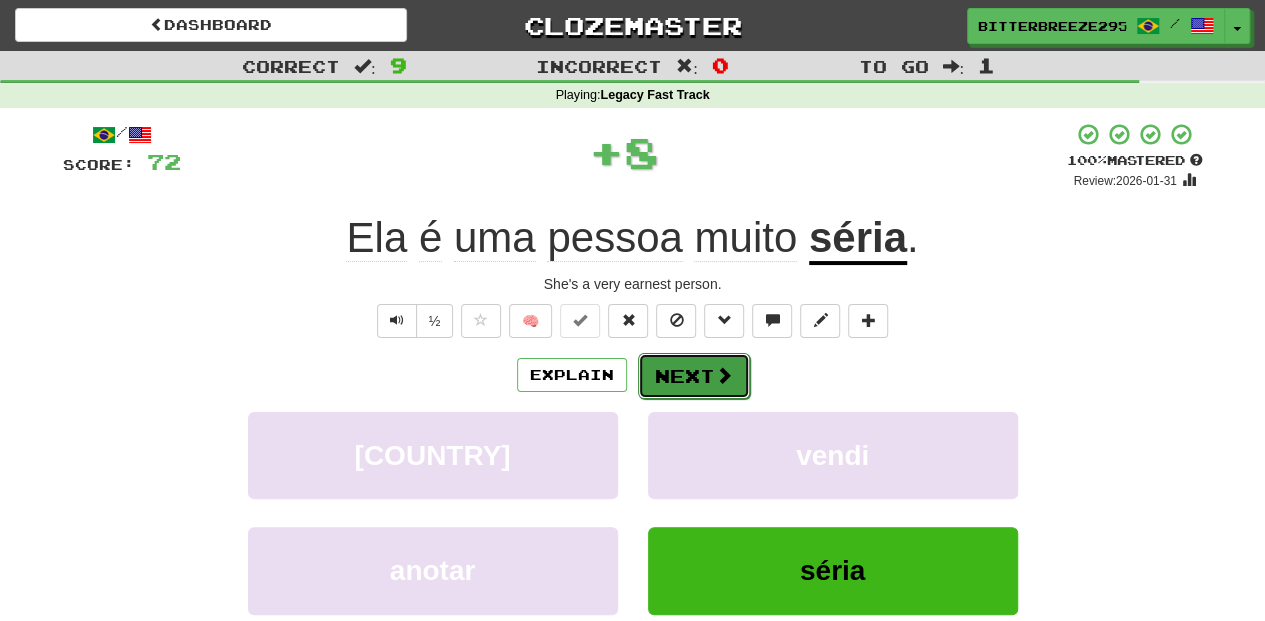 click on "Next" at bounding box center [694, 376] 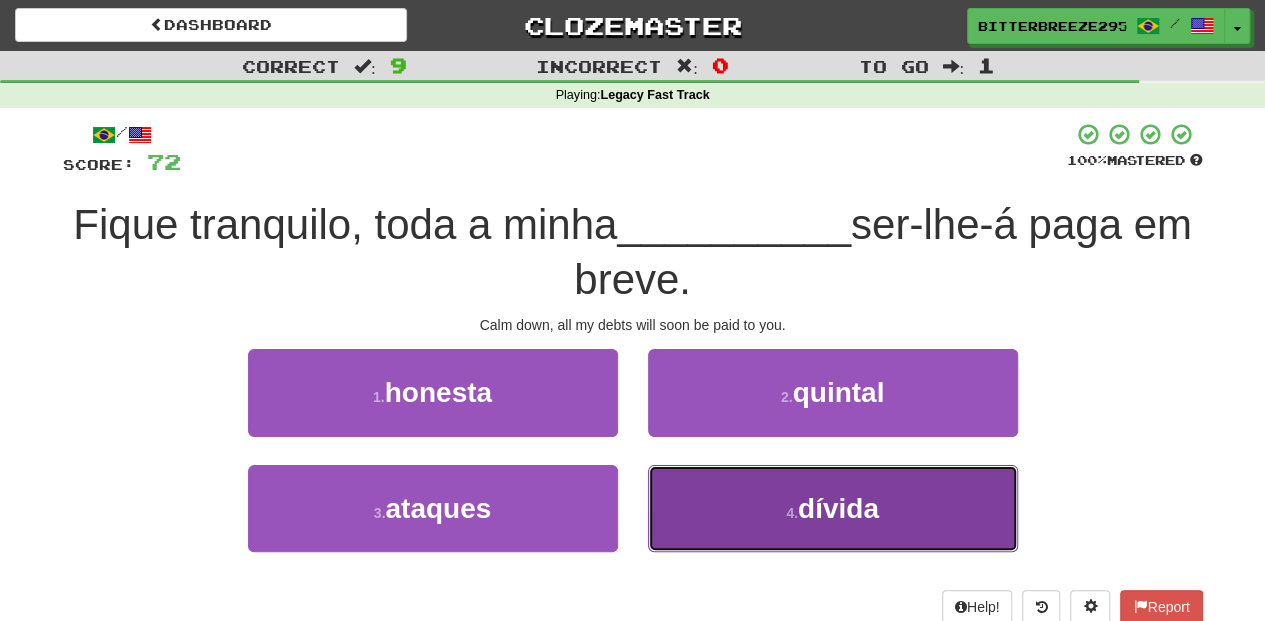 click on "4 .  dívida" at bounding box center (833, 508) 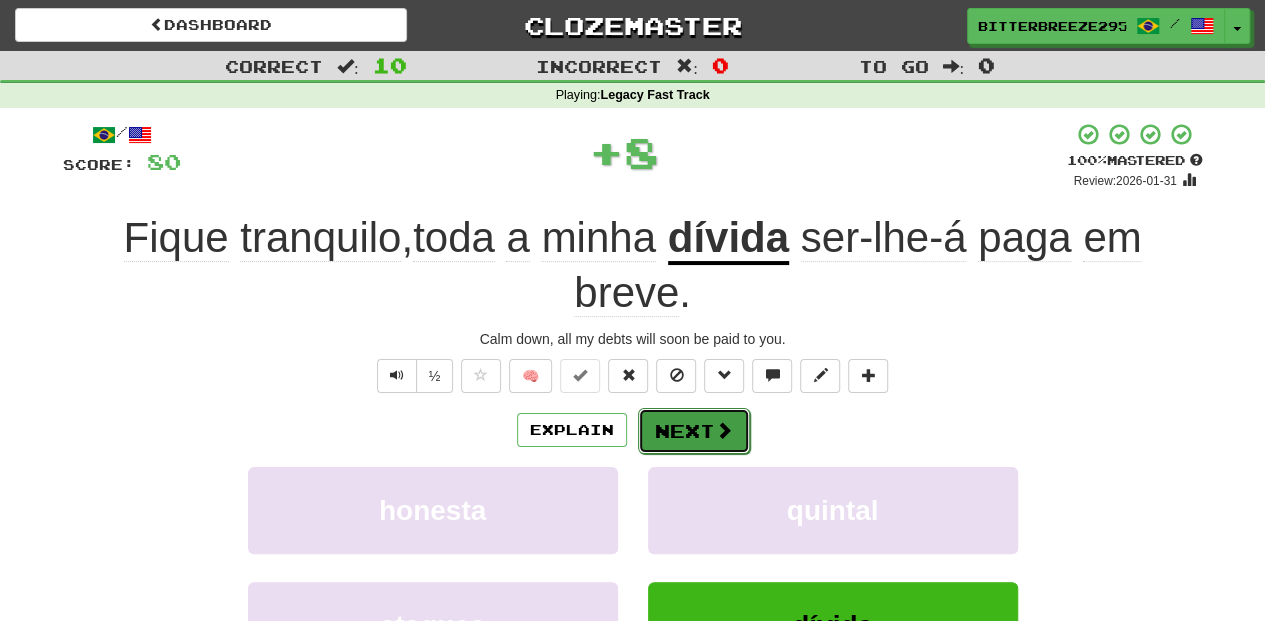 click on "Next" at bounding box center (694, 431) 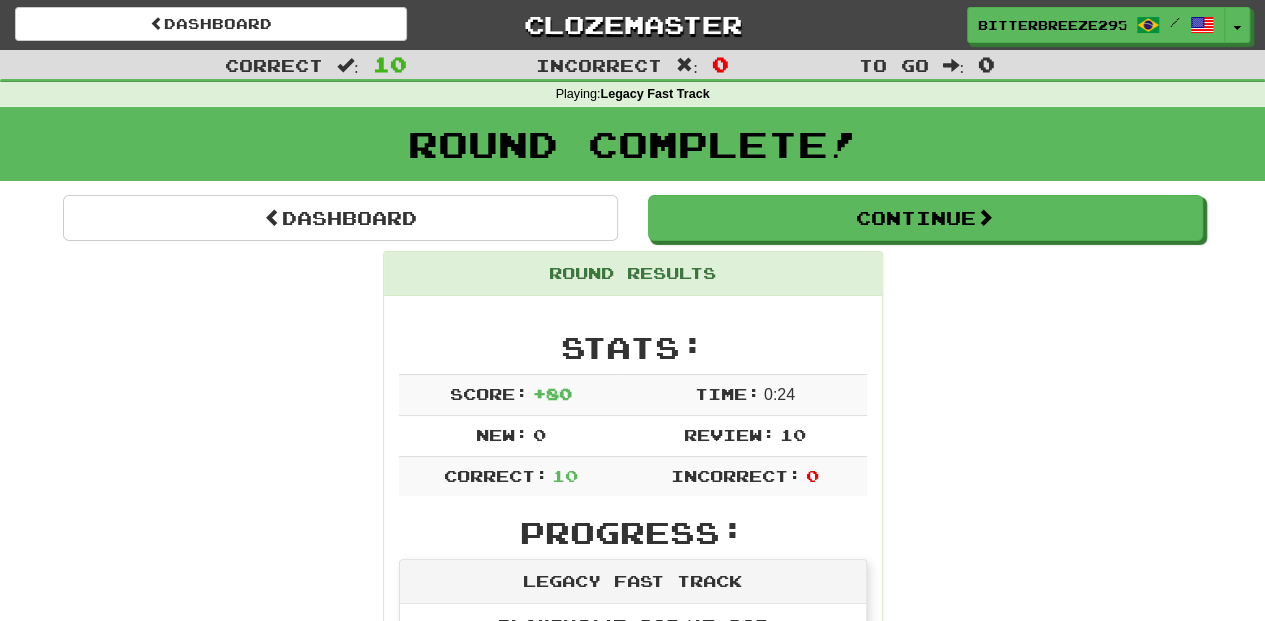 scroll, scrollTop: 0, scrollLeft: 0, axis: both 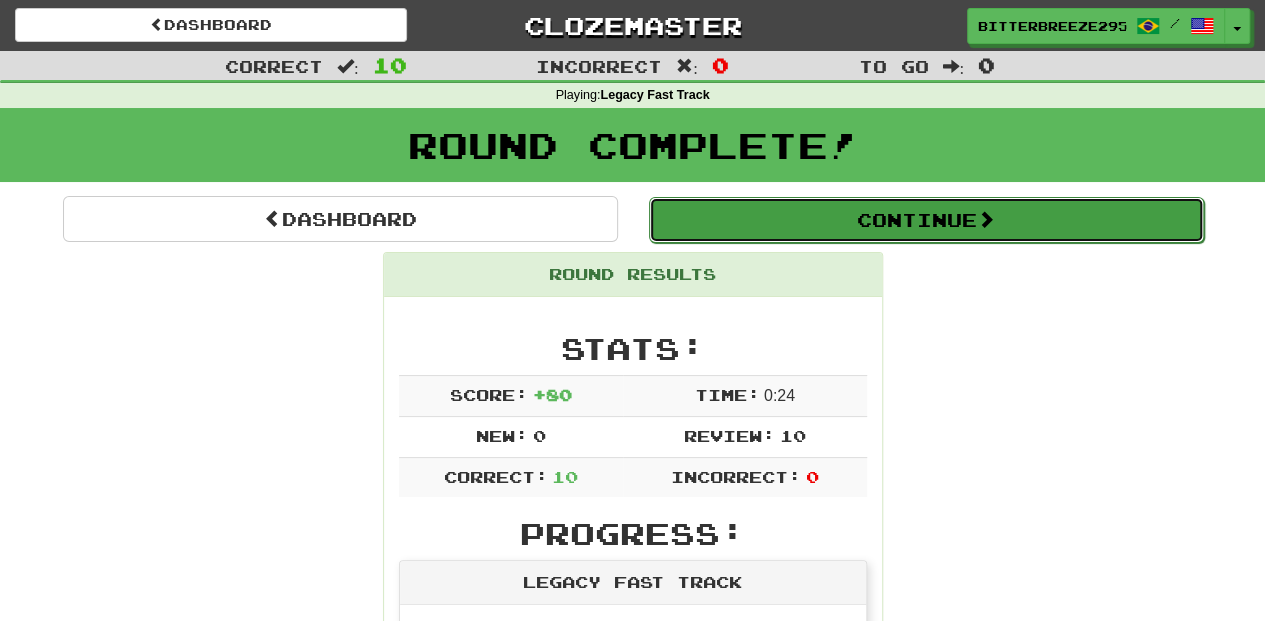click on "Continue" at bounding box center [926, 220] 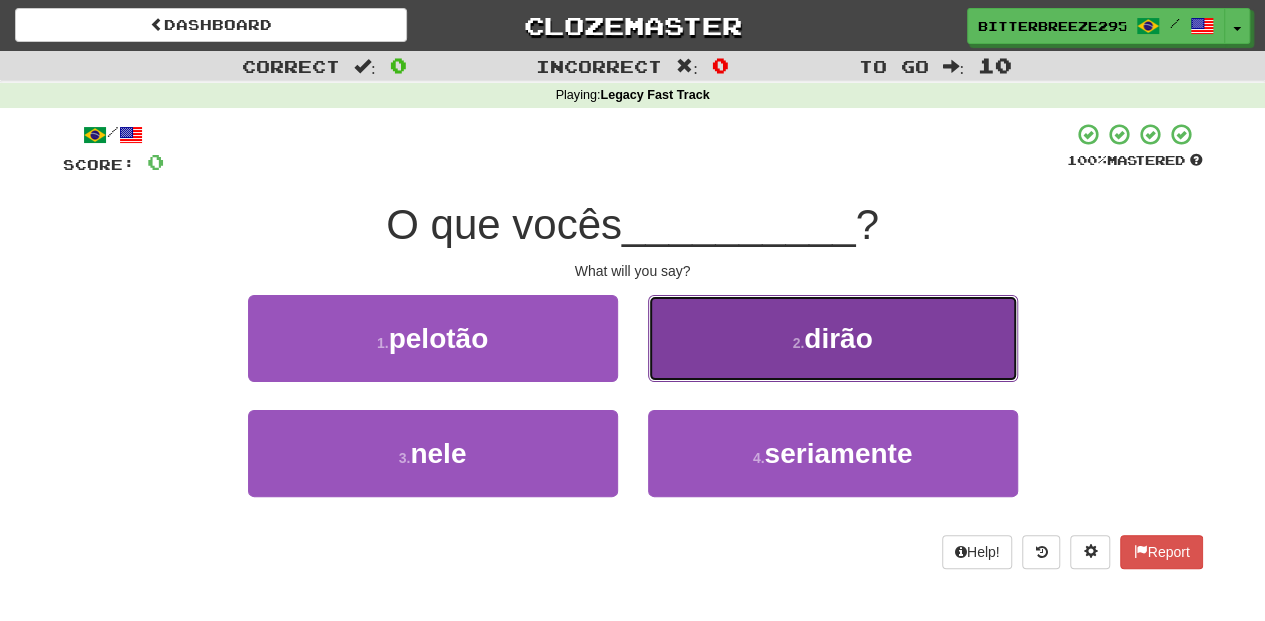 click on "2 .  dirão" at bounding box center [833, 338] 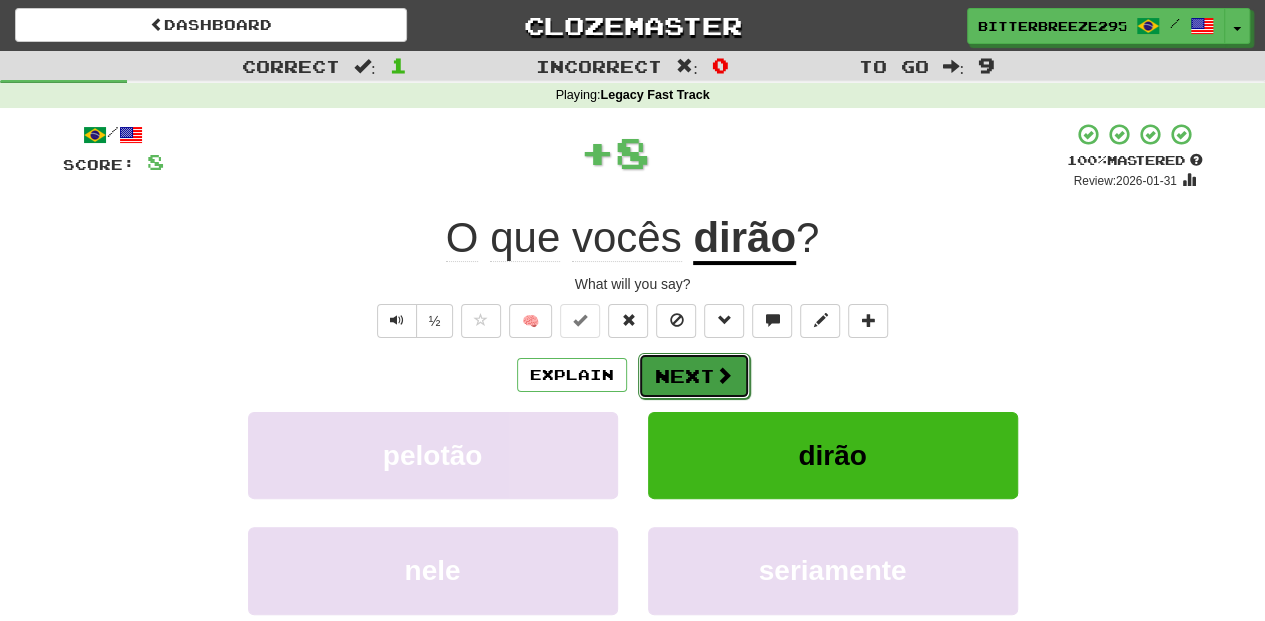 click on "Next" at bounding box center (694, 376) 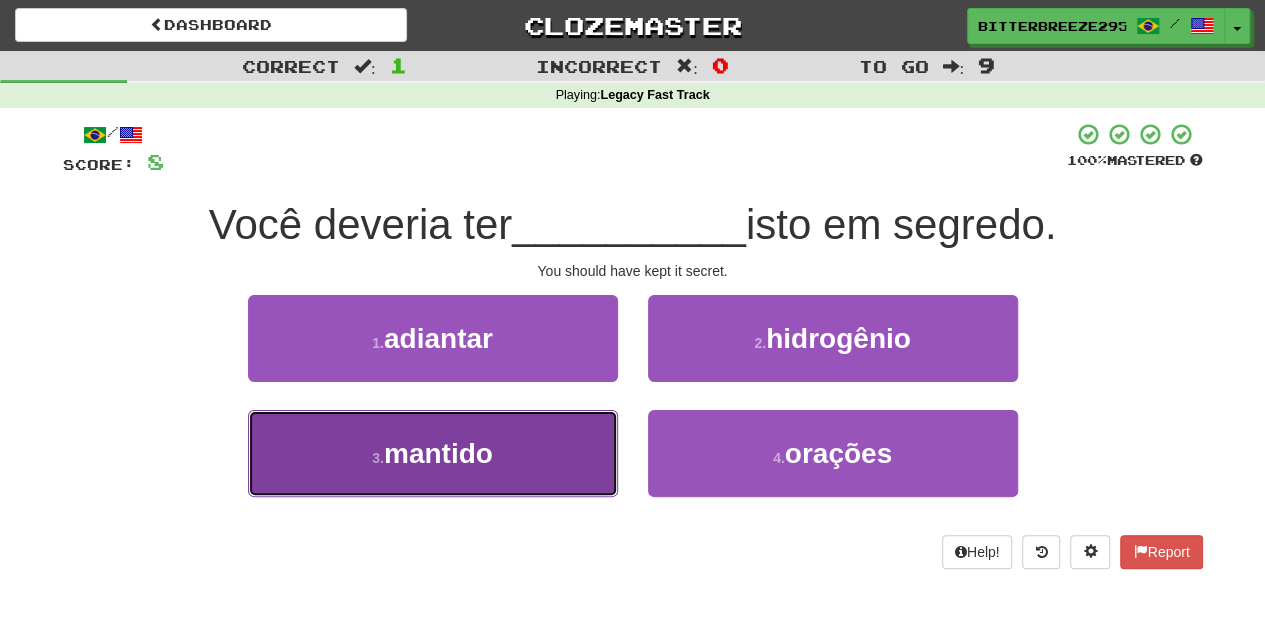 click on "3 .  mantido" at bounding box center [433, 453] 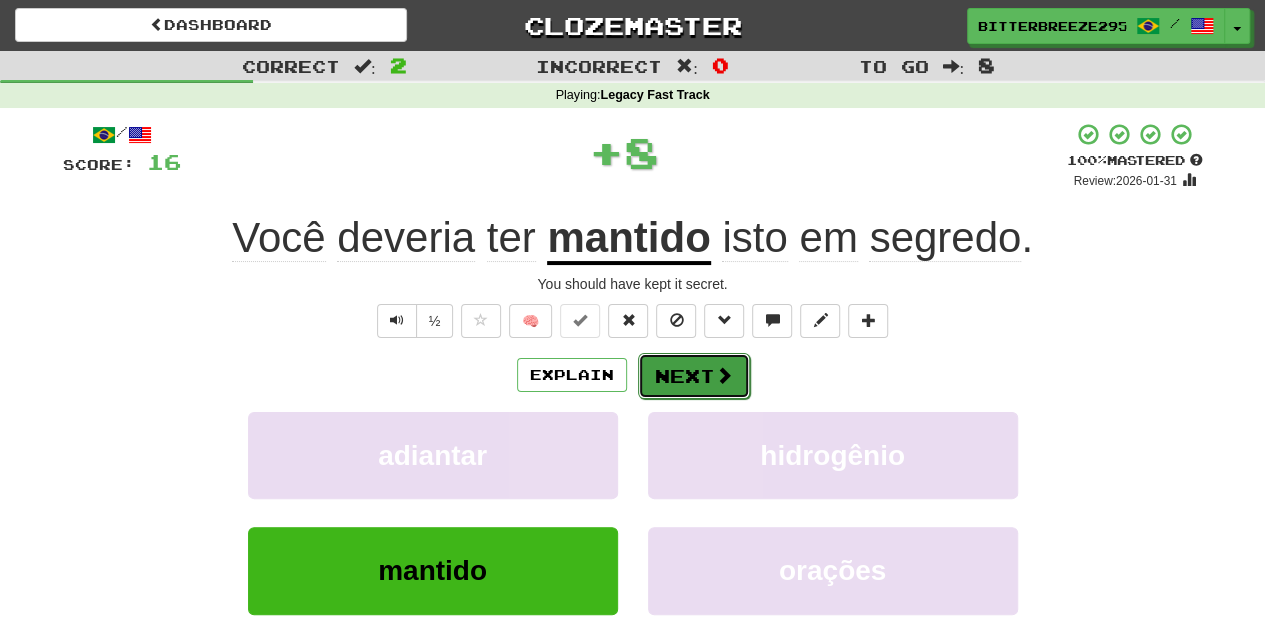 click on "Next" at bounding box center [694, 376] 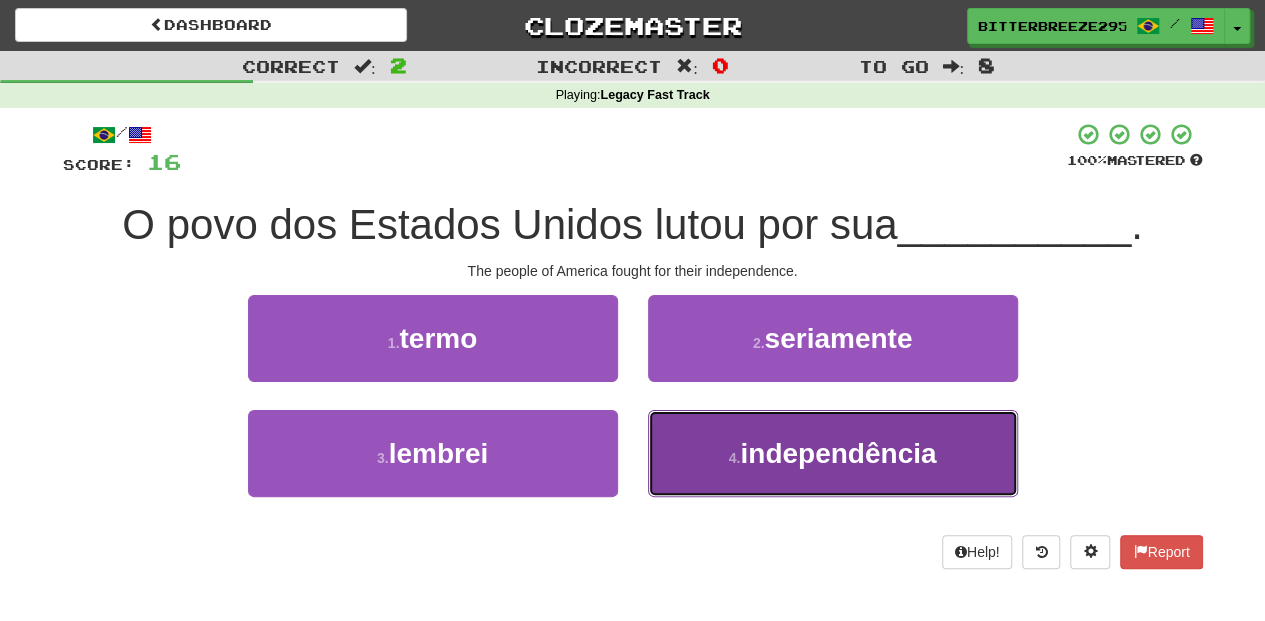 click on "4 .  independência" at bounding box center [833, 453] 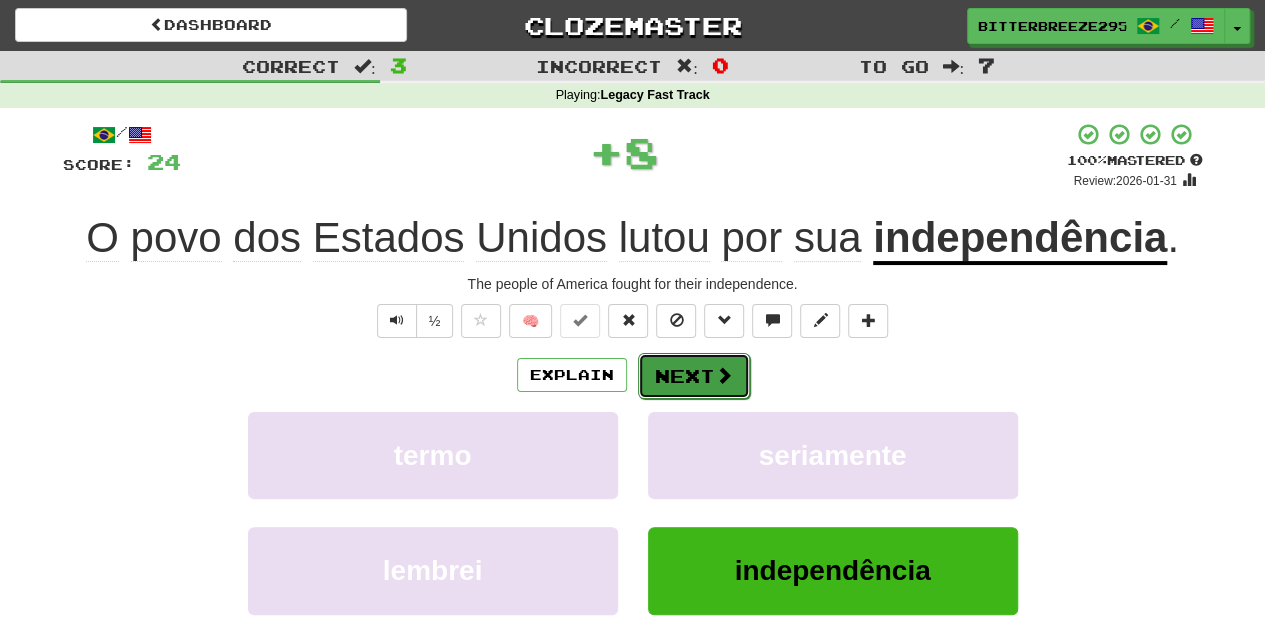click on "Next" at bounding box center [694, 376] 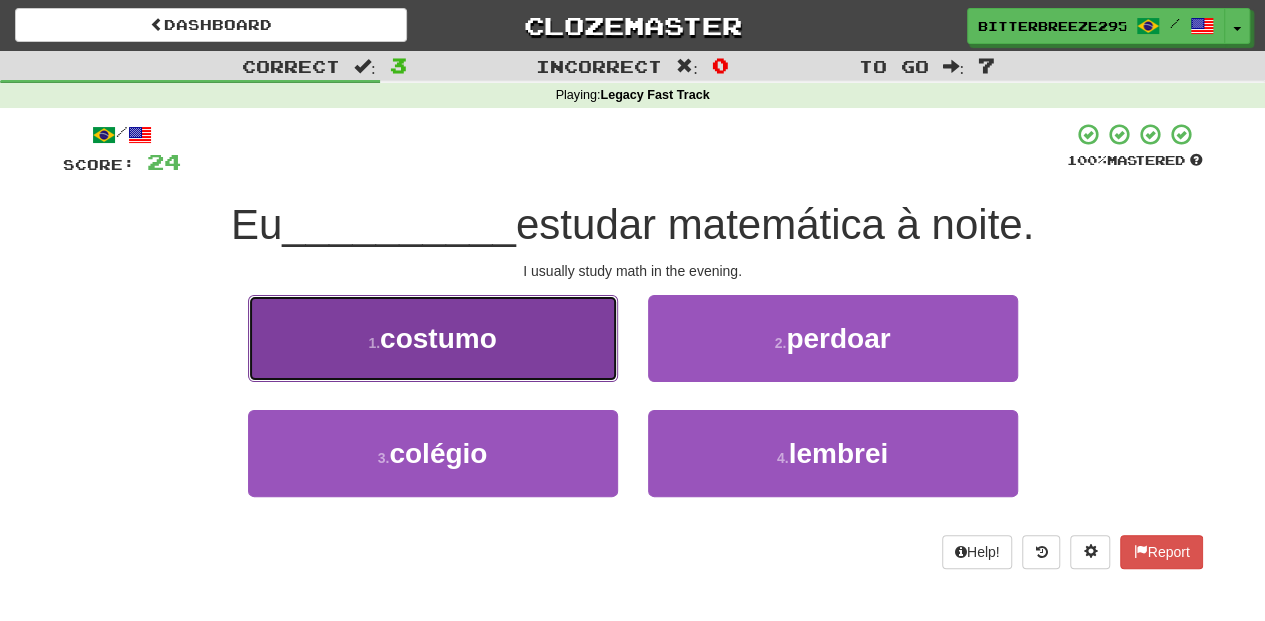 click on "1 .  costumo" at bounding box center [433, 338] 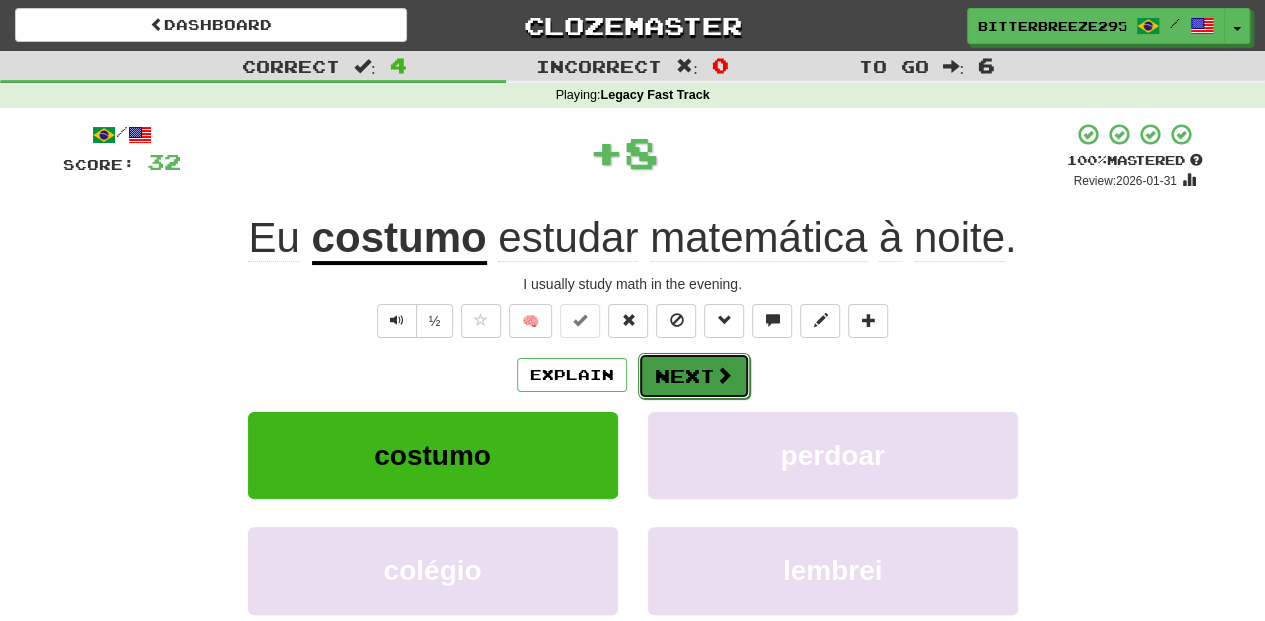 click on "Next" at bounding box center (694, 376) 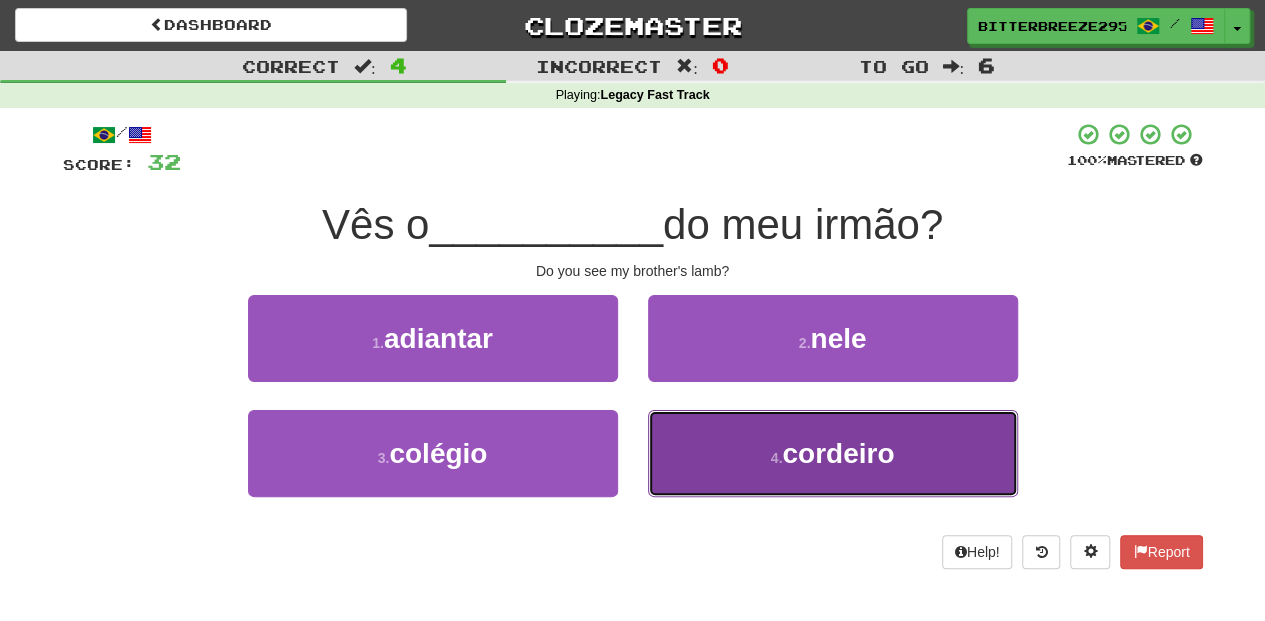 click on "4 .  cordeiro" at bounding box center (833, 453) 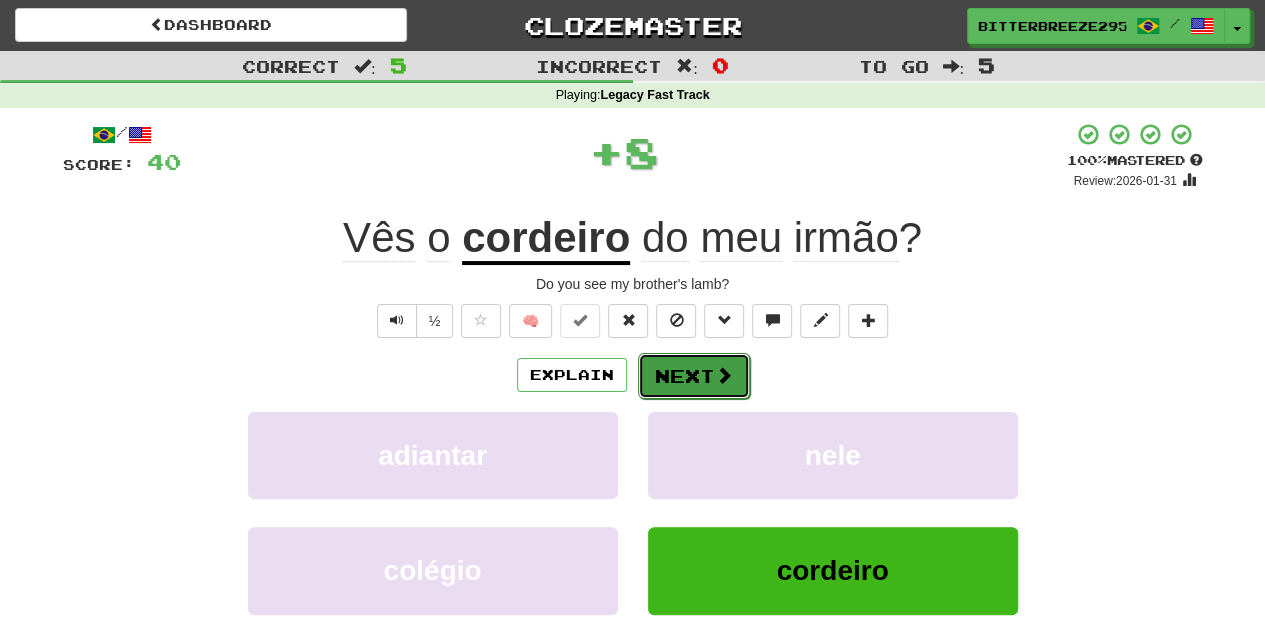 click on "Next" at bounding box center (694, 376) 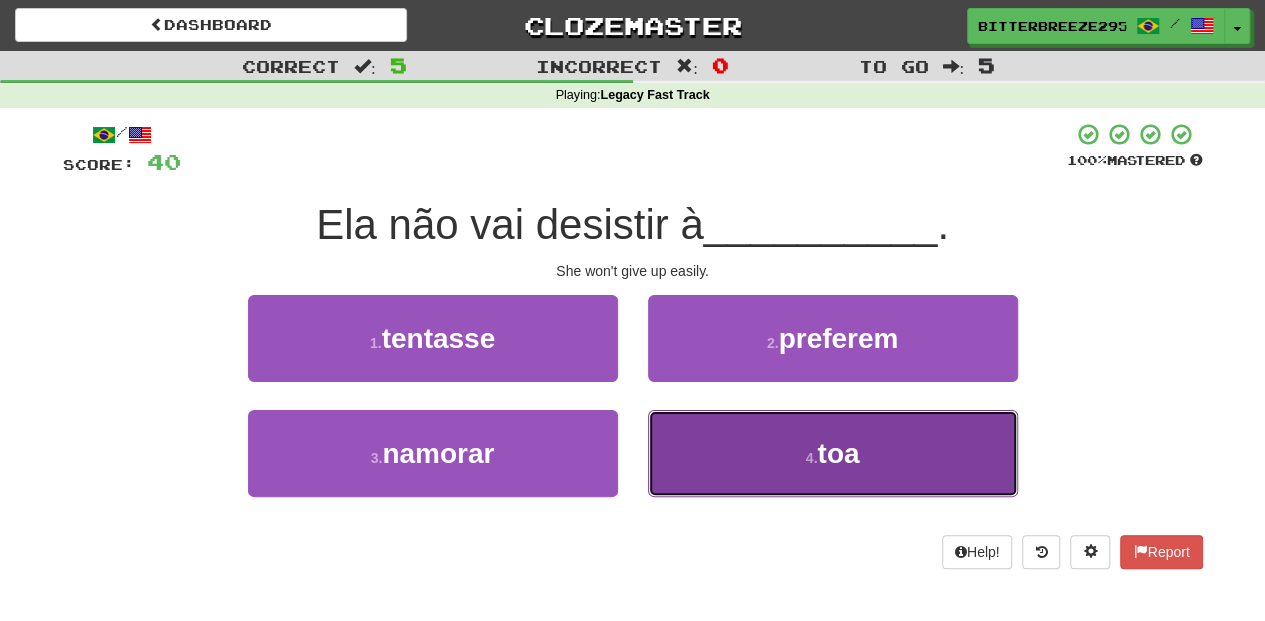 click on "4 .  toa" at bounding box center (833, 453) 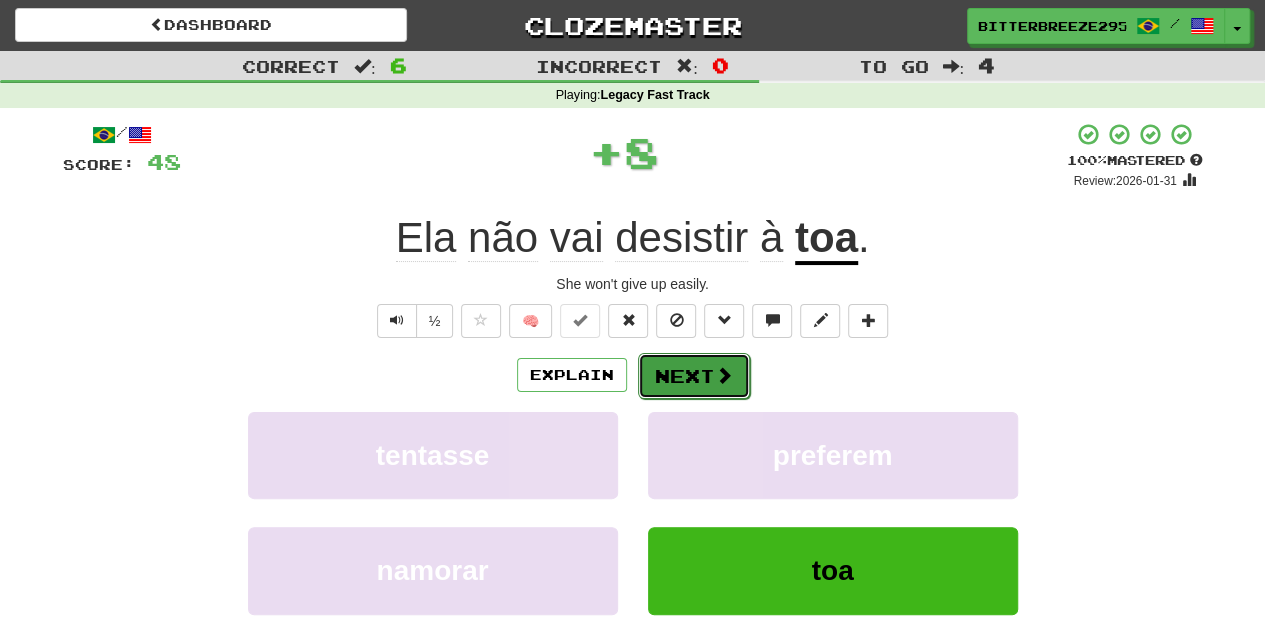 click on "Next" at bounding box center (694, 376) 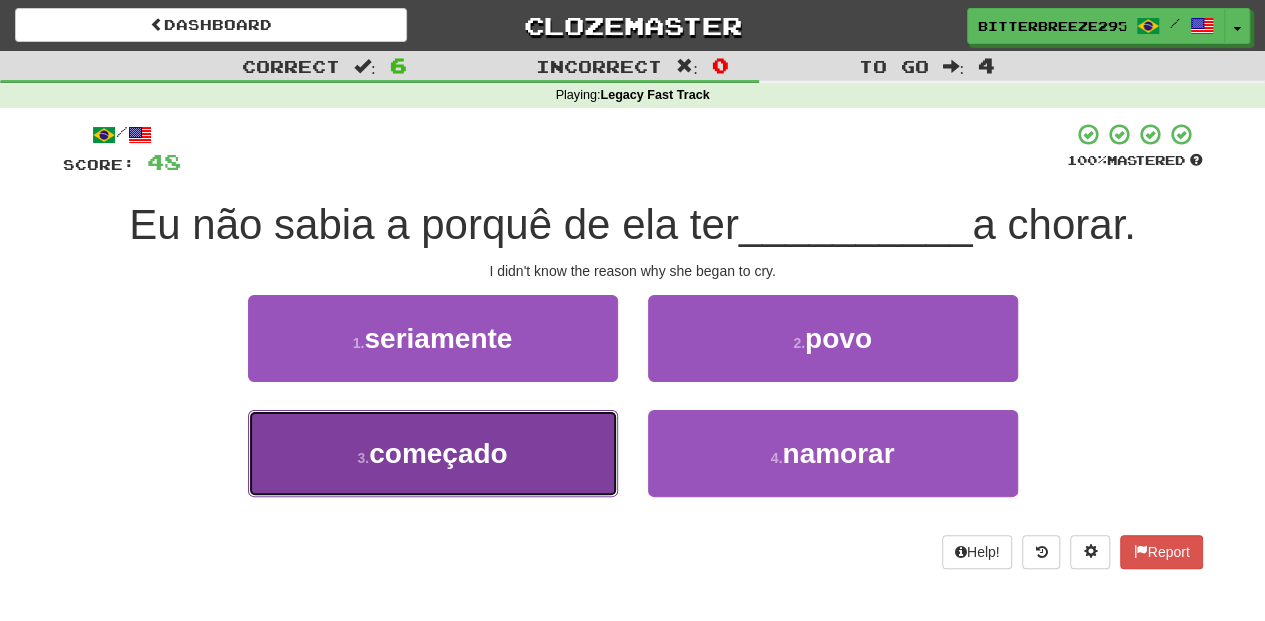 click on "3 .  começado" at bounding box center (433, 453) 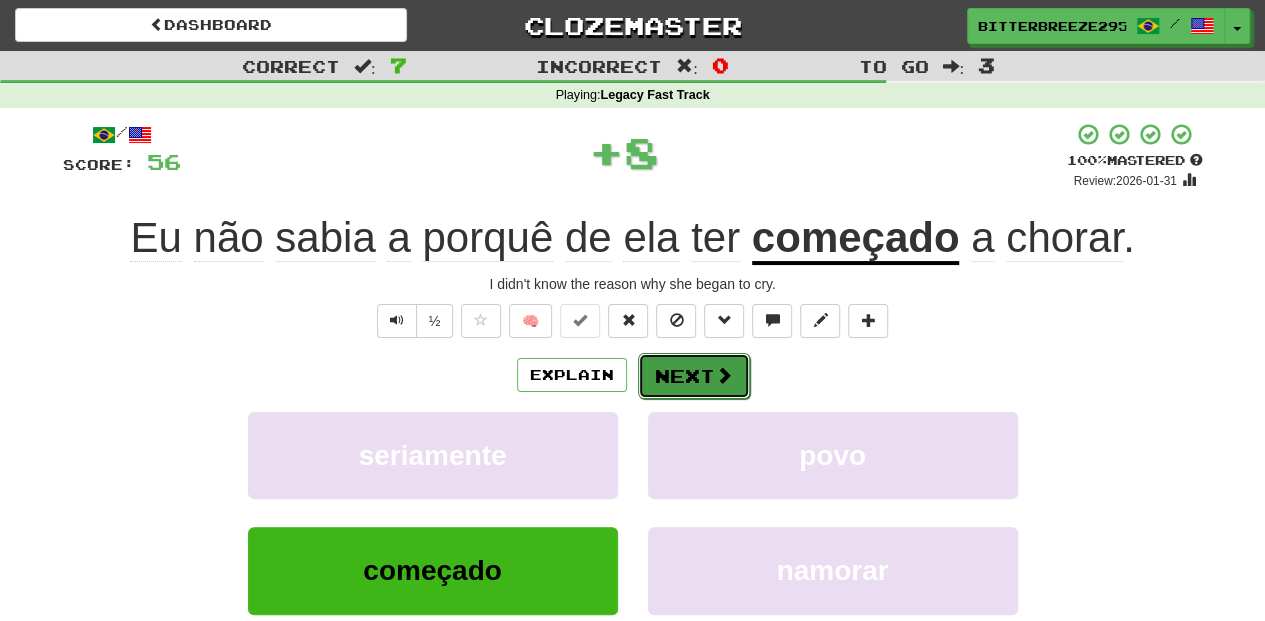 click on "Next" at bounding box center (694, 376) 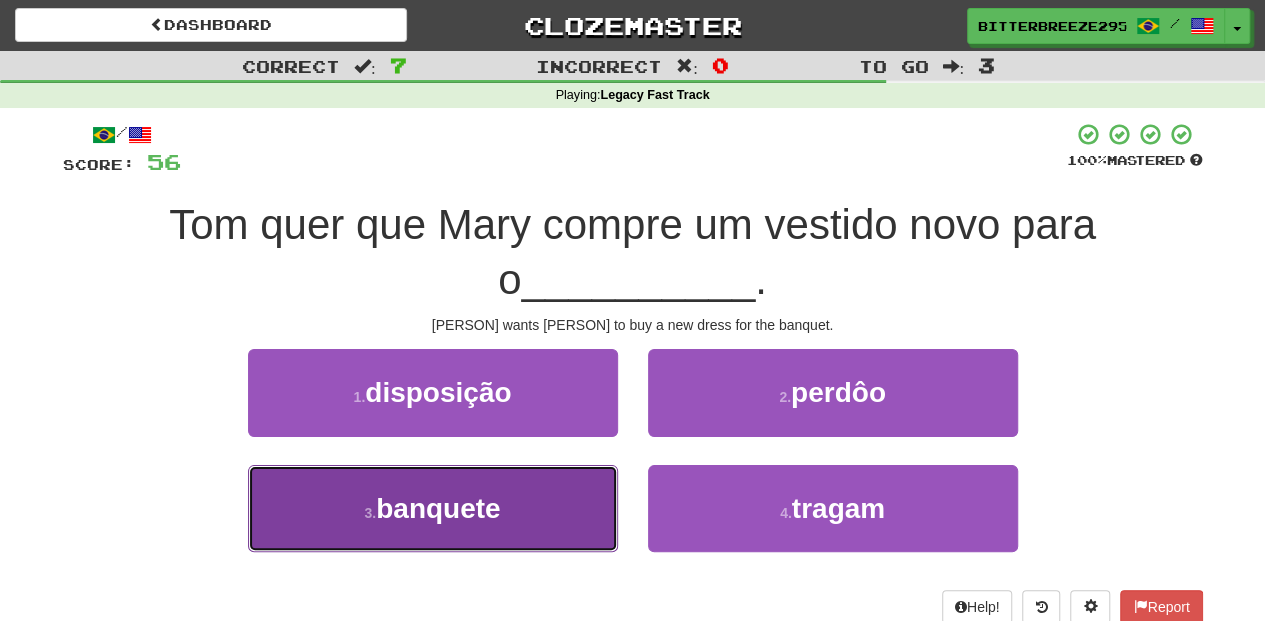 click on "3 .  banquete" at bounding box center [433, 508] 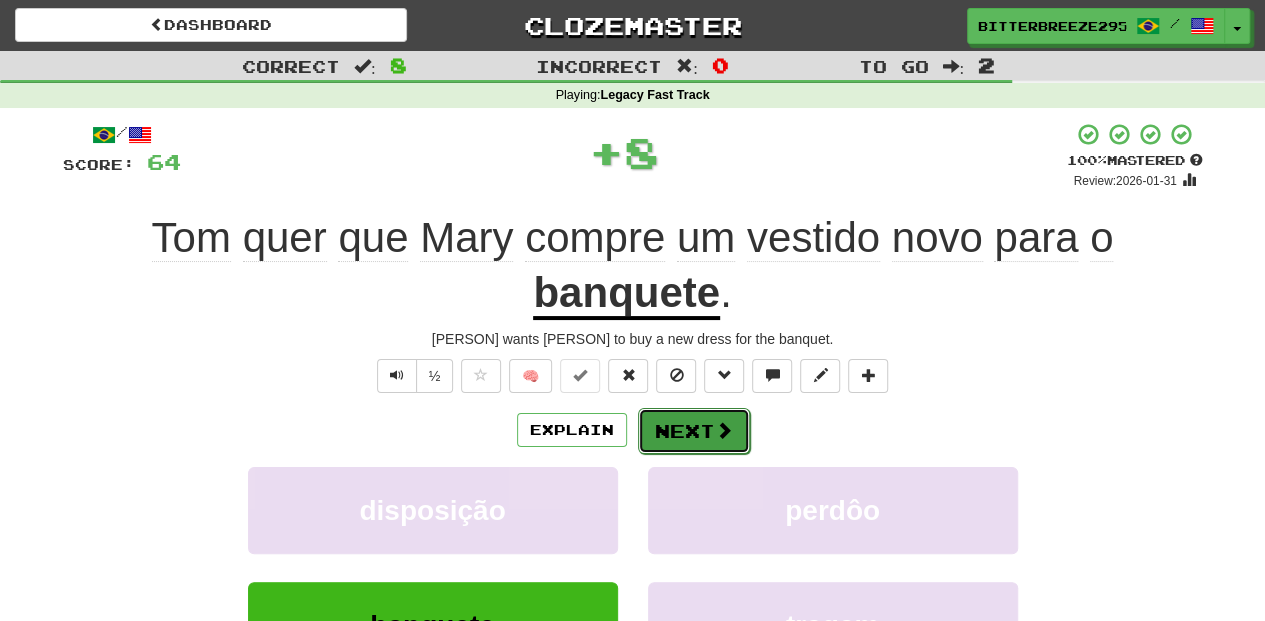 click on "Next" at bounding box center [694, 431] 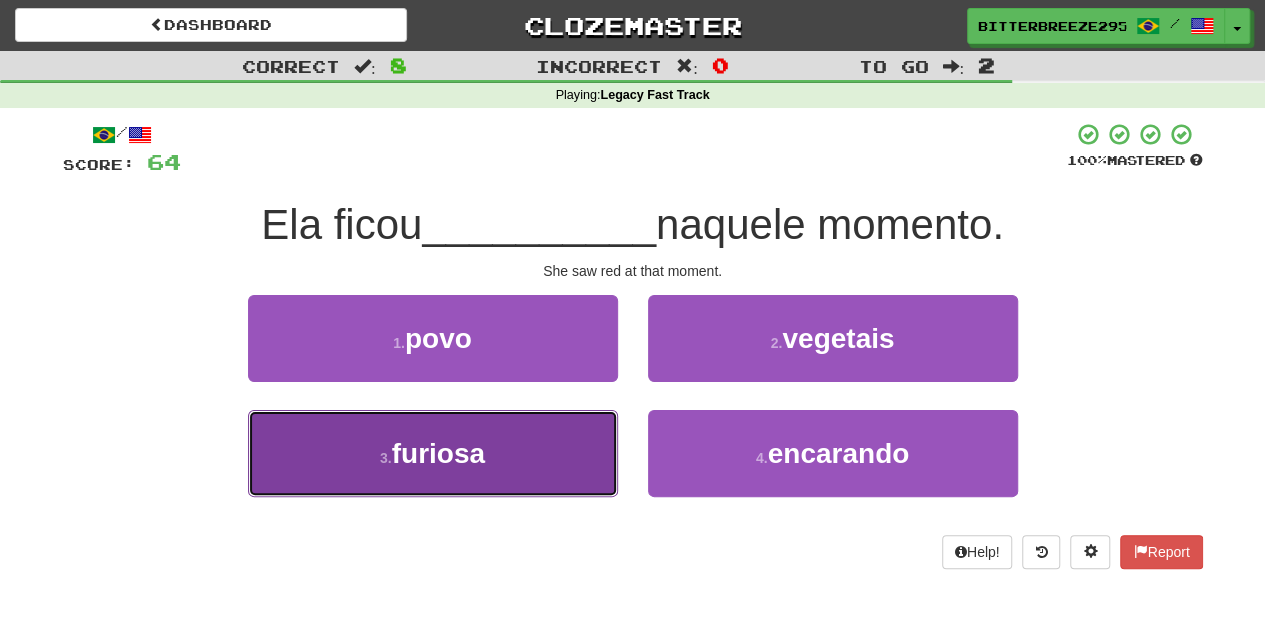 click on "3 .  furiosa" at bounding box center [433, 453] 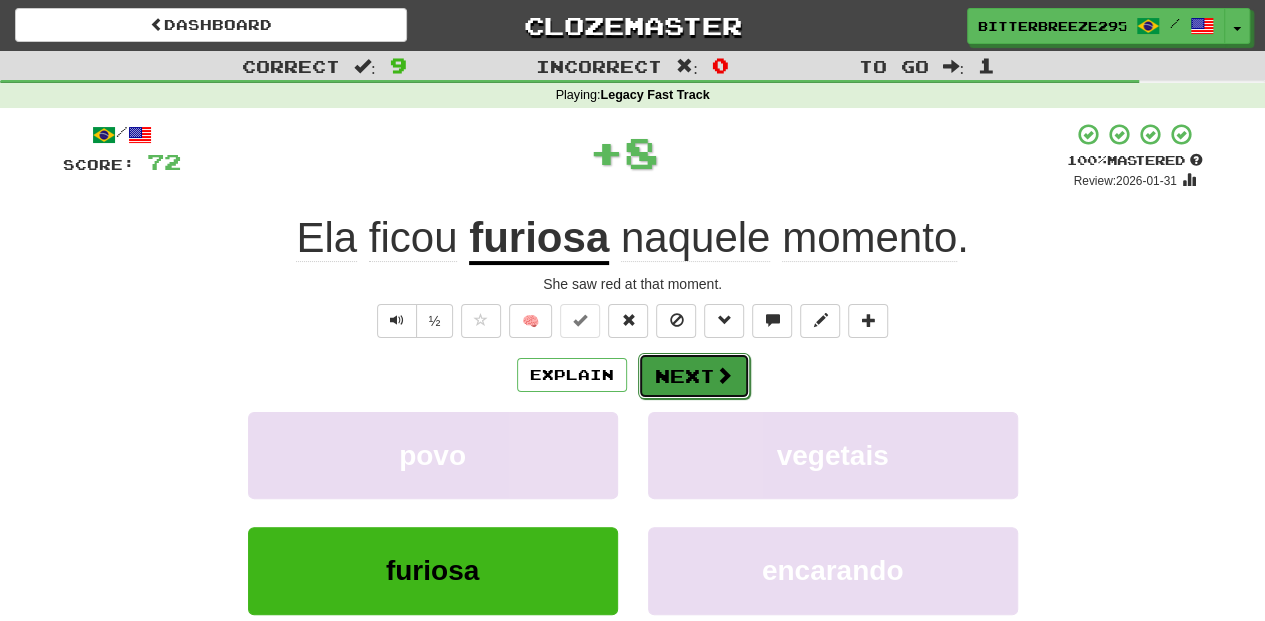 click on "Next" at bounding box center (694, 376) 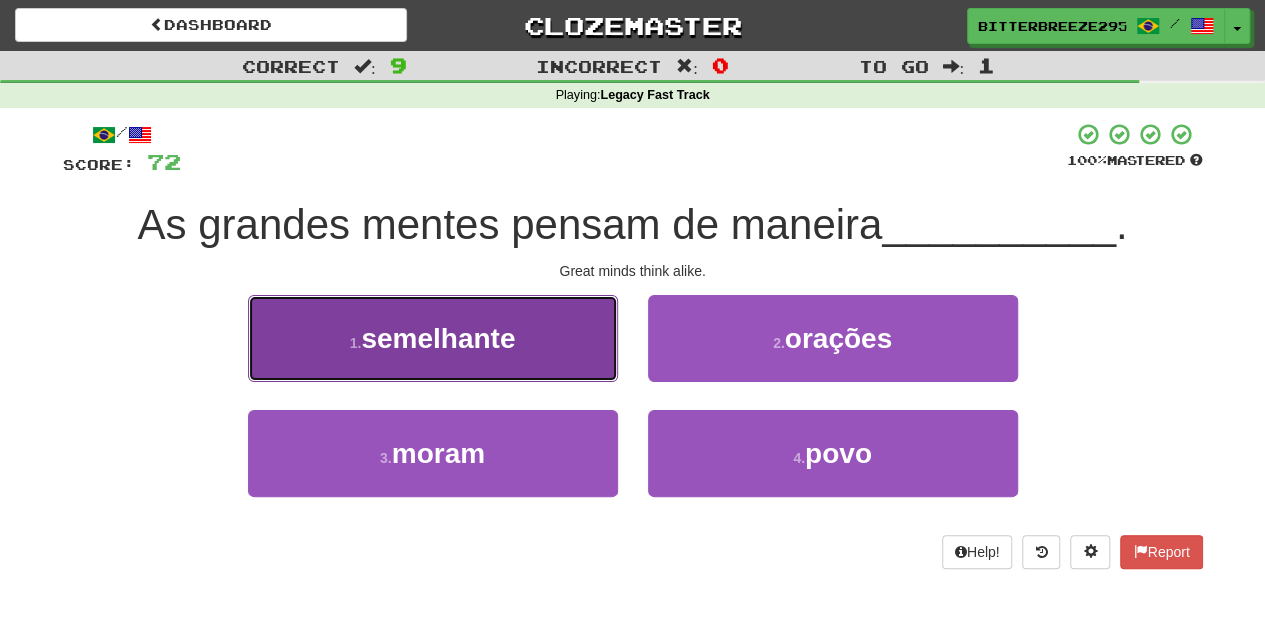 click on "1 .  semelhante" at bounding box center [433, 338] 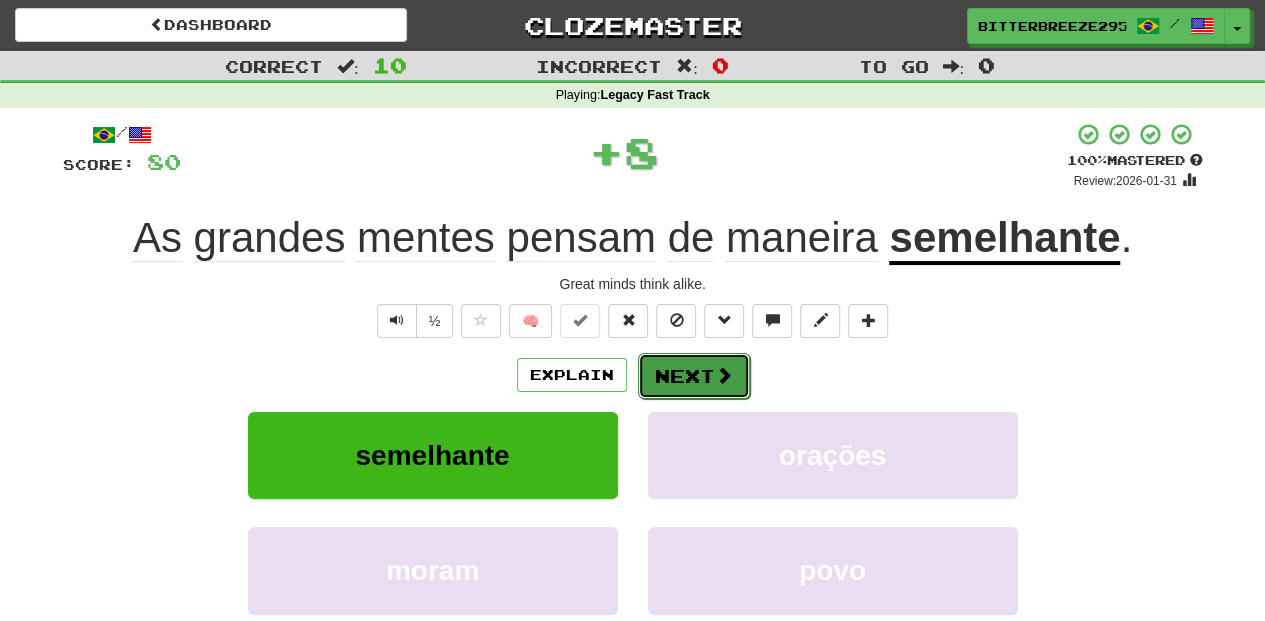 click on "Next" at bounding box center (694, 376) 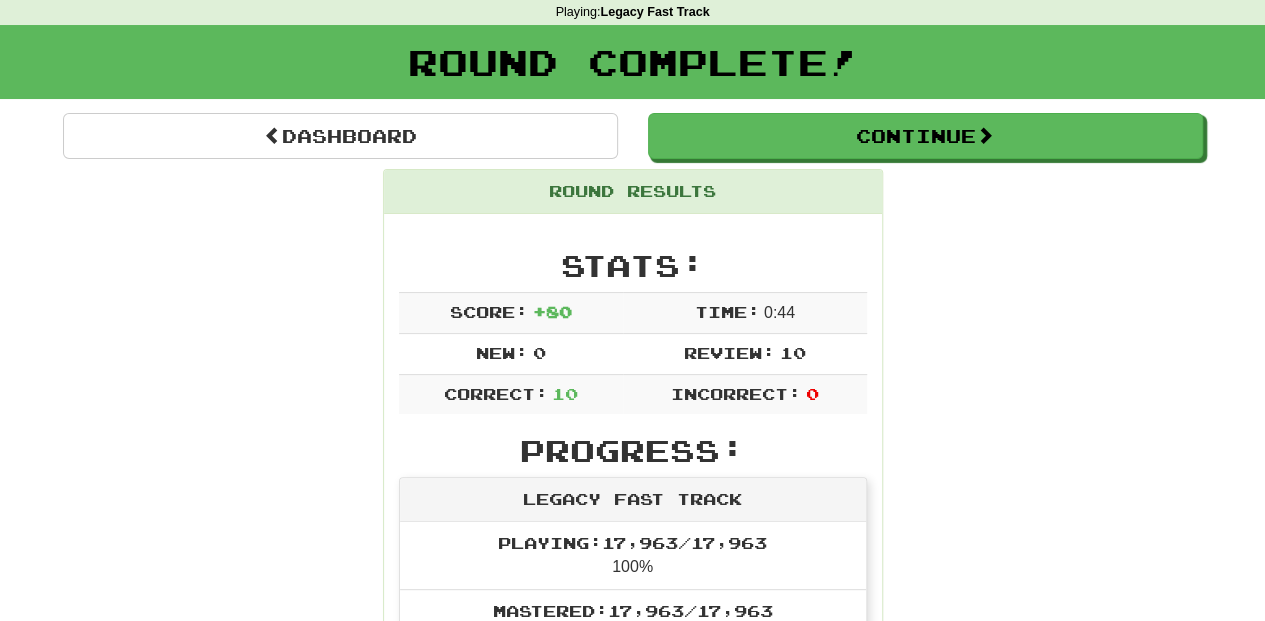 scroll, scrollTop: 0, scrollLeft: 0, axis: both 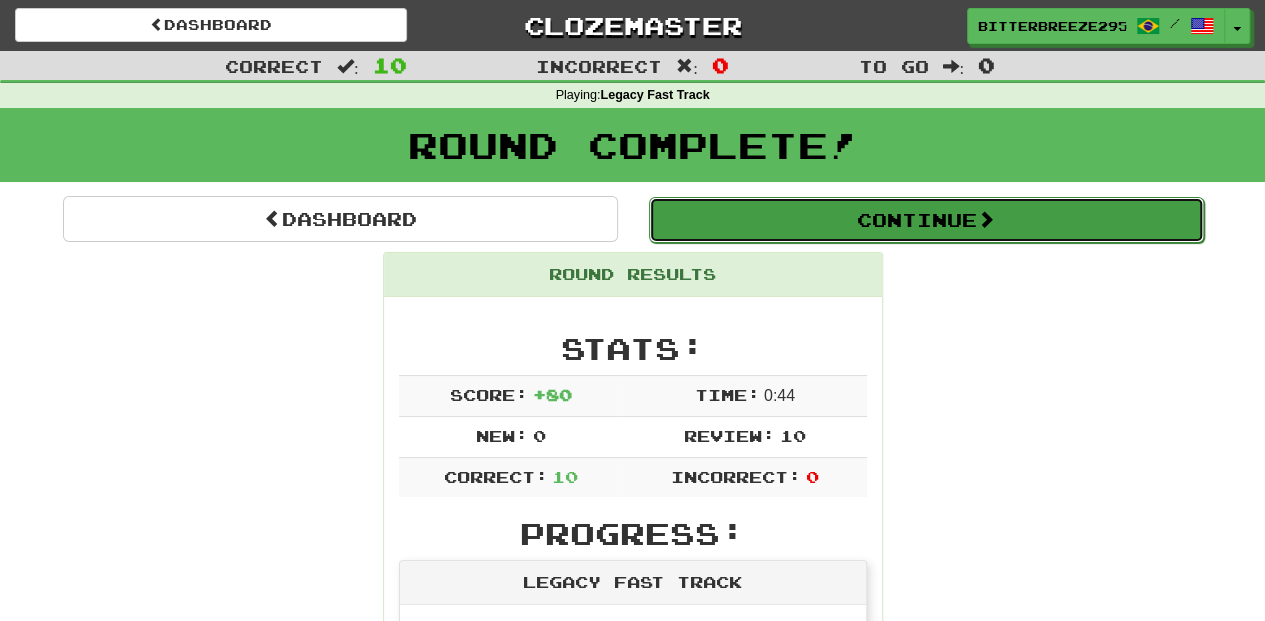 click on "Continue" at bounding box center [926, 220] 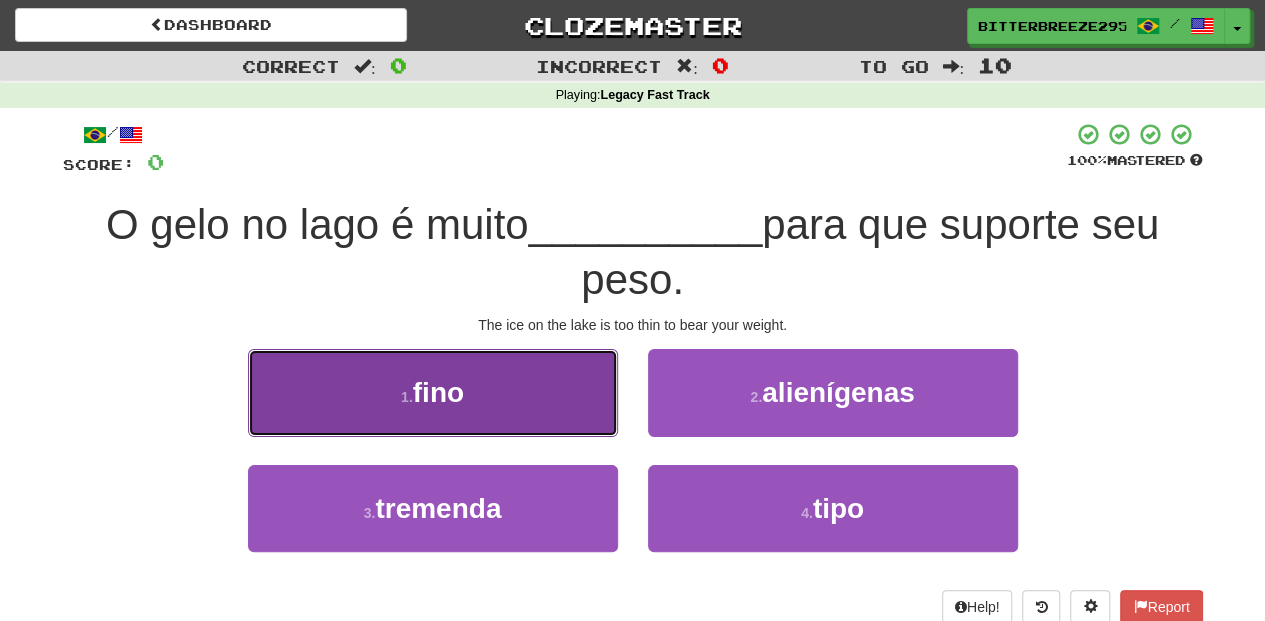 click on "1 .  fino" at bounding box center (433, 392) 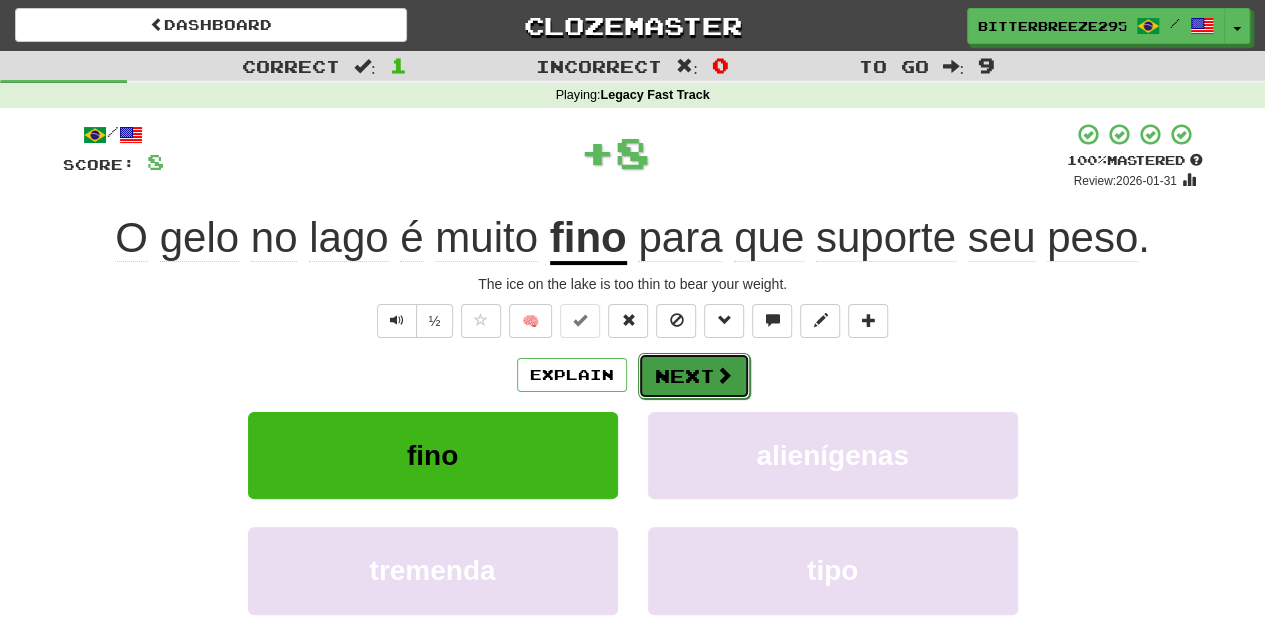 click on "Next" at bounding box center (694, 376) 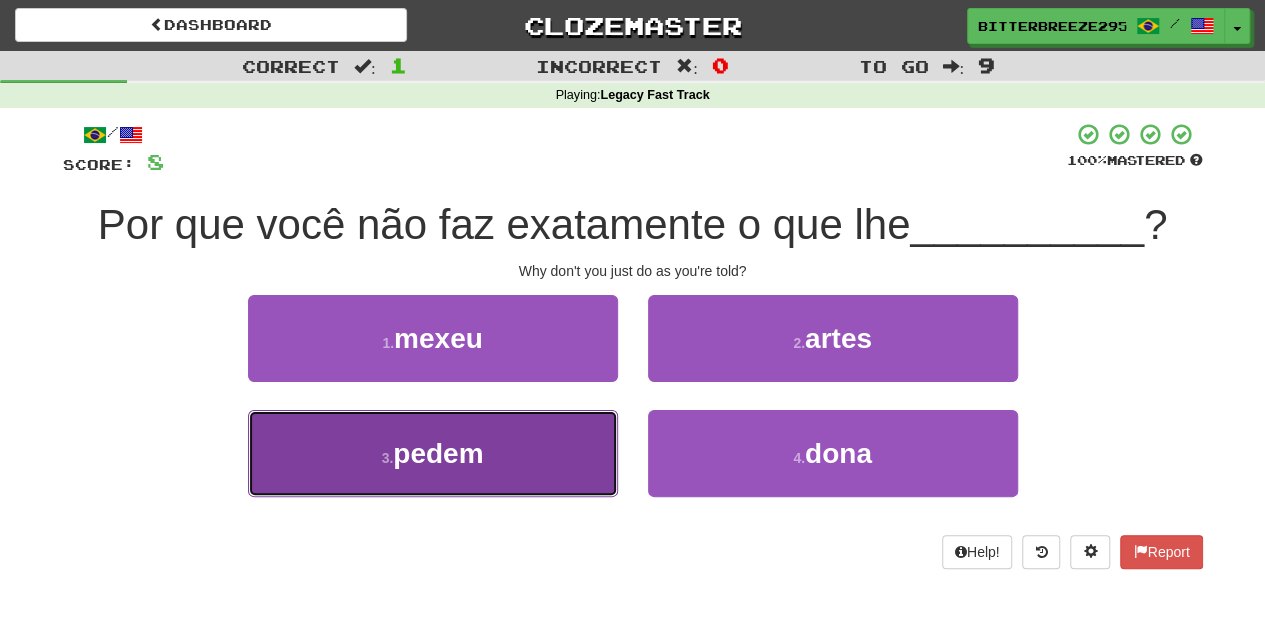 click on "3 .  pedem" at bounding box center (433, 453) 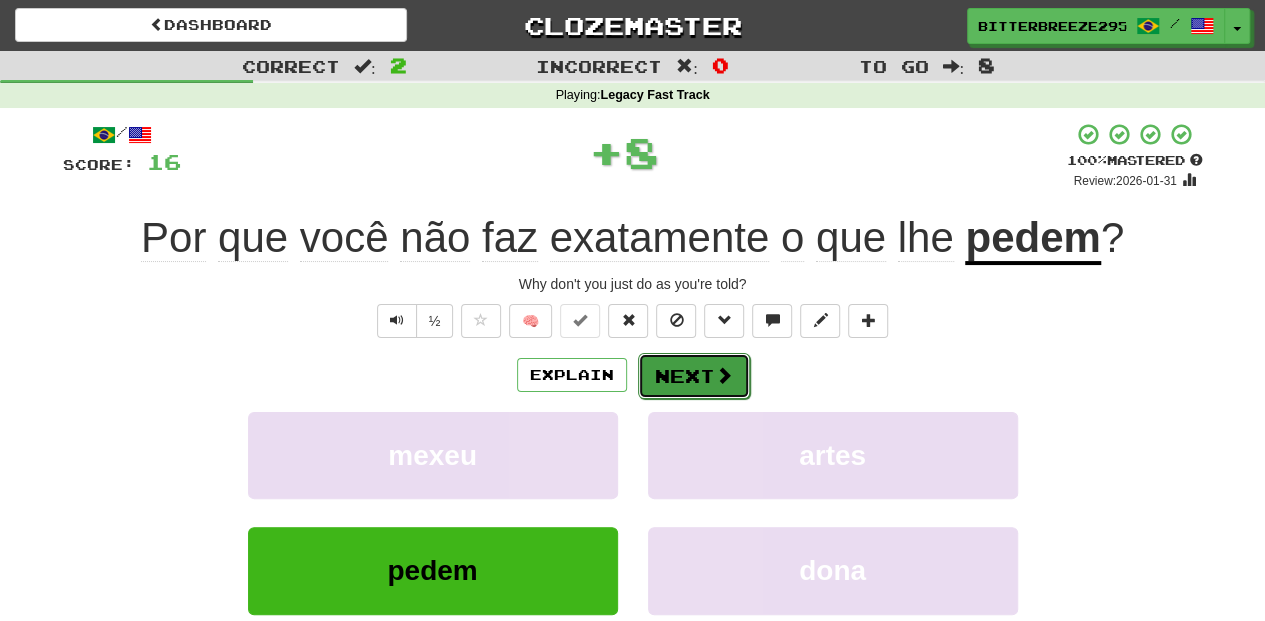 click on "Next" at bounding box center [694, 376] 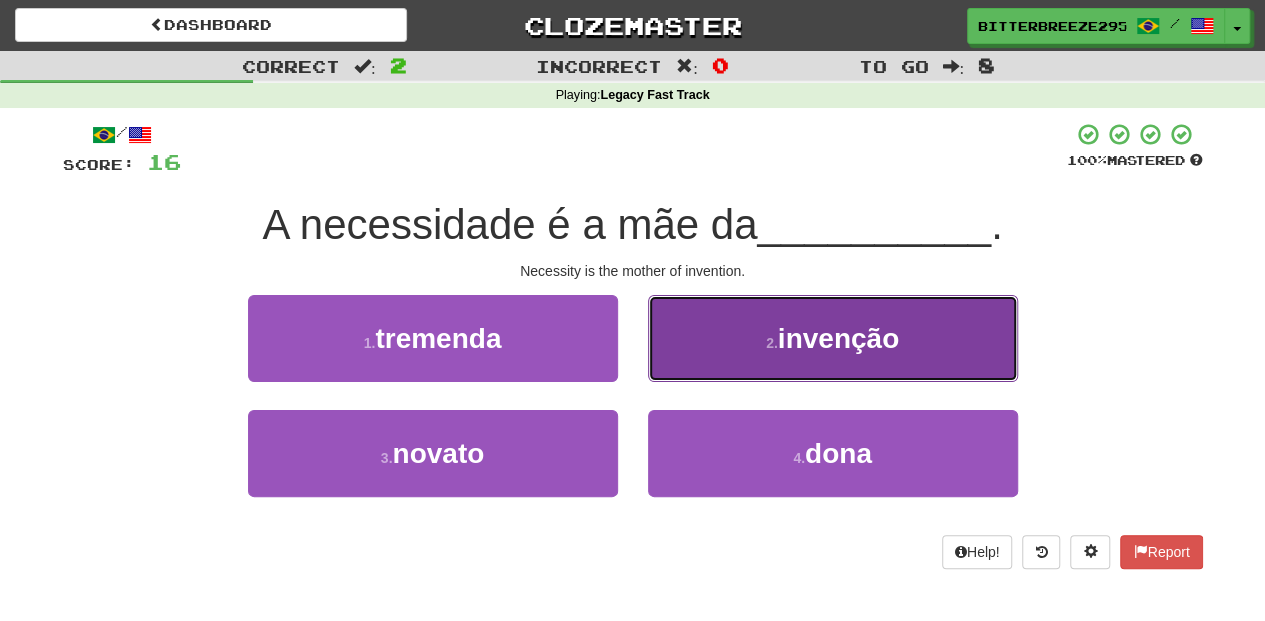 click on "2 .  invenção" at bounding box center [833, 338] 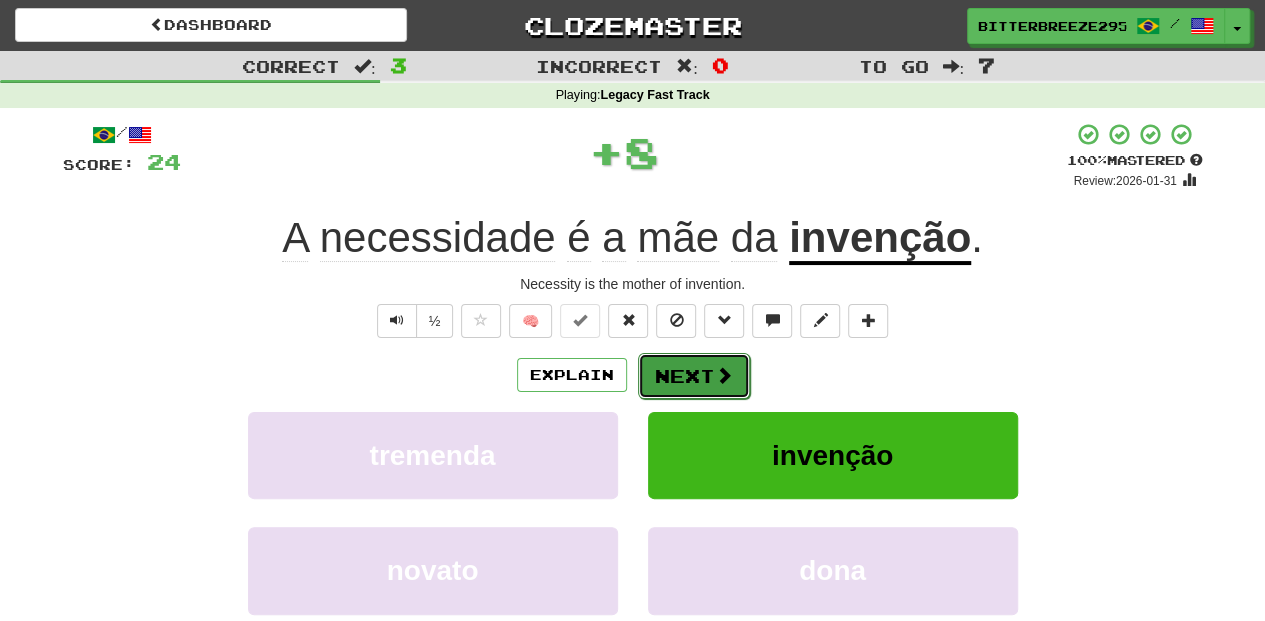 click on "Next" at bounding box center [694, 376] 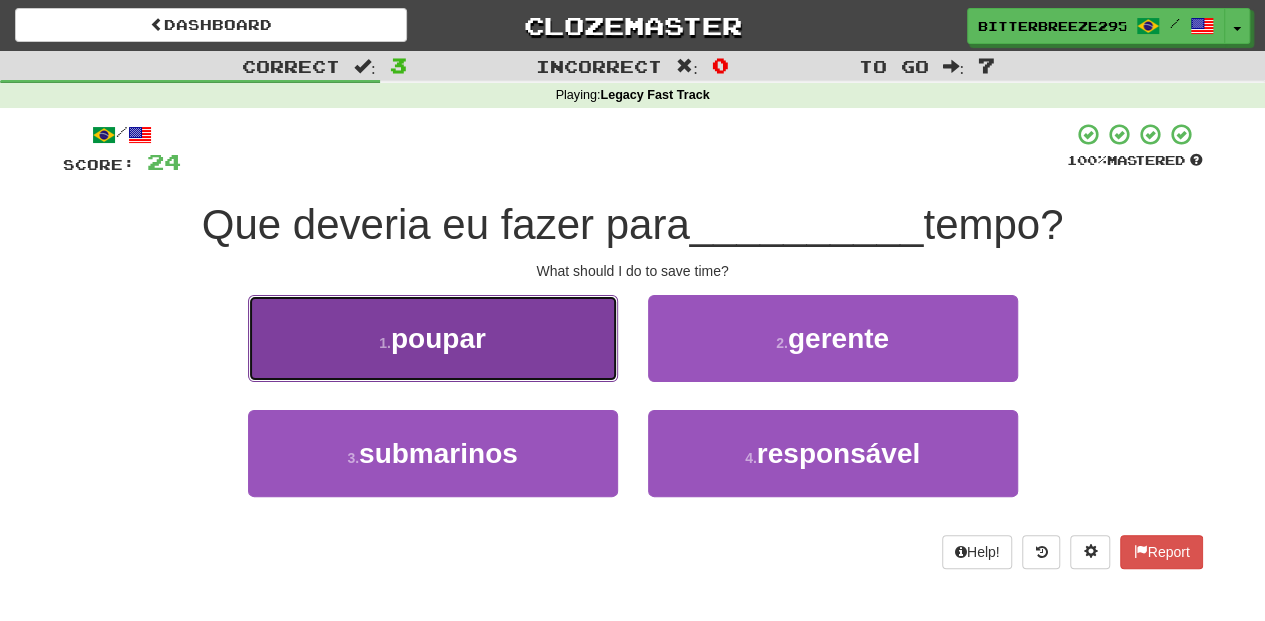 click on "1 .  poupar" at bounding box center (433, 338) 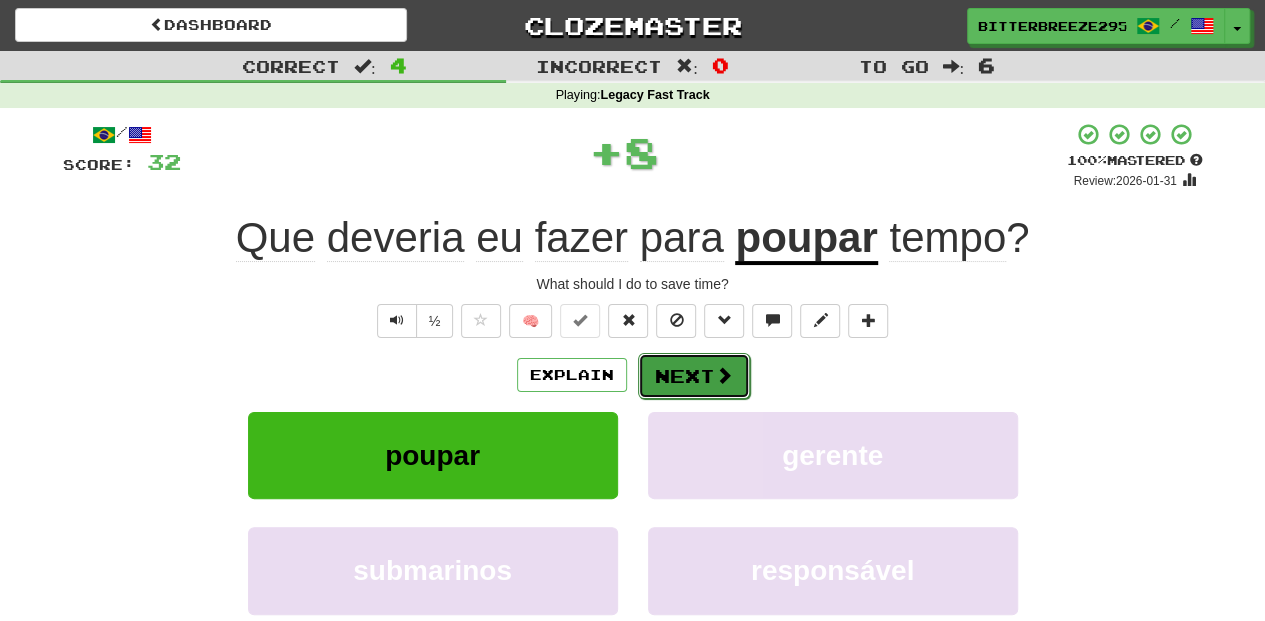 click on "Next" at bounding box center (694, 376) 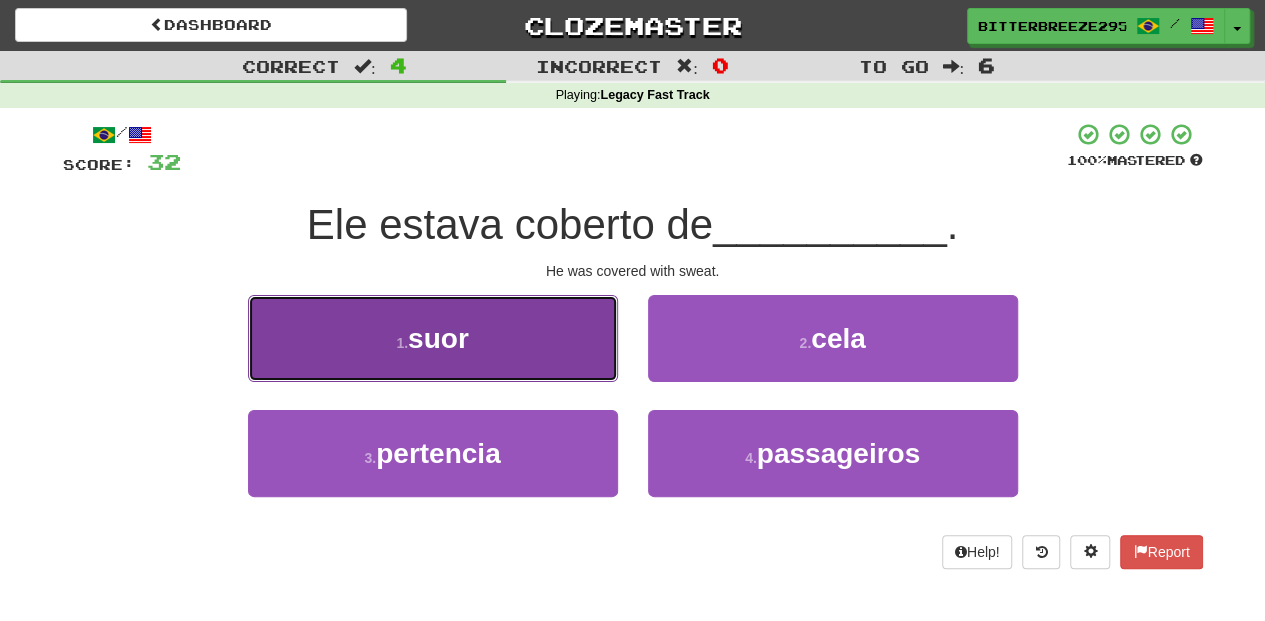 click on "1 .  suor" at bounding box center (433, 338) 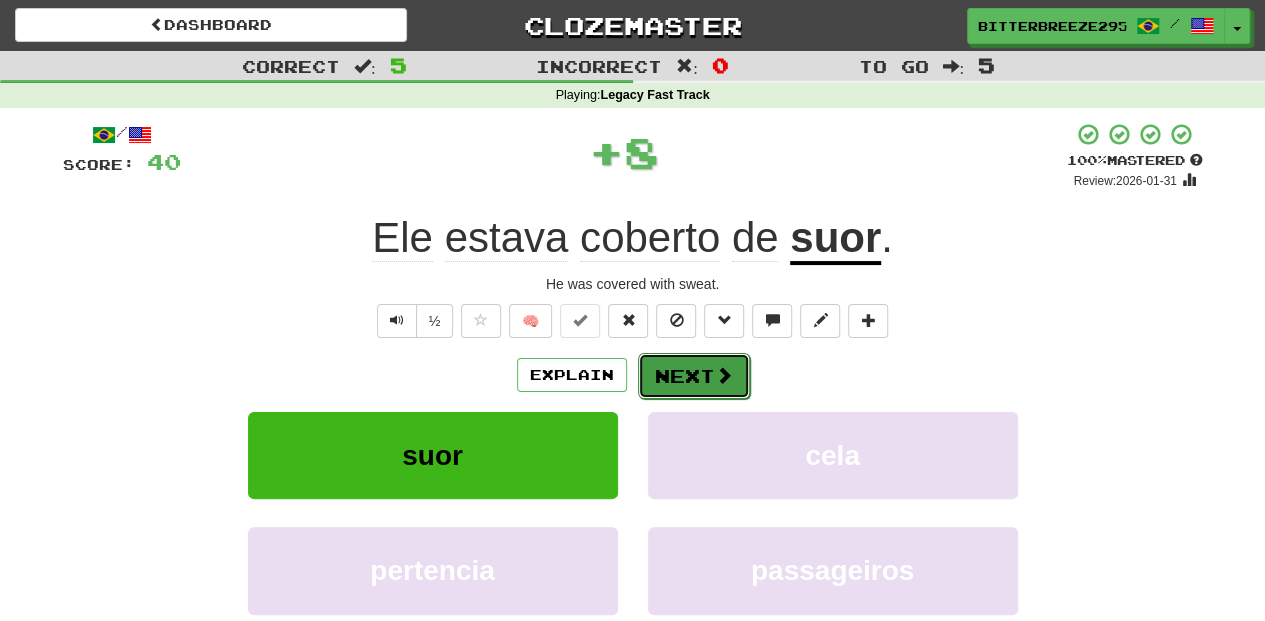 click on "Next" at bounding box center (694, 376) 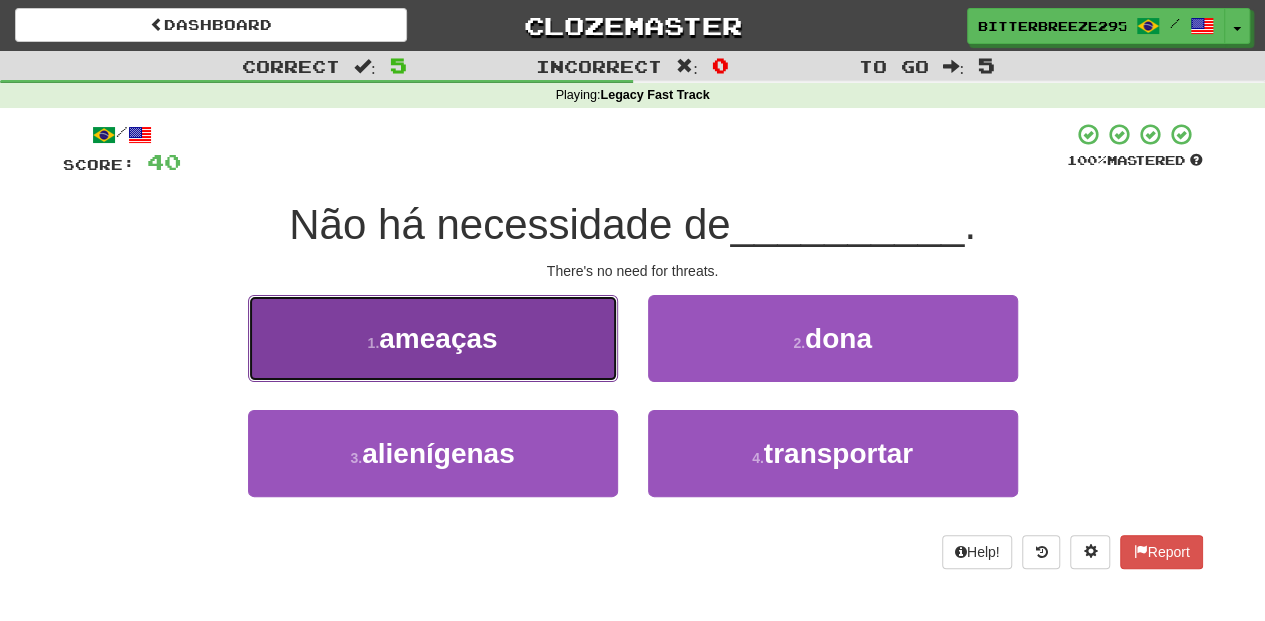 click on "1 .  ameaças" at bounding box center [433, 338] 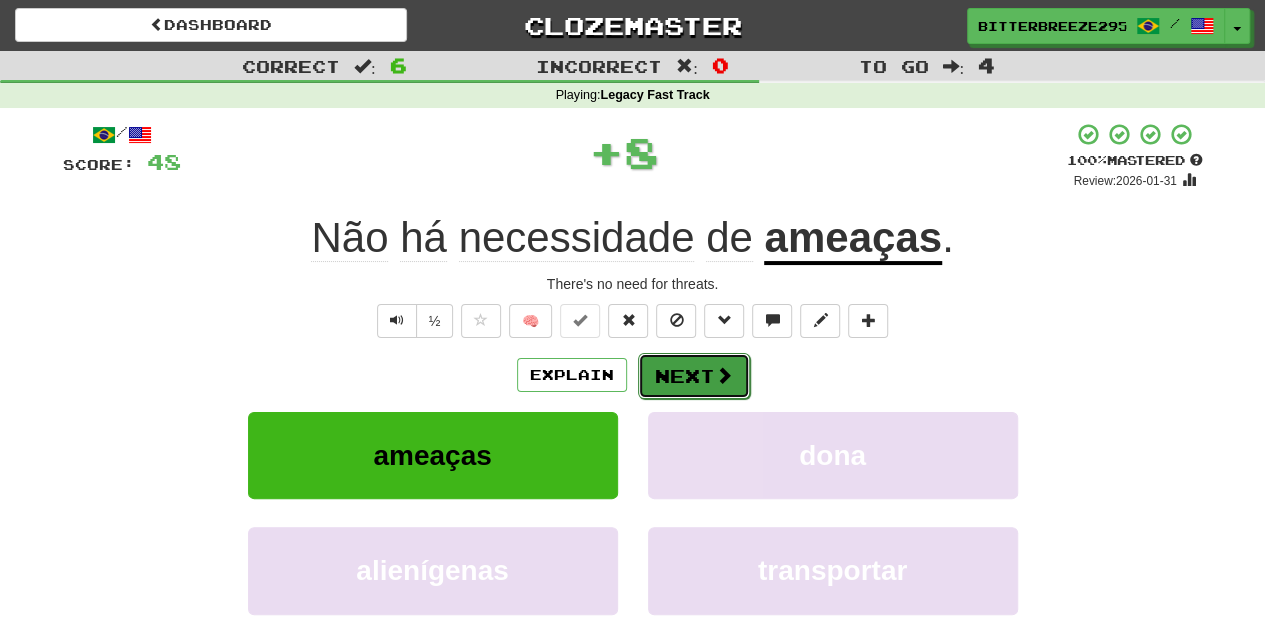 click on "Next" at bounding box center [694, 376] 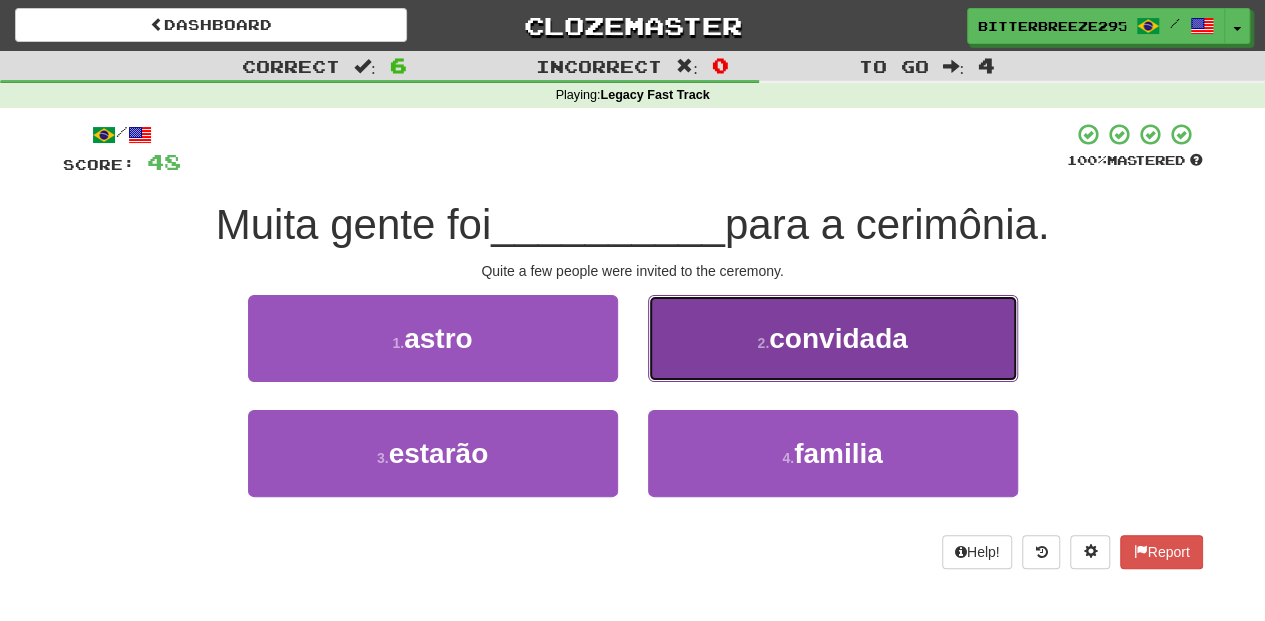 click on "2 .  convidada" at bounding box center [833, 338] 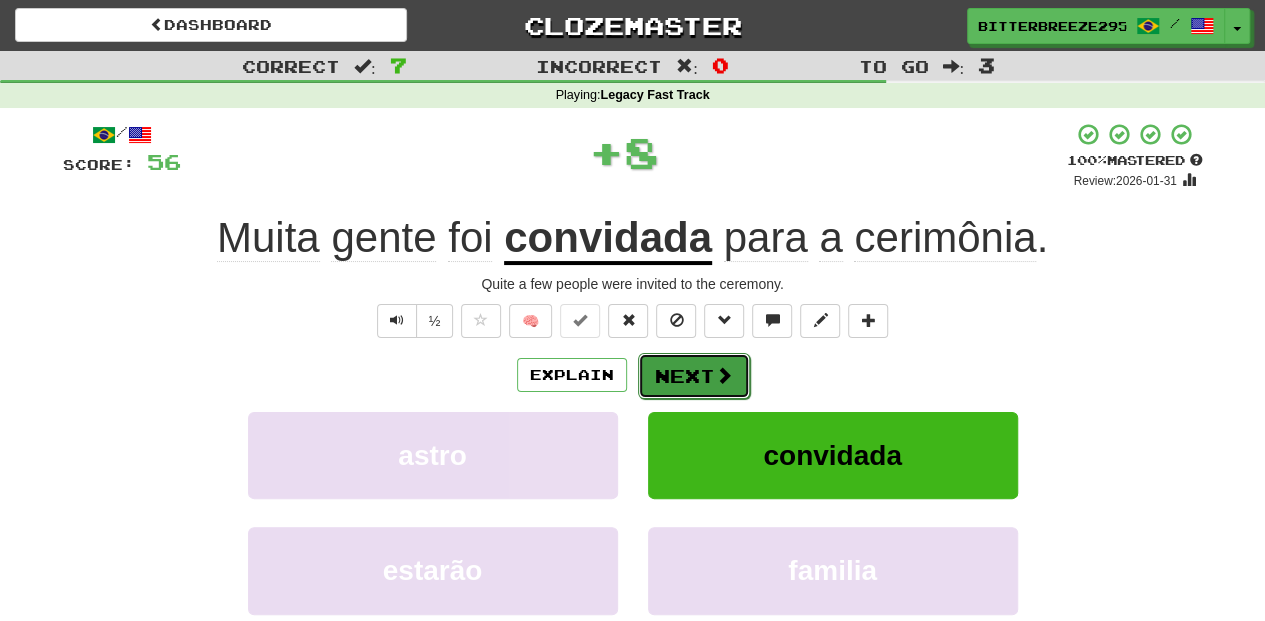 click on "Next" at bounding box center (694, 376) 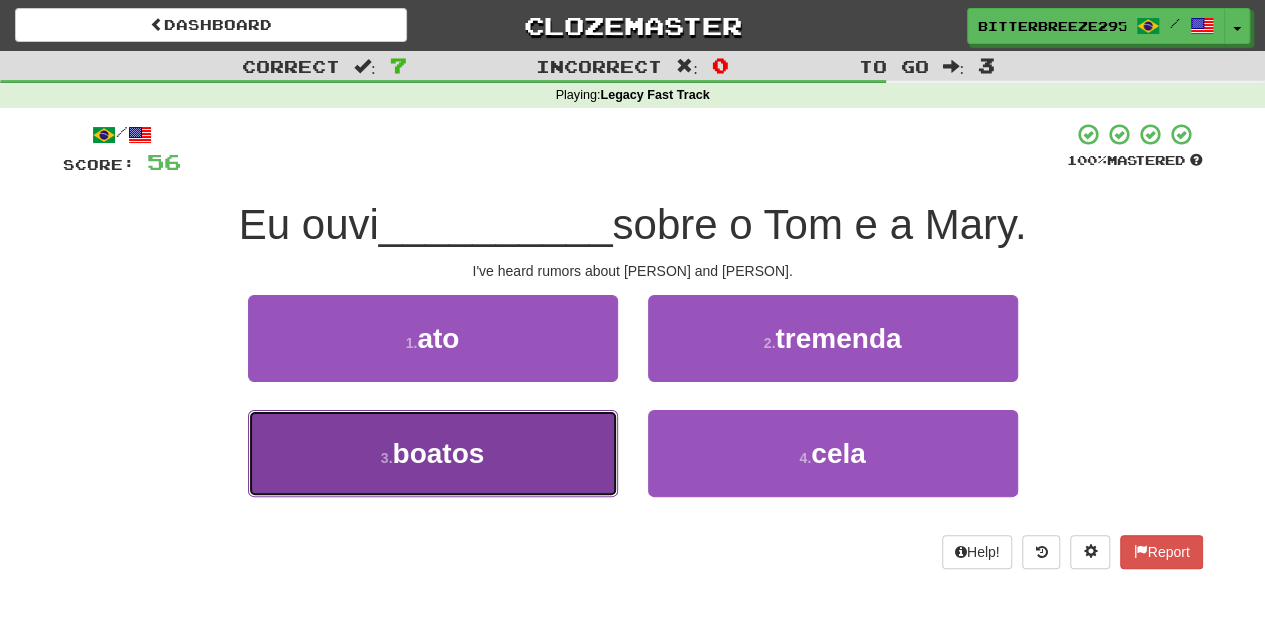 click on "3 .  boatos" at bounding box center (433, 453) 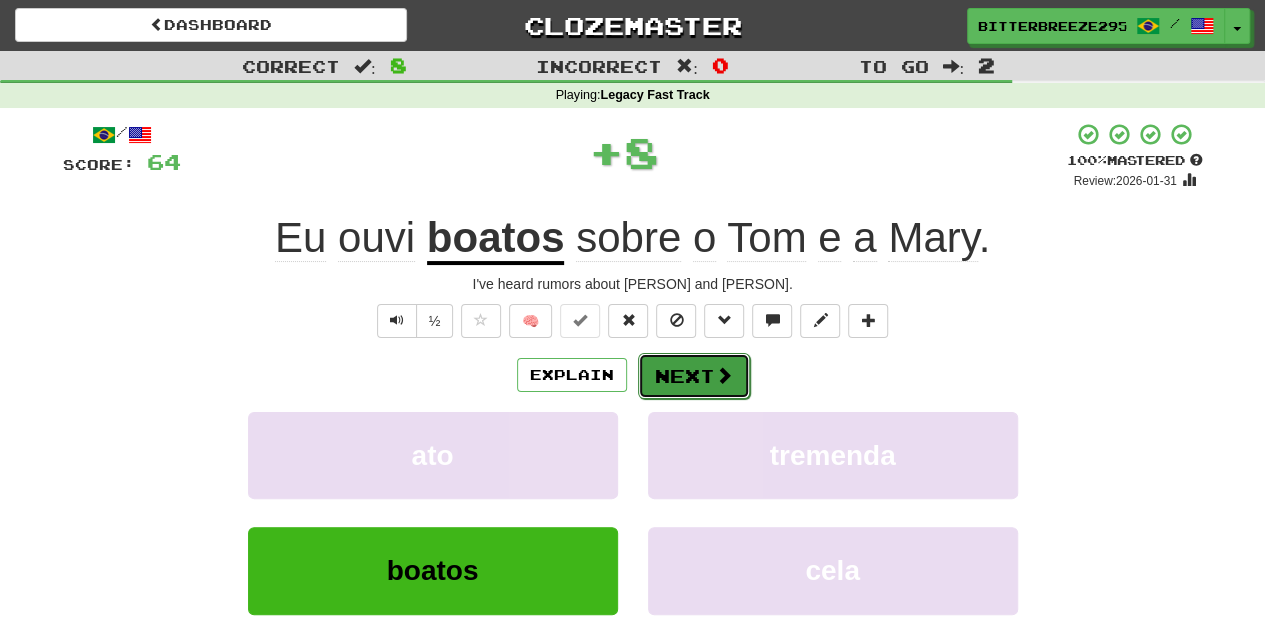 click on "Next" at bounding box center (694, 376) 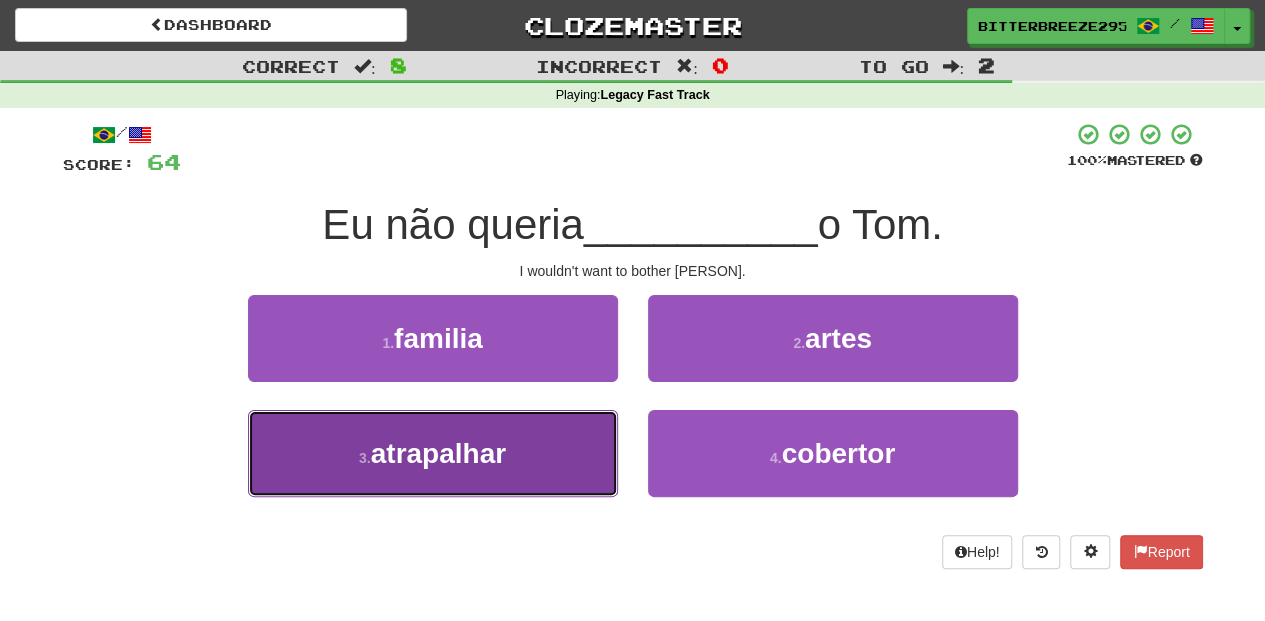 click on "3 .  atrapalhar" at bounding box center [433, 453] 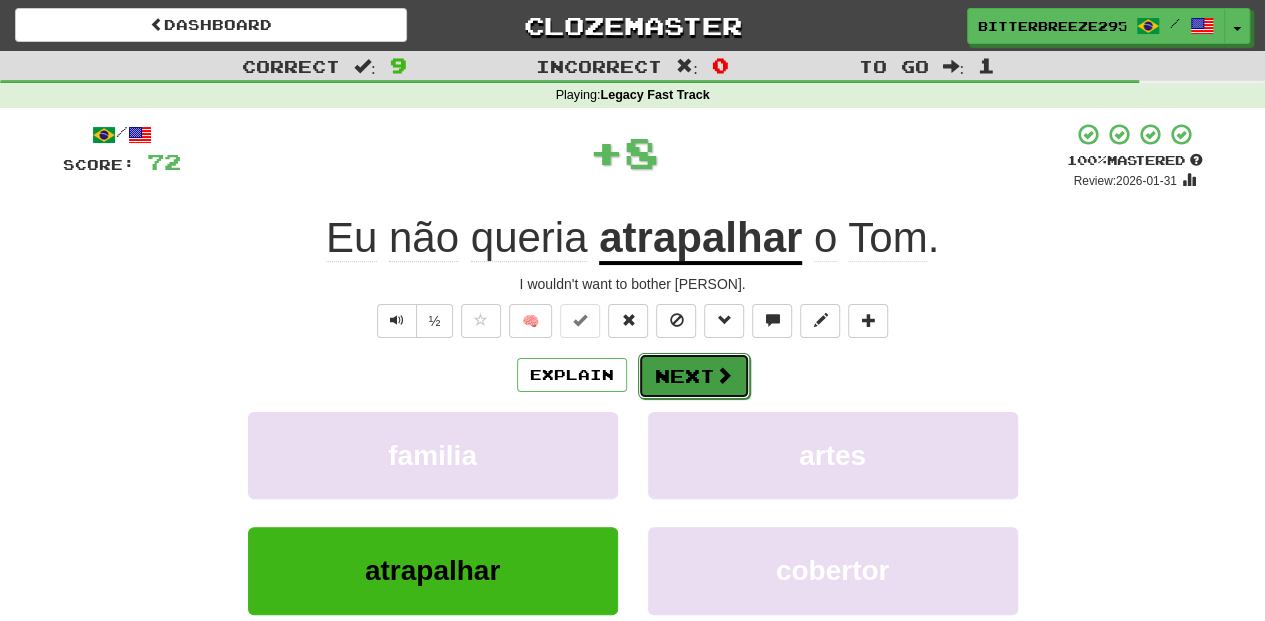 click on "Next" at bounding box center (694, 376) 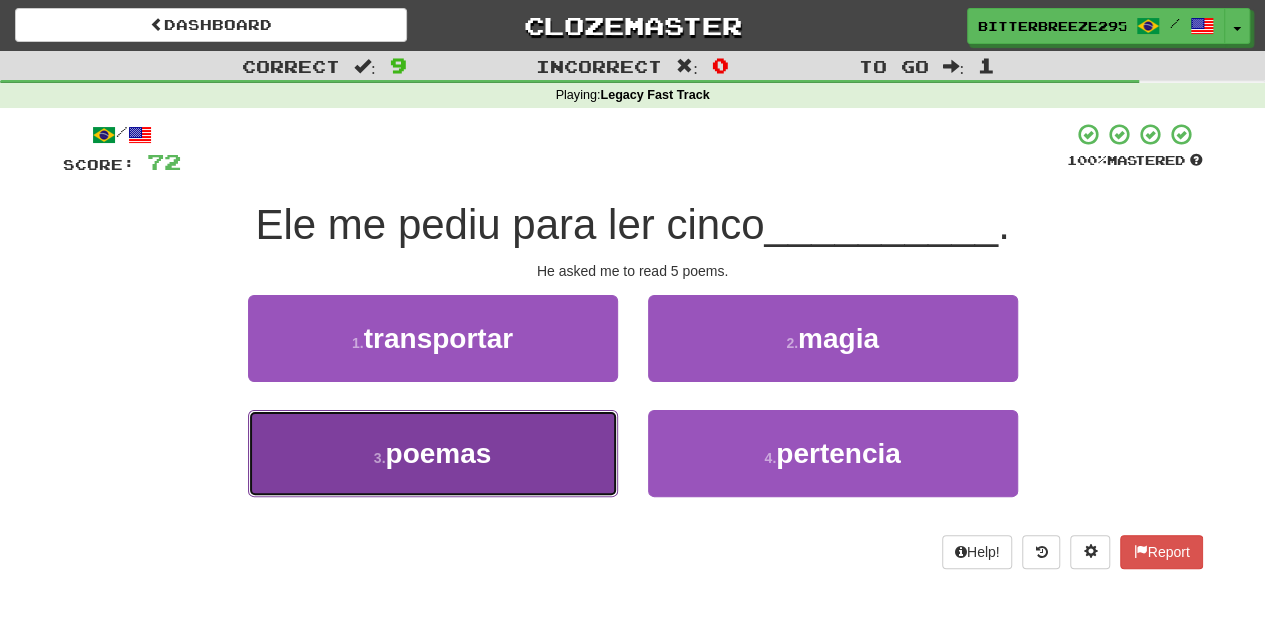 click on "3 .  poemas" at bounding box center [433, 453] 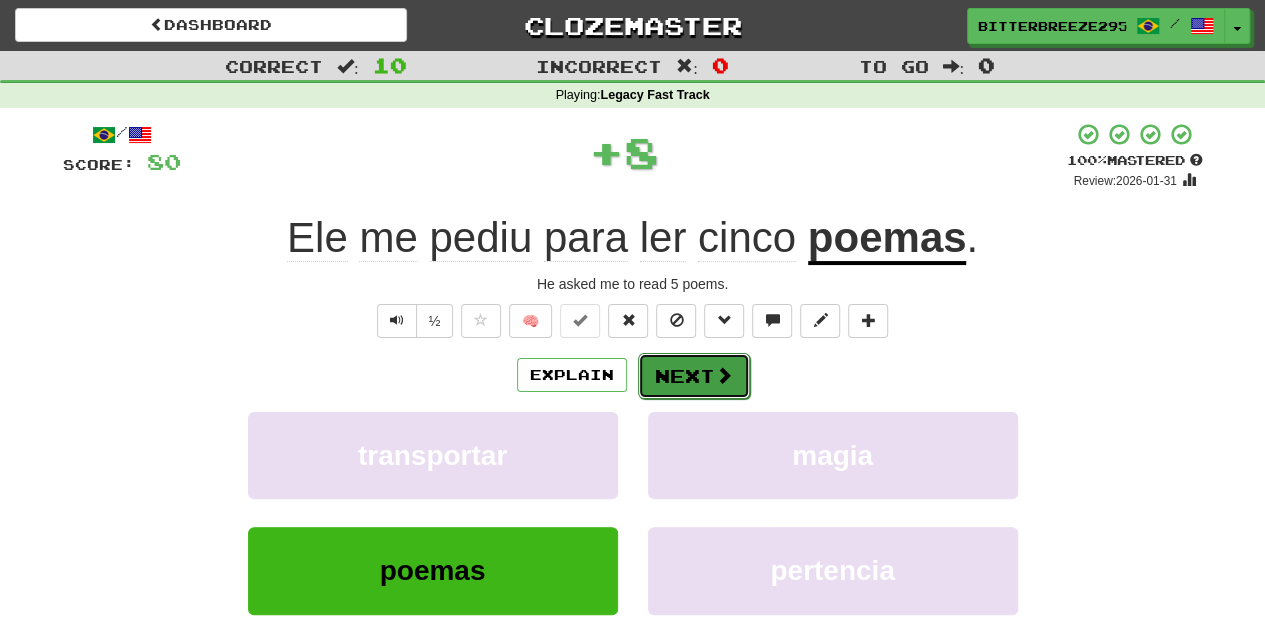 click on "Next" at bounding box center (694, 376) 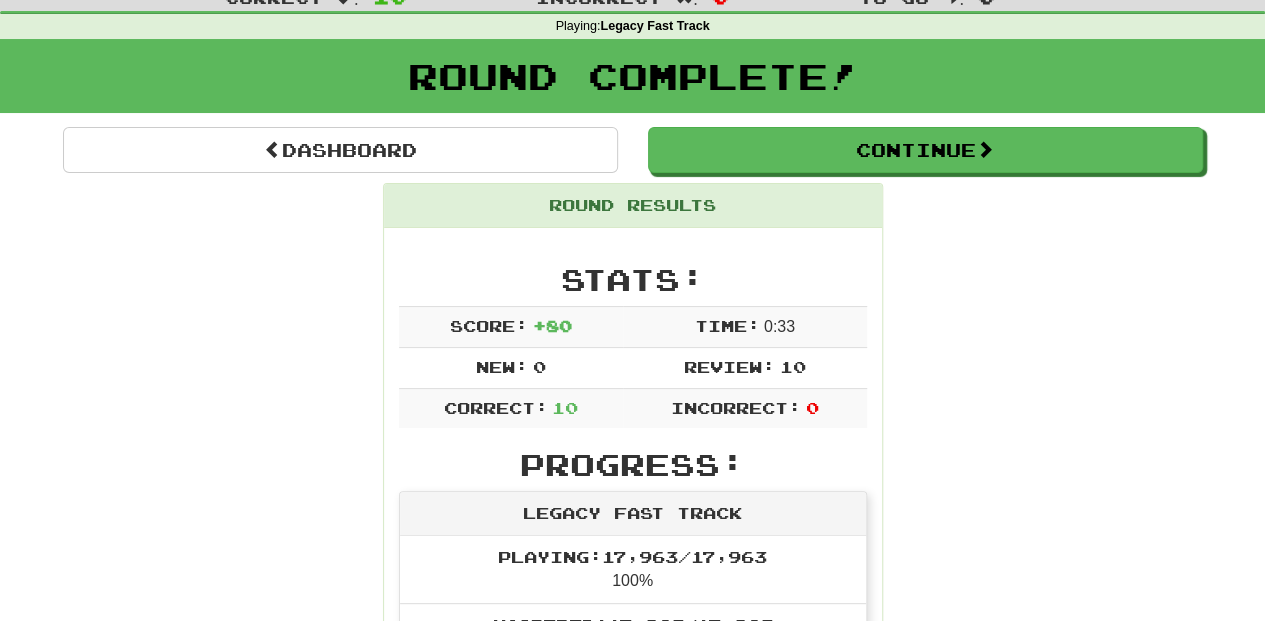 scroll, scrollTop: 0, scrollLeft: 0, axis: both 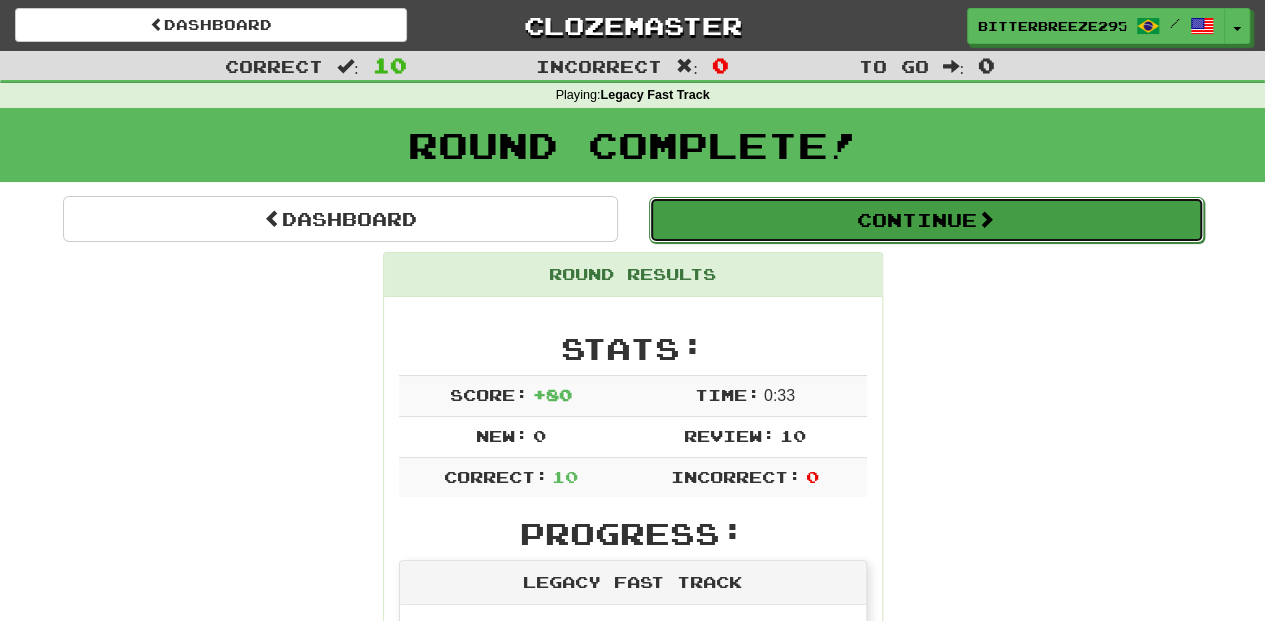 click on "Continue" at bounding box center [926, 220] 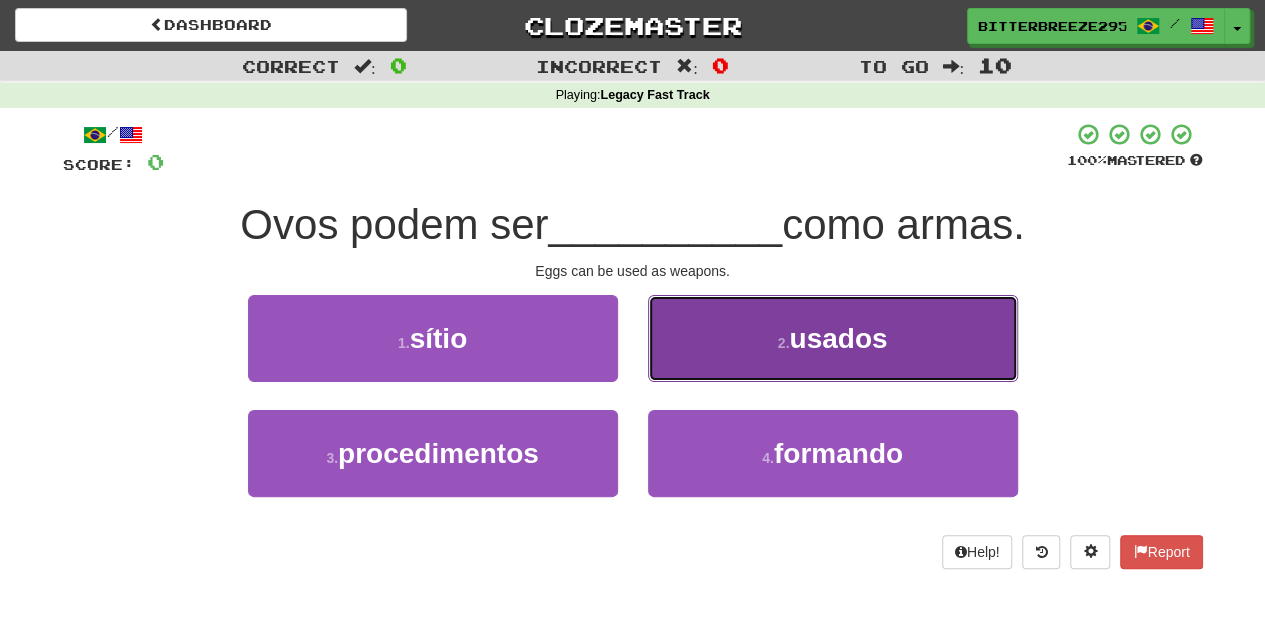 click on "2 .  usados" at bounding box center (833, 338) 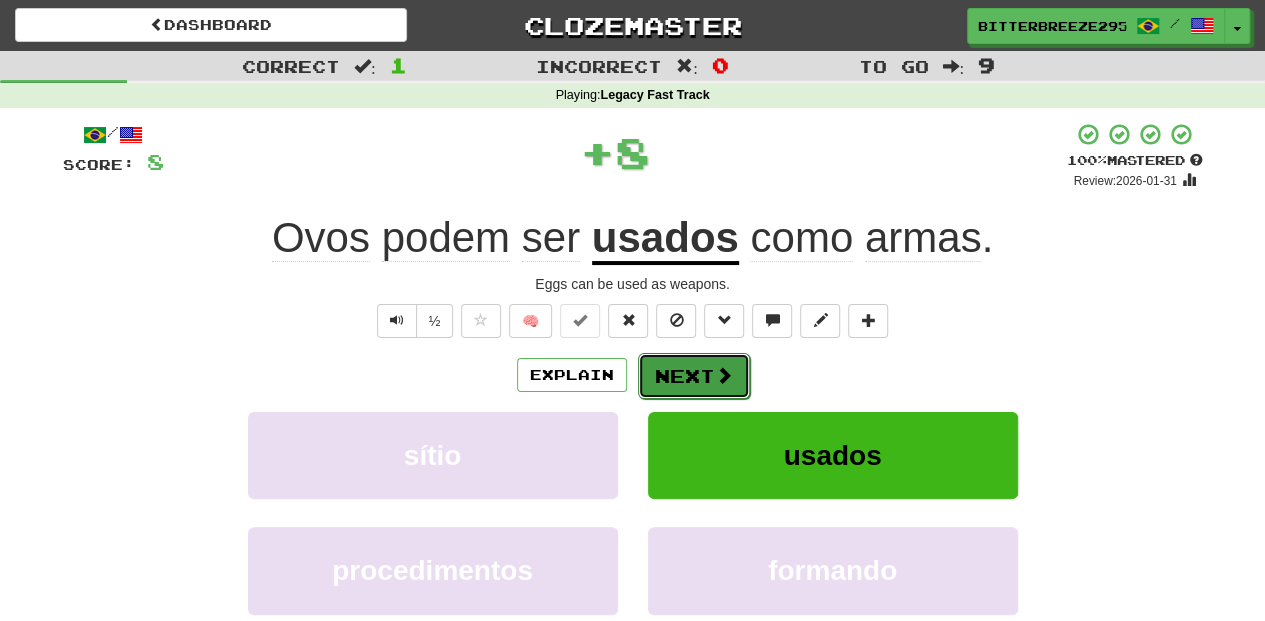 click on "Next" at bounding box center (694, 376) 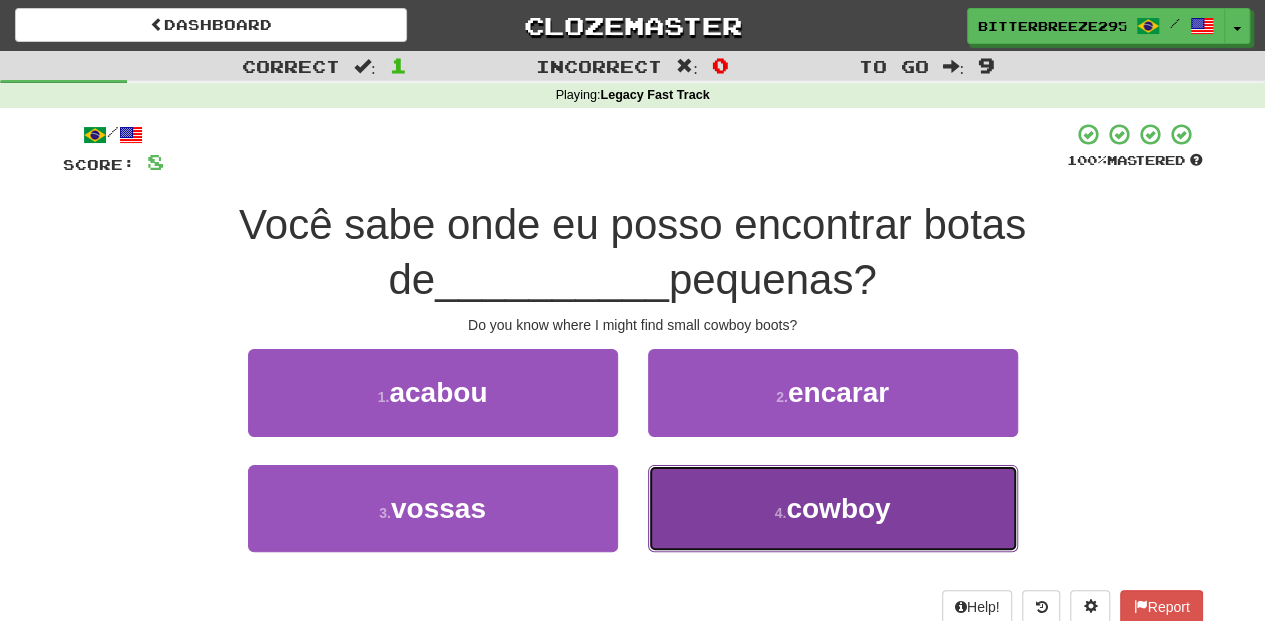 click on "4 .  cowboy" at bounding box center (833, 508) 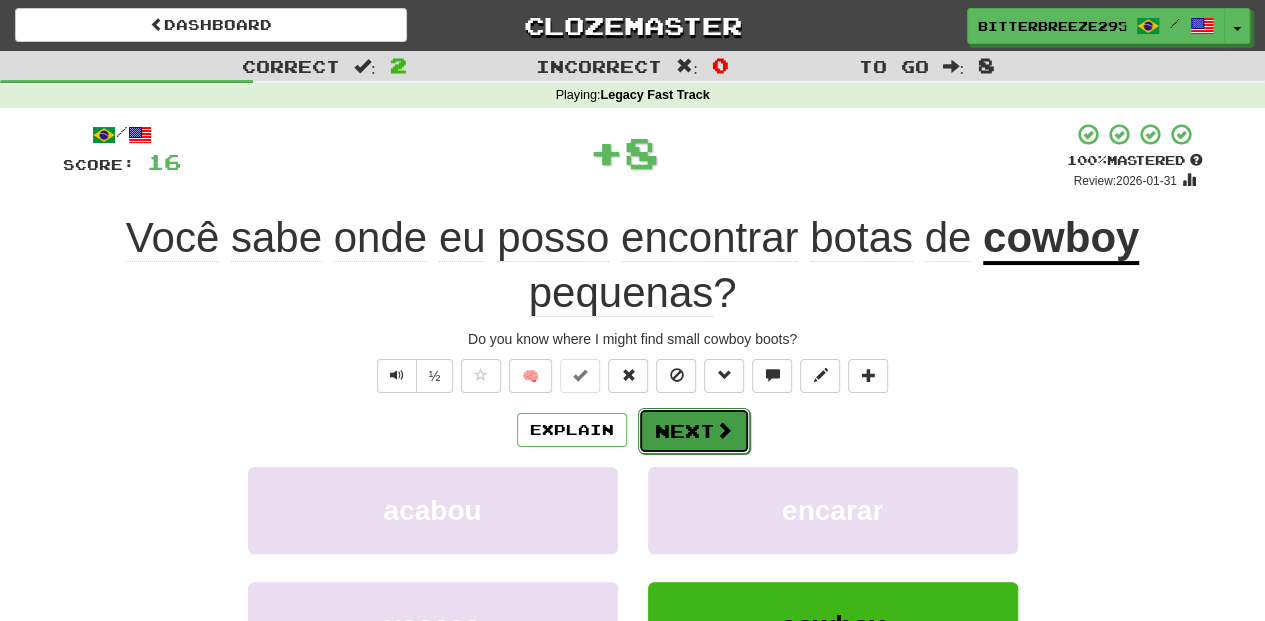click on "Next" at bounding box center (694, 431) 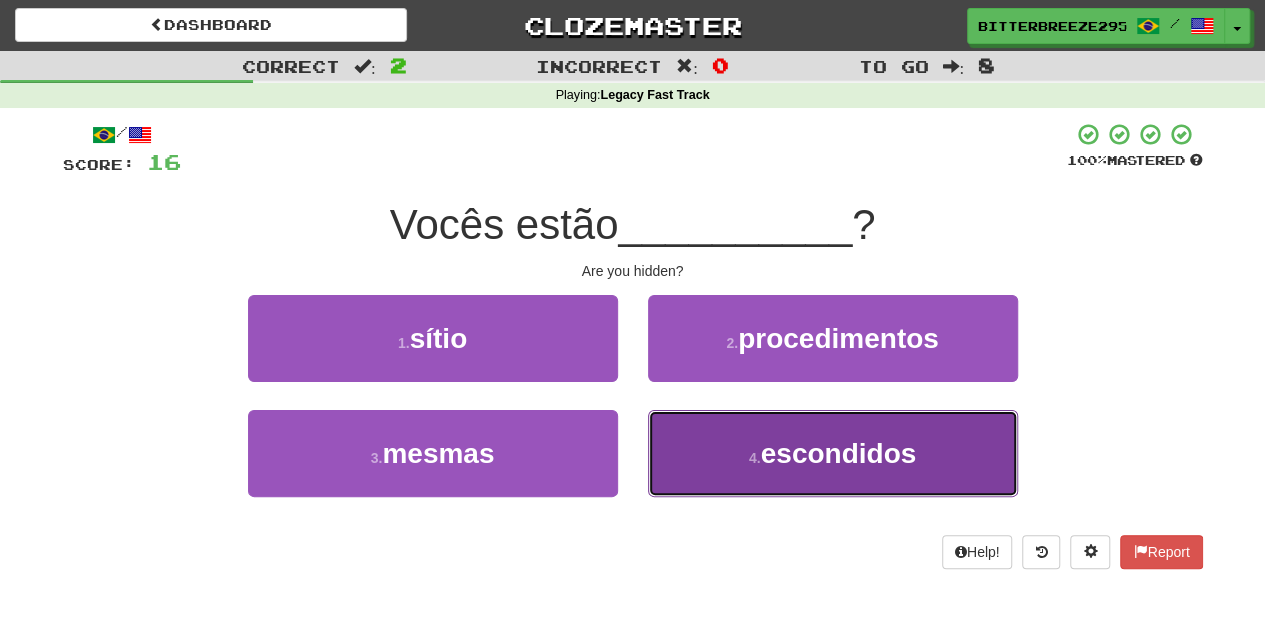 click on "4 .  escondidos" at bounding box center [833, 453] 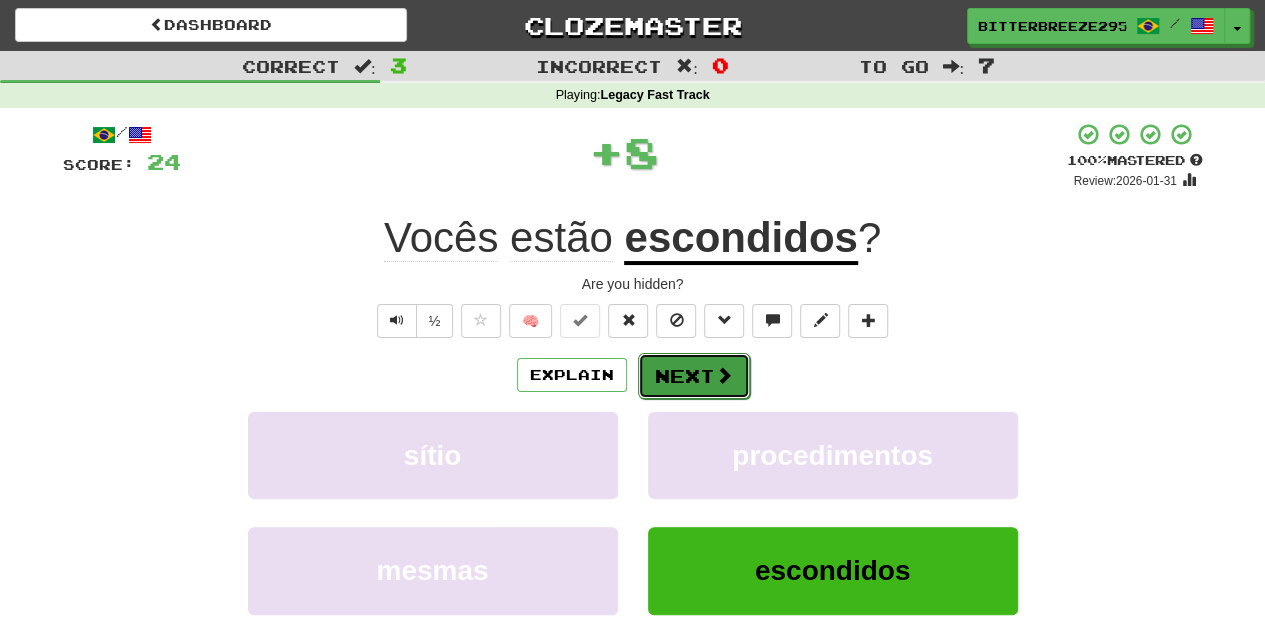 click on "Next" at bounding box center (694, 376) 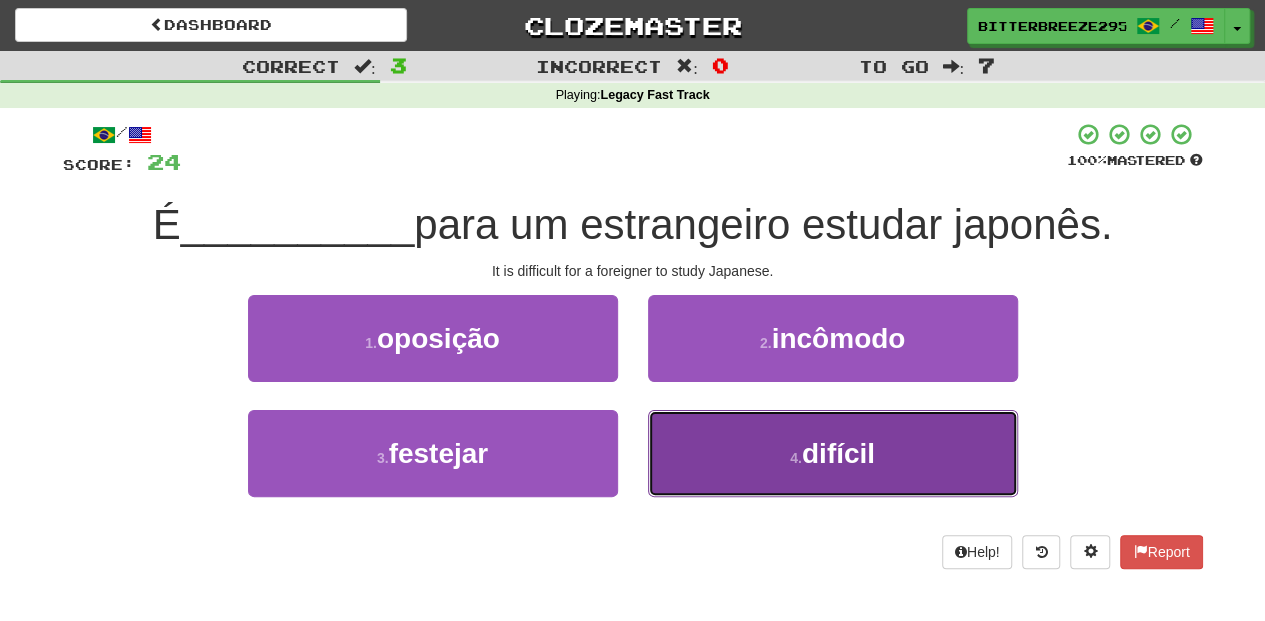 click on "4 .  difícil" at bounding box center [833, 453] 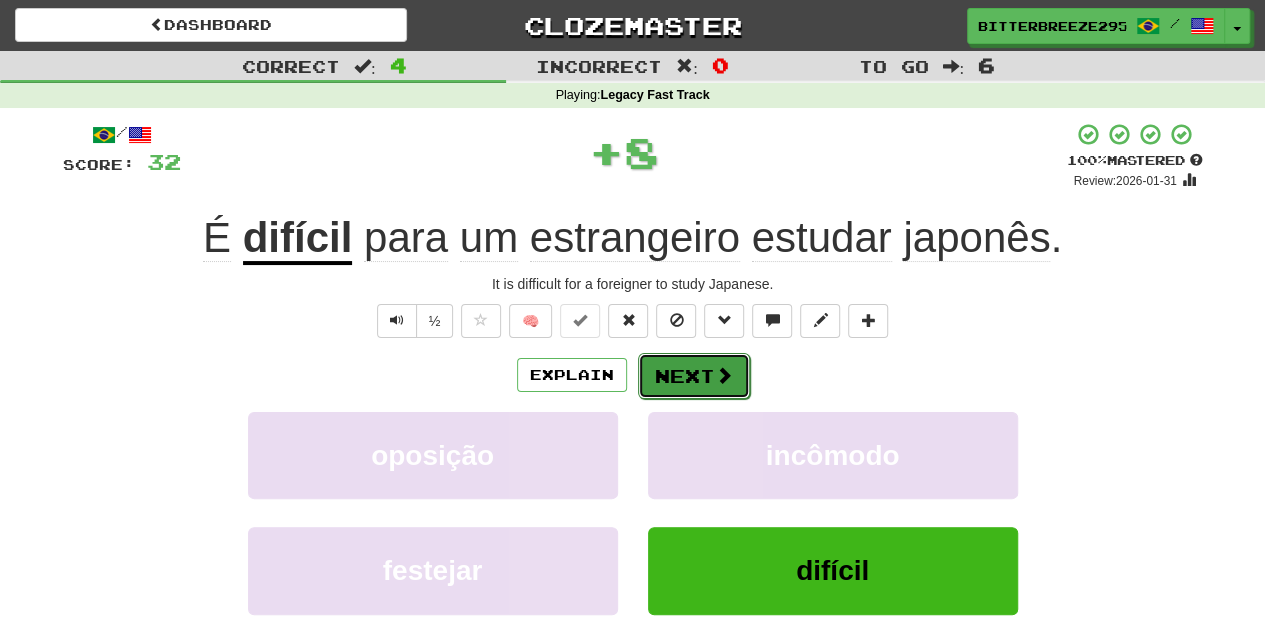 click on "Next" at bounding box center (694, 376) 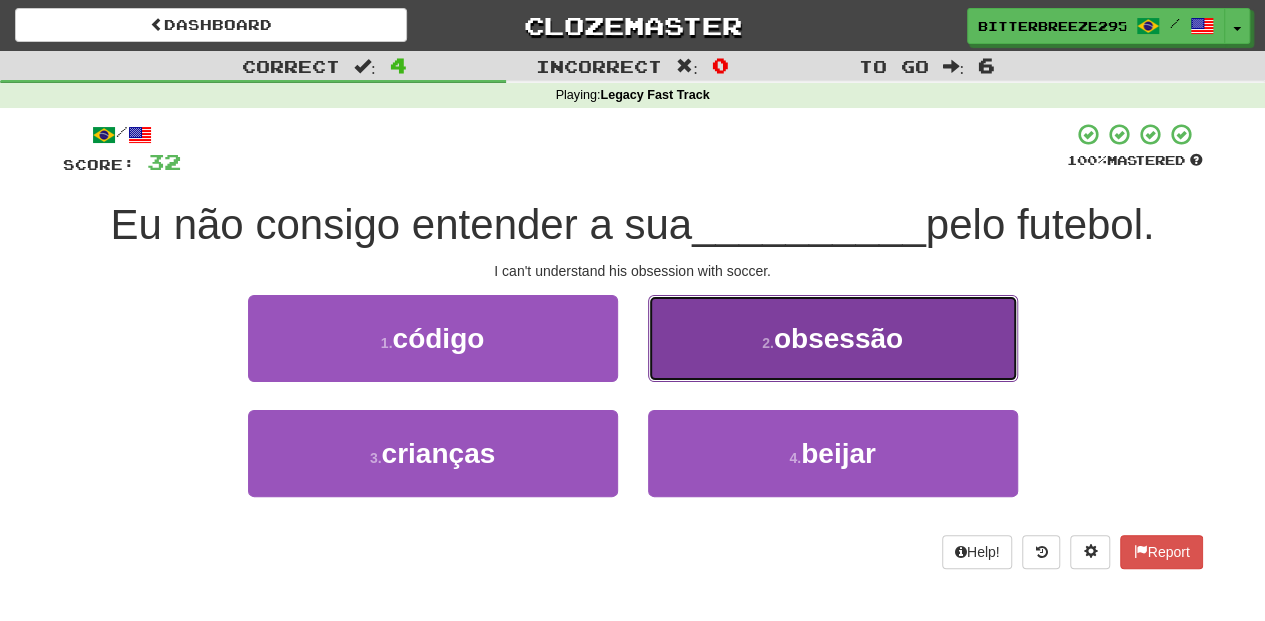 click on "2 .  obsessão" at bounding box center [833, 338] 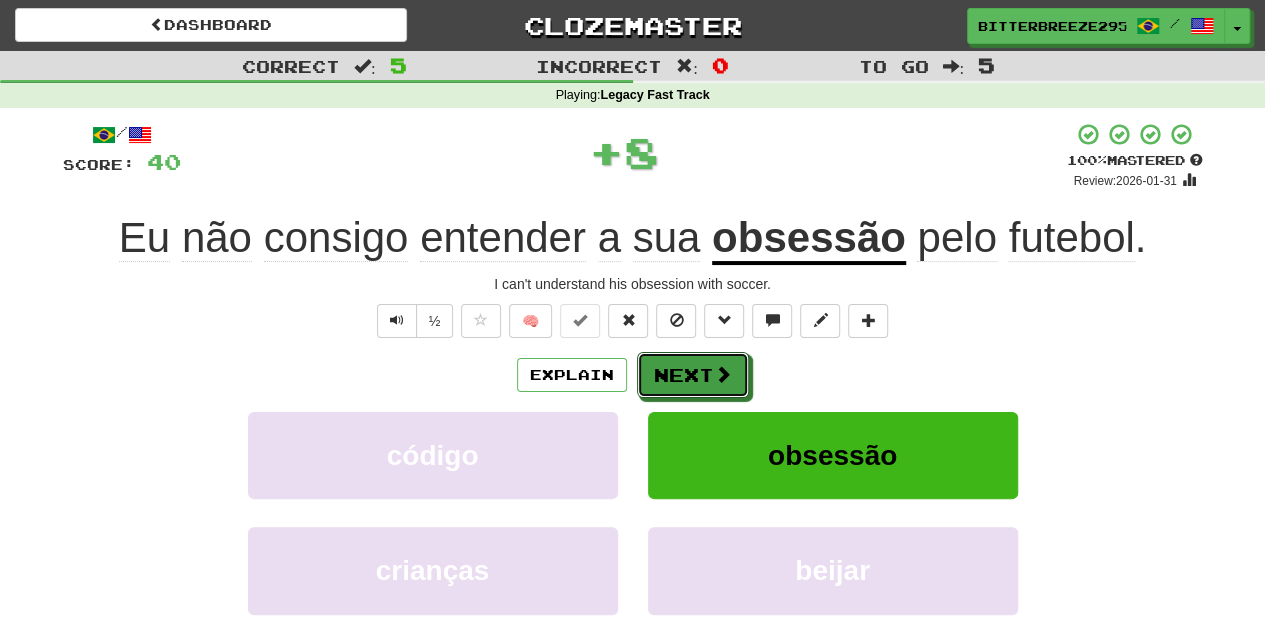 click on "Next" at bounding box center [693, 375] 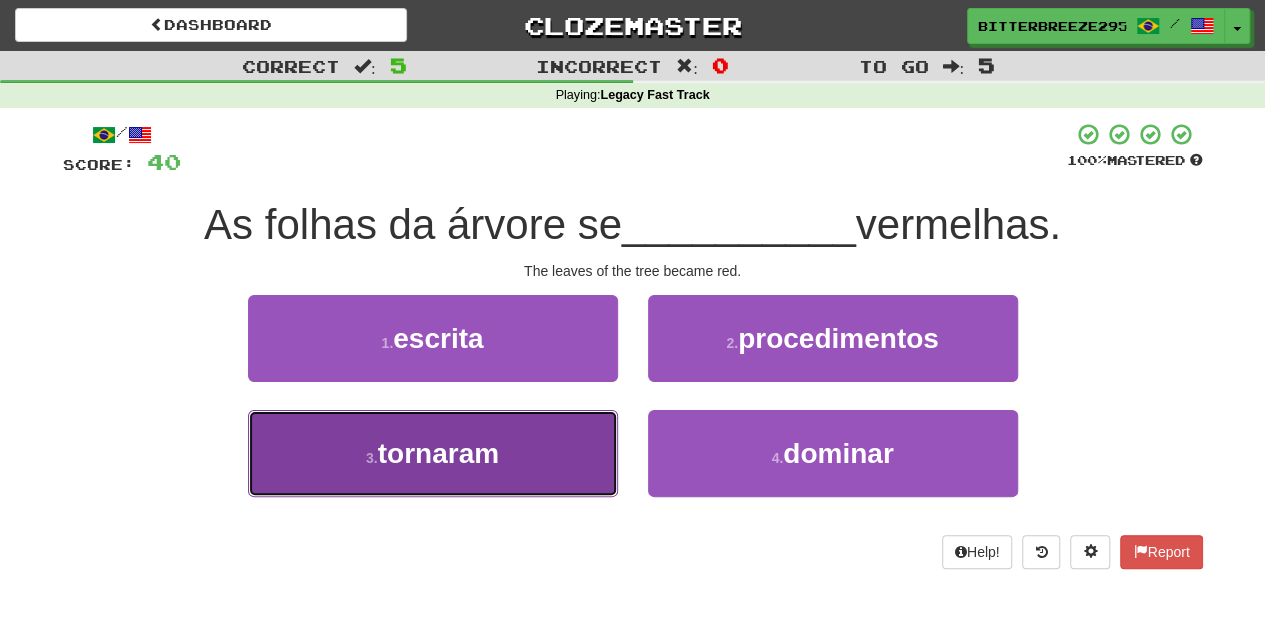 click on "3 .  tornaram" at bounding box center (433, 453) 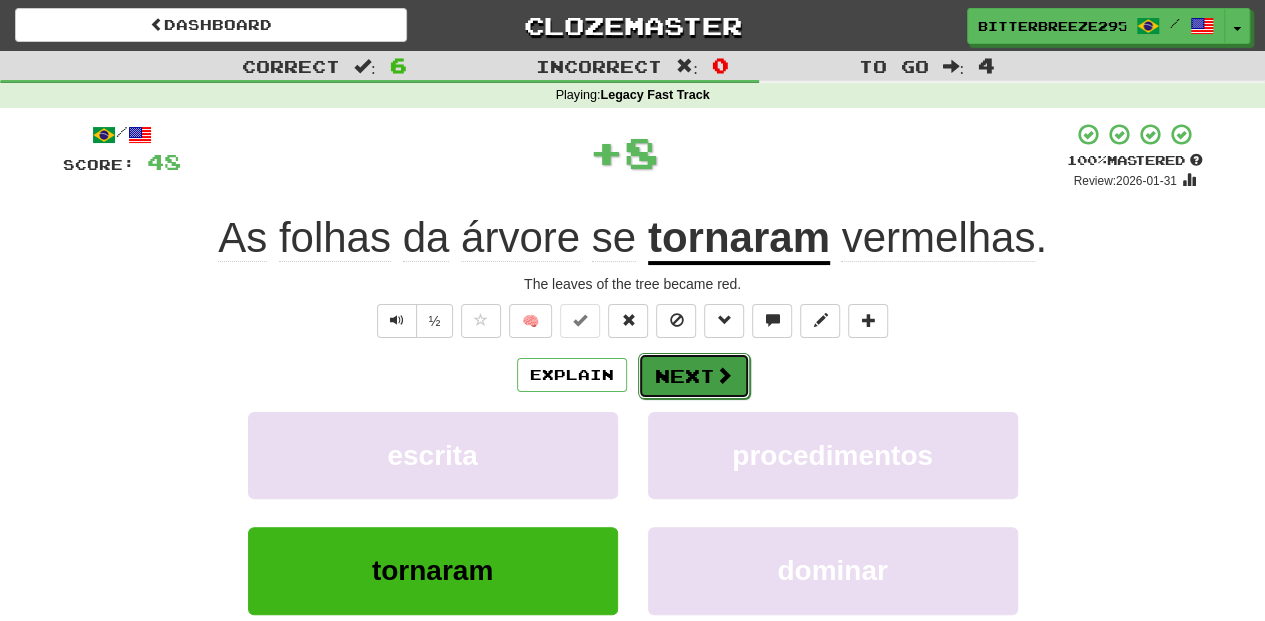 click on "Next" at bounding box center (694, 376) 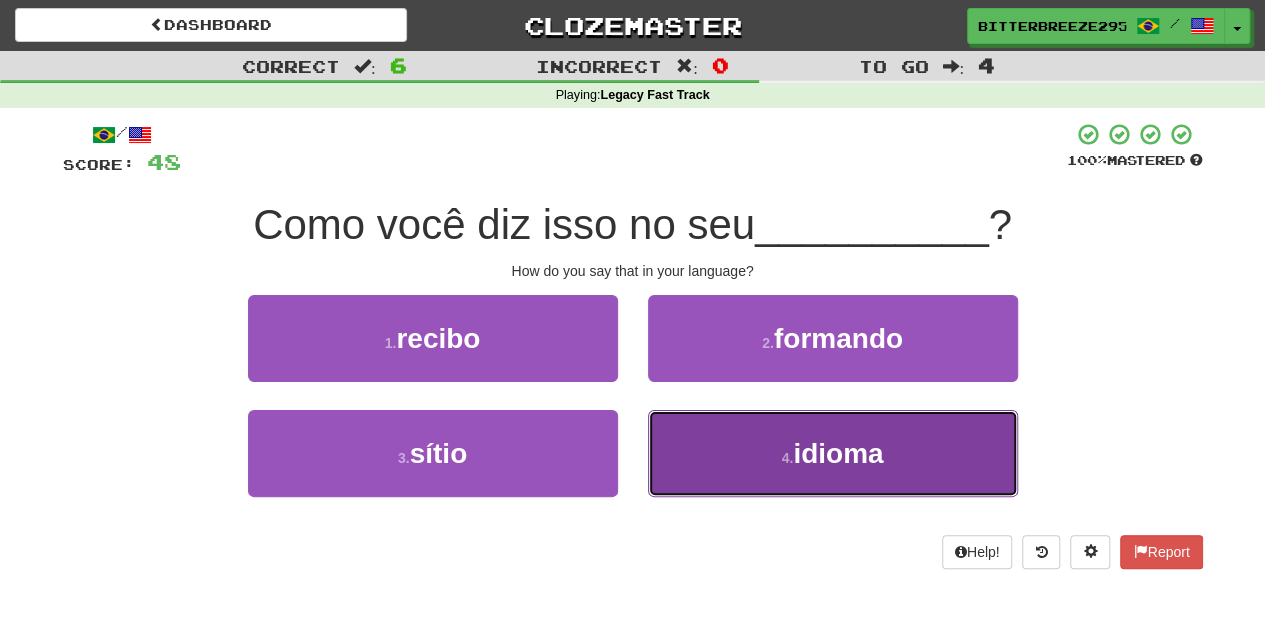 click on "4 .  idioma" at bounding box center (833, 453) 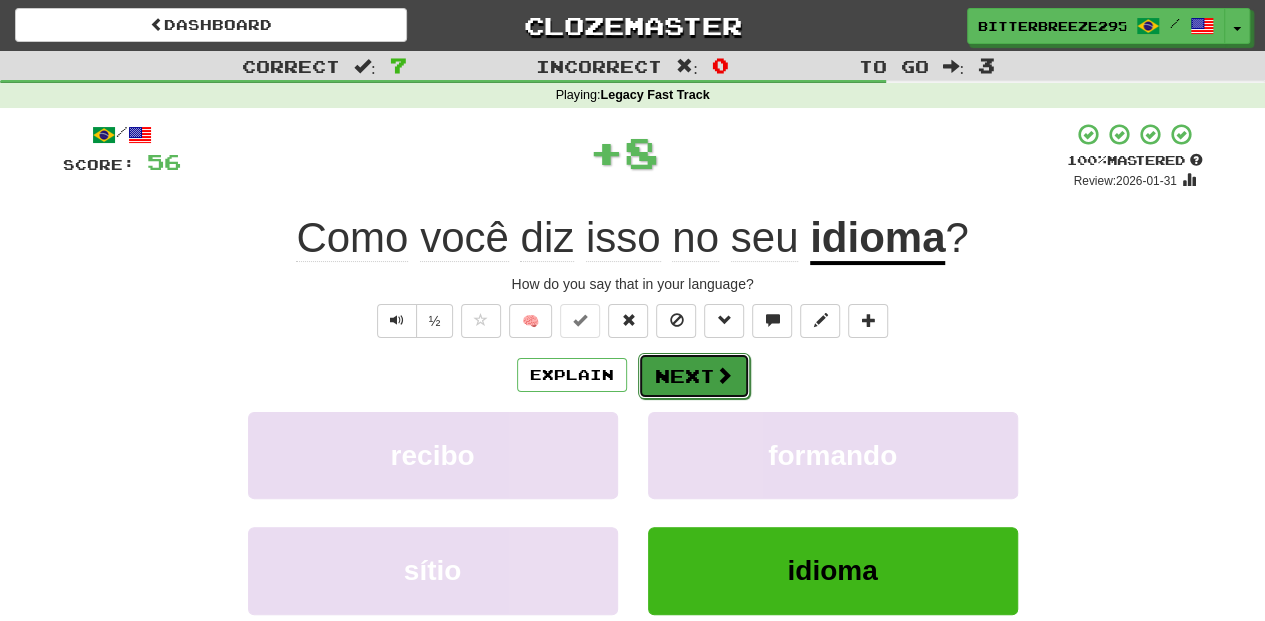click on "Next" at bounding box center (694, 376) 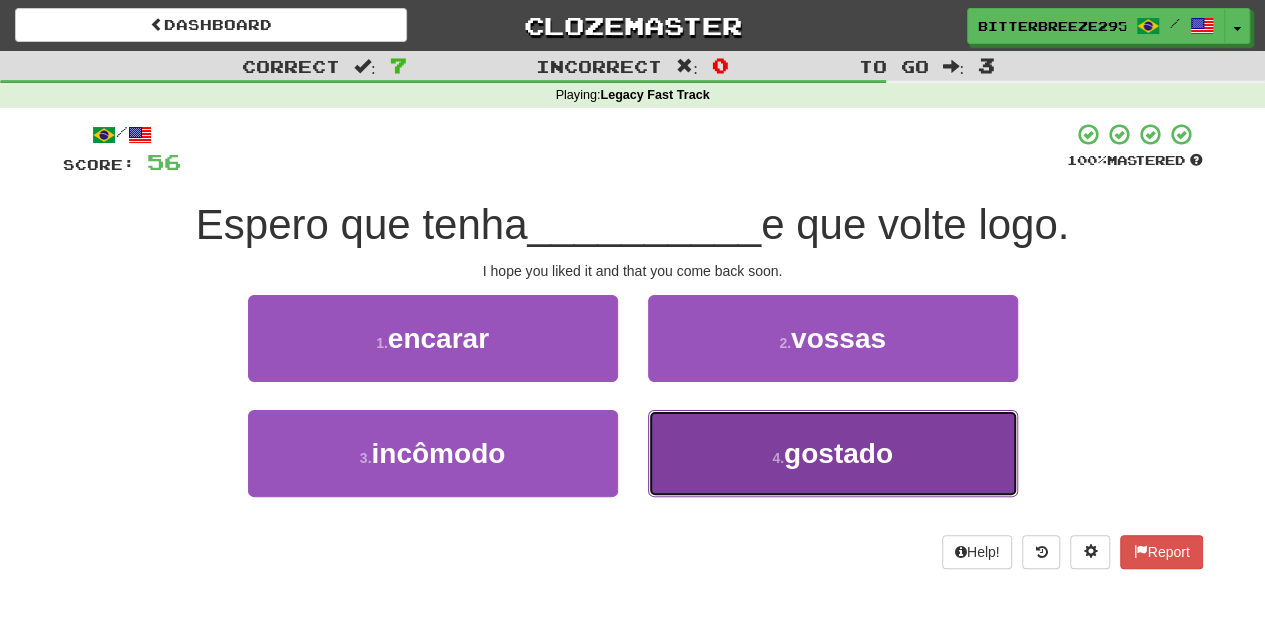 click on "4 .  gostado" at bounding box center (833, 453) 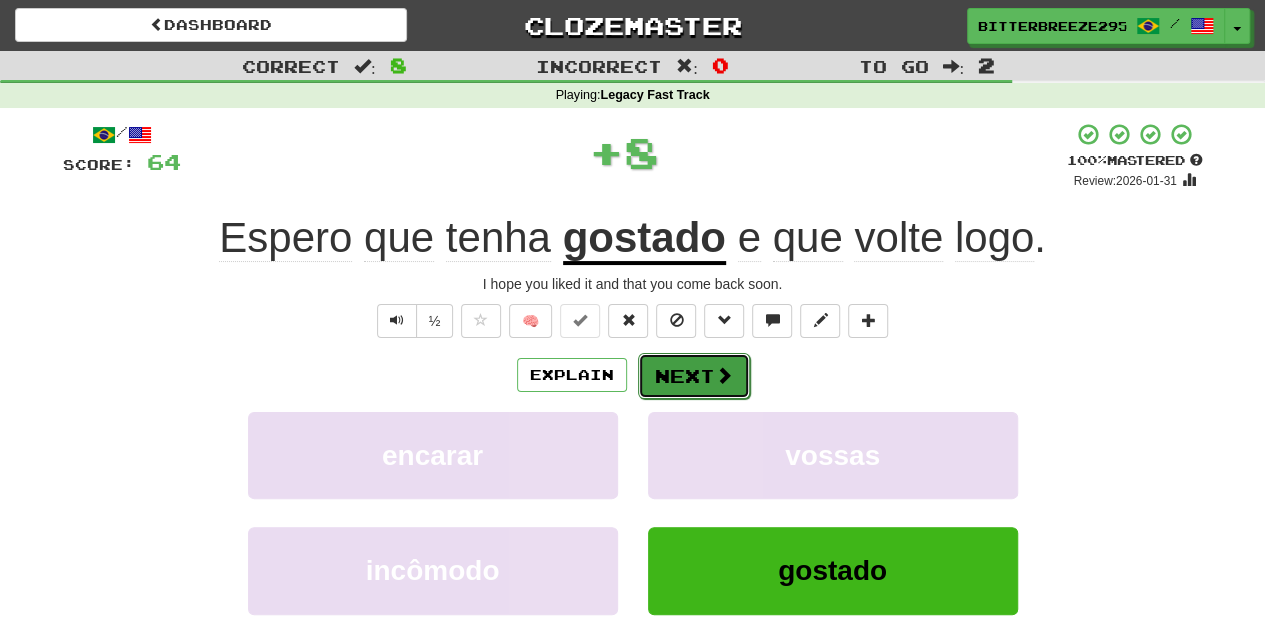 click on "Next" at bounding box center [694, 376] 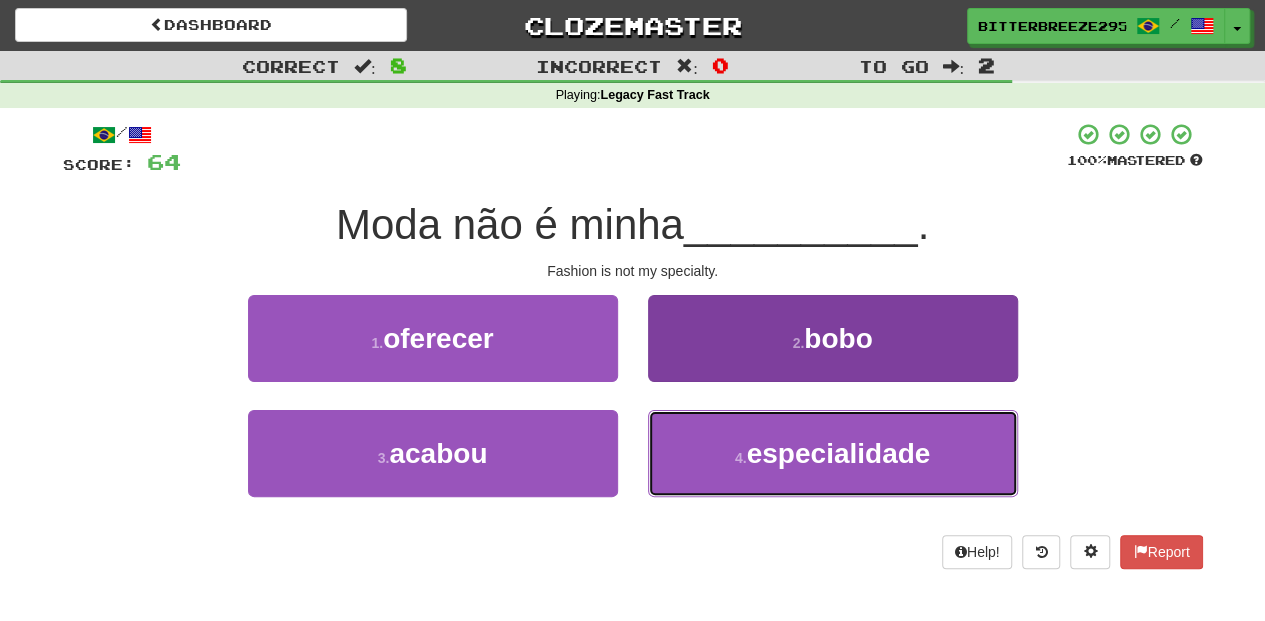 drag, startPoint x: 699, startPoint y: 449, endPoint x: 674, endPoint y: 424, distance: 35.35534 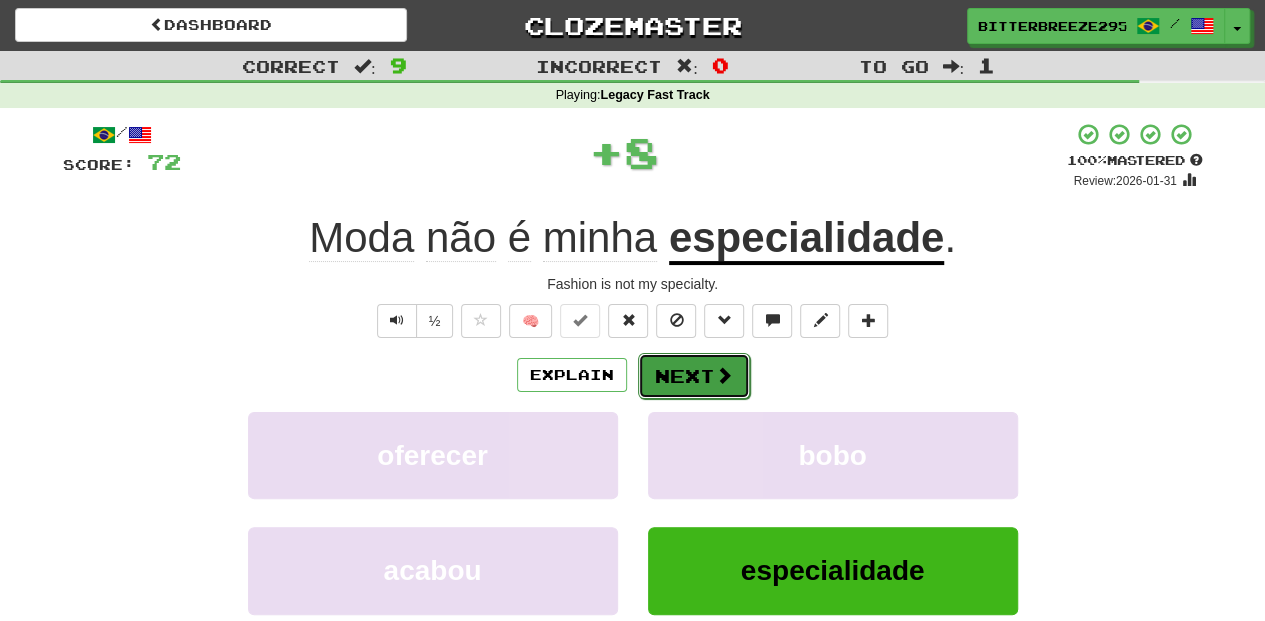 click on "Next" at bounding box center (694, 376) 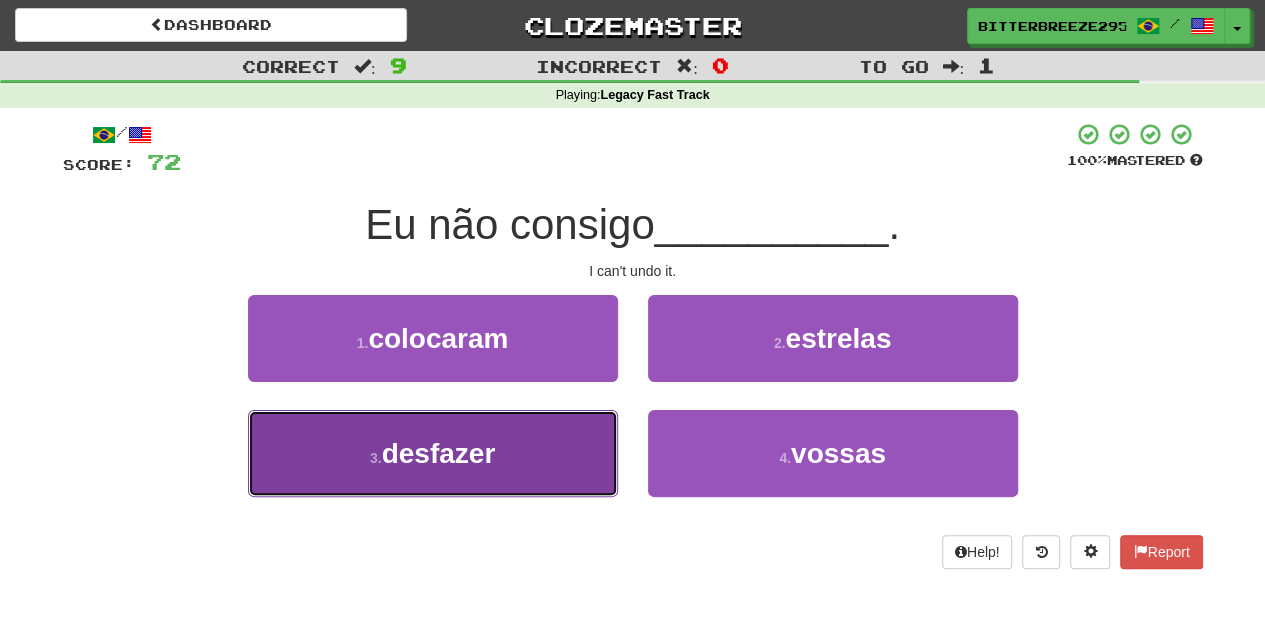 click on "3 .  desfazer" at bounding box center (433, 453) 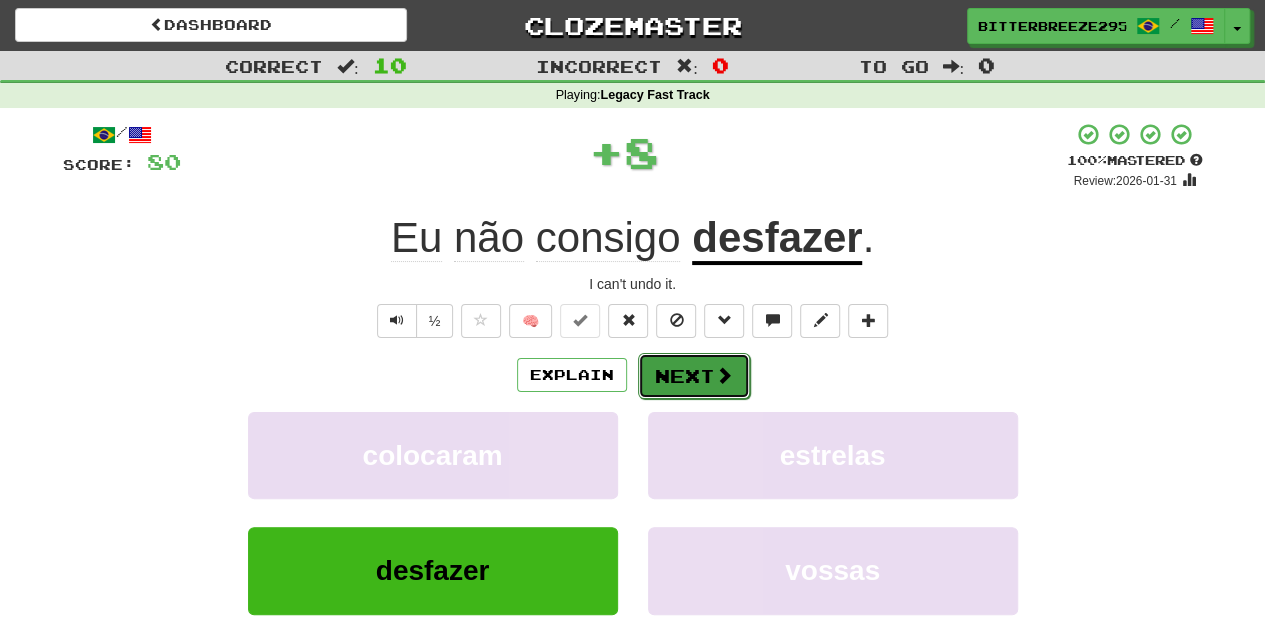 click on "Next" at bounding box center [694, 376] 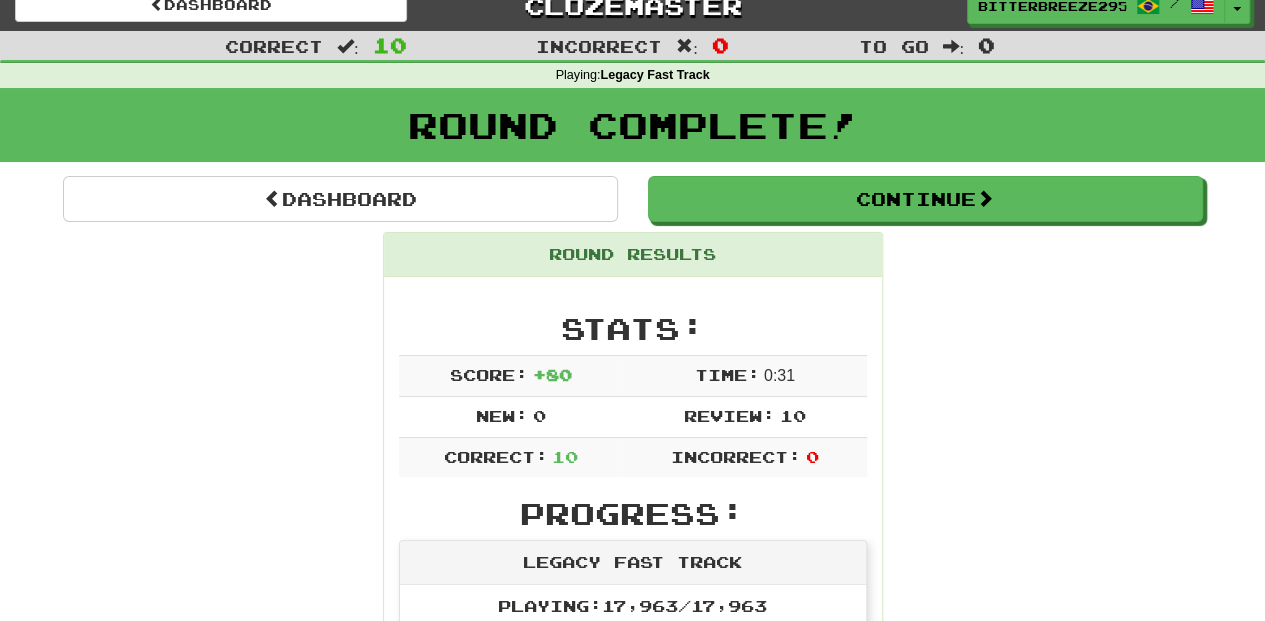 scroll, scrollTop: 0, scrollLeft: 0, axis: both 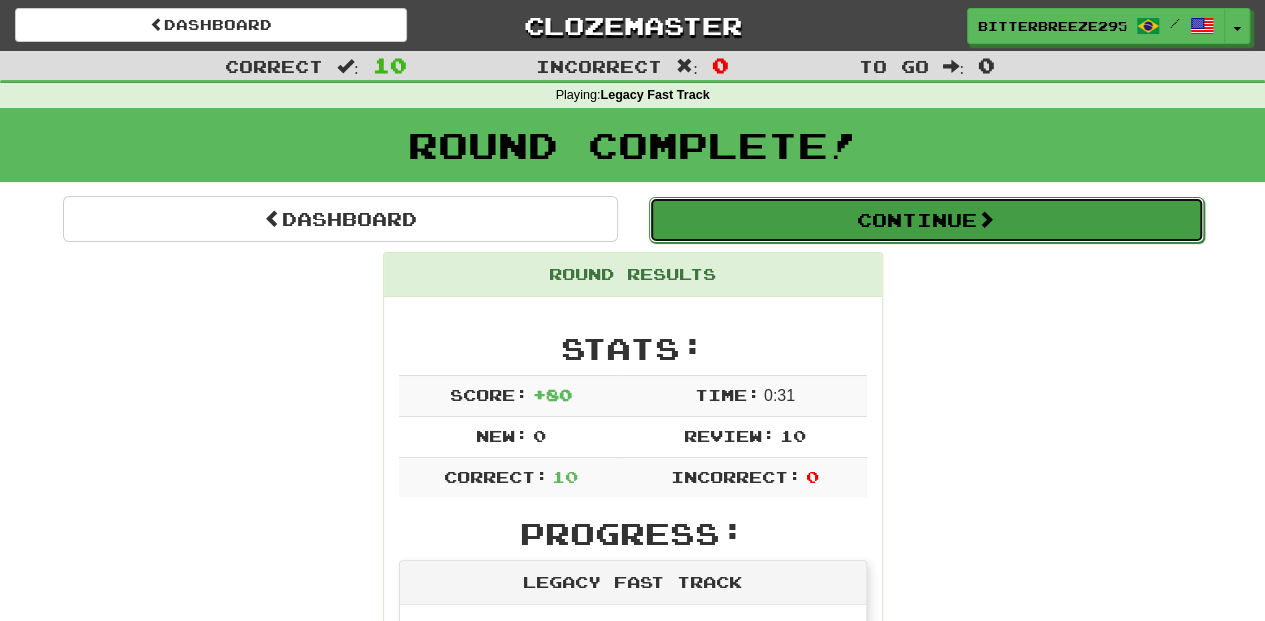click on "Continue" at bounding box center [926, 220] 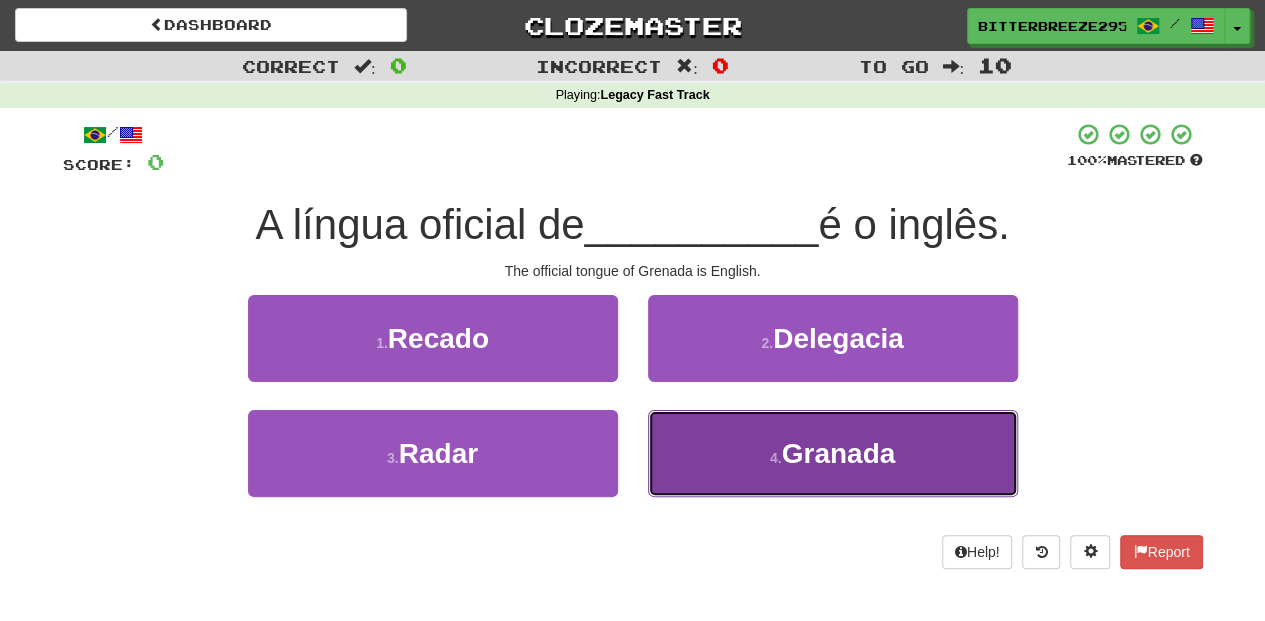 click on "4 .  Granada" at bounding box center [833, 453] 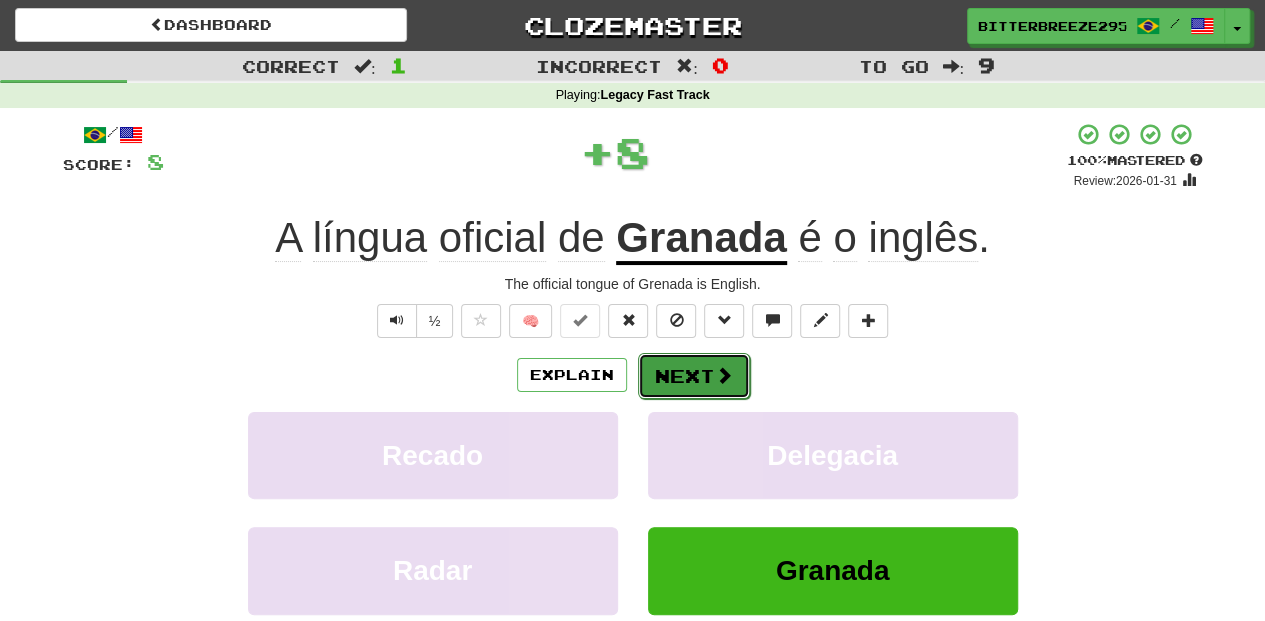 click on "Next" at bounding box center [694, 376] 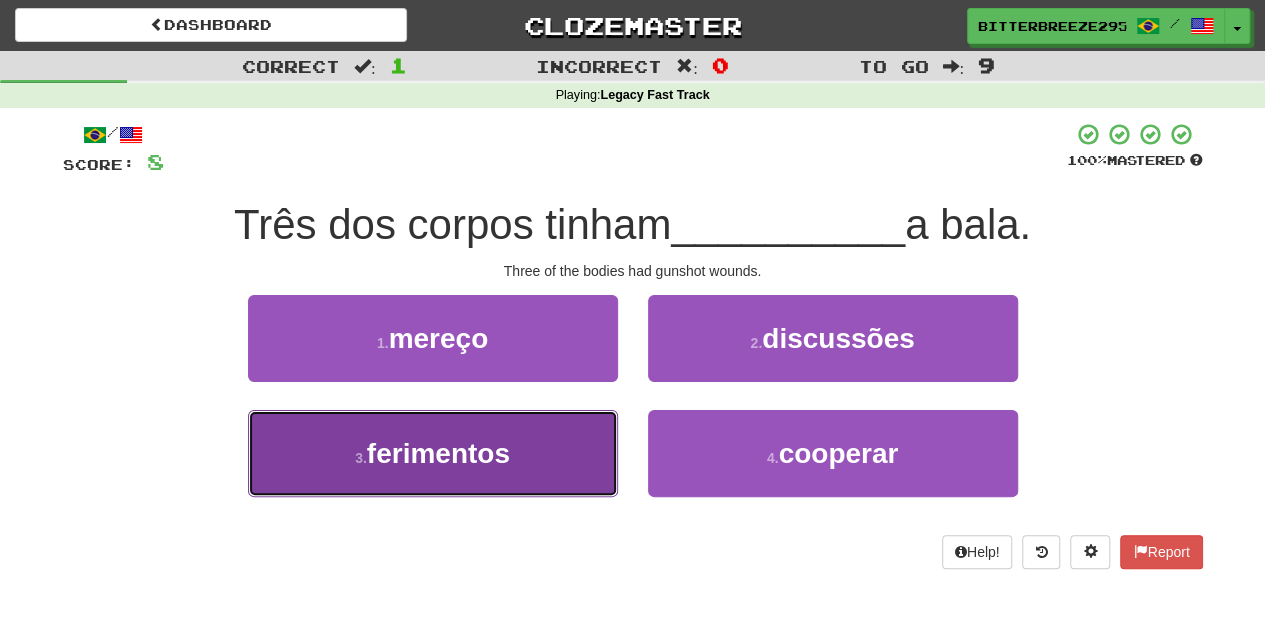 click on "3 .  ferimentos" at bounding box center (433, 453) 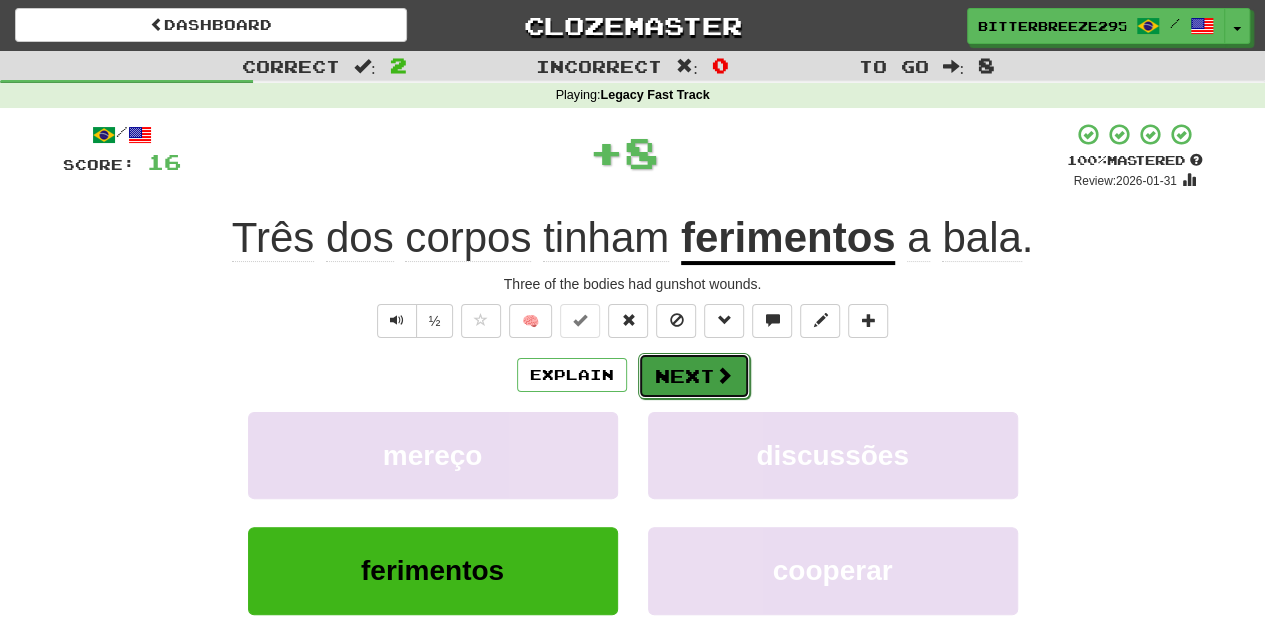 click on "Next" at bounding box center (694, 376) 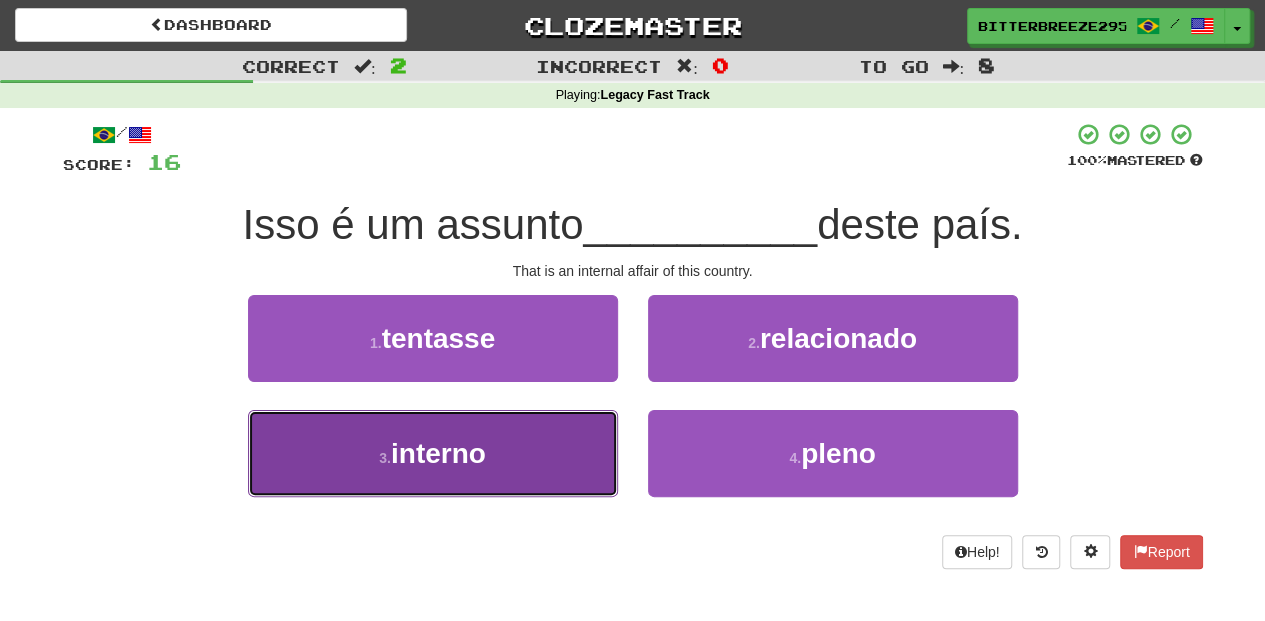 click on "3 .  interno" at bounding box center [433, 453] 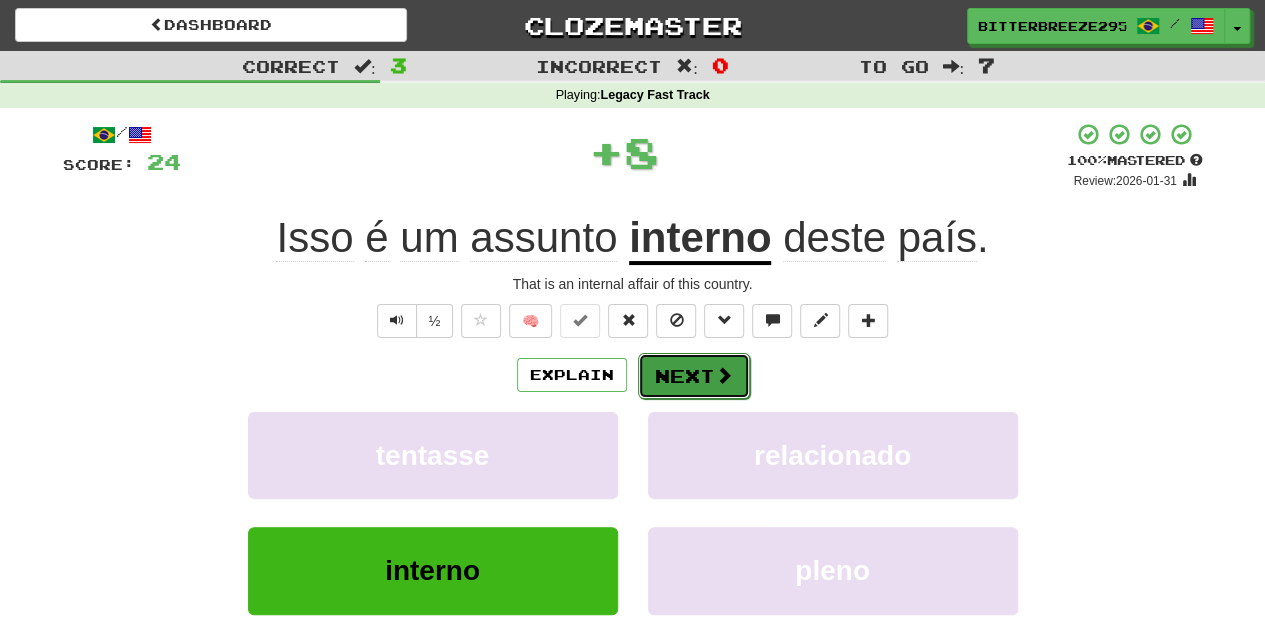 click on "Next" at bounding box center [694, 376] 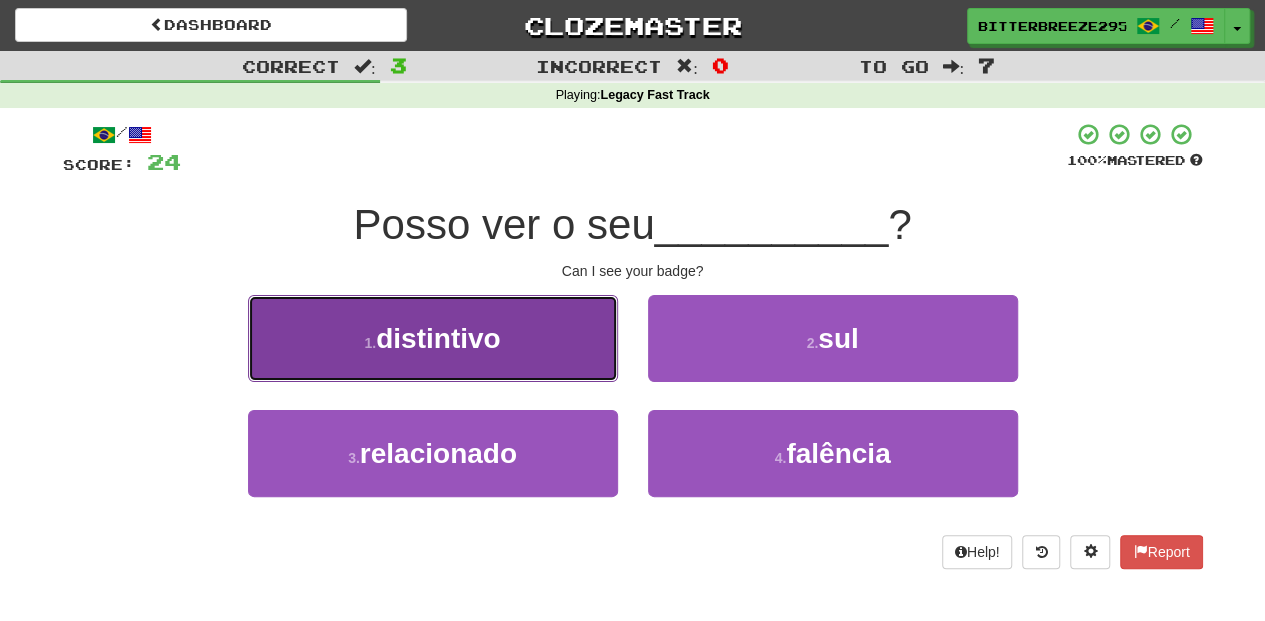click on "1 .  distintivo" at bounding box center [433, 338] 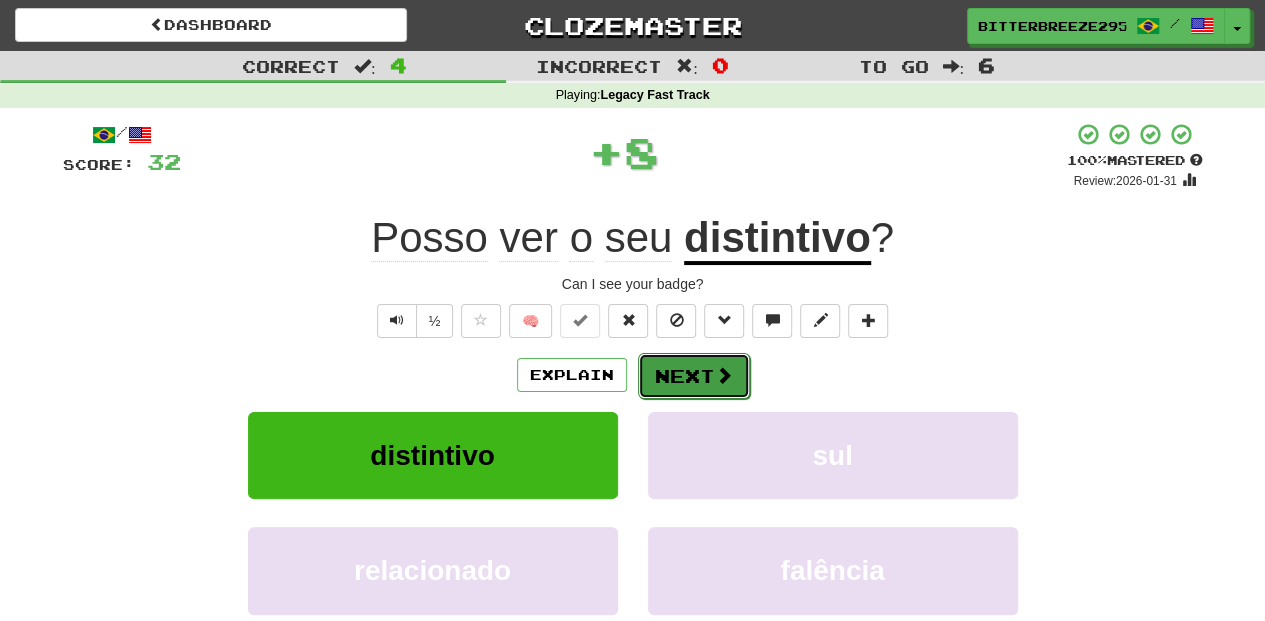 click on "Next" at bounding box center [694, 376] 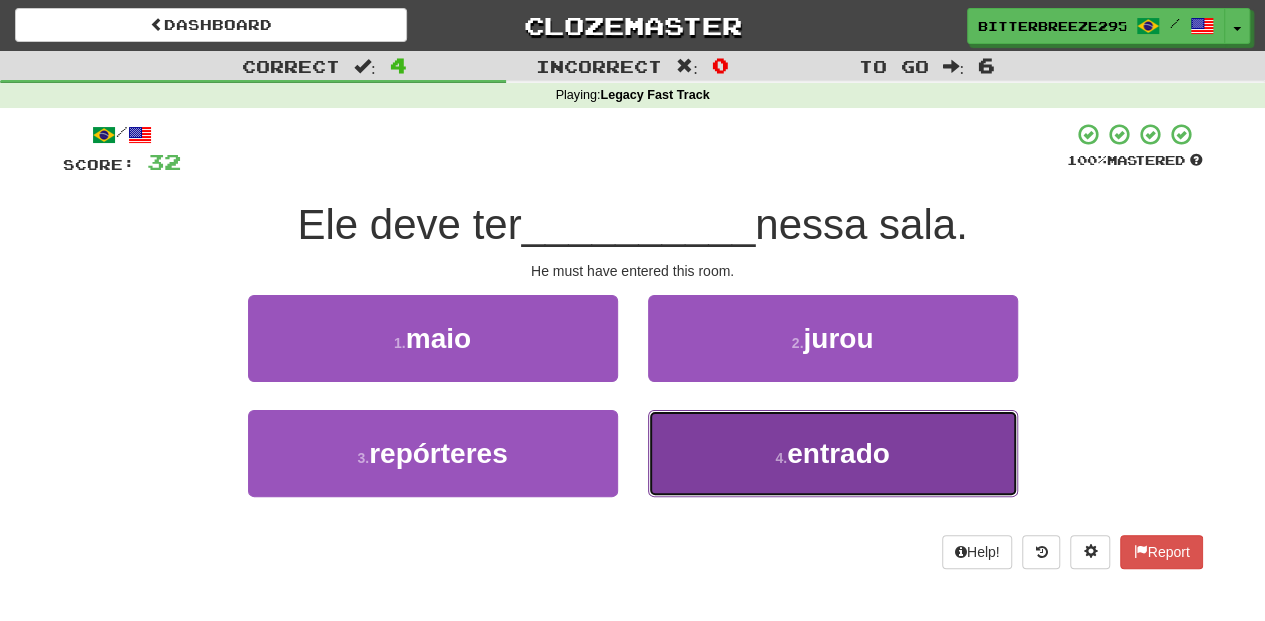 click on "4 .  entrado" at bounding box center (833, 453) 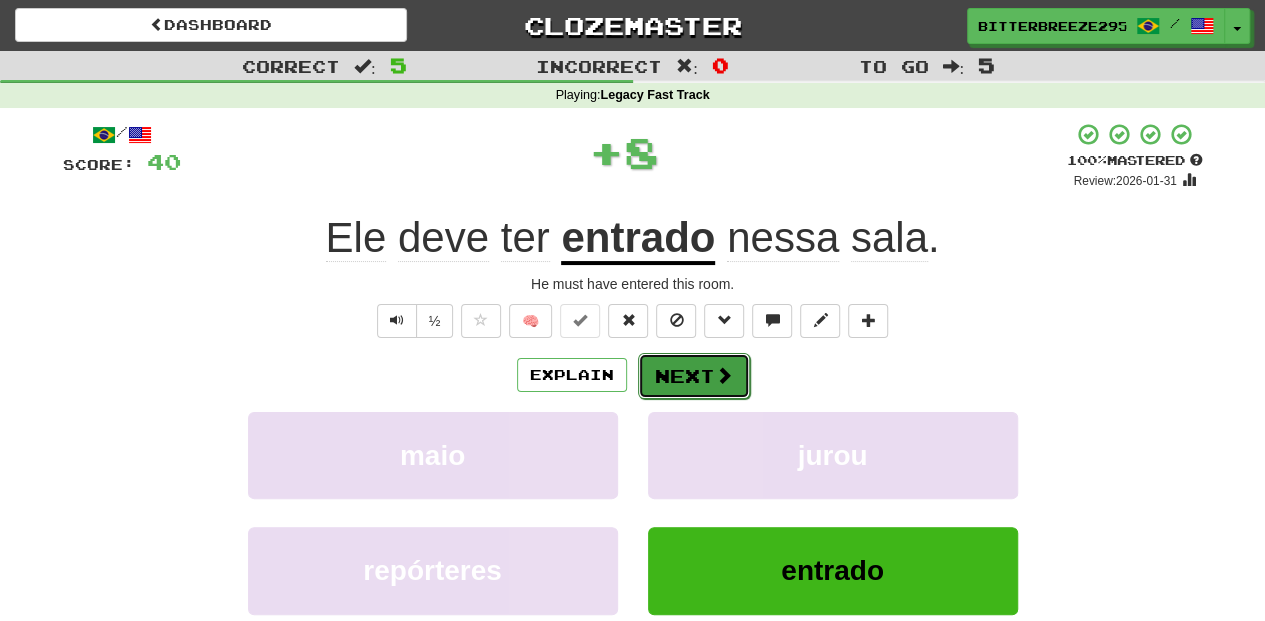 click on "Next" at bounding box center (694, 376) 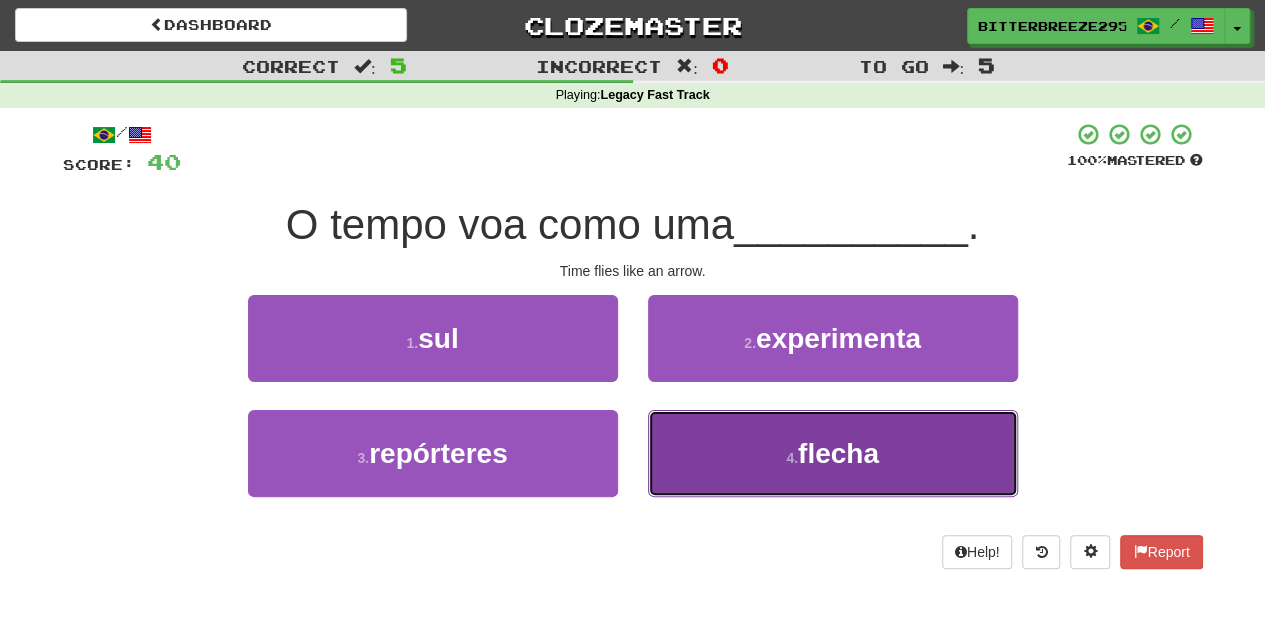 click on "4 .  flecha" at bounding box center (833, 453) 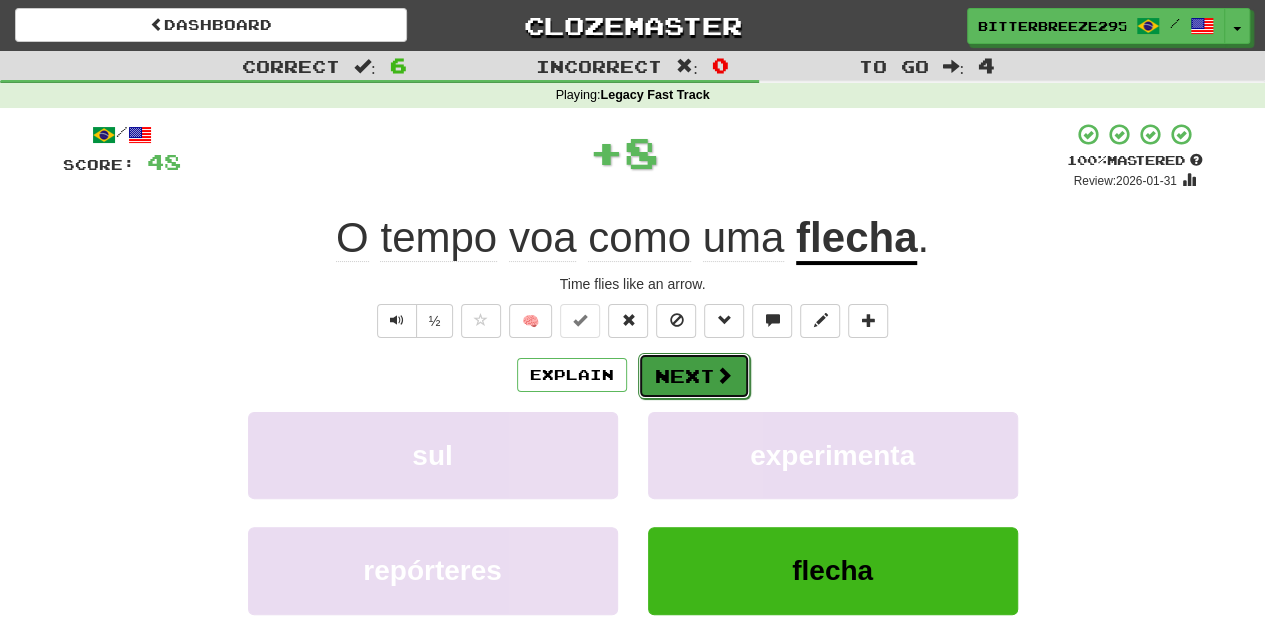 click on "Next" at bounding box center (694, 376) 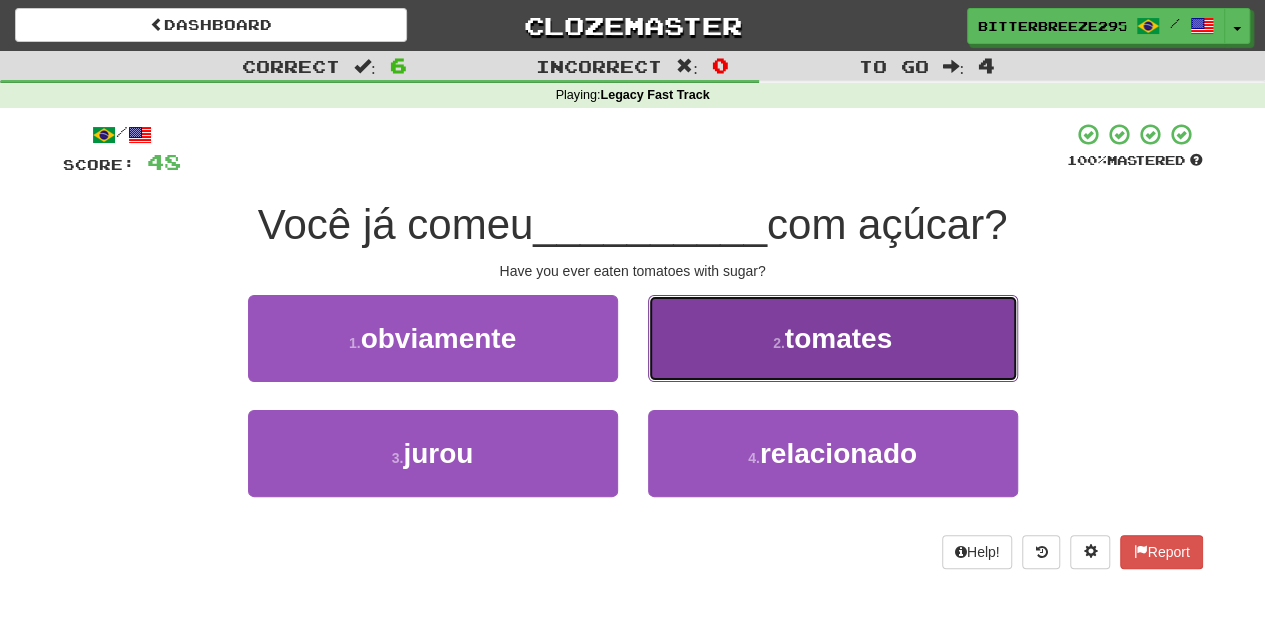 click on "2 .  tomates" at bounding box center [833, 338] 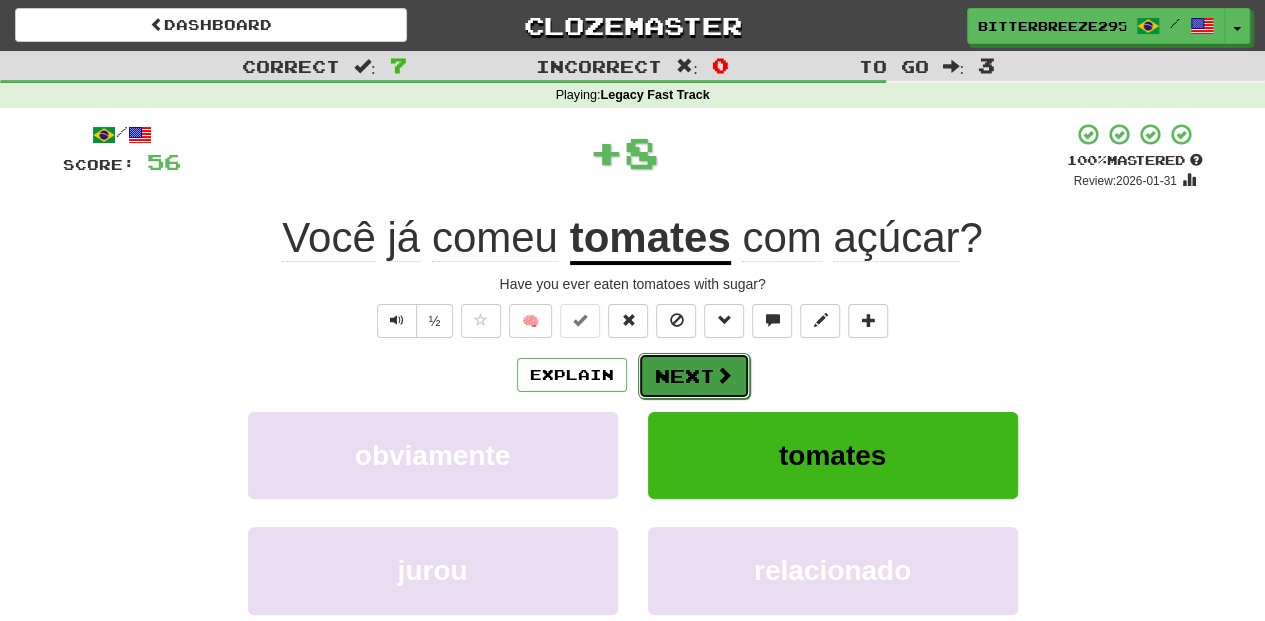 click on "Next" at bounding box center [694, 376] 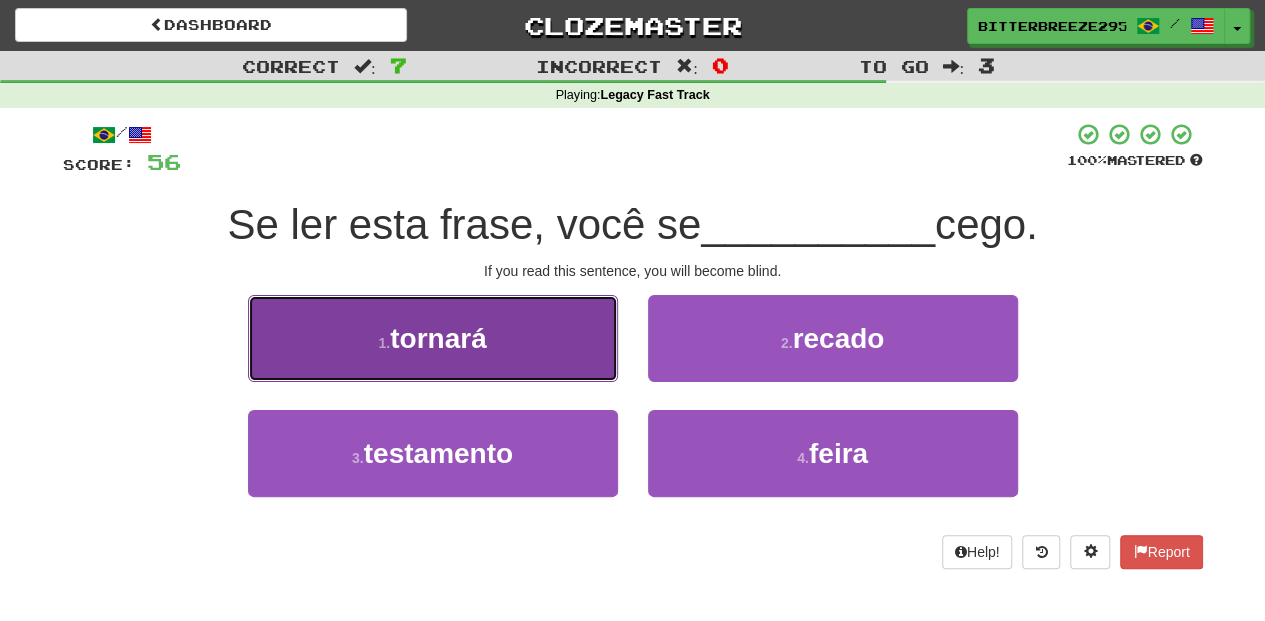 click on "1 .  tornará" at bounding box center [433, 338] 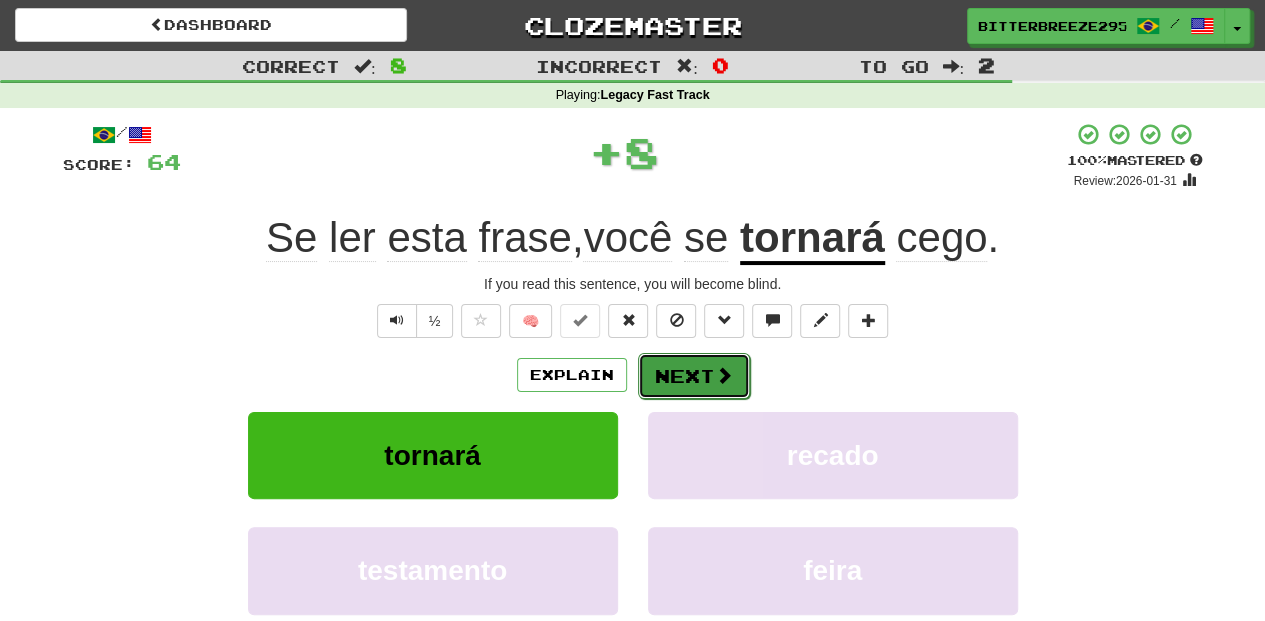 click on "Next" at bounding box center [694, 376] 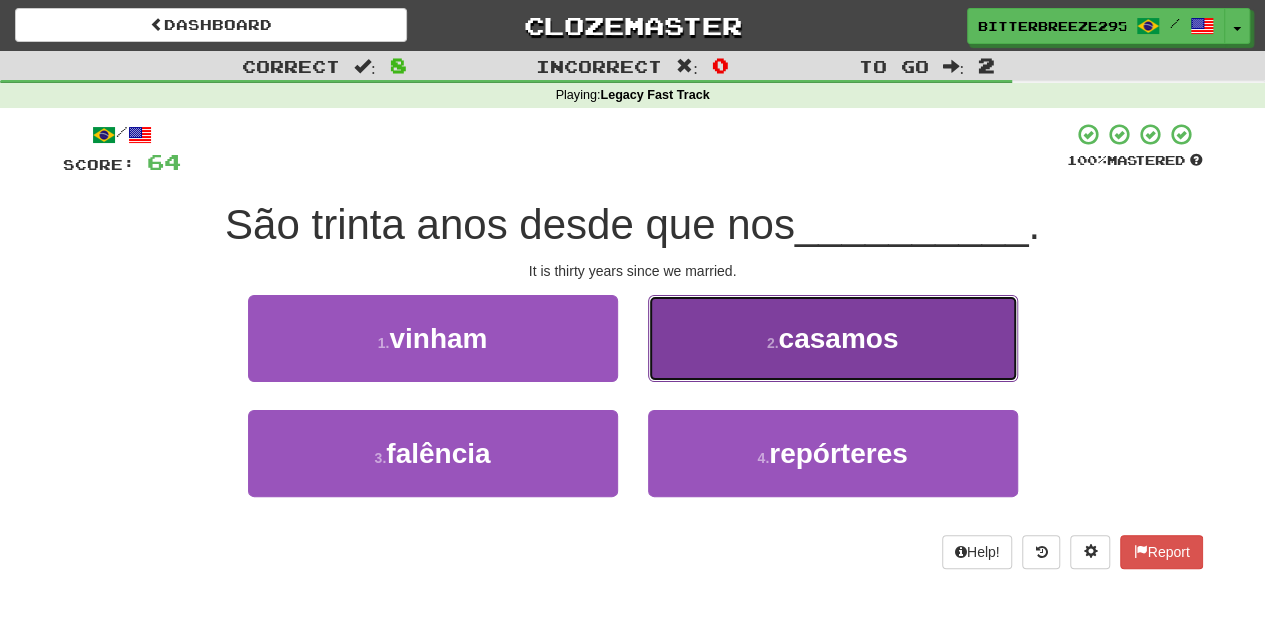 click on "2 .  casamos" at bounding box center [833, 338] 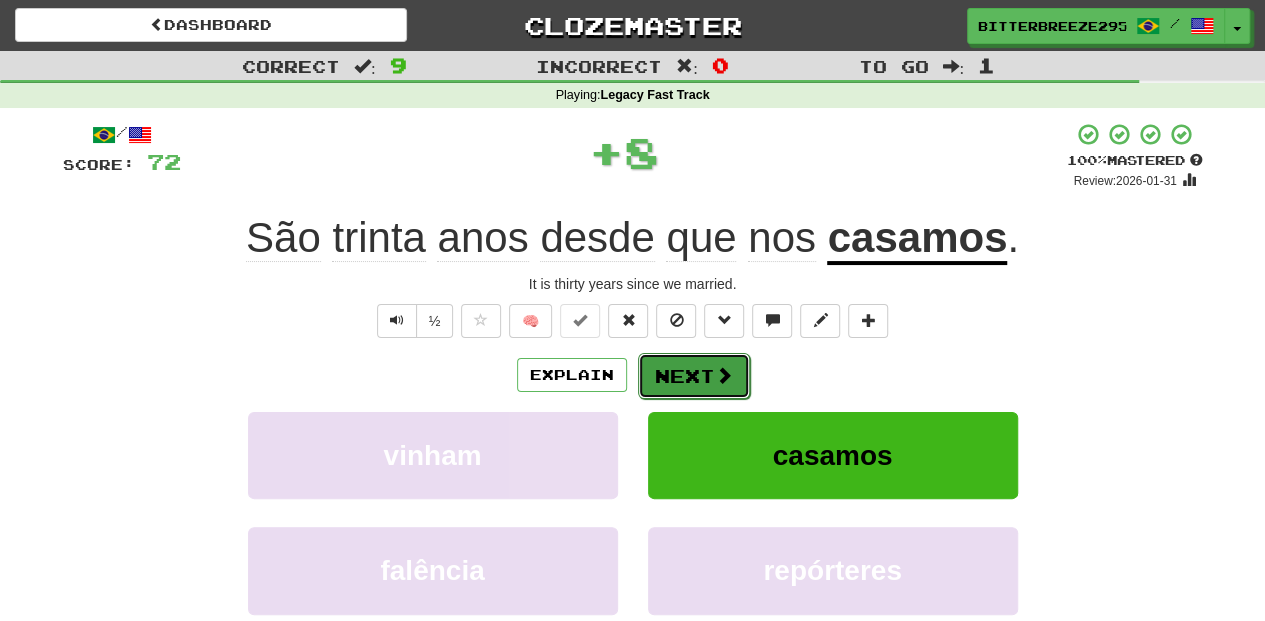 click on "Next" at bounding box center [694, 376] 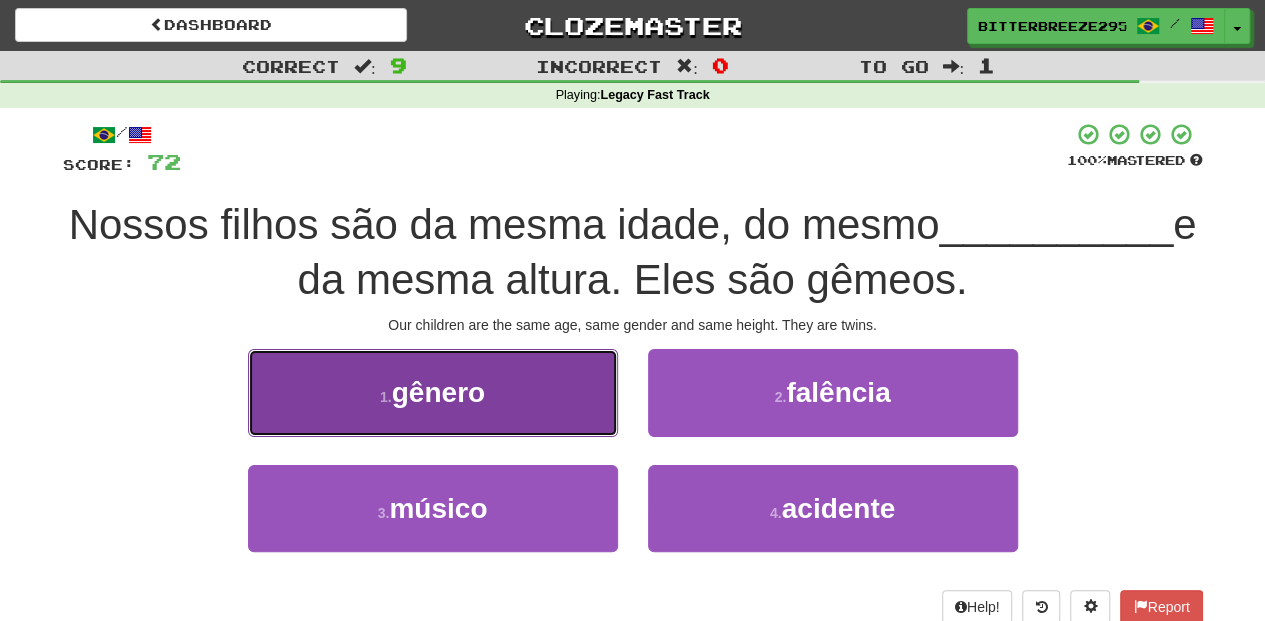 click on "1 .  gênero" at bounding box center (433, 392) 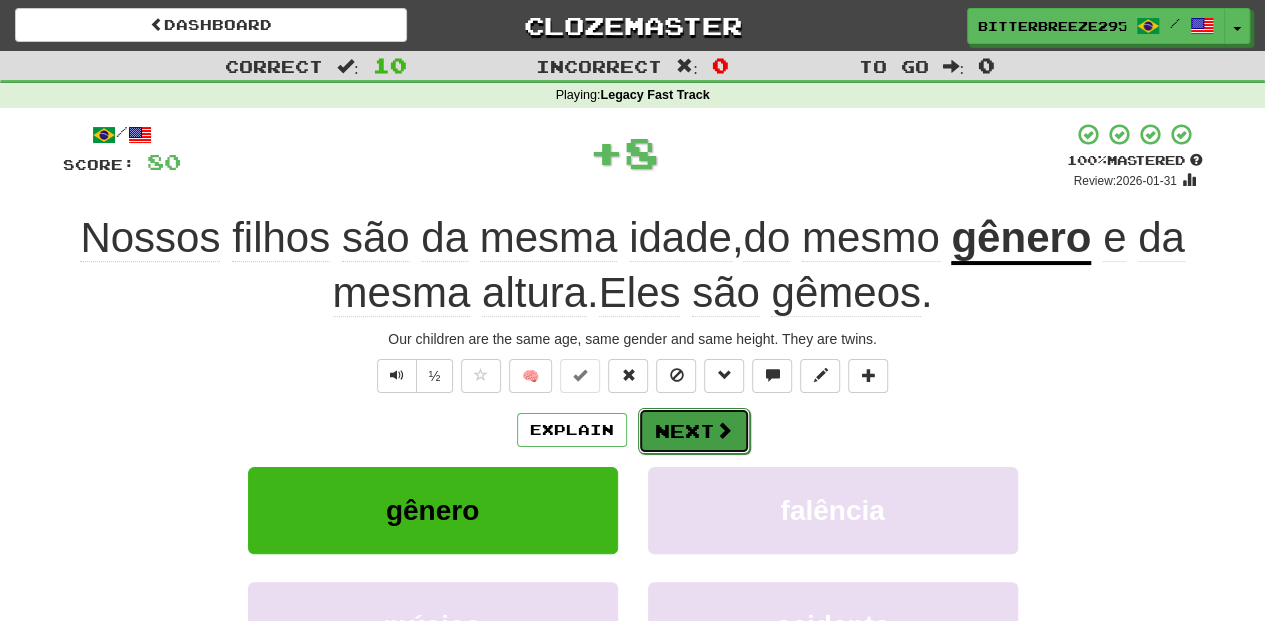 click on "Next" at bounding box center (694, 431) 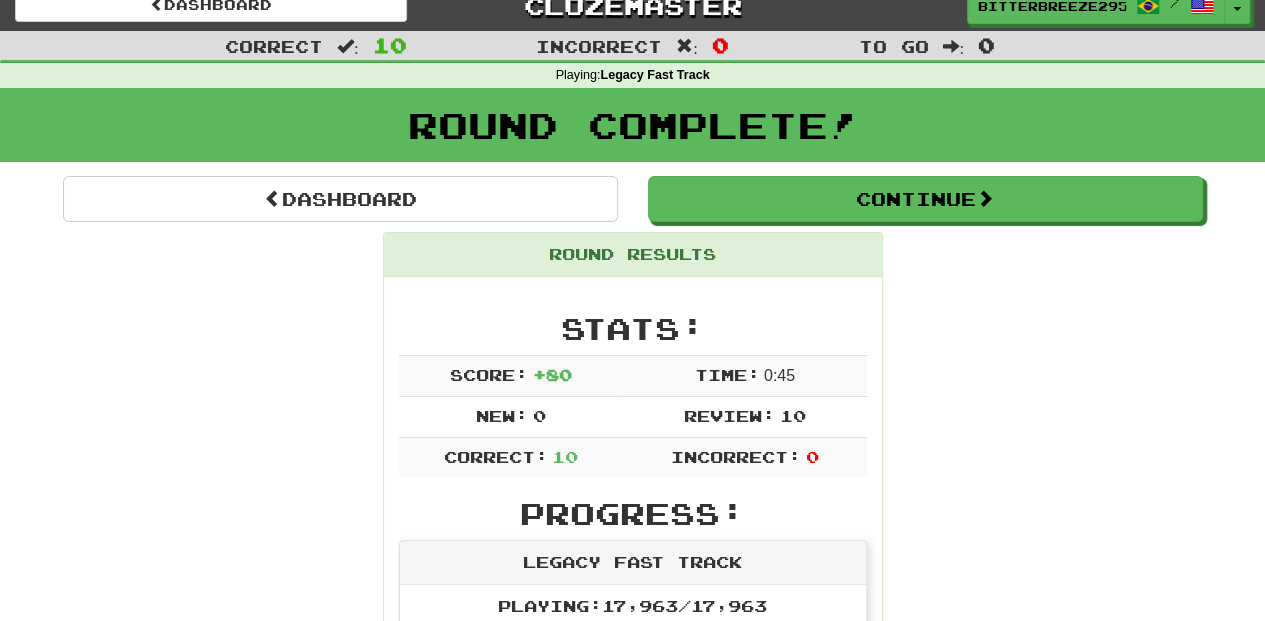 scroll, scrollTop: 0, scrollLeft: 0, axis: both 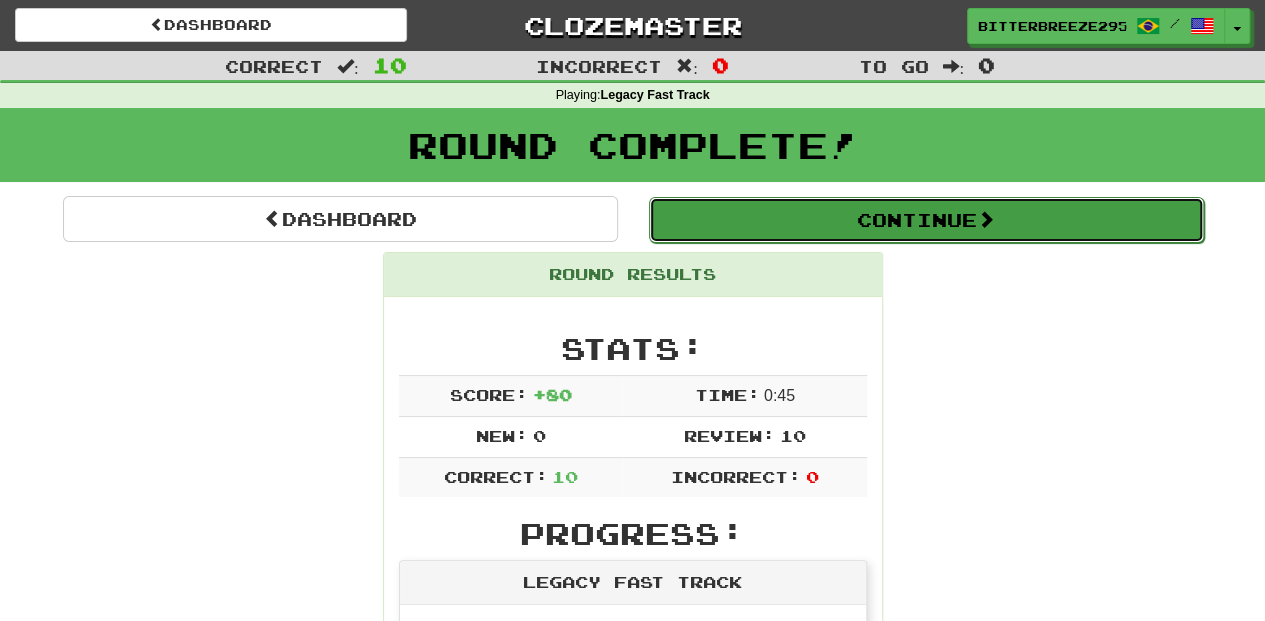 click on "Continue" at bounding box center (926, 220) 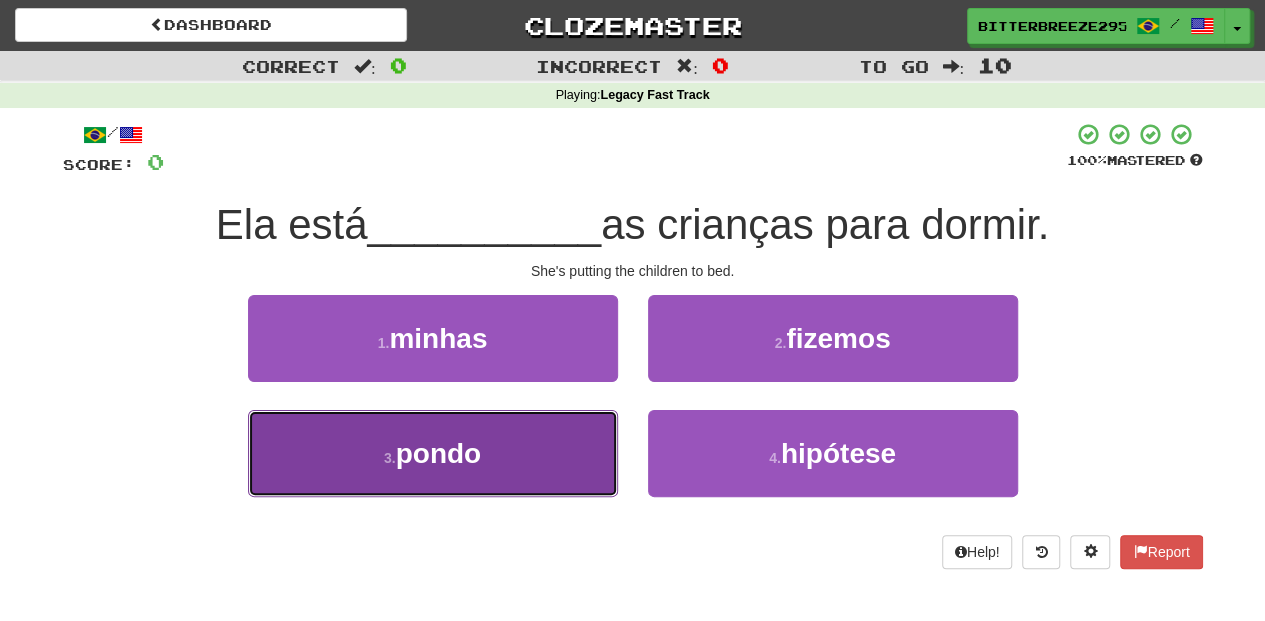 click on "3 .  pondo" at bounding box center [433, 453] 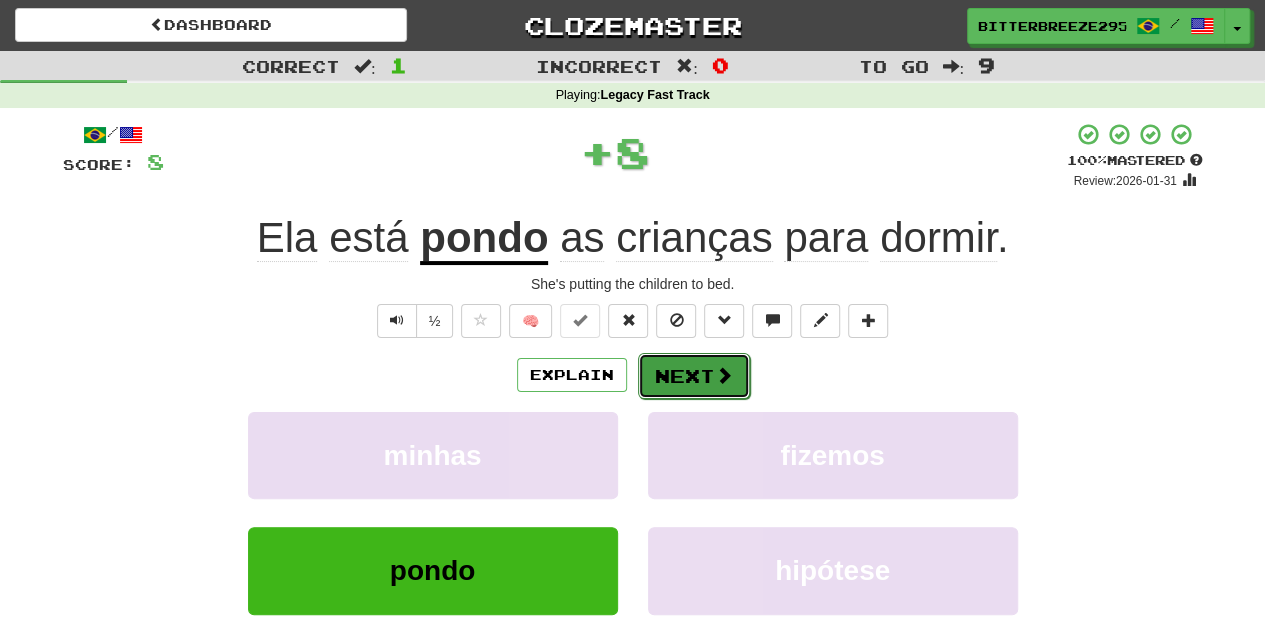 click on "Next" at bounding box center [694, 376] 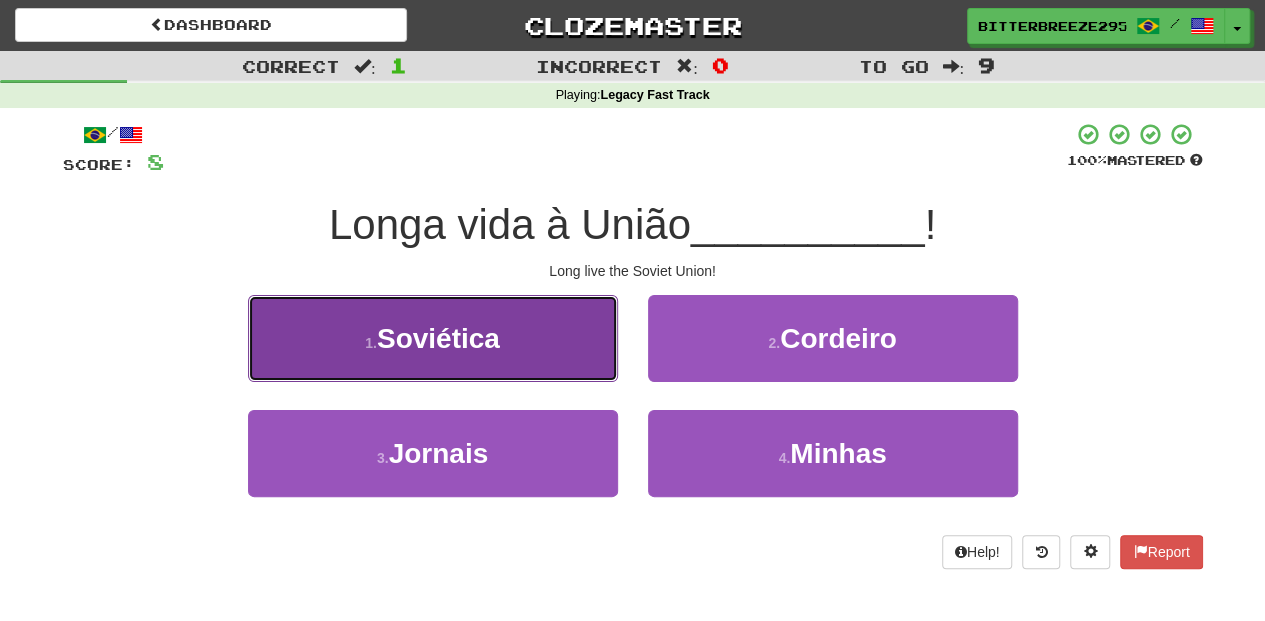click on "1 .  Soviética" at bounding box center (433, 338) 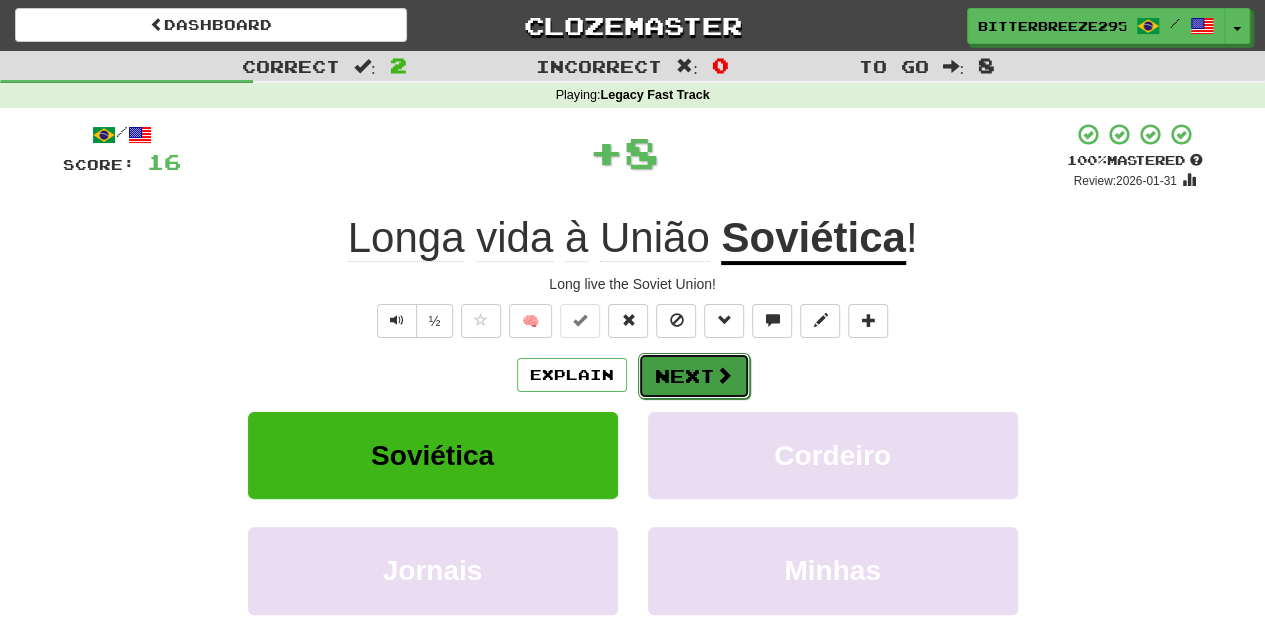 click on "Next" at bounding box center (694, 376) 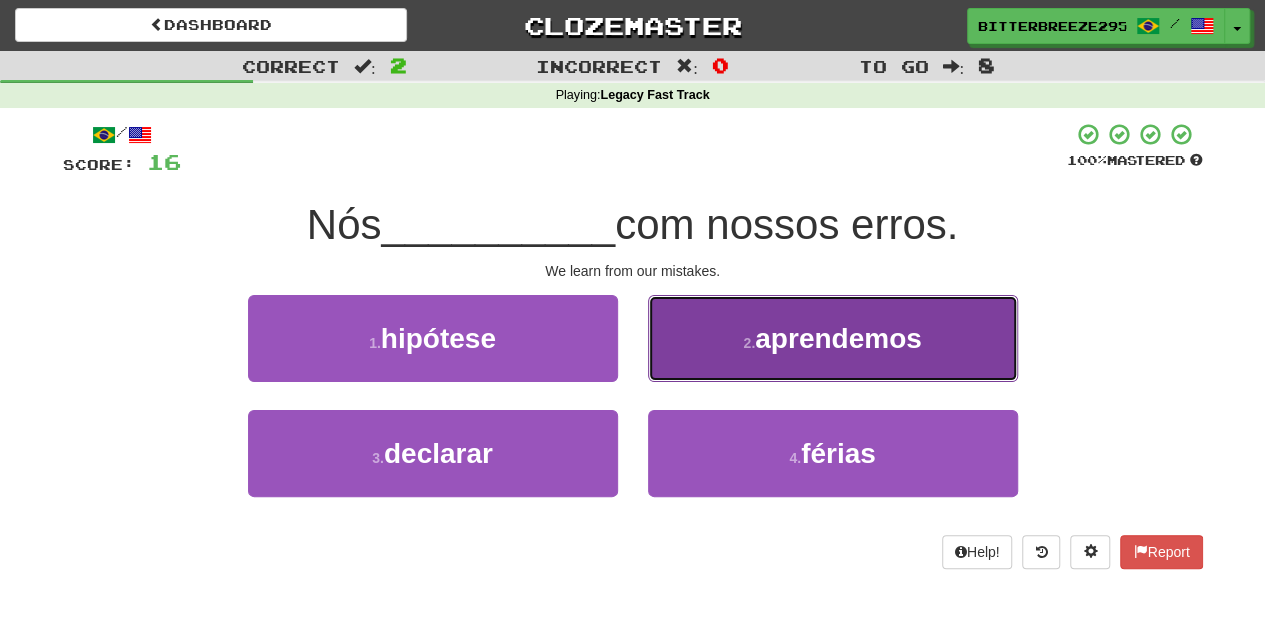 click on "2 .  aprendemos" at bounding box center [833, 338] 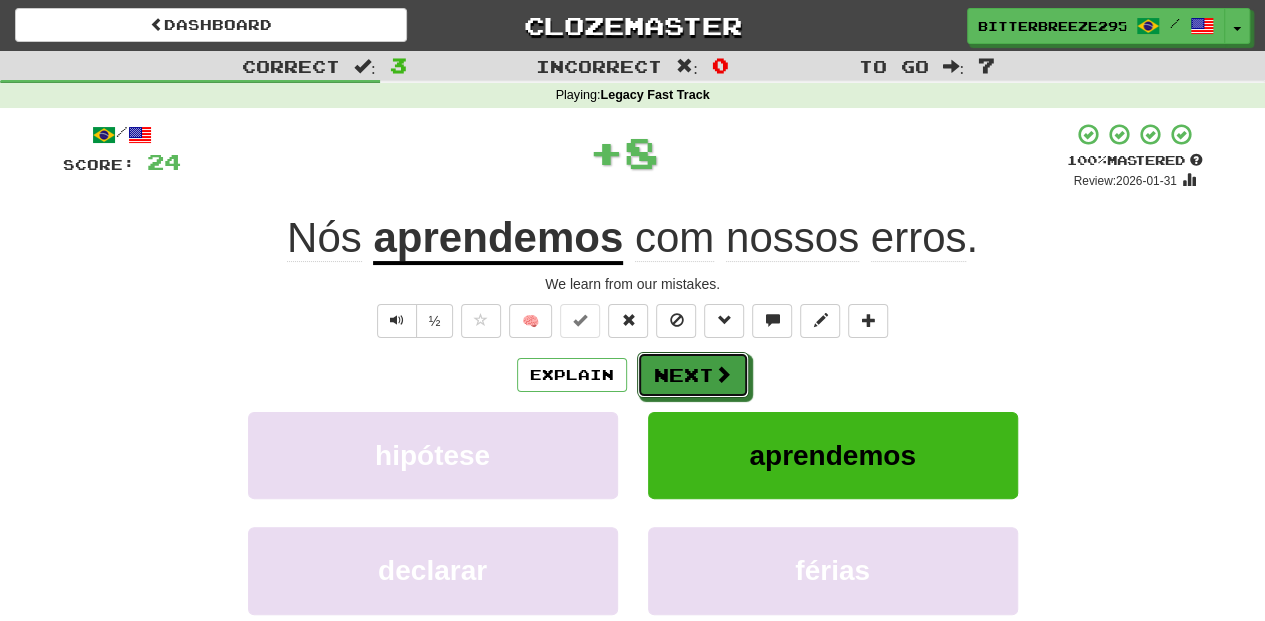 click on "Next" at bounding box center (693, 375) 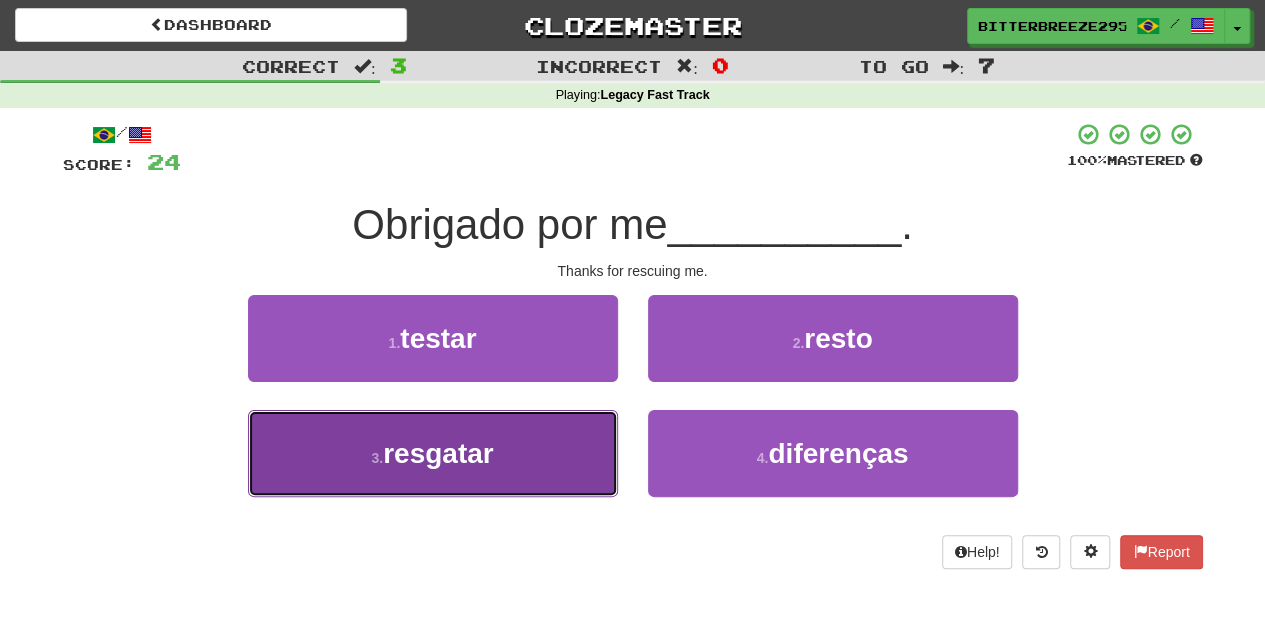 click on "3 .  resgatar" at bounding box center (433, 453) 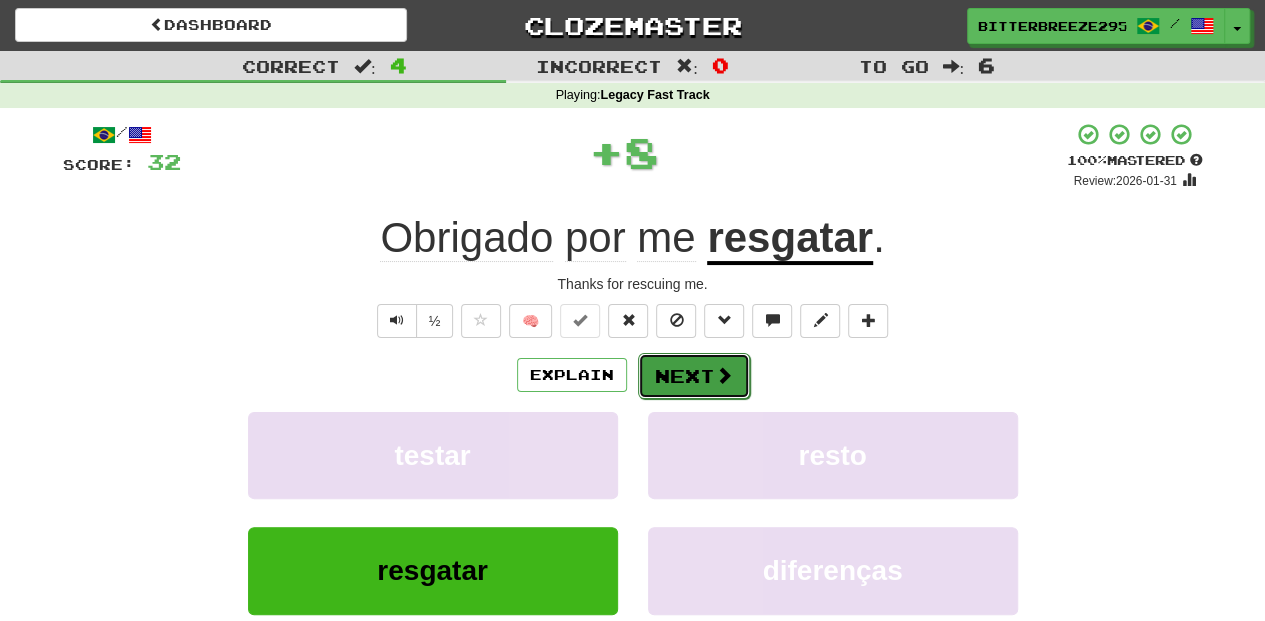 click on "Next" at bounding box center [694, 376] 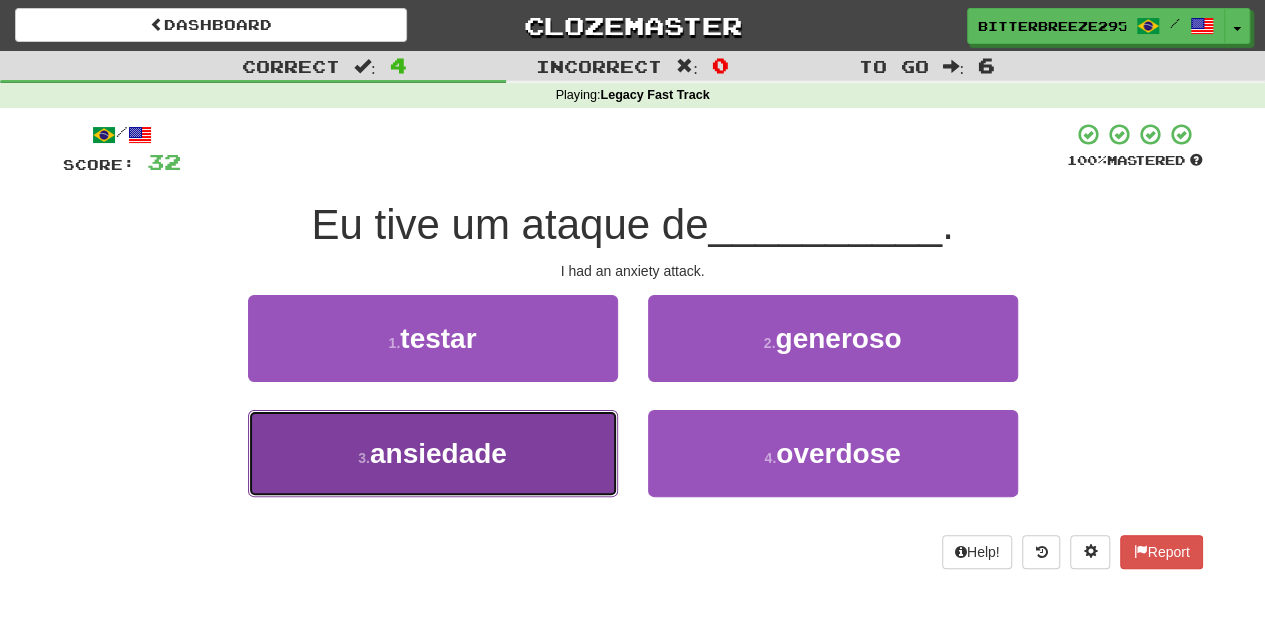 click on "3 .  ansiedade" at bounding box center (433, 453) 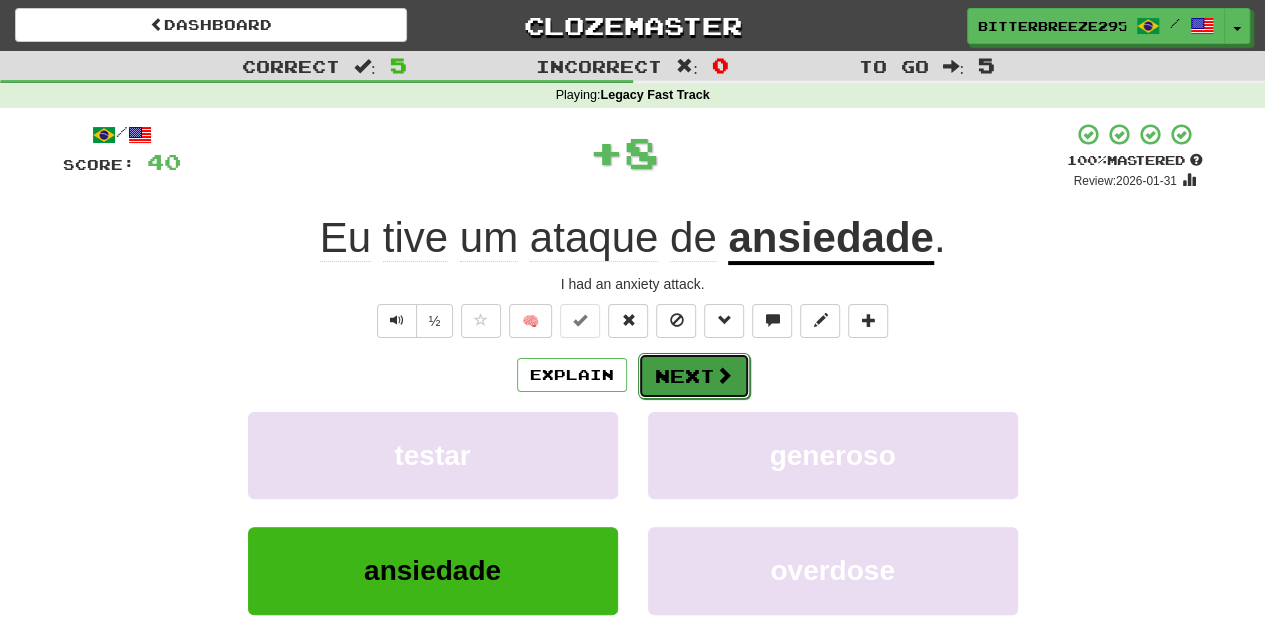 click on "Next" at bounding box center [694, 376] 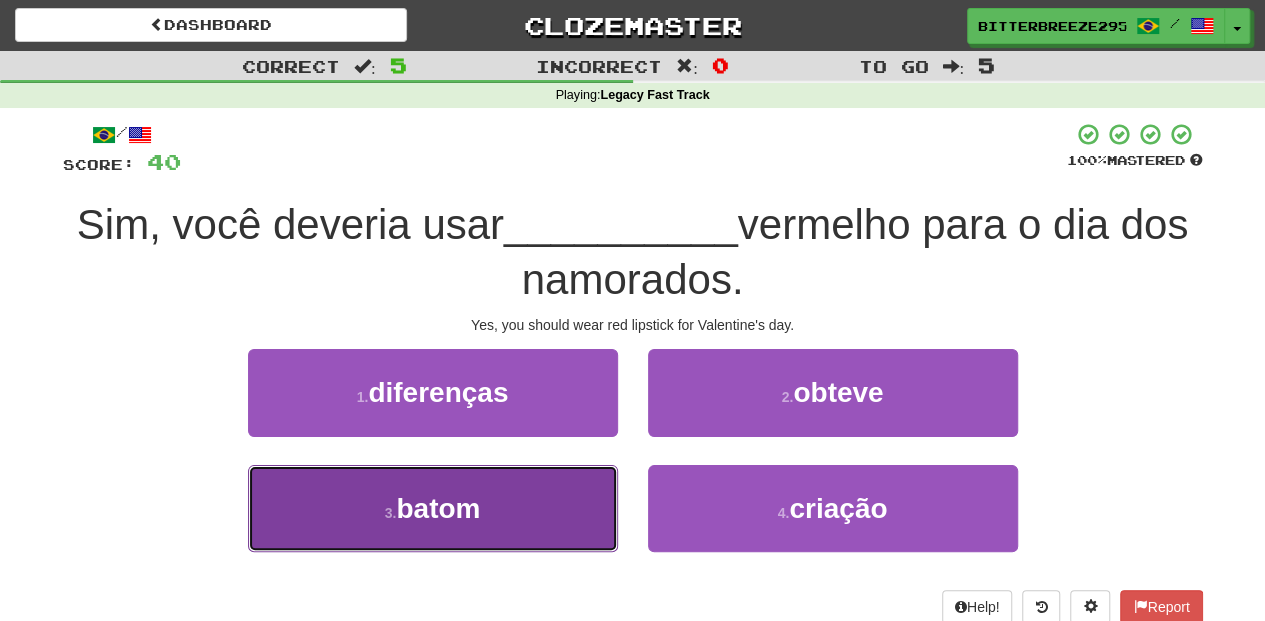 click on "3 .  batom" at bounding box center [433, 508] 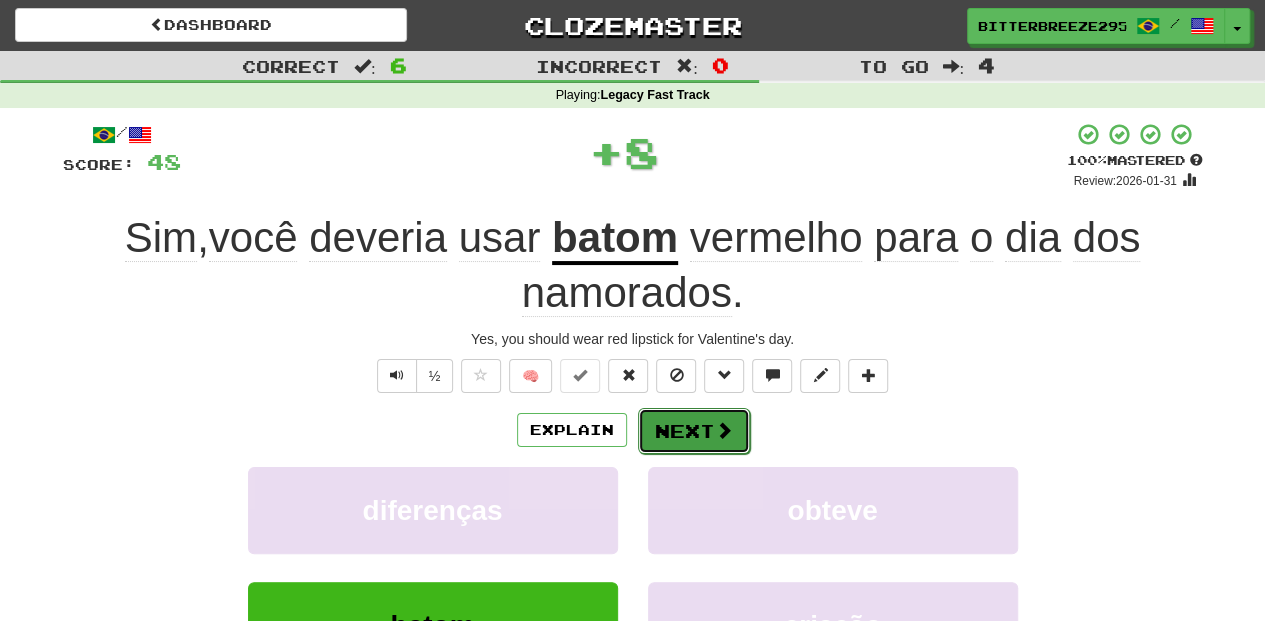 click on "Next" at bounding box center (694, 431) 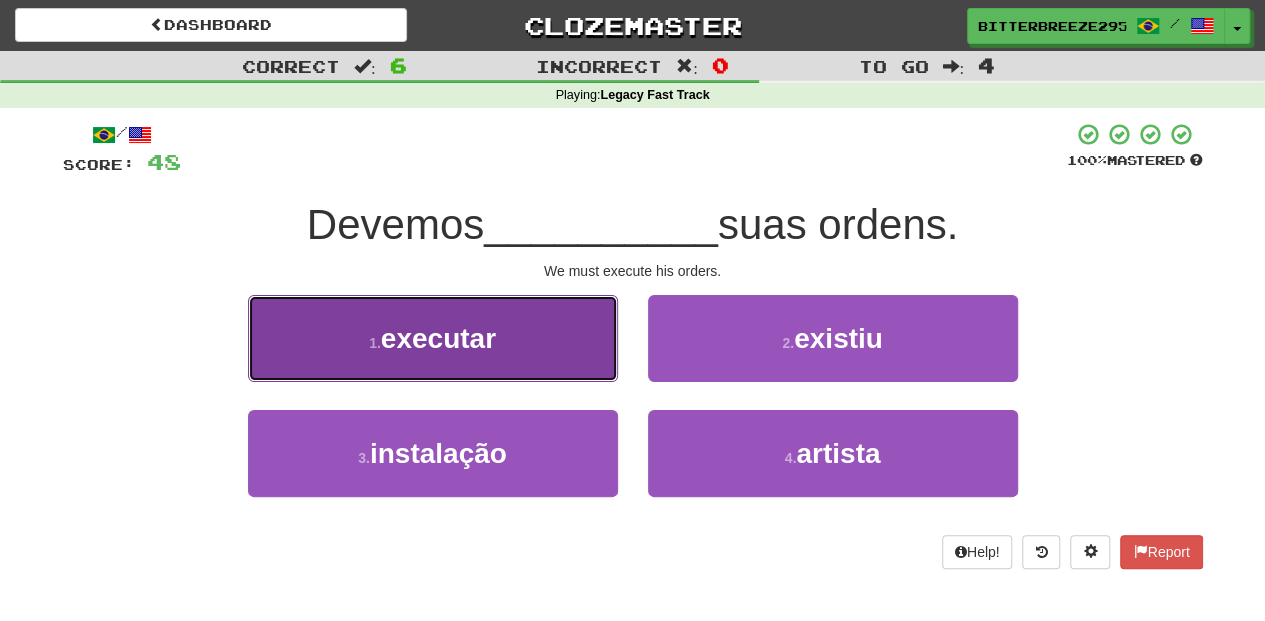 click on "1 .  executar" at bounding box center [433, 338] 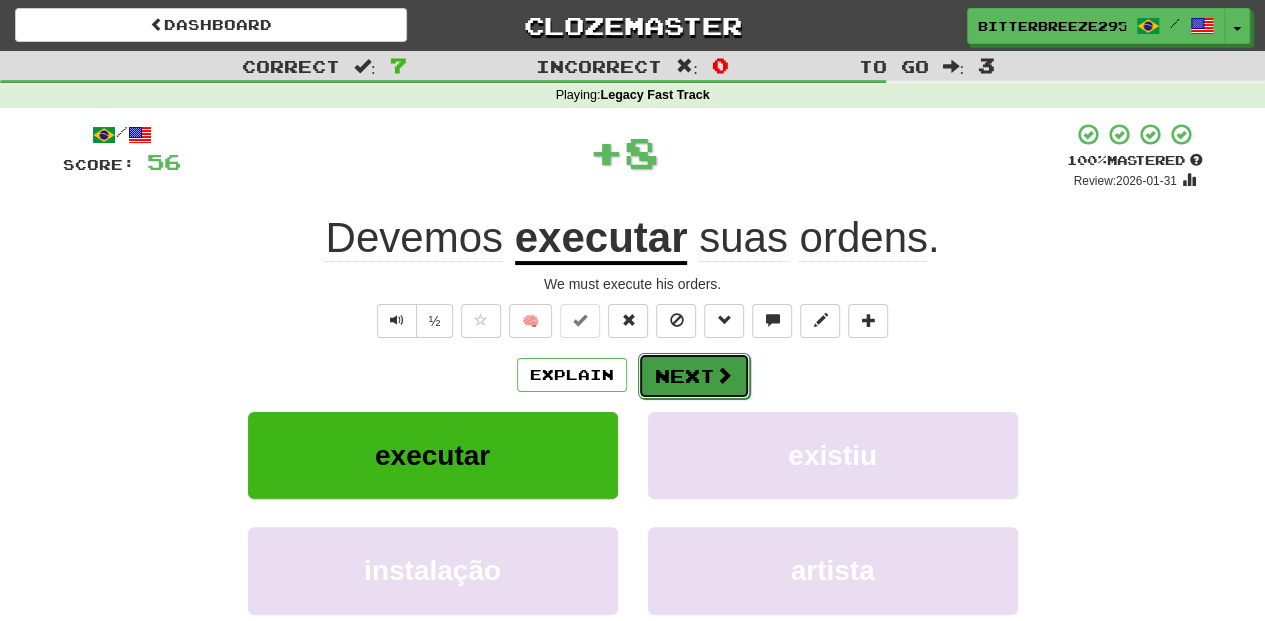 click on "Next" at bounding box center [694, 376] 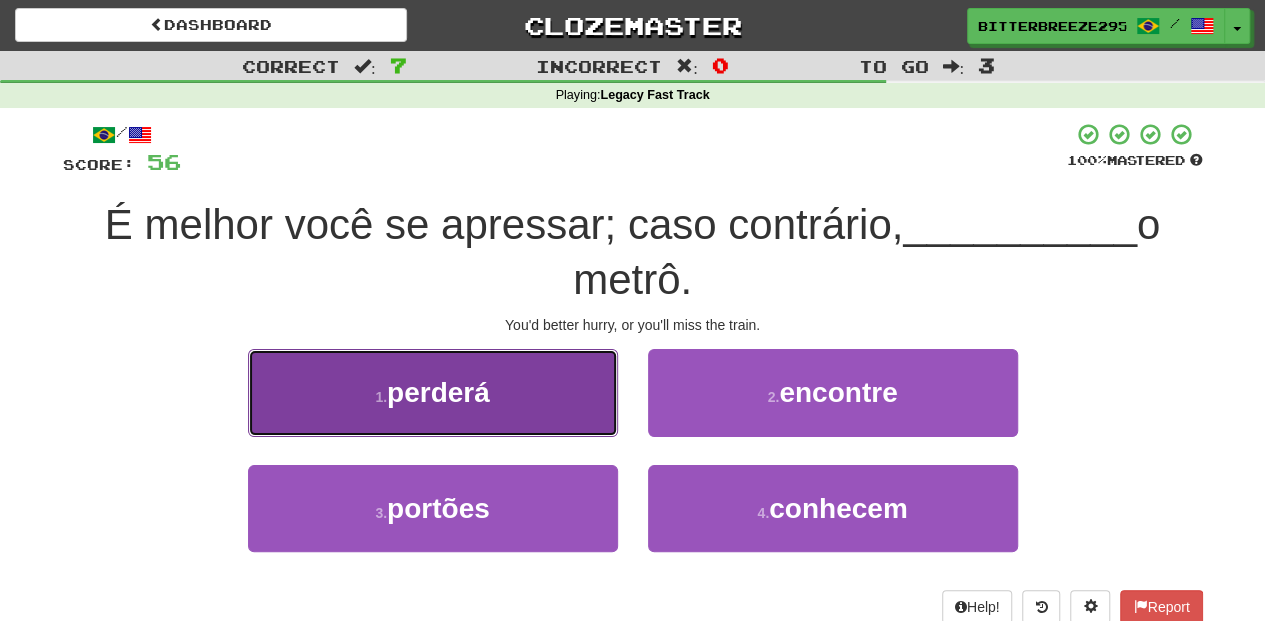 click on "1 .  perderá" at bounding box center [433, 392] 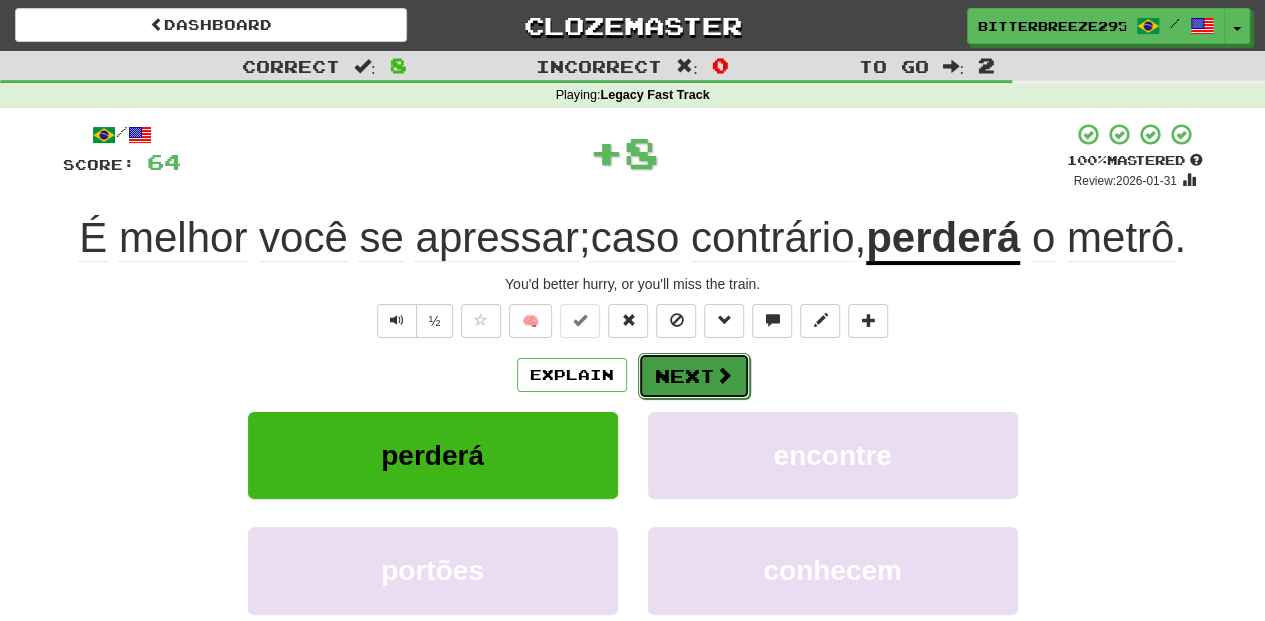 click on "Next" at bounding box center [694, 376] 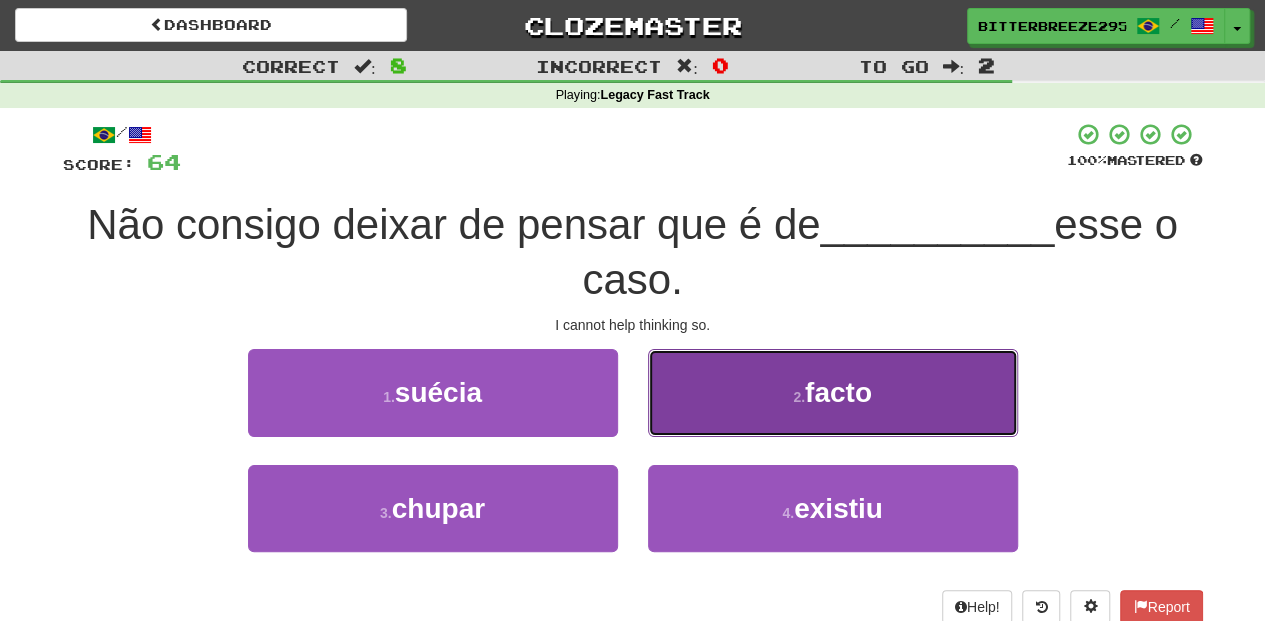 click on "2 .  facto" at bounding box center (833, 392) 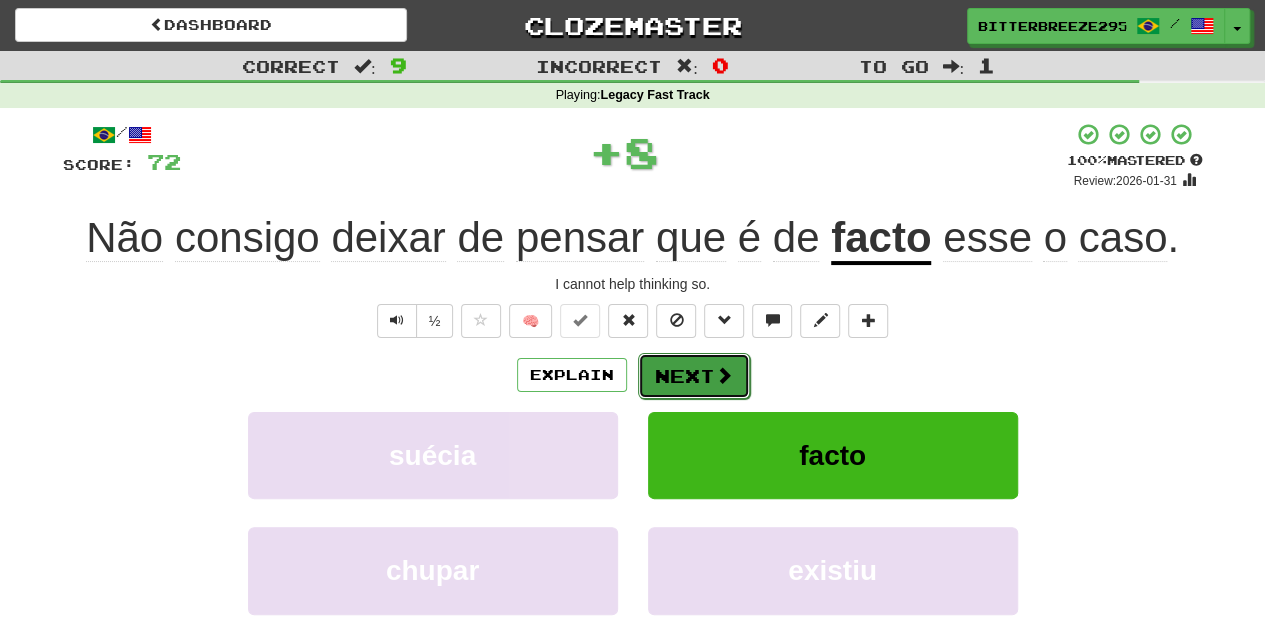 click on "Next" at bounding box center (694, 376) 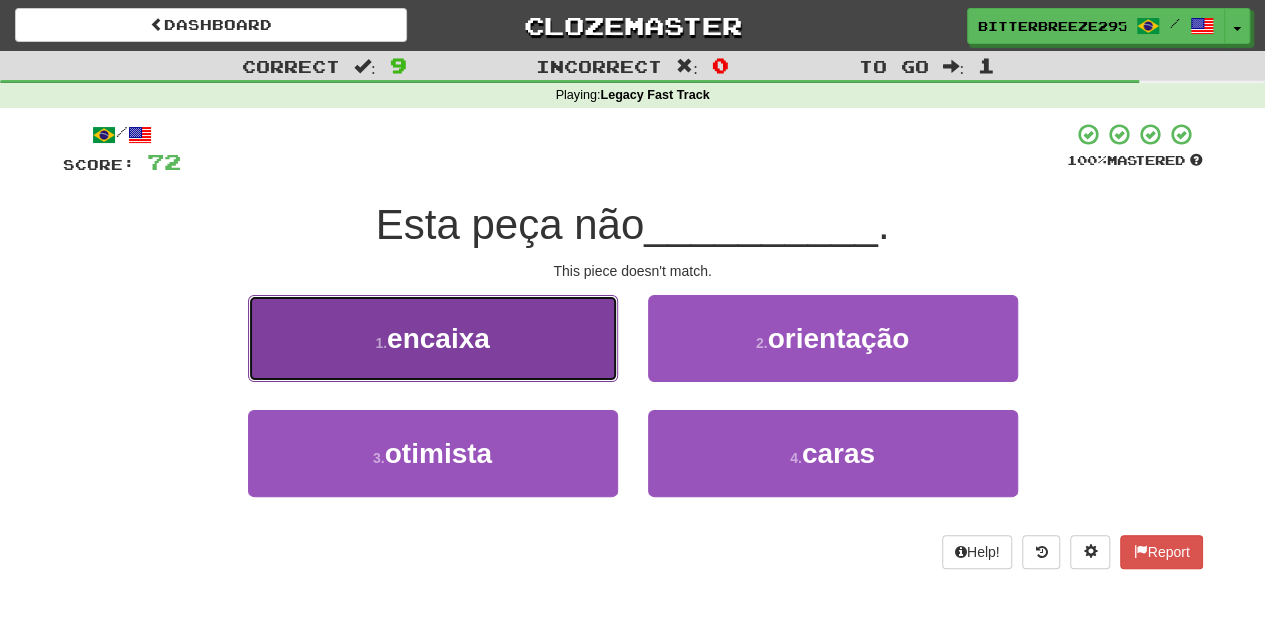 click on "1 .  encaixa" at bounding box center [433, 338] 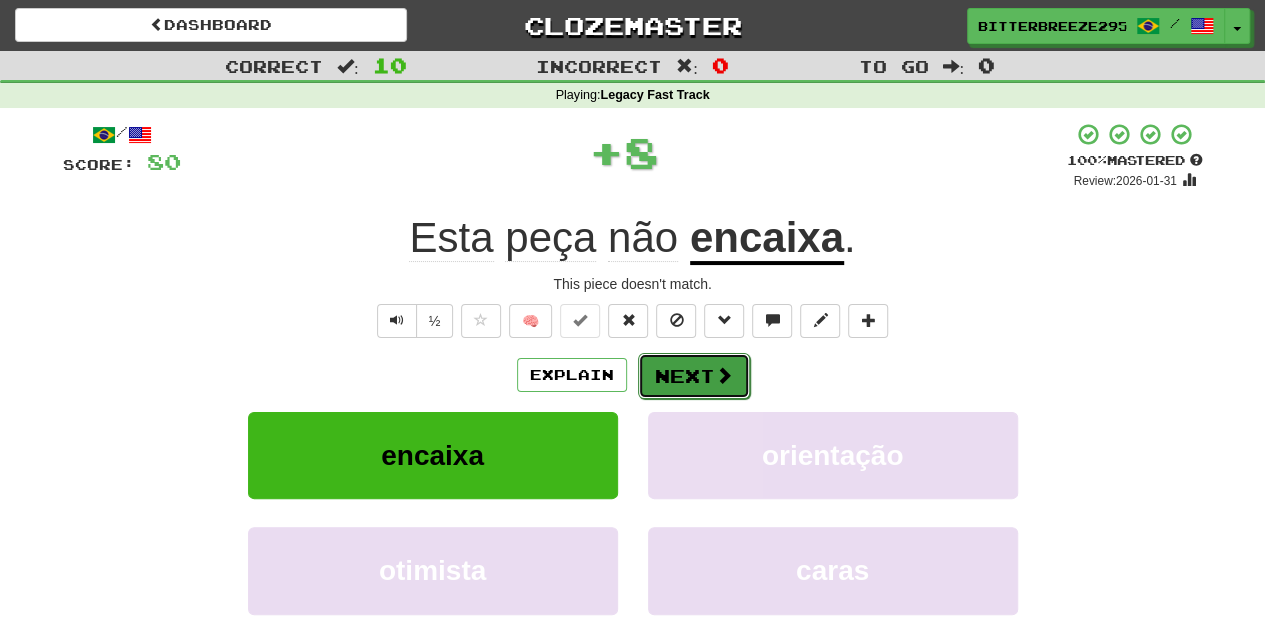click on "Next" at bounding box center [694, 376] 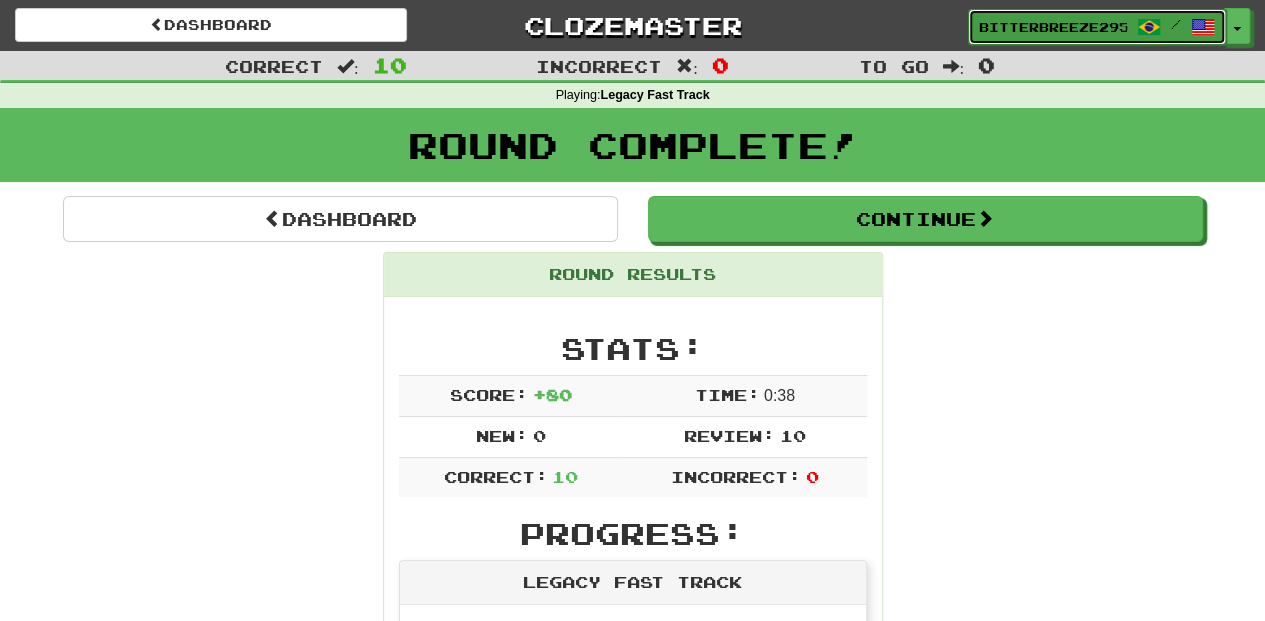 click on "BitterBreeze2956" at bounding box center [1053, 27] 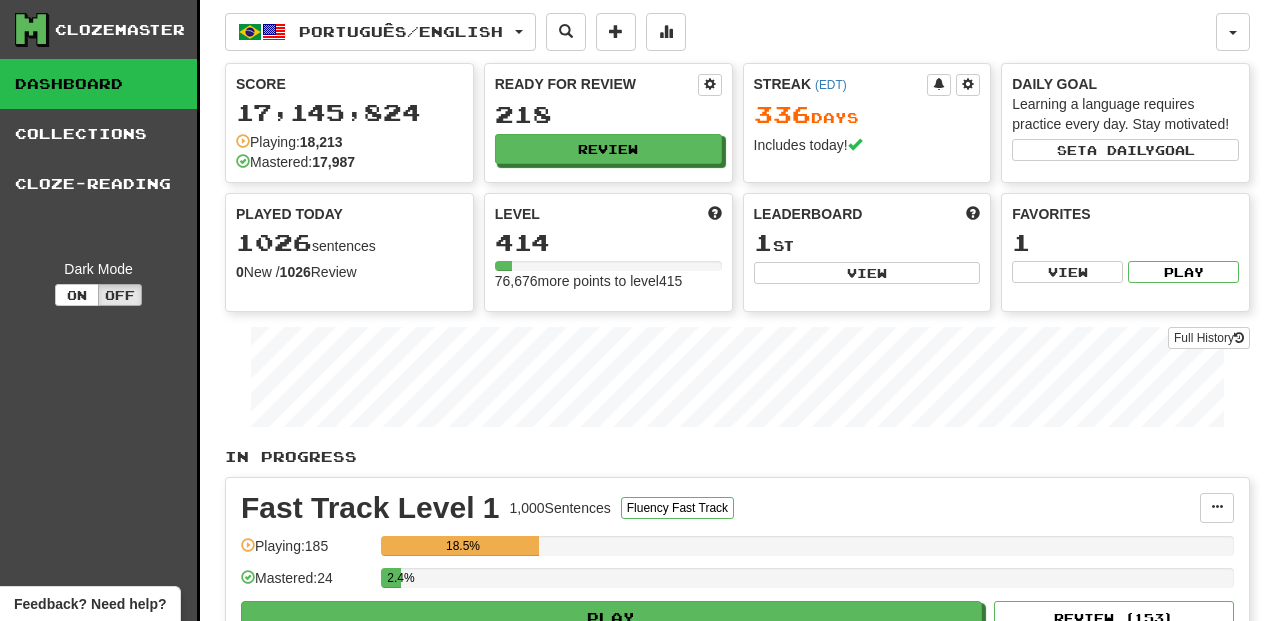 scroll, scrollTop: 0, scrollLeft: 0, axis: both 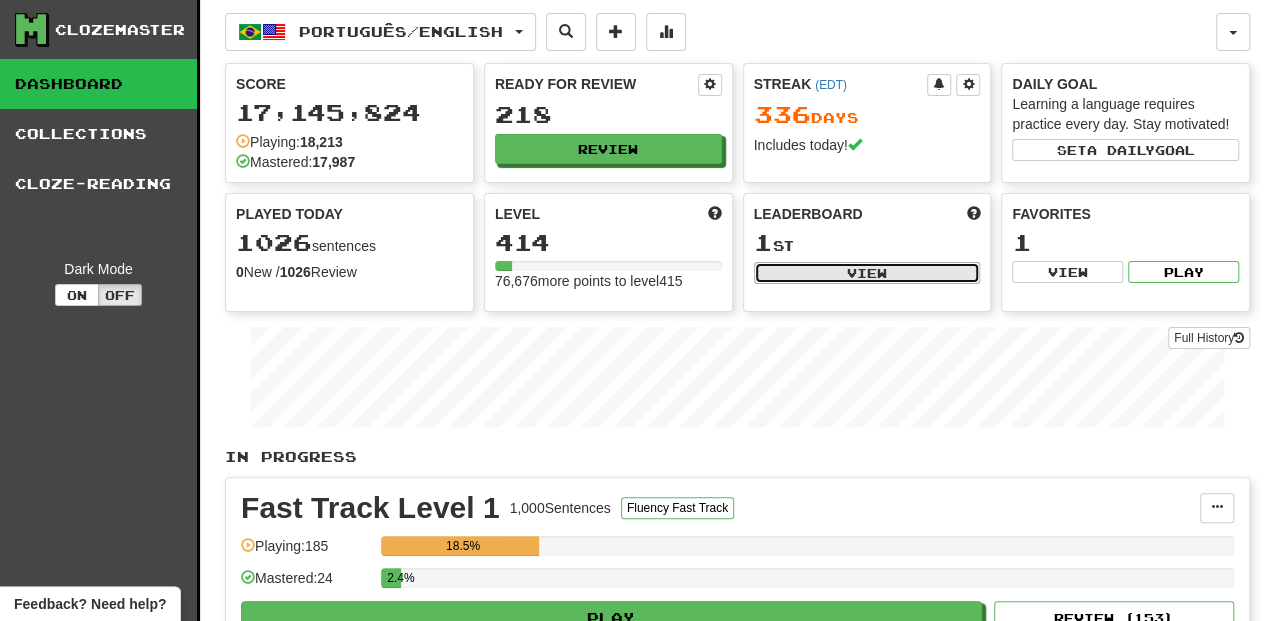 click on "View" at bounding box center (867, 273) 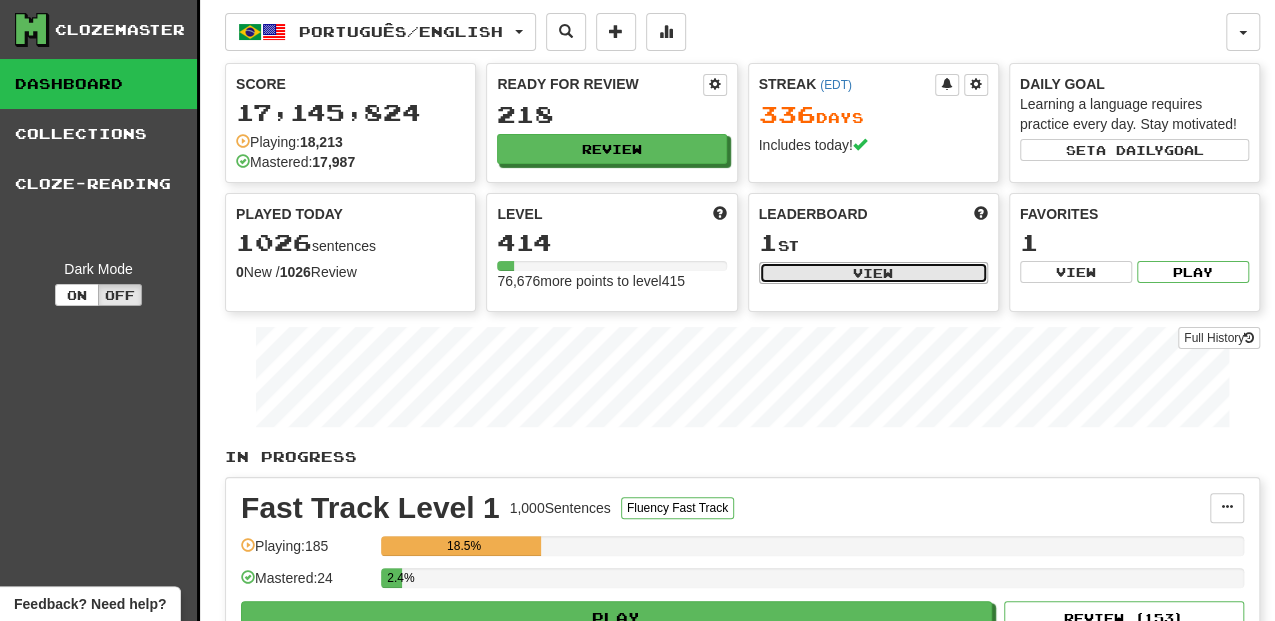select on "**********" 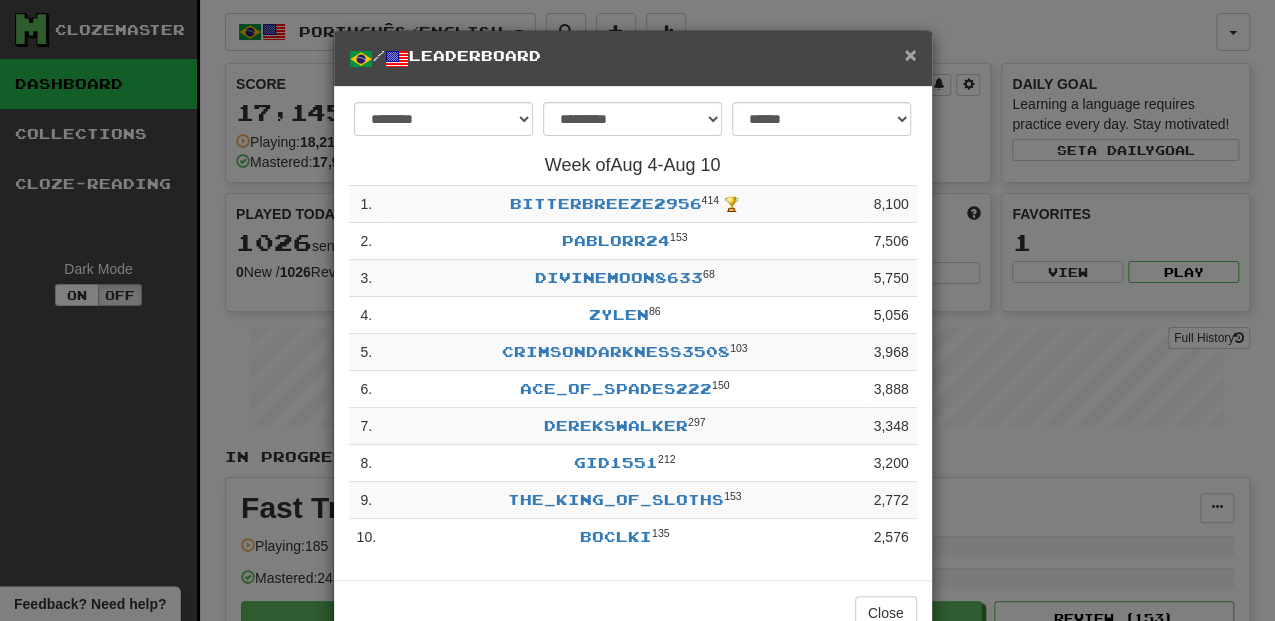 click on "×" at bounding box center (910, 54) 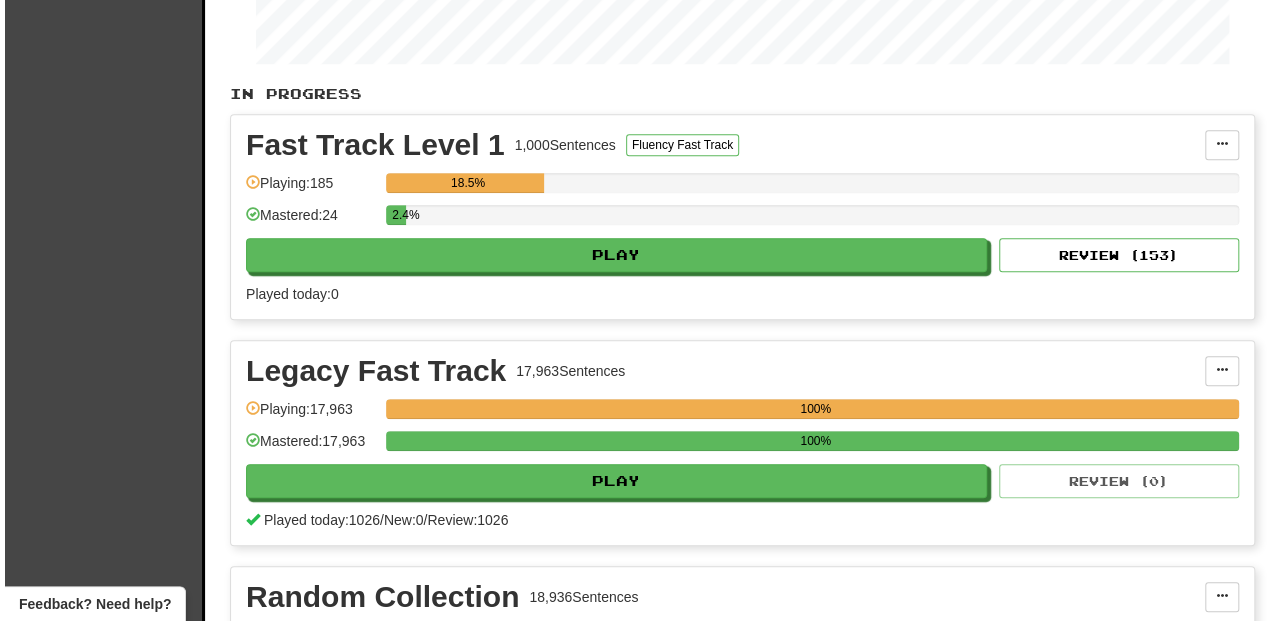 scroll, scrollTop: 400, scrollLeft: 0, axis: vertical 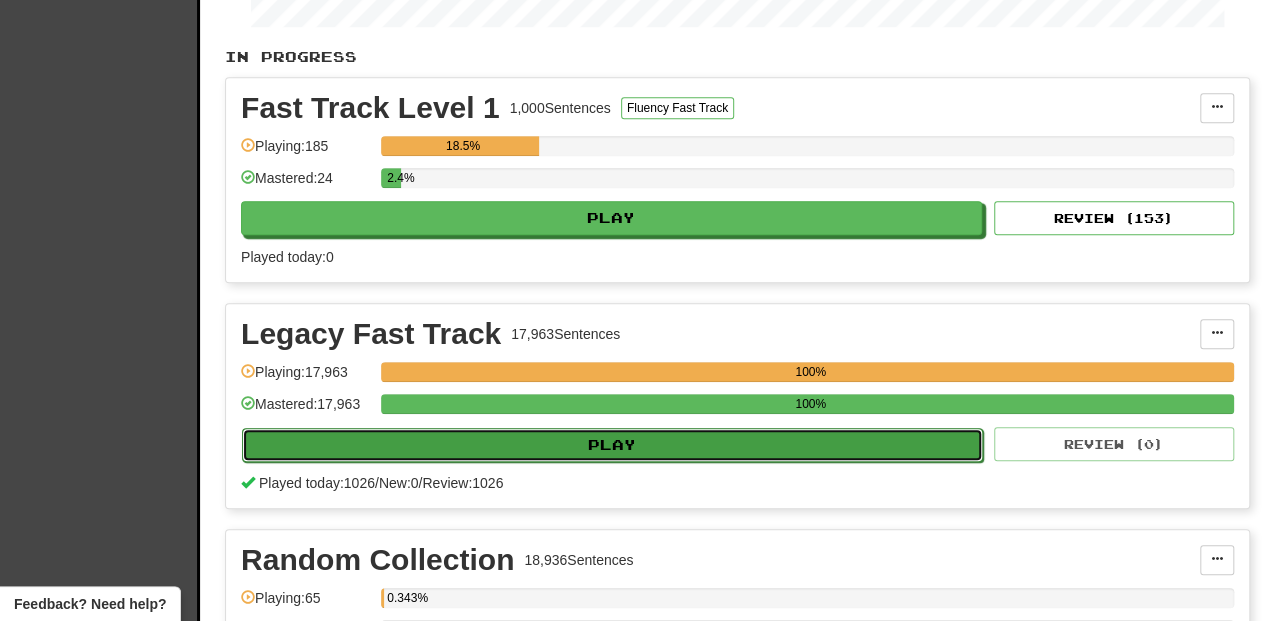 click on "Play" at bounding box center (612, 445) 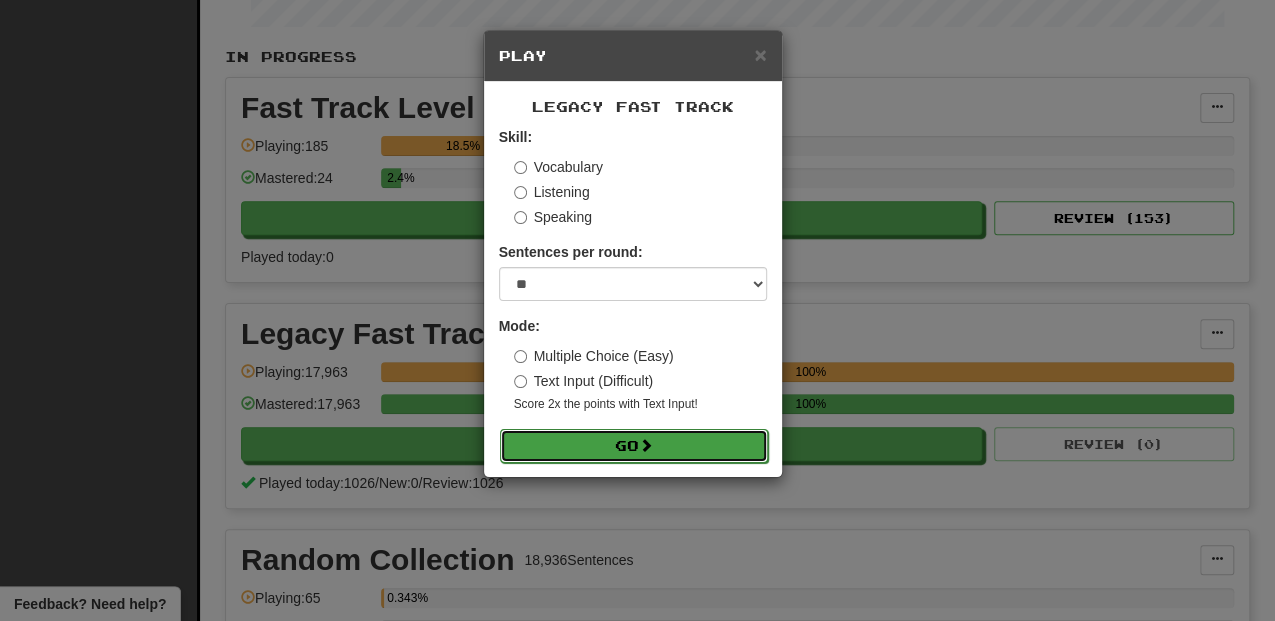 click on "Go" at bounding box center (634, 446) 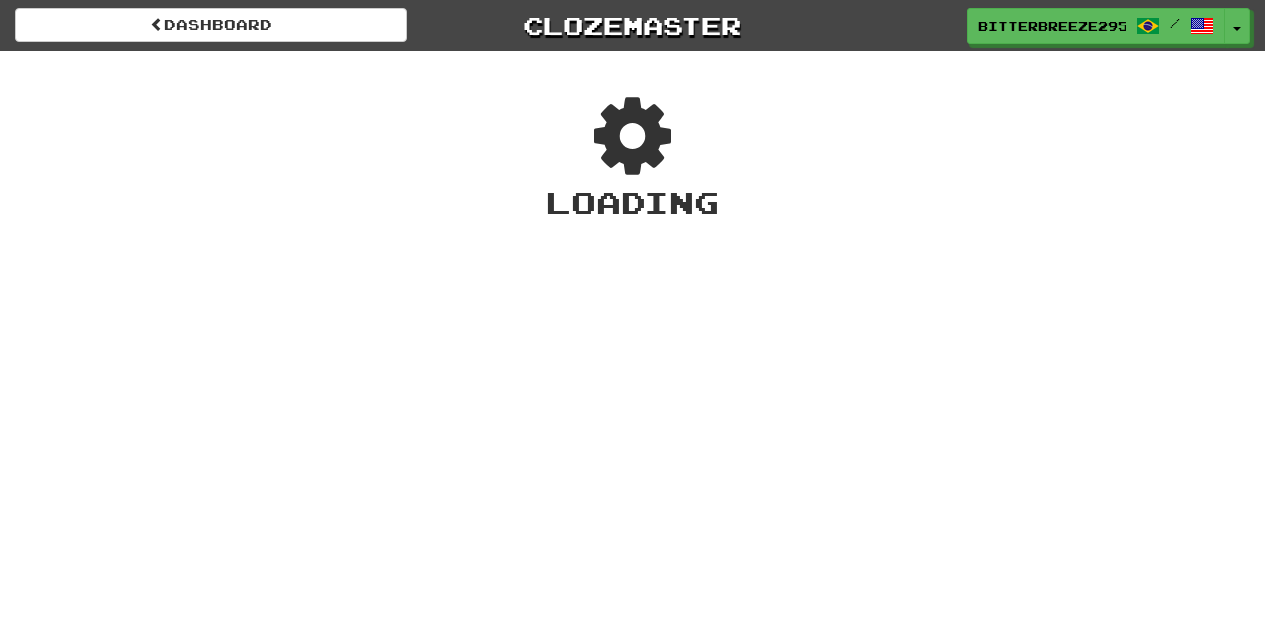 scroll, scrollTop: 0, scrollLeft: 0, axis: both 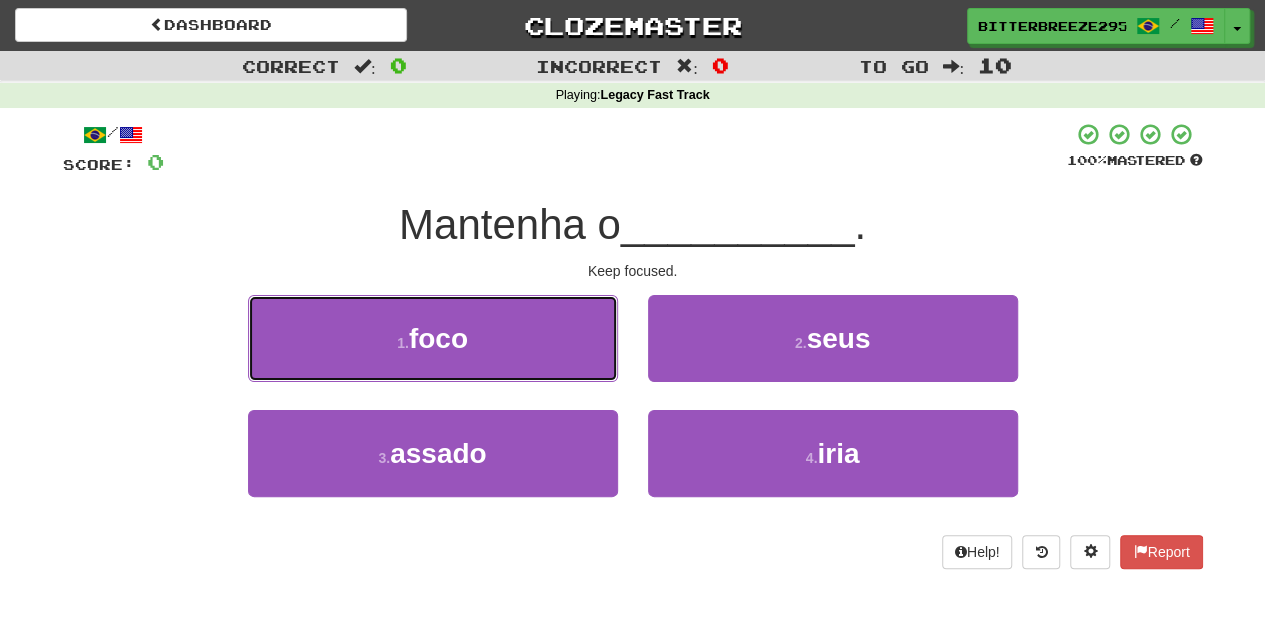 drag, startPoint x: 567, startPoint y: 346, endPoint x: 578, endPoint y: 350, distance: 11.7046995 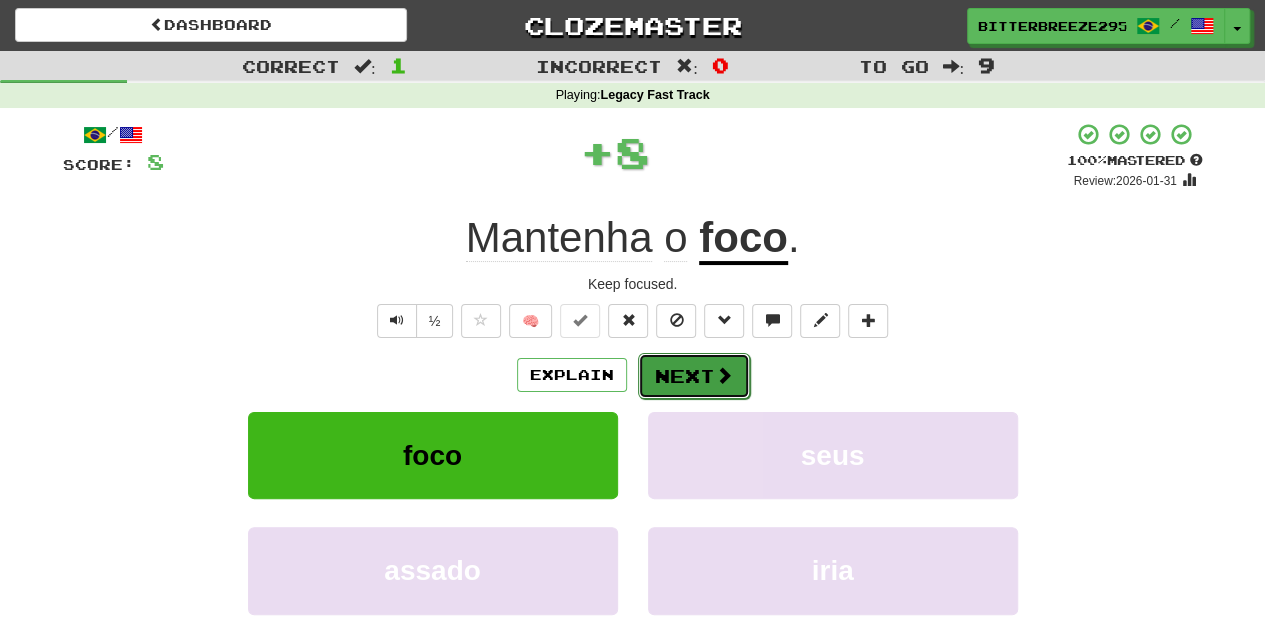 click on "Next" at bounding box center (694, 376) 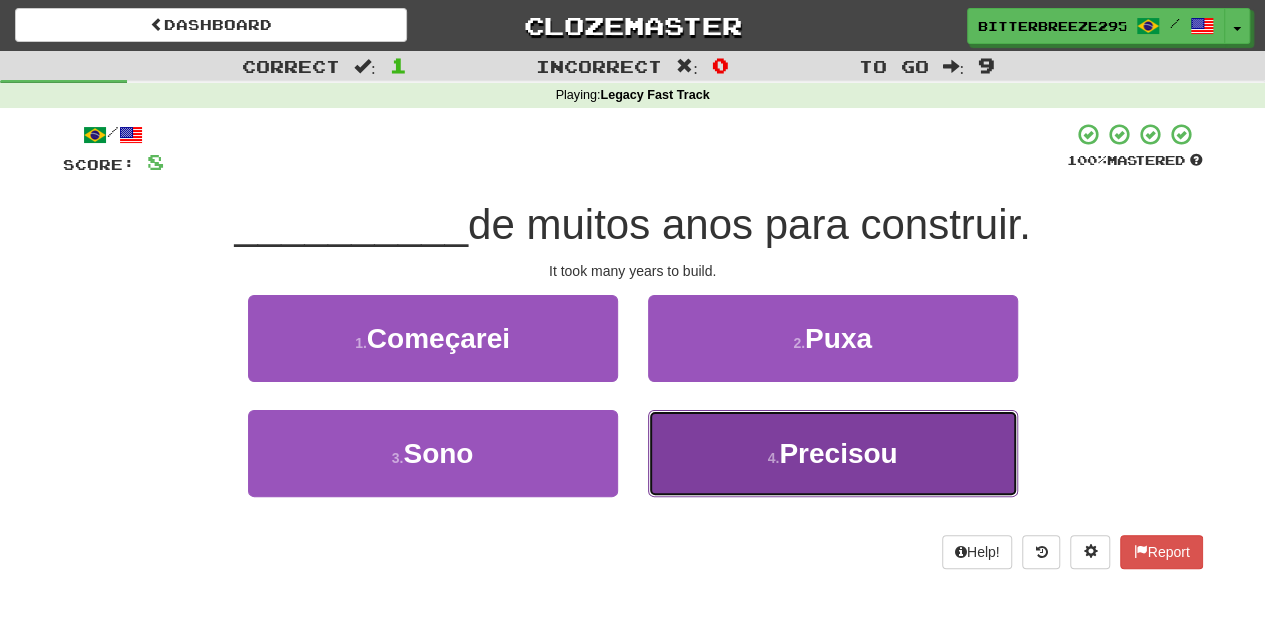 click on "4 .  Precisou" at bounding box center [833, 453] 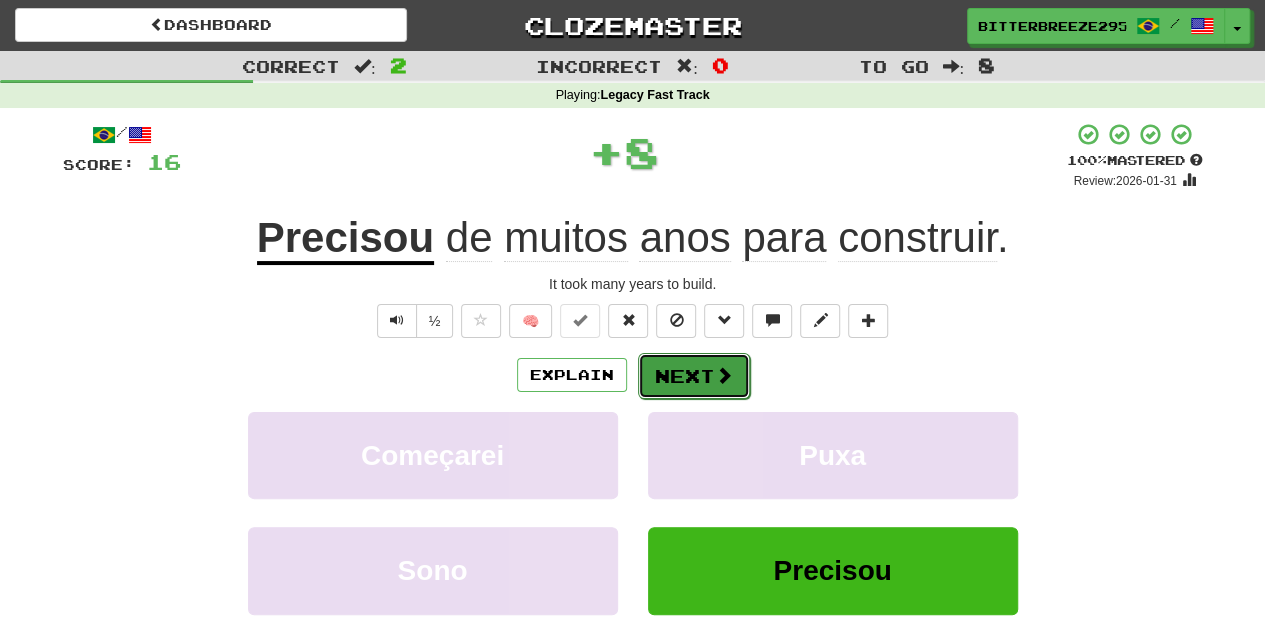 click on "Next" at bounding box center [694, 376] 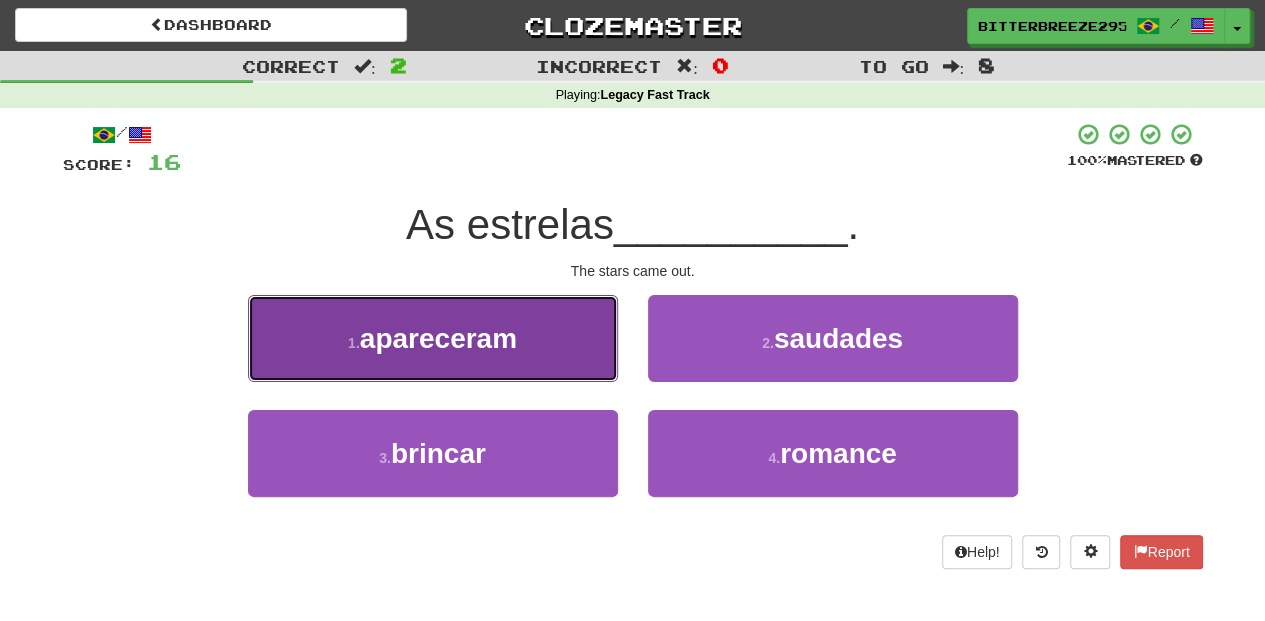 click on "1 .  apareceram" at bounding box center [433, 338] 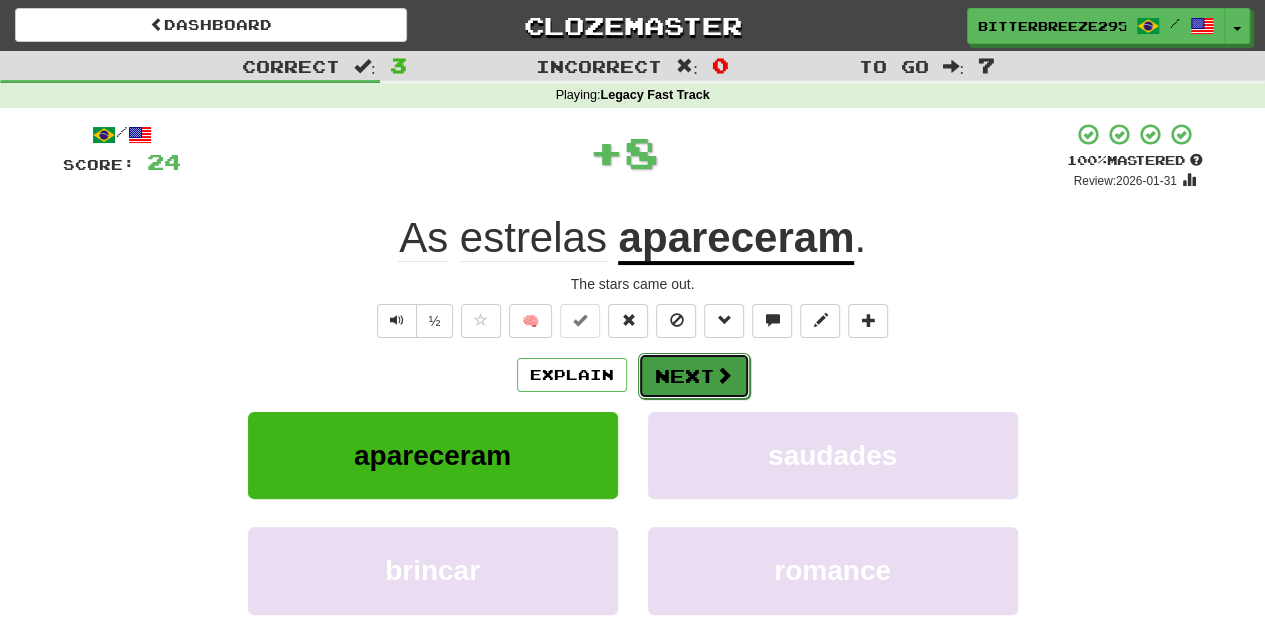 click on "Next" at bounding box center [694, 376] 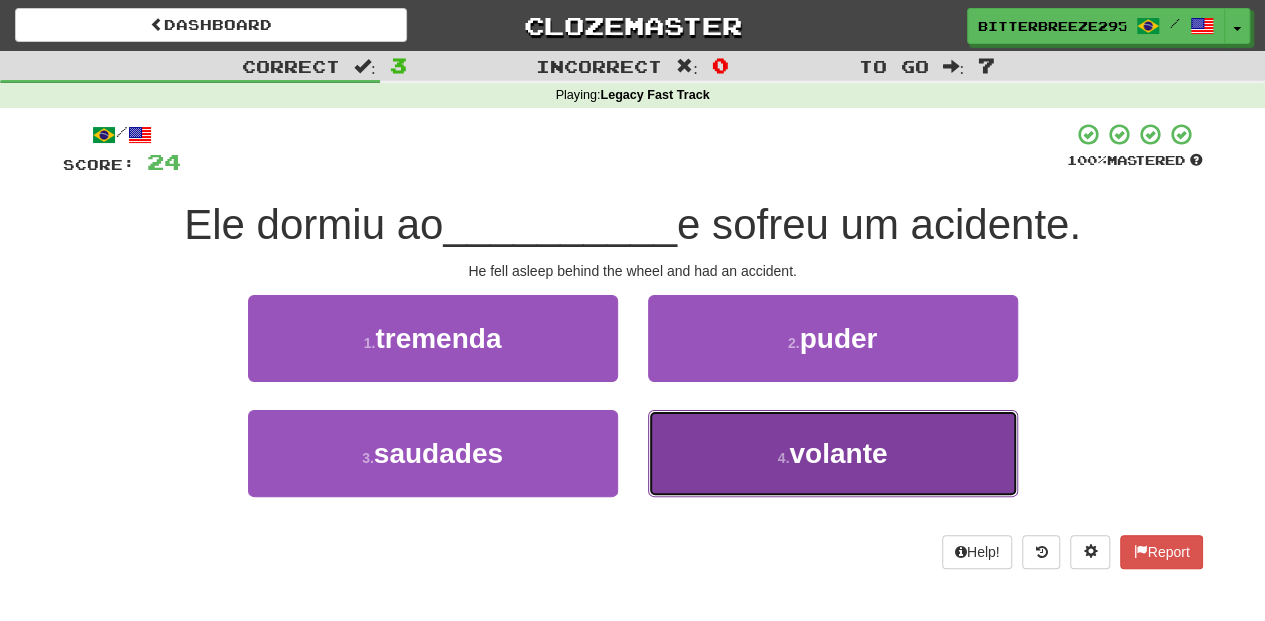 click on "4 .  volante" at bounding box center [833, 453] 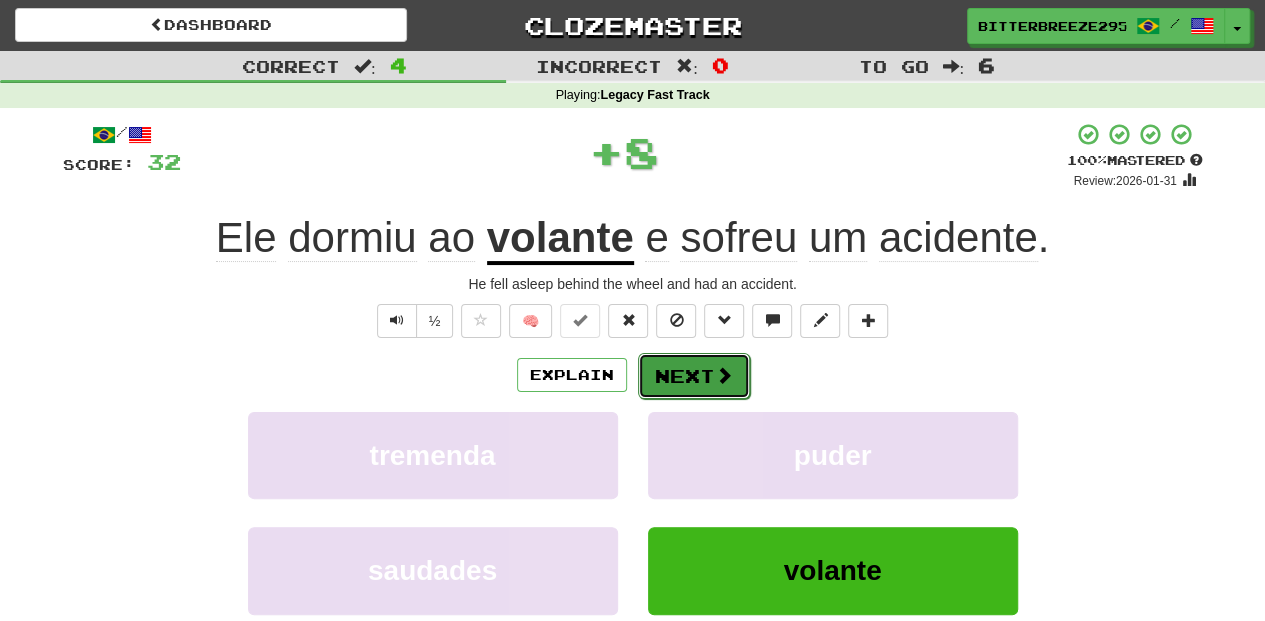 click on "Next" at bounding box center (694, 376) 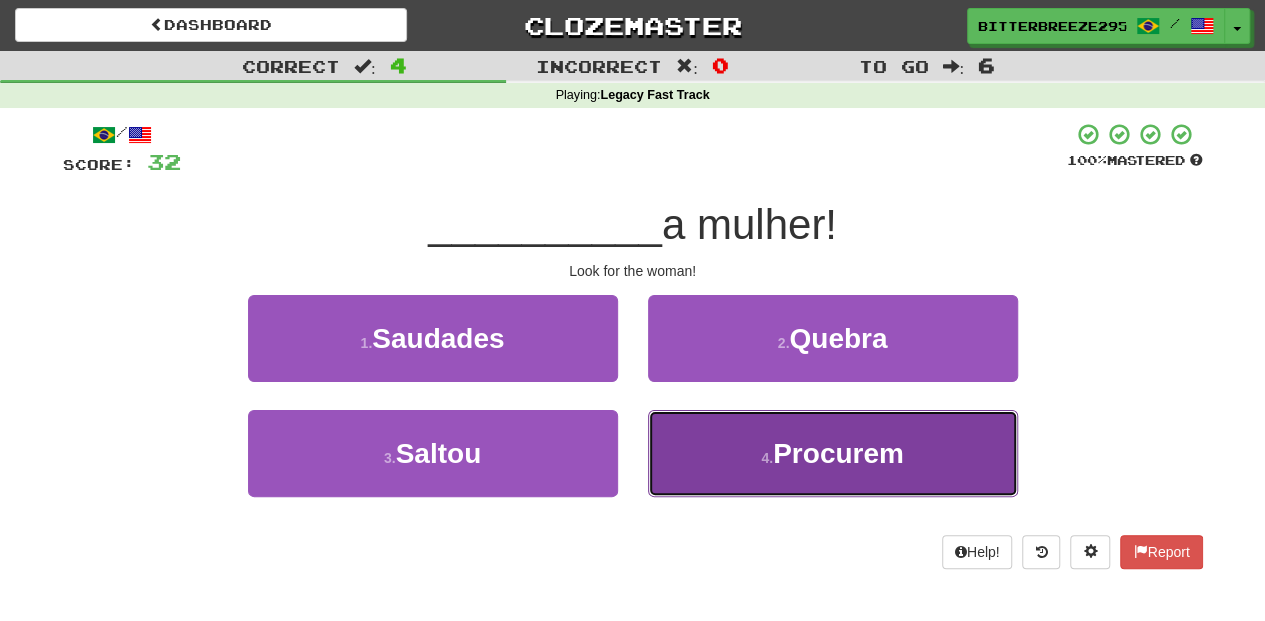click on "4 .  Procurem" at bounding box center (833, 453) 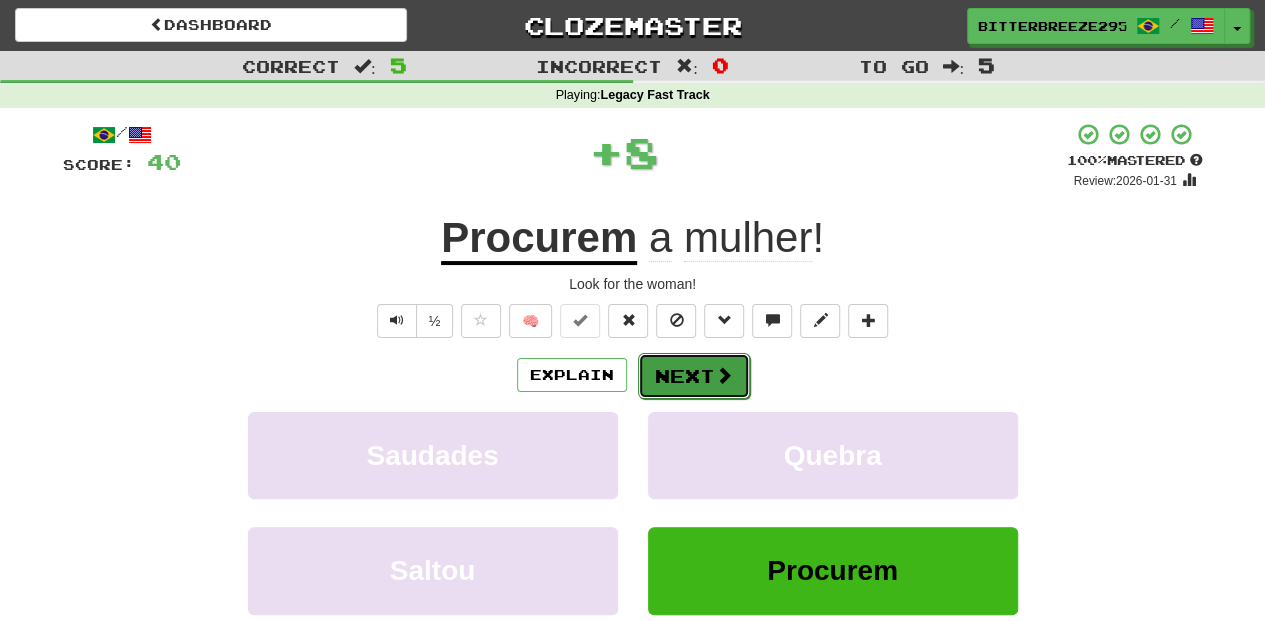 click on "Next" at bounding box center [694, 376] 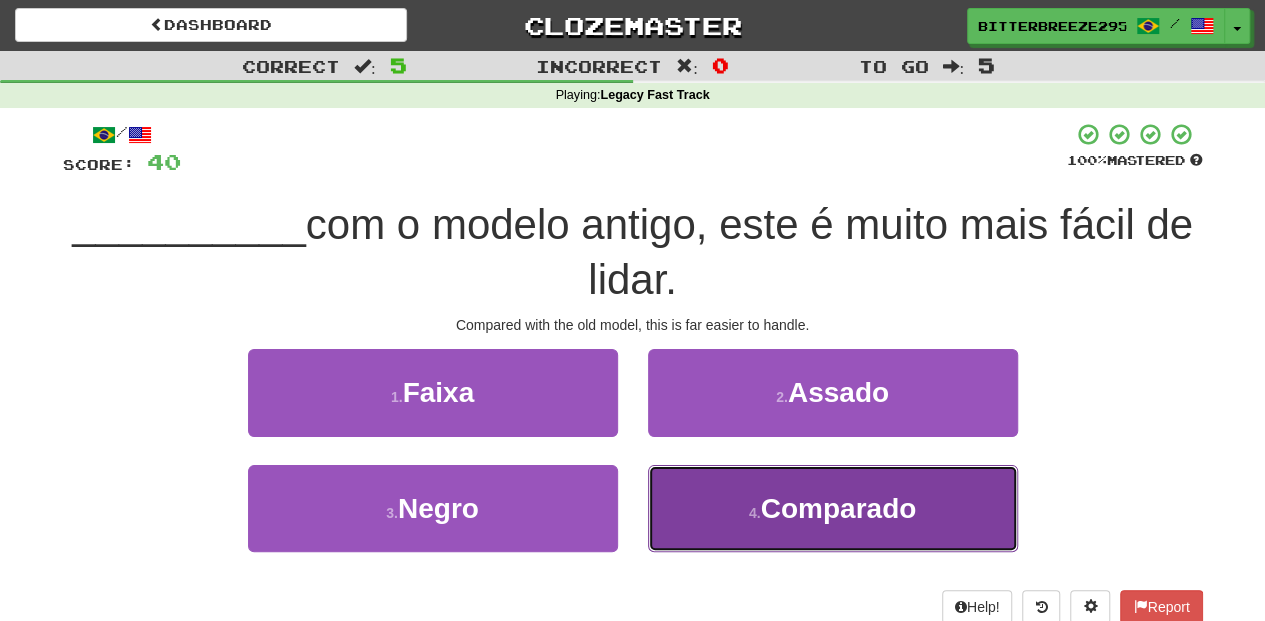 click on "4 .  Comparado" at bounding box center [833, 508] 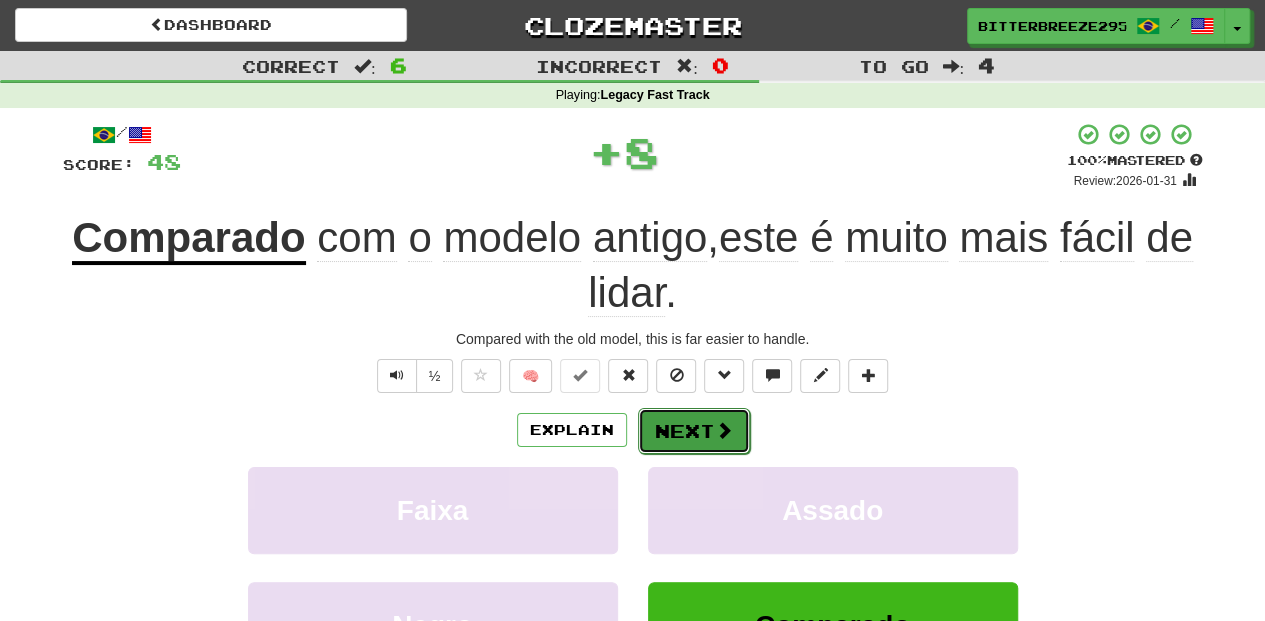 click on "Next" at bounding box center [694, 431] 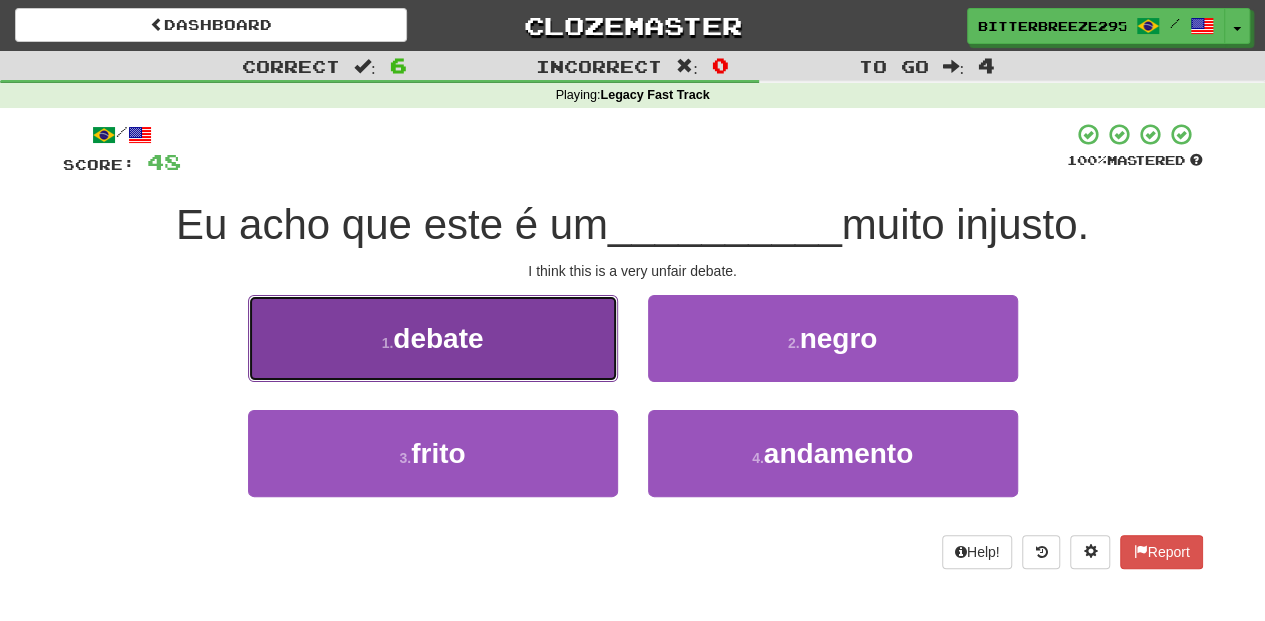 click on "1 .  debate" at bounding box center (433, 338) 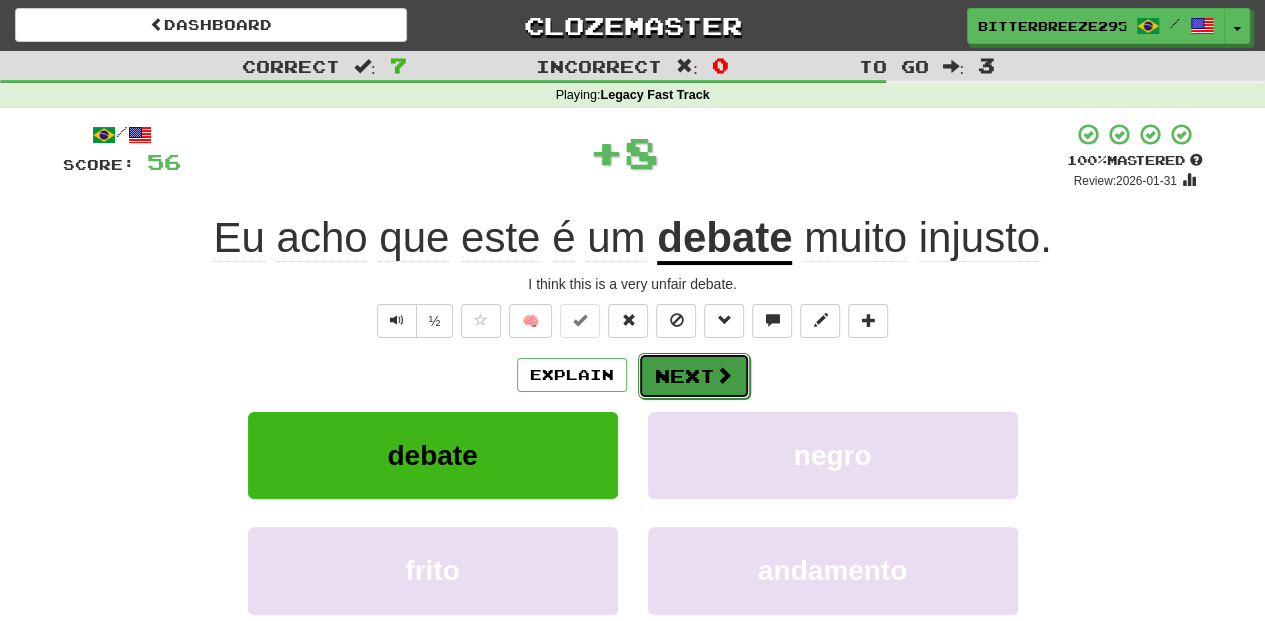 click on "Next" at bounding box center [694, 376] 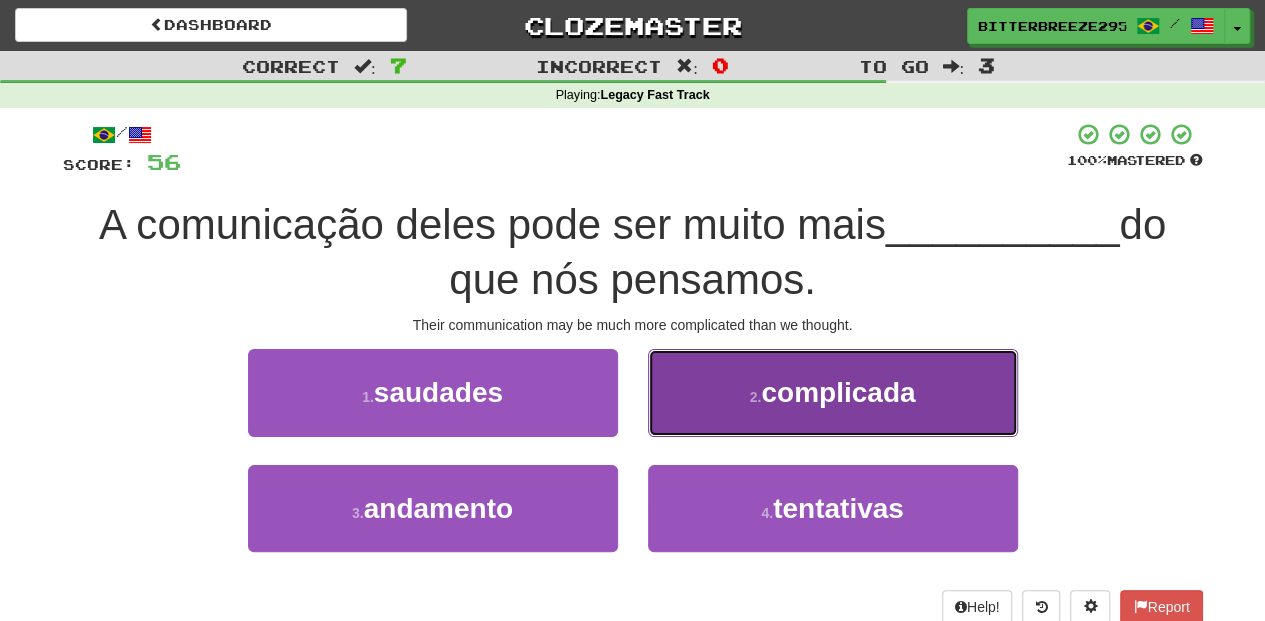 click on "2 .  complicada" at bounding box center [833, 392] 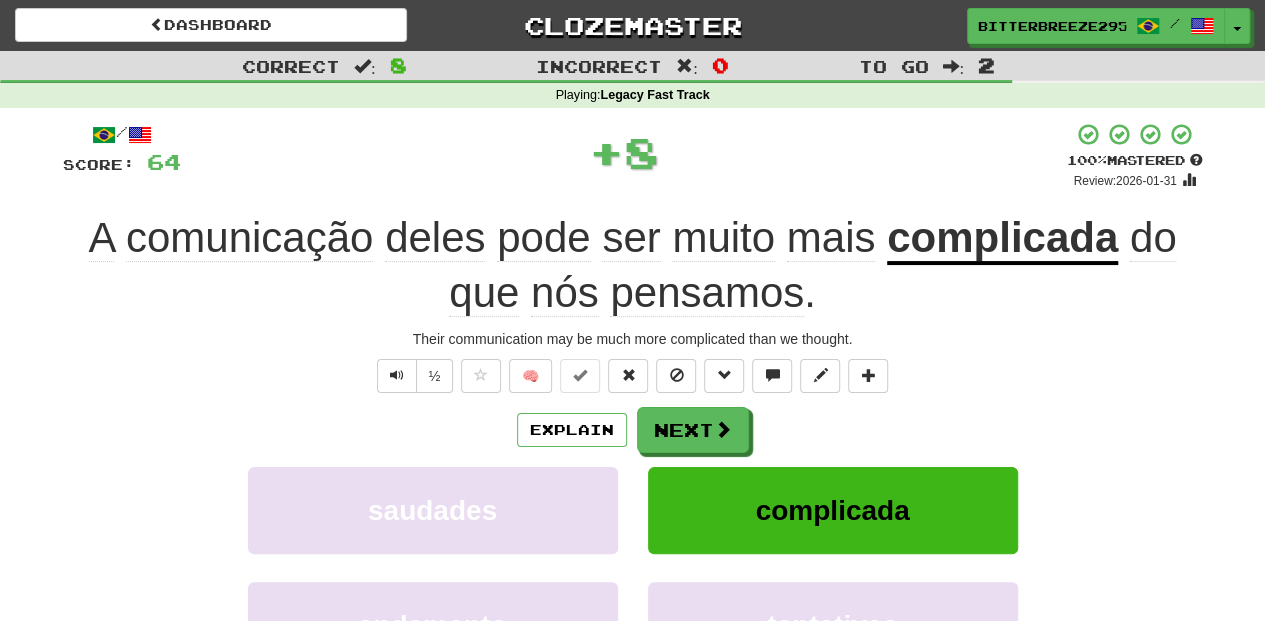 click on "Next" at bounding box center [693, 430] 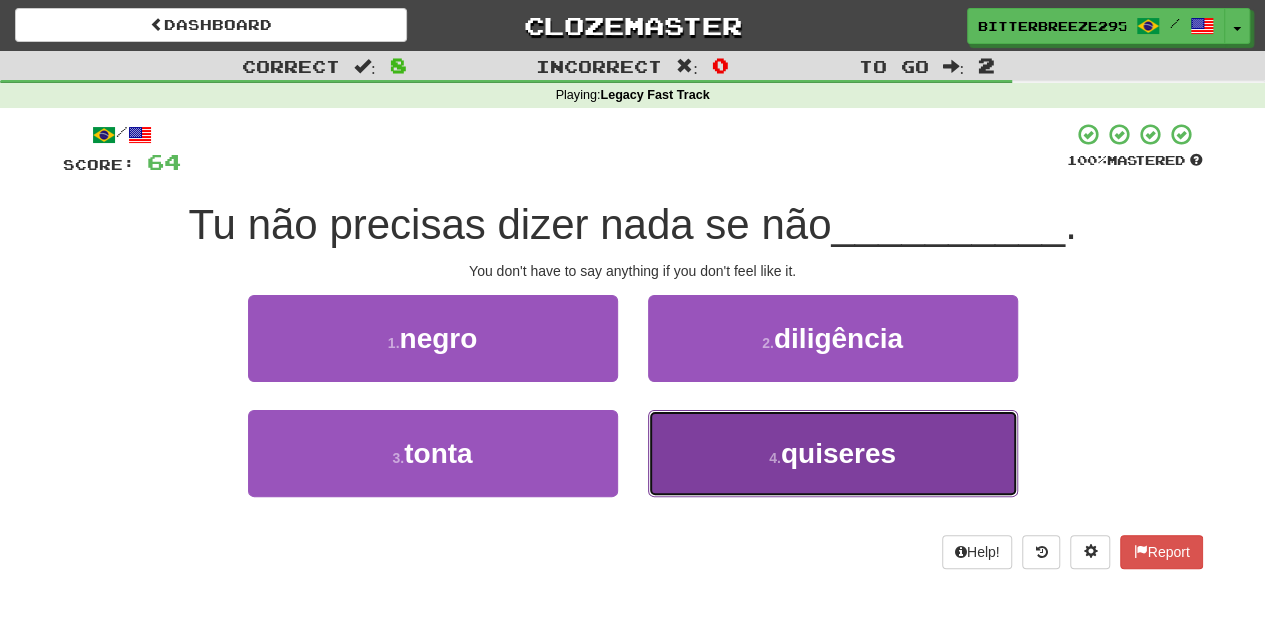 click on "4 .  quiseres" at bounding box center [833, 453] 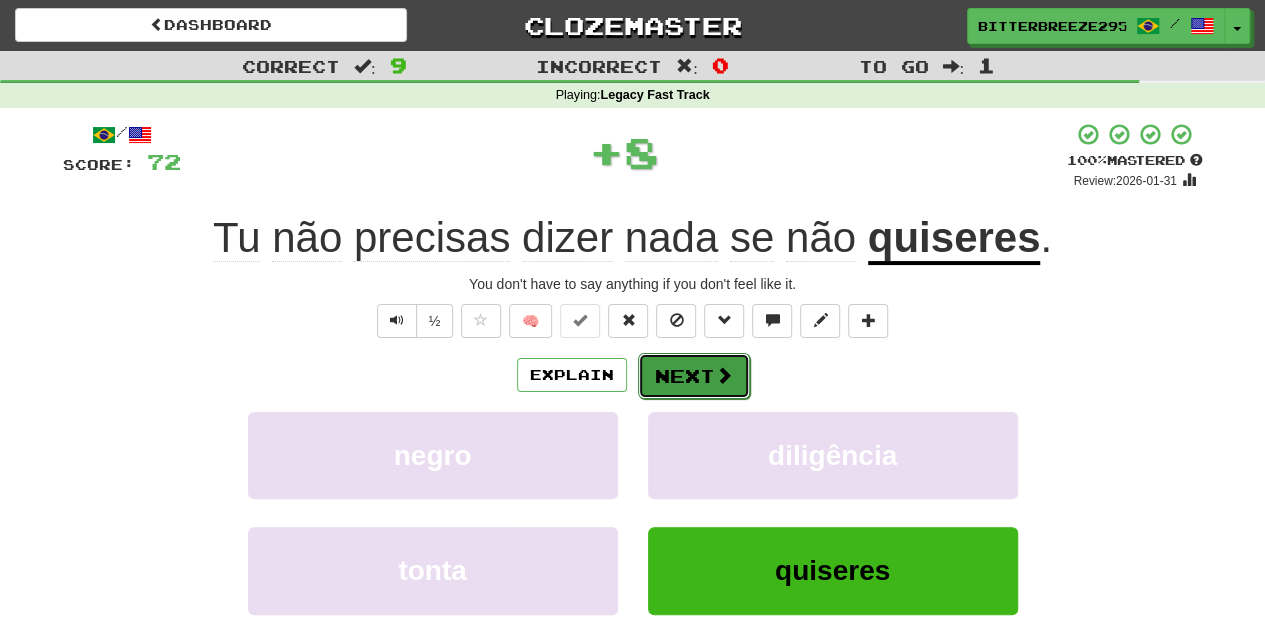 click on "Next" at bounding box center (694, 376) 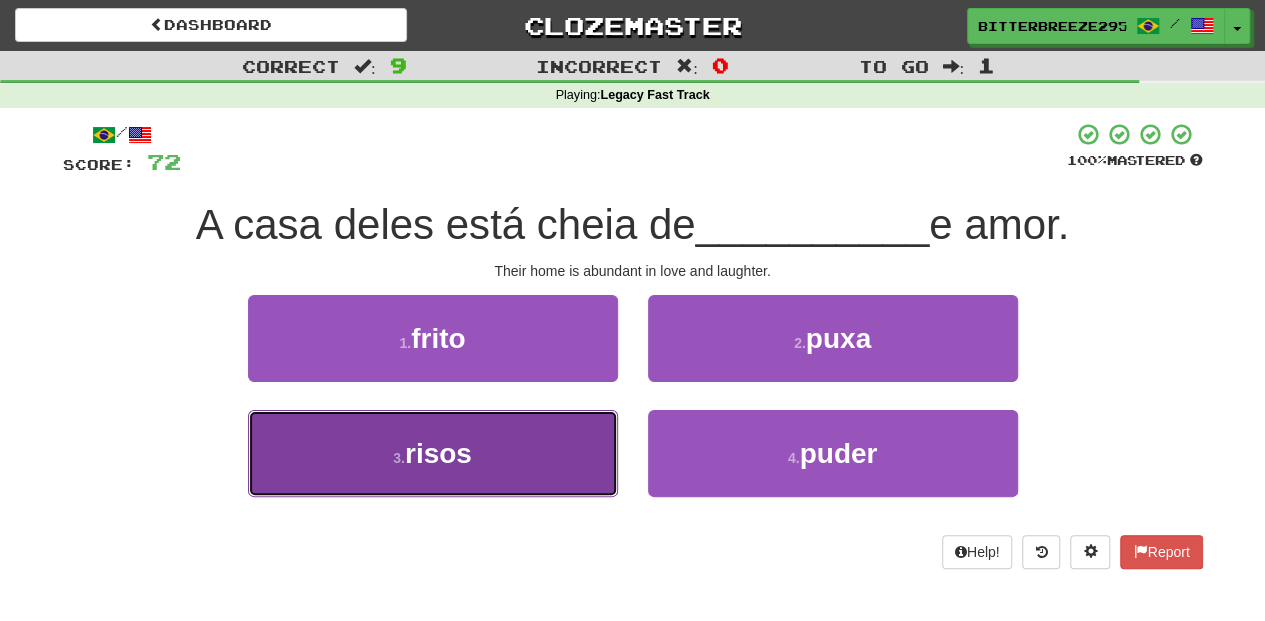 click on "3 .  risos" at bounding box center [433, 453] 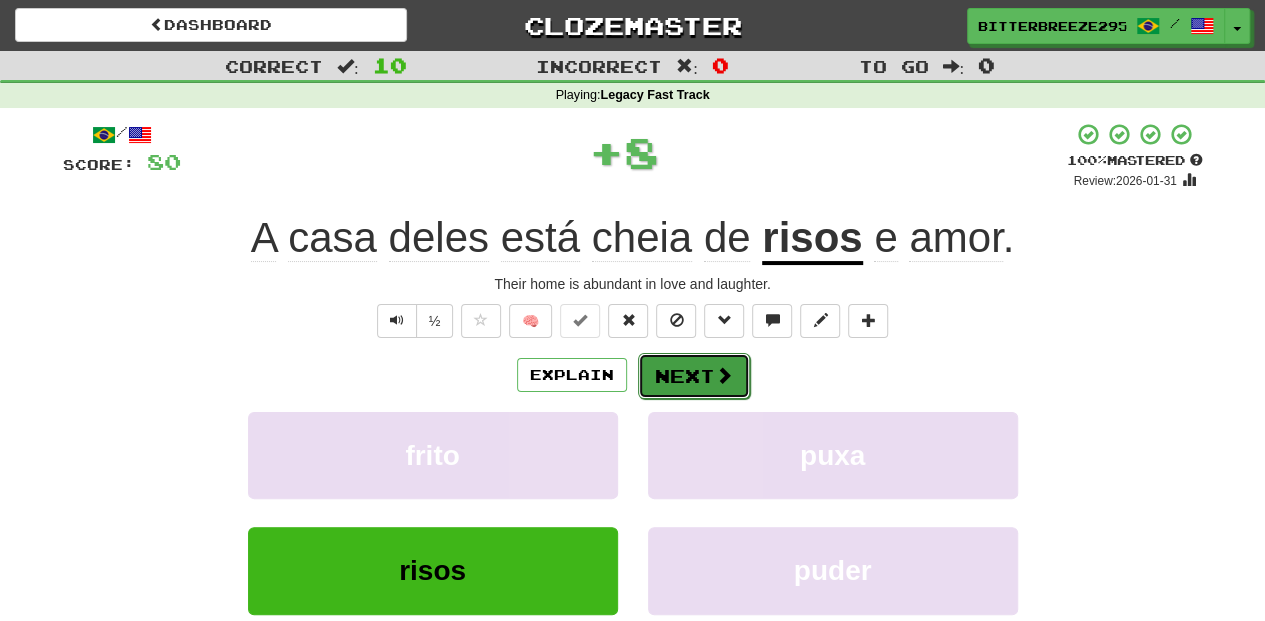 click on "Next" at bounding box center (694, 376) 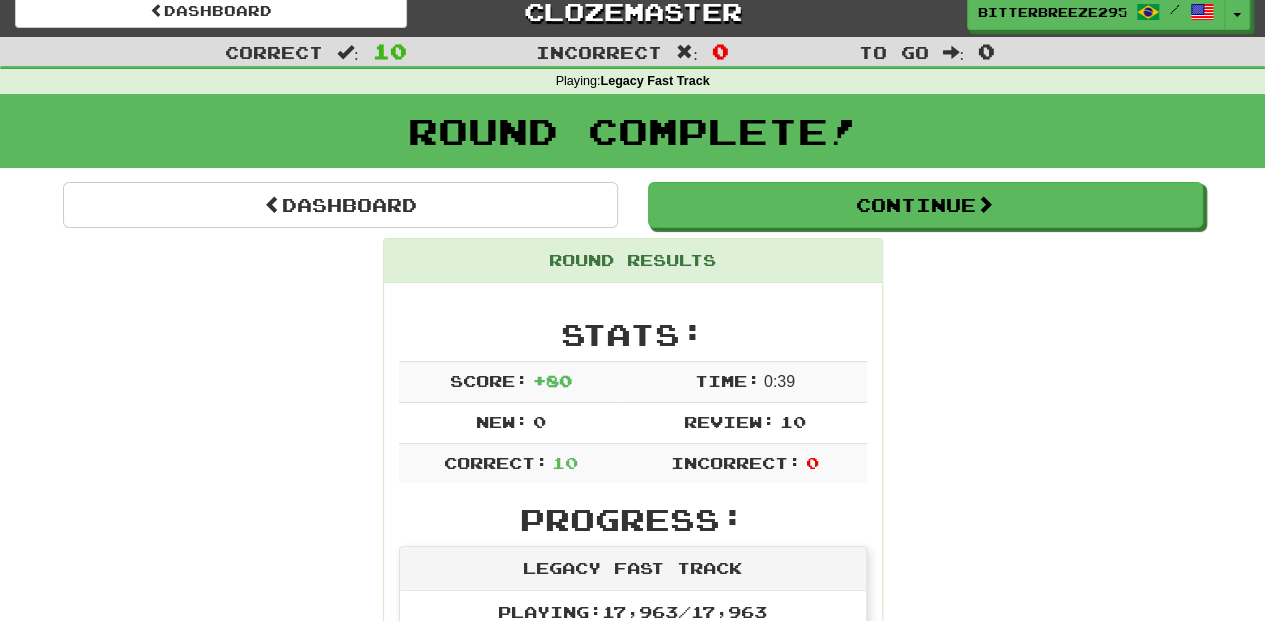 scroll, scrollTop: 0, scrollLeft: 0, axis: both 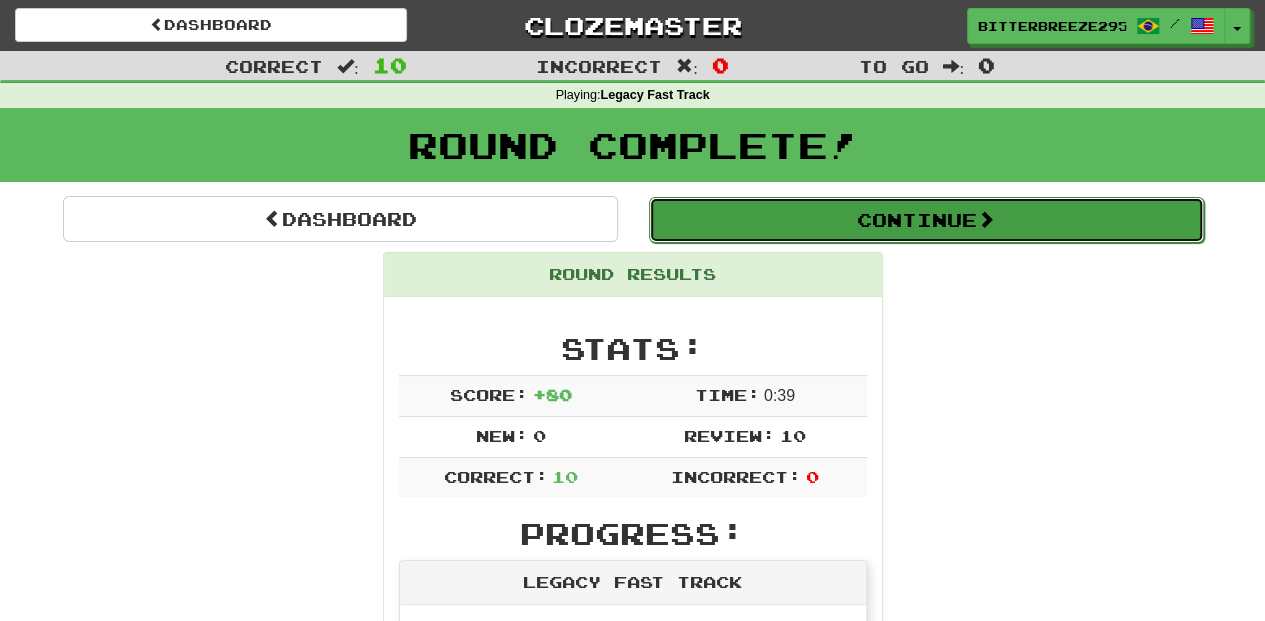 click on "Continue" at bounding box center (926, 220) 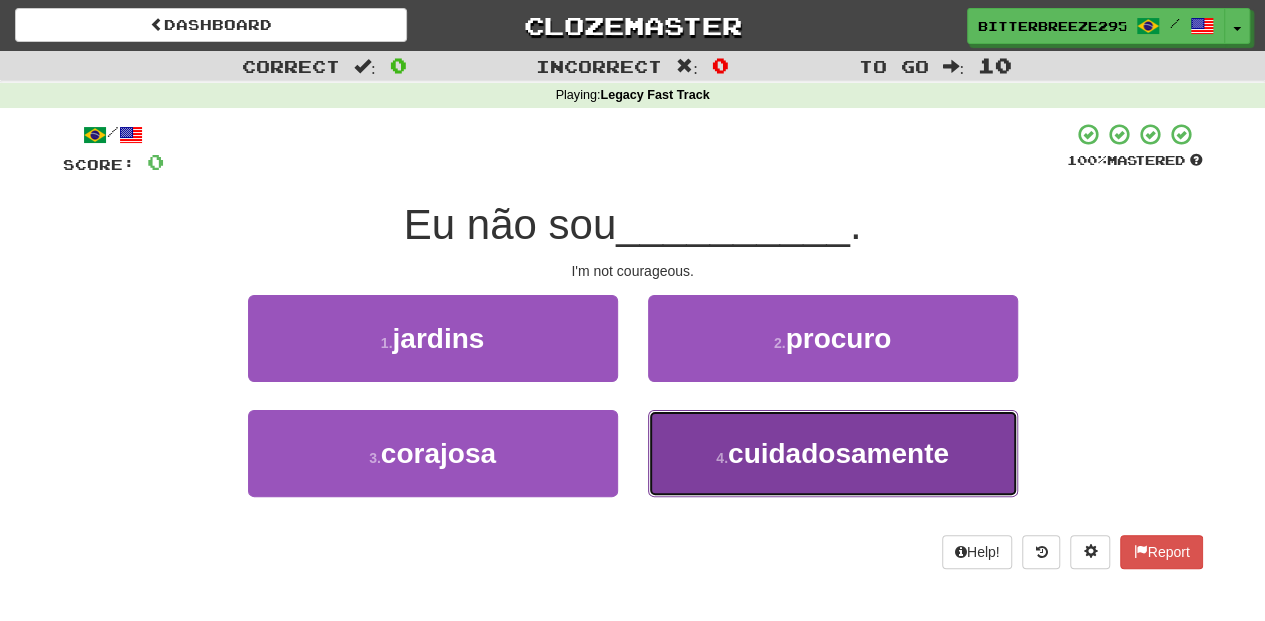 click on "4 .  cuidadosamente" at bounding box center [833, 453] 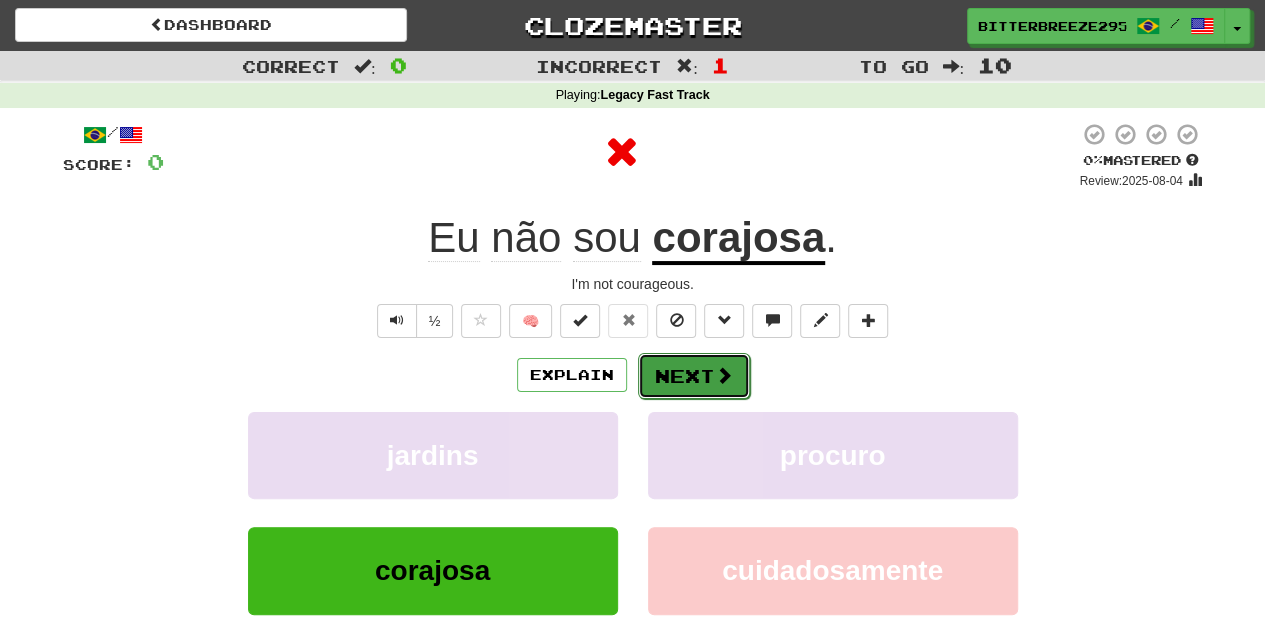 click on "Next" at bounding box center [694, 376] 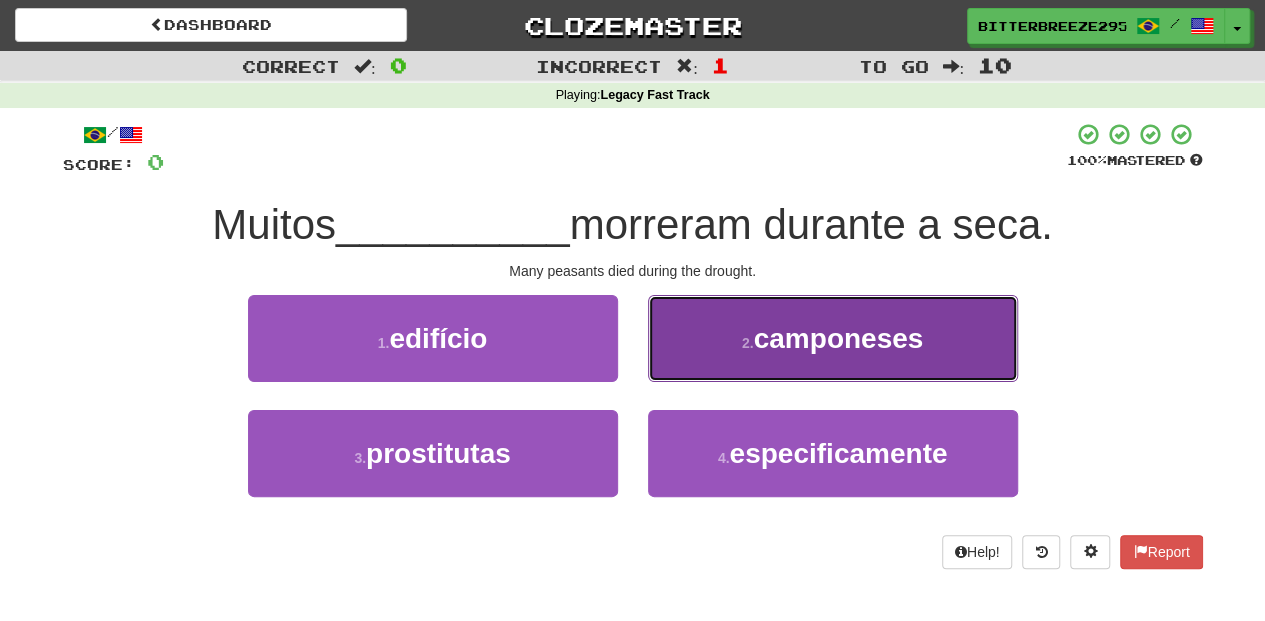 click on "2 .  camponeses" at bounding box center [833, 338] 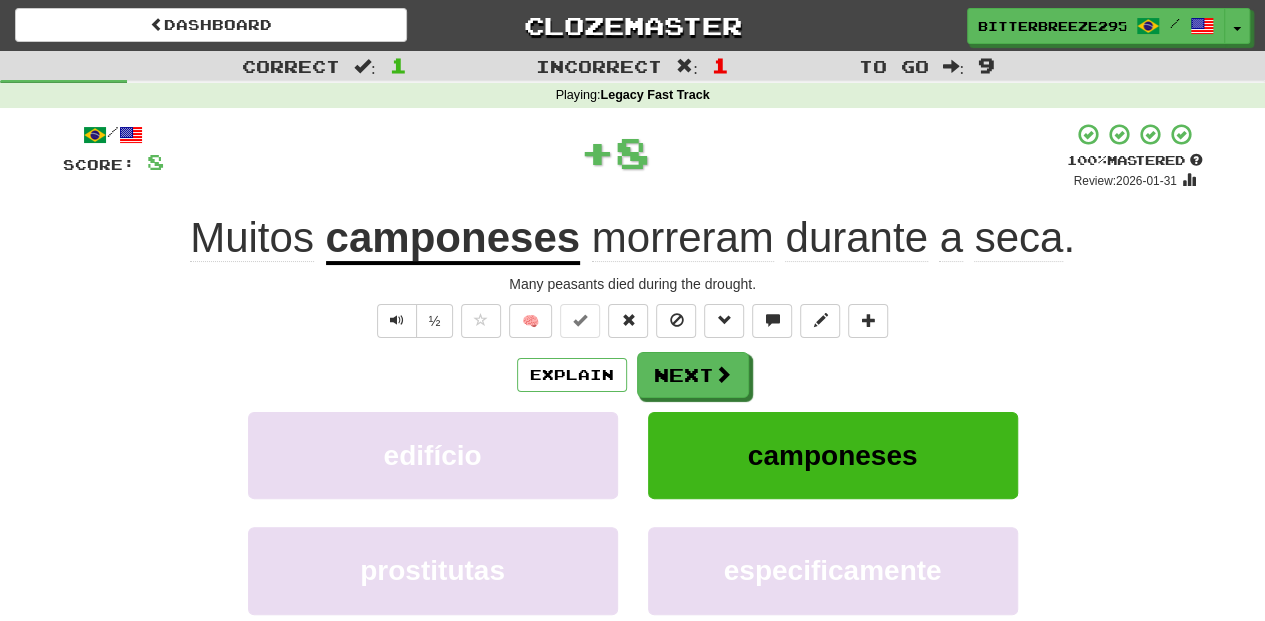 click on "Next" at bounding box center [693, 375] 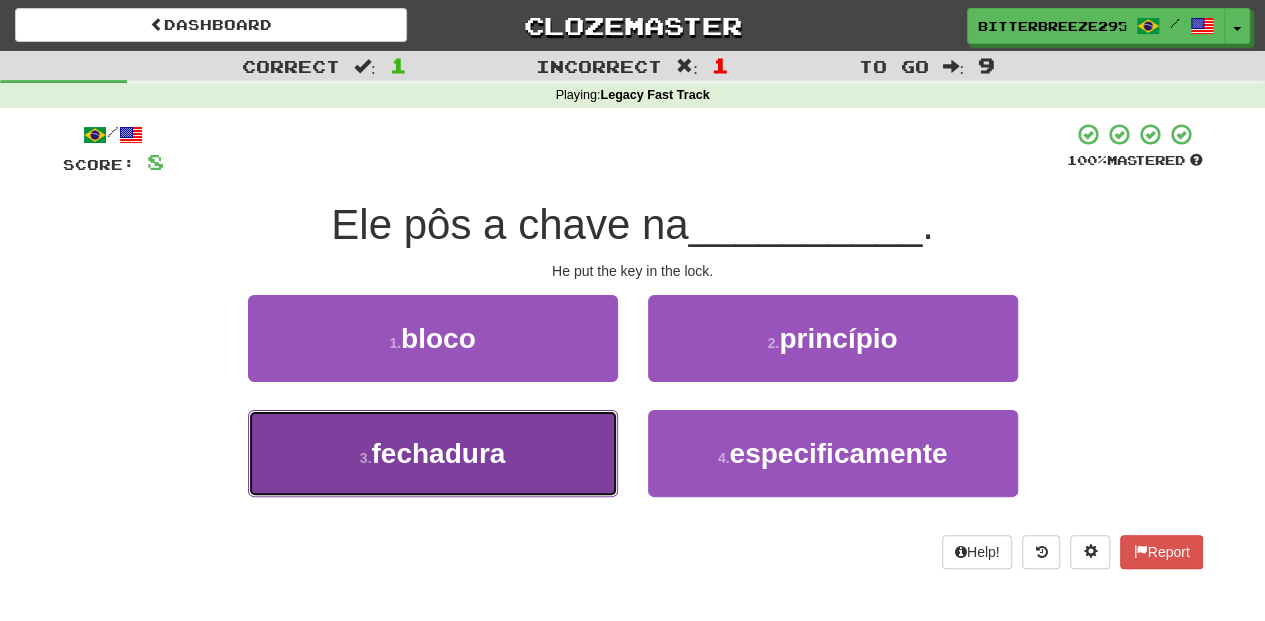 click on "3 .  fechadura" at bounding box center [433, 453] 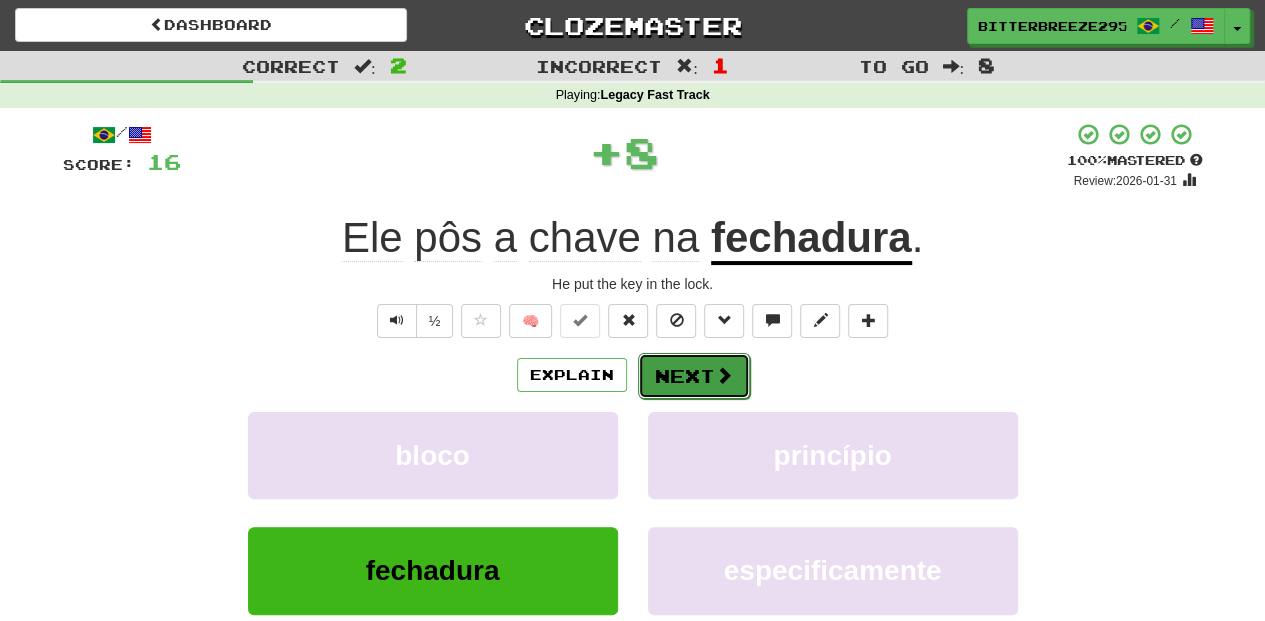 click on "Next" at bounding box center (694, 376) 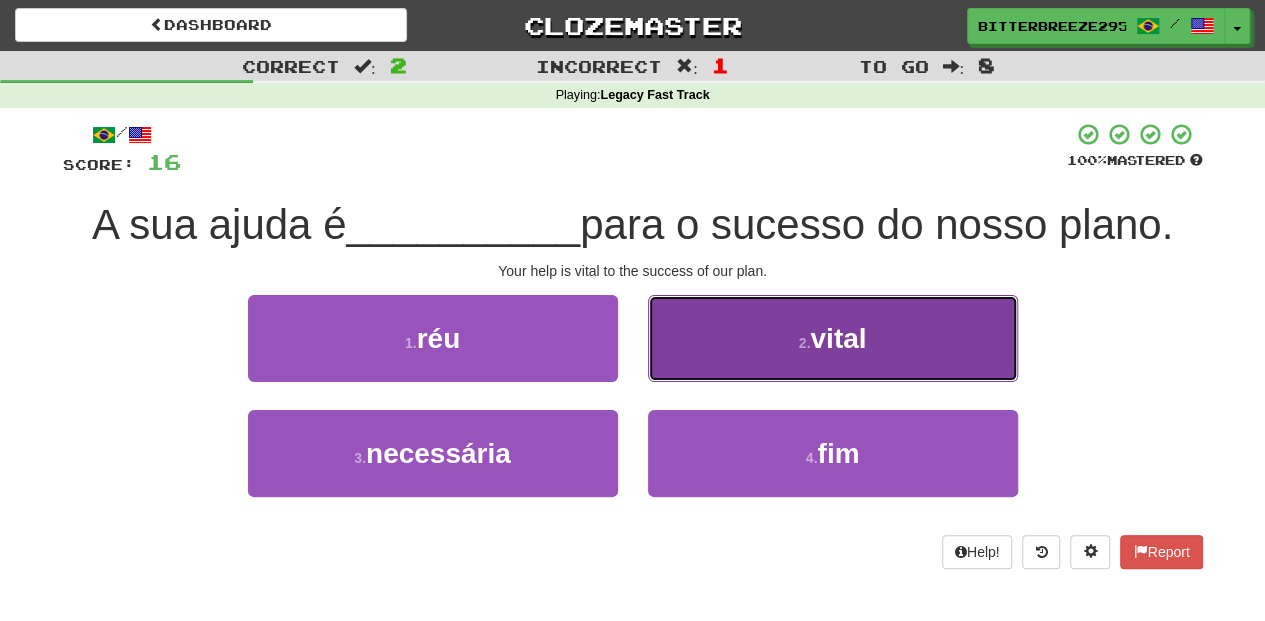 click on "2 .  vital" at bounding box center (833, 338) 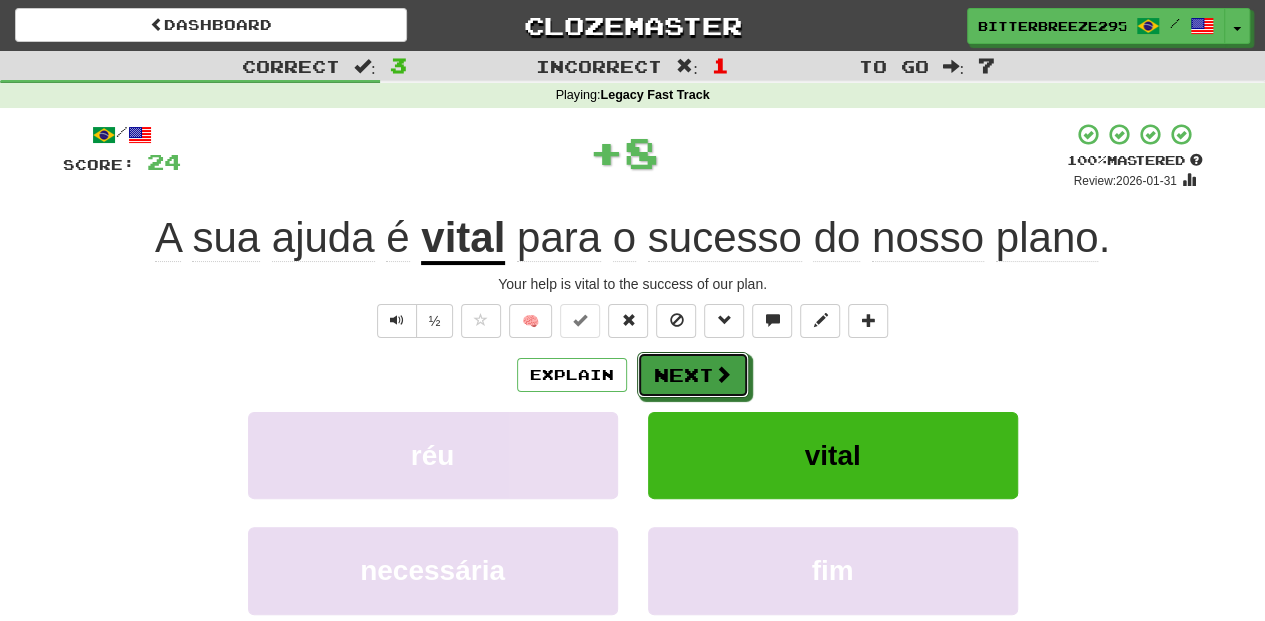 click on "Next" at bounding box center [693, 375] 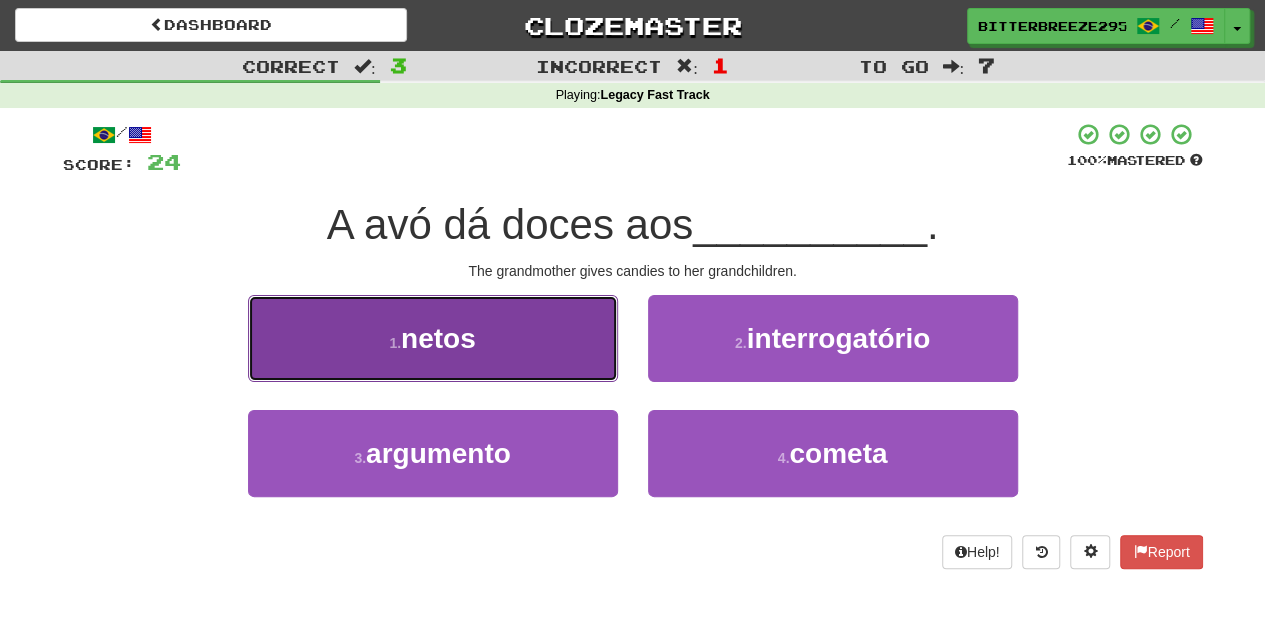click on "1 .  netos" at bounding box center [433, 338] 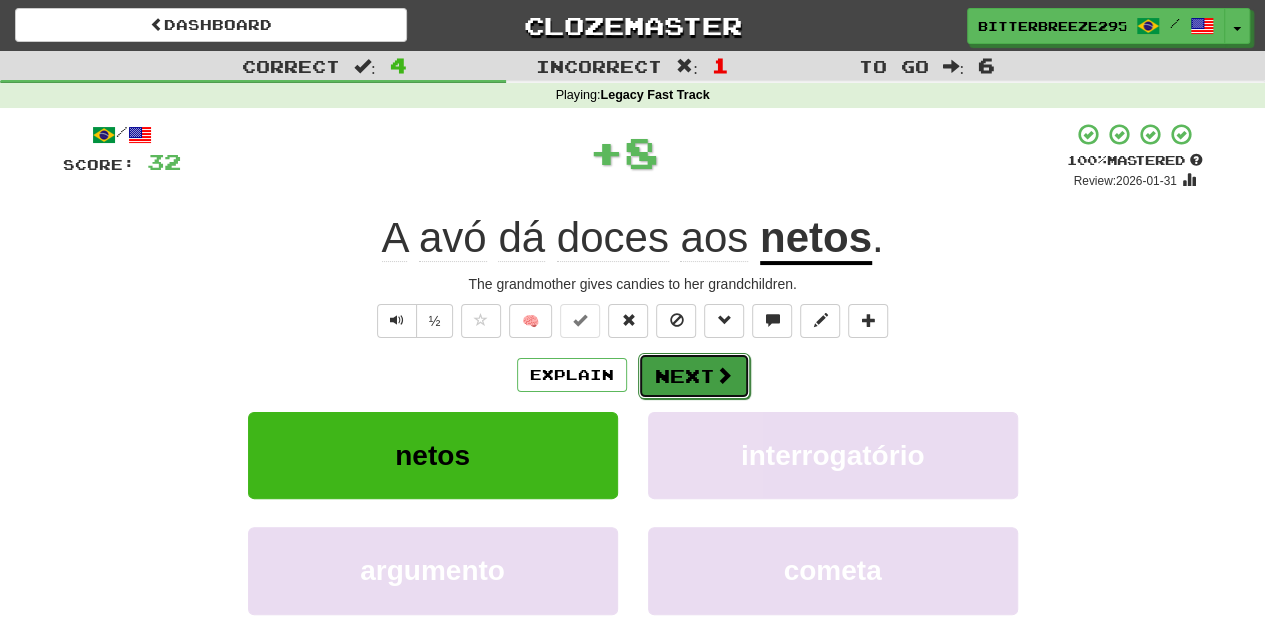 click on "Next" at bounding box center (694, 376) 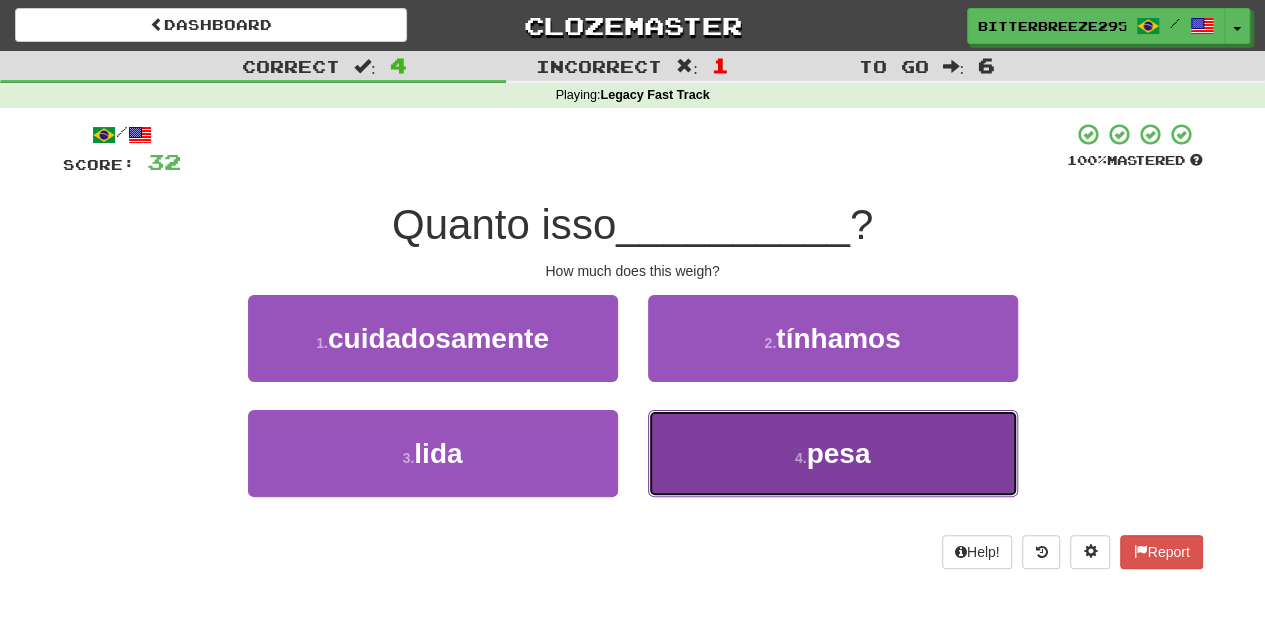 click on "4 .  pesa" at bounding box center (833, 453) 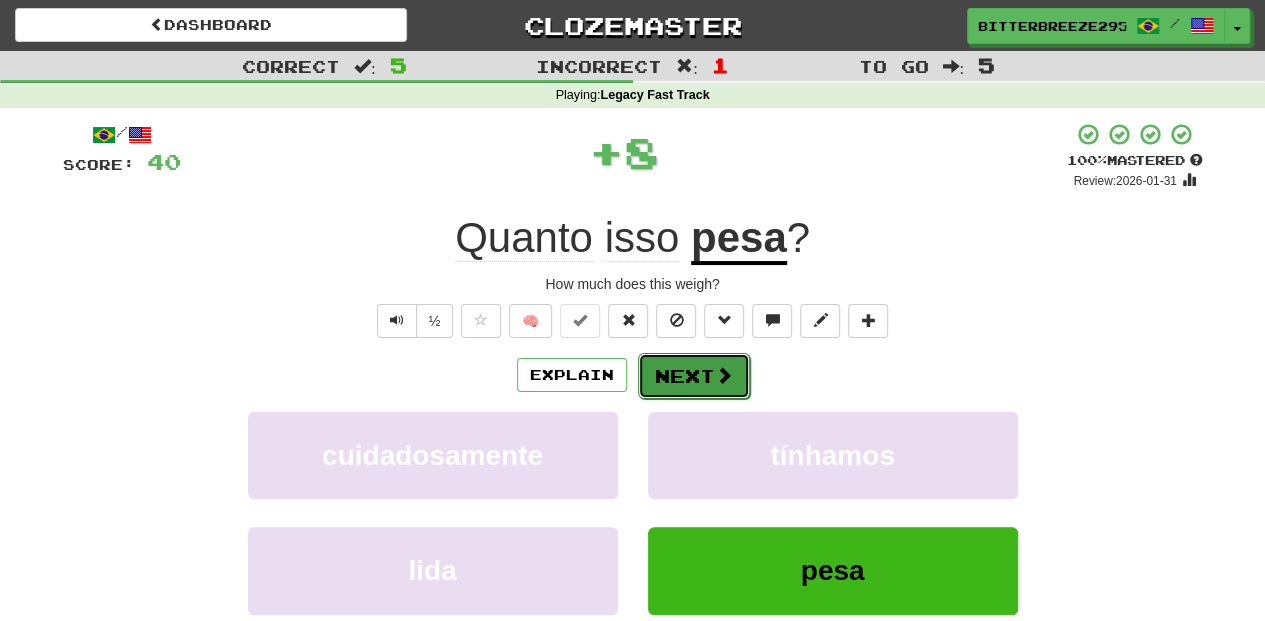 click on "Next" at bounding box center [694, 376] 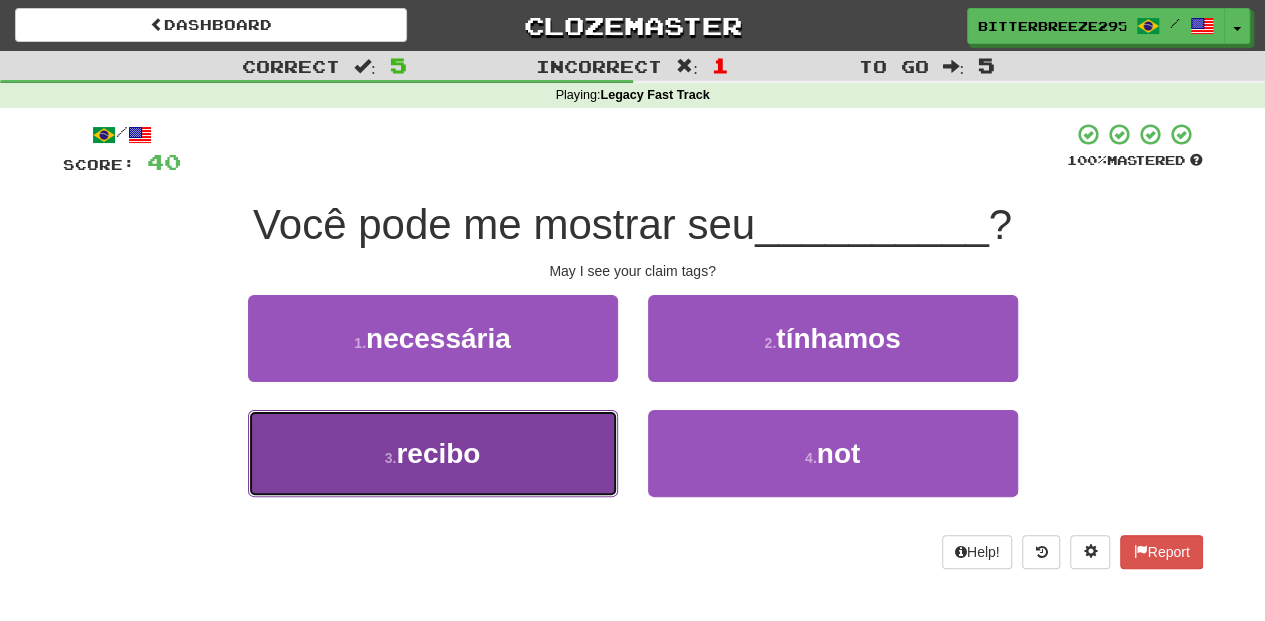 click on "3 .  recibo" at bounding box center [433, 453] 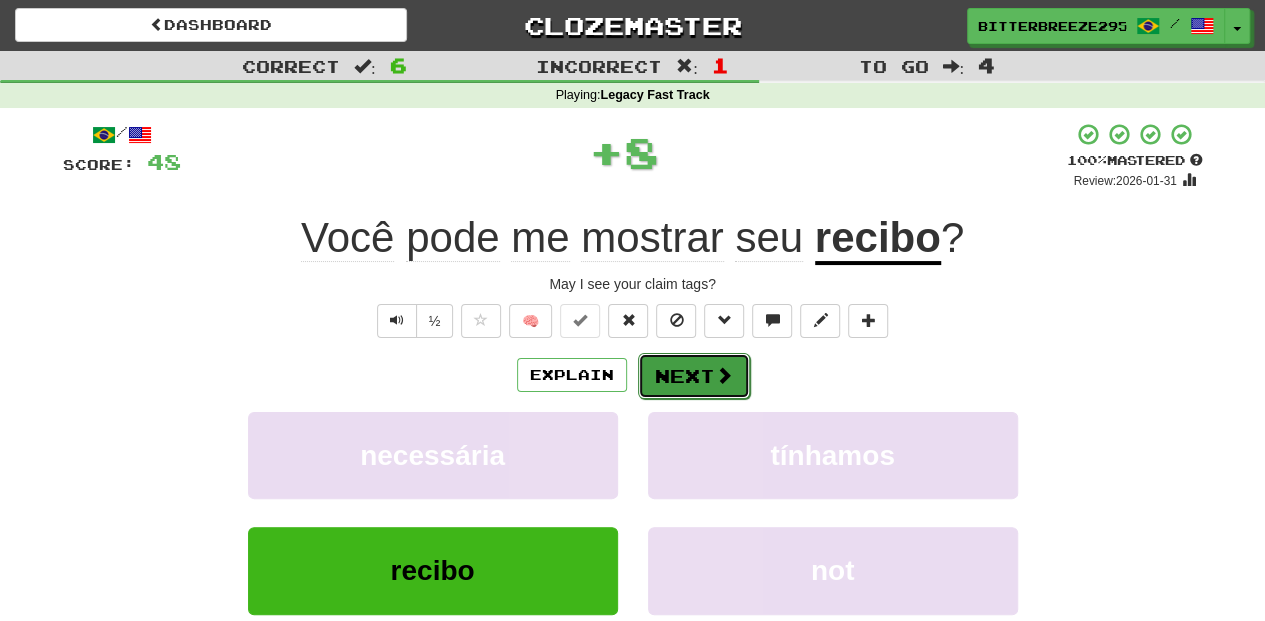 click on "Next" at bounding box center [694, 376] 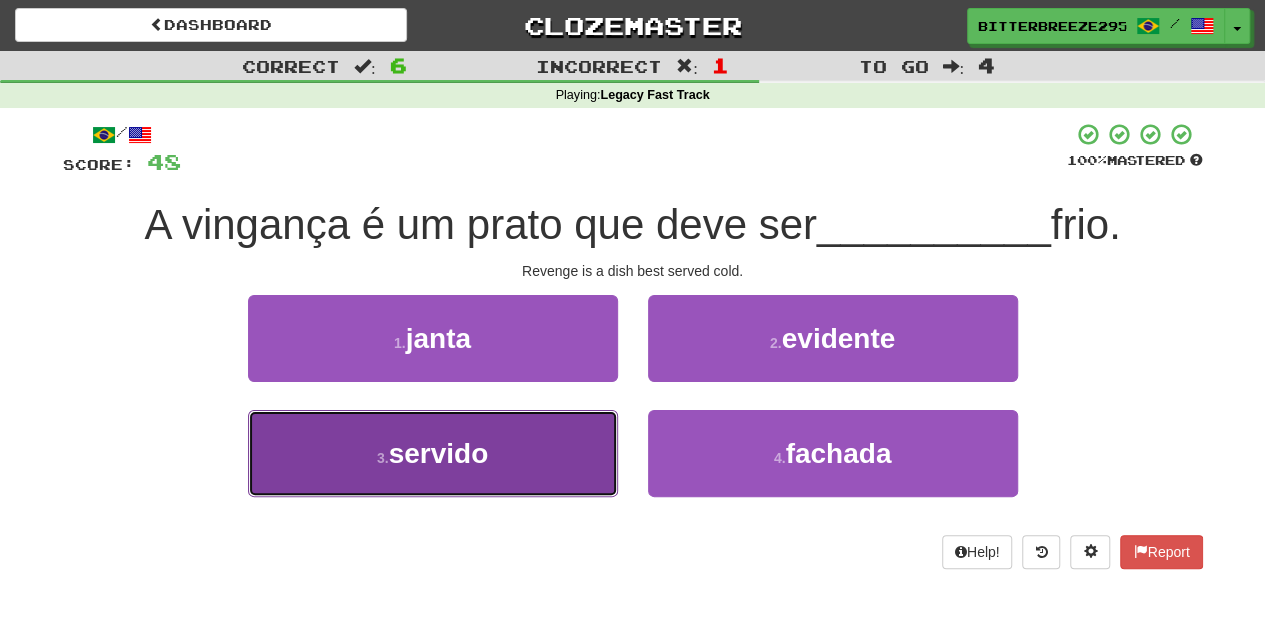 click on "3 .  servido" at bounding box center [433, 453] 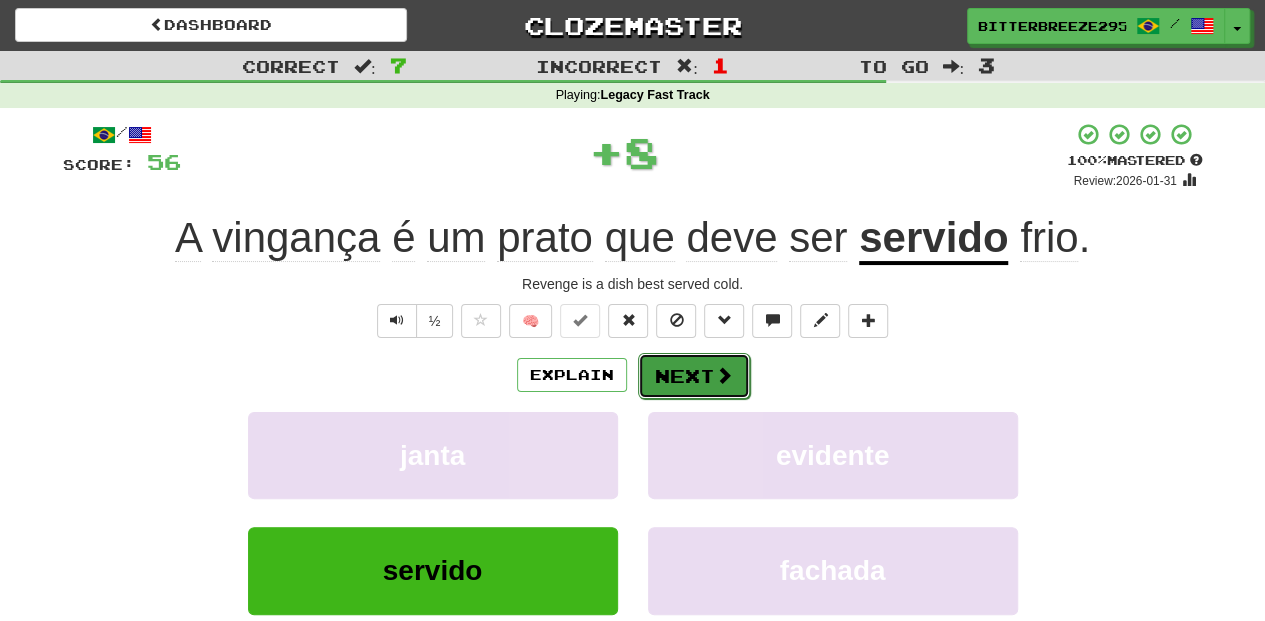 click on "Next" at bounding box center (694, 376) 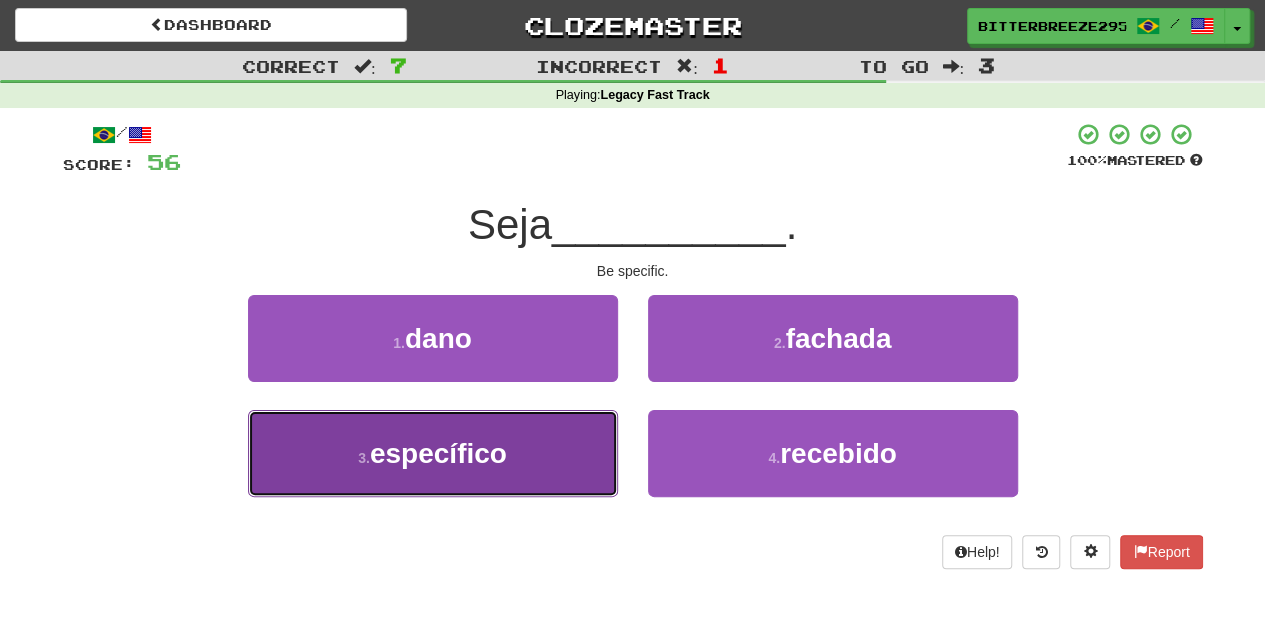 click on "3 .  específico" at bounding box center [433, 453] 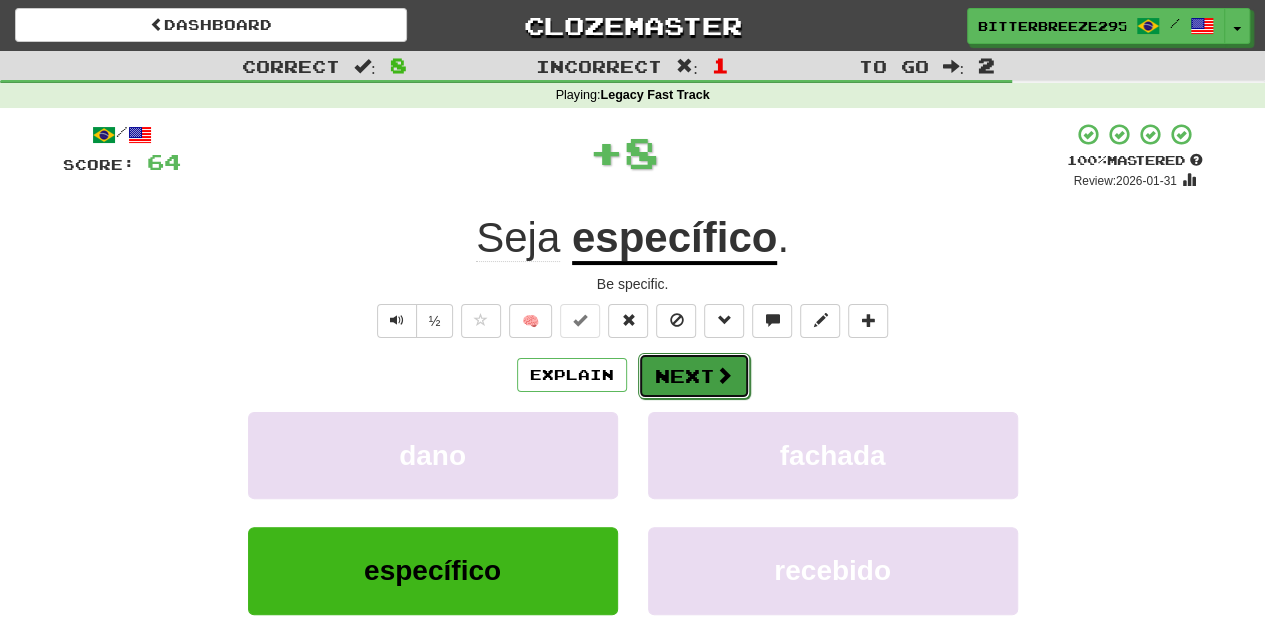 click on "Next" at bounding box center [694, 376] 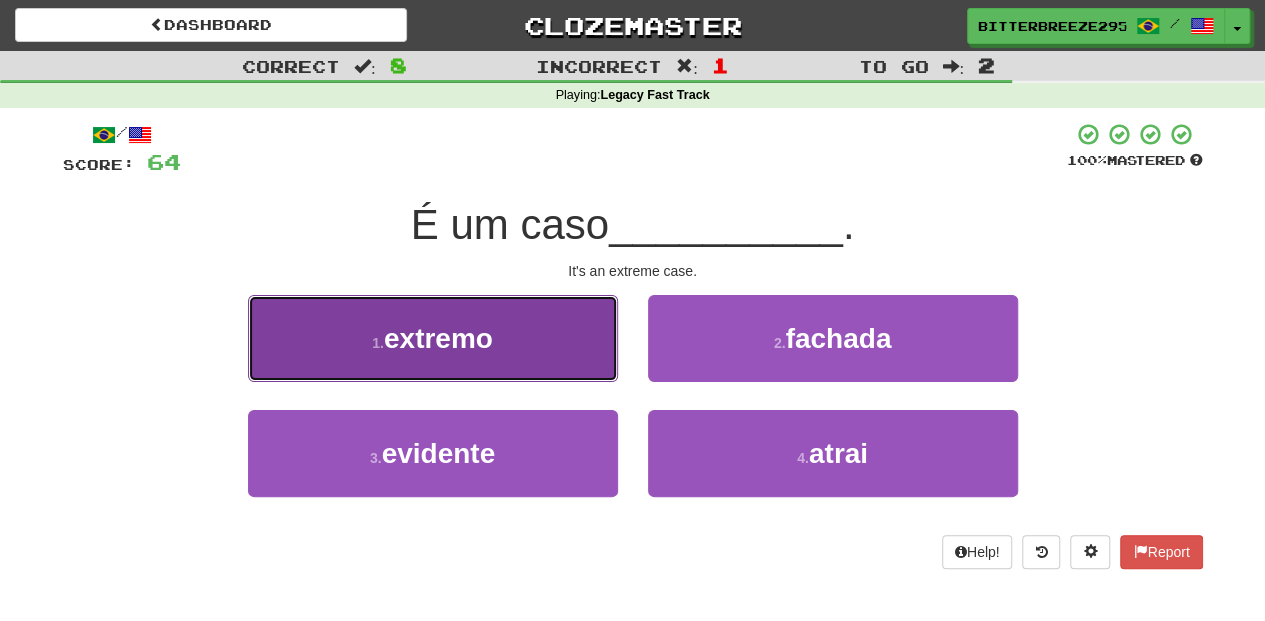 click on "1 .  extremo" at bounding box center (433, 338) 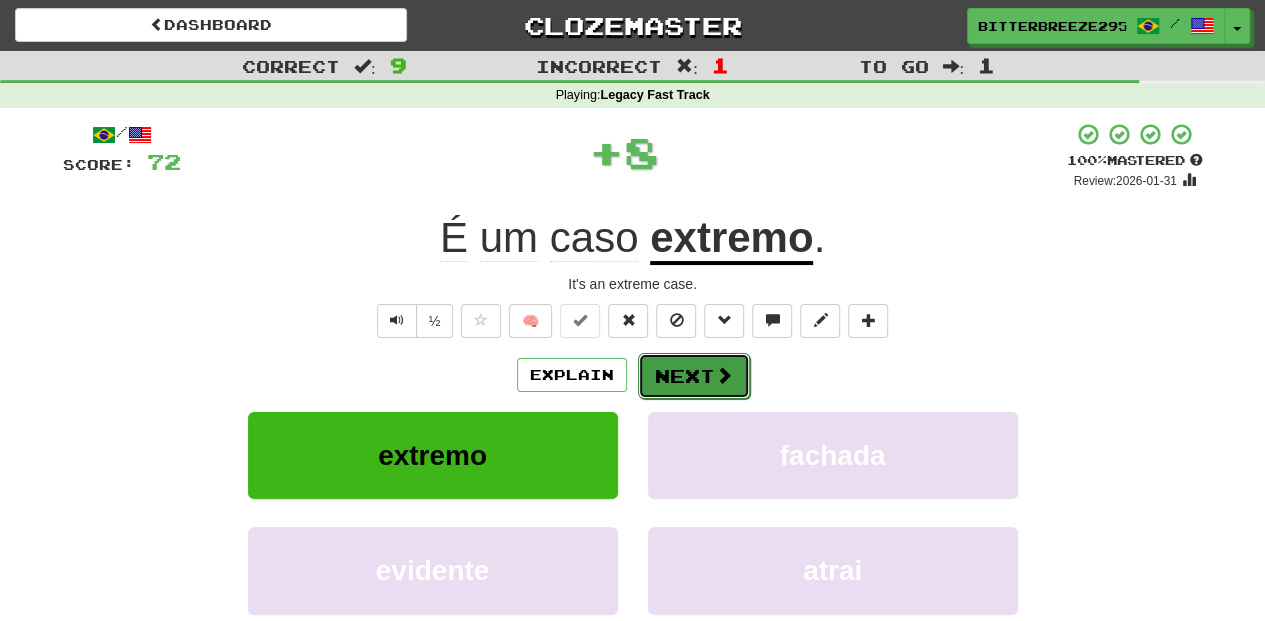 click on "Next" at bounding box center [694, 376] 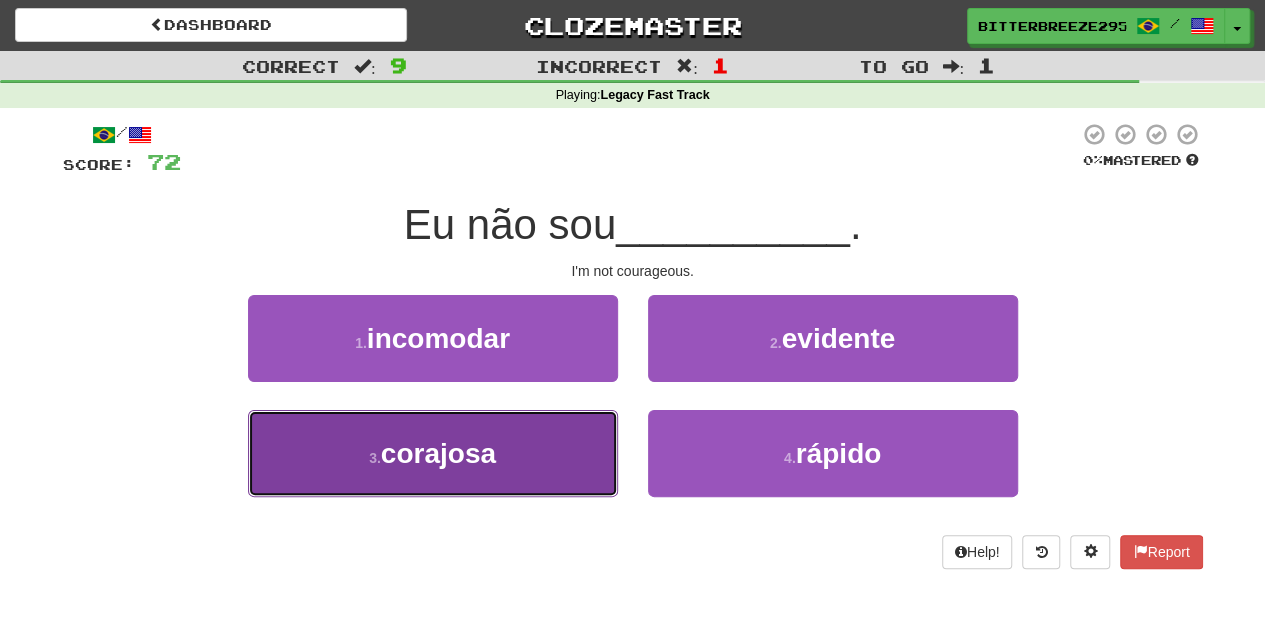 click on "3 .  corajosa" at bounding box center [433, 453] 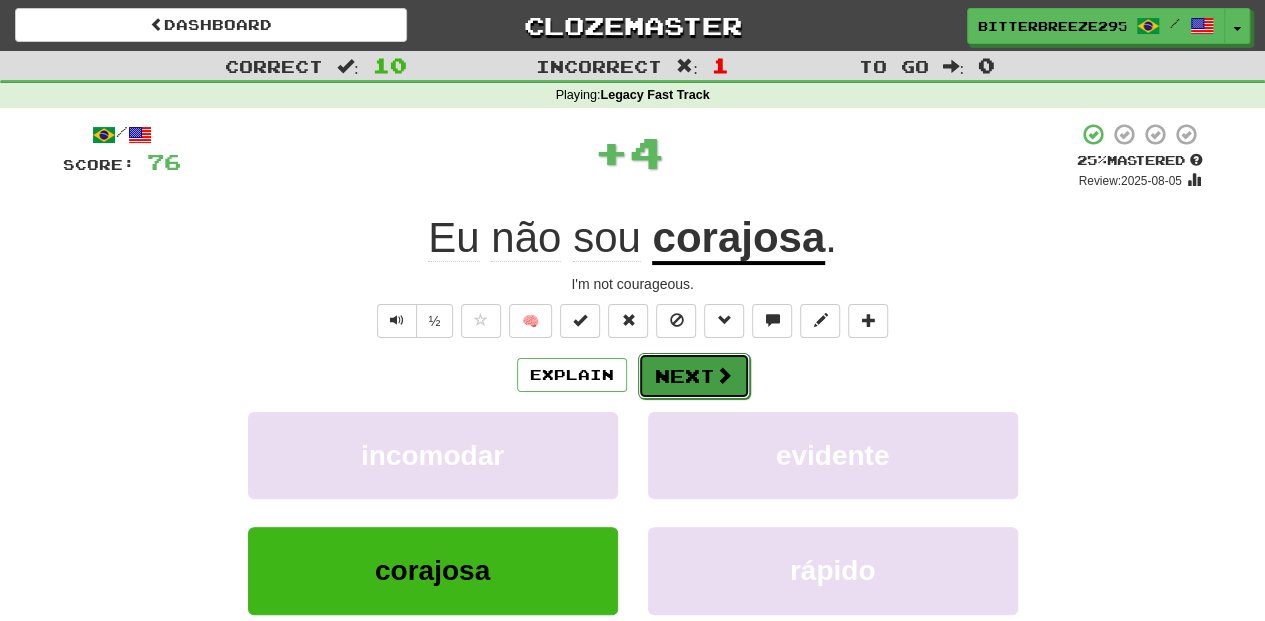 click on "Next" at bounding box center [694, 376] 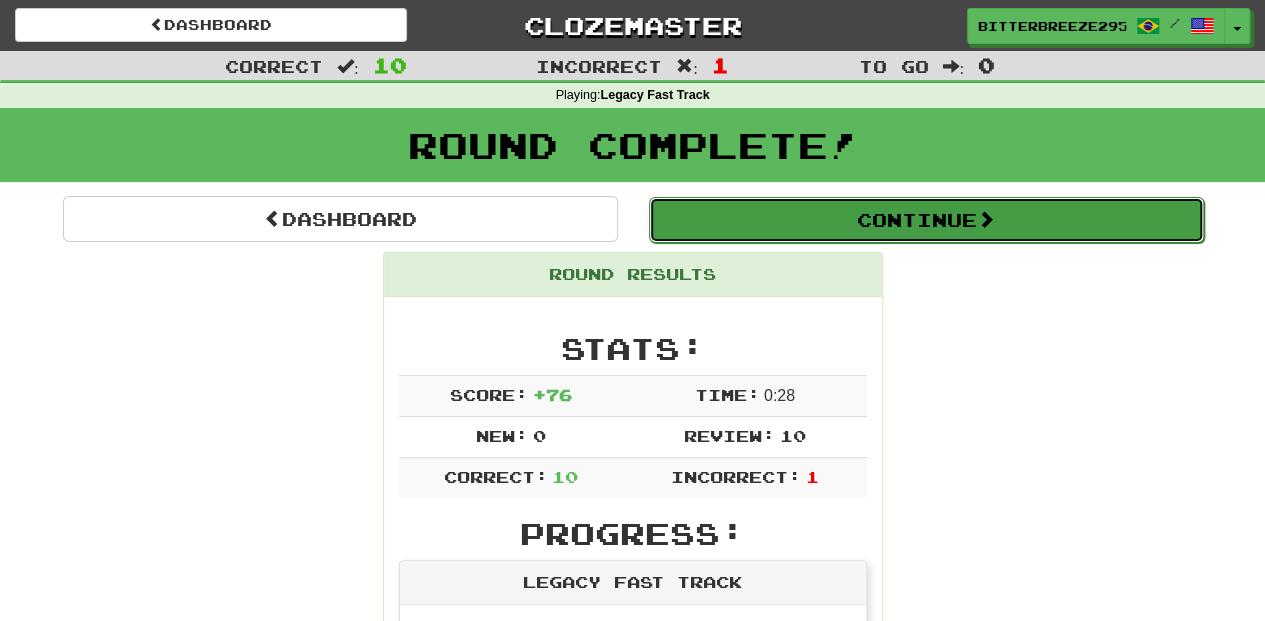 click on "Continue" at bounding box center [926, 220] 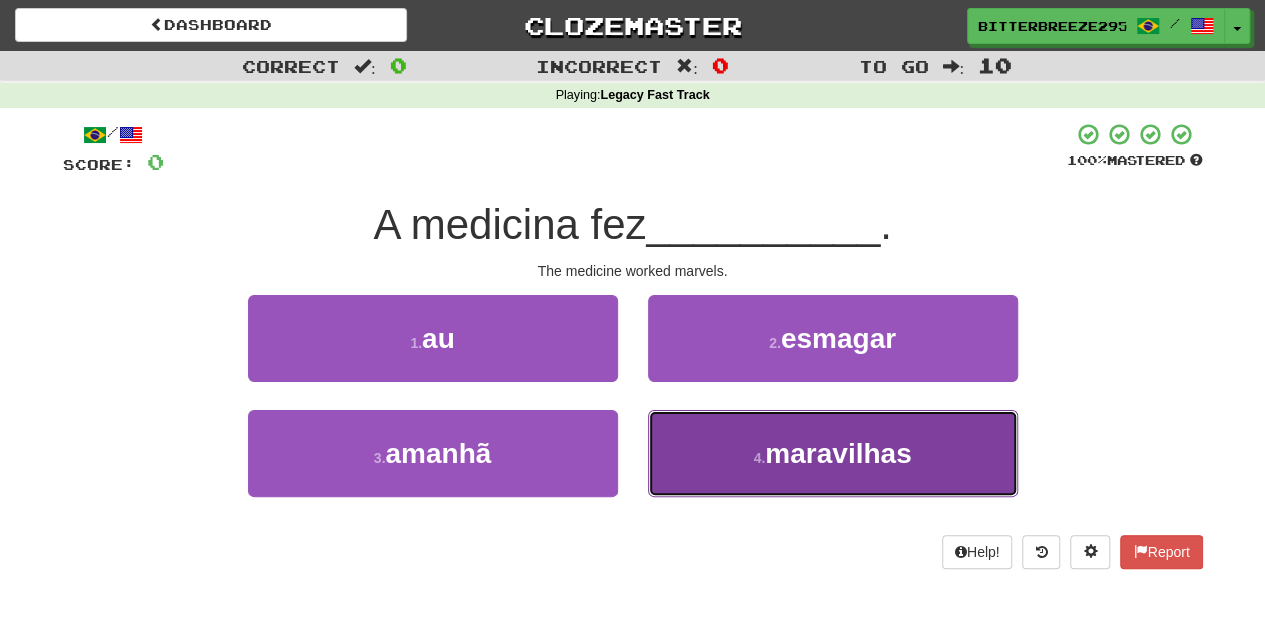 click on "4 .  maravilhas" at bounding box center [833, 453] 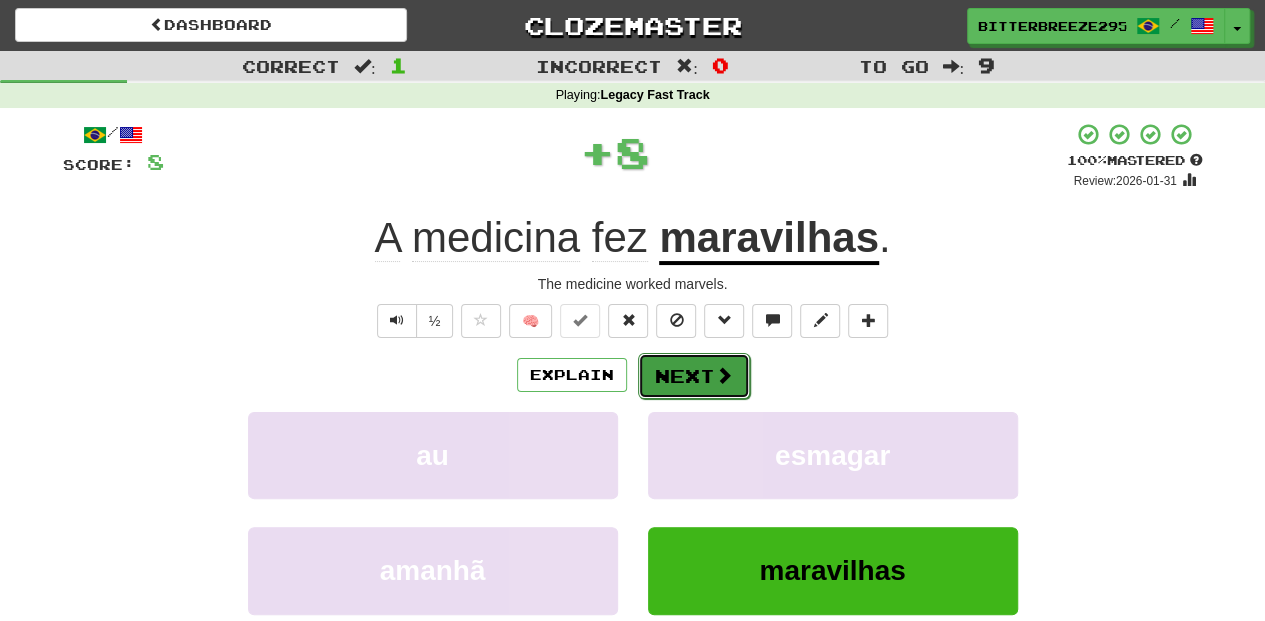 click on "Next" at bounding box center (694, 376) 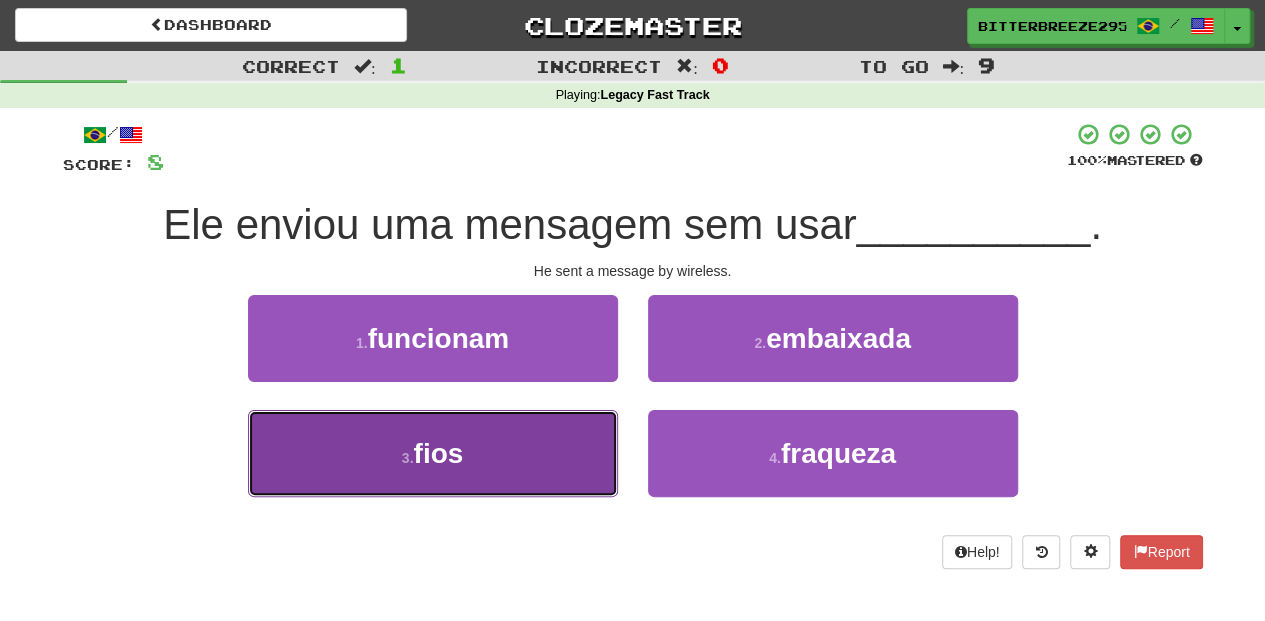 click on "3 .  fios" at bounding box center (433, 453) 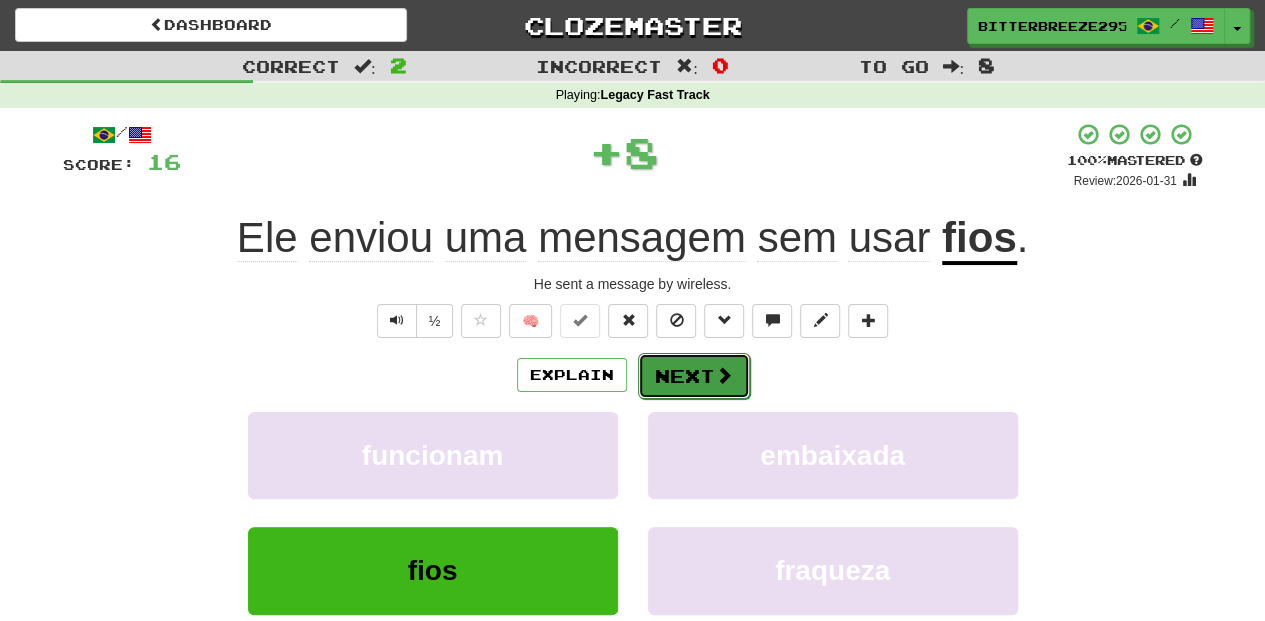 click on "Next" at bounding box center (694, 376) 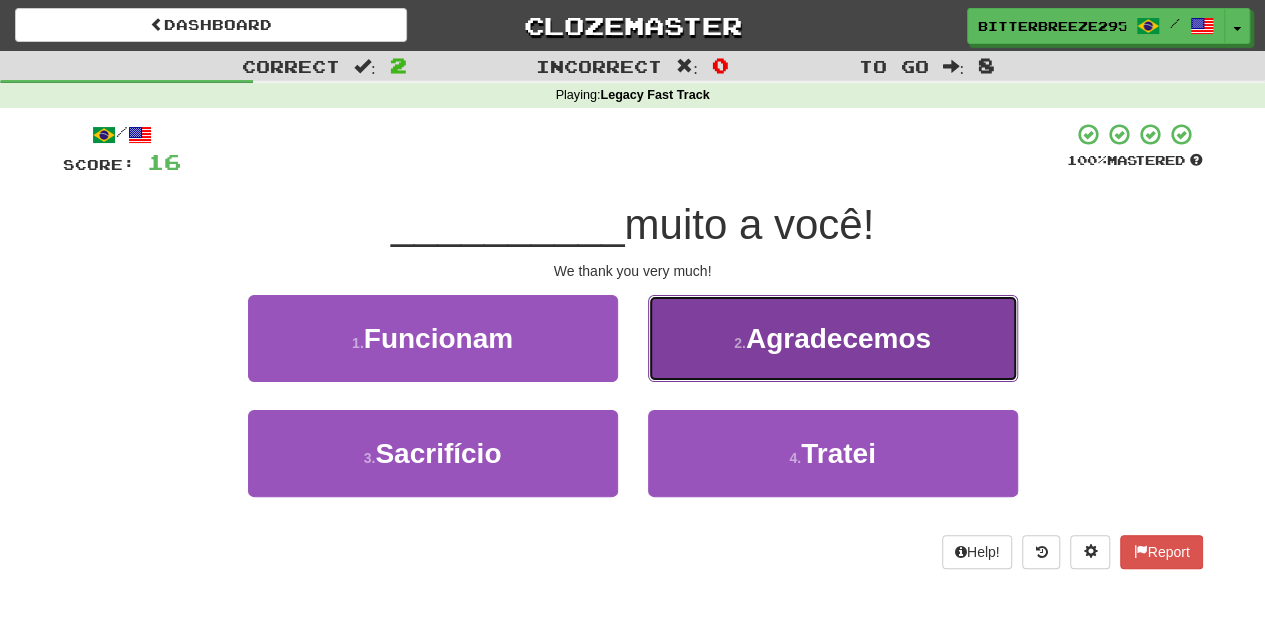 click on "2 .  Agradecemos" at bounding box center (833, 338) 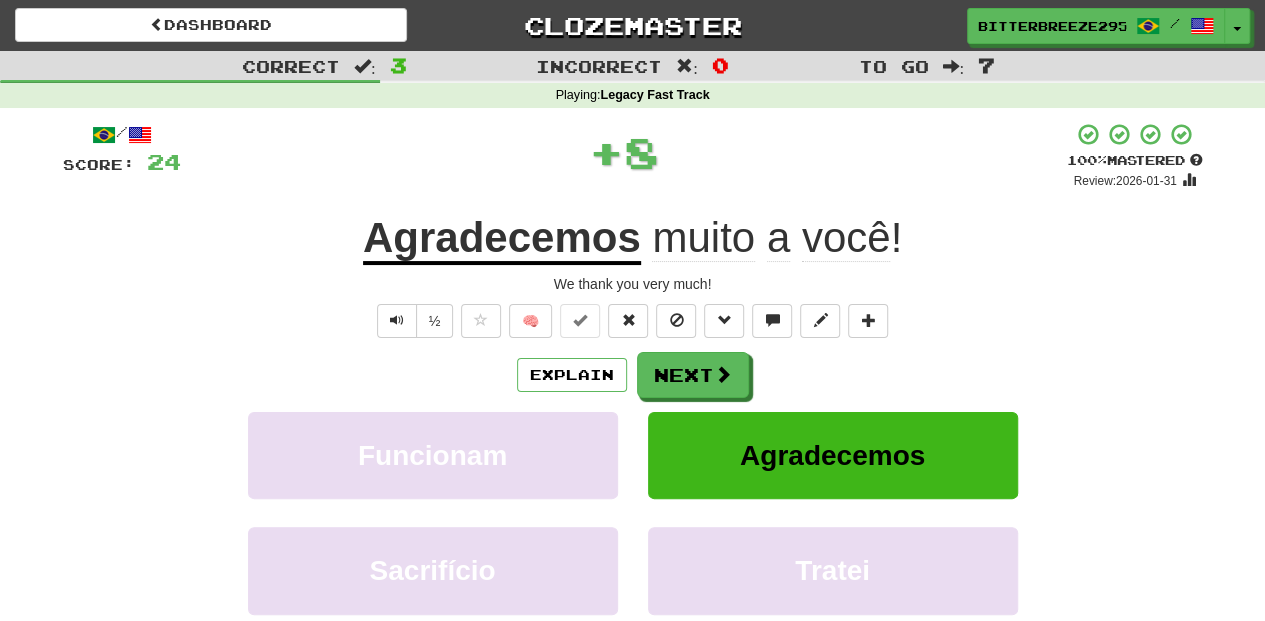 click on "Next" at bounding box center [693, 375] 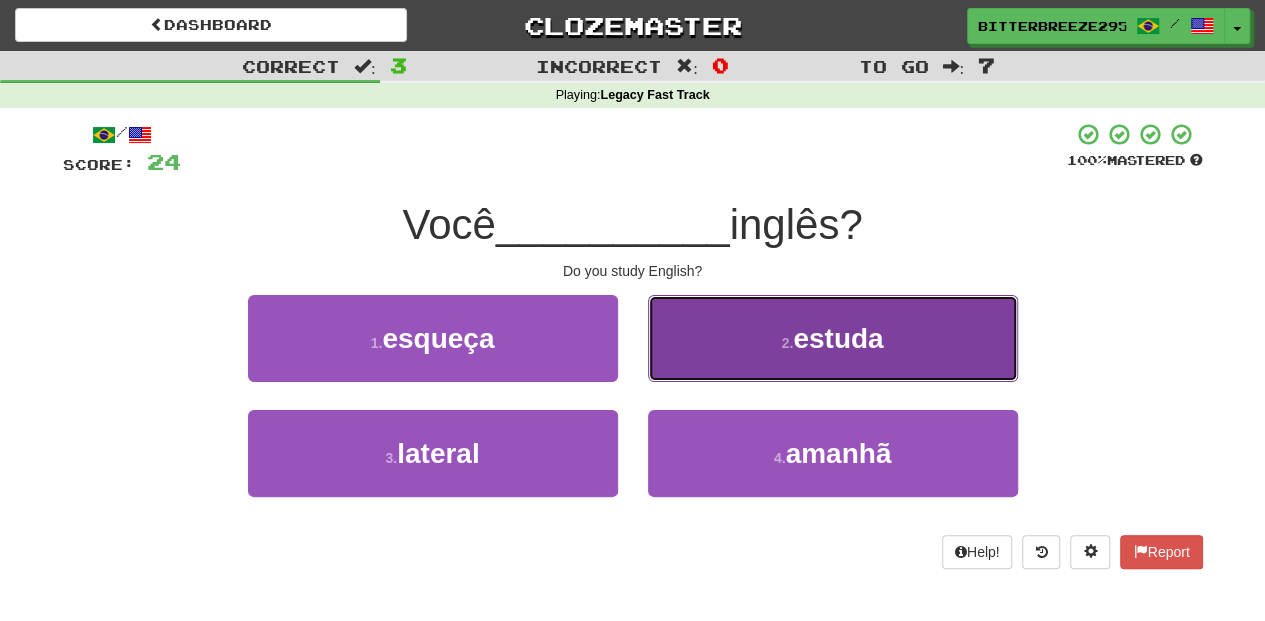 click on "2 .  estuda" at bounding box center [833, 338] 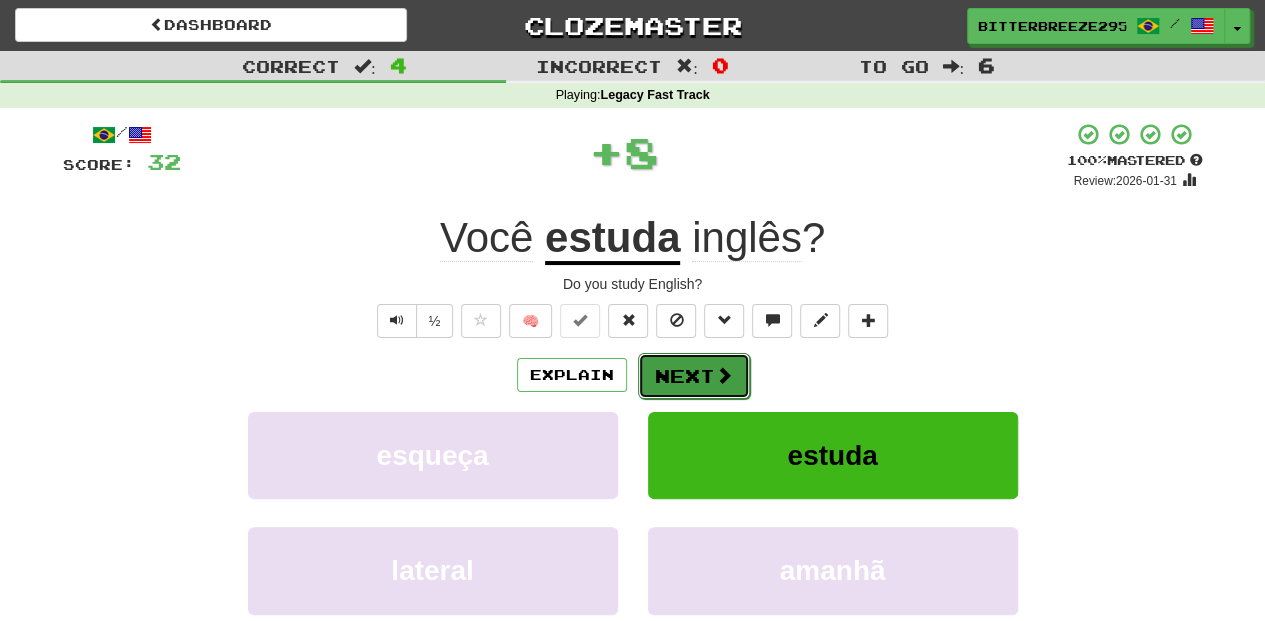 click on "Next" at bounding box center (694, 376) 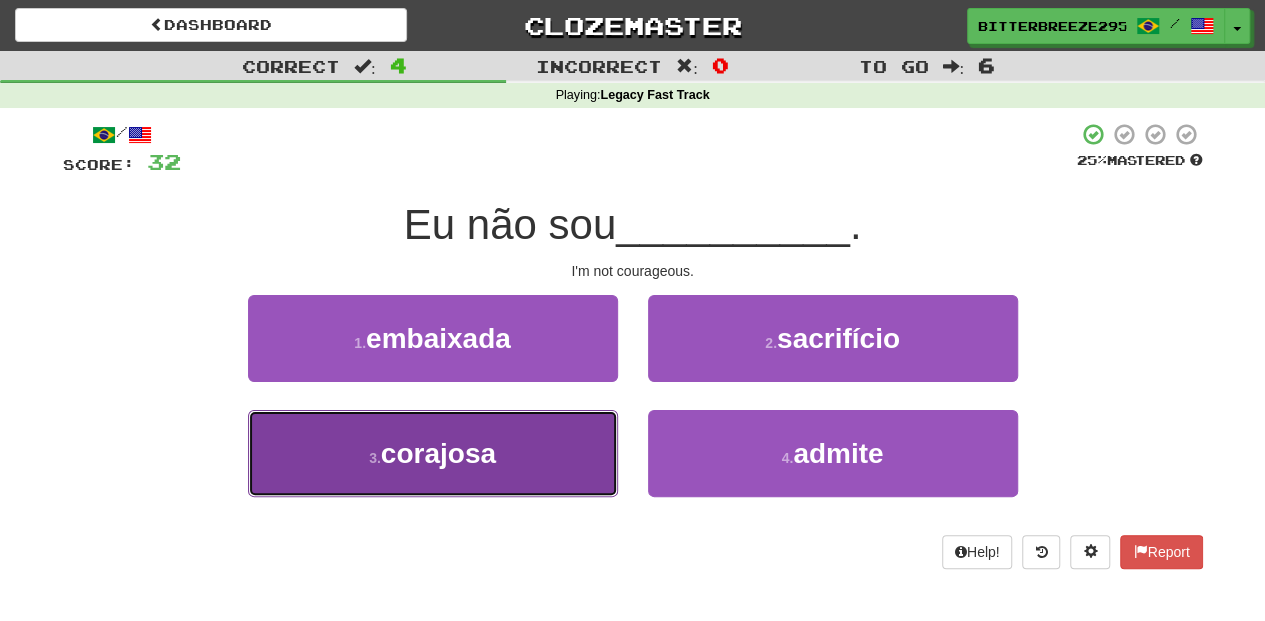 click on "3 .  corajosa" at bounding box center [433, 453] 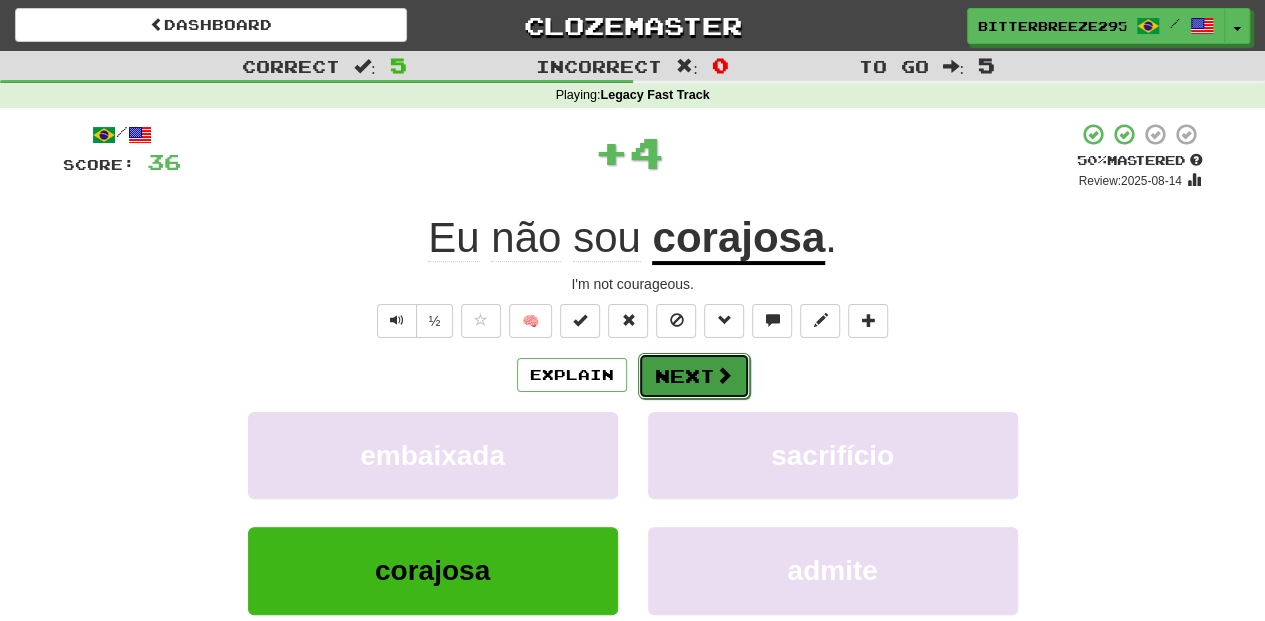 click on "Next" at bounding box center (694, 376) 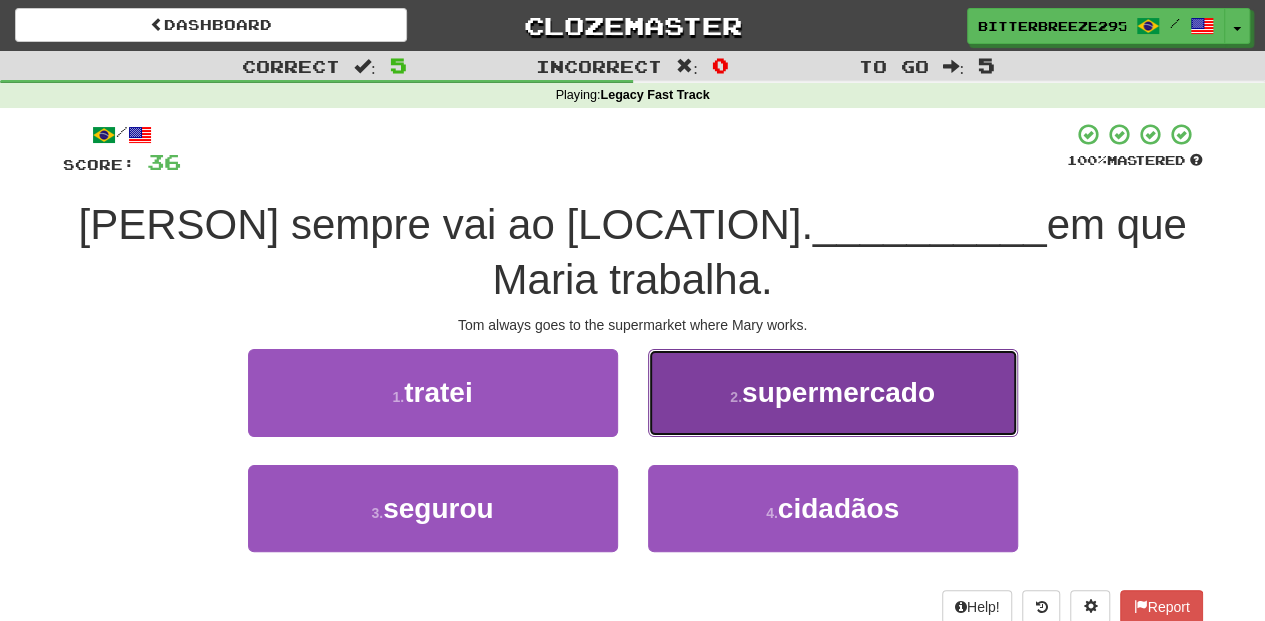 click on "2 .  supermercado" at bounding box center [833, 392] 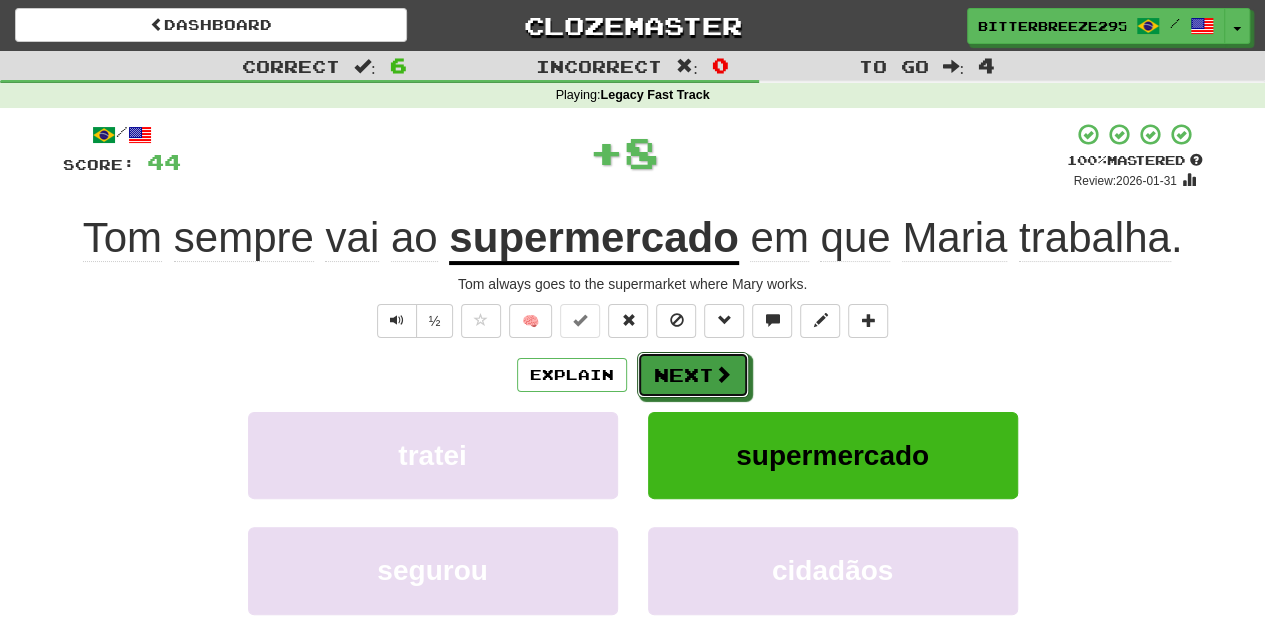 click on "Next" at bounding box center [693, 375] 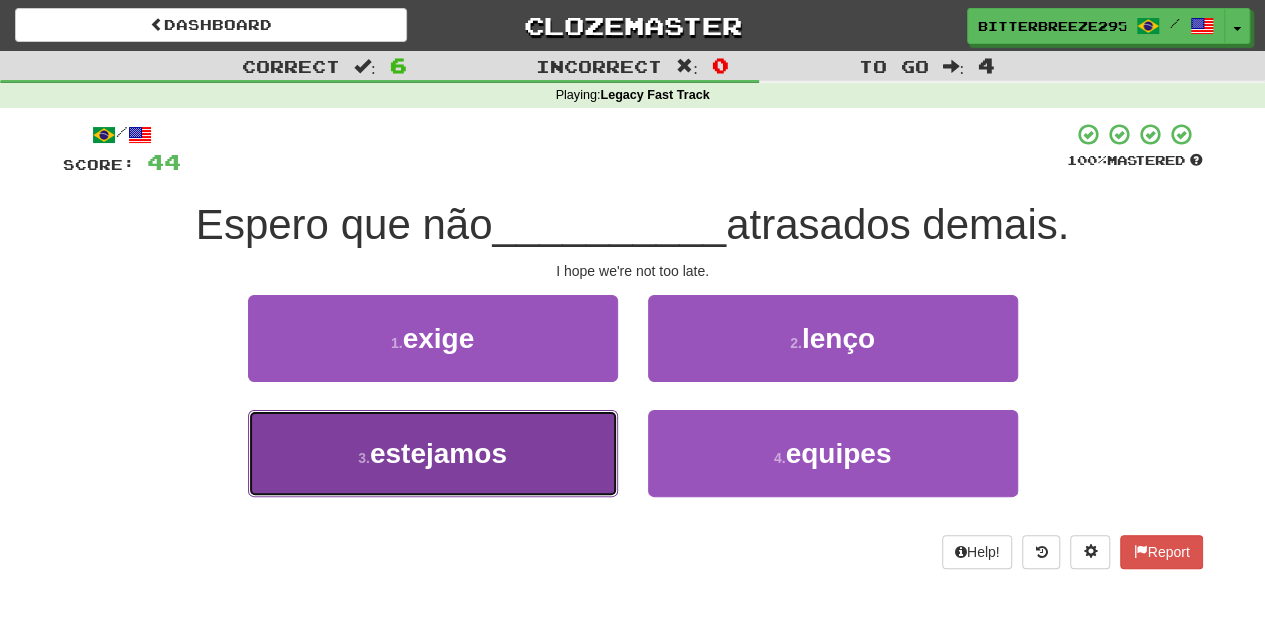 click on "3 .  estejamos" at bounding box center (433, 453) 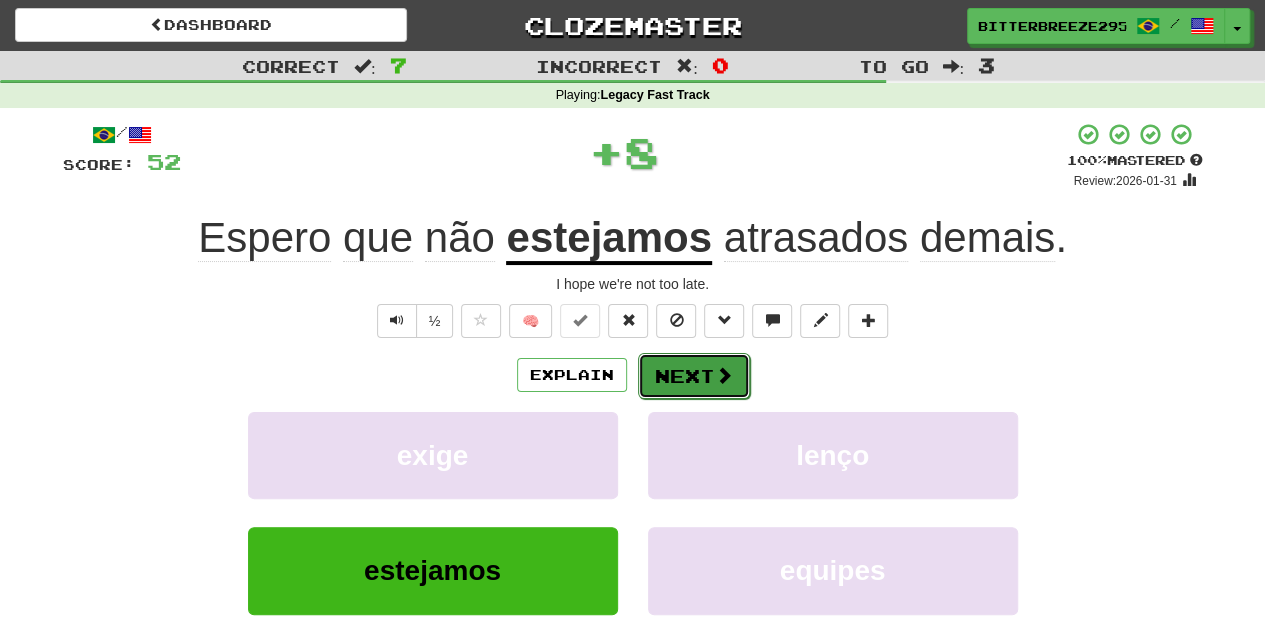 click on "Next" at bounding box center [694, 376] 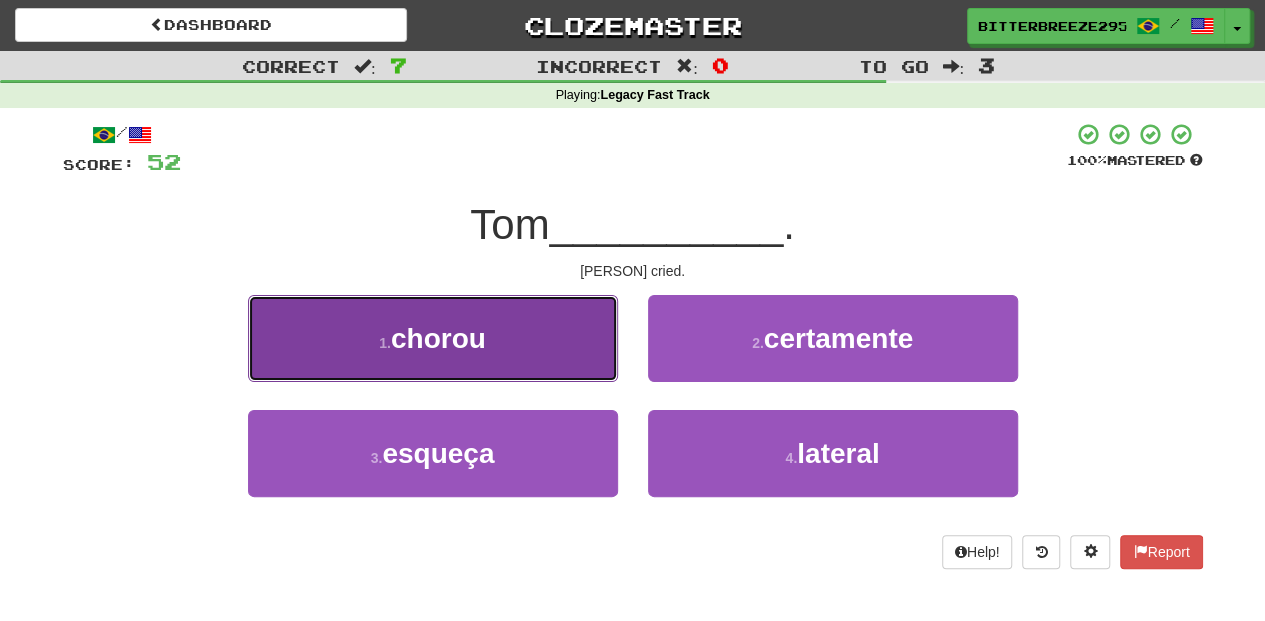 click on "1 .  chorou" at bounding box center [433, 338] 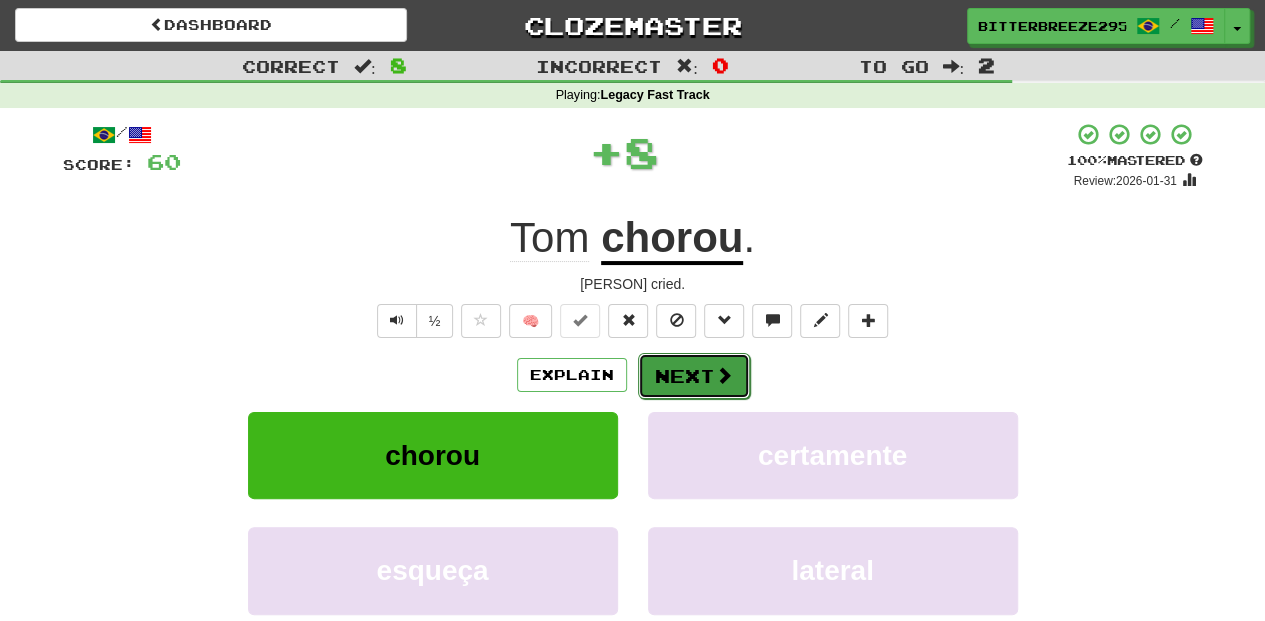 click on "Next" at bounding box center (694, 376) 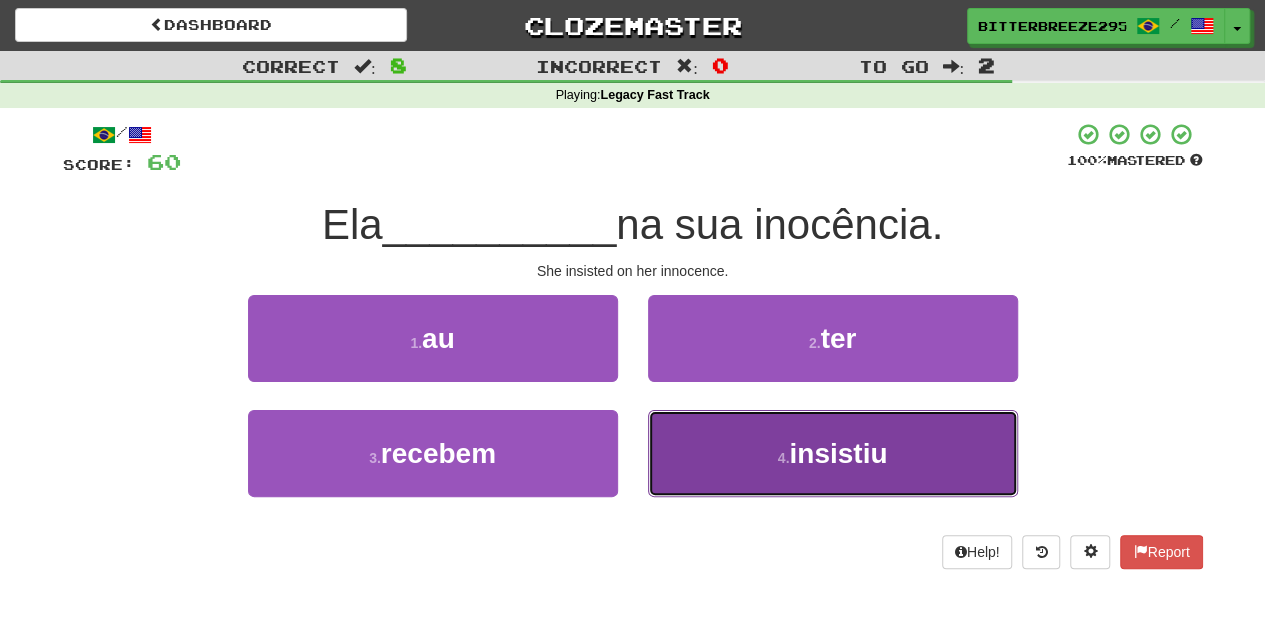 click on "4 .  insistiu" at bounding box center (833, 453) 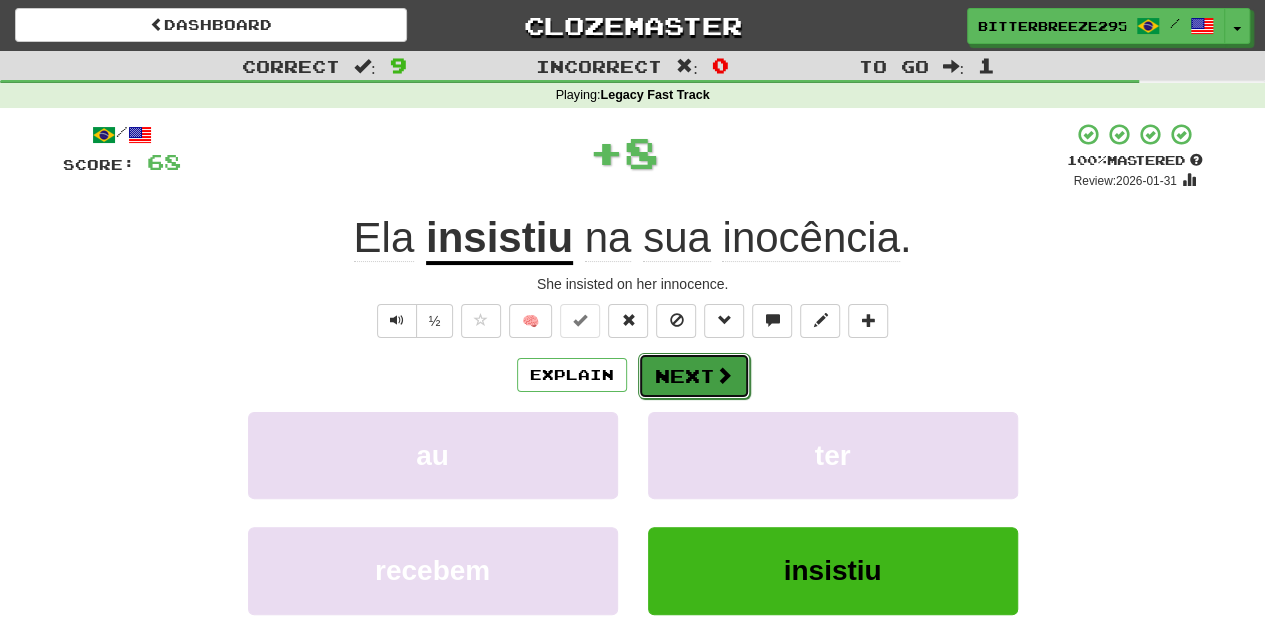 click on "Next" at bounding box center [694, 376] 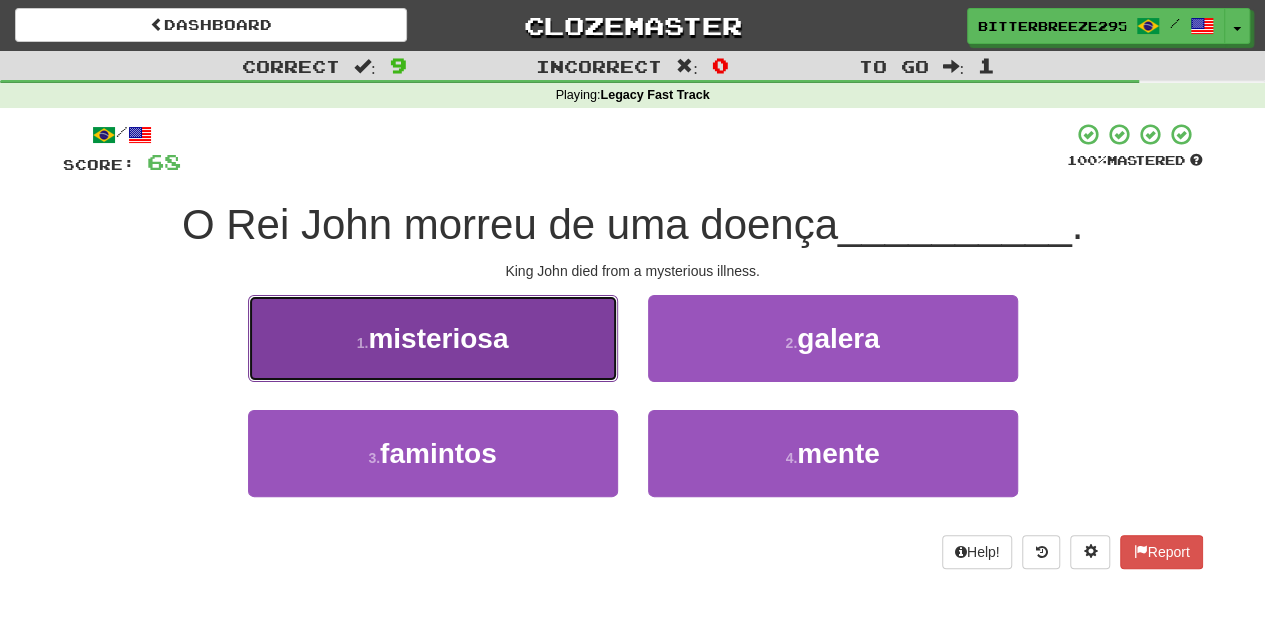 click on "1 .  misteriosa" at bounding box center [433, 338] 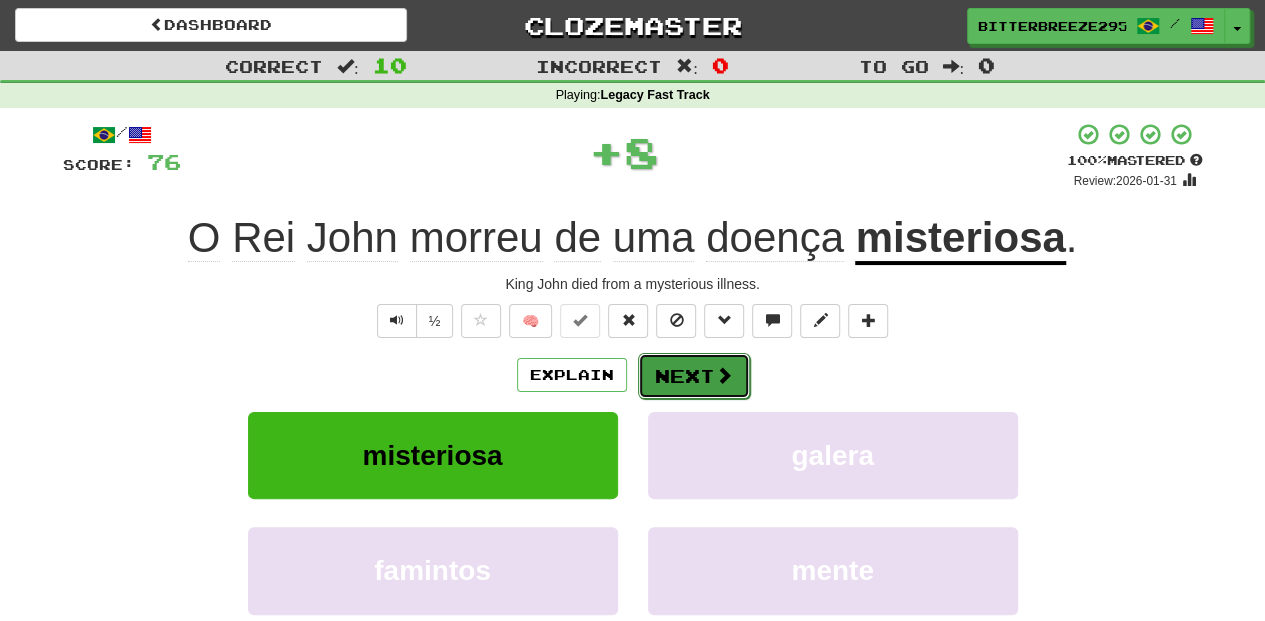 click on "Next" at bounding box center (694, 376) 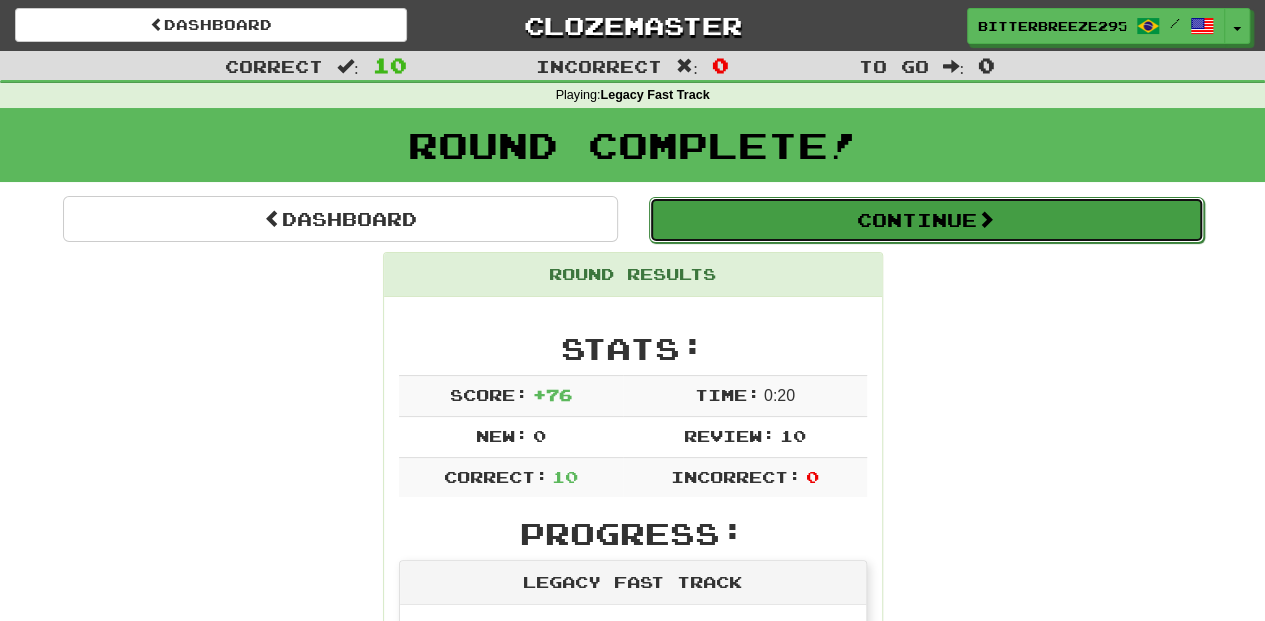 click on "Continue" at bounding box center [926, 220] 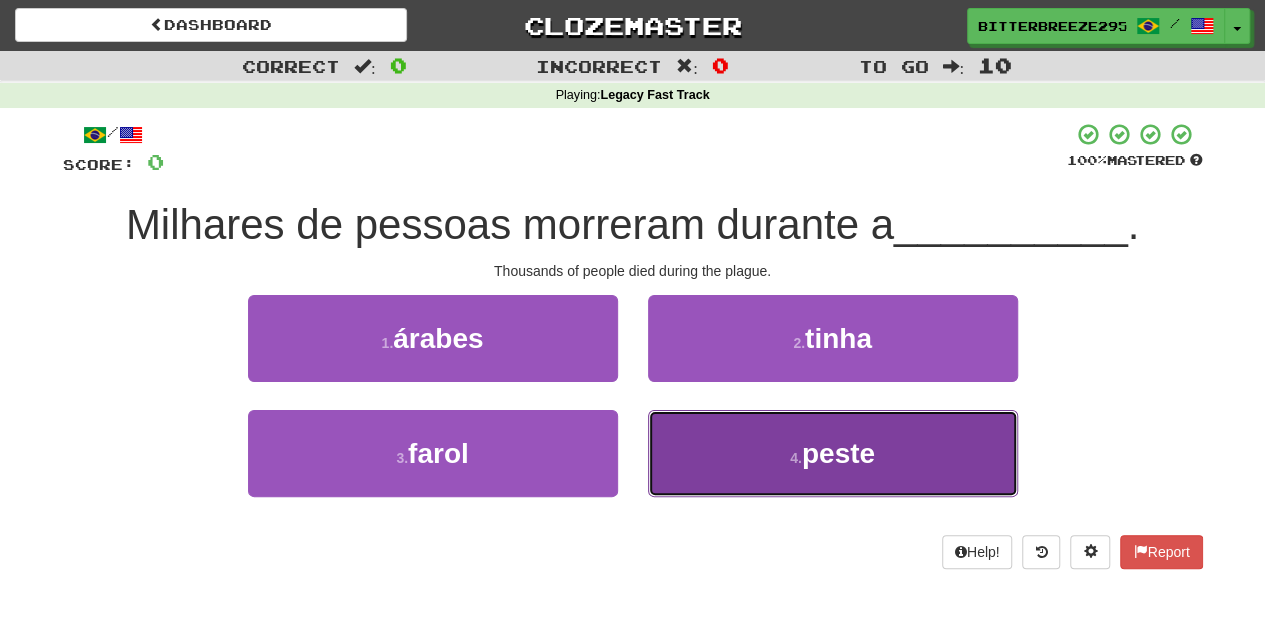 click on "4 .  peste" at bounding box center [833, 453] 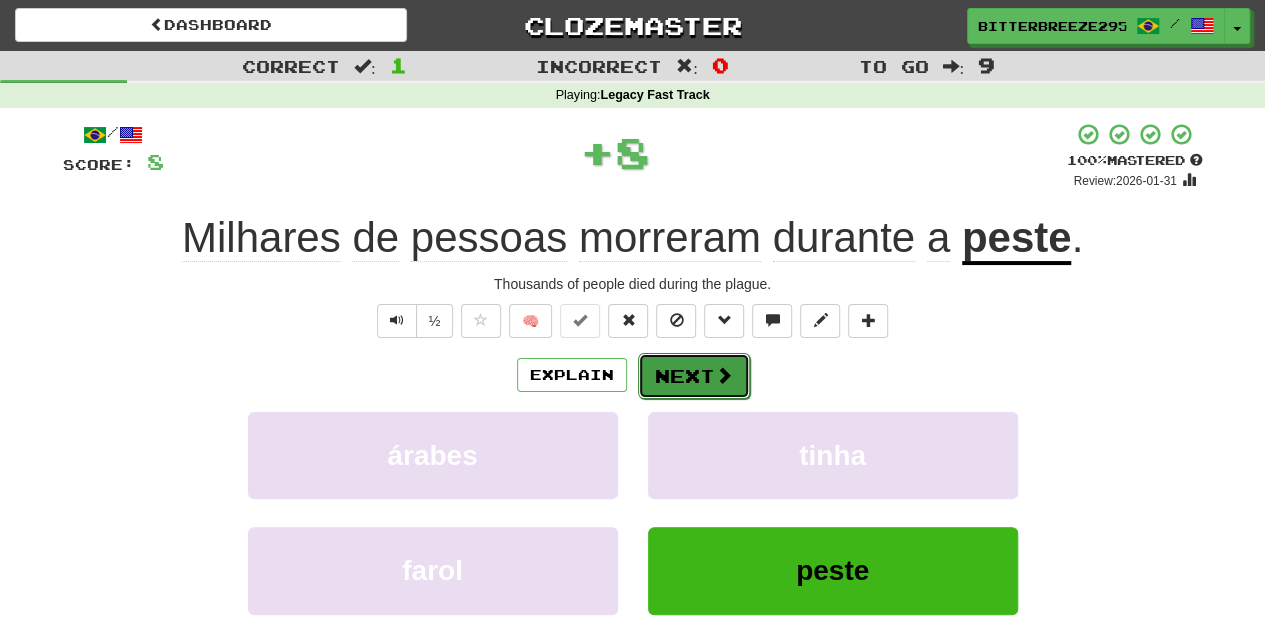 click on "Next" at bounding box center (694, 376) 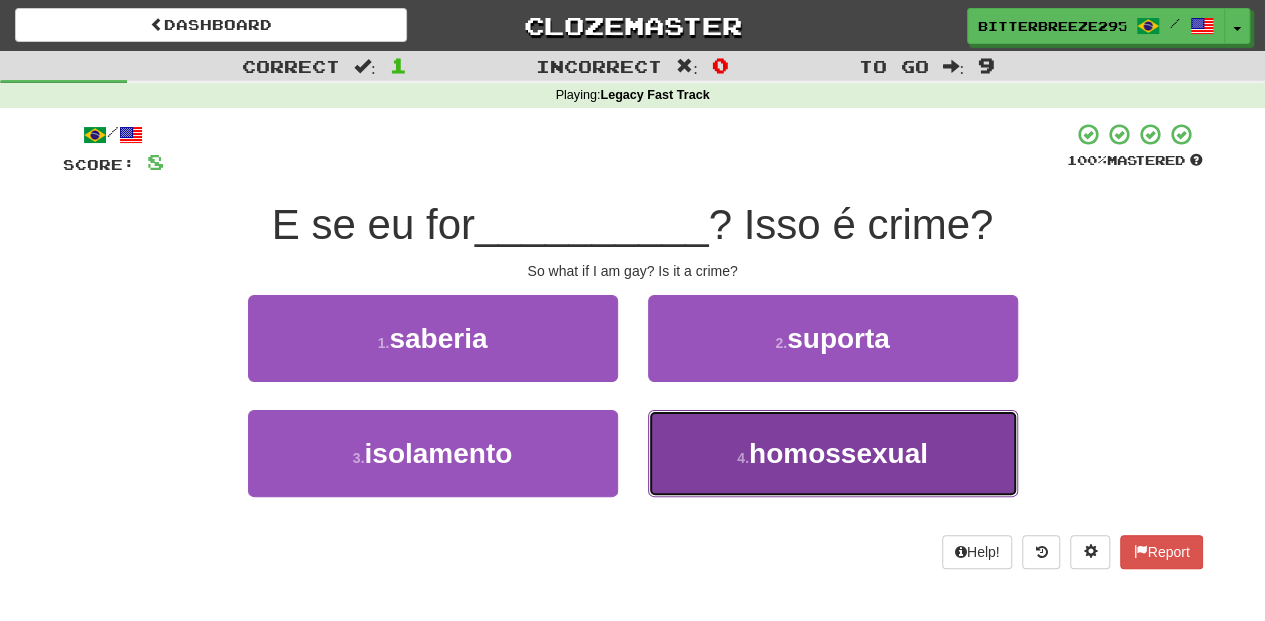 click on "4 .  homossexual" at bounding box center [833, 453] 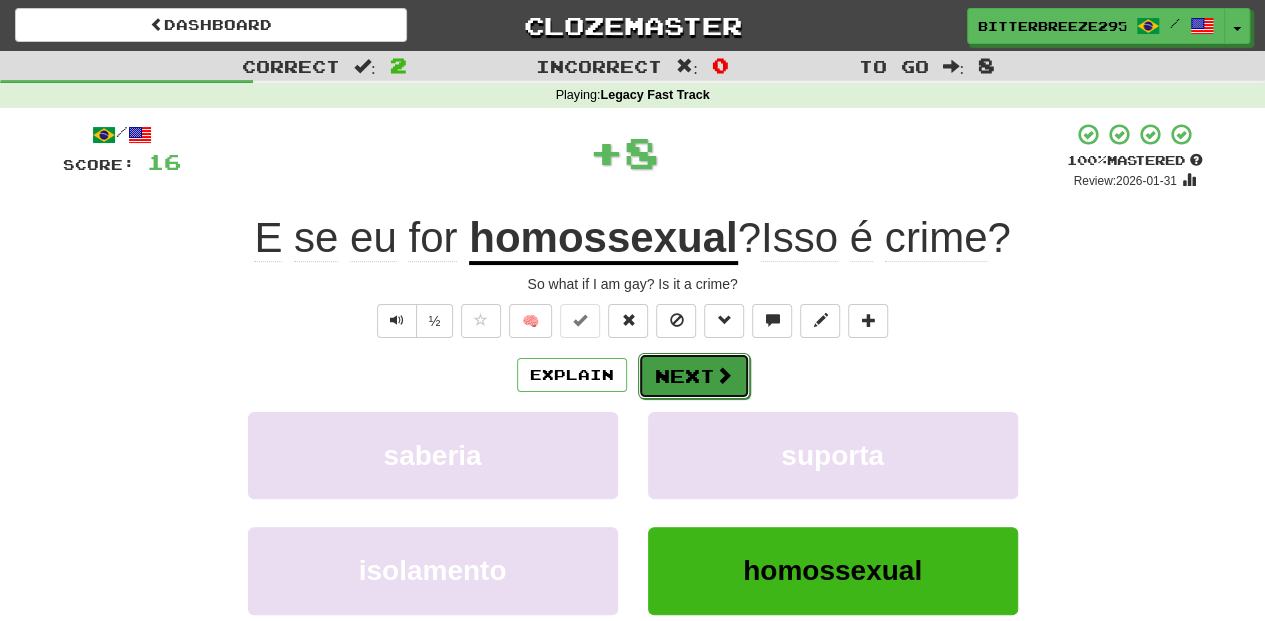 click on "Next" at bounding box center (694, 376) 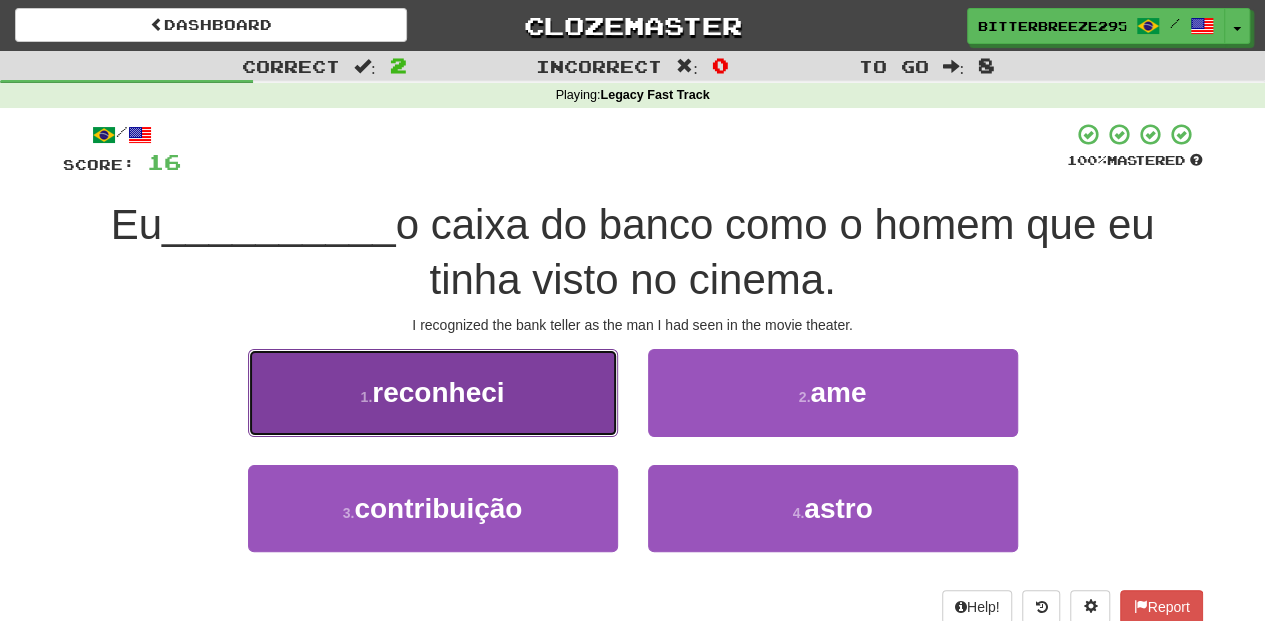 click on "1 .  reconheci" at bounding box center [433, 392] 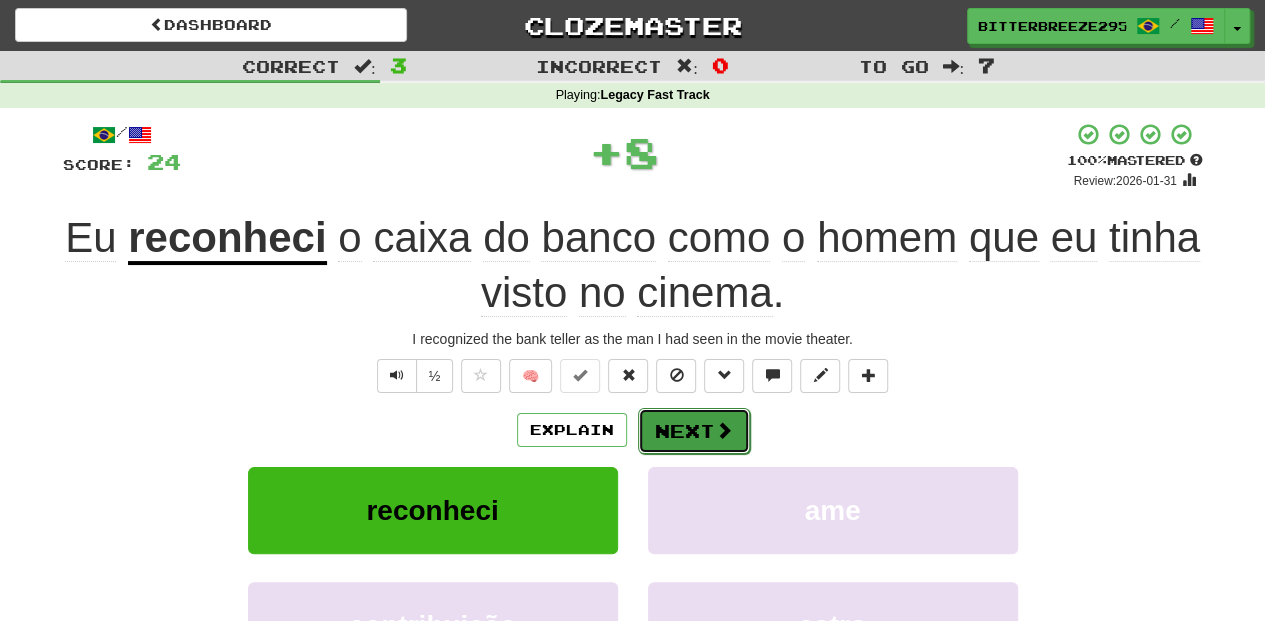 click on "Next" at bounding box center [694, 431] 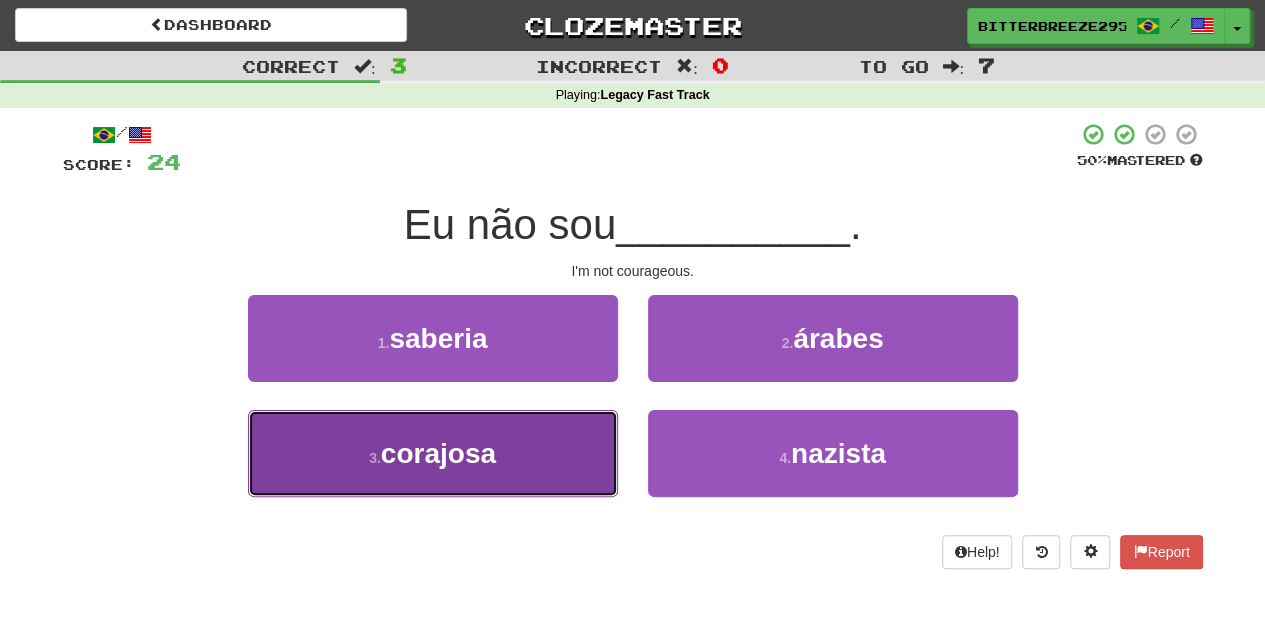 click on "3 .  corajosa" at bounding box center (433, 453) 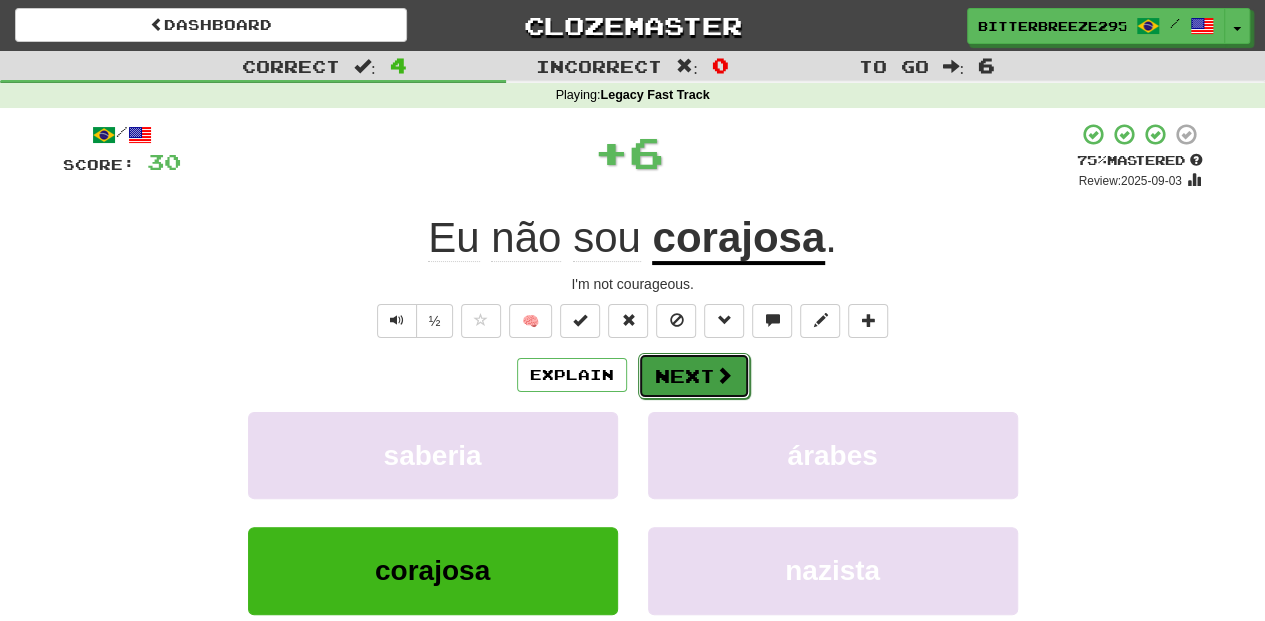 click on "Next" at bounding box center [694, 376] 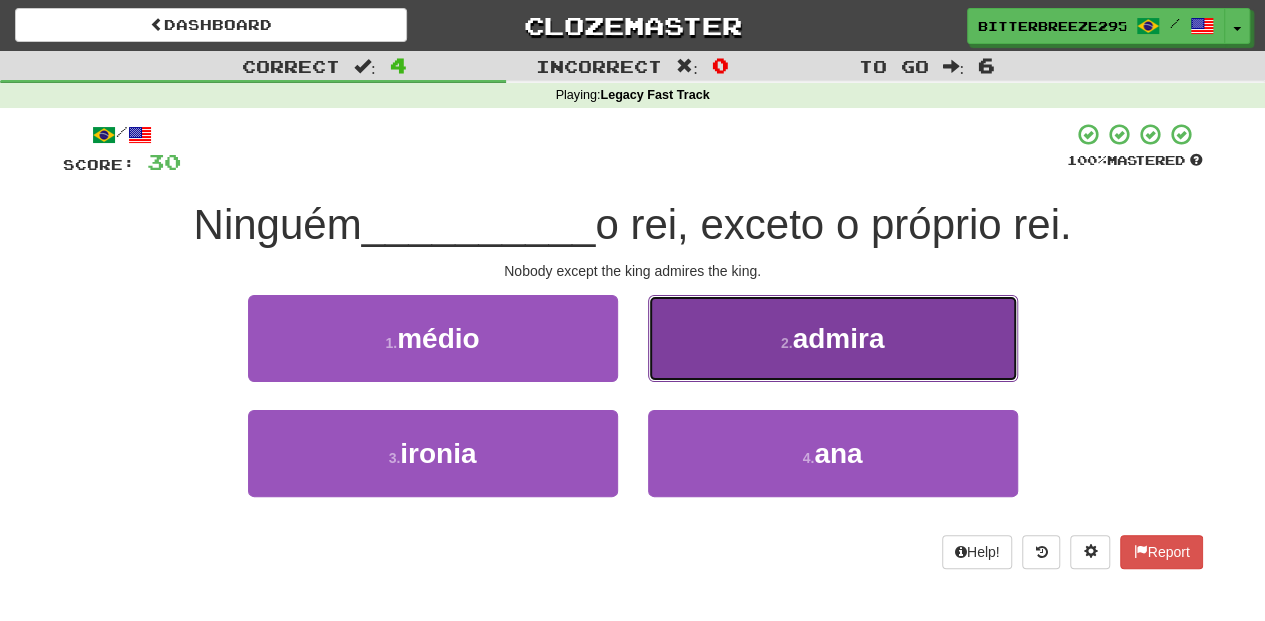 click on "2 .  admira" at bounding box center [833, 338] 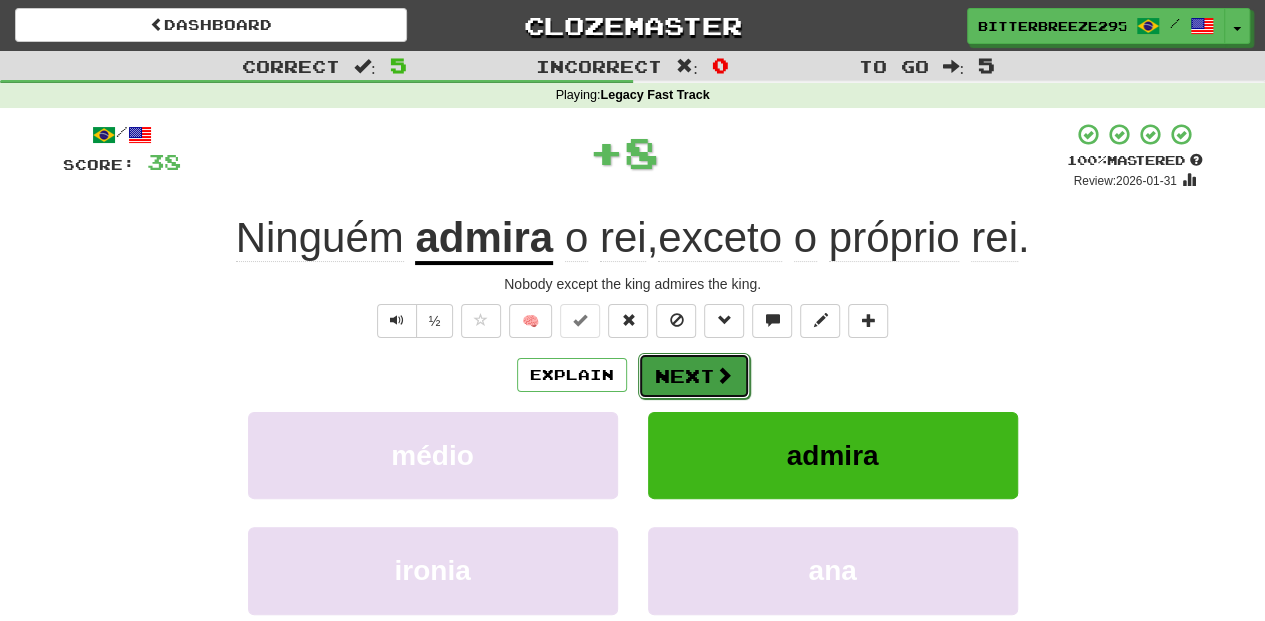 click on "Next" at bounding box center (694, 376) 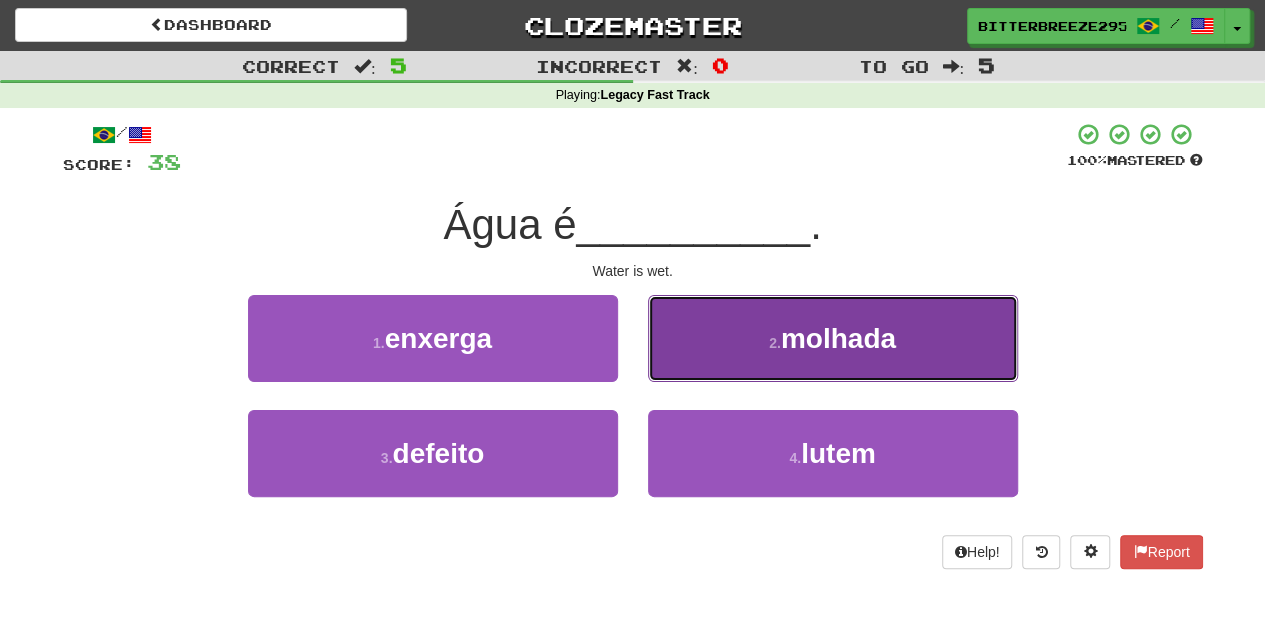 click on "2 .  molhada" at bounding box center (833, 338) 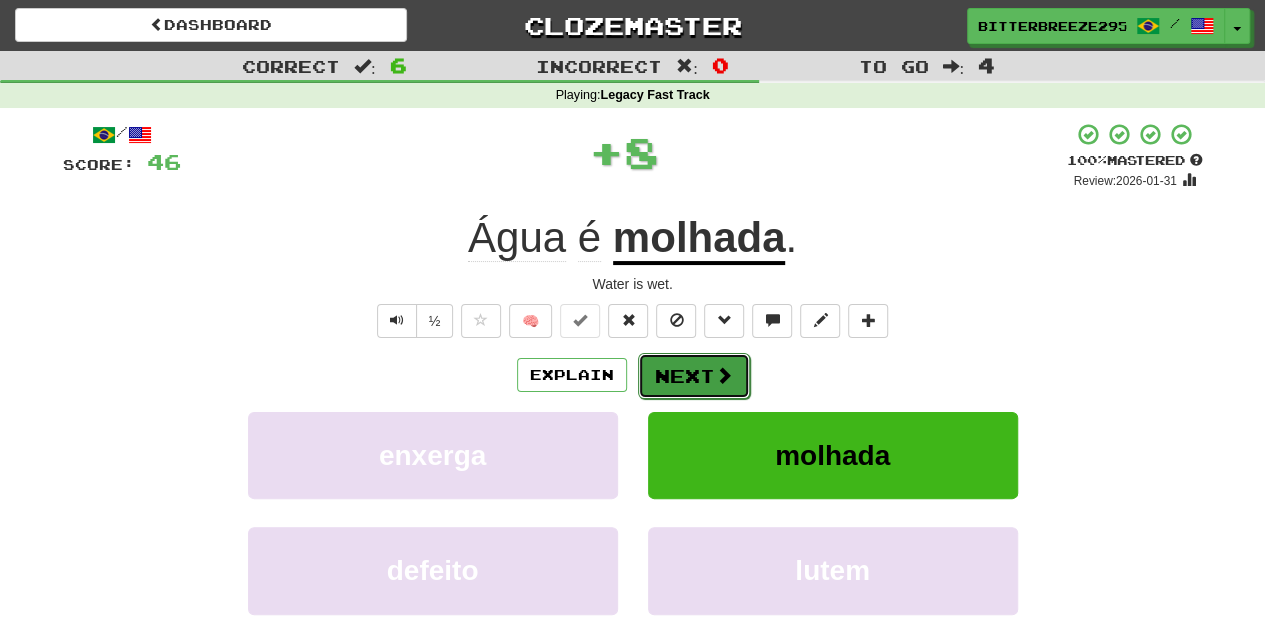 click on "Next" at bounding box center [694, 376] 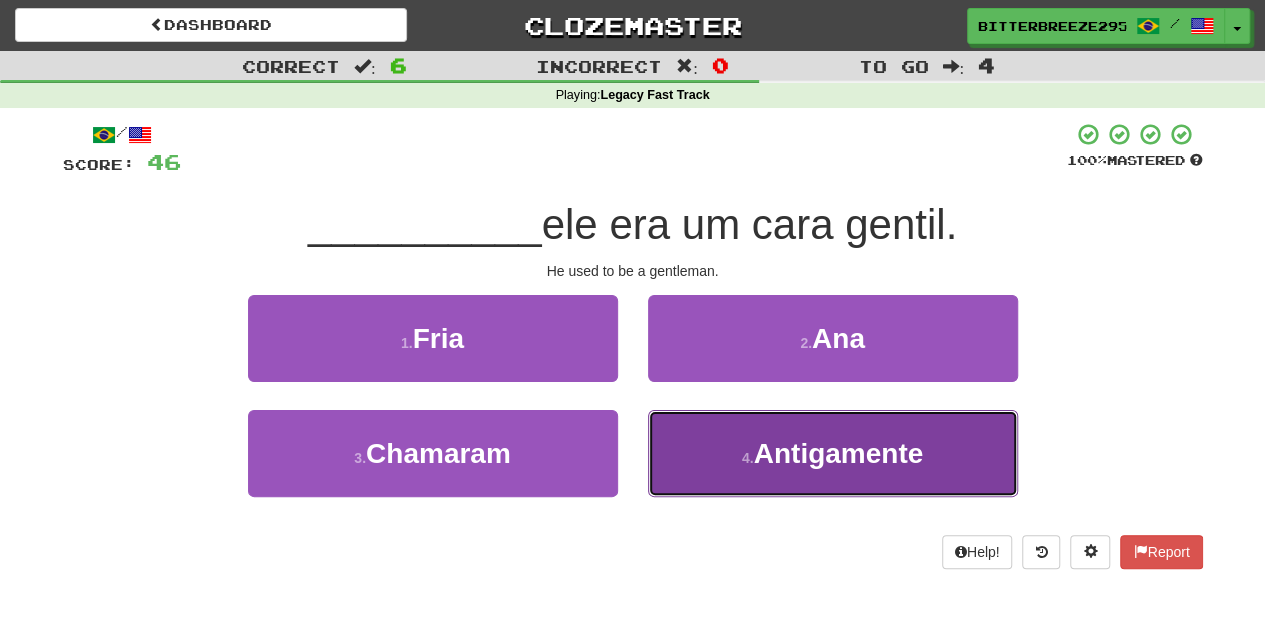 click on "4 .  Antigamente" at bounding box center (833, 453) 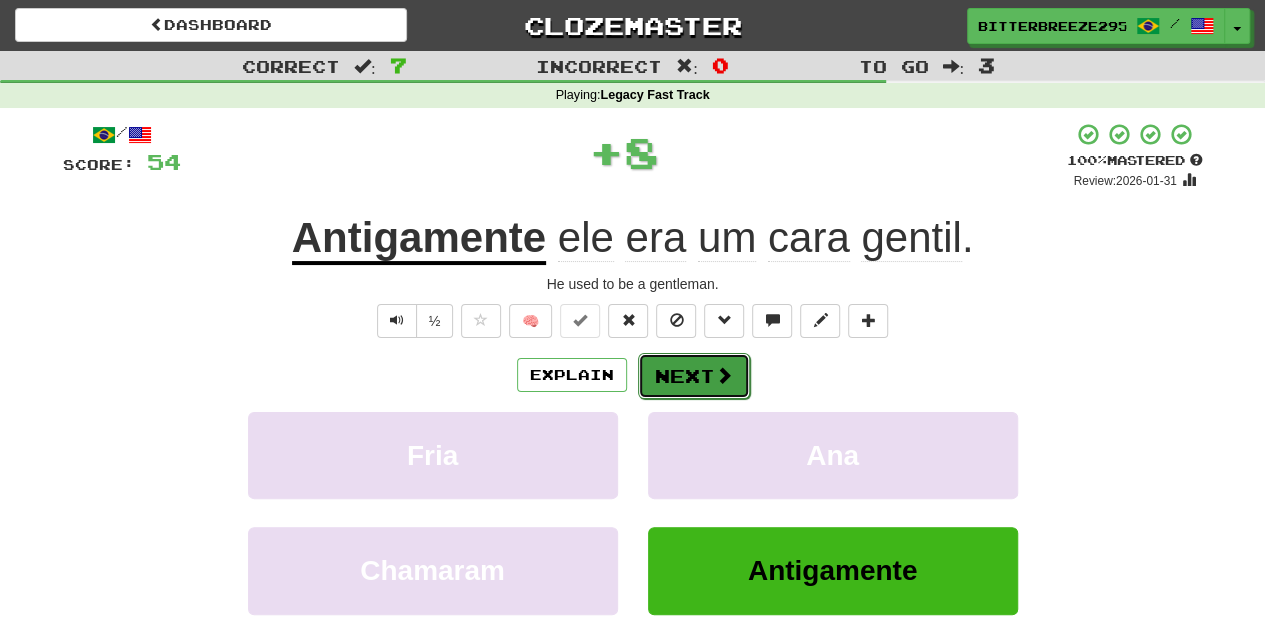 click on "Next" at bounding box center (694, 376) 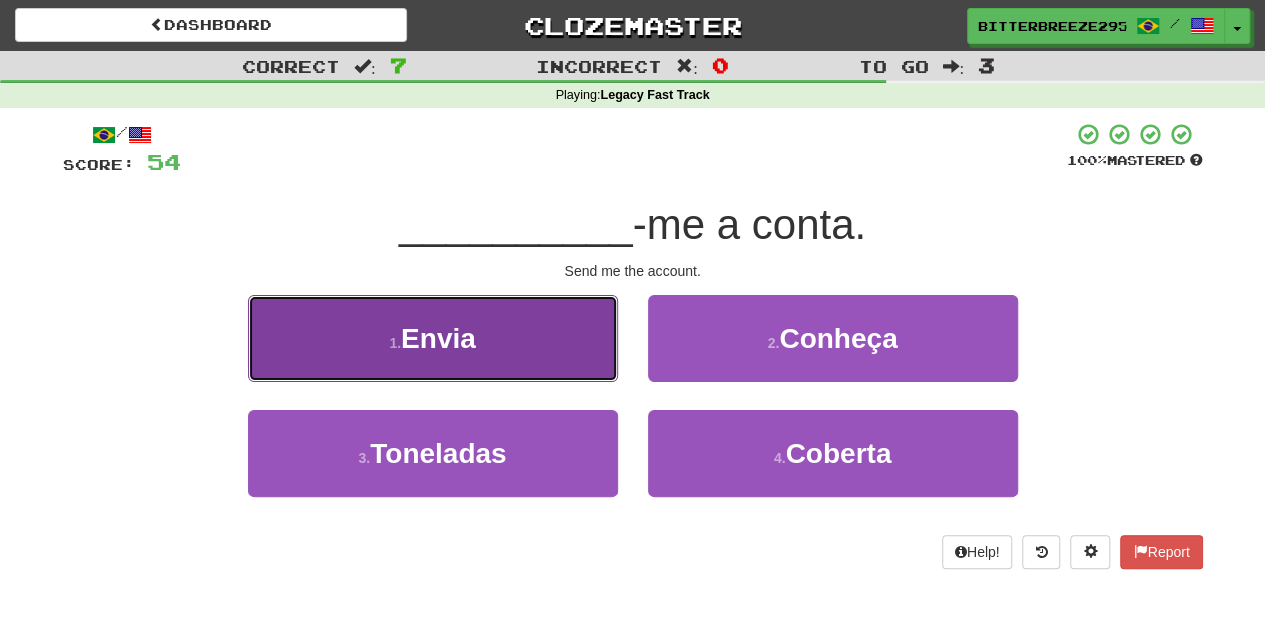 click on "1 .  Envia" at bounding box center [433, 338] 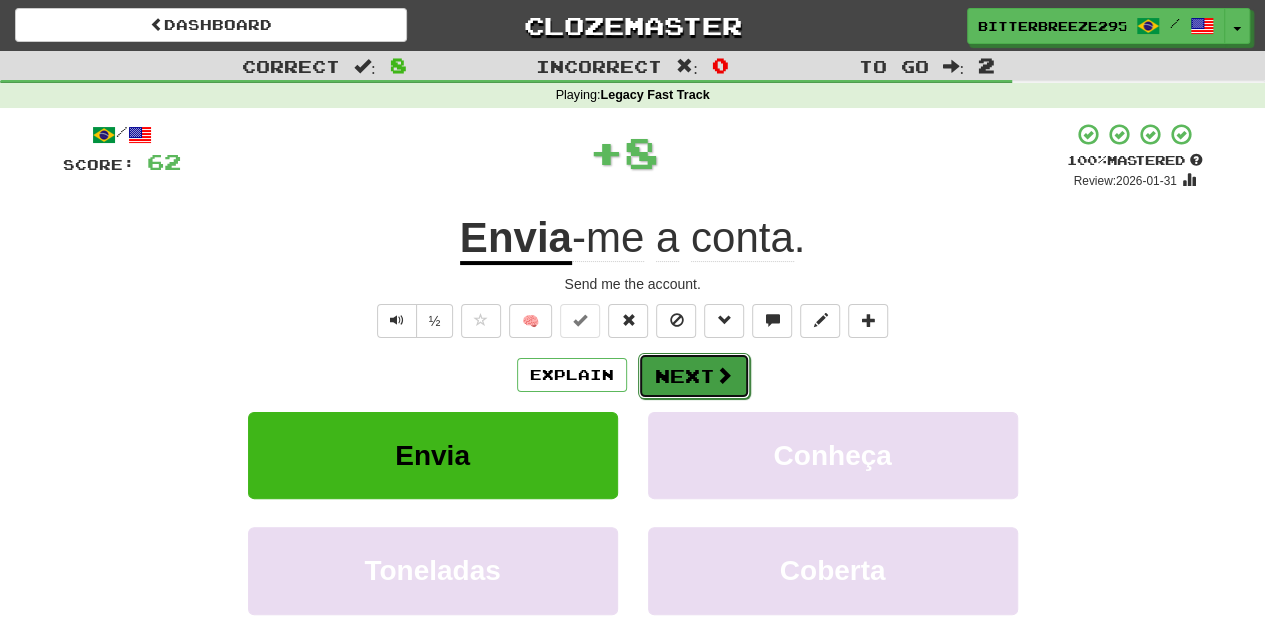 click on "Next" at bounding box center [694, 376] 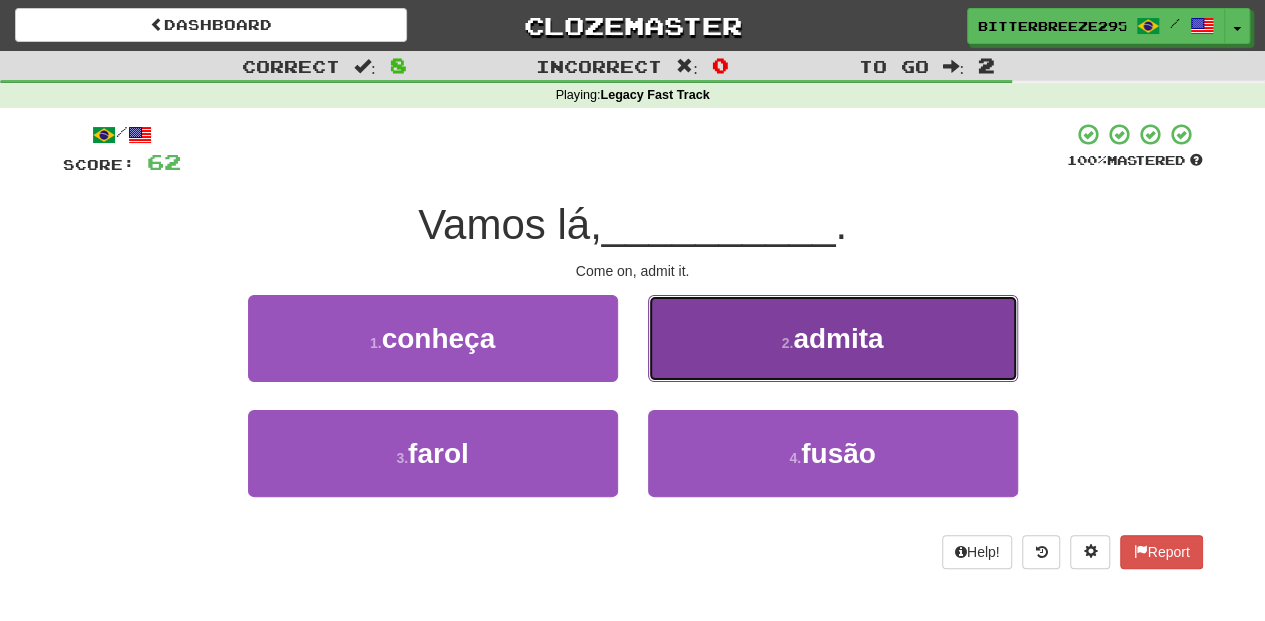 click on "2 .  admita" at bounding box center (833, 338) 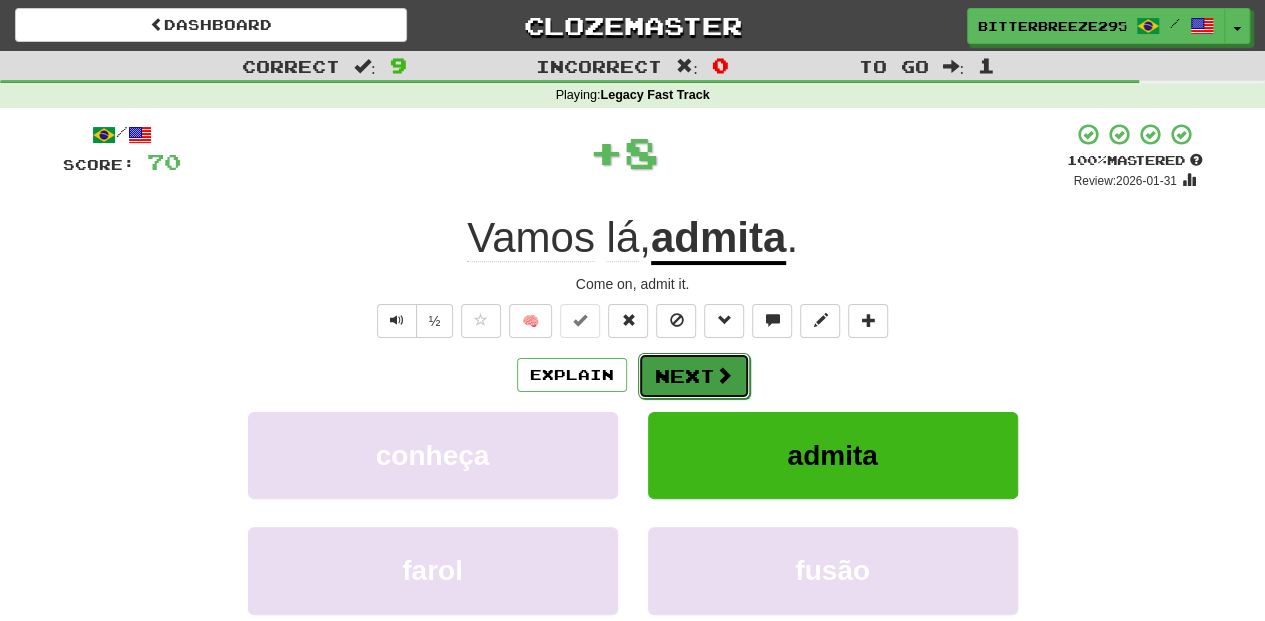 click on "Next" at bounding box center [694, 376] 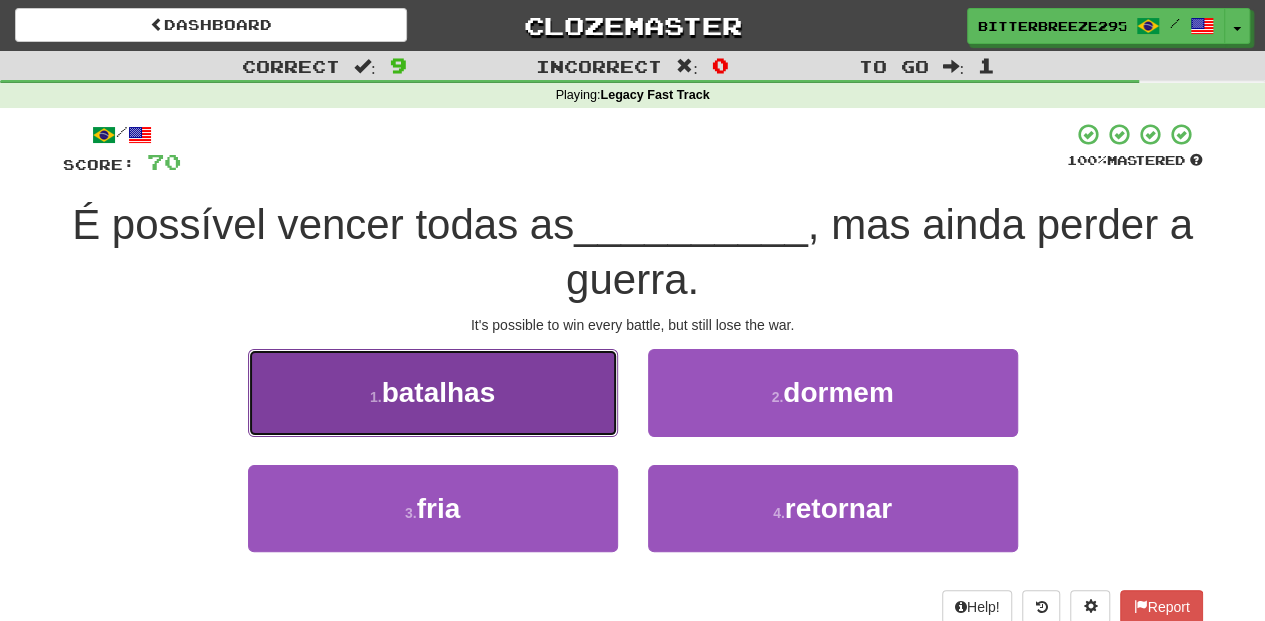 click on "1 .  batalhas" at bounding box center [433, 392] 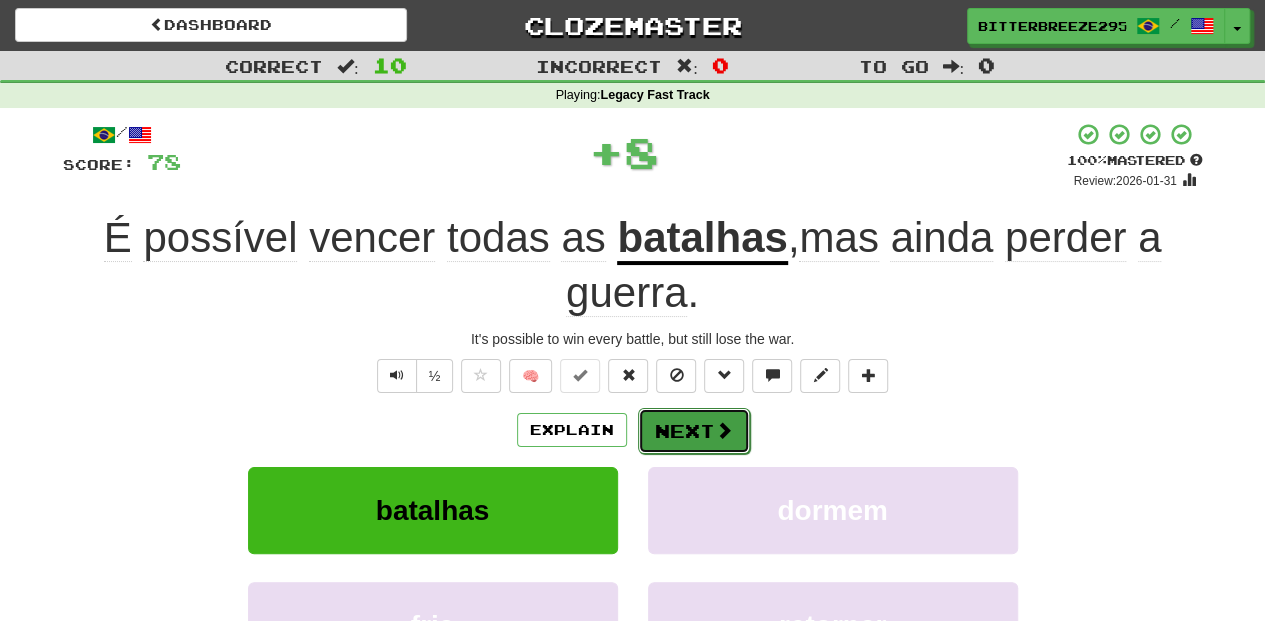 click on "Next" at bounding box center (694, 431) 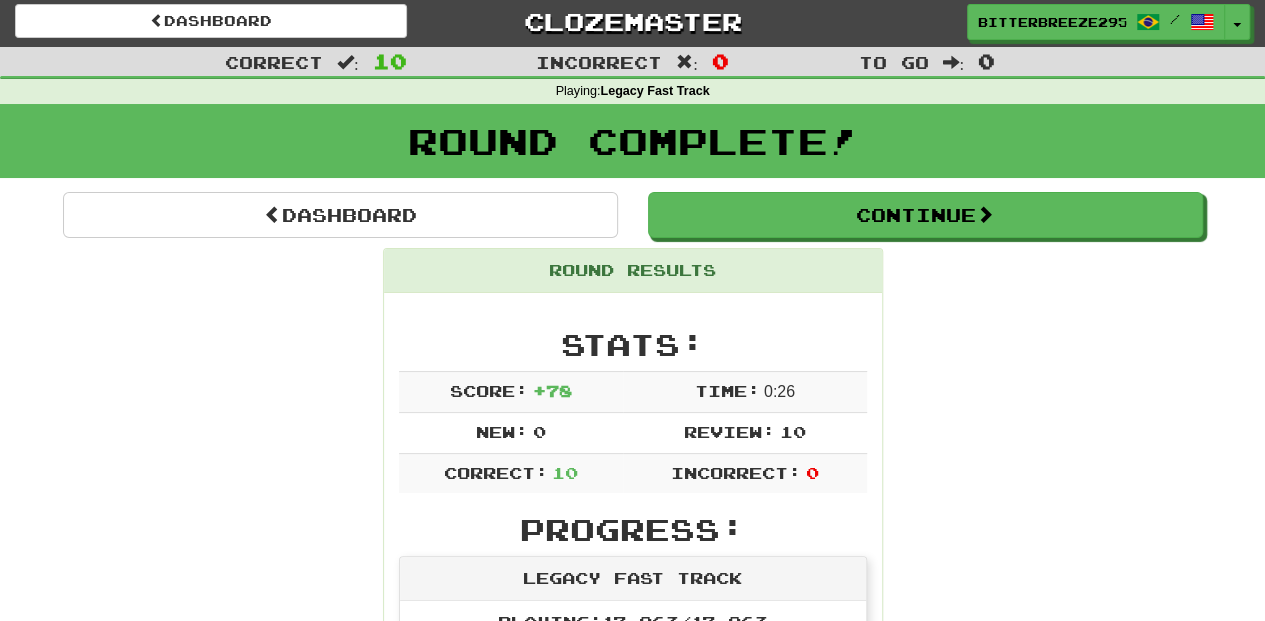 scroll, scrollTop: 0, scrollLeft: 0, axis: both 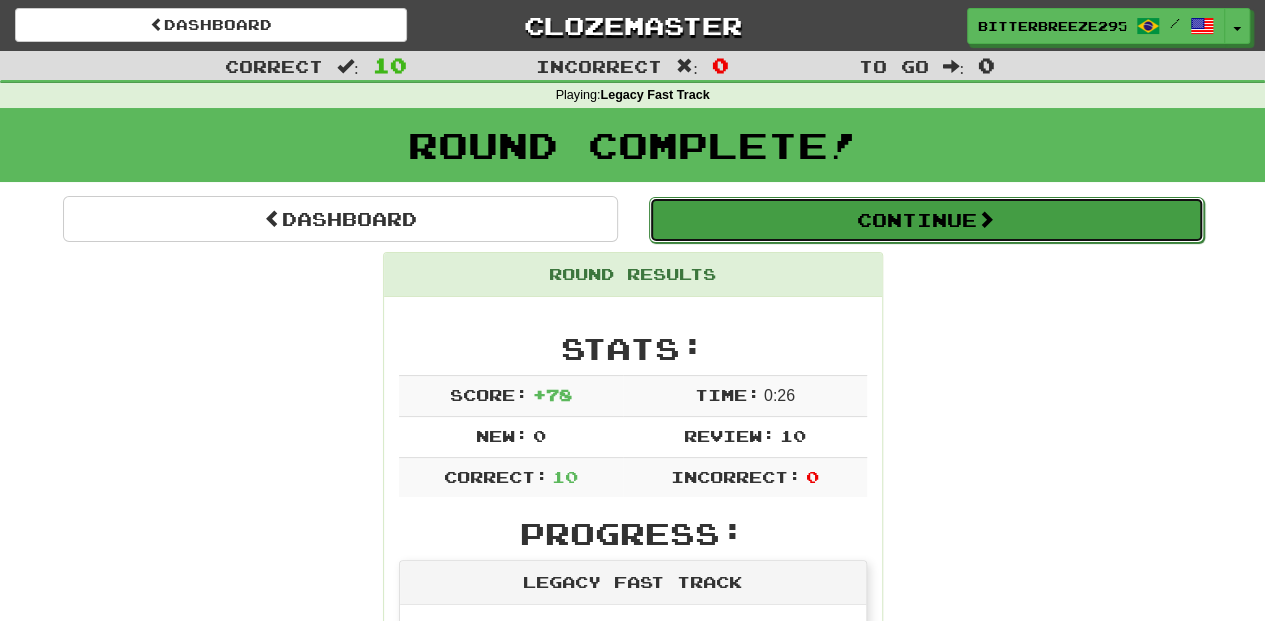 click on "Continue" at bounding box center (926, 220) 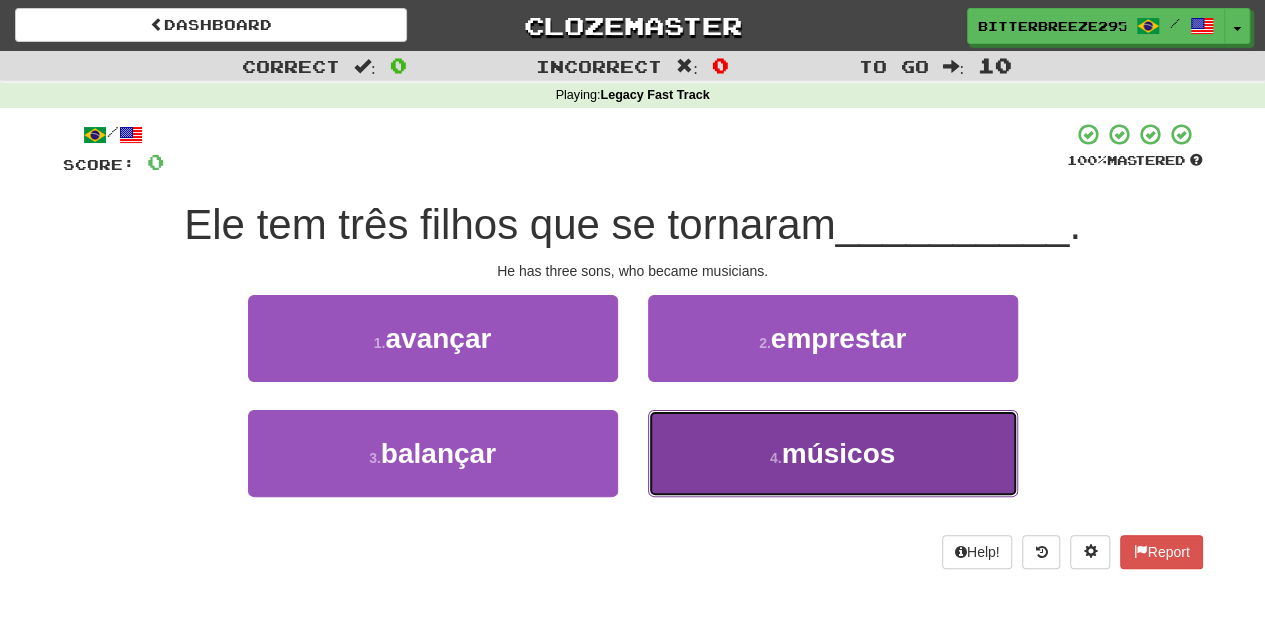 click on "4 .  músicos" at bounding box center (833, 453) 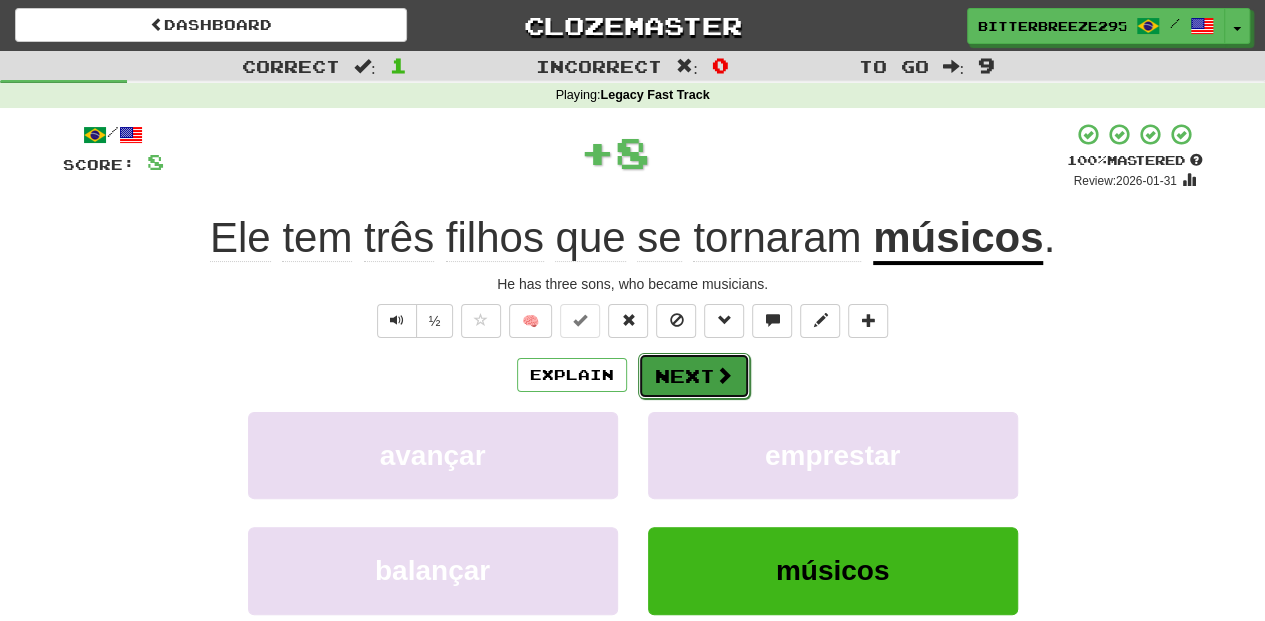click on "Next" at bounding box center (694, 376) 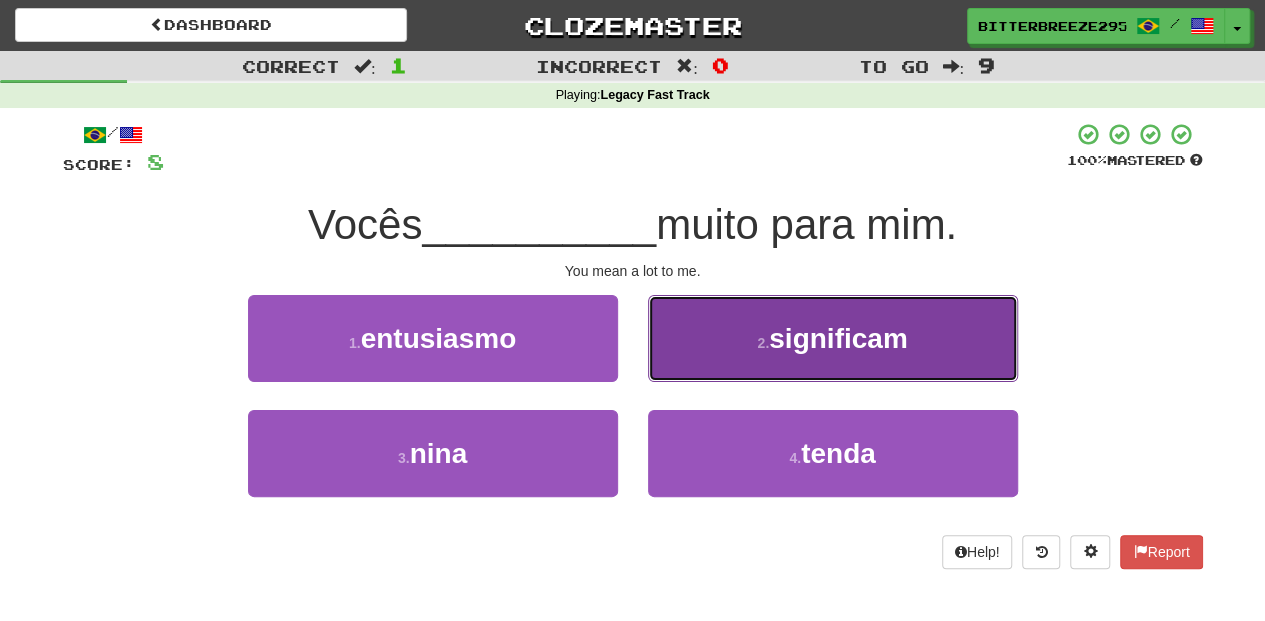 click on "2 .  significam" at bounding box center (833, 338) 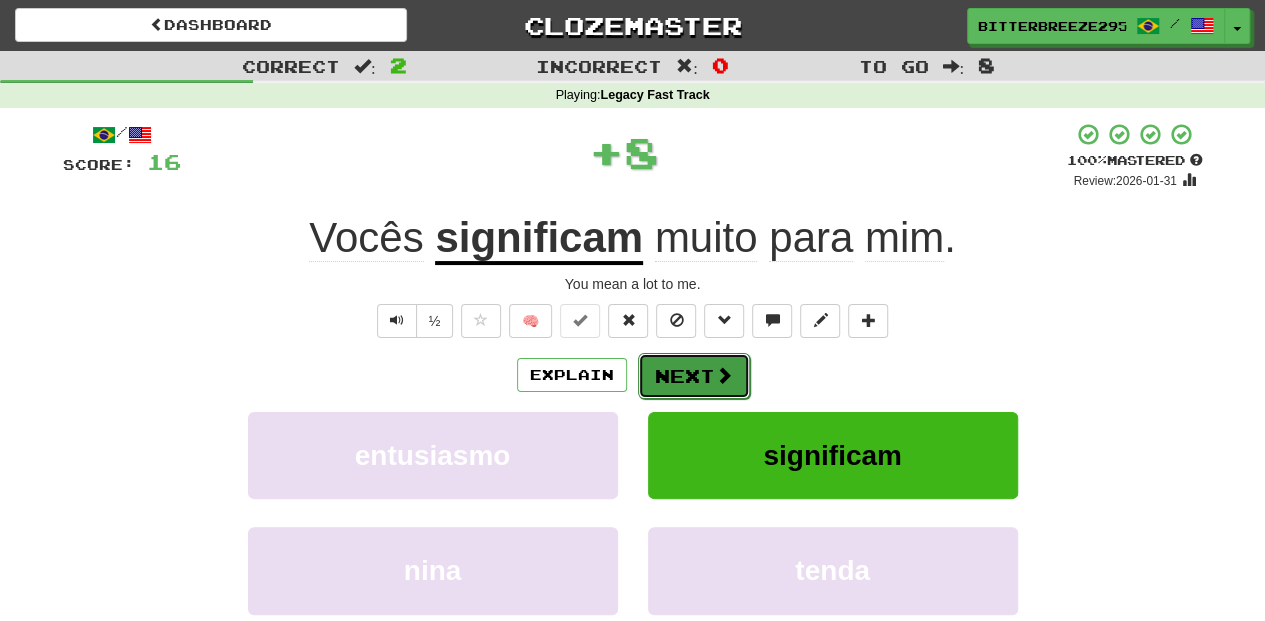 click on "Next" at bounding box center (694, 376) 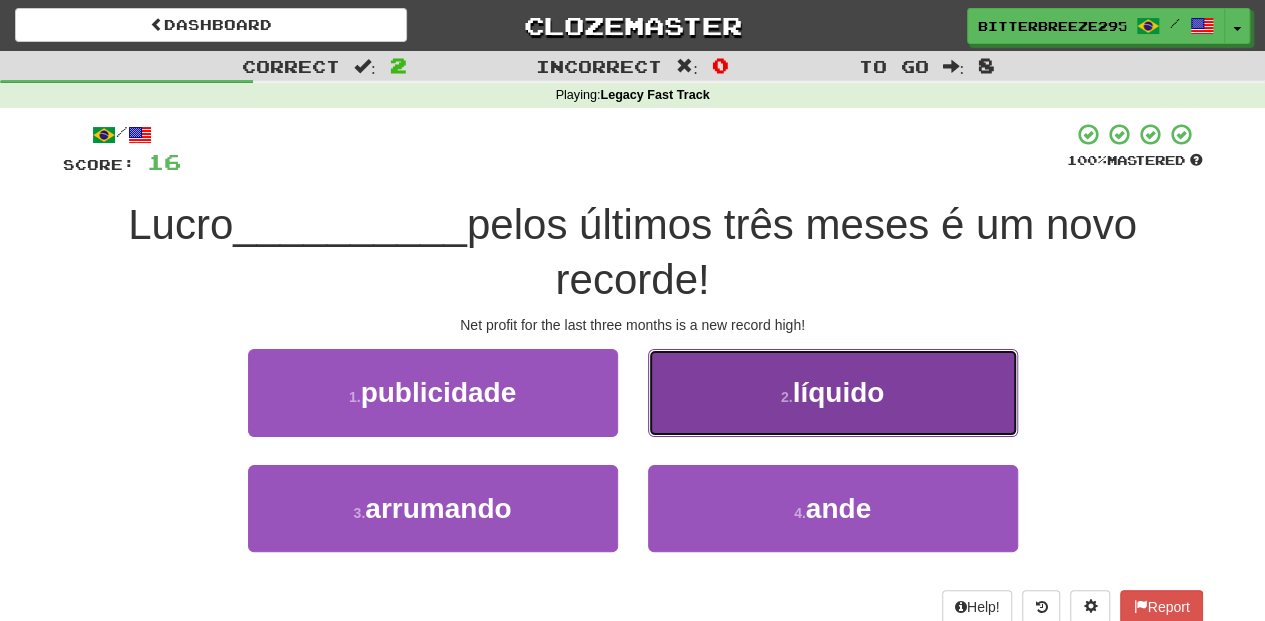 click on "2 .  líquido" at bounding box center (833, 392) 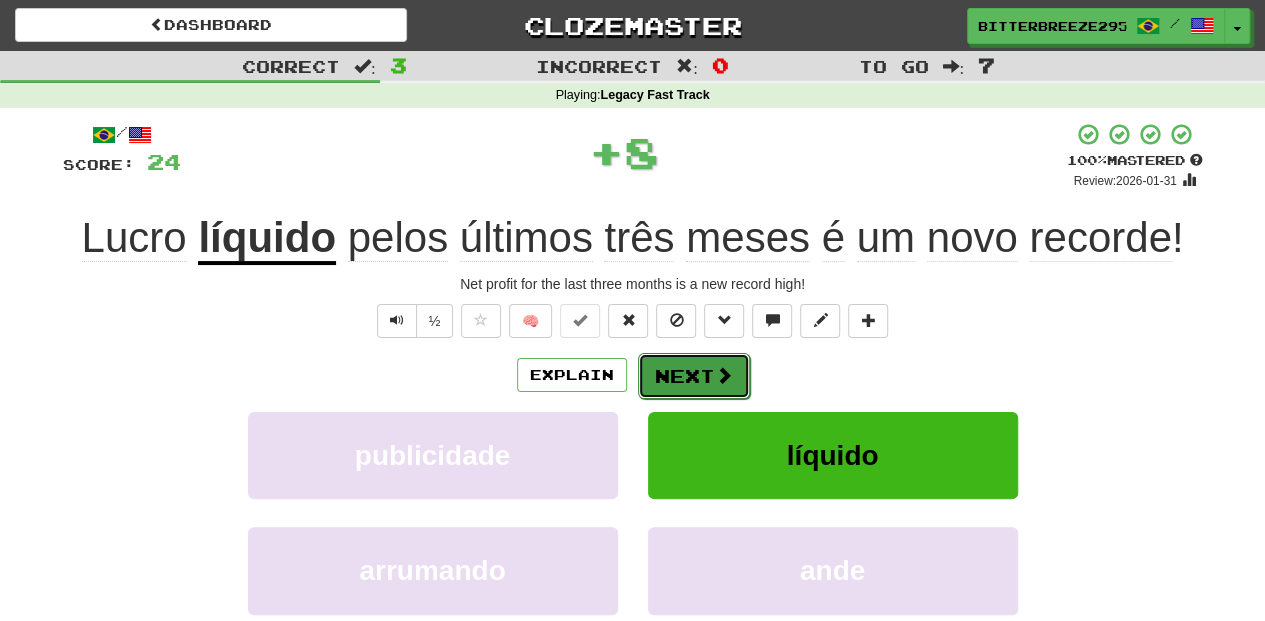 click on "Next" at bounding box center [694, 376] 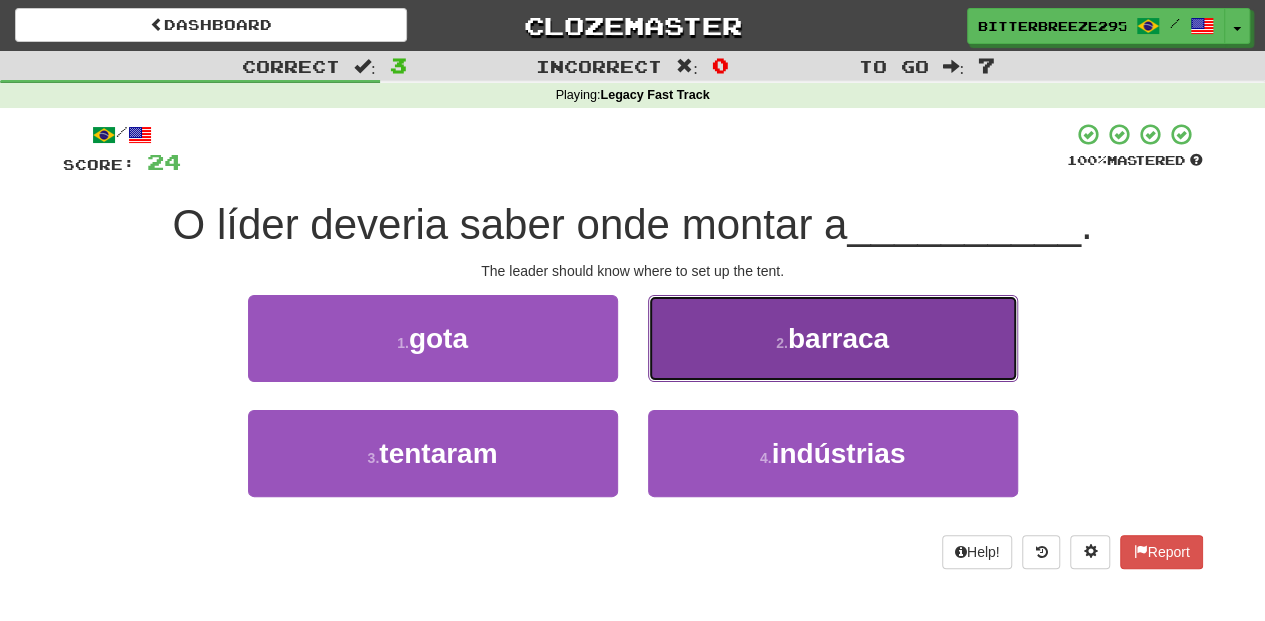click on "2 .  barraca" at bounding box center (833, 338) 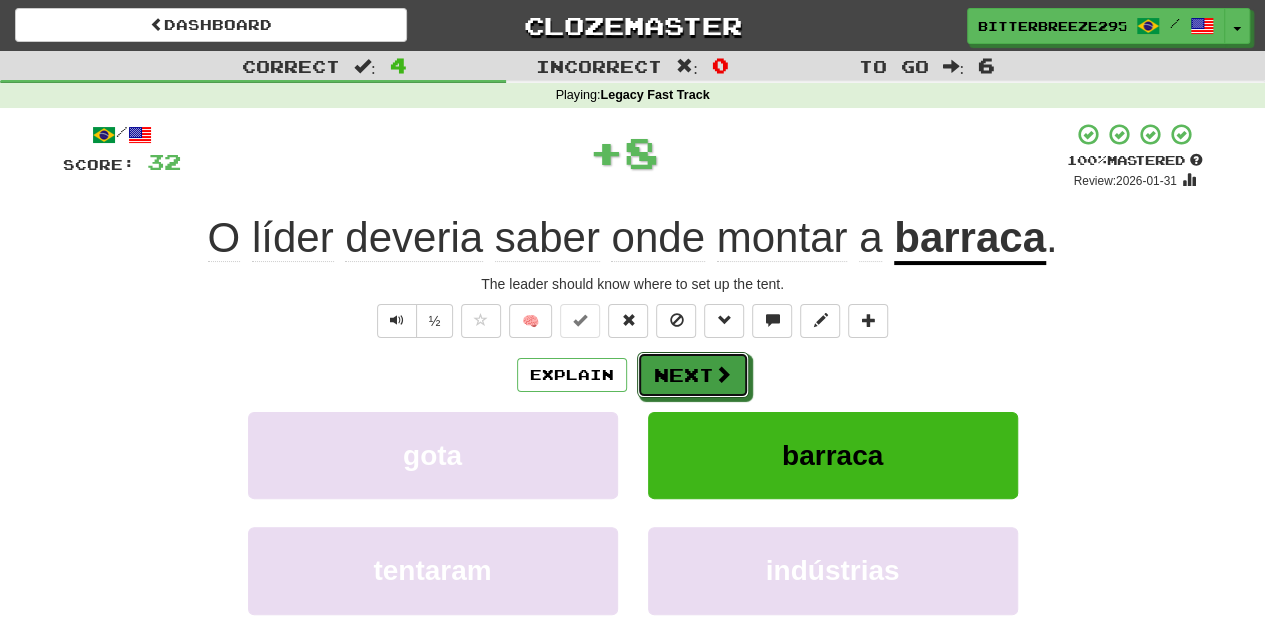 click on "Next" at bounding box center (693, 375) 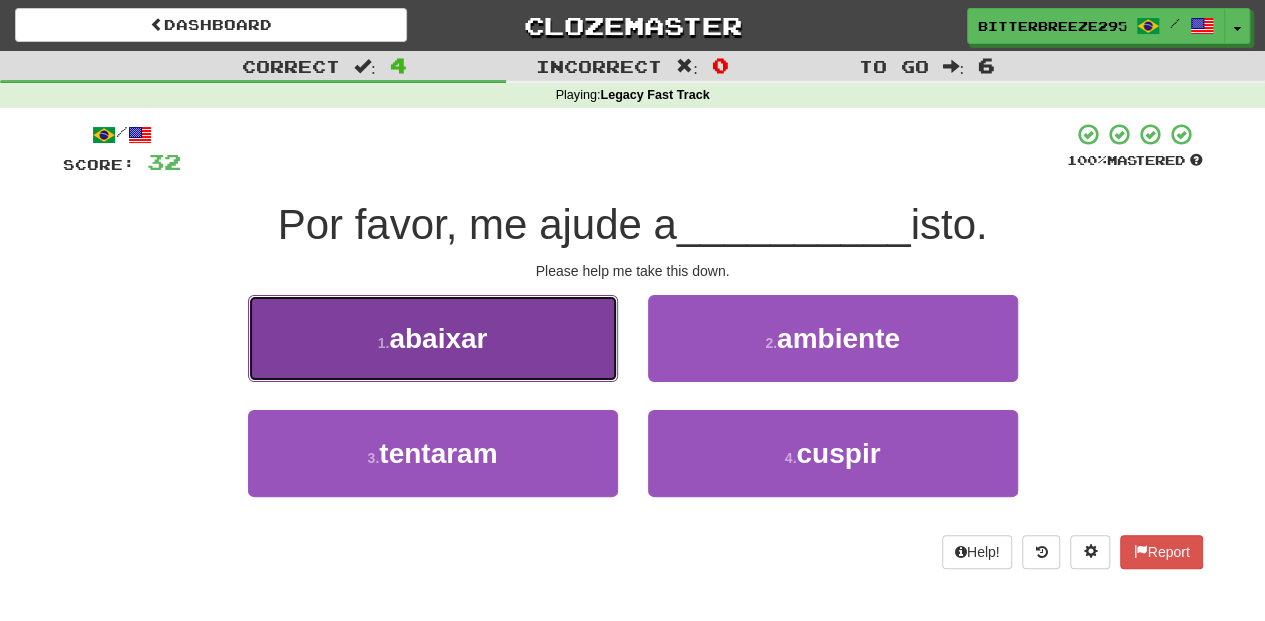 click on "1 .  abaixar" at bounding box center [433, 338] 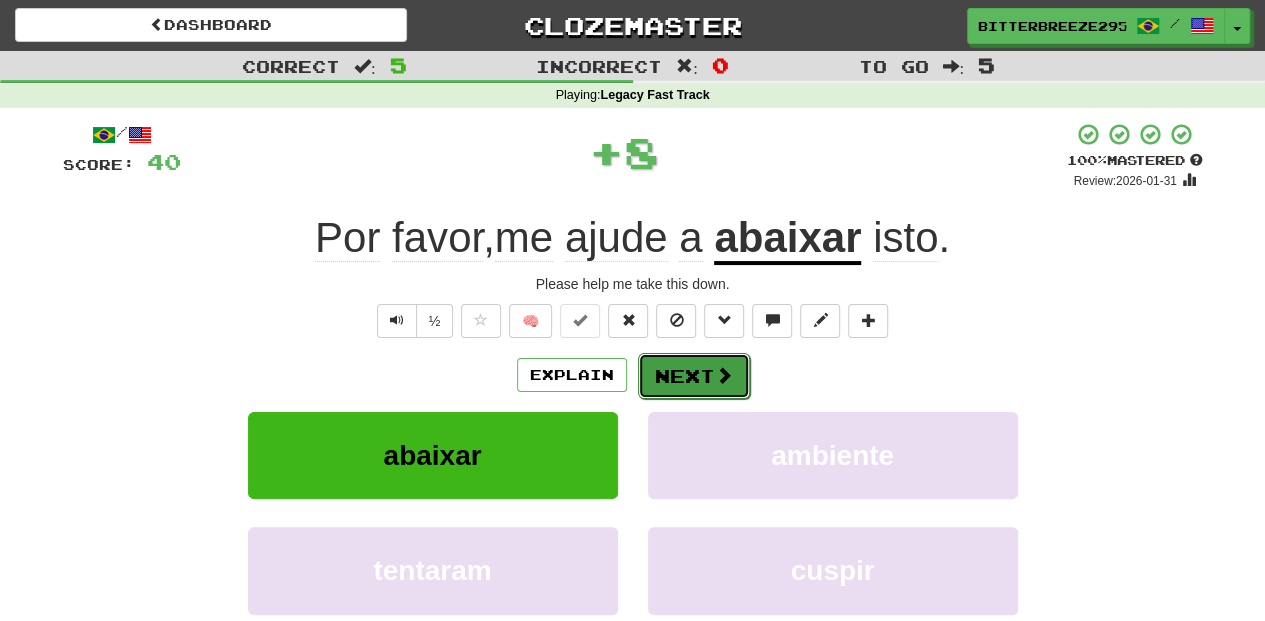 click on "Next" at bounding box center (694, 376) 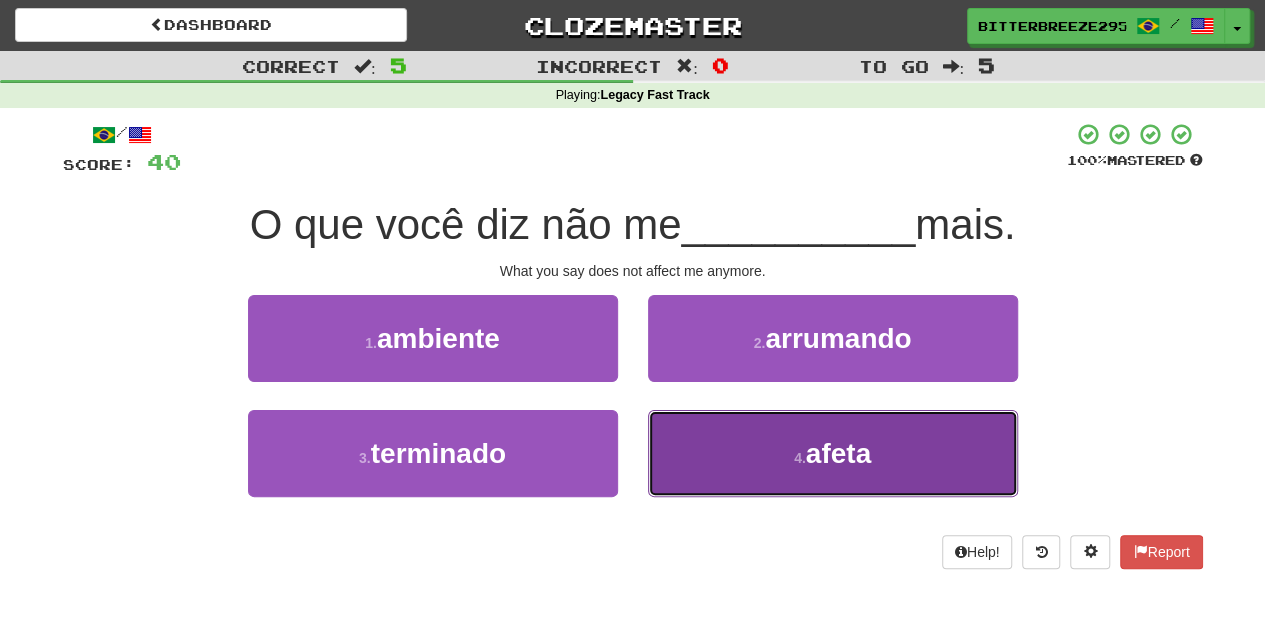 click on "4 .  afeta" at bounding box center (833, 453) 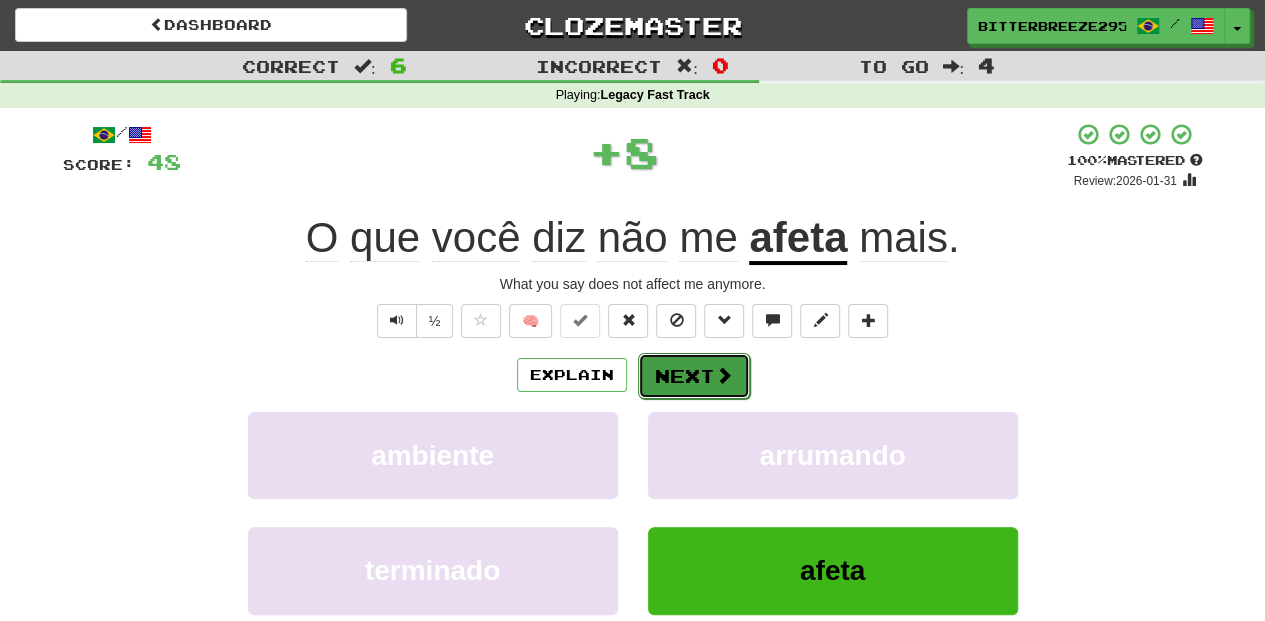 click on "Next" at bounding box center [694, 376] 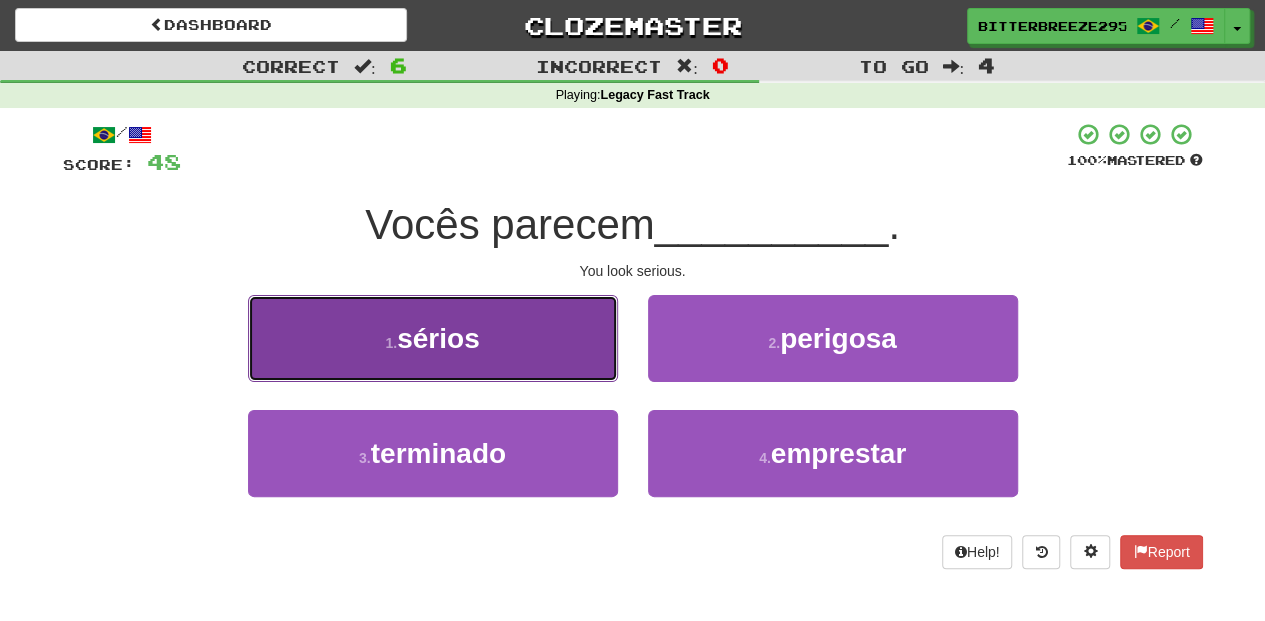 click on "1 .  sérios" at bounding box center (433, 338) 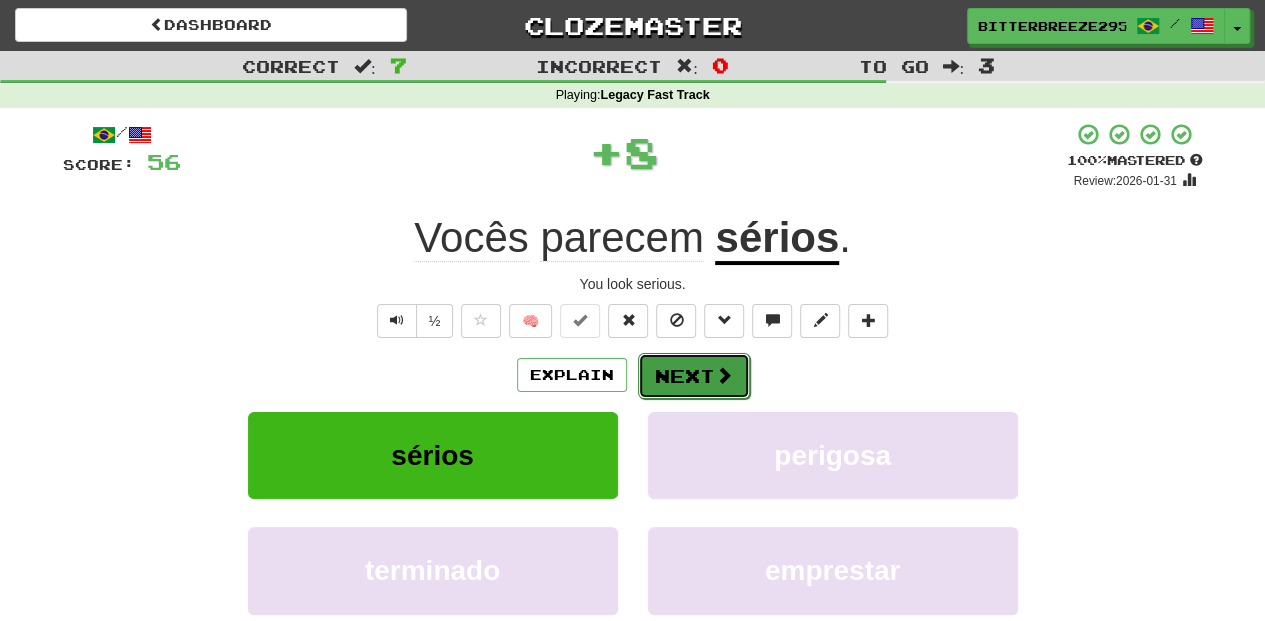 click on "Next" at bounding box center (694, 376) 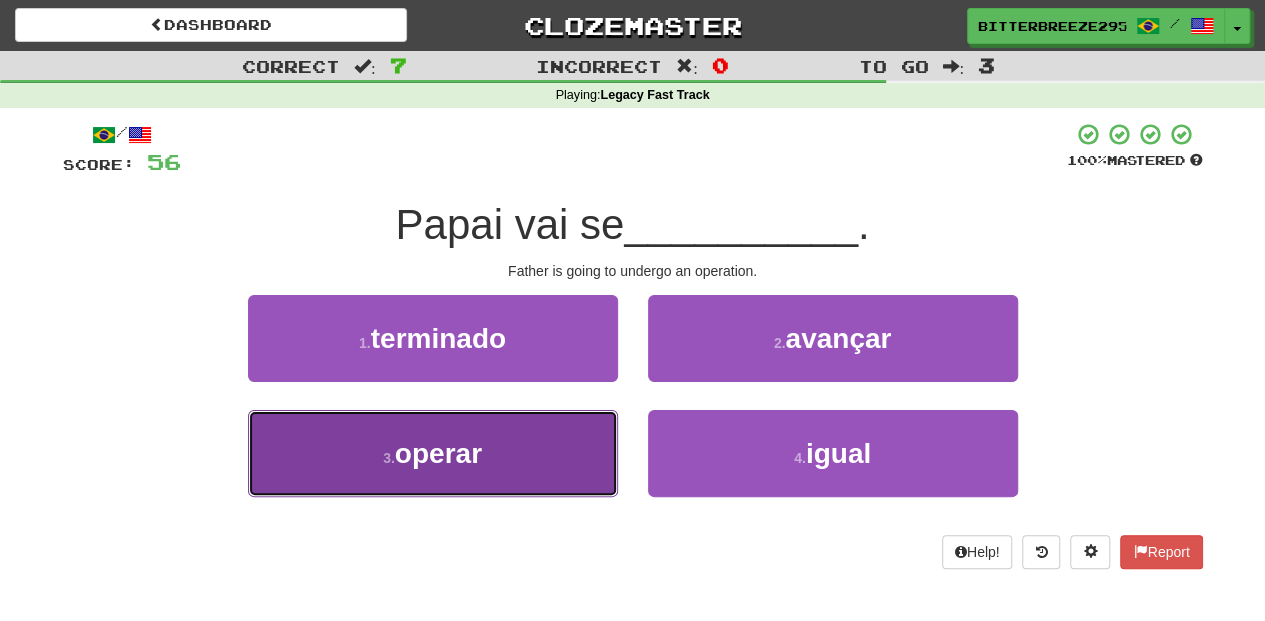 click on "3 .  operar" at bounding box center (433, 453) 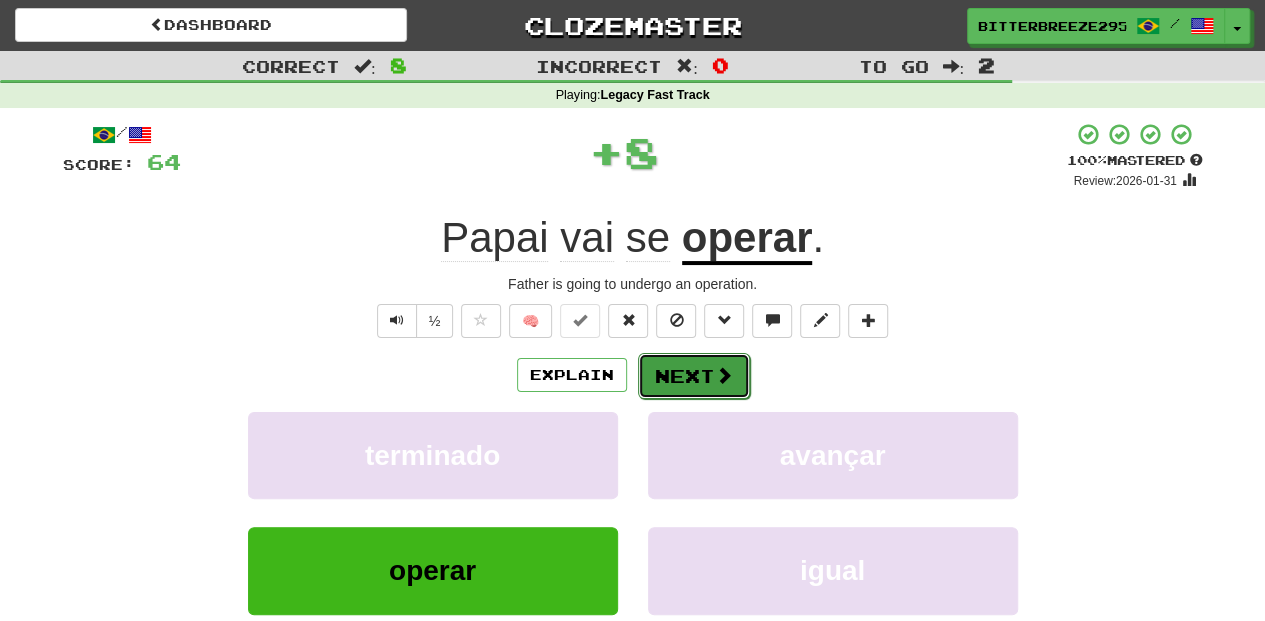 click on "Next" at bounding box center (694, 376) 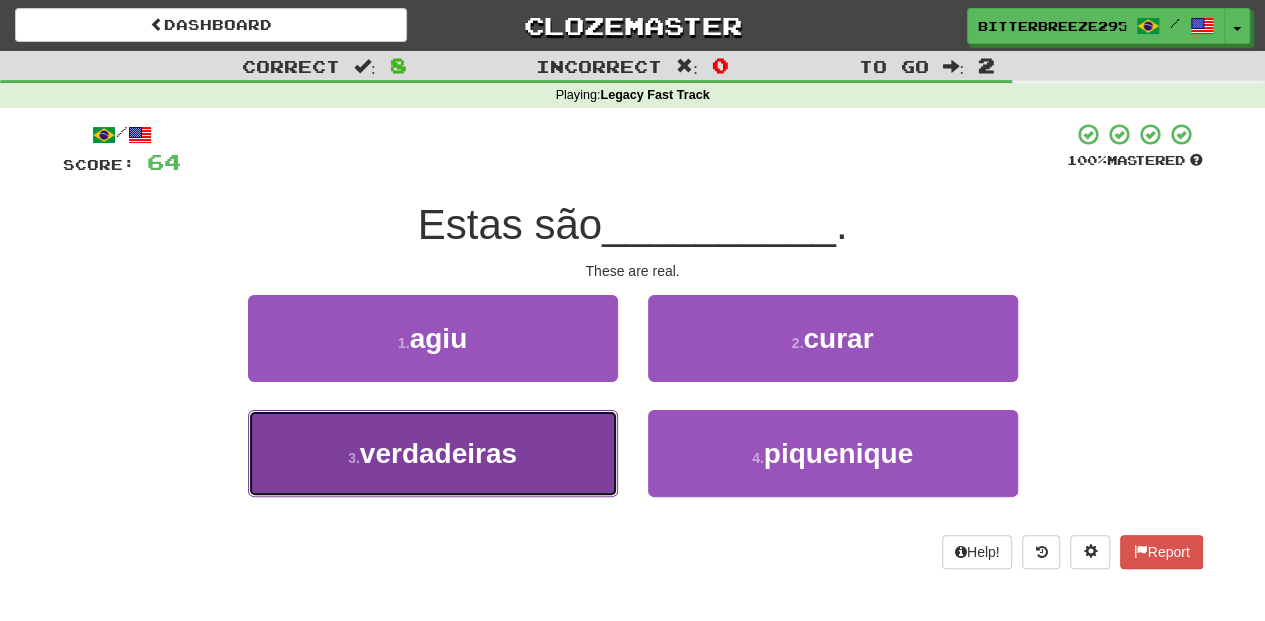 click on "3 .  verdadeiras" at bounding box center [433, 453] 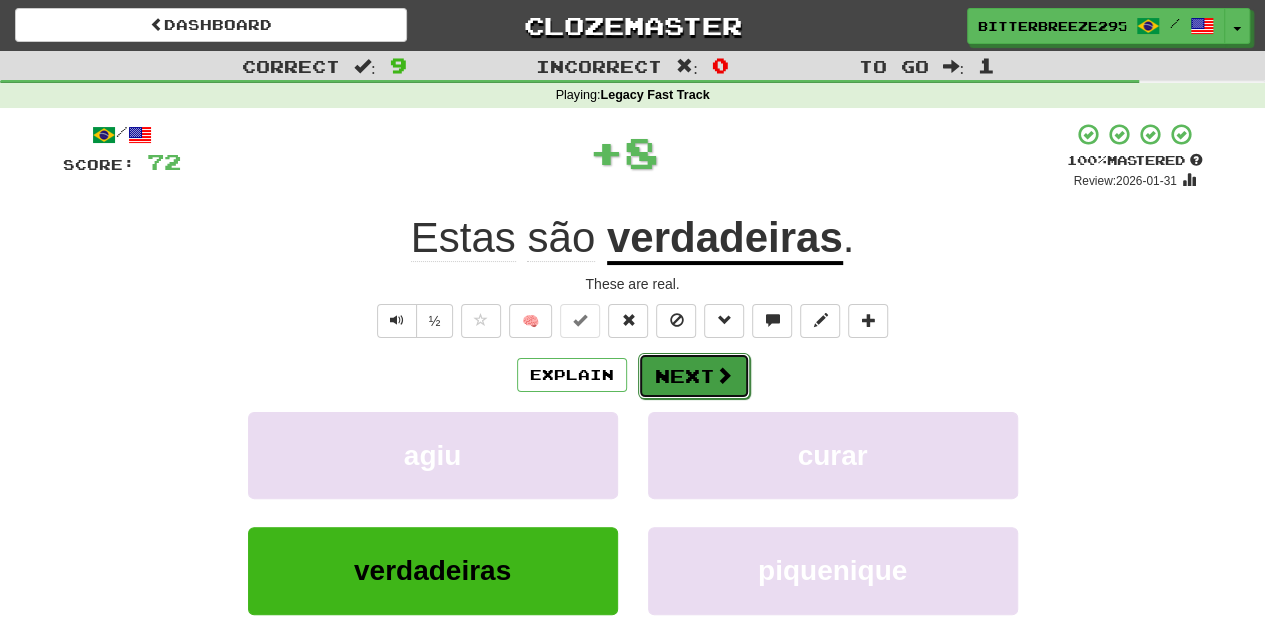 click on "Next" at bounding box center (694, 376) 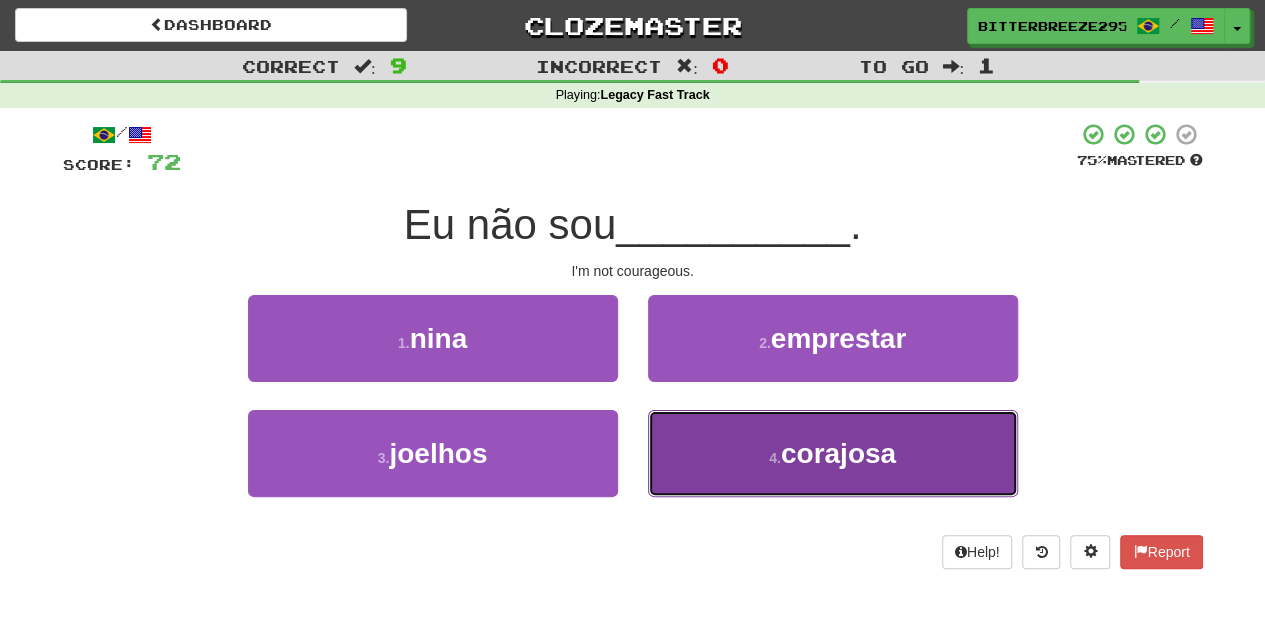 click on "4 .  corajosa" at bounding box center (833, 453) 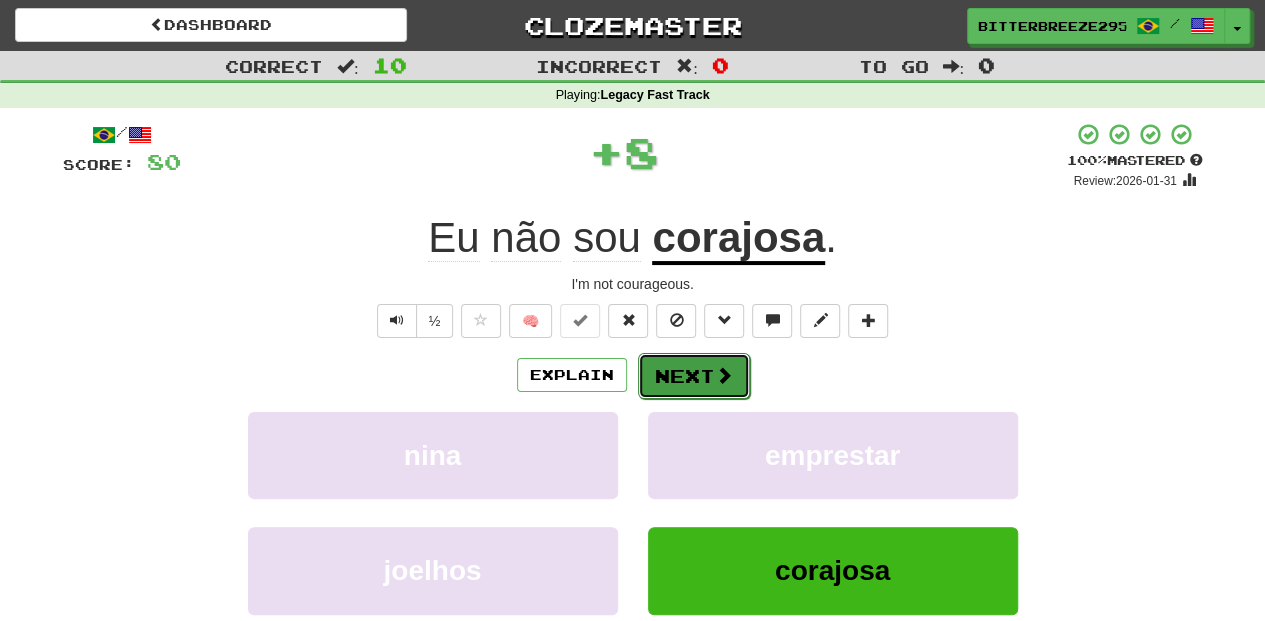 click on "Next" at bounding box center (694, 376) 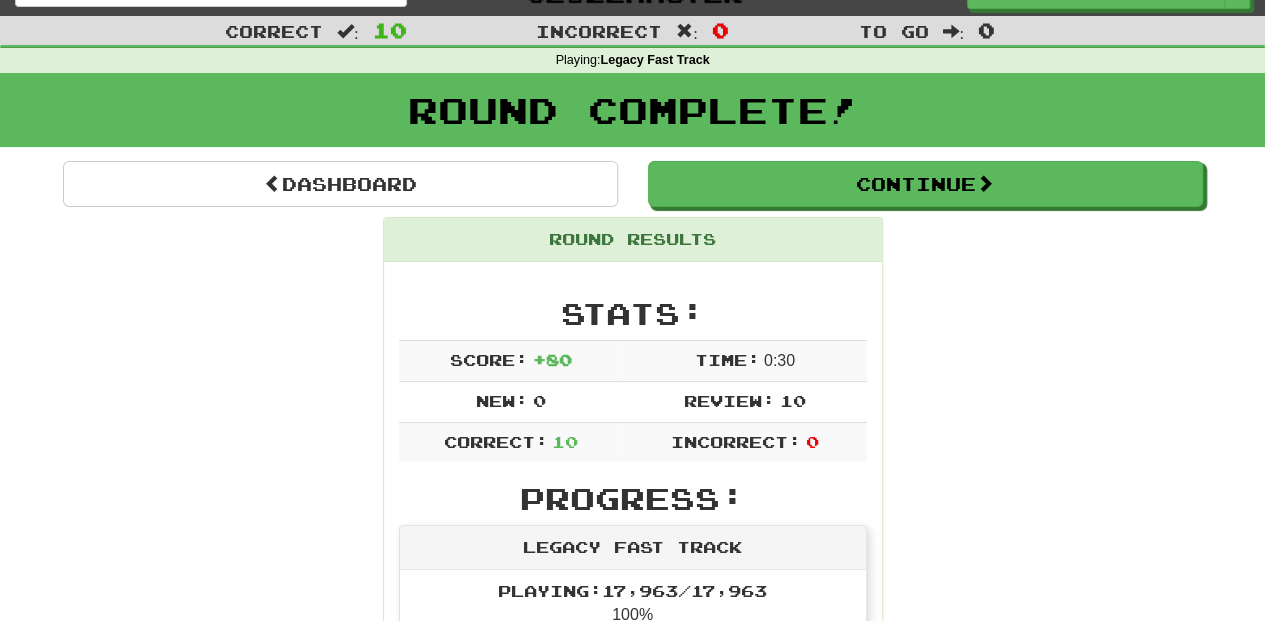 scroll, scrollTop: 0, scrollLeft: 0, axis: both 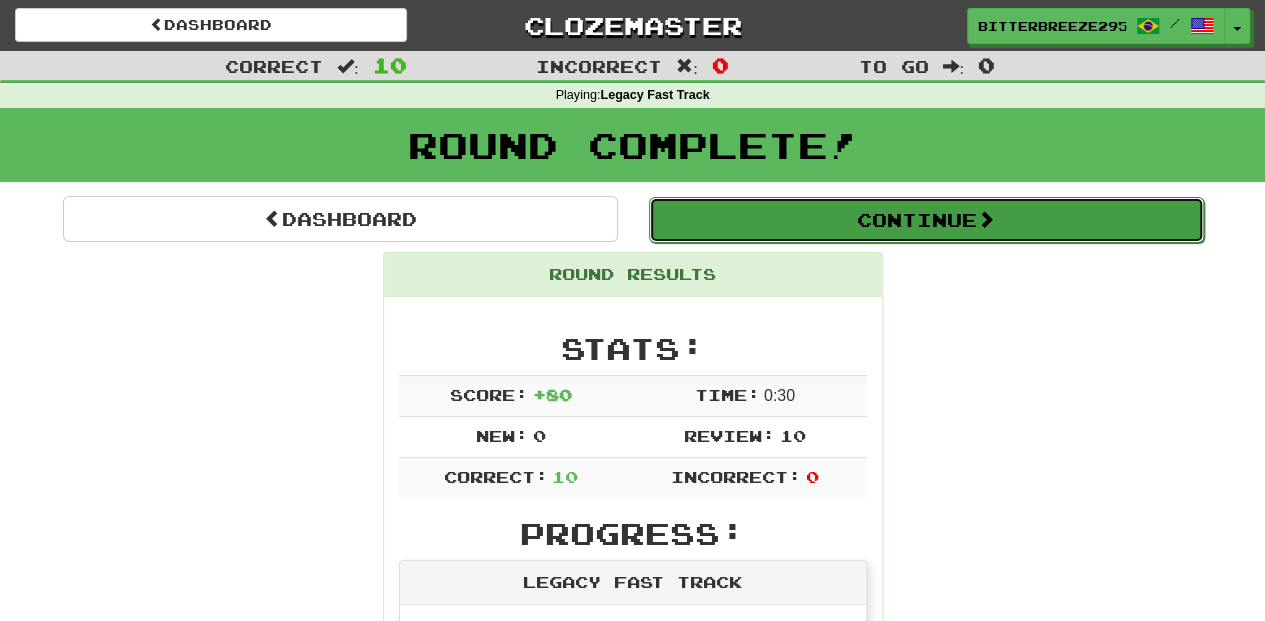 click on "Continue" at bounding box center [926, 220] 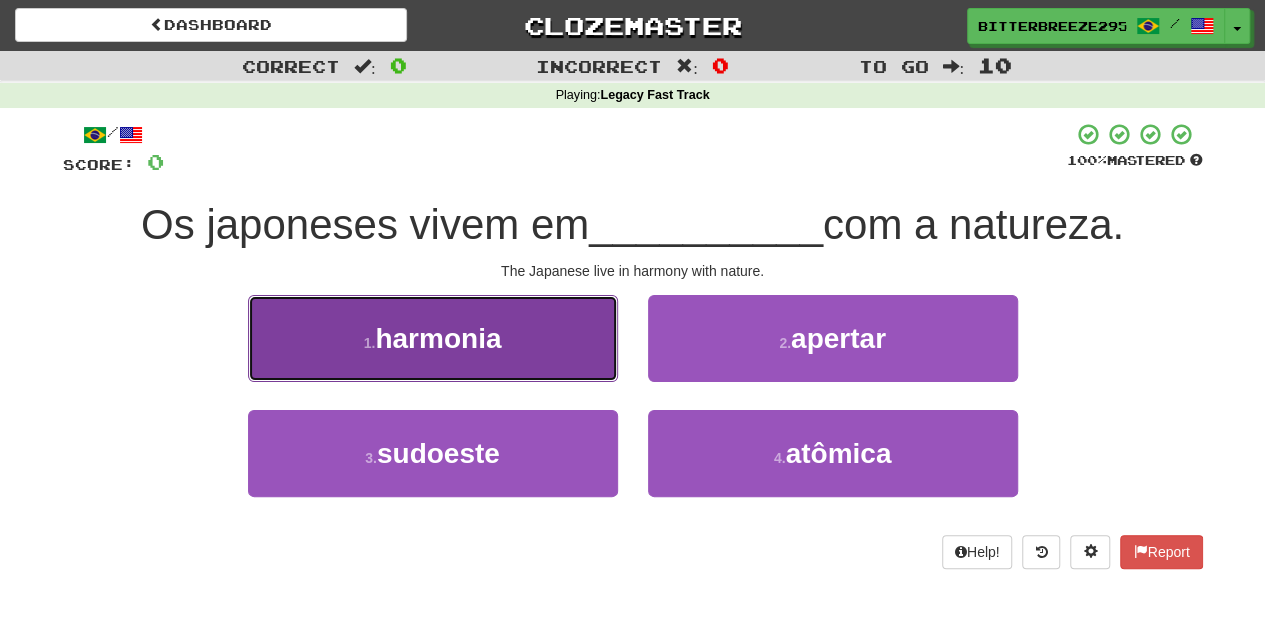 click on "1 .  harmonia" at bounding box center [433, 338] 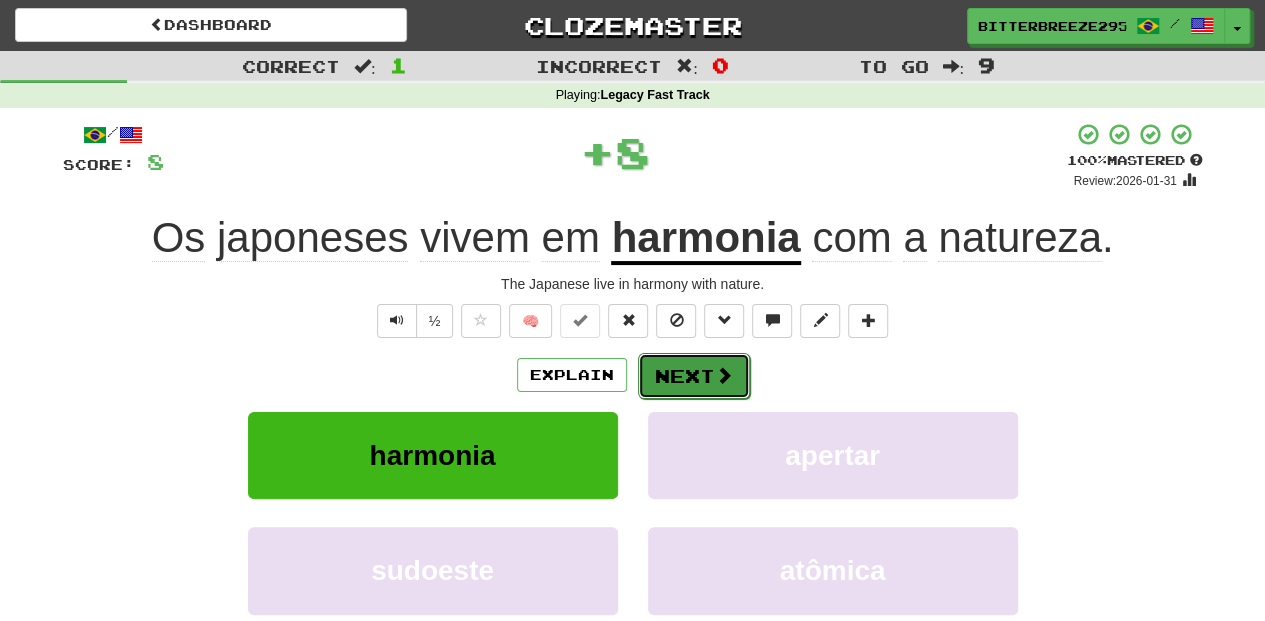 click on "Next" at bounding box center (694, 376) 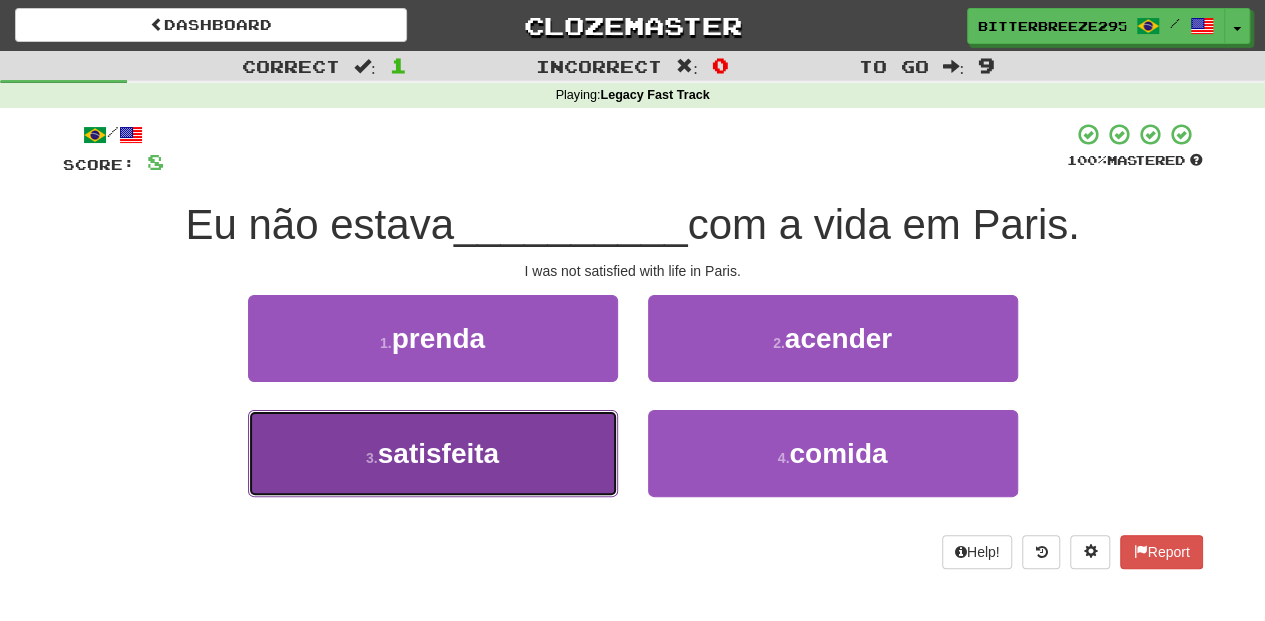 click on "3 .  satisfeita" at bounding box center [433, 453] 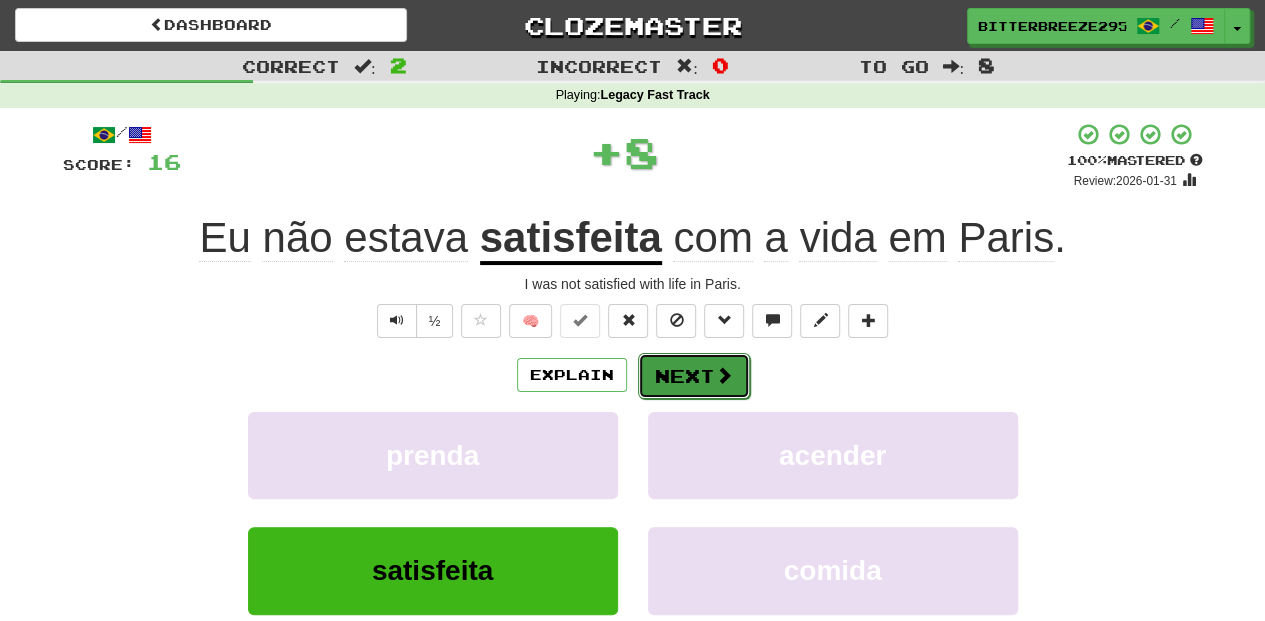 click on "Next" at bounding box center [694, 376] 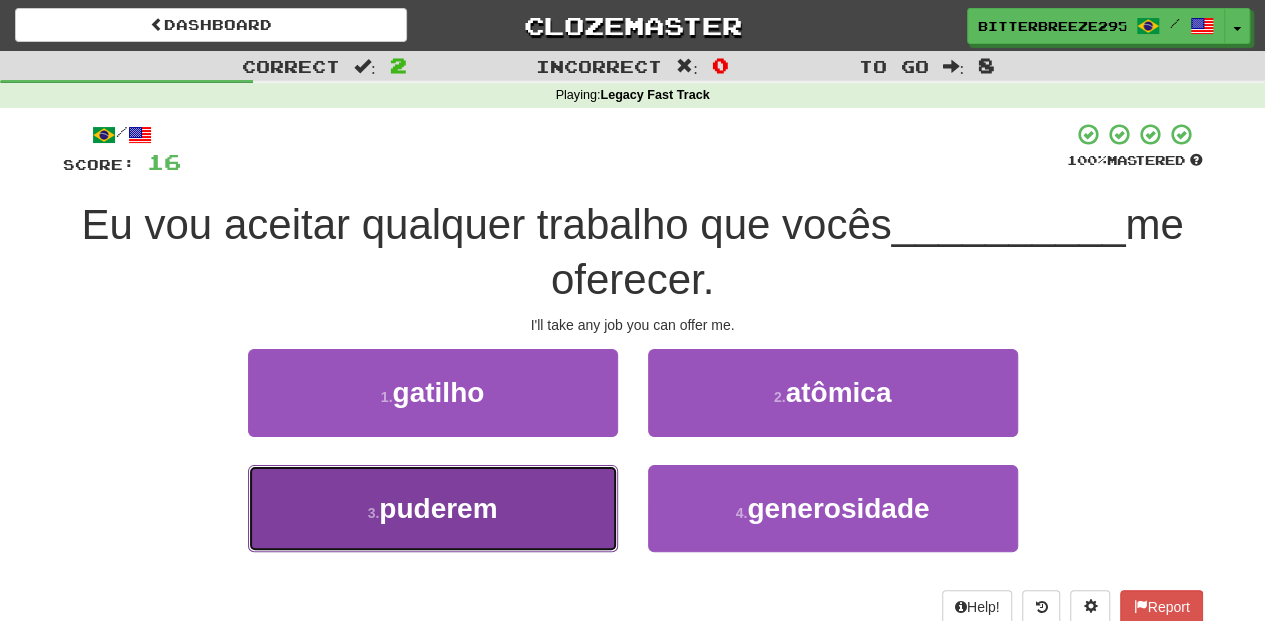click on "3 .  puderem" at bounding box center [433, 508] 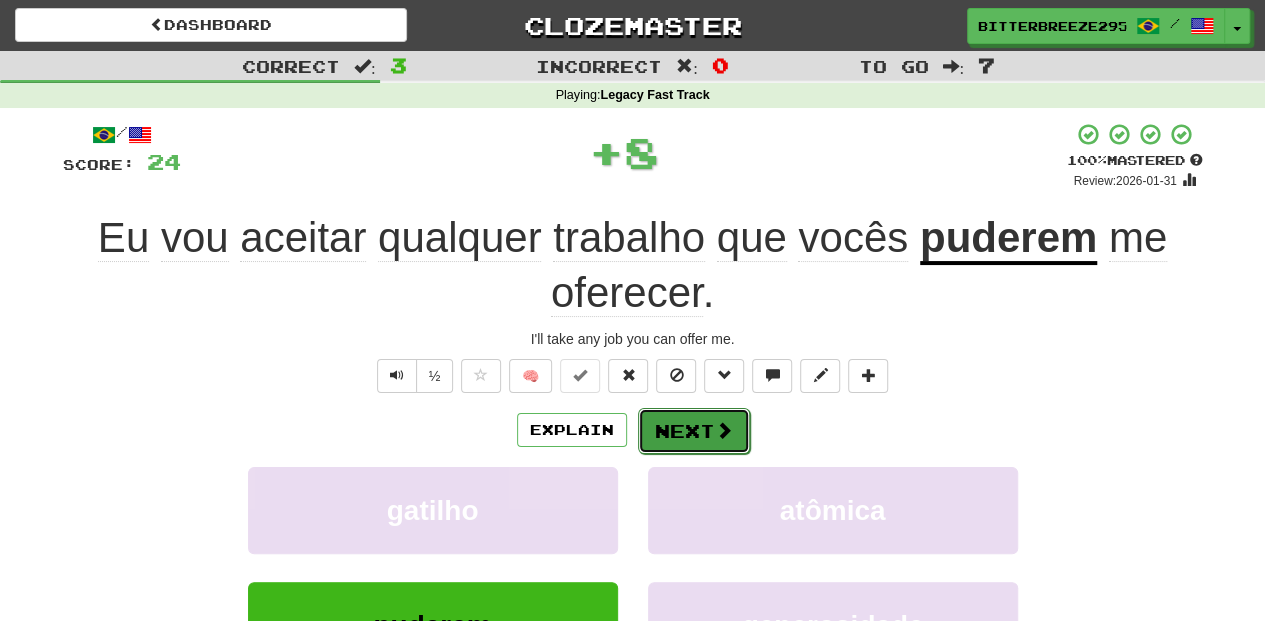 click on "Next" at bounding box center [694, 431] 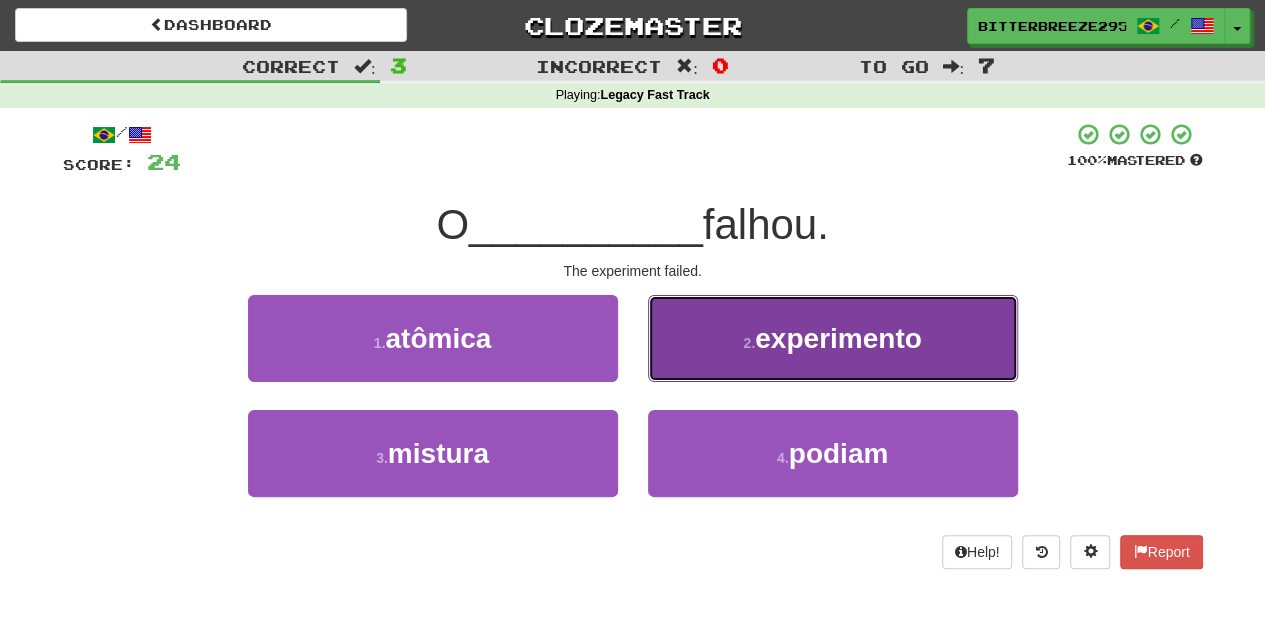 click on "2 .  experimento" at bounding box center (833, 338) 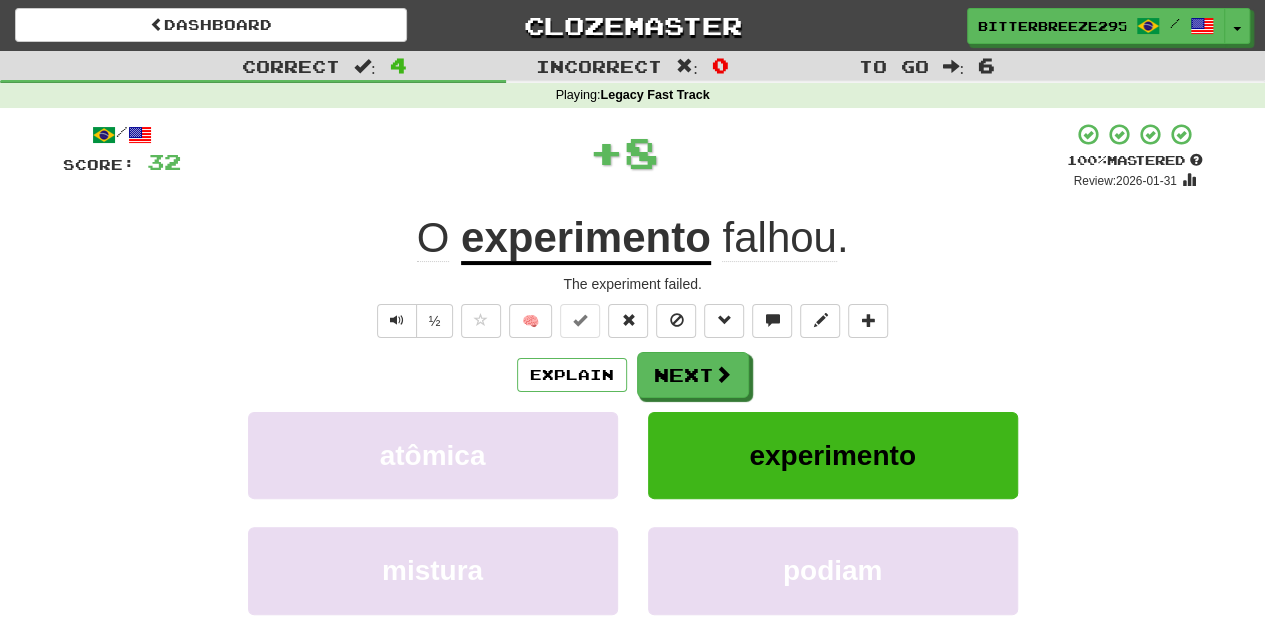 click on "Next" at bounding box center [693, 375] 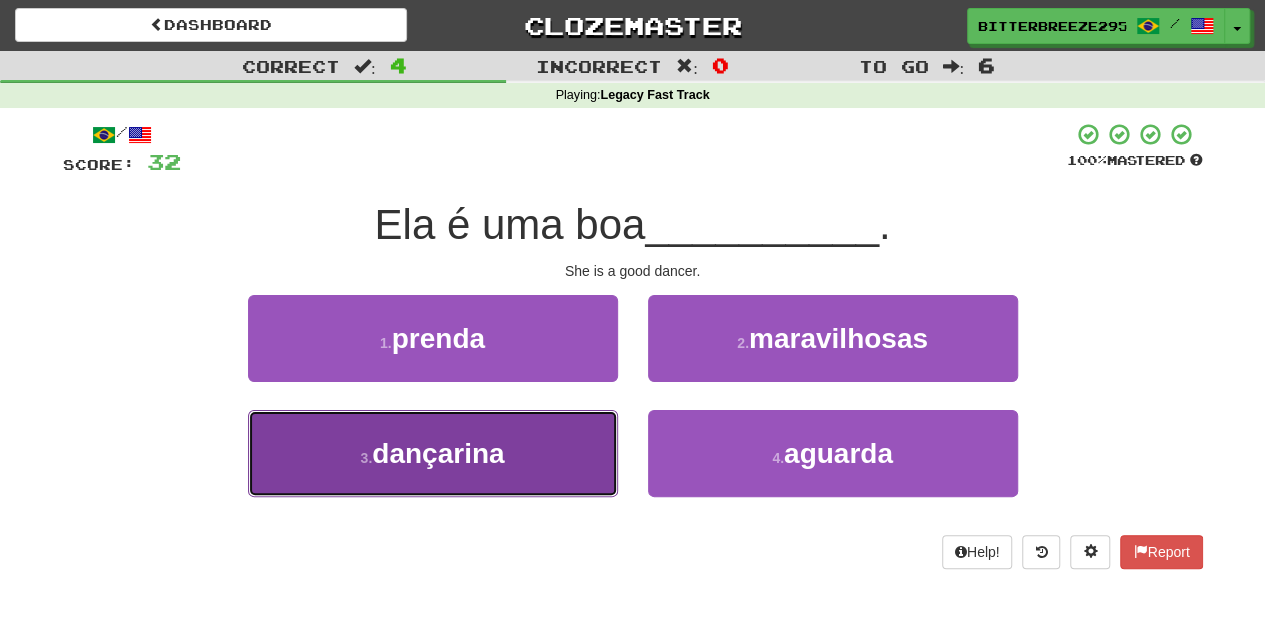 click on "3 .  dançarina" at bounding box center (433, 453) 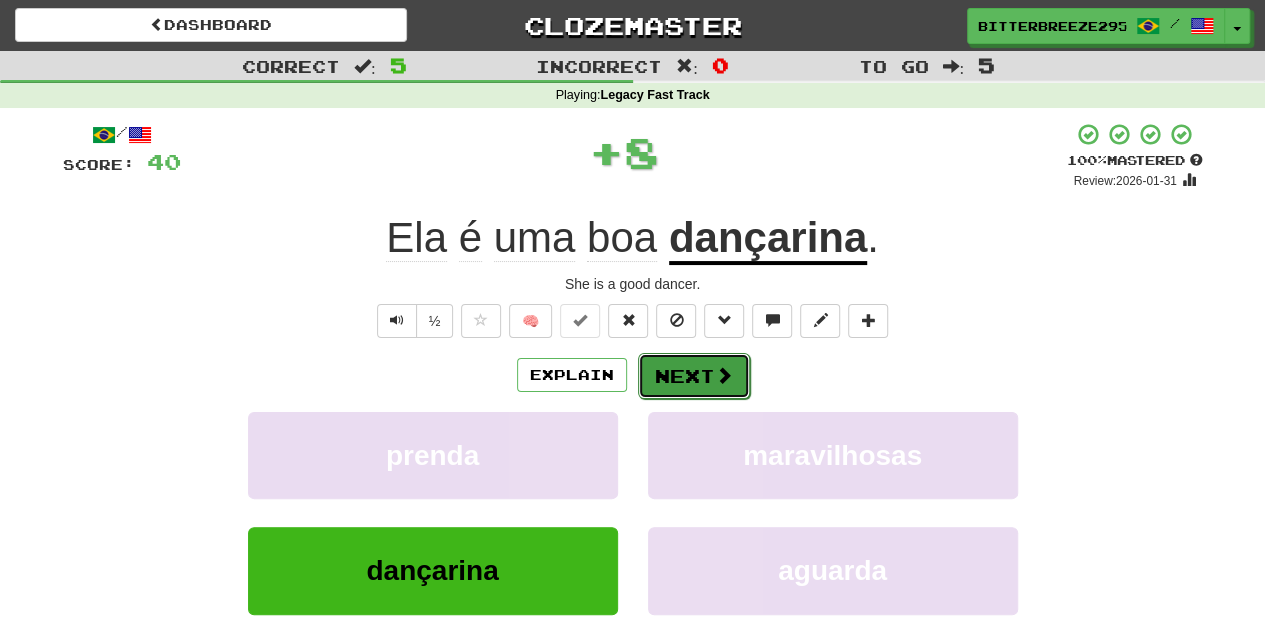 click on "Next" at bounding box center (694, 376) 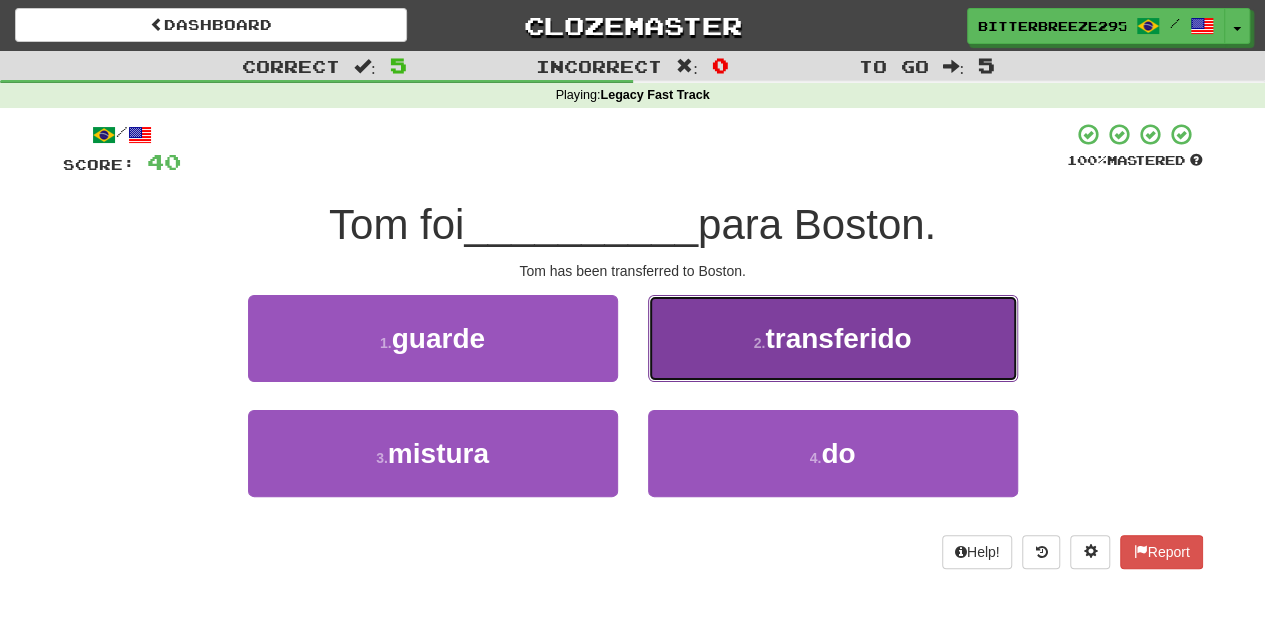 click on "2 .  transferido" at bounding box center (833, 338) 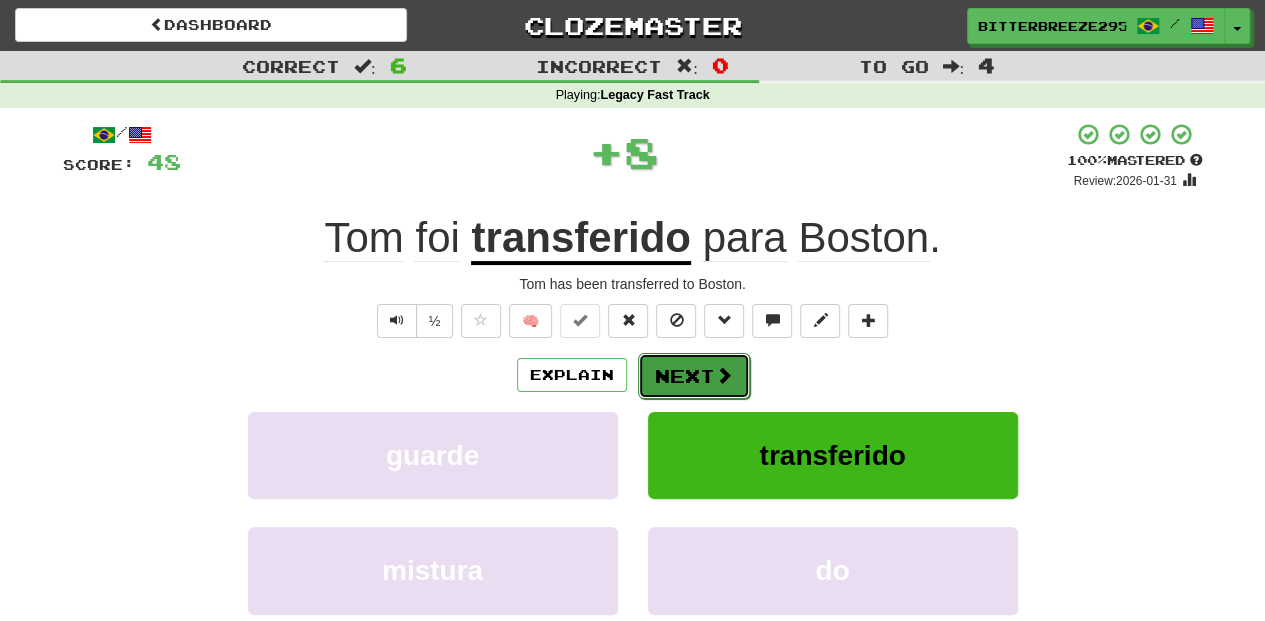 click on "Next" at bounding box center (694, 376) 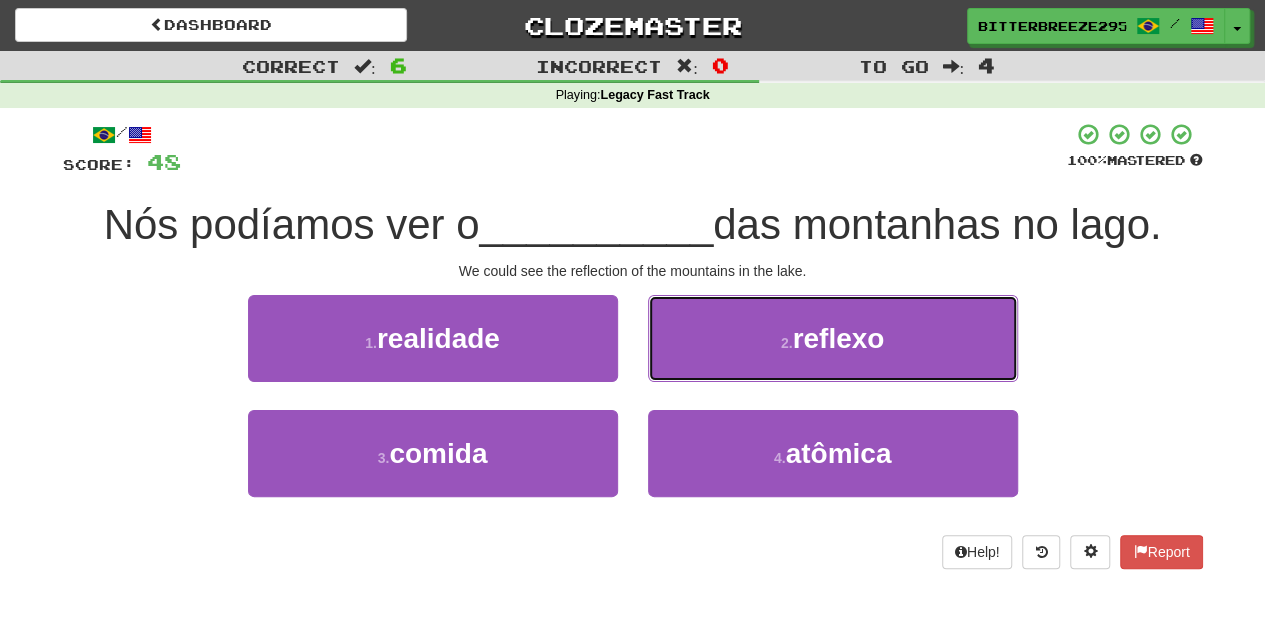click on "2 .  reflexo" at bounding box center [833, 338] 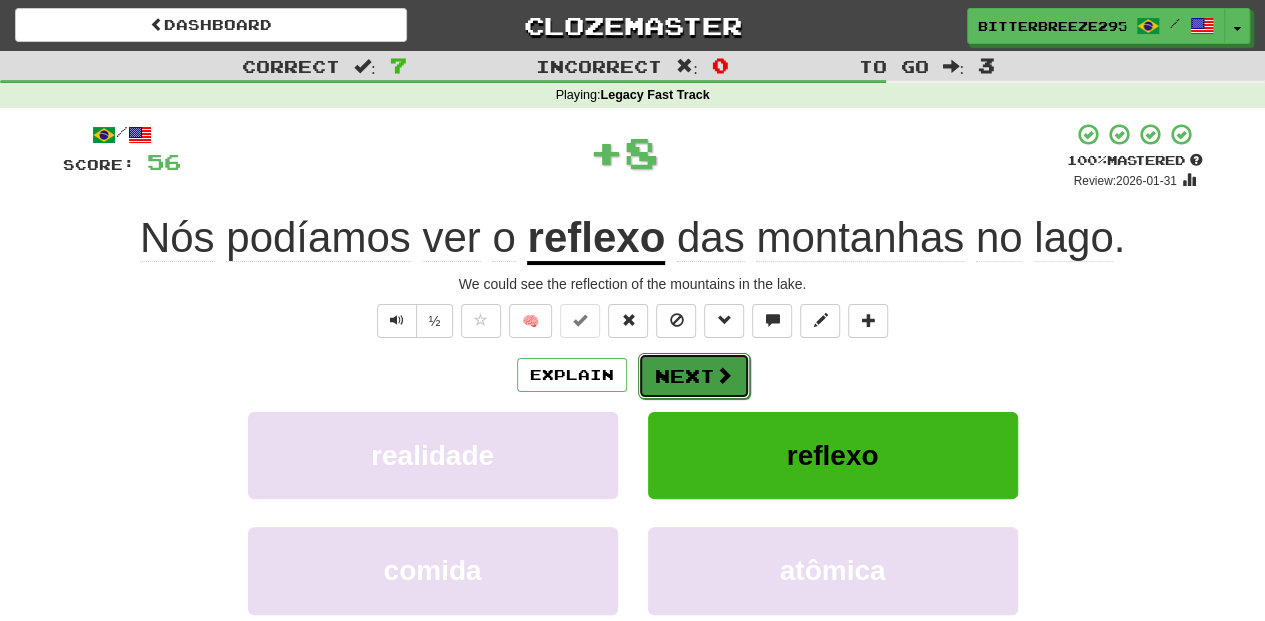click on "Next" at bounding box center (694, 376) 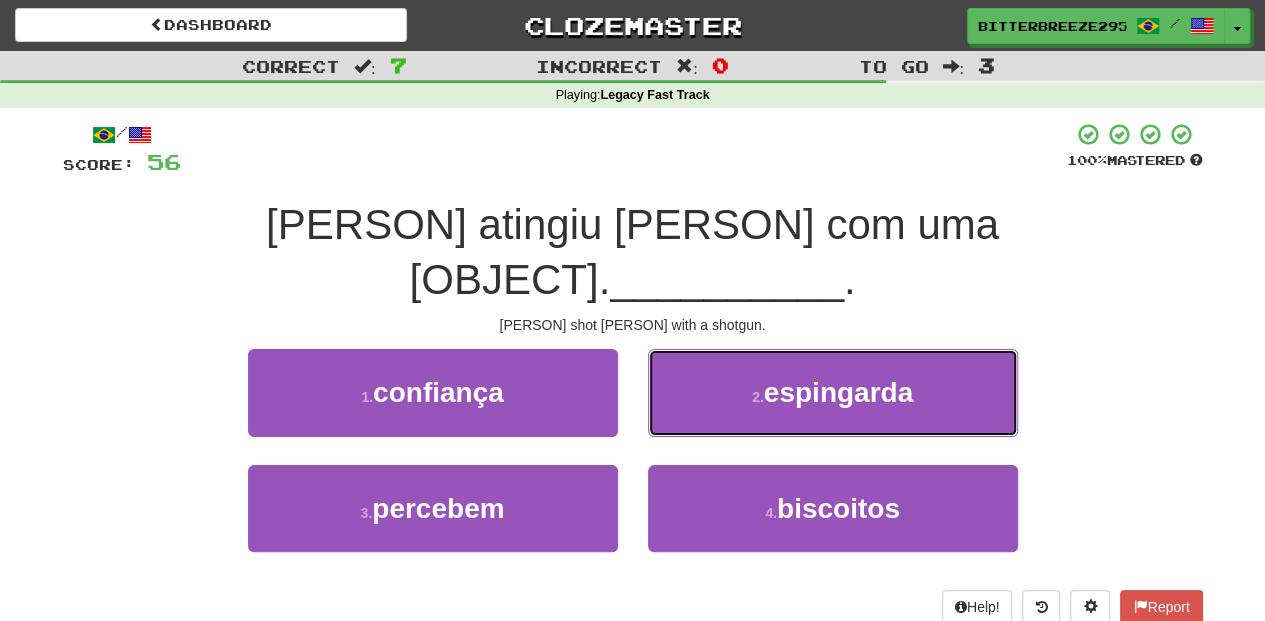 click on "2 .  espingarda" at bounding box center [833, 392] 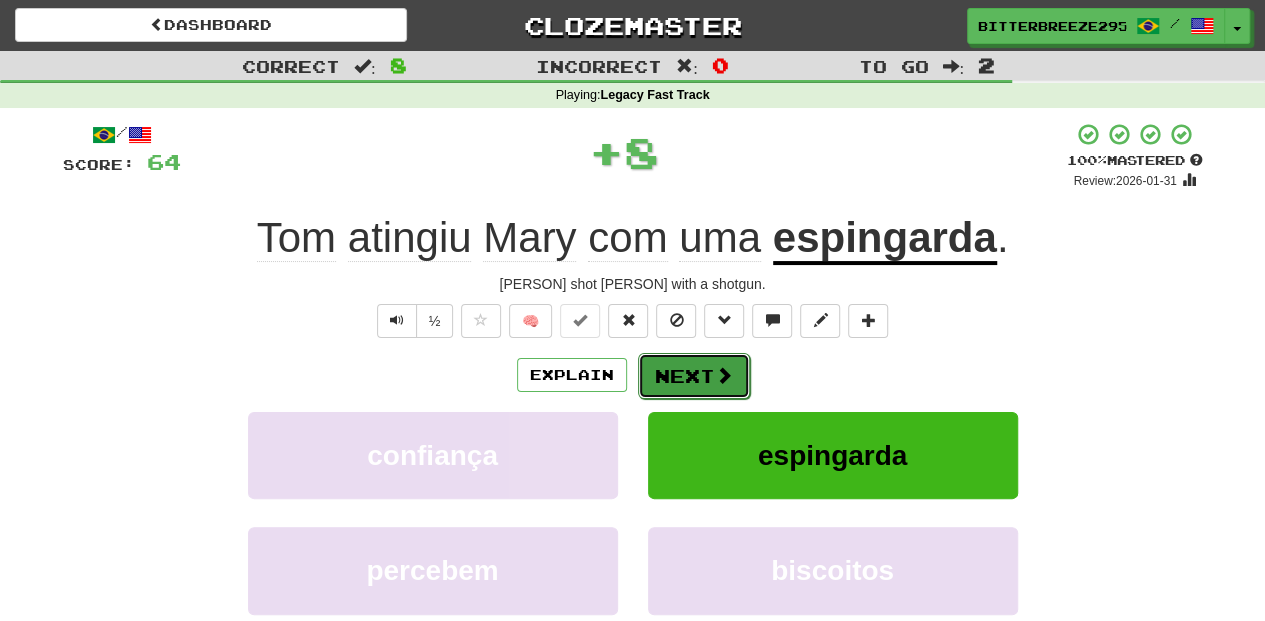 click on "Next" at bounding box center [694, 376] 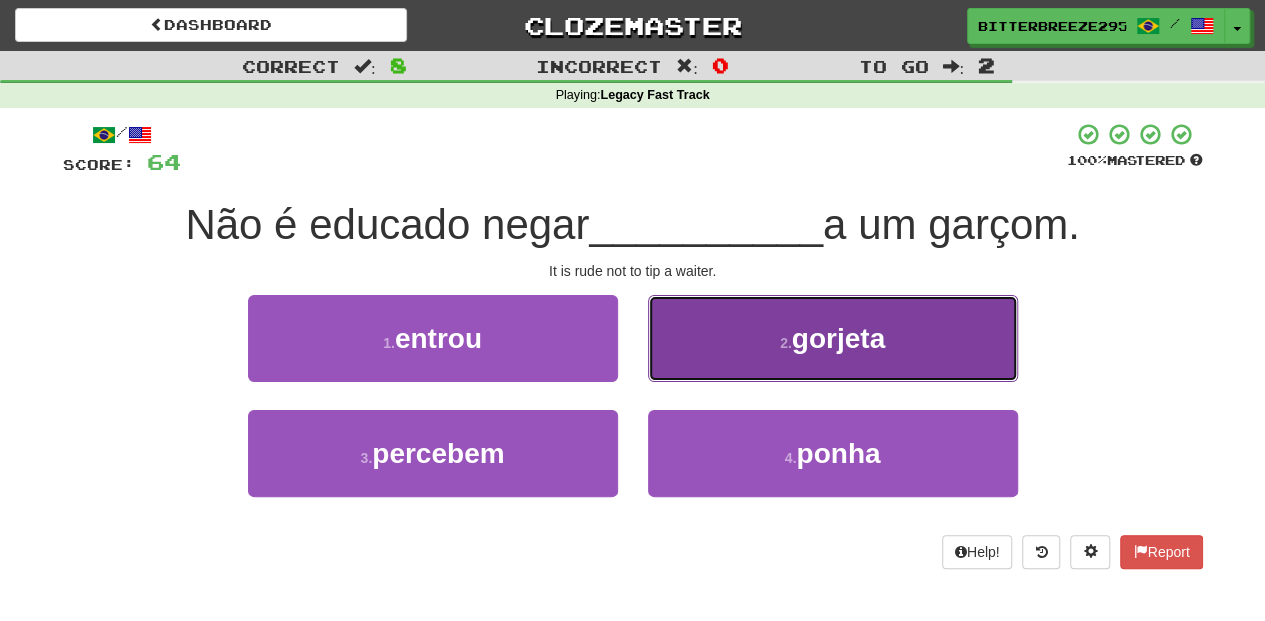 click on "2 .  gorjeta" at bounding box center (833, 338) 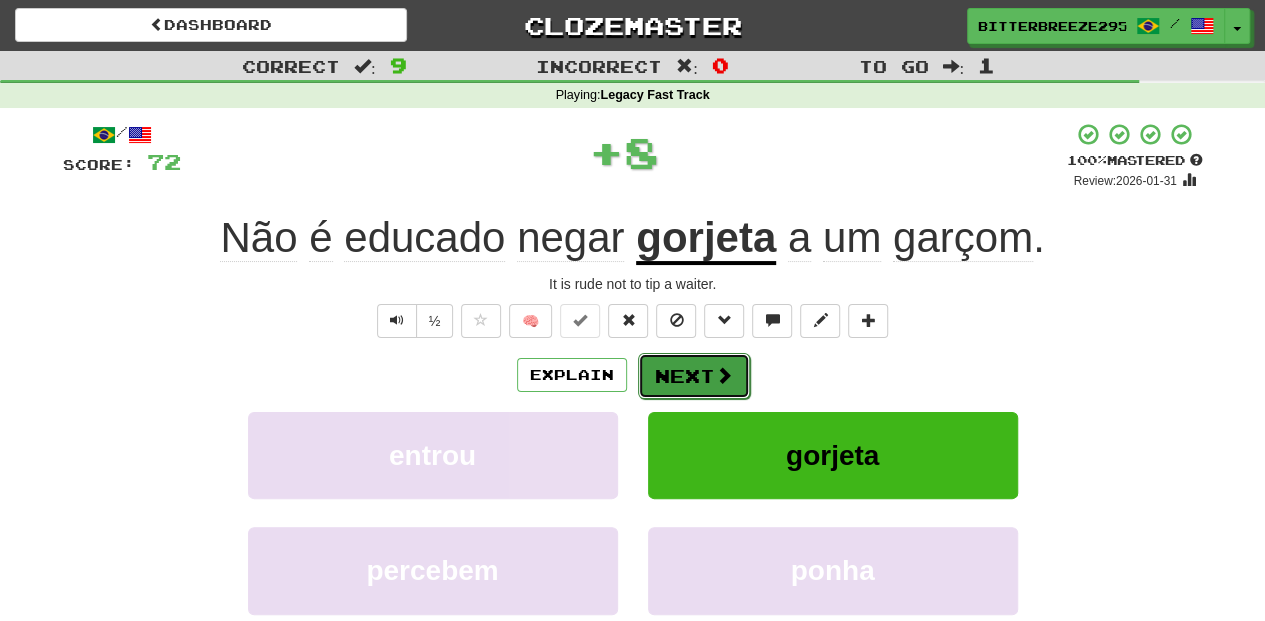 click on "Next" at bounding box center (694, 376) 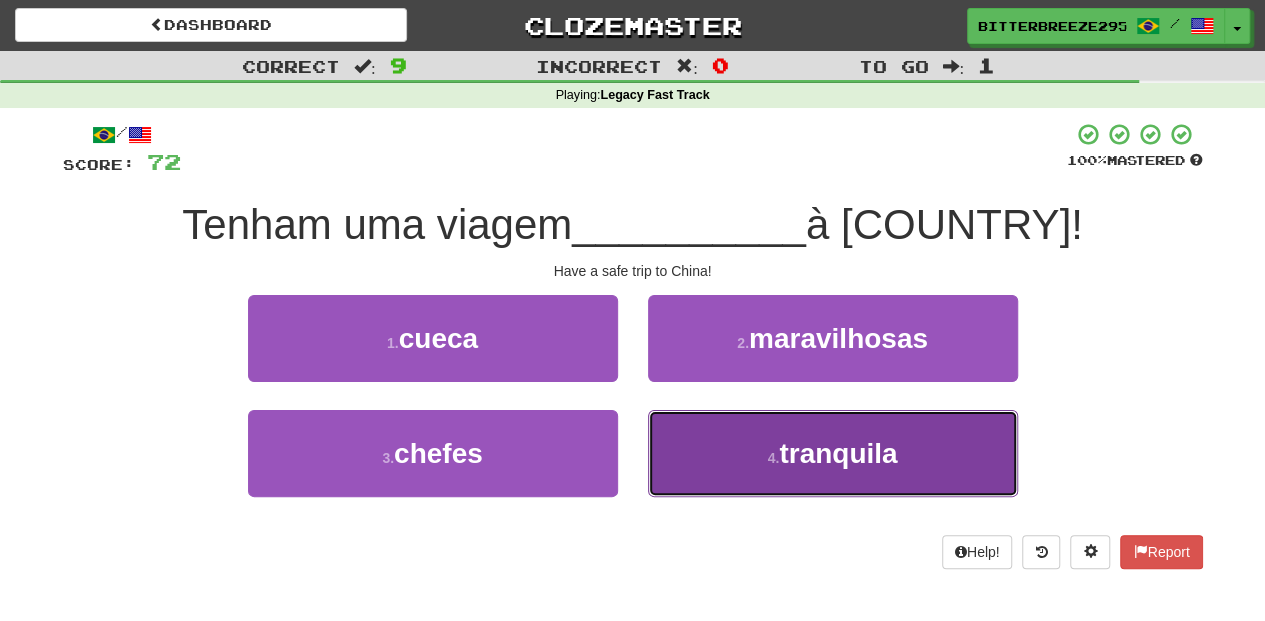 click on "4 .  tranquila" at bounding box center (833, 453) 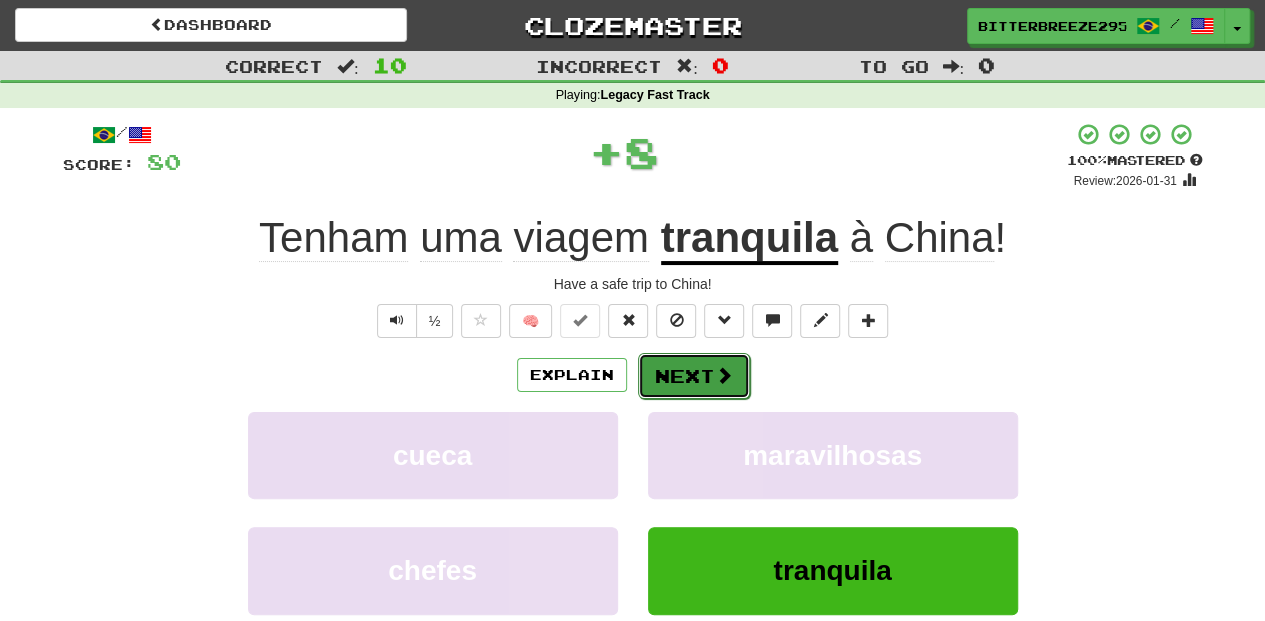 click on "Next" at bounding box center (694, 376) 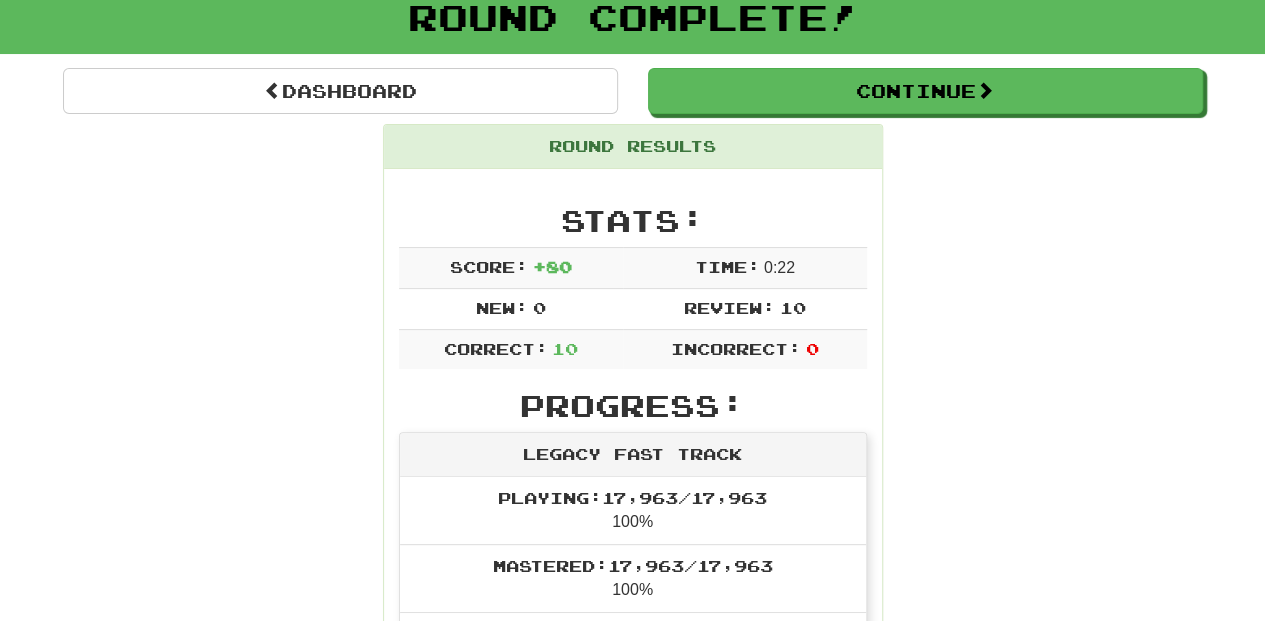 scroll, scrollTop: 0, scrollLeft: 0, axis: both 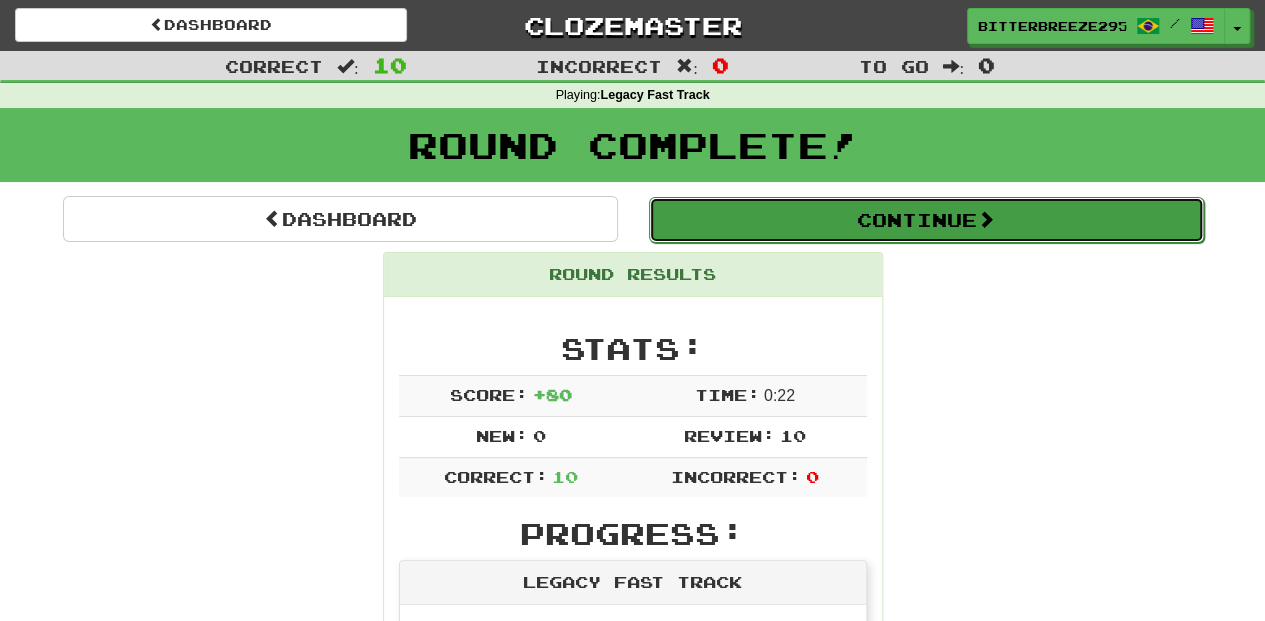 click on "Continue" at bounding box center [926, 220] 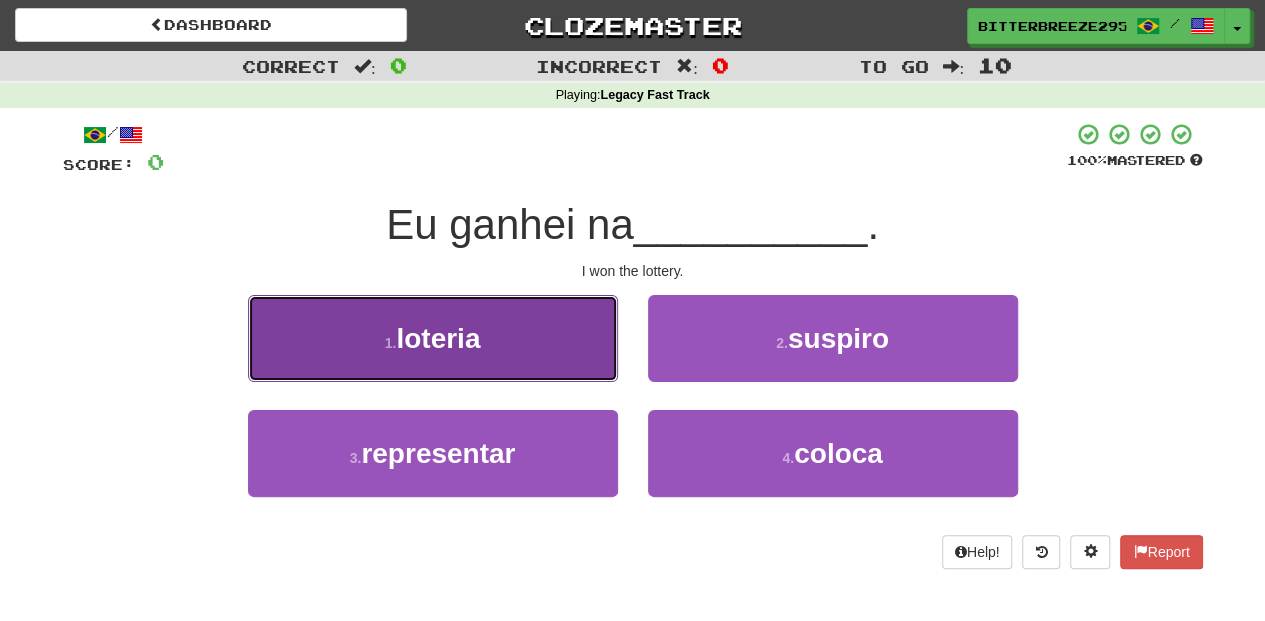 click on "1 .  loteria" at bounding box center (433, 338) 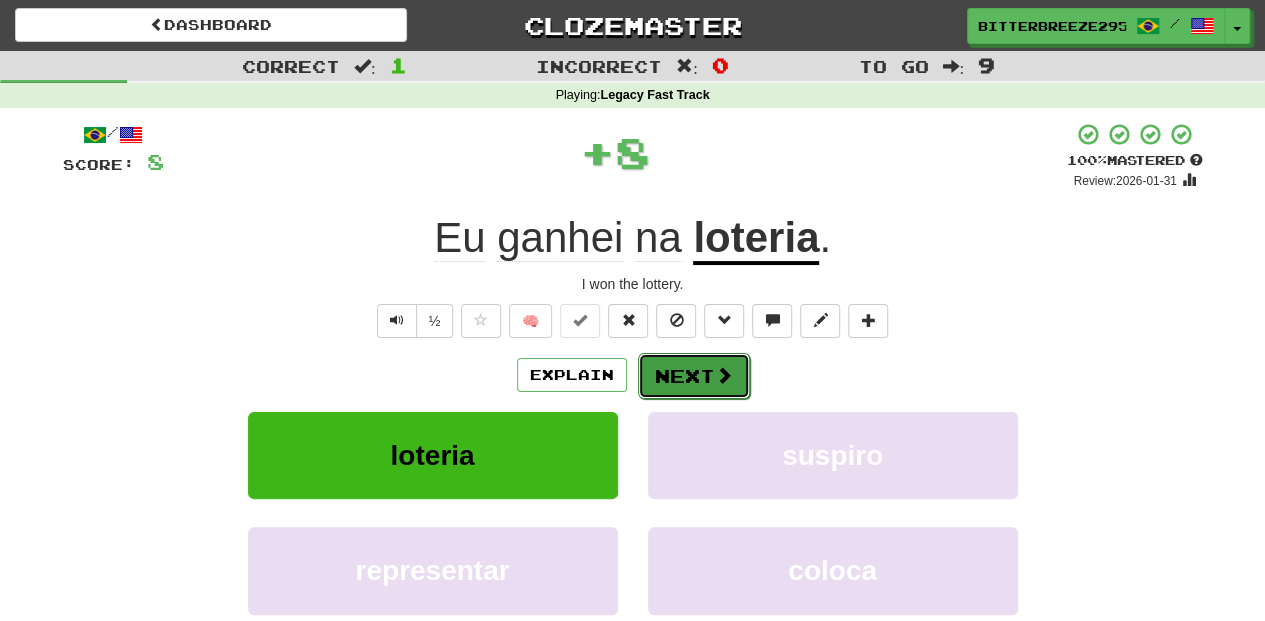click on "Next" at bounding box center [694, 376] 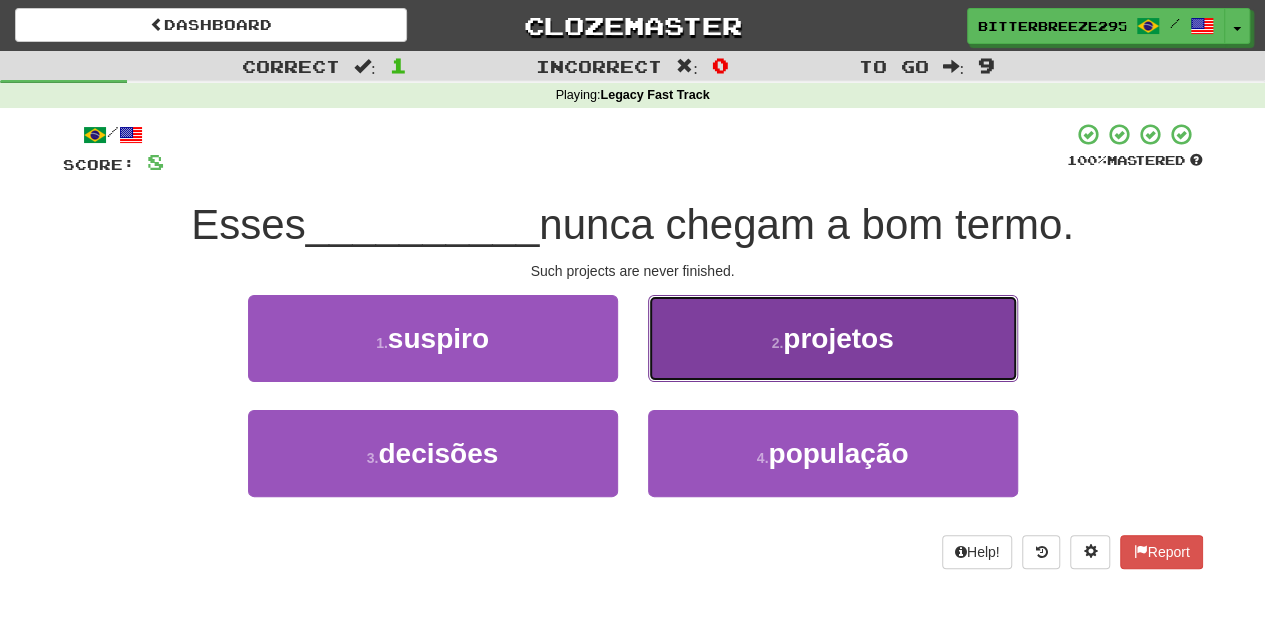 click on "2 .  projetos" at bounding box center [833, 338] 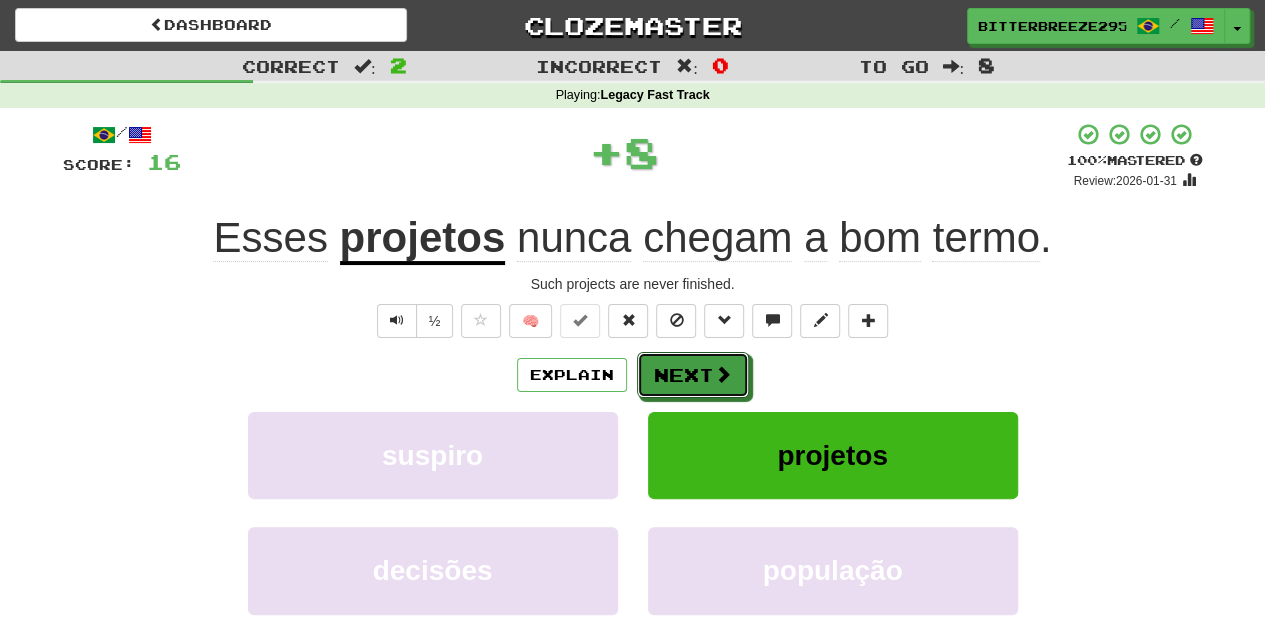 click on "Next" at bounding box center (693, 375) 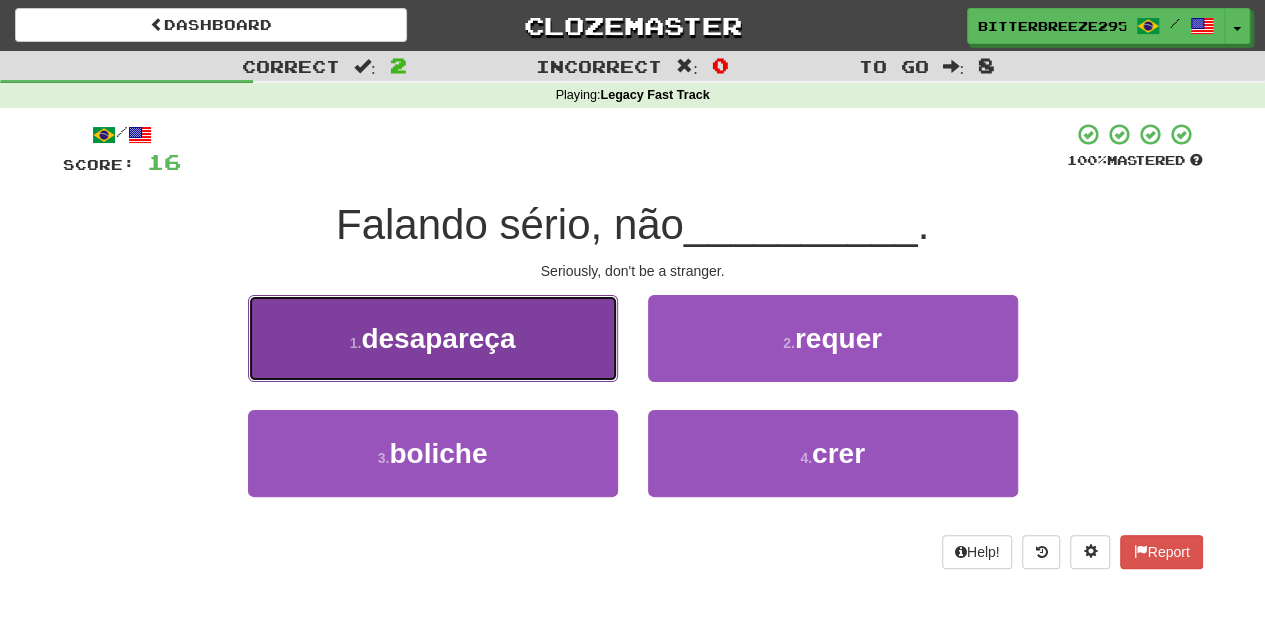 click on "1 .  desapareça" at bounding box center (433, 338) 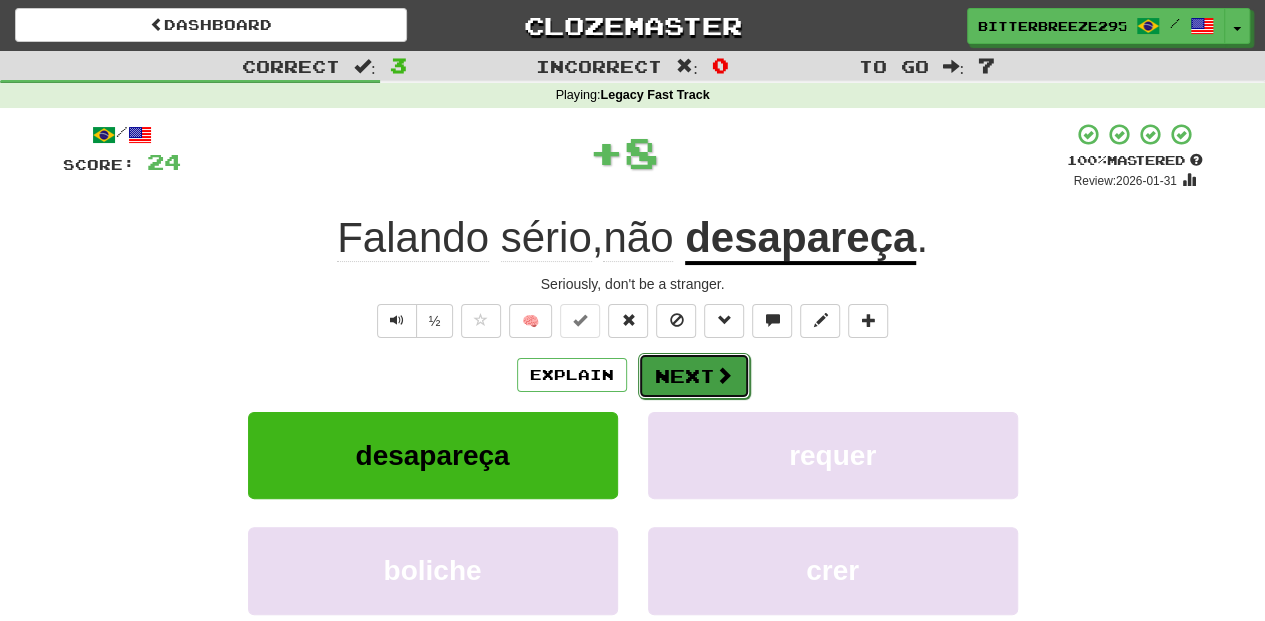 click on "Next" at bounding box center (694, 376) 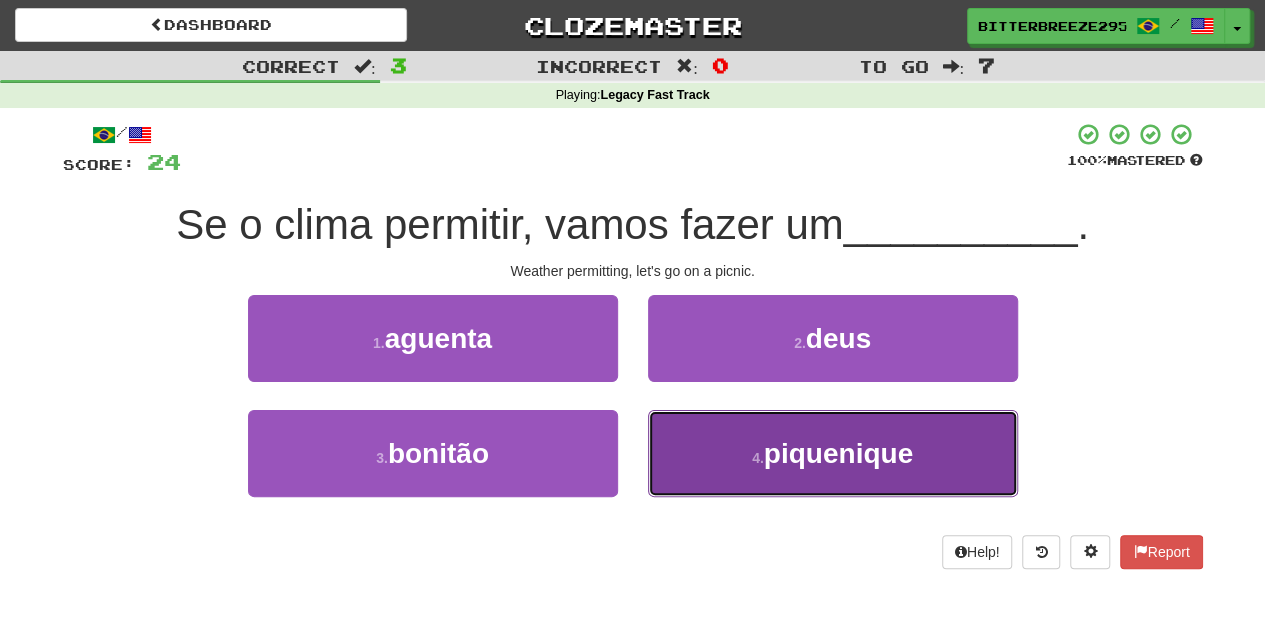 click on "4 .  piquenique" at bounding box center (833, 453) 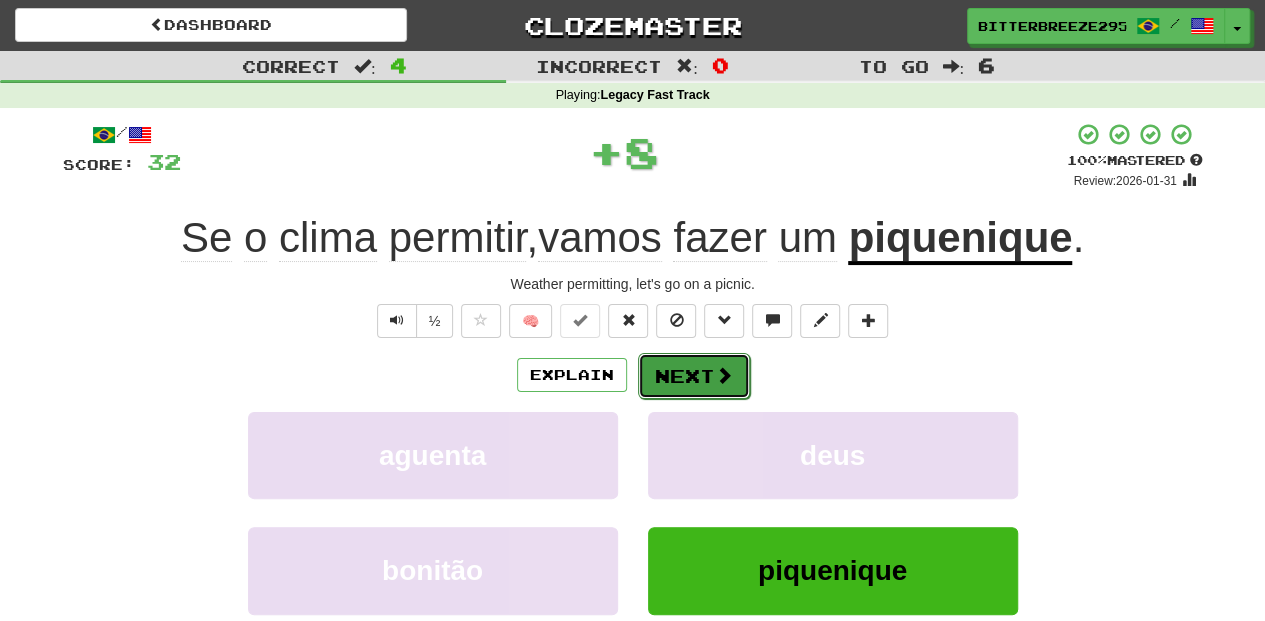 click on "Next" at bounding box center (694, 376) 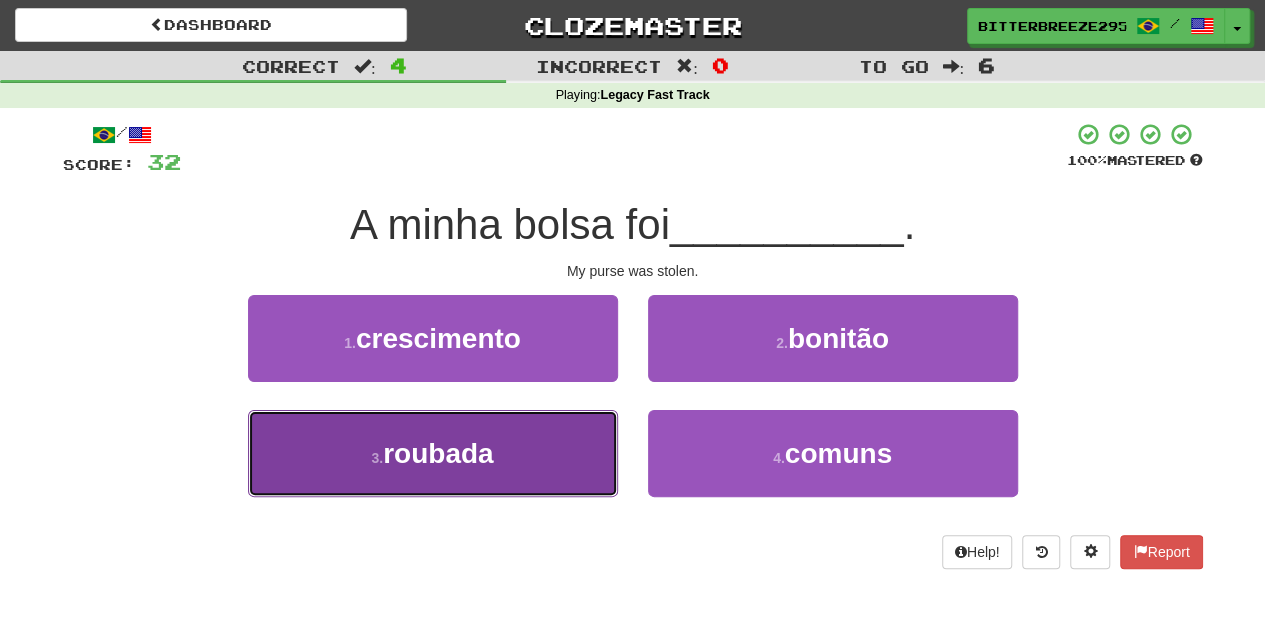 click on "3 .  roubada" at bounding box center (433, 453) 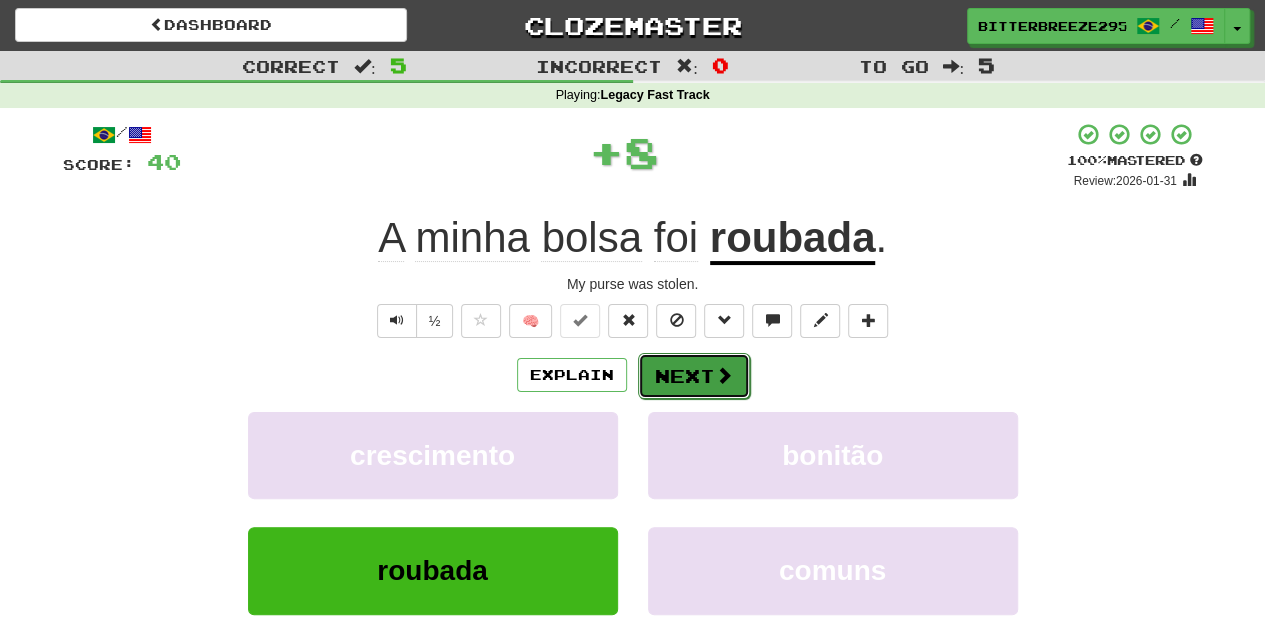 click on "Next" at bounding box center [694, 376] 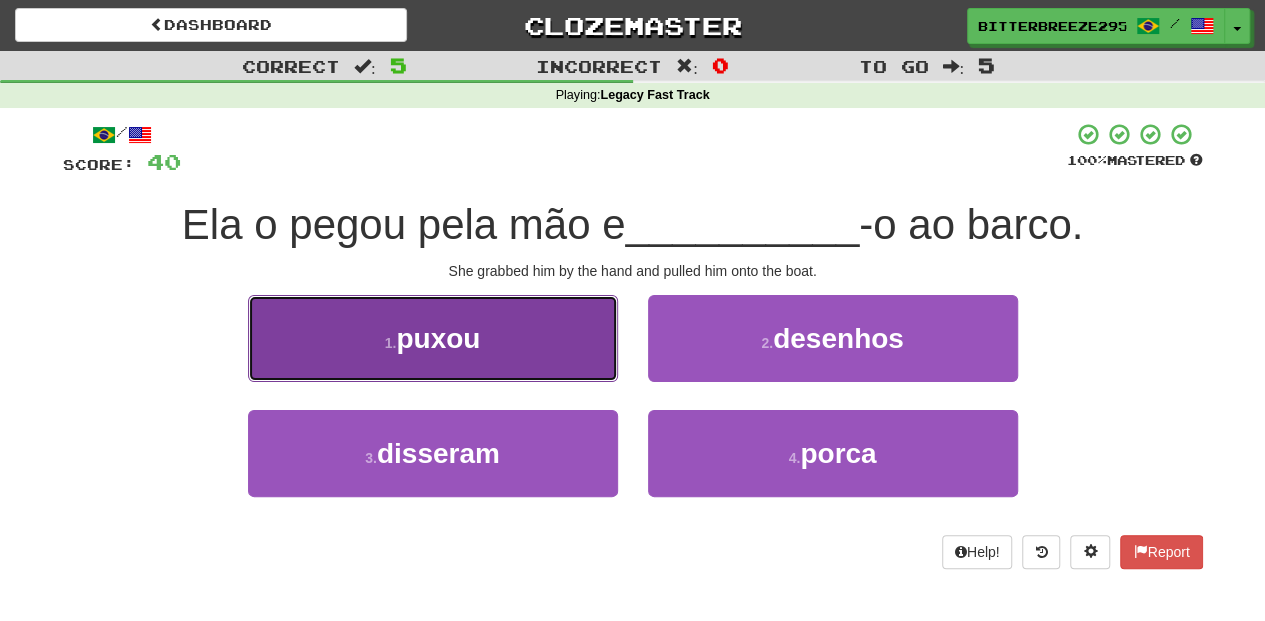 click on "1 .  puxou" at bounding box center (433, 338) 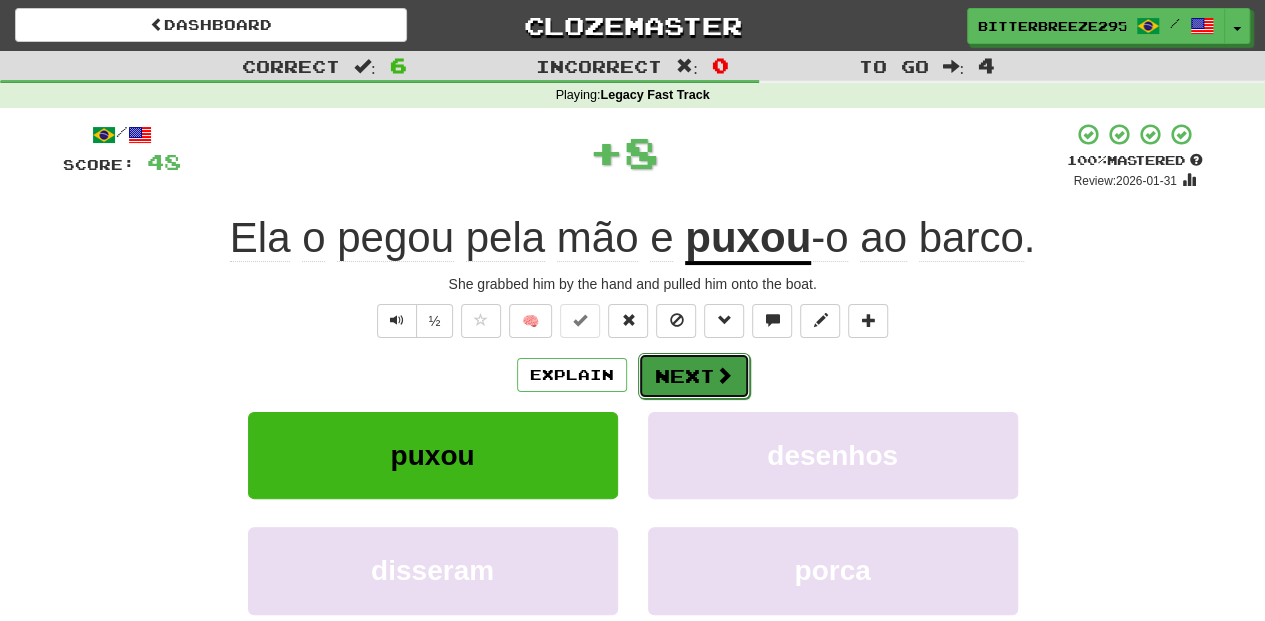 click on "Next" at bounding box center (694, 376) 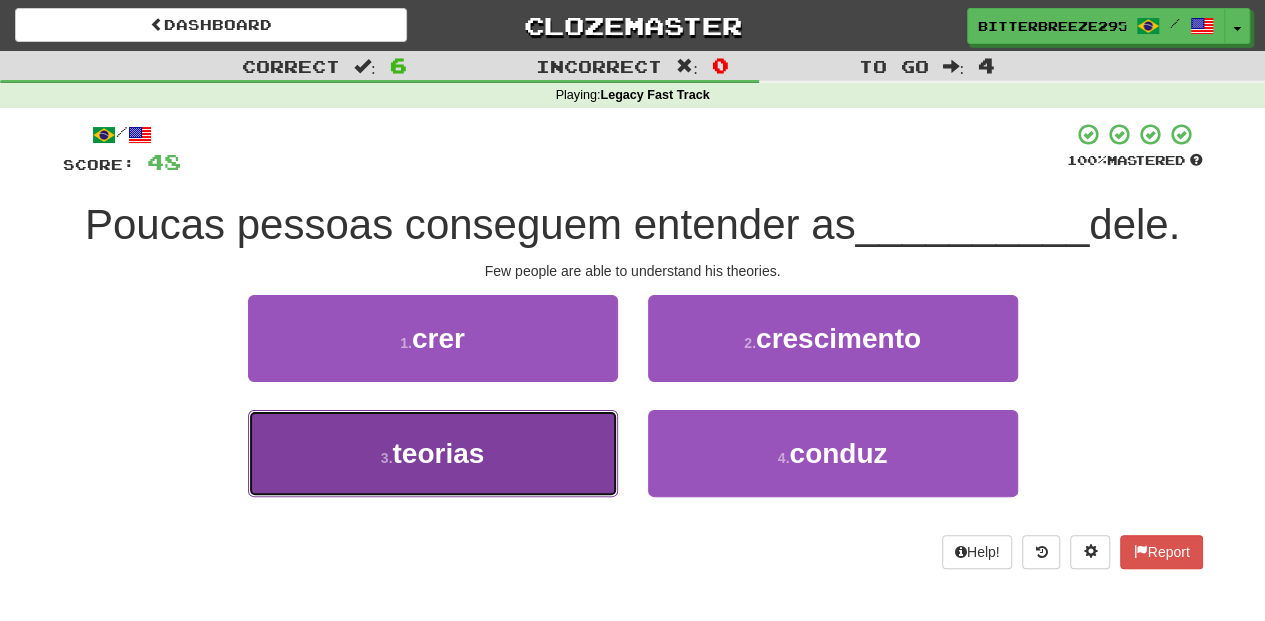 click on "3 .  teorias" at bounding box center [433, 453] 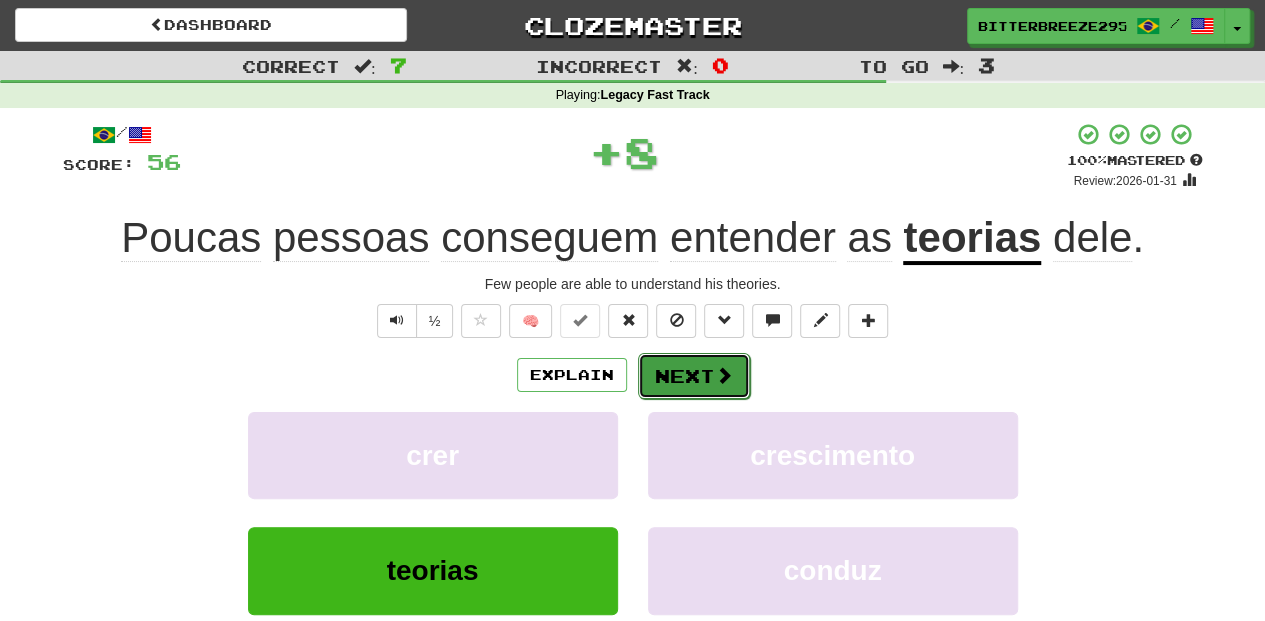 click on "Next" at bounding box center (694, 376) 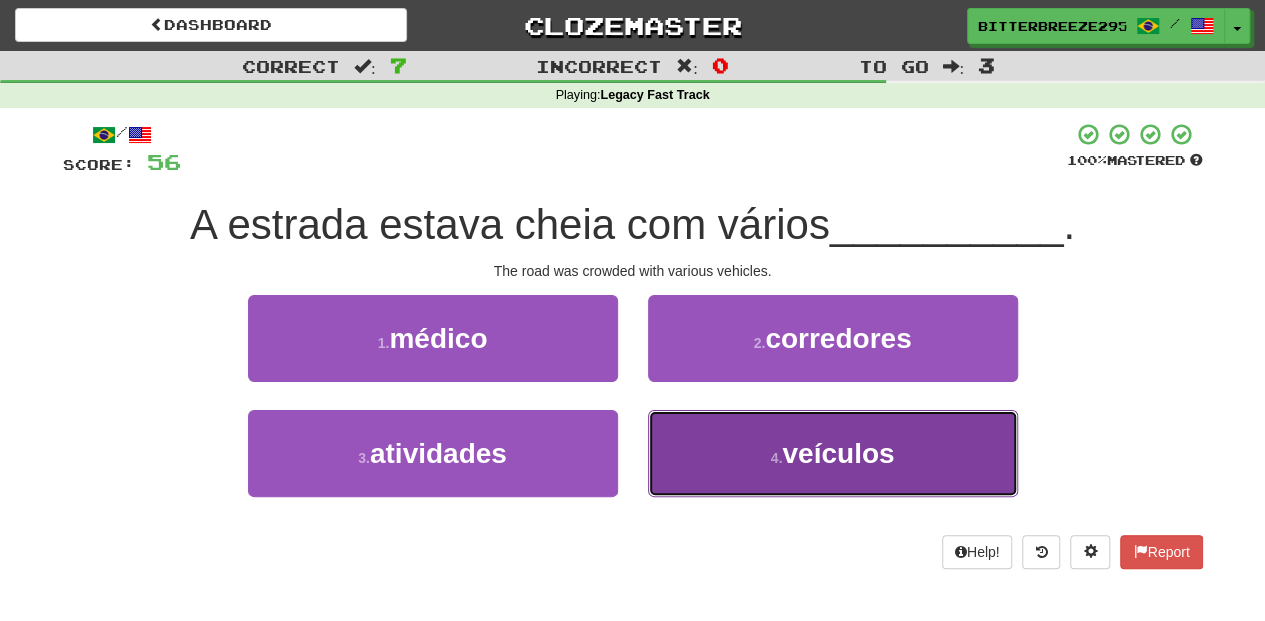 click on "4 .  veículos" at bounding box center (833, 453) 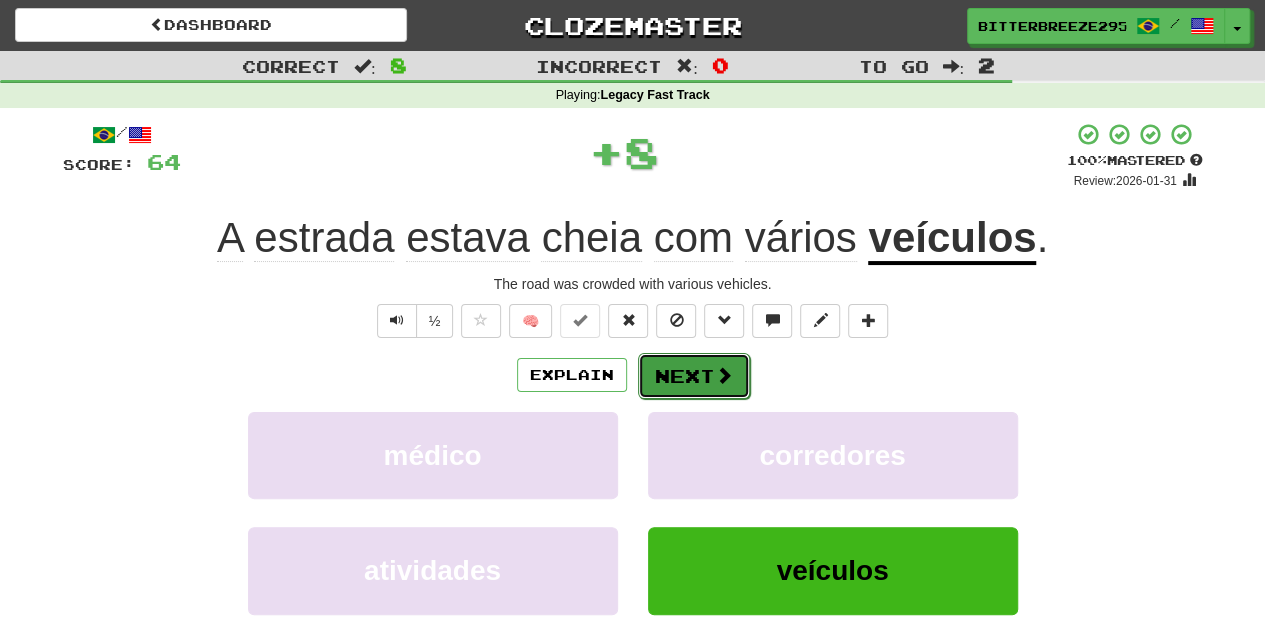 click on "Next" at bounding box center [694, 376] 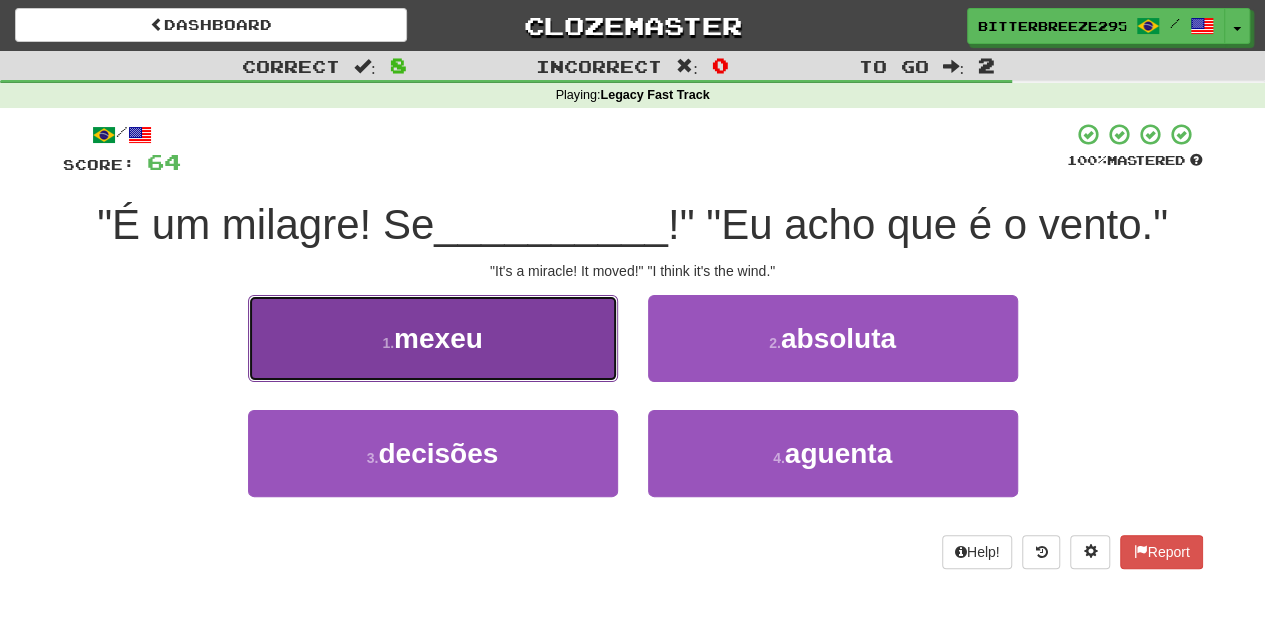 click on "1 .  mexeu" at bounding box center (433, 338) 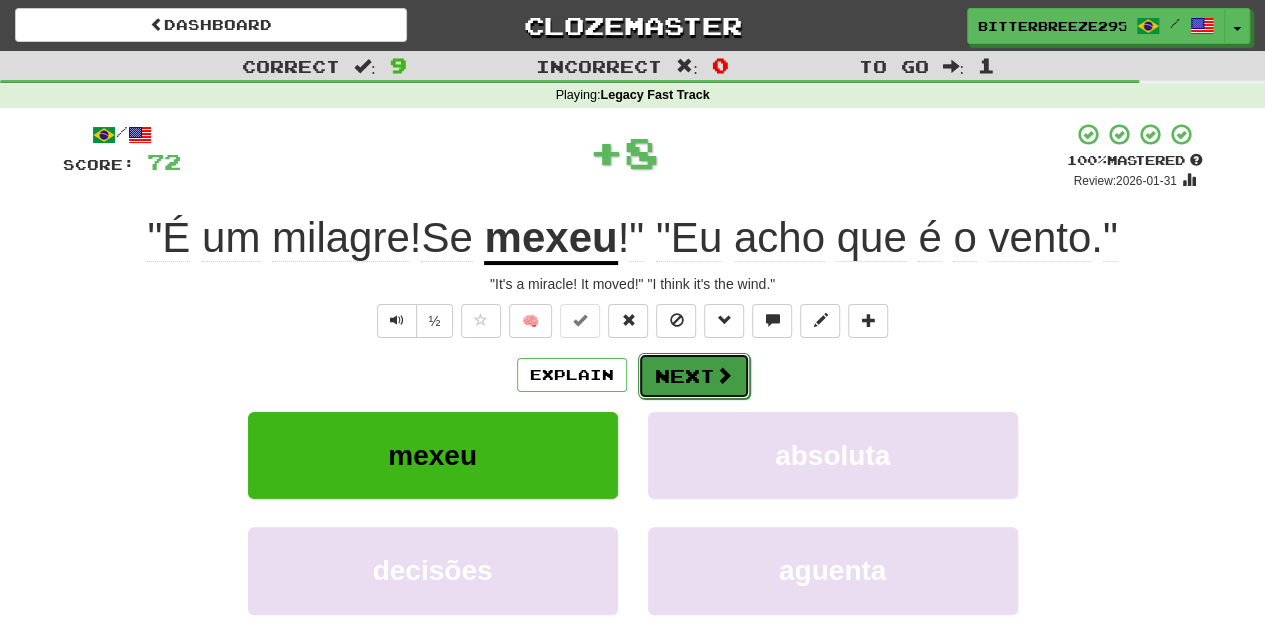click on "Next" at bounding box center [694, 376] 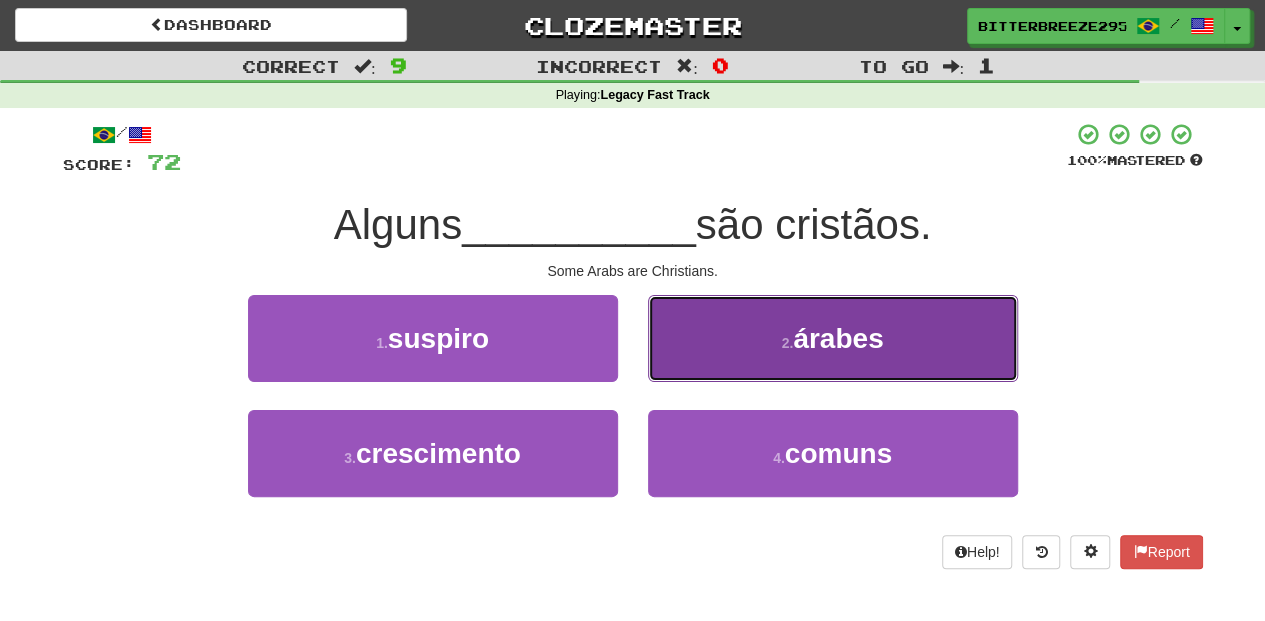 click on "2 .  árabes" at bounding box center [833, 338] 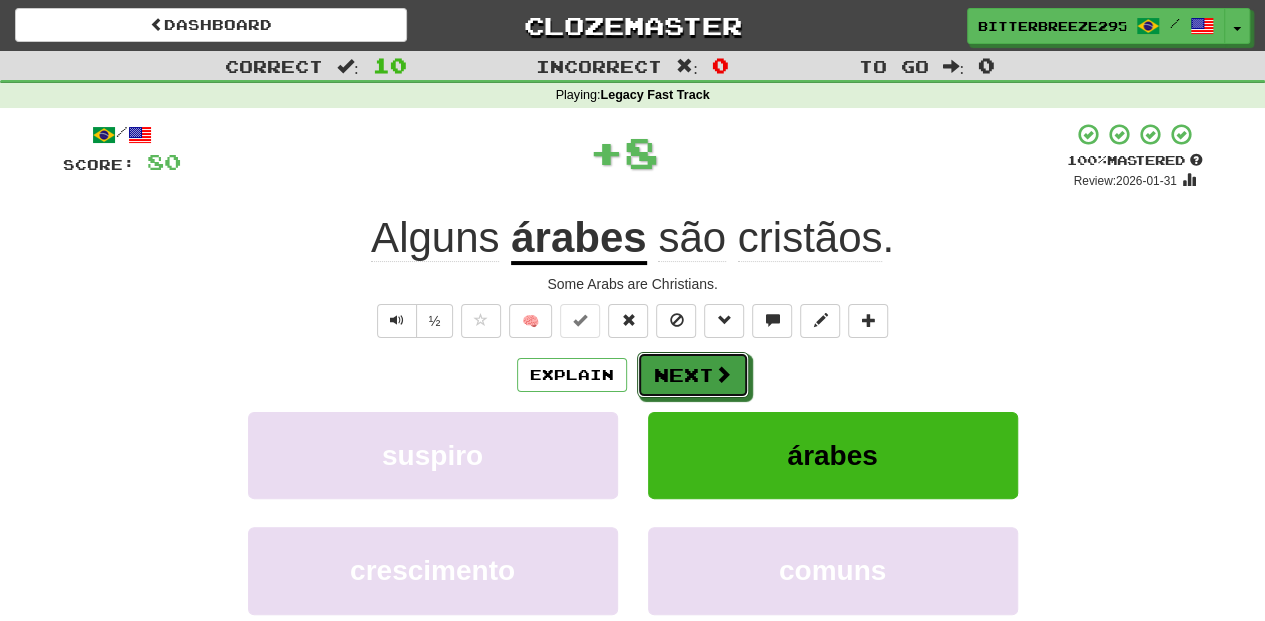 click on "Next" at bounding box center [693, 375] 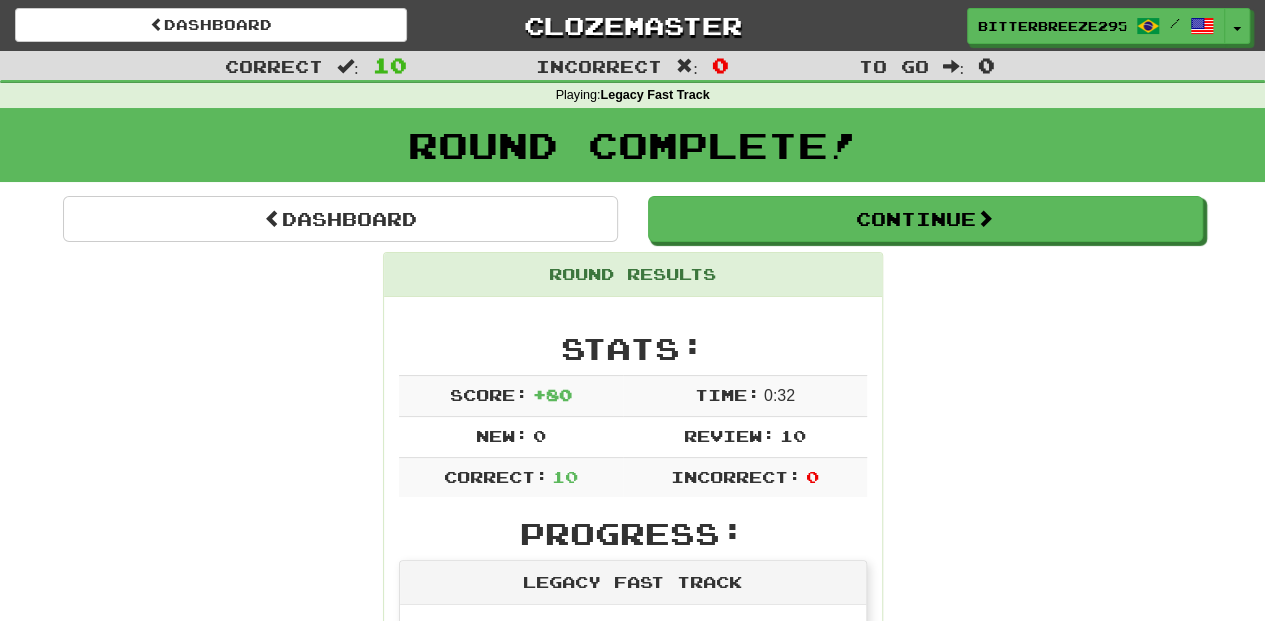 scroll, scrollTop: 0, scrollLeft: 0, axis: both 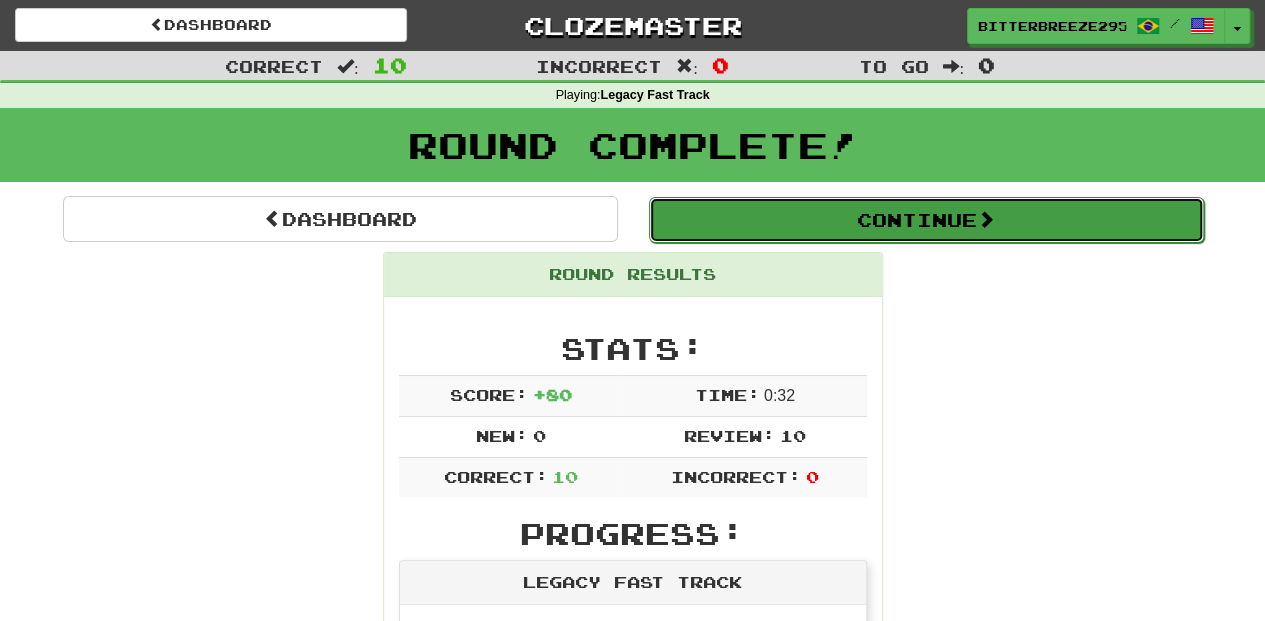 click on "Continue" at bounding box center (926, 220) 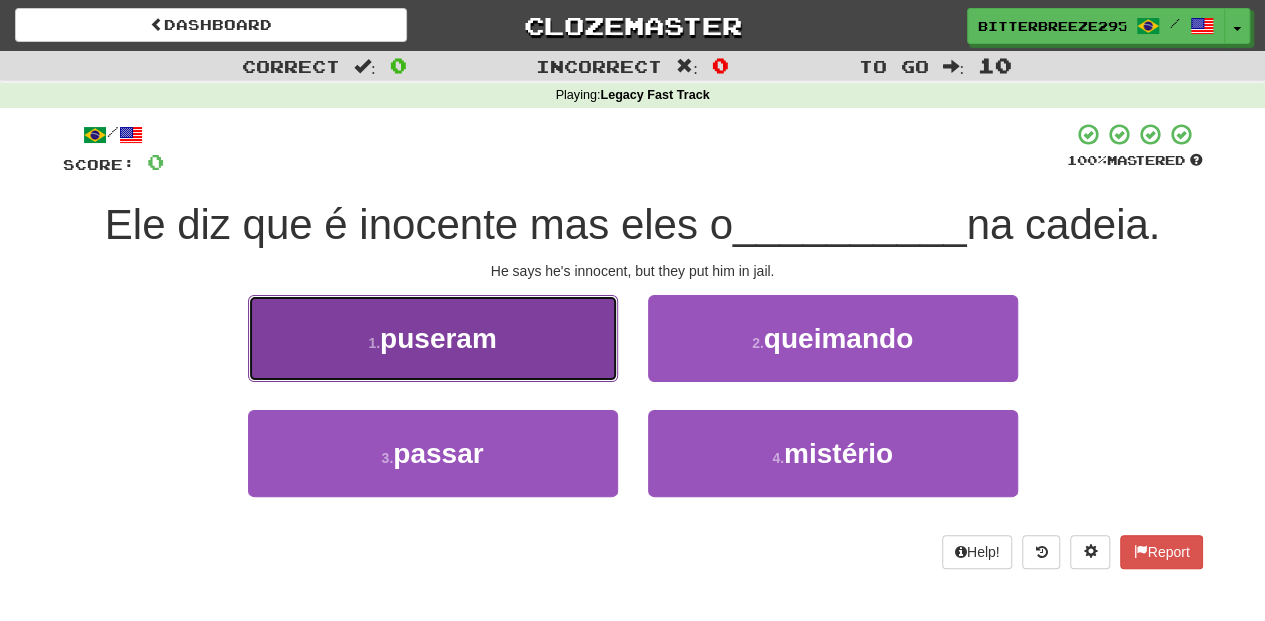 click on "1 .  puseram" at bounding box center [433, 338] 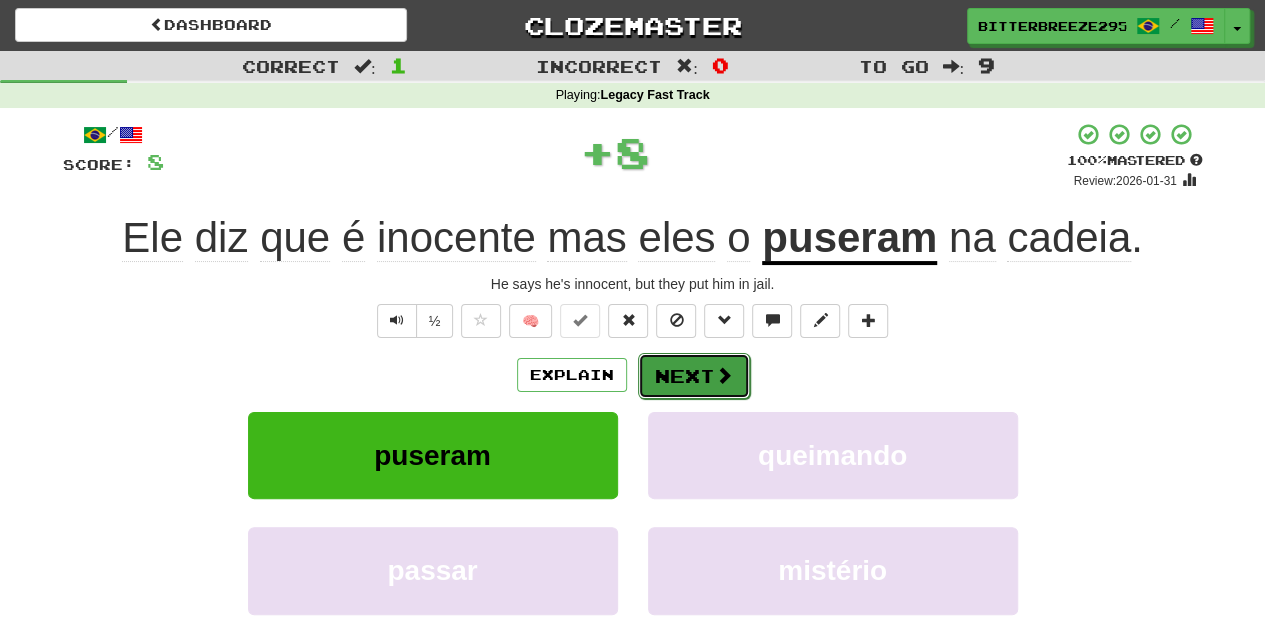 click on "Next" at bounding box center (694, 376) 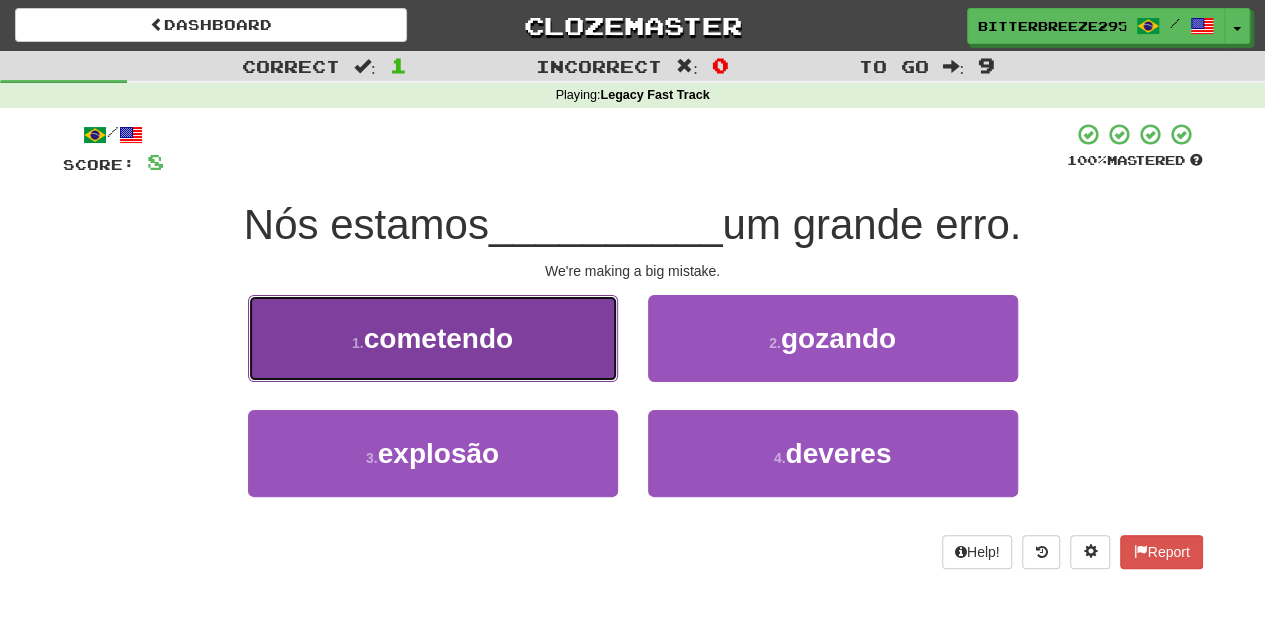 click on "1 .  cometendo" at bounding box center (433, 338) 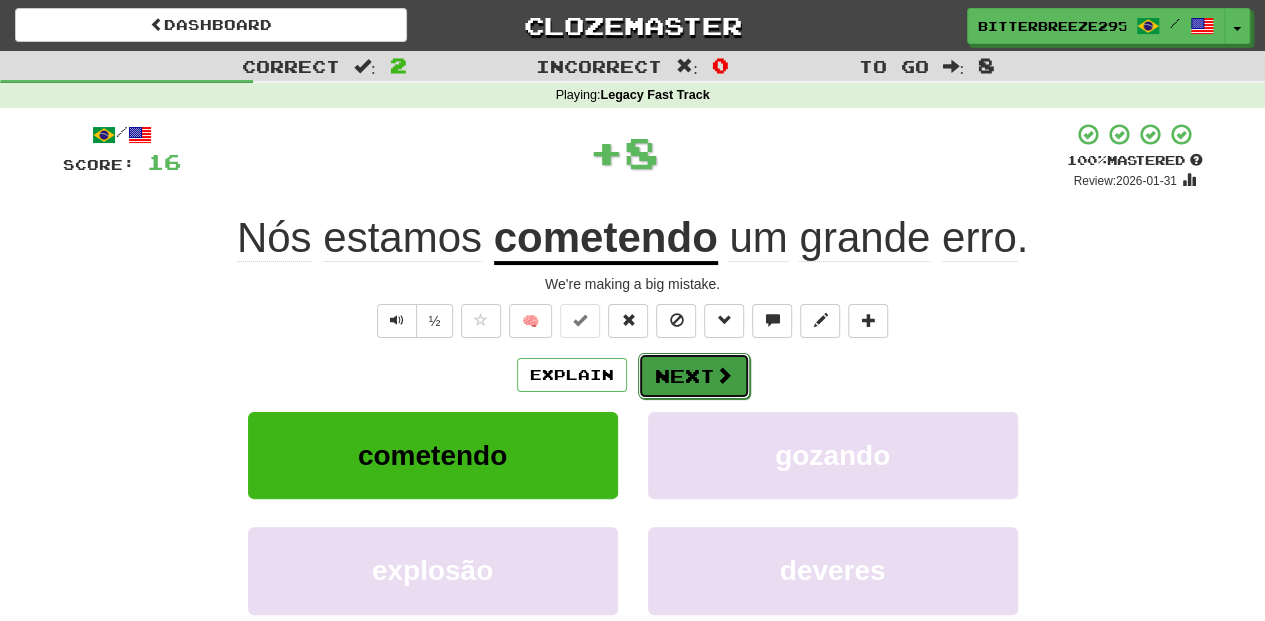 click on "Next" at bounding box center (694, 376) 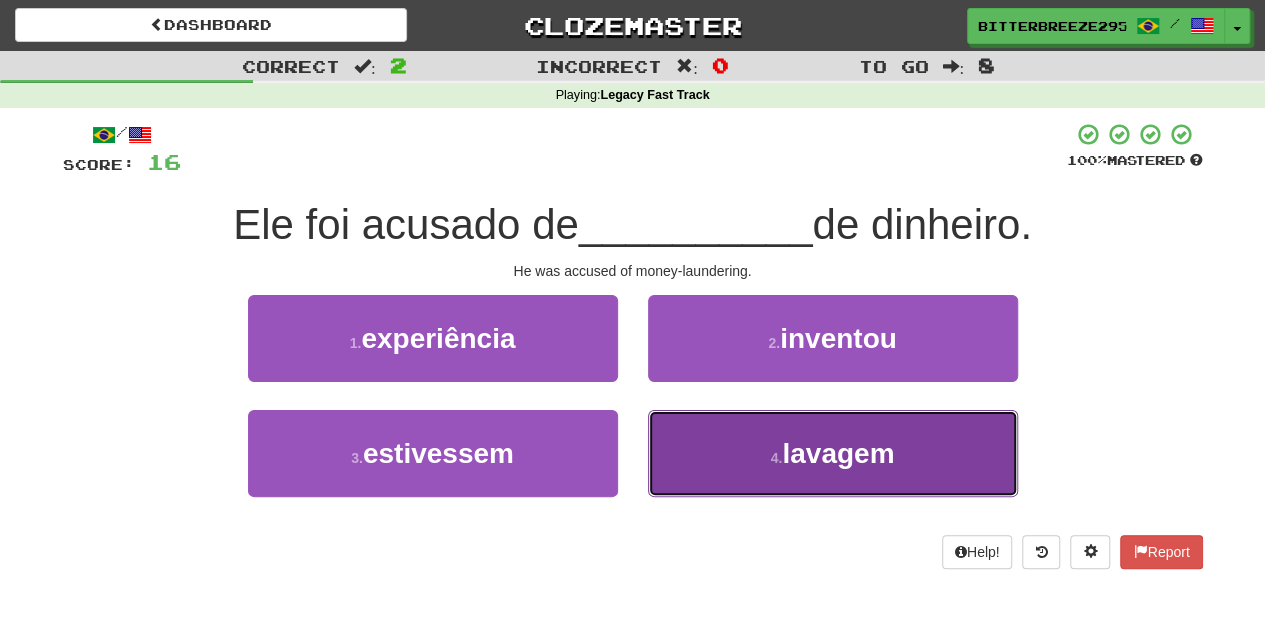 click on "4 .  lavagem" at bounding box center [833, 453] 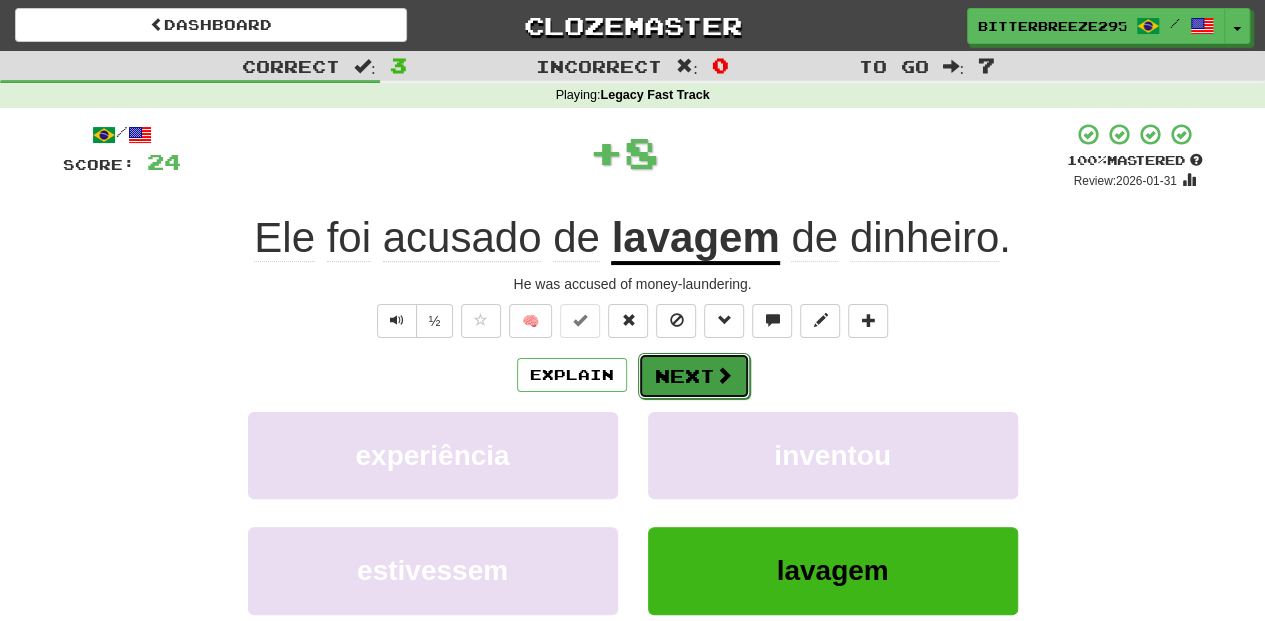 click on "Next" at bounding box center [694, 376] 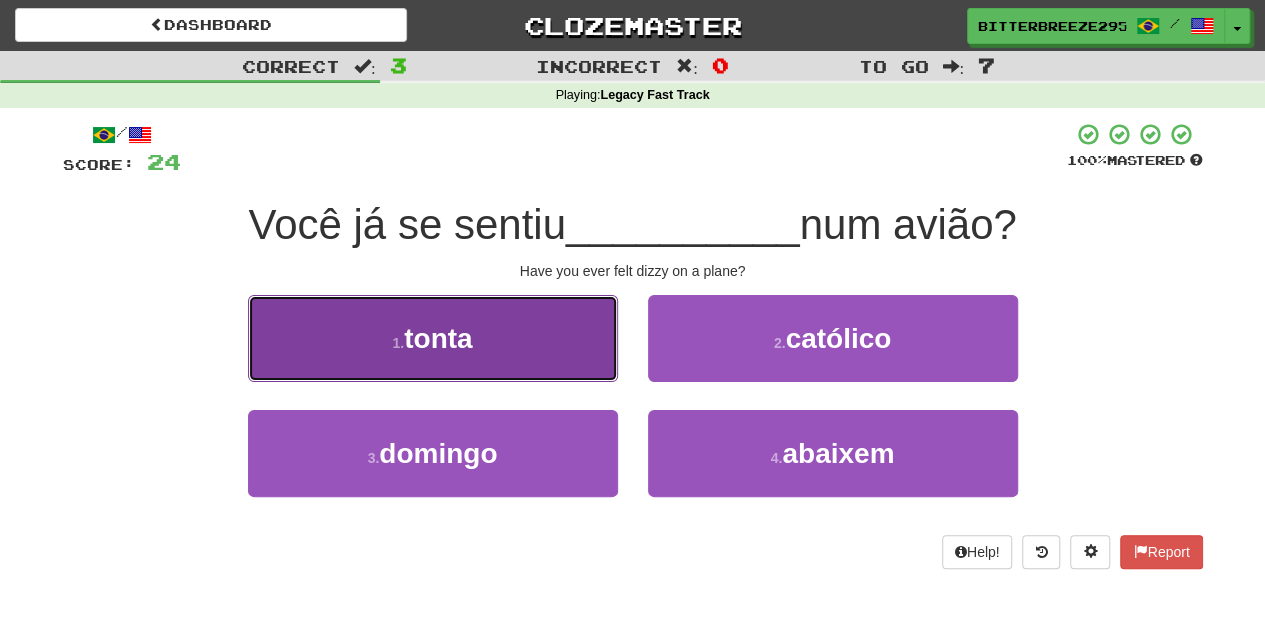 click on "1 .  tonta" at bounding box center [433, 338] 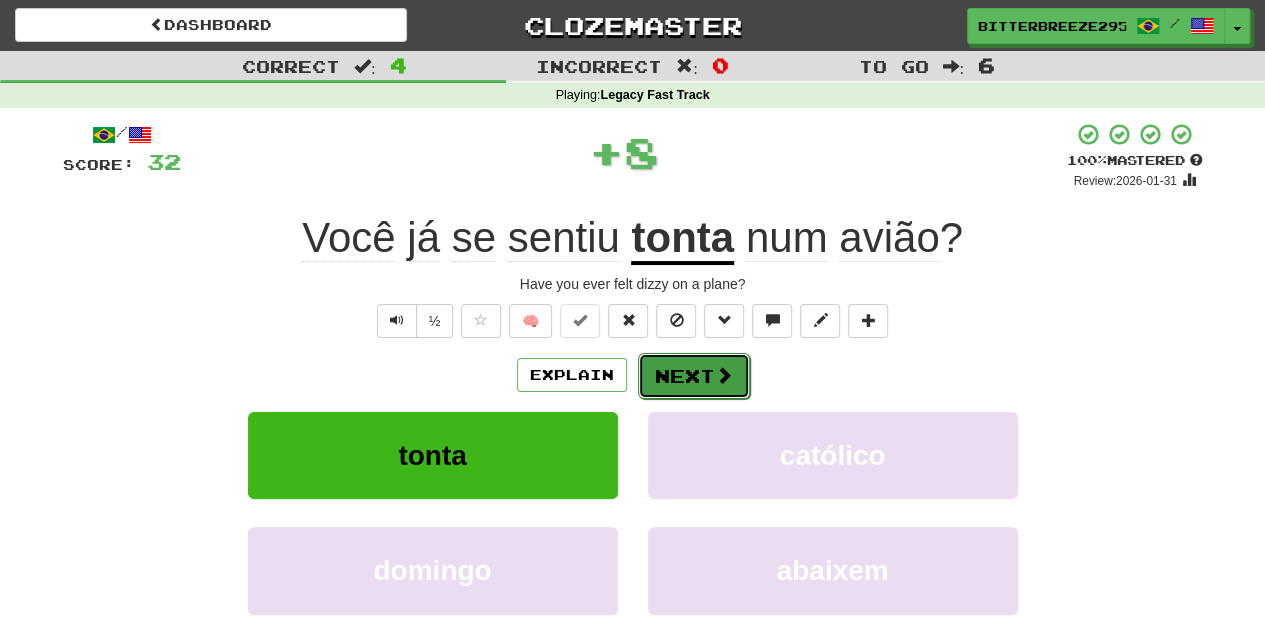 click on "Next" at bounding box center (694, 376) 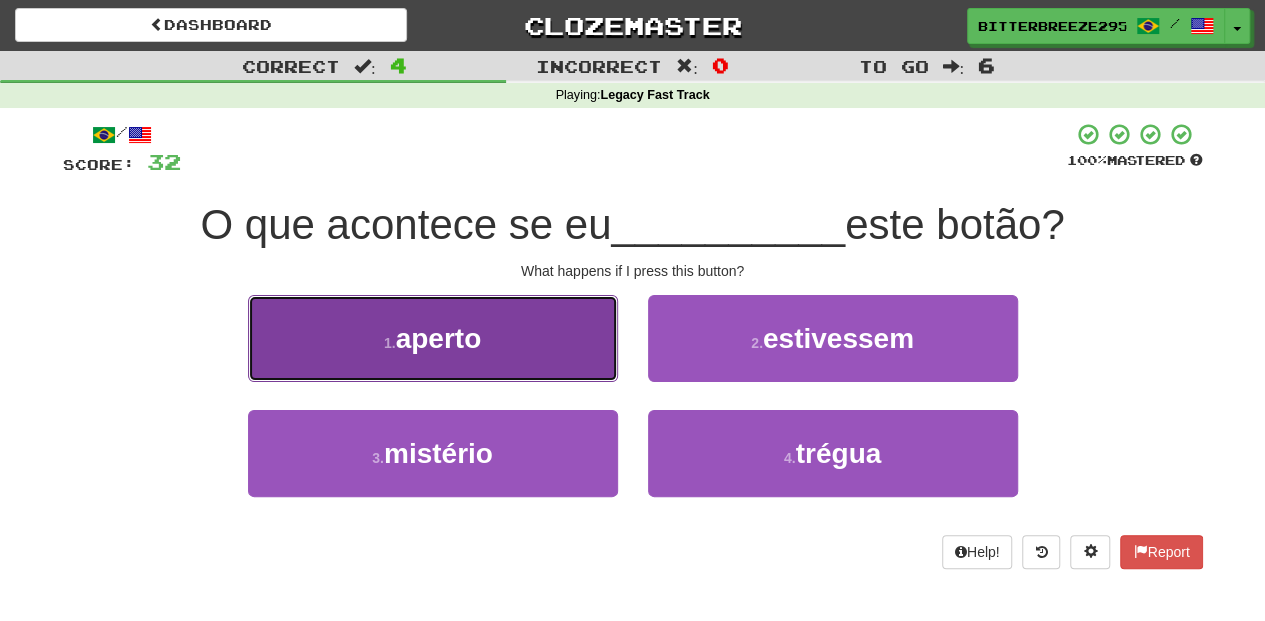 click on "1 .  aperto" at bounding box center [433, 338] 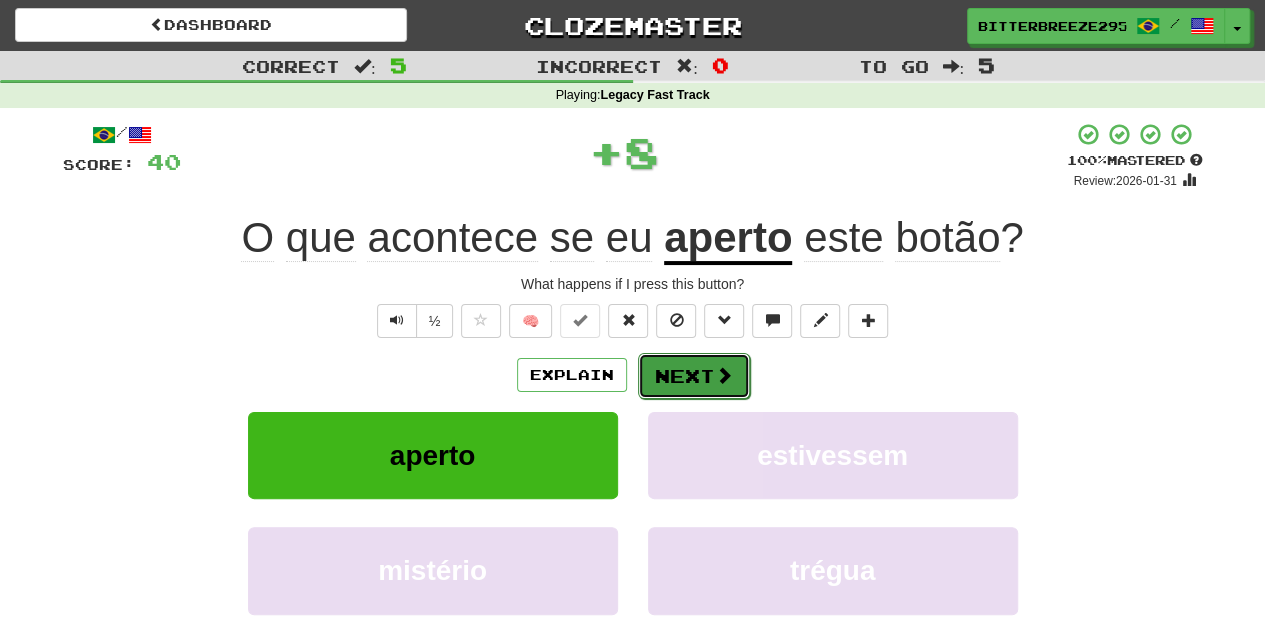 click on "Next" at bounding box center (694, 376) 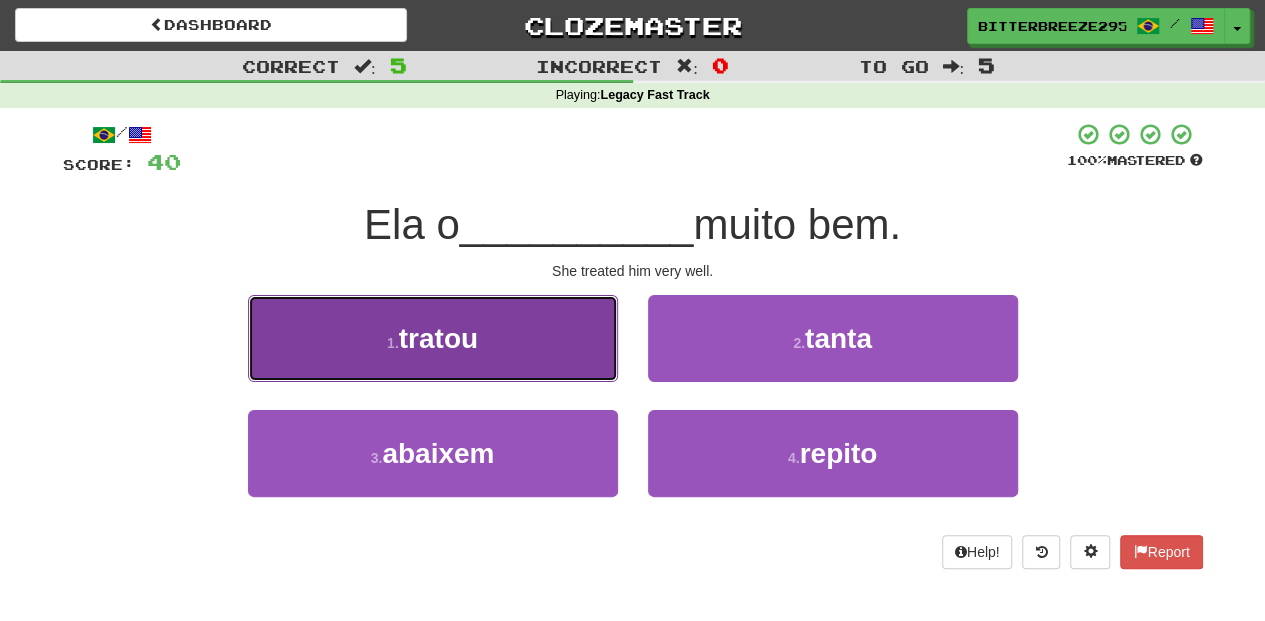 click on "1 .  tratou" at bounding box center [433, 338] 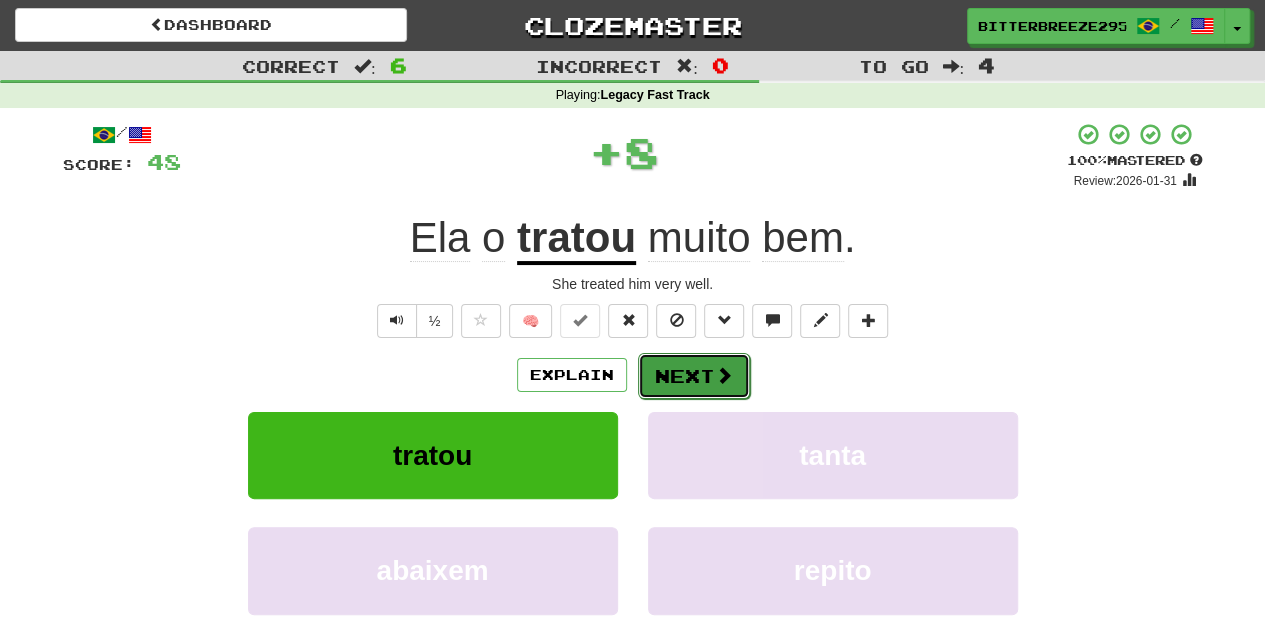 click on "Next" at bounding box center [694, 376] 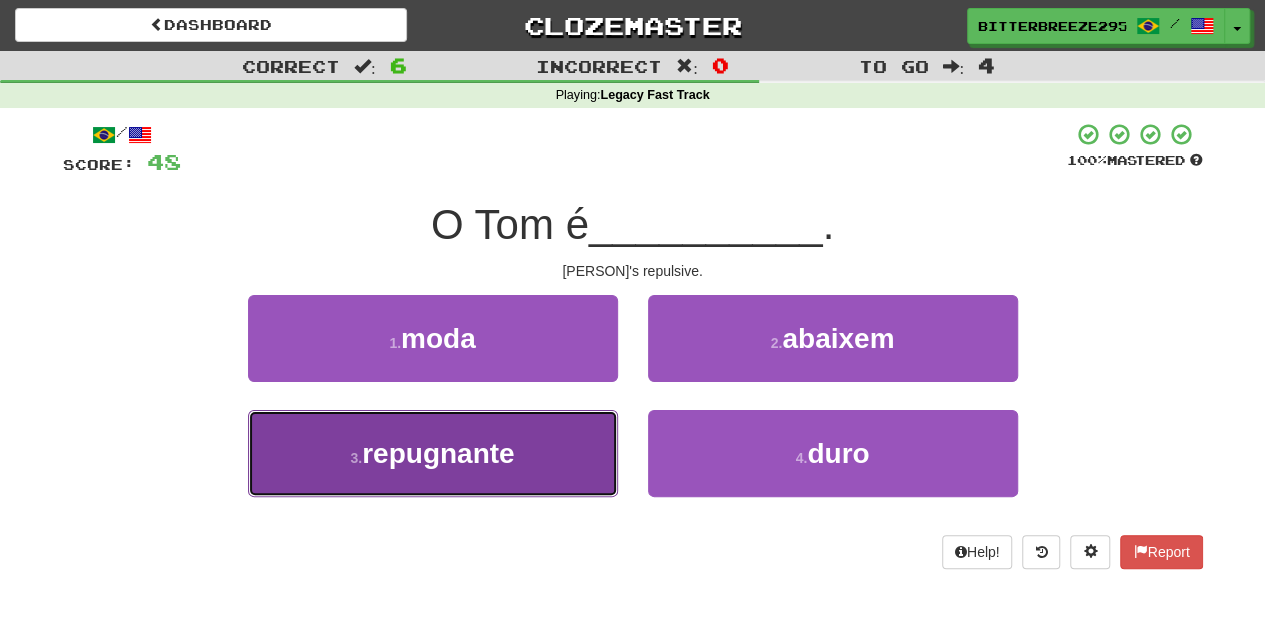 click on "3 .  repugnante" at bounding box center (433, 453) 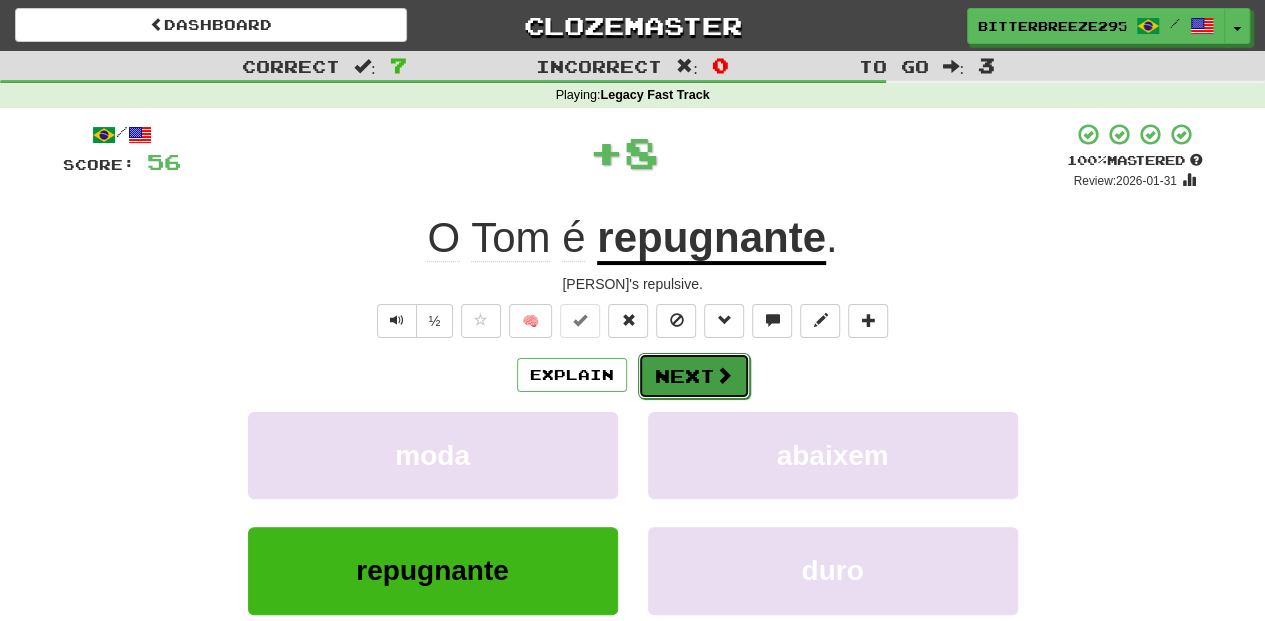 click on "Next" at bounding box center [694, 376] 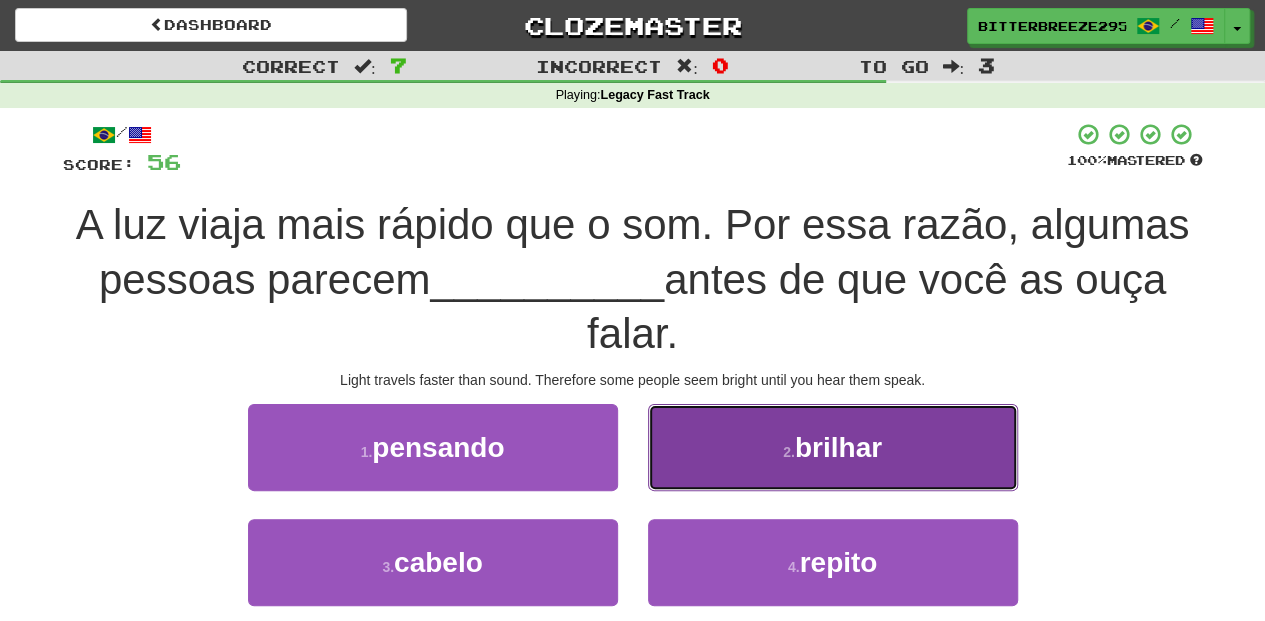 click on "2 .  brilhar" at bounding box center (833, 447) 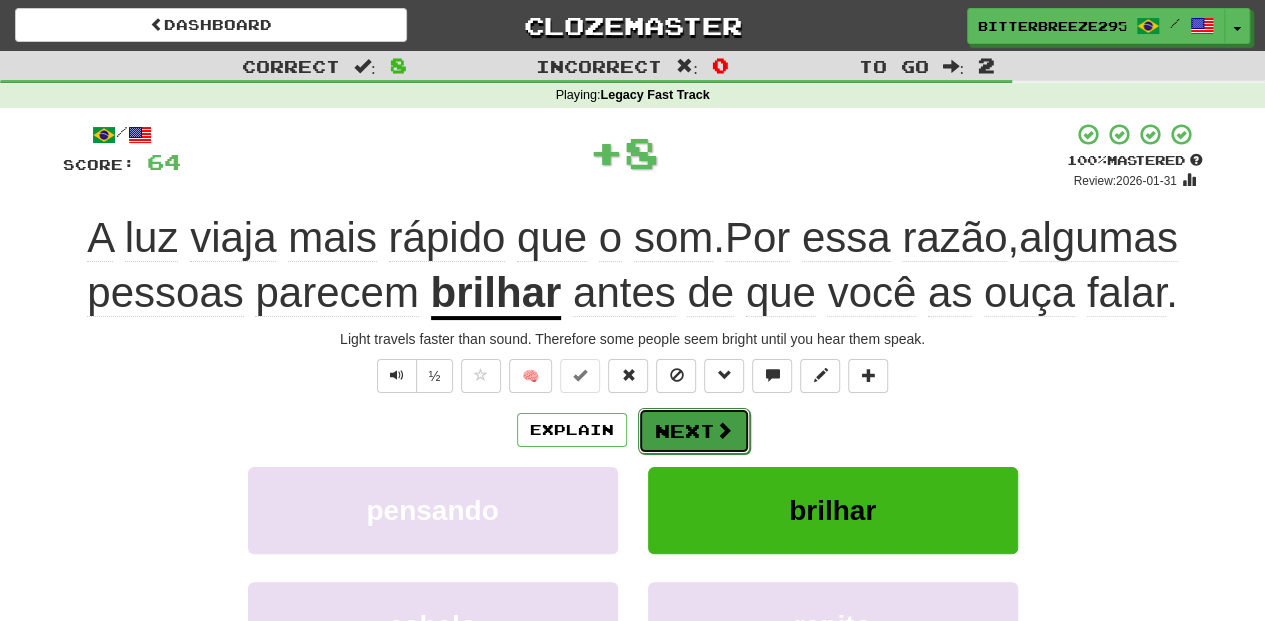 click on "Next" at bounding box center [694, 431] 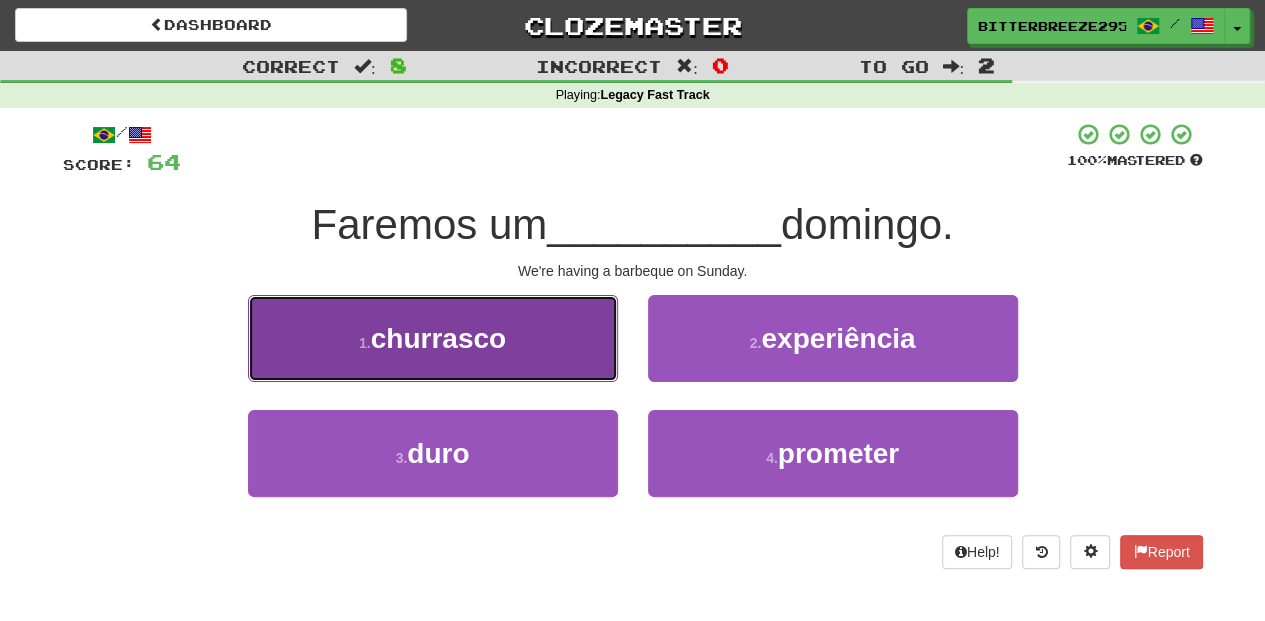 click on "1 .  churrasco" at bounding box center (433, 338) 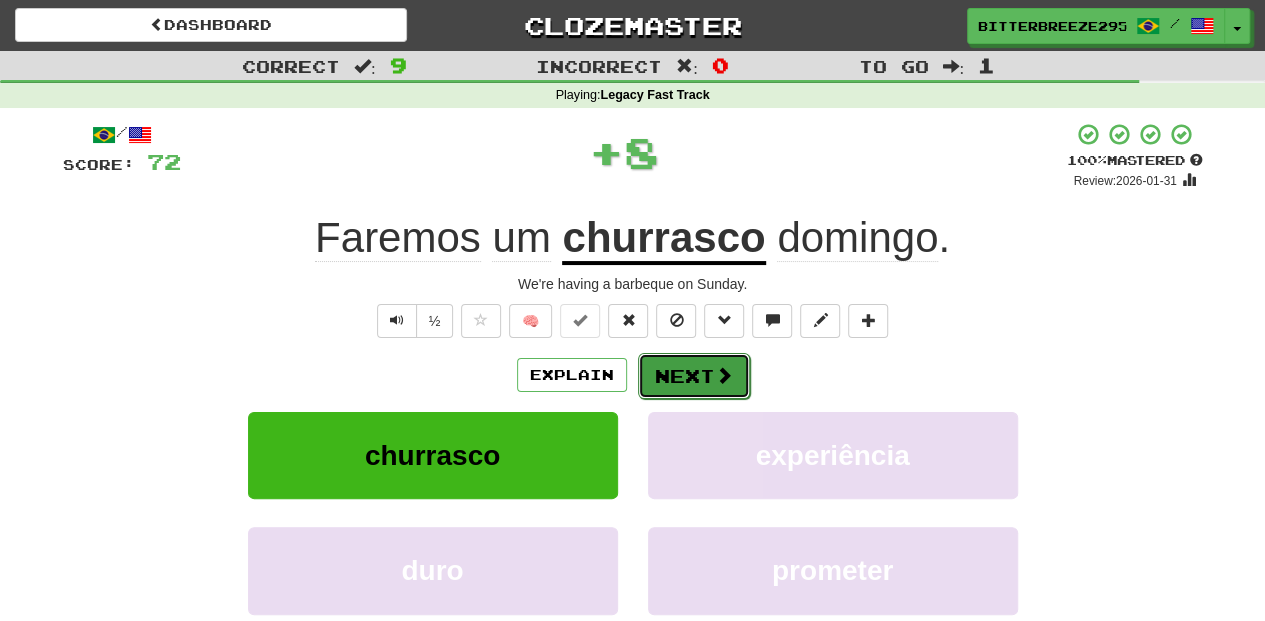 click on "Next" at bounding box center (694, 376) 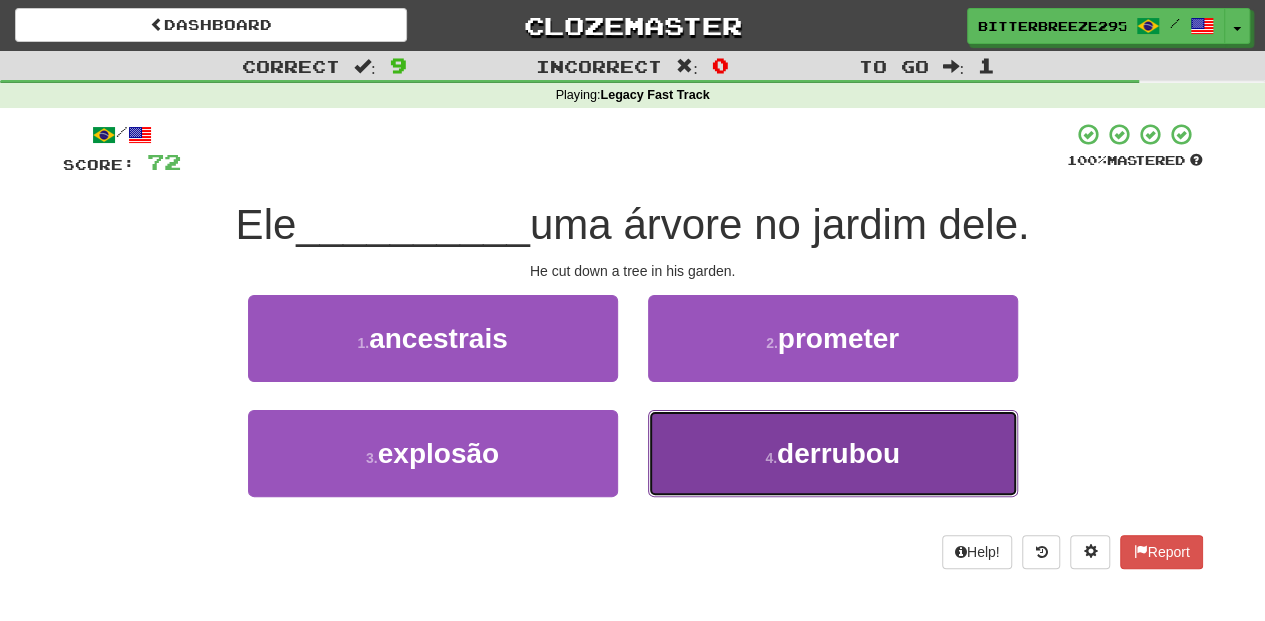 click on "4 .  derrubou" at bounding box center (833, 453) 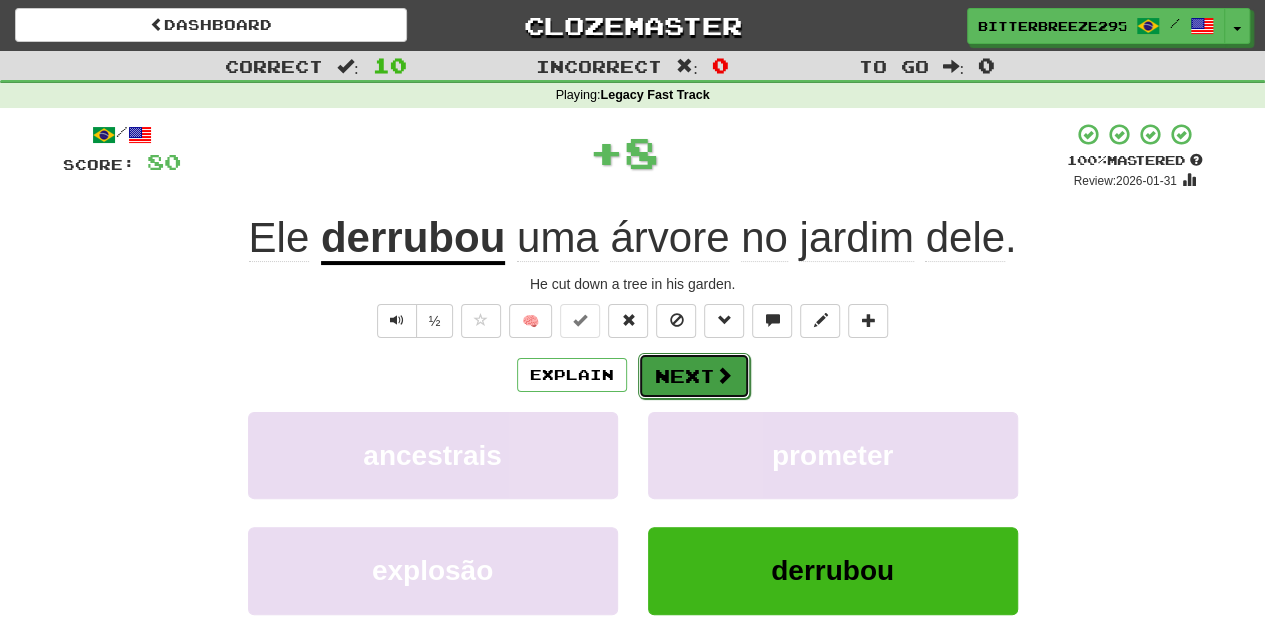 click on "Next" at bounding box center (694, 376) 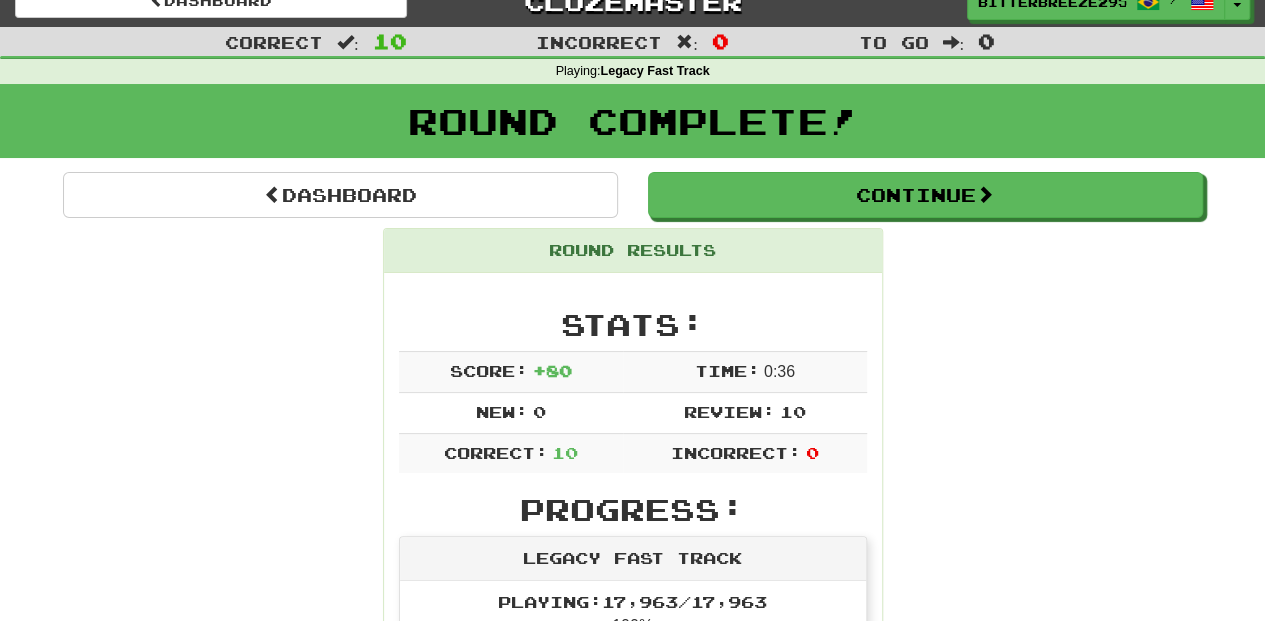 scroll, scrollTop: 0, scrollLeft: 0, axis: both 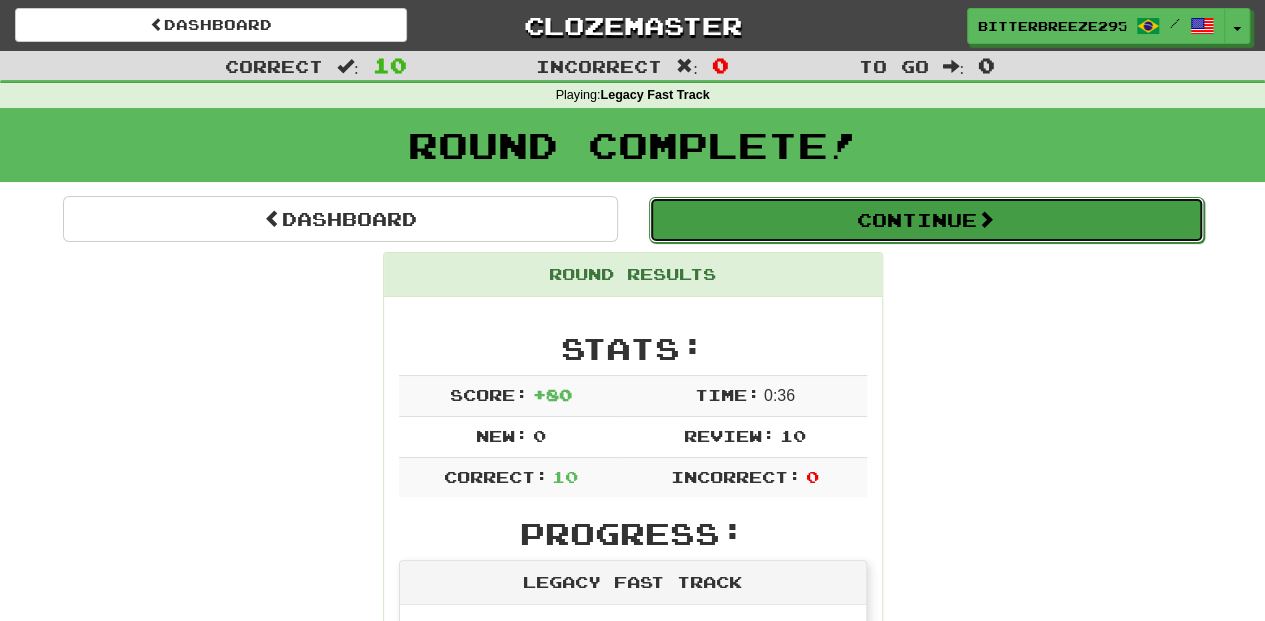 click on "Continue" at bounding box center [926, 220] 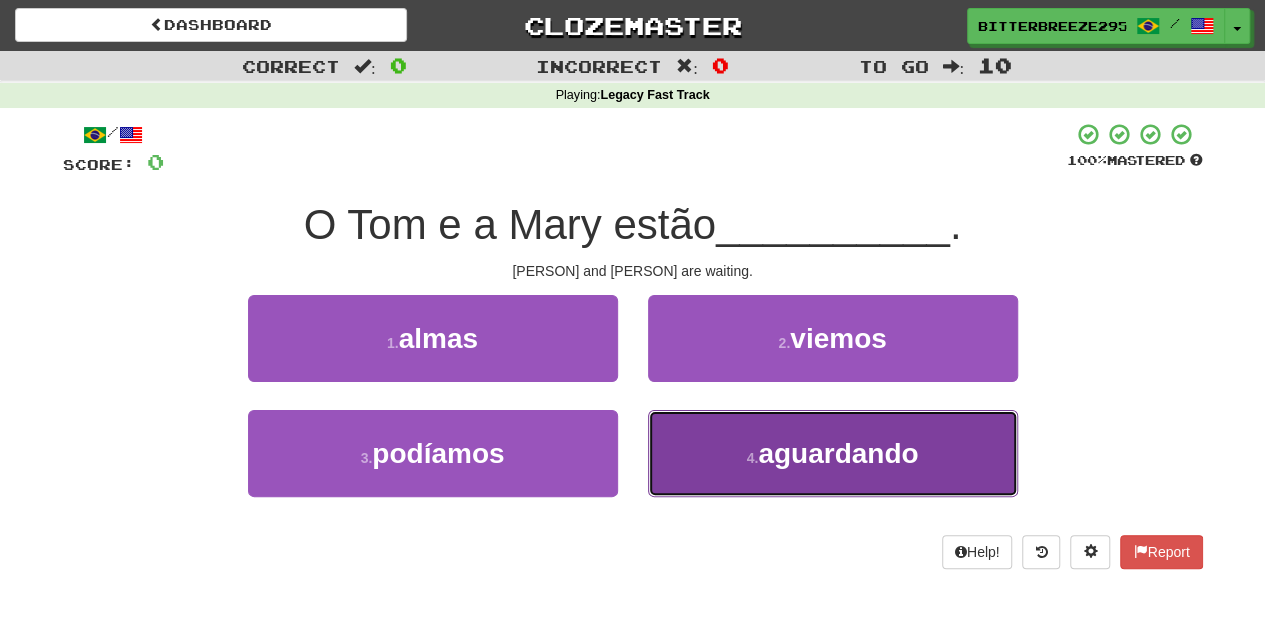 click on "4 .  aguardando" at bounding box center (833, 453) 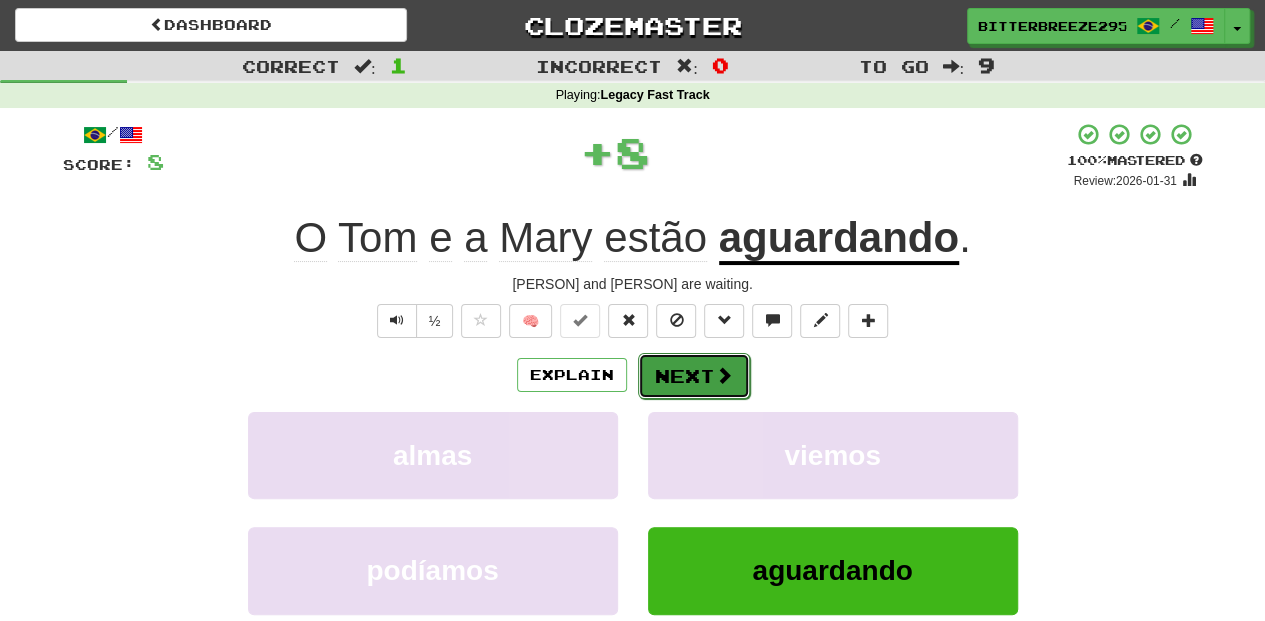 click on "Next" at bounding box center [694, 376] 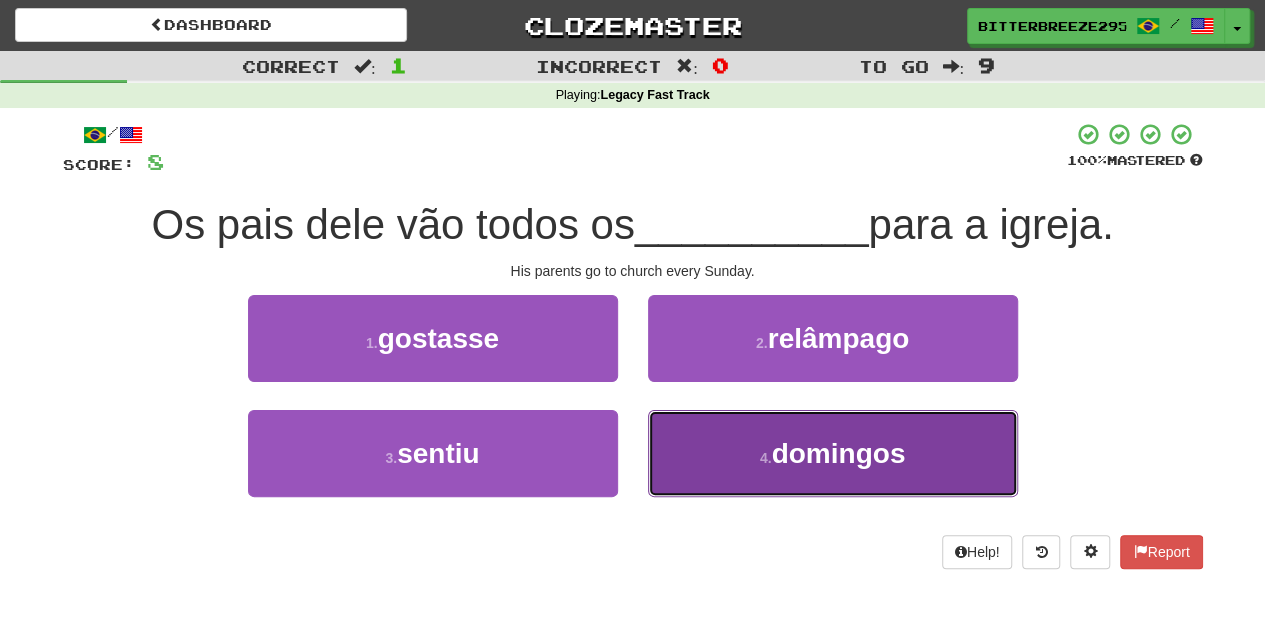 click on "4 .  domingos" at bounding box center [833, 453] 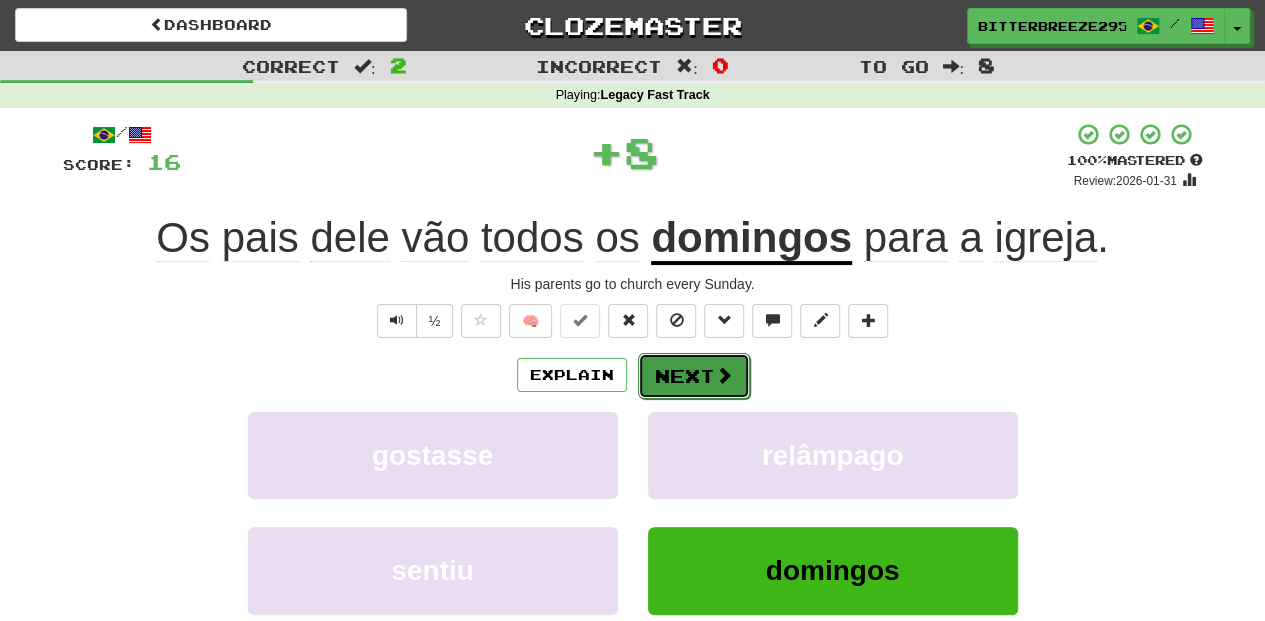 click on "Next" at bounding box center [694, 376] 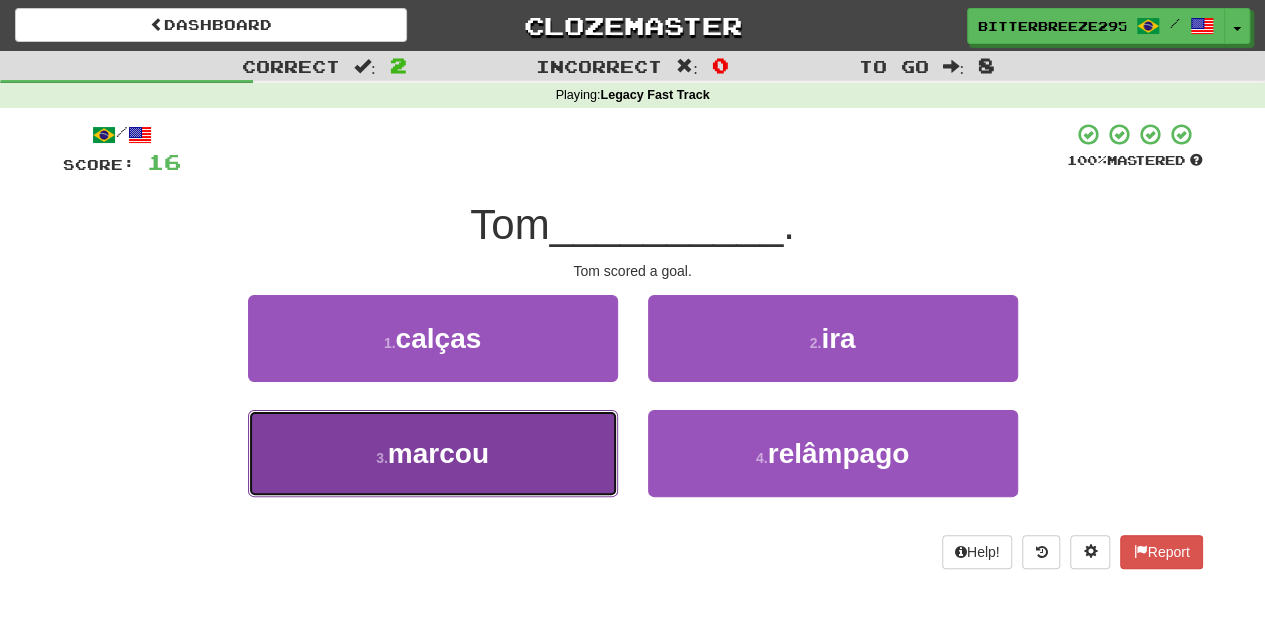 click on "3 .  marcou" at bounding box center (433, 453) 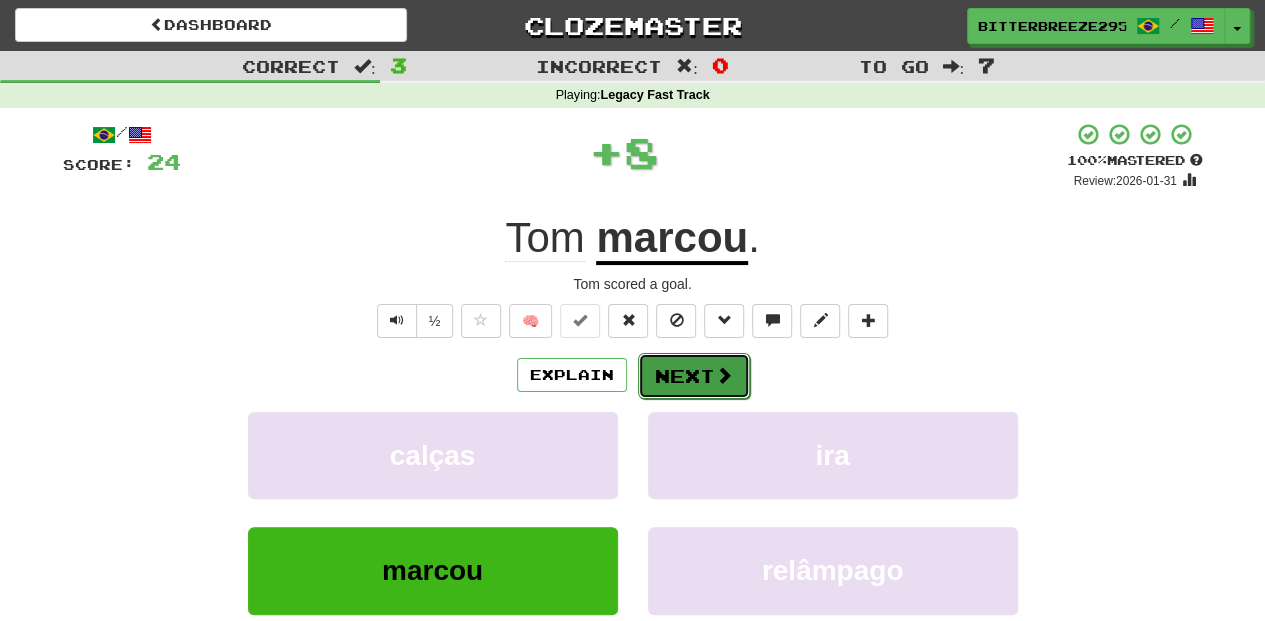 click on "Next" at bounding box center [694, 376] 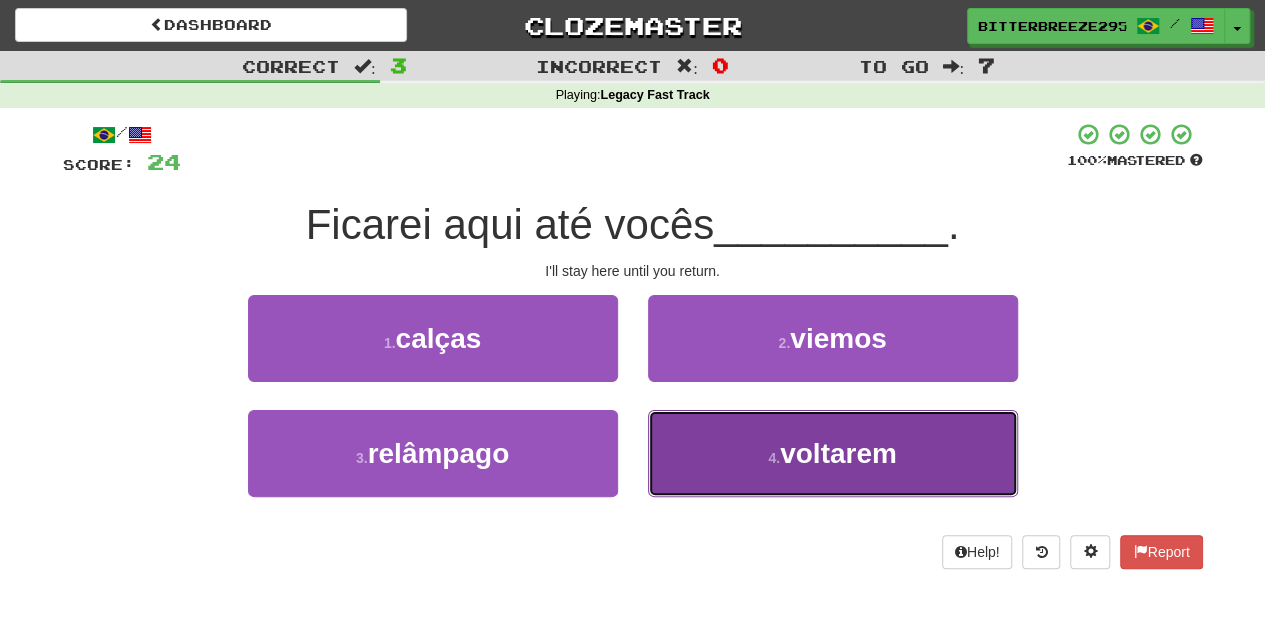 click on "4 .  voltarem" at bounding box center [833, 453] 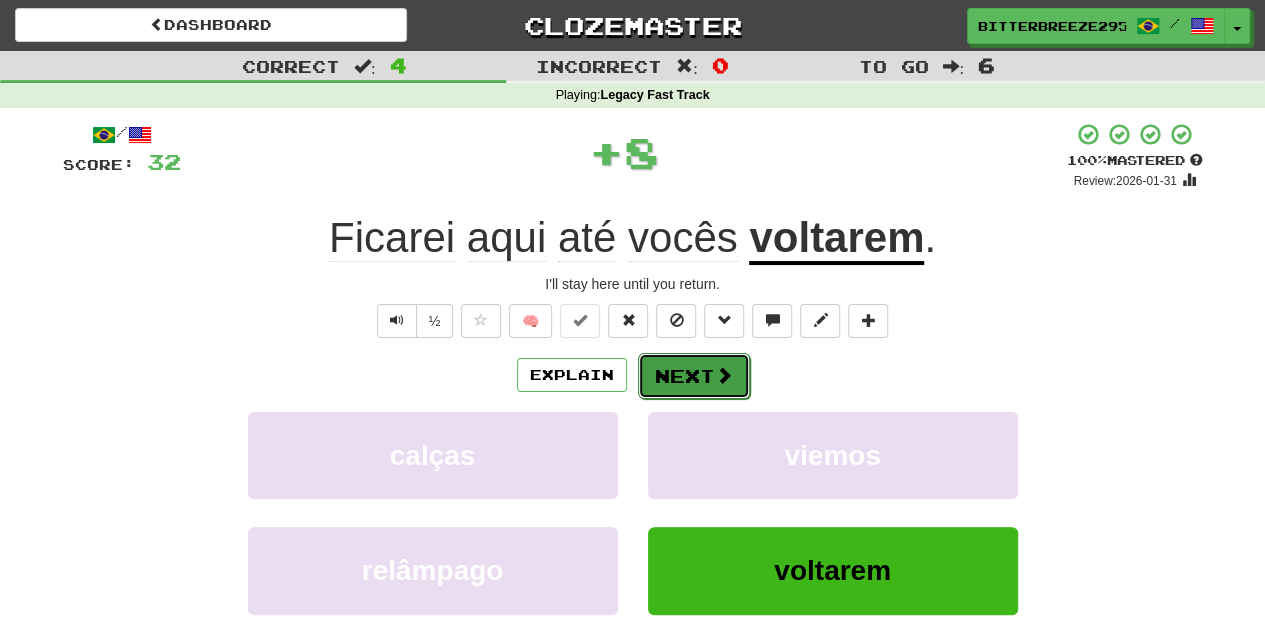 click on "Next" at bounding box center [694, 376] 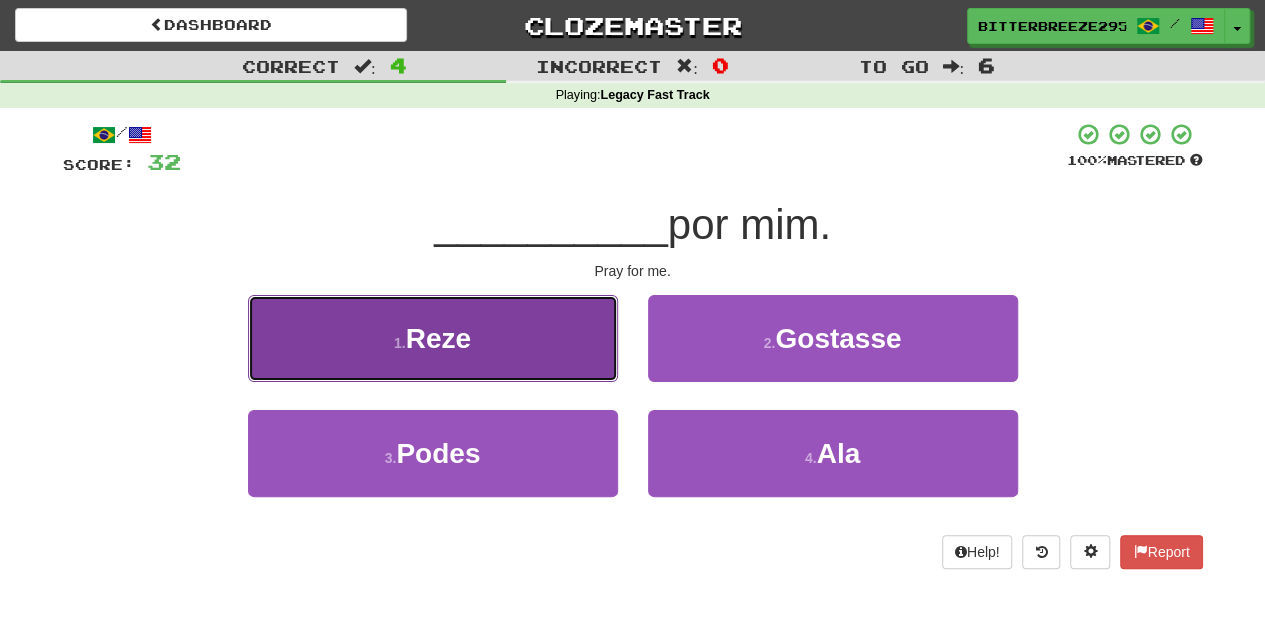 click on "1 .  Reze" at bounding box center (433, 338) 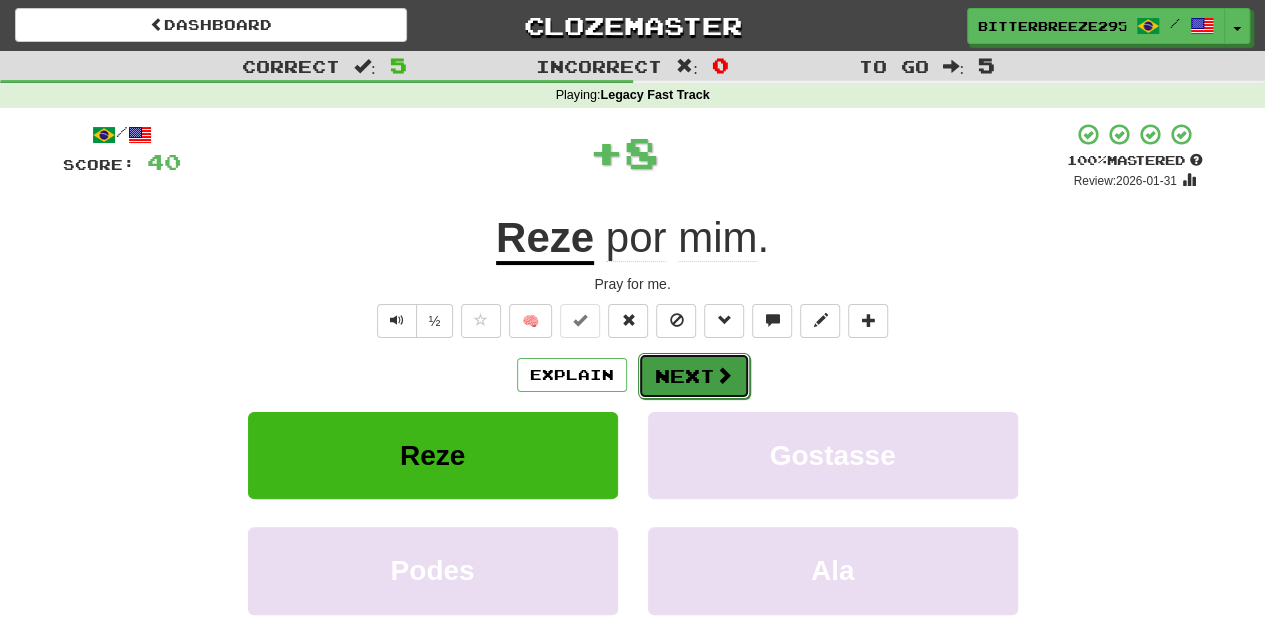 click on "Next" at bounding box center [694, 376] 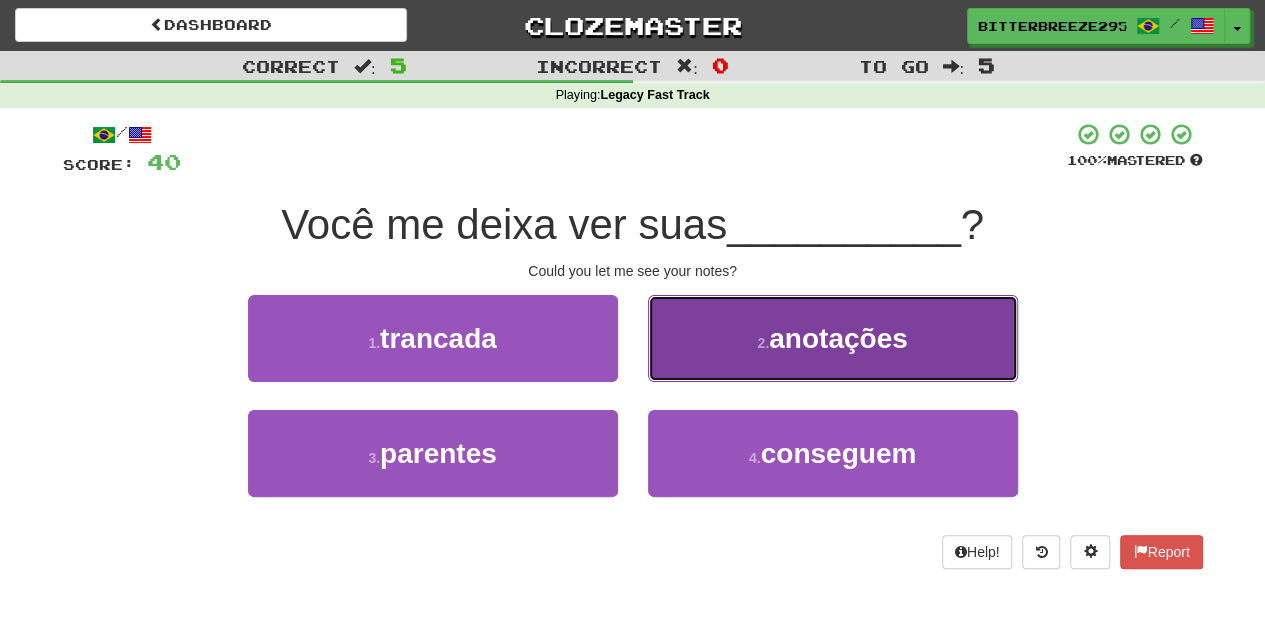 click on "2 .  anotações" at bounding box center [833, 338] 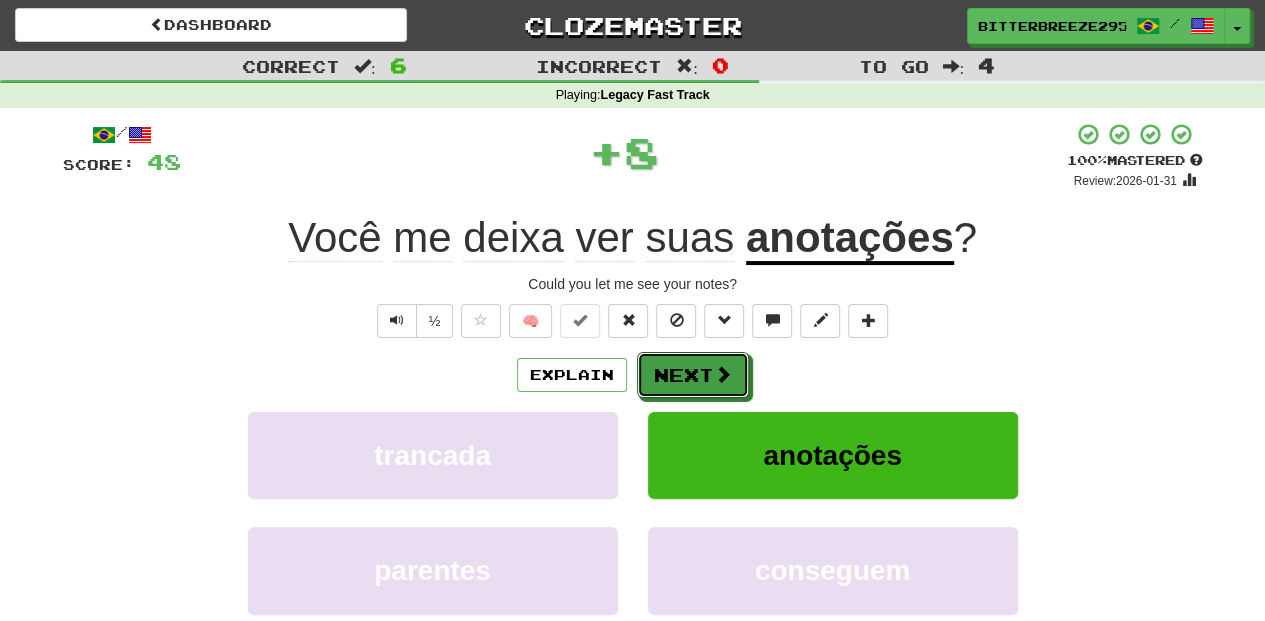 click on "Next" at bounding box center [693, 375] 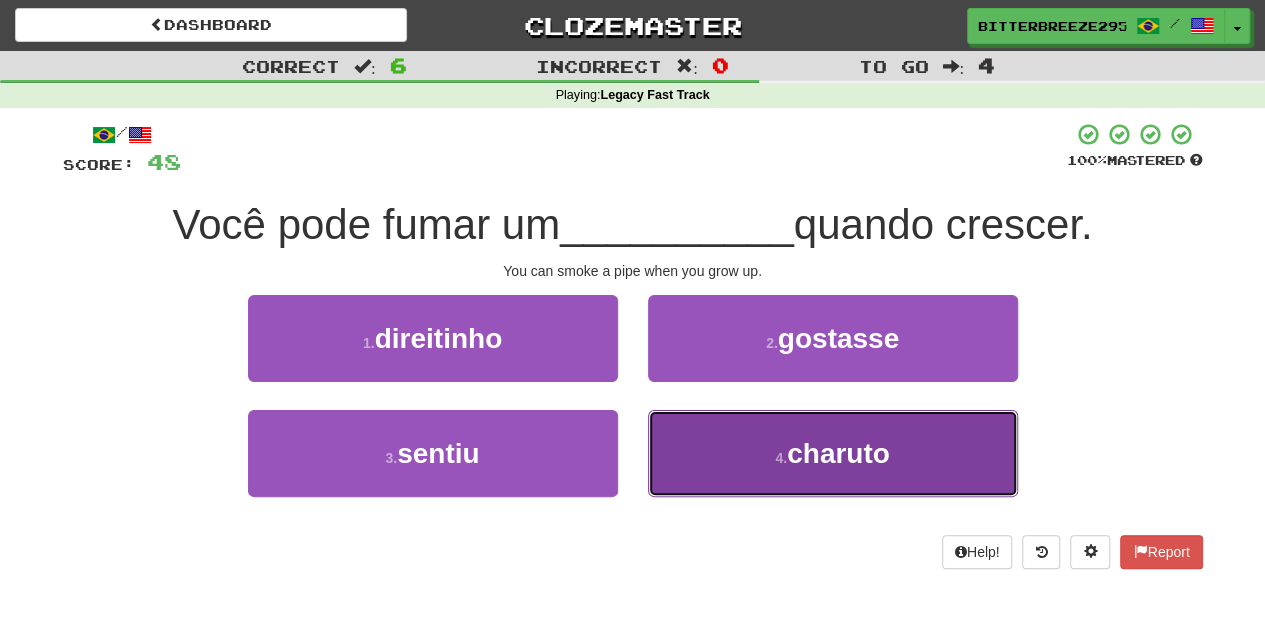 click on "4 .  charuto" at bounding box center (833, 453) 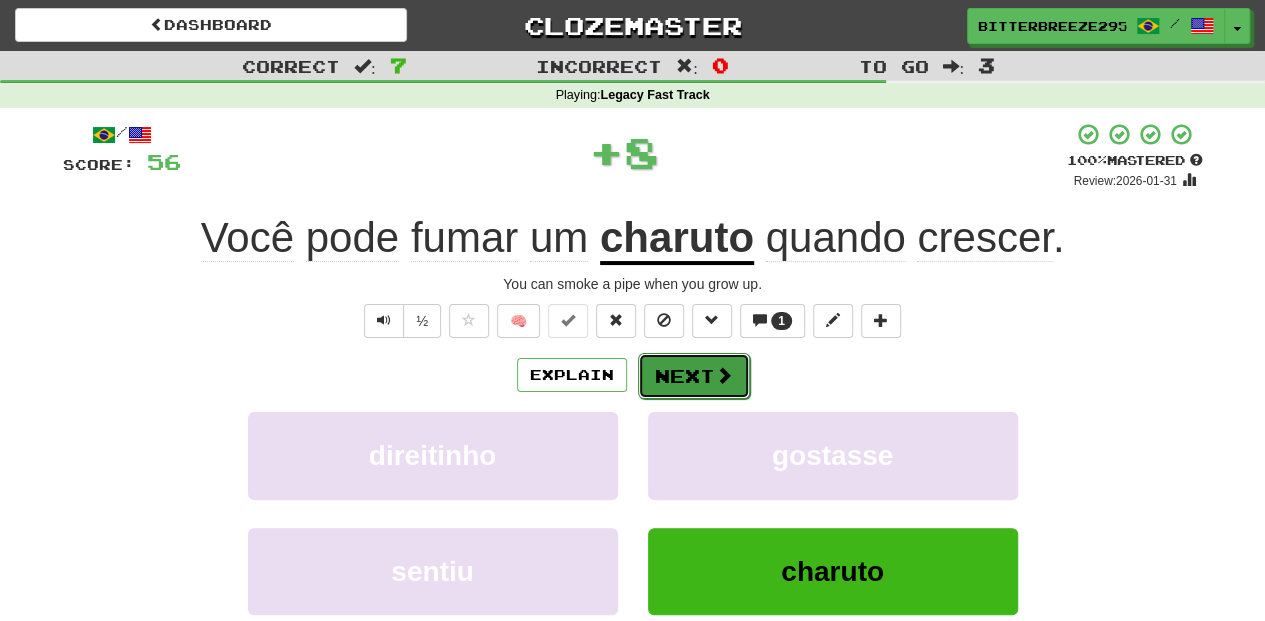 click on "Next" at bounding box center (694, 376) 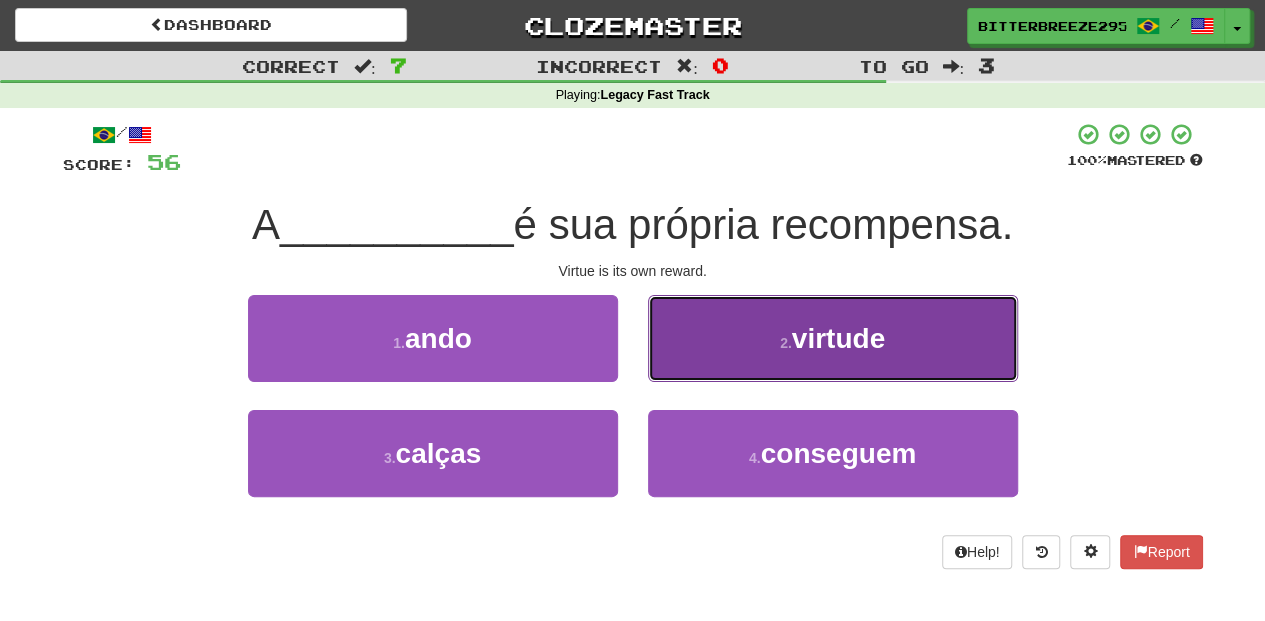 click on "2 .  virtude" at bounding box center [833, 338] 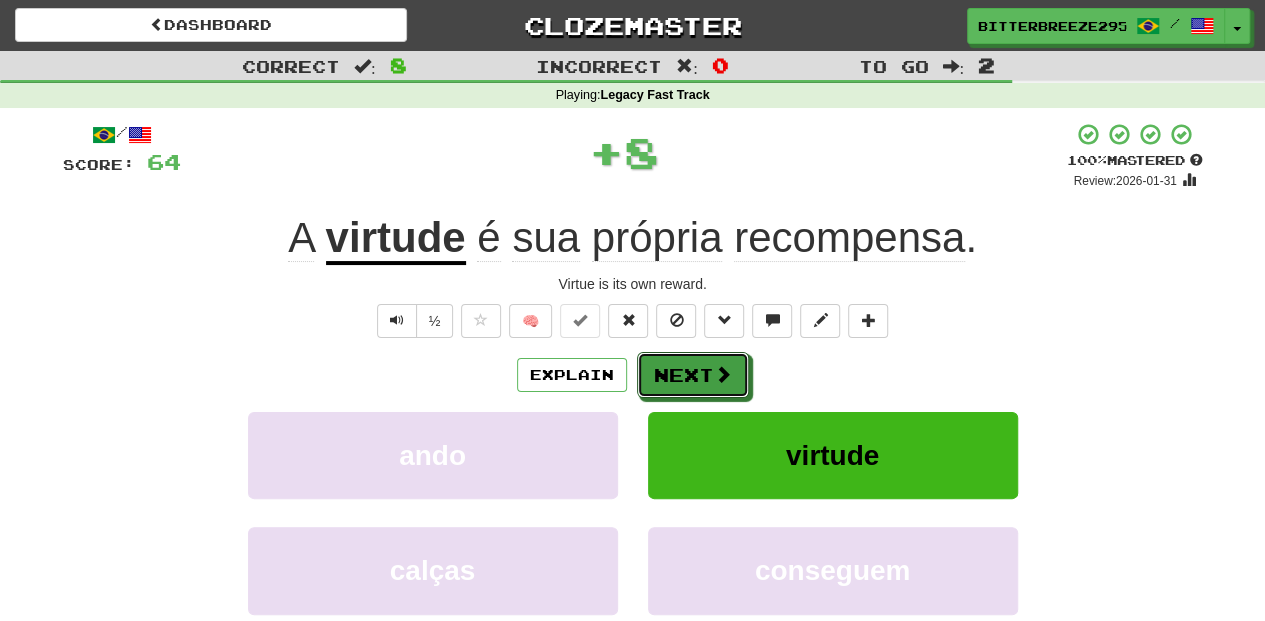 click on "Next" at bounding box center (693, 375) 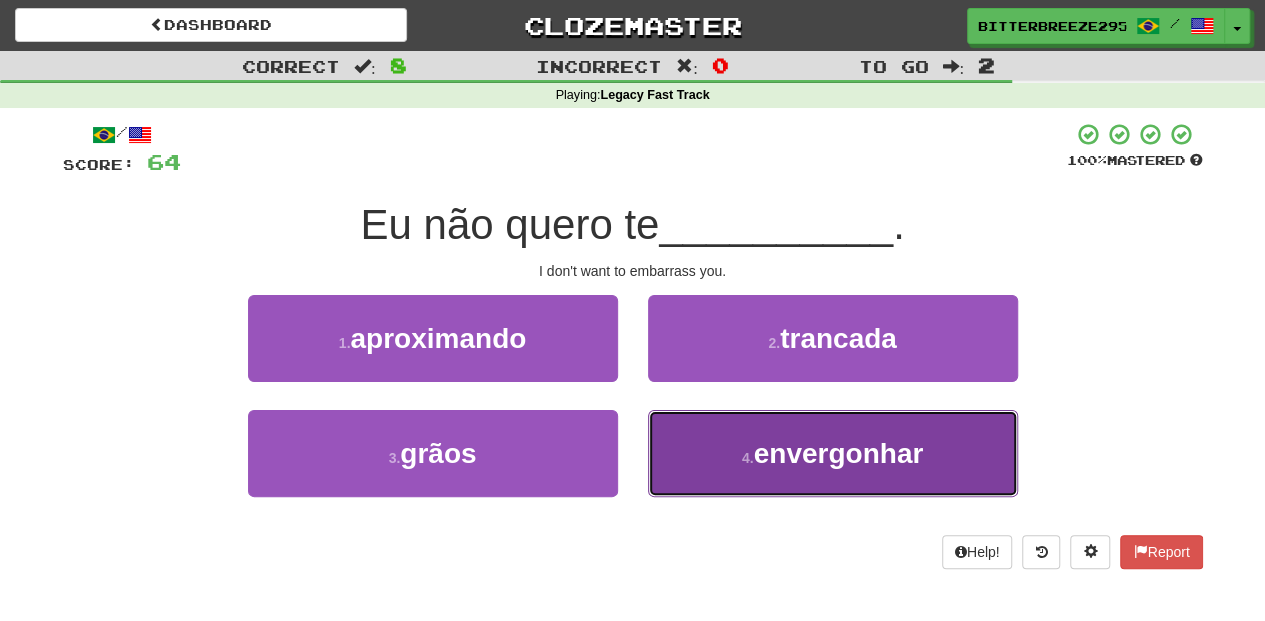click on "4 .  envergonhar" at bounding box center (833, 453) 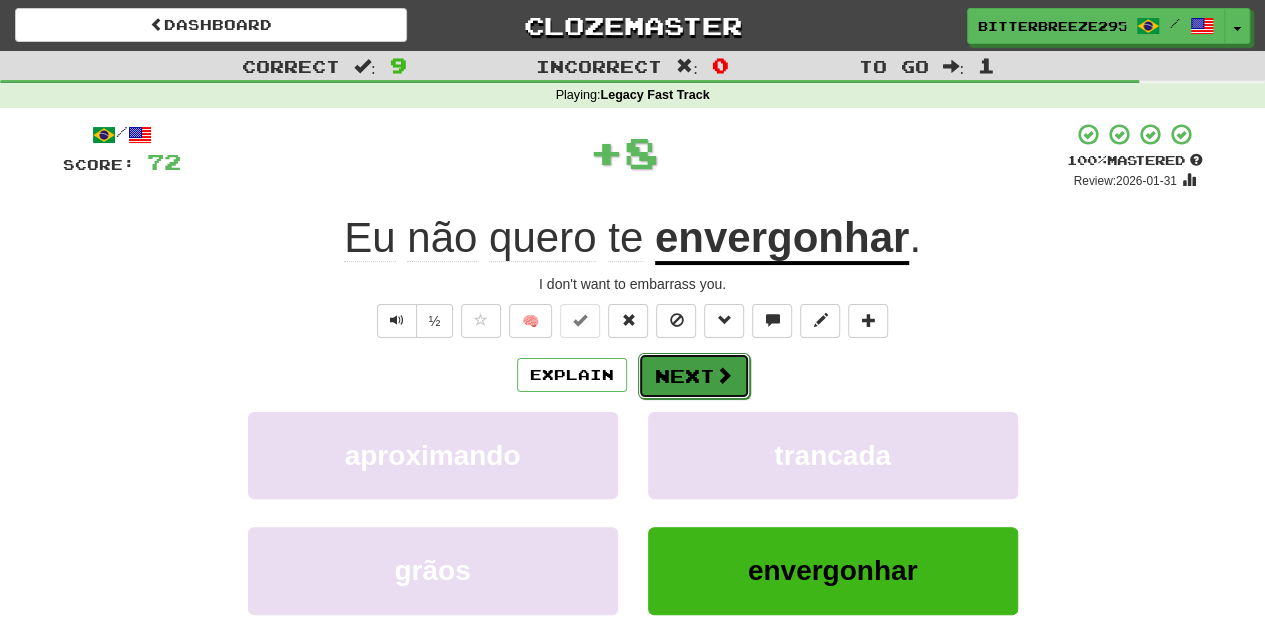 click on "Next" at bounding box center [694, 376] 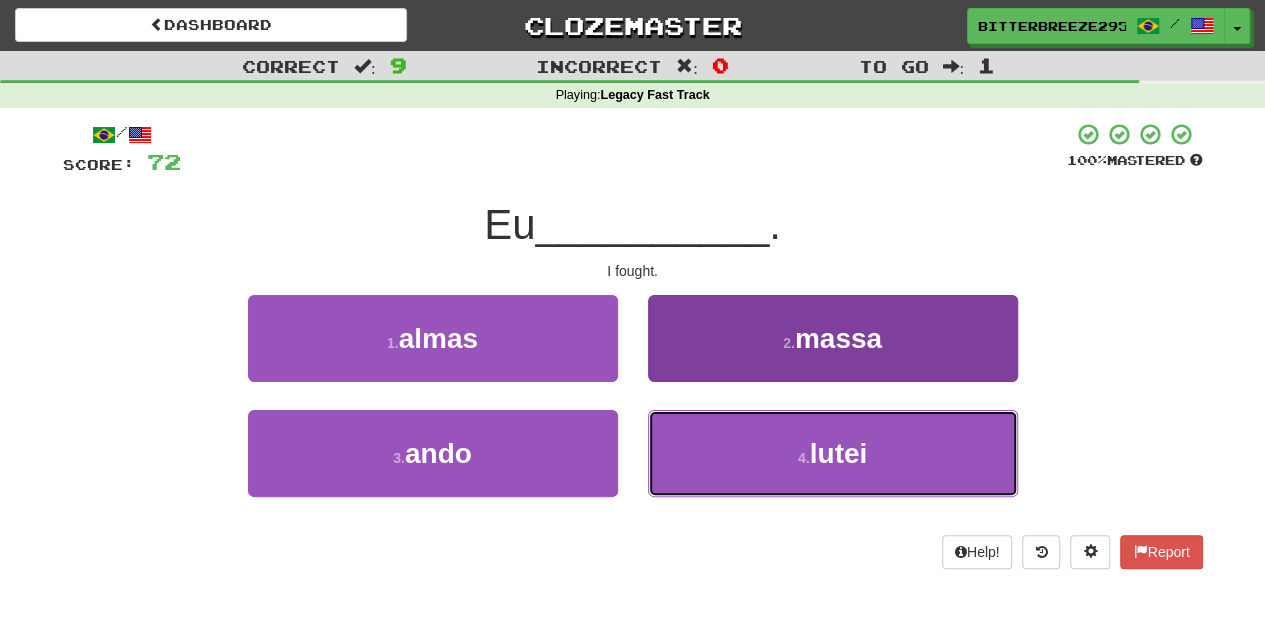 click on "4 .  lutei" at bounding box center [833, 453] 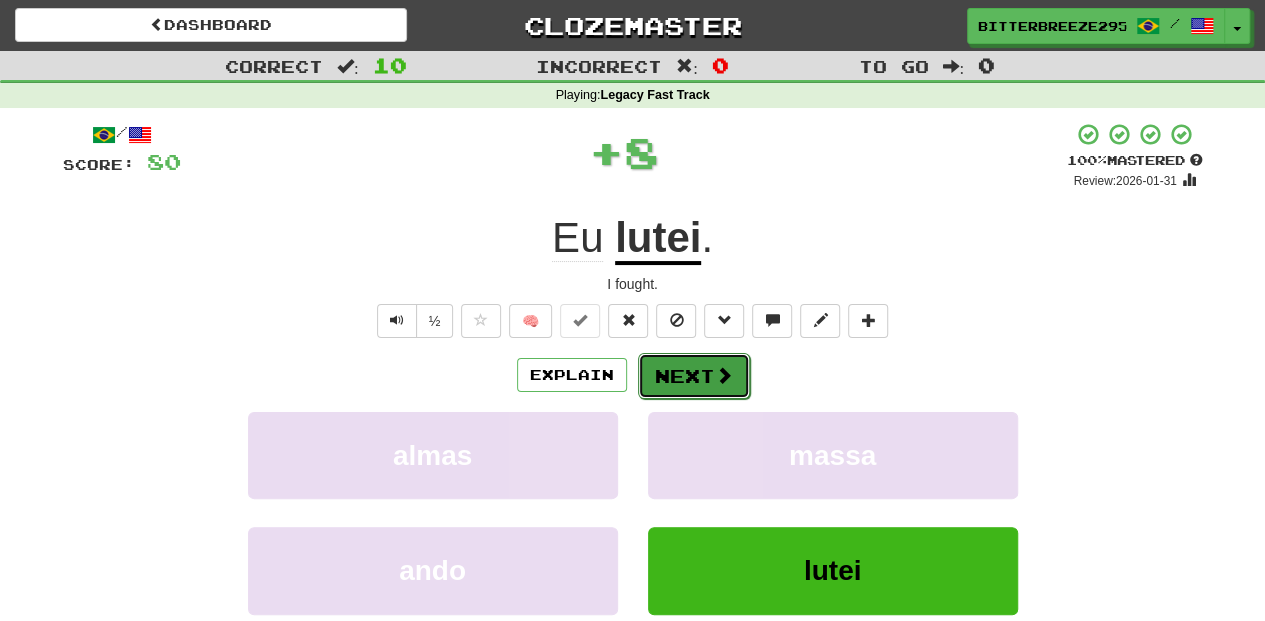 click on "Next" at bounding box center (694, 376) 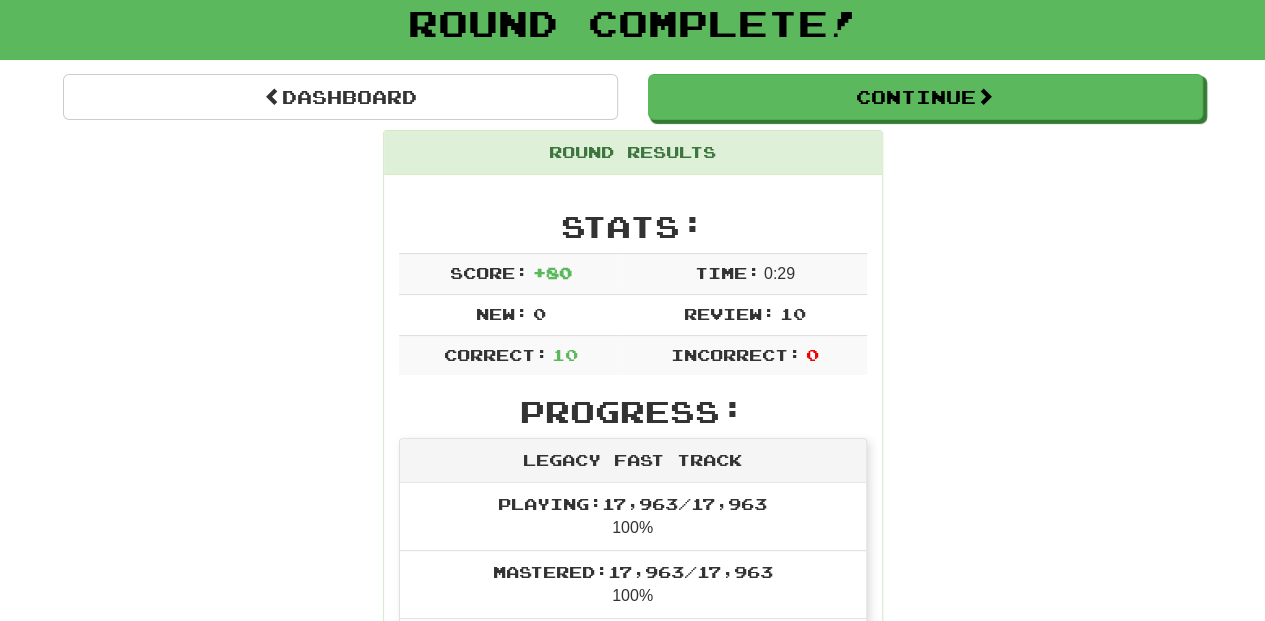 scroll, scrollTop: 0, scrollLeft: 0, axis: both 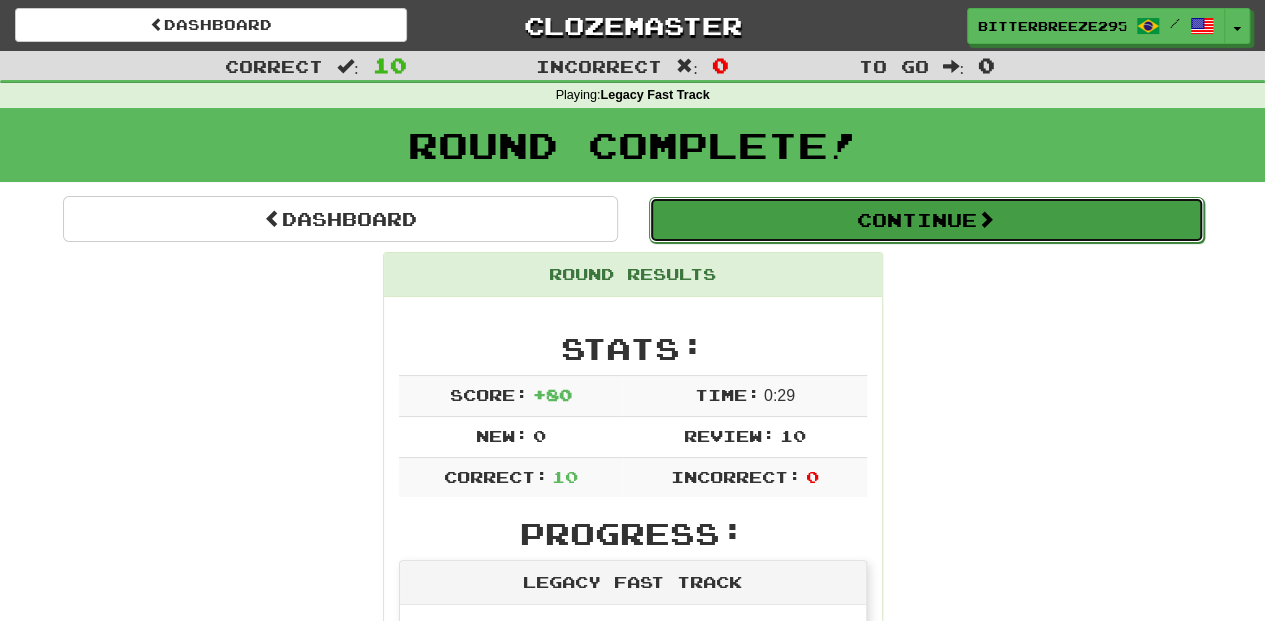 click on "Continue" at bounding box center (926, 220) 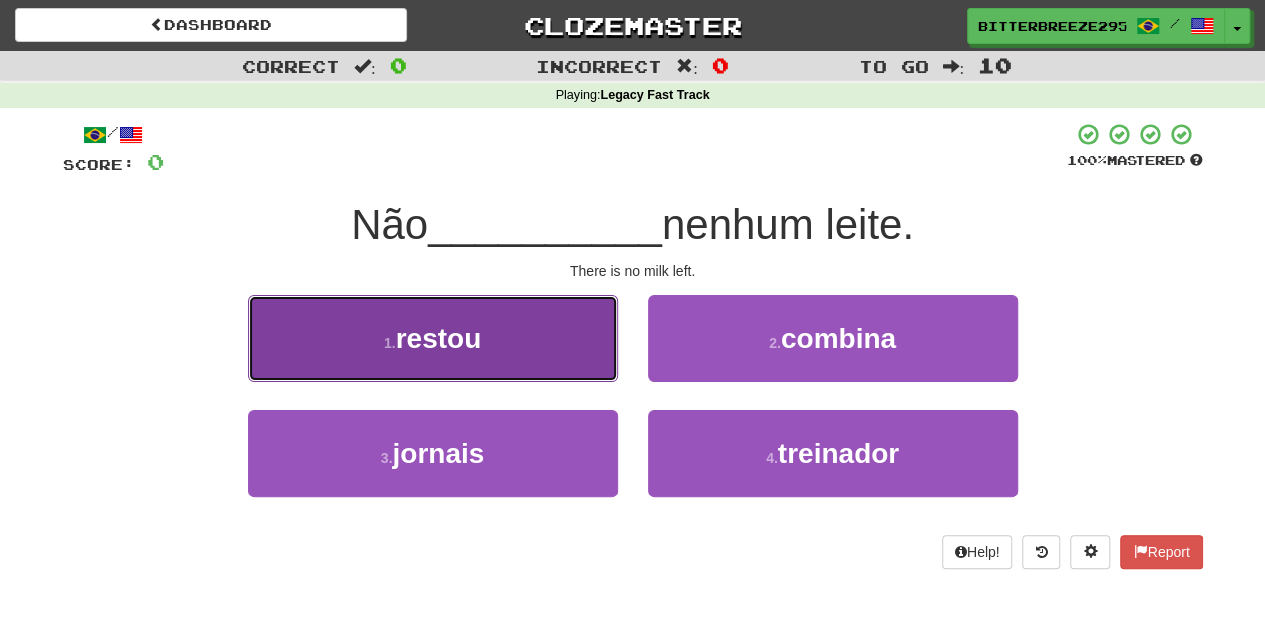 click on "1 .  restou" at bounding box center (433, 338) 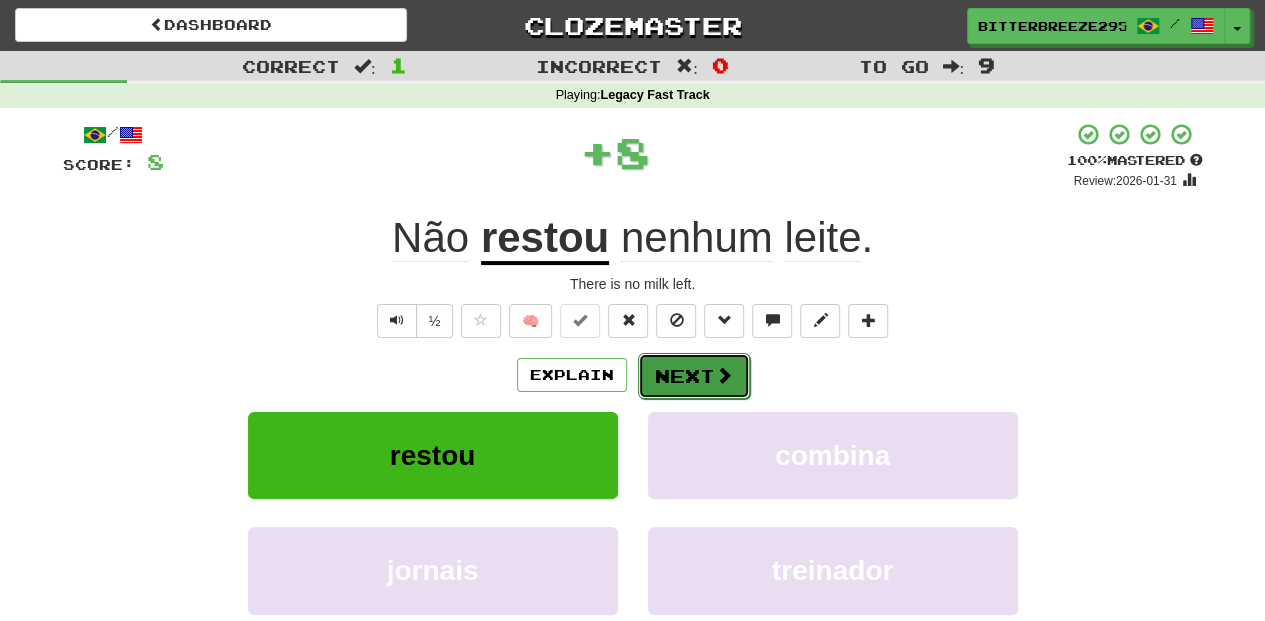 click on "Next" at bounding box center (694, 376) 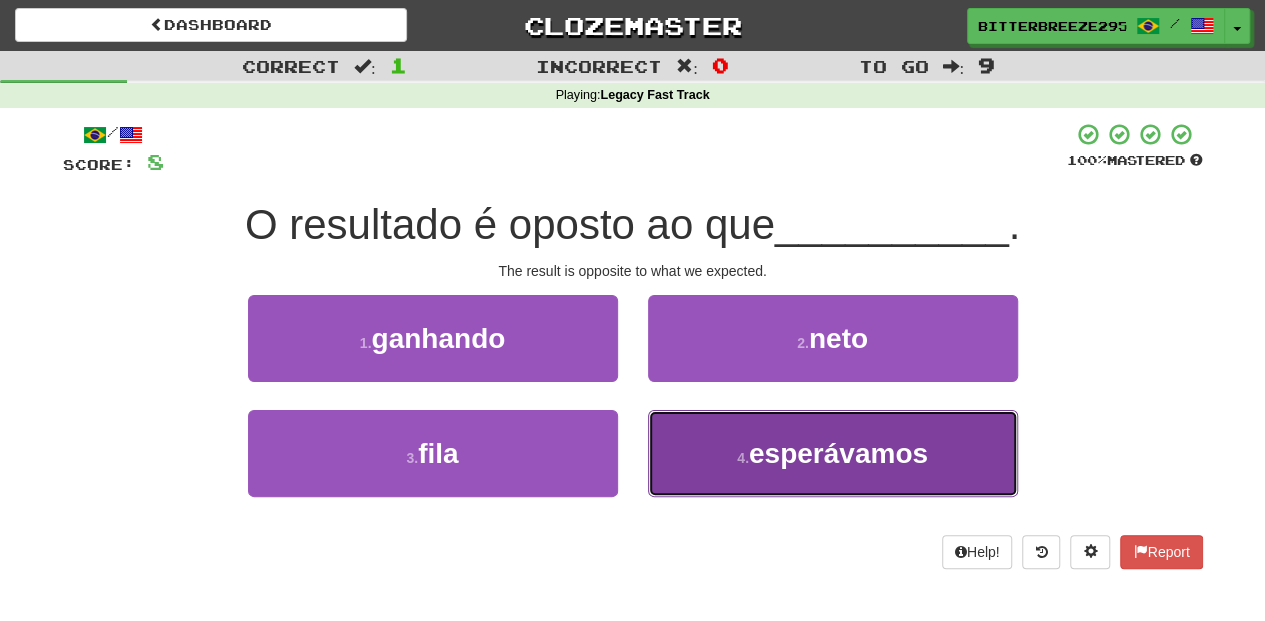 click on "4 .  esperávamos" at bounding box center [833, 453] 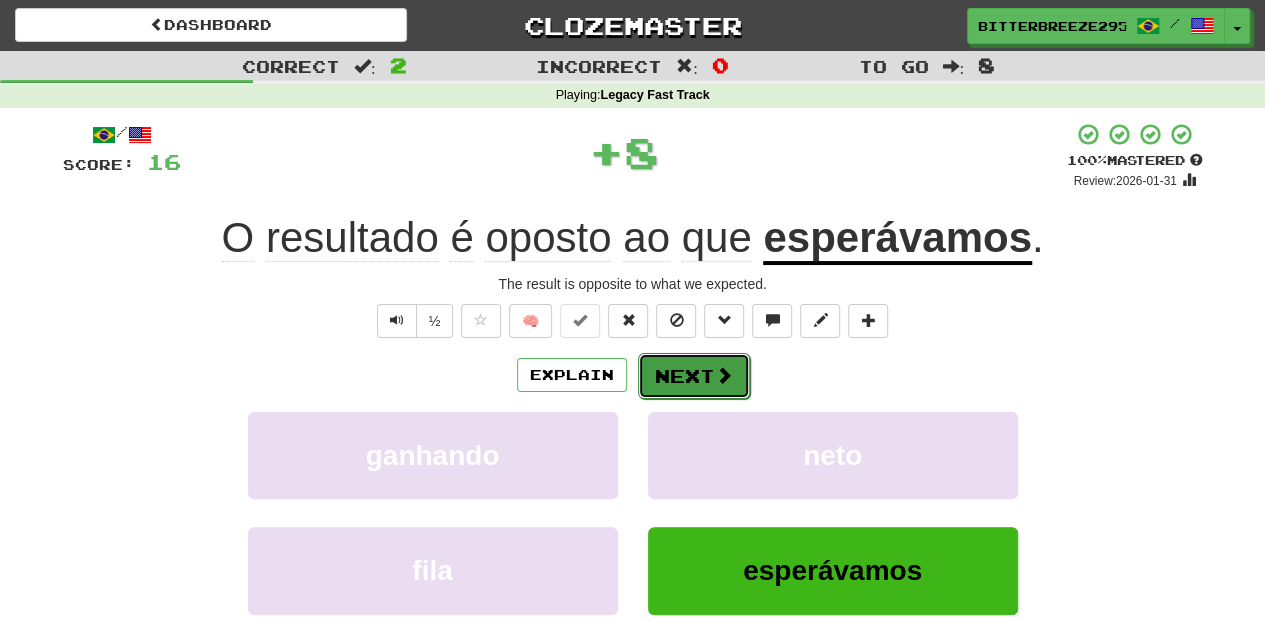 click on "Next" at bounding box center [694, 376] 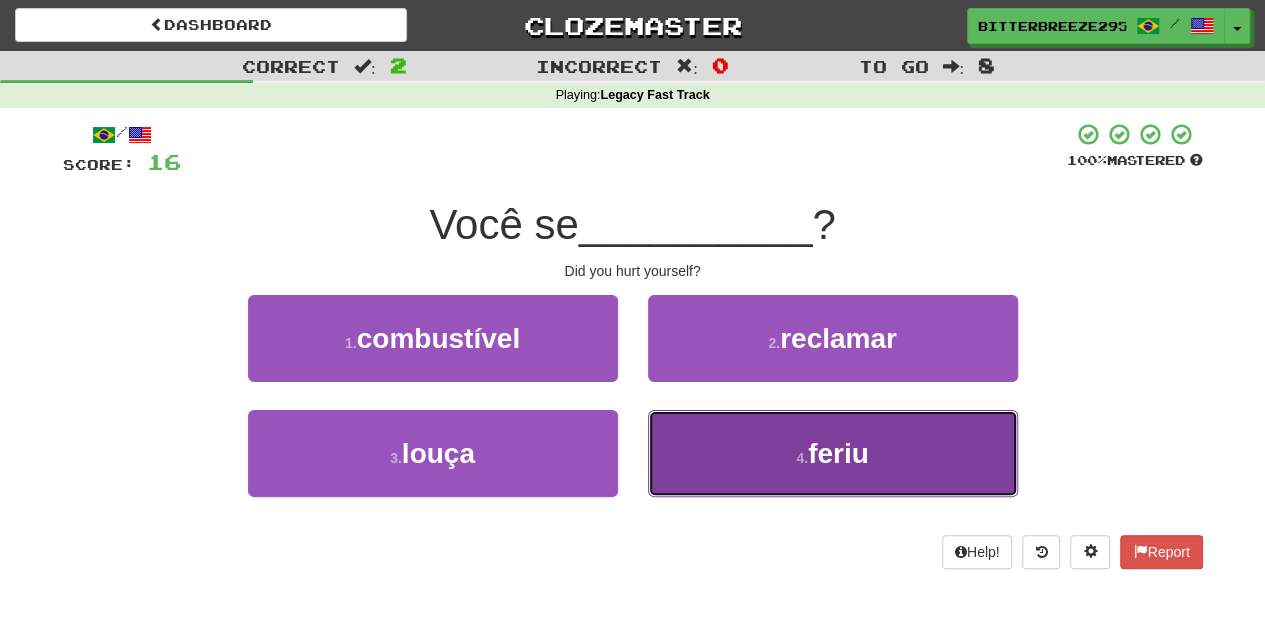 click on "4 .  feriu" at bounding box center [833, 453] 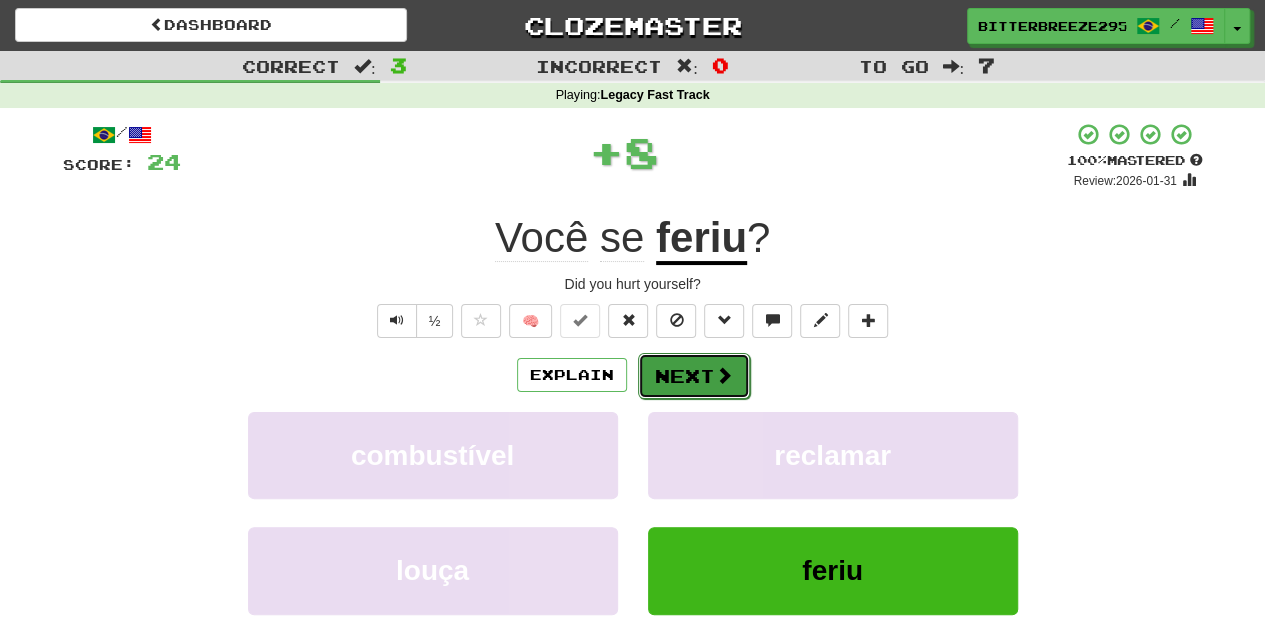 click on "Next" at bounding box center [694, 376] 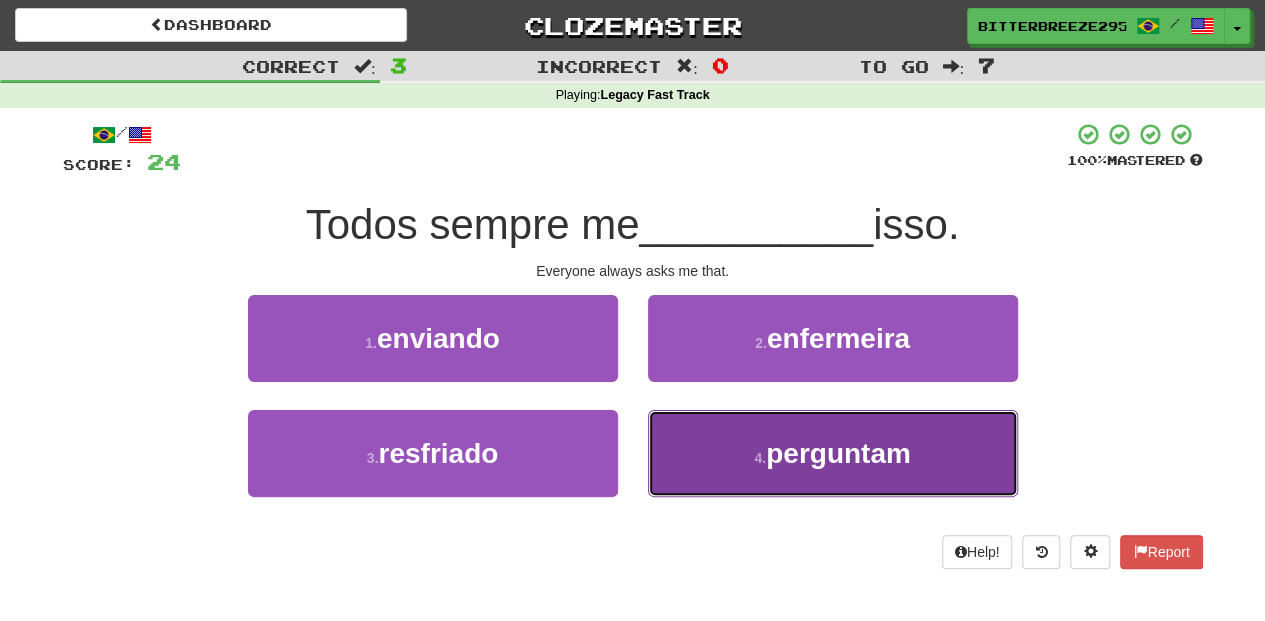 click on "4 .  perguntam" at bounding box center [833, 453] 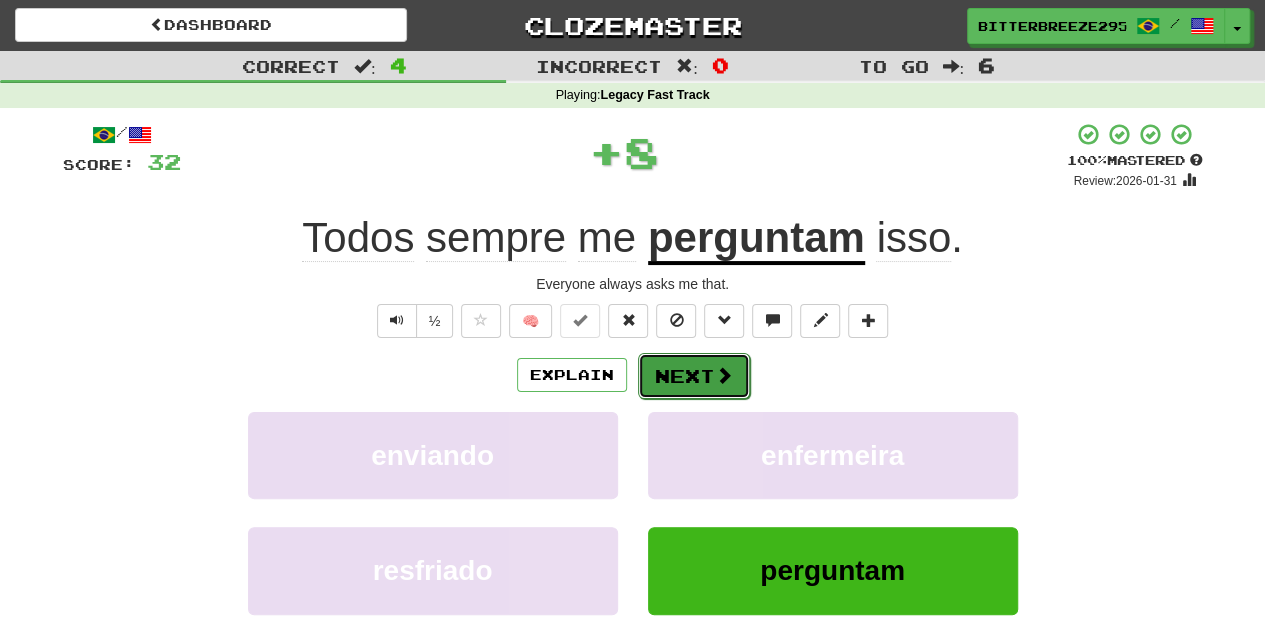 click on "Next" at bounding box center [694, 376] 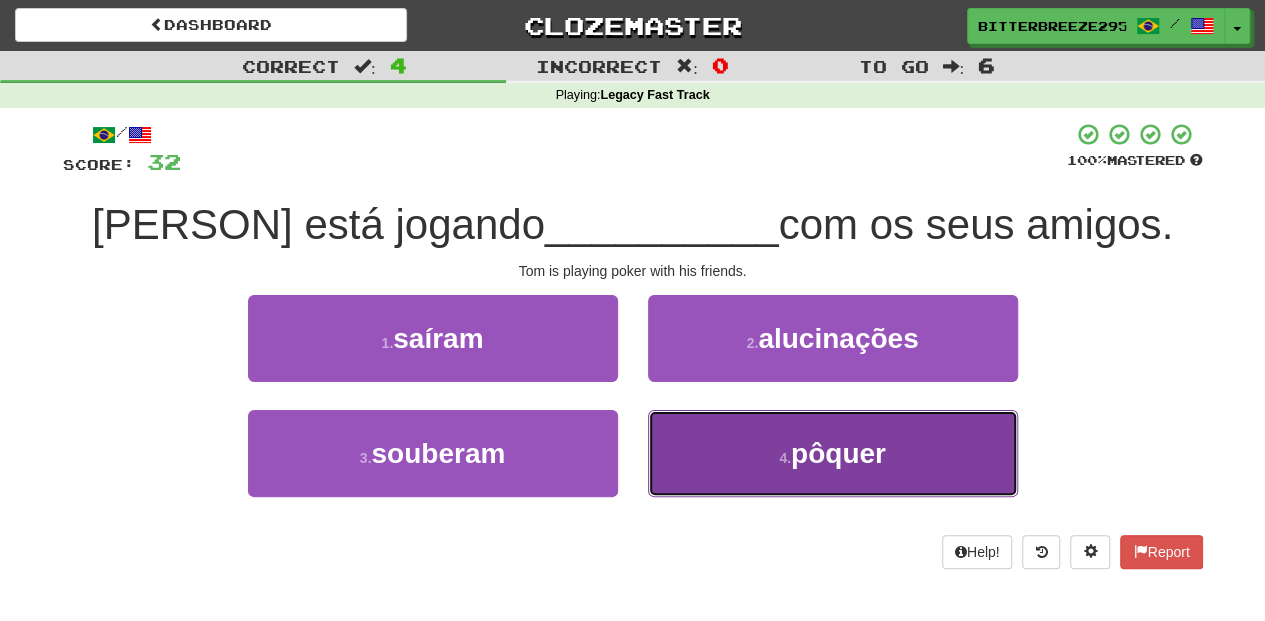 click on "4 .  pôquer" at bounding box center [833, 453] 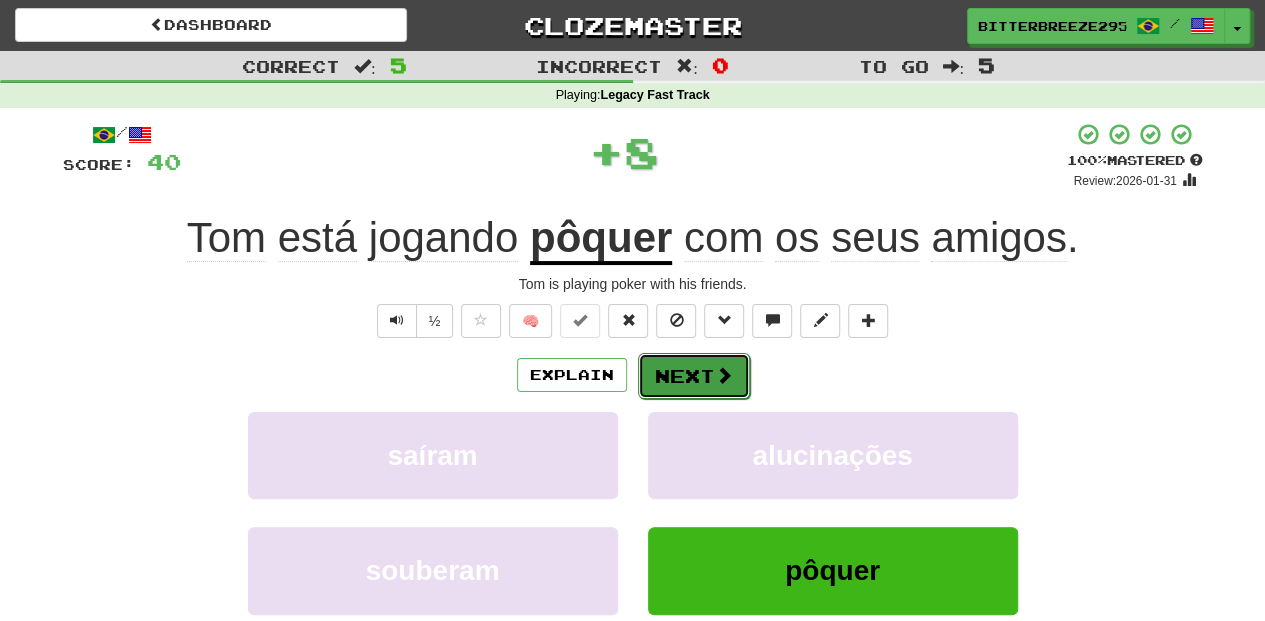 click on "Next" at bounding box center [694, 376] 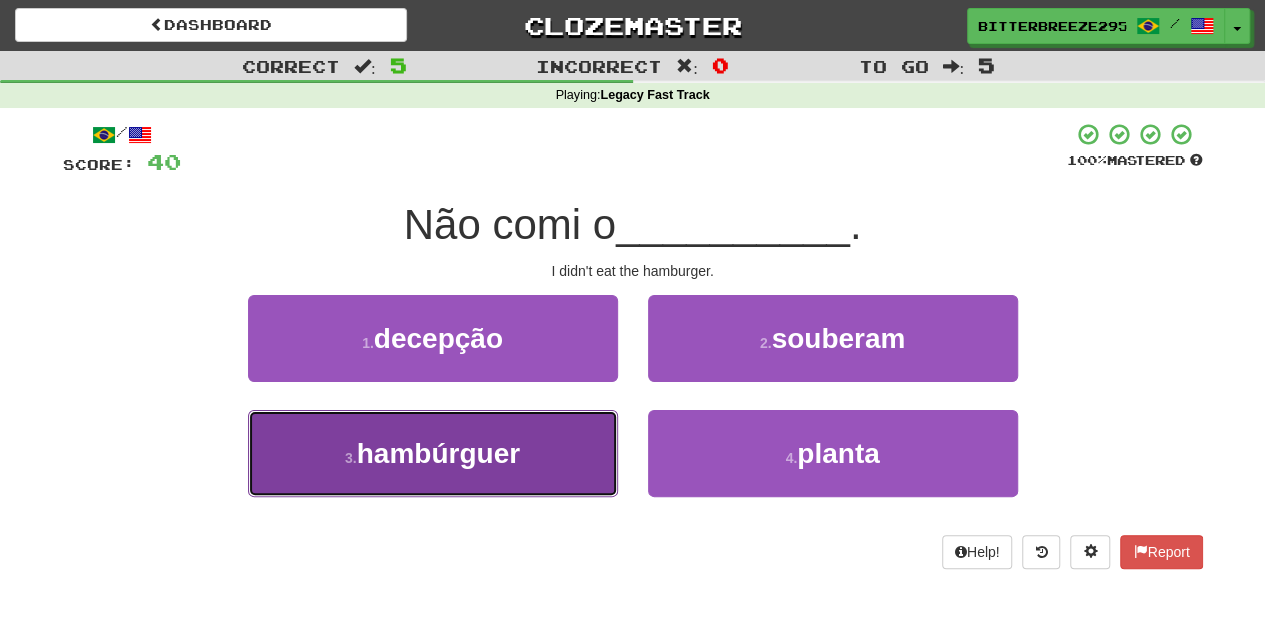 click on "3 .  hambúrguer" at bounding box center (433, 453) 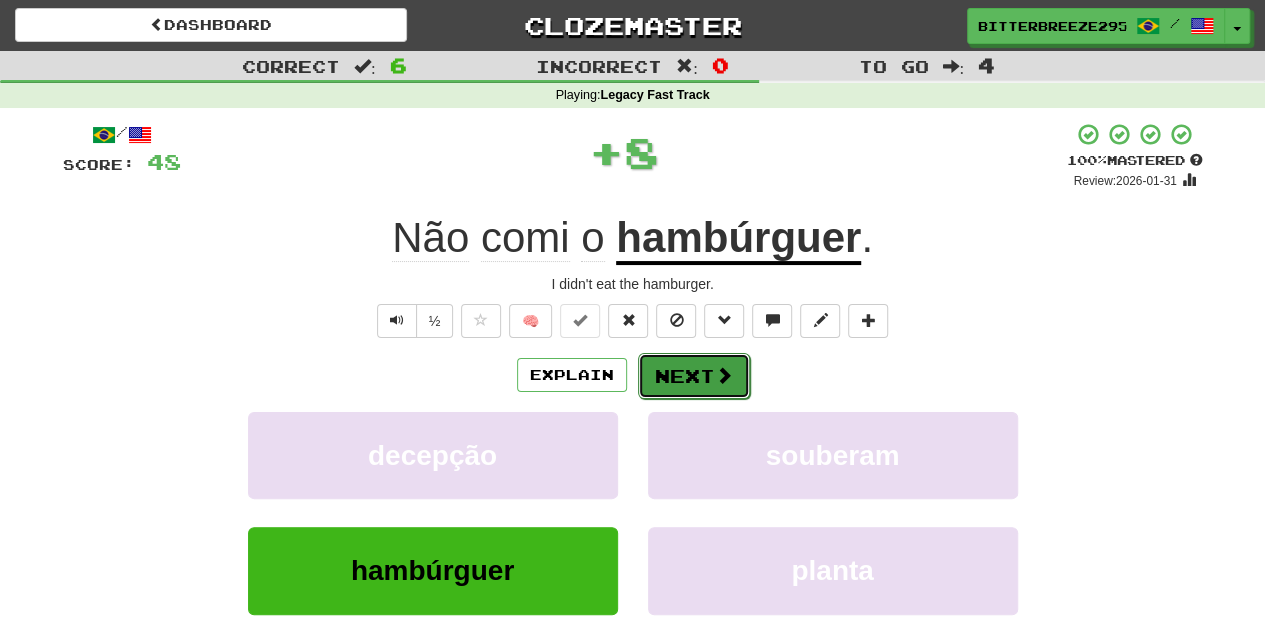 click on "Next" at bounding box center (694, 376) 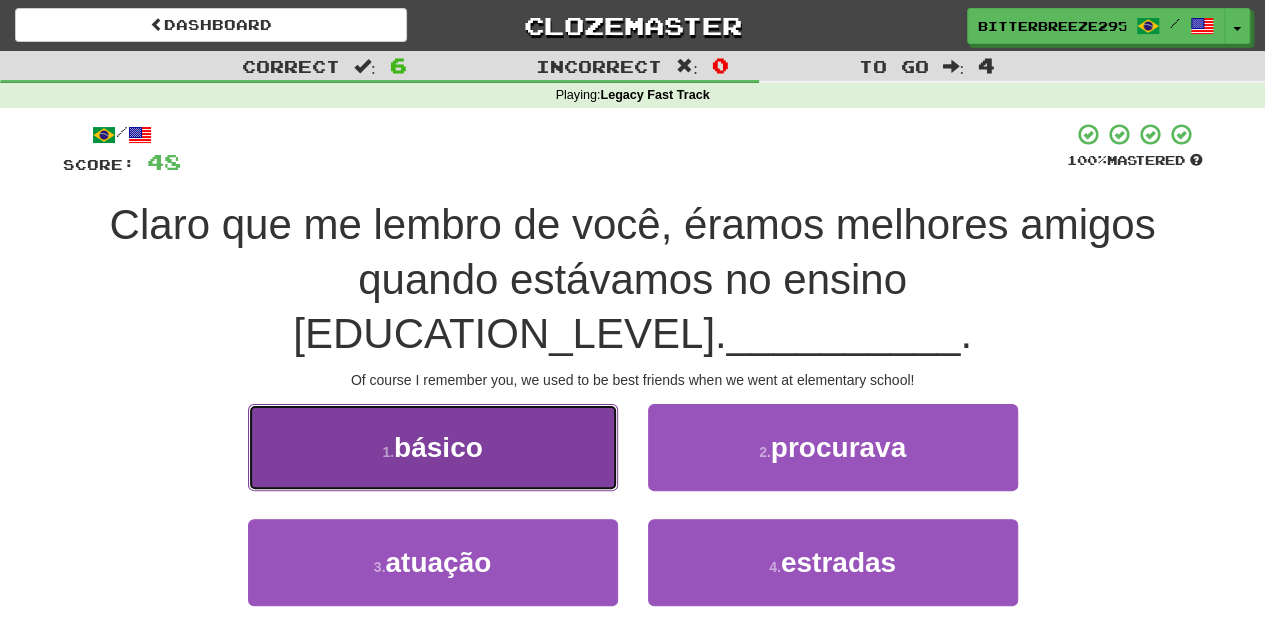 click on "1 .  básico" at bounding box center (433, 447) 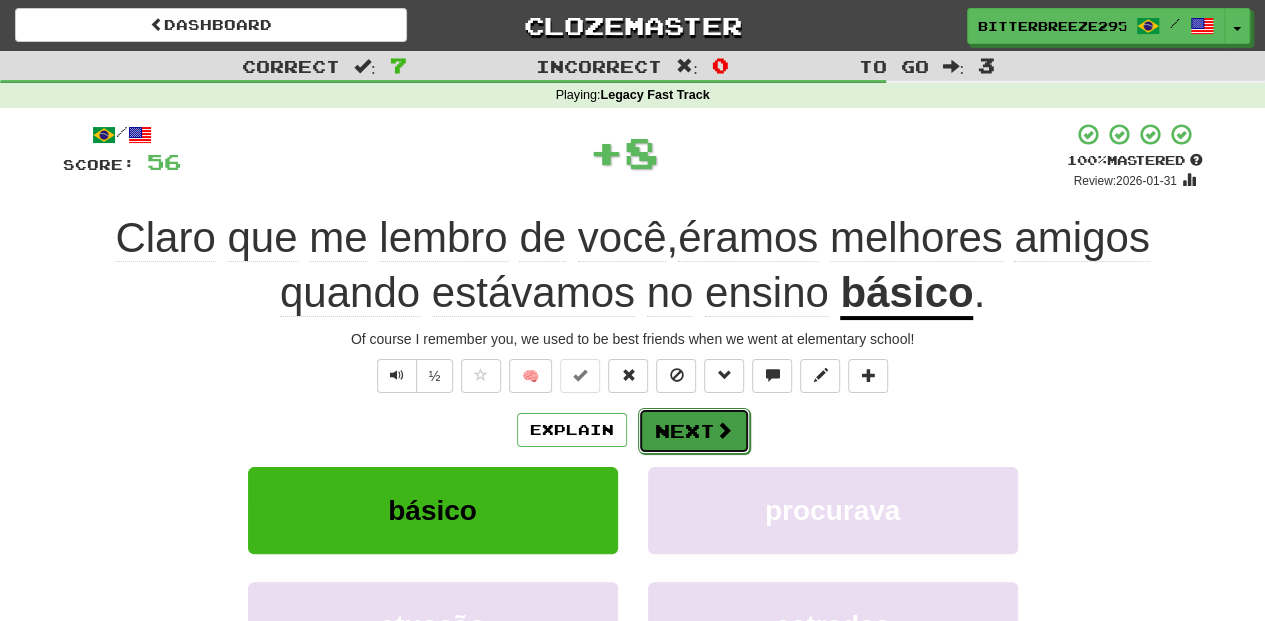 click on "Next" at bounding box center [694, 431] 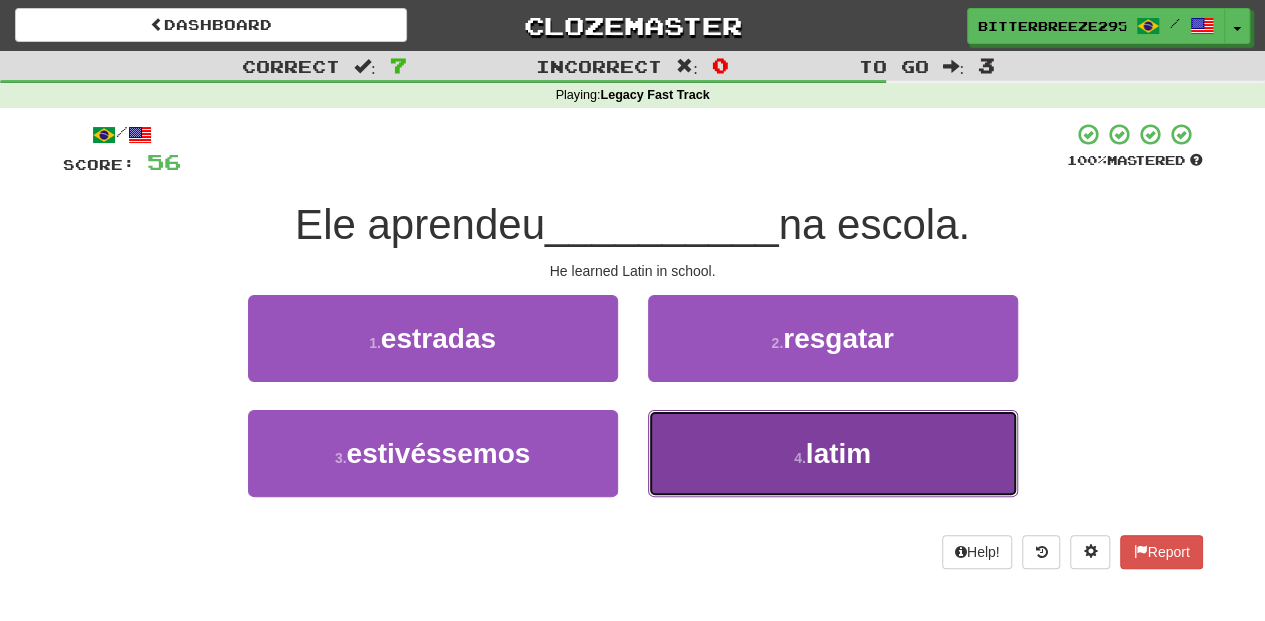 click on "4 .  latim" at bounding box center [833, 453] 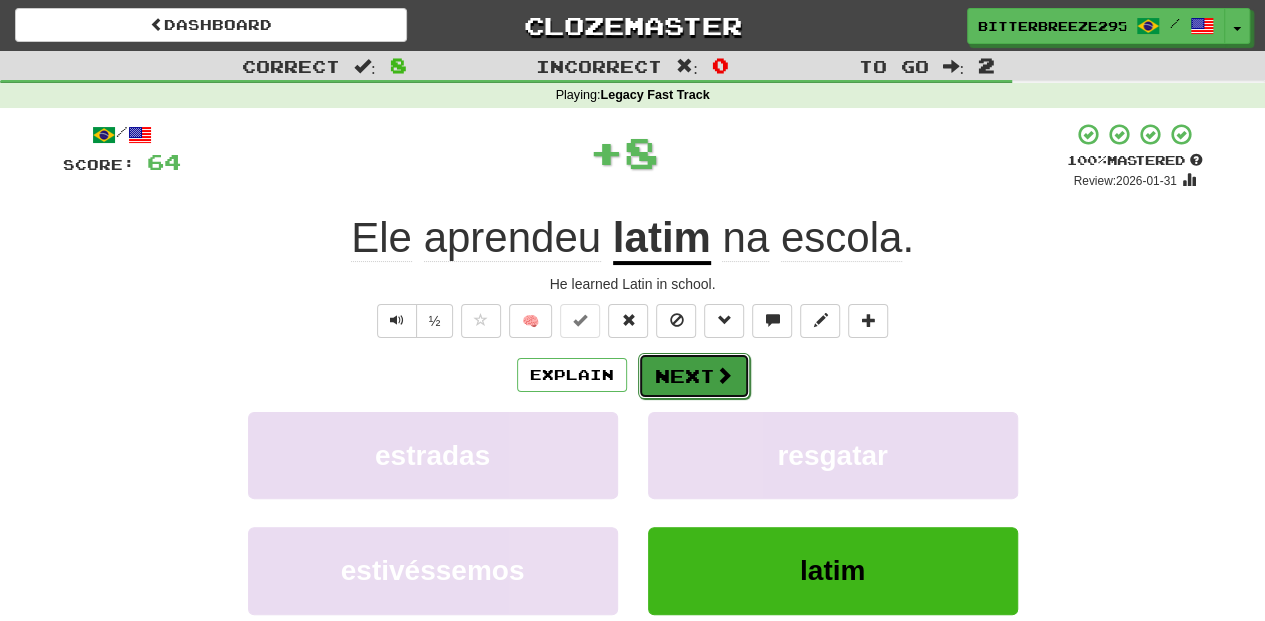 click on "Next" at bounding box center (694, 376) 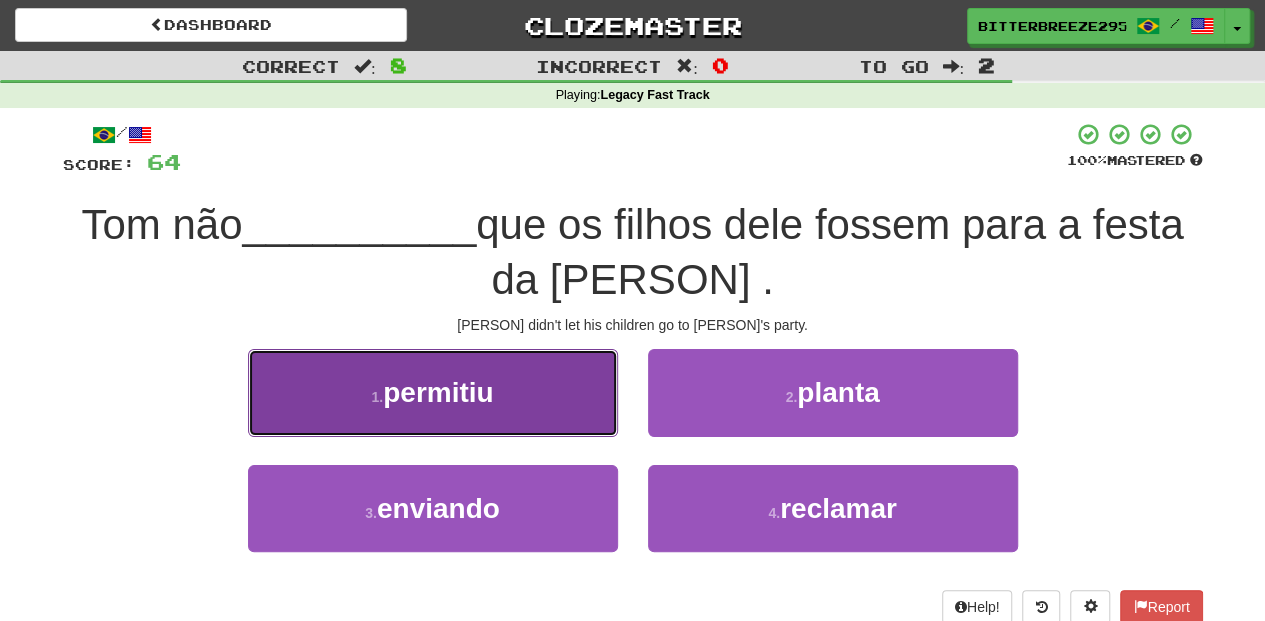 click on "1 .  permitiu" at bounding box center (433, 392) 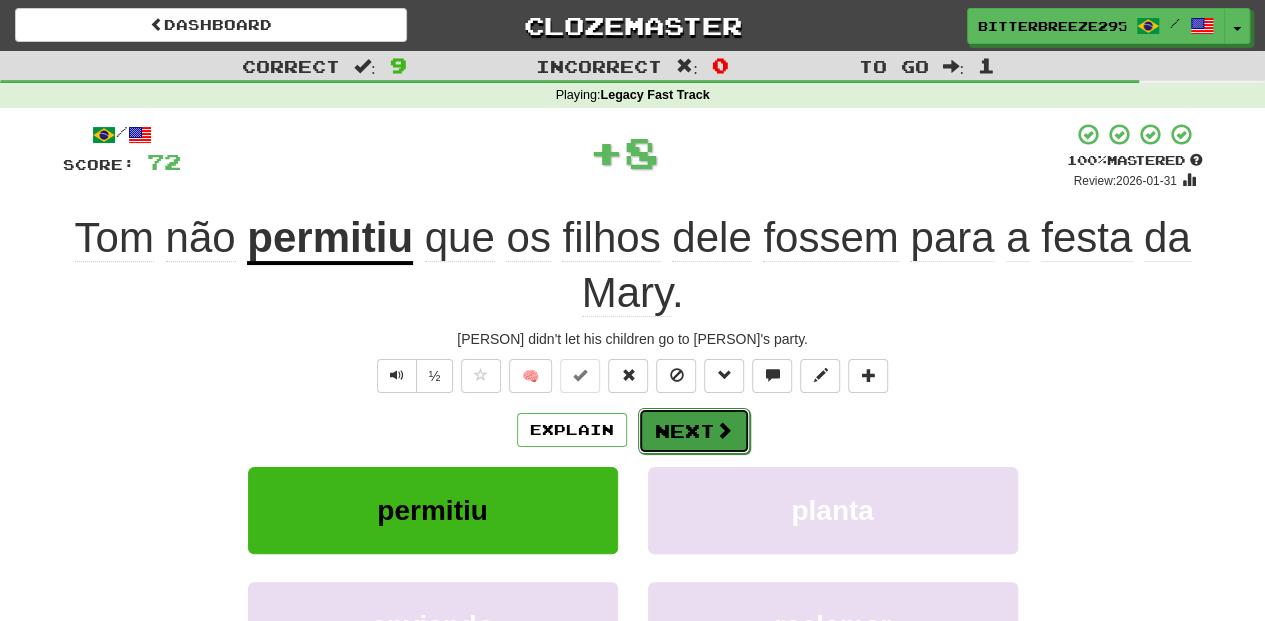 click on "Next" at bounding box center [694, 431] 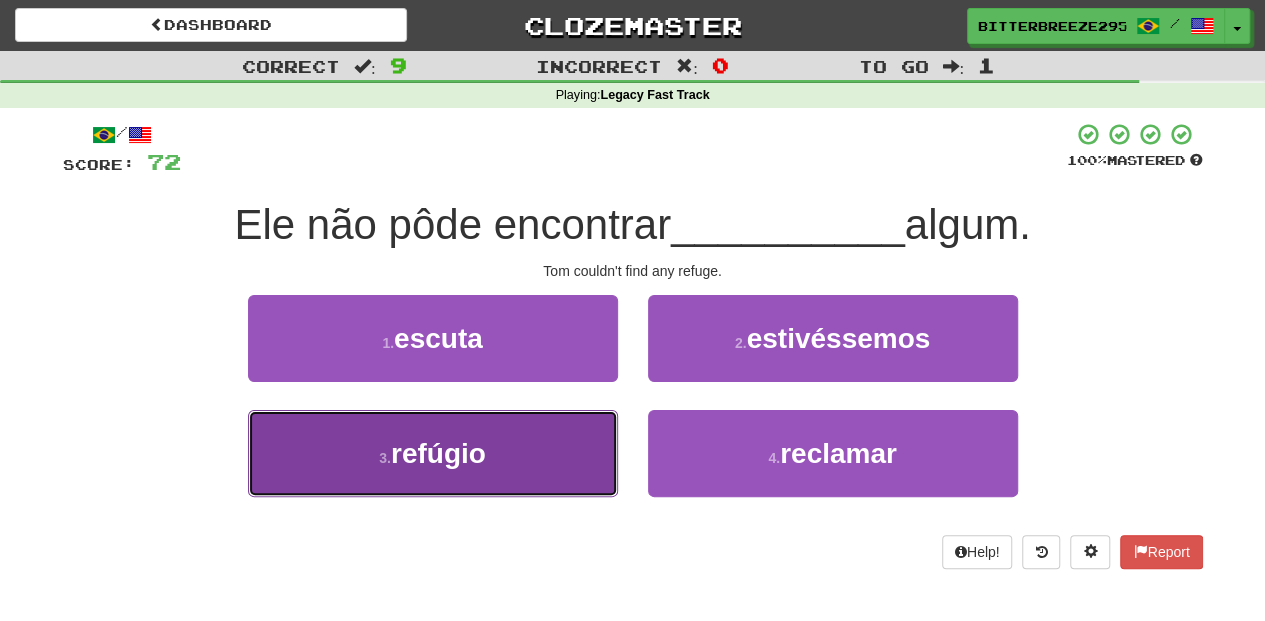 click on "3 .  refúgio" at bounding box center [433, 453] 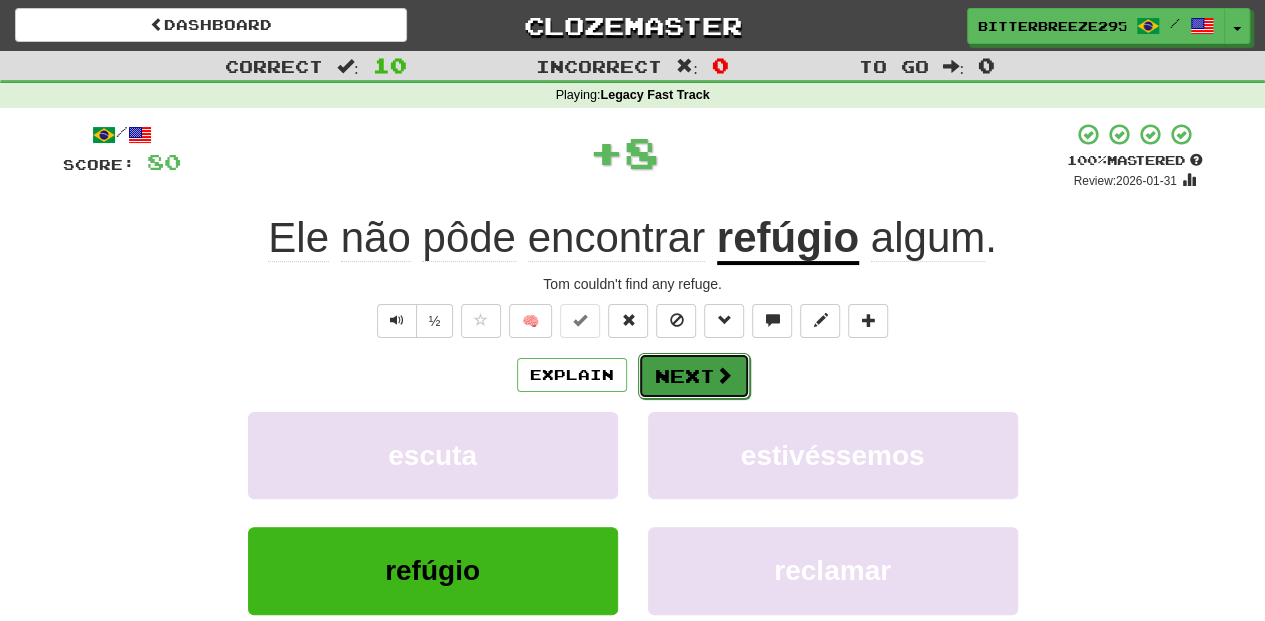 click on "Next" at bounding box center (694, 376) 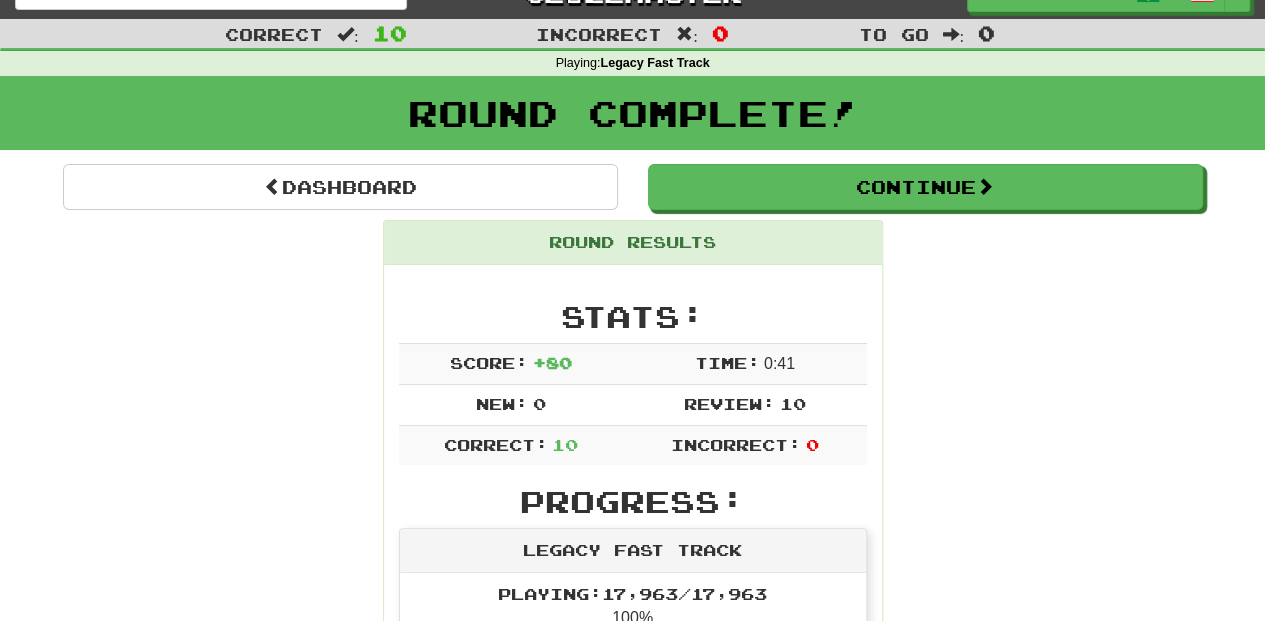 scroll, scrollTop: 0, scrollLeft: 0, axis: both 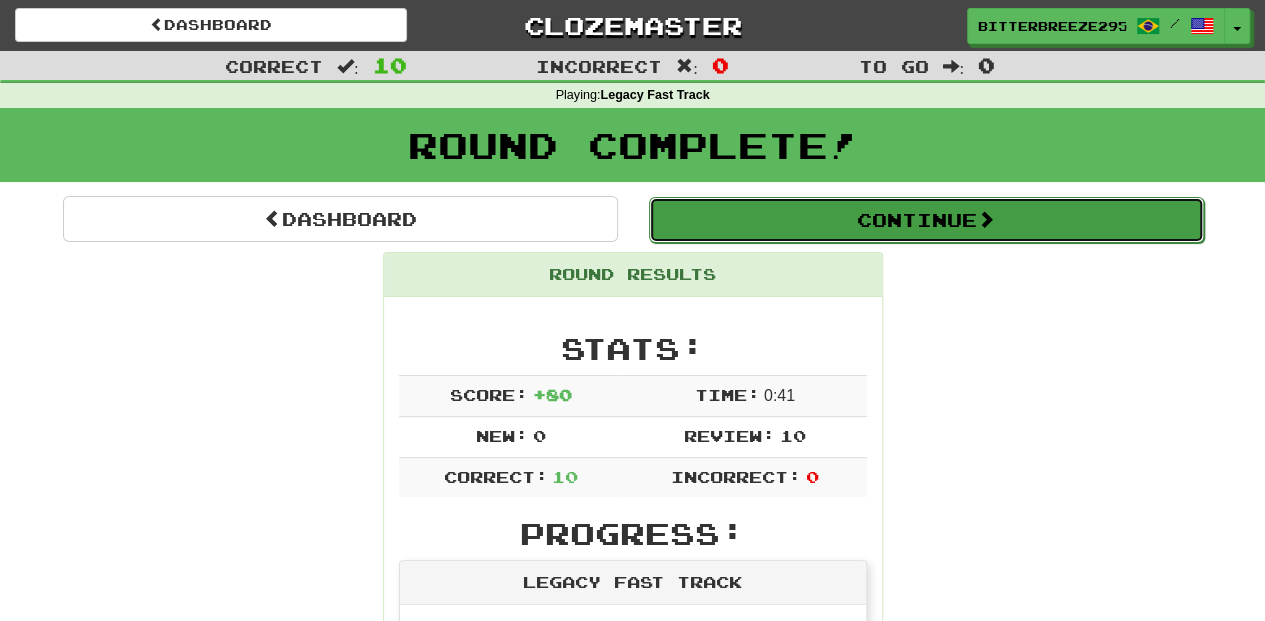 click on "Continue" at bounding box center [926, 220] 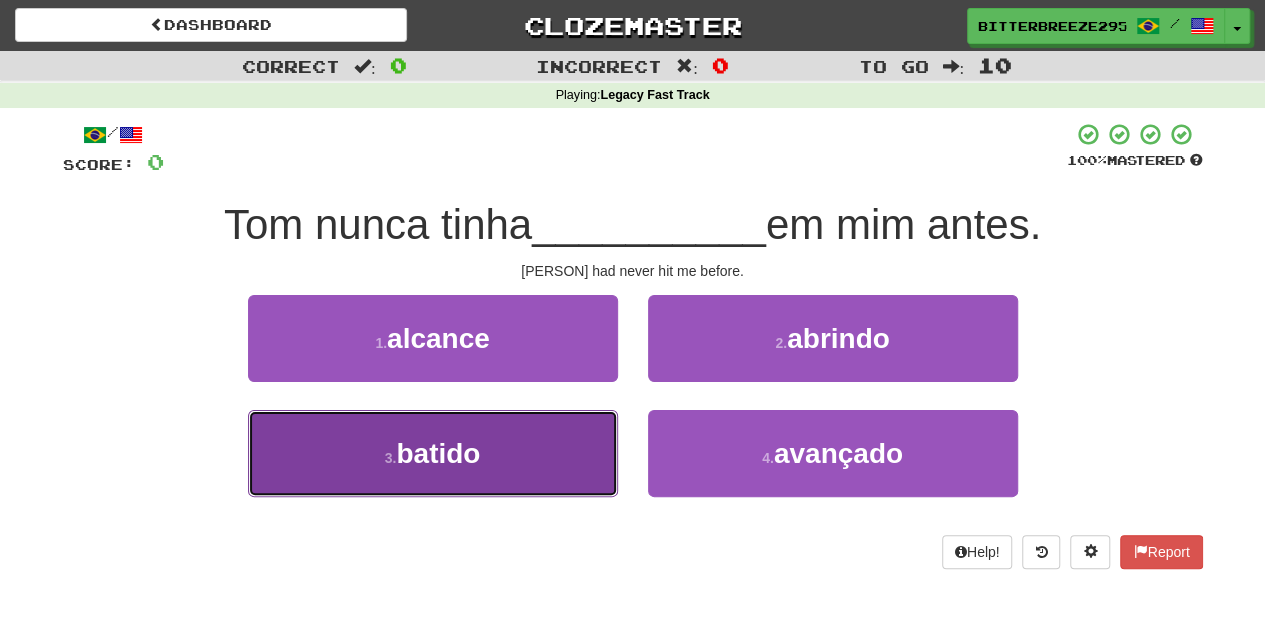 click on "3 .  batido" at bounding box center [433, 453] 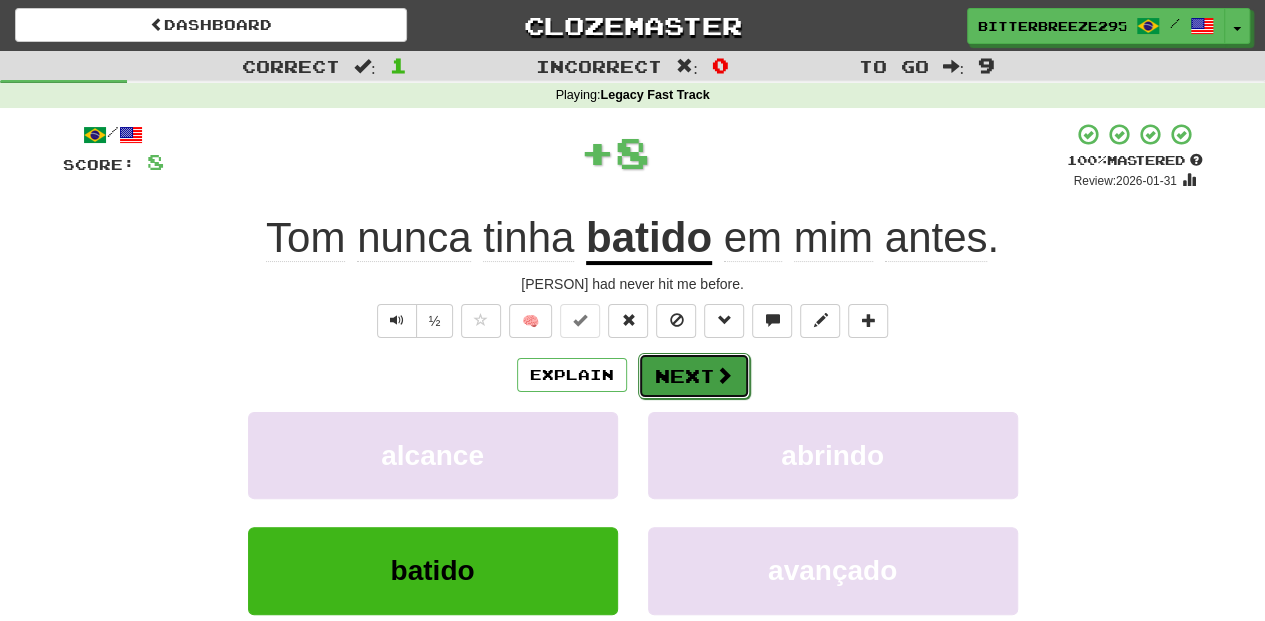 click on "Next" at bounding box center [694, 376] 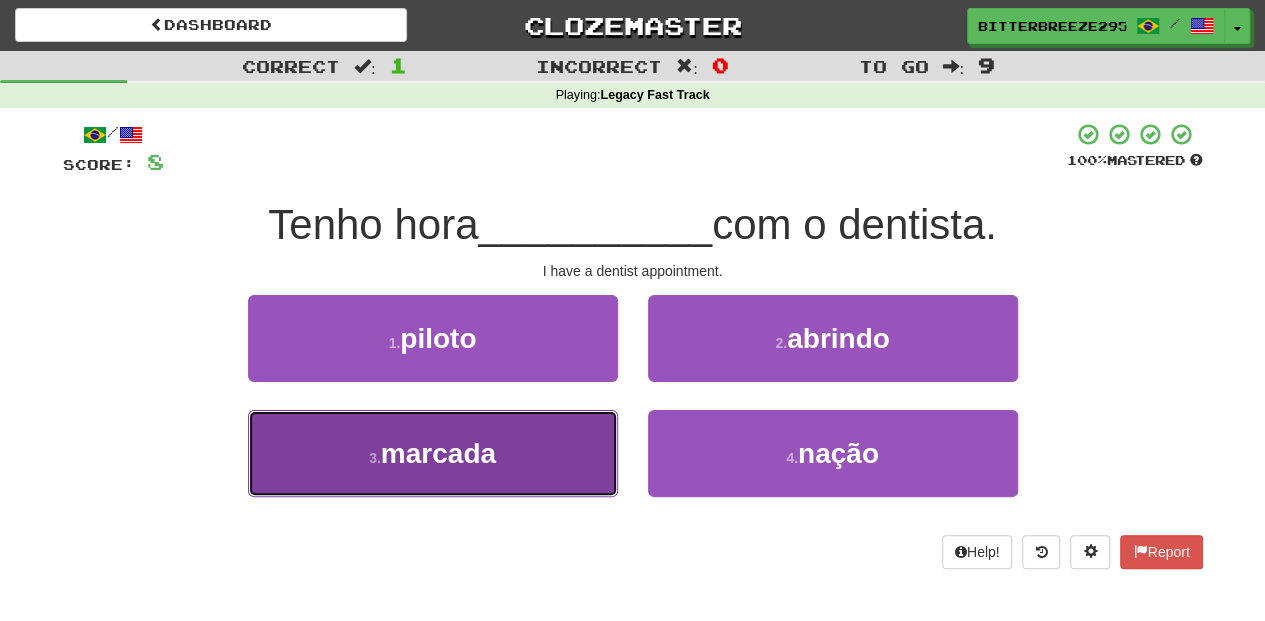 click on "3 .  marcada" at bounding box center (433, 453) 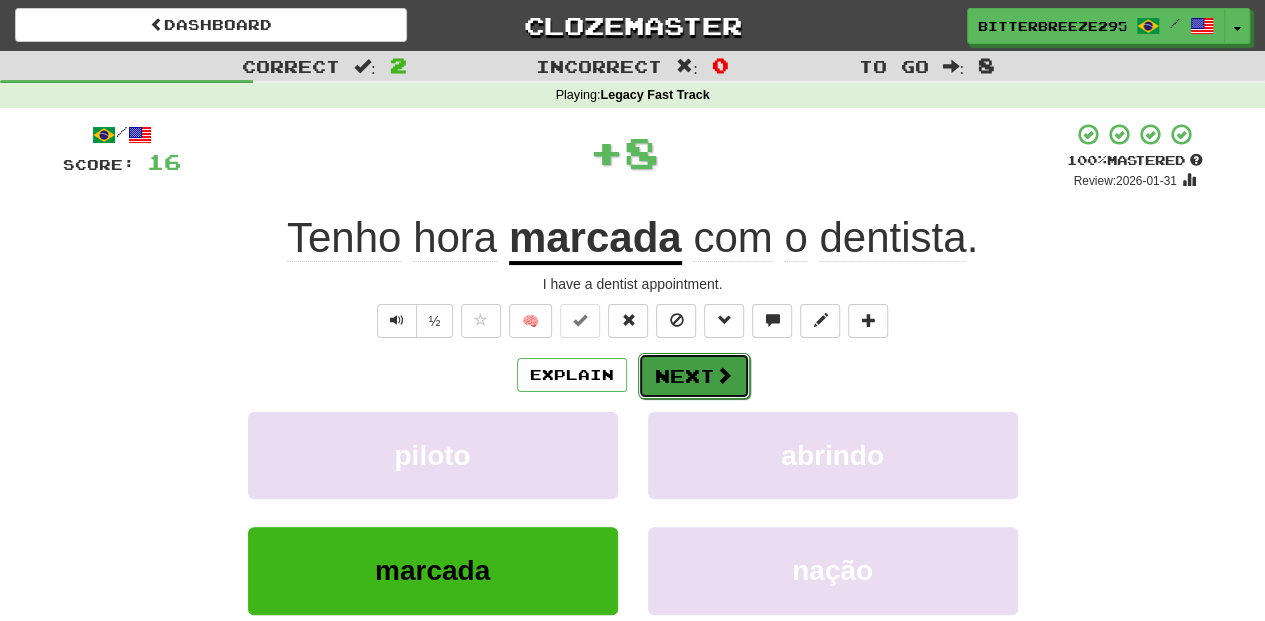 click on "Next" at bounding box center (694, 376) 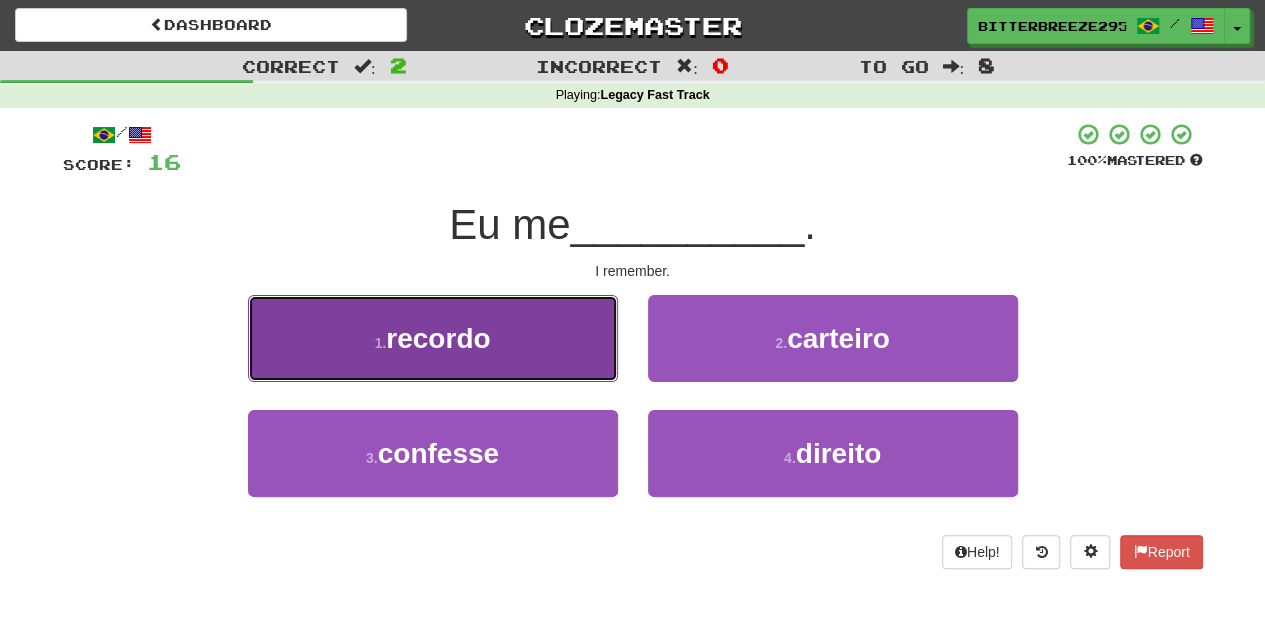 click on "1 .  recordo" at bounding box center (433, 338) 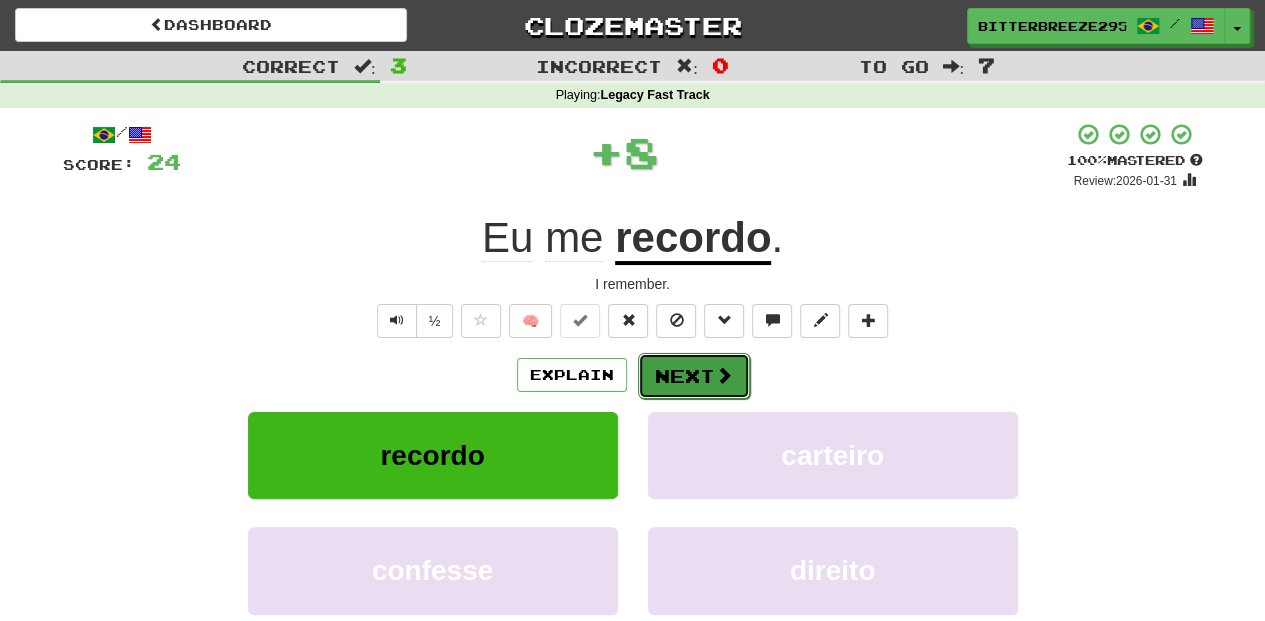 click on "Next" at bounding box center (694, 376) 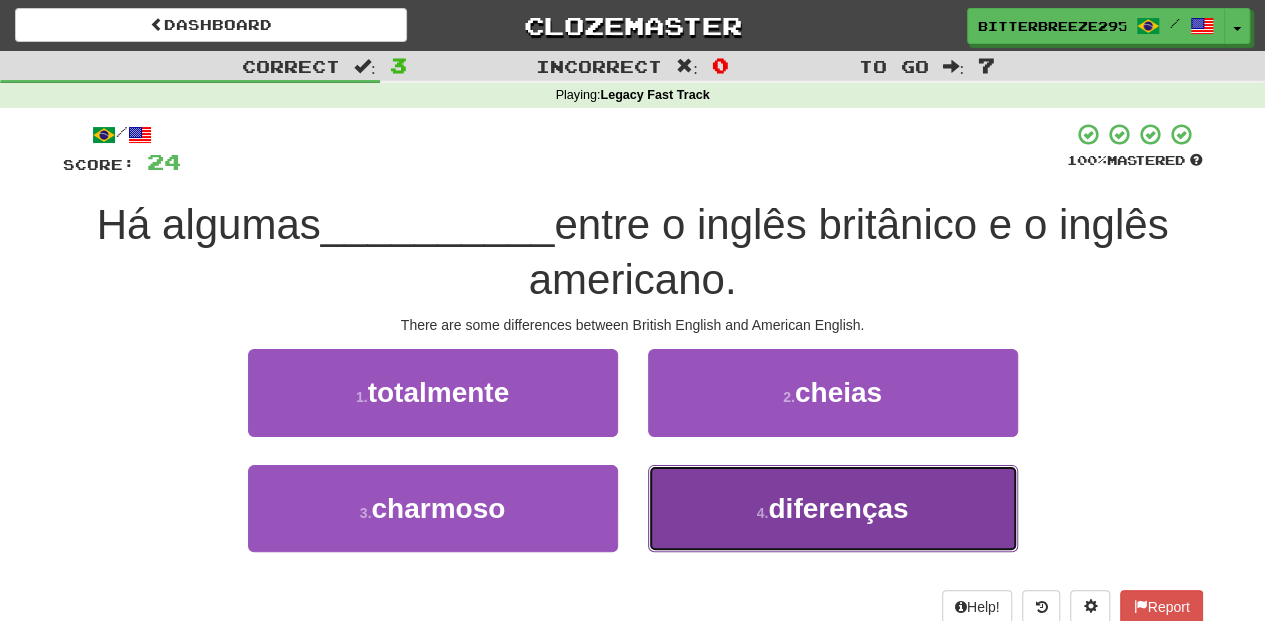 click on "4 .  diferenças" at bounding box center (833, 508) 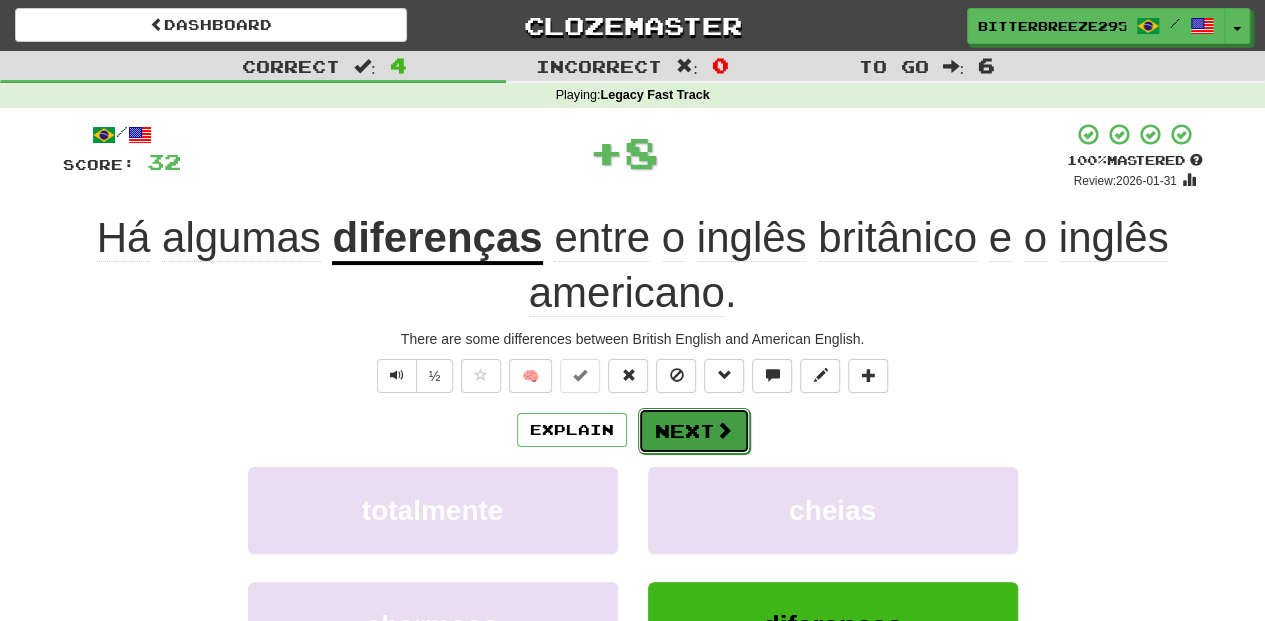 click on "Next" at bounding box center (694, 431) 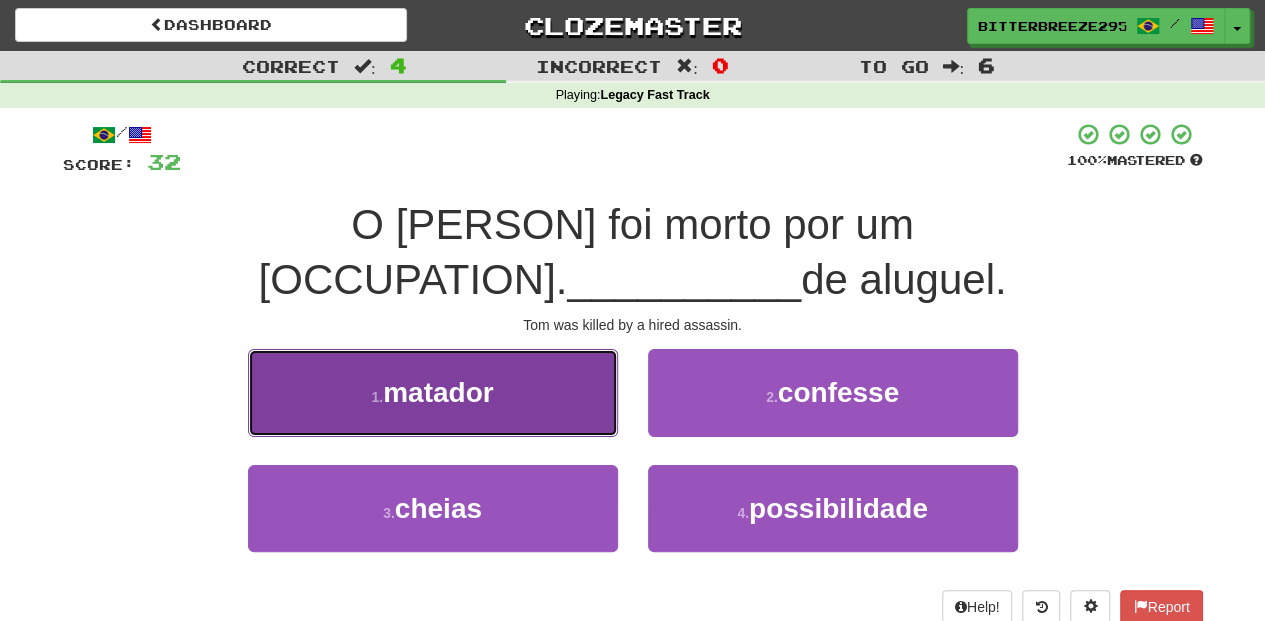 click on "1 .  matador" at bounding box center (433, 392) 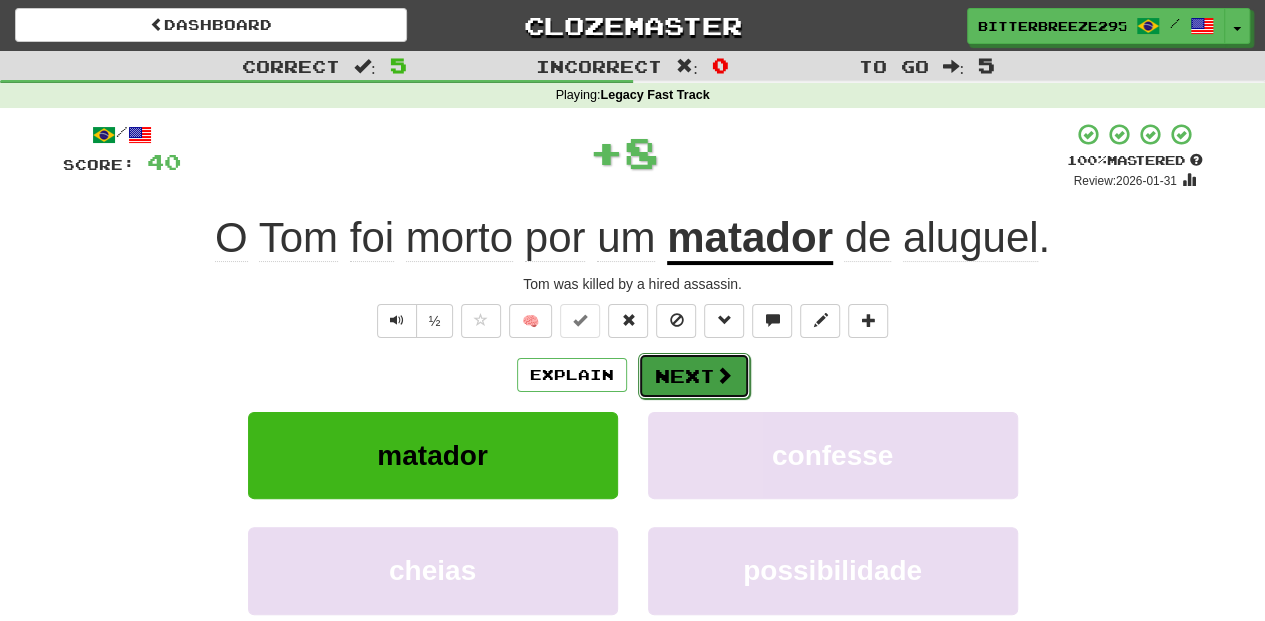 click on "Next" at bounding box center (694, 376) 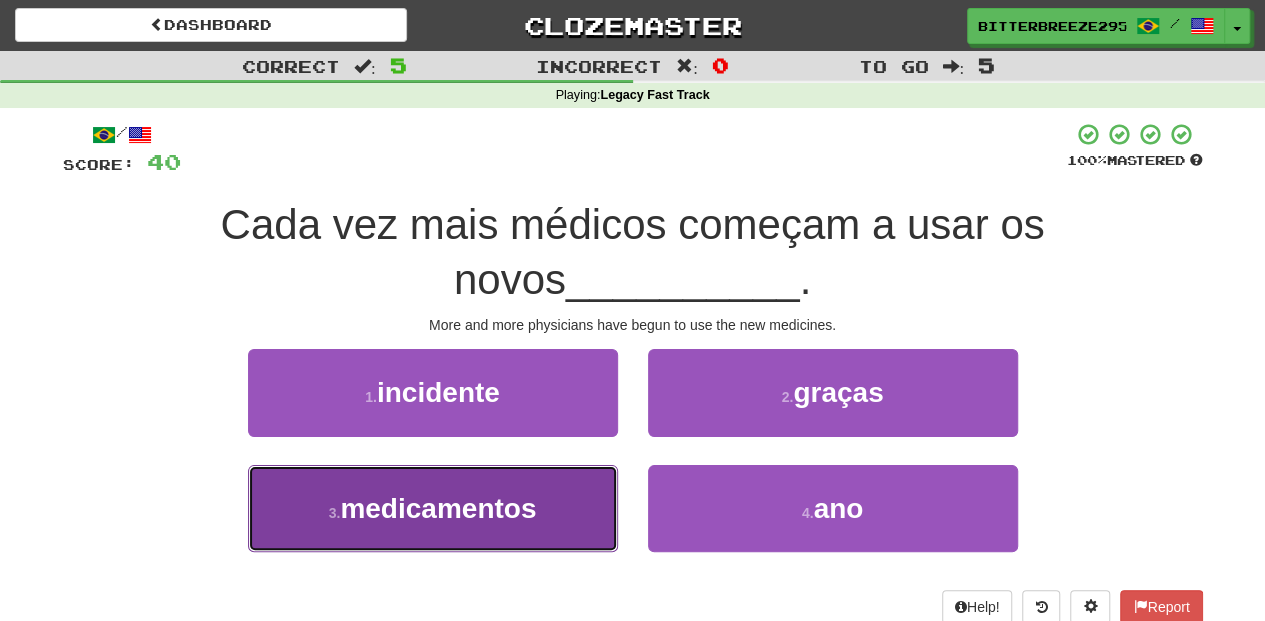 click on "3 .  medicamentos" at bounding box center (433, 508) 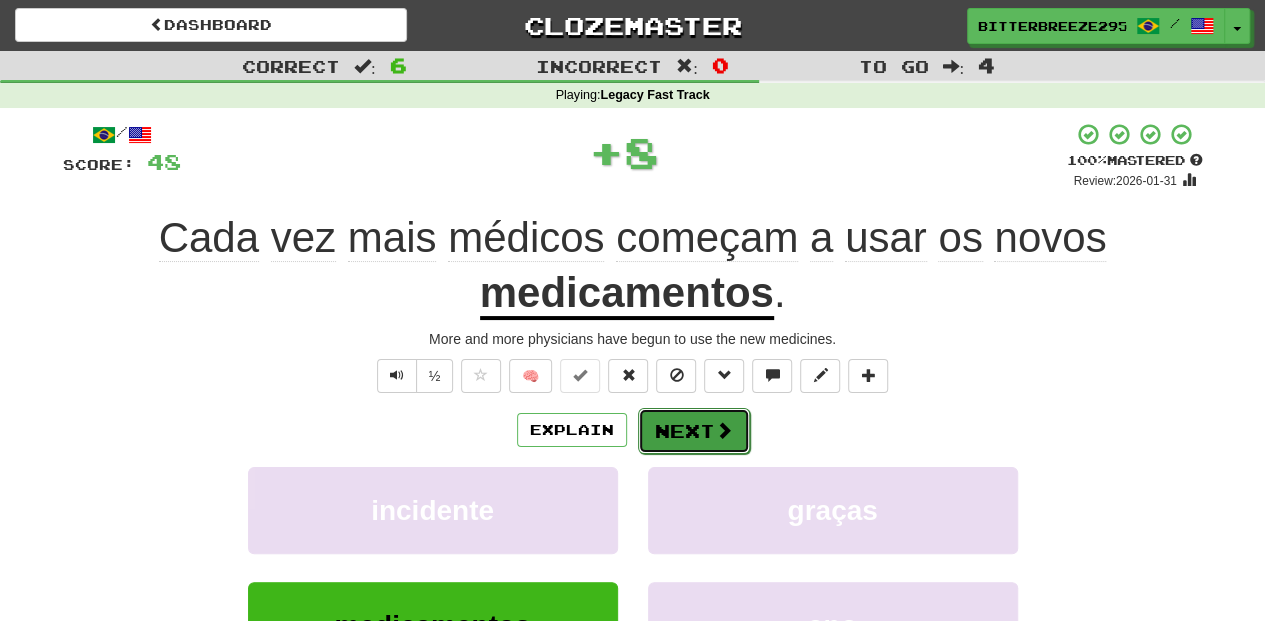 click on "Next" at bounding box center [694, 431] 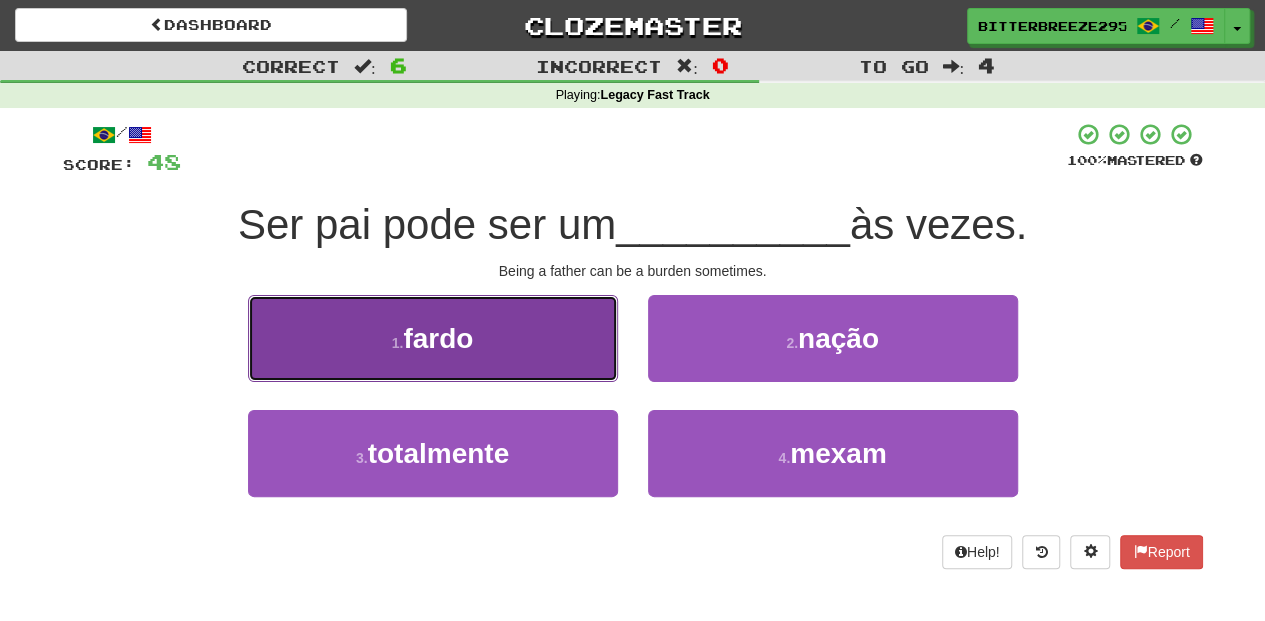 click on "1 .  fardo" at bounding box center (433, 338) 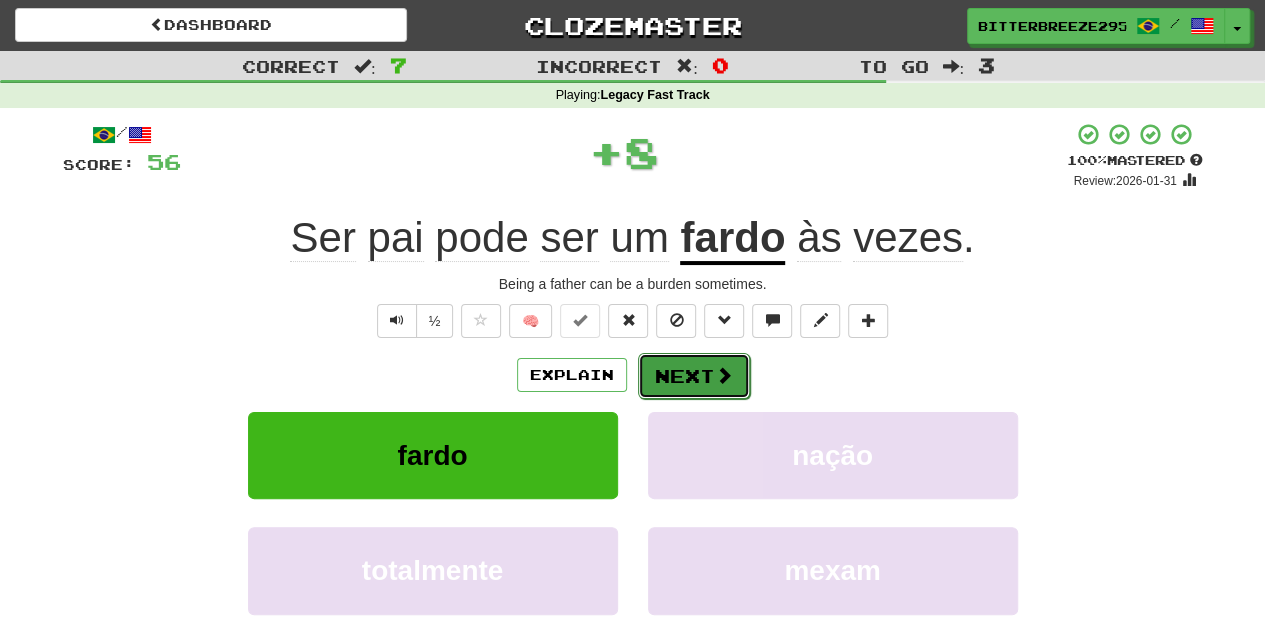 click on "Next" at bounding box center (694, 376) 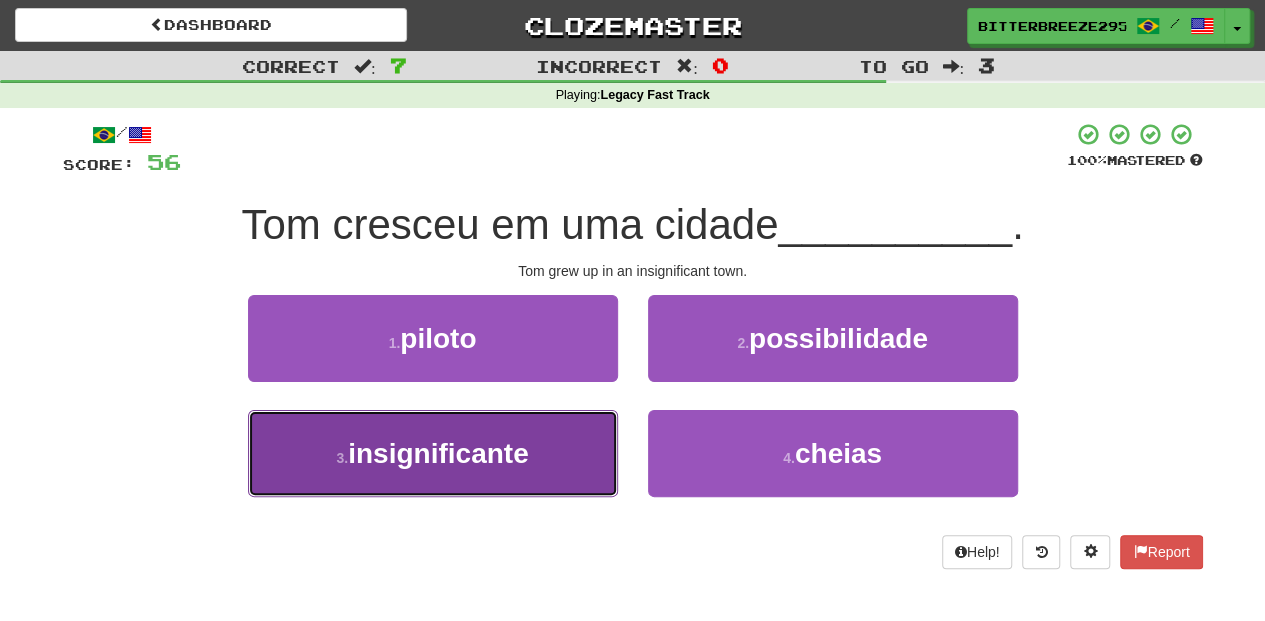 click on "3 .  insignificante" at bounding box center [433, 453] 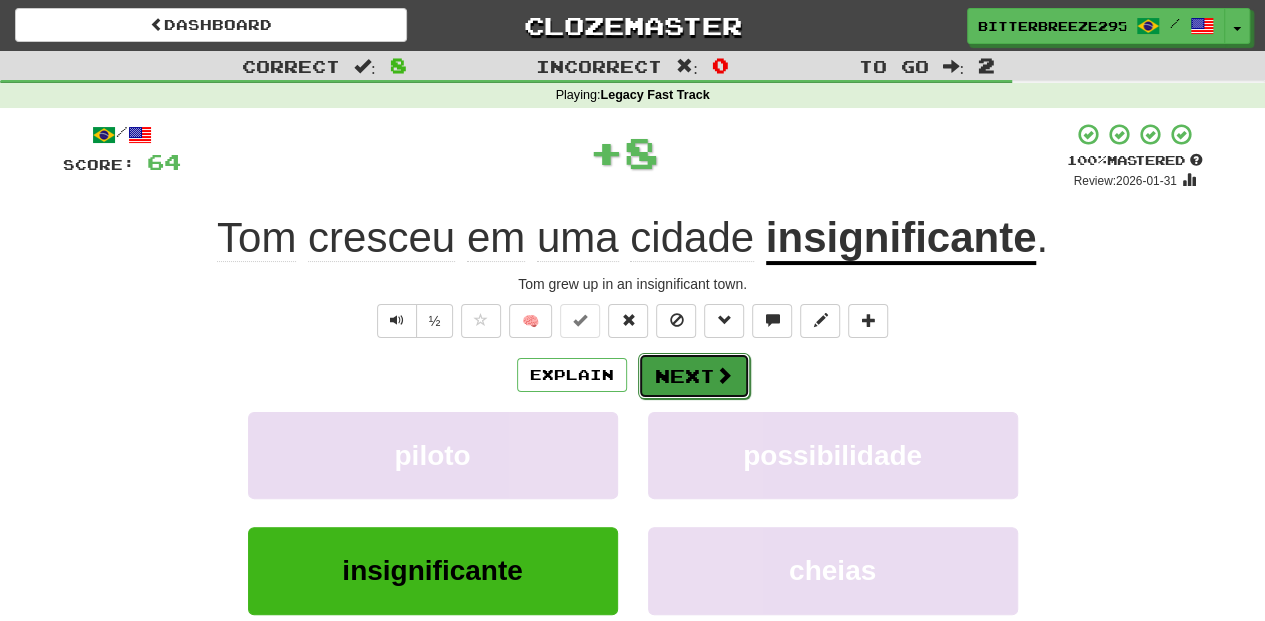 click on "Next" at bounding box center [694, 376] 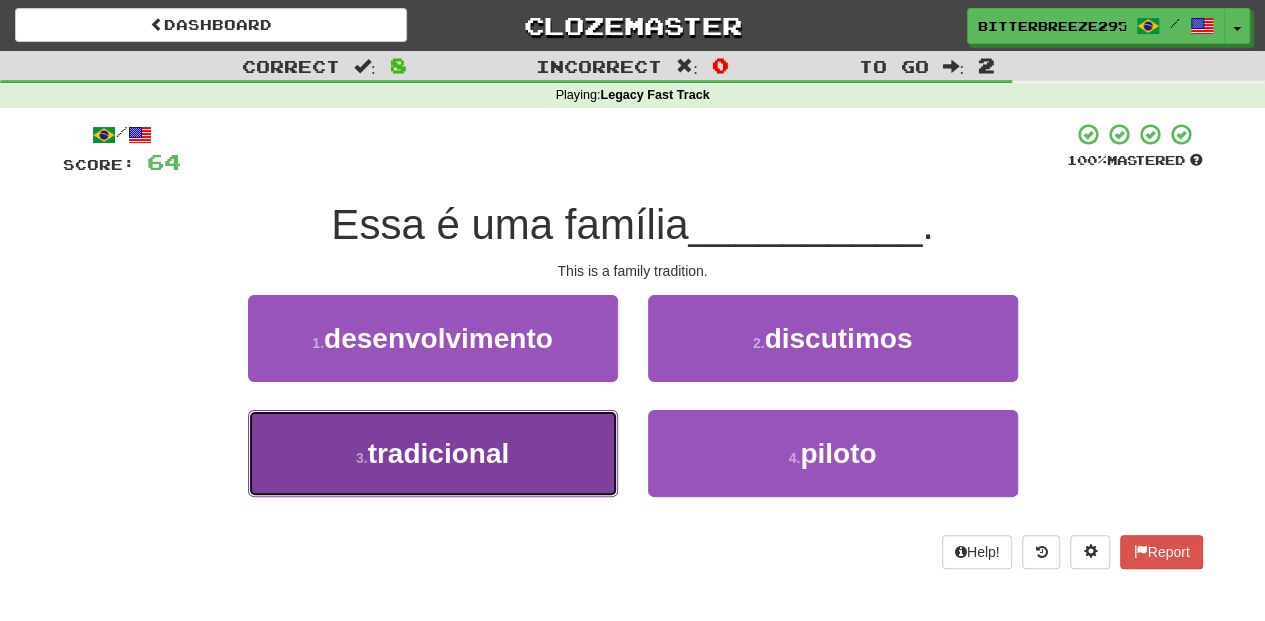 click on "3 .  tradicional" at bounding box center [433, 453] 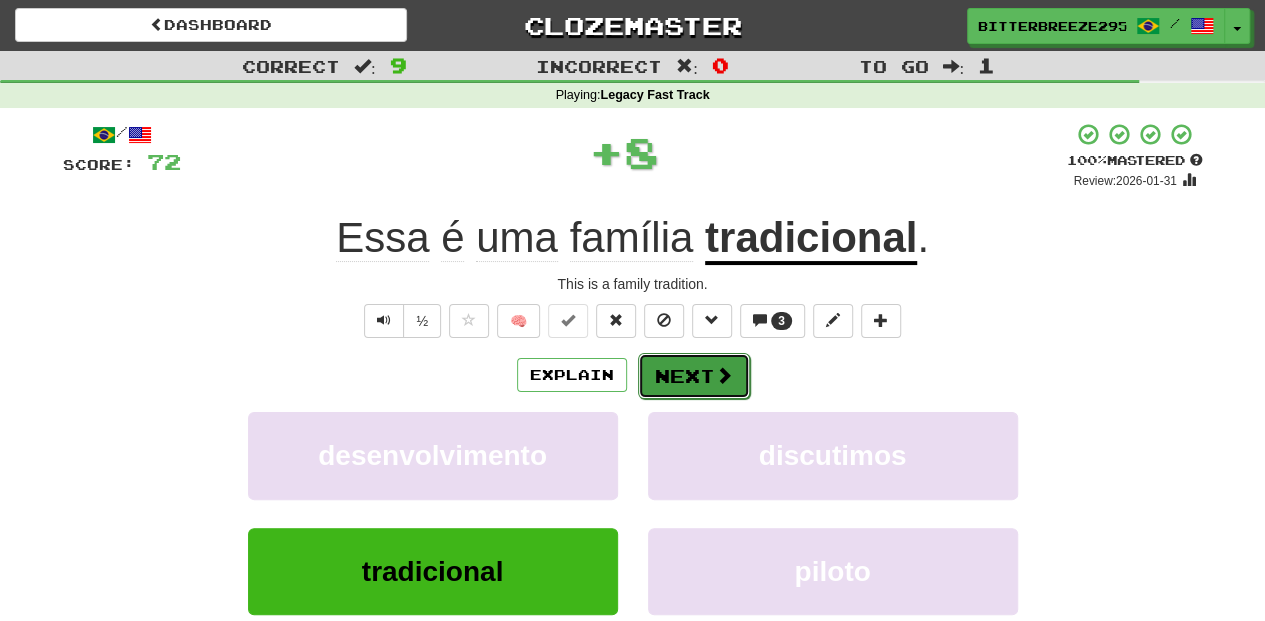 click on "Next" at bounding box center [694, 376] 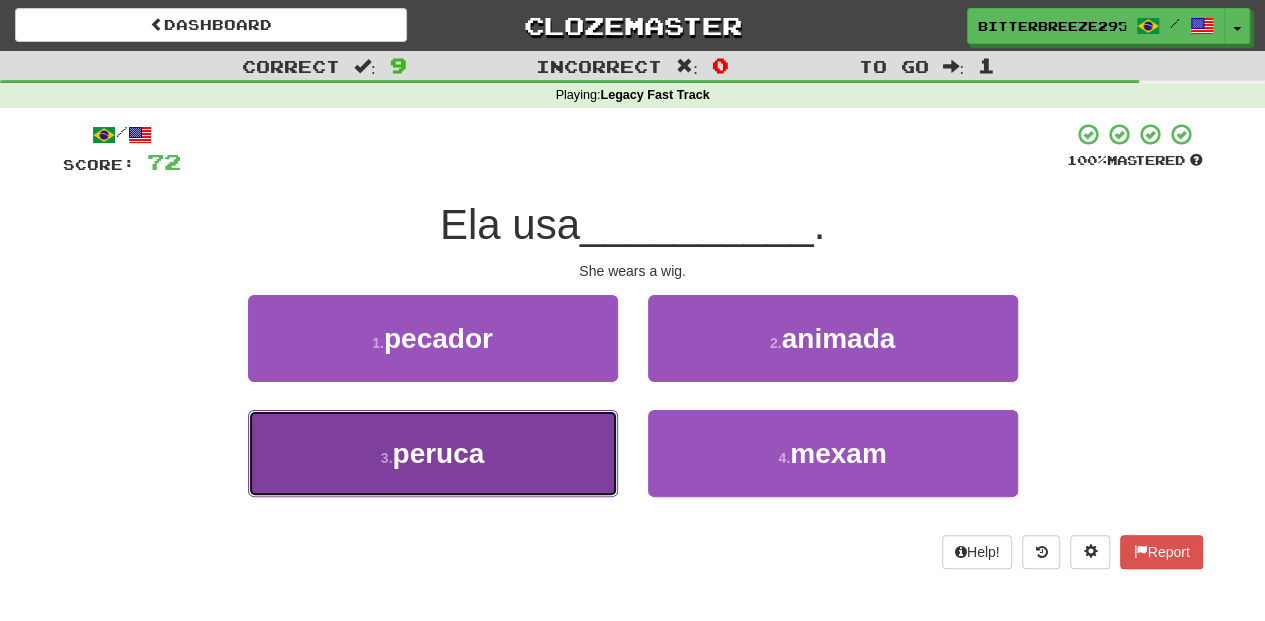 click on "3 .  peruca" at bounding box center (433, 453) 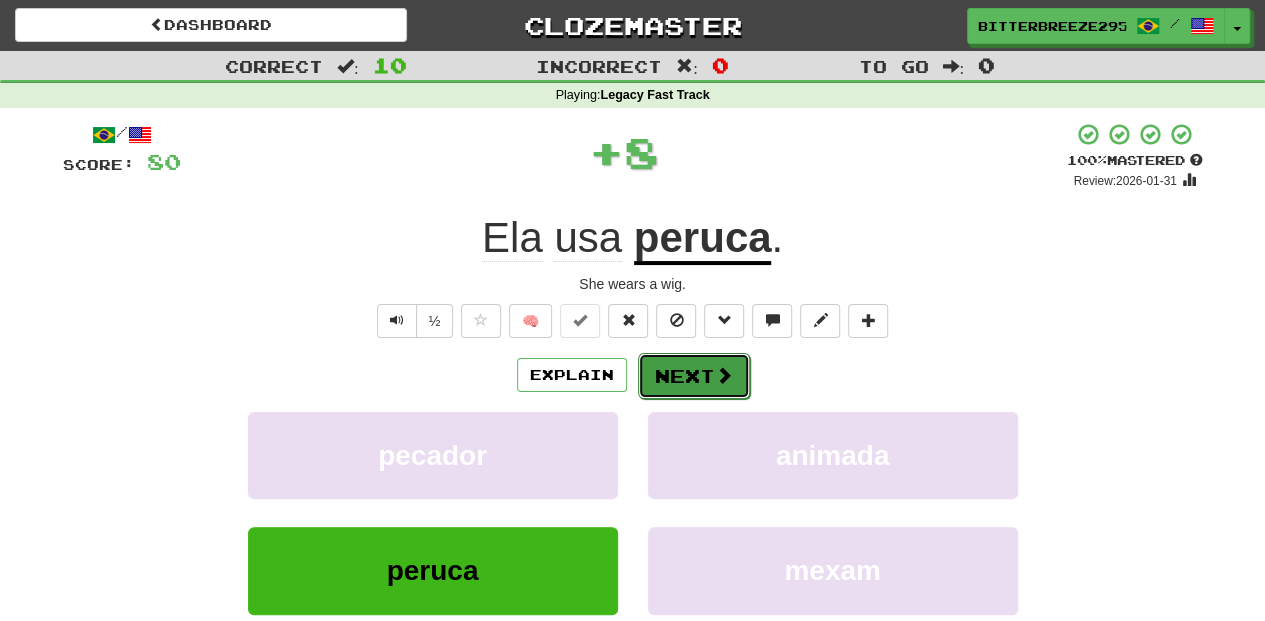 click on "Next" at bounding box center [694, 376] 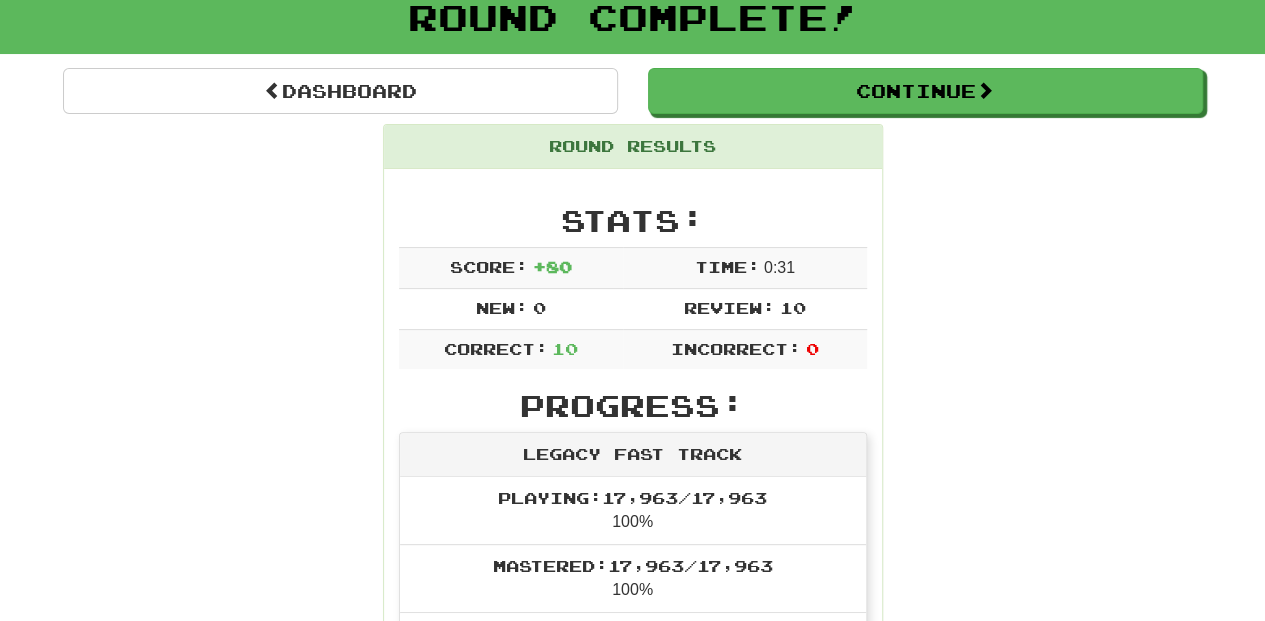scroll, scrollTop: 0, scrollLeft: 0, axis: both 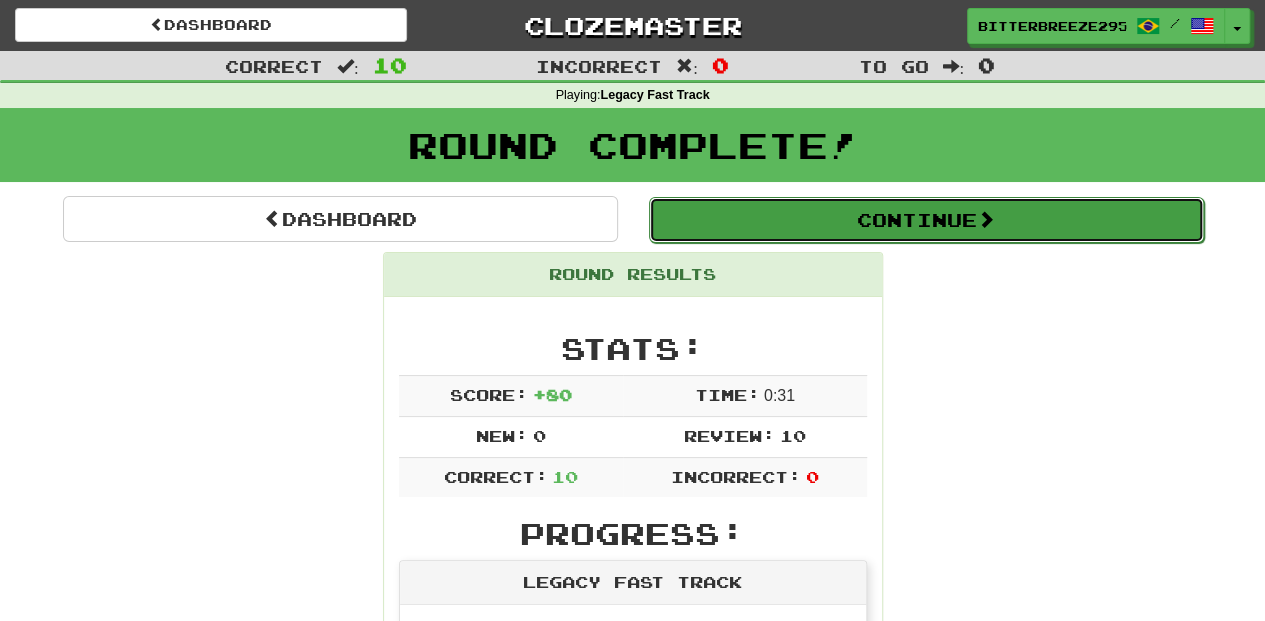 click on "Continue" at bounding box center (926, 220) 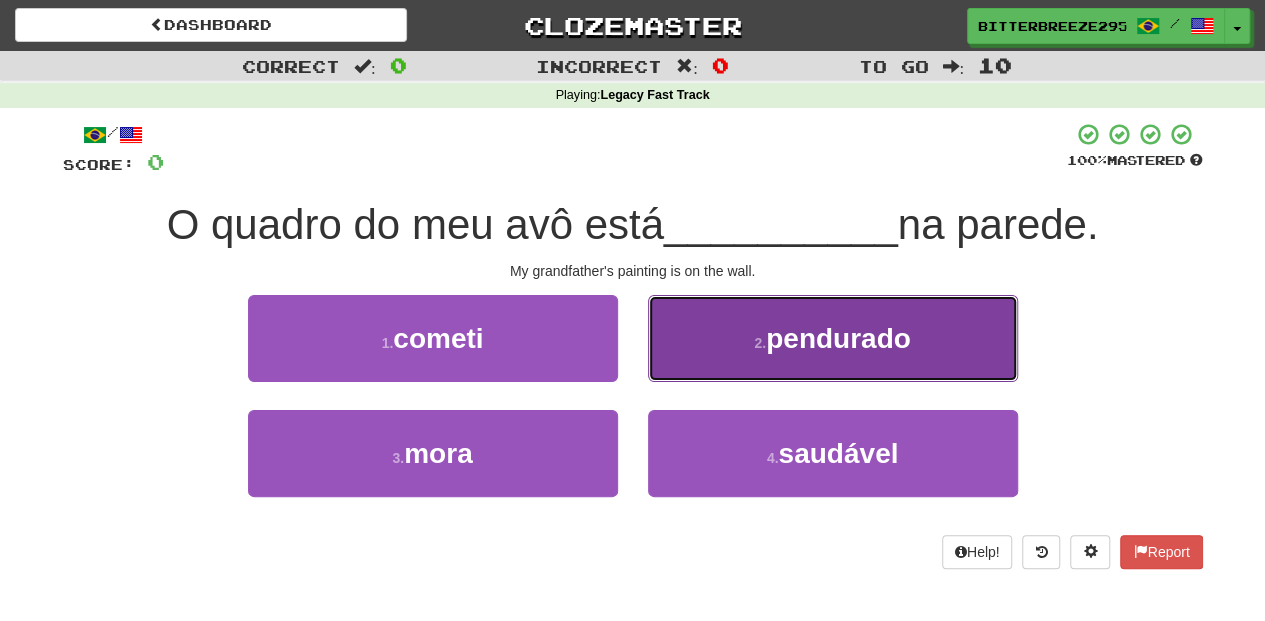 click on "2 .  pendurado" at bounding box center (833, 338) 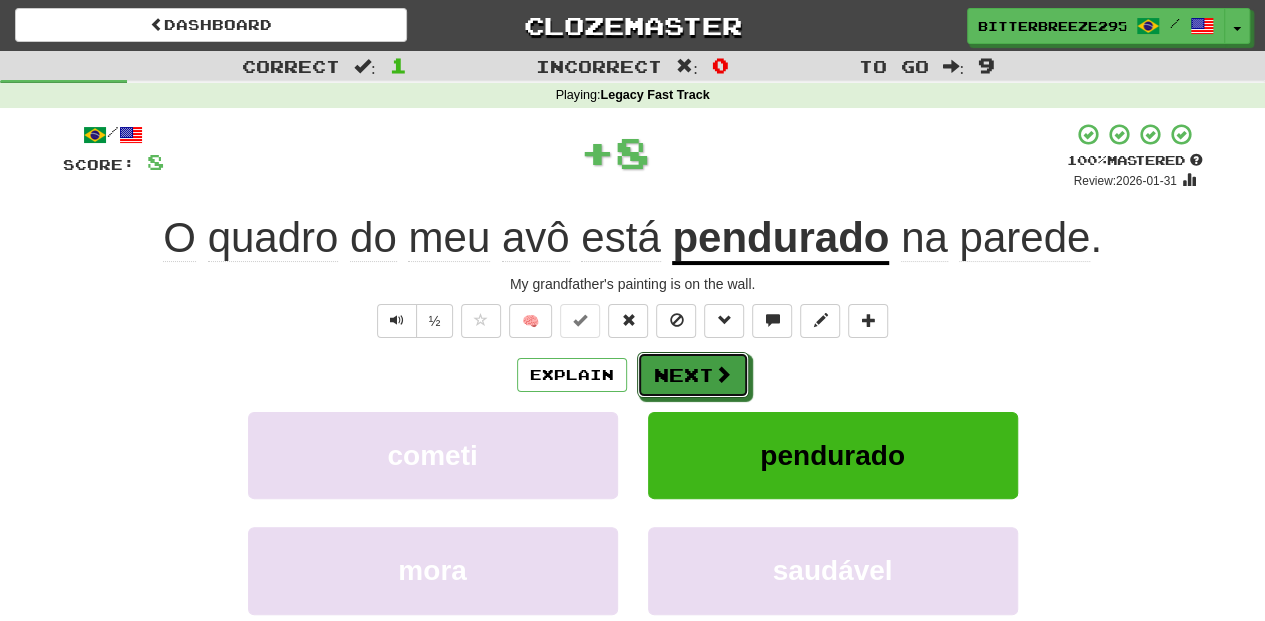 click at bounding box center (723, 374) 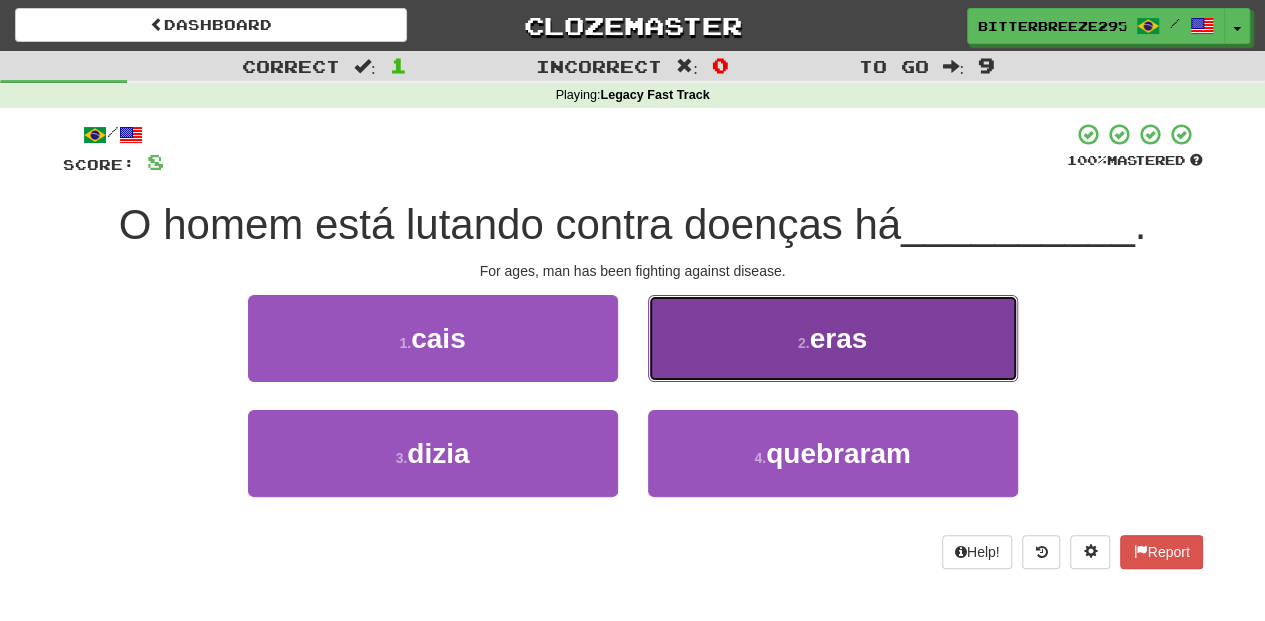 click on "2 .  eras" at bounding box center [833, 338] 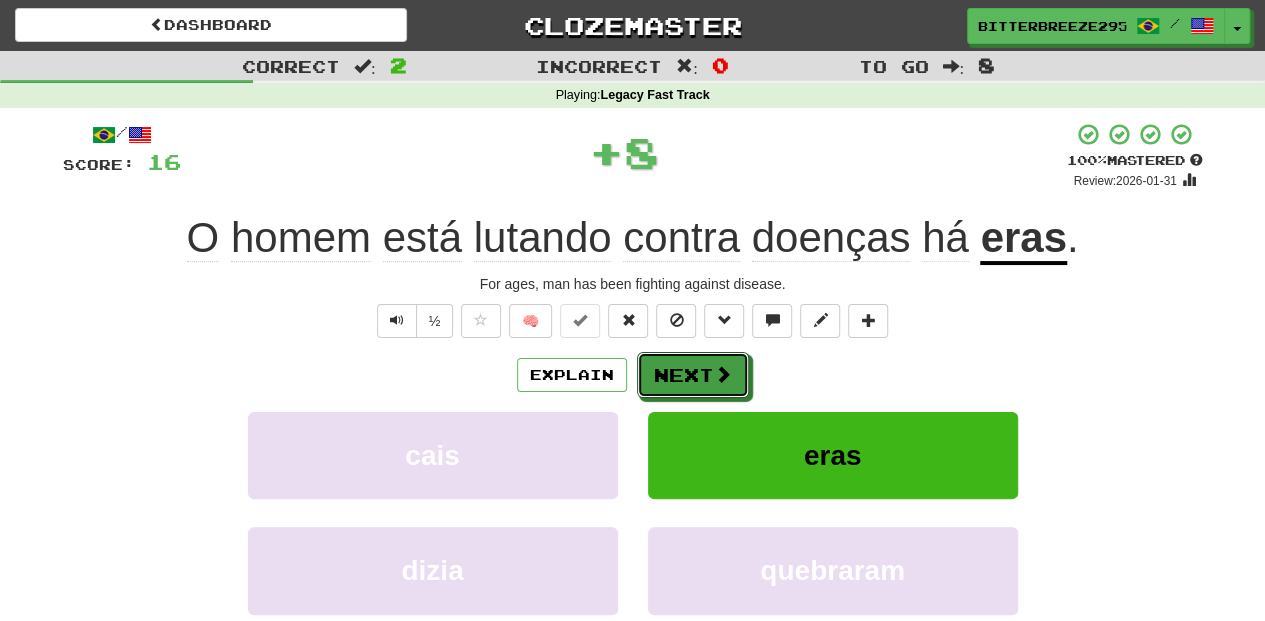 click on "Next" at bounding box center (693, 375) 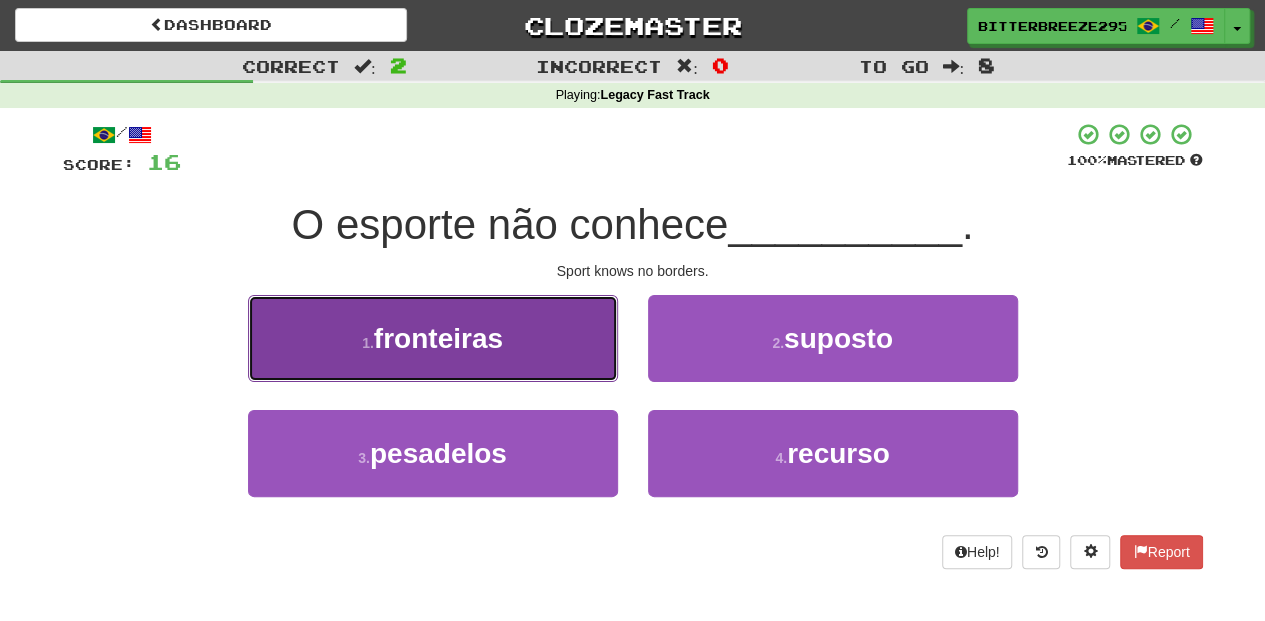 click on "1 .  fronteiras" at bounding box center (433, 338) 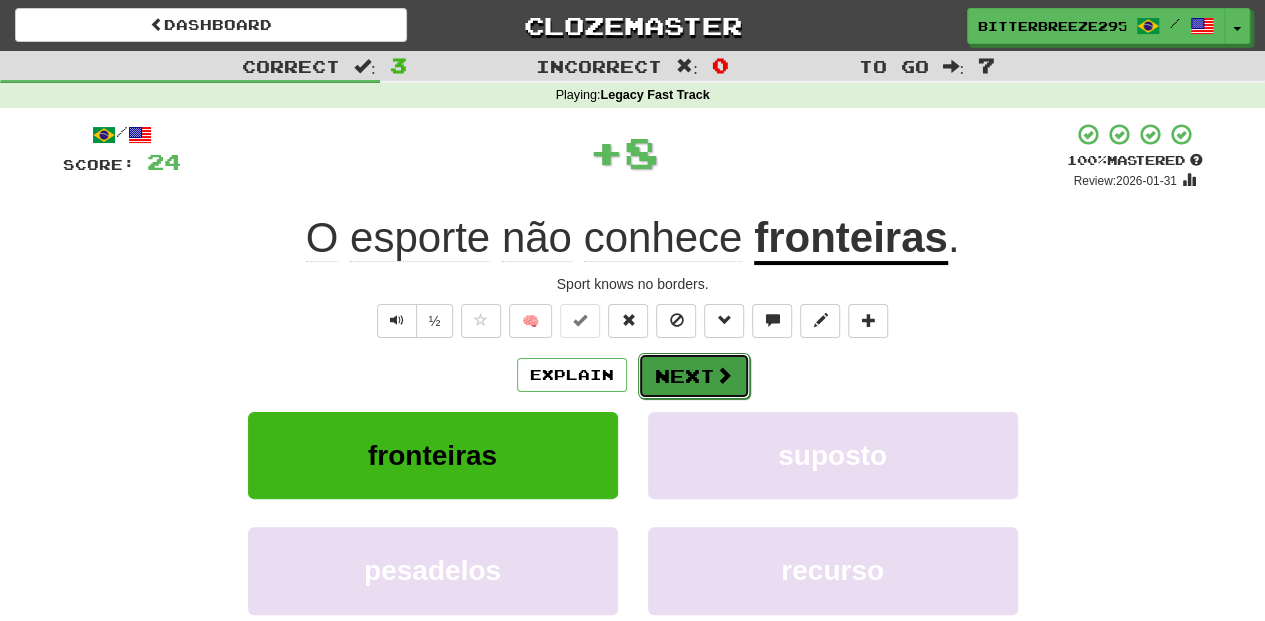click on "Next" at bounding box center [694, 376] 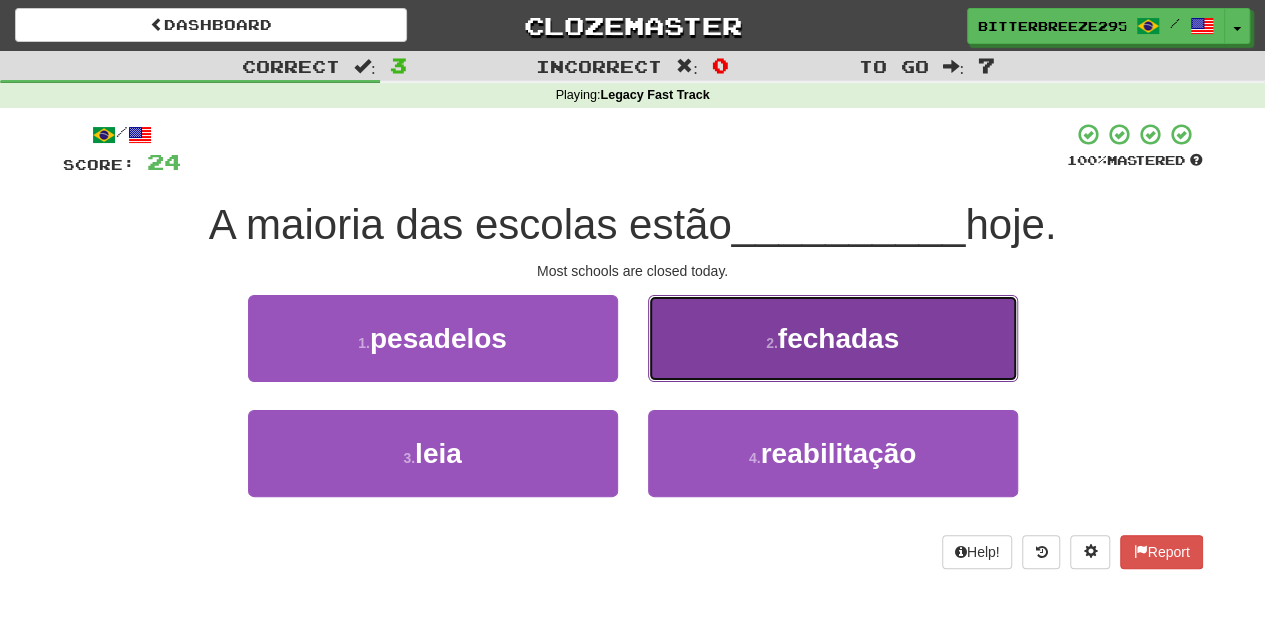 click on "2 .  fechadas" at bounding box center (833, 338) 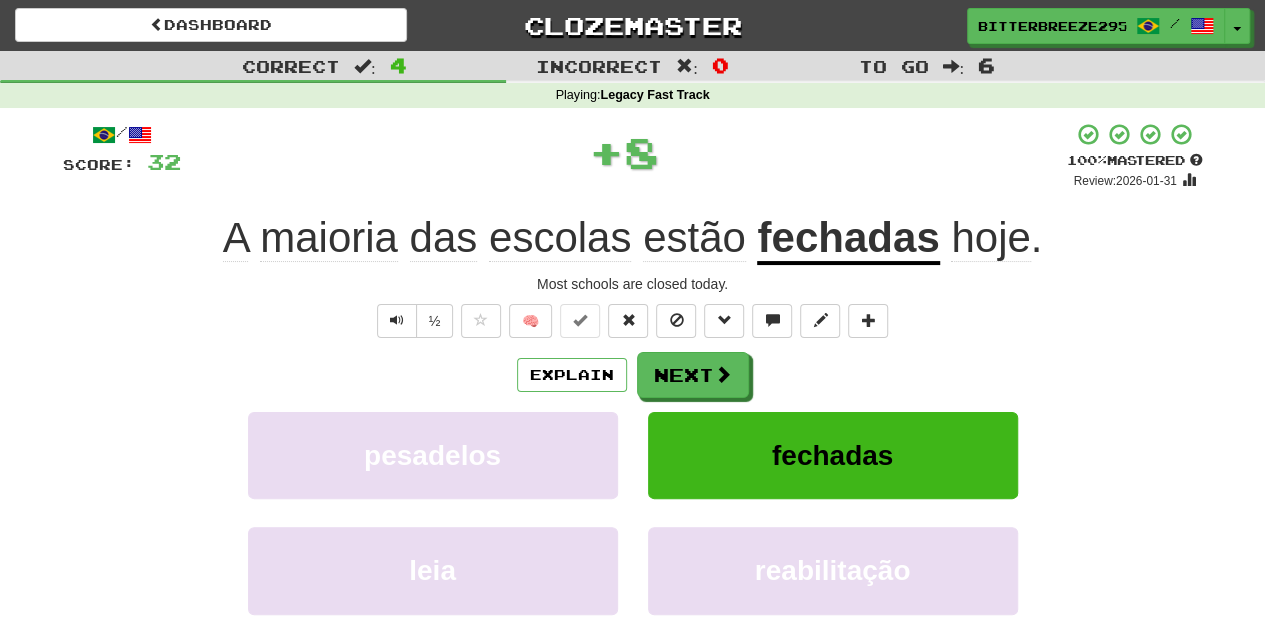 click on "Next" at bounding box center (693, 375) 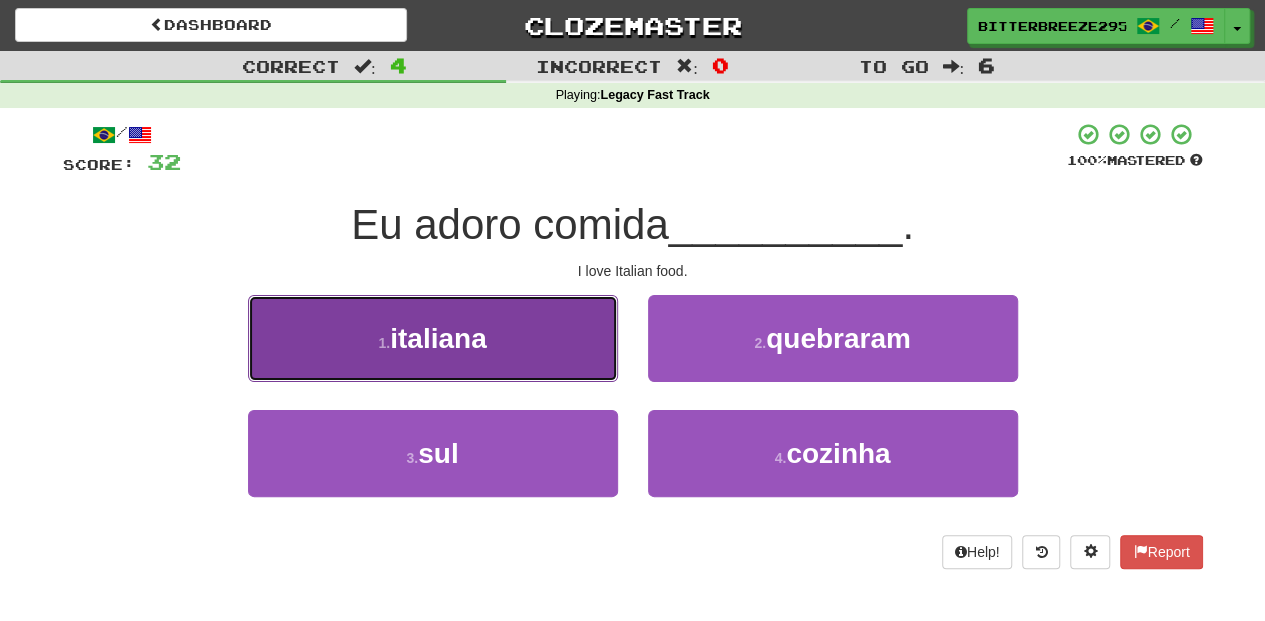 click on "1 .  italiana" at bounding box center (433, 338) 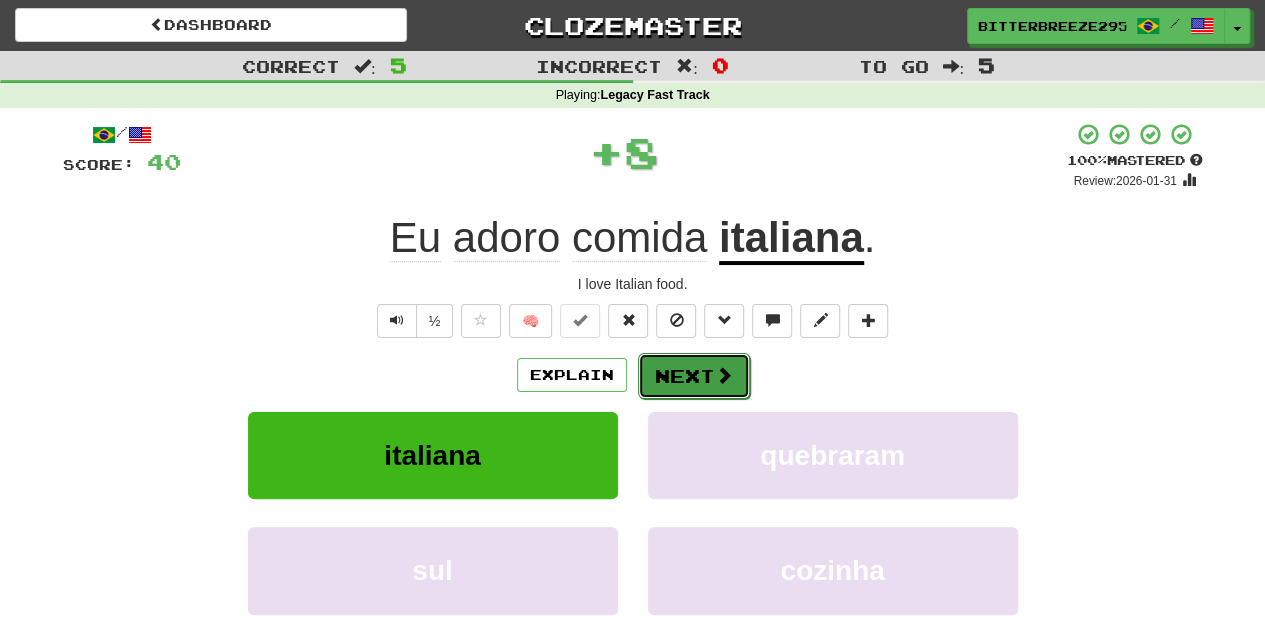 click on "Next" at bounding box center (694, 376) 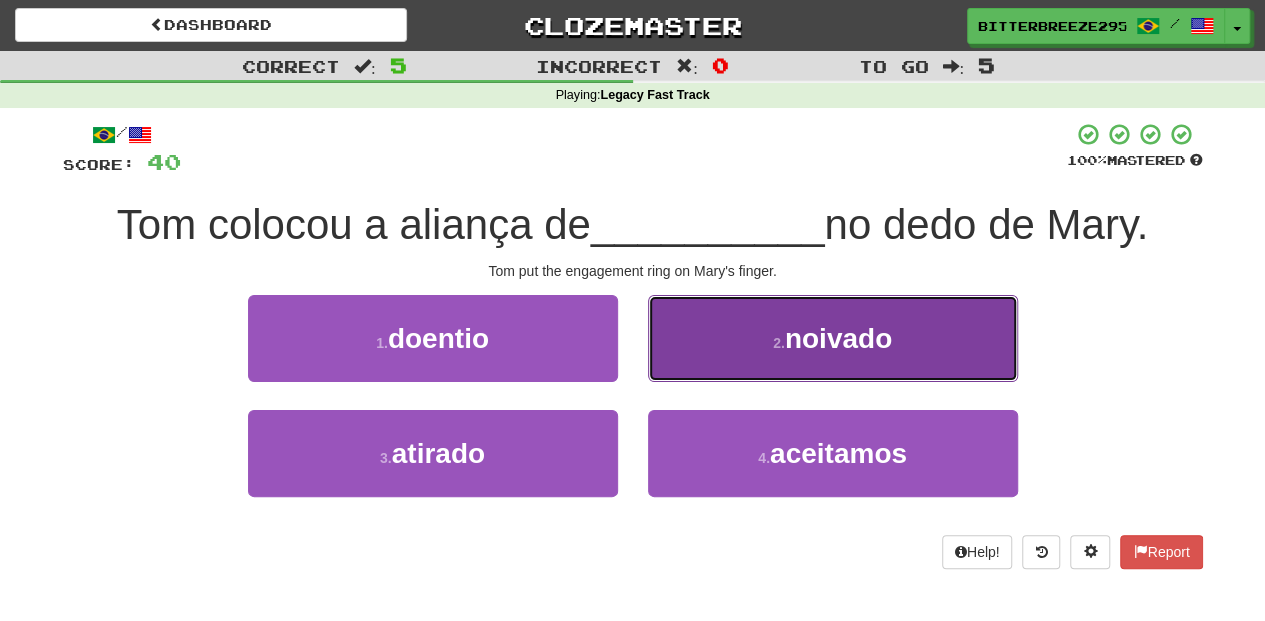 click on "2 .  noivado" at bounding box center (833, 338) 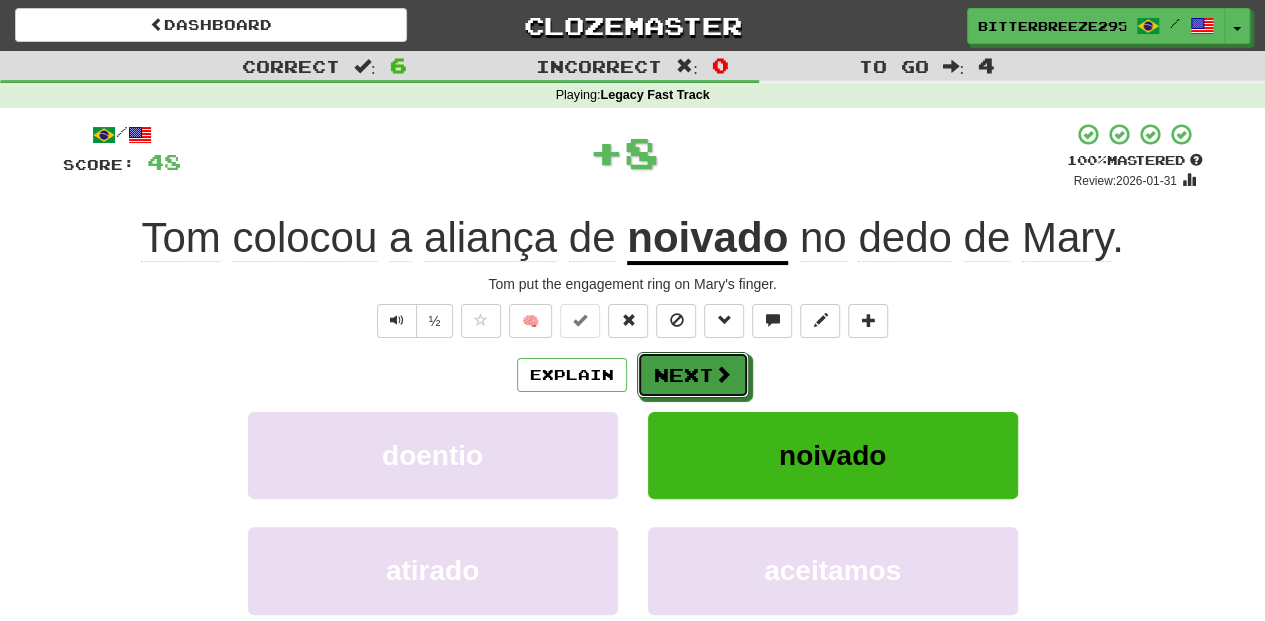 click on "Next" at bounding box center (693, 375) 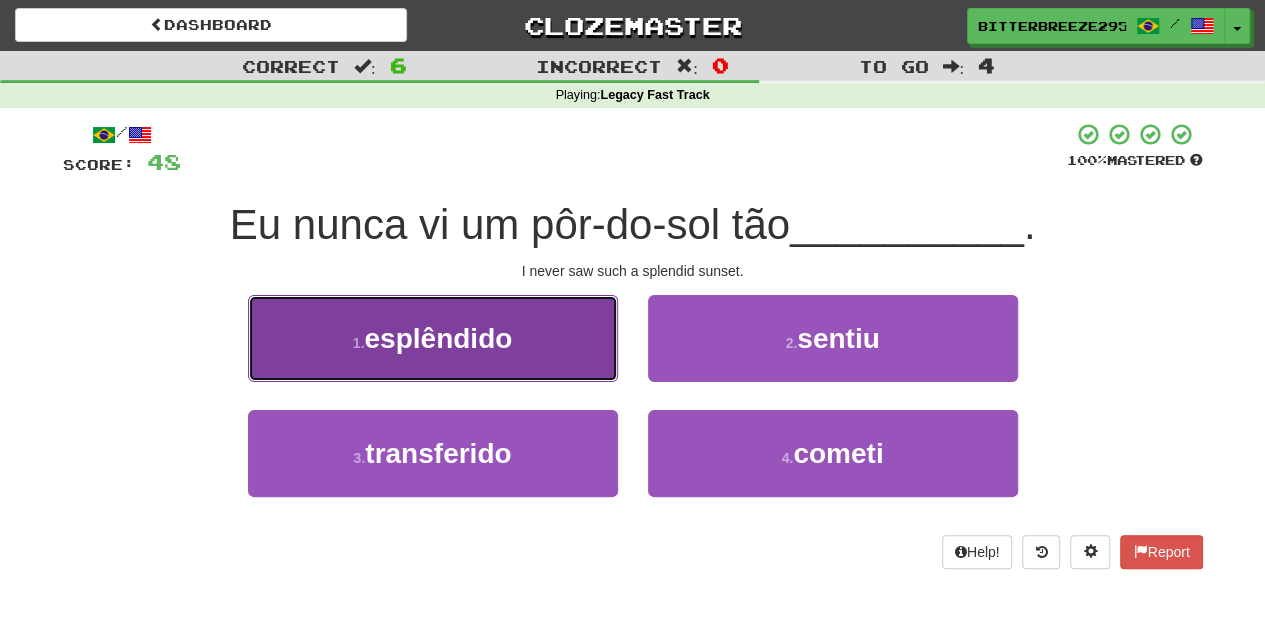 click on "1 .  esplêndido" at bounding box center [433, 338] 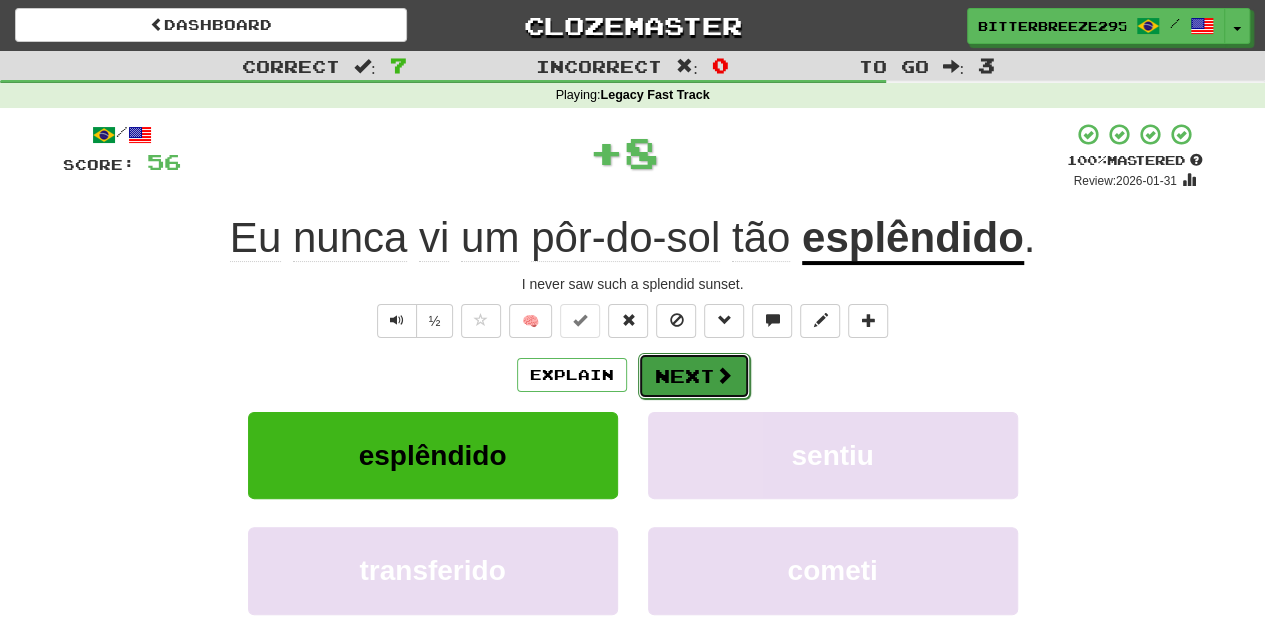 click on "Next" at bounding box center (694, 376) 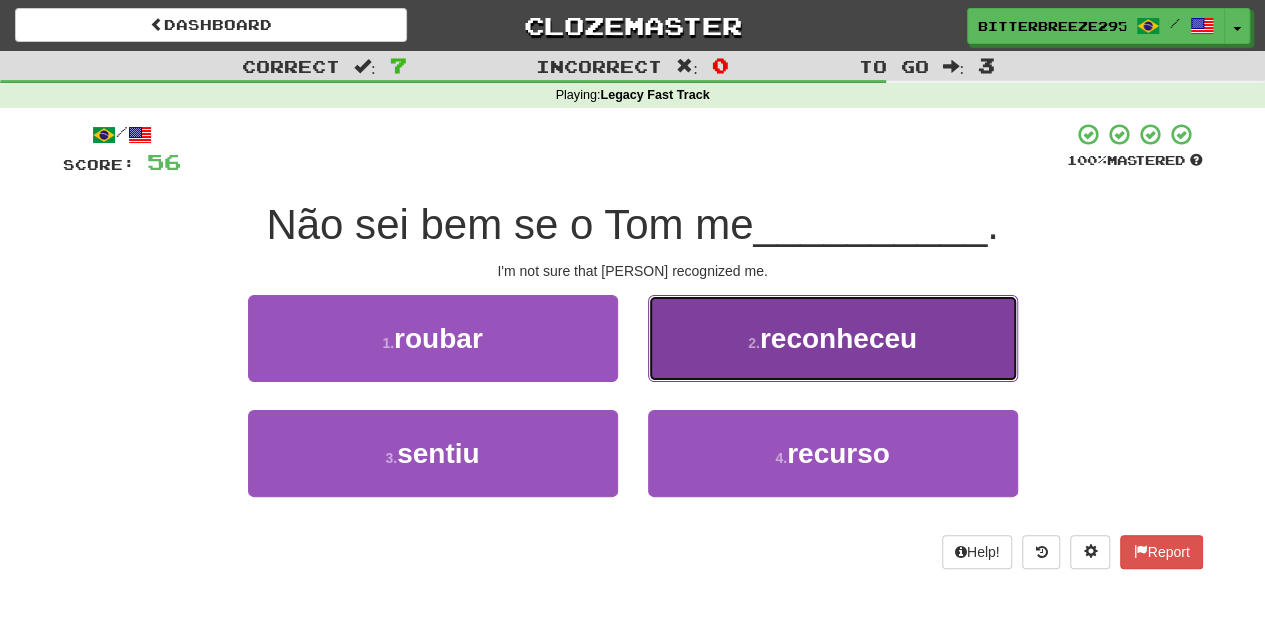 click on "2 .  reconheceu" at bounding box center (833, 338) 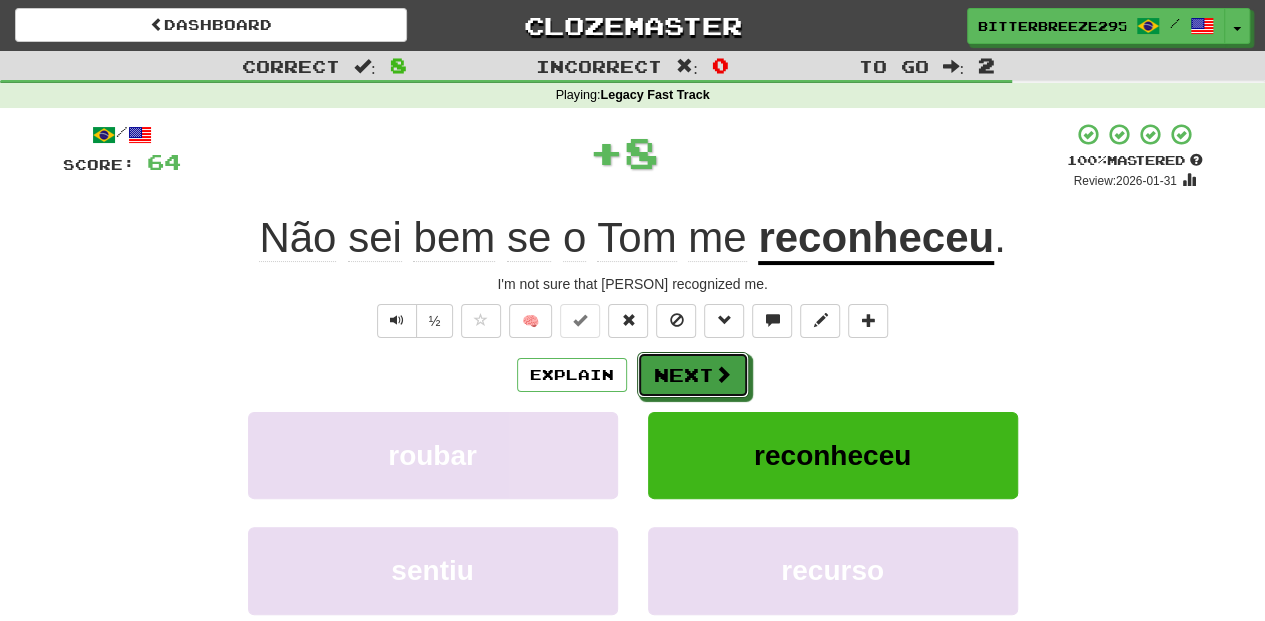 click on "Next" at bounding box center (693, 375) 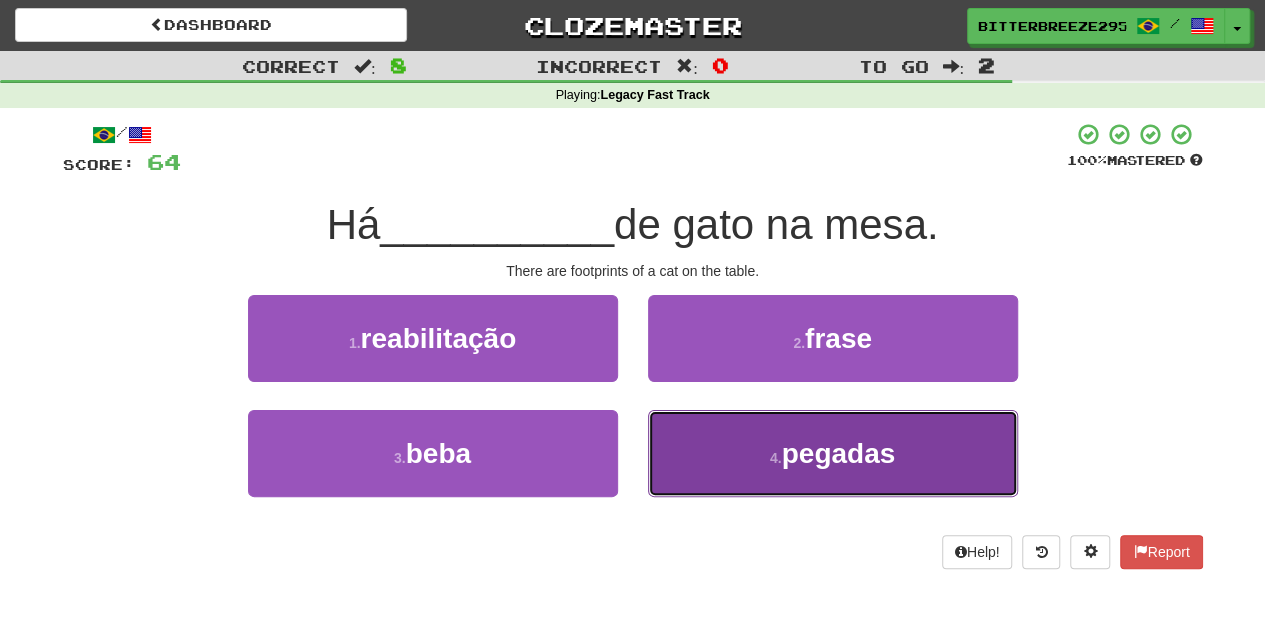click on "4 .  pegadas" at bounding box center (833, 453) 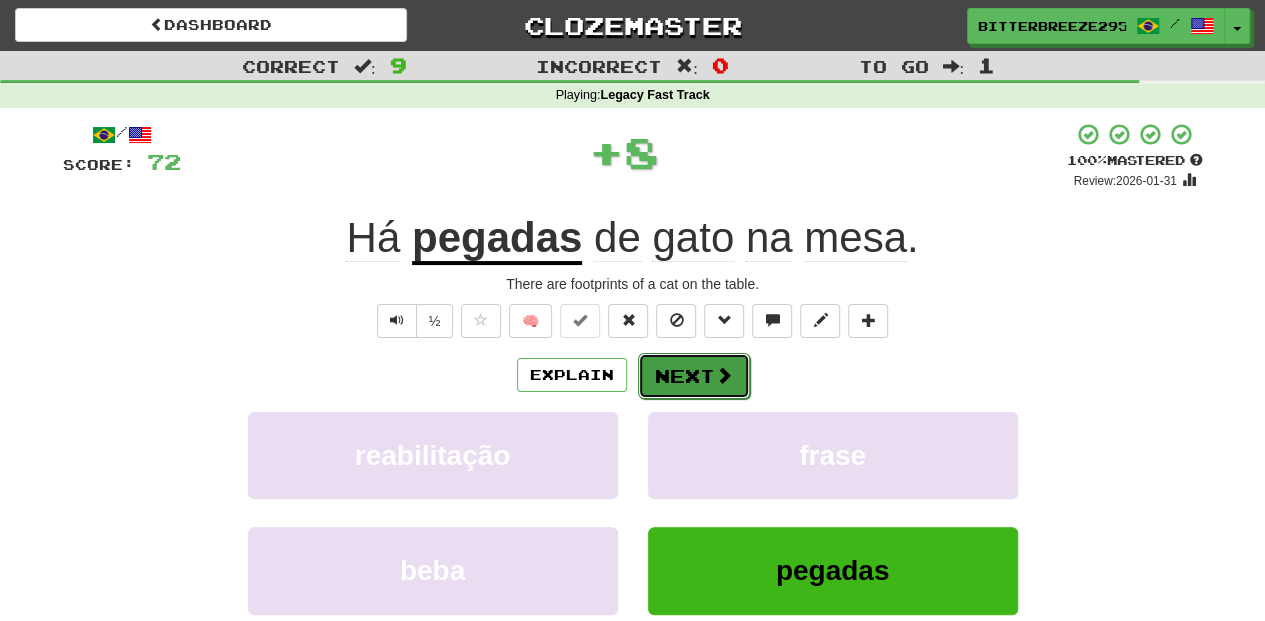 click on "Next" at bounding box center [694, 376] 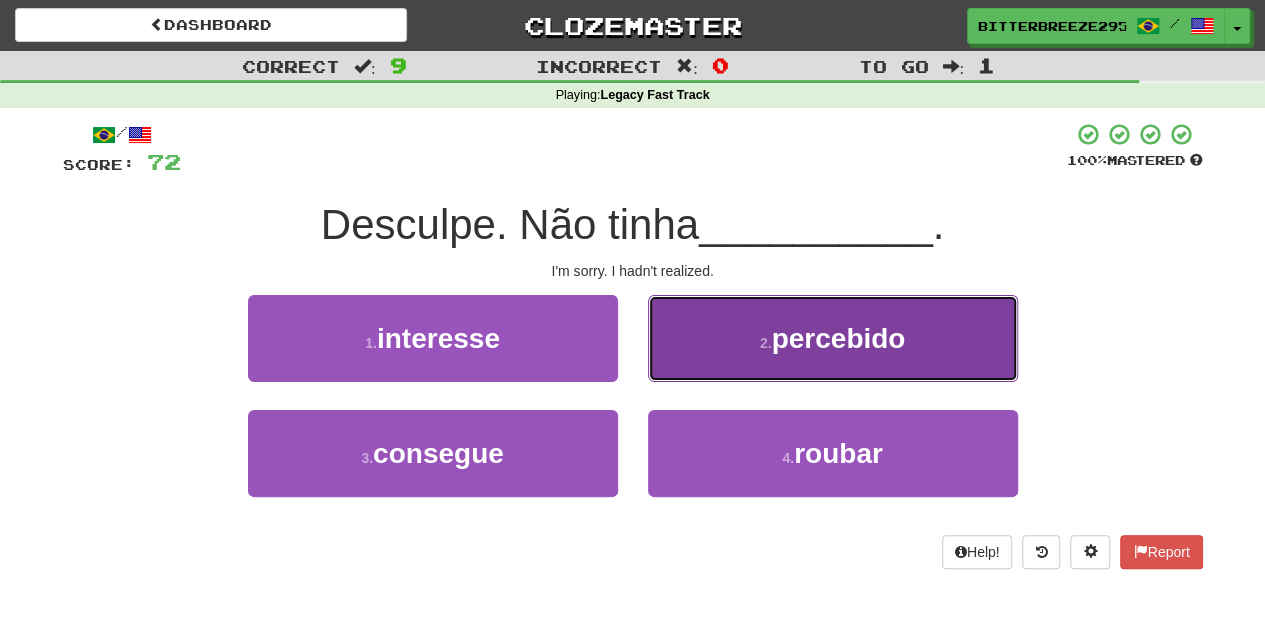 click on "2 .  percebido" at bounding box center [833, 338] 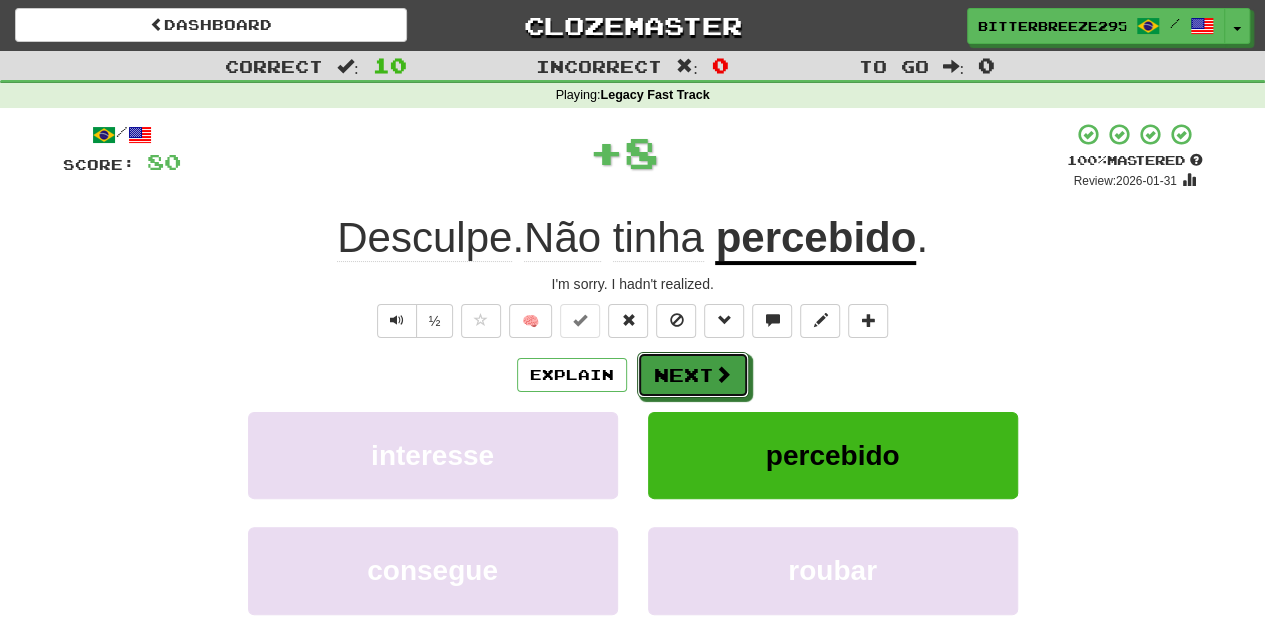 click on "Next" at bounding box center [693, 375] 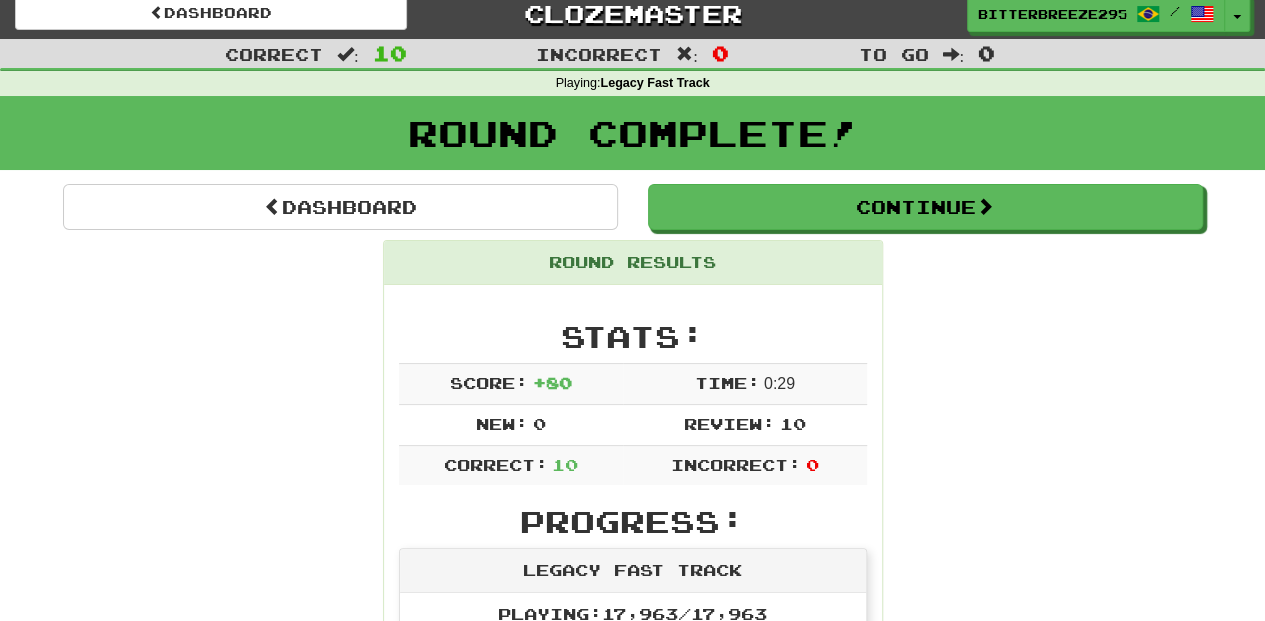 scroll, scrollTop: 0, scrollLeft: 0, axis: both 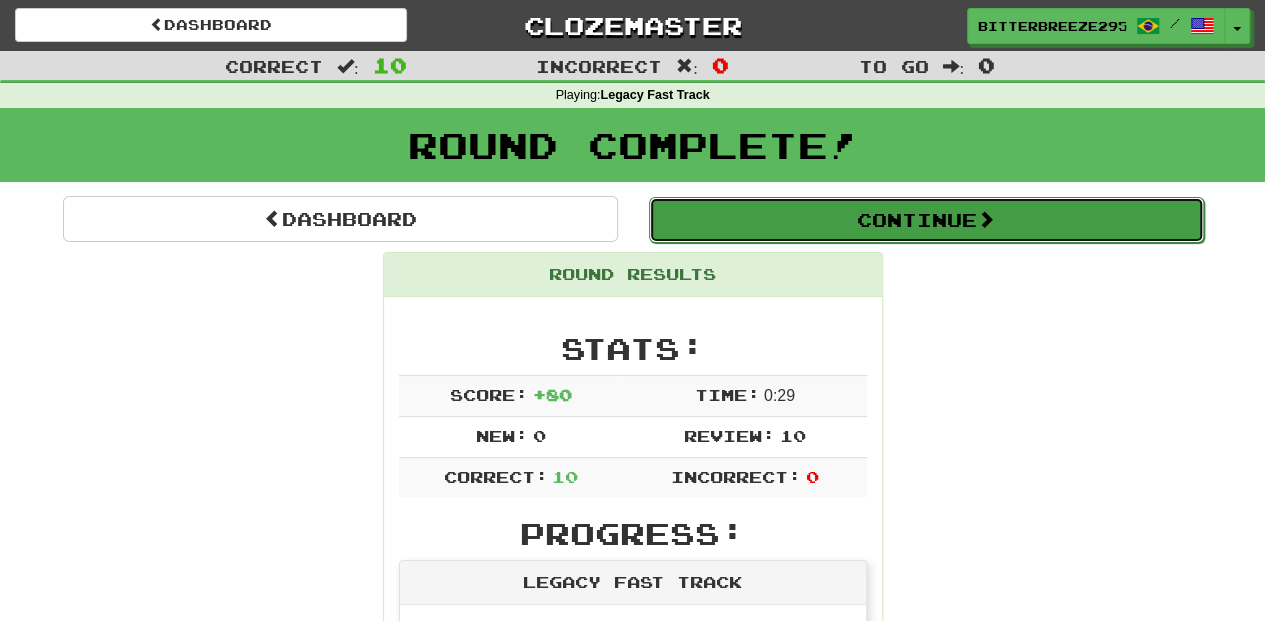 click on "Continue" at bounding box center (926, 220) 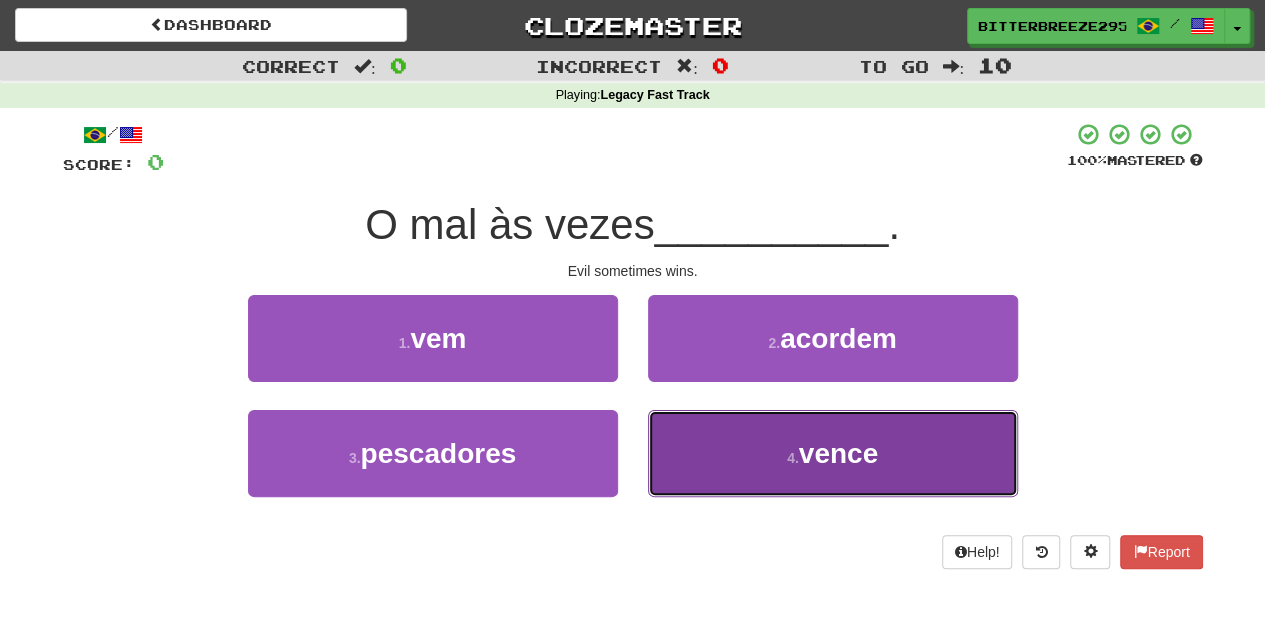 click on "4 .  vence" at bounding box center (833, 453) 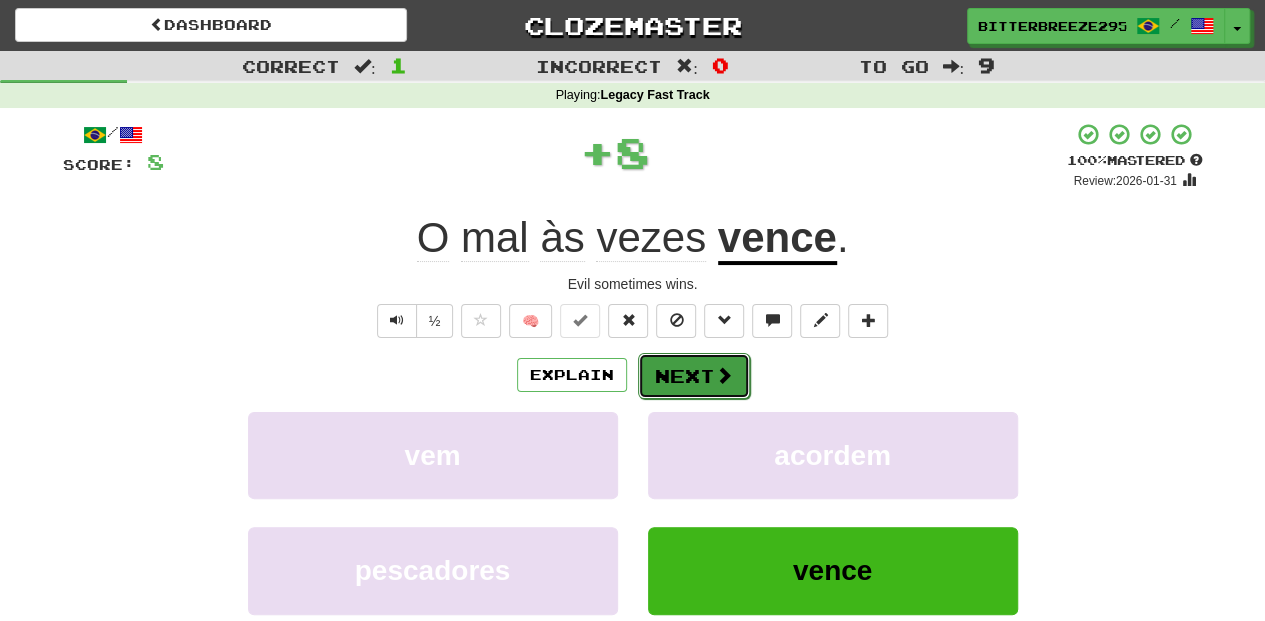 click on "Next" at bounding box center (694, 376) 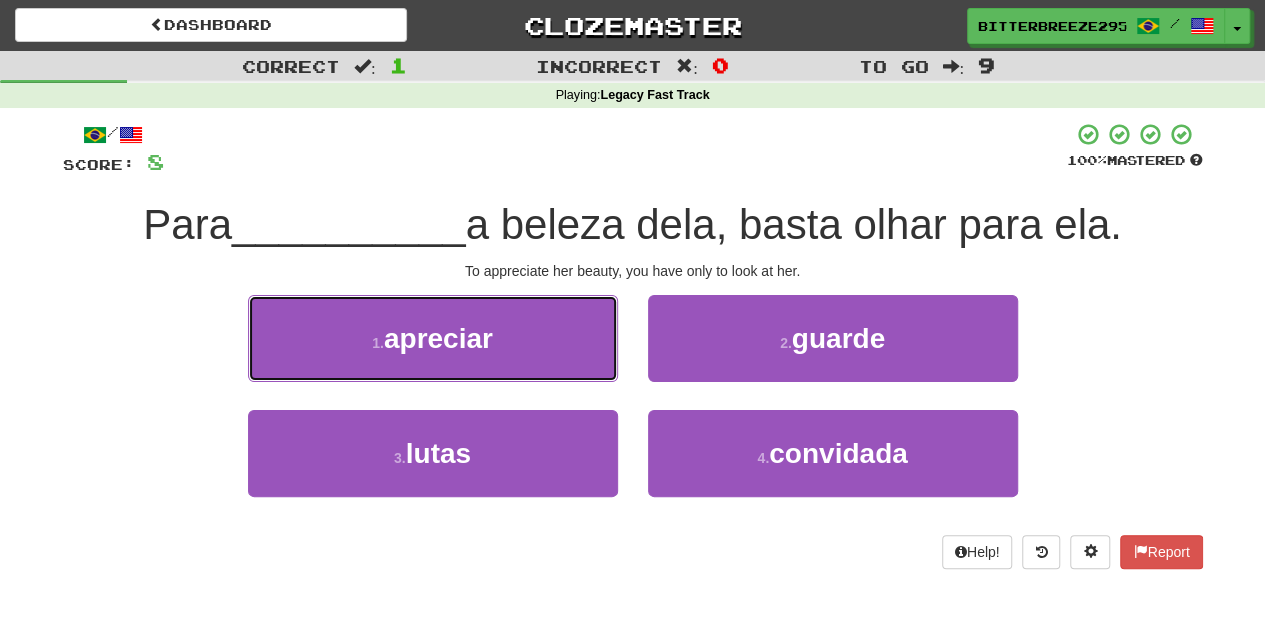 drag, startPoint x: 562, startPoint y: 344, endPoint x: 572, endPoint y: 346, distance: 10.198039 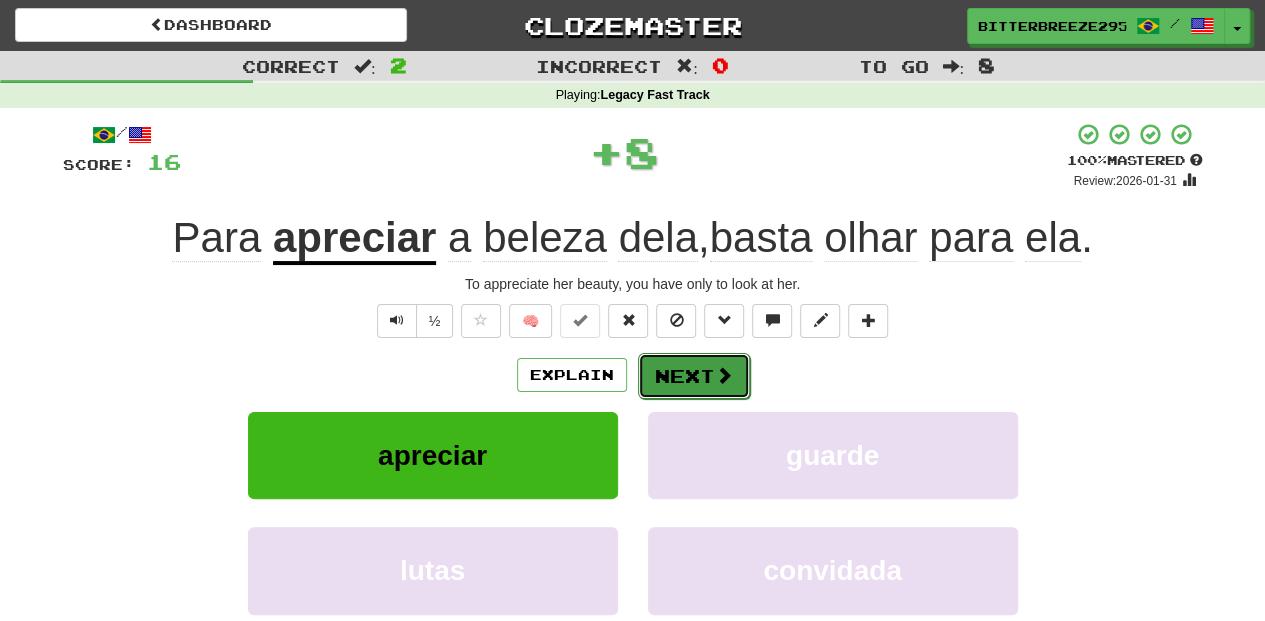 click on "Next" at bounding box center (694, 376) 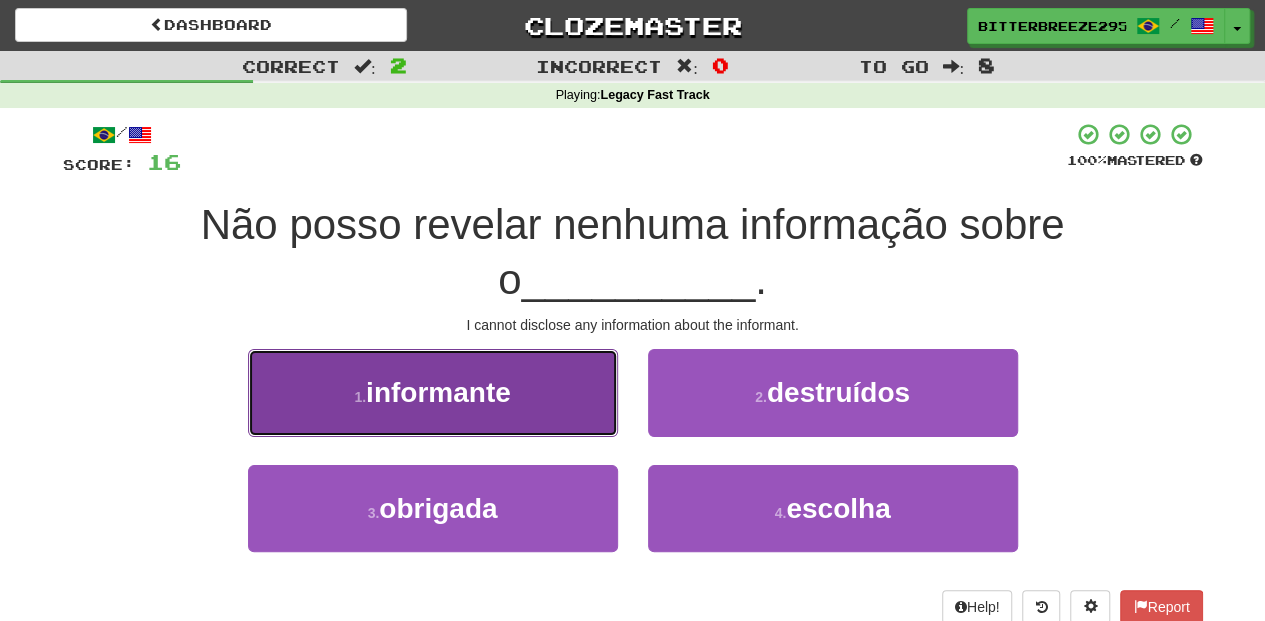 click on "1 .  informante" at bounding box center [433, 392] 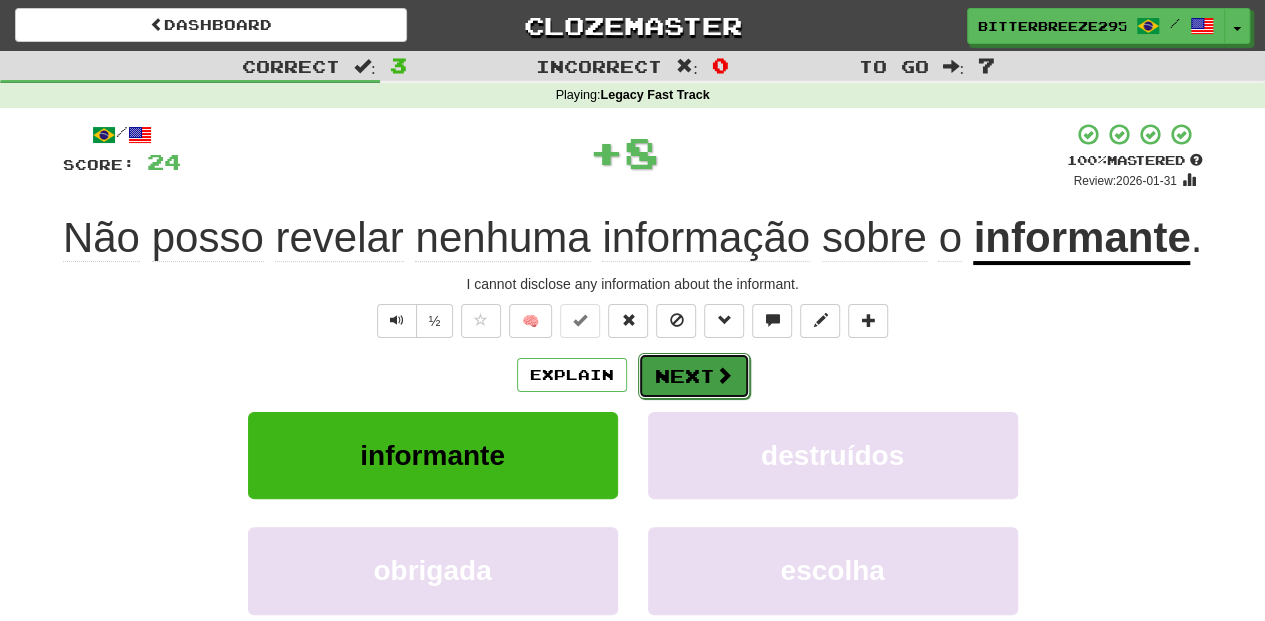 click on "Next" at bounding box center (694, 376) 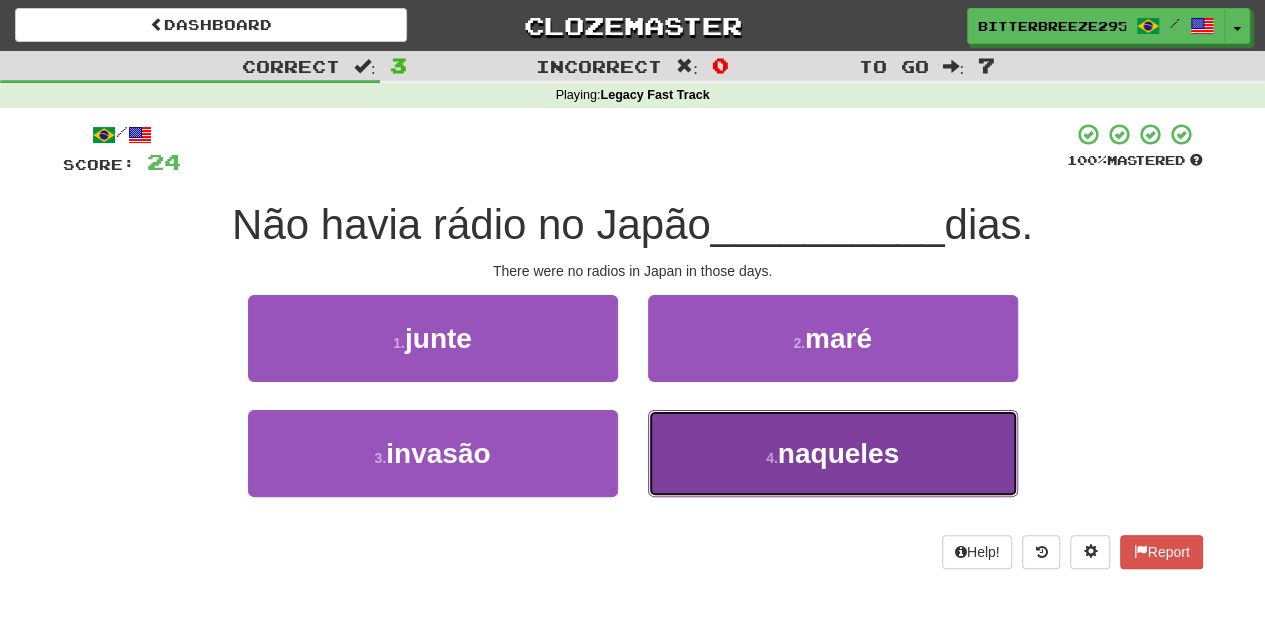 click on "4 .  naqueles" at bounding box center [833, 453] 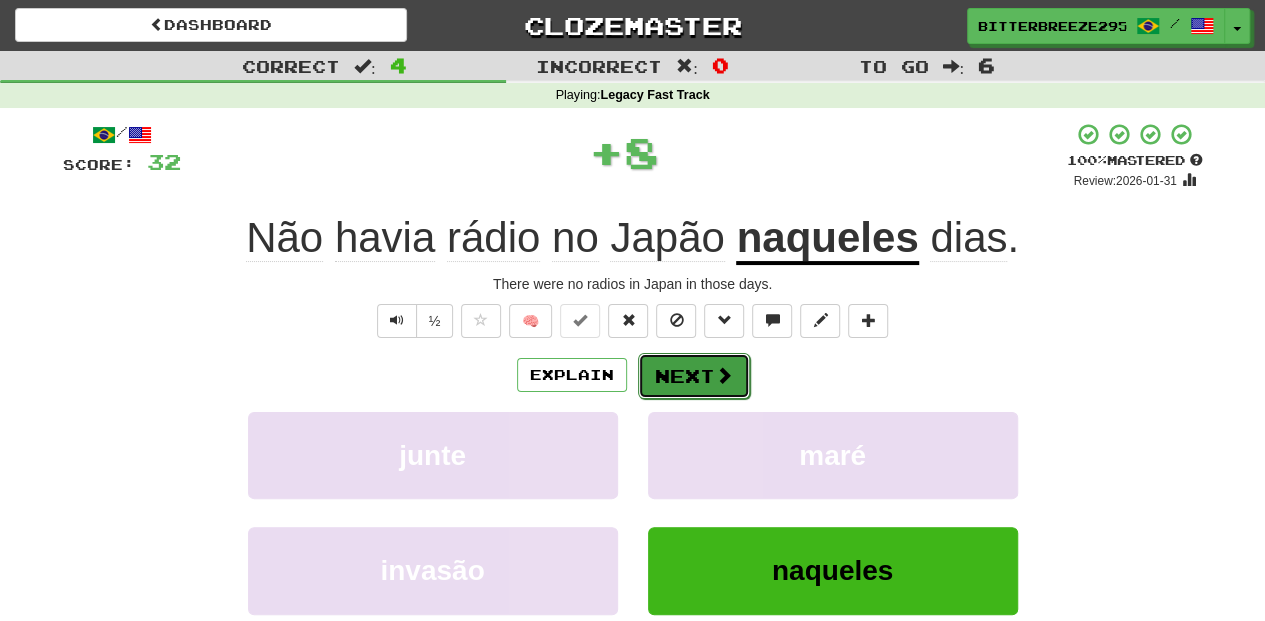 click on "Next" at bounding box center [694, 376] 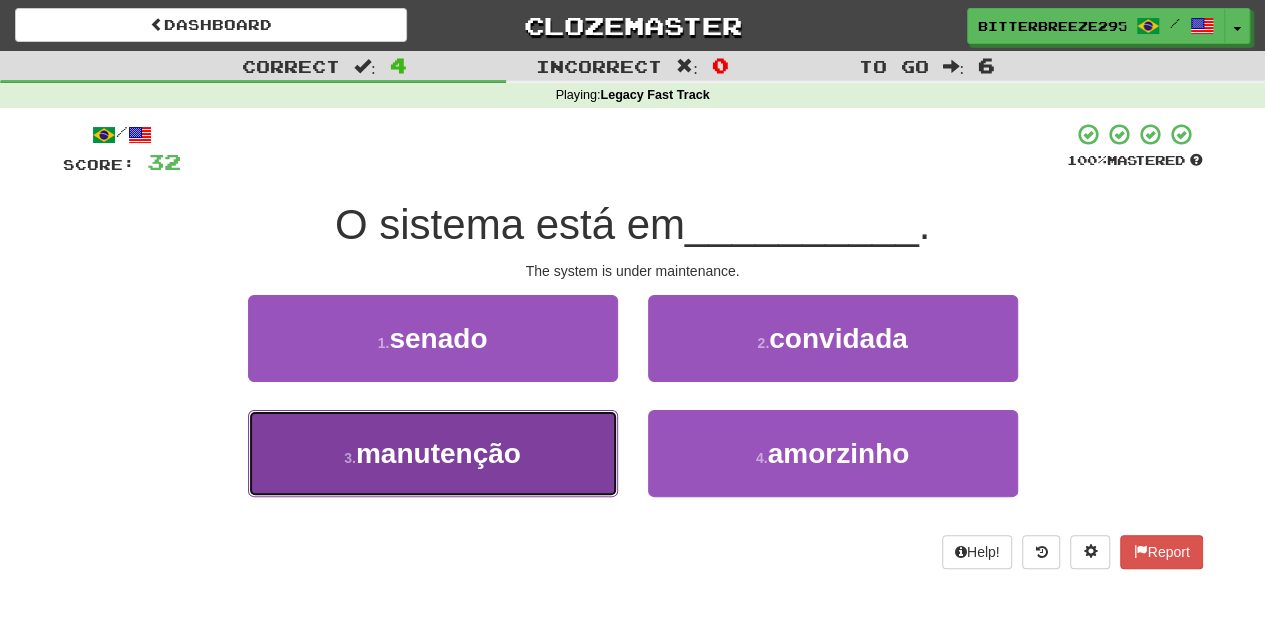 click on "3 .  manutenção" at bounding box center (433, 453) 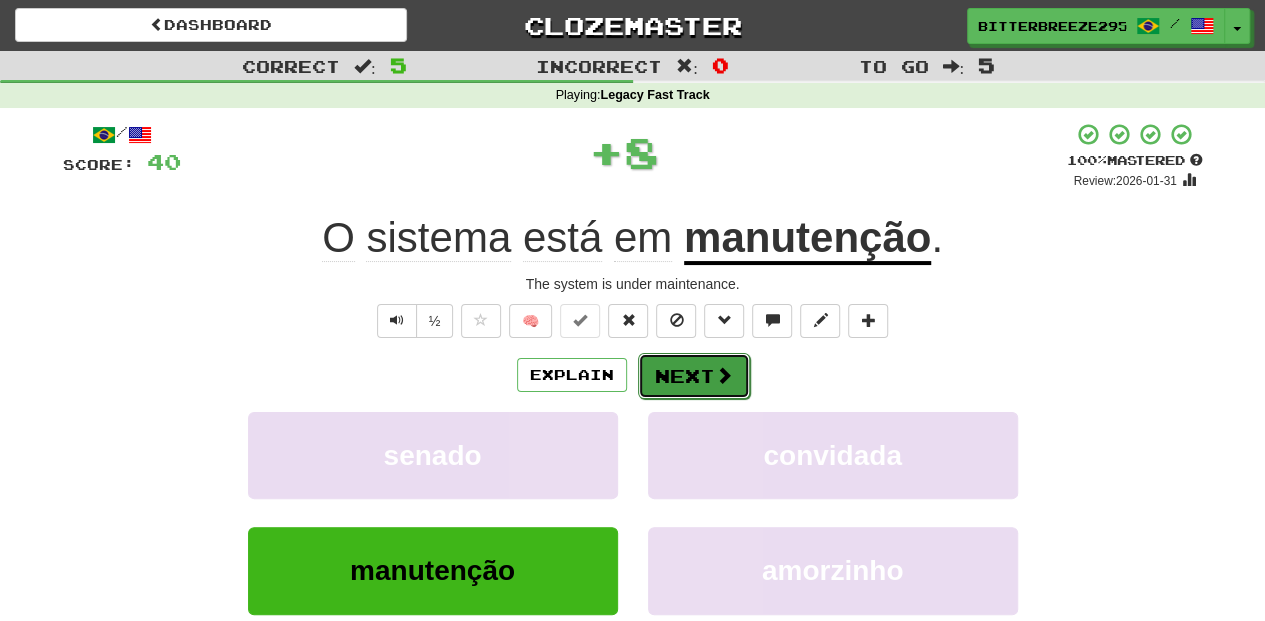 click on "Next" at bounding box center [694, 376] 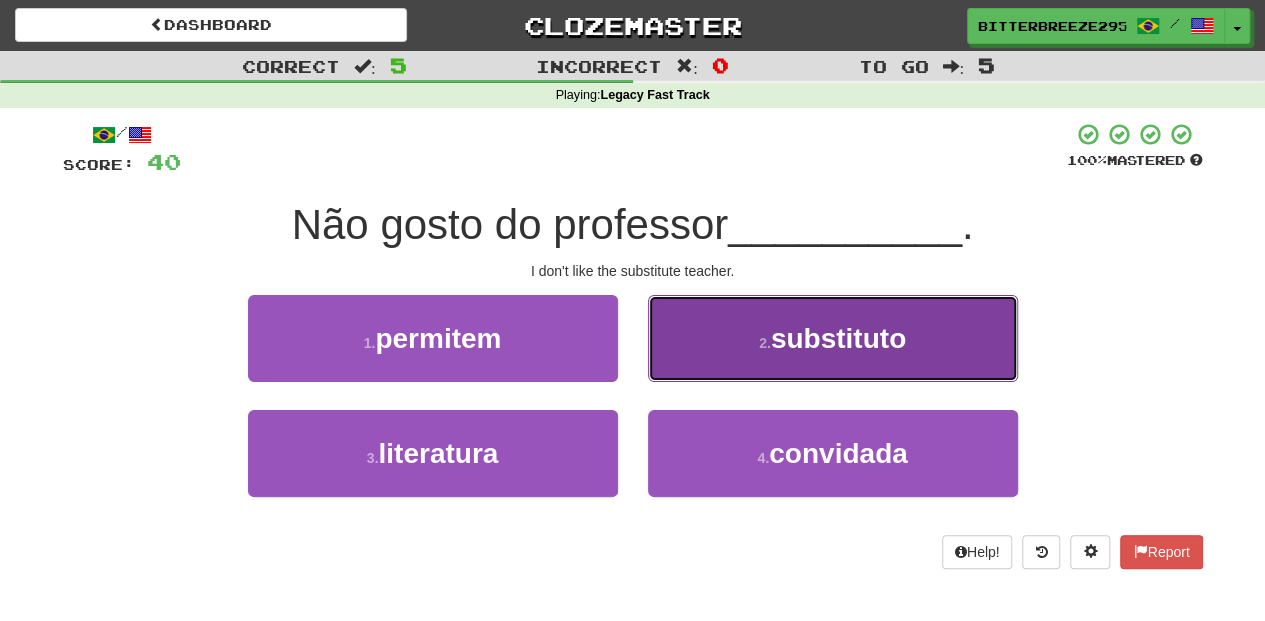 click on "2 .  substituto" at bounding box center (833, 338) 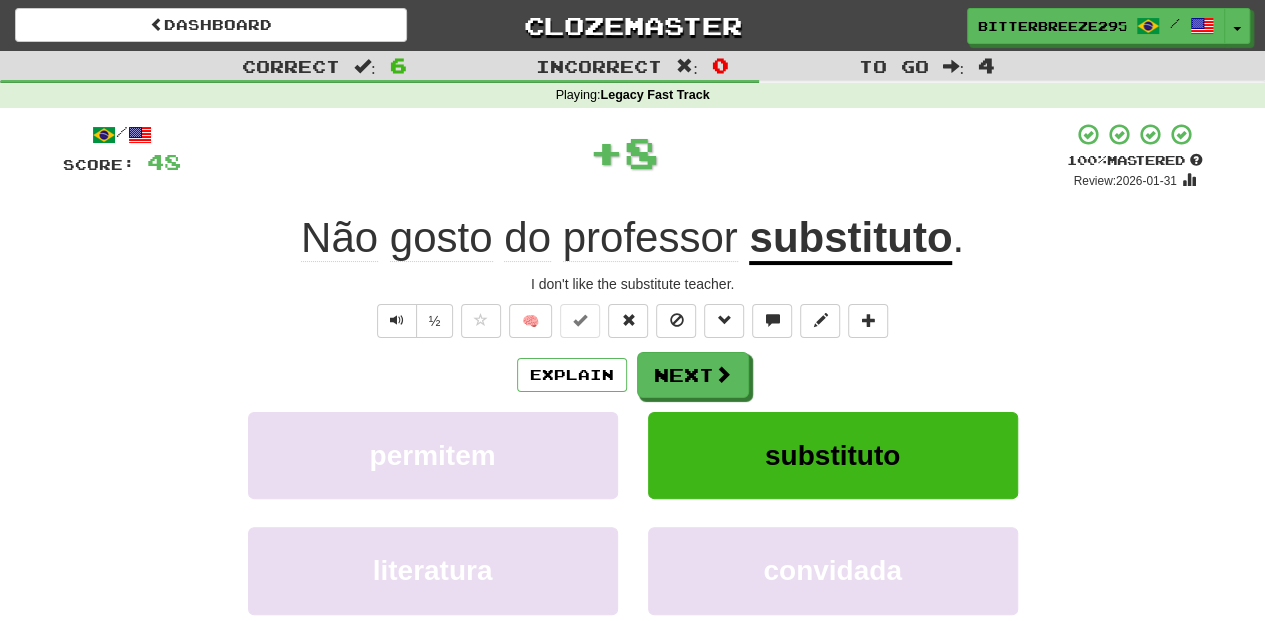 click on "Next" at bounding box center (693, 375) 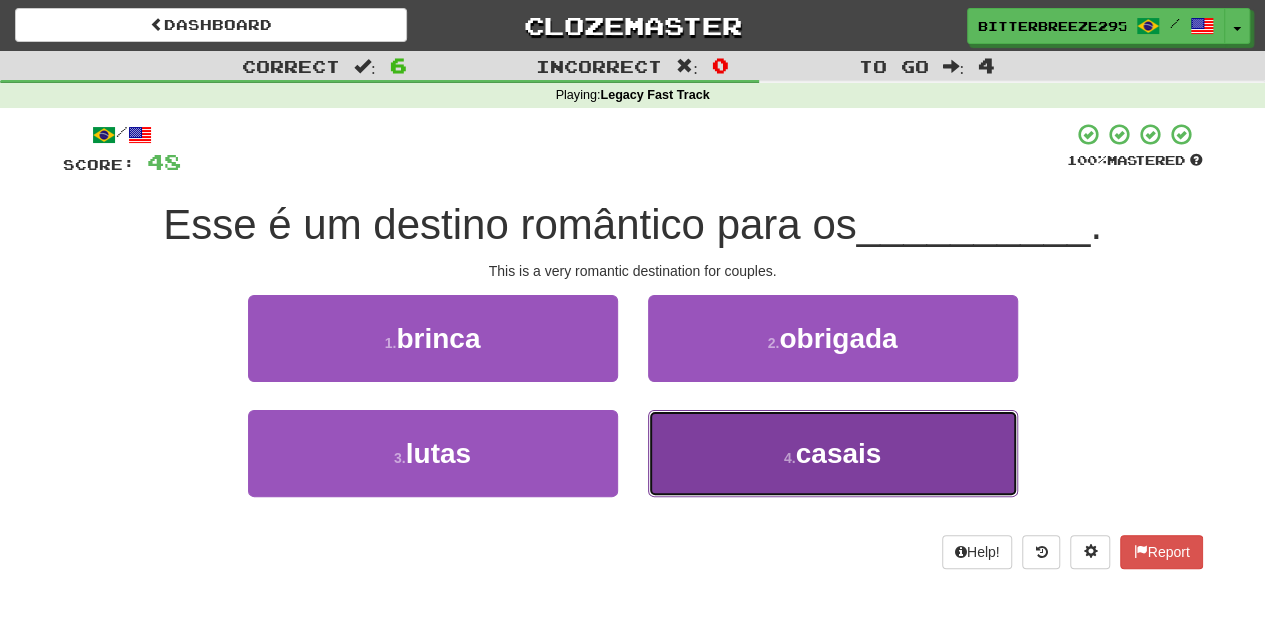 click on "4 .  casais" at bounding box center [833, 453] 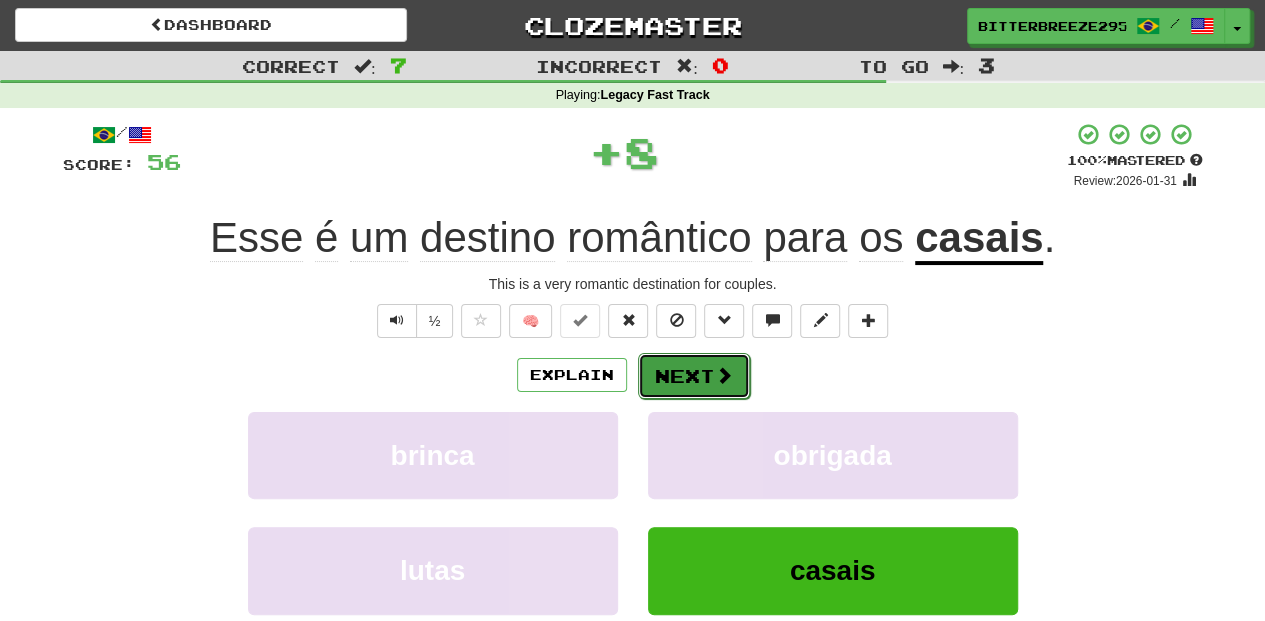 click on "Next" at bounding box center (694, 376) 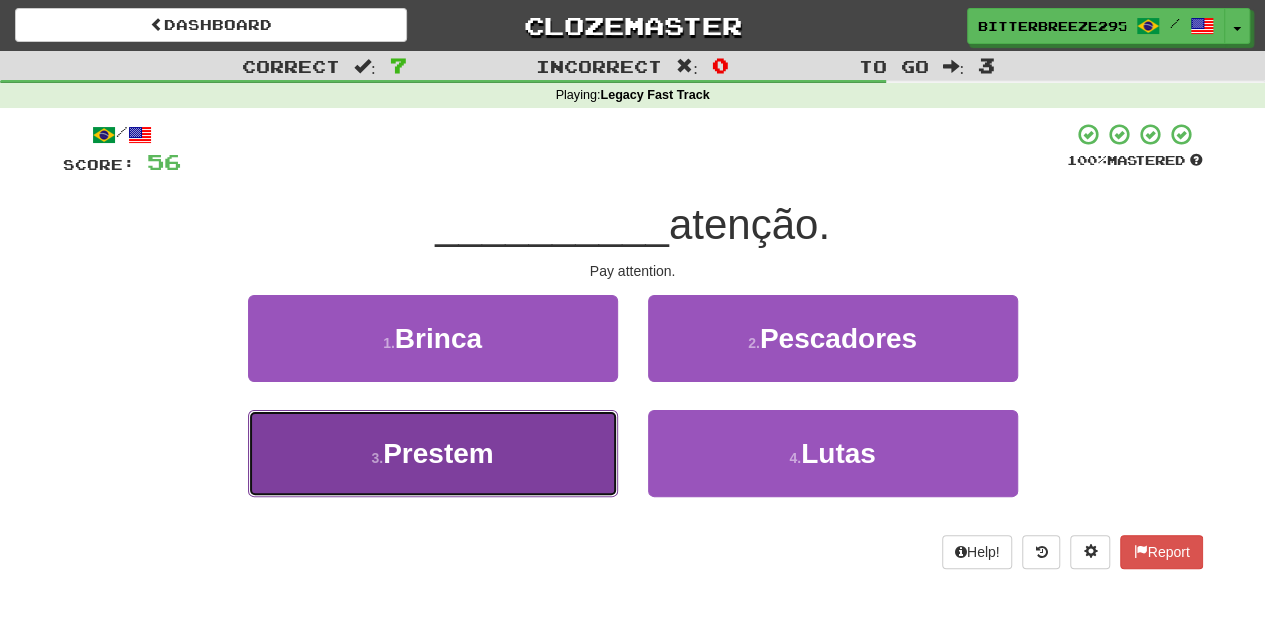 click on "3 .  Prestem" at bounding box center (433, 453) 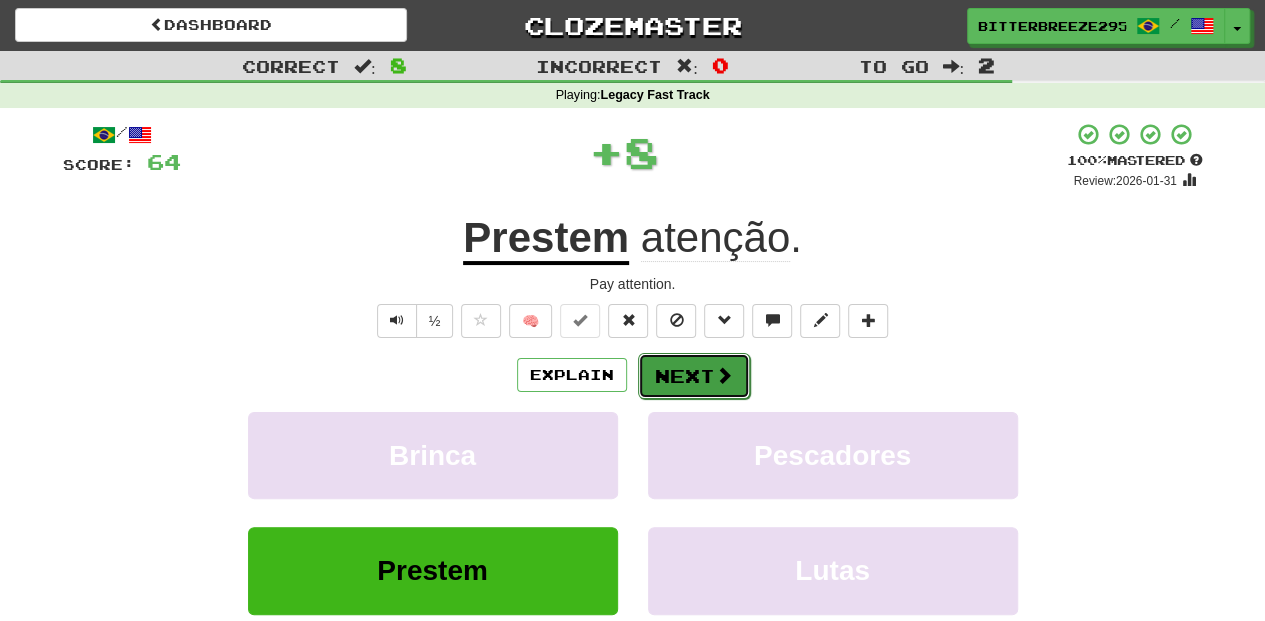 click on "Next" at bounding box center (694, 376) 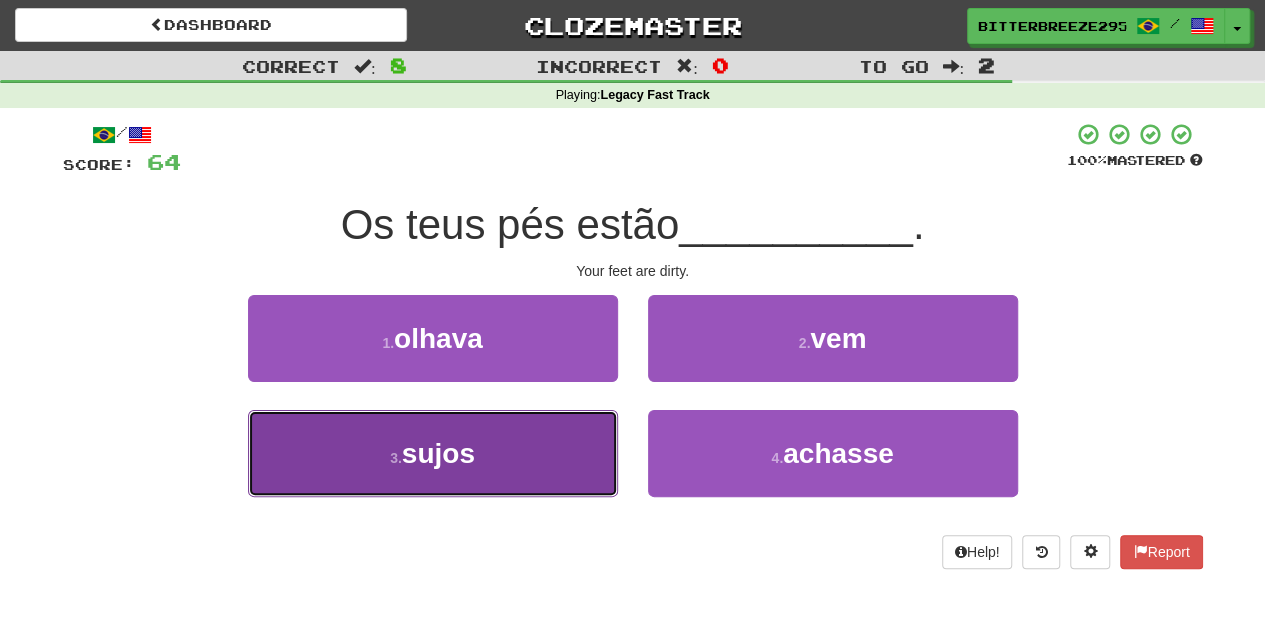click on "3 .  sujos" at bounding box center (433, 453) 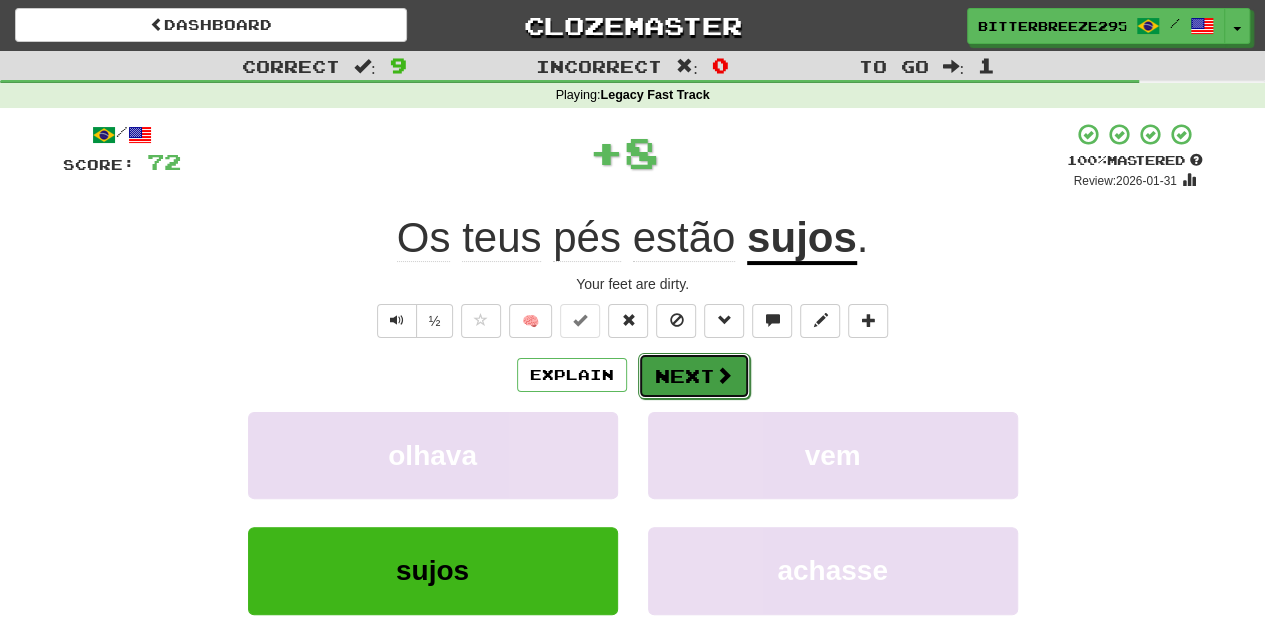click on "Next" at bounding box center (694, 376) 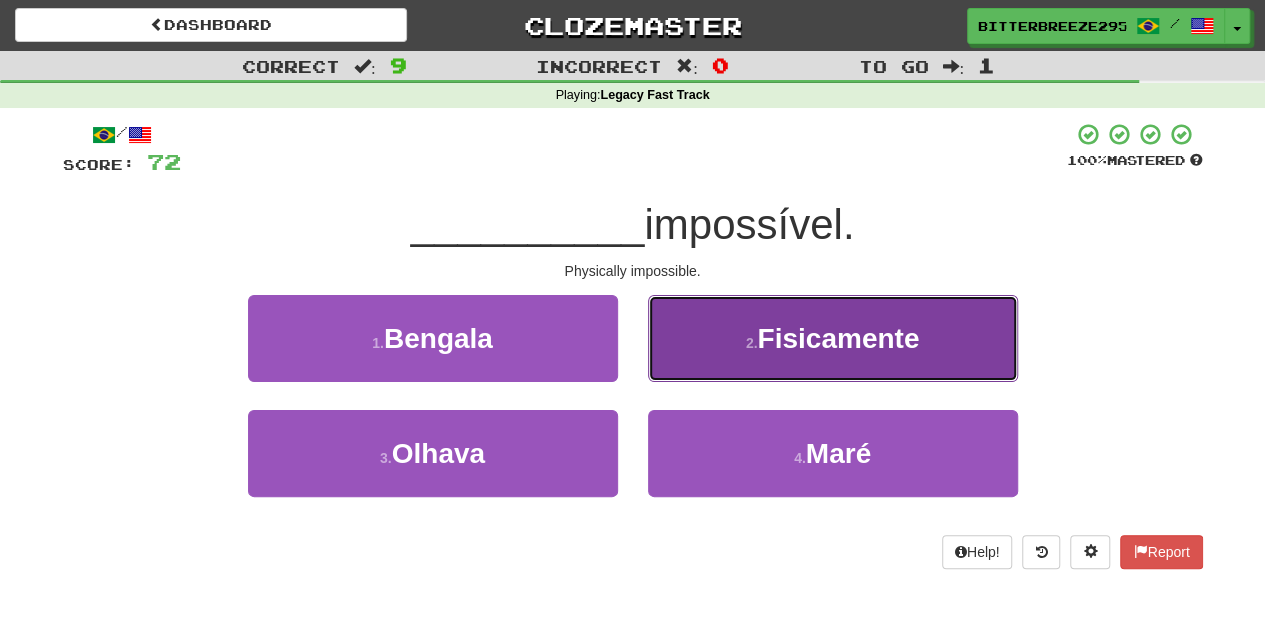 click on "2 .  Fisicamente" at bounding box center (833, 338) 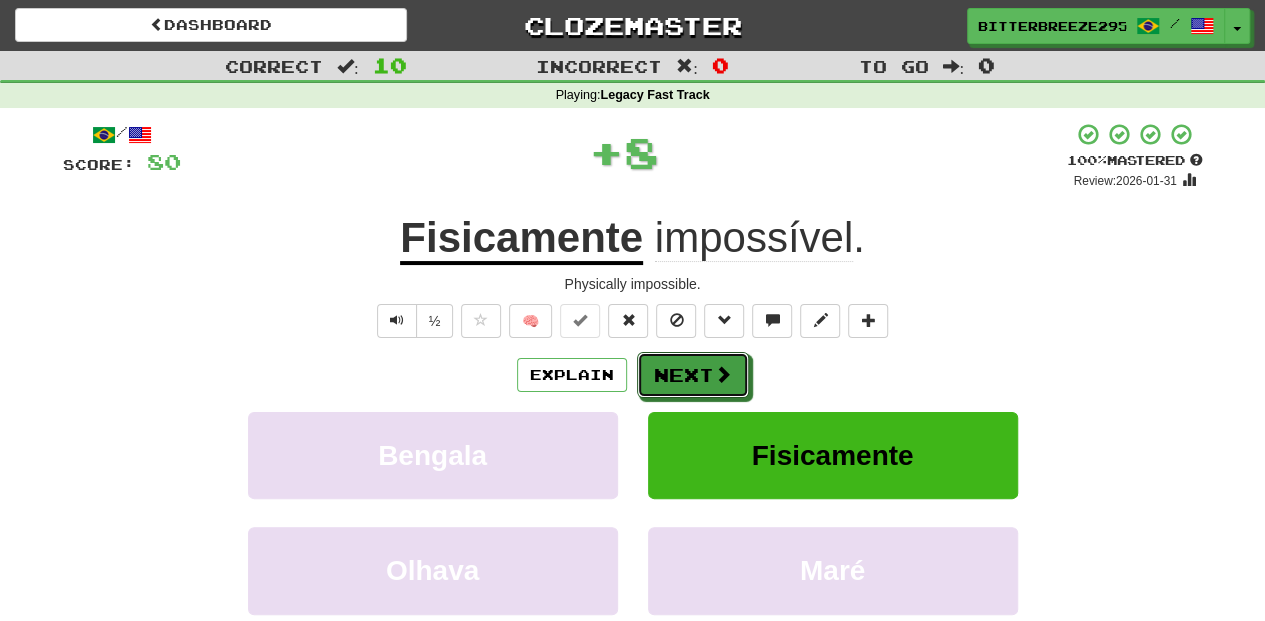click on "Next" at bounding box center (693, 375) 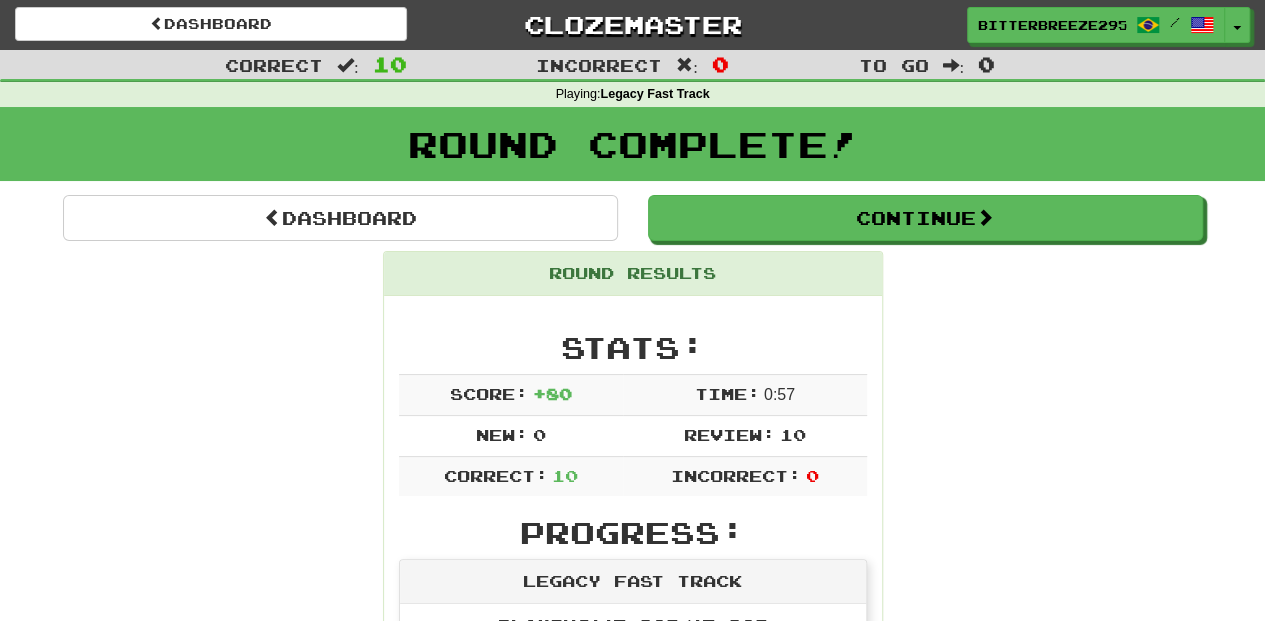 scroll, scrollTop: 0, scrollLeft: 0, axis: both 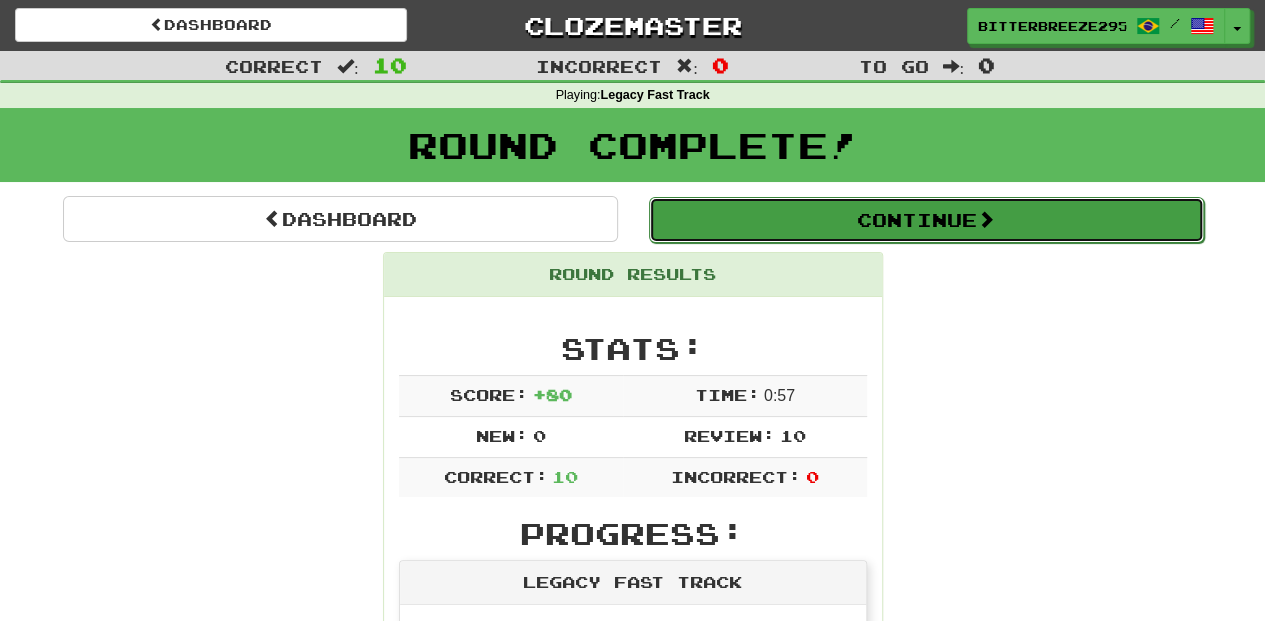 click on "Continue" at bounding box center [926, 220] 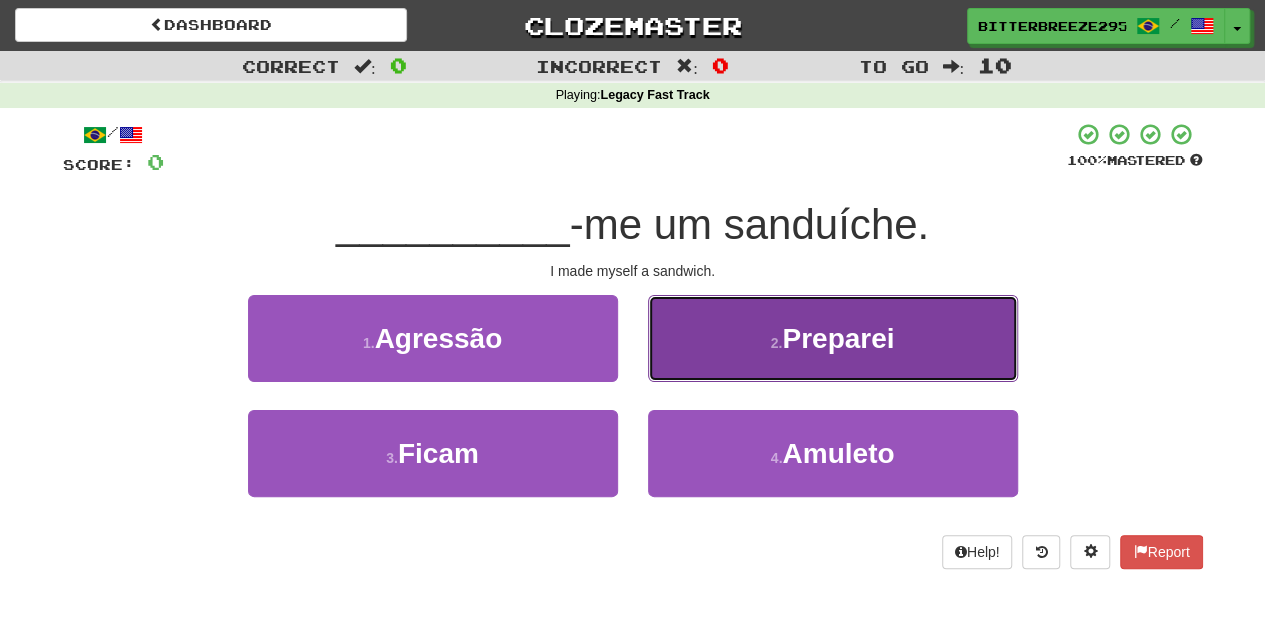 click on "2 .  Preparei" at bounding box center (833, 338) 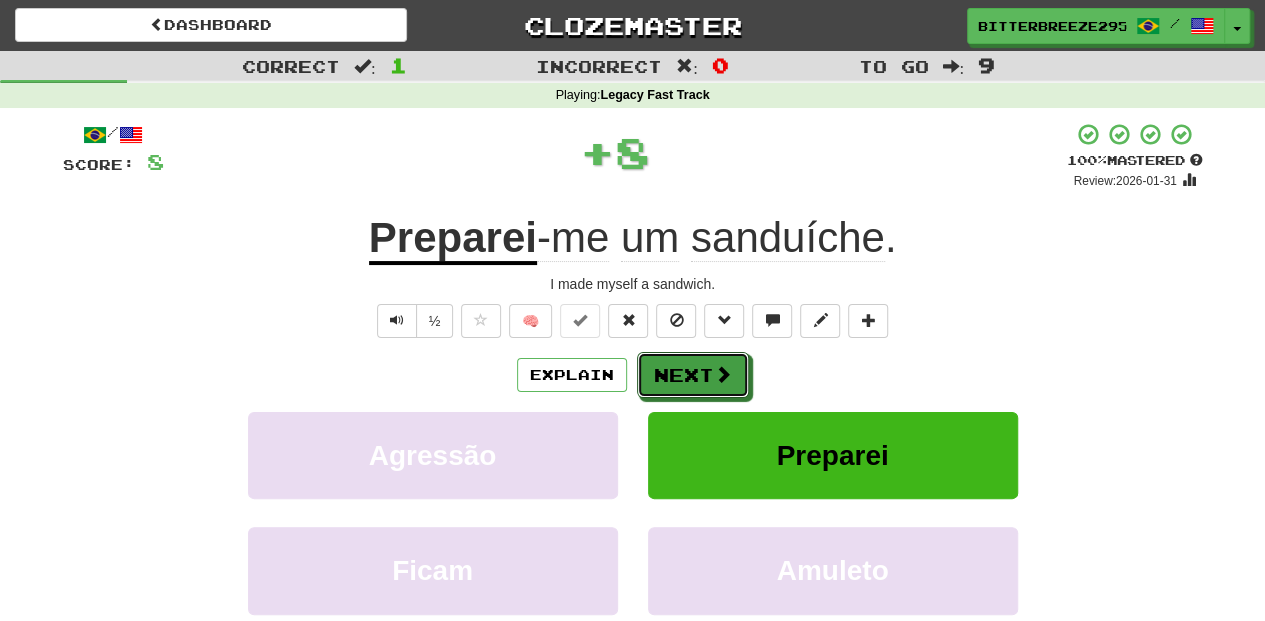 click on "Next" at bounding box center [693, 375] 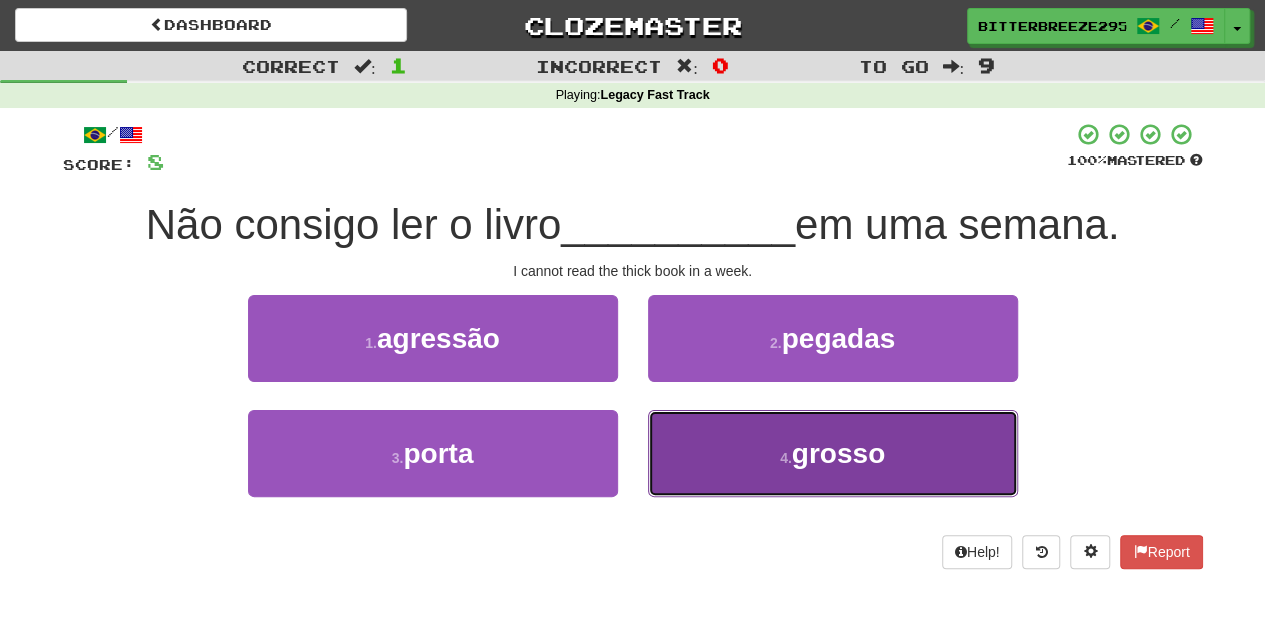 click on "4 .  grosso" at bounding box center [833, 453] 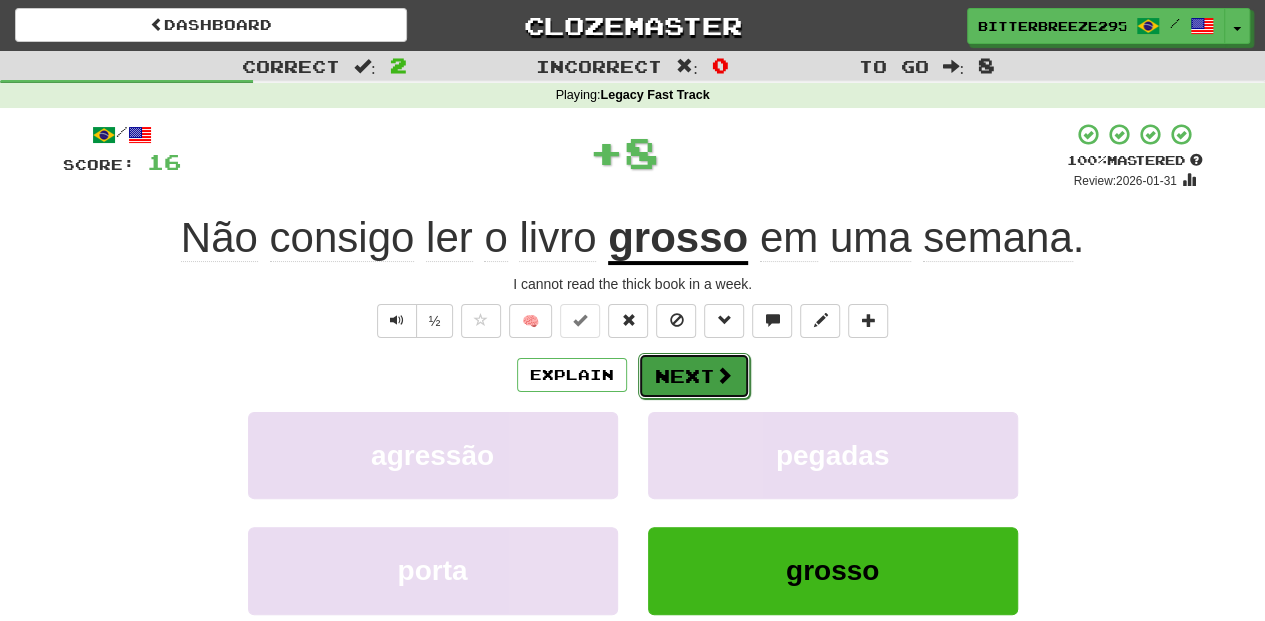 click on "Next" at bounding box center [694, 376] 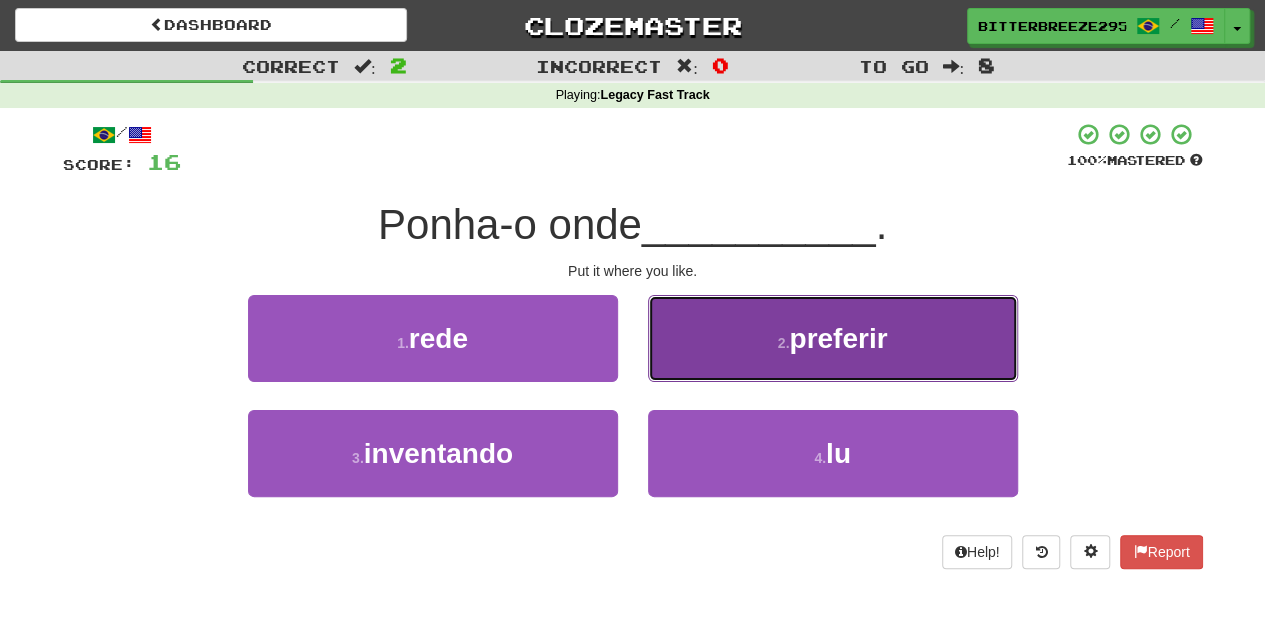 click on "2 .  preferir" at bounding box center (833, 338) 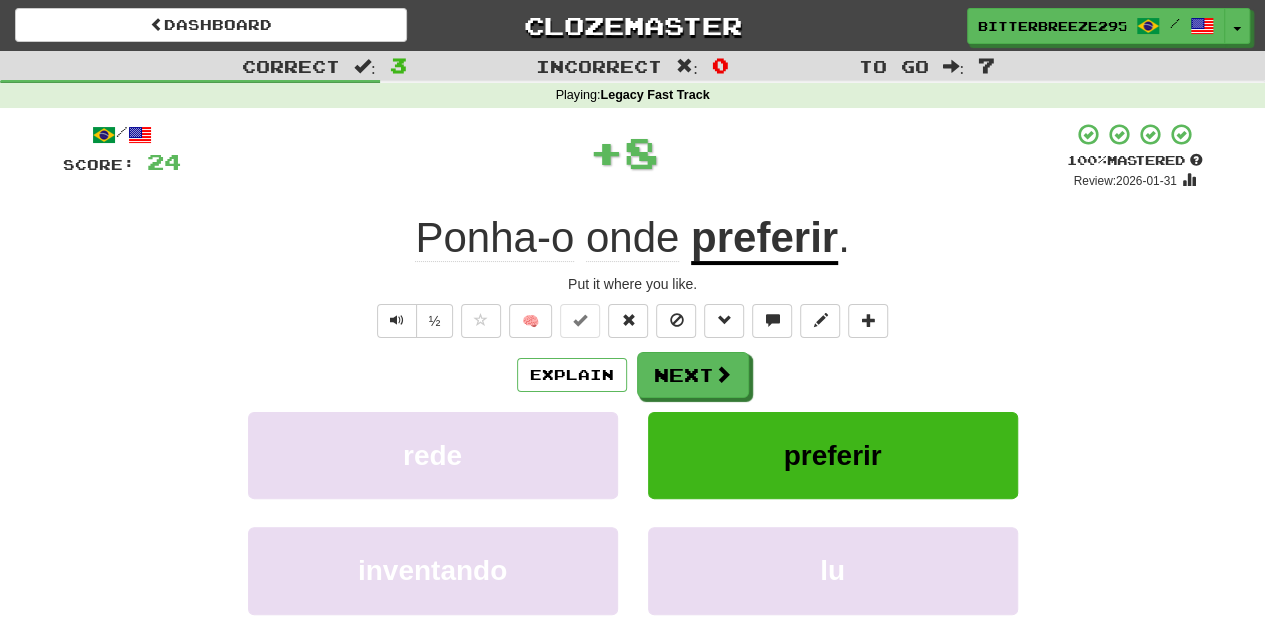 click on "Next" at bounding box center [693, 375] 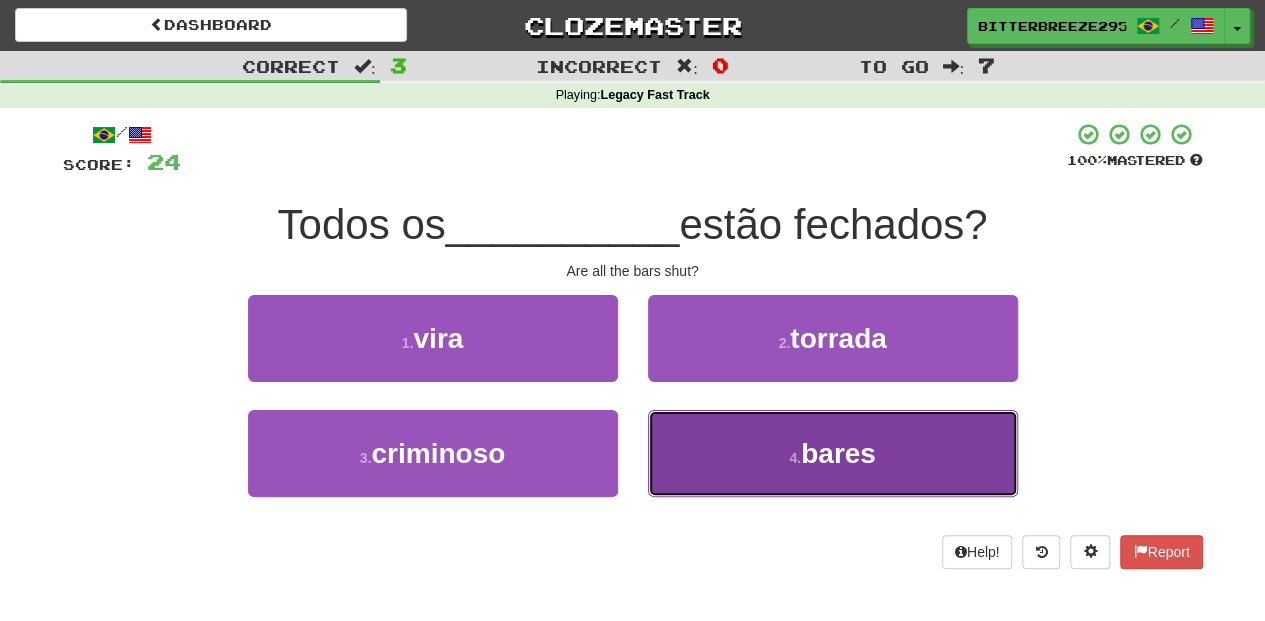 click on "4 .  bares" at bounding box center [833, 453] 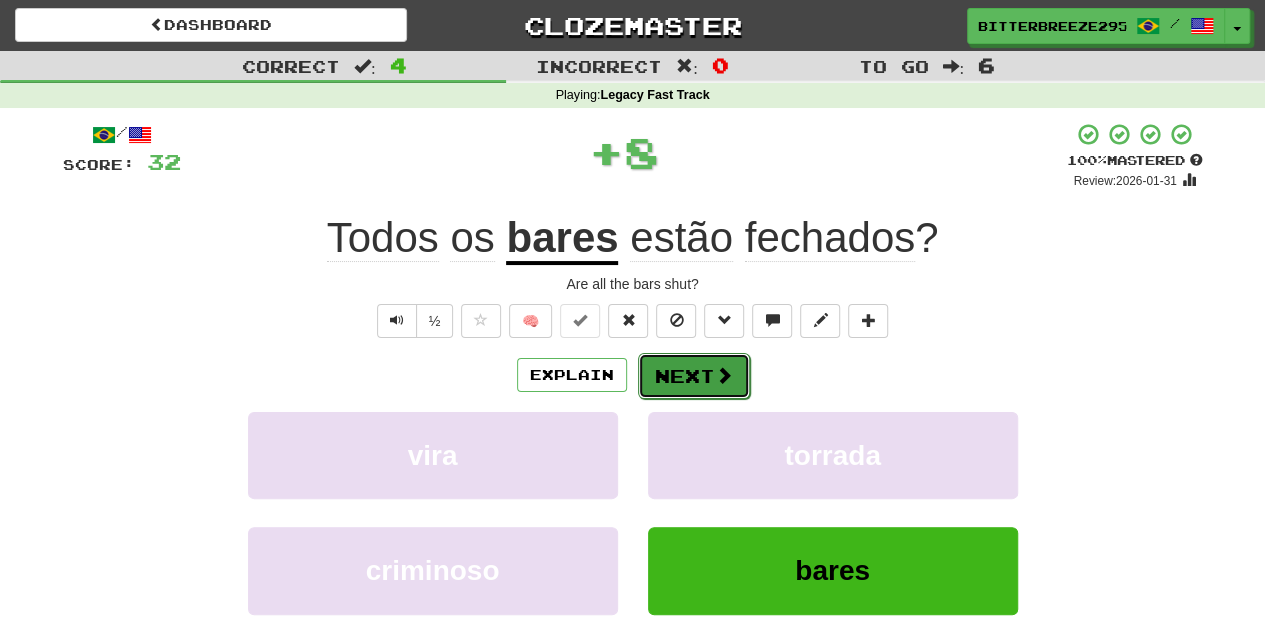 click on "Next" at bounding box center (694, 376) 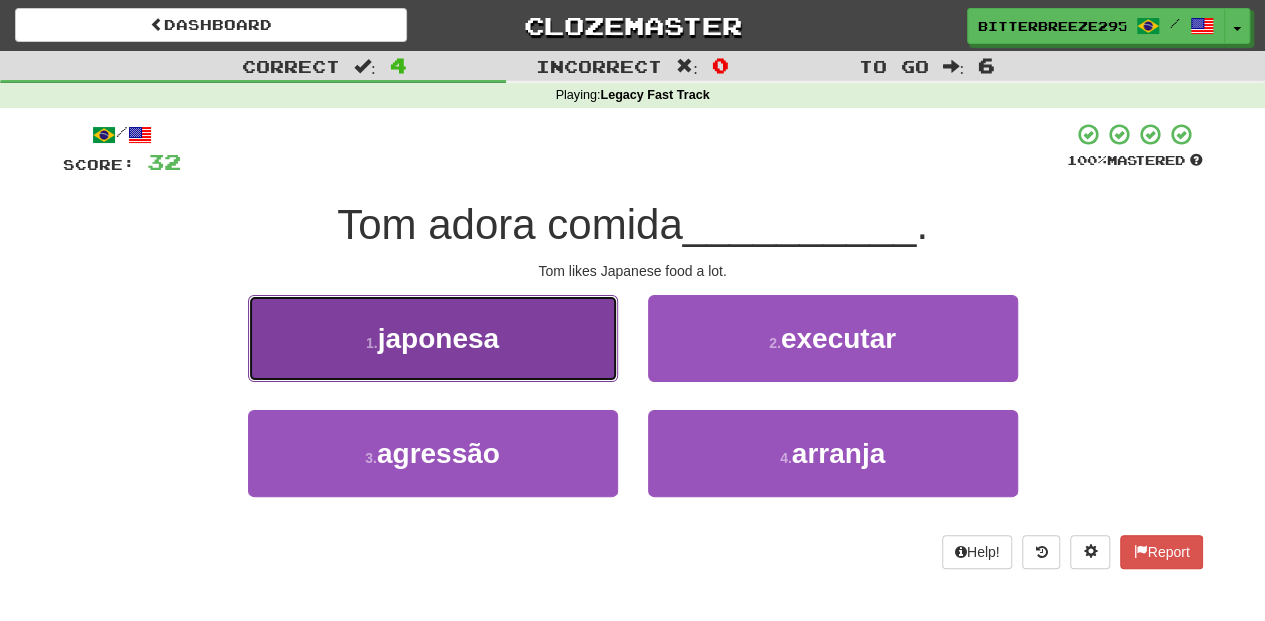 click on "1 .  japonesa" at bounding box center (433, 338) 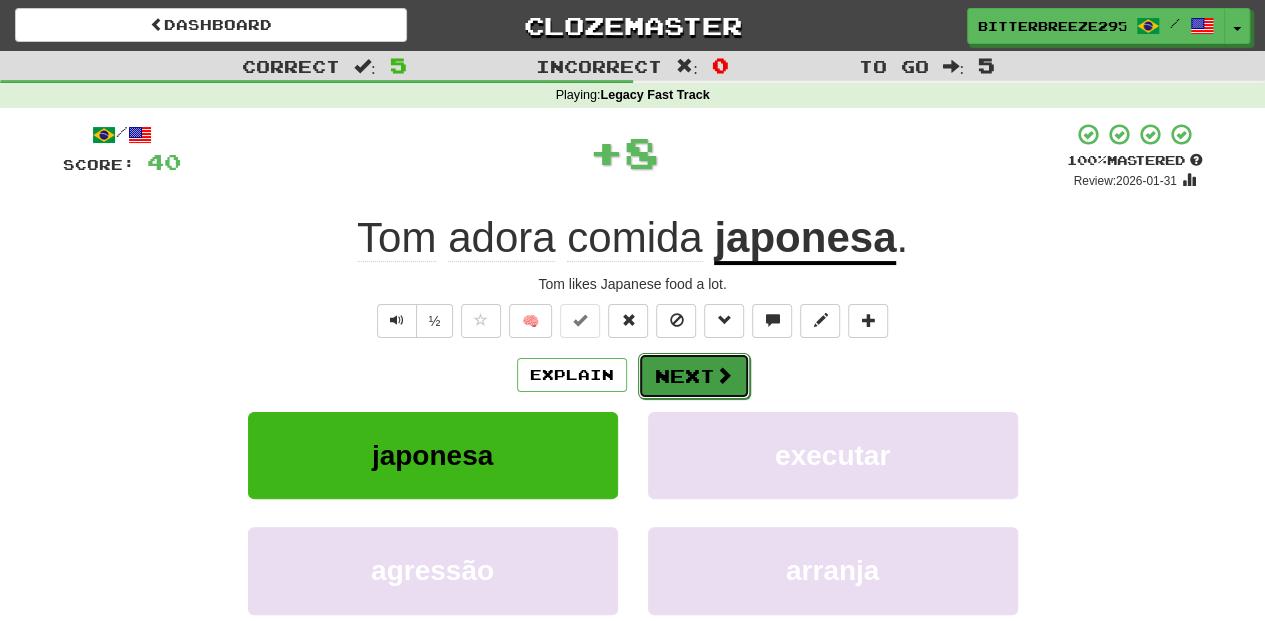 click on "Next" at bounding box center (694, 376) 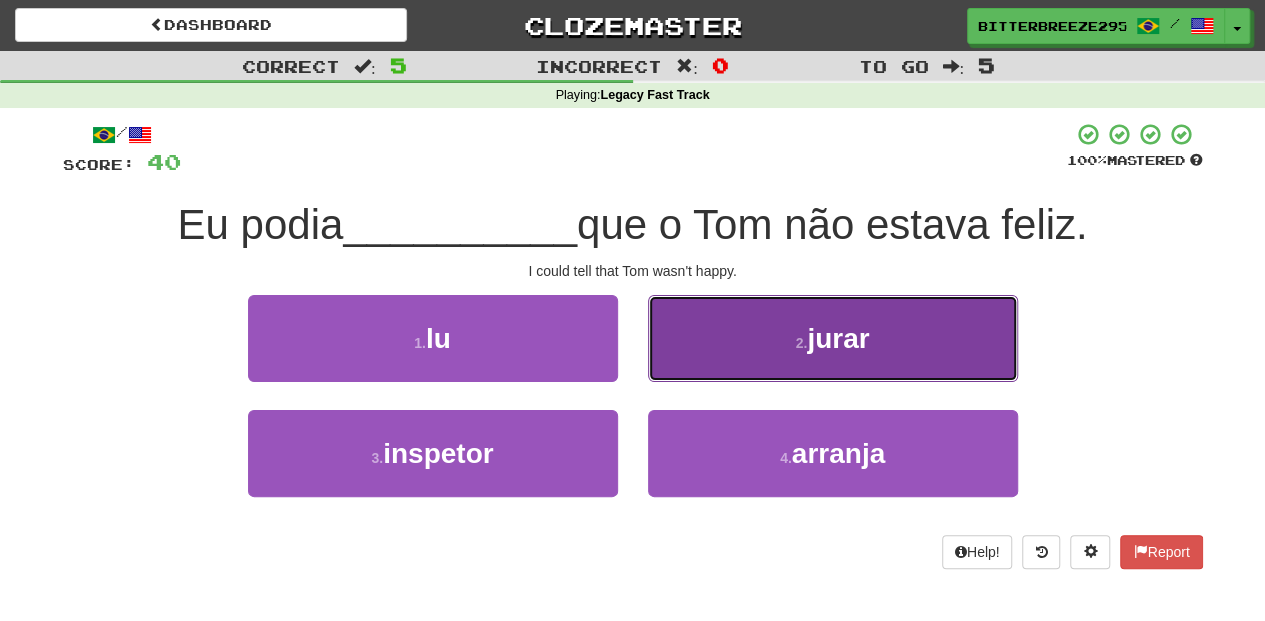 click on "2 .  jurar" at bounding box center (833, 338) 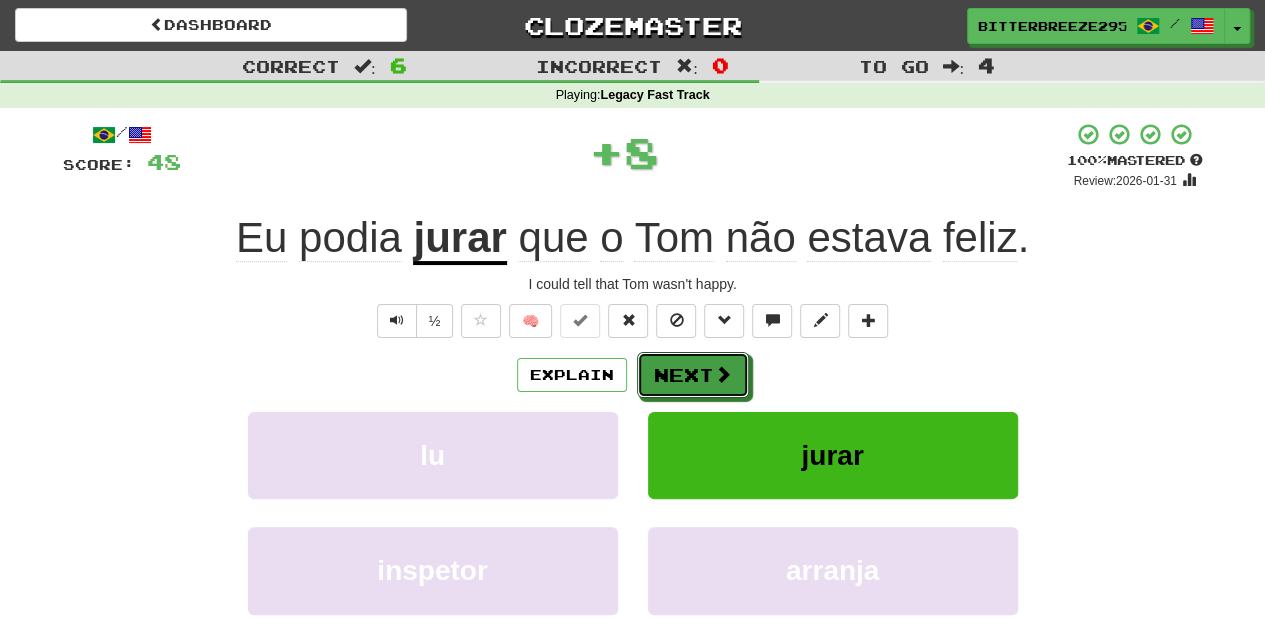 click on "Next" at bounding box center [693, 375] 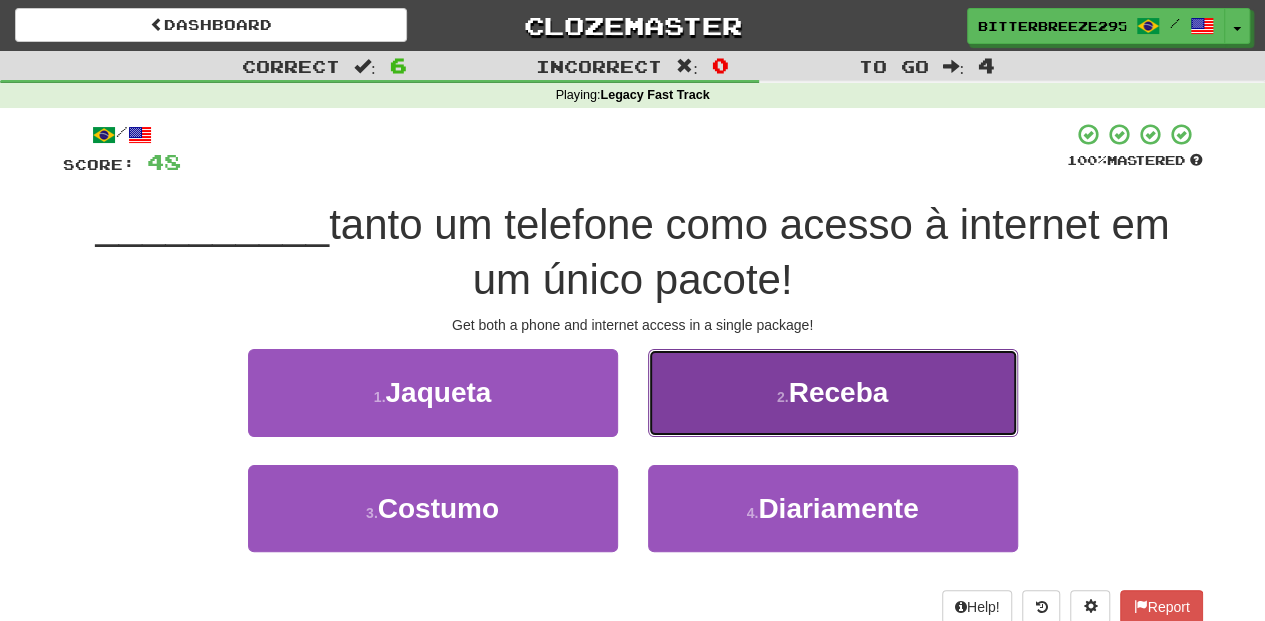 click on "2 .  Receba" at bounding box center [833, 392] 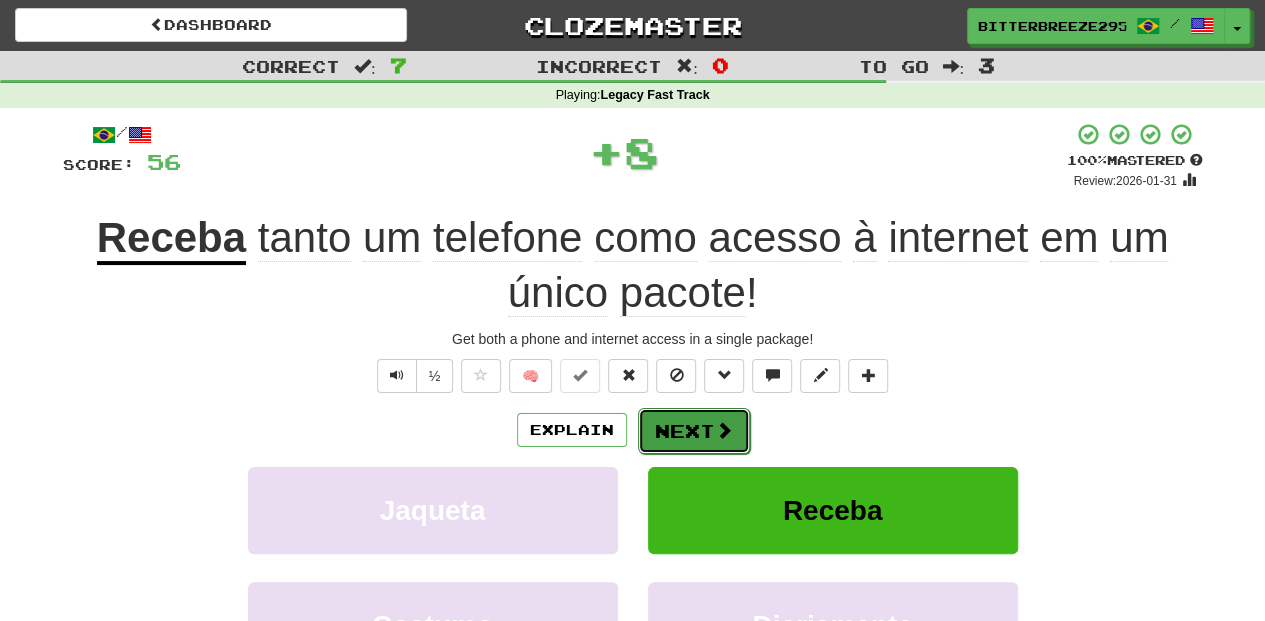 click on "Next" at bounding box center [694, 431] 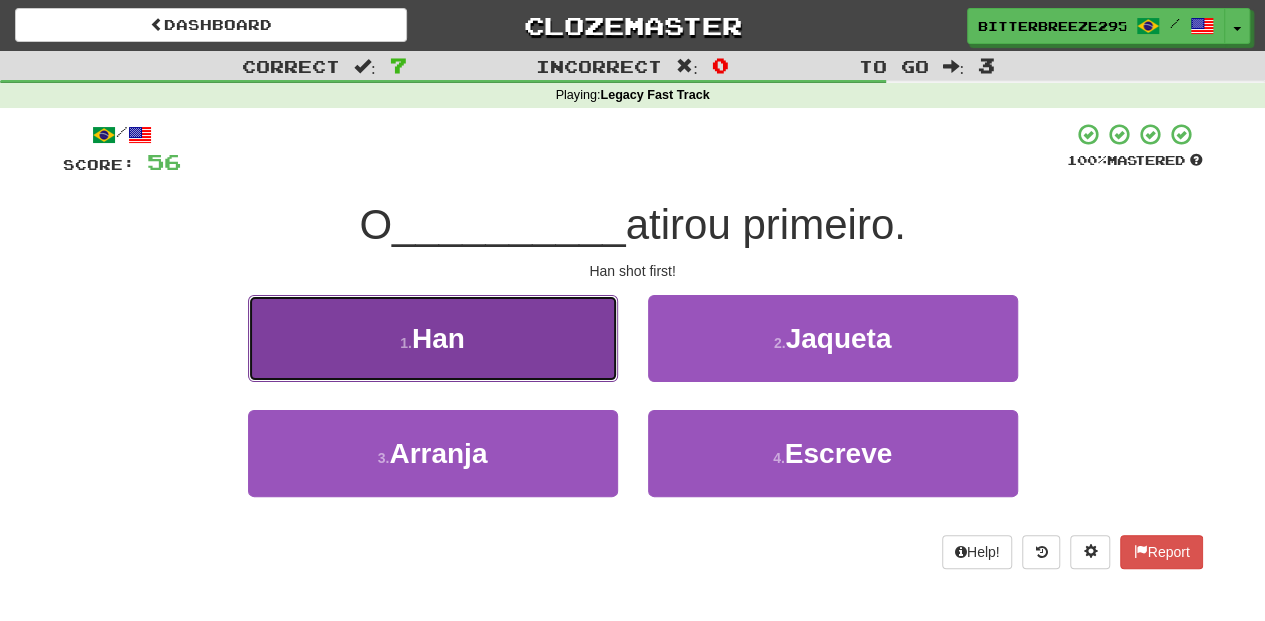 click on "1 .  Han" at bounding box center [433, 338] 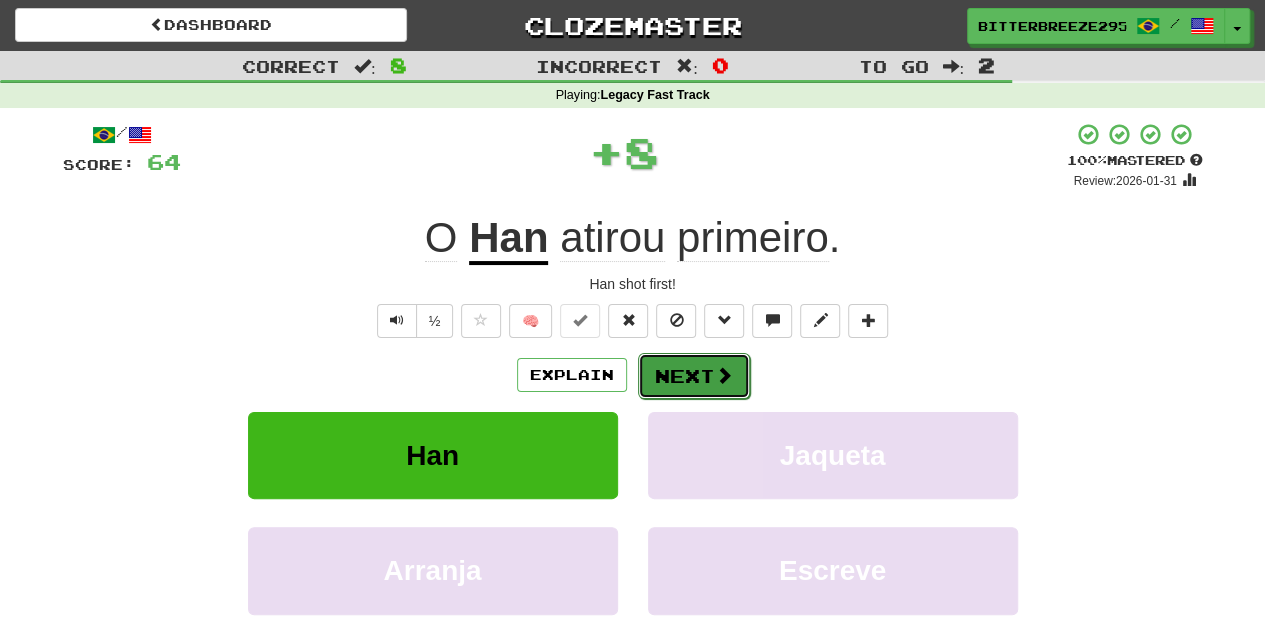 click on "Next" at bounding box center [694, 376] 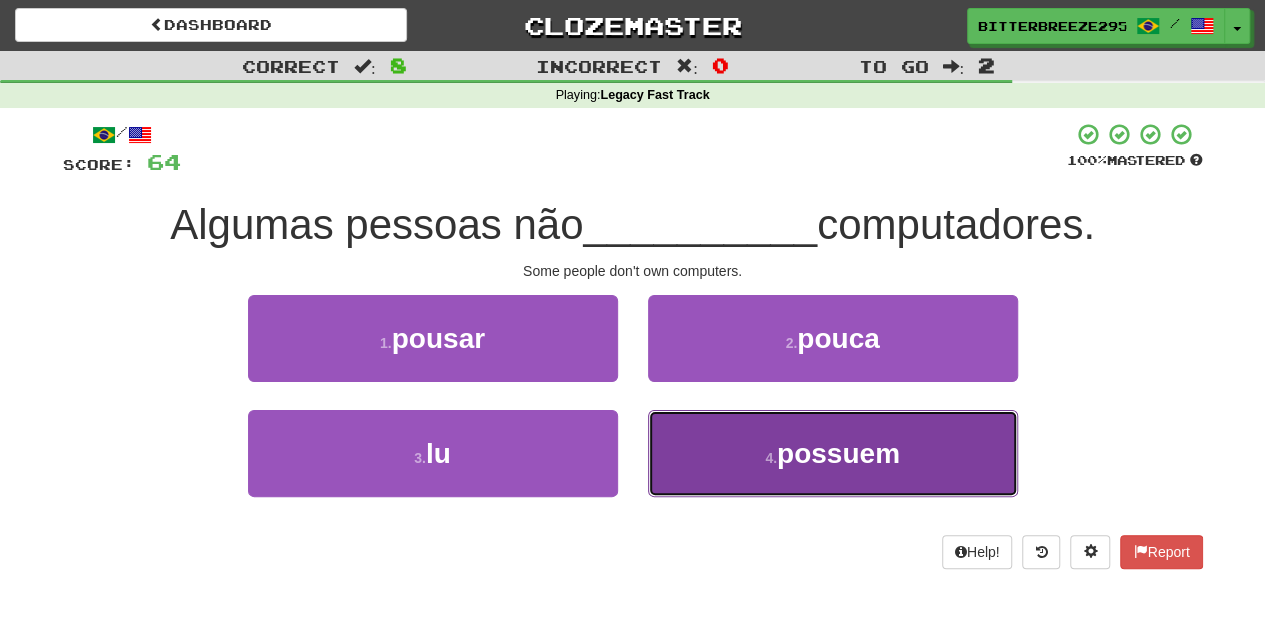 click on "4 .  possuem" at bounding box center (833, 453) 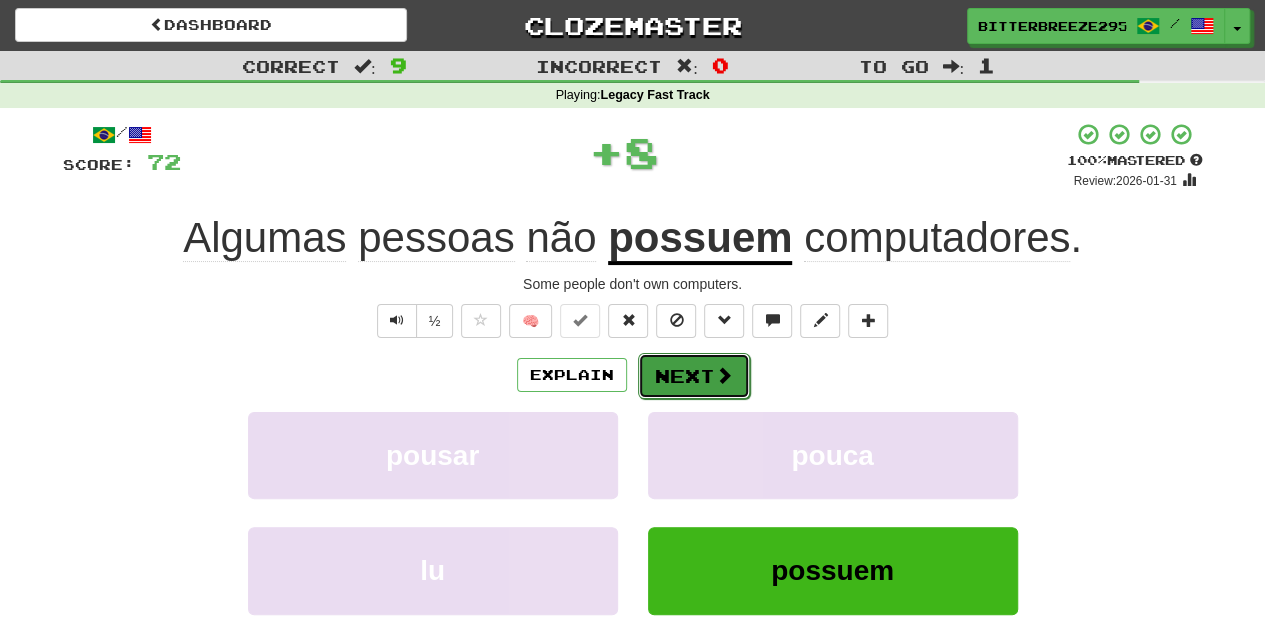 click on "Next" at bounding box center (694, 376) 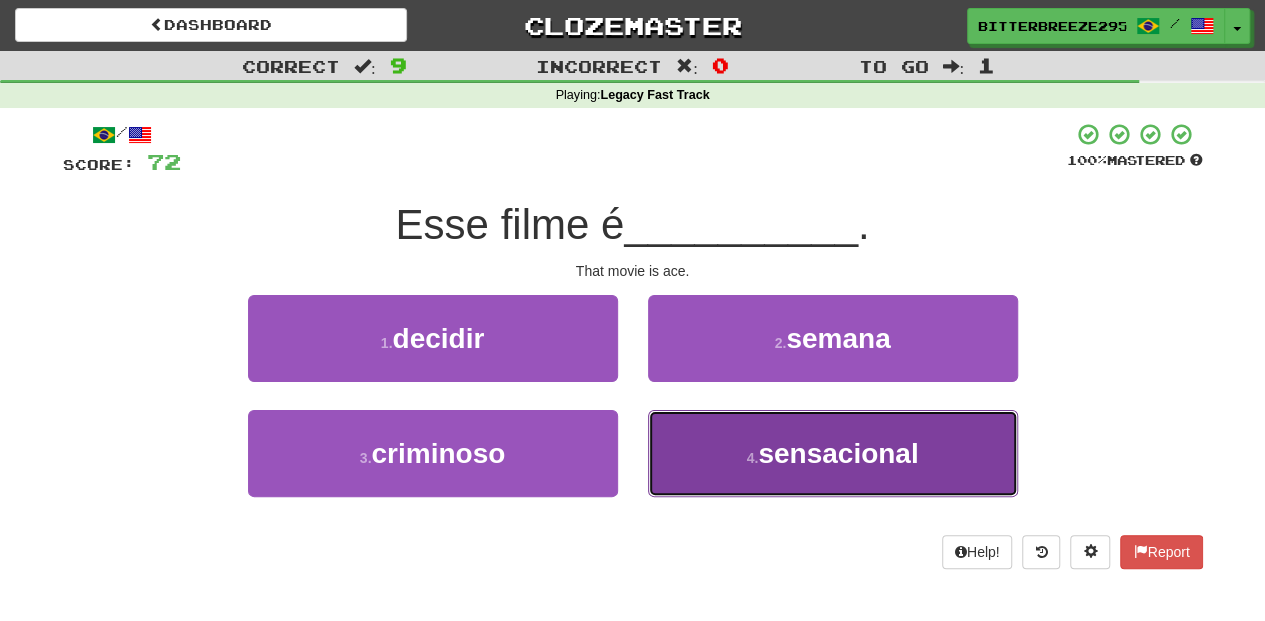 click on "4 .  sensacional" at bounding box center [833, 453] 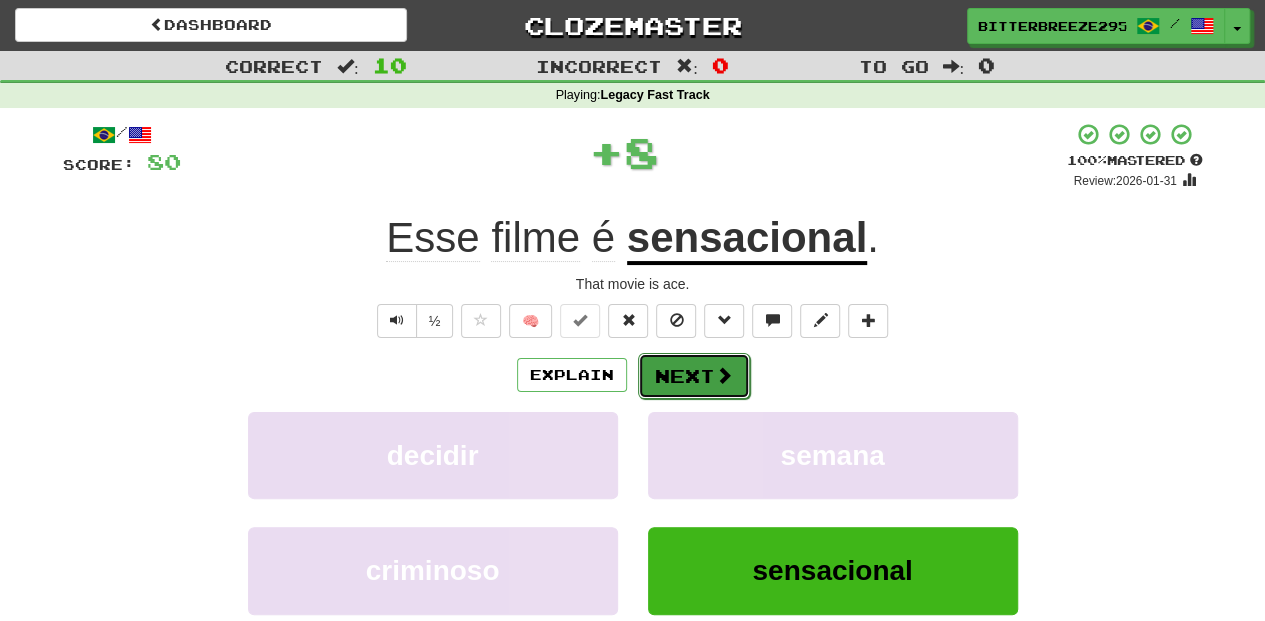 click on "Next" at bounding box center [694, 376] 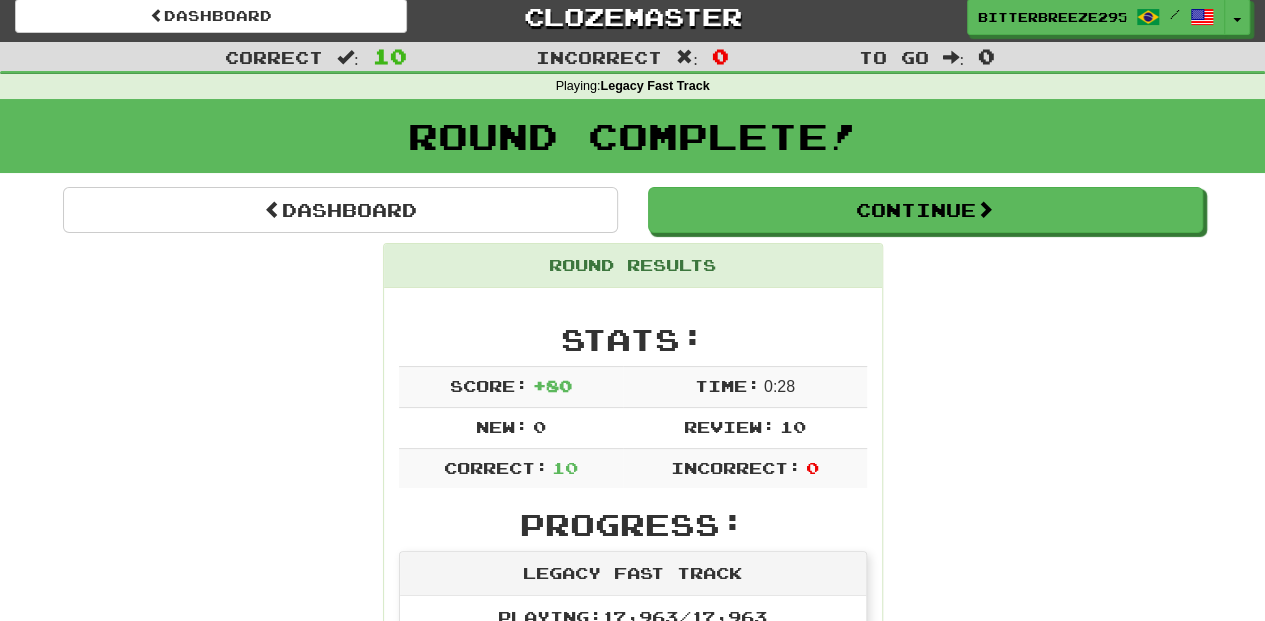 scroll, scrollTop: 0, scrollLeft: 0, axis: both 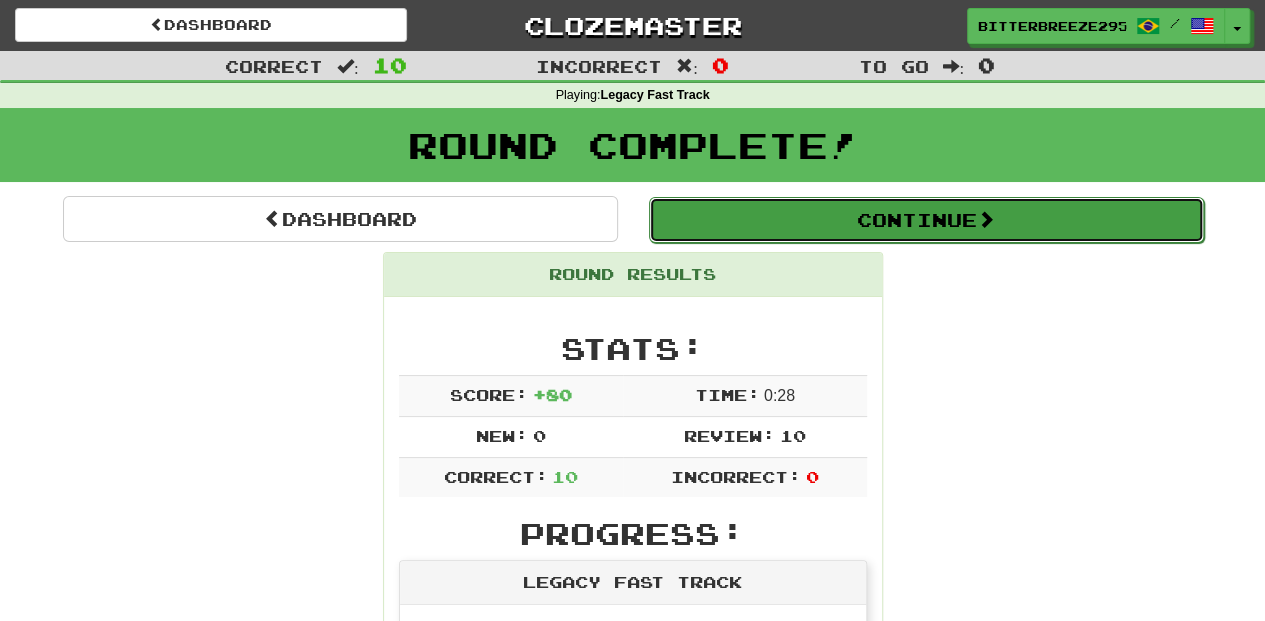 click on "Continue" at bounding box center [926, 220] 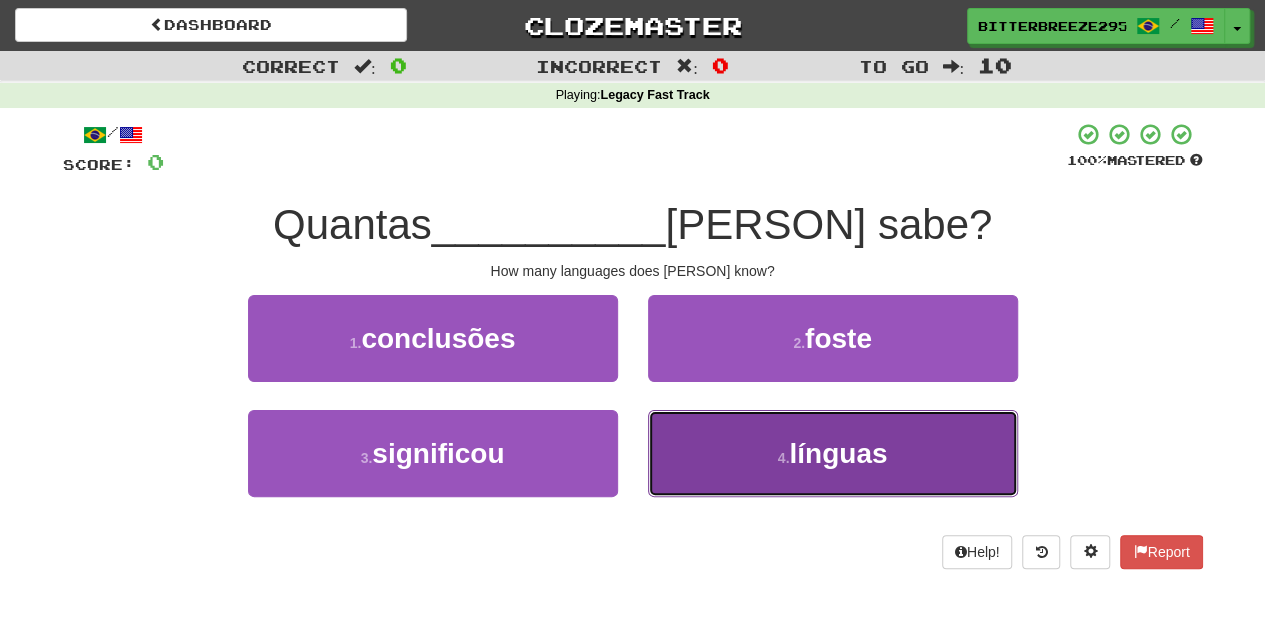 click on "4 .  línguas" at bounding box center (833, 453) 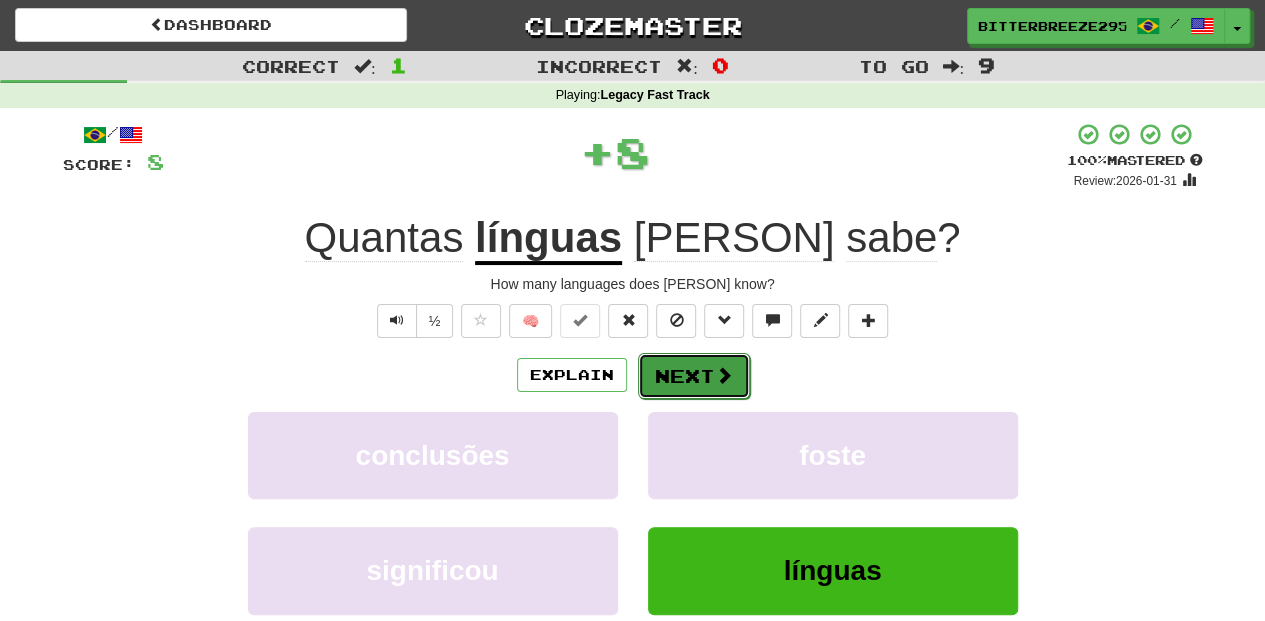 click on "Next" at bounding box center (694, 376) 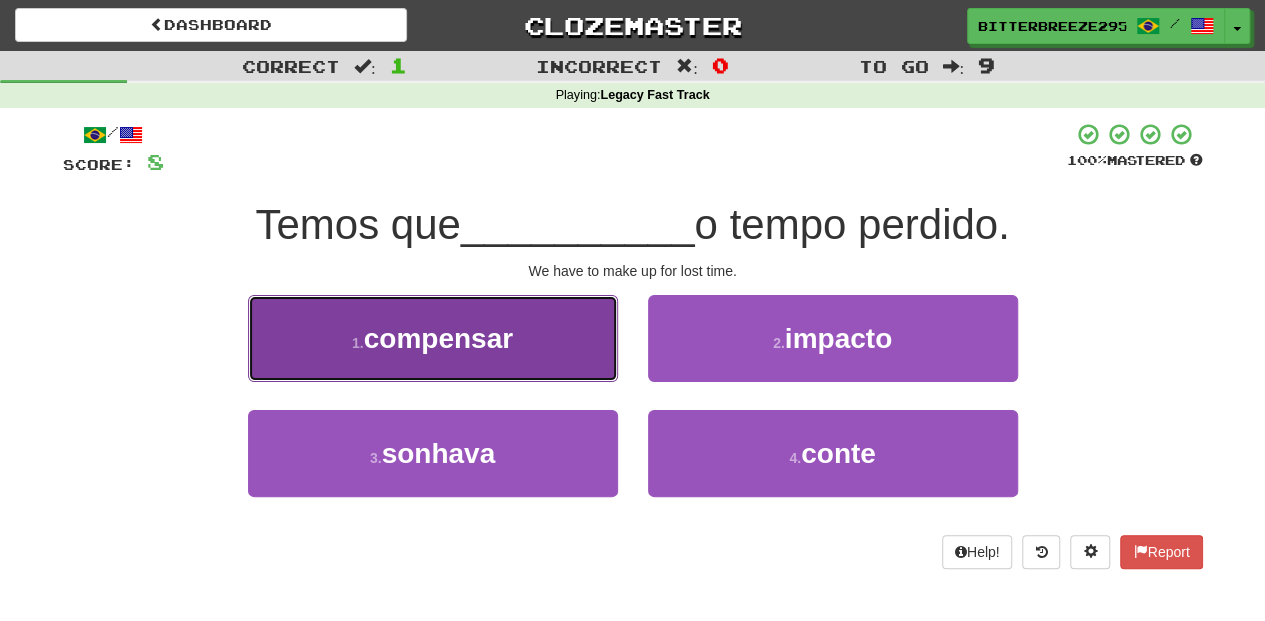 click on "1 .  compensar" at bounding box center [433, 338] 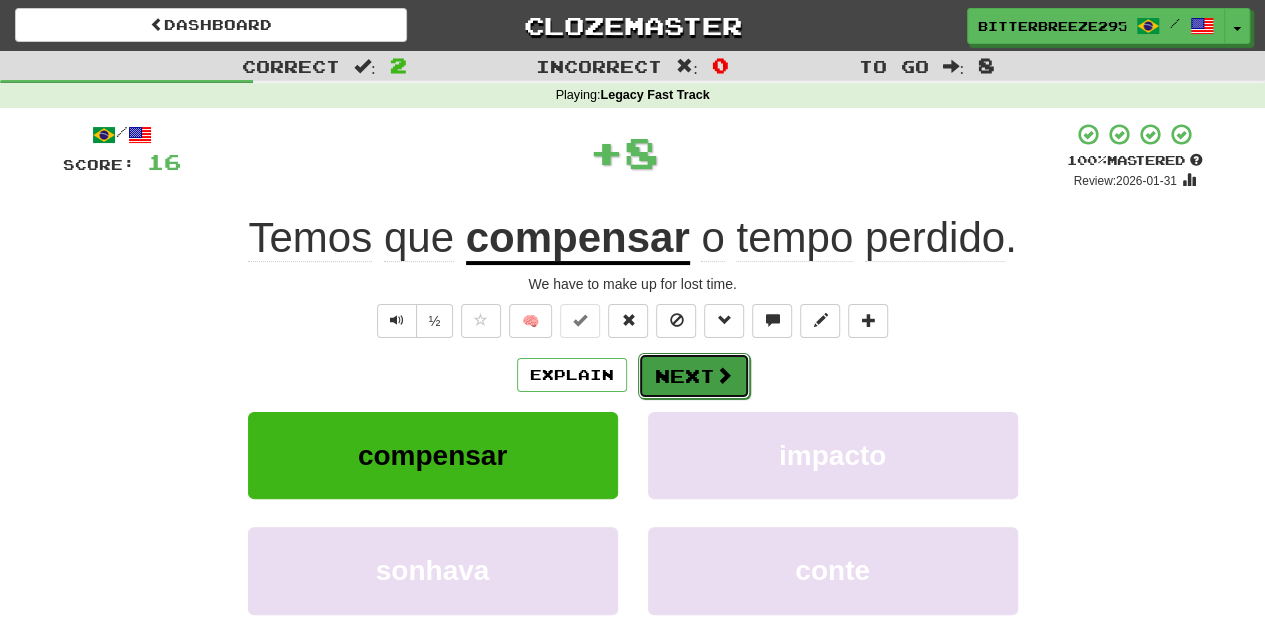 click on "Next" at bounding box center [694, 376] 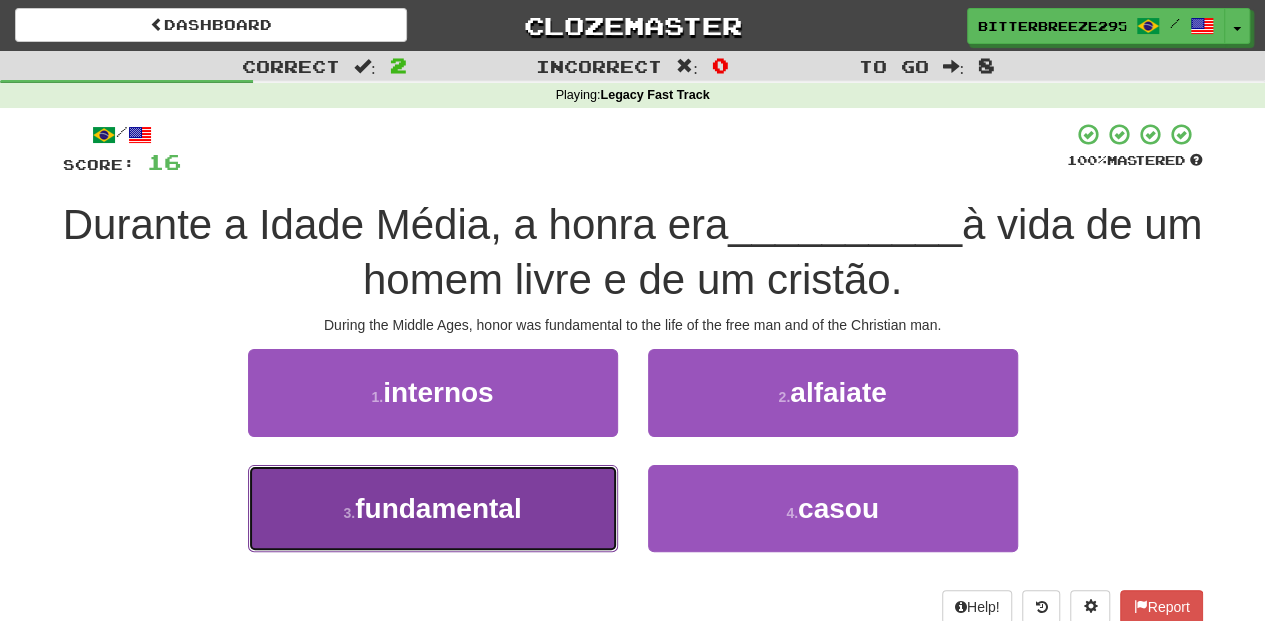 click on "fundamental" at bounding box center [438, 508] 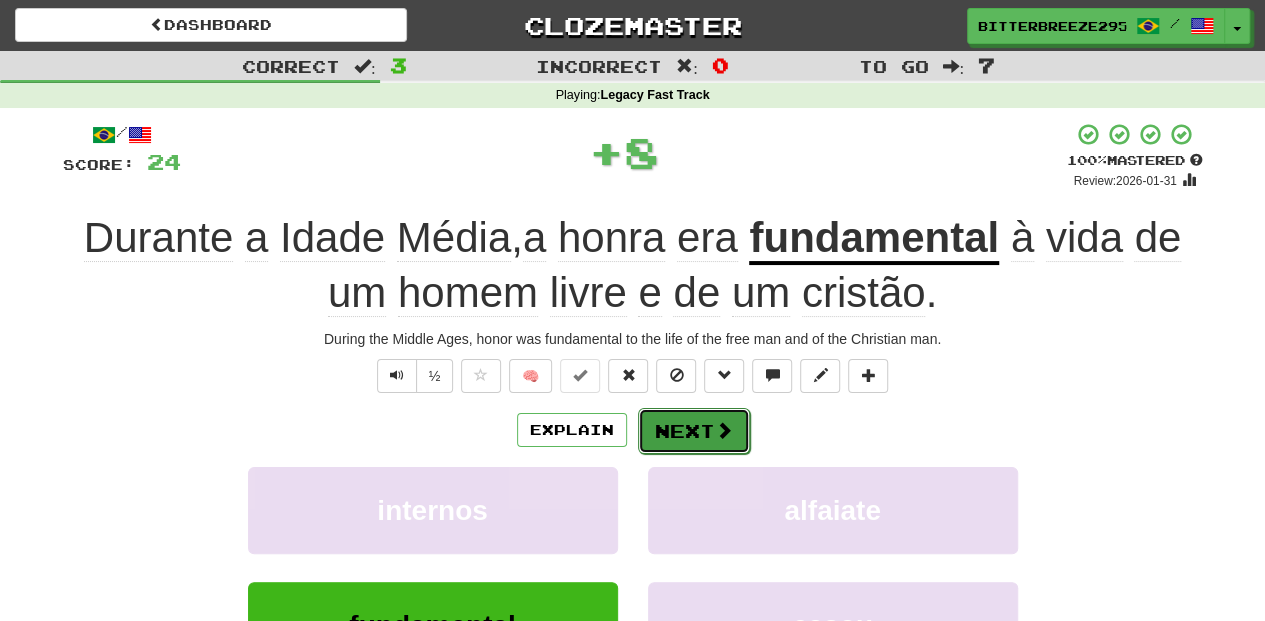 click on "Next" at bounding box center (694, 431) 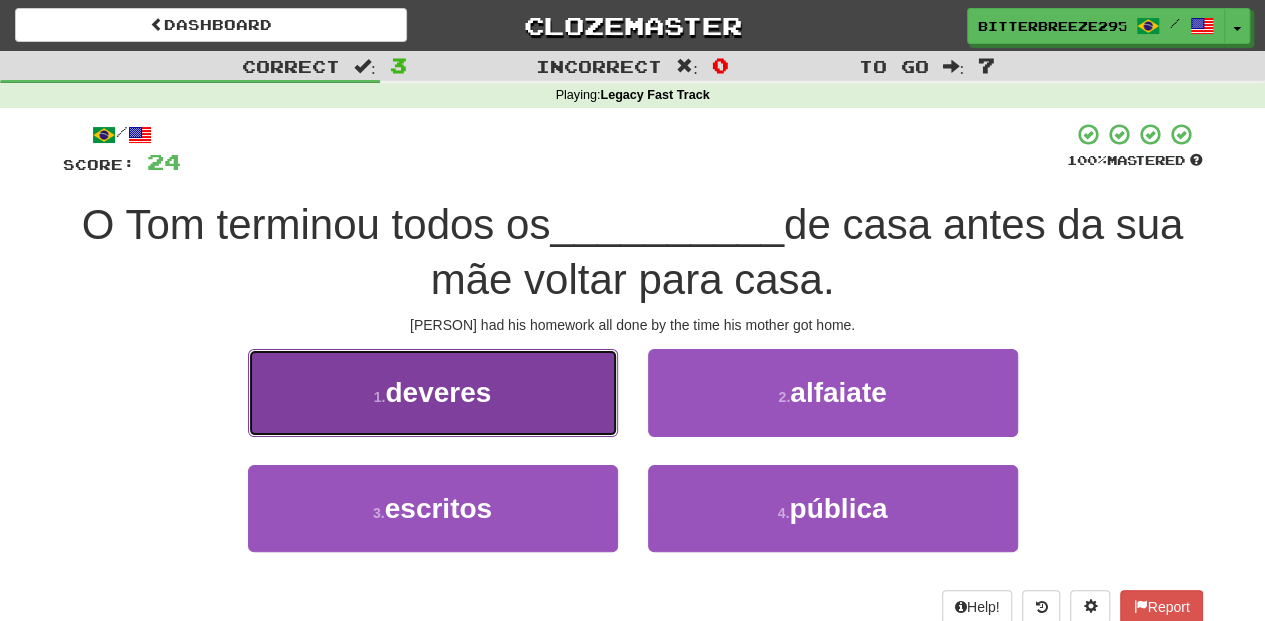 click on "1 .  deveres" at bounding box center (433, 392) 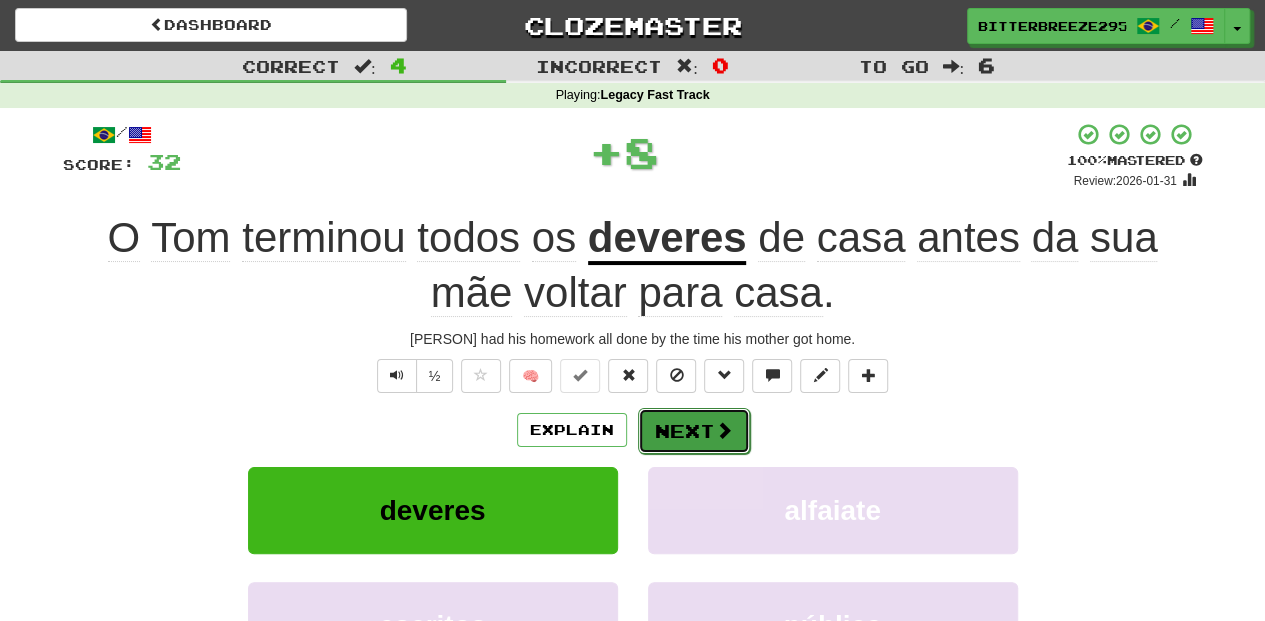 click on "Next" at bounding box center [694, 431] 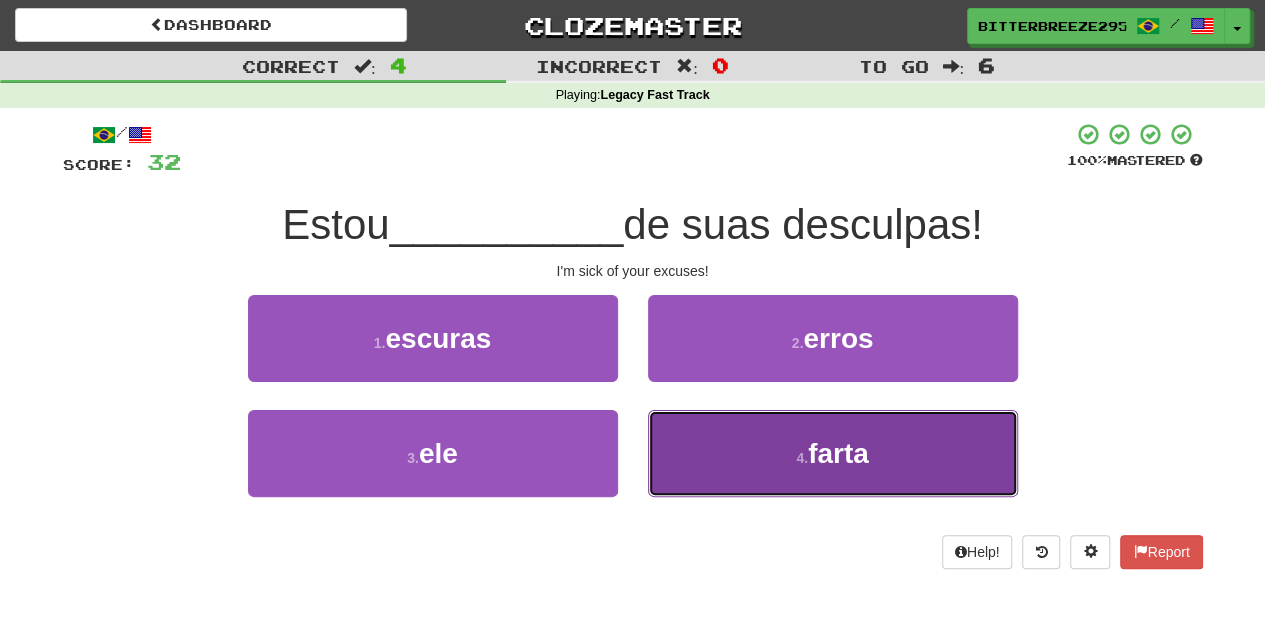 click on "4 .  farta" at bounding box center [833, 453] 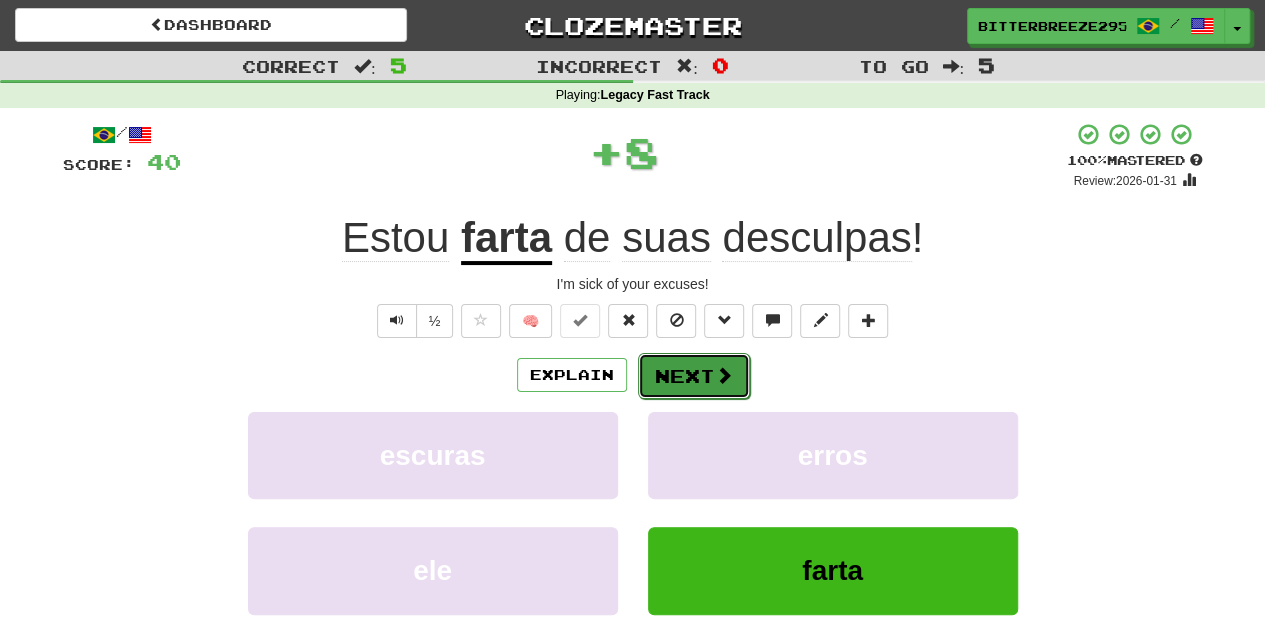 click on "Next" at bounding box center [694, 376] 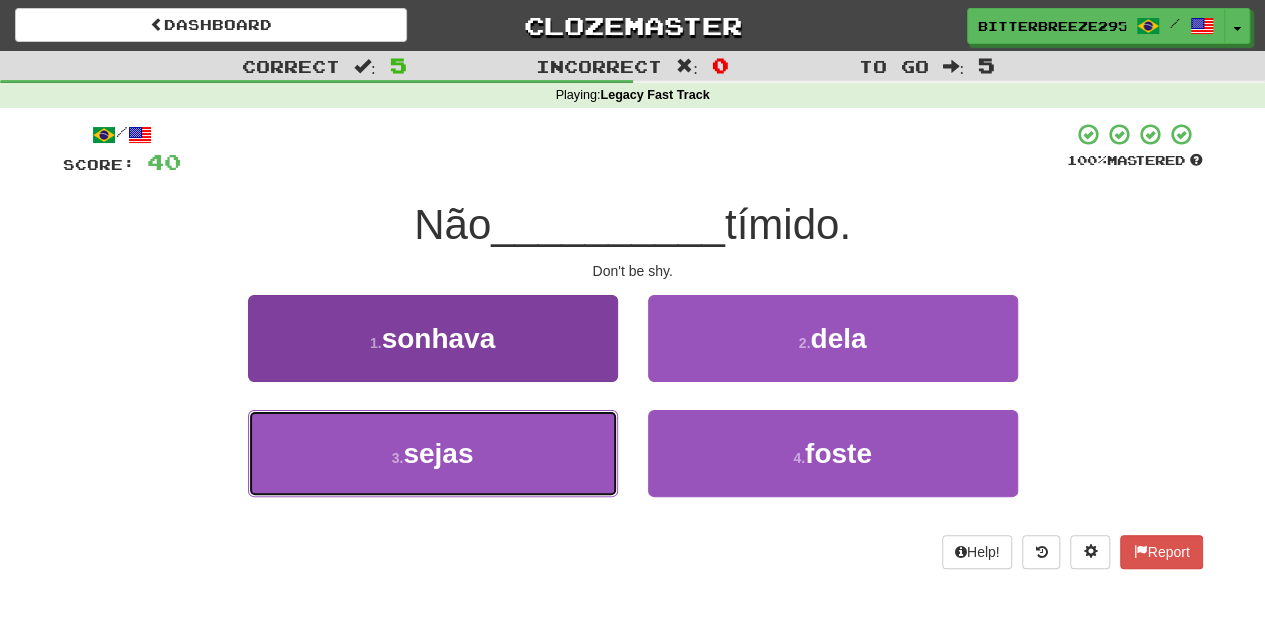 drag, startPoint x: 538, startPoint y: 433, endPoint x: 544, endPoint y: 417, distance: 17.088007 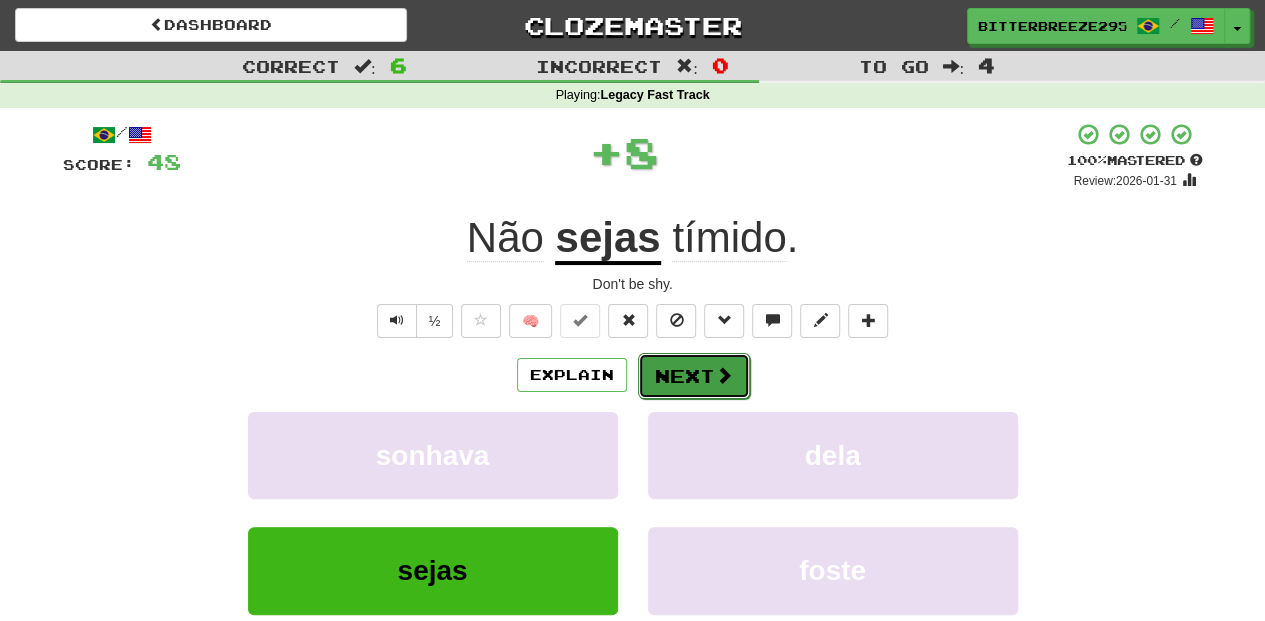 click on "Next" at bounding box center (694, 376) 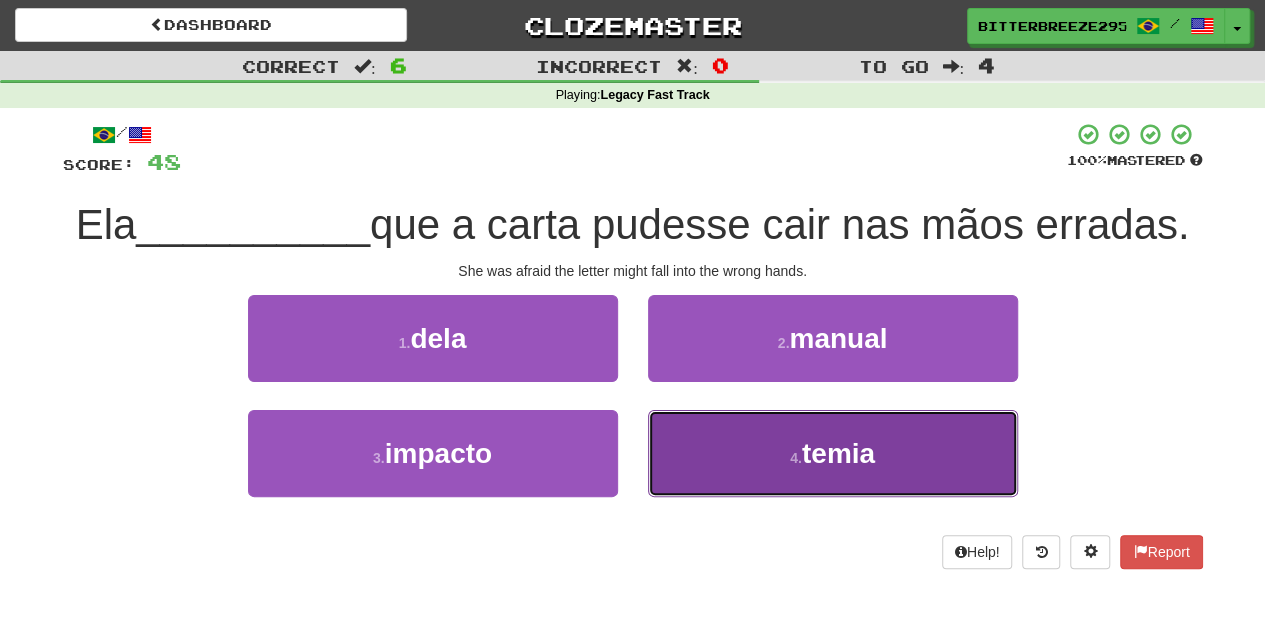 click on "4 .  temia" at bounding box center (833, 453) 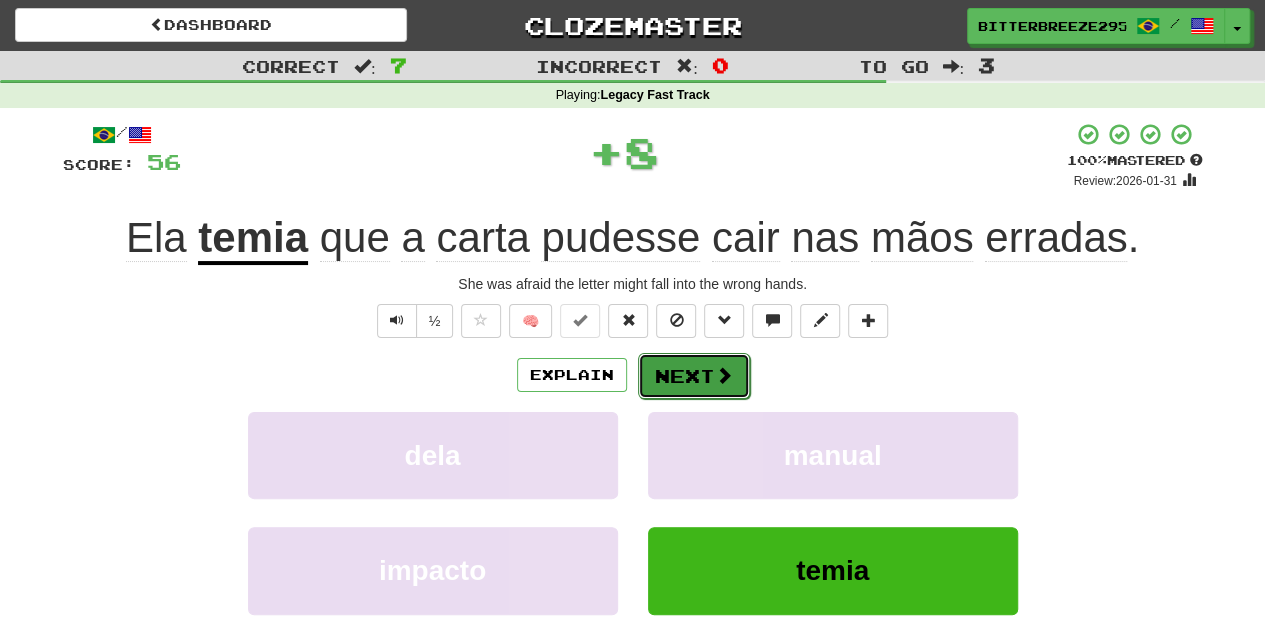 click on "Next" at bounding box center [694, 376] 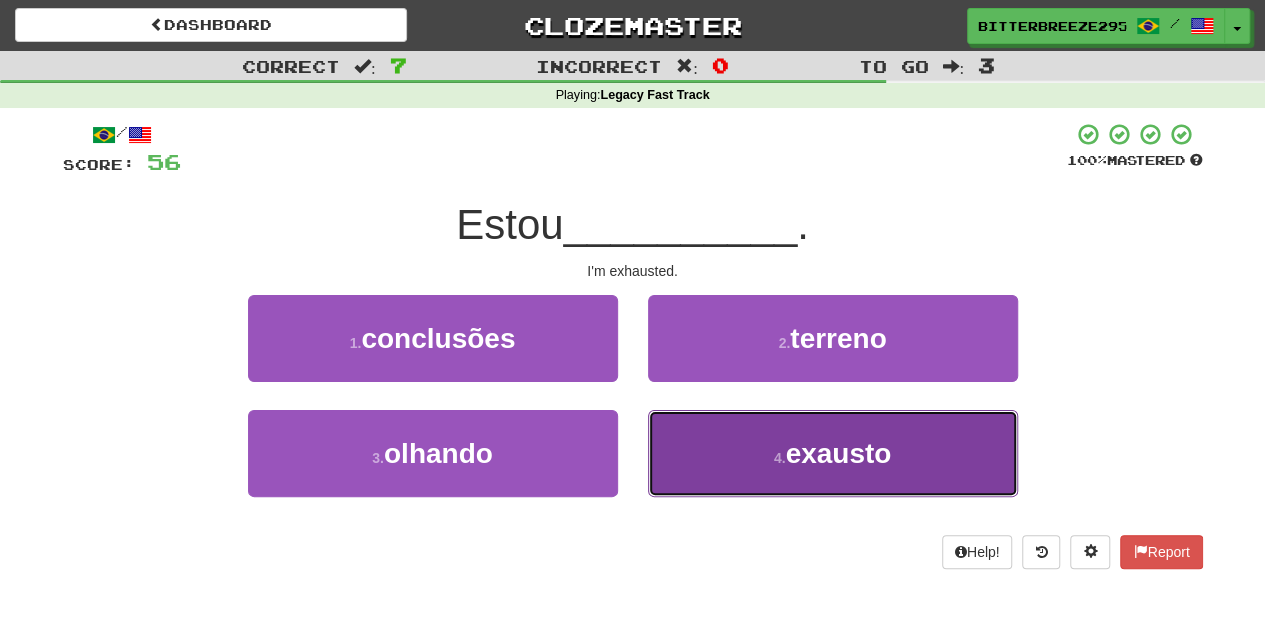 click on "4 .  exausto" at bounding box center [833, 453] 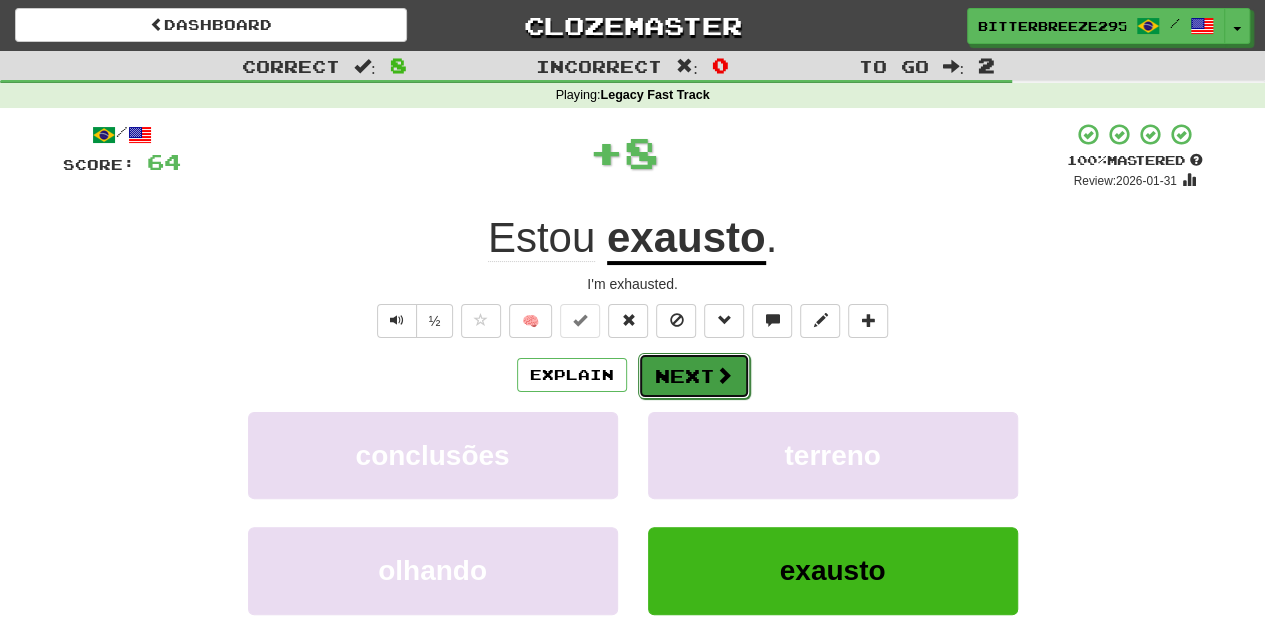 click on "Next" at bounding box center [694, 376] 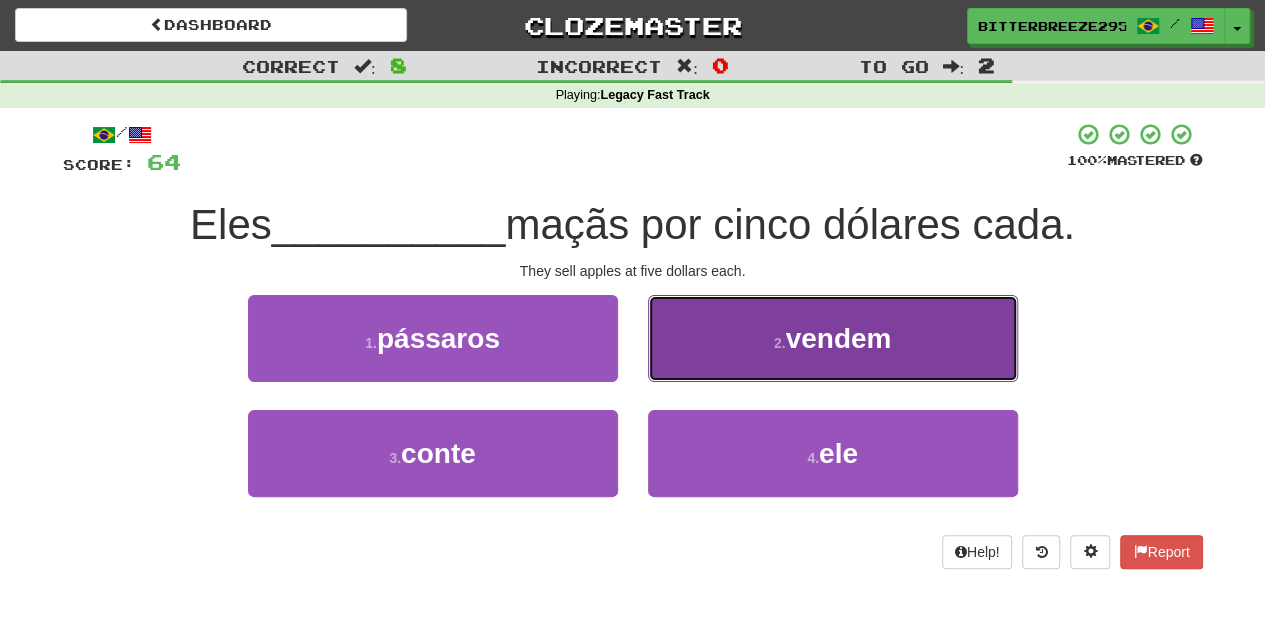 click on "2 .  vendem" at bounding box center [833, 338] 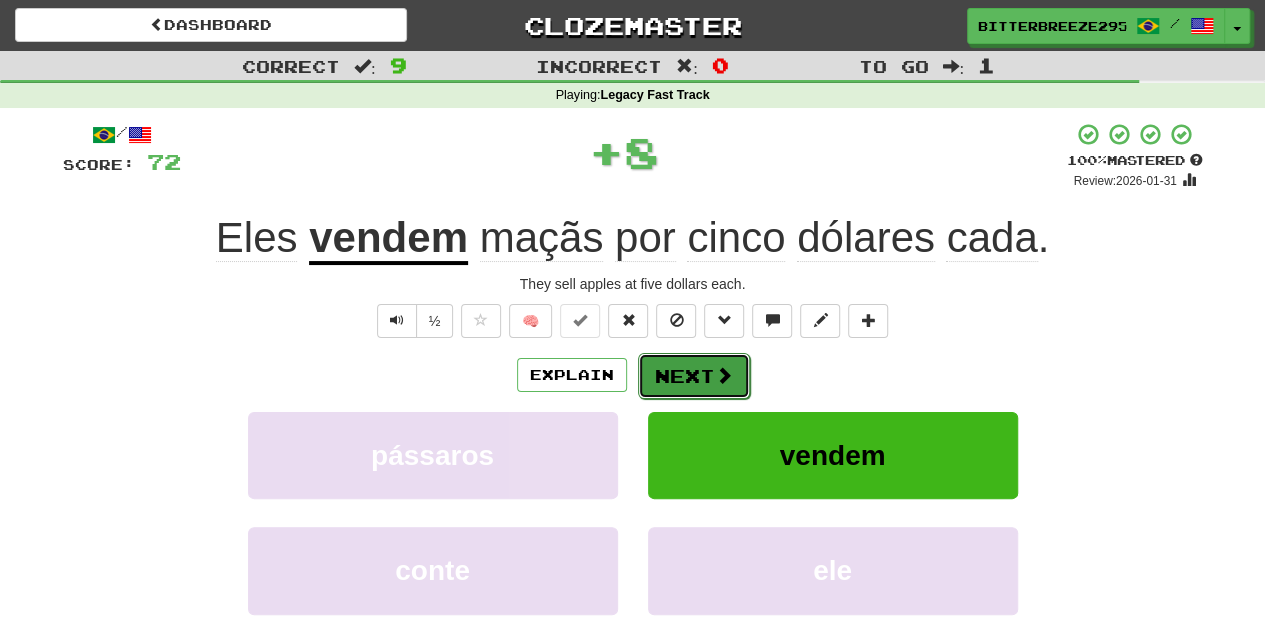 click on "Next" at bounding box center (694, 376) 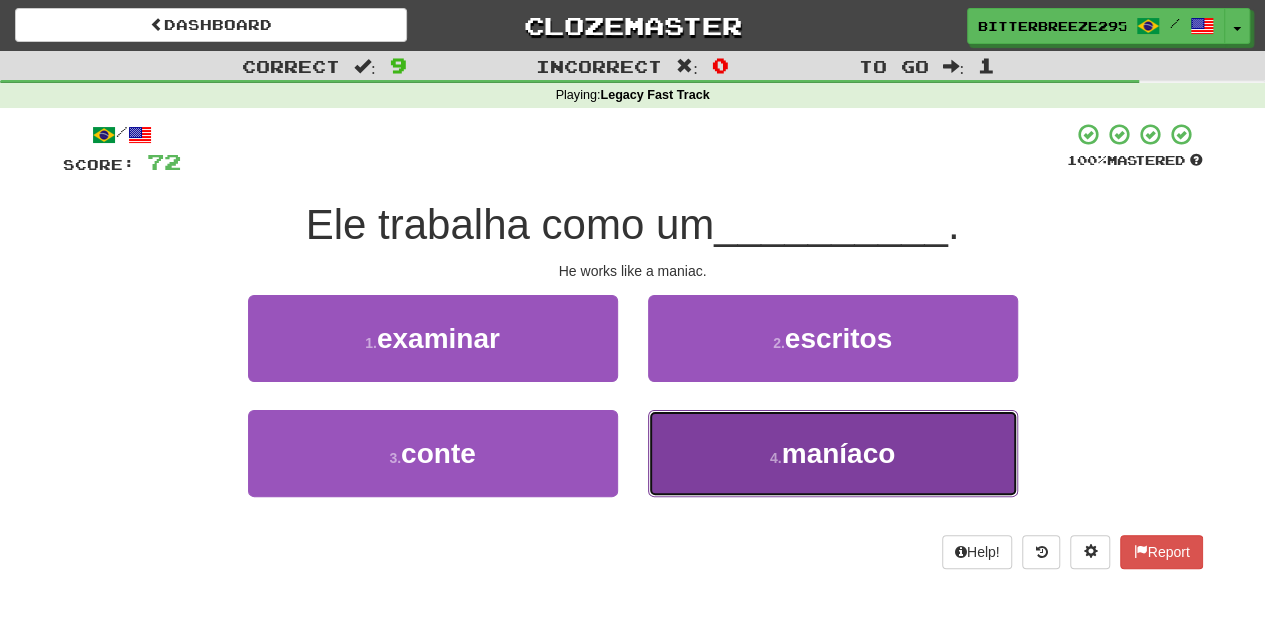 click on "4 .  maníaco" at bounding box center (833, 453) 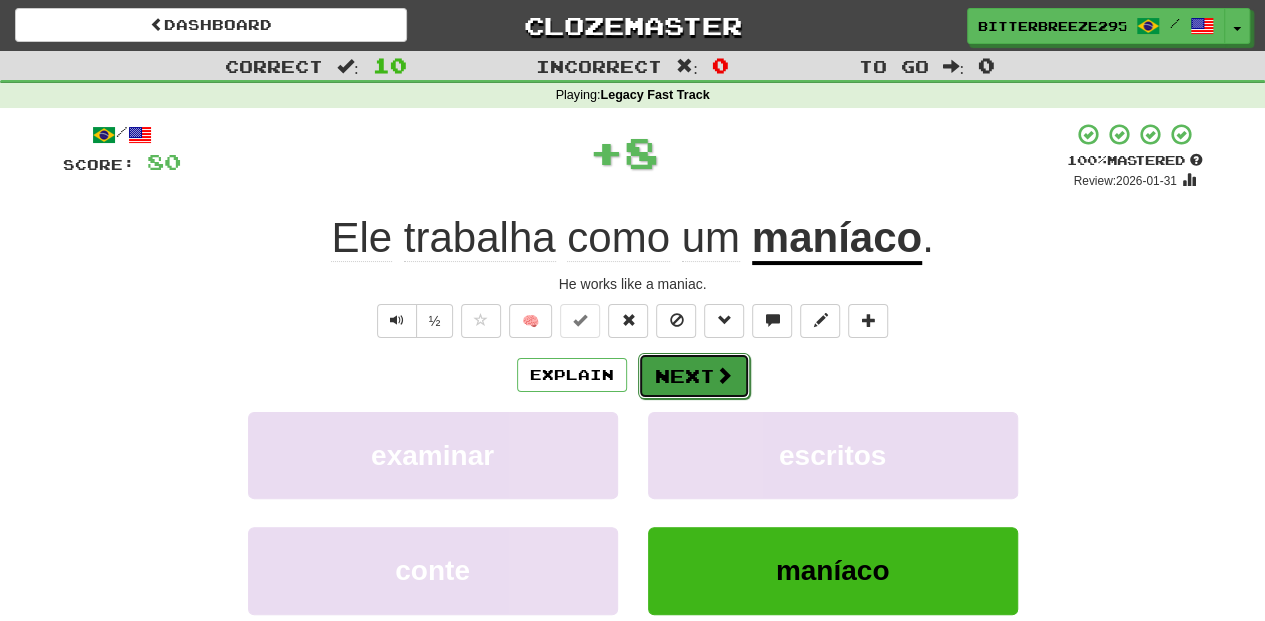 click on "Next" at bounding box center (694, 376) 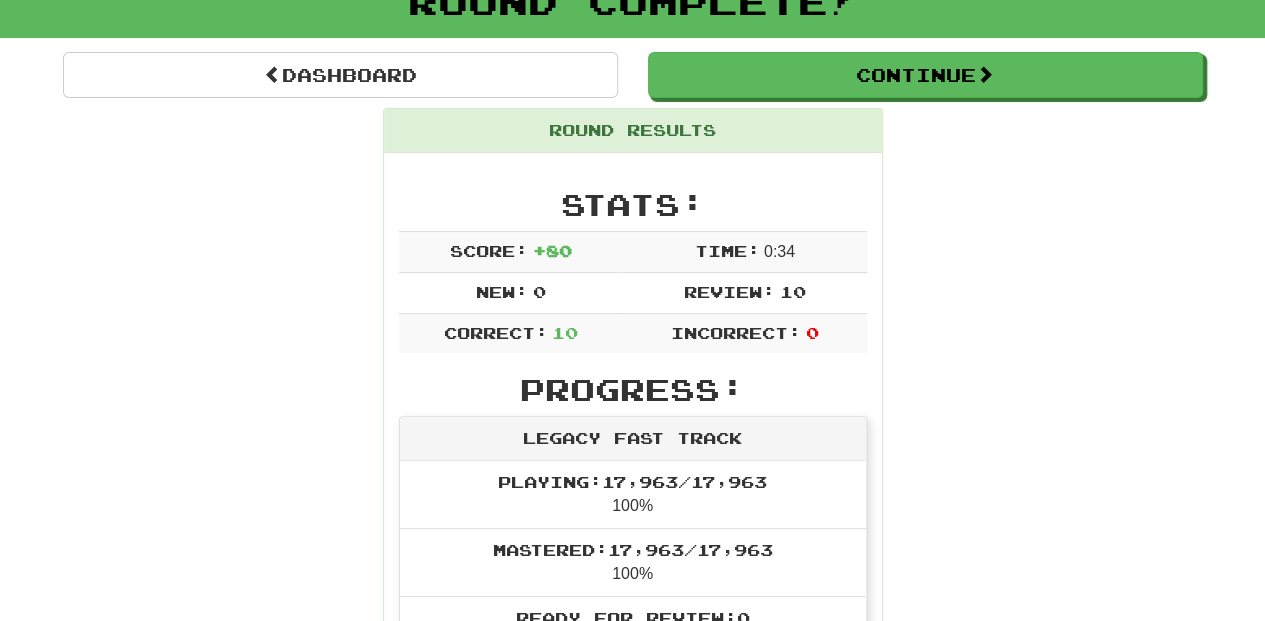 scroll, scrollTop: 133, scrollLeft: 0, axis: vertical 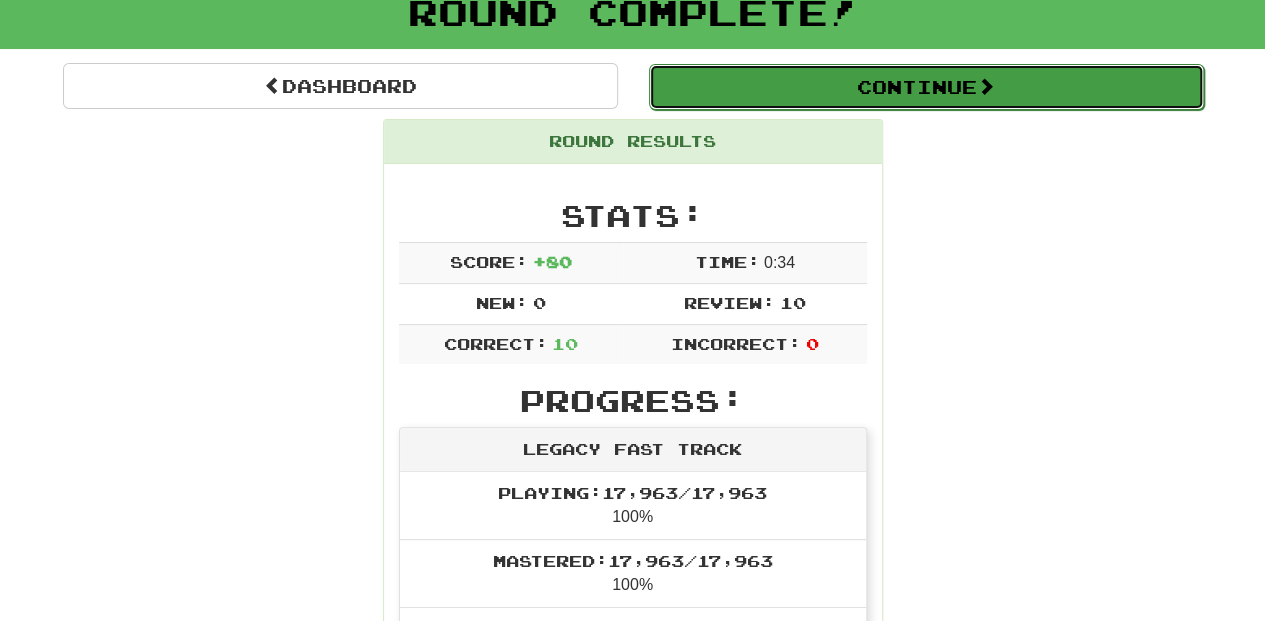 click on "Continue" at bounding box center (926, 87) 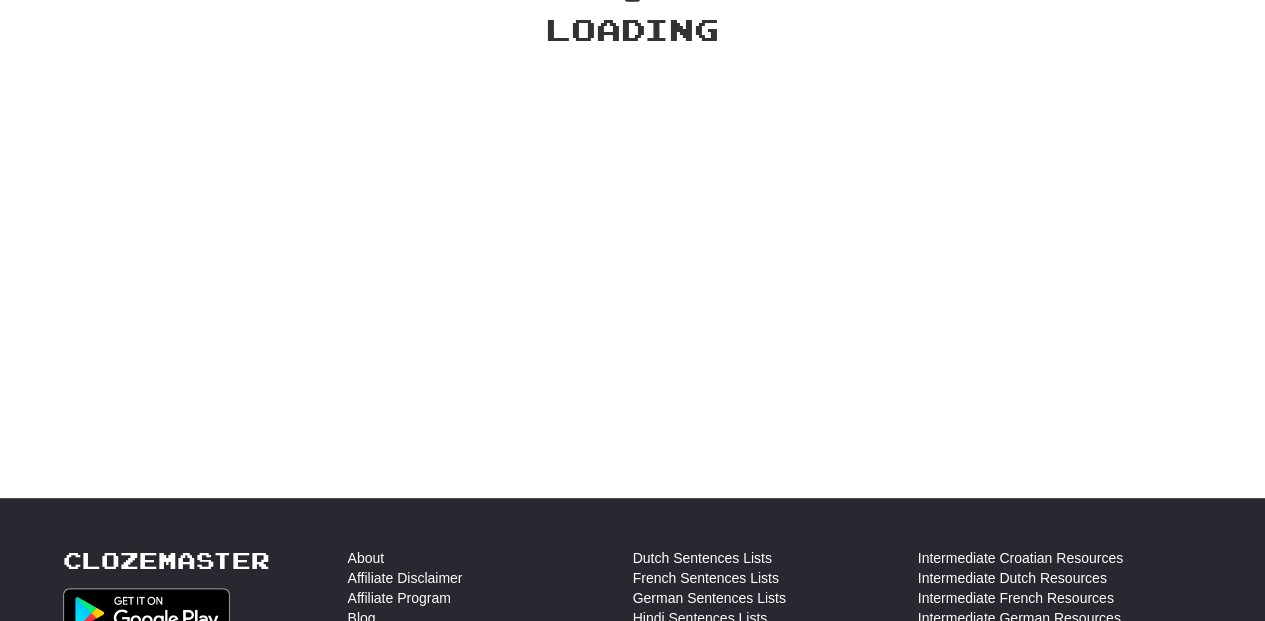 scroll, scrollTop: 133, scrollLeft: 0, axis: vertical 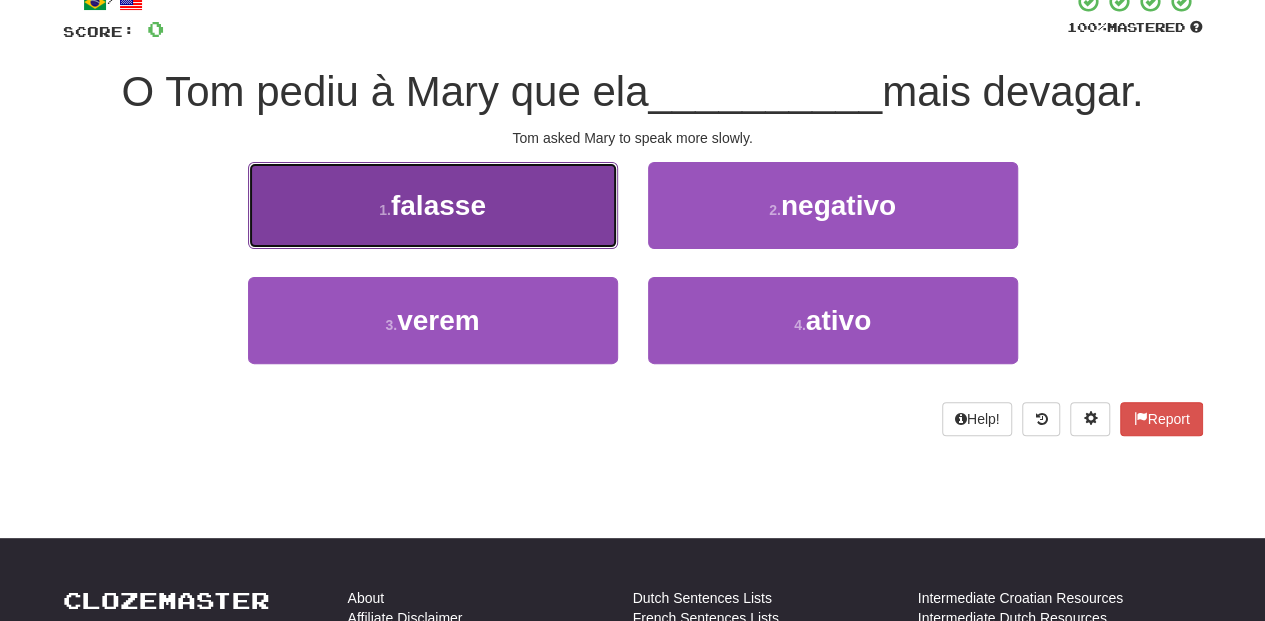 click on "1 .  falasse" at bounding box center [433, 205] 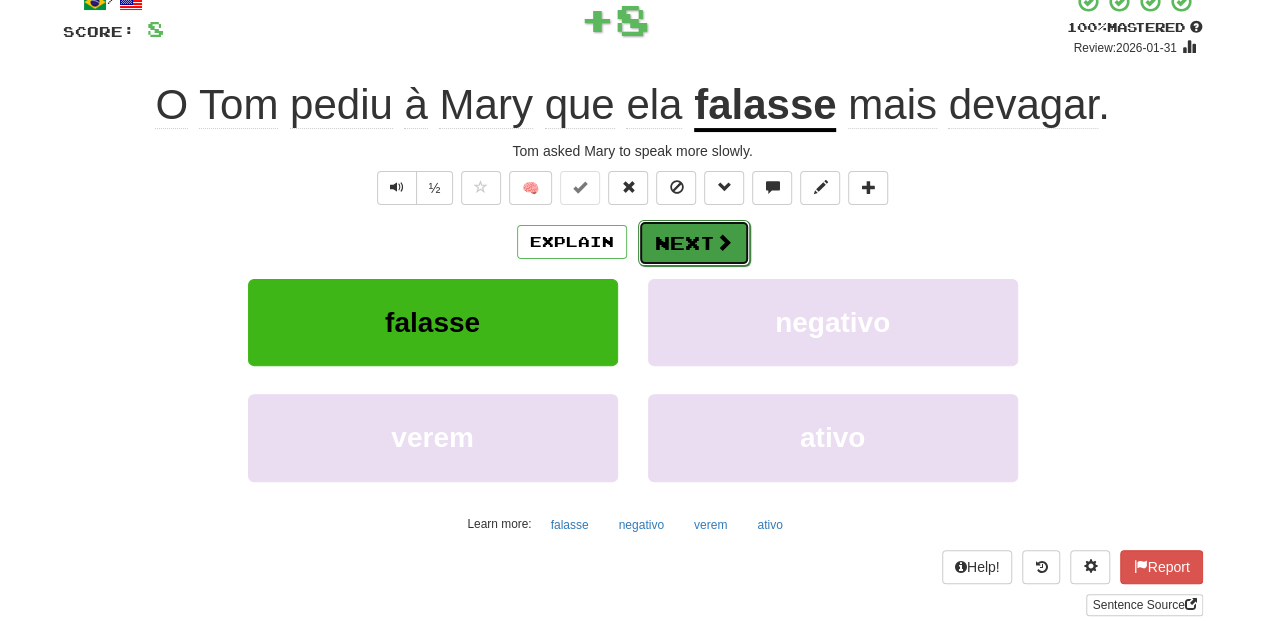 click on "Next" at bounding box center (694, 243) 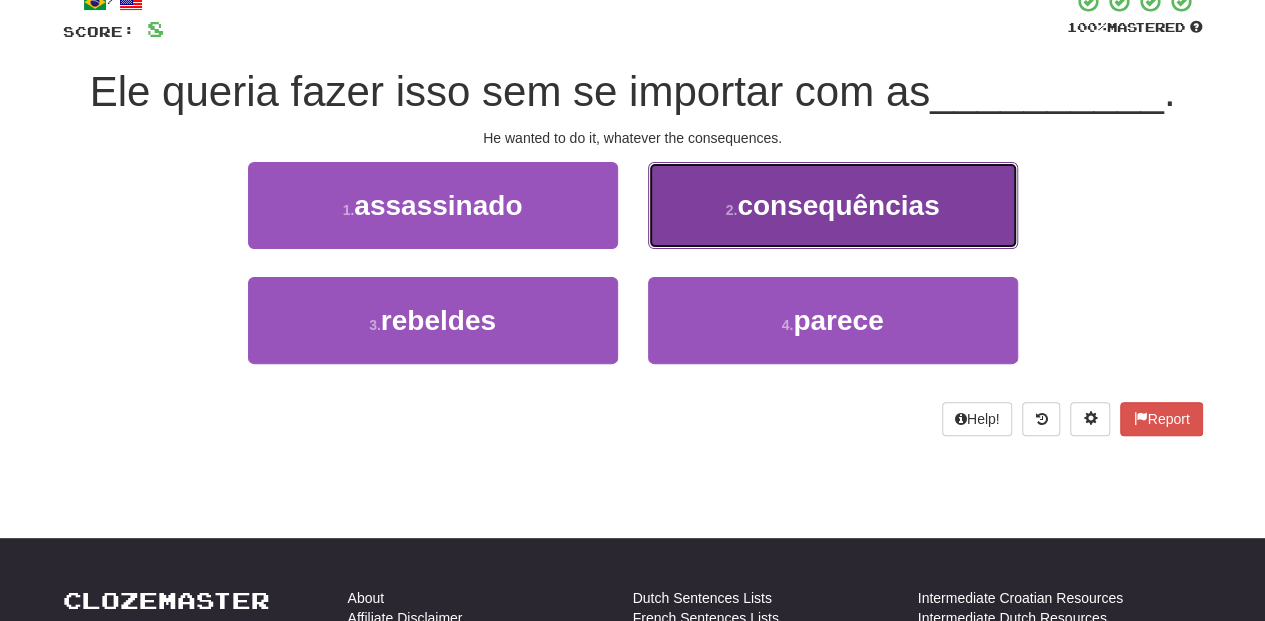 click on "2 .  consequências" at bounding box center [833, 205] 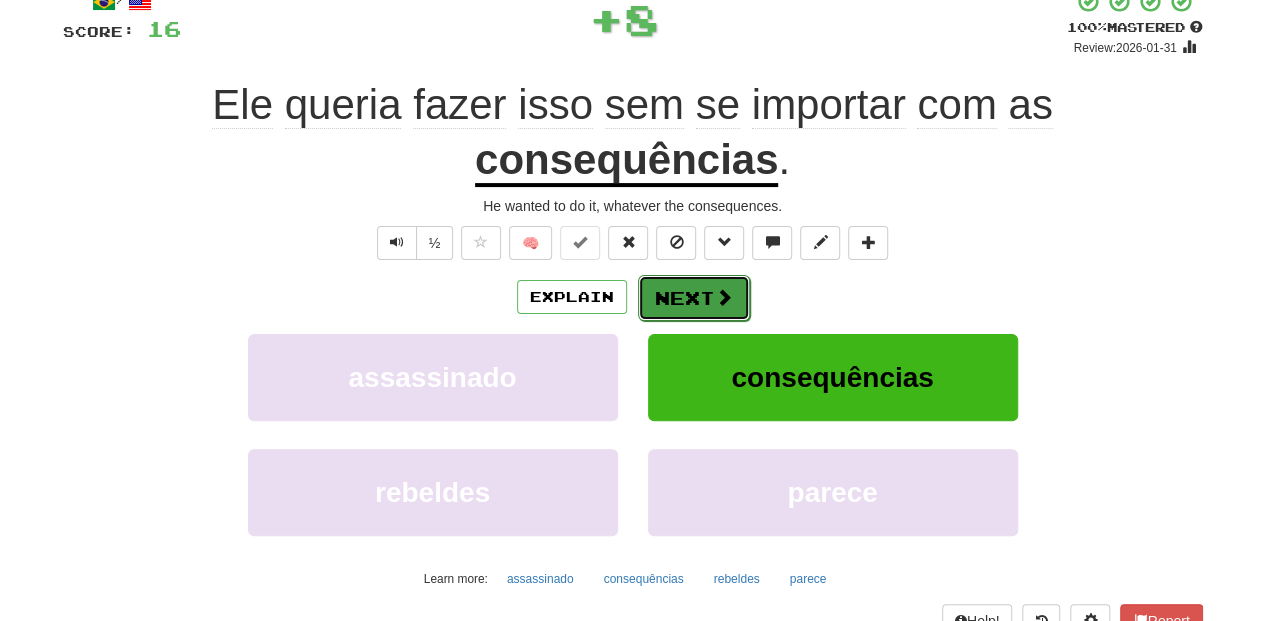 click on "Next" at bounding box center (694, 298) 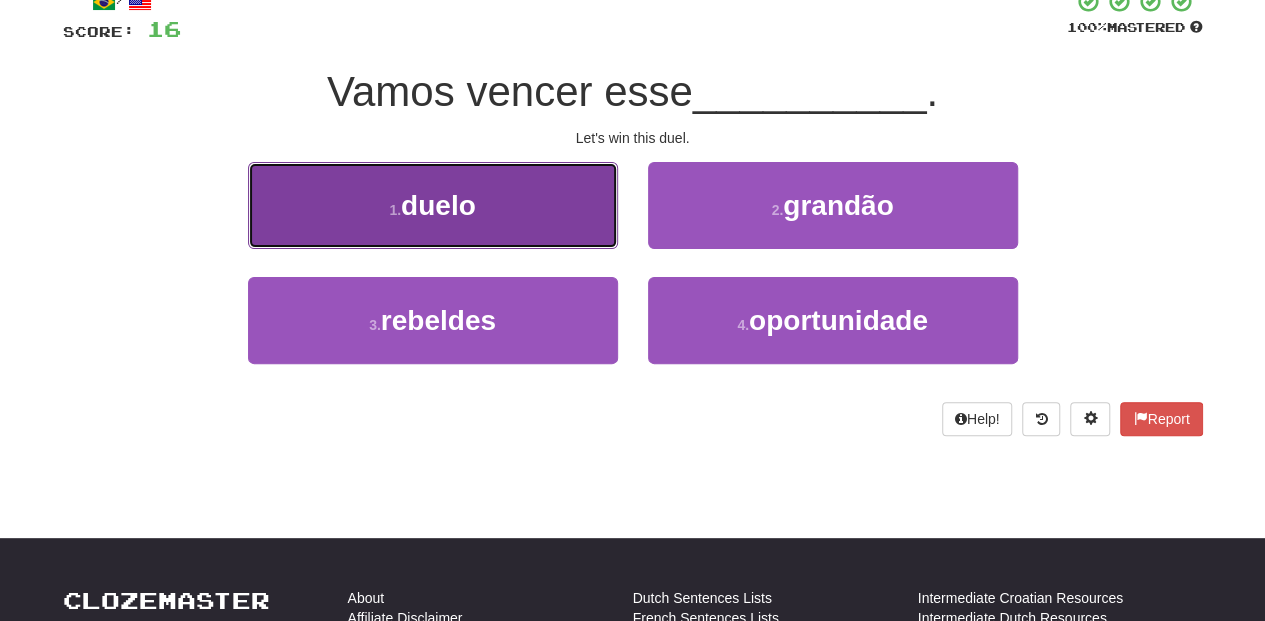 click on "1 .  duelo" at bounding box center [433, 205] 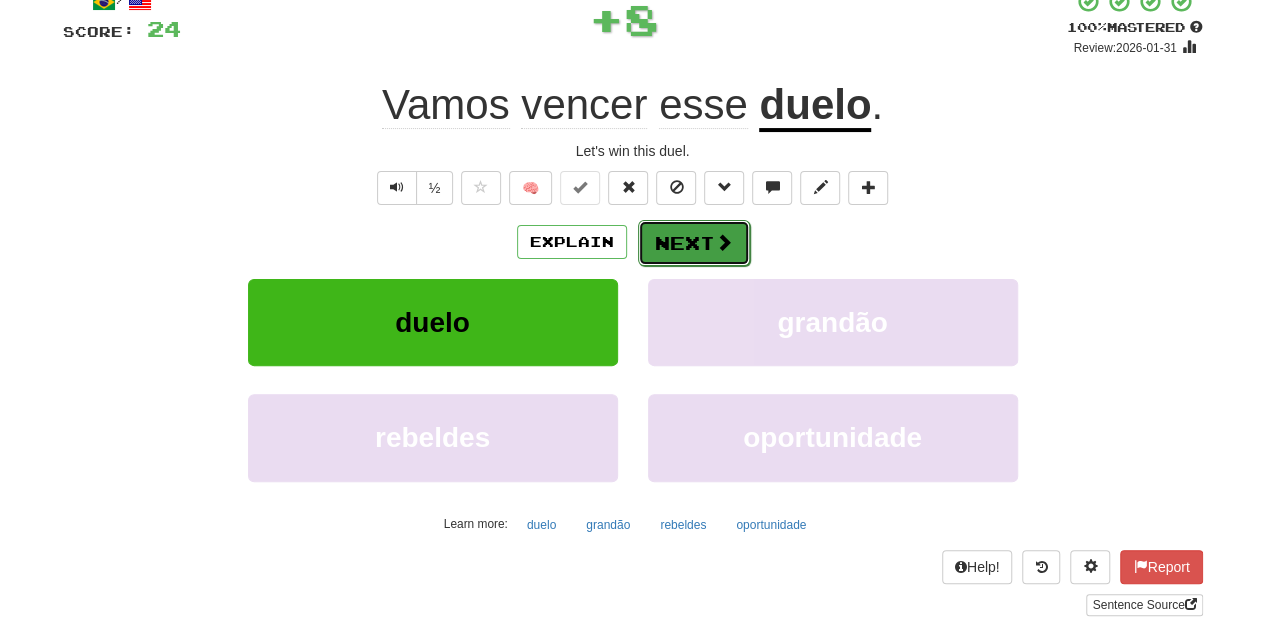 click on "Next" at bounding box center [694, 243] 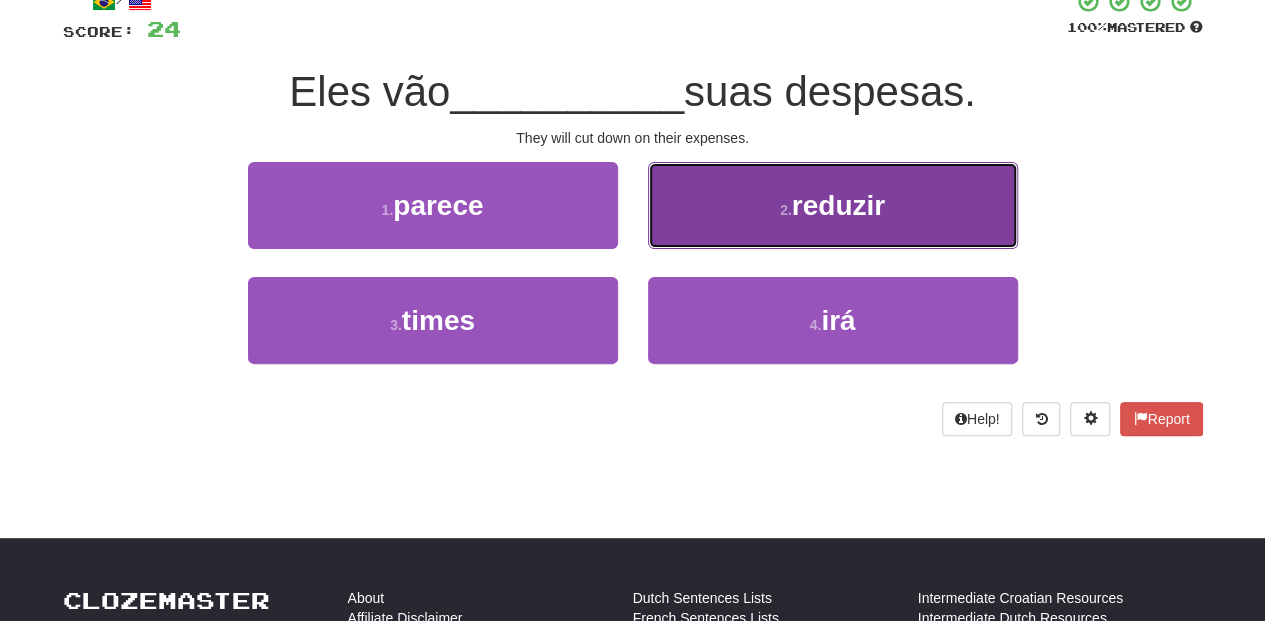 click on "2 .  reduzir" at bounding box center (833, 205) 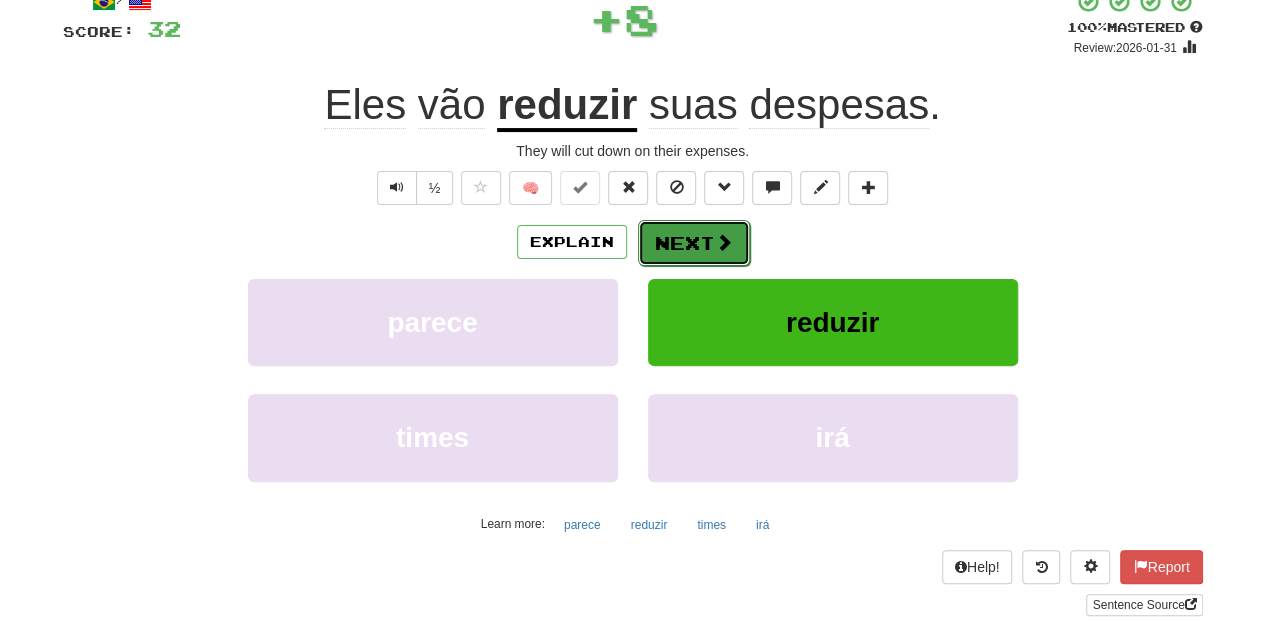 click on "Next" at bounding box center [694, 243] 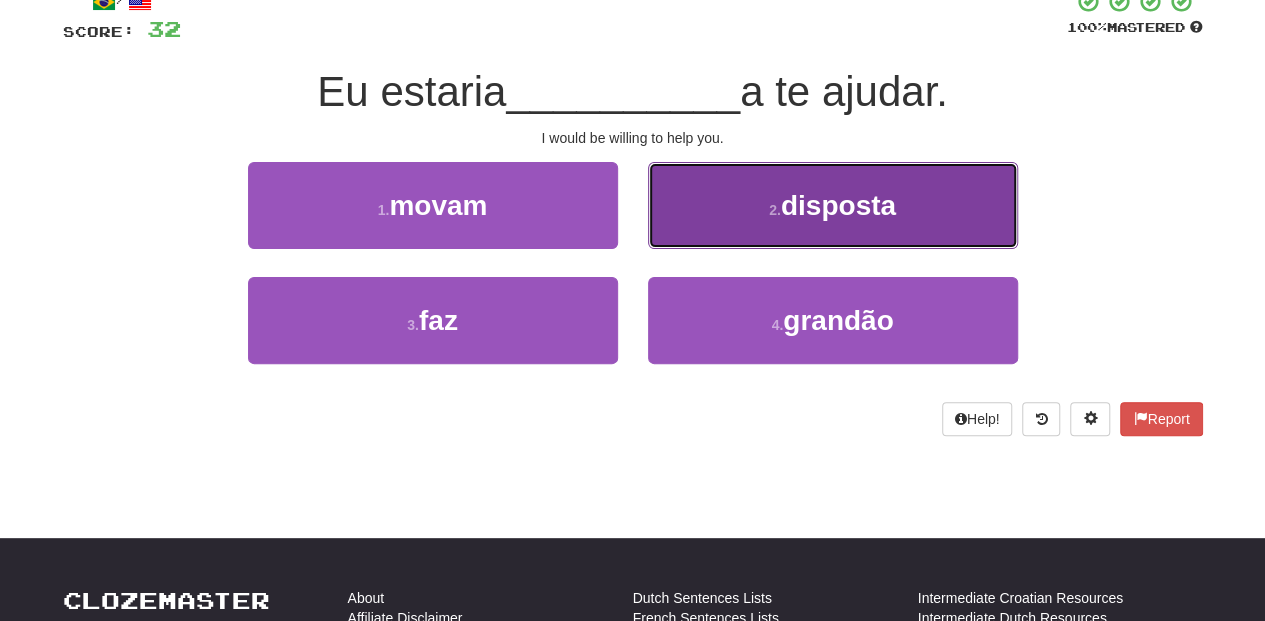 click on "2 .  disposta" at bounding box center (833, 205) 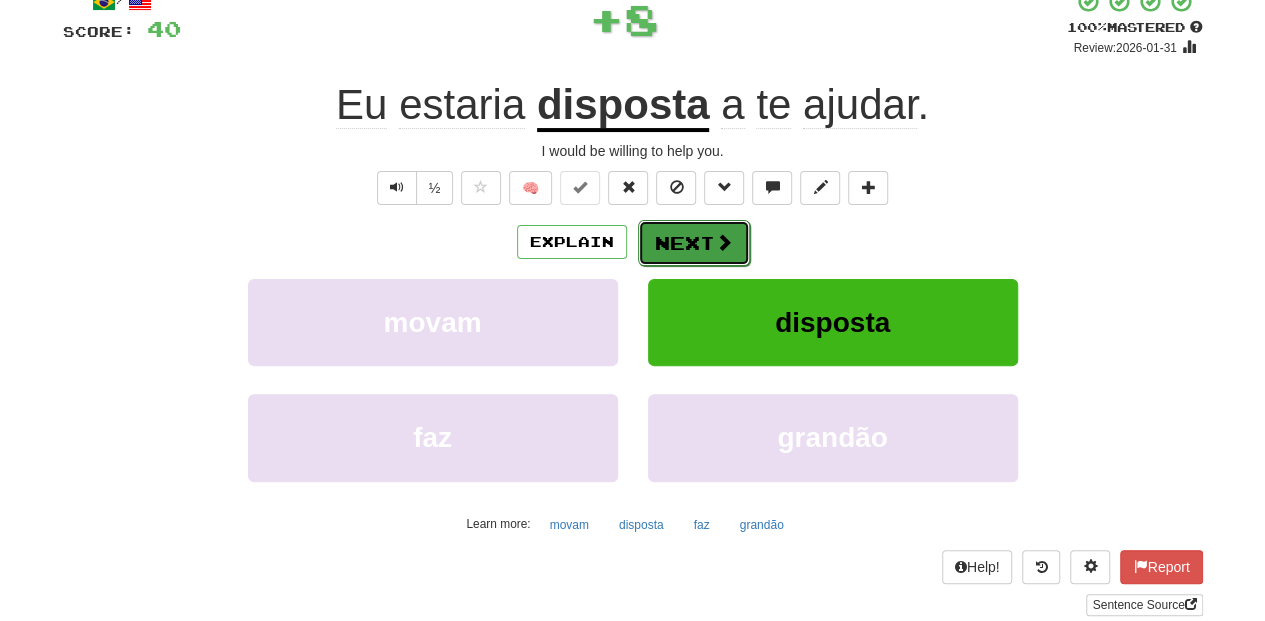 click on "Next" at bounding box center (694, 243) 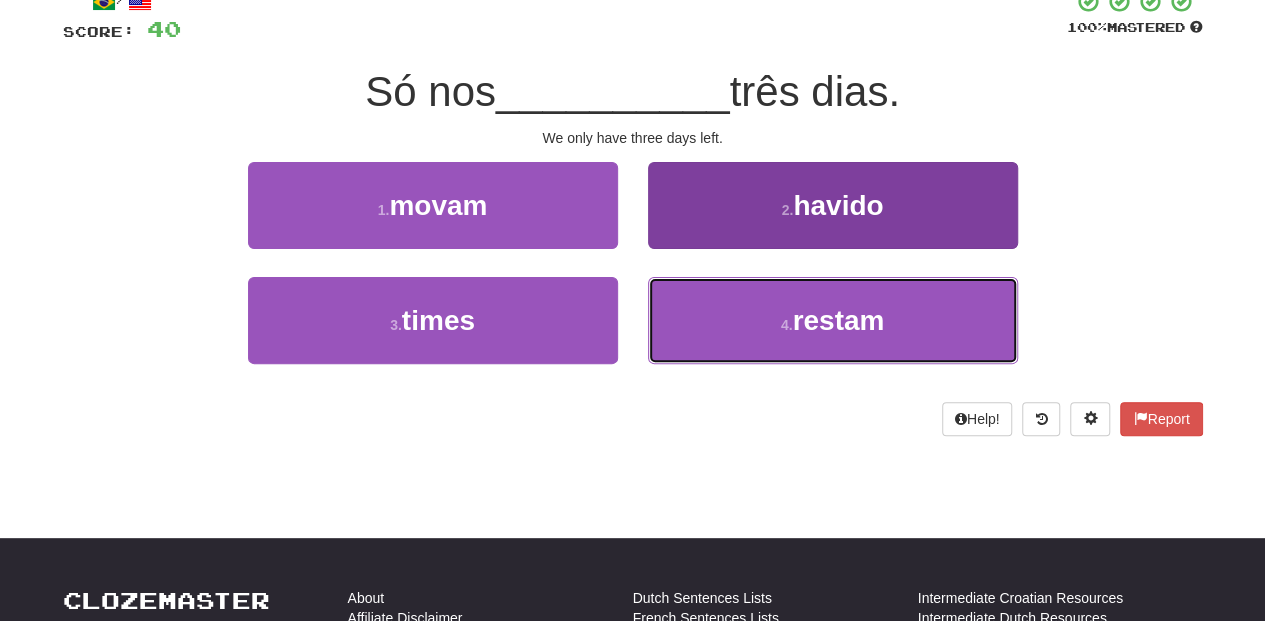 click on "4 .  restam" at bounding box center [833, 320] 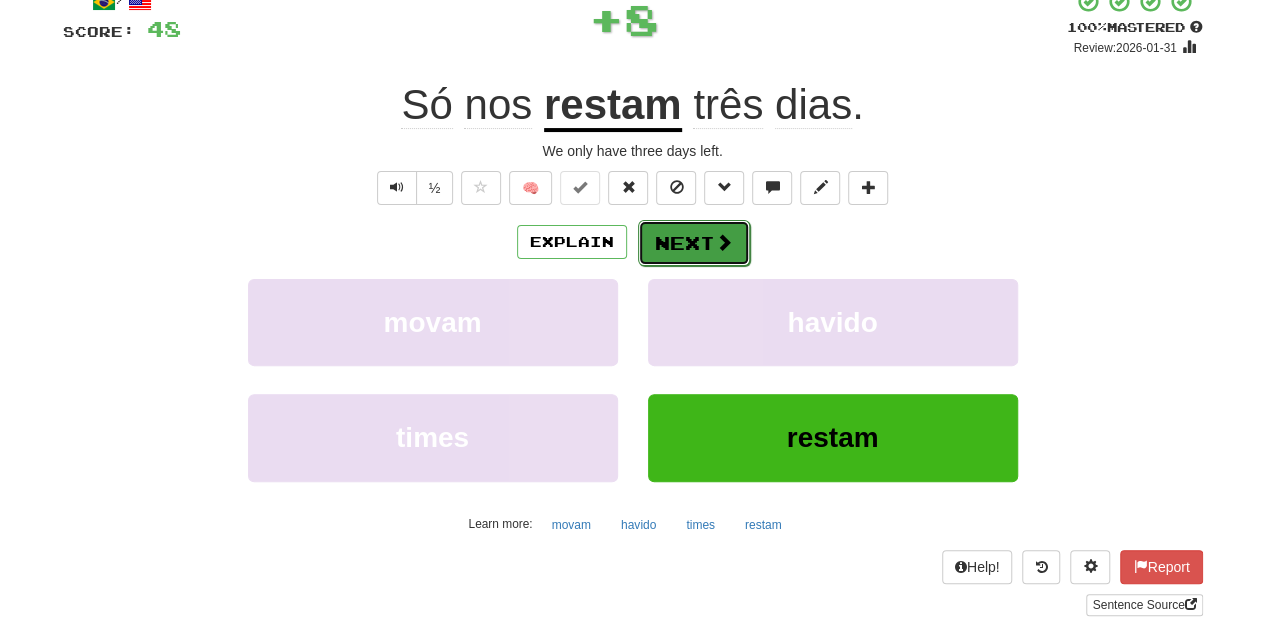 click on "Next" at bounding box center [694, 243] 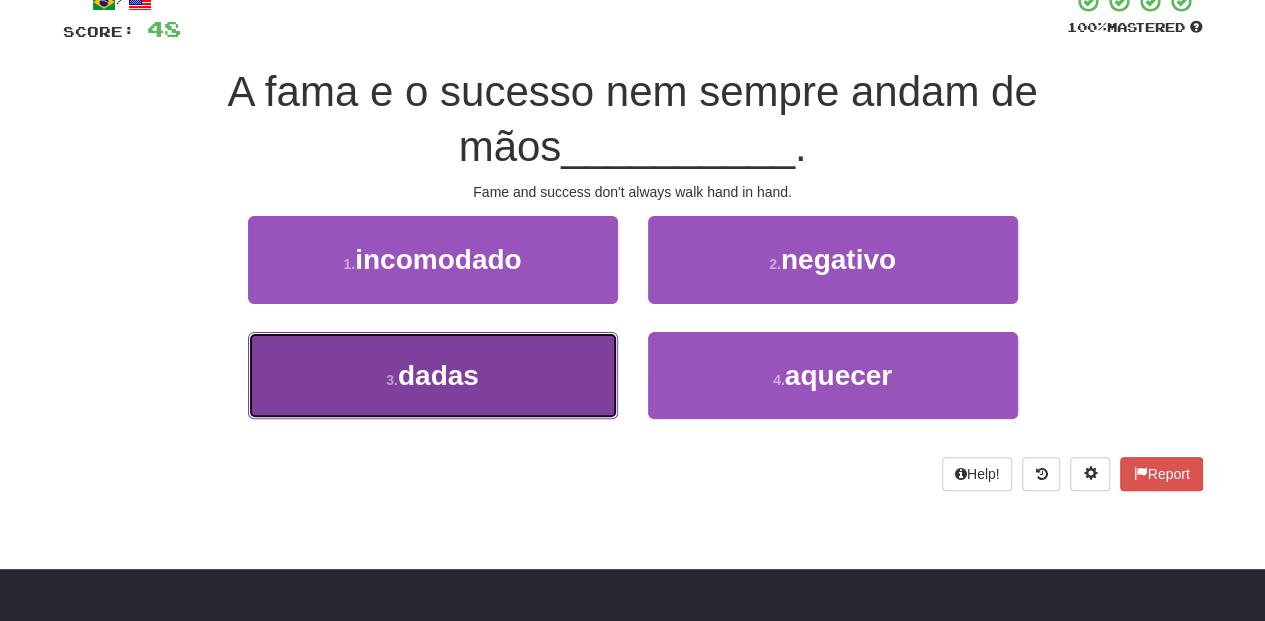 click on "3 .  dadas" at bounding box center (433, 375) 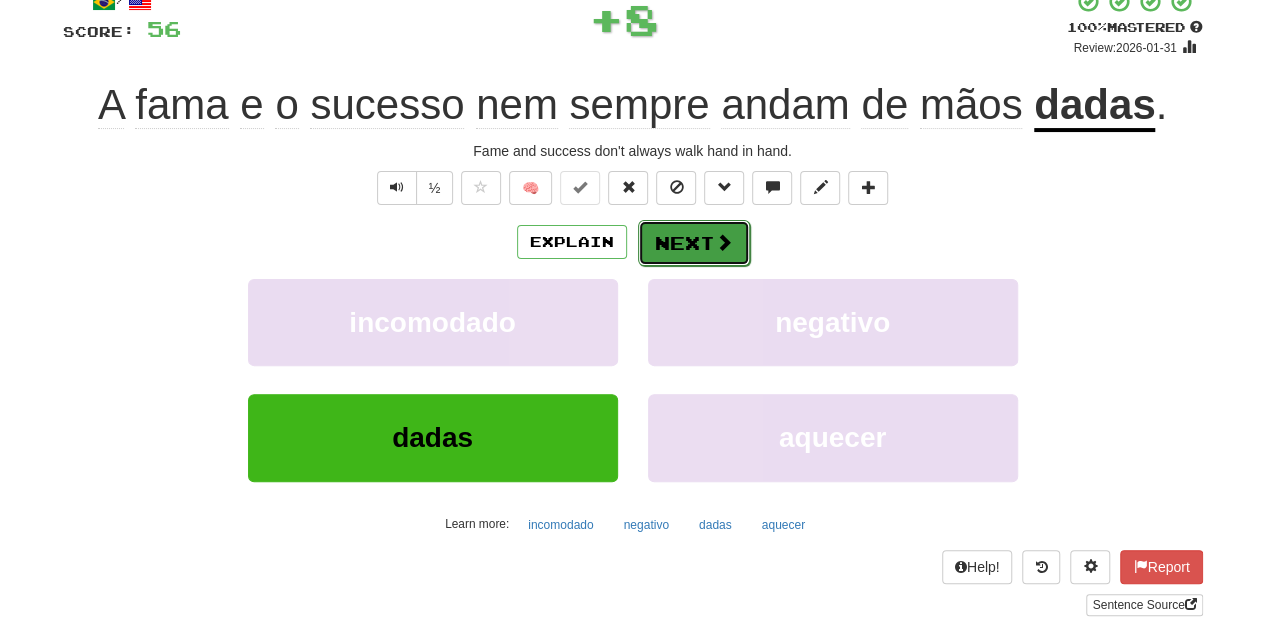 click on "Next" at bounding box center [694, 243] 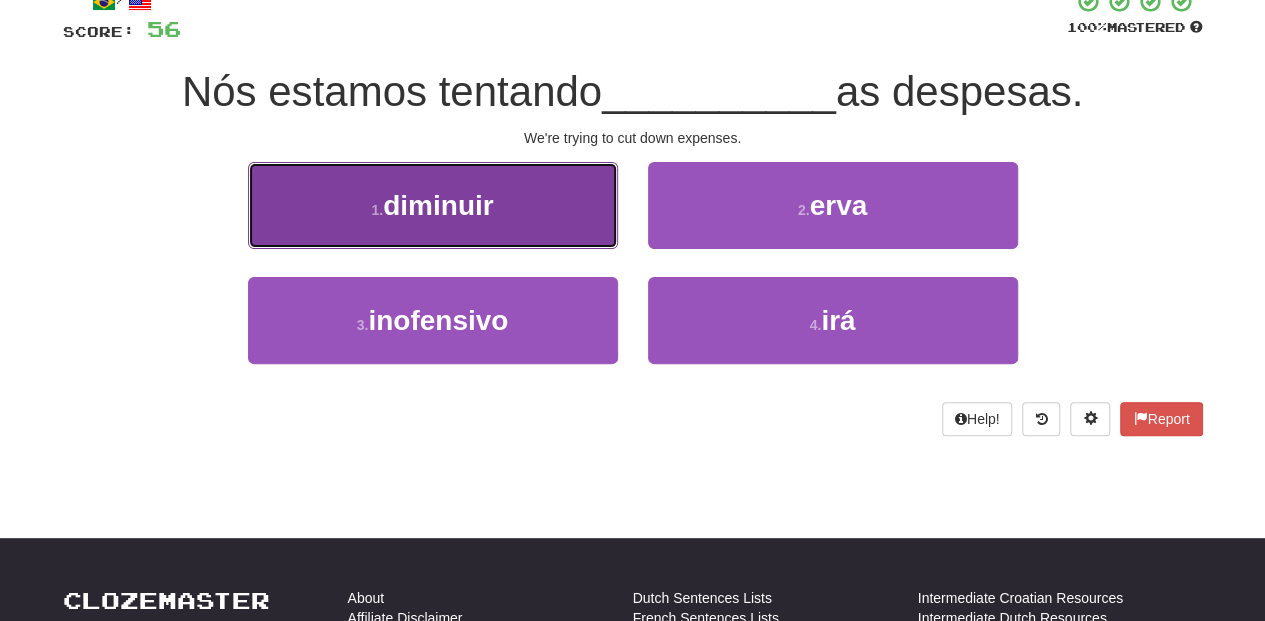 click on "1 .  diminuir" at bounding box center [433, 205] 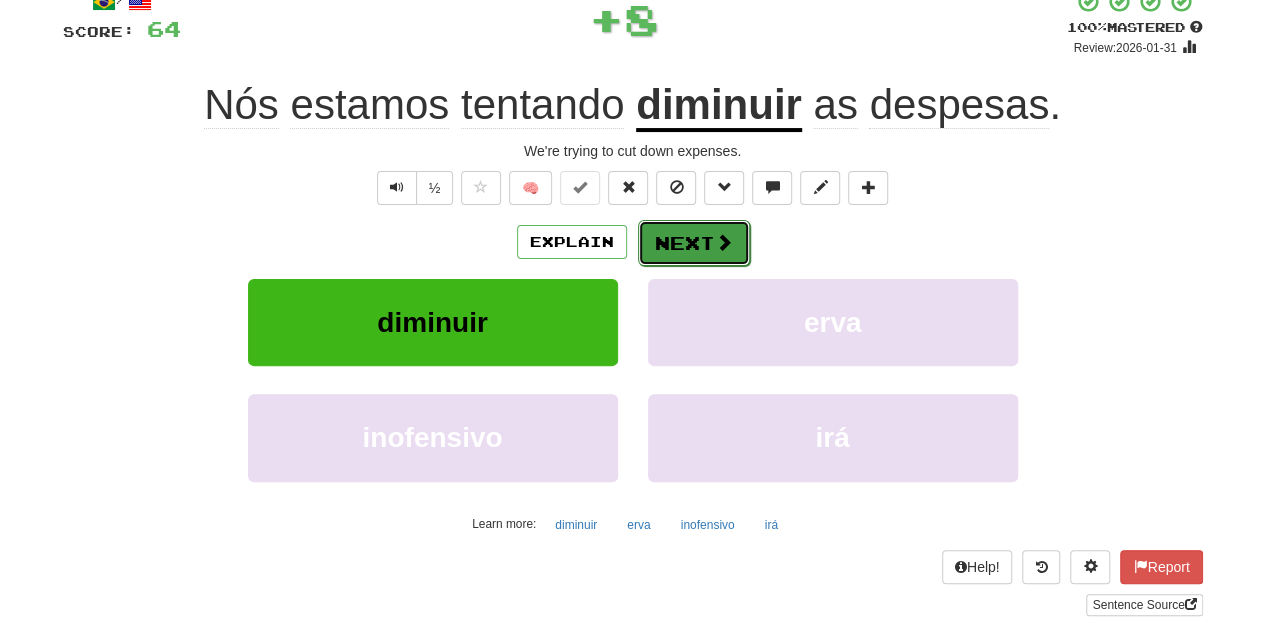 click on "Next" at bounding box center (694, 243) 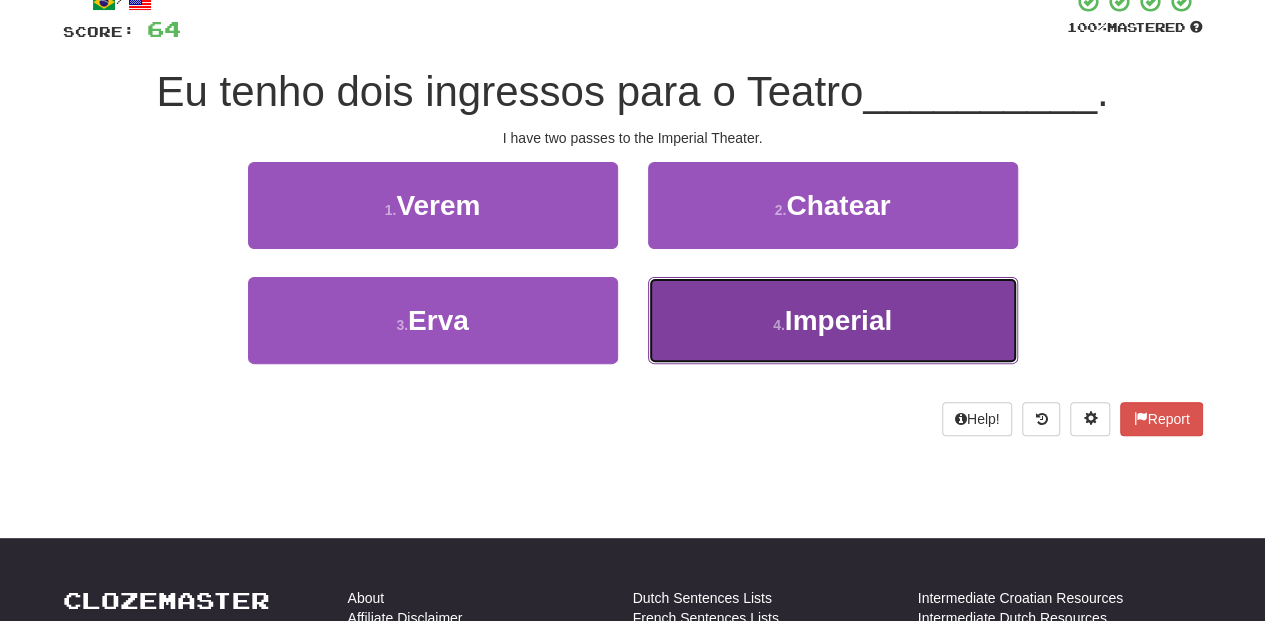 click on "4 .  Imperial" at bounding box center (833, 320) 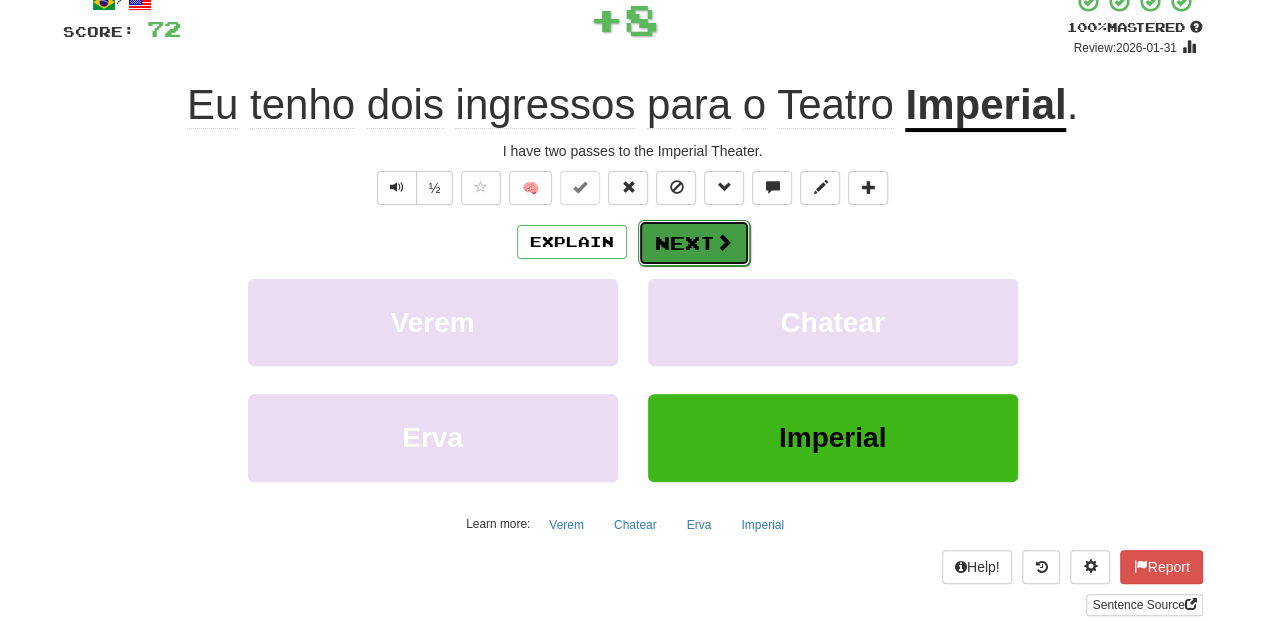 click on "Next" at bounding box center (694, 243) 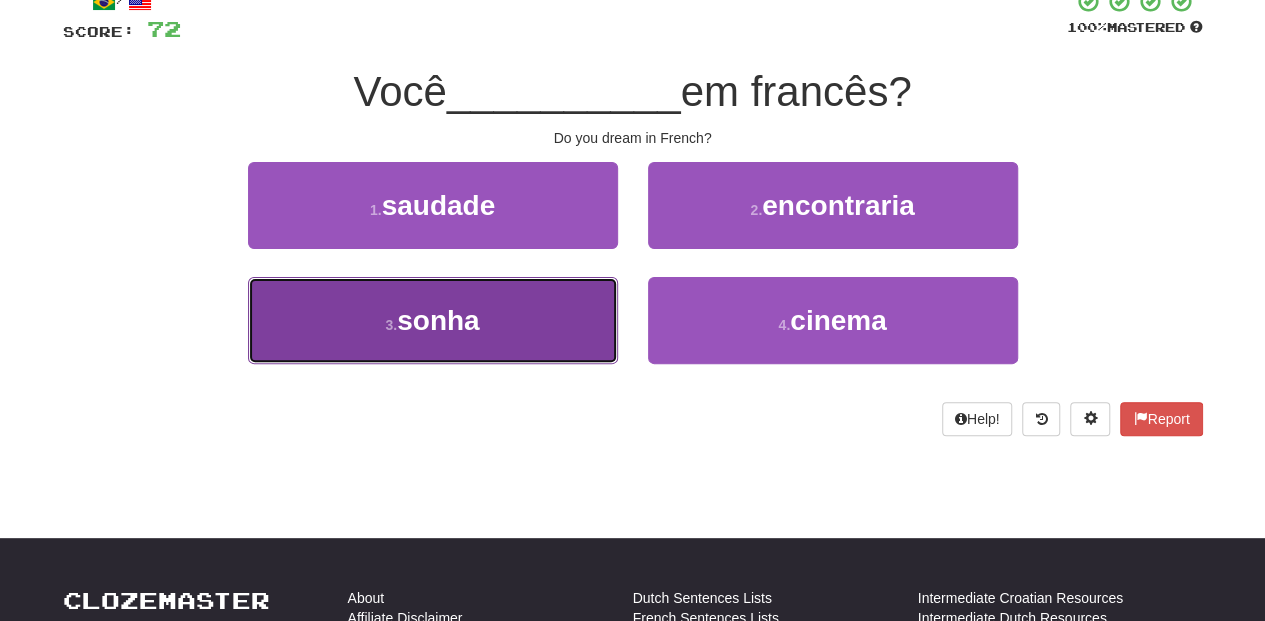click on "3 .  sonha" at bounding box center [433, 320] 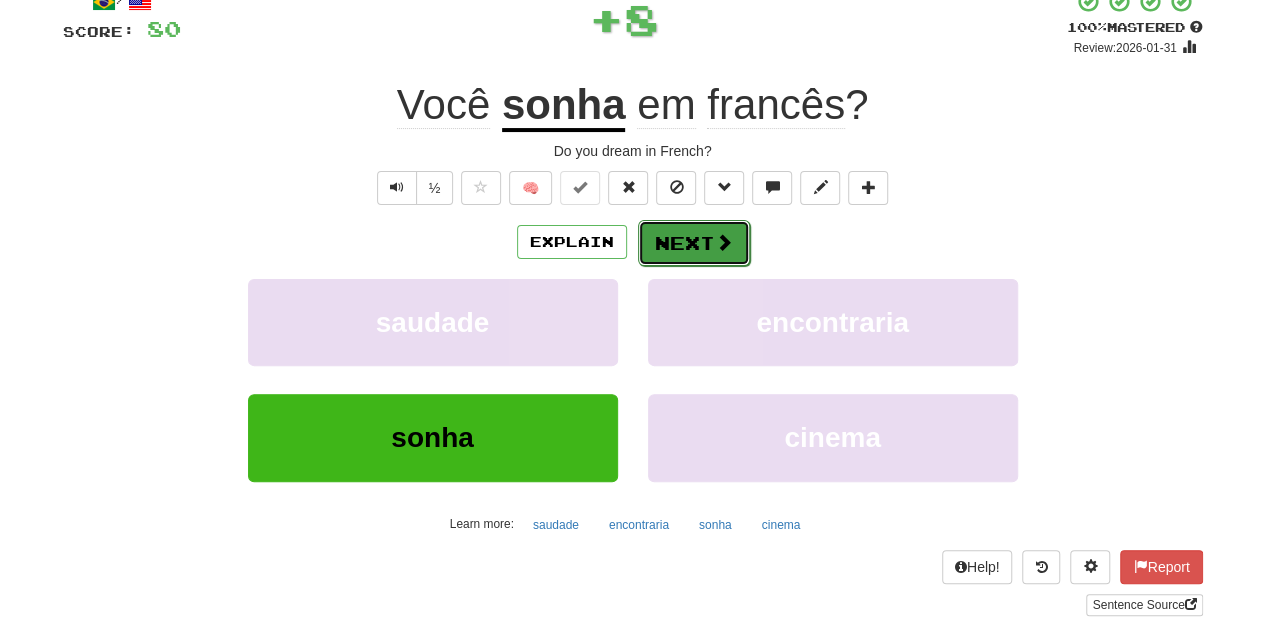 click on "Next" at bounding box center (694, 243) 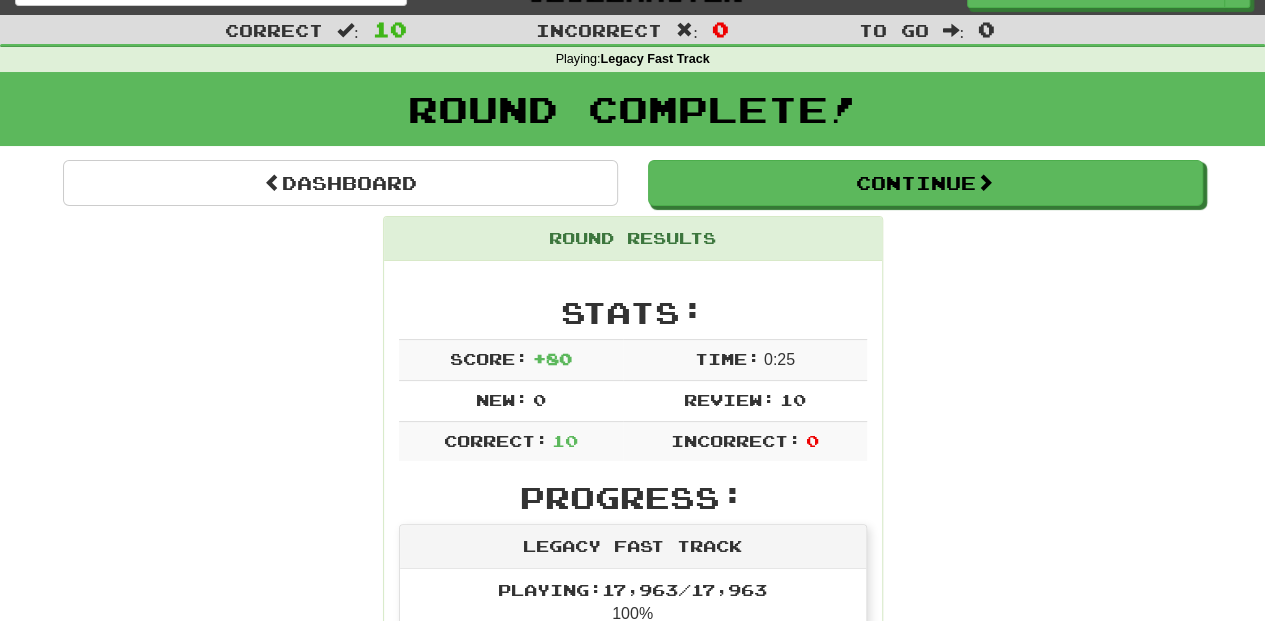 scroll, scrollTop: 20, scrollLeft: 0, axis: vertical 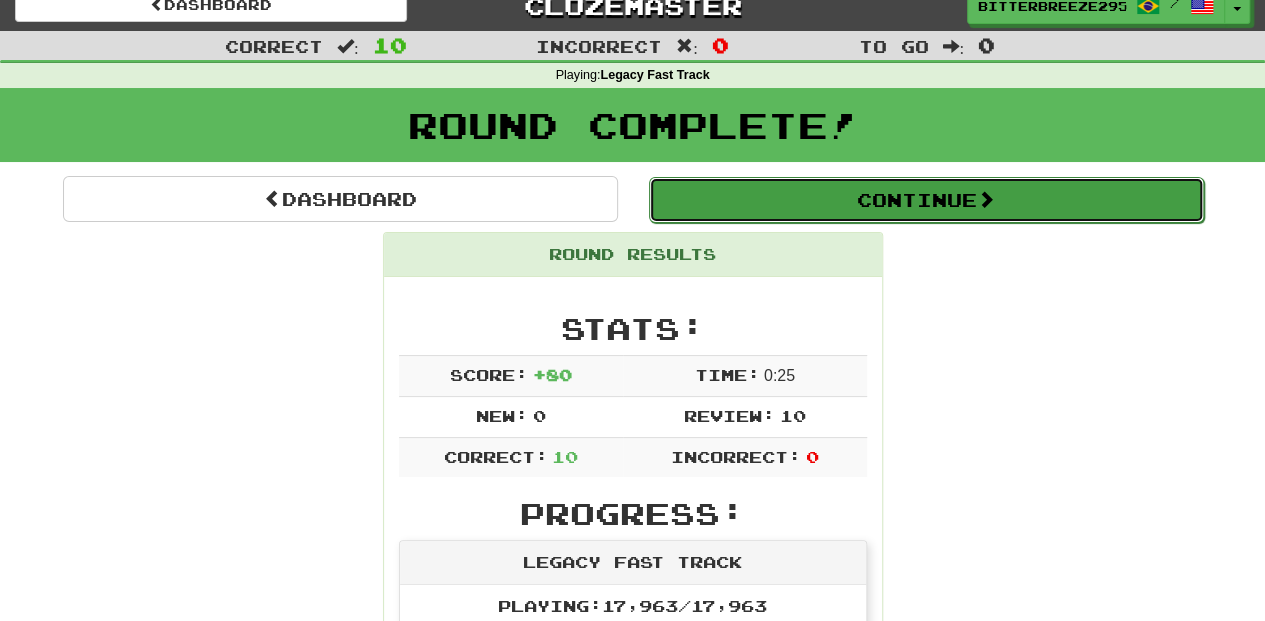 click on "Continue" at bounding box center (926, 200) 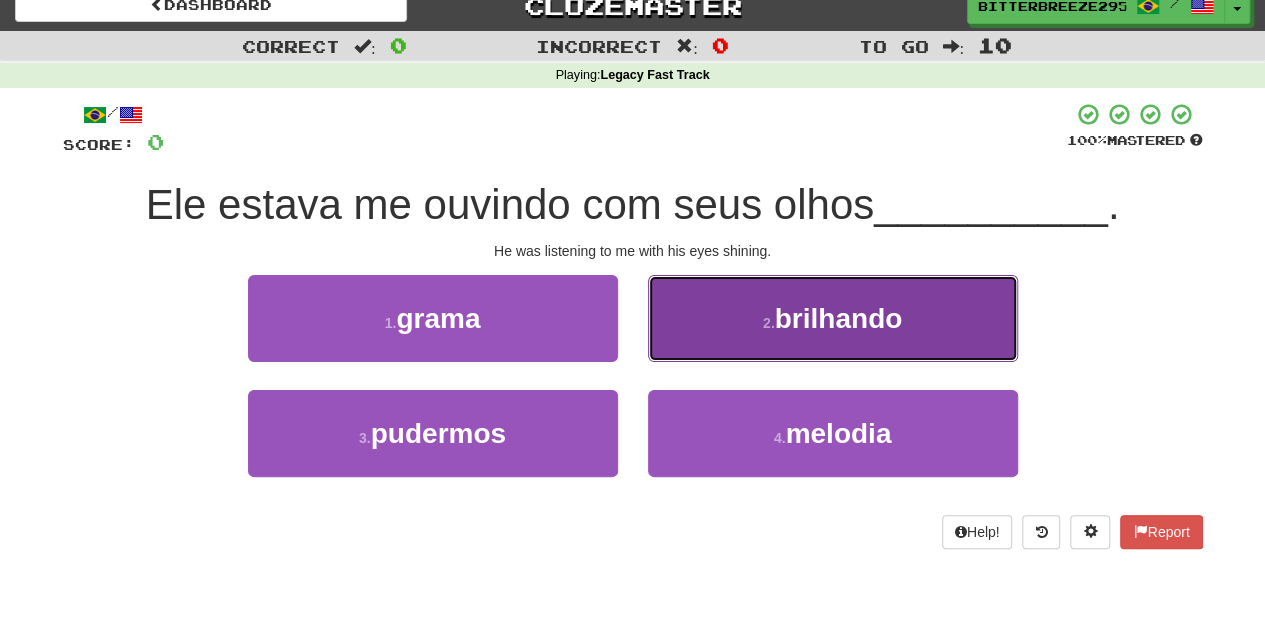 click on "2 .  brilhando" at bounding box center (833, 318) 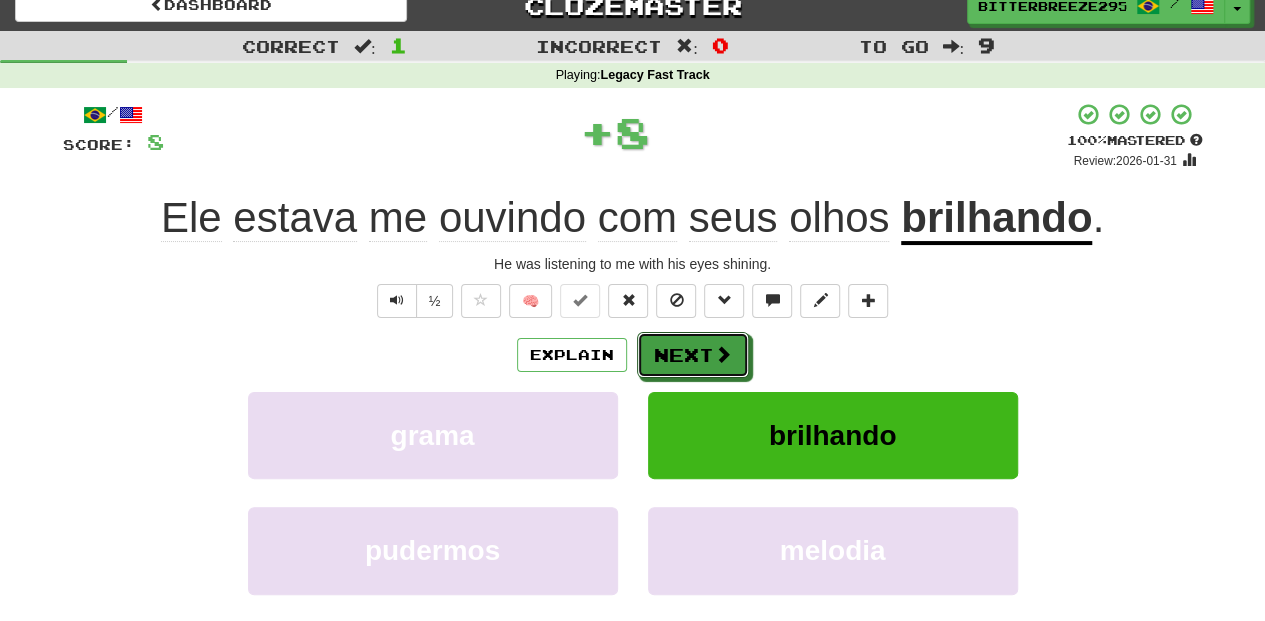 click on "Next" at bounding box center (693, 355) 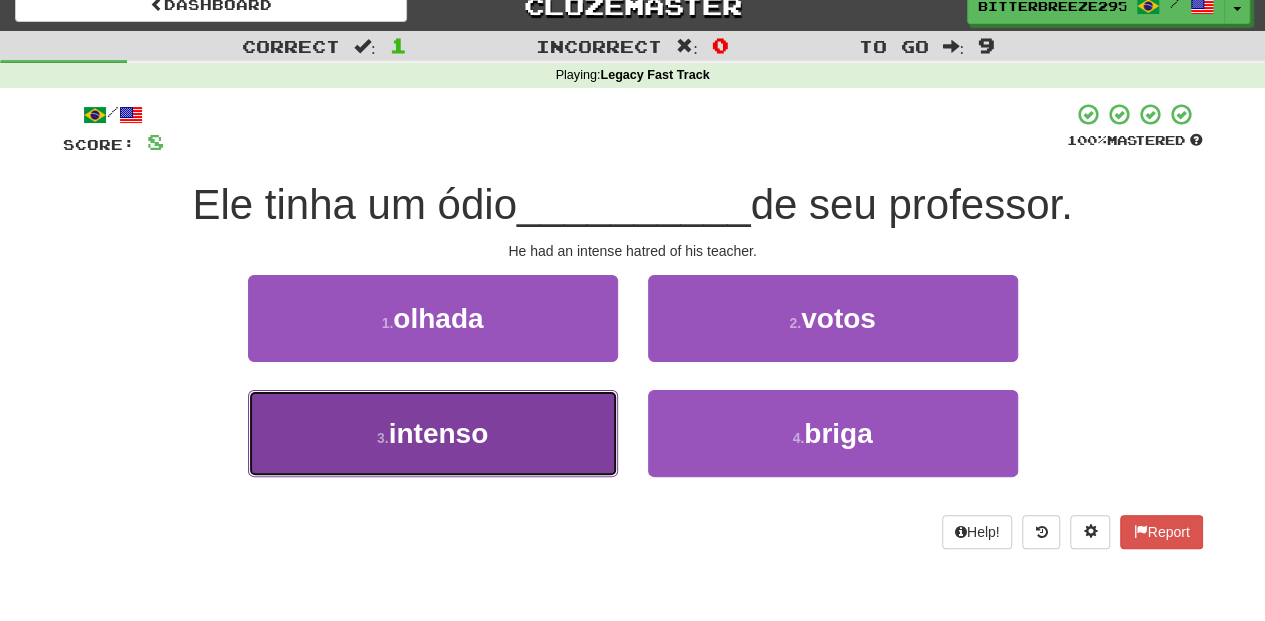 click on "3 .  intenso" at bounding box center (433, 433) 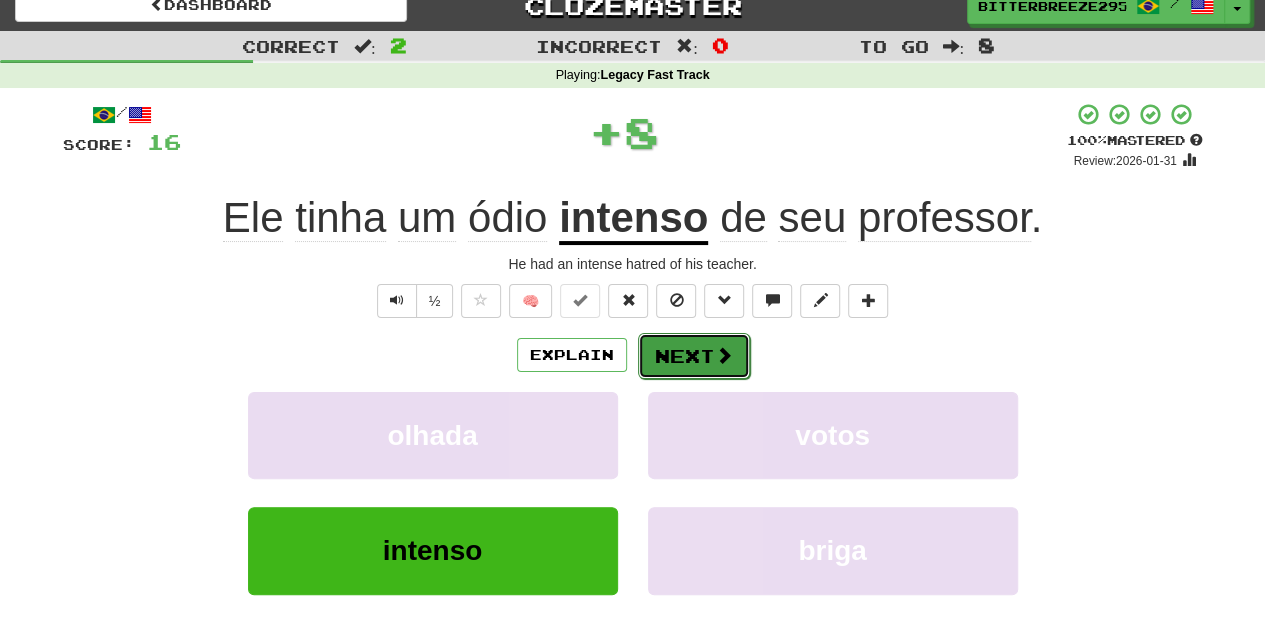 click on "Next" at bounding box center [694, 356] 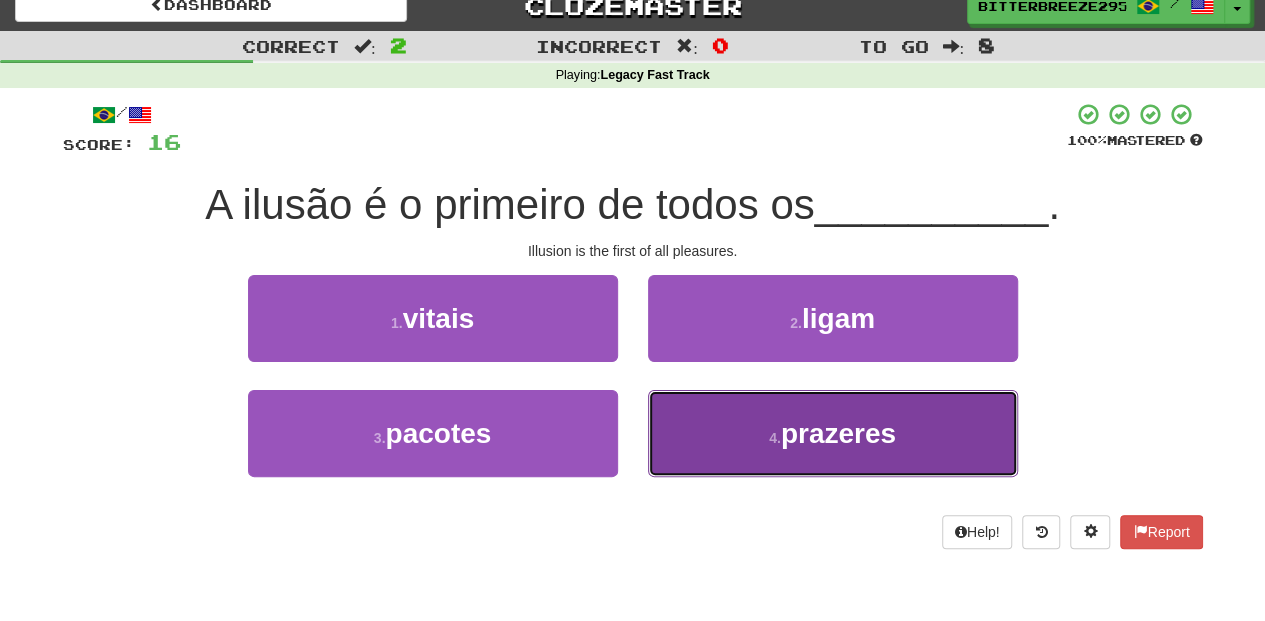click on "4 .  prazeres" at bounding box center (833, 433) 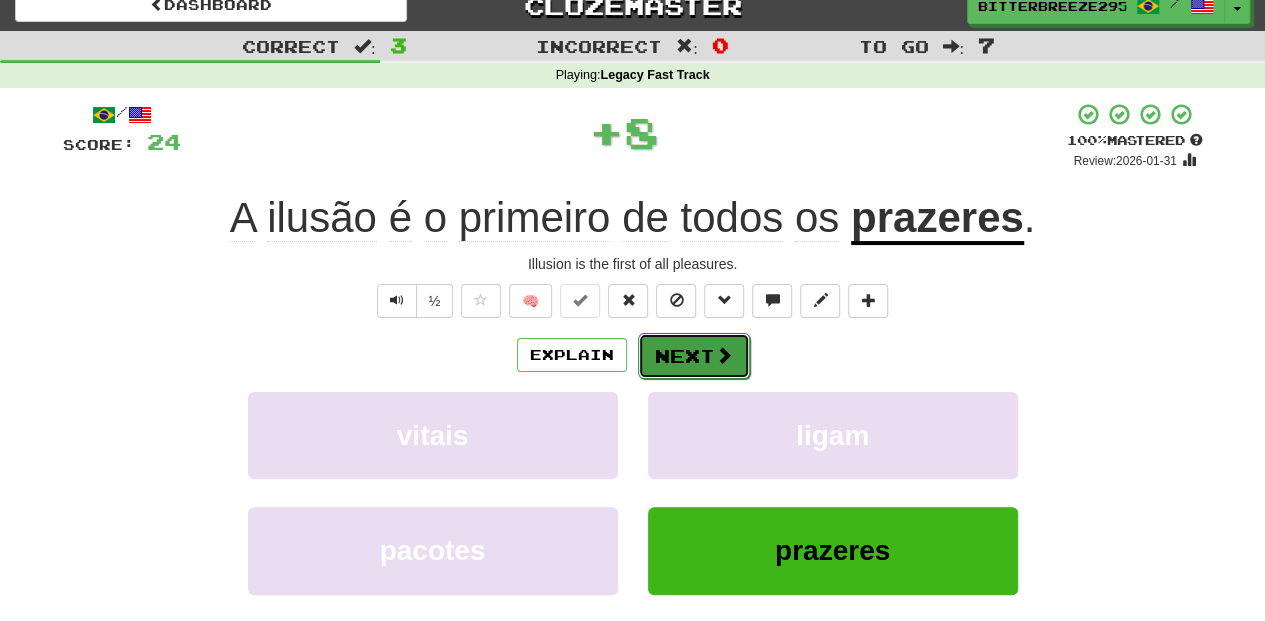 click at bounding box center [724, 355] 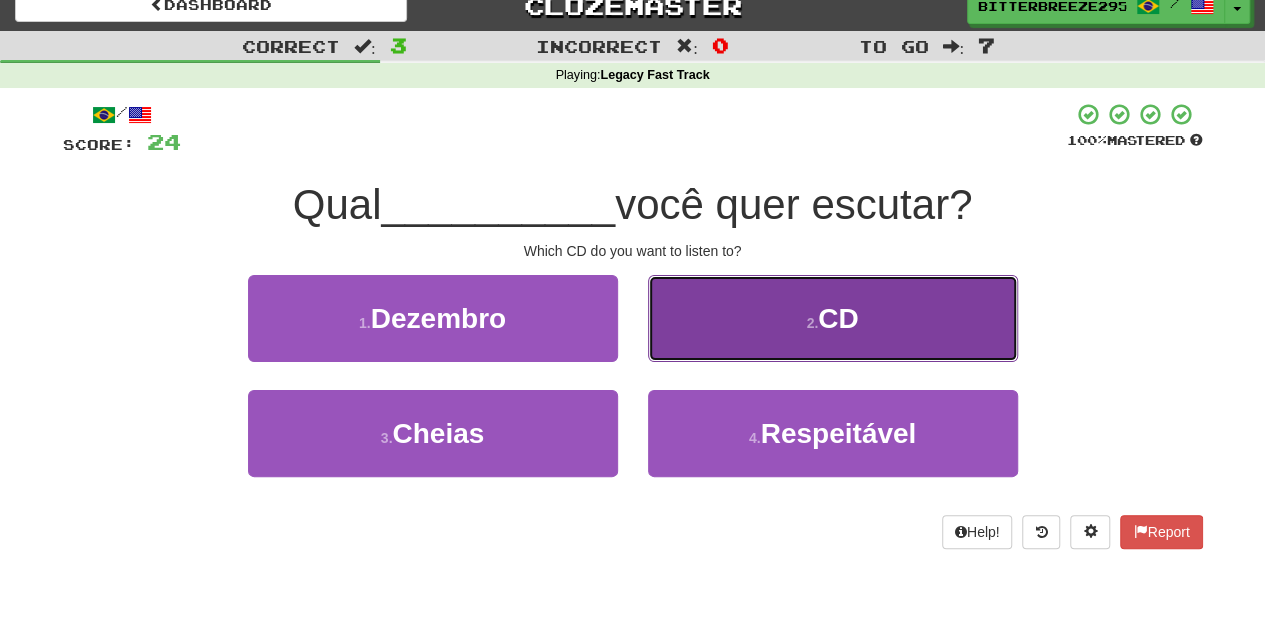 click on "2 .  CD" at bounding box center [833, 318] 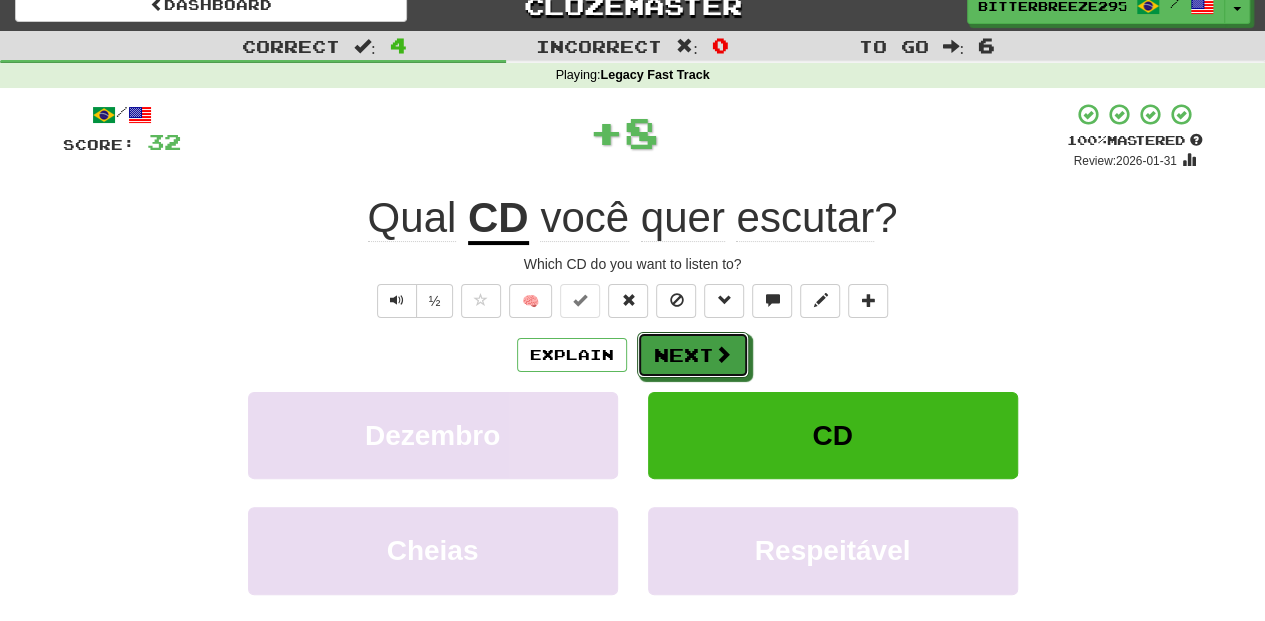 click at bounding box center [723, 354] 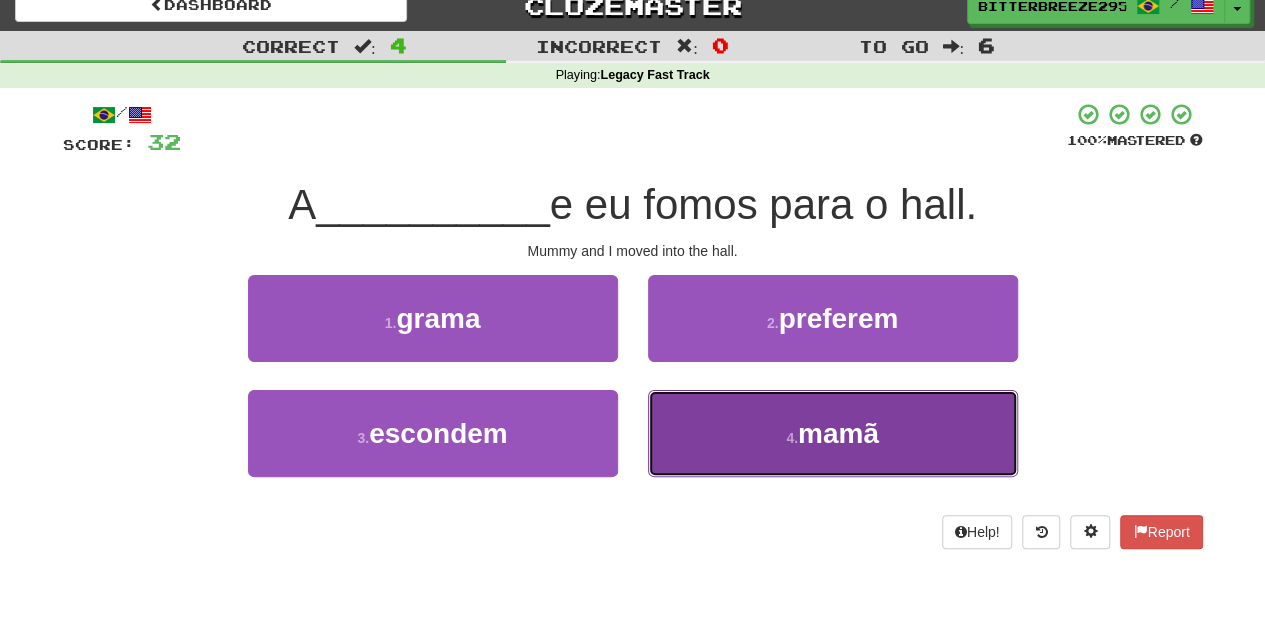 click on "4 .  mamã" at bounding box center (833, 433) 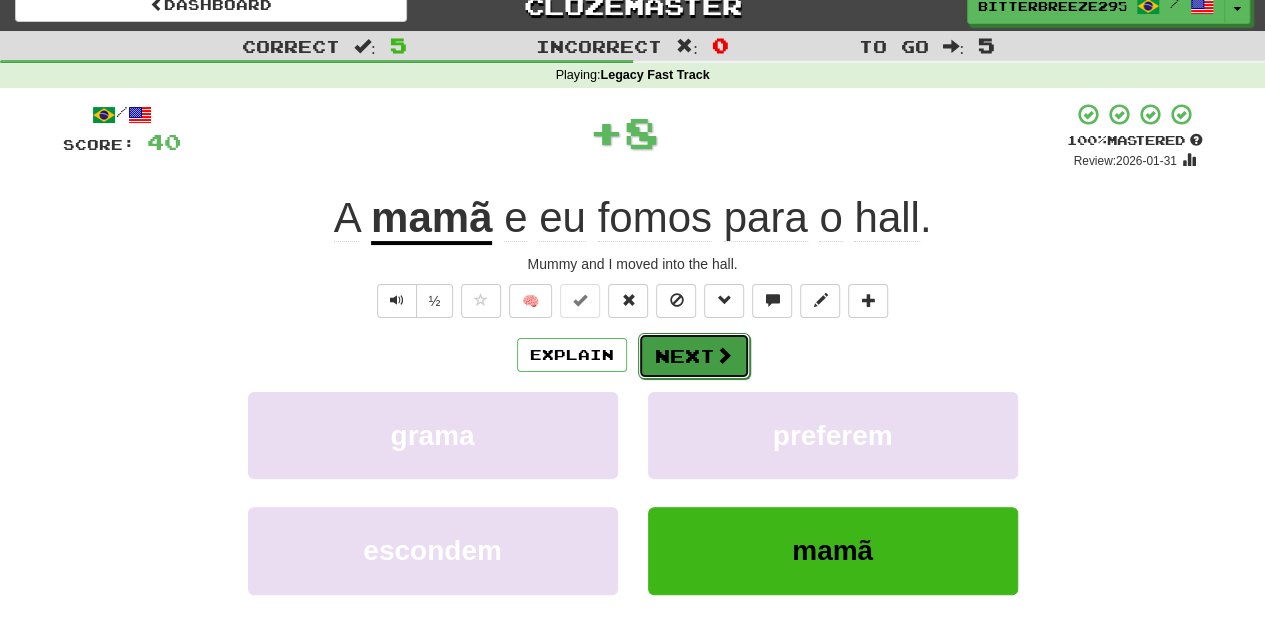 click on "Next" at bounding box center [694, 356] 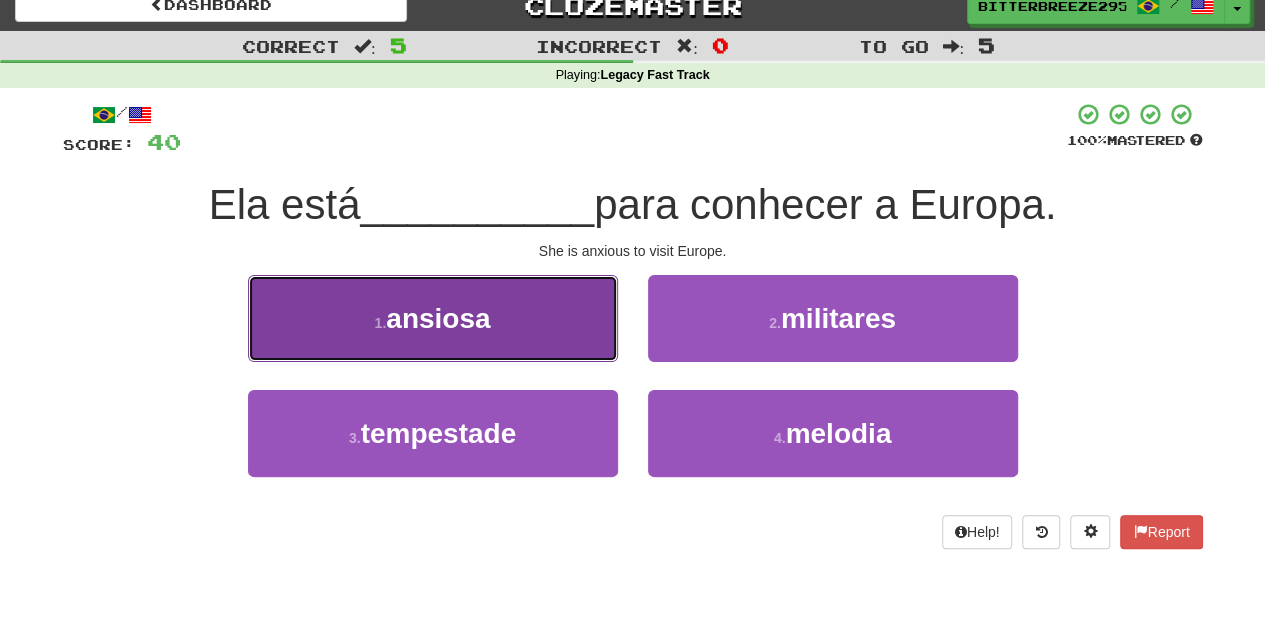 click on "1 .  ansiosa" at bounding box center (433, 318) 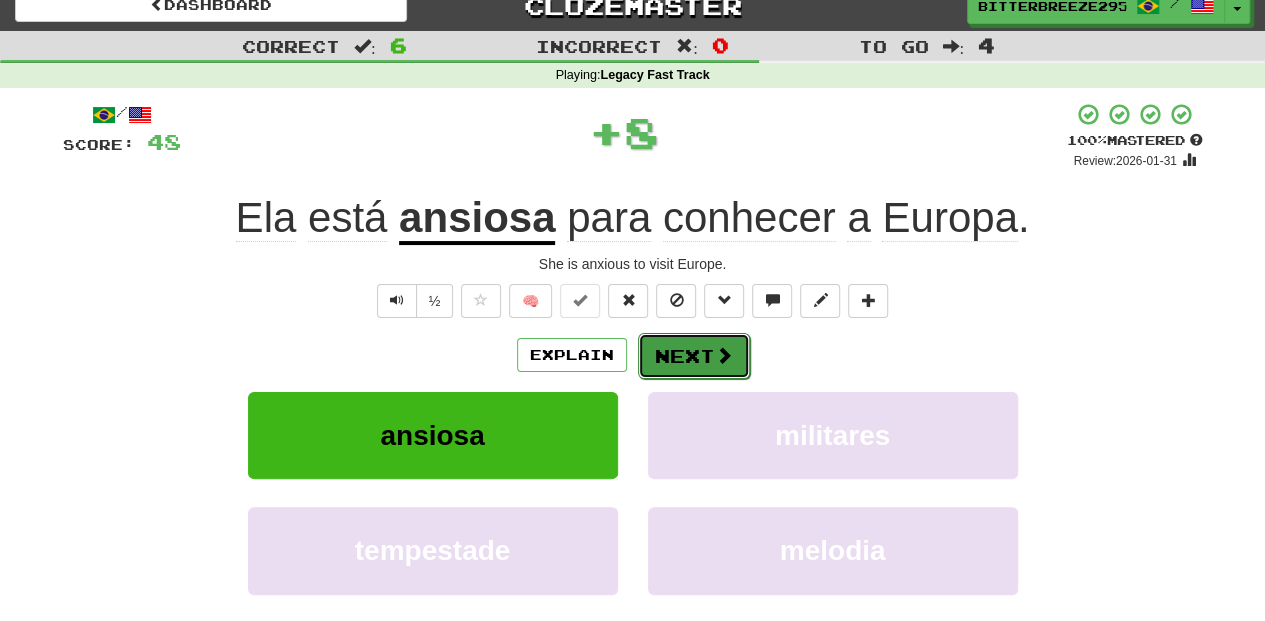 click on "Next" at bounding box center (694, 356) 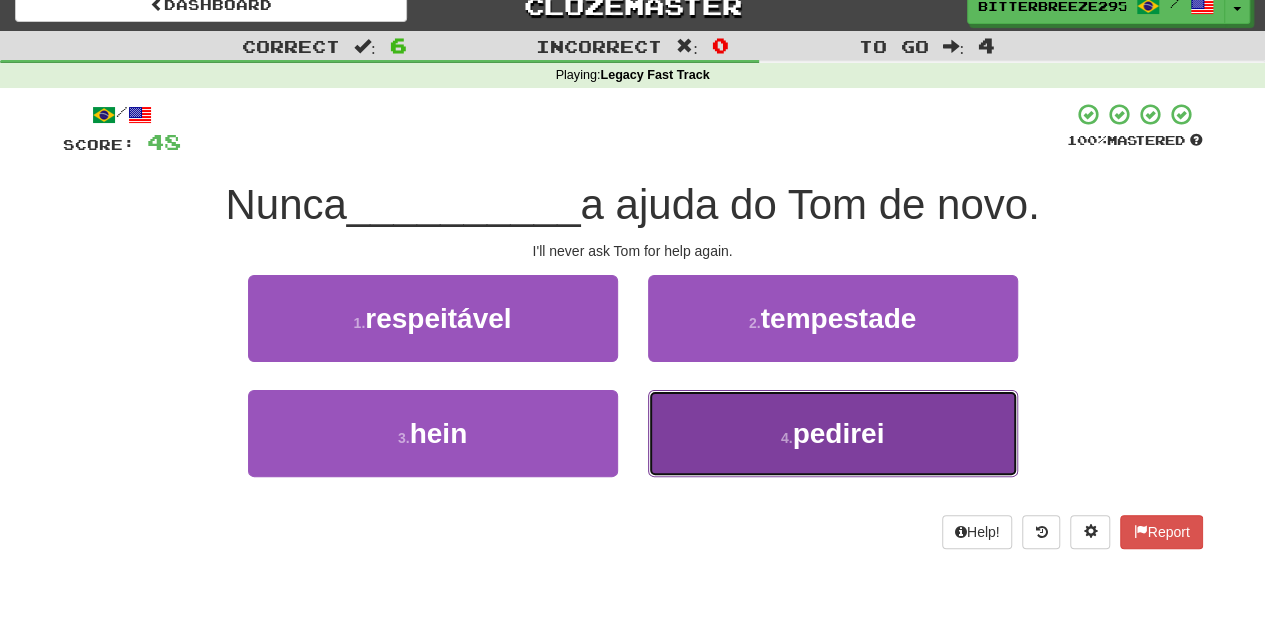 click on "4 .  pedirei" at bounding box center [833, 433] 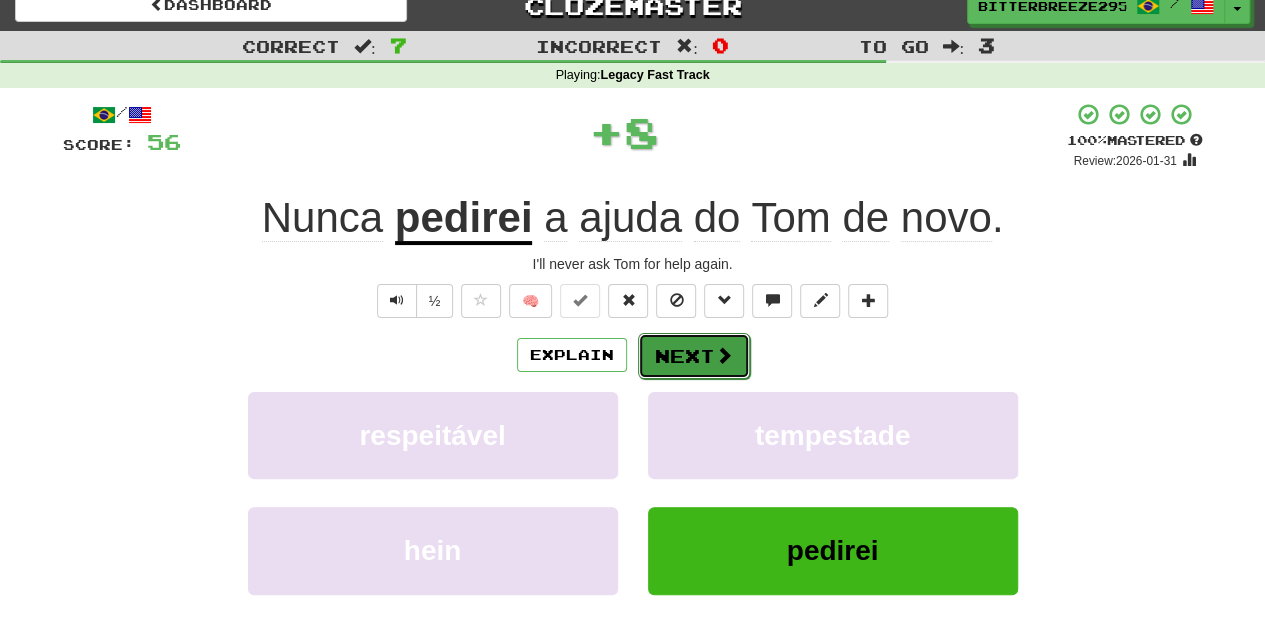 click on "Next" at bounding box center [694, 356] 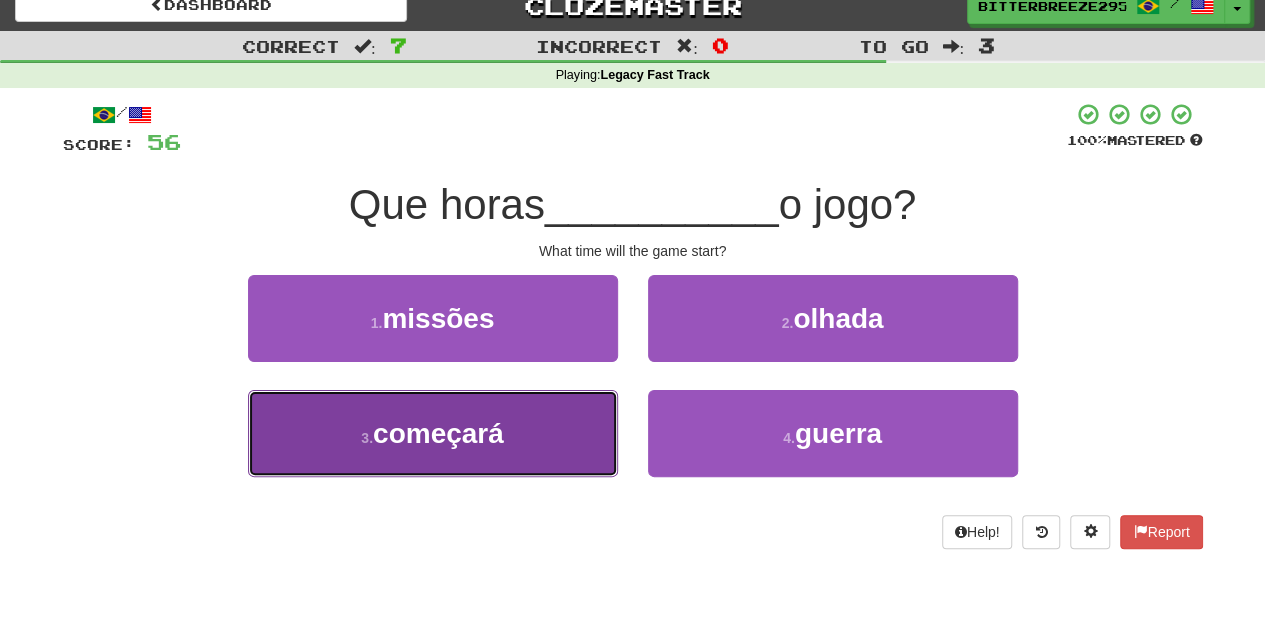 click on "3 .  começará" at bounding box center (433, 433) 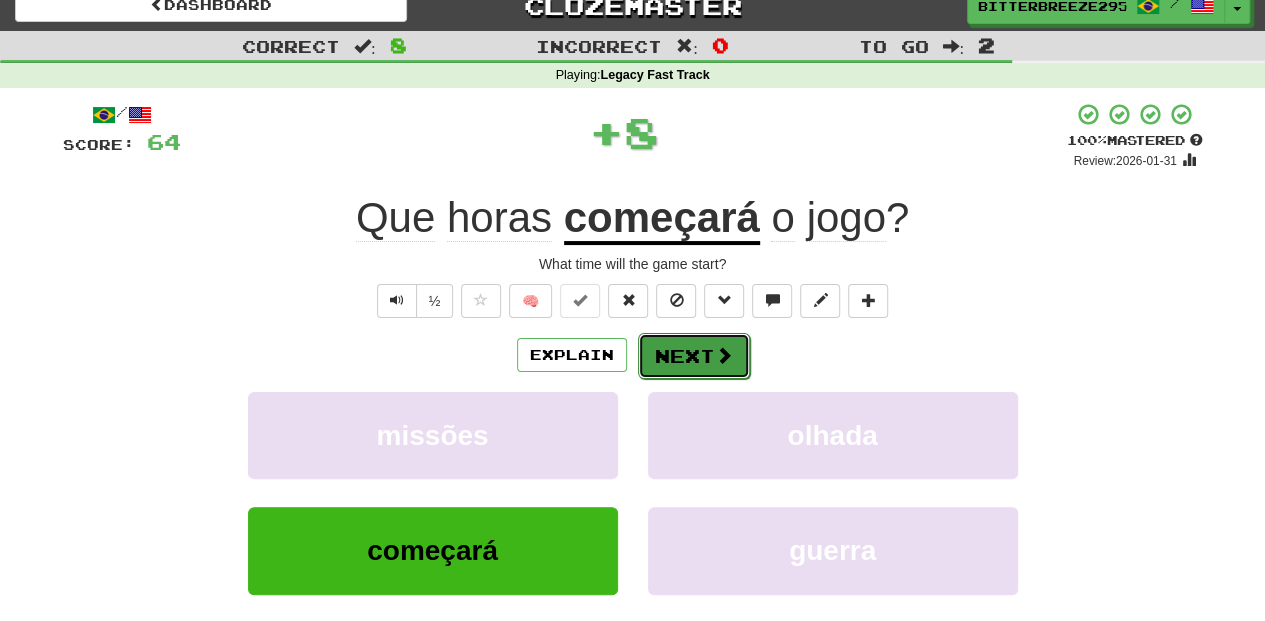 click on "Next" at bounding box center [694, 356] 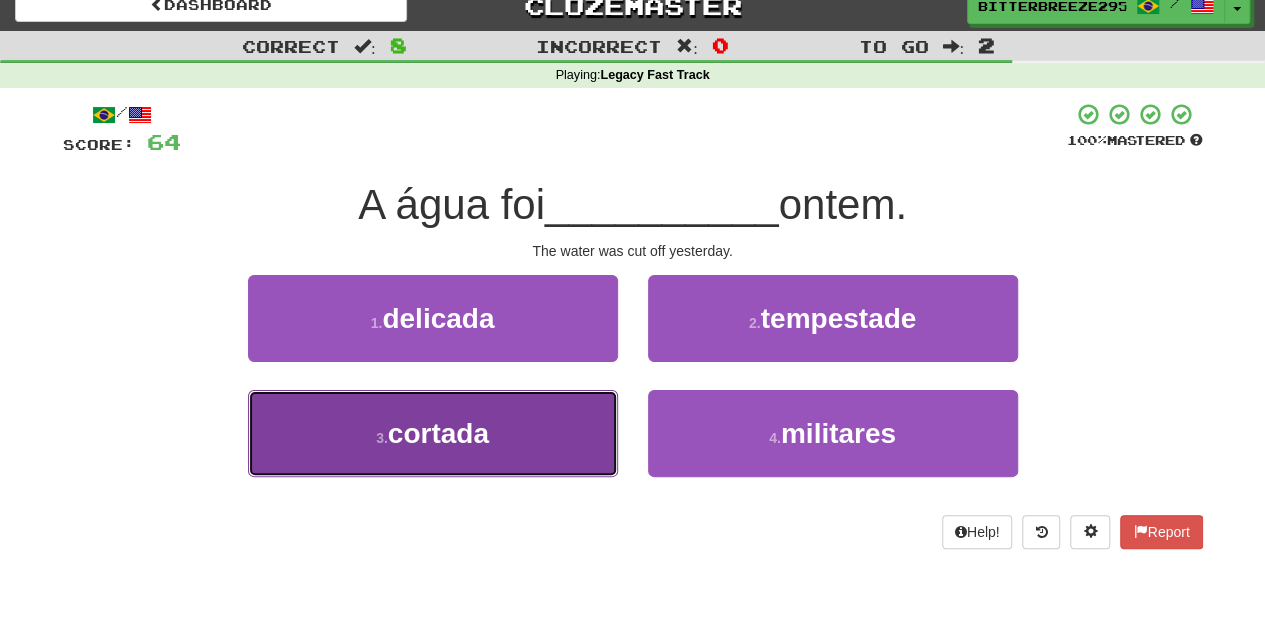 click on "3 .  cortada" at bounding box center (433, 433) 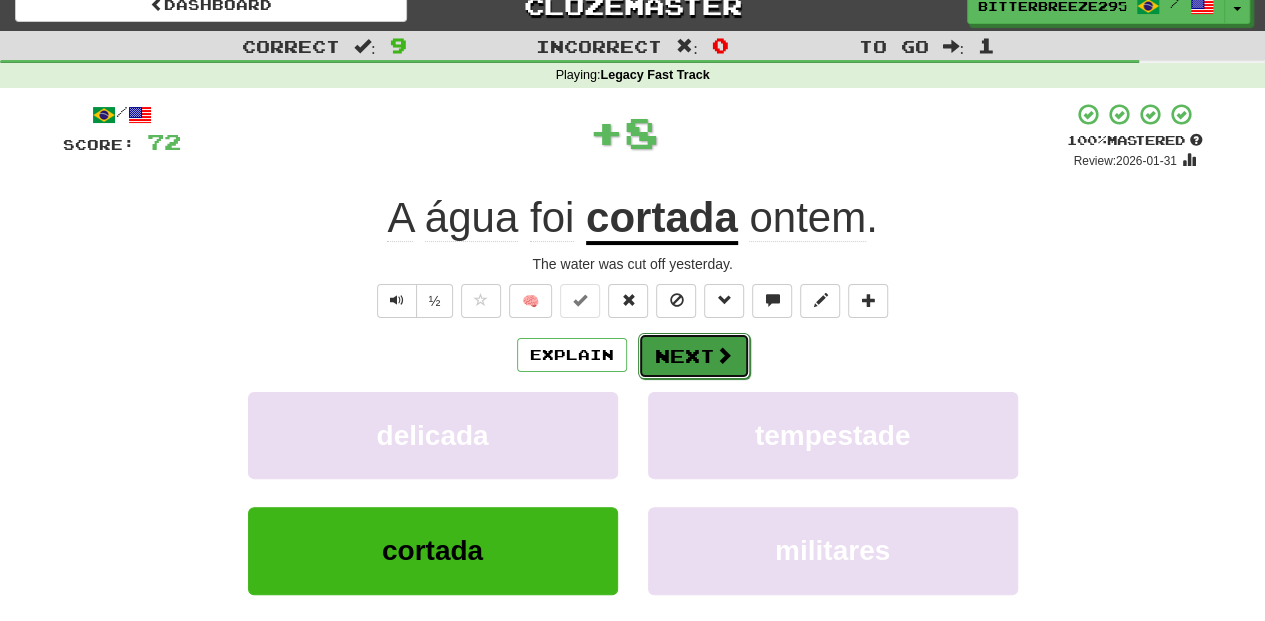 click on "Next" at bounding box center [694, 356] 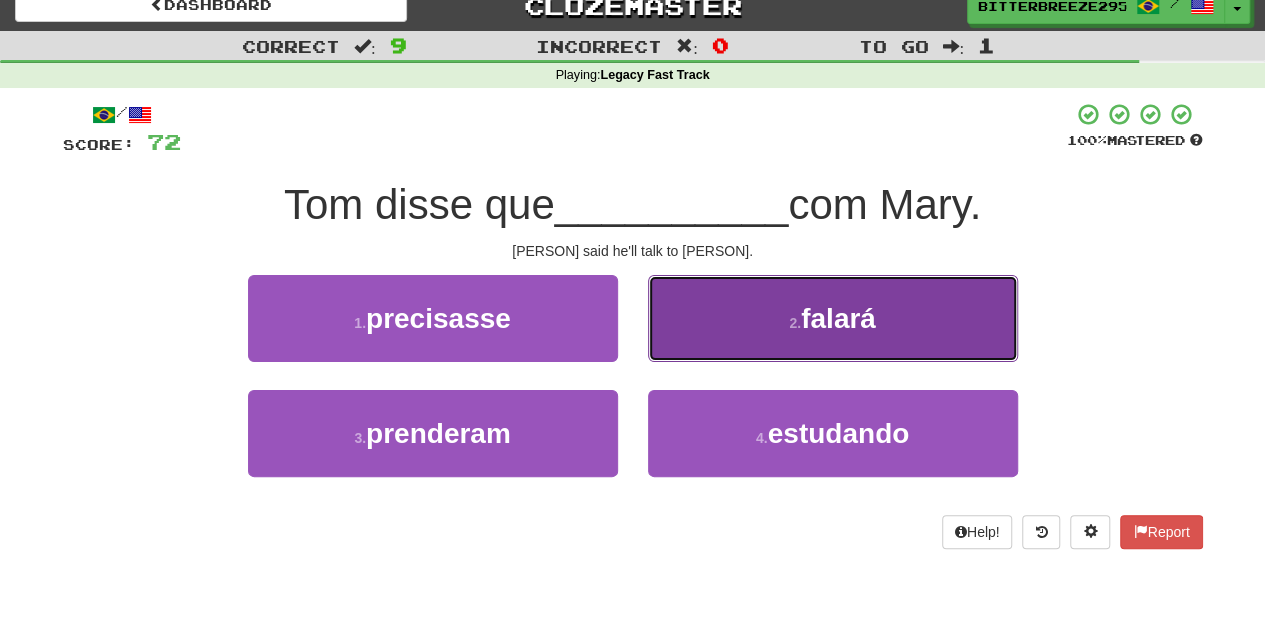 click on "2 .  falará" at bounding box center [833, 318] 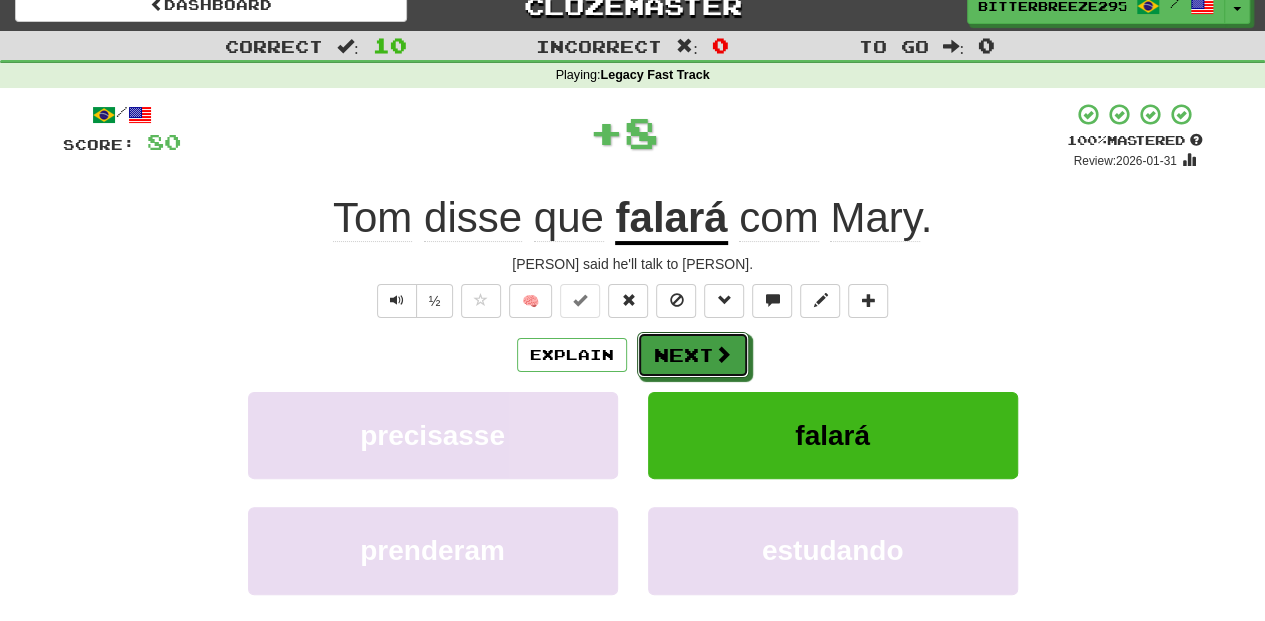 click on "Next" at bounding box center (693, 355) 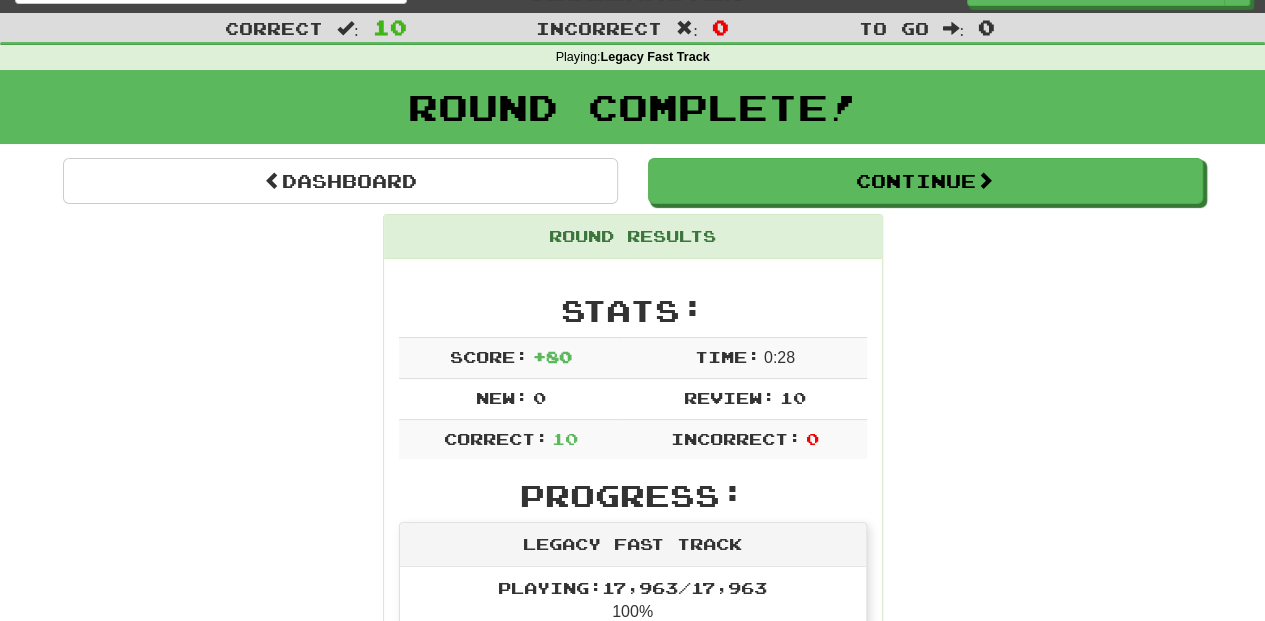 scroll, scrollTop: 0, scrollLeft: 0, axis: both 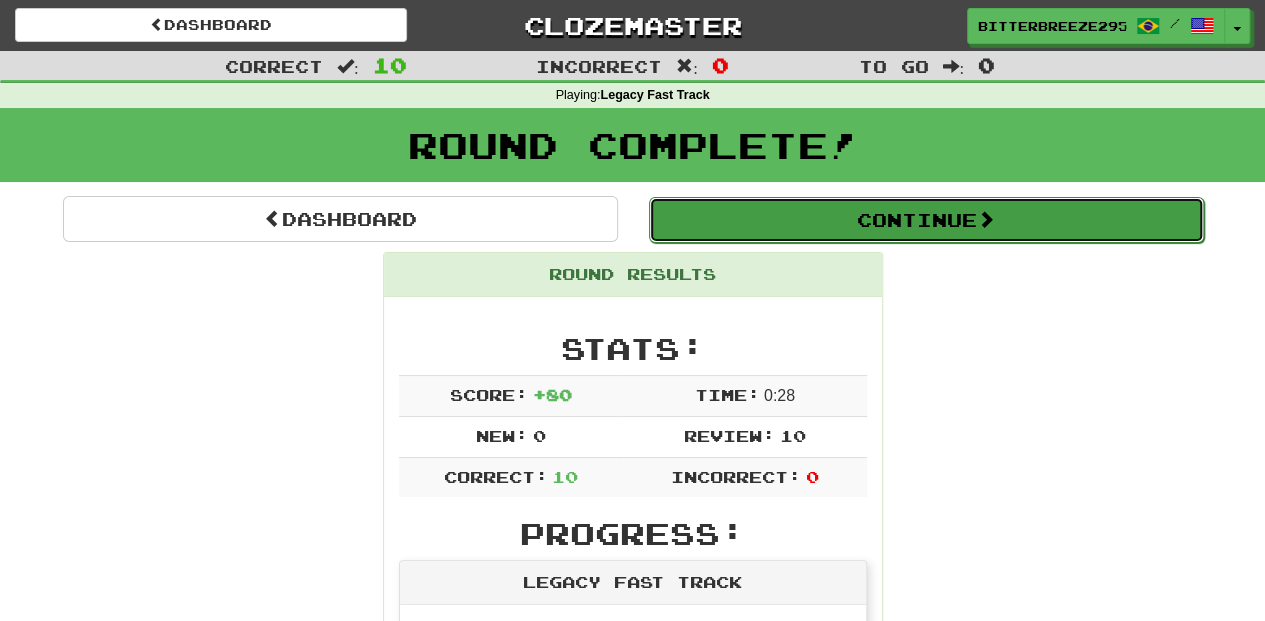 click on "Continue" at bounding box center (926, 220) 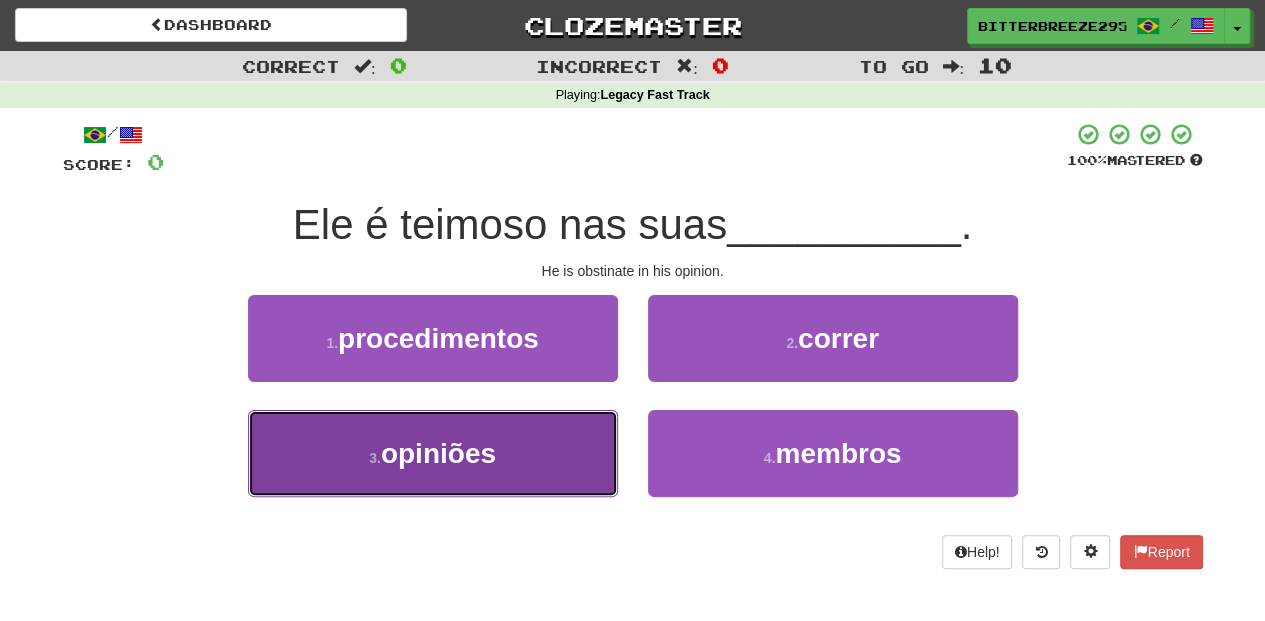 click on "3 .  opiniões" at bounding box center (433, 453) 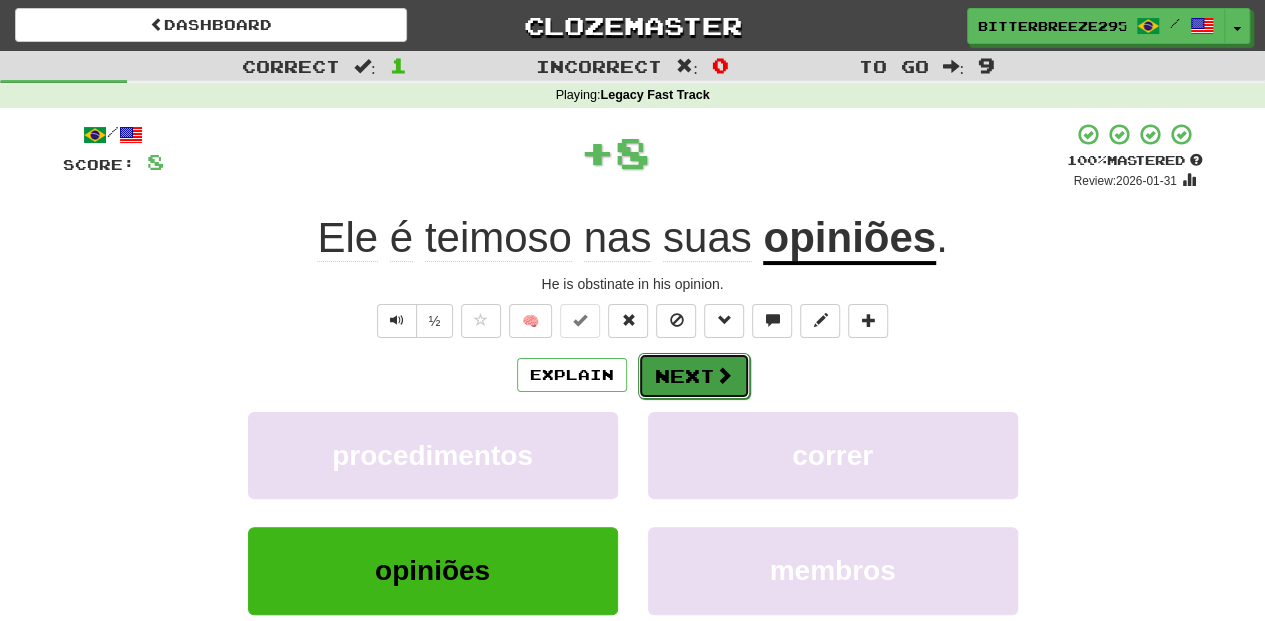 click on "Next" at bounding box center (694, 376) 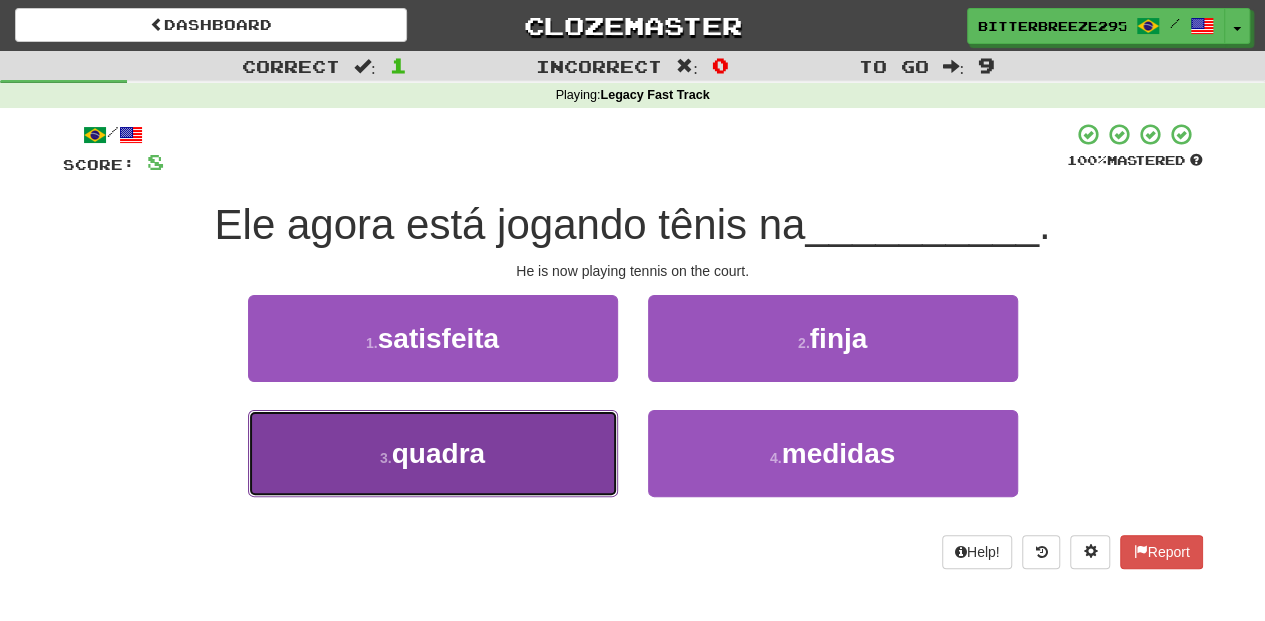click on "3 .  quadra" at bounding box center (433, 453) 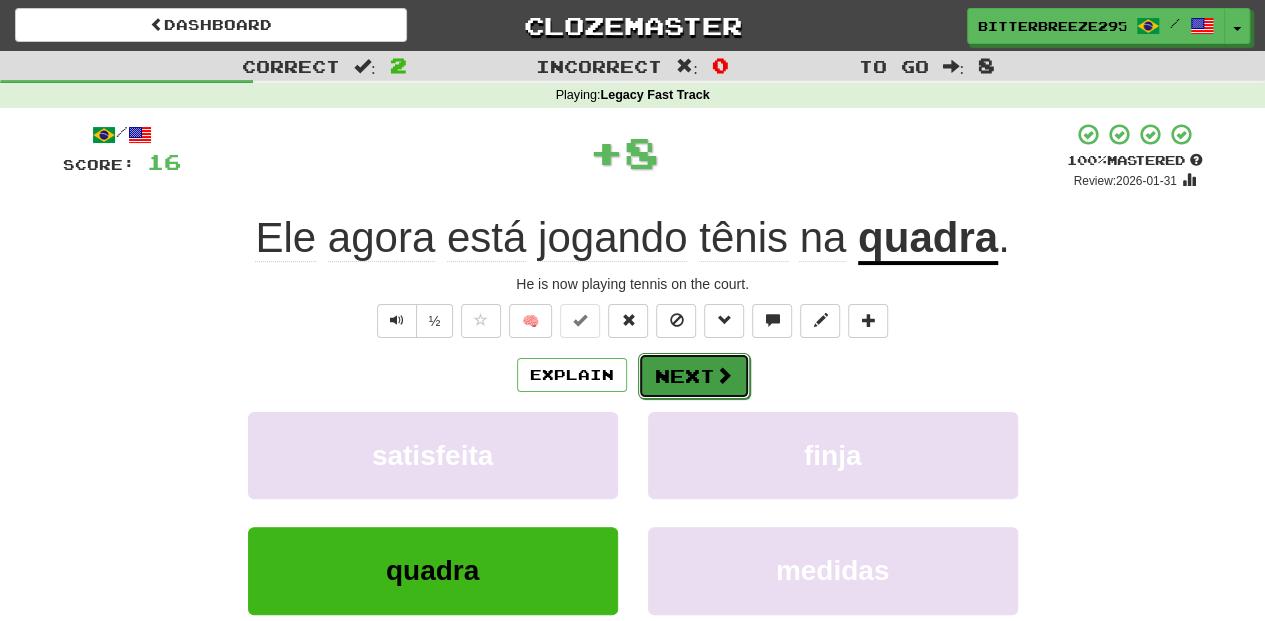 click on "Next" at bounding box center [694, 376] 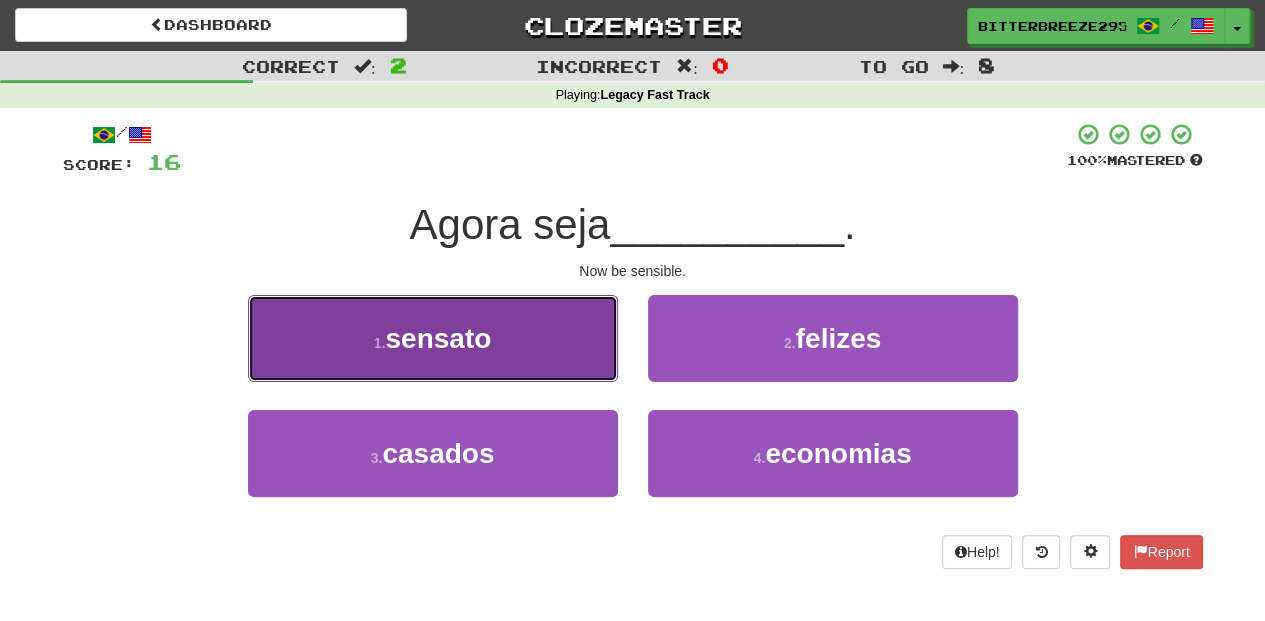 click on "1 .  sensato" at bounding box center [433, 338] 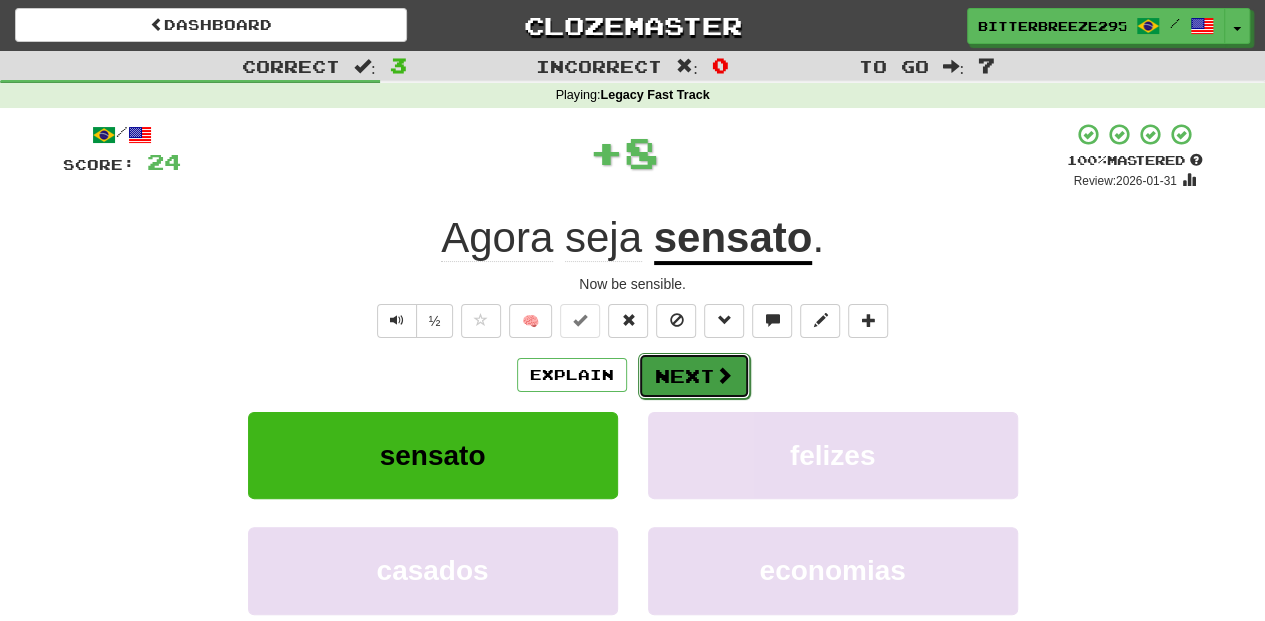 click on "Next" at bounding box center (694, 376) 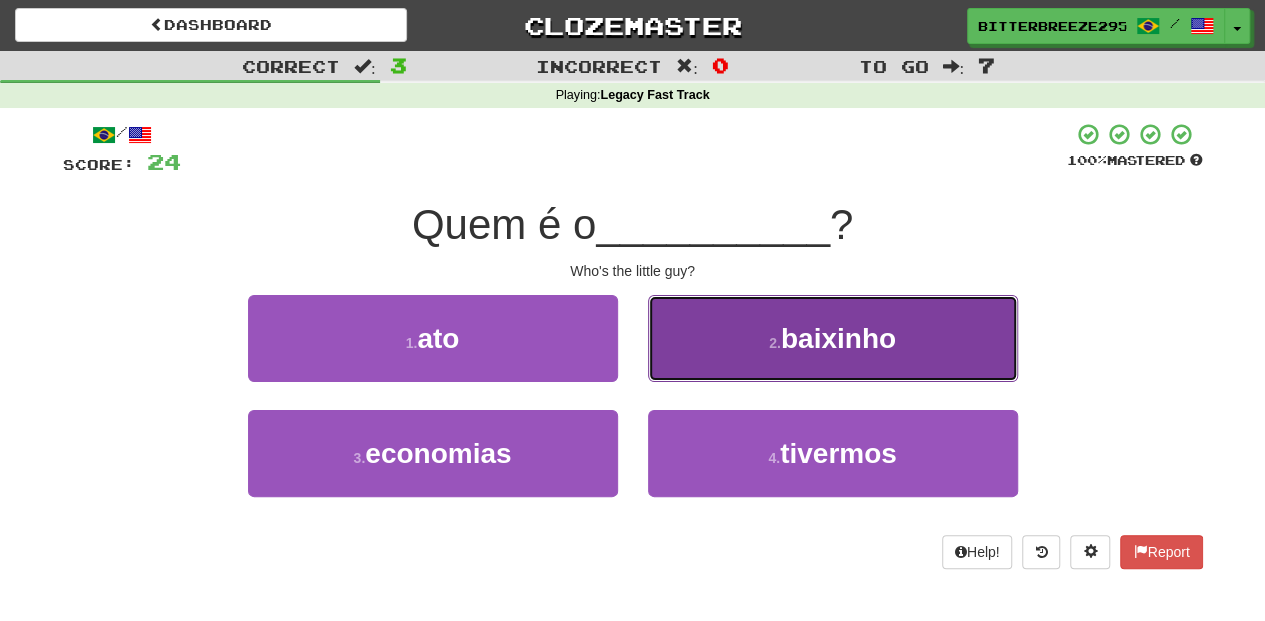 click on "2 .  baixinho" at bounding box center (833, 338) 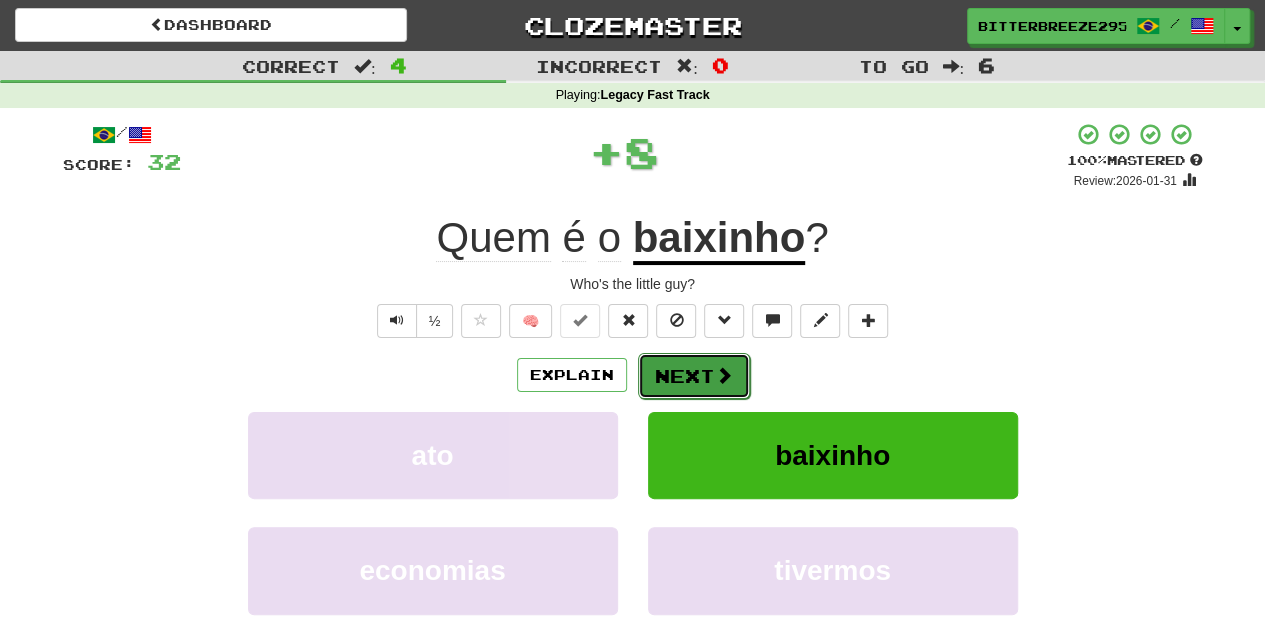 click on "Next" at bounding box center (694, 376) 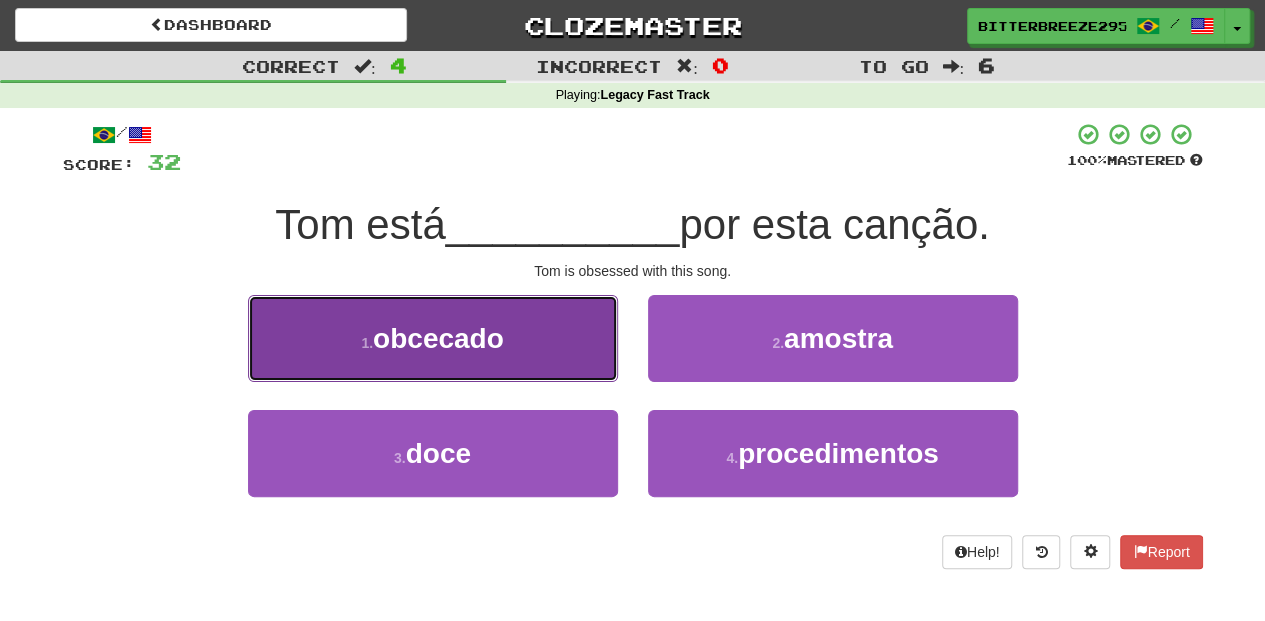 click on "1 .  obcecado" at bounding box center (433, 338) 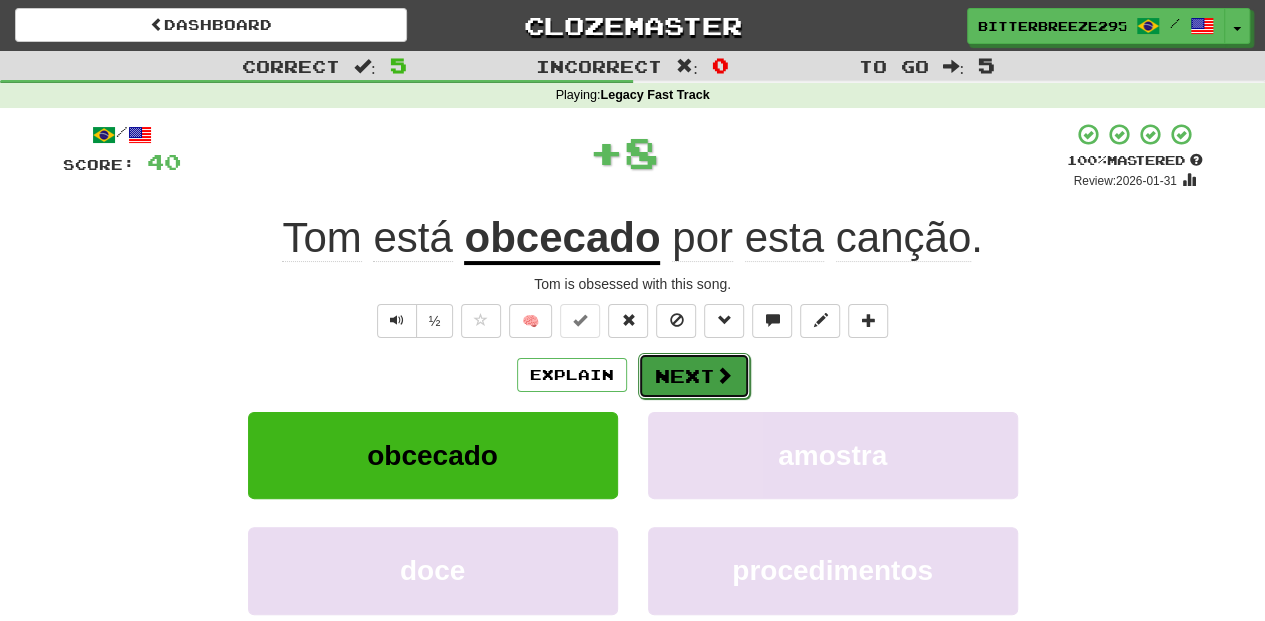click on "Next" at bounding box center (694, 376) 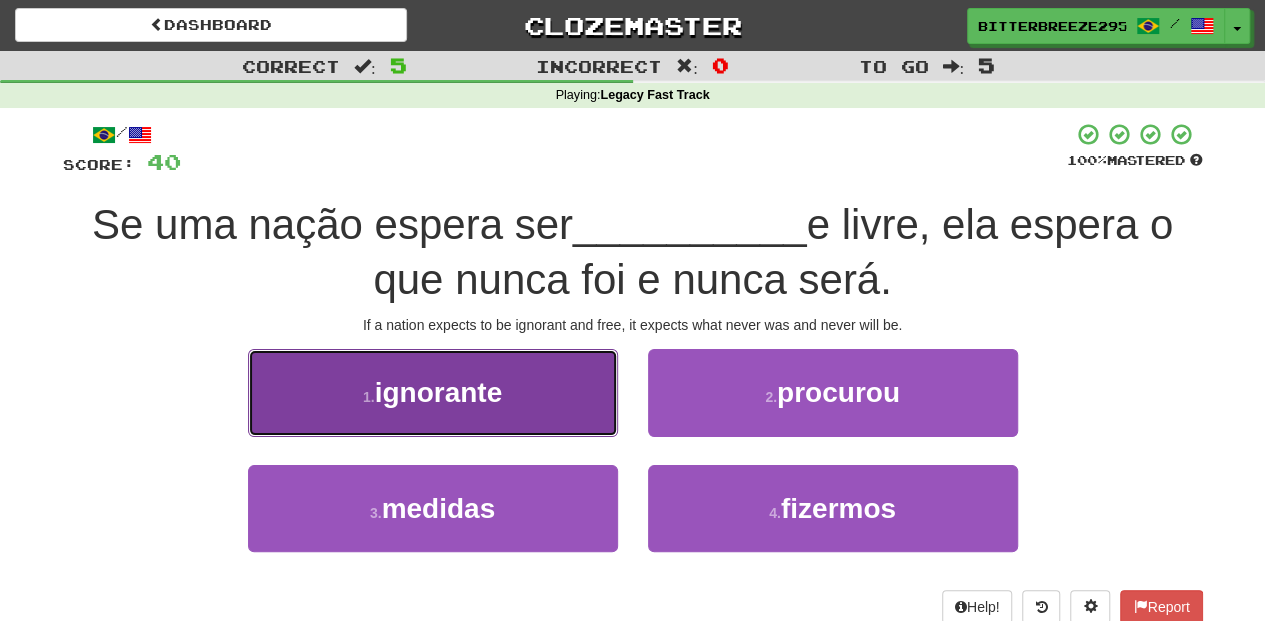 click on "1 .  ignorante" at bounding box center [433, 392] 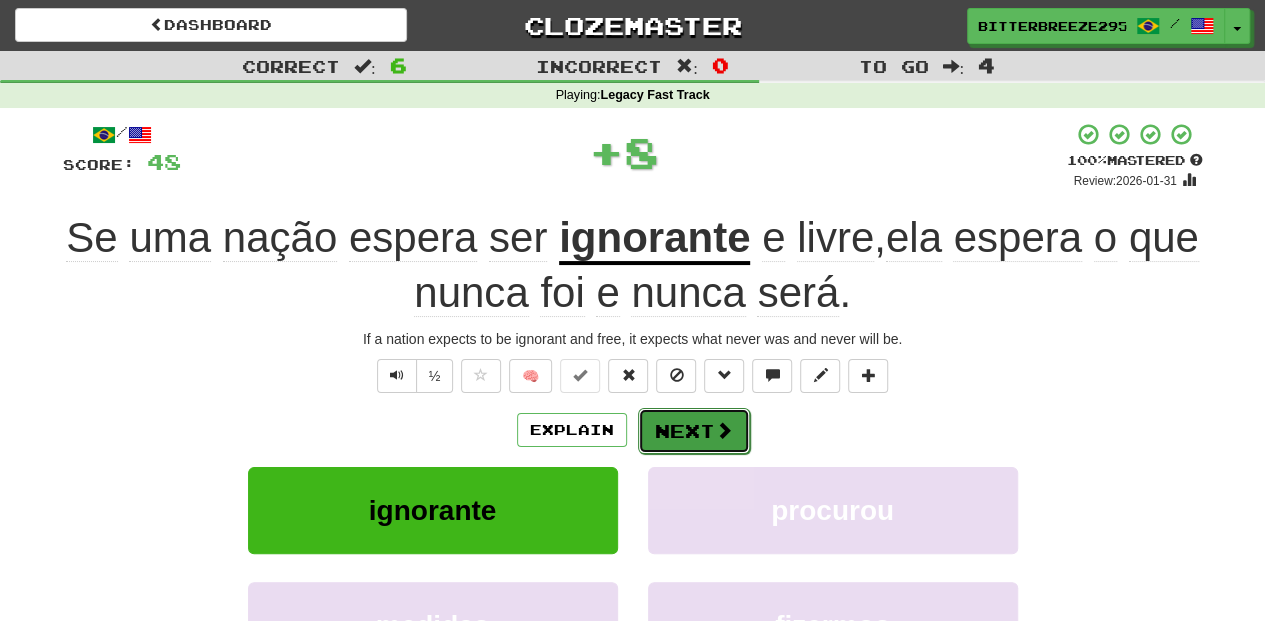 click on "Next" at bounding box center (694, 431) 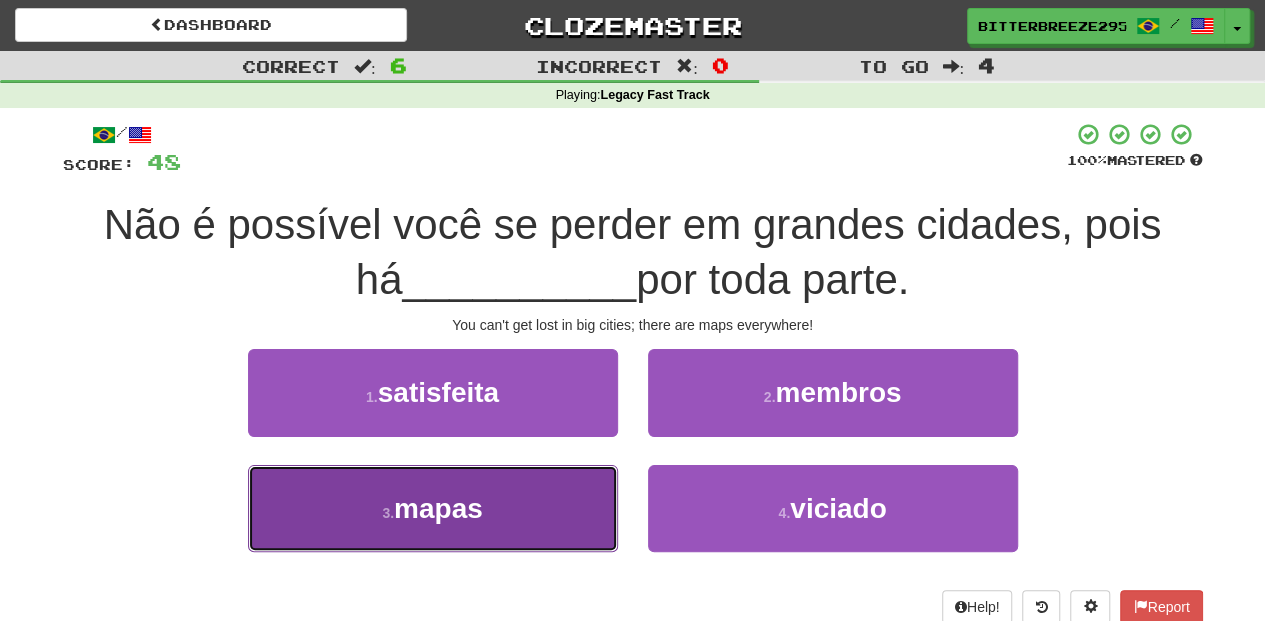click on "3 .  mapas" at bounding box center (433, 508) 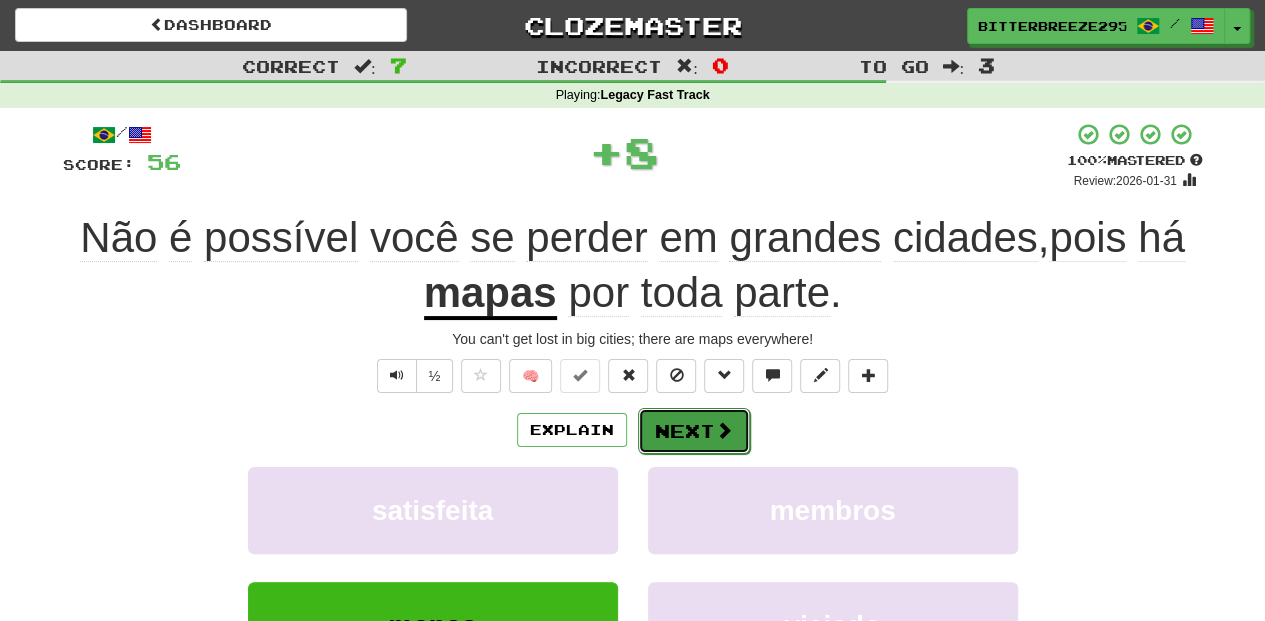 click on "Next" at bounding box center (694, 431) 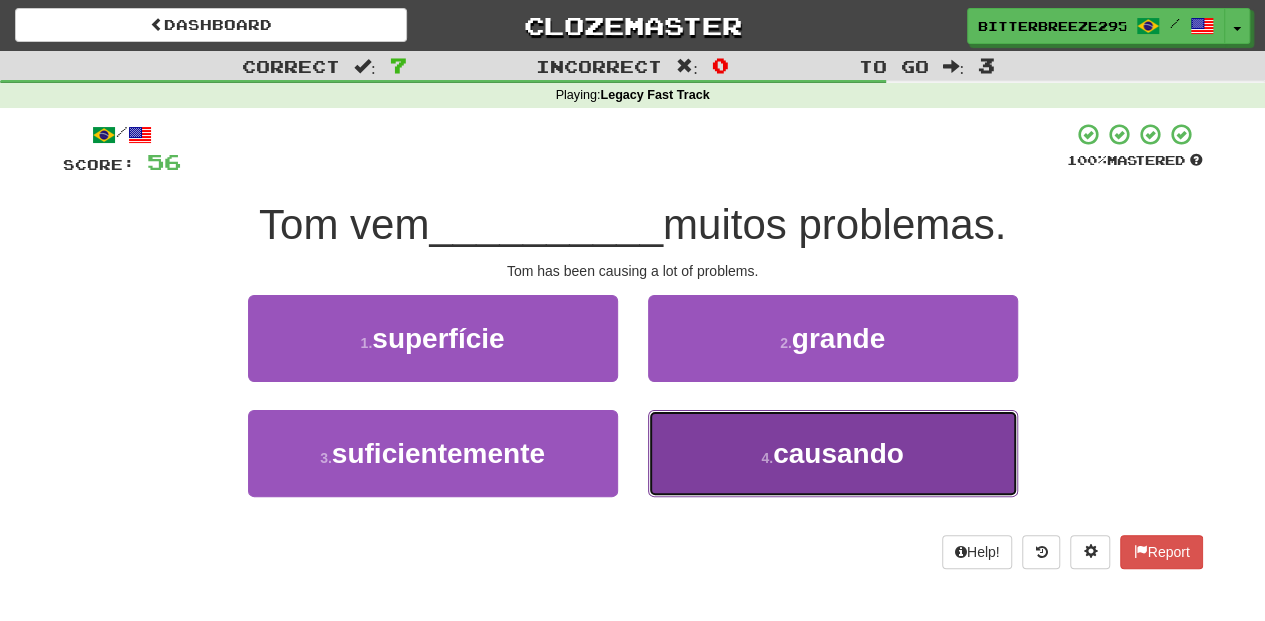 click on "4 .  causando" at bounding box center [833, 453] 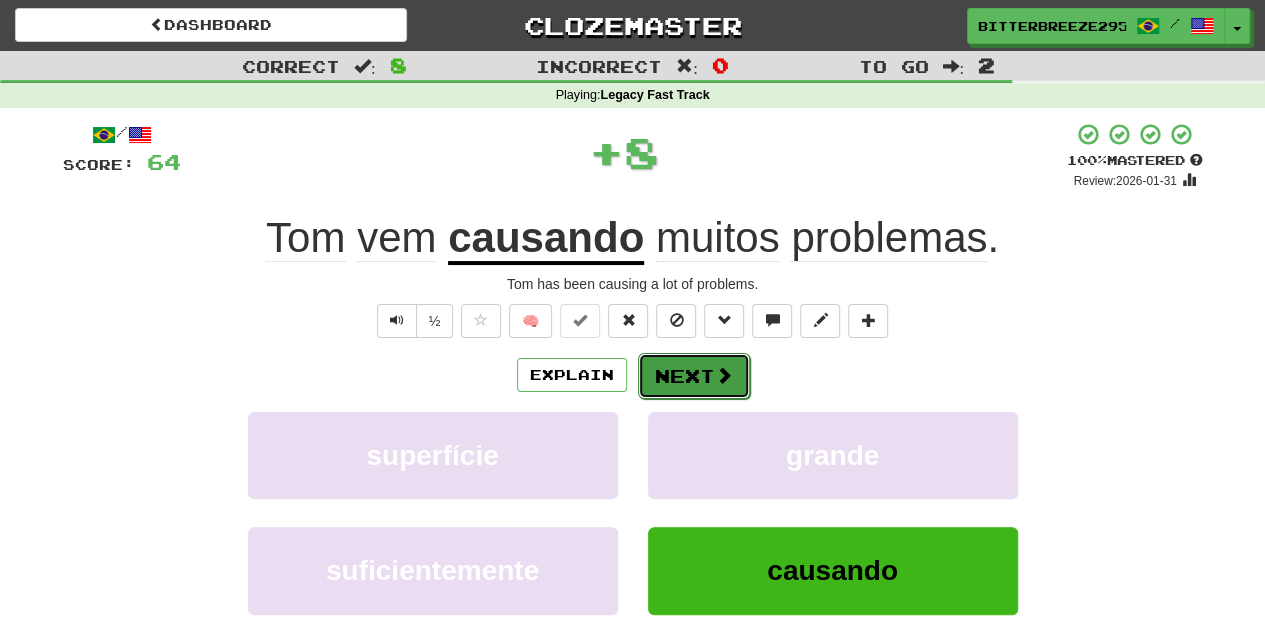 click on "Next" at bounding box center (694, 376) 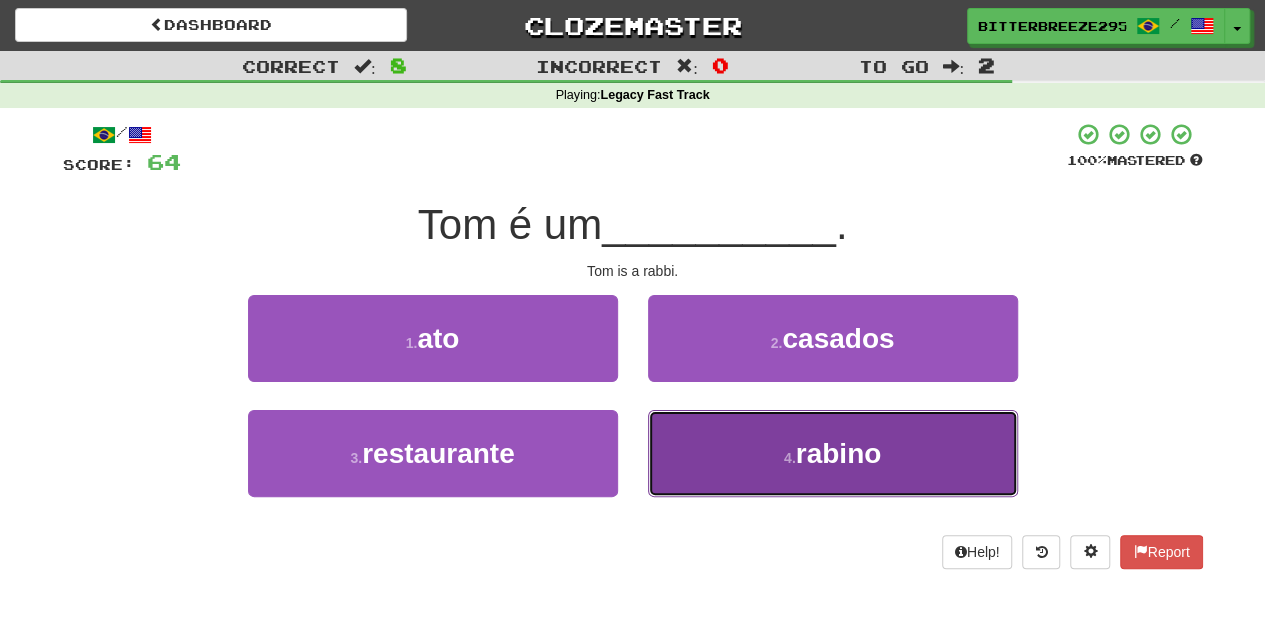 click on "4 .  rabino" at bounding box center (833, 453) 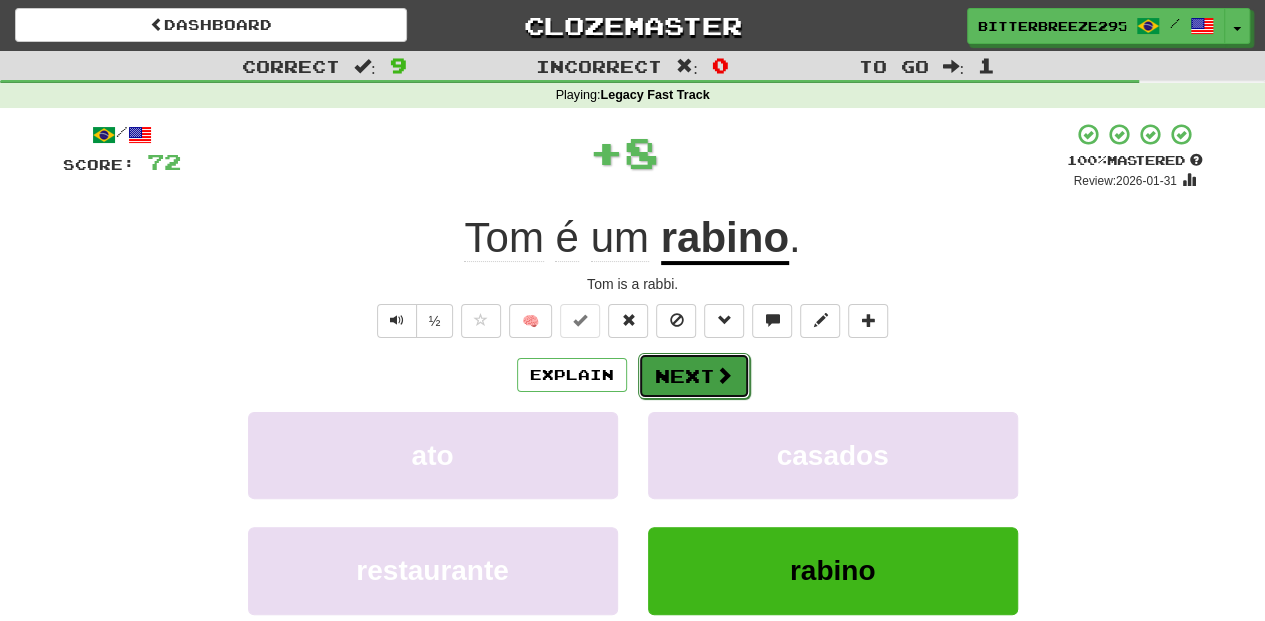 click on "Next" at bounding box center [694, 376] 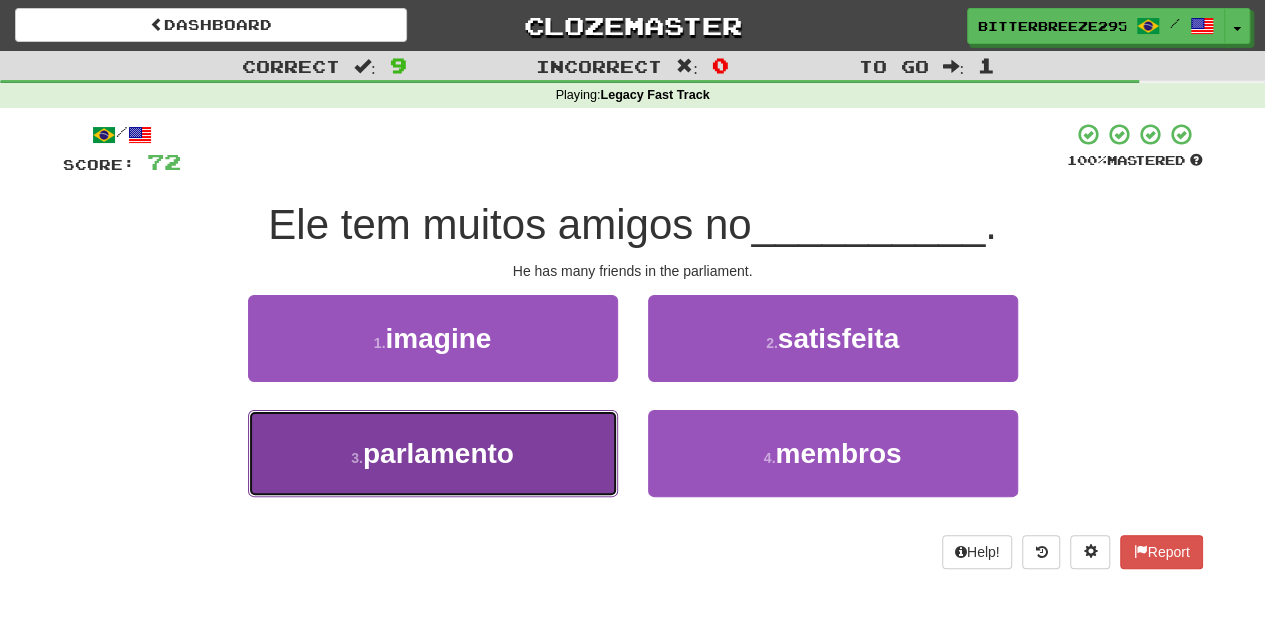 click on "3 .  parlamento" at bounding box center [433, 453] 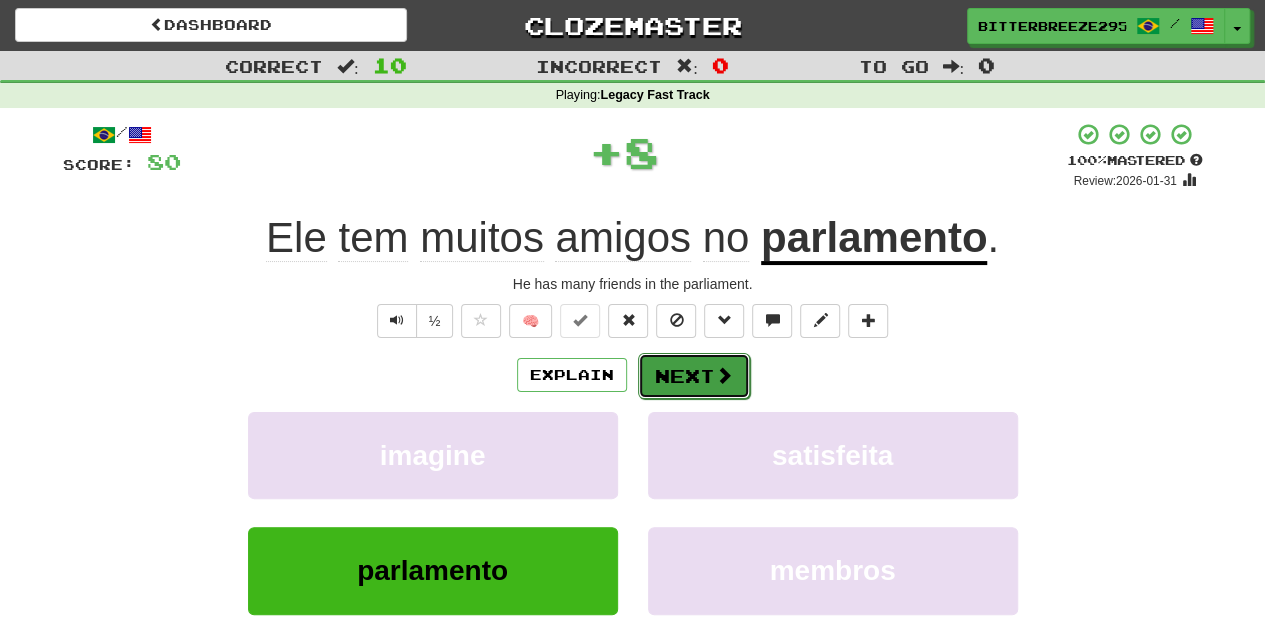 click on "Next" at bounding box center (694, 376) 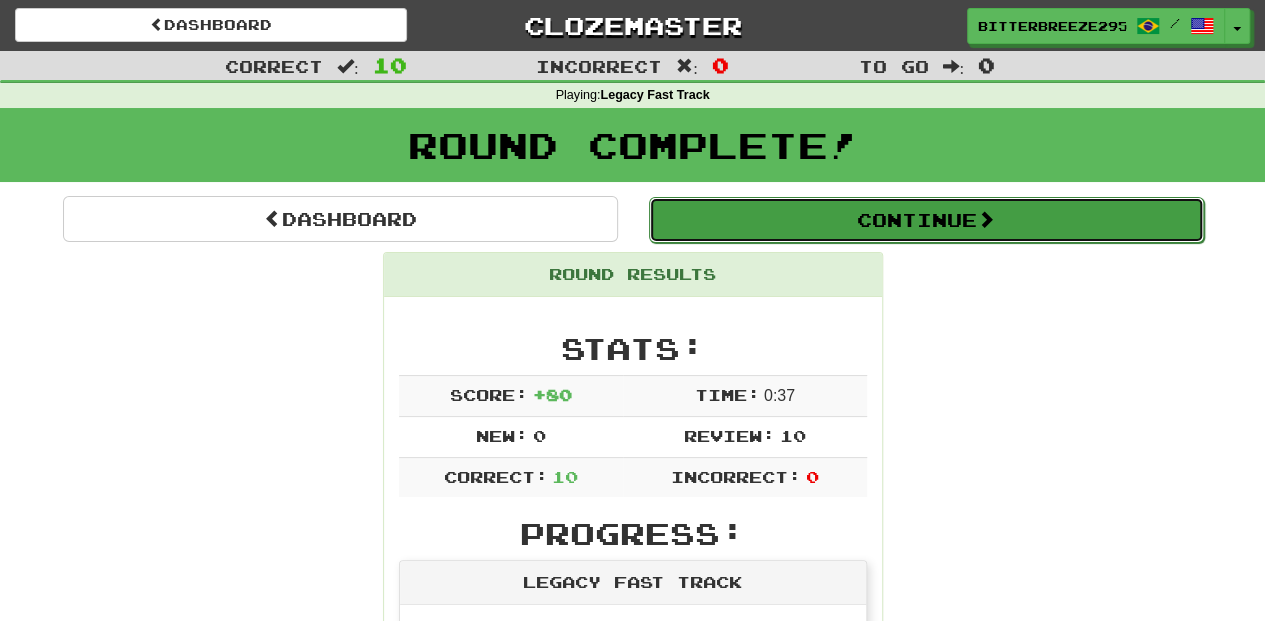 click on "Continue" at bounding box center (926, 220) 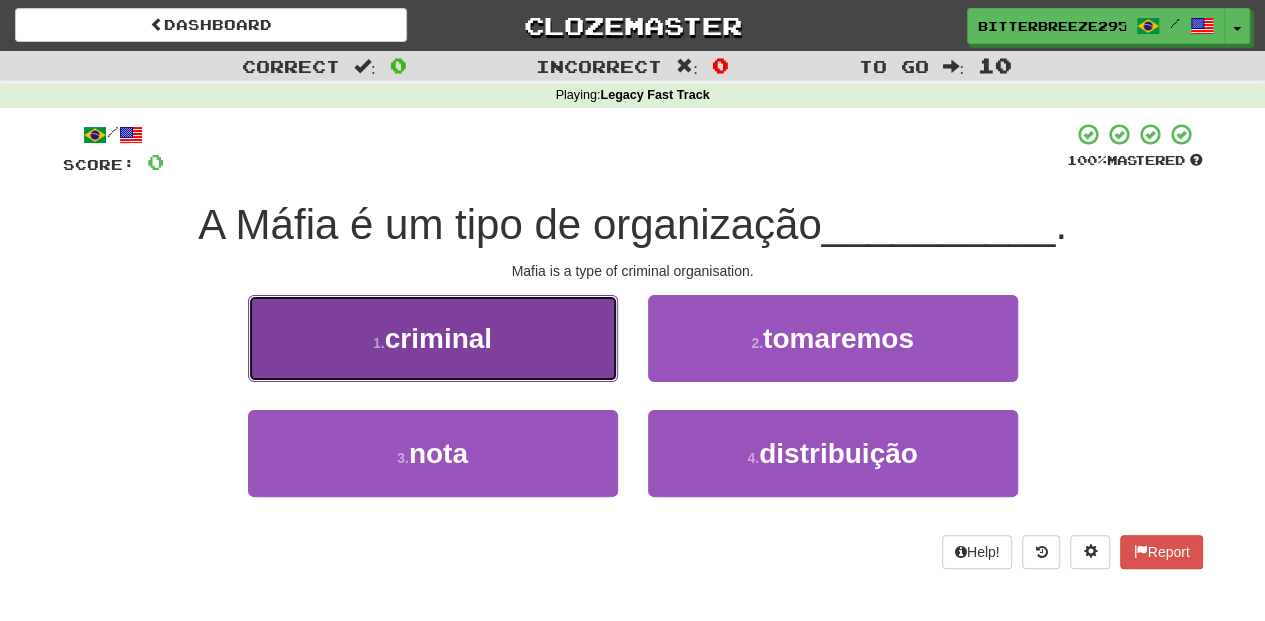click on "1 .  criminal" at bounding box center [433, 338] 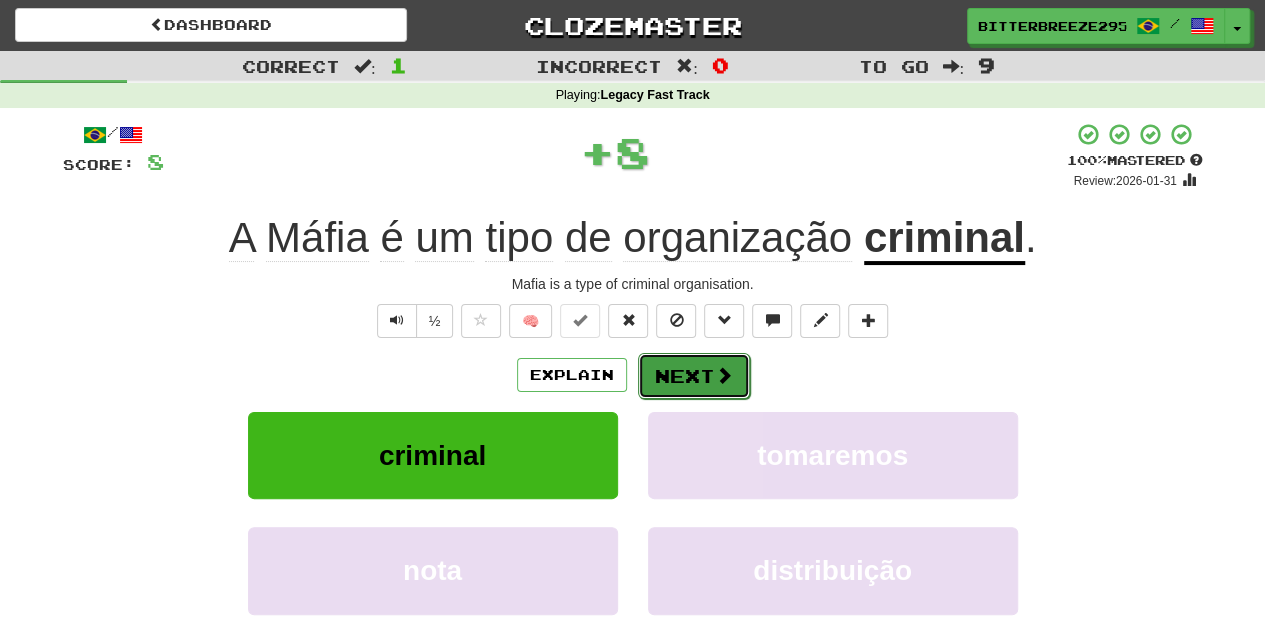 click on "Next" at bounding box center (694, 376) 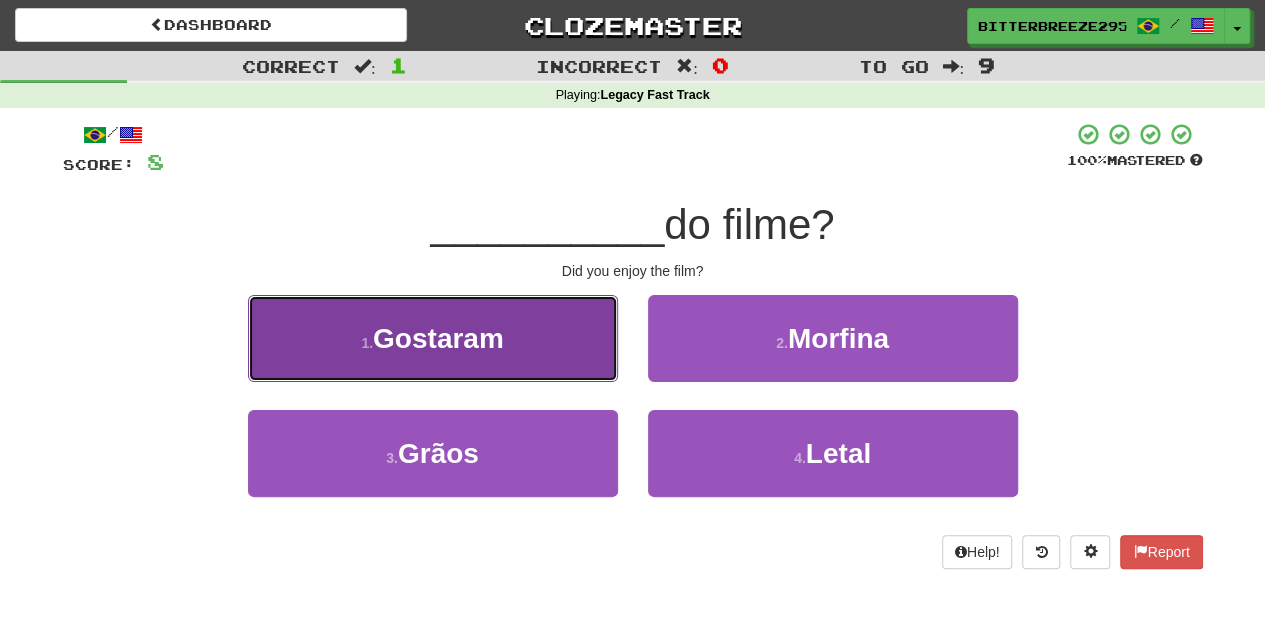 click on "1 .  Gostaram" at bounding box center [433, 338] 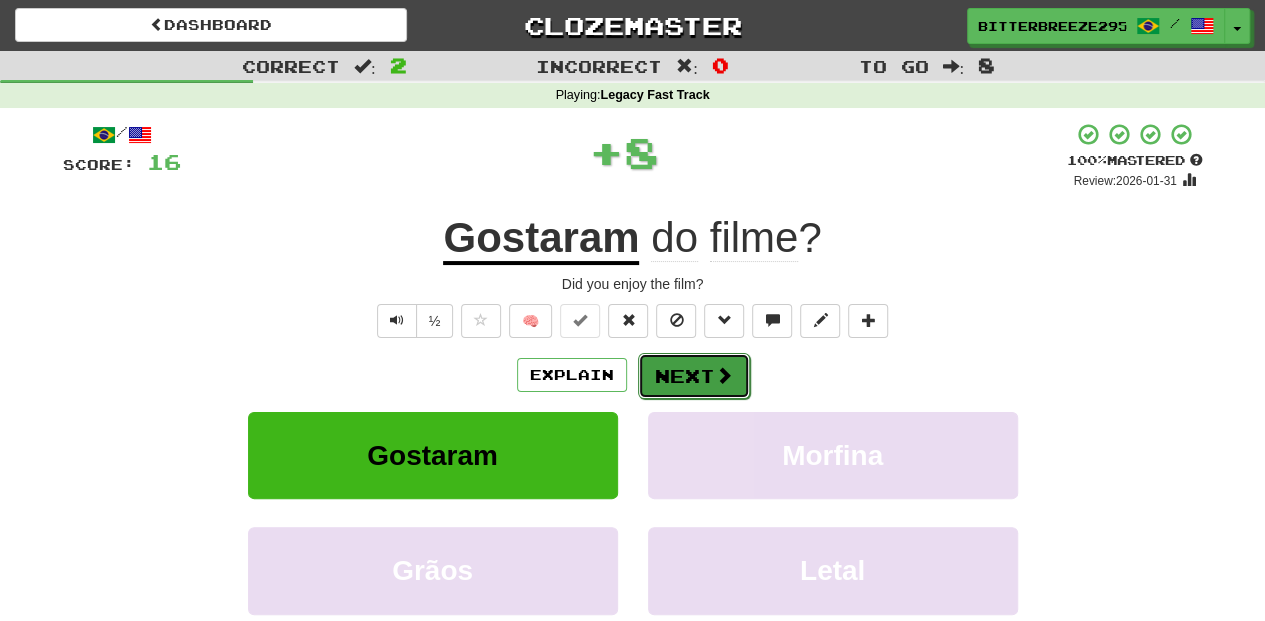 click on "Next" at bounding box center [694, 376] 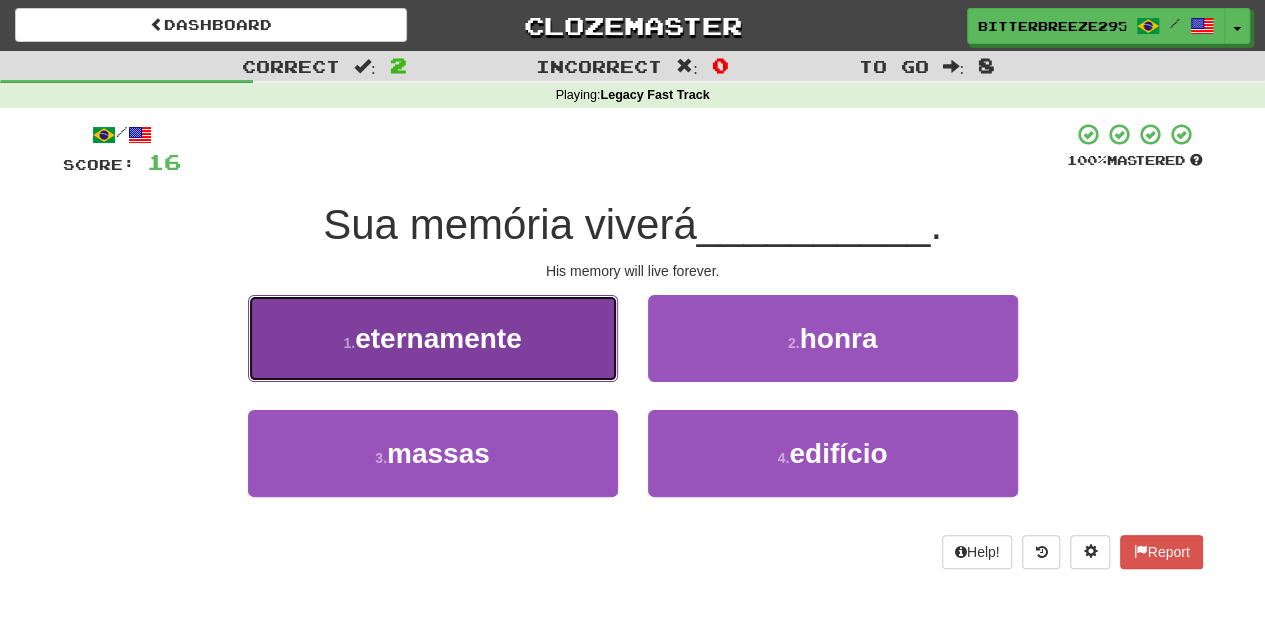 click on "1 .  eternamente" at bounding box center [433, 338] 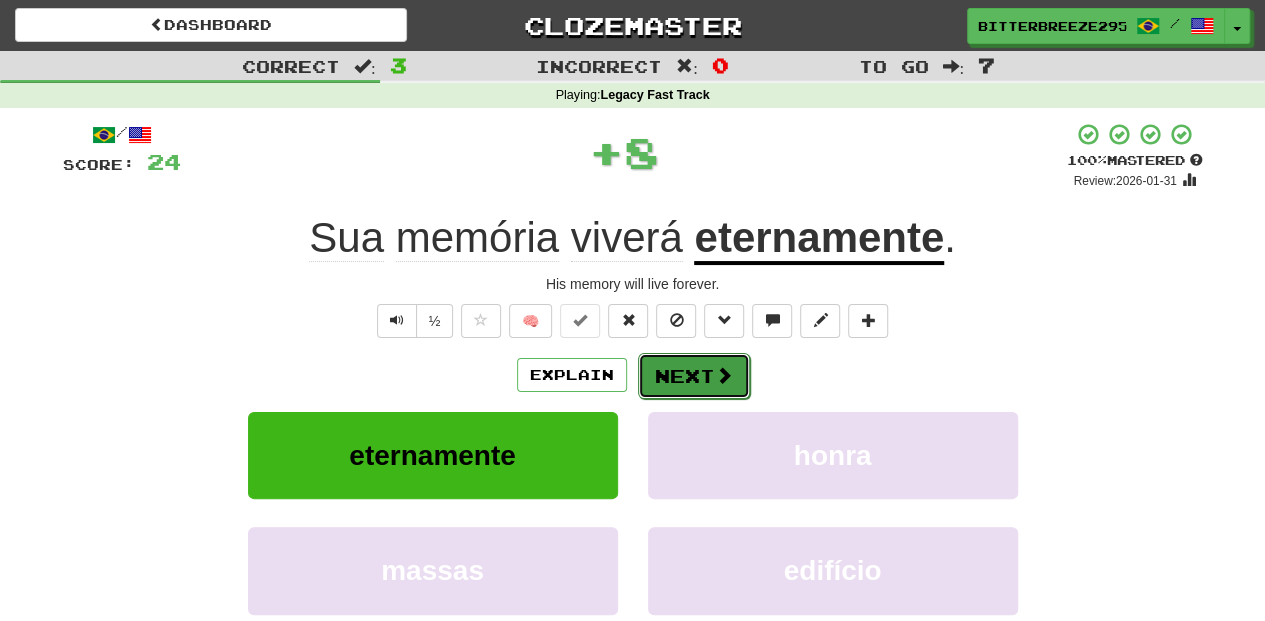 click on "Next" at bounding box center (694, 376) 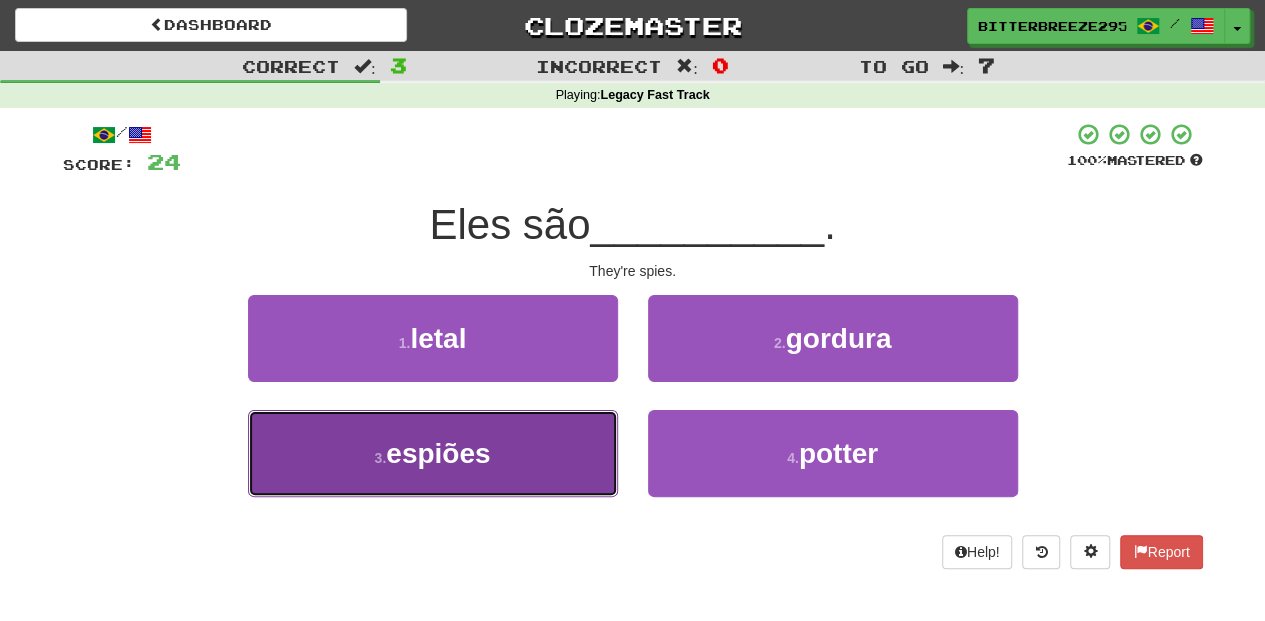 click on "3 .  espiões" at bounding box center [433, 453] 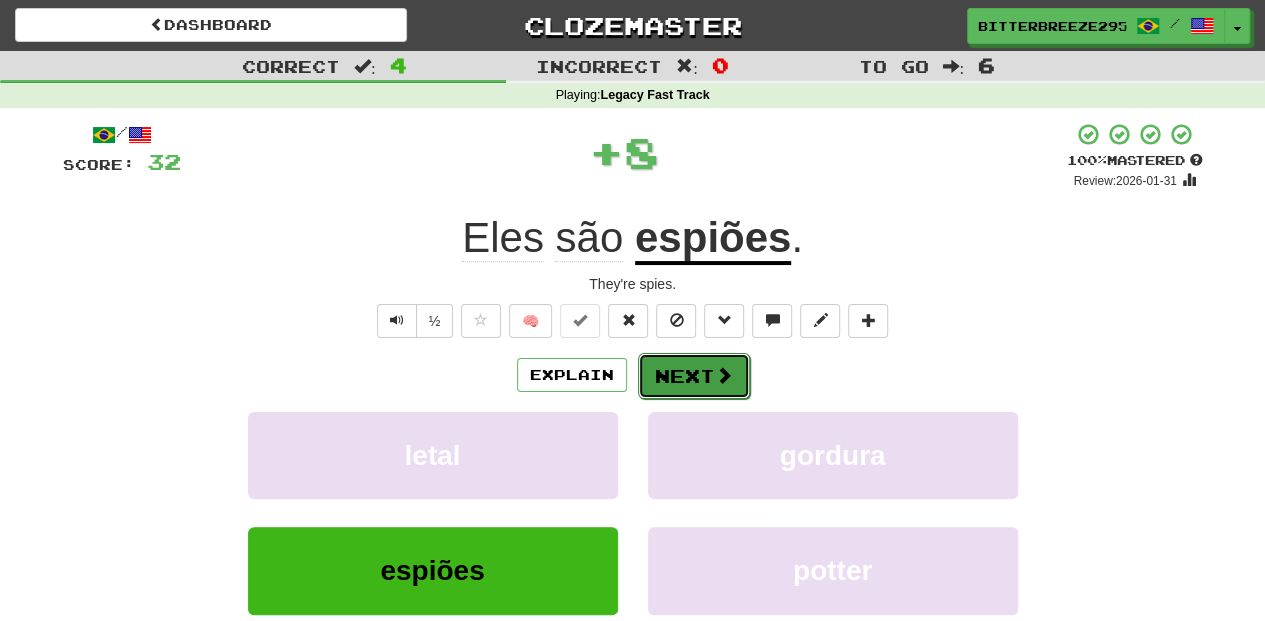 click on "Next" at bounding box center (694, 376) 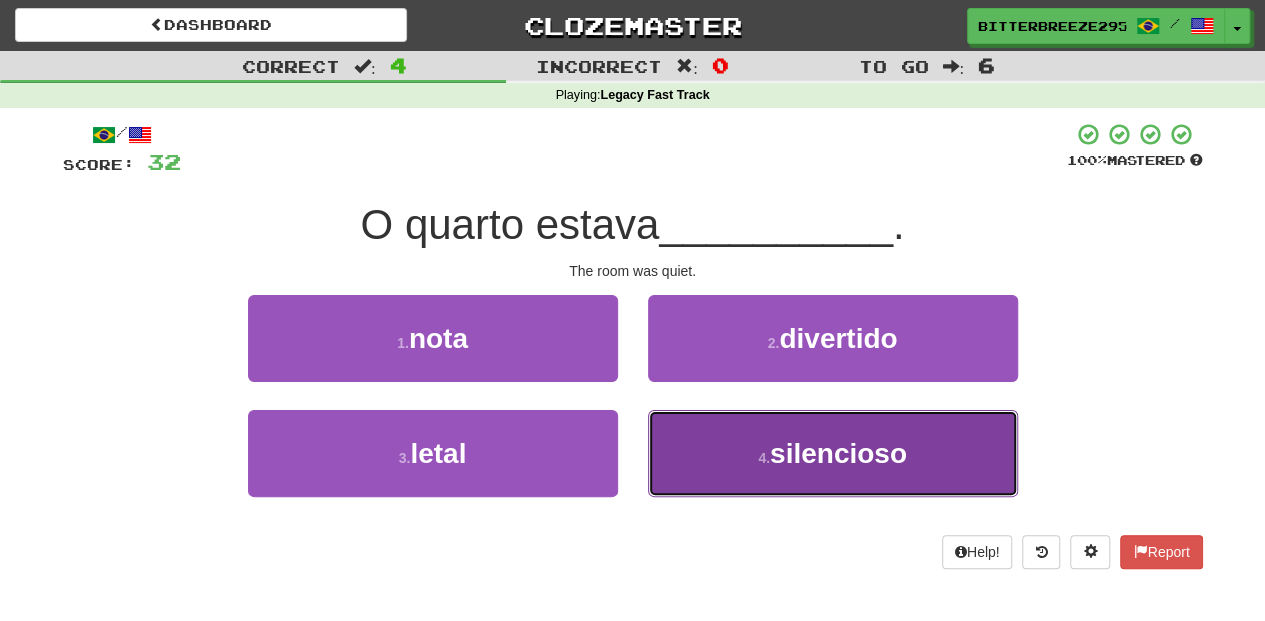 click on "4 .  silencioso" at bounding box center (833, 453) 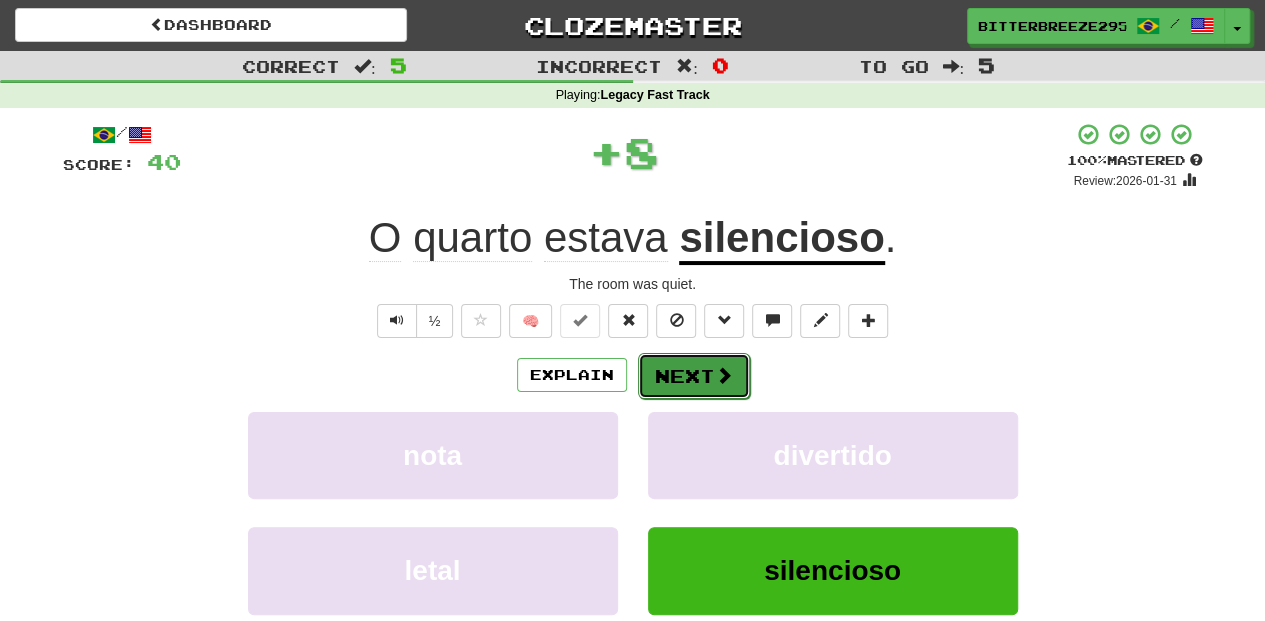 click on "Next" at bounding box center (694, 376) 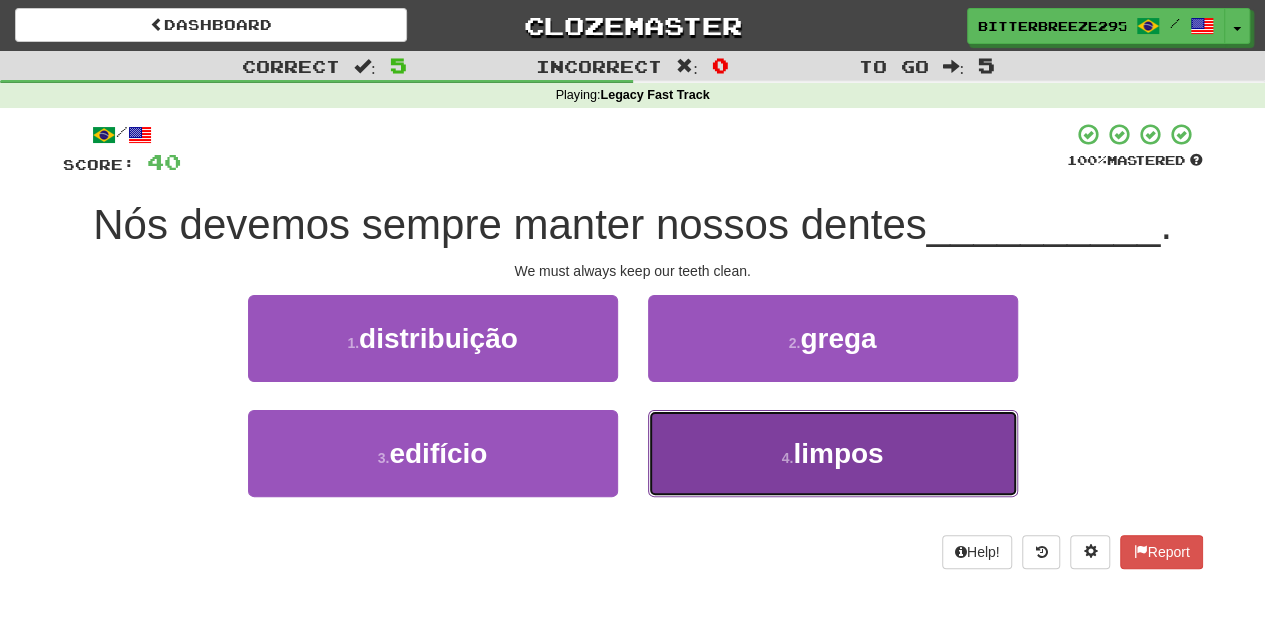click on "4 .  limpos" at bounding box center (833, 453) 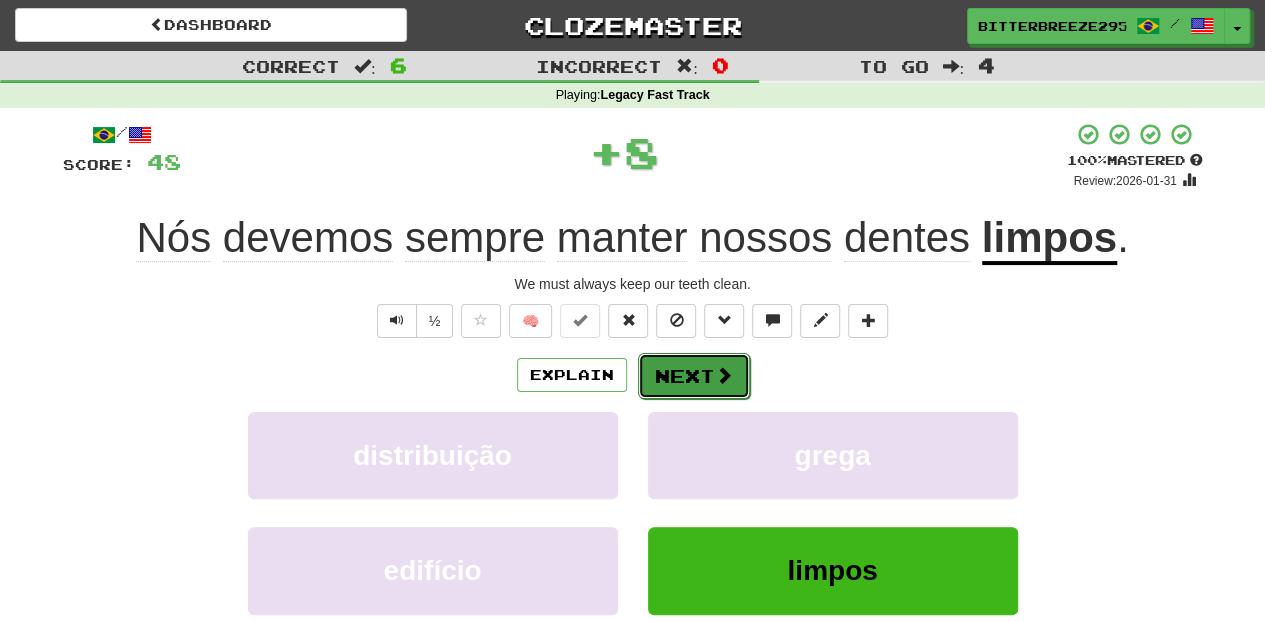 click on "Next" at bounding box center [694, 376] 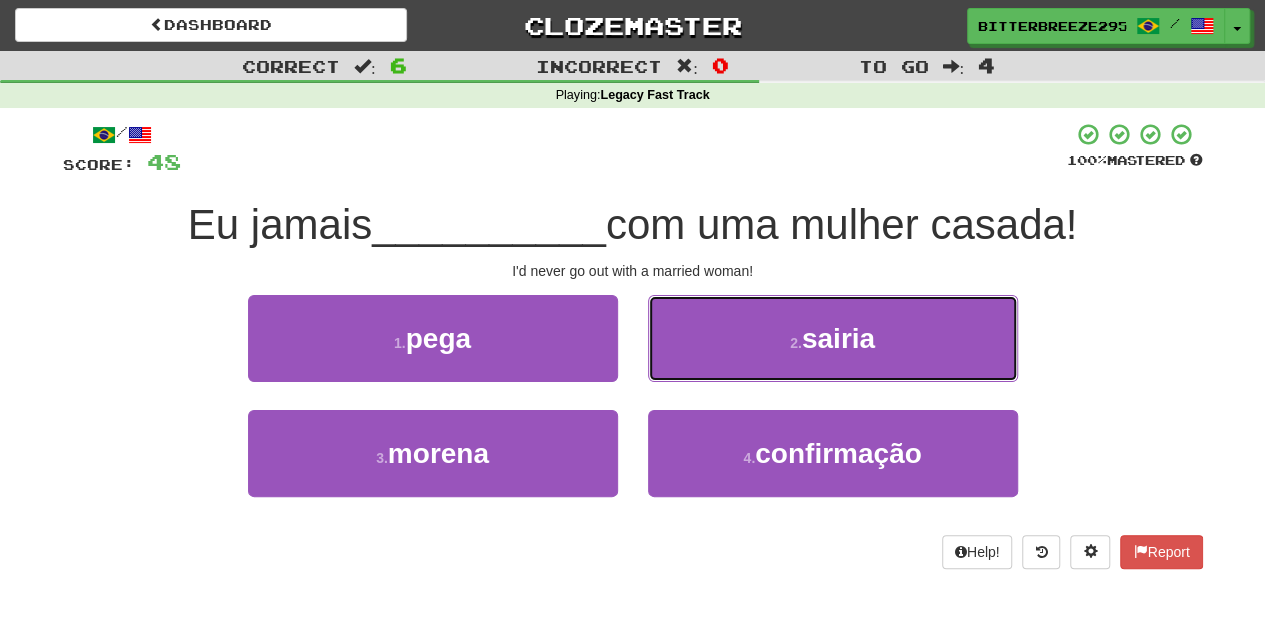 drag, startPoint x: 715, startPoint y: 338, endPoint x: 695, endPoint y: 350, distance: 23.323807 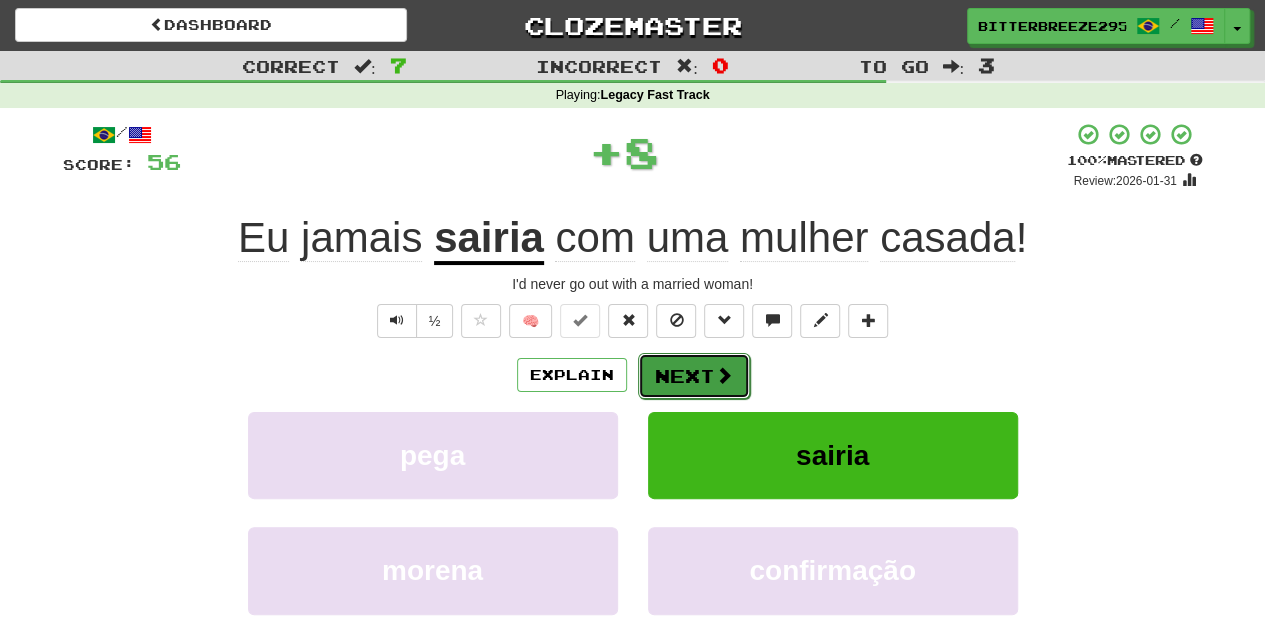 click on "Next" at bounding box center (694, 376) 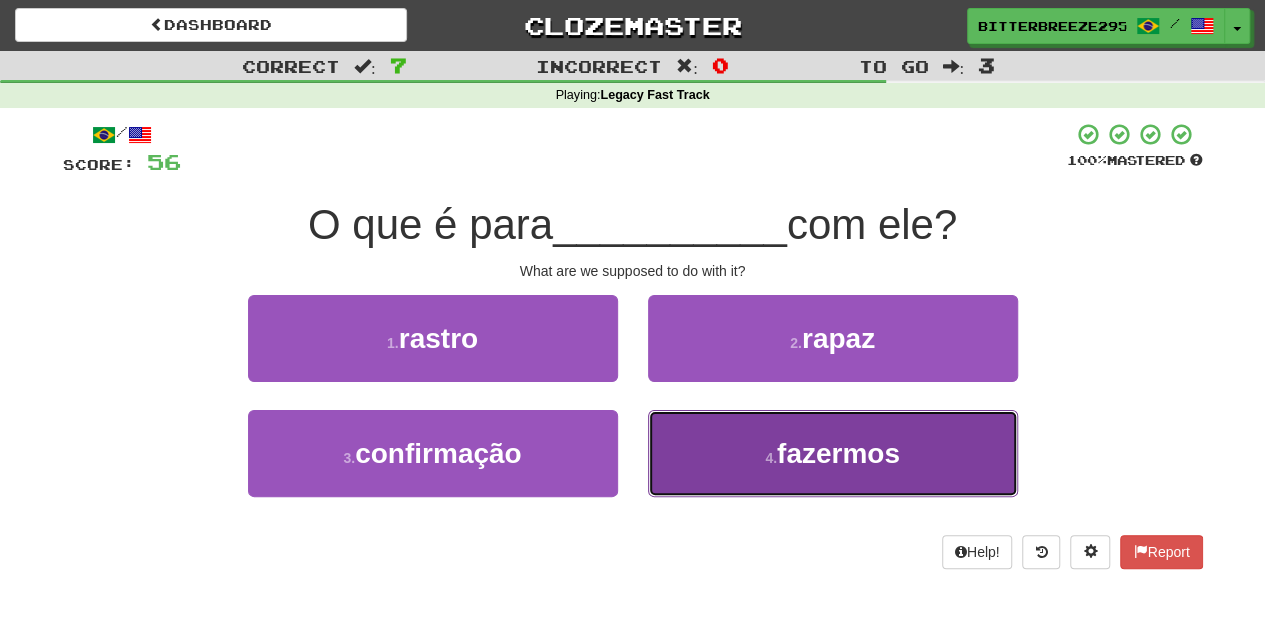 click on "4 .  fazermos" at bounding box center [833, 453] 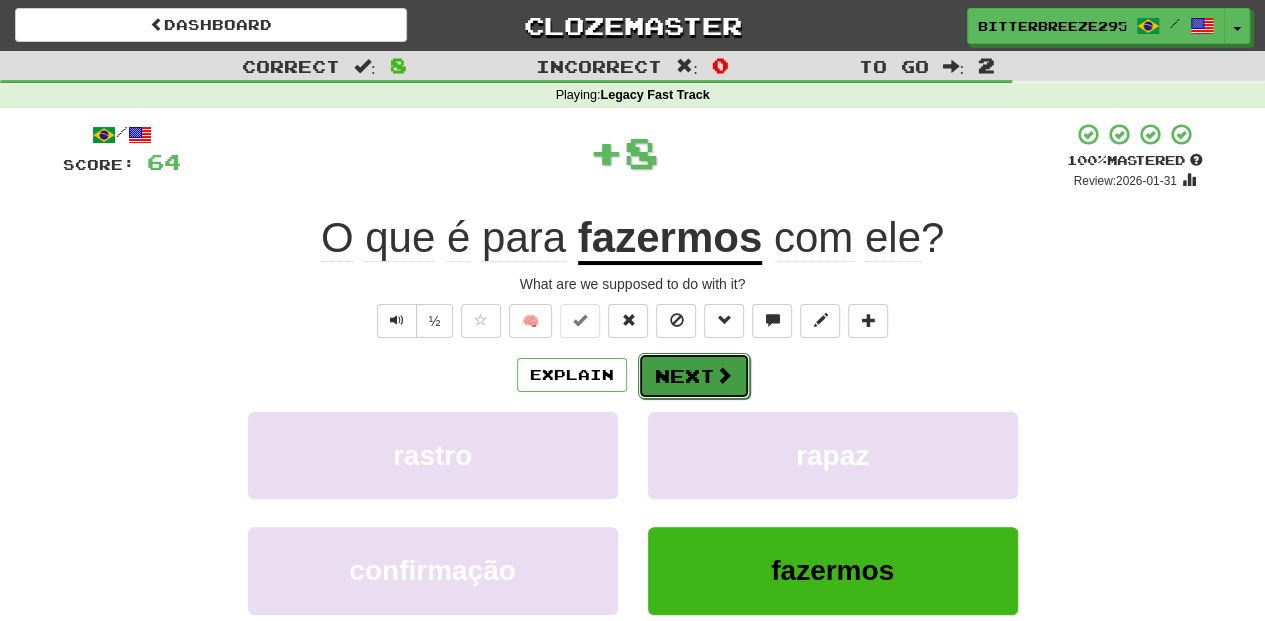 drag, startPoint x: 670, startPoint y: 352, endPoint x: 664, endPoint y: 363, distance: 12.529964 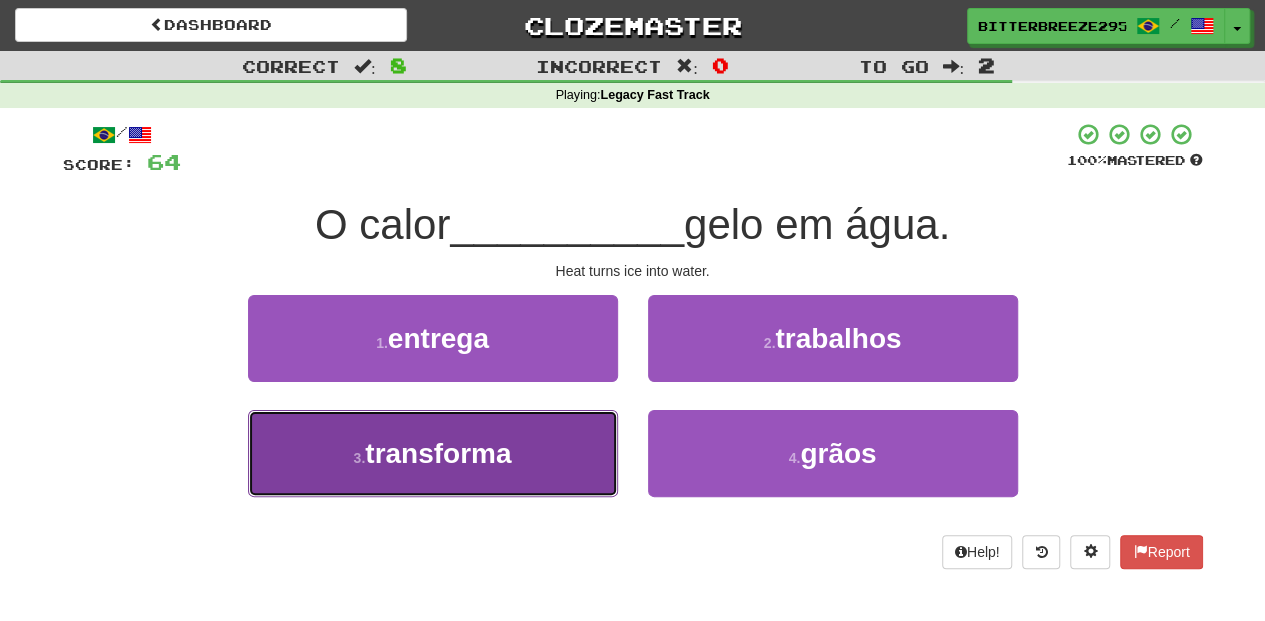 click on "3 .  transforma" at bounding box center (433, 453) 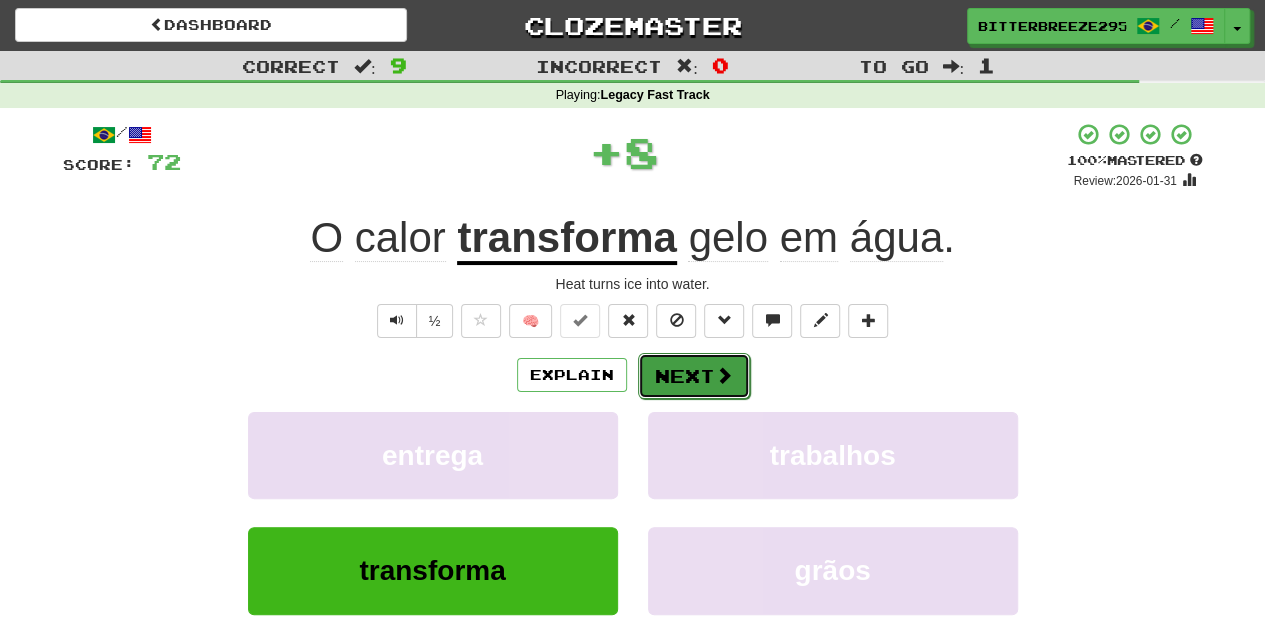 click on "Next" at bounding box center [694, 376] 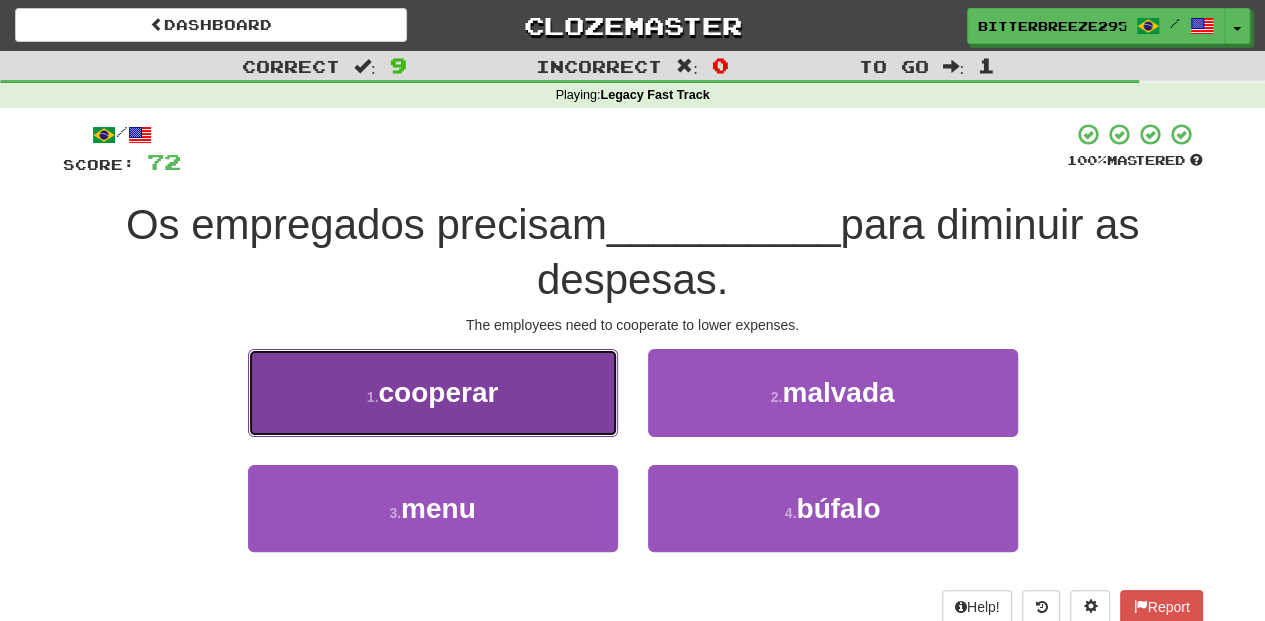 click on "1 .  cooperar" at bounding box center (433, 392) 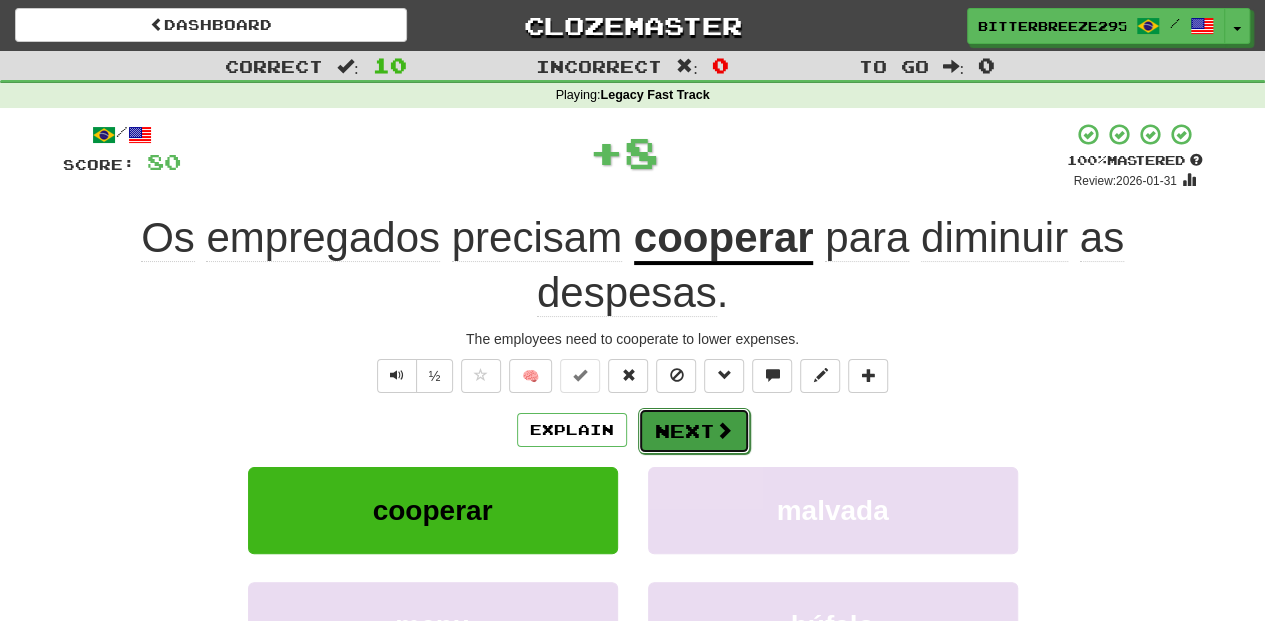 click on "Next" at bounding box center [694, 431] 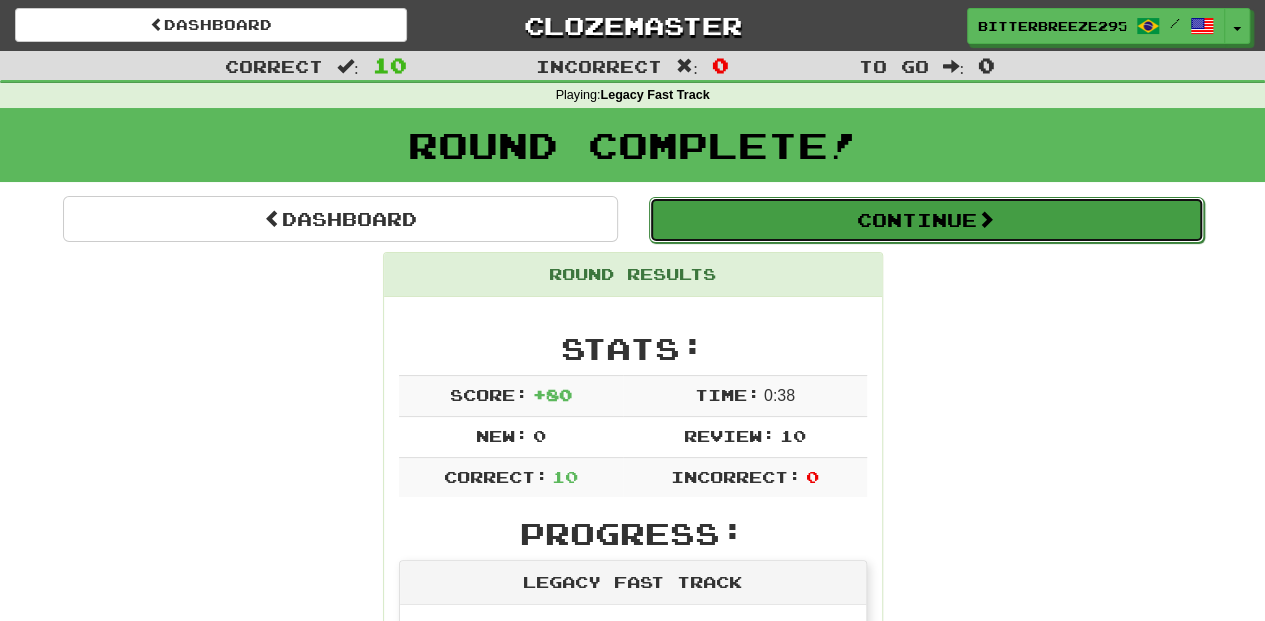 click on "Continue" at bounding box center [926, 220] 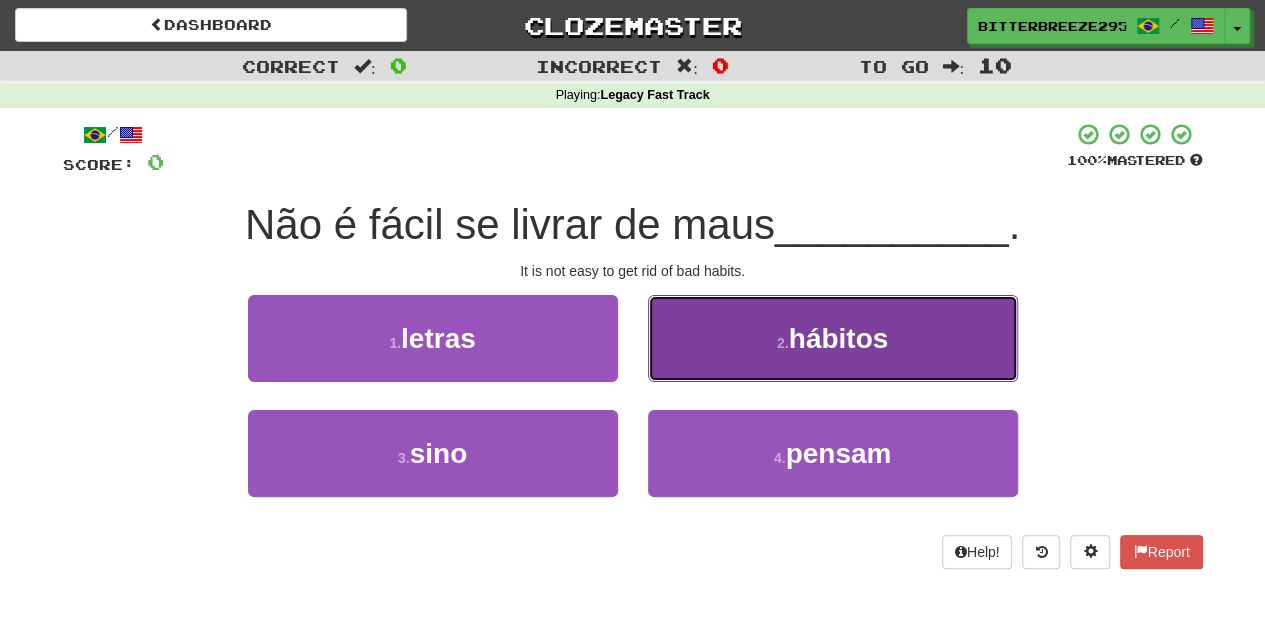 click on "2 .  hábitos" at bounding box center (833, 338) 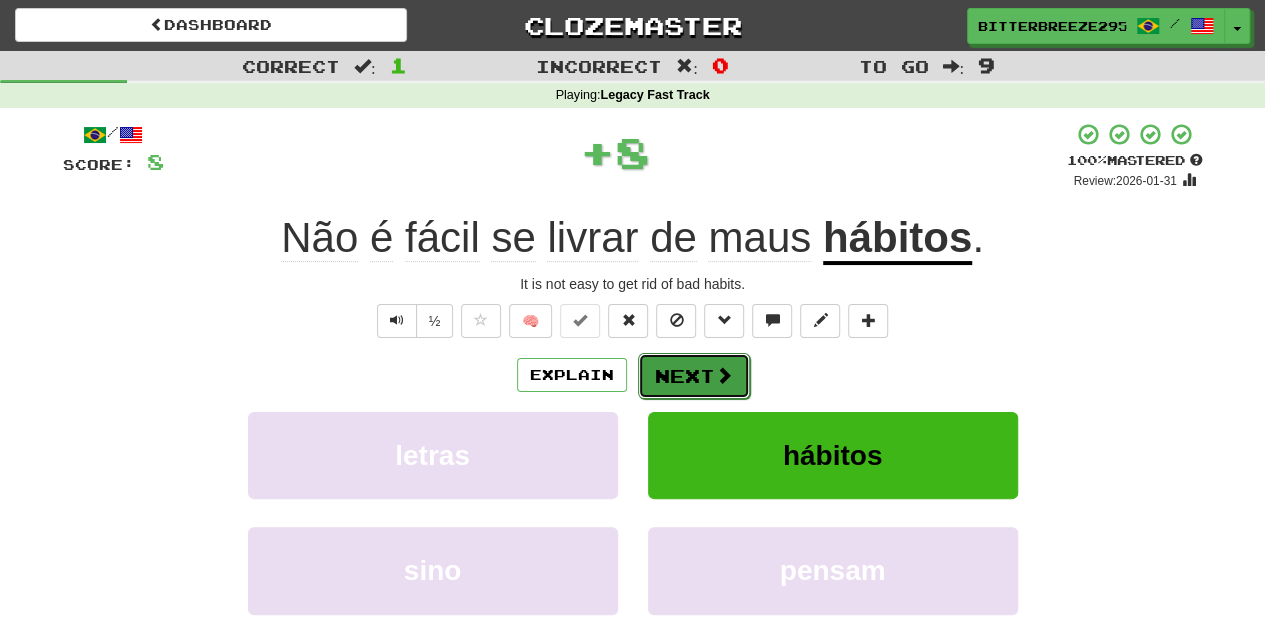 click on "Next" at bounding box center [694, 376] 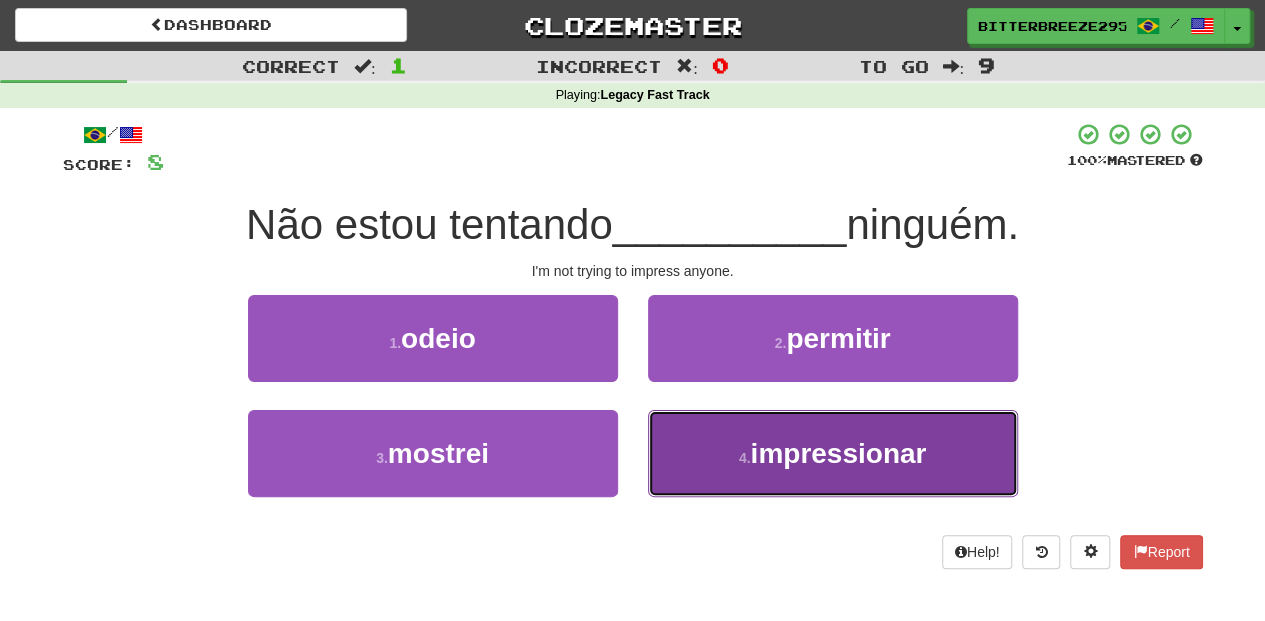 click on "4 .  impressionar" at bounding box center (833, 453) 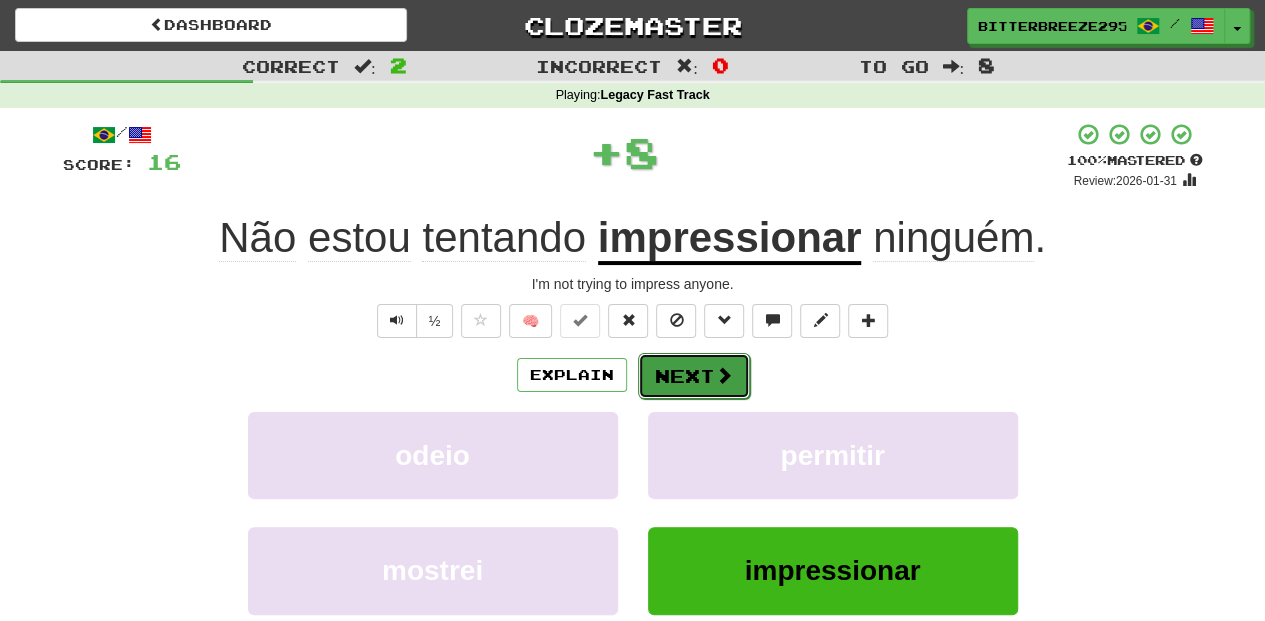 click on "Next" at bounding box center (694, 376) 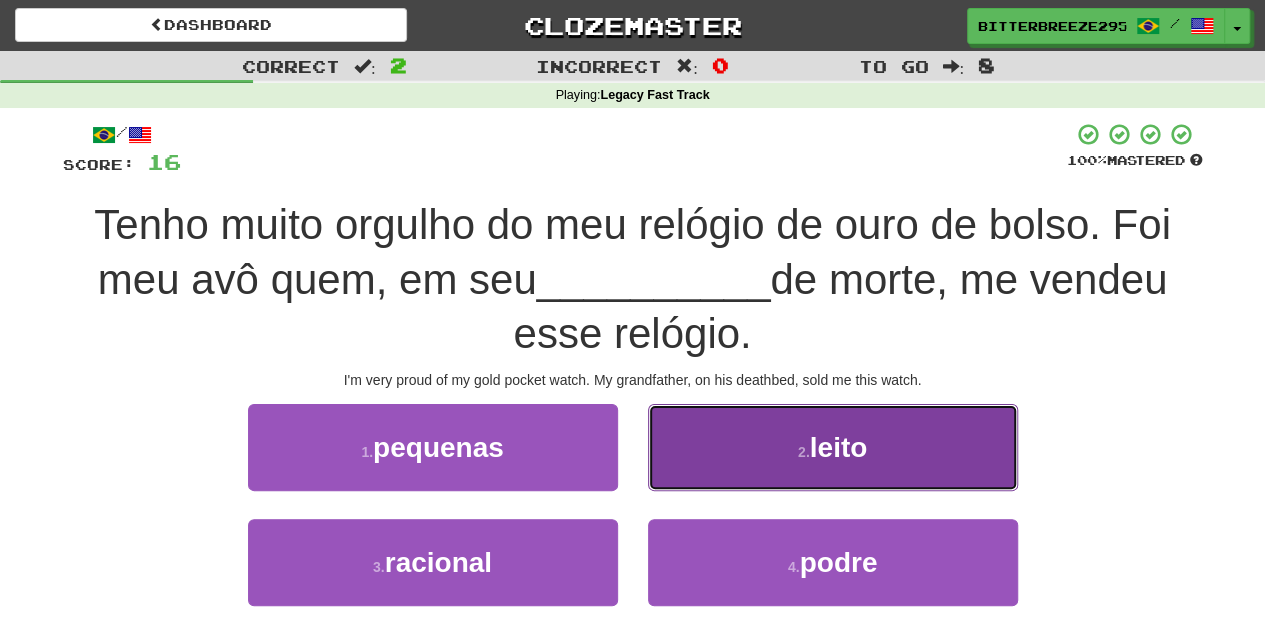 click on "2 .  leito" at bounding box center (833, 447) 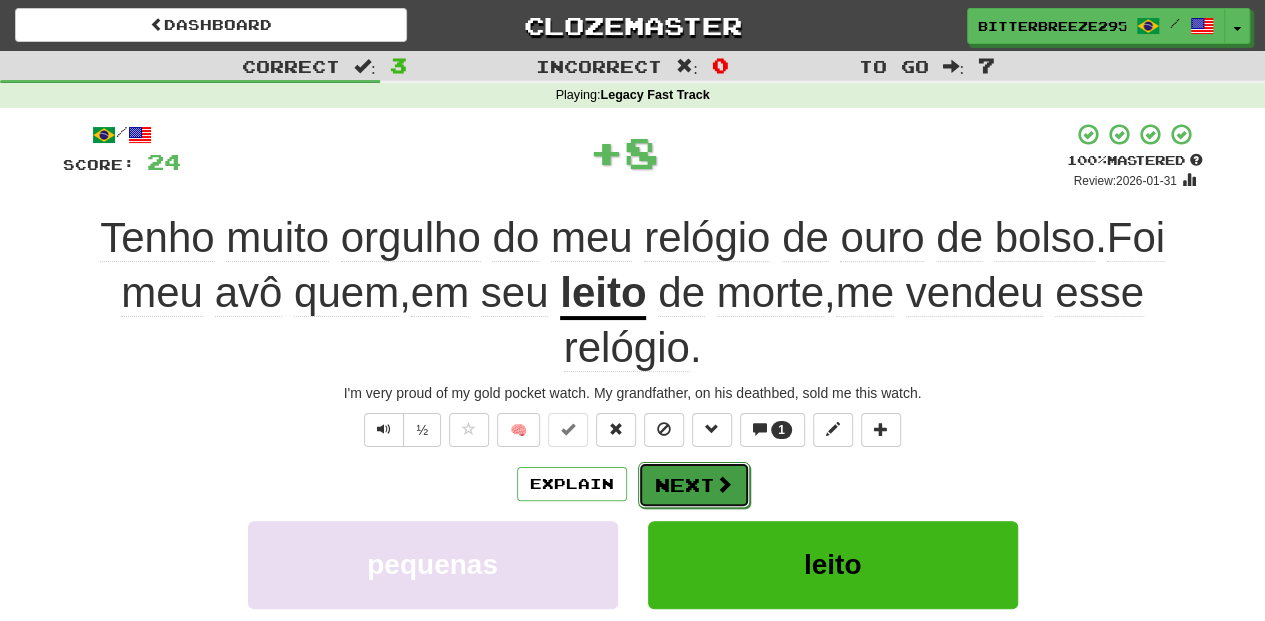 click on "Next" at bounding box center (694, 485) 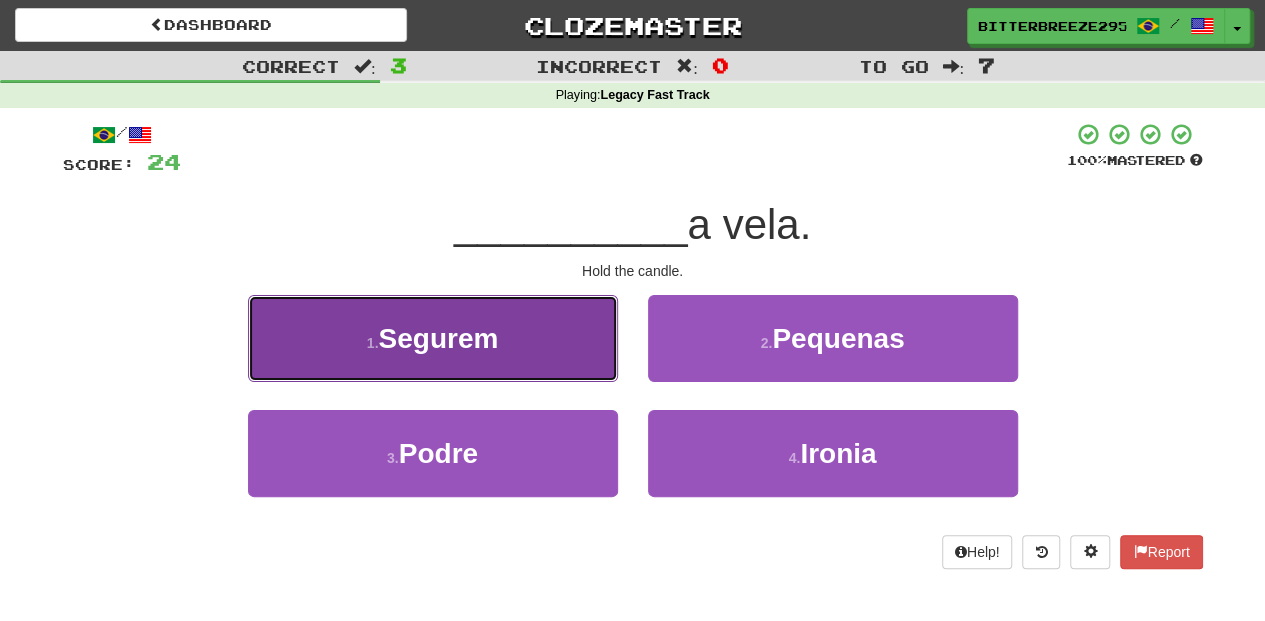 click on "1 .  Segurem" at bounding box center [433, 338] 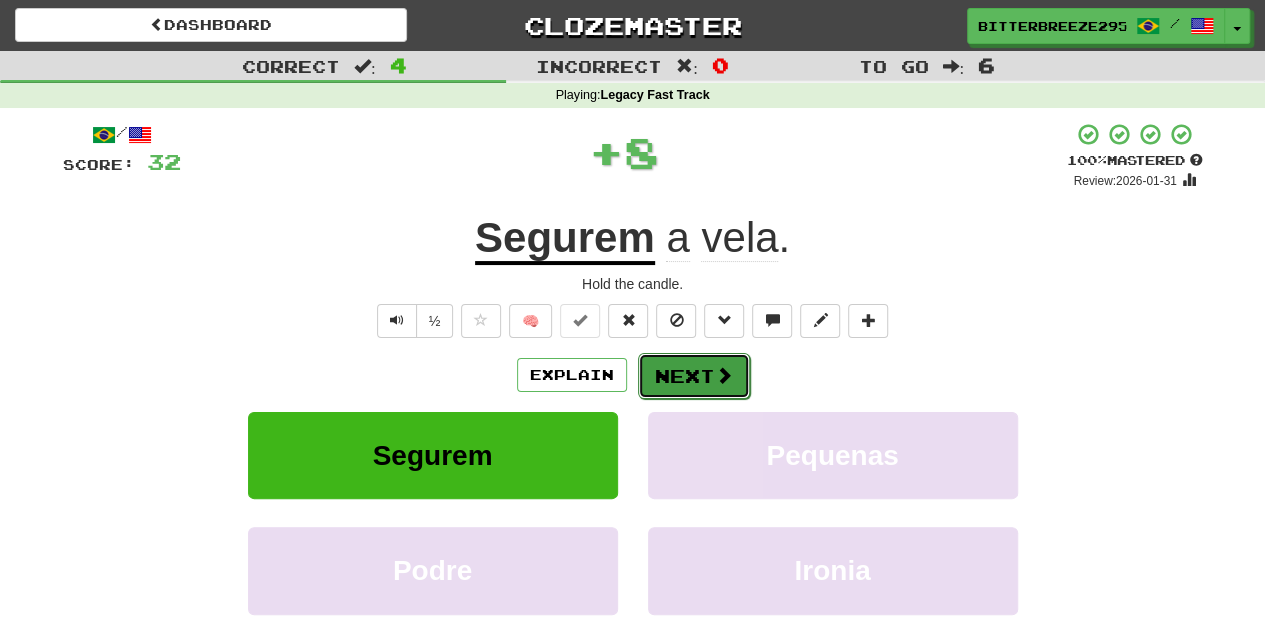 click on "Next" at bounding box center [694, 376] 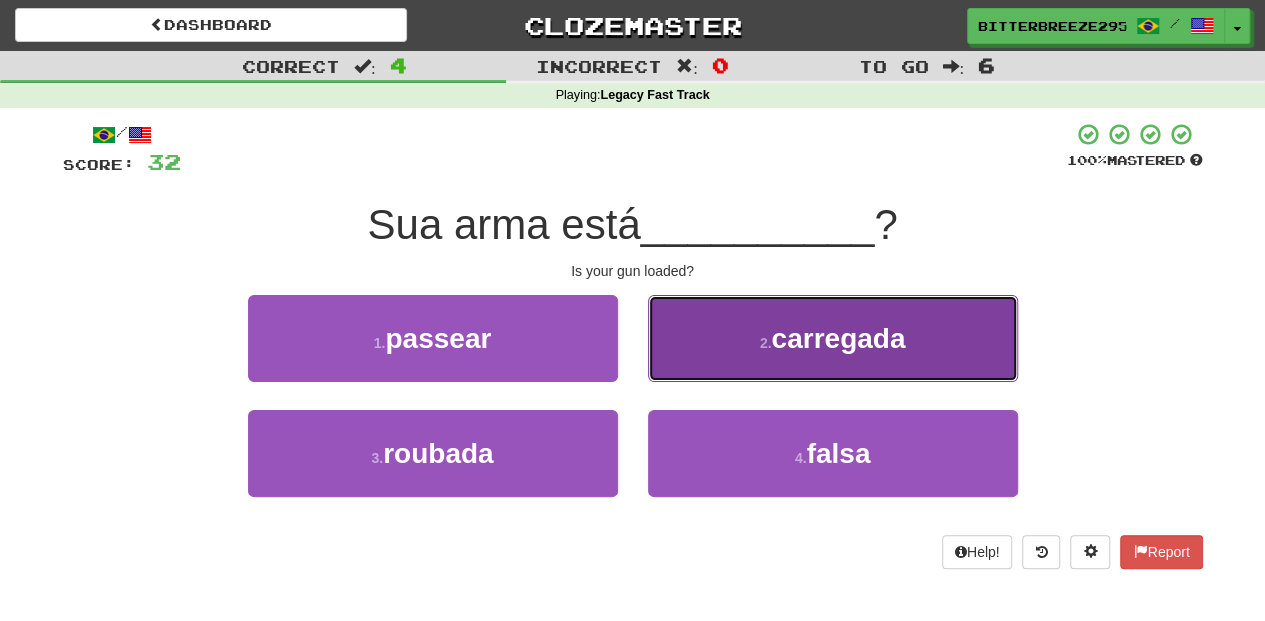 drag, startPoint x: 686, startPoint y: 342, endPoint x: 682, endPoint y: 356, distance: 14.56022 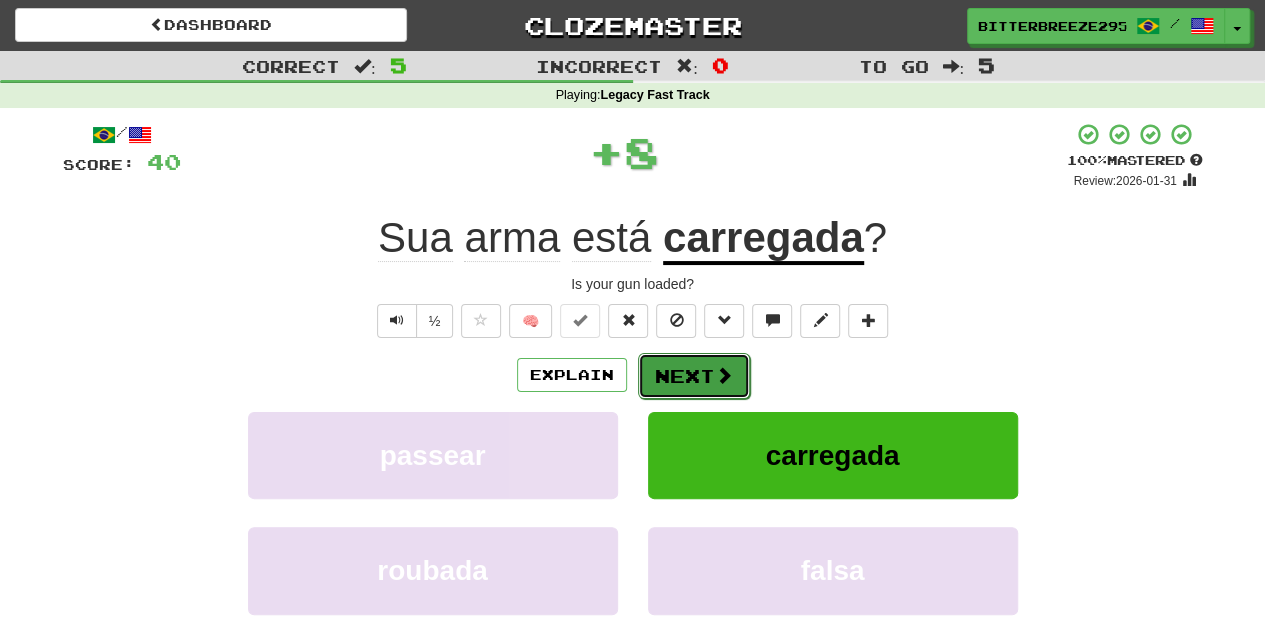 click on "Next" at bounding box center [694, 376] 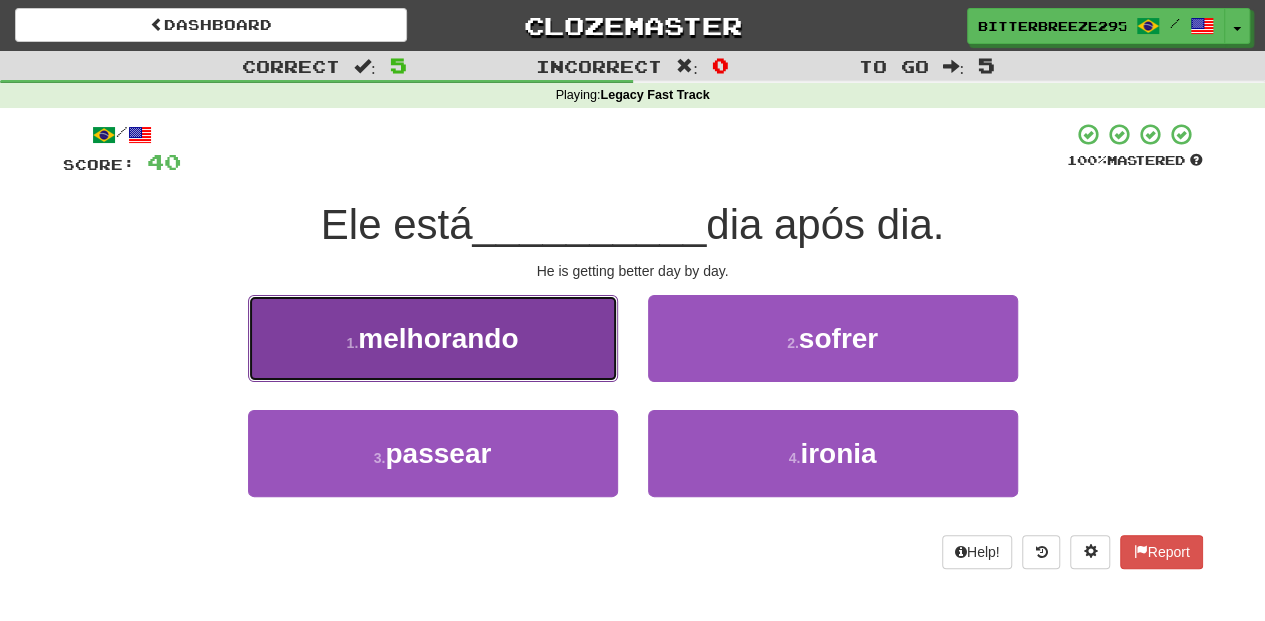 click on "1 .  melhorando" at bounding box center [433, 338] 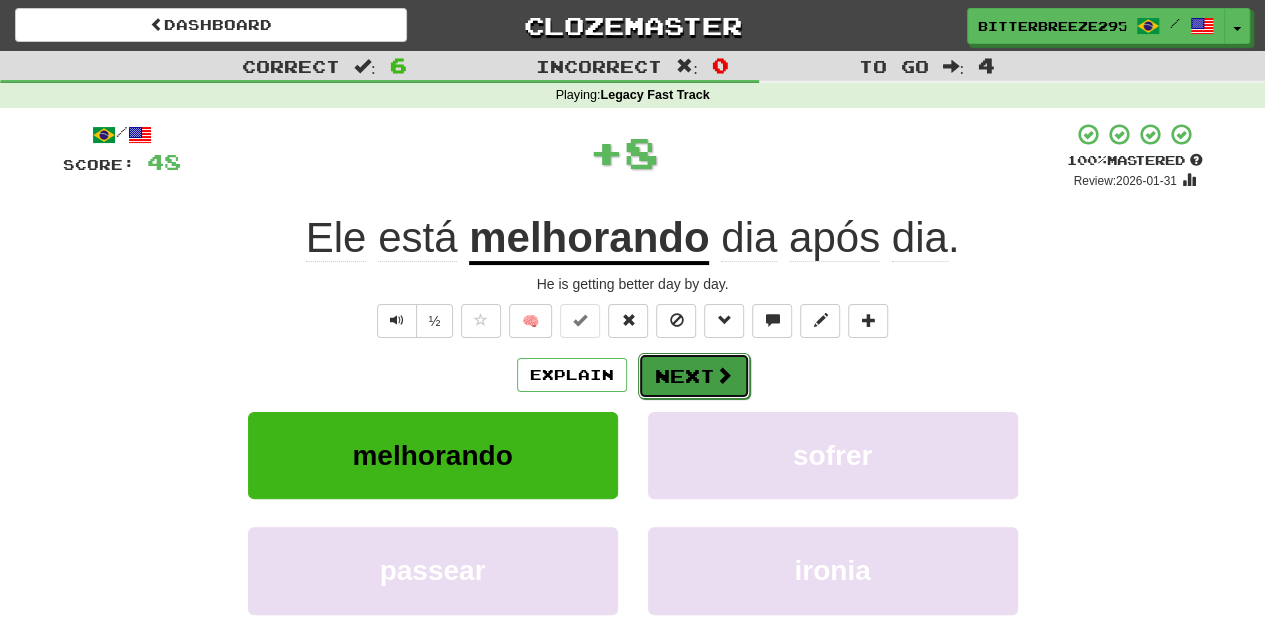 click on "Next" at bounding box center [694, 376] 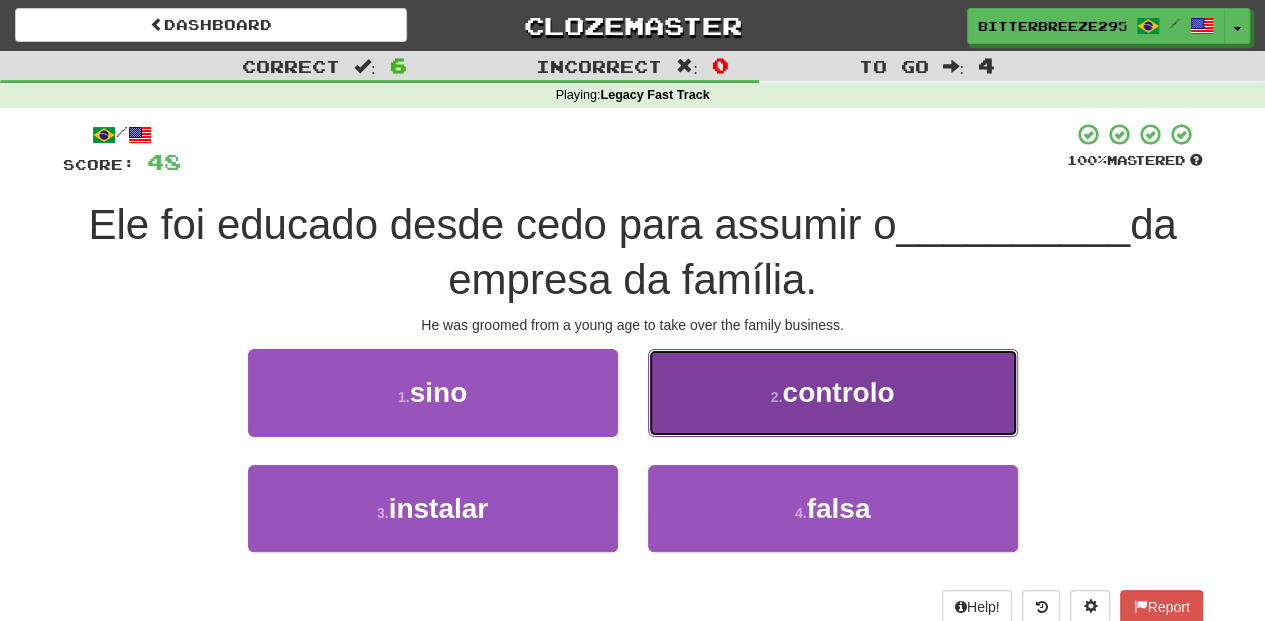 click on "2 .  controlo" at bounding box center [833, 392] 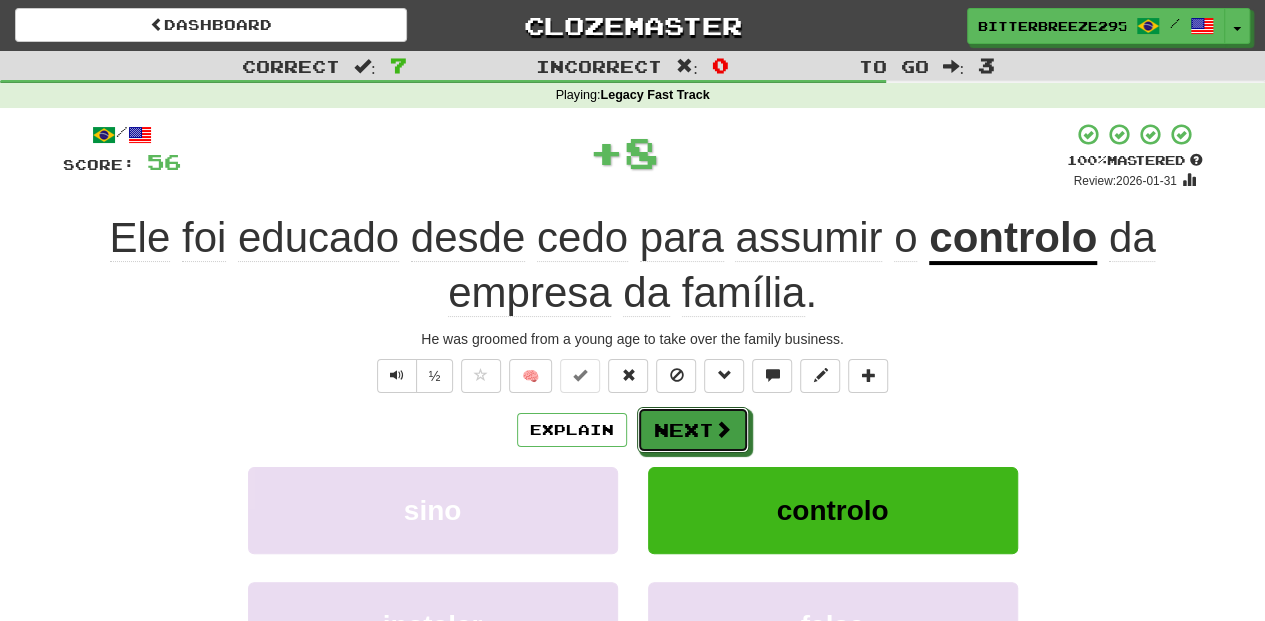 click on "Next" at bounding box center (693, 430) 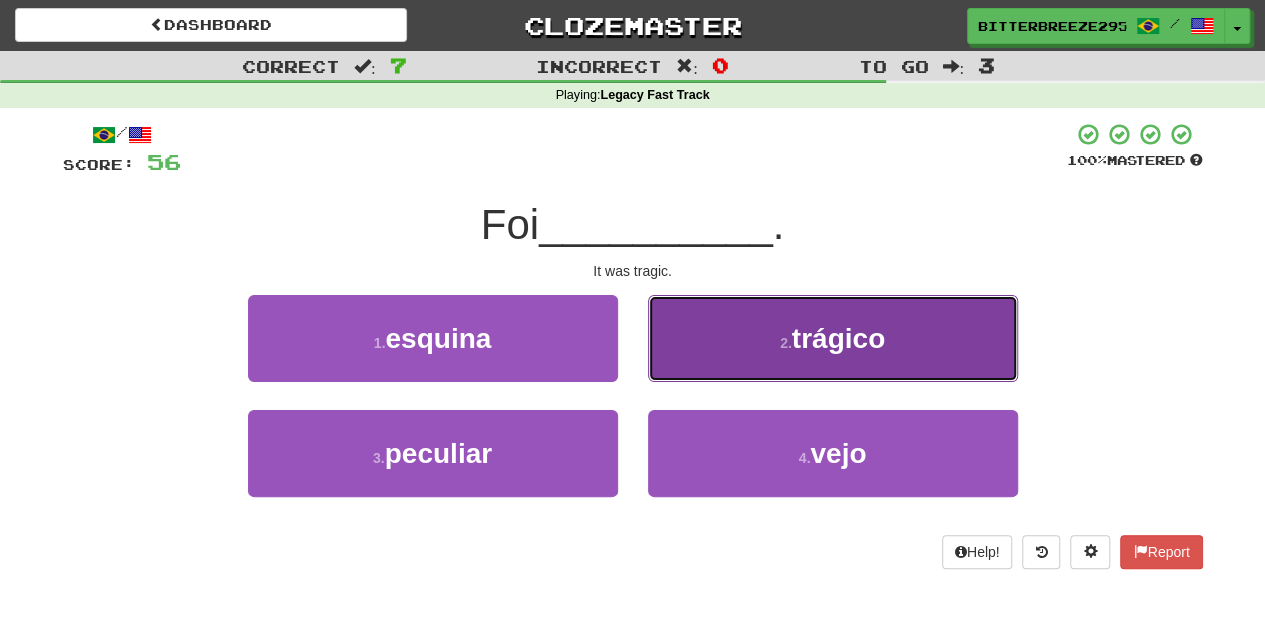 click on "2 .  trágico" at bounding box center [833, 338] 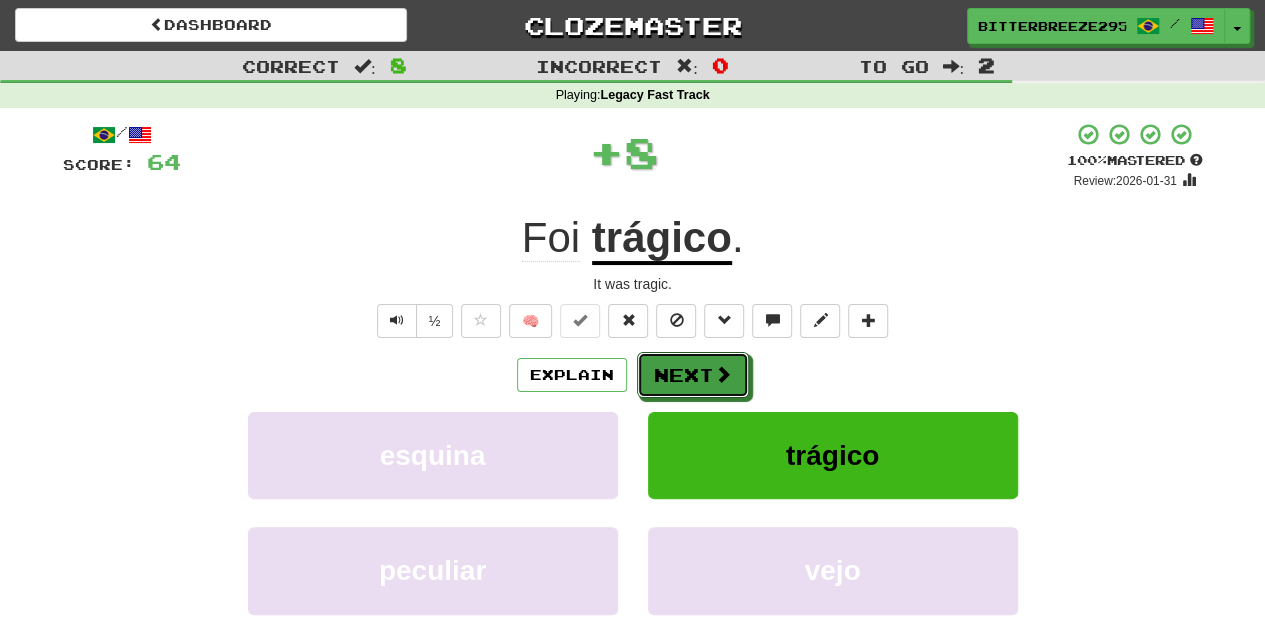 click on "Next" at bounding box center [693, 375] 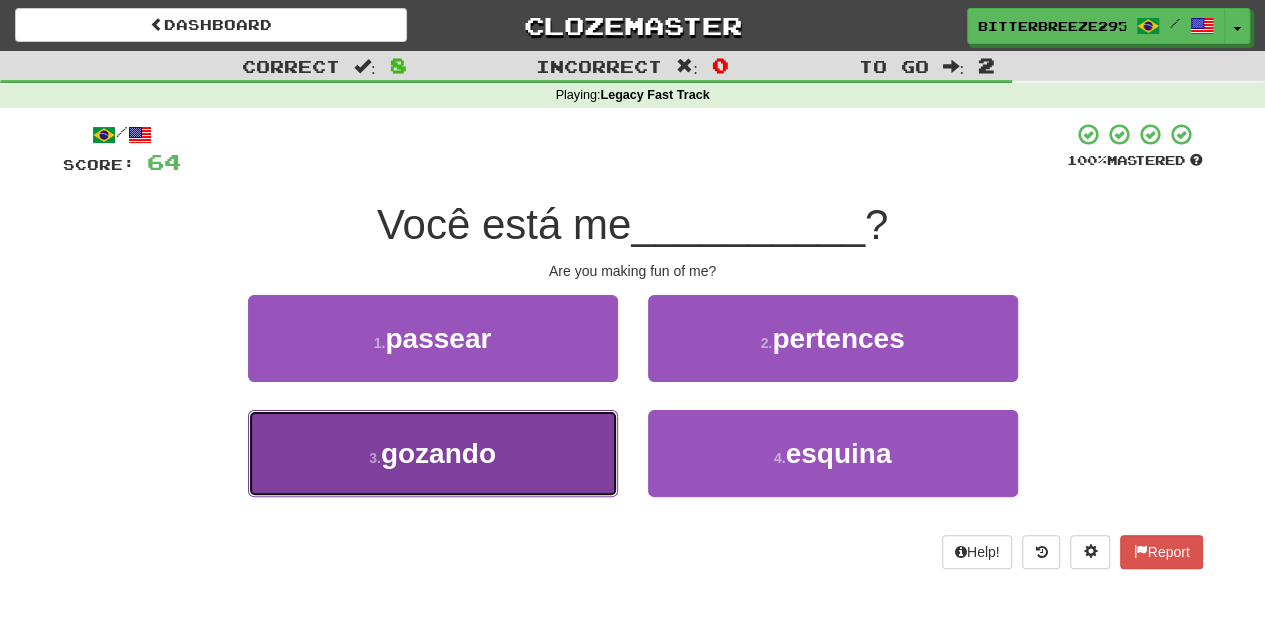 click on "3 .  gozando" at bounding box center [433, 453] 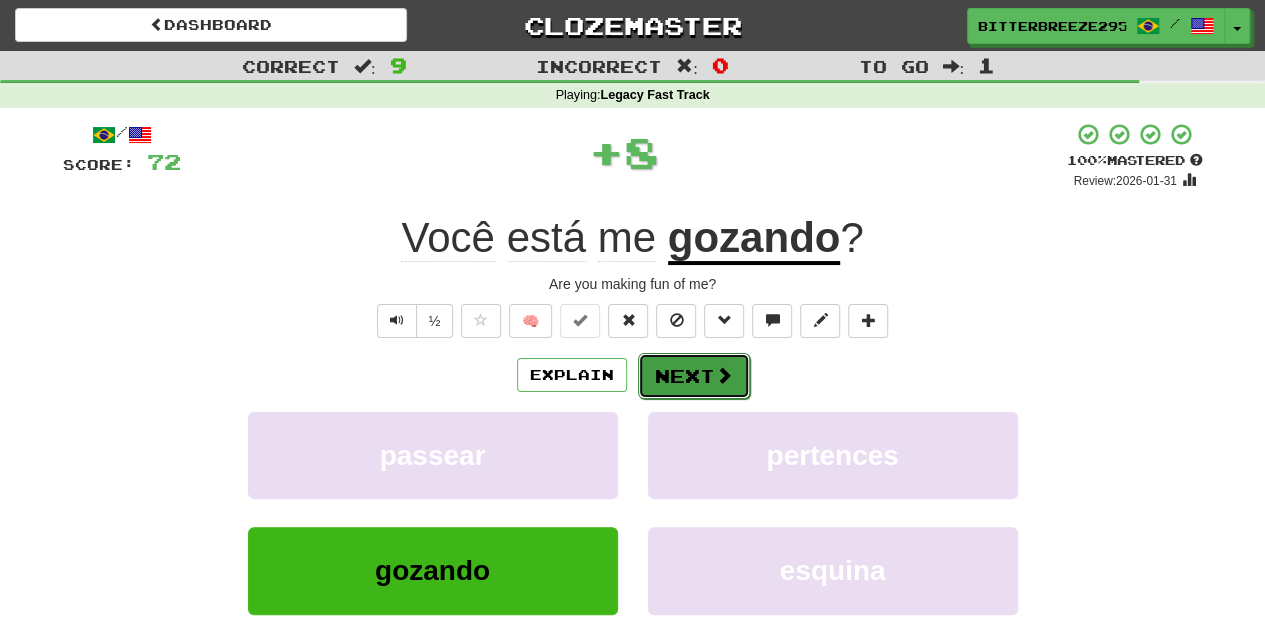 click on "Next" at bounding box center (694, 376) 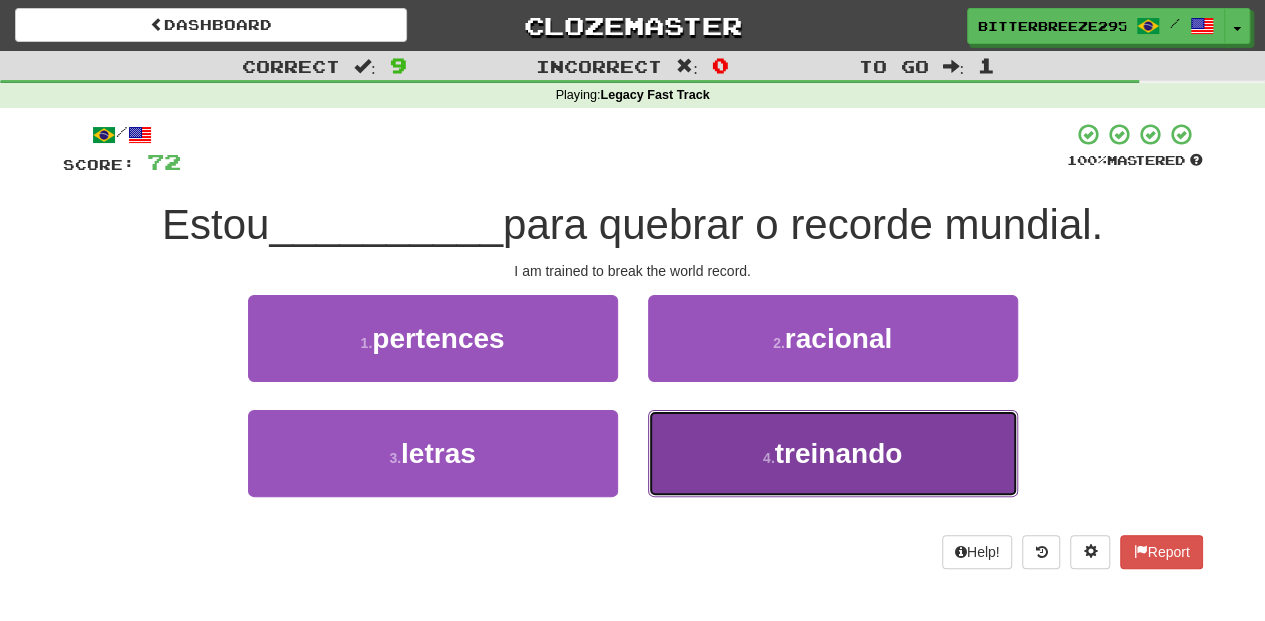 click on "4 .  treinando" at bounding box center [833, 453] 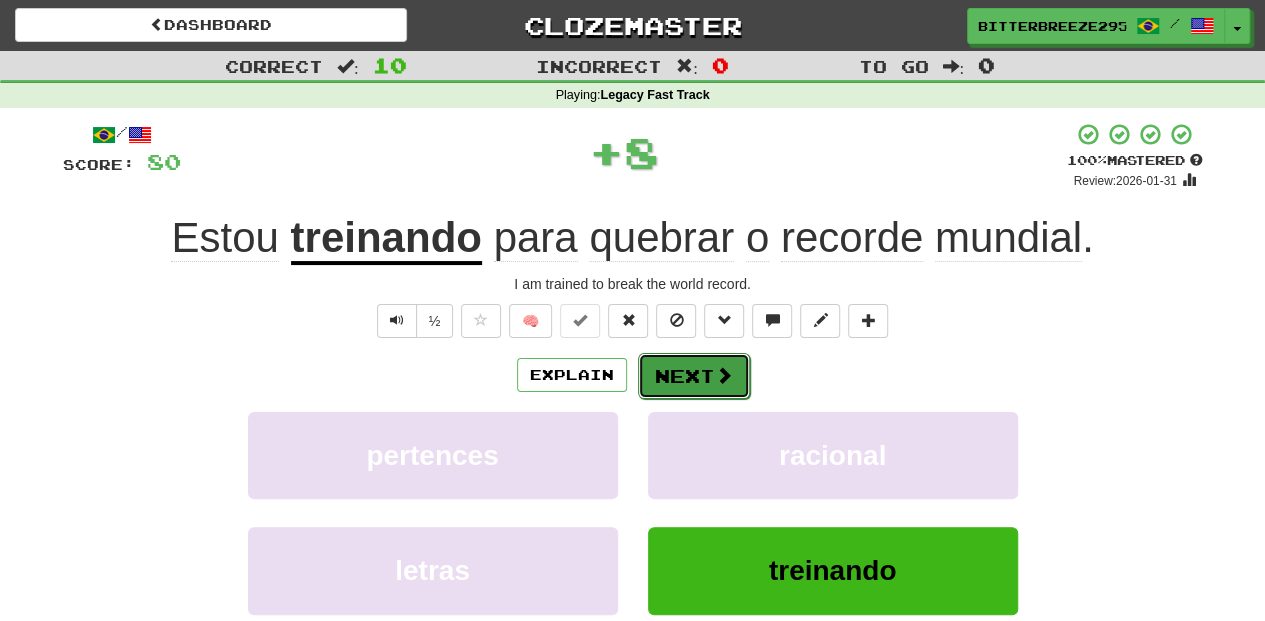 click on "Next" at bounding box center (694, 376) 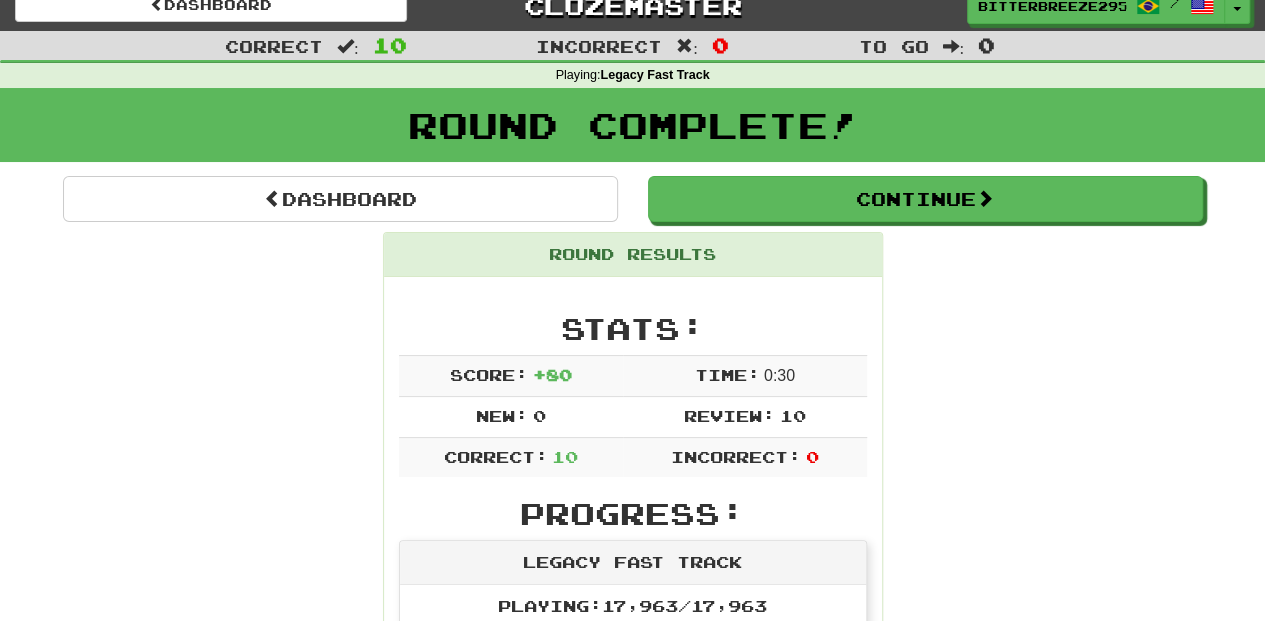 scroll, scrollTop: 0, scrollLeft: 0, axis: both 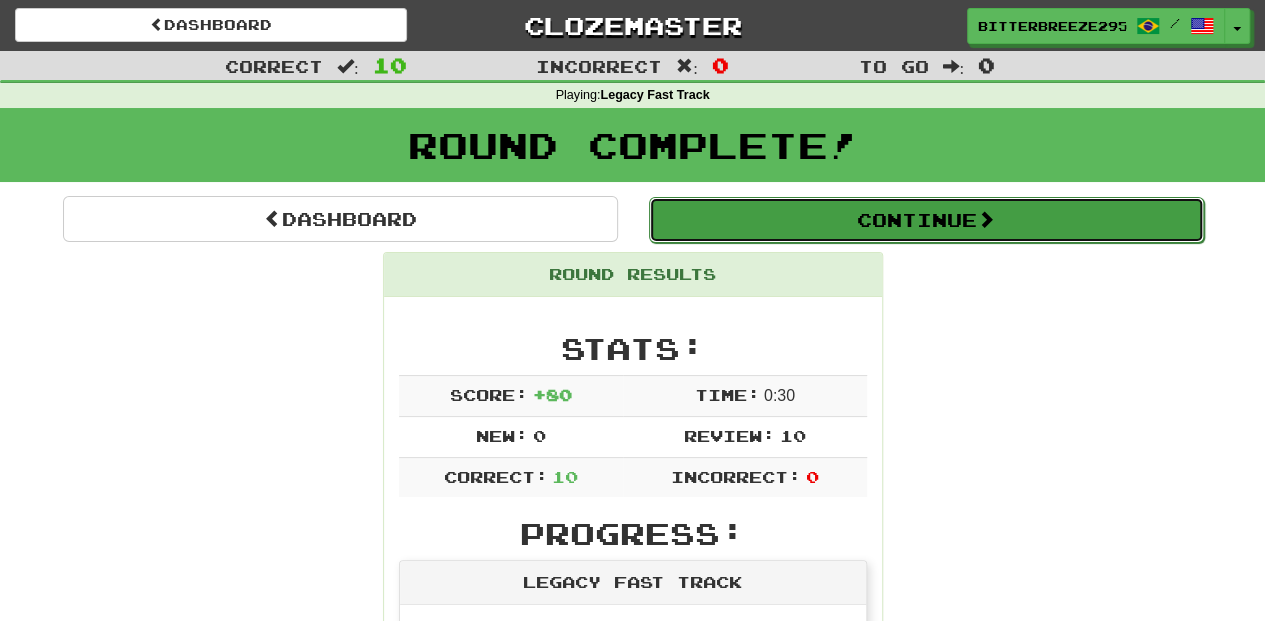 click on "Continue" at bounding box center [926, 220] 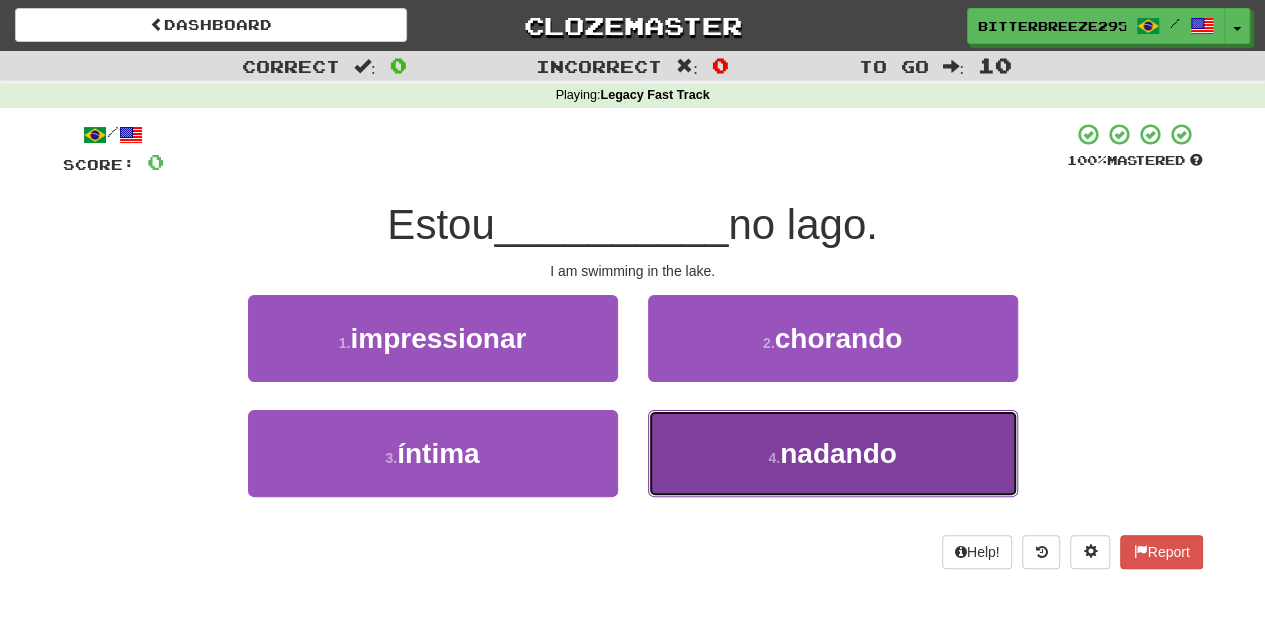 click on "4 .  nadando" at bounding box center [833, 453] 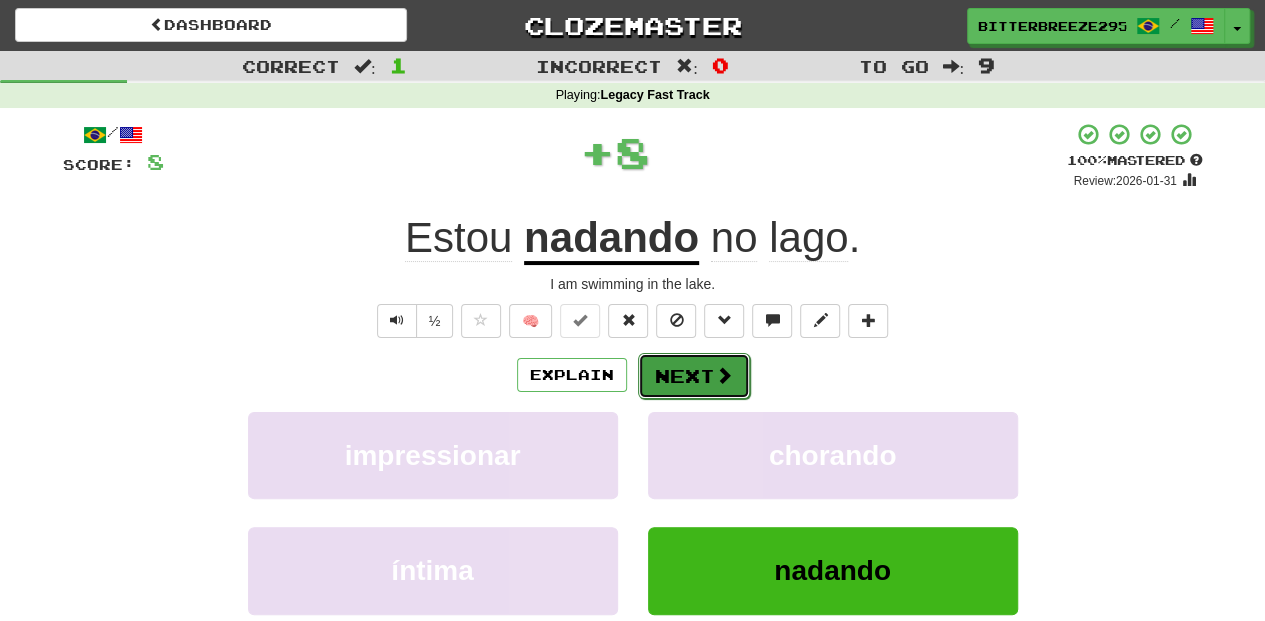 click on "Next" at bounding box center (694, 376) 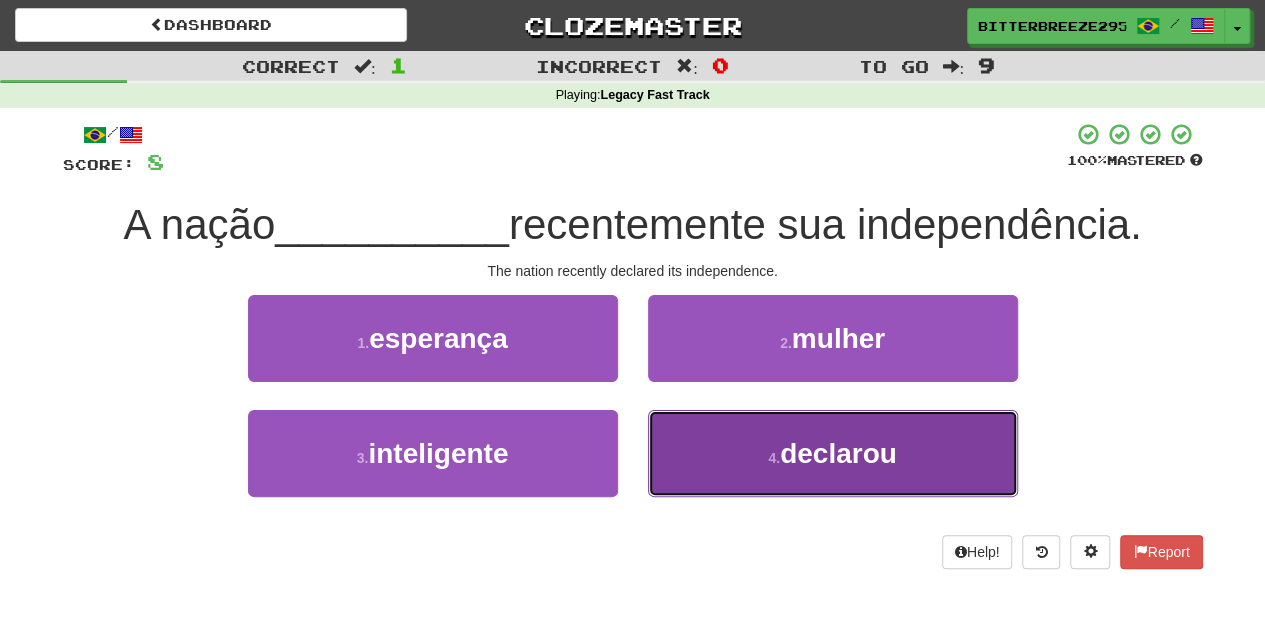 click on "4 .  declarou" at bounding box center (833, 453) 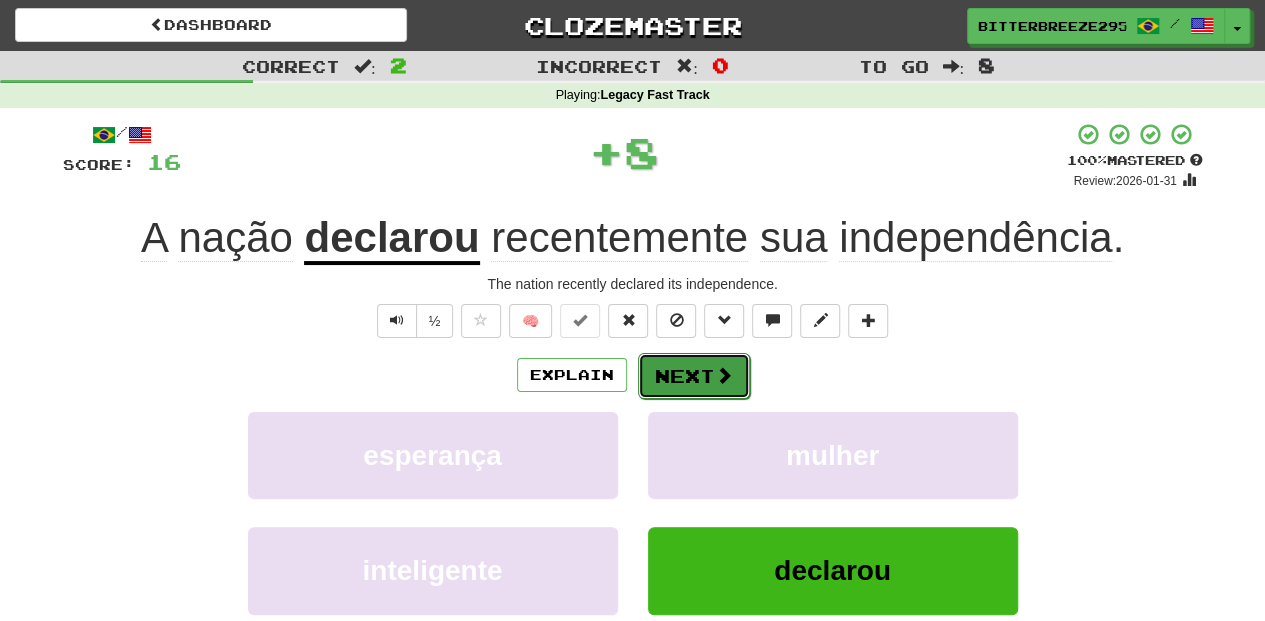 click on "Next" at bounding box center [694, 376] 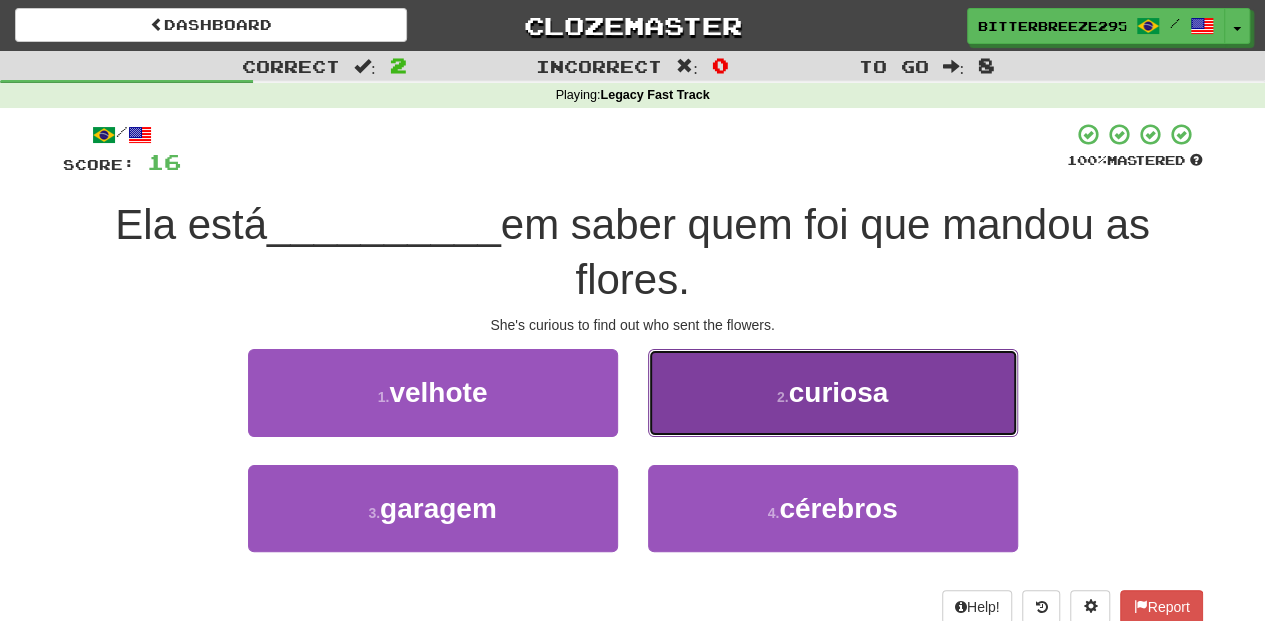 click on "2 .  curiosa" at bounding box center [833, 392] 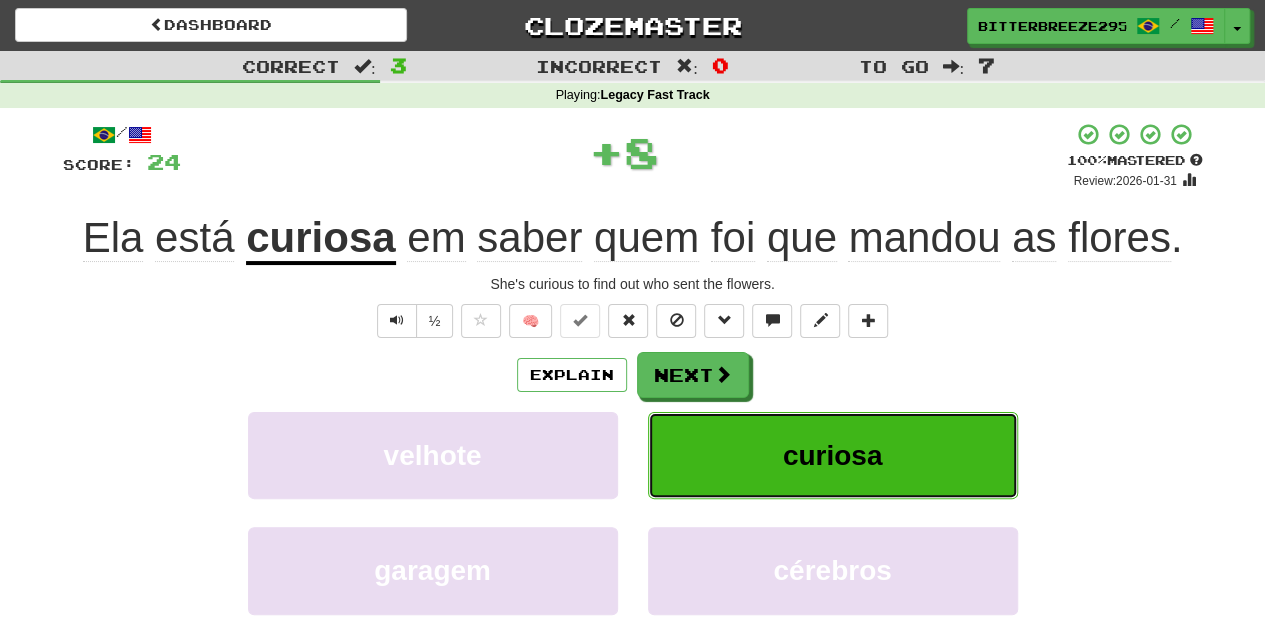 click on "curiosa" at bounding box center (833, 455) 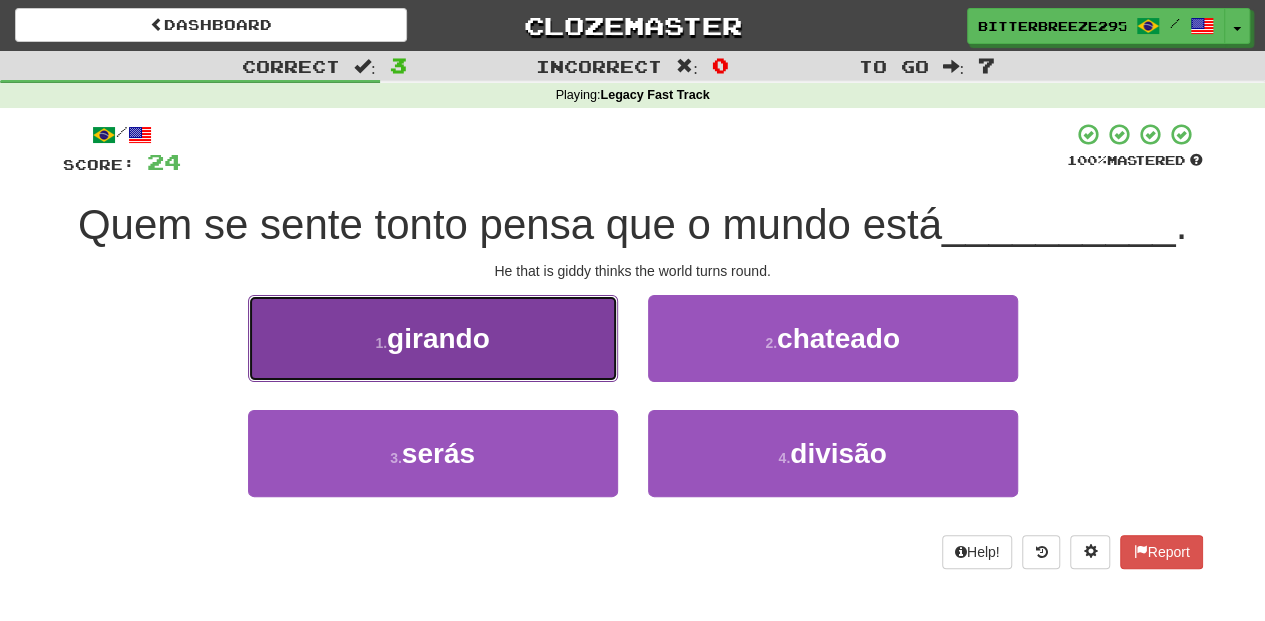 click on "1 .  girando" at bounding box center (433, 338) 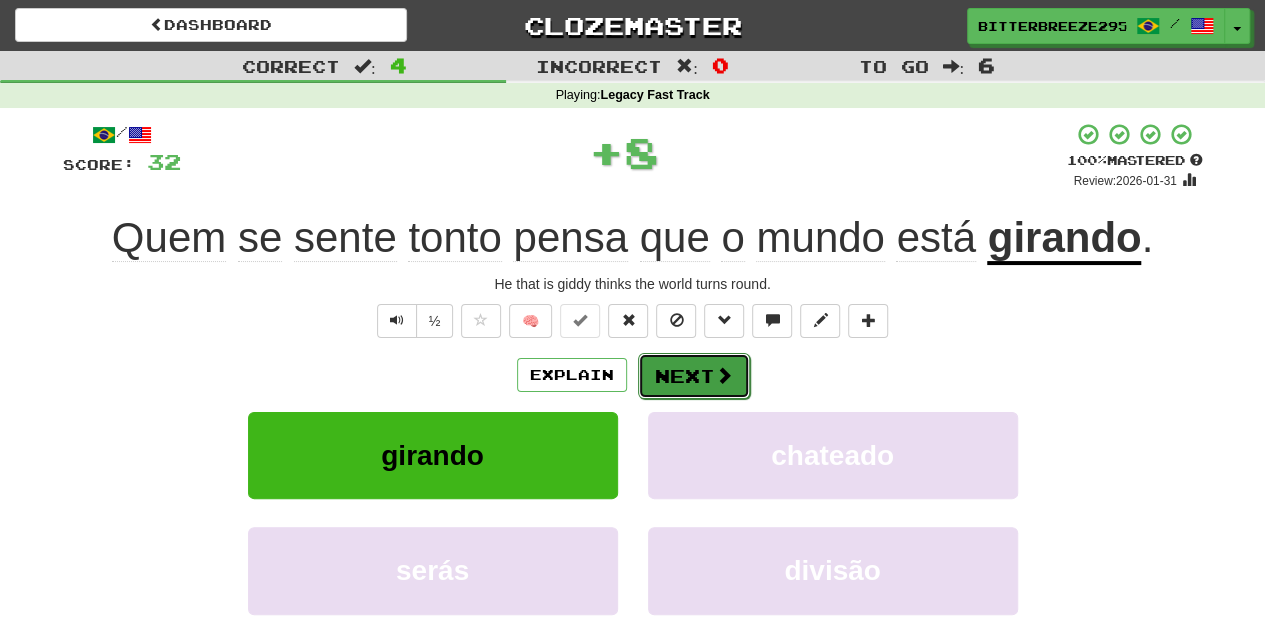 click on "Next" at bounding box center (694, 376) 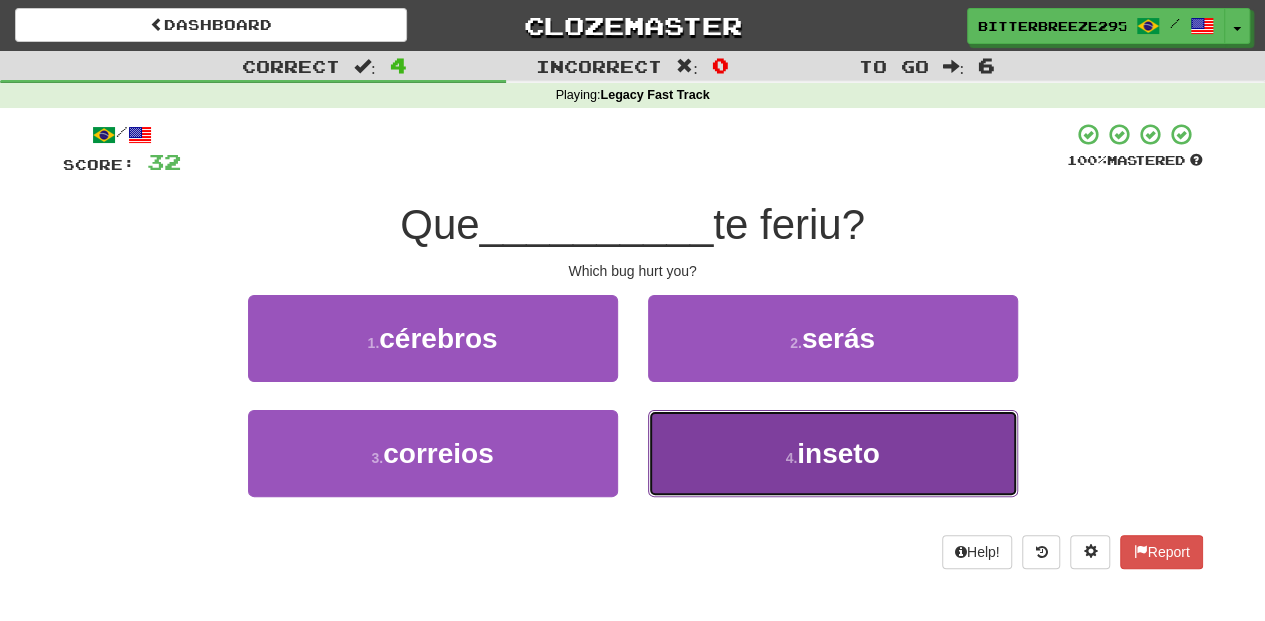 click on "4 .  inseto" at bounding box center (833, 453) 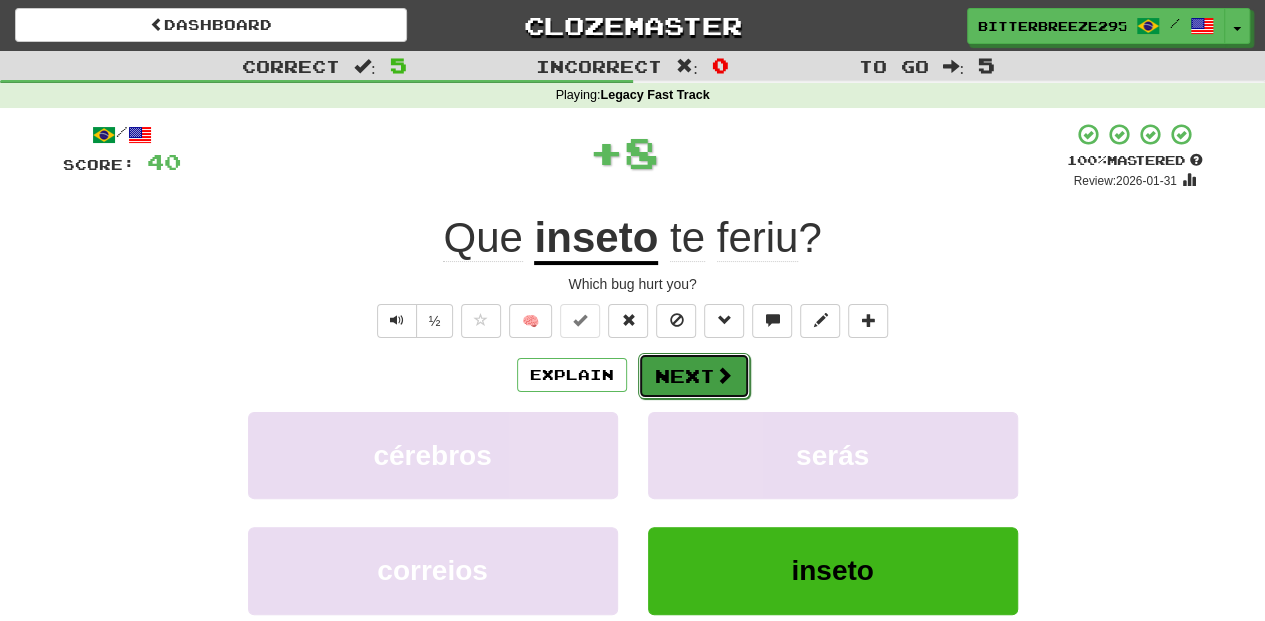 click on "Next" at bounding box center (694, 376) 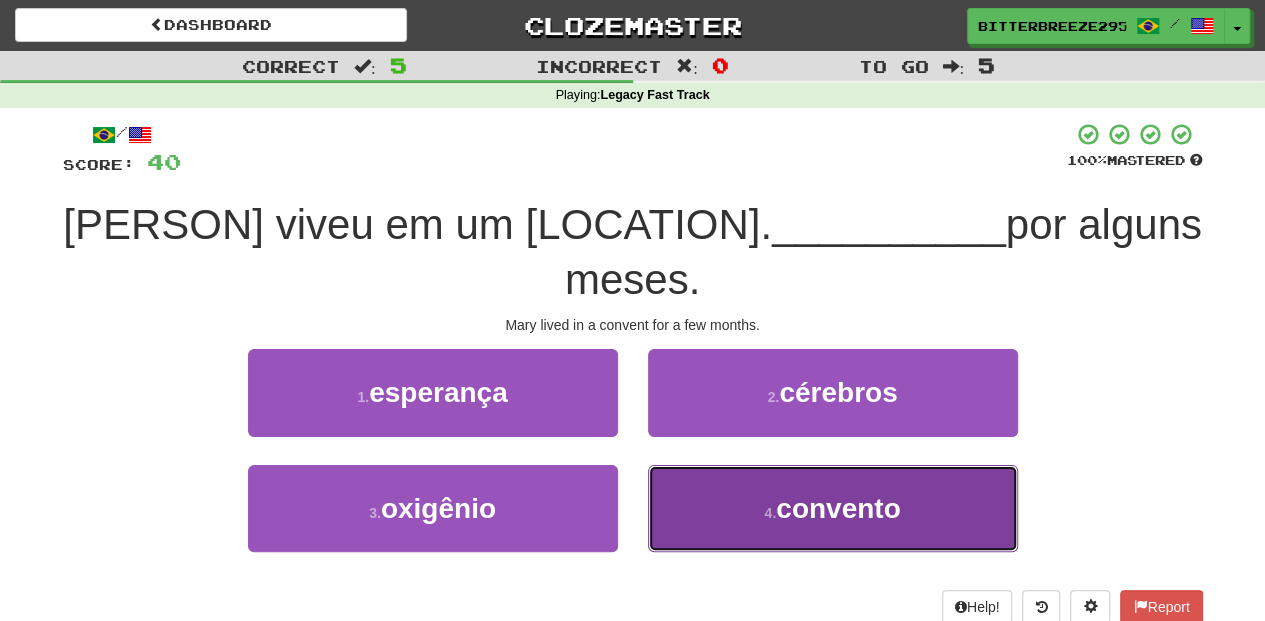 click on "4 .  convento" at bounding box center (833, 508) 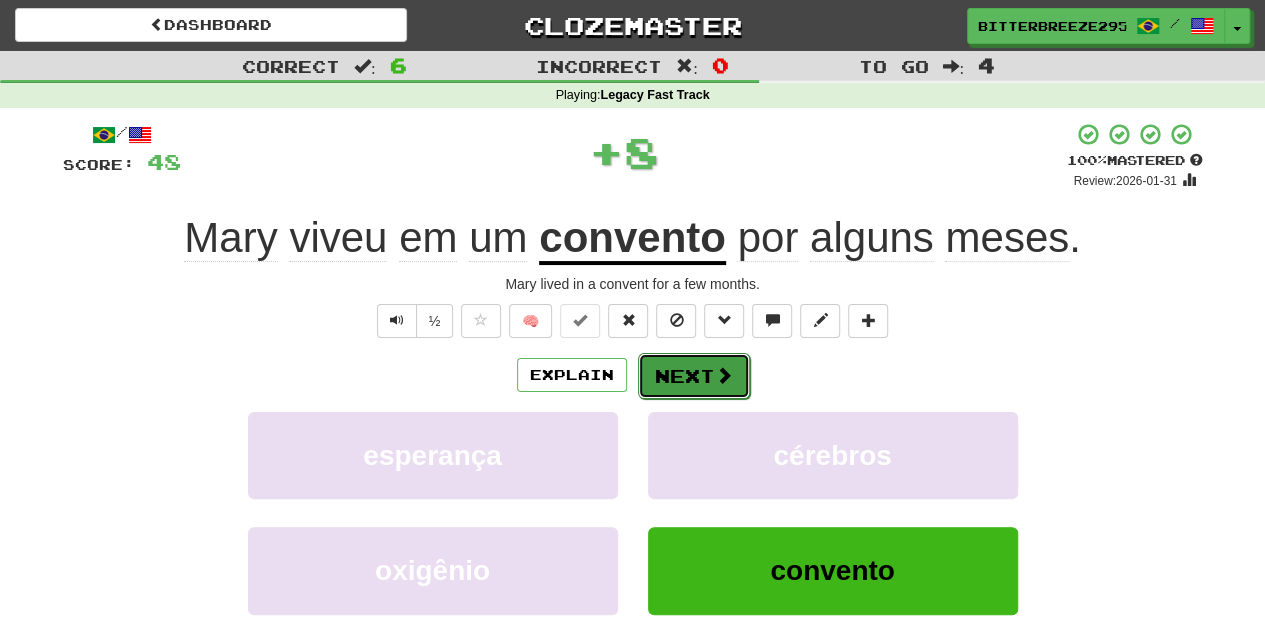 click on "Next" at bounding box center (694, 376) 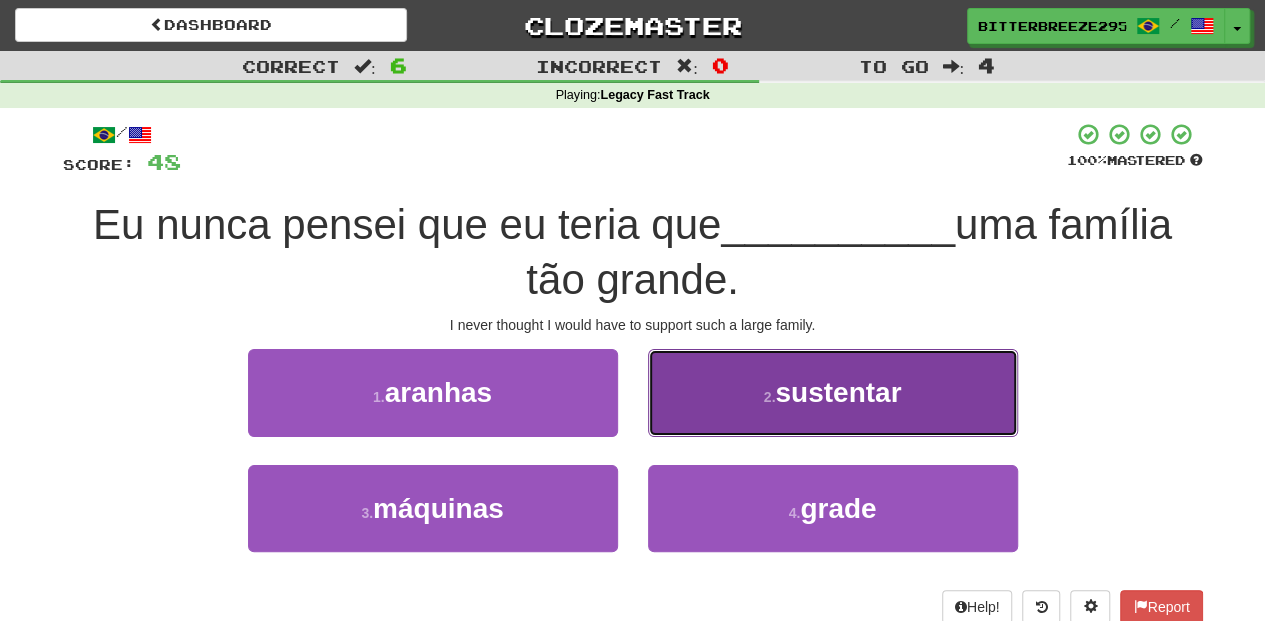 click on "2 .  sustentar" at bounding box center [833, 392] 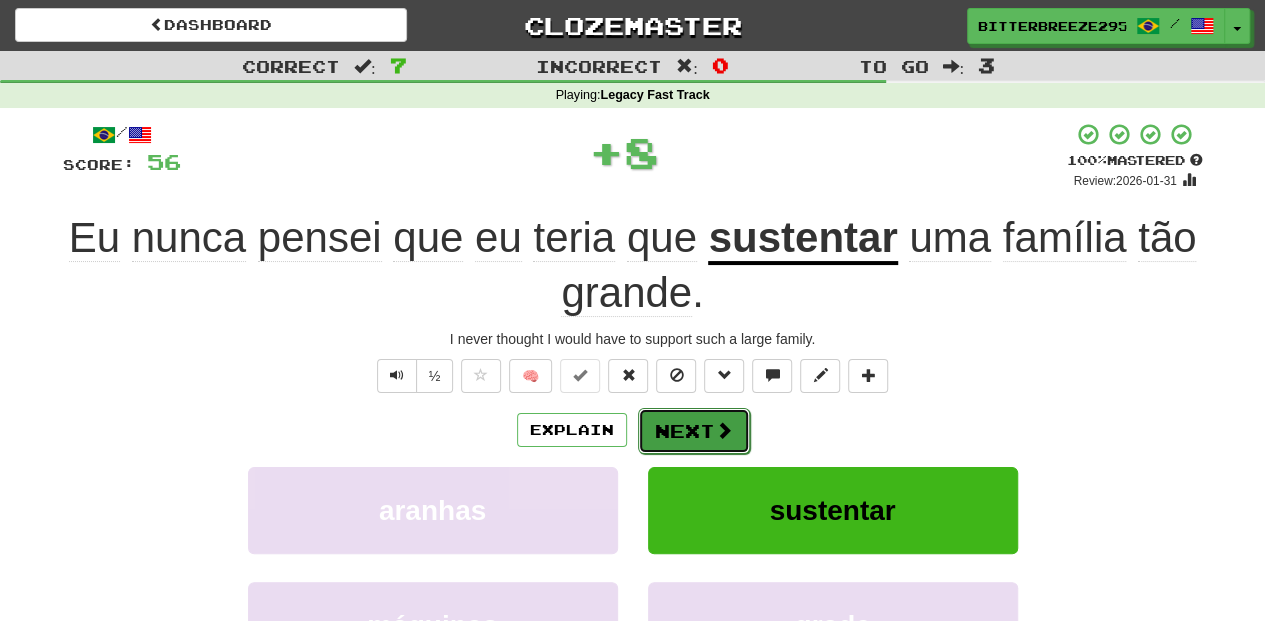 click on "Next" at bounding box center [694, 431] 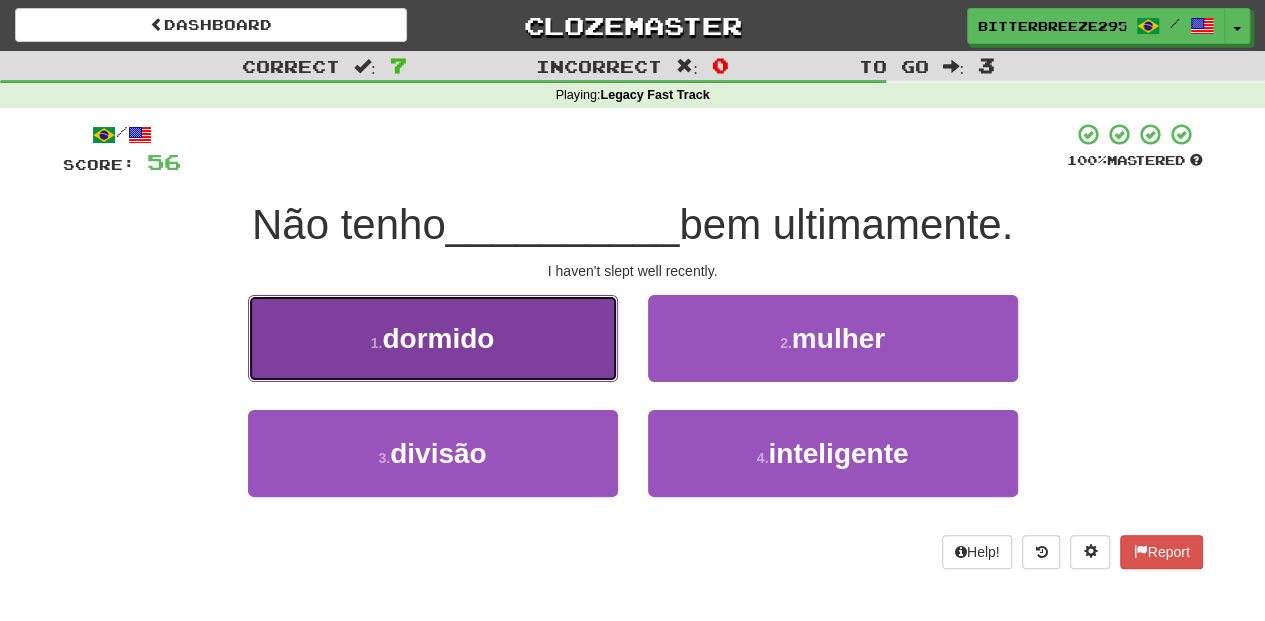 click on "1 .  dormido" at bounding box center [433, 338] 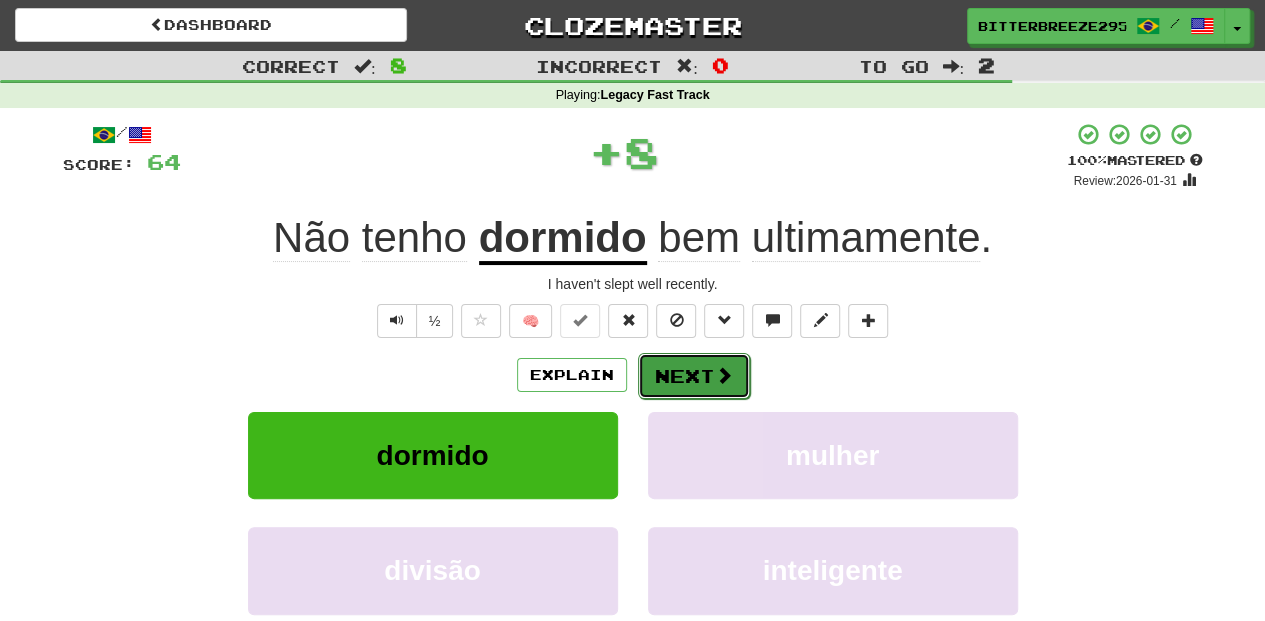 click on "Next" at bounding box center (694, 376) 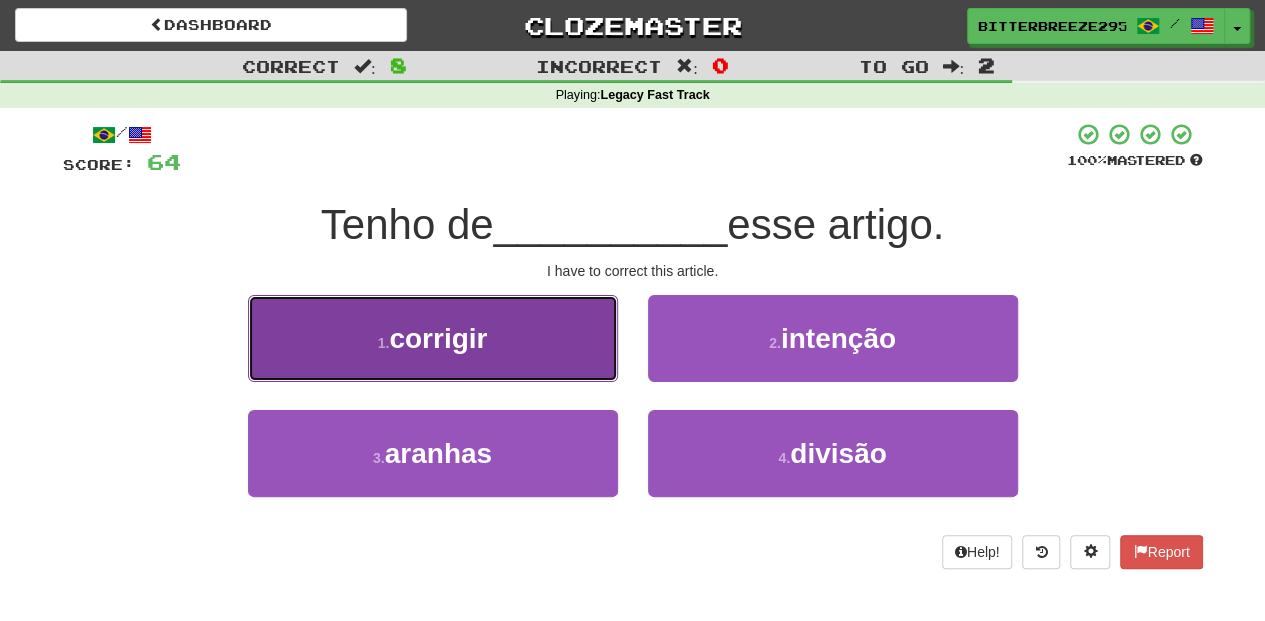click on "1 .  corrigir" at bounding box center (433, 338) 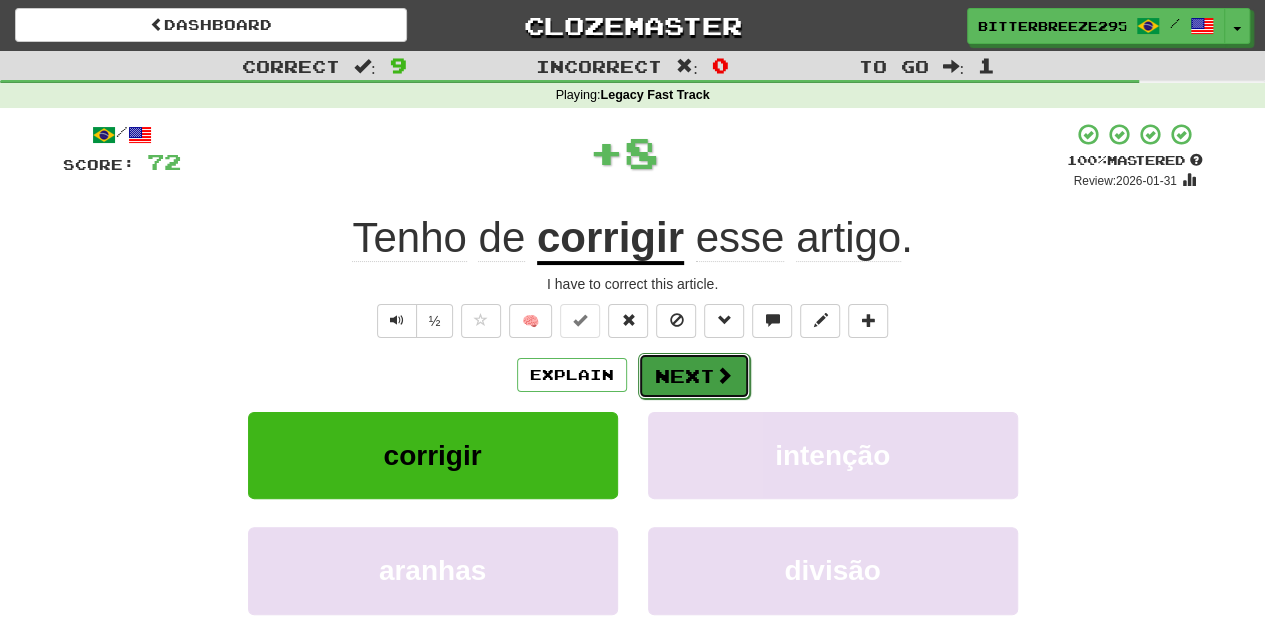 click on "Next" at bounding box center [694, 376] 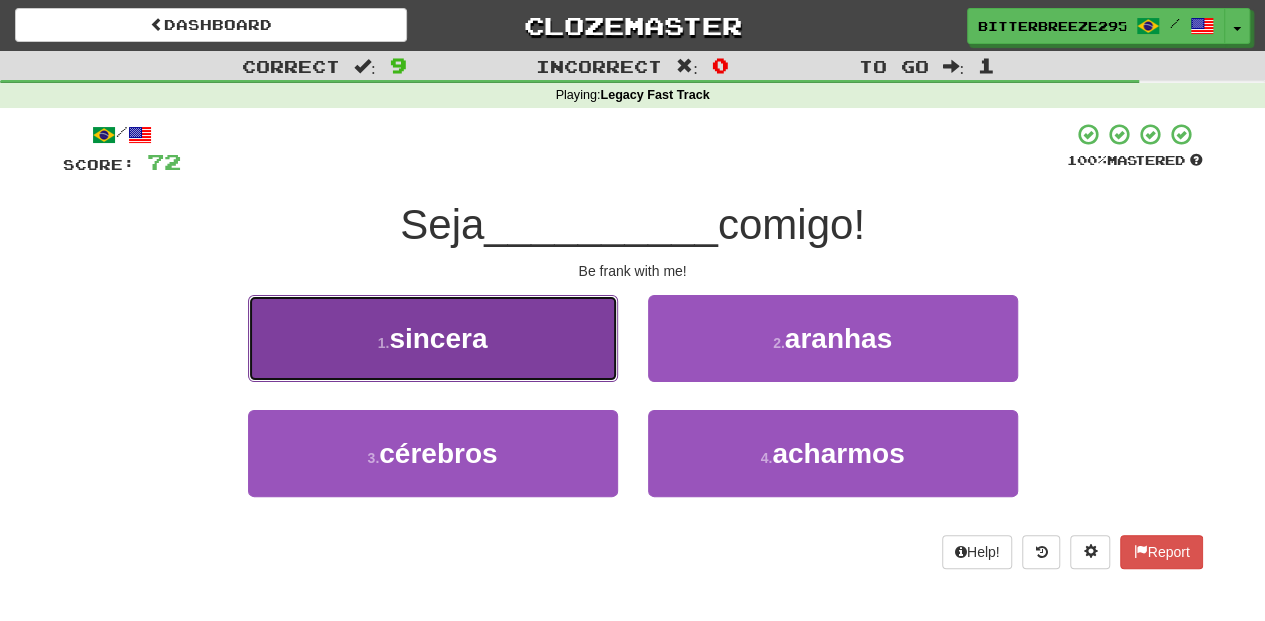 click on "1 .  sincera" at bounding box center (433, 338) 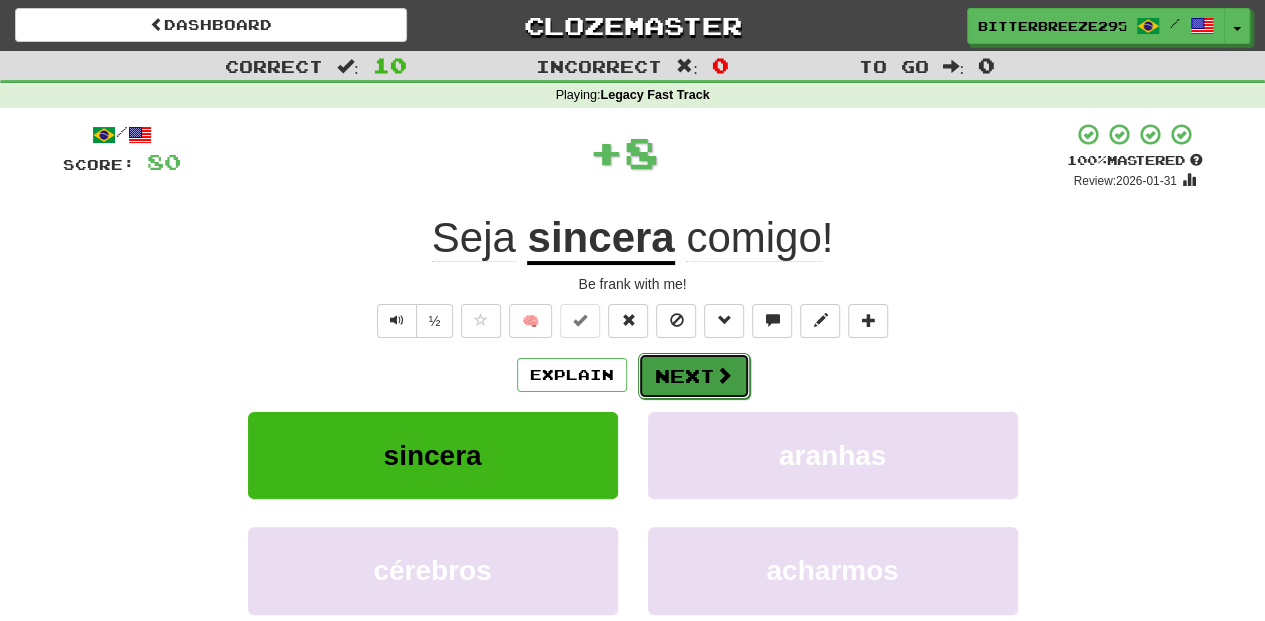 click on "Next" at bounding box center [694, 376] 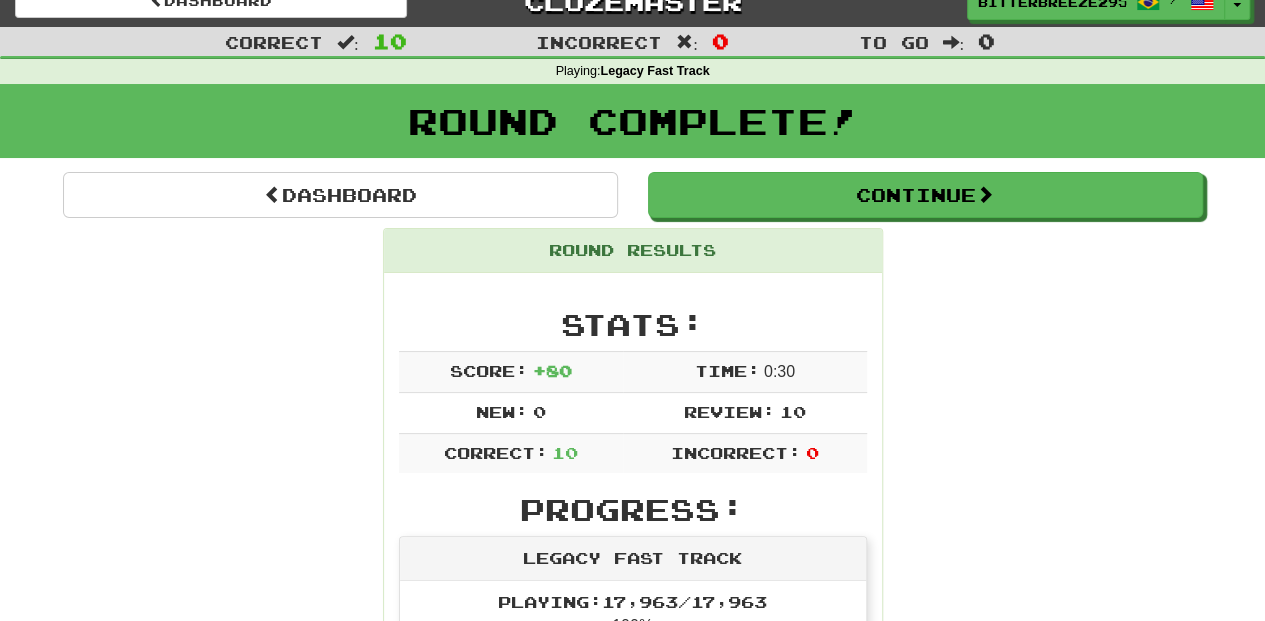 scroll, scrollTop: 0, scrollLeft: 0, axis: both 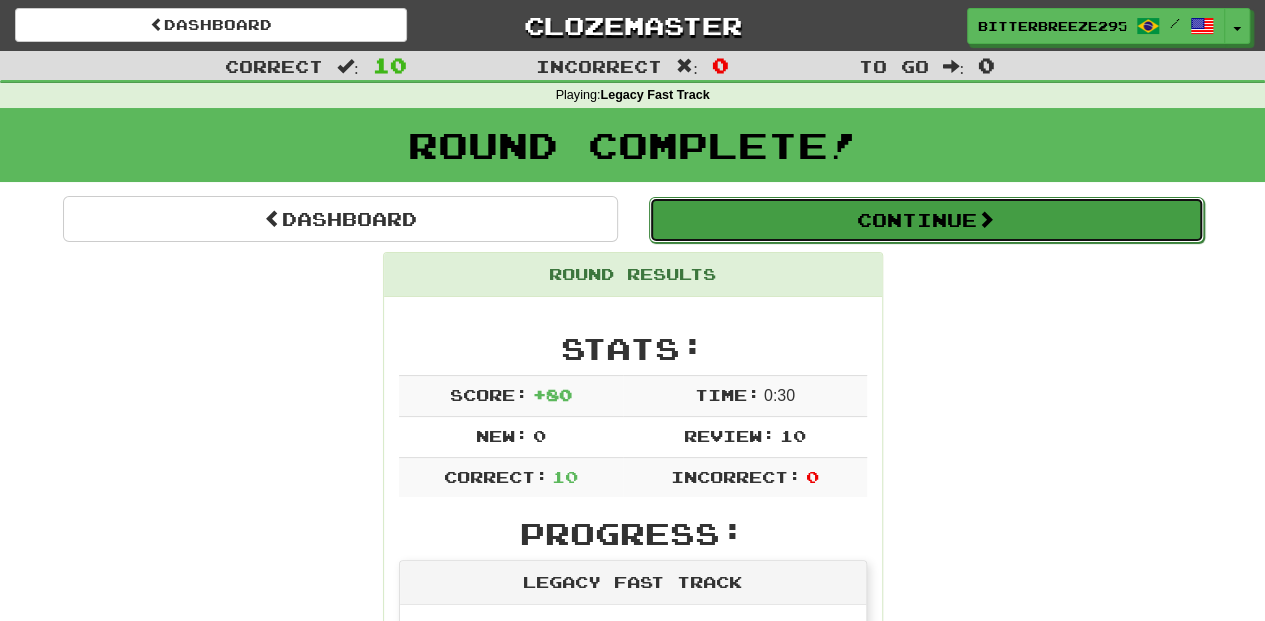 click on "Continue" at bounding box center (926, 220) 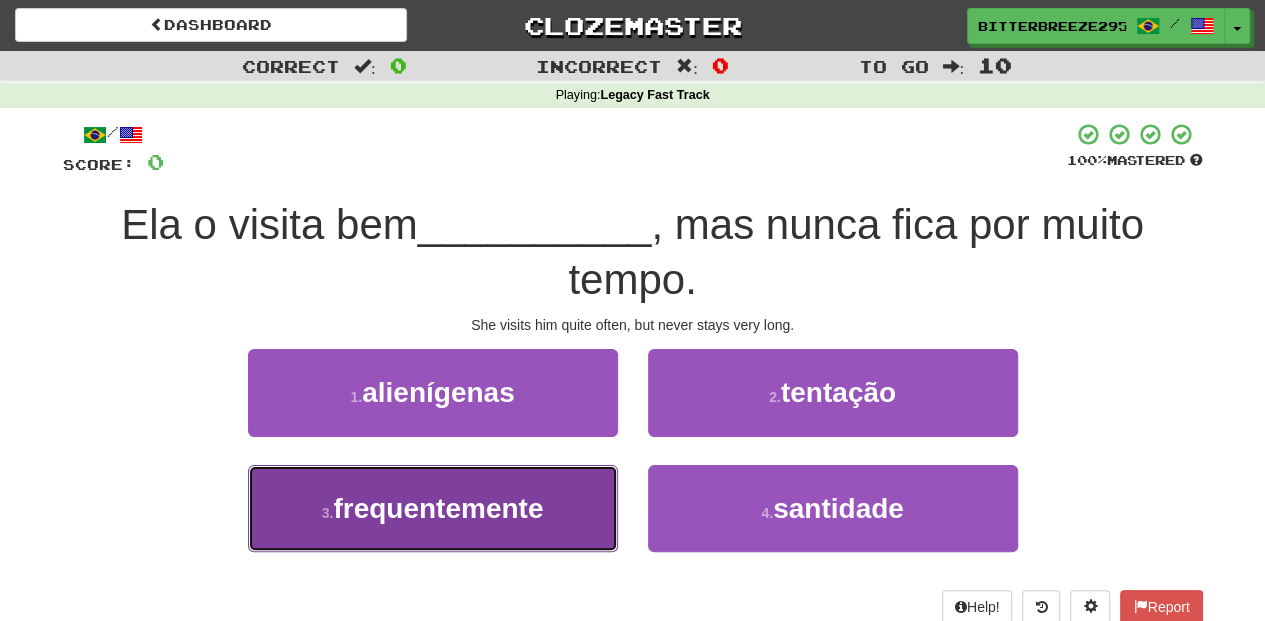 click on "frequentemente" at bounding box center (438, 508) 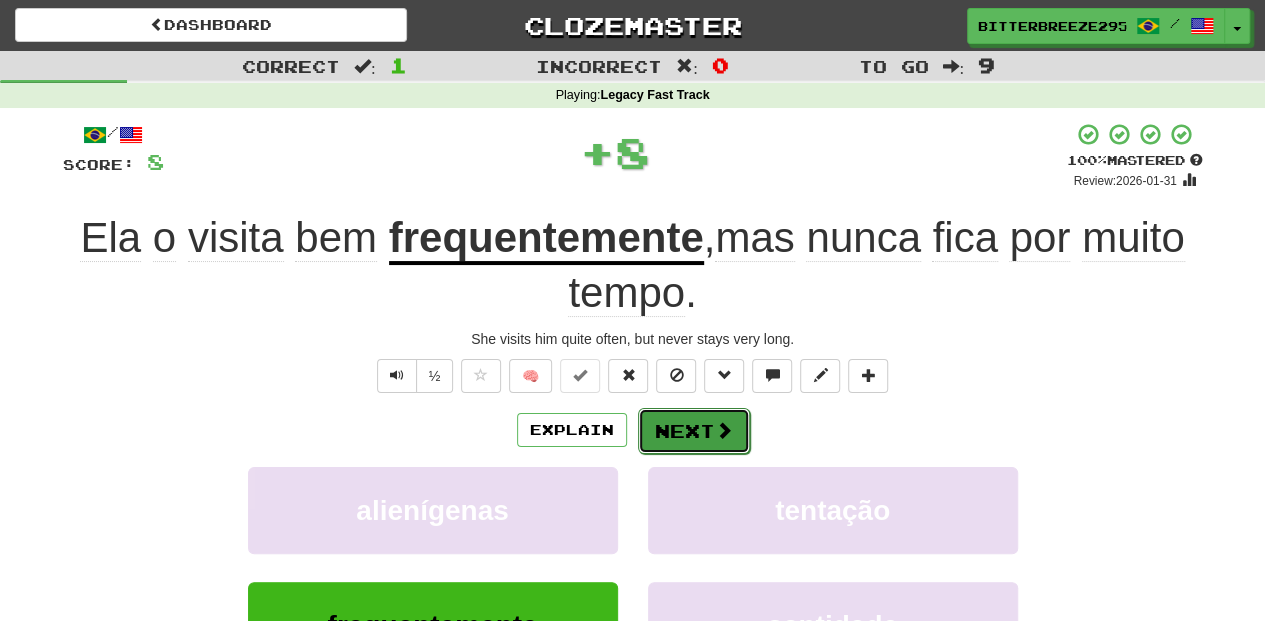 click on "Next" at bounding box center (694, 431) 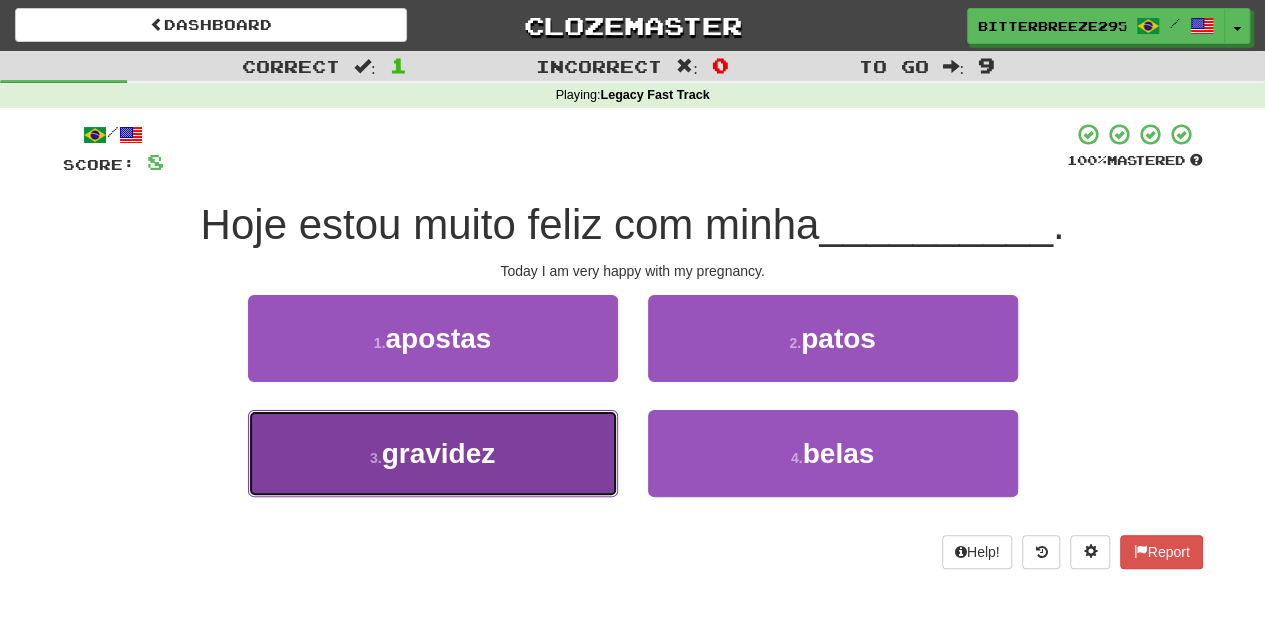 click on "3 .  gravidez" at bounding box center [433, 453] 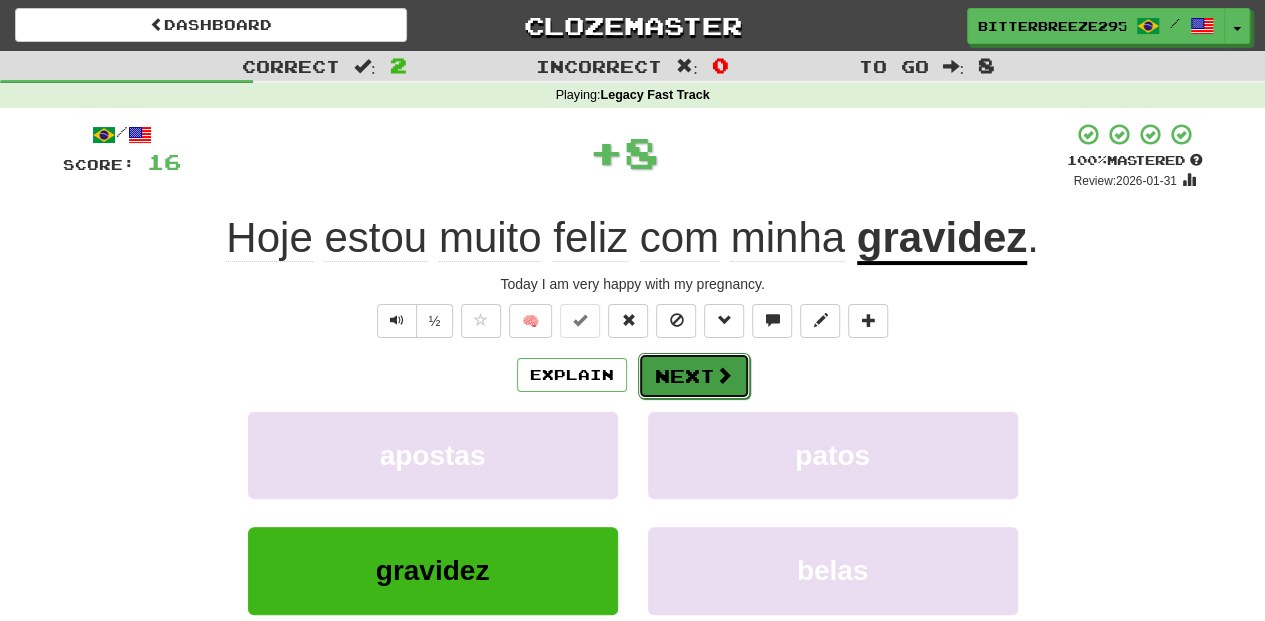 click on "Next" at bounding box center [694, 376] 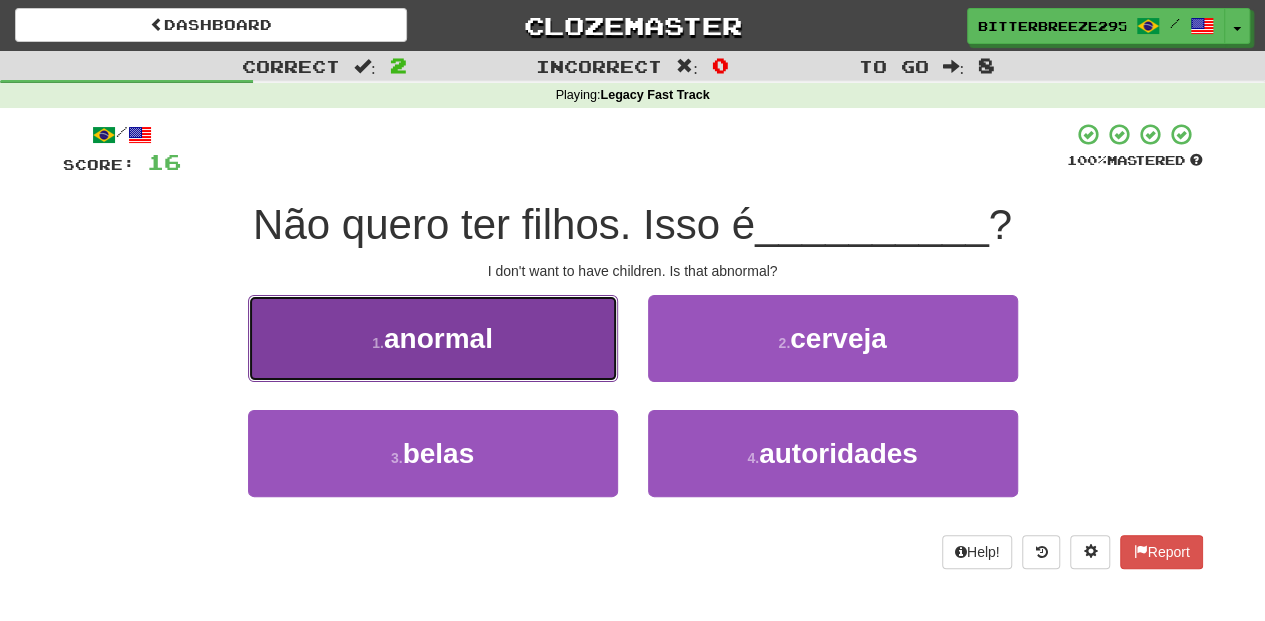click on "1 .  anormal" at bounding box center [433, 338] 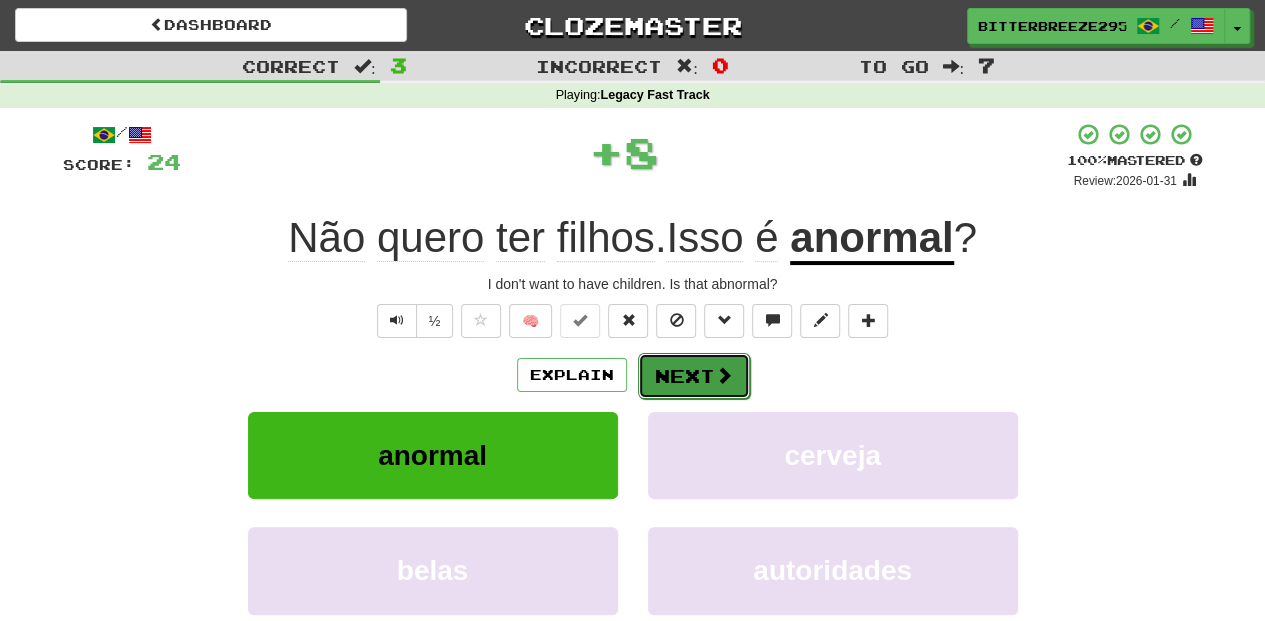 click on "Next" at bounding box center [694, 376] 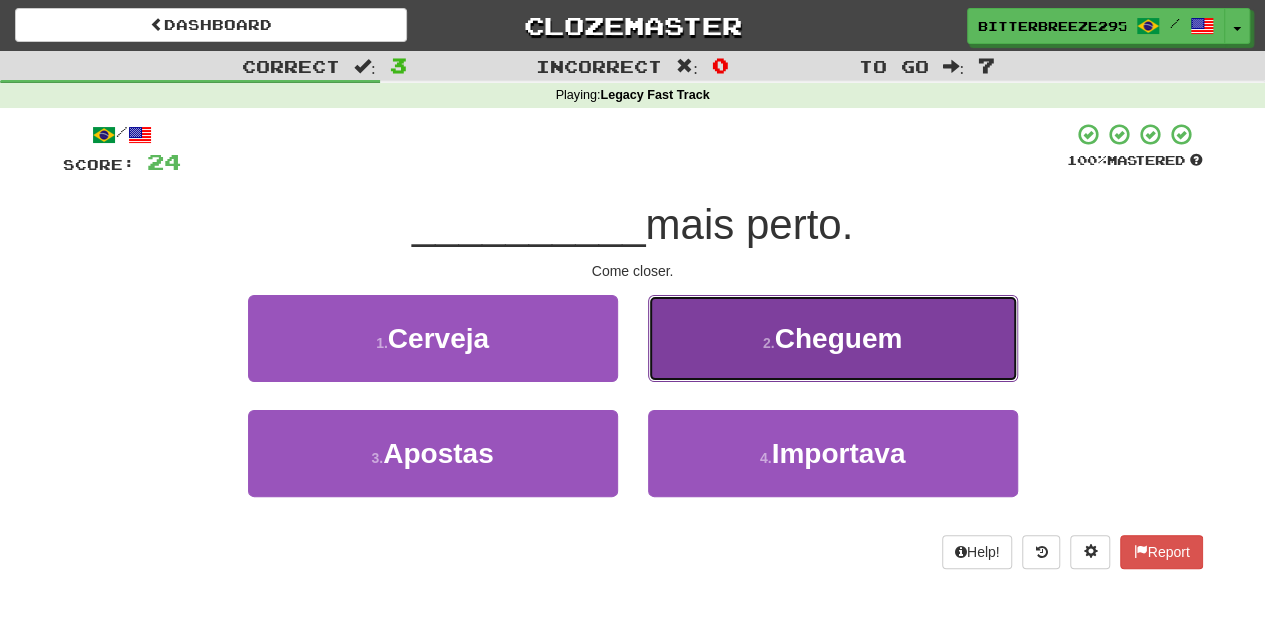 click on "2 .  Cheguem" at bounding box center (833, 338) 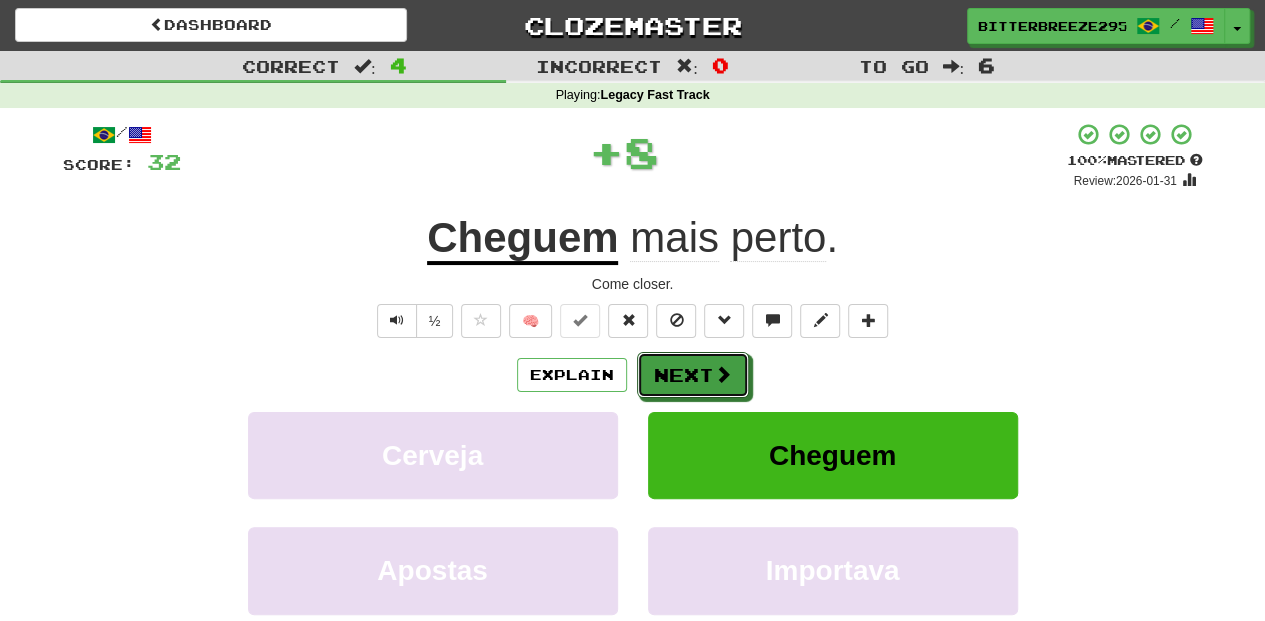 click at bounding box center (723, 374) 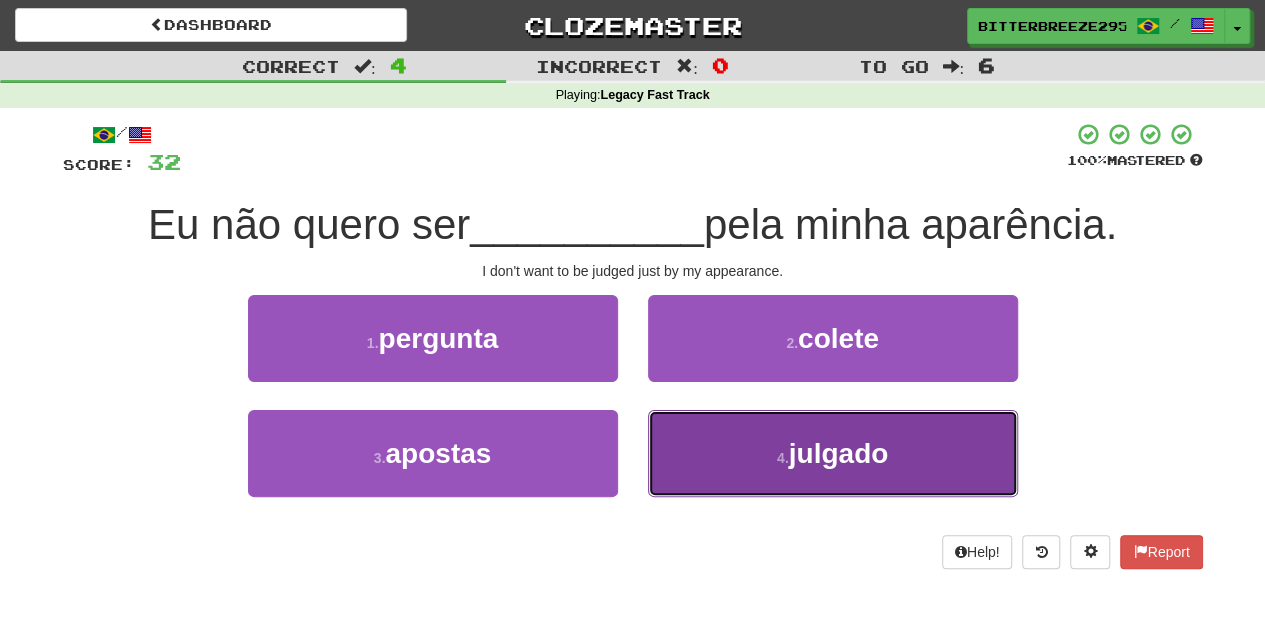 click on "4 .  julgado" at bounding box center [833, 453] 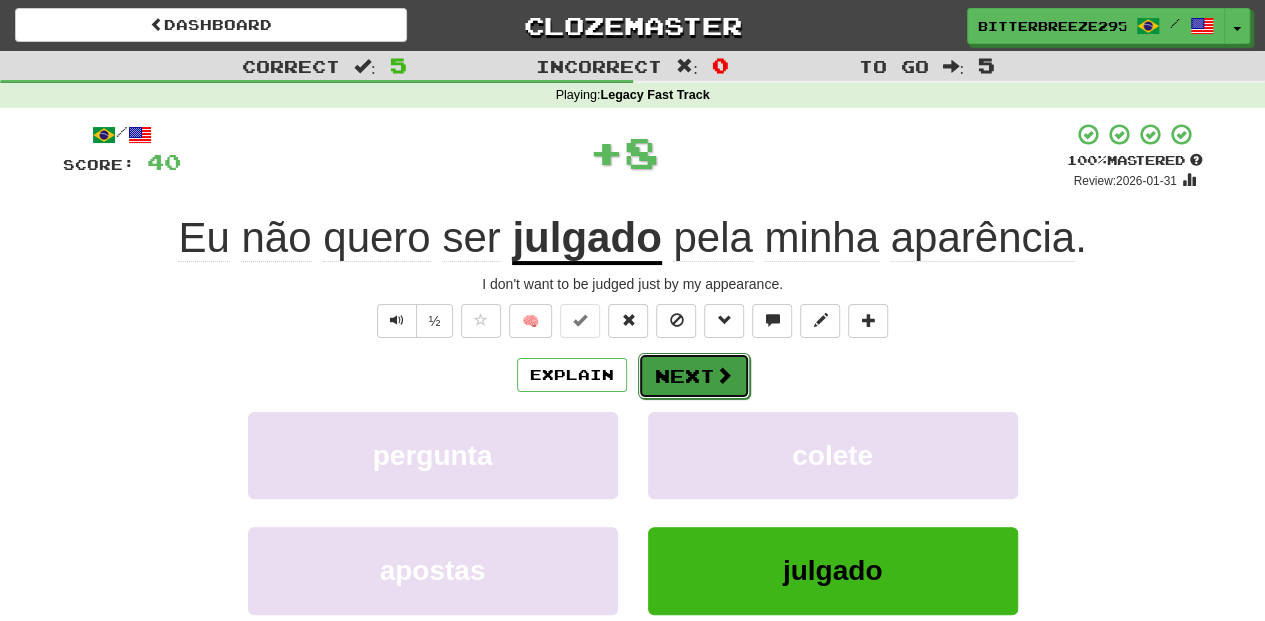click on "Next" at bounding box center [694, 376] 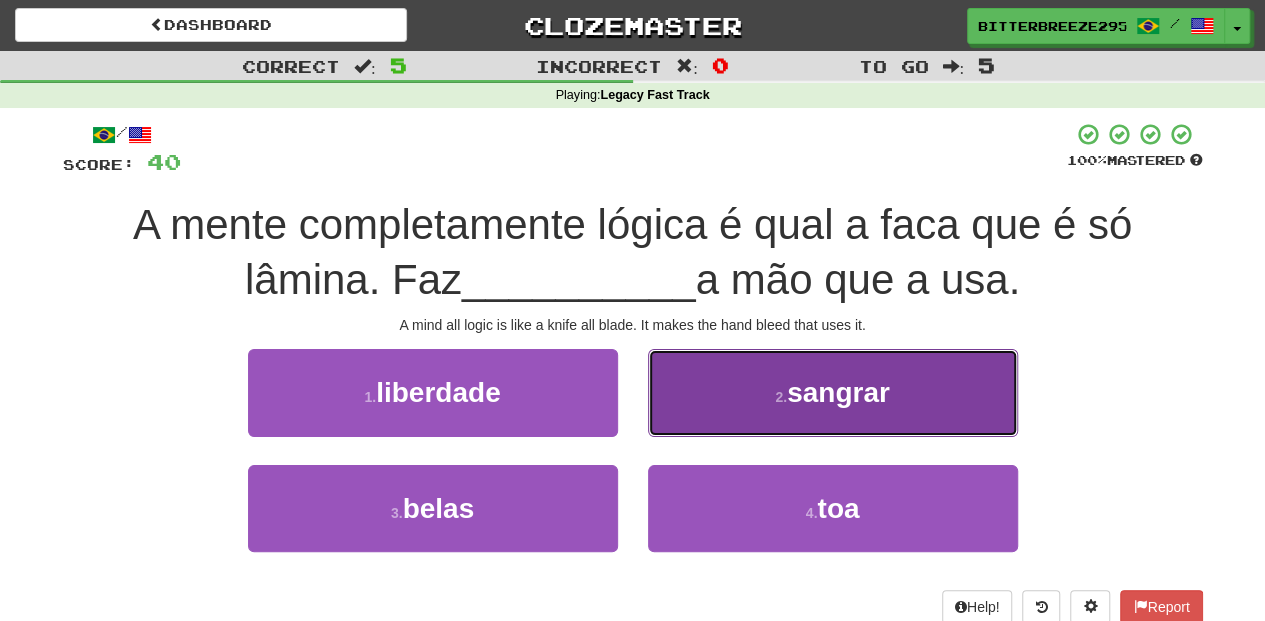 click on "2 .  sangrar" at bounding box center (833, 392) 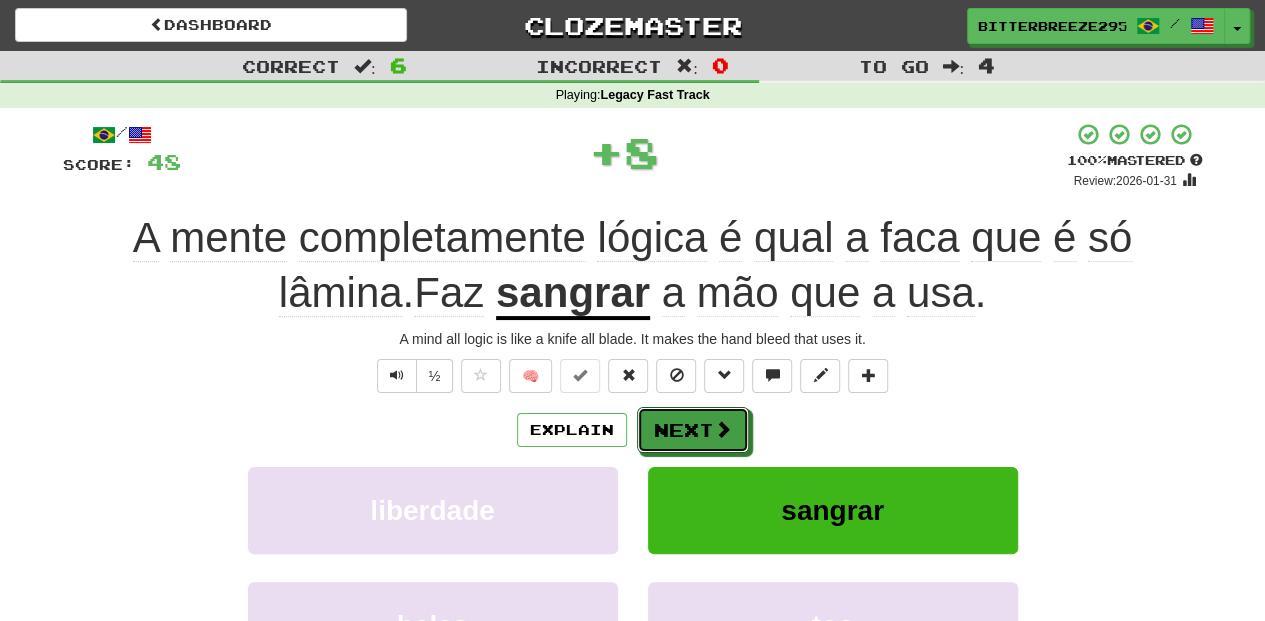 click on "Next" at bounding box center (693, 430) 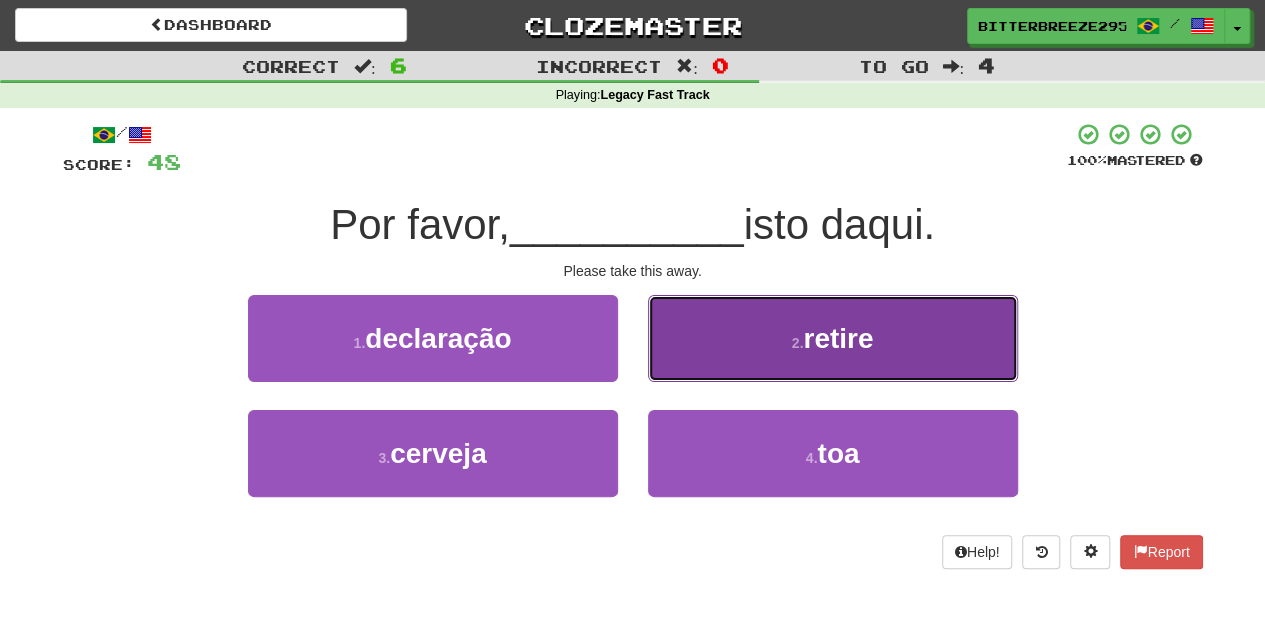 click on "2 .  retire" at bounding box center (833, 338) 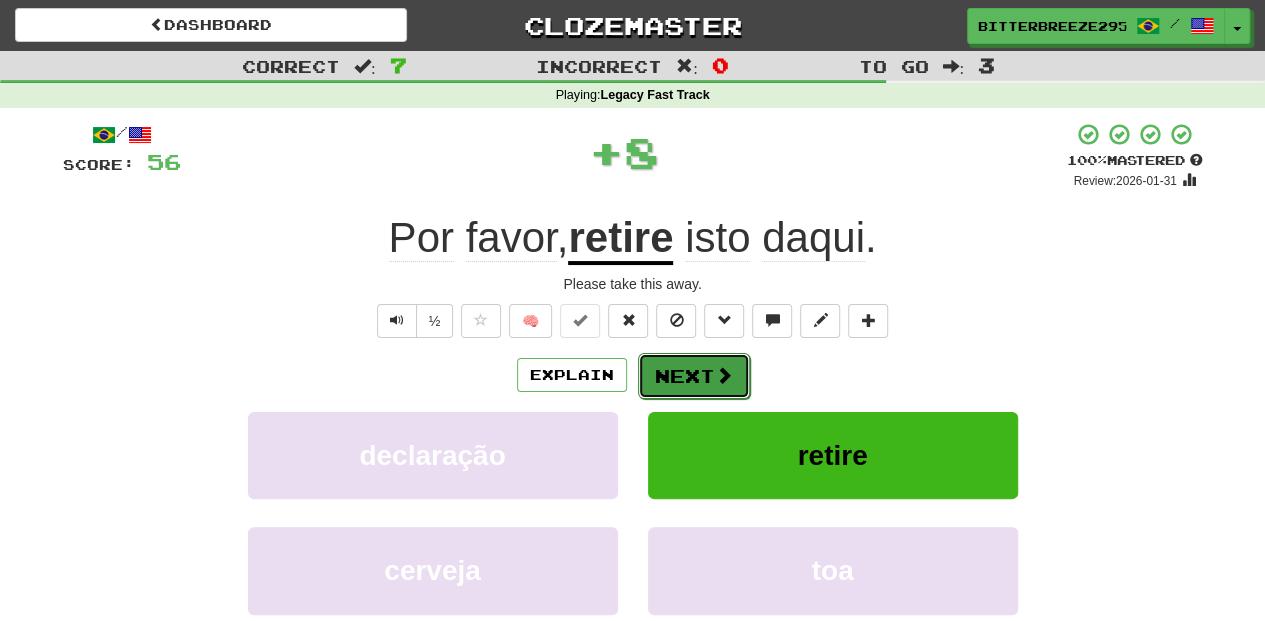 click on "Next" at bounding box center (694, 376) 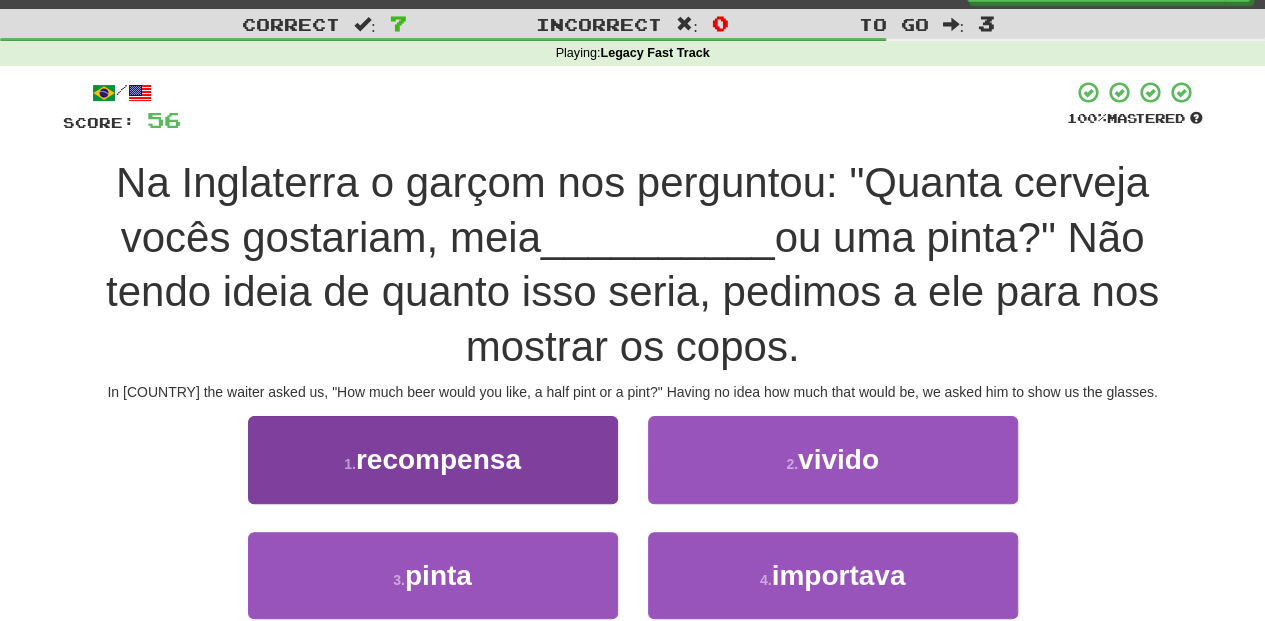 scroll, scrollTop: 66, scrollLeft: 0, axis: vertical 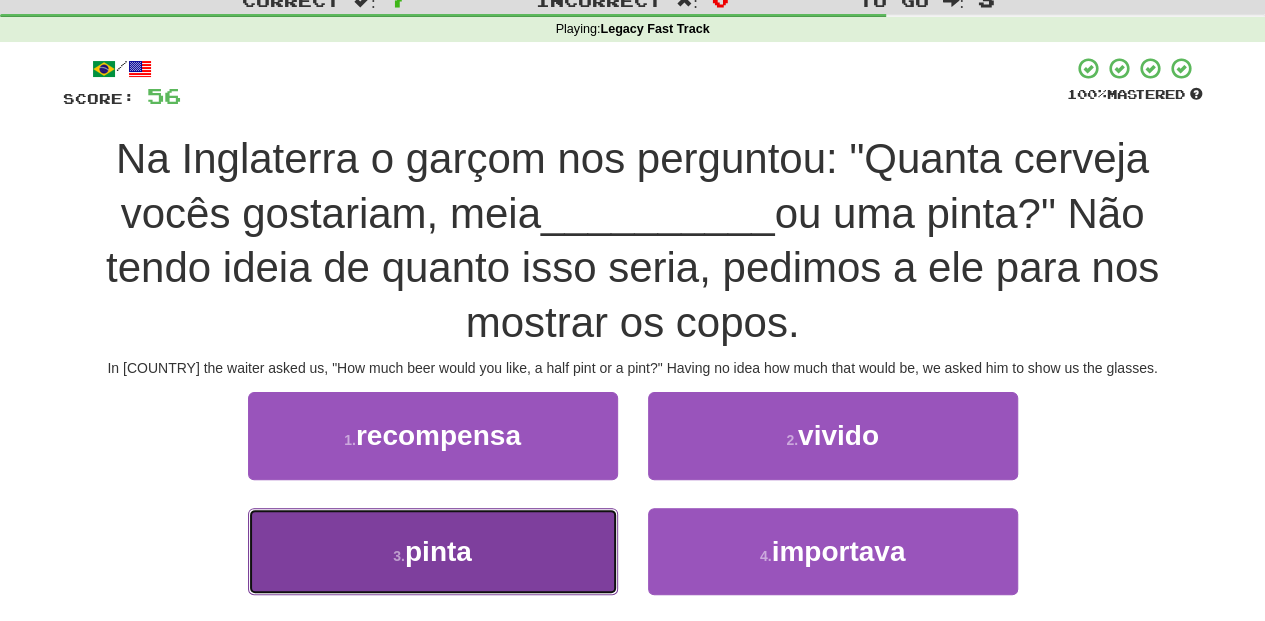 click on "3 .  pinta" at bounding box center (433, 551) 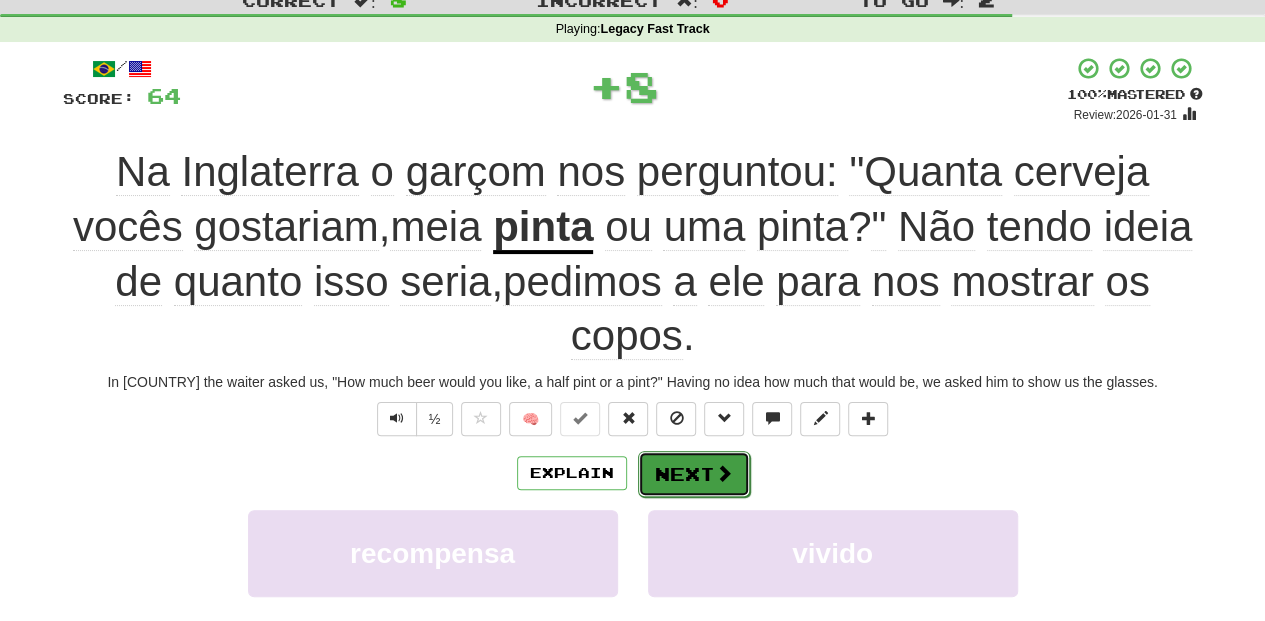 click on "Next" at bounding box center (694, 474) 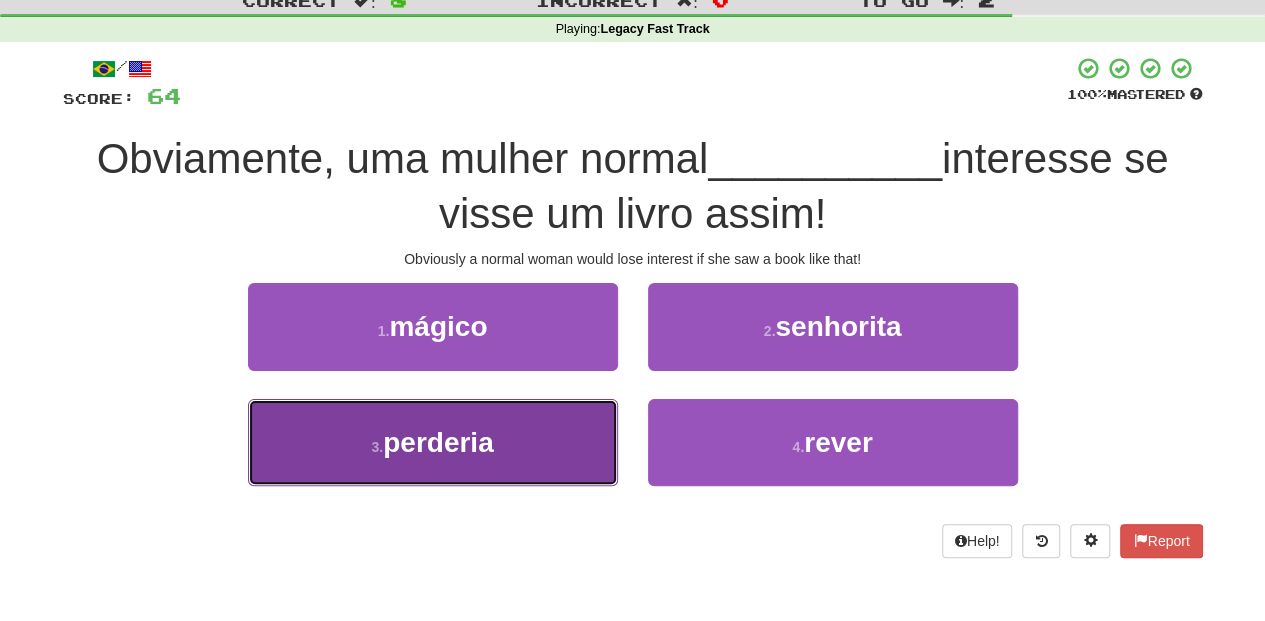 click on "3 .  perderia" at bounding box center [433, 442] 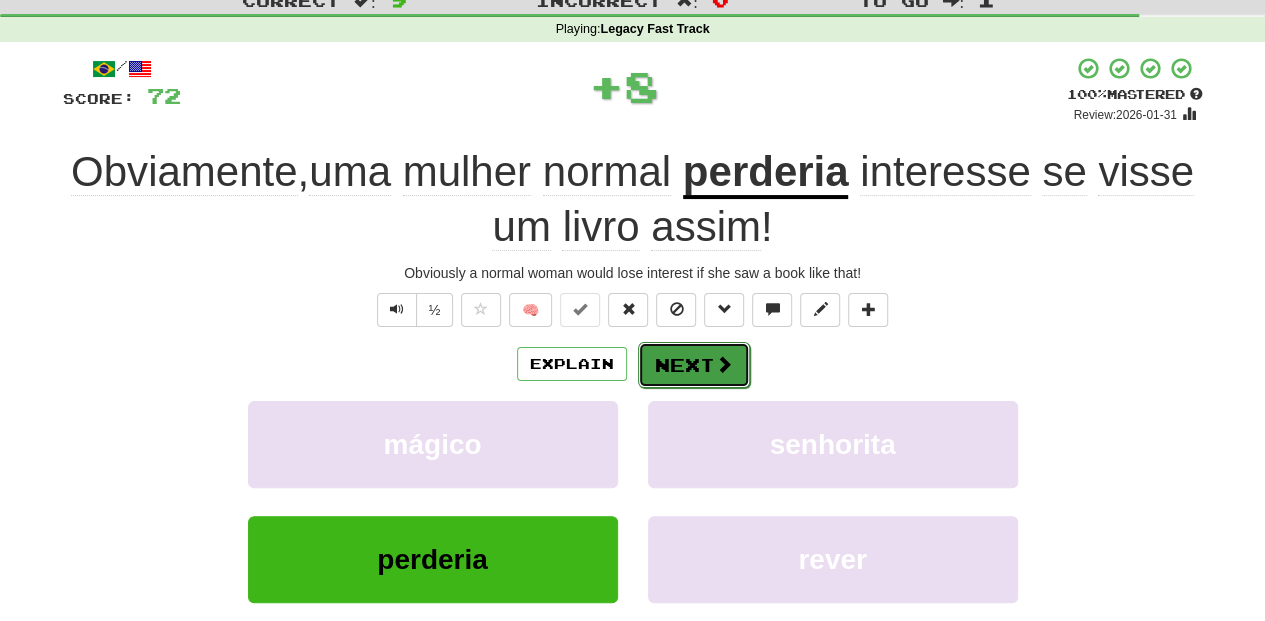 click on "Next" at bounding box center (694, 365) 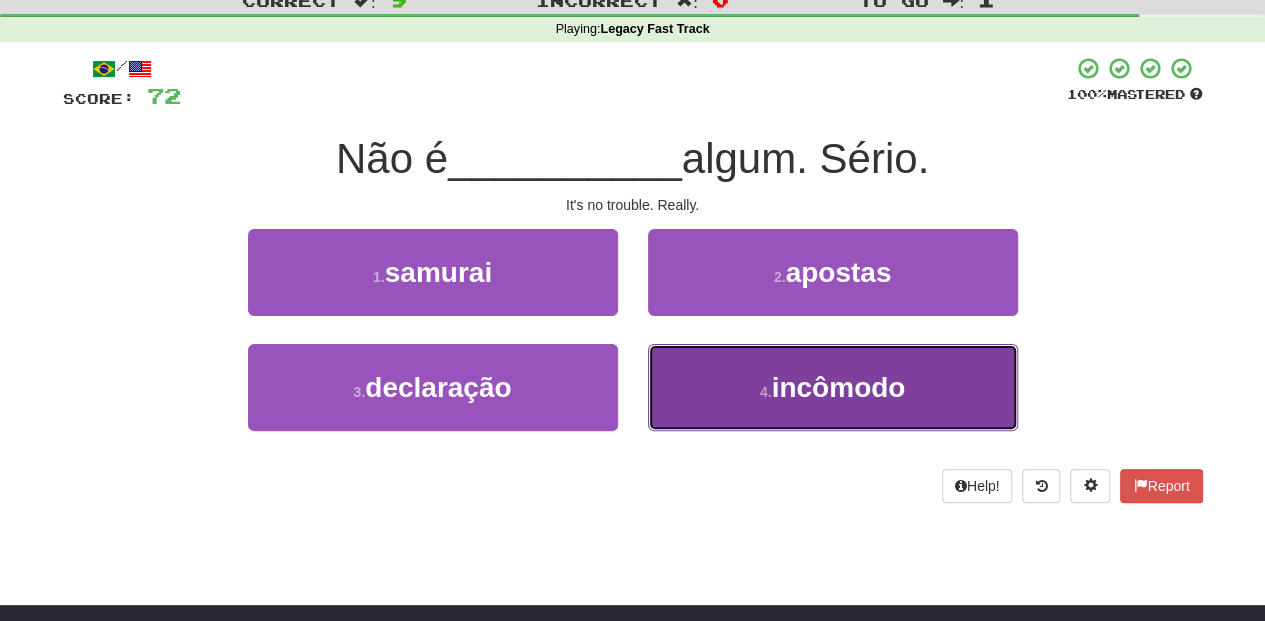 click on "4 .  incômodo" at bounding box center [833, 387] 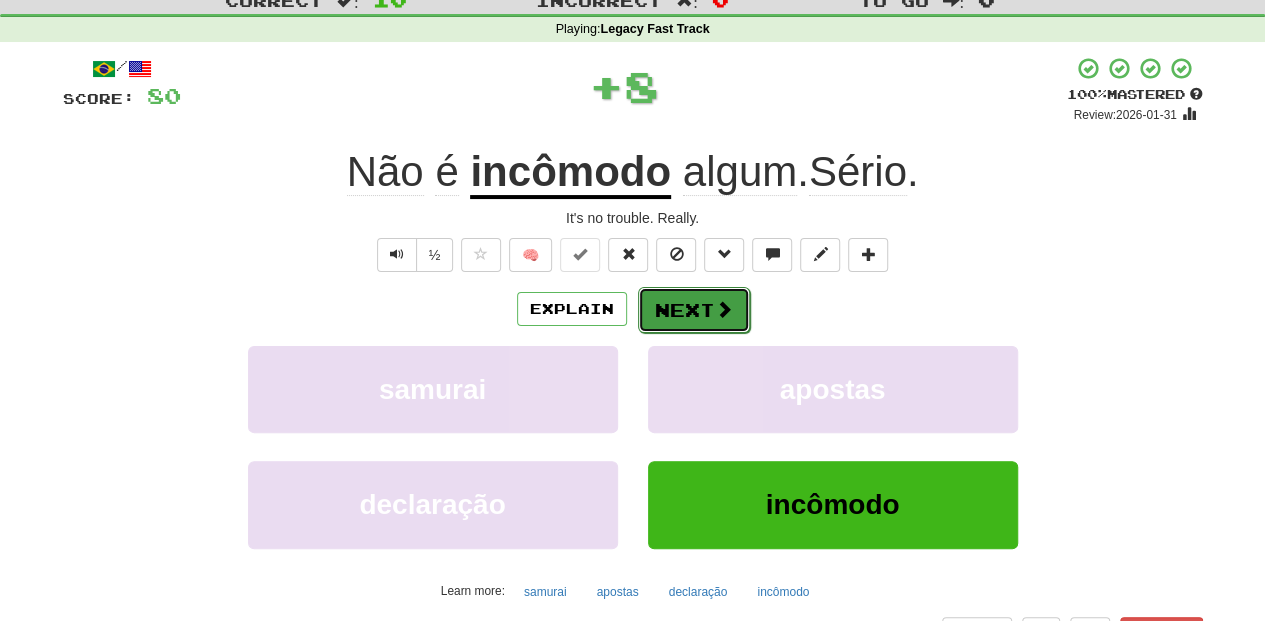 click on "Next" at bounding box center [694, 310] 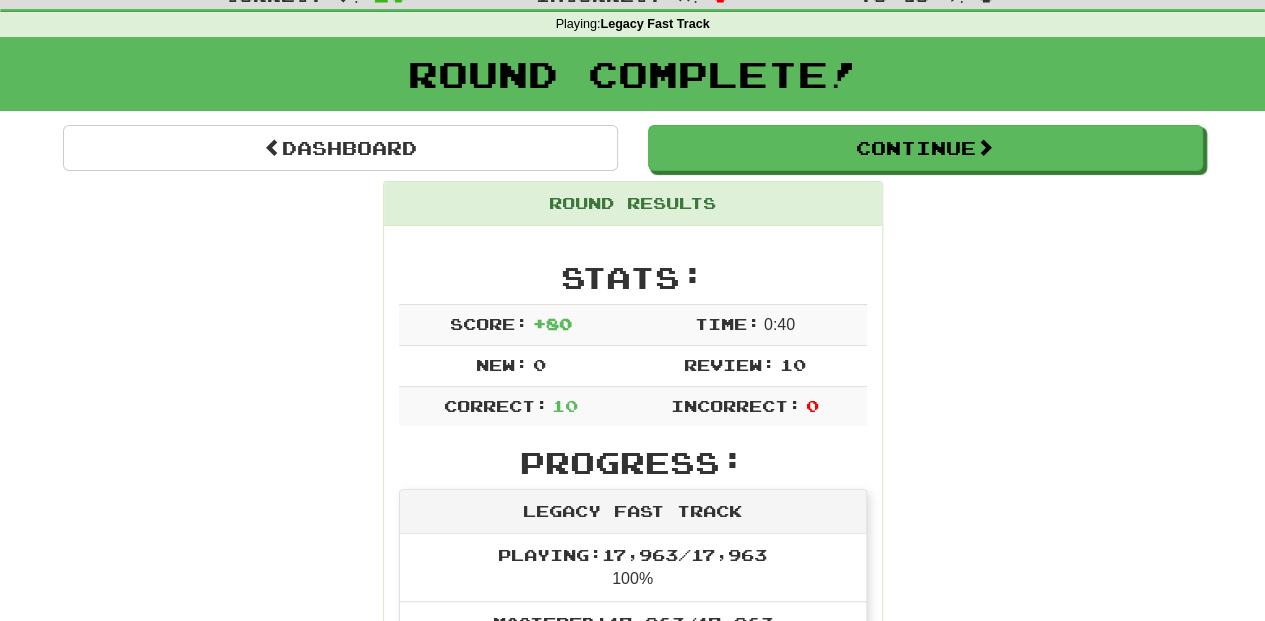 scroll, scrollTop: 66, scrollLeft: 0, axis: vertical 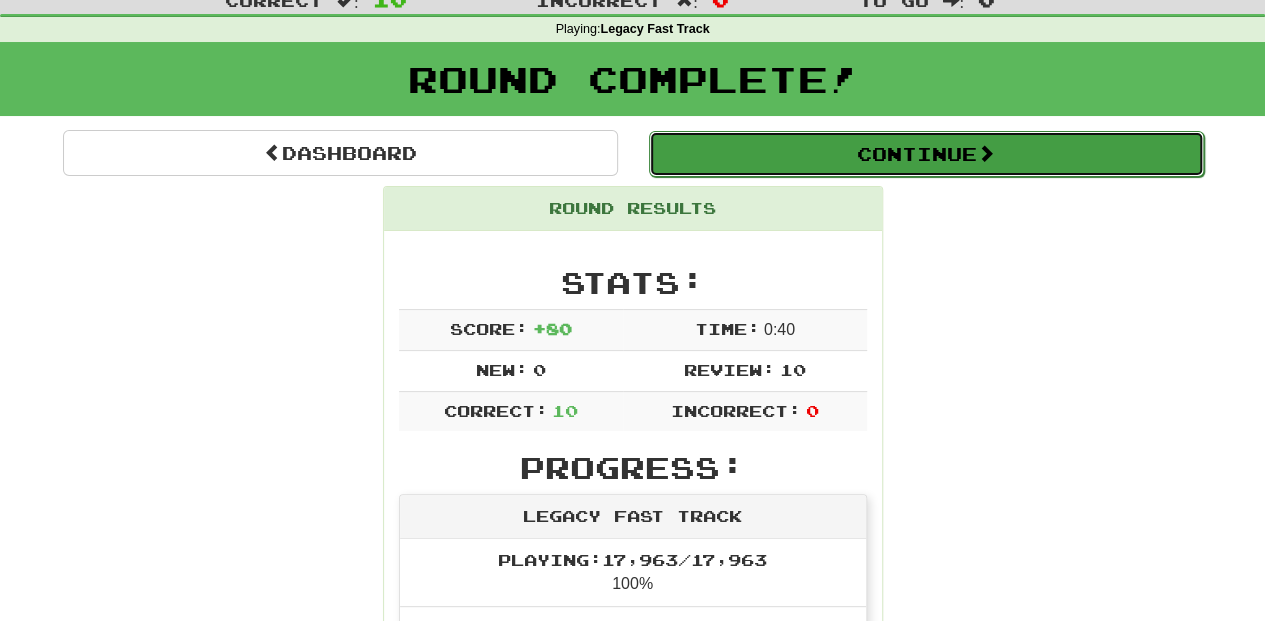 click on "Continue" at bounding box center (926, 154) 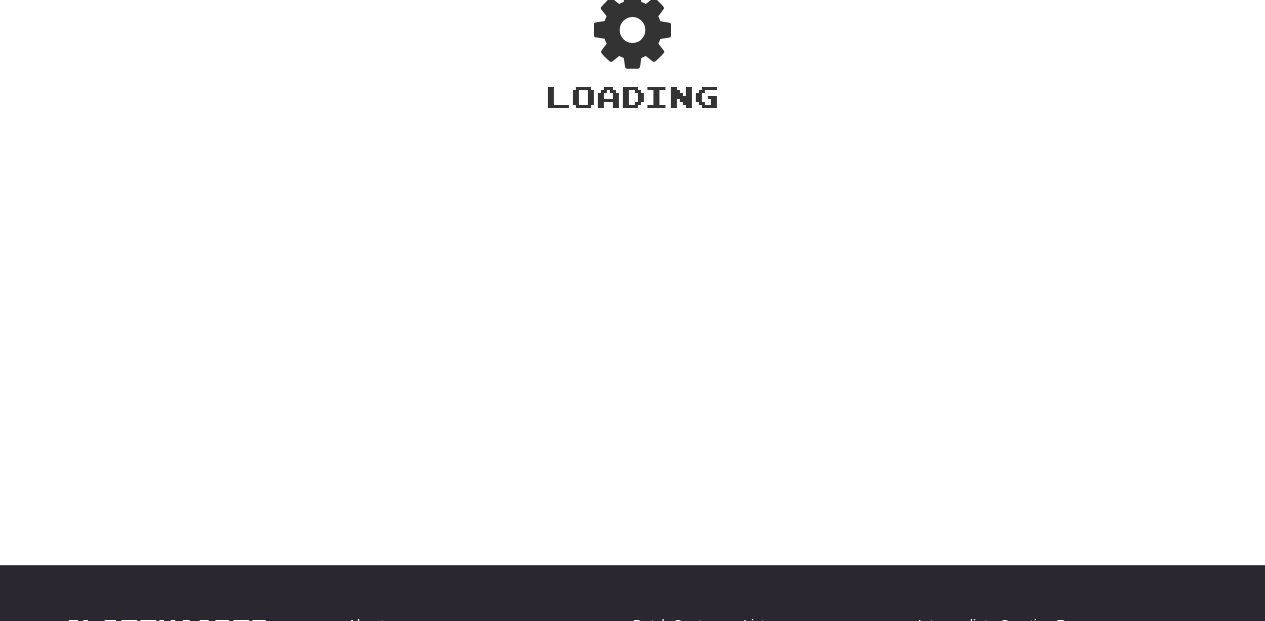 scroll, scrollTop: 66, scrollLeft: 0, axis: vertical 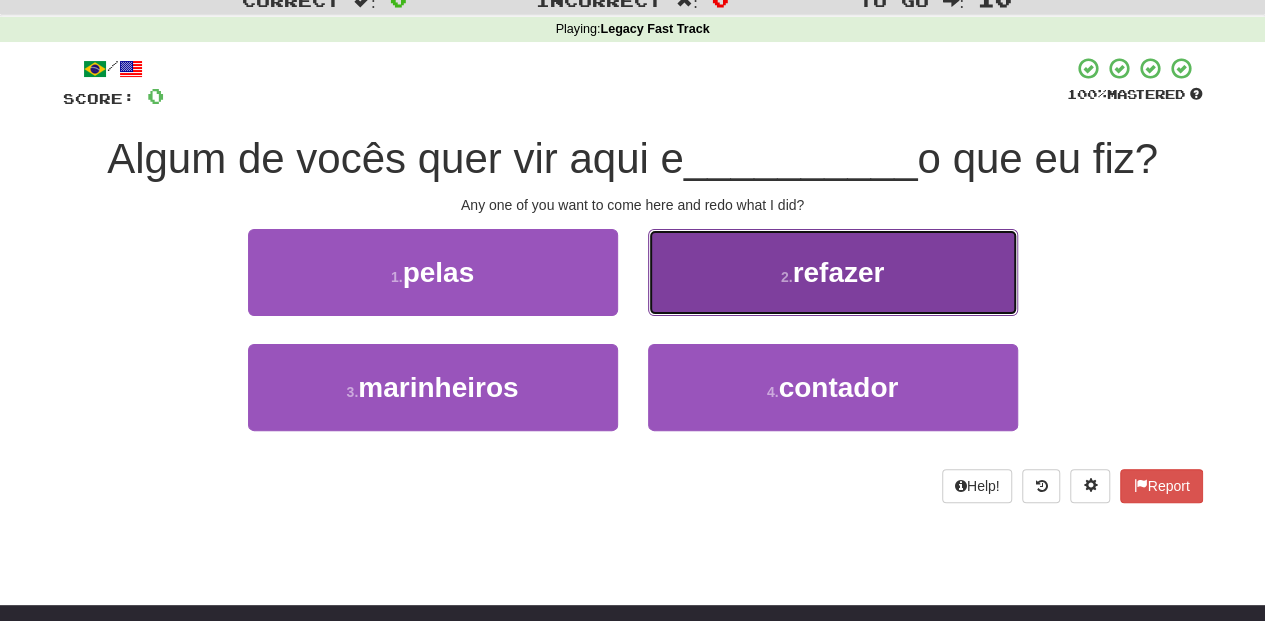click on "2 .  refazer" at bounding box center (833, 272) 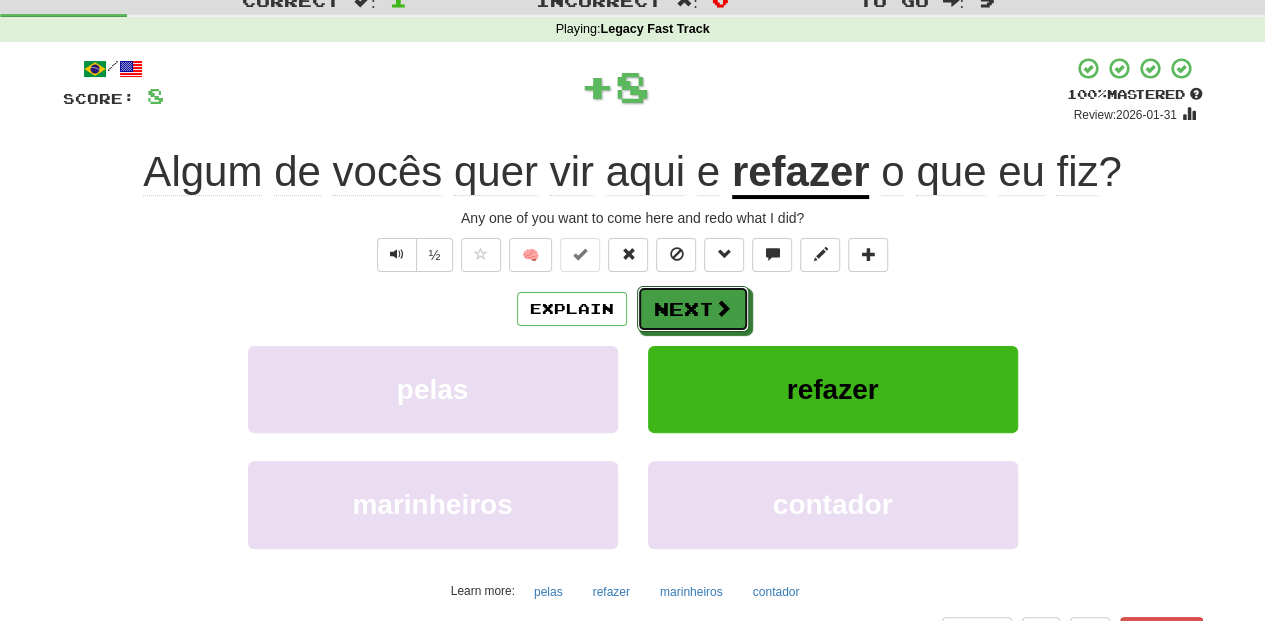 click on "Next" at bounding box center (693, 309) 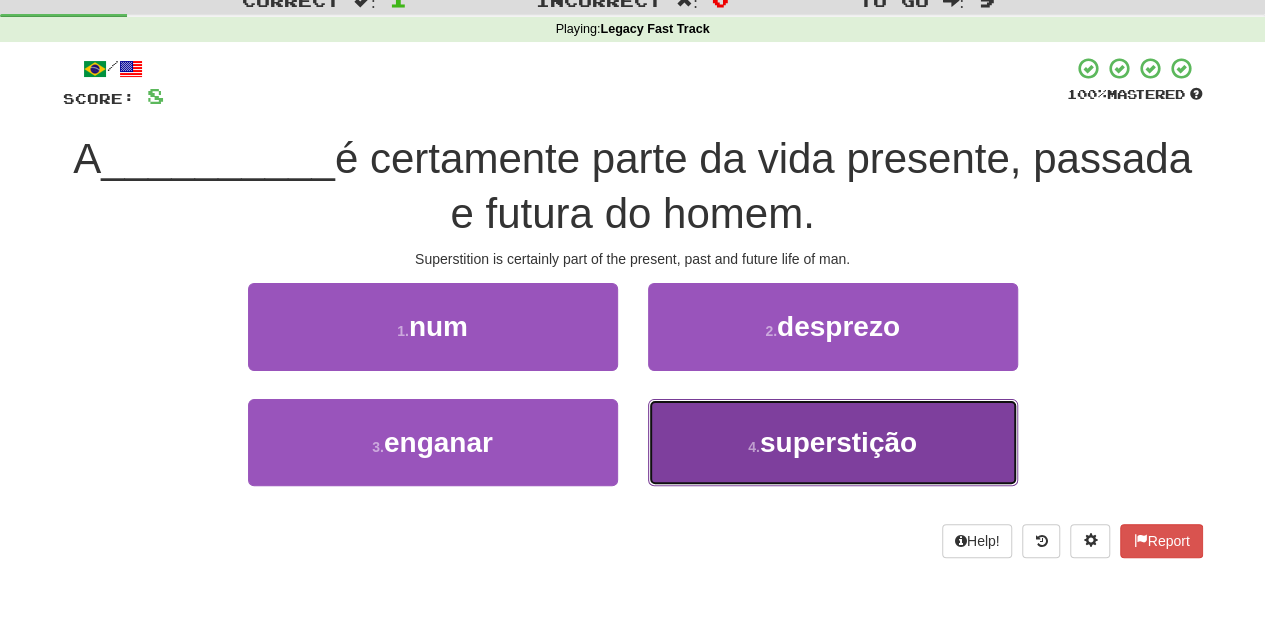 click on "4 .  superstição" at bounding box center [833, 442] 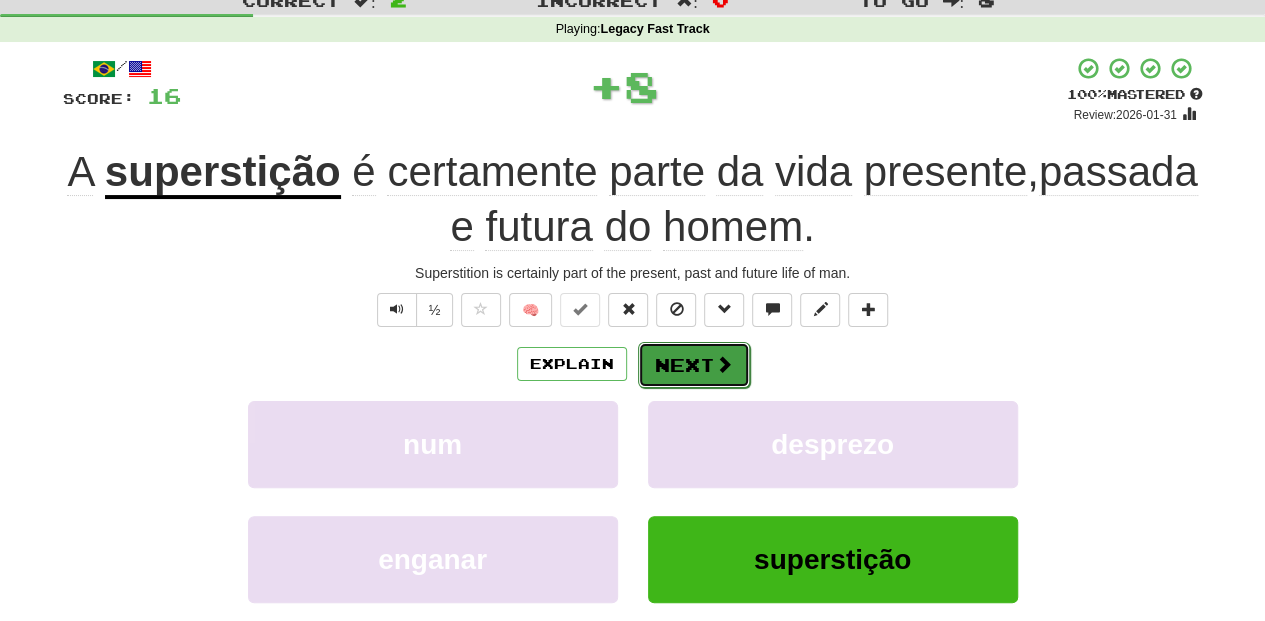 click on "Next" at bounding box center (694, 365) 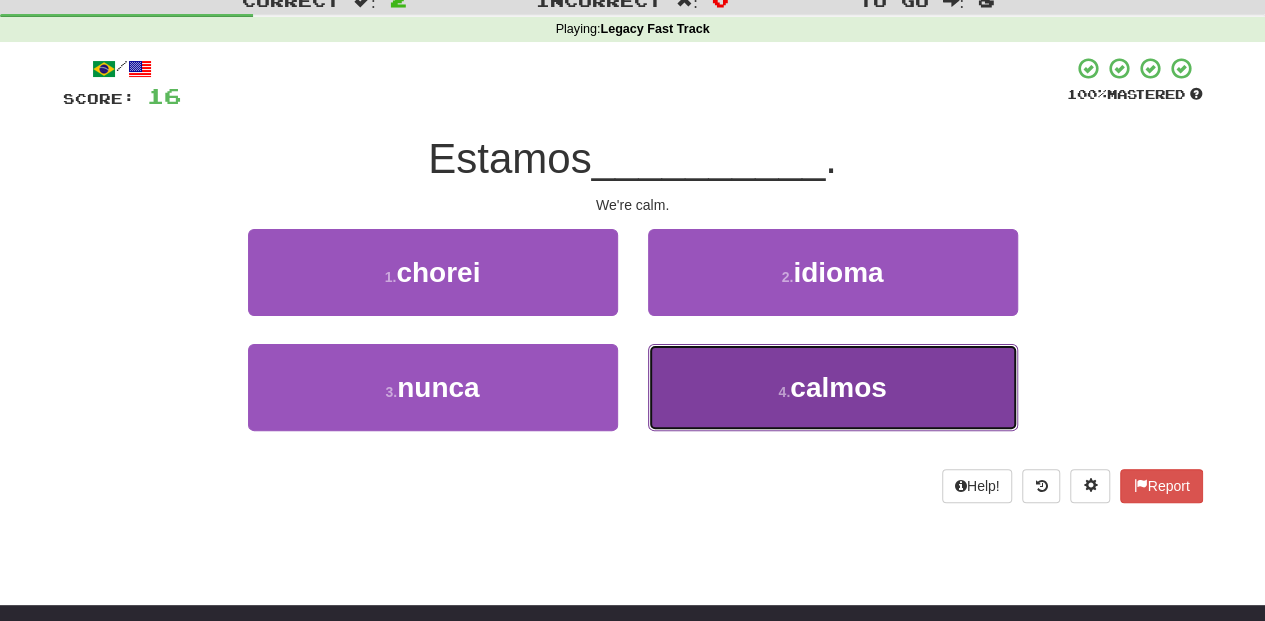 click on "4 .  calmos" at bounding box center (833, 387) 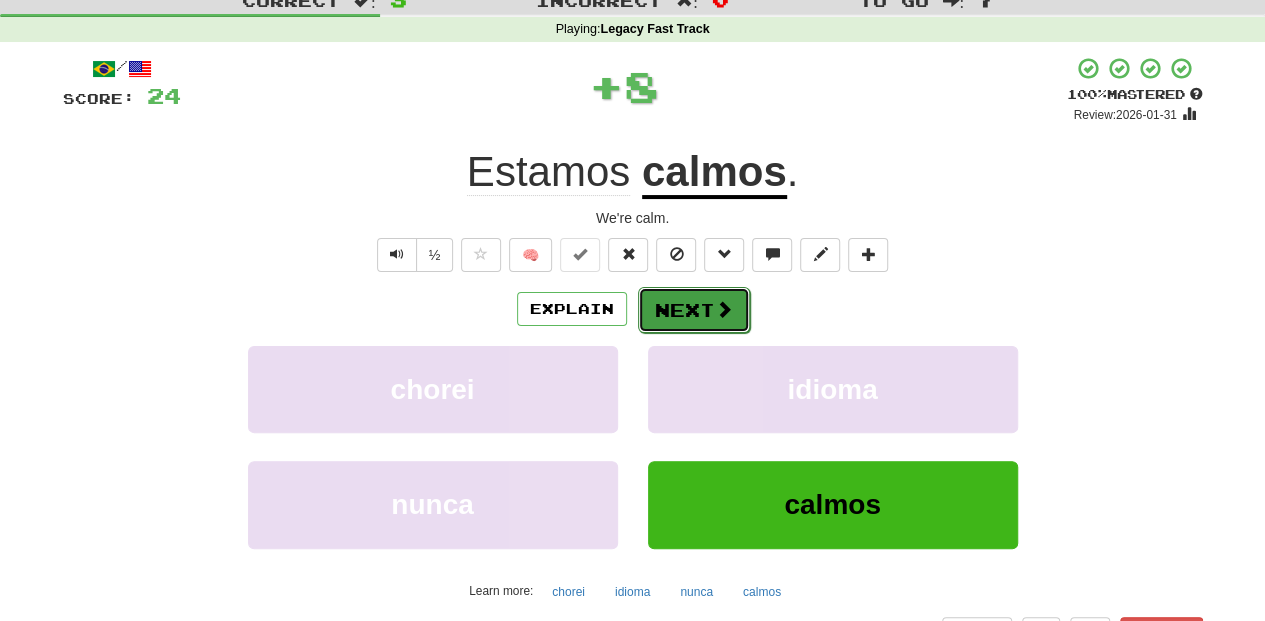 click on "Next" at bounding box center (694, 310) 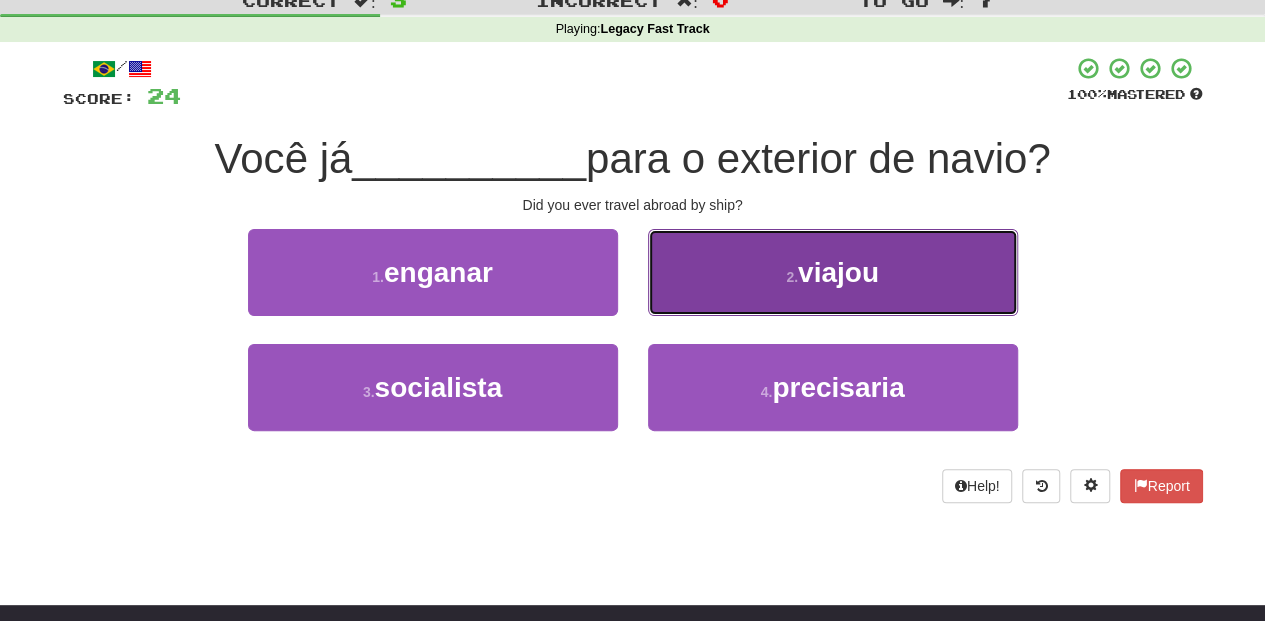 click on "2 .  viajou" at bounding box center (833, 272) 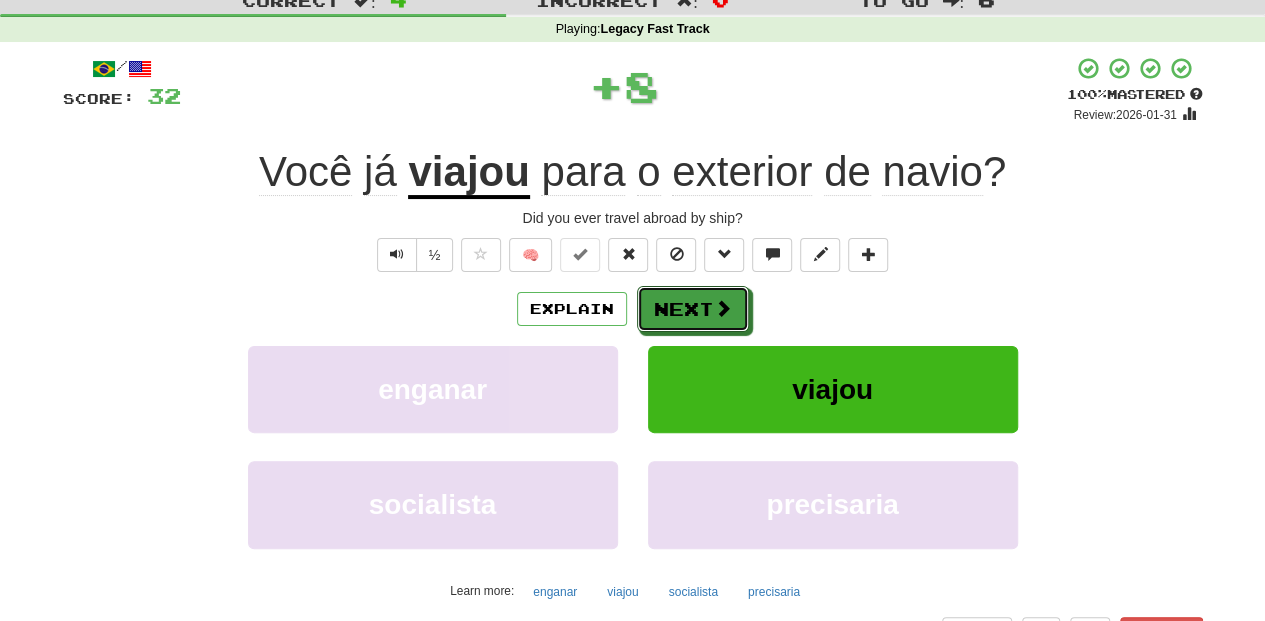 click on "Next" at bounding box center (693, 309) 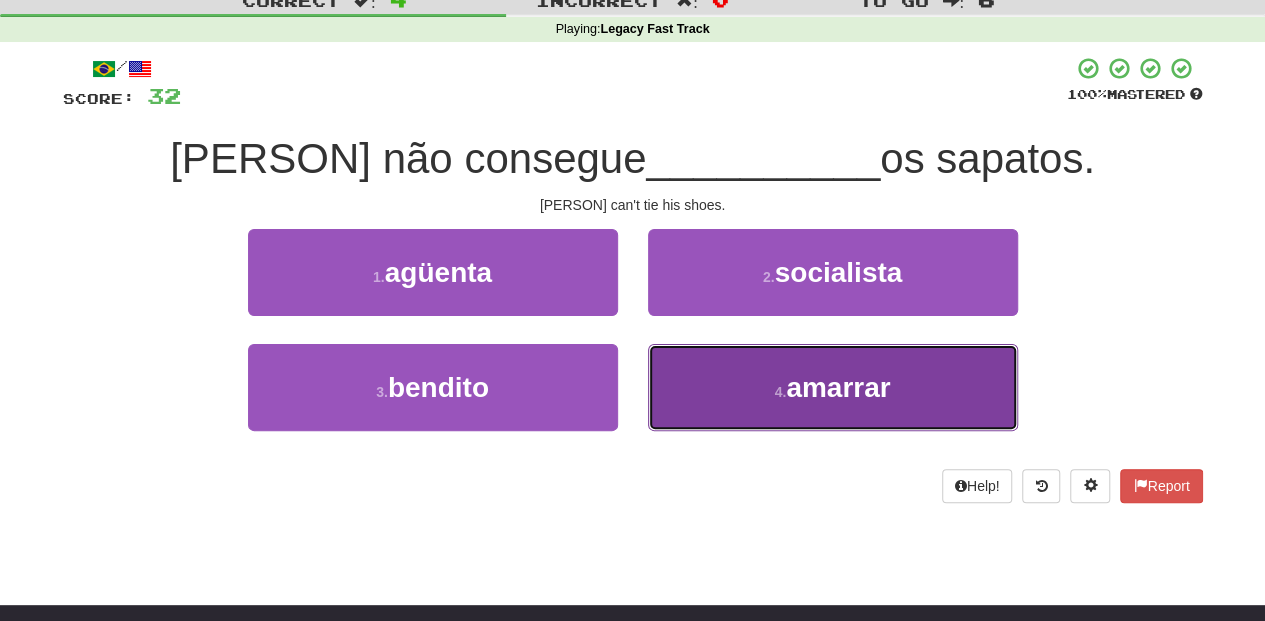 click on "4 .  amarrar" at bounding box center (833, 387) 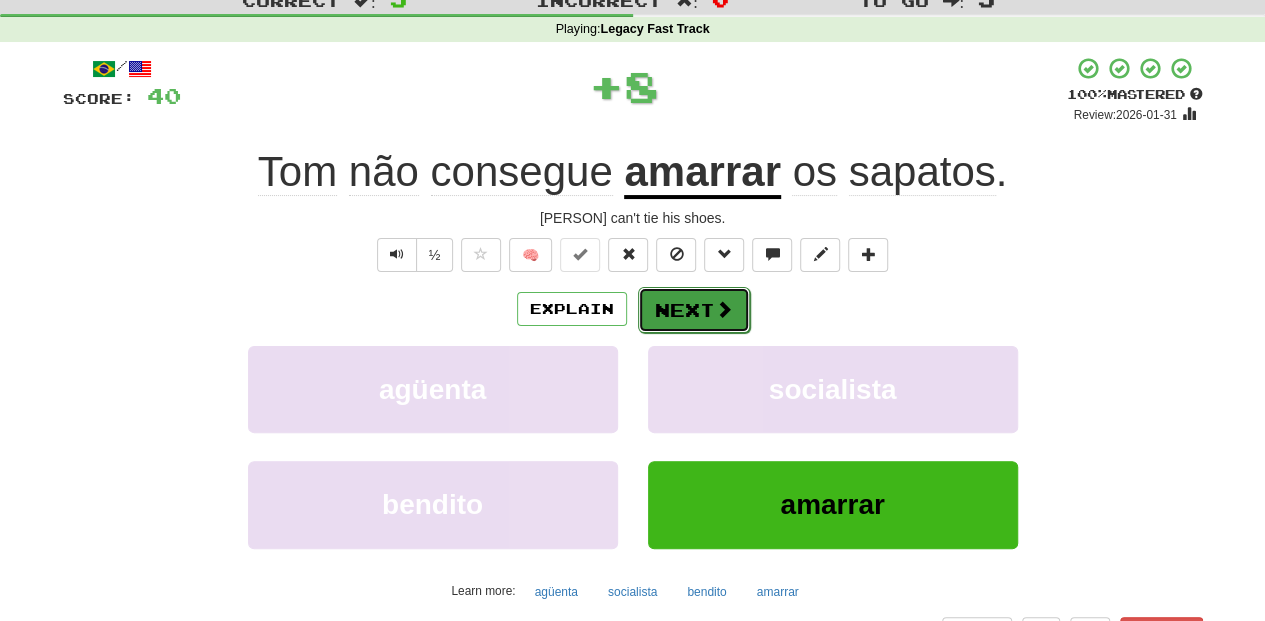 click on "Next" at bounding box center [694, 310] 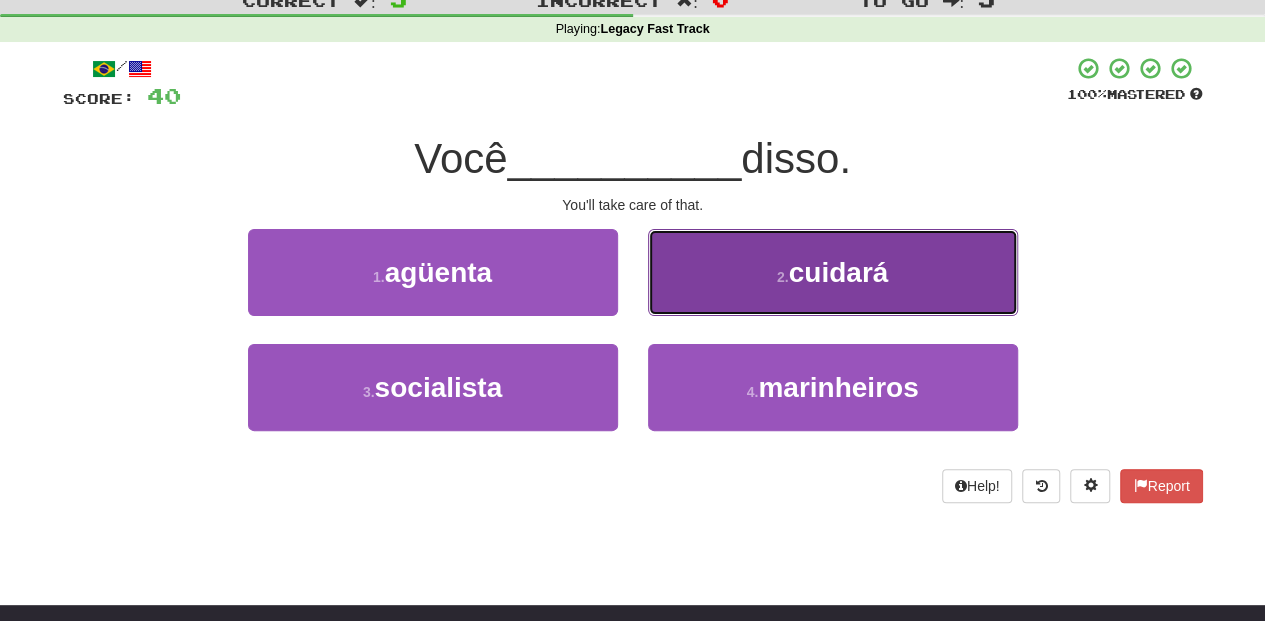 click on "2 .  cuidará" at bounding box center [833, 272] 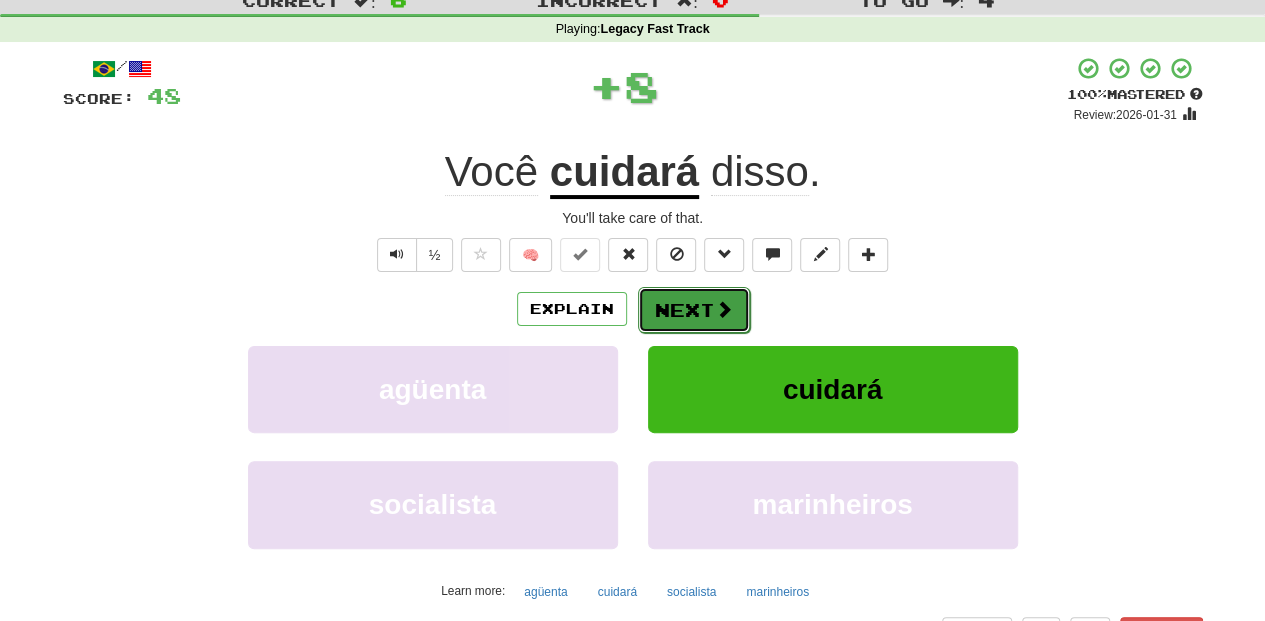 click on "Next" at bounding box center (694, 310) 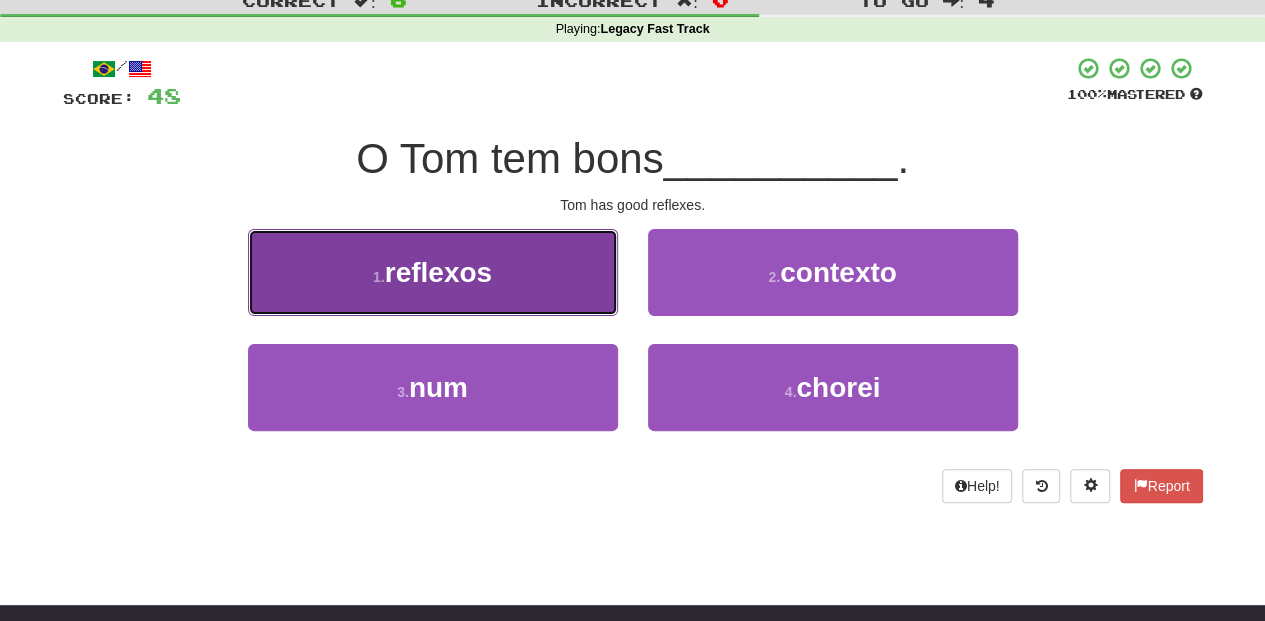 click on "1 .  reflexos" at bounding box center [433, 272] 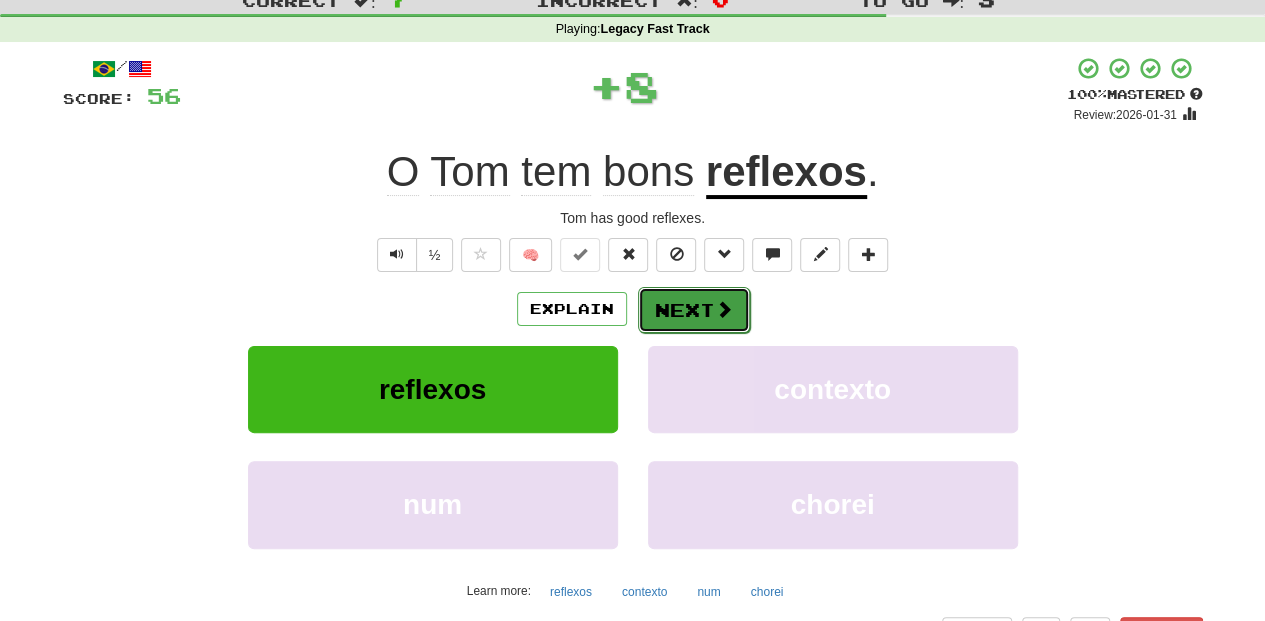 click on "Next" at bounding box center (694, 310) 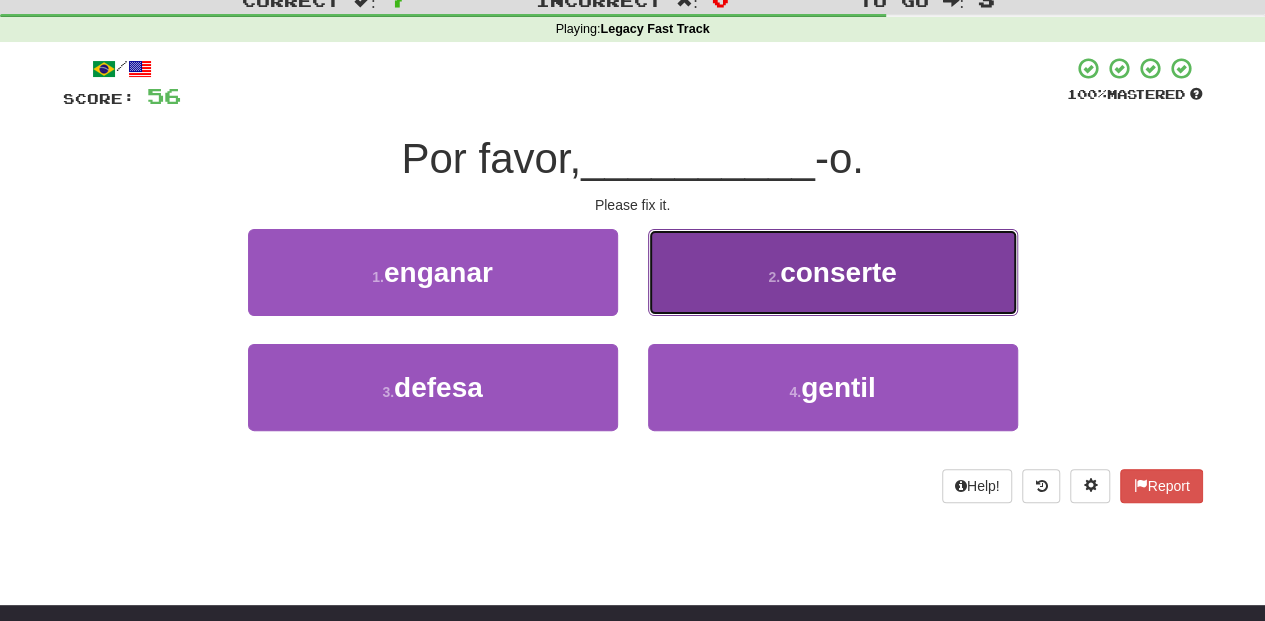 click on "2 .  conserte" at bounding box center (833, 272) 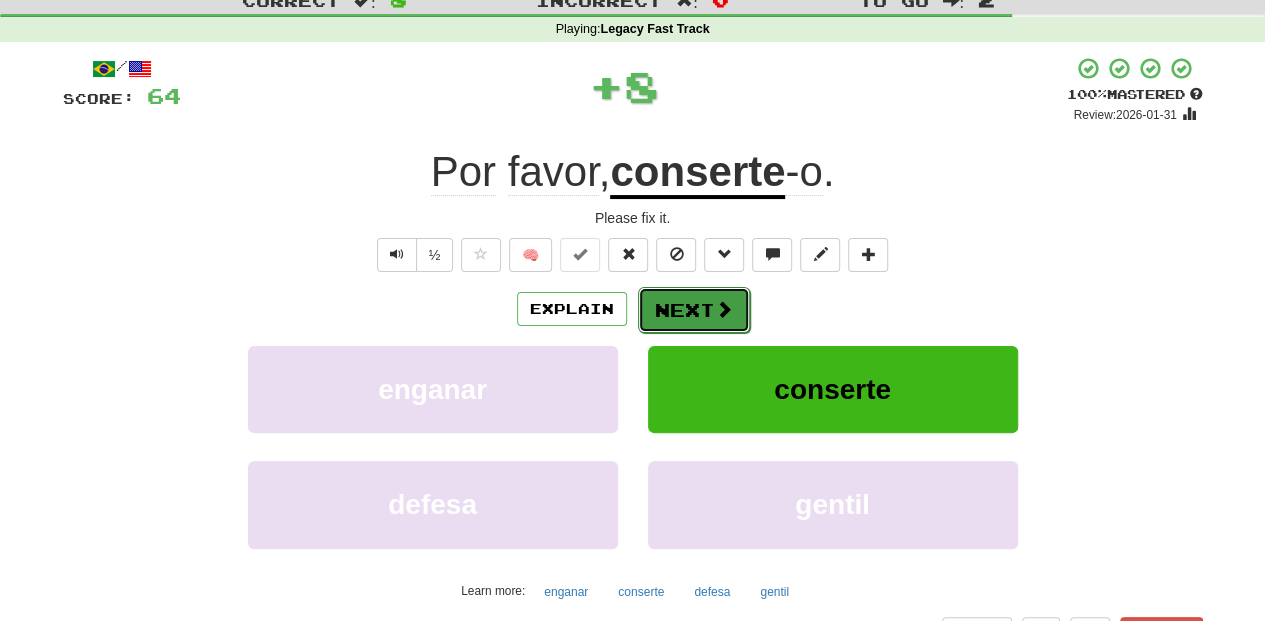click on "Next" at bounding box center [694, 310] 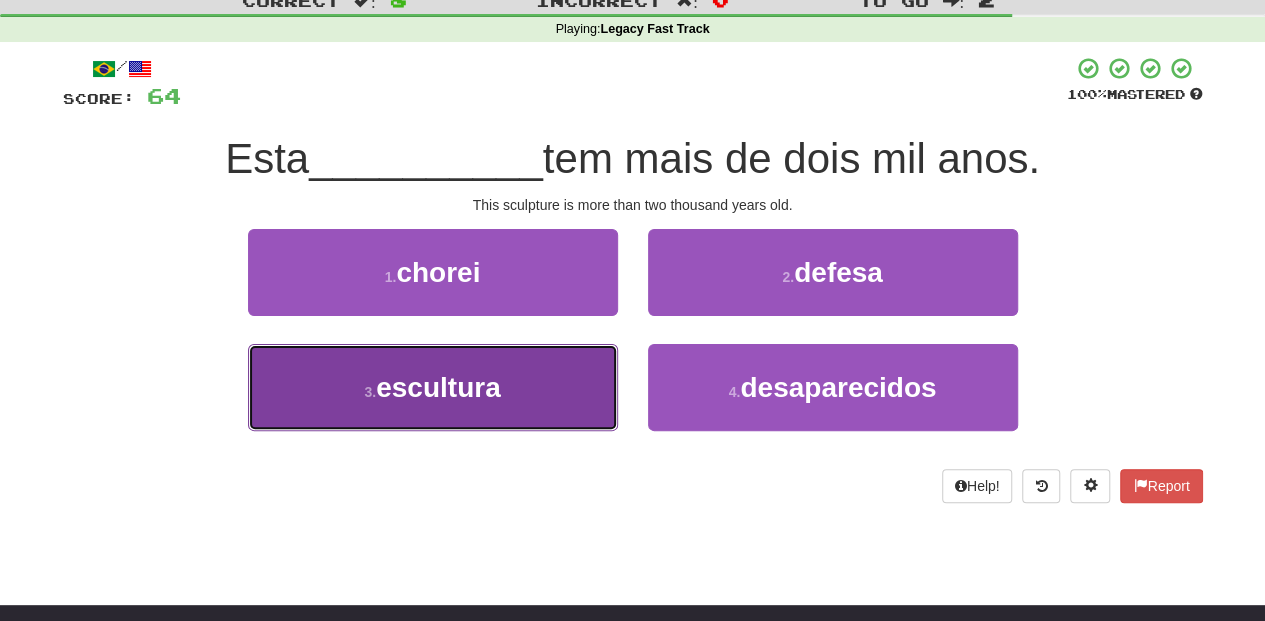 click on "3 .  escultura" at bounding box center [433, 387] 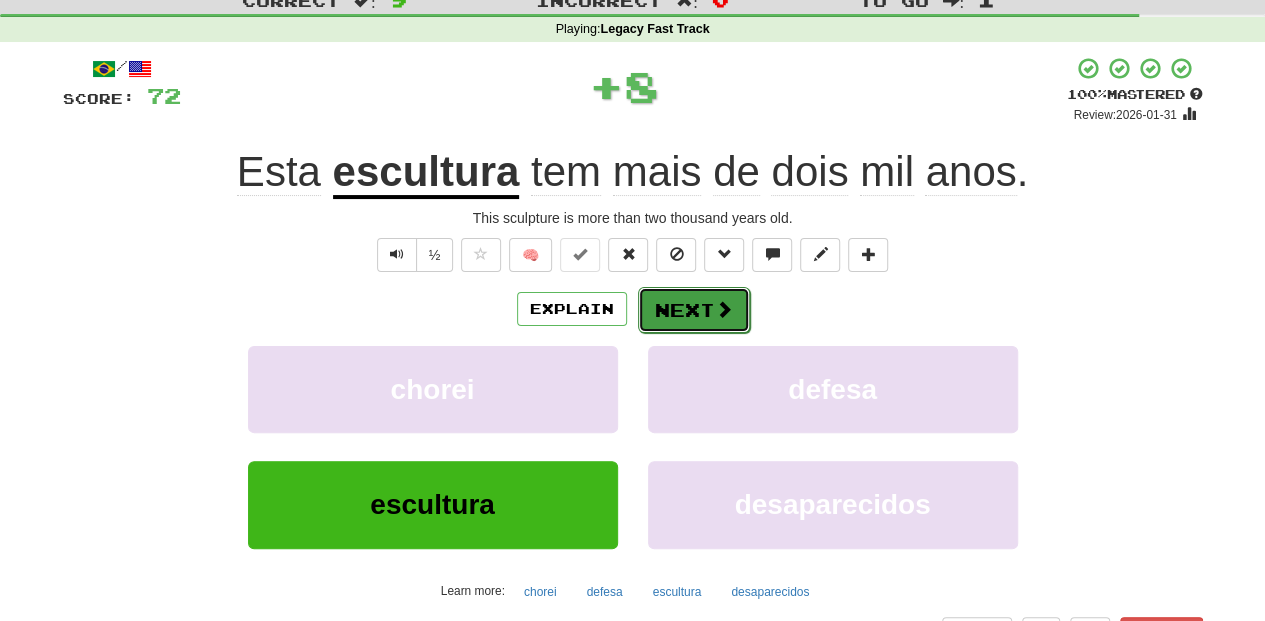 click on "Next" at bounding box center (694, 310) 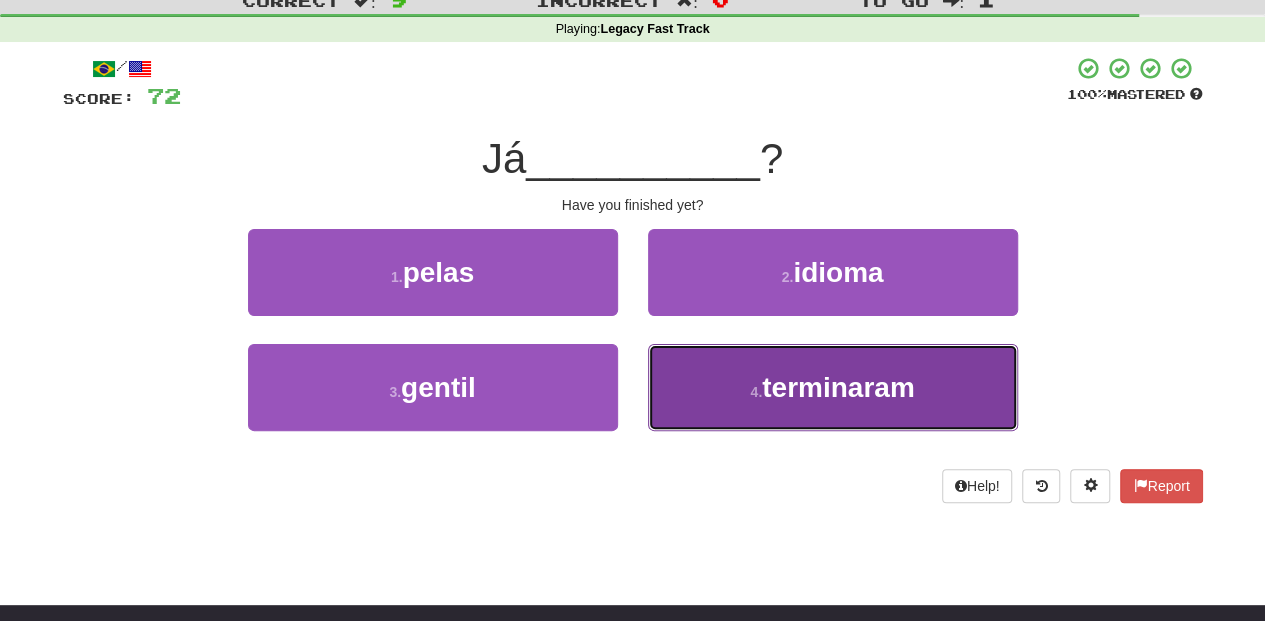click on "4 .  terminaram" at bounding box center (833, 387) 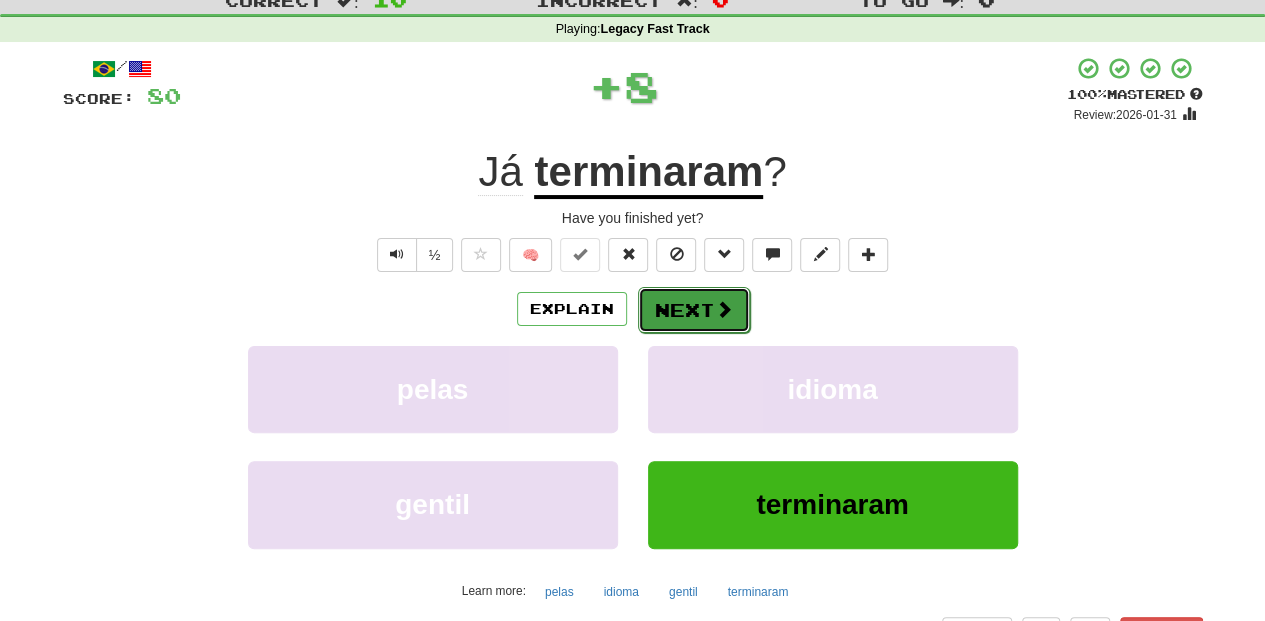 click on "Next" at bounding box center (694, 310) 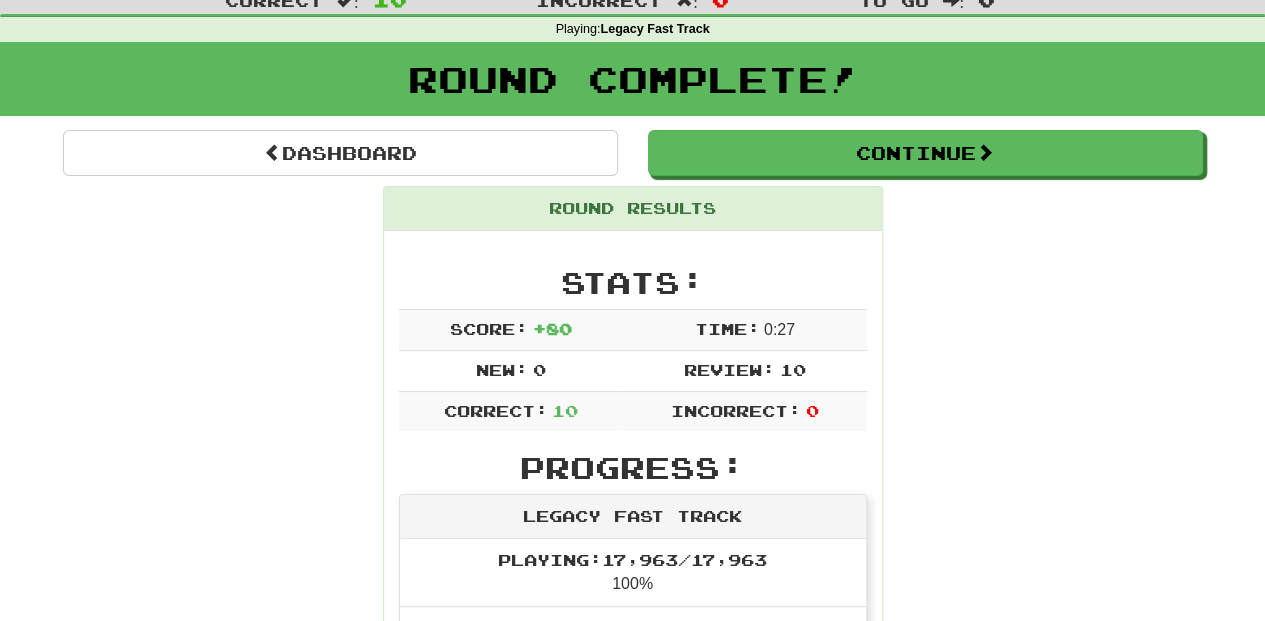 scroll, scrollTop: 0, scrollLeft: 0, axis: both 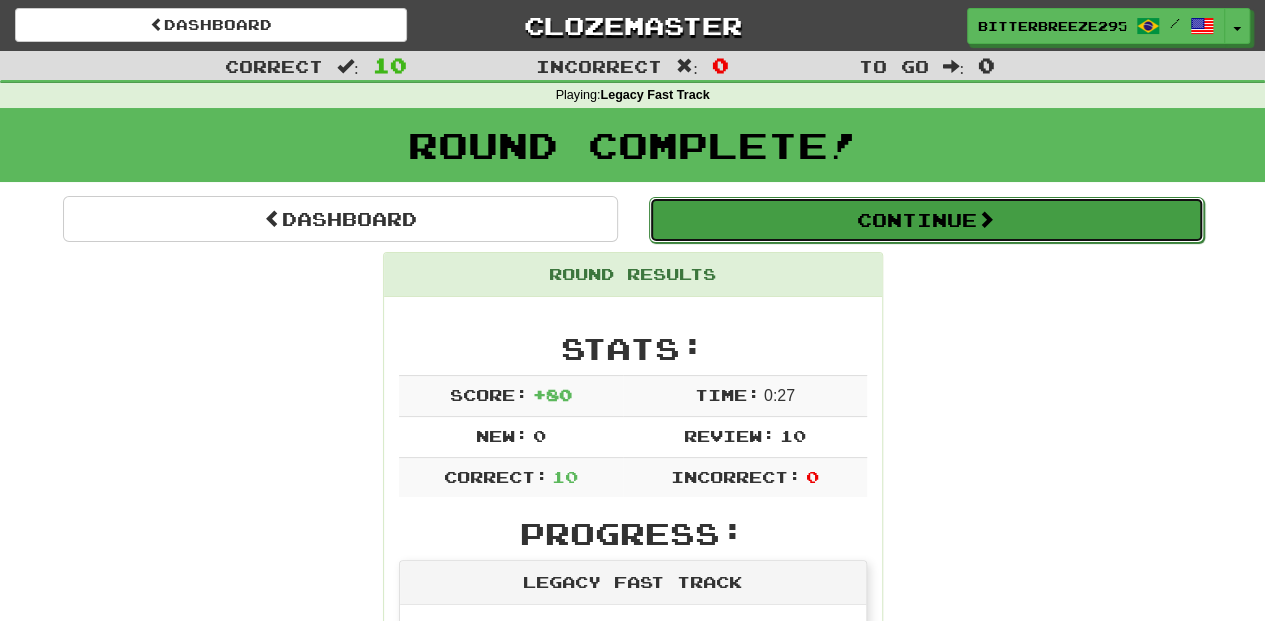 click on "Continue" at bounding box center [926, 220] 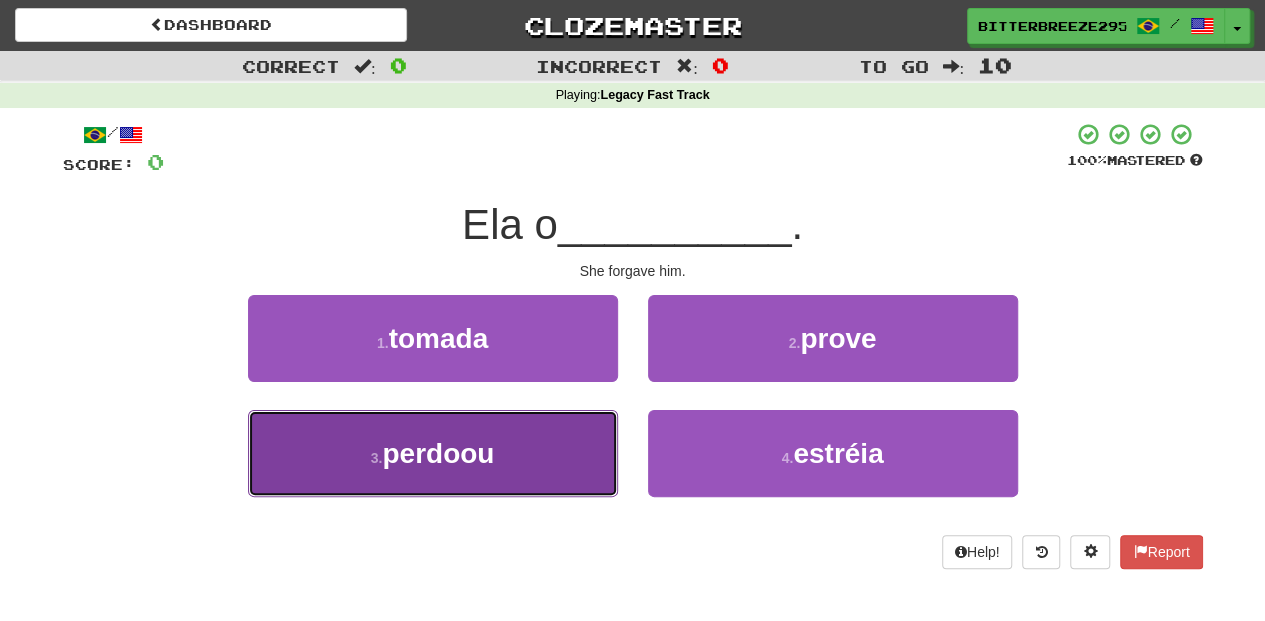 click on "3 .  perdoou" at bounding box center (433, 453) 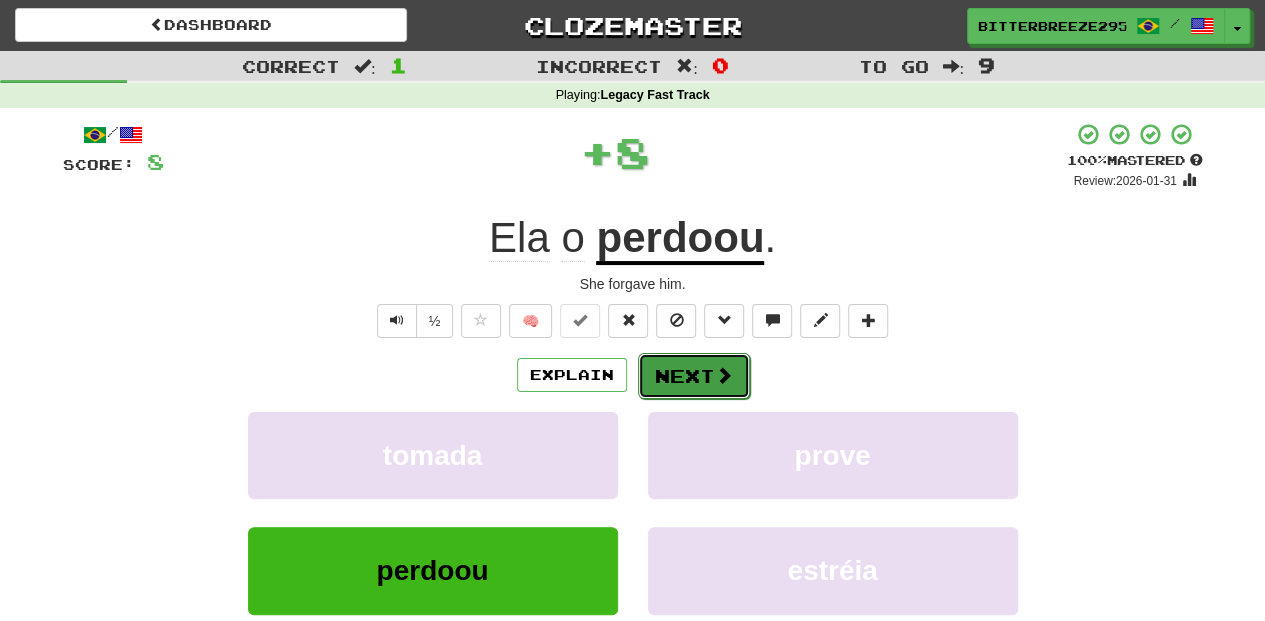 click on "Next" at bounding box center [694, 376] 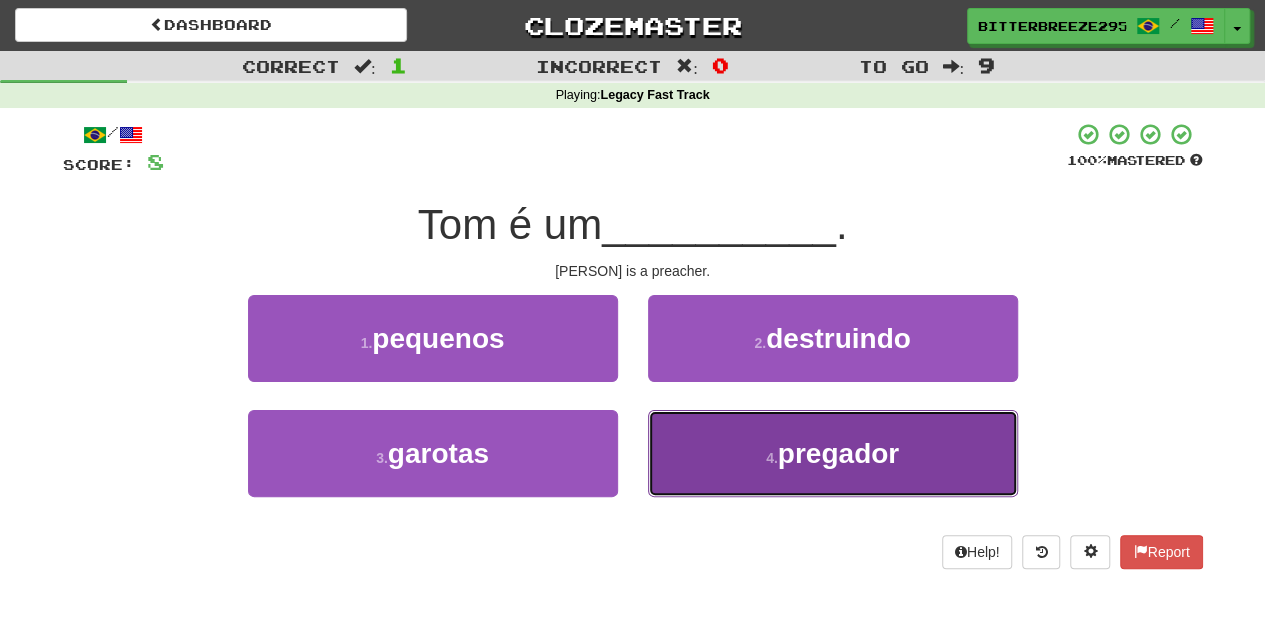 click on "4 .  pregador" at bounding box center [833, 453] 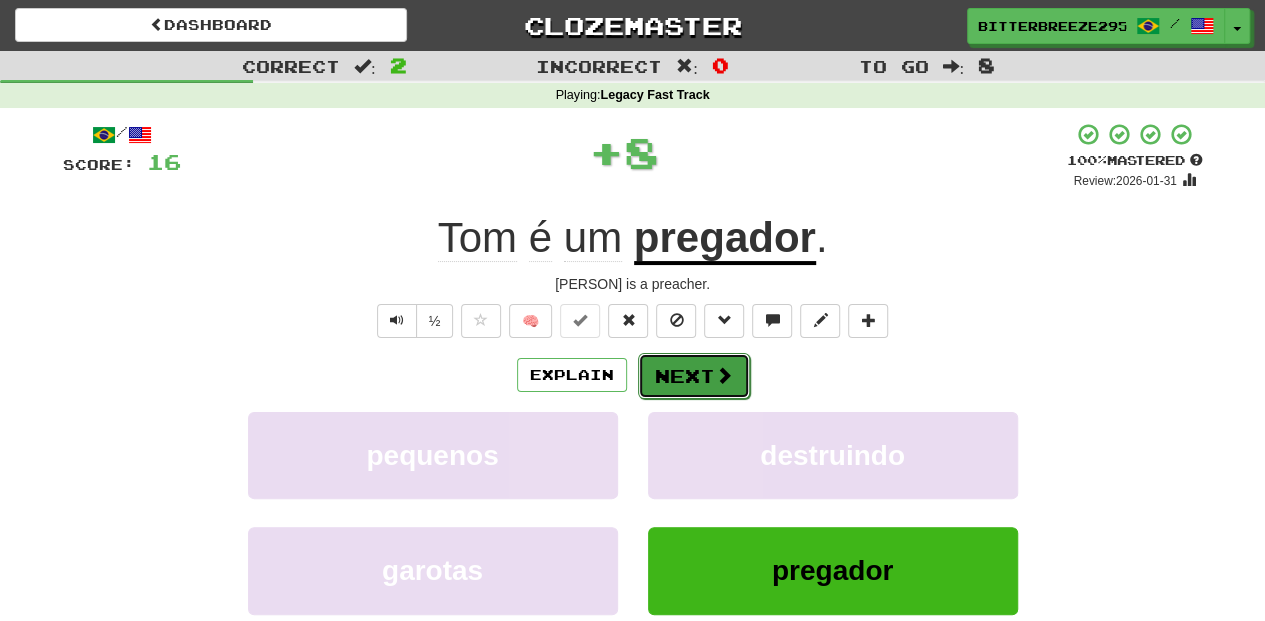 click on "Next" at bounding box center [694, 376] 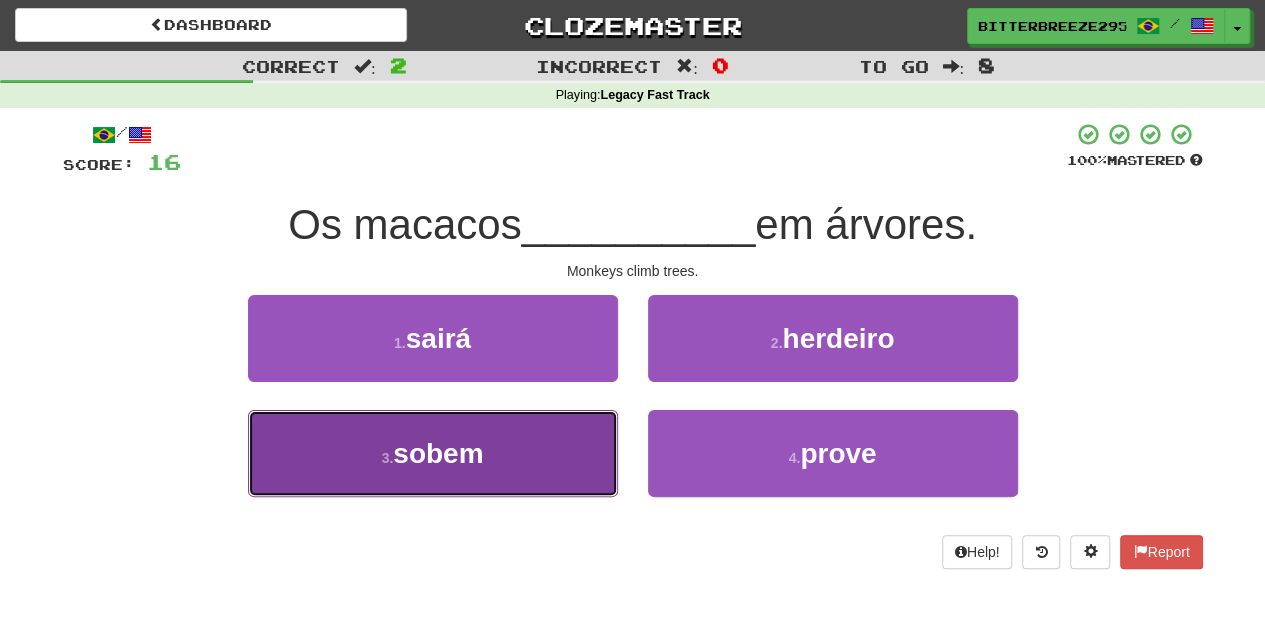 click on "3 .  sobem" at bounding box center [433, 453] 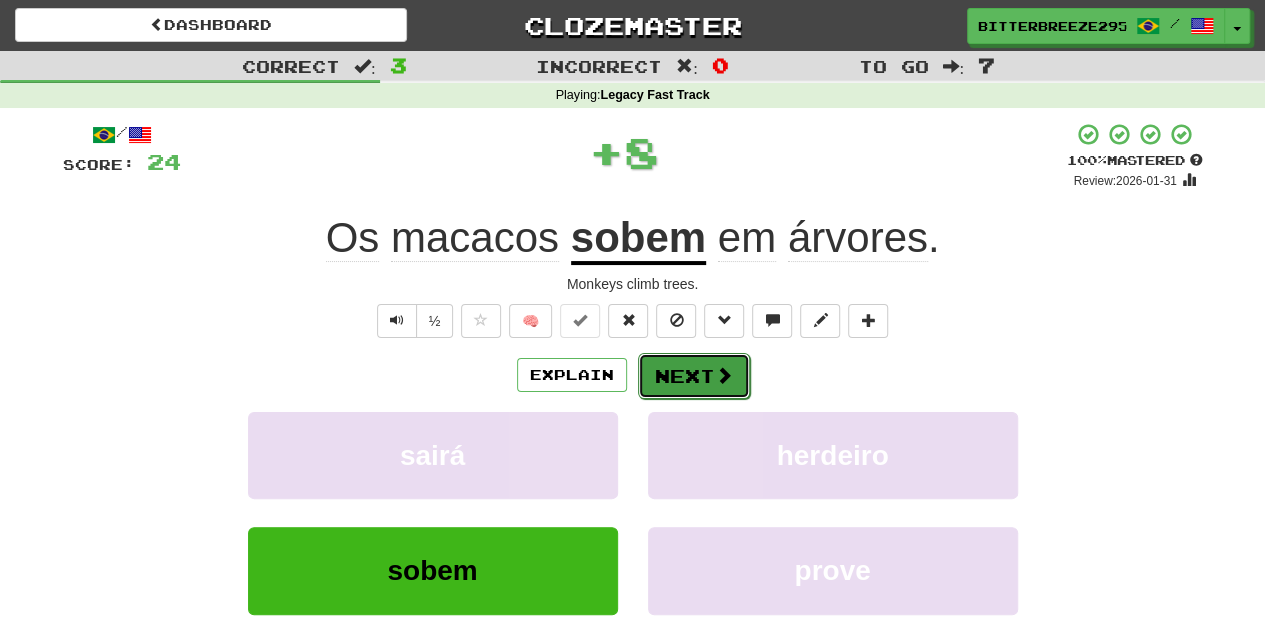 click on "Next" at bounding box center (694, 376) 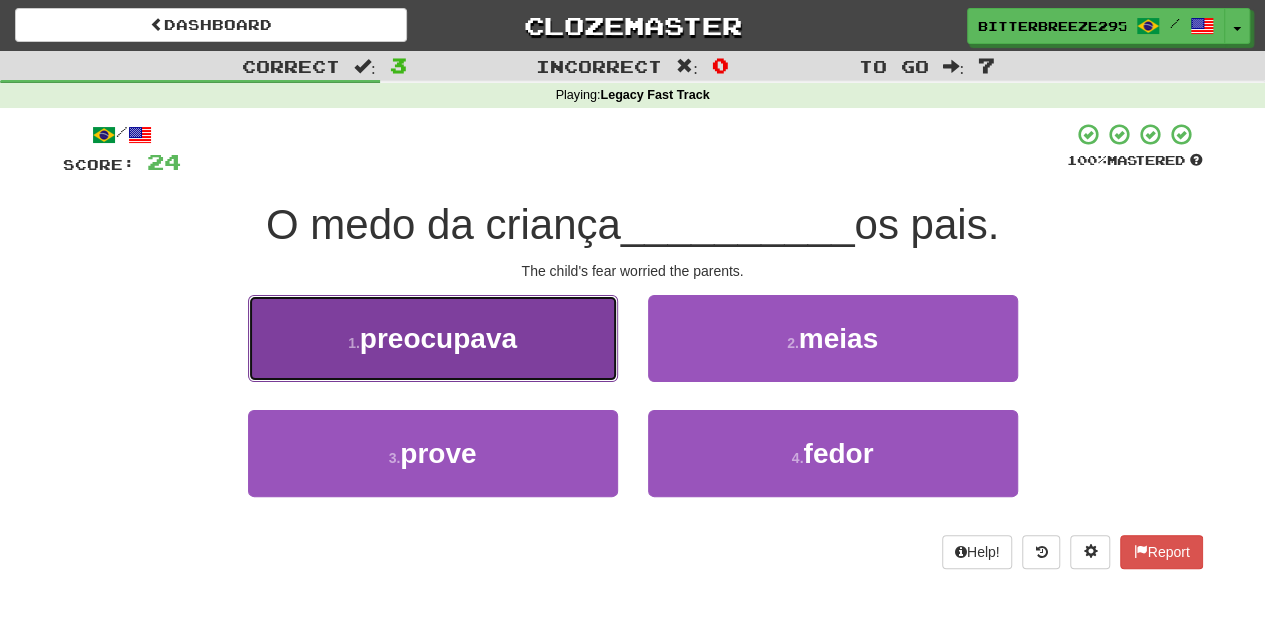 click on "1 .  preocupava" at bounding box center [433, 338] 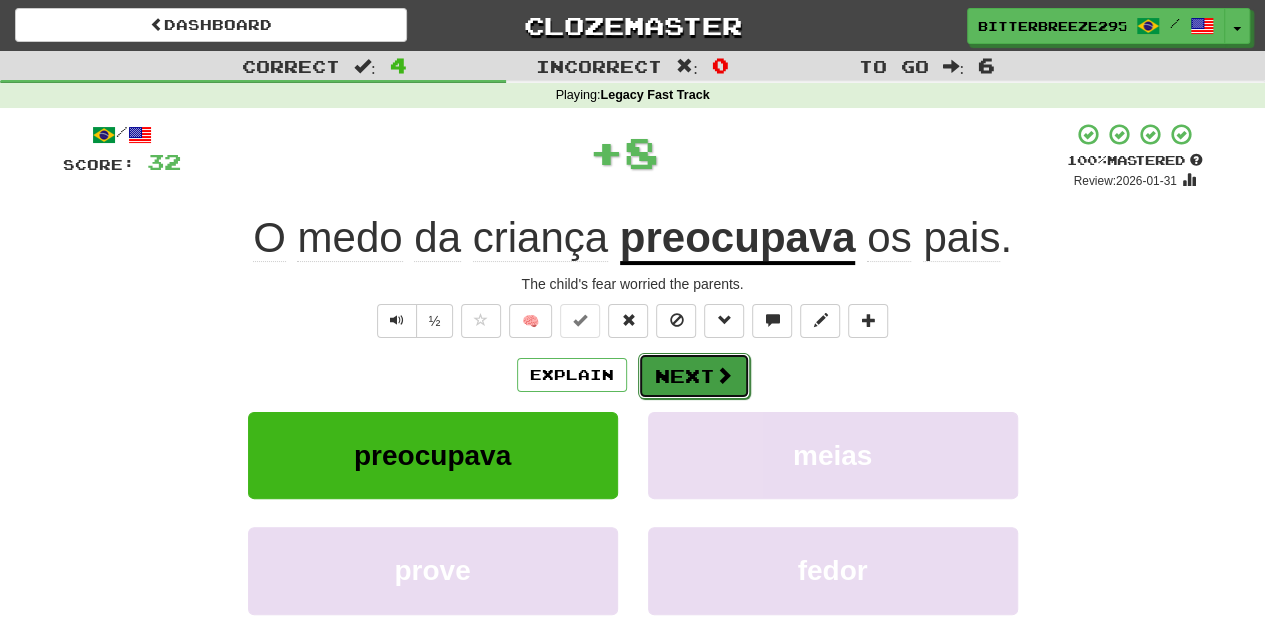 click on "Next" at bounding box center [694, 376] 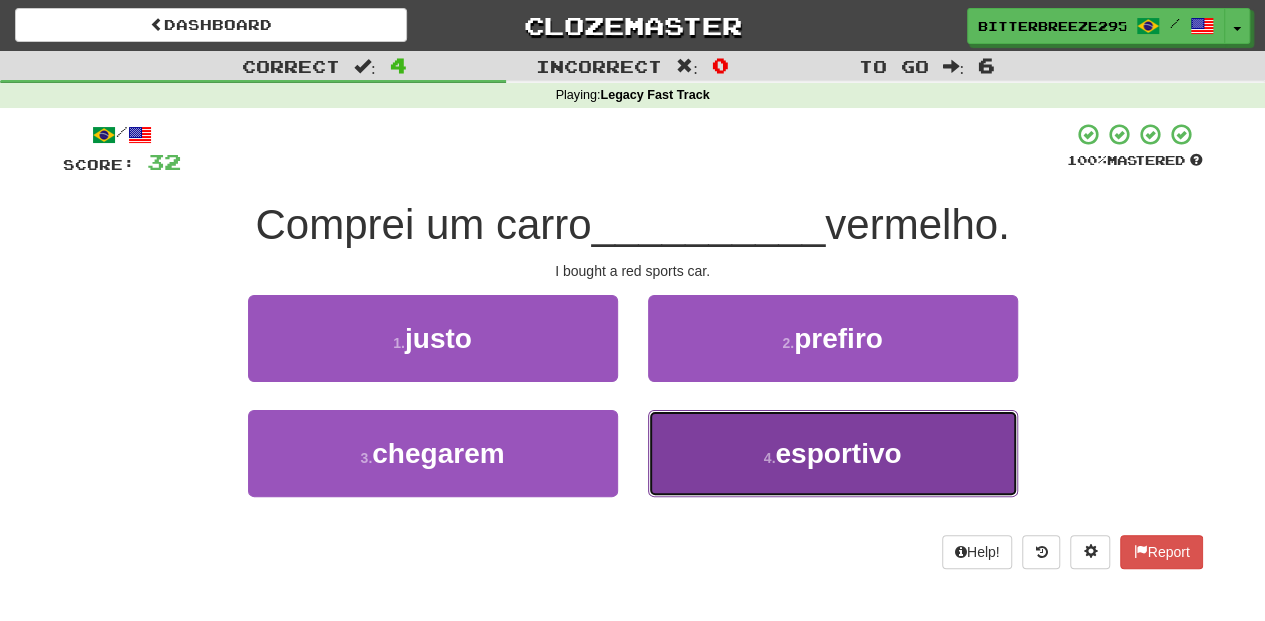 click on "4 .  esportivo" at bounding box center (833, 453) 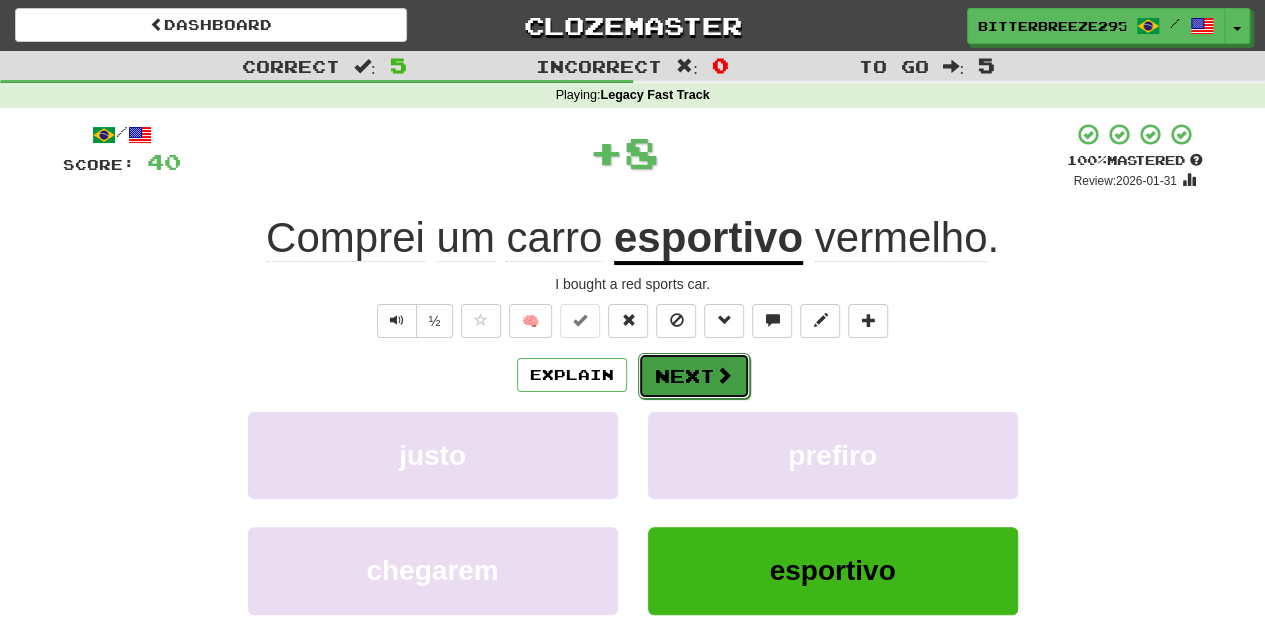 click on "Next" at bounding box center [694, 376] 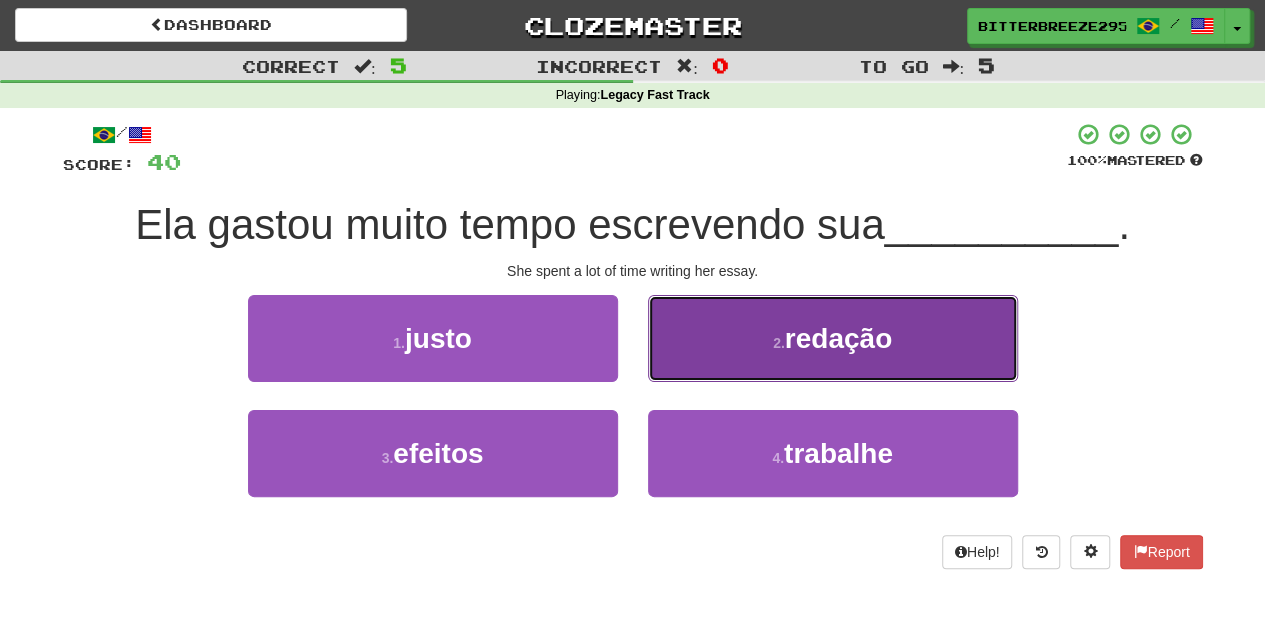 click on "2 .  redação" at bounding box center [833, 338] 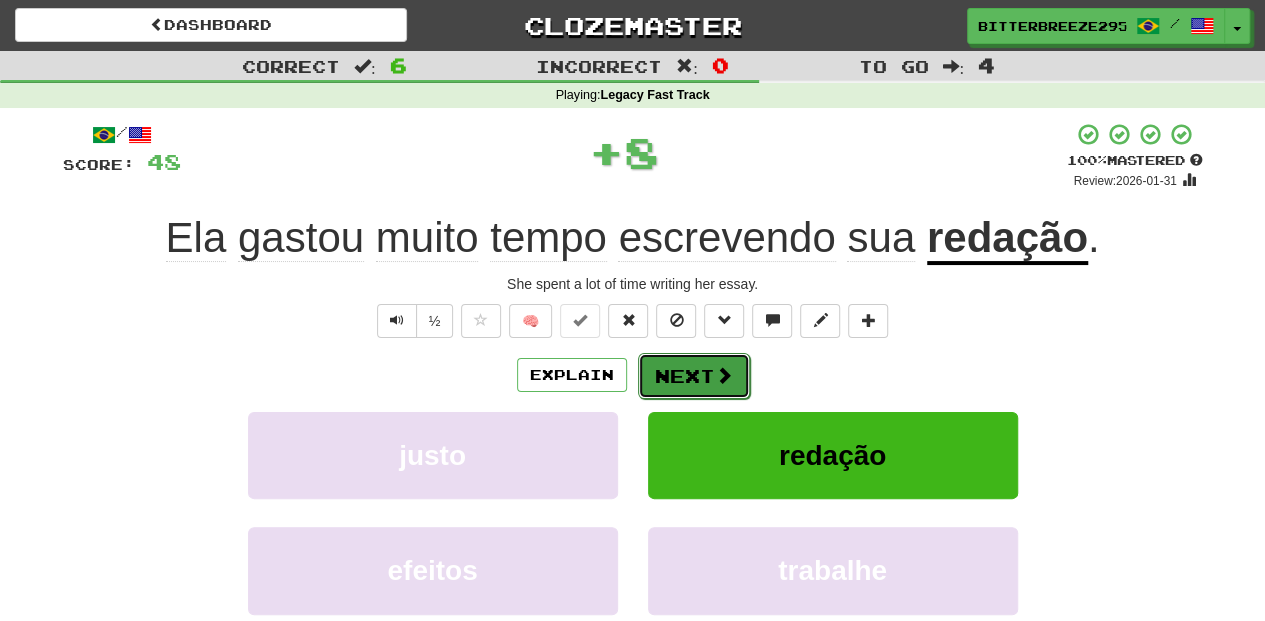click on "Next" at bounding box center [694, 376] 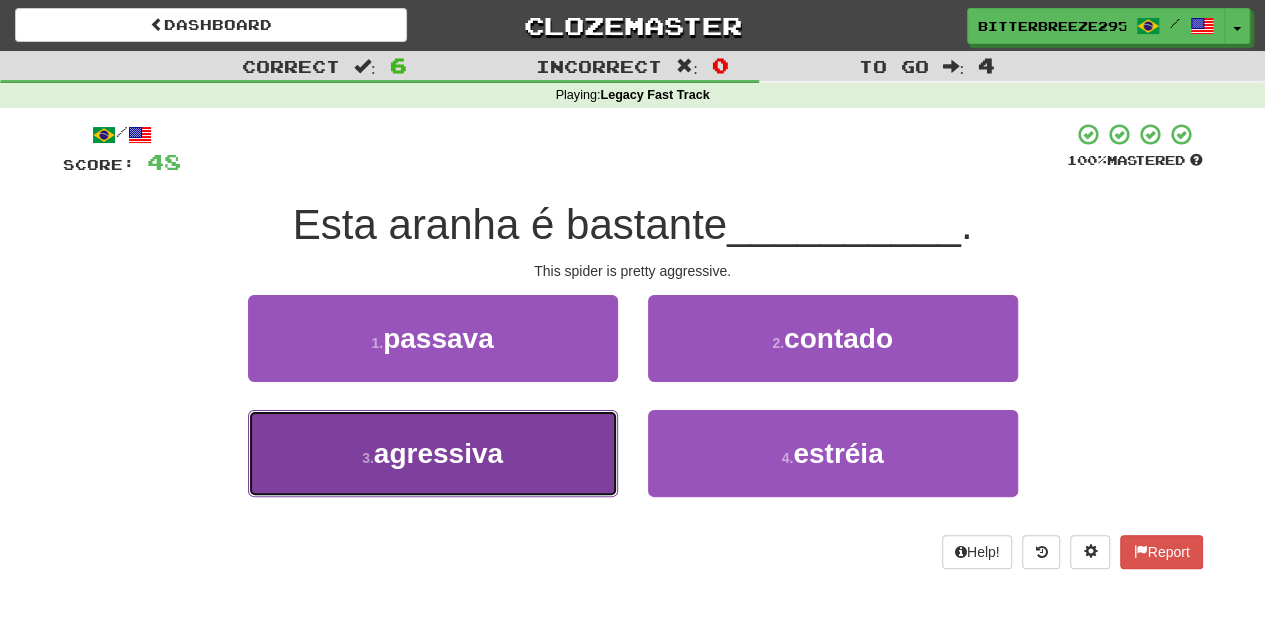 click on "3 .  agressiva" at bounding box center (433, 453) 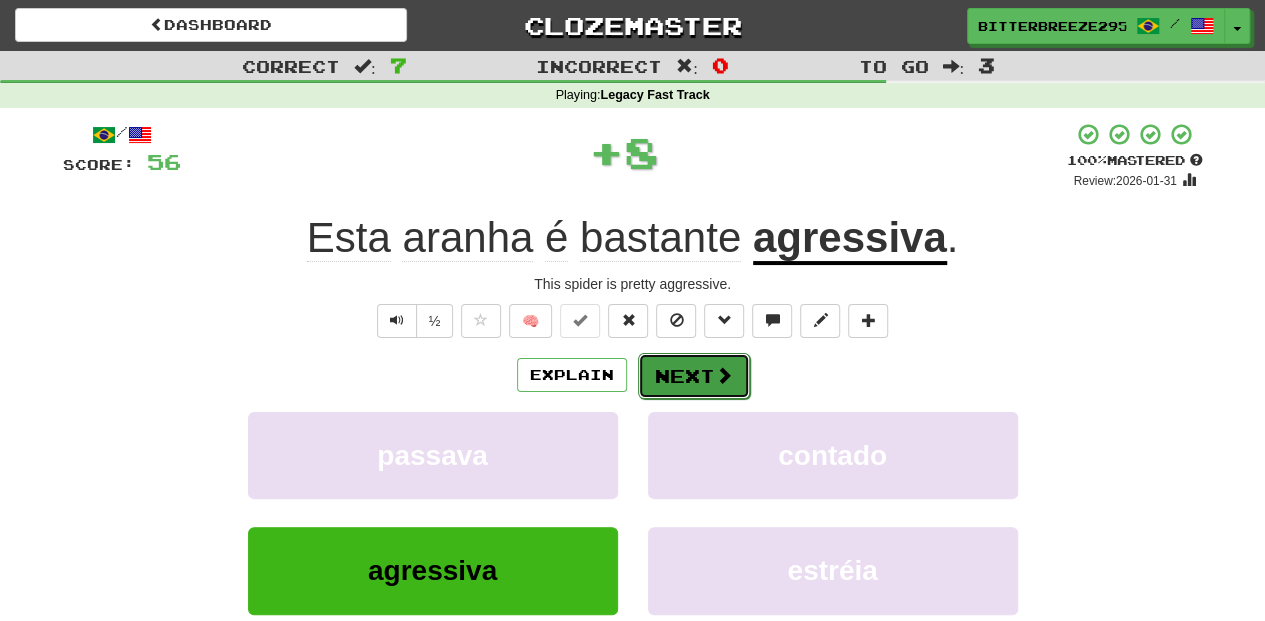 click on "Next" at bounding box center [694, 376] 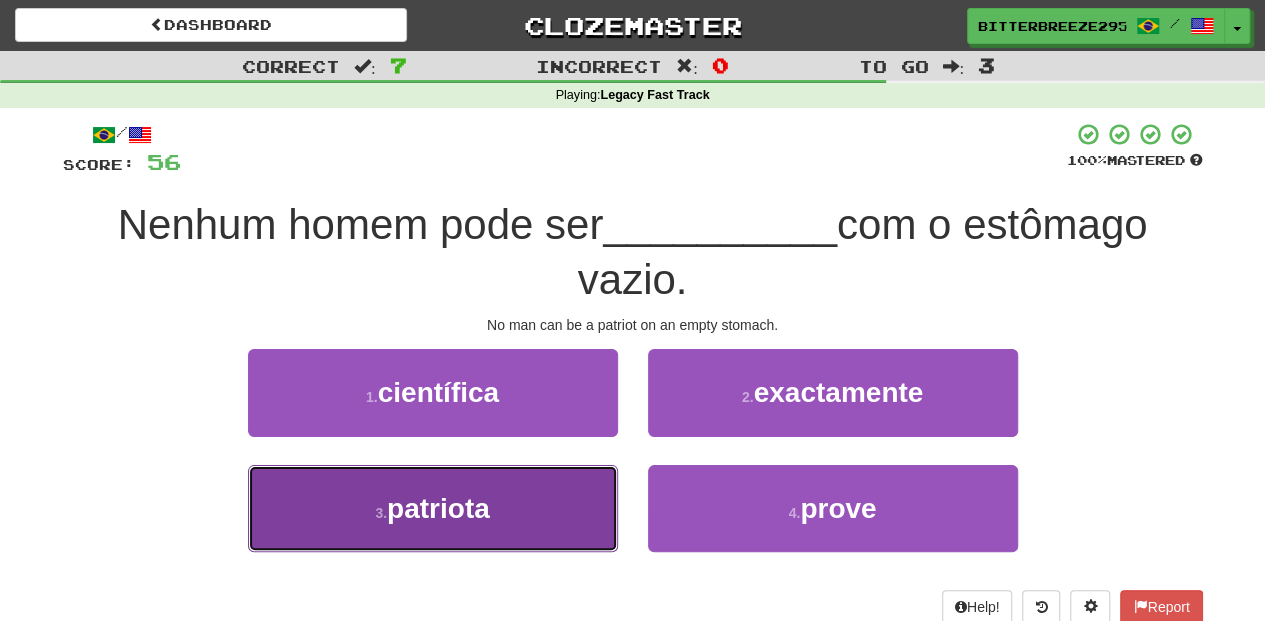 click on "3 .  patriota" at bounding box center [433, 508] 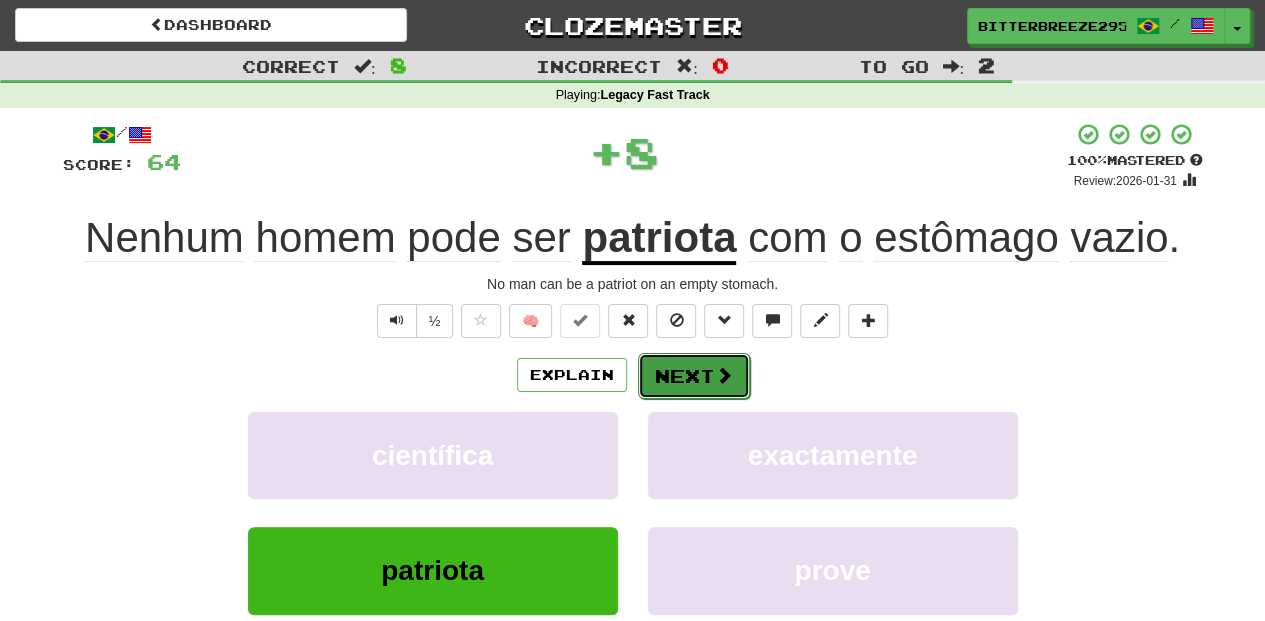 click on "Next" at bounding box center [694, 376] 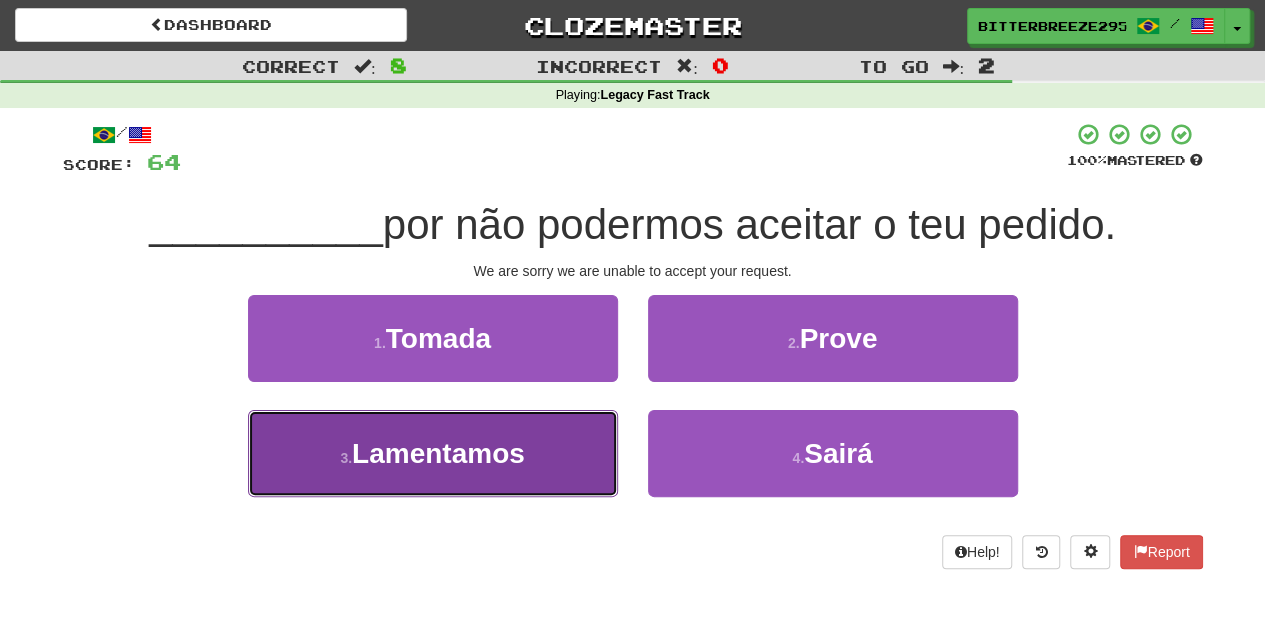 click on "3 .  Lamentamos" at bounding box center (433, 453) 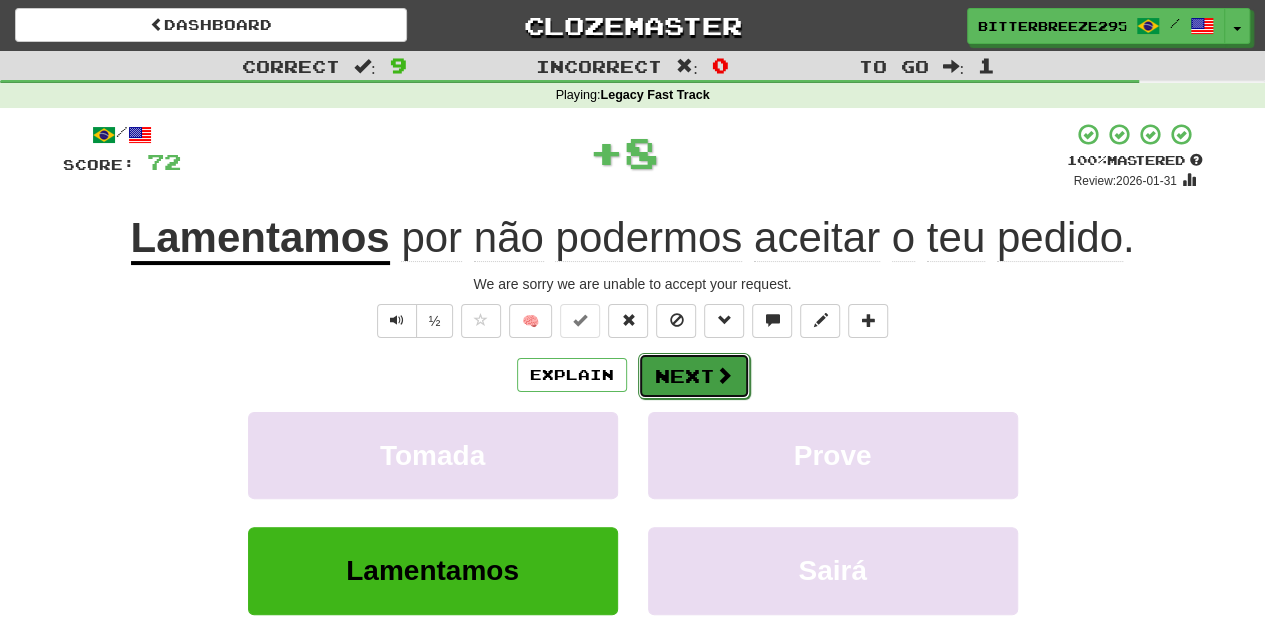 click on "Next" at bounding box center [694, 376] 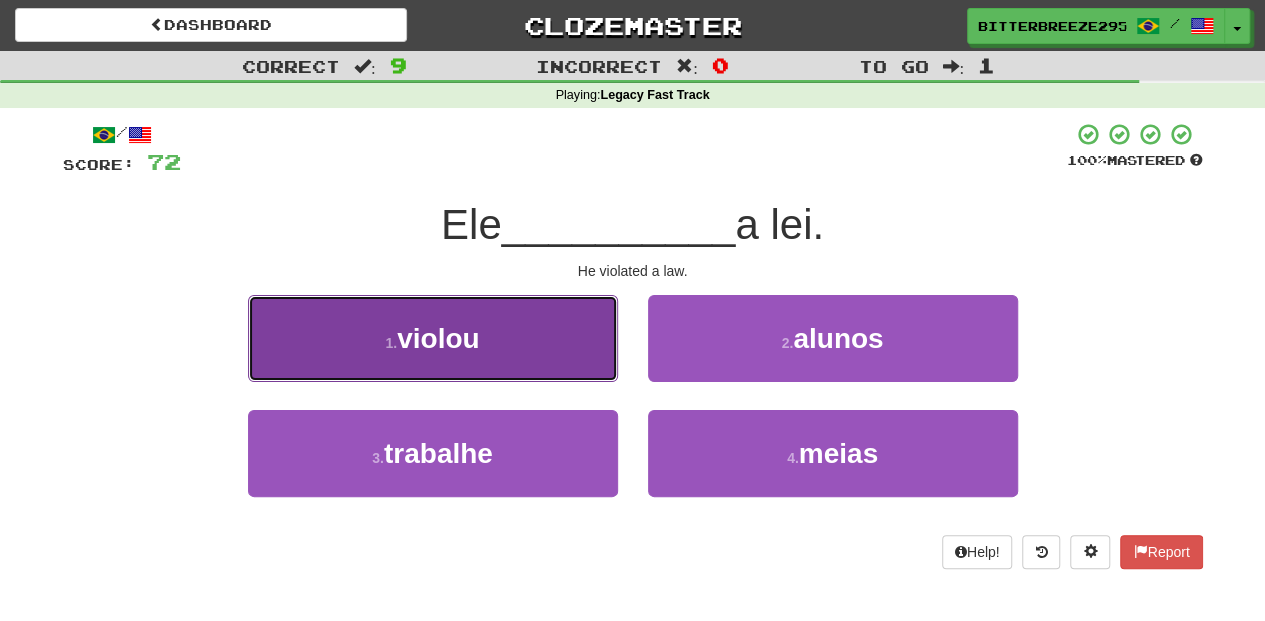 click on "1 .  violou" at bounding box center (433, 338) 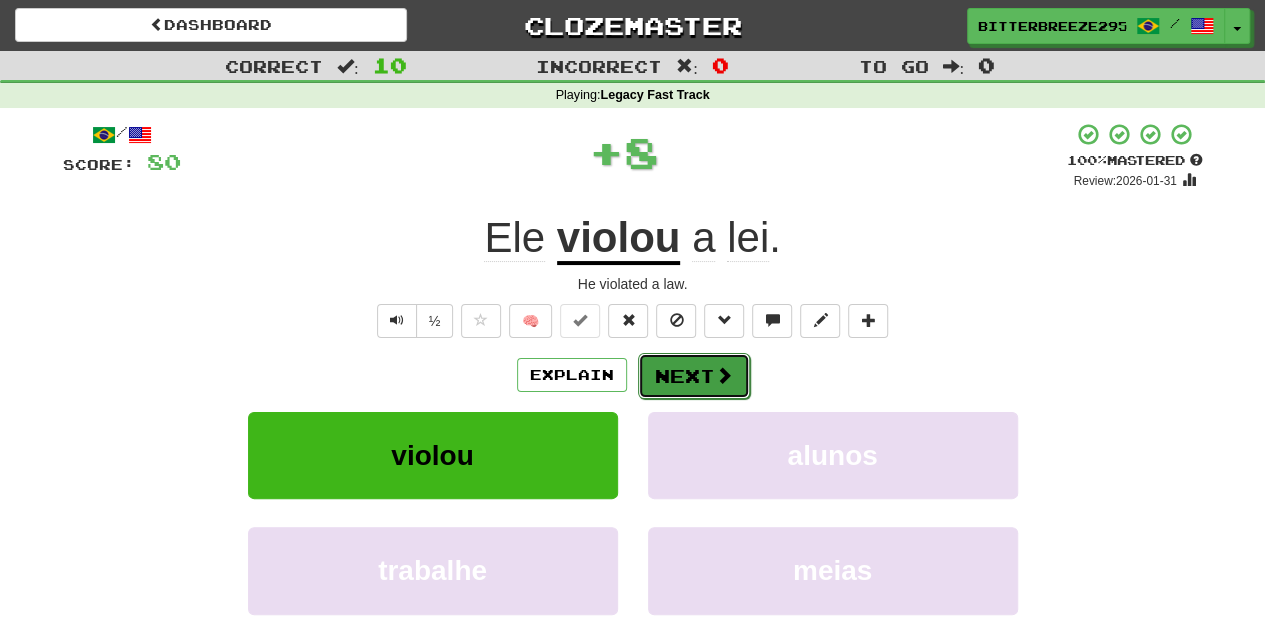 click on "Next" at bounding box center (694, 376) 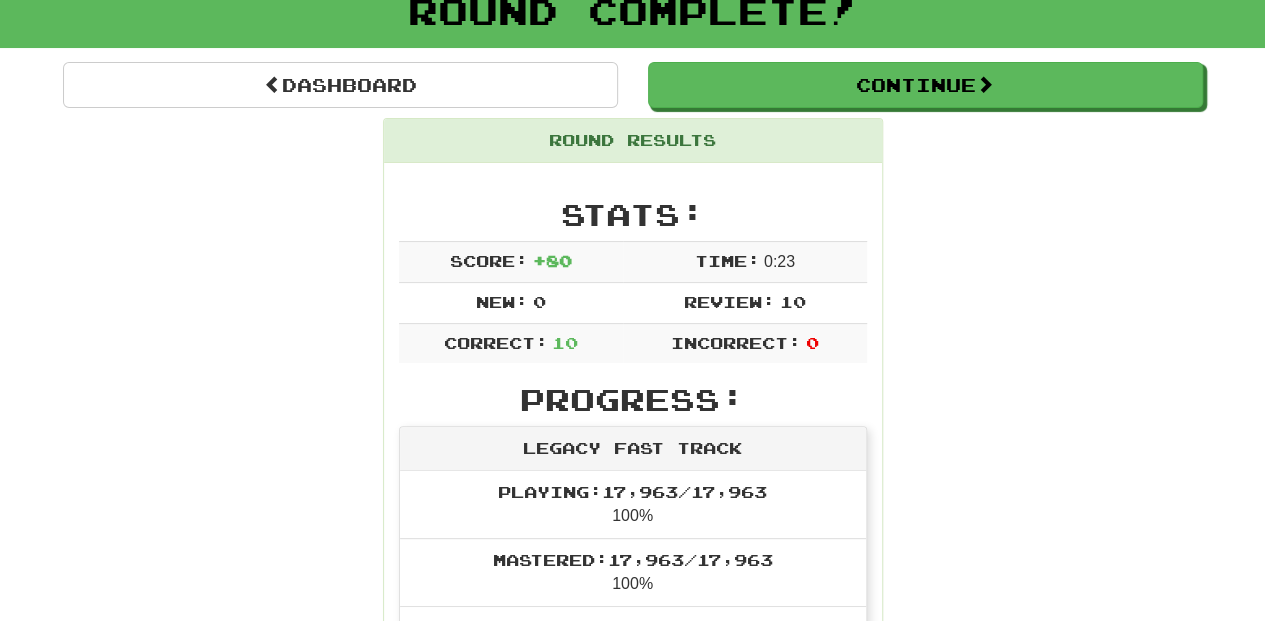scroll, scrollTop: 0, scrollLeft: 0, axis: both 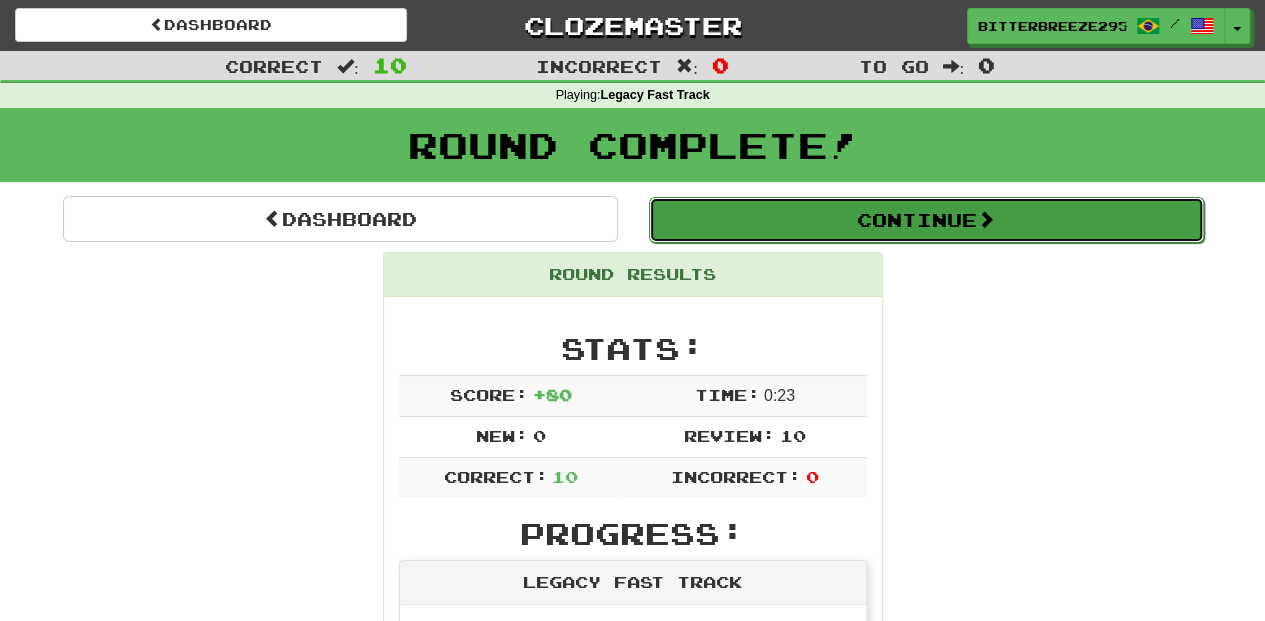 click on "Continue" at bounding box center (926, 220) 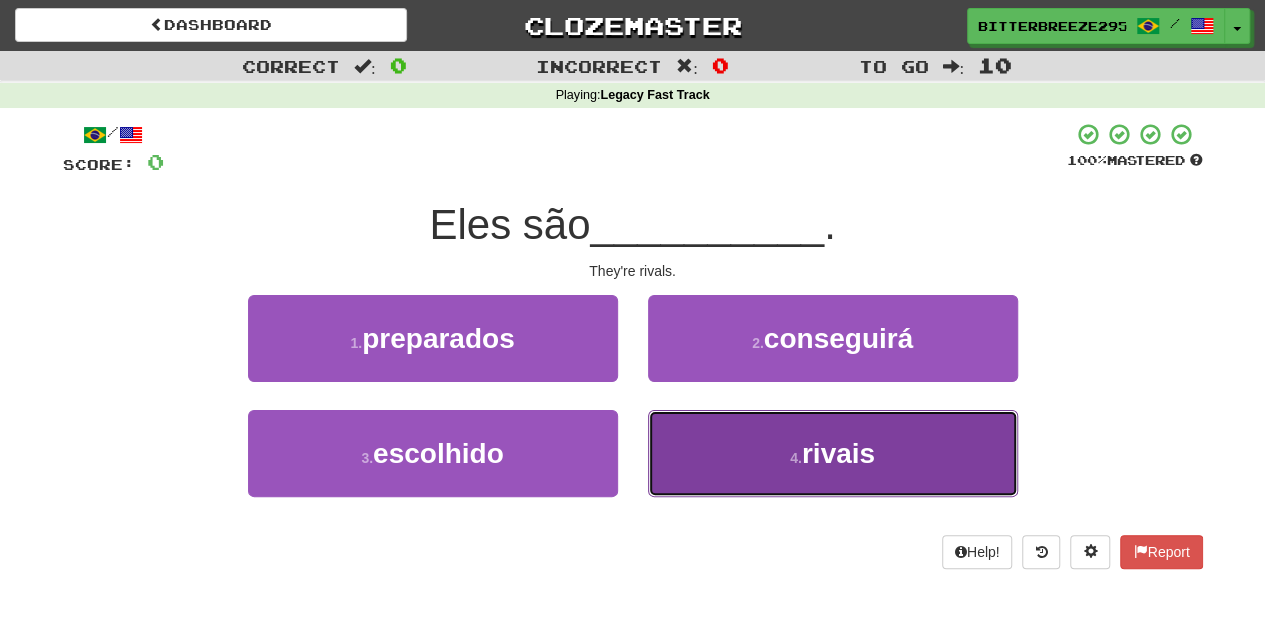 click on "4 .  rivais" at bounding box center [833, 453] 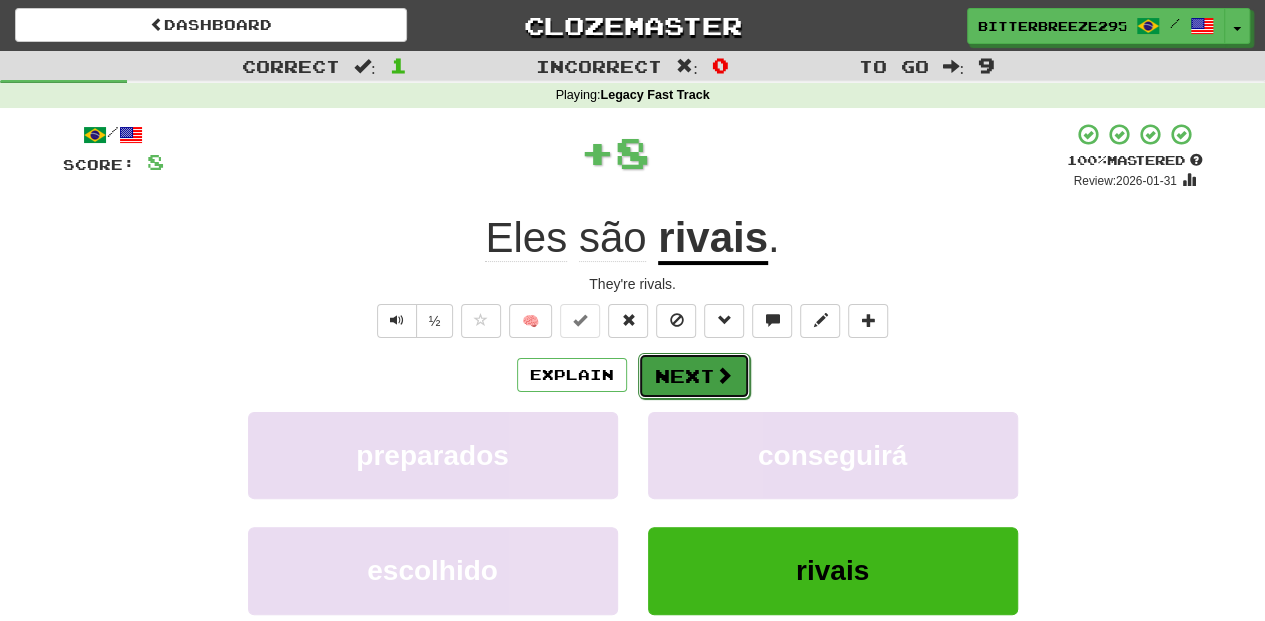 click on "Next" at bounding box center (694, 376) 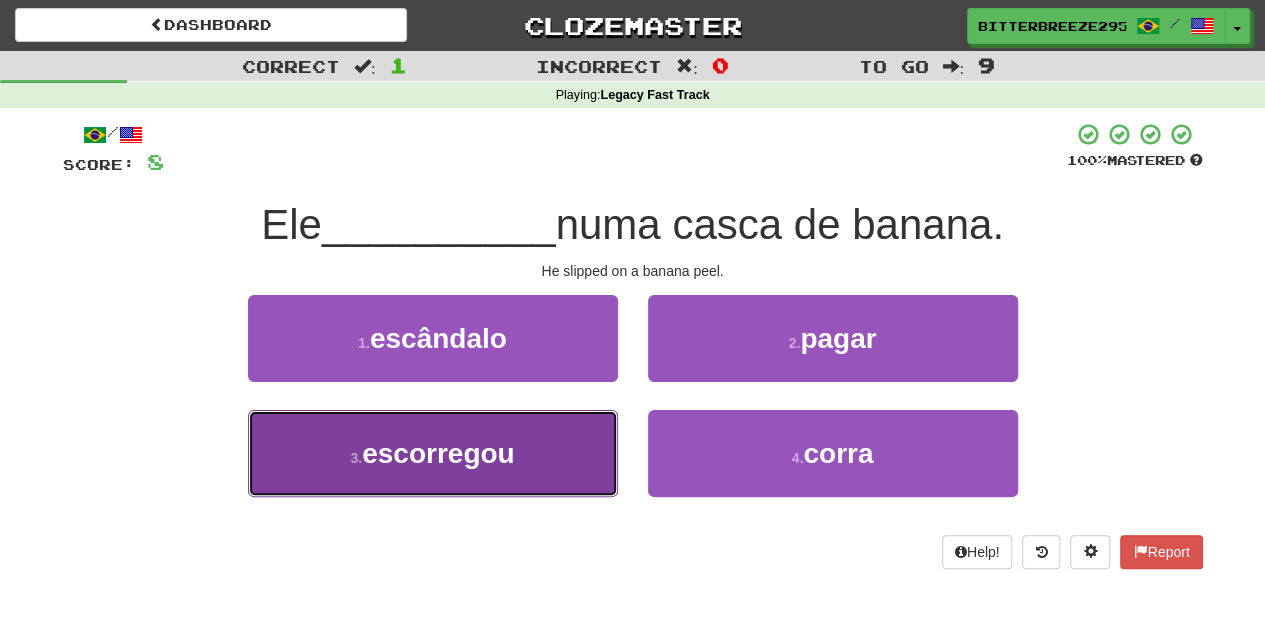 click on "3 .  escorregou" at bounding box center (433, 453) 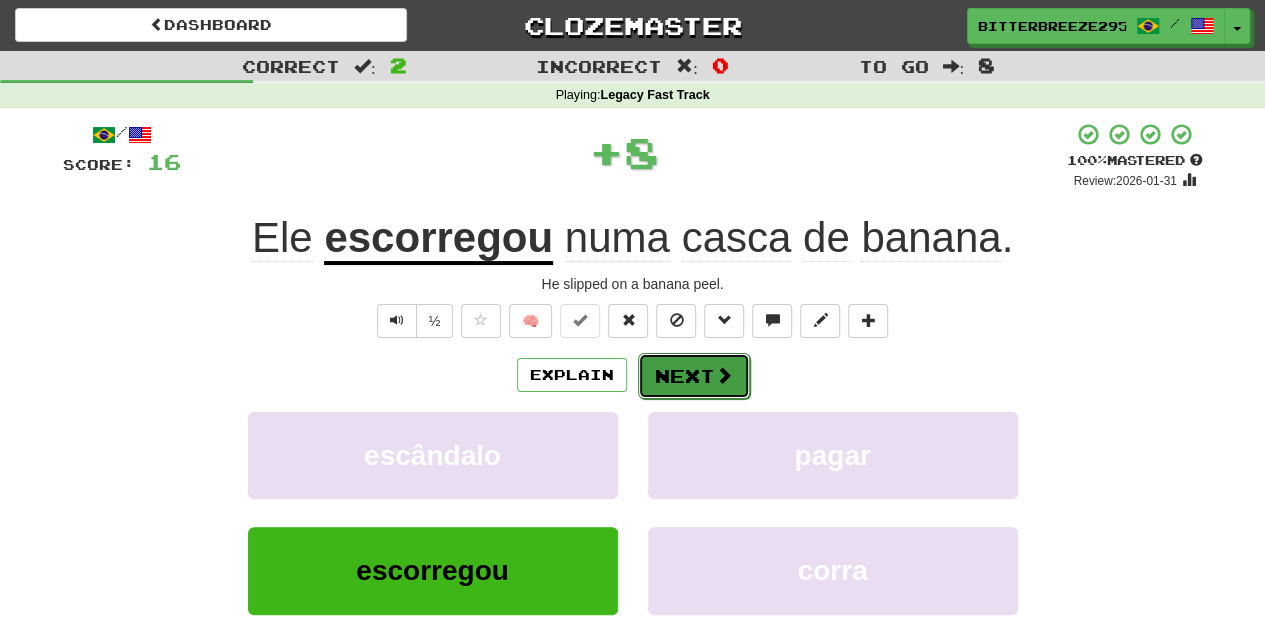 click on "Next" at bounding box center (694, 376) 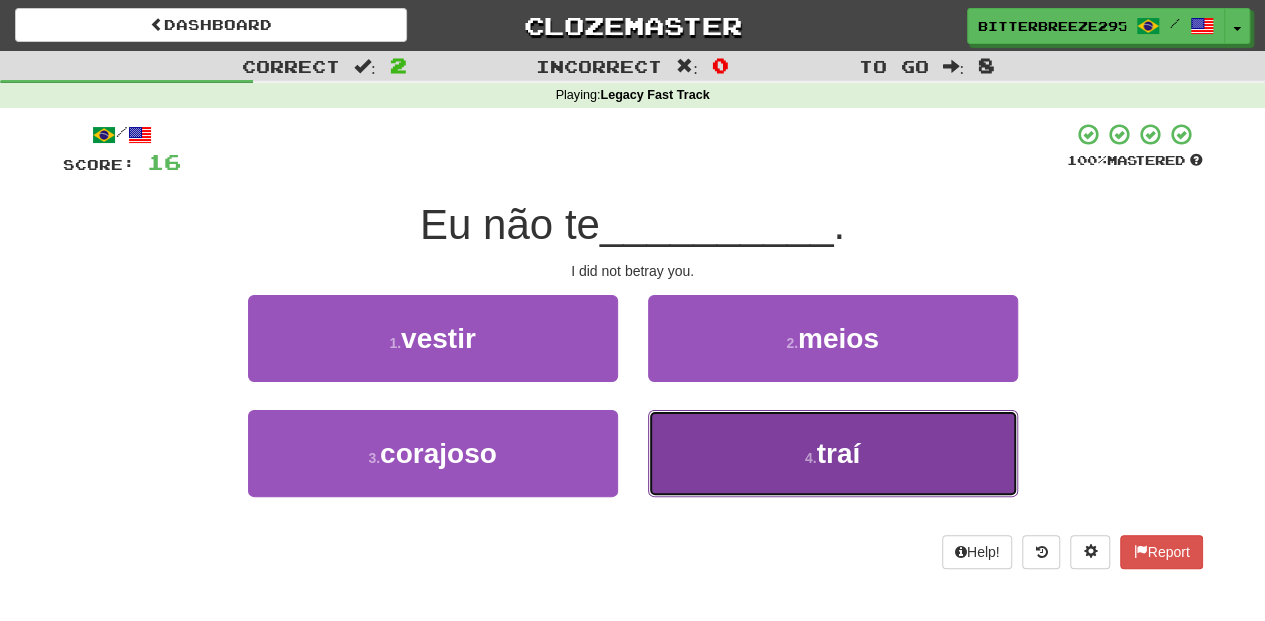 click on "4 .  traí" at bounding box center [833, 453] 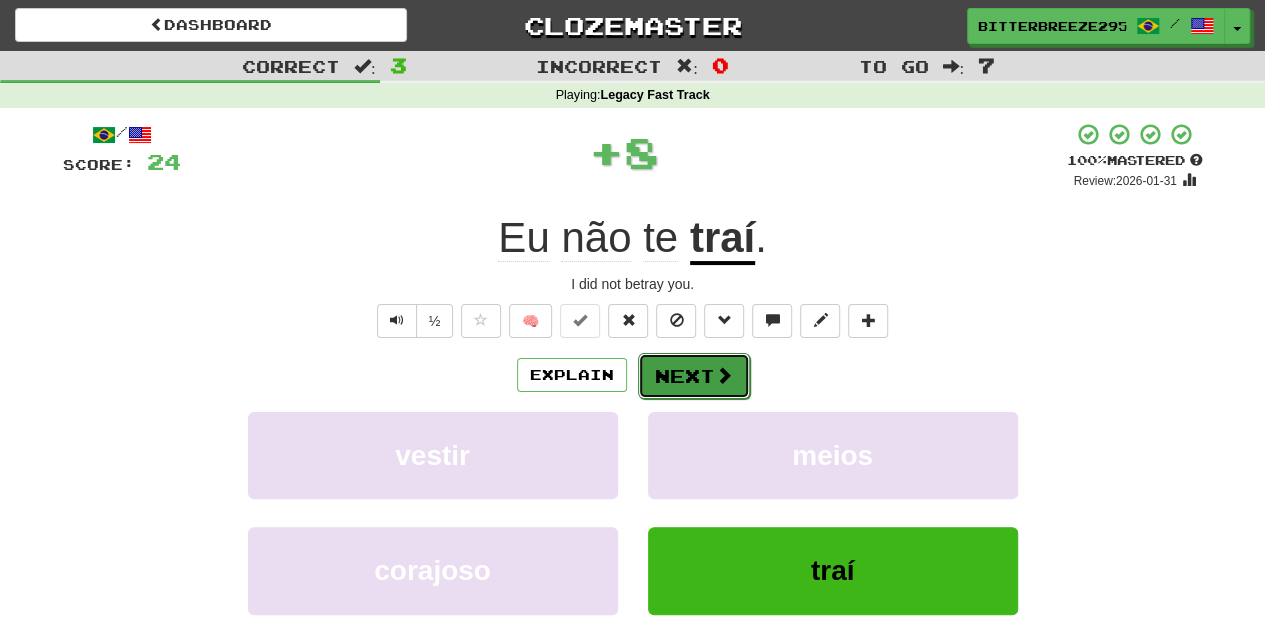 click on "Next" at bounding box center (694, 376) 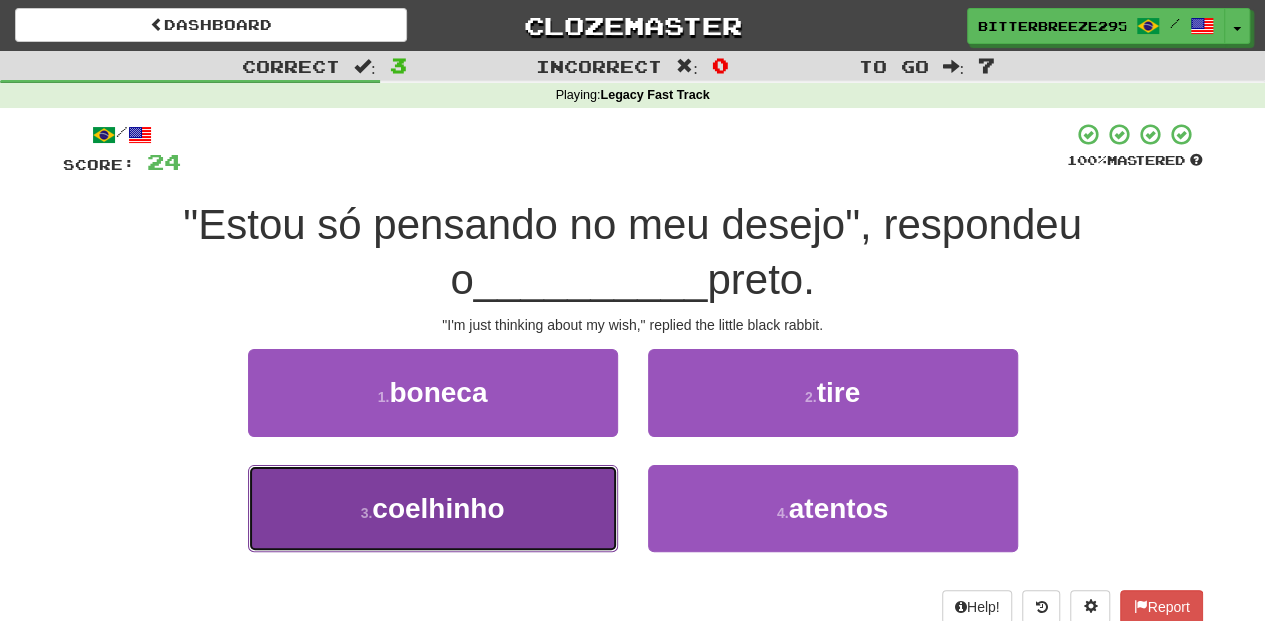 click on "3 .  coelhinho" at bounding box center (433, 508) 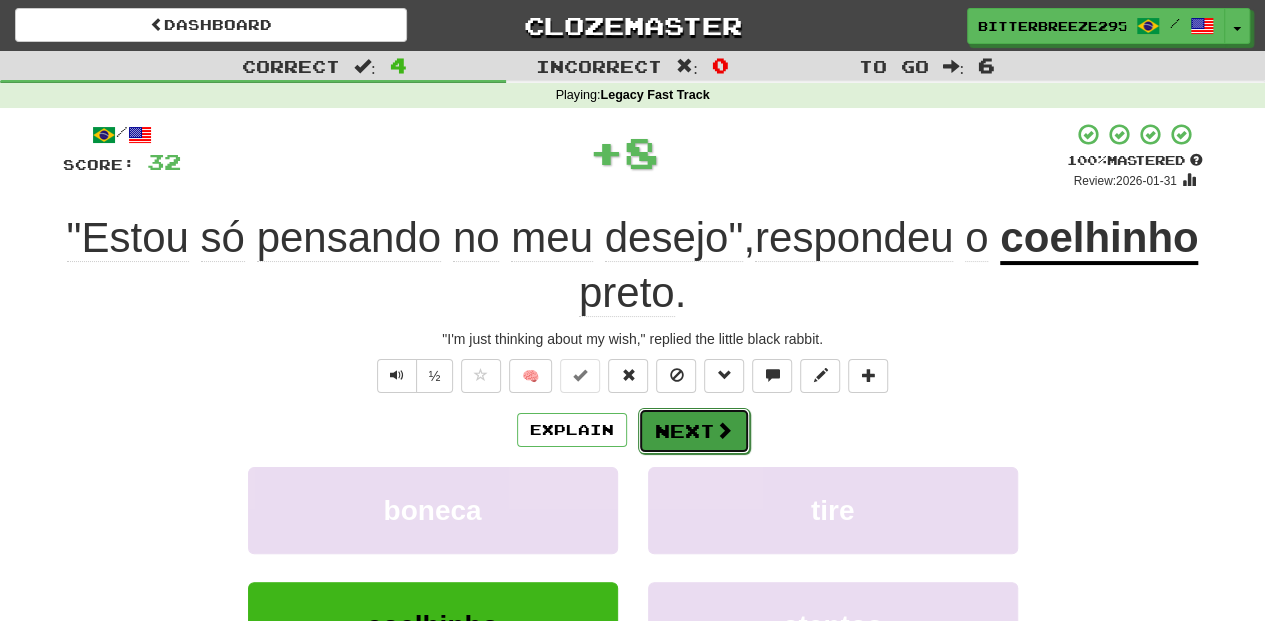 click on "Next" at bounding box center (694, 431) 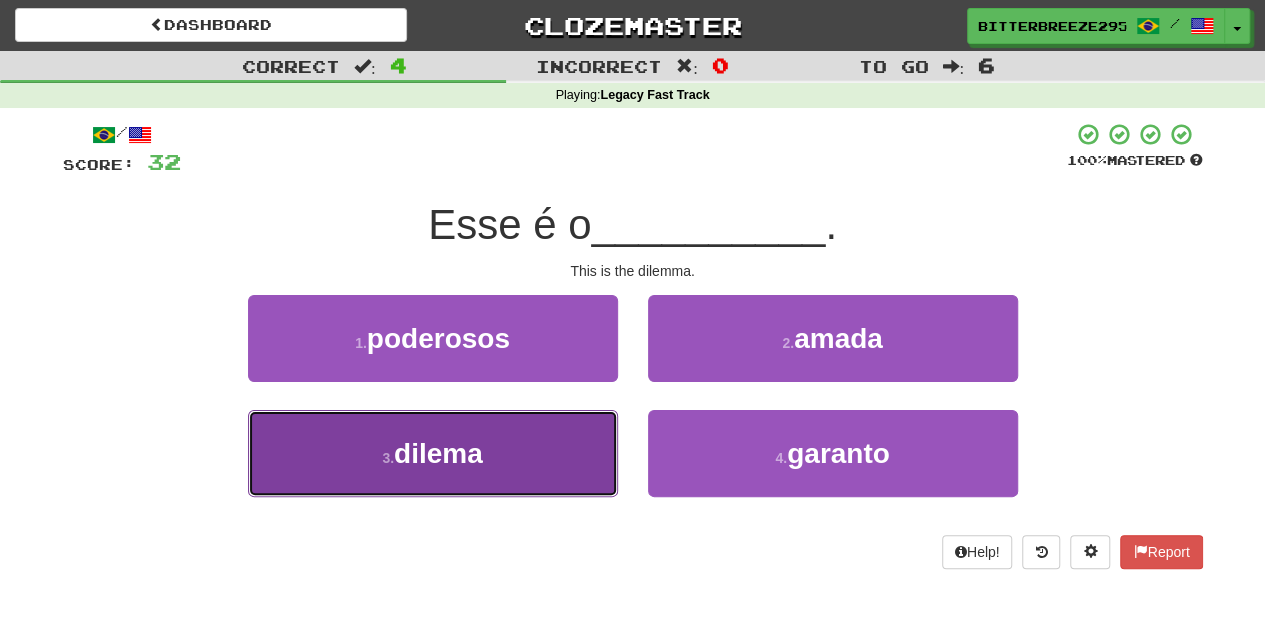 click on "3 .  dilema" at bounding box center [433, 453] 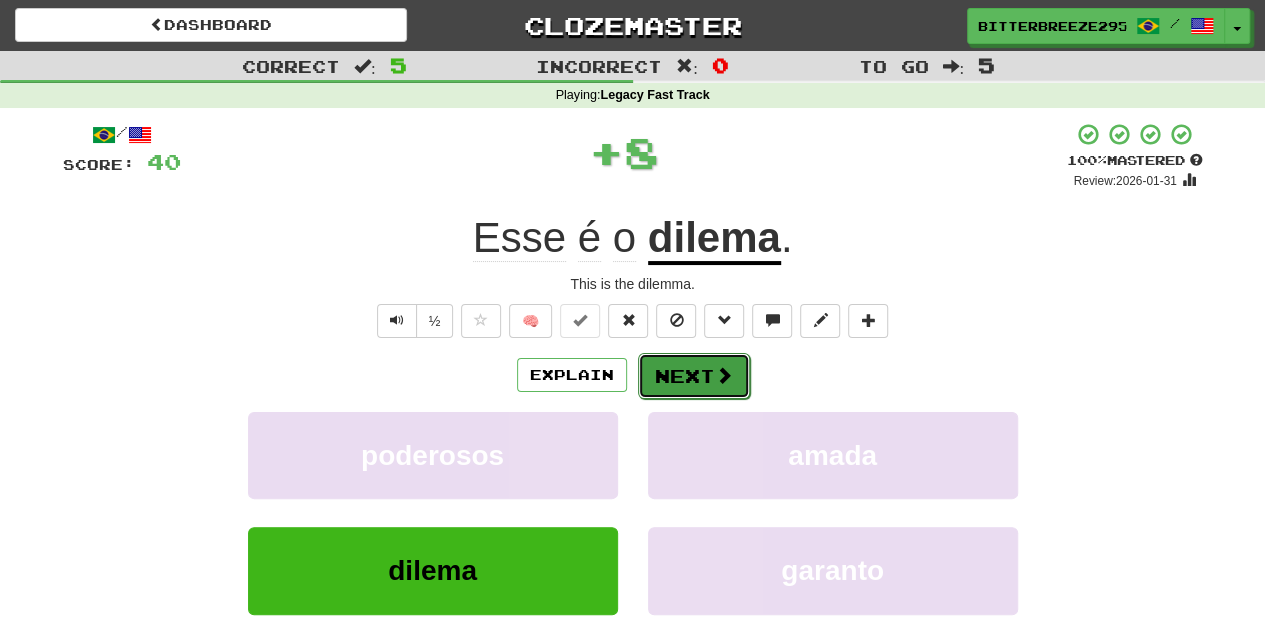 click on "Next" at bounding box center (694, 376) 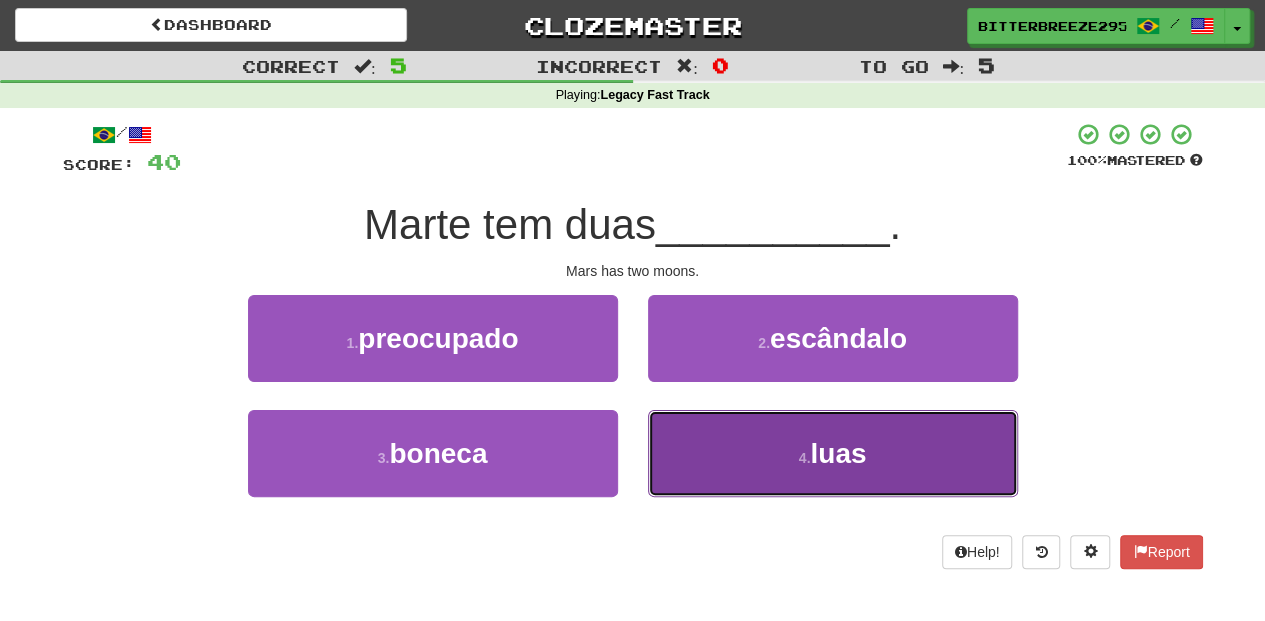 click on "4 .  luas" at bounding box center (833, 453) 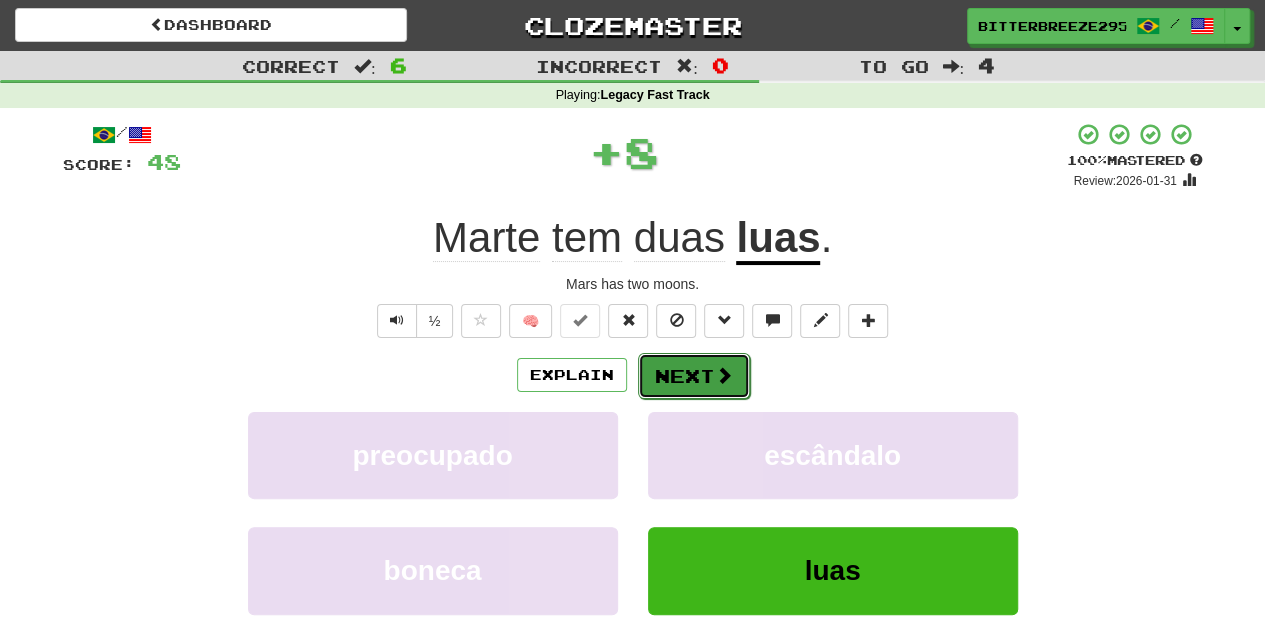 click on "Next" at bounding box center (694, 376) 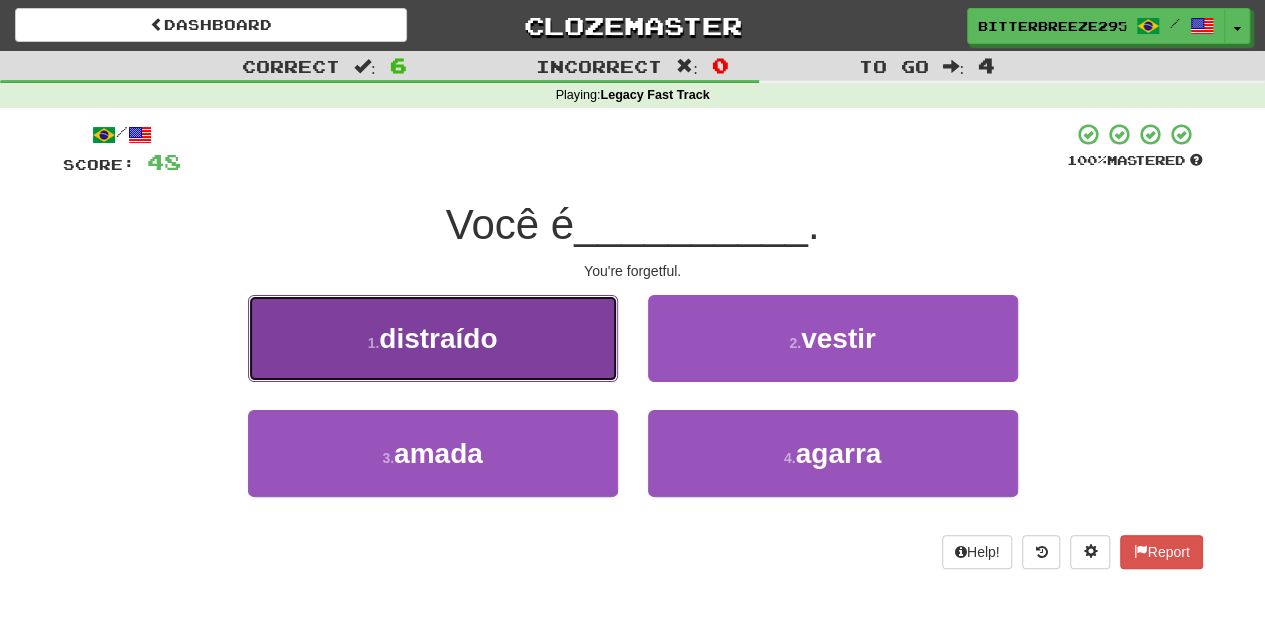 click on "1 .  distraído" at bounding box center (433, 338) 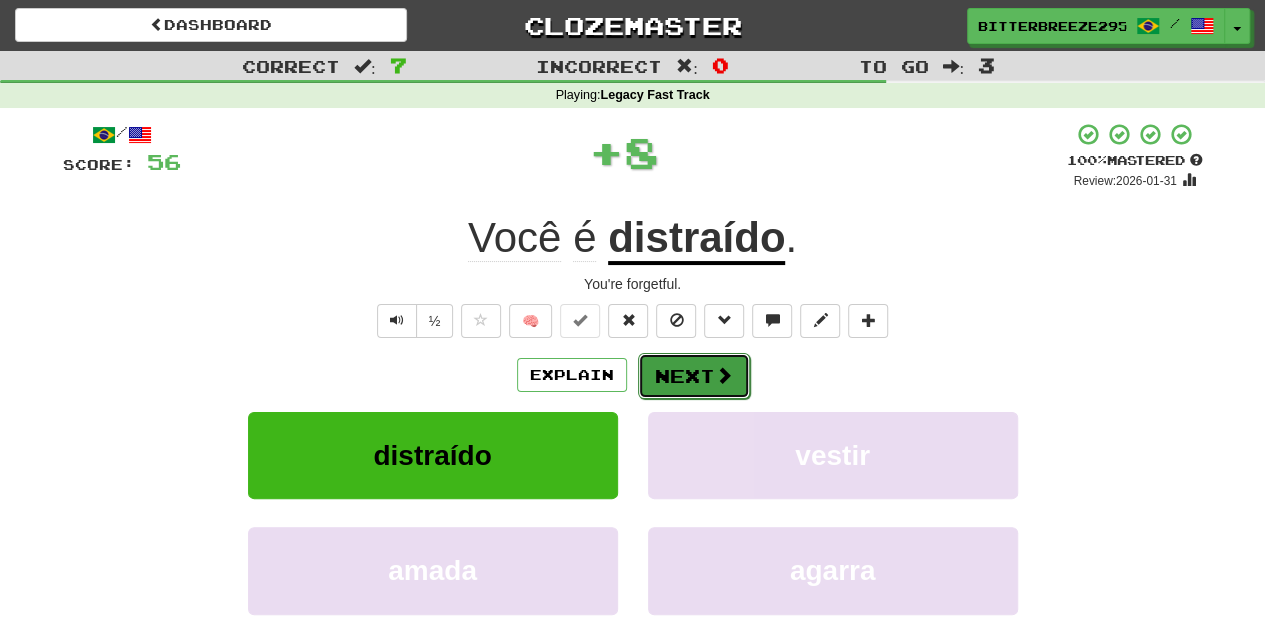 click on "Next" at bounding box center [694, 376] 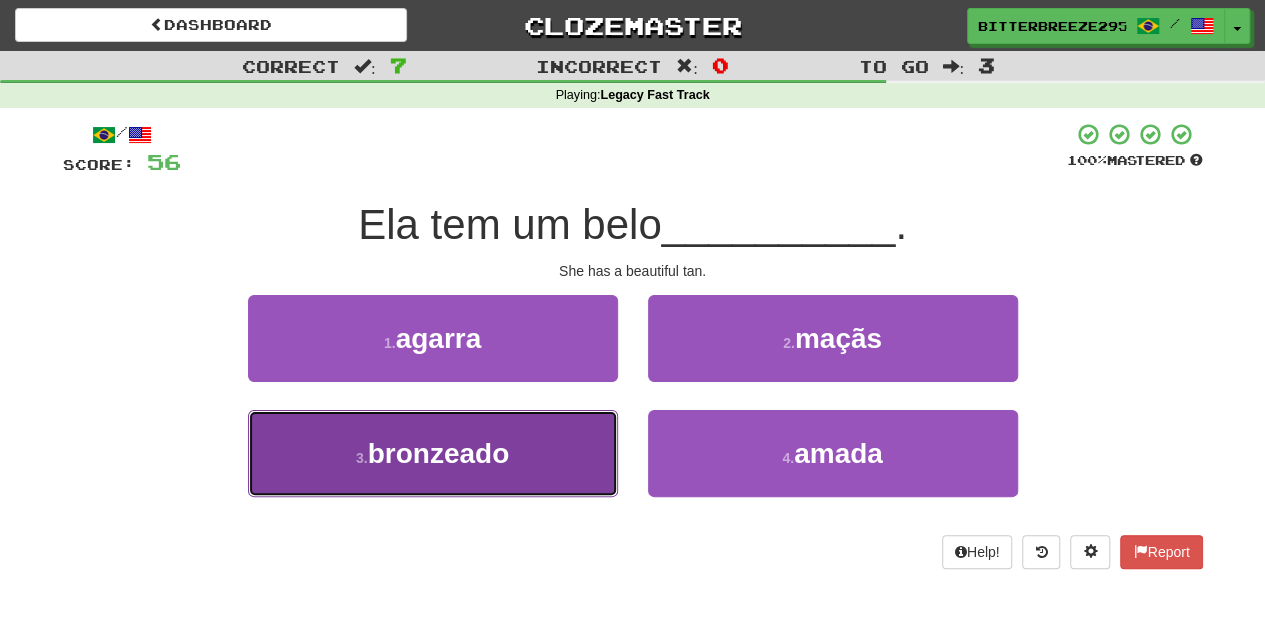 click on "3 .  bronzeado" at bounding box center [433, 453] 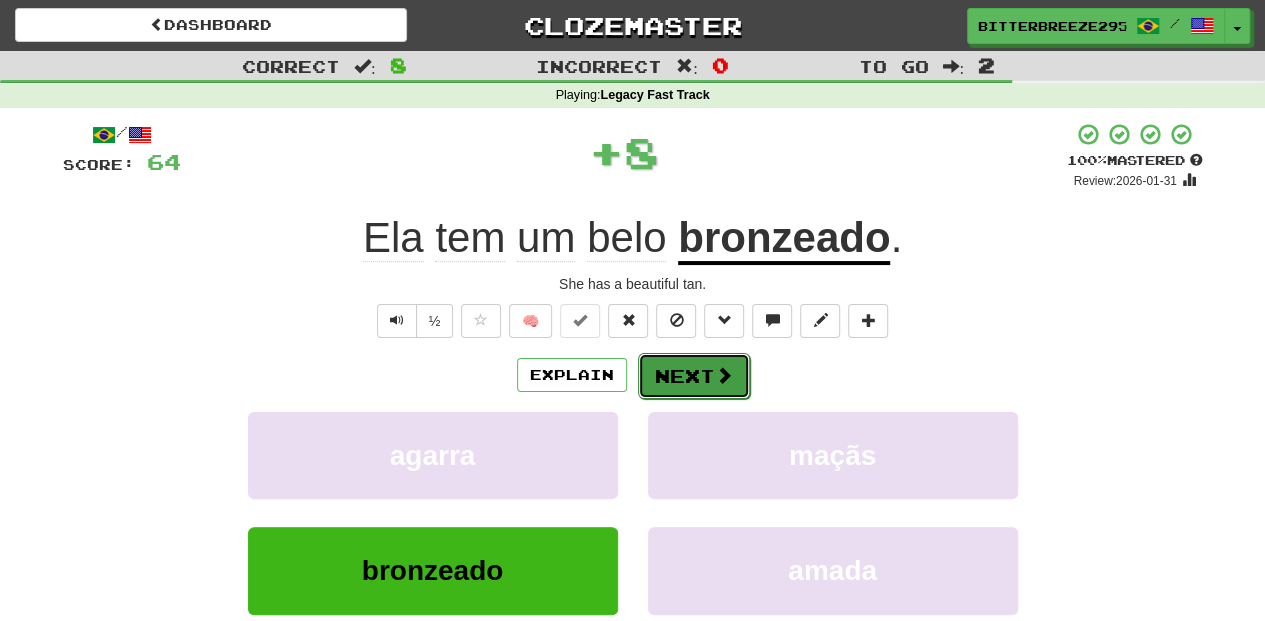 click on "Next" at bounding box center (694, 376) 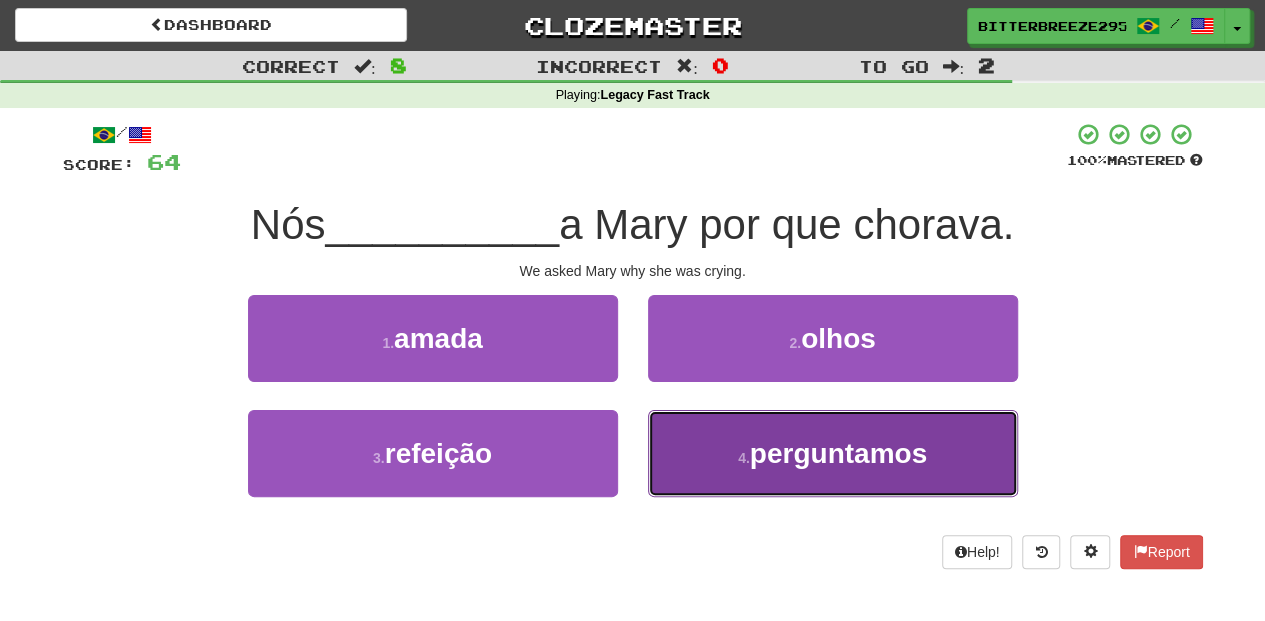 click on "4 .  perguntamos" at bounding box center [833, 453] 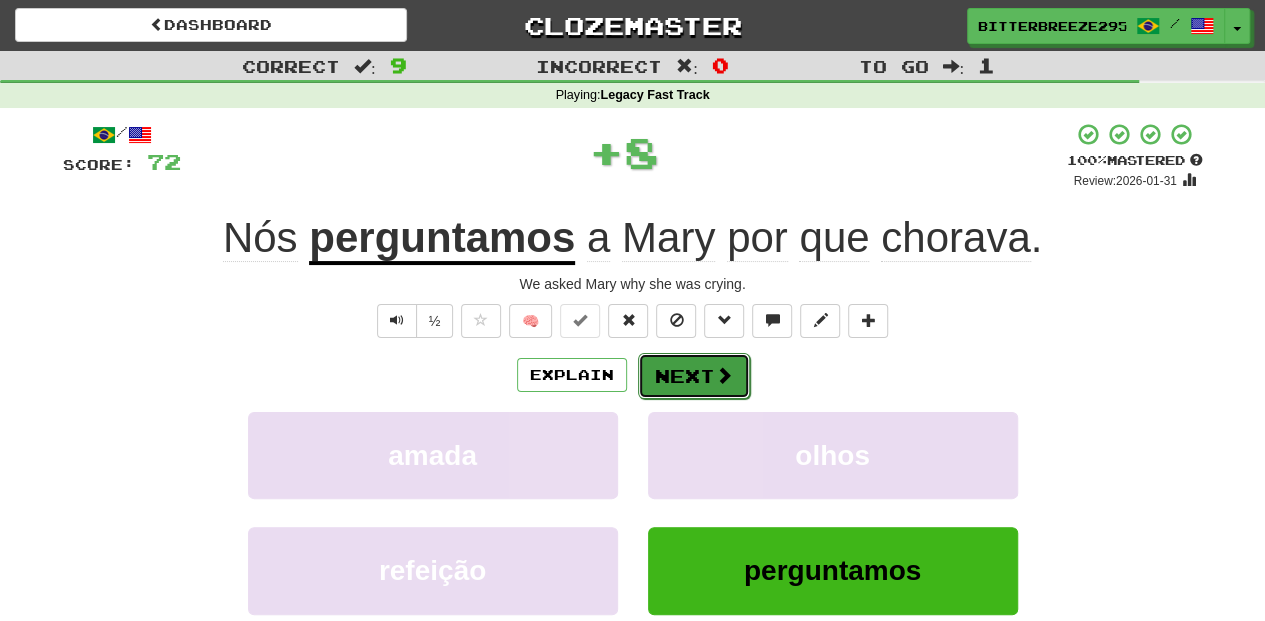 click on "Next" at bounding box center [694, 376] 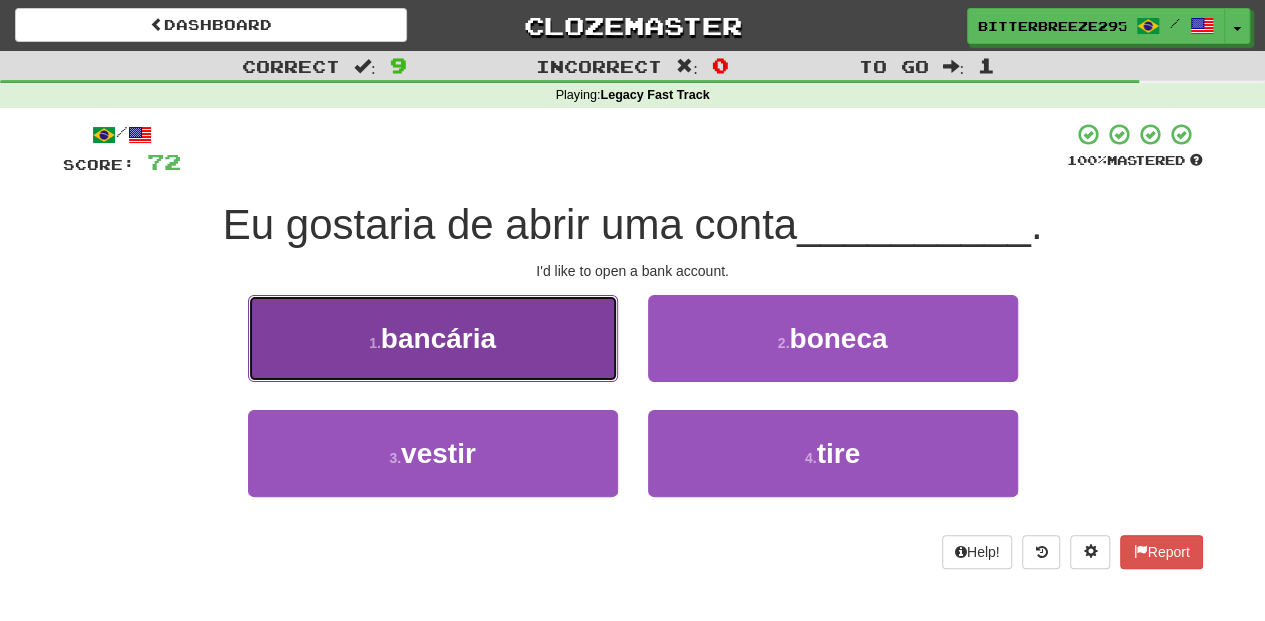 click on "1 .  bancária" at bounding box center (433, 338) 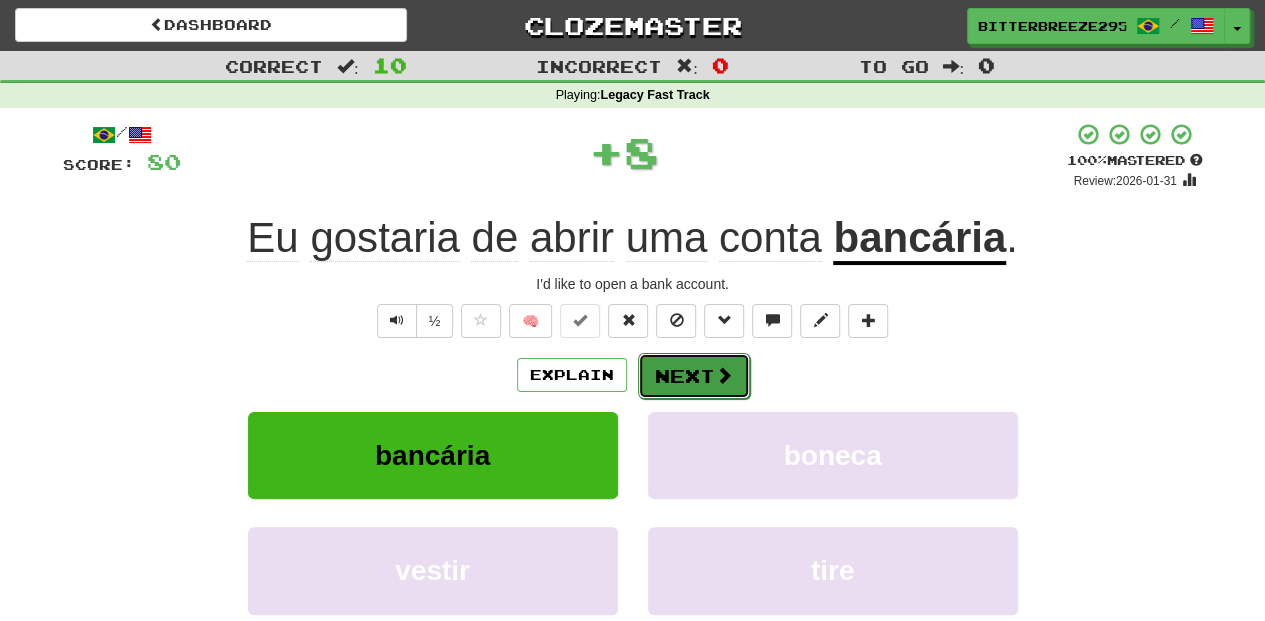 click on "Next" at bounding box center (694, 376) 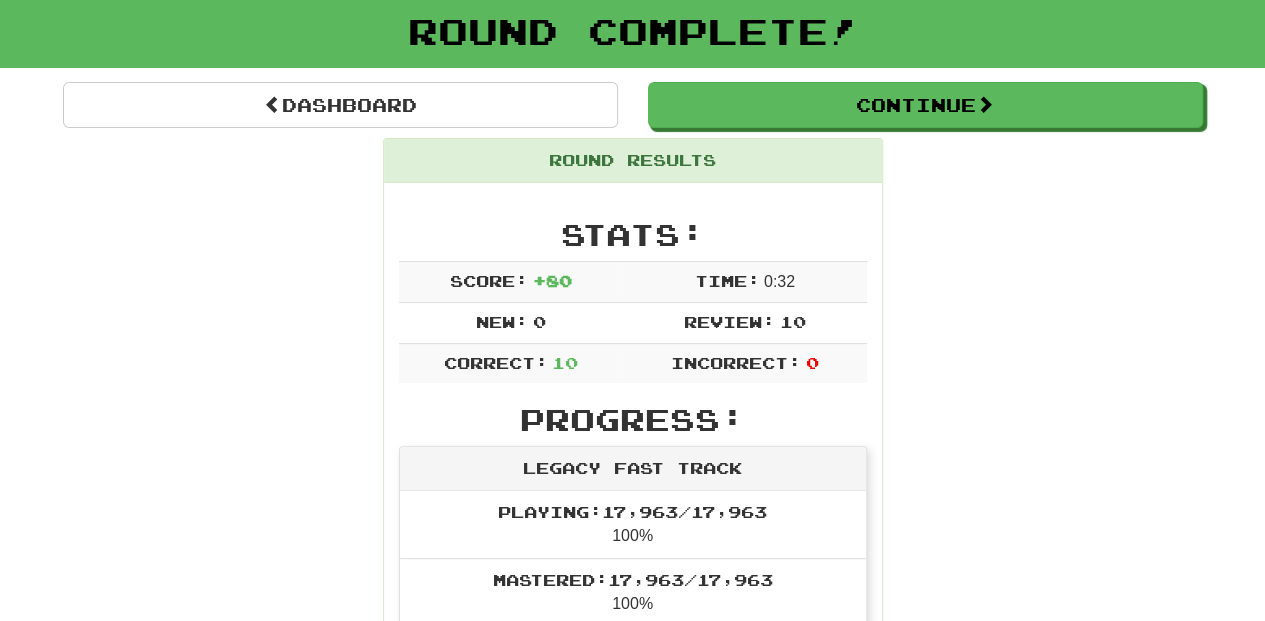 scroll, scrollTop: 66, scrollLeft: 0, axis: vertical 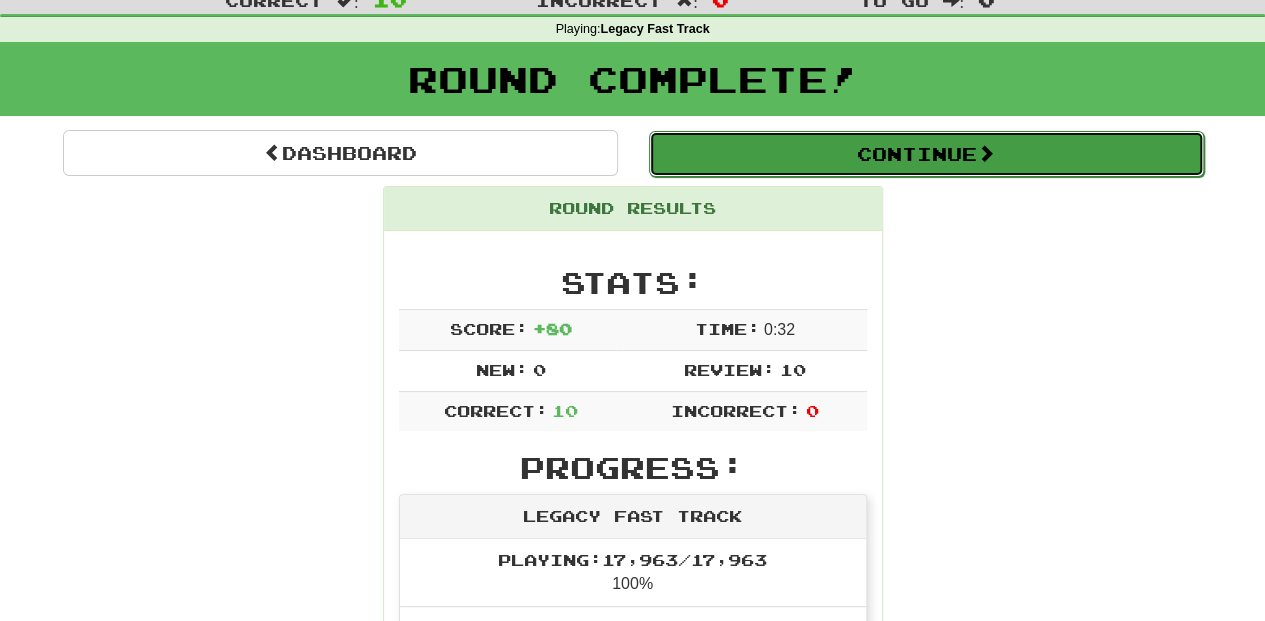 click on "Continue" at bounding box center [926, 154] 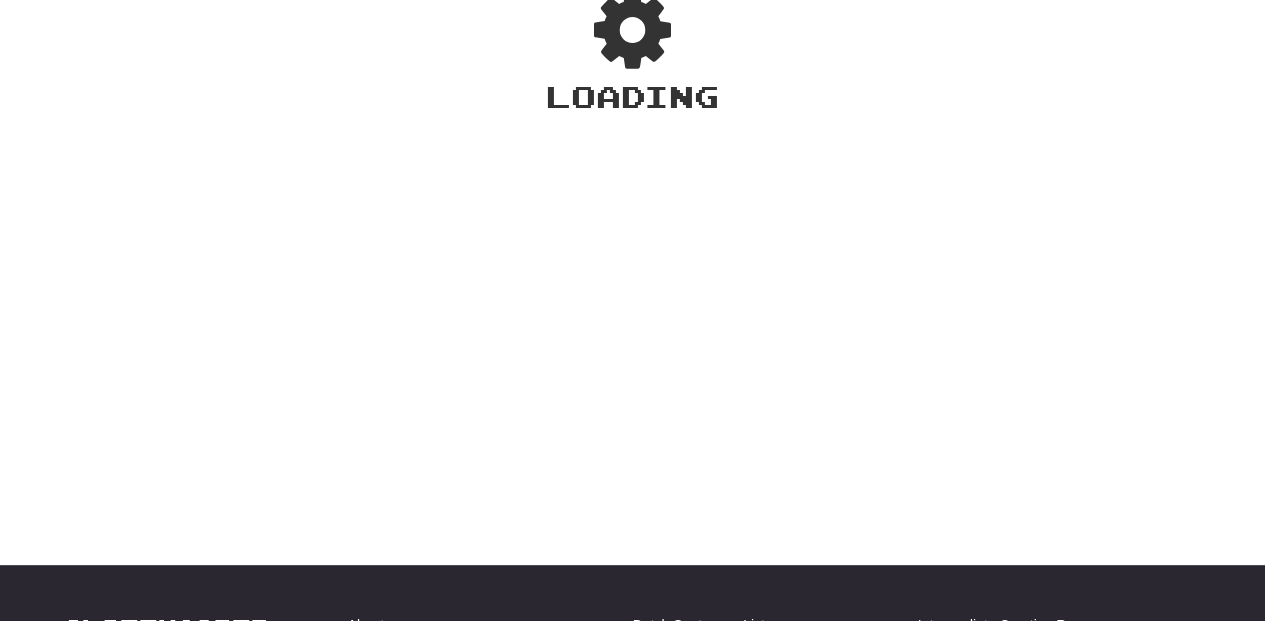 scroll, scrollTop: 66, scrollLeft: 0, axis: vertical 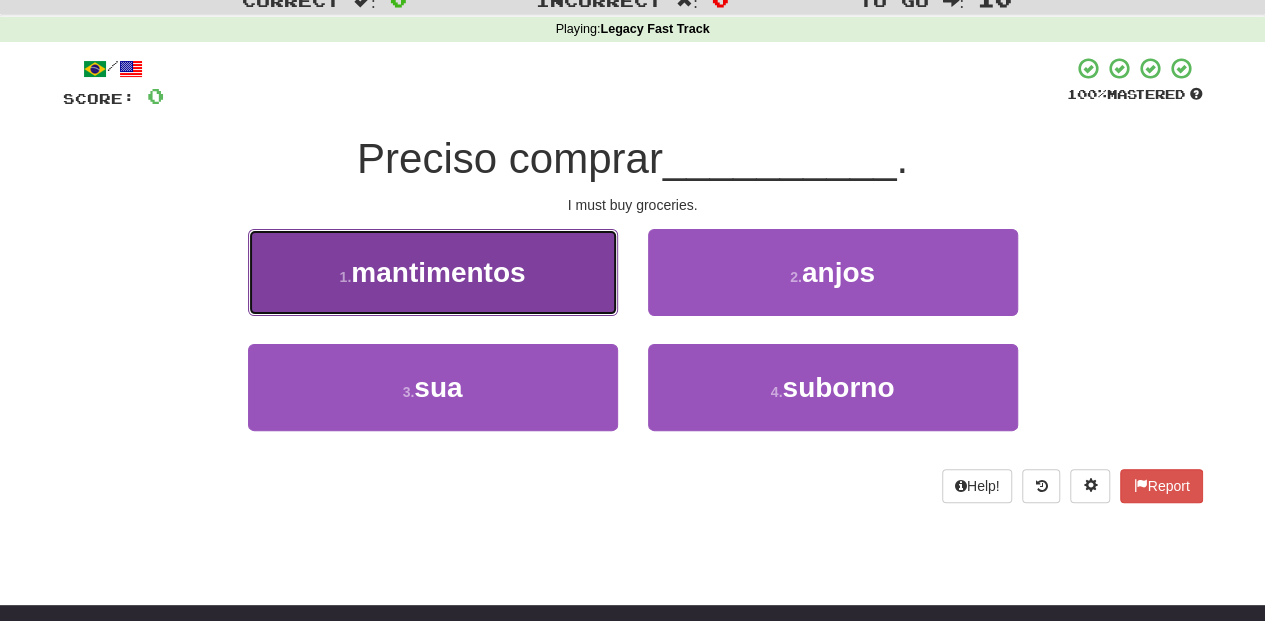 click on "1 .  mantimentos" at bounding box center (433, 272) 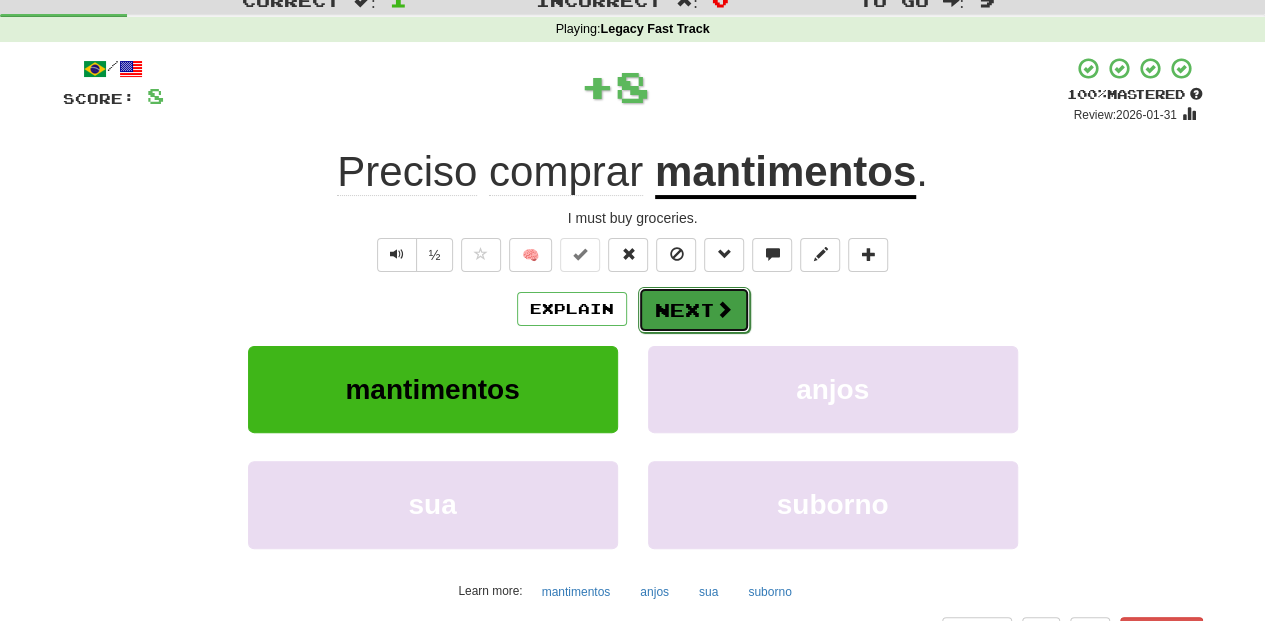 click on "Next" at bounding box center (694, 310) 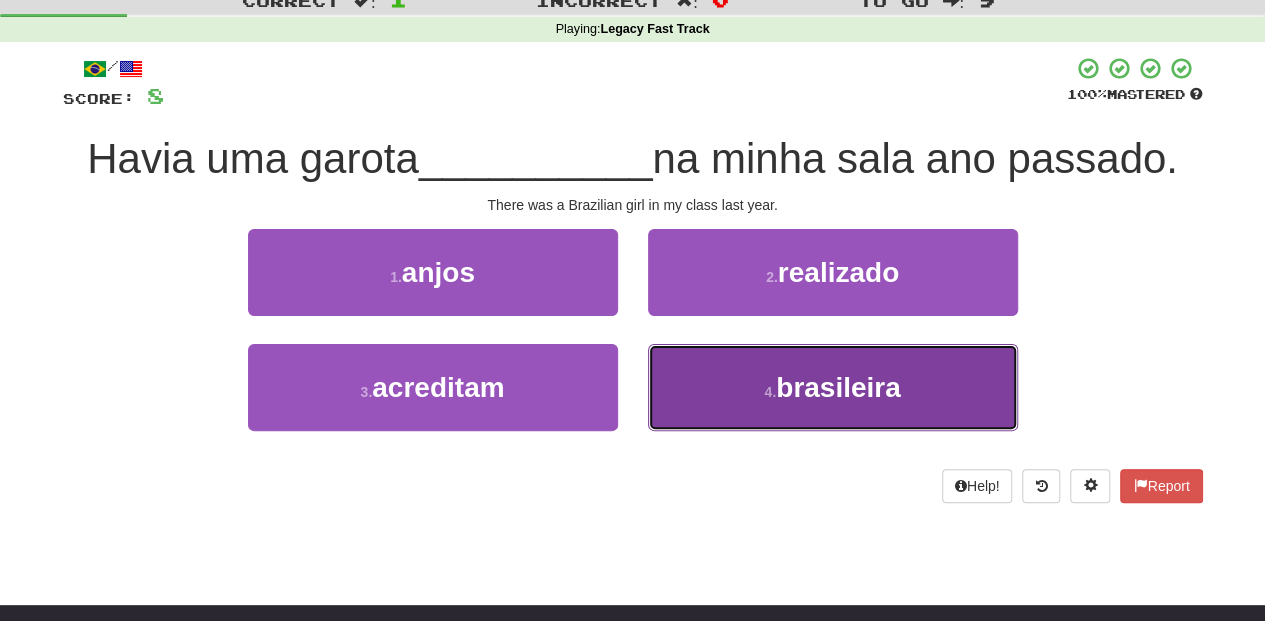 click on "4 .  brasileira" at bounding box center (833, 387) 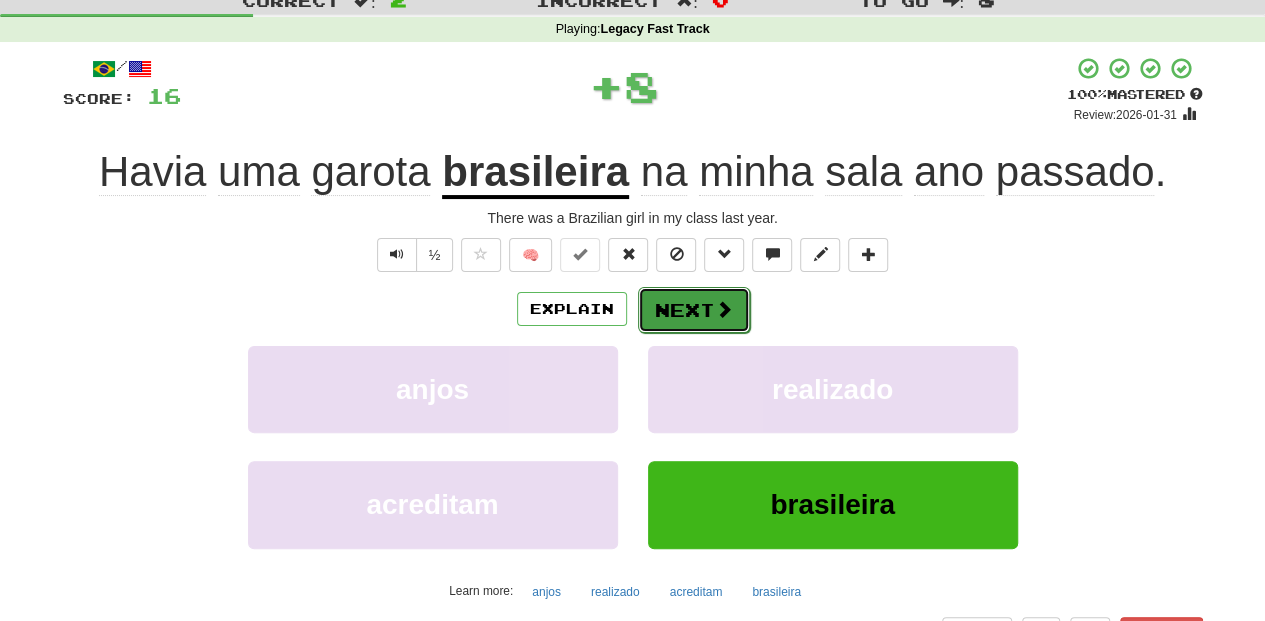 click on "Next" at bounding box center (694, 310) 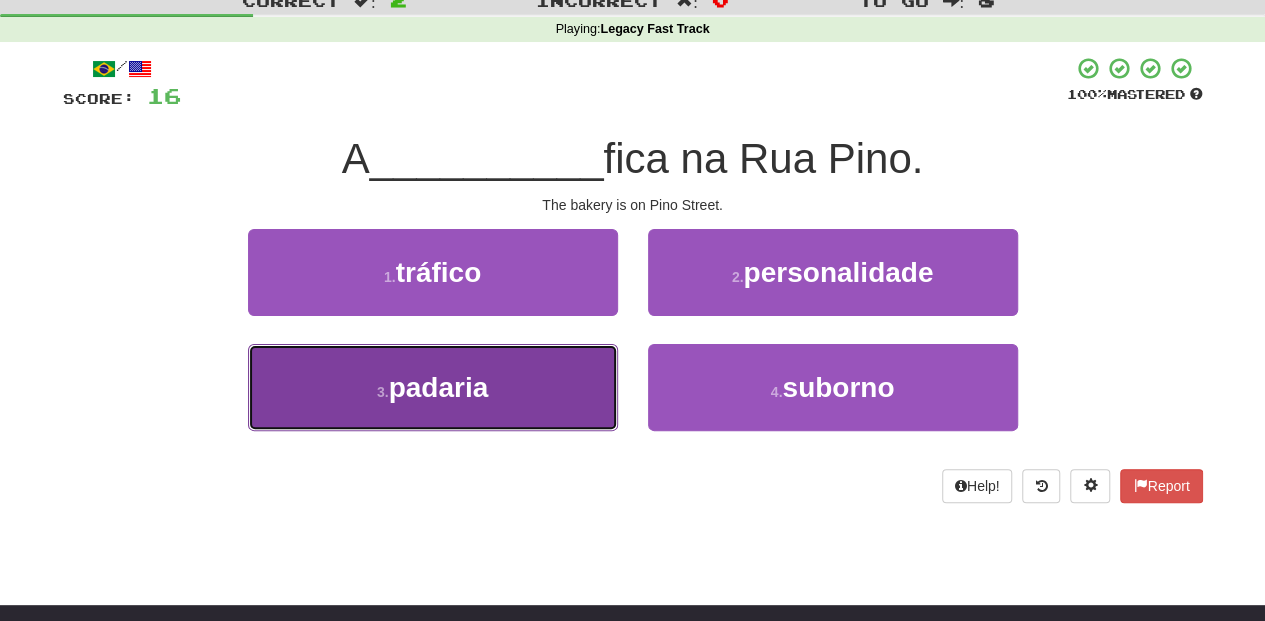 click on "3 .  padaria" at bounding box center [433, 387] 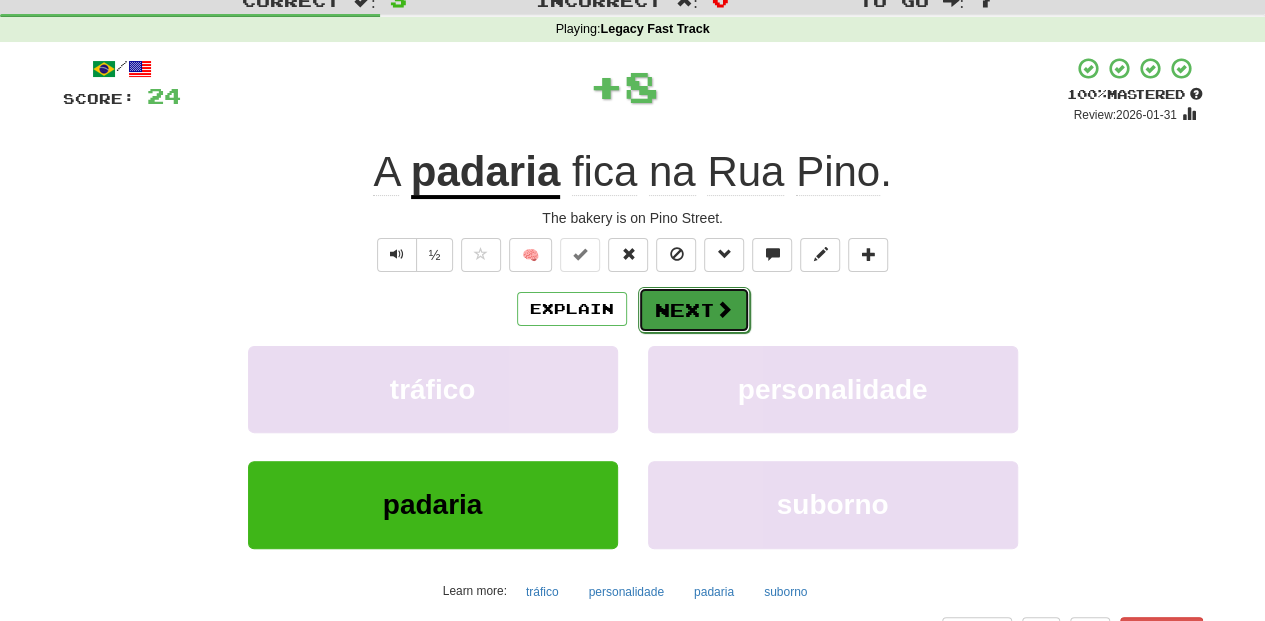 click on "Next" at bounding box center [694, 310] 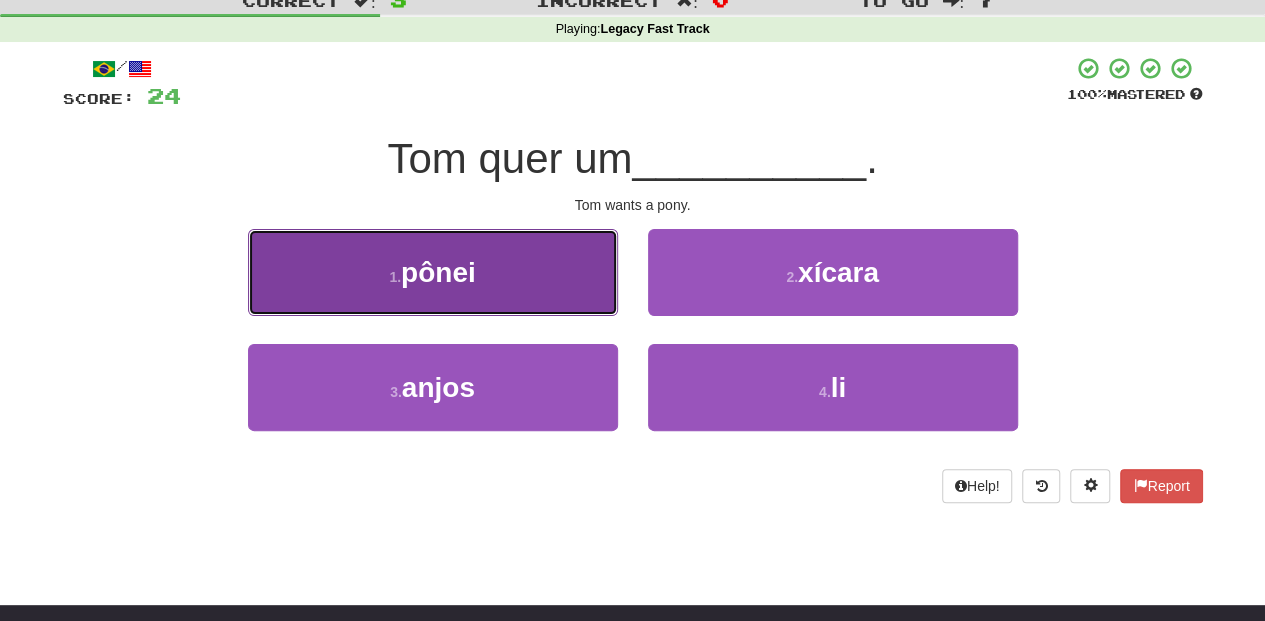 click on "1 .  pônei" at bounding box center (433, 272) 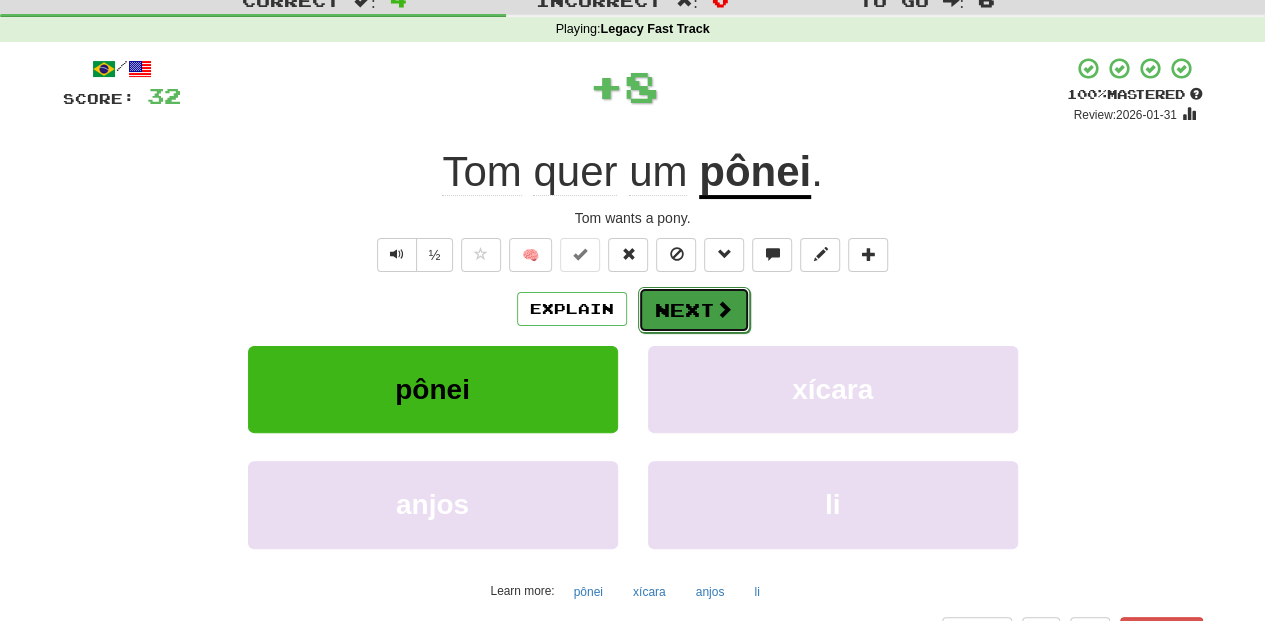 click on "Next" at bounding box center [694, 310] 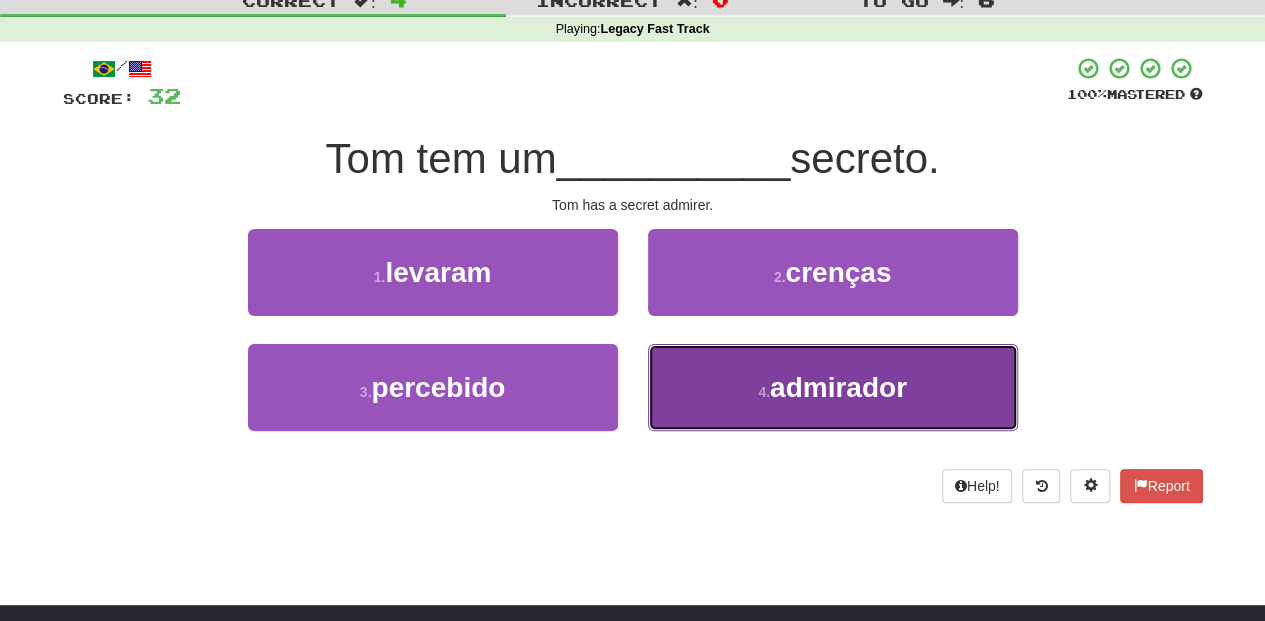 click on "4 .  admirador" at bounding box center [833, 387] 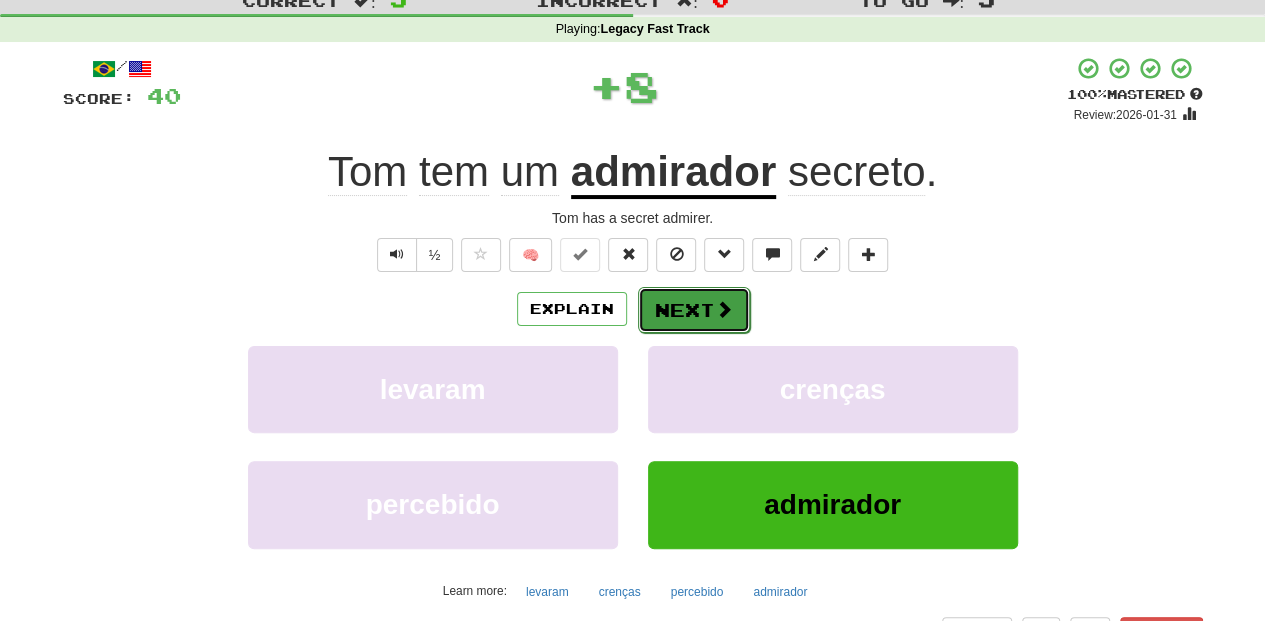 click on "Next" at bounding box center (694, 310) 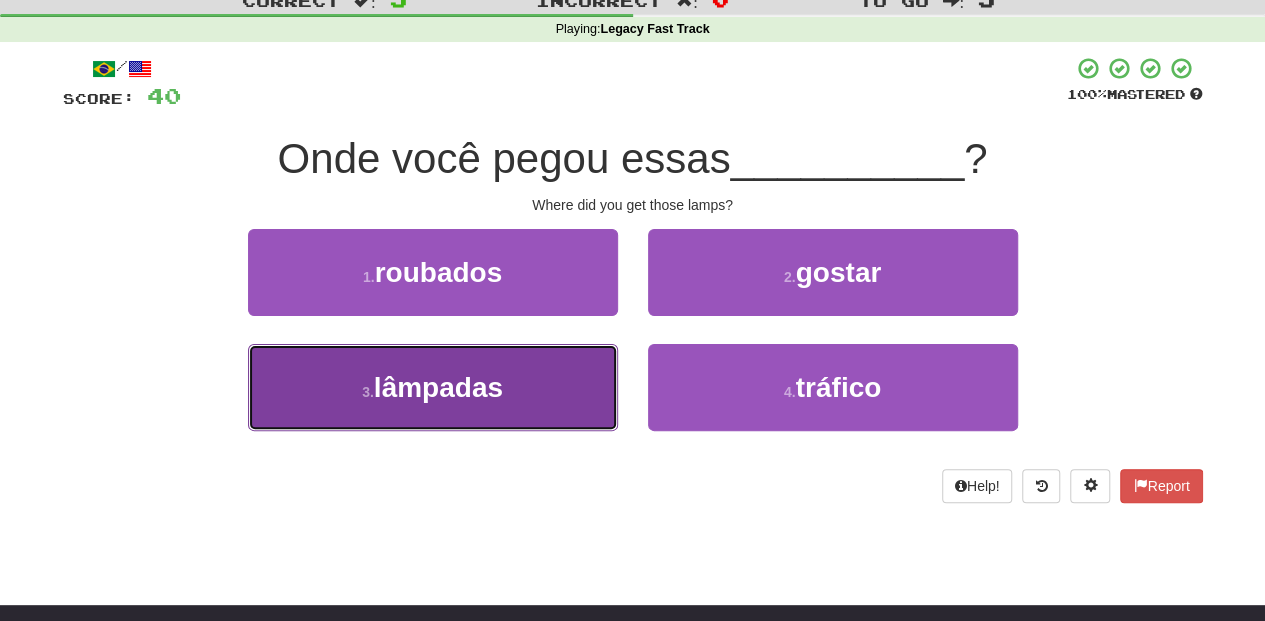 click on "3 .  lâmpadas" at bounding box center (433, 387) 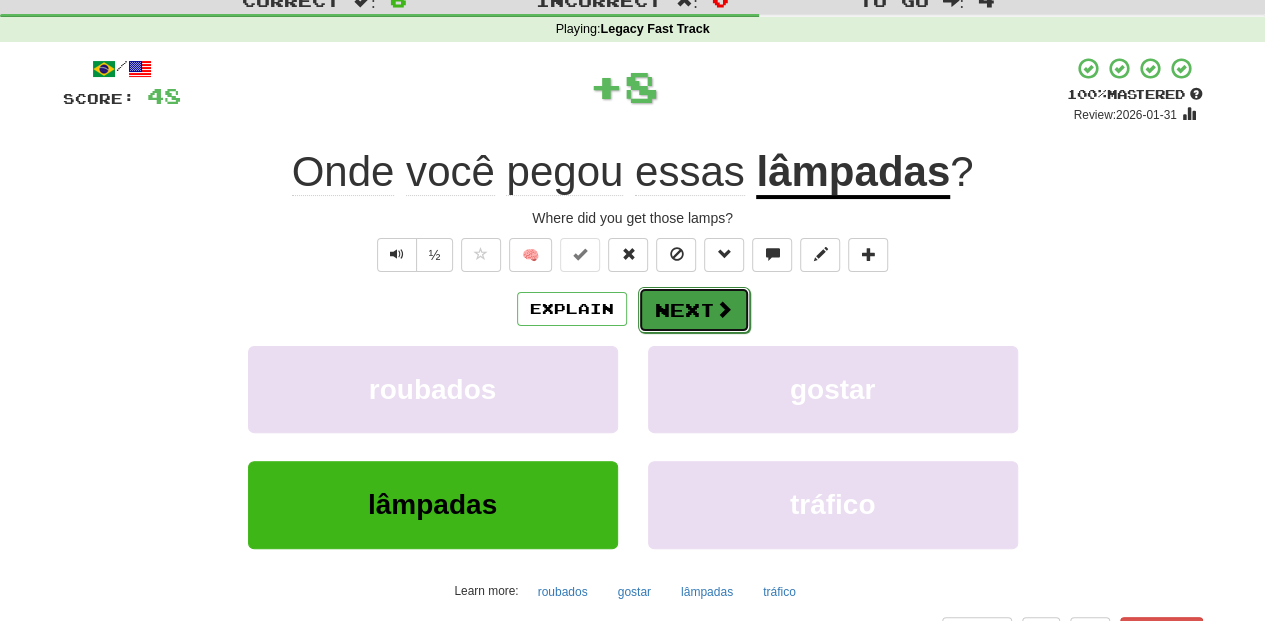 click on "Next" at bounding box center [694, 310] 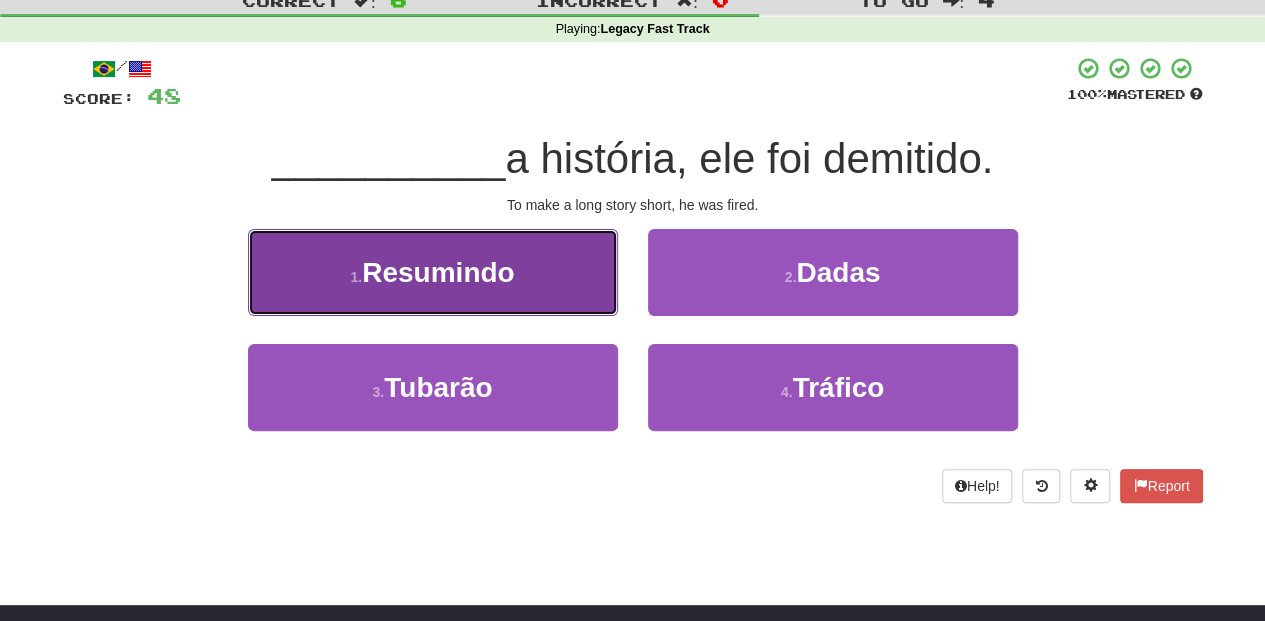 click on "1 .  Resumindo" at bounding box center [433, 272] 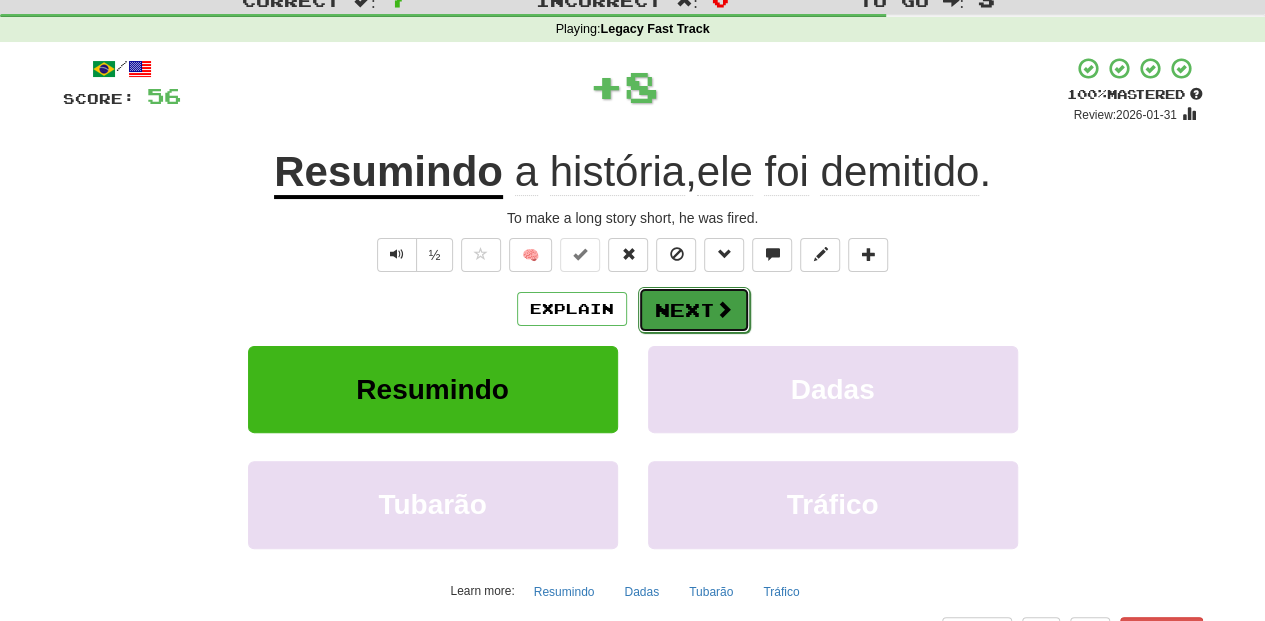 click on "Next" at bounding box center (694, 310) 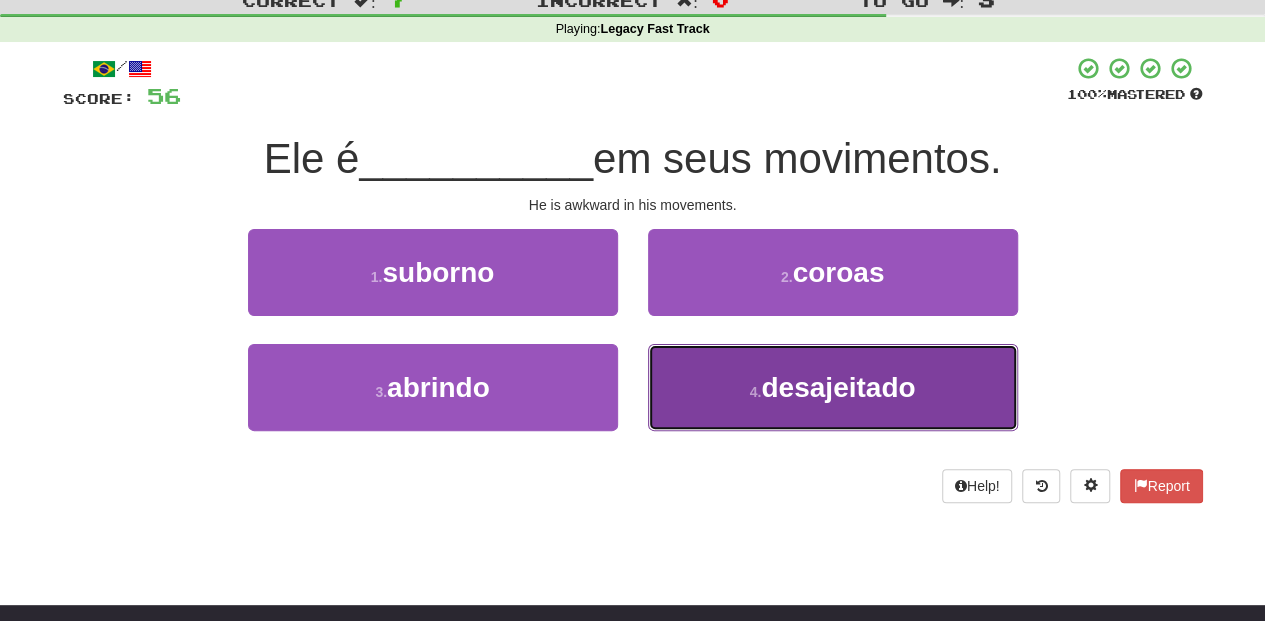 click on "4 .  desajeitado" at bounding box center [833, 387] 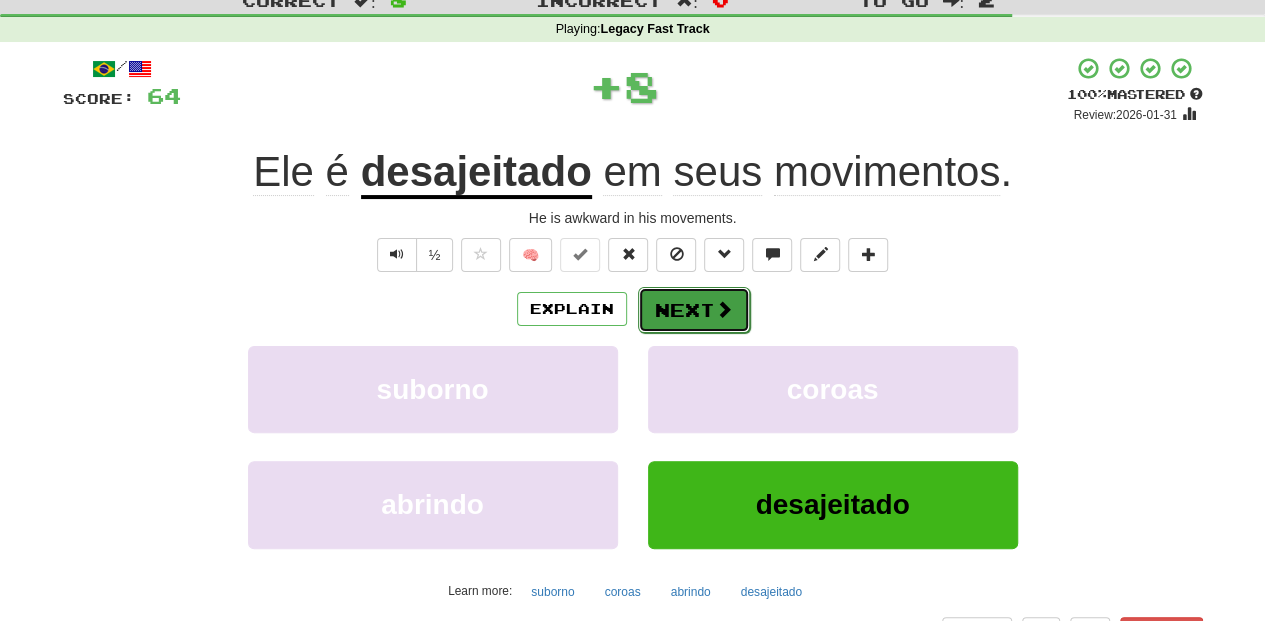 click on "Next" at bounding box center [694, 310] 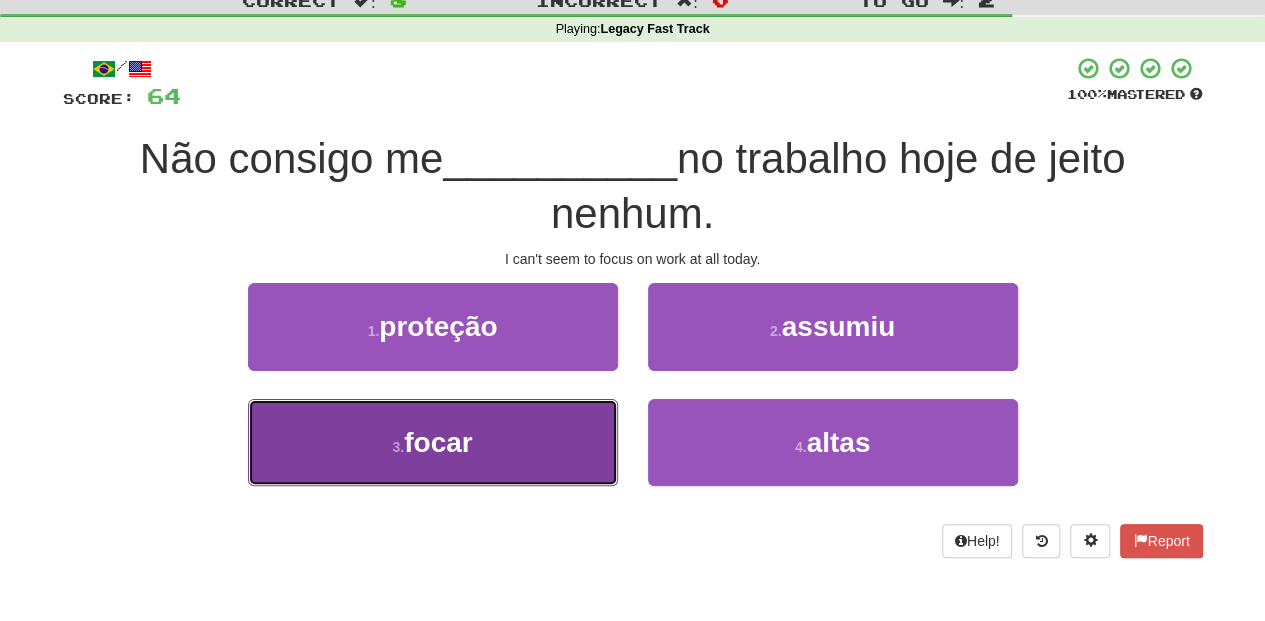 click on "3 .  focar" at bounding box center [433, 442] 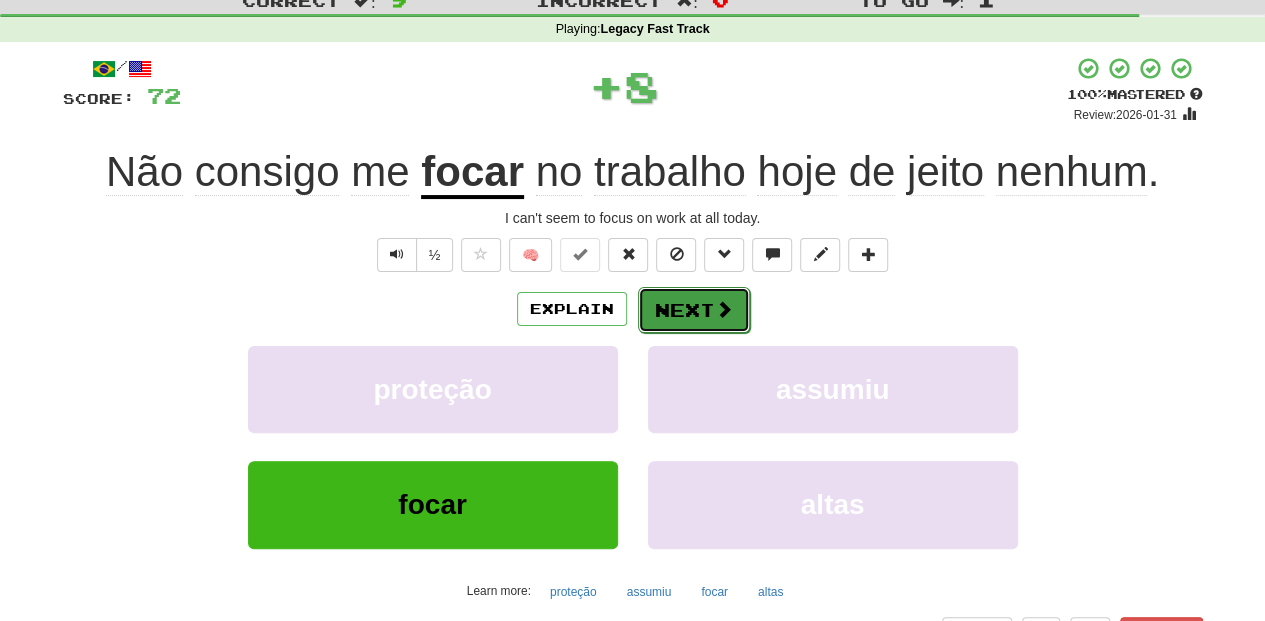 click on "Next" at bounding box center (694, 310) 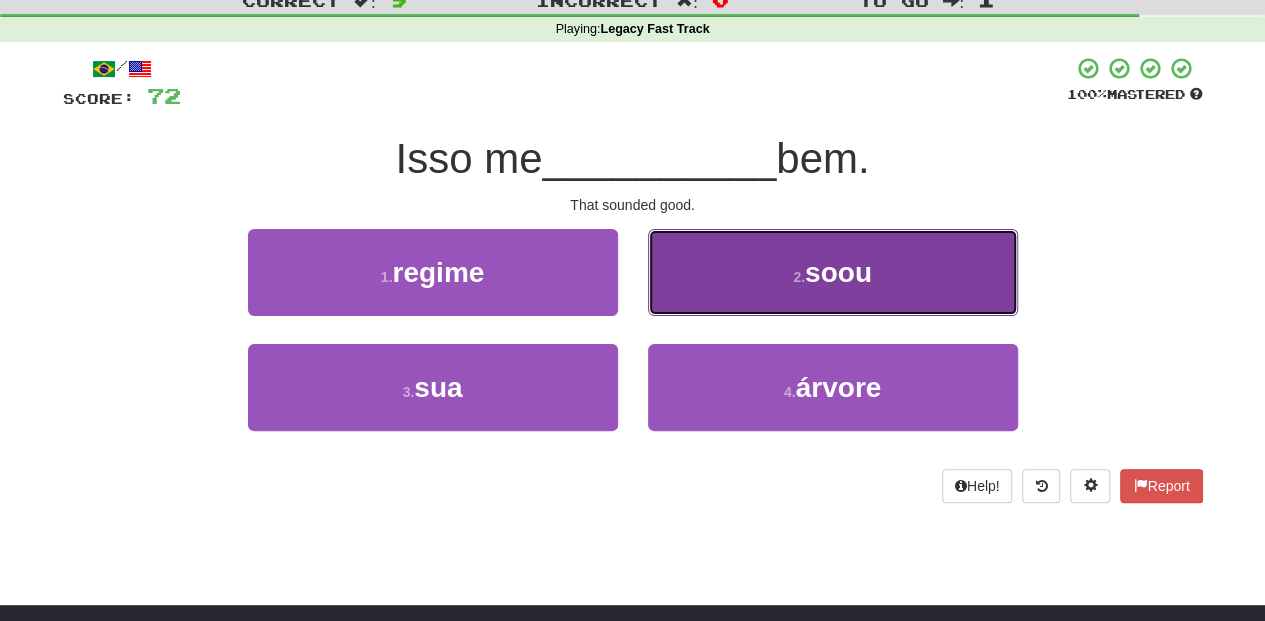 click on "2 .  soou" at bounding box center [833, 272] 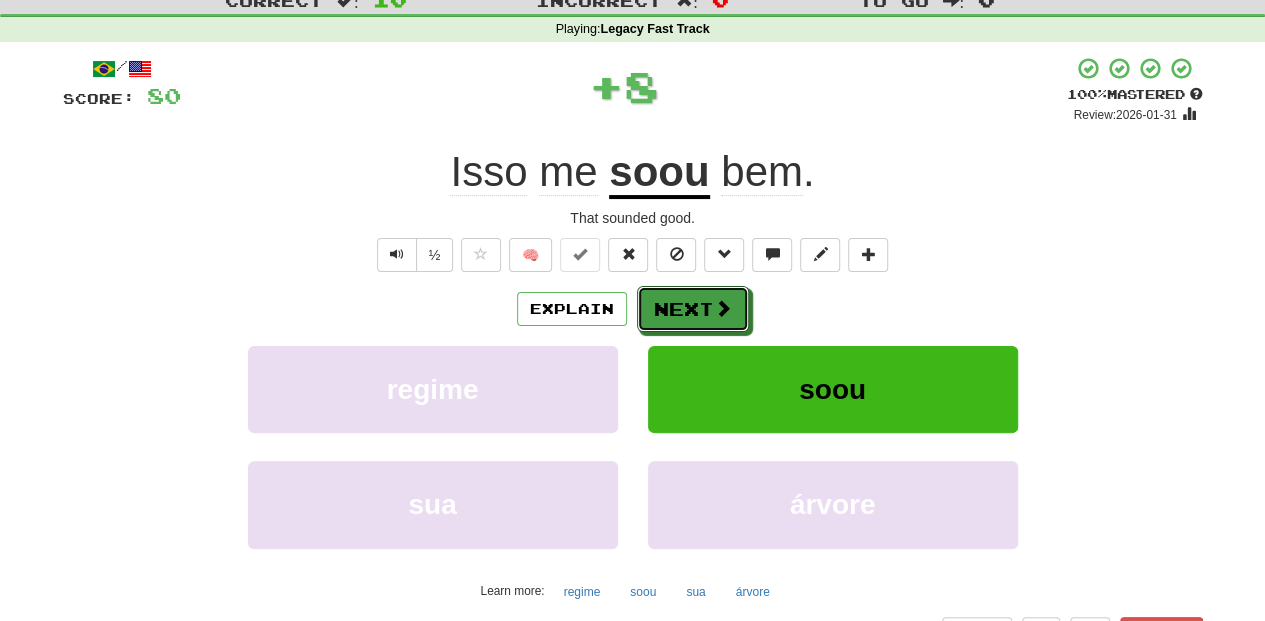 click on "Next" at bounding box center [693, 309] 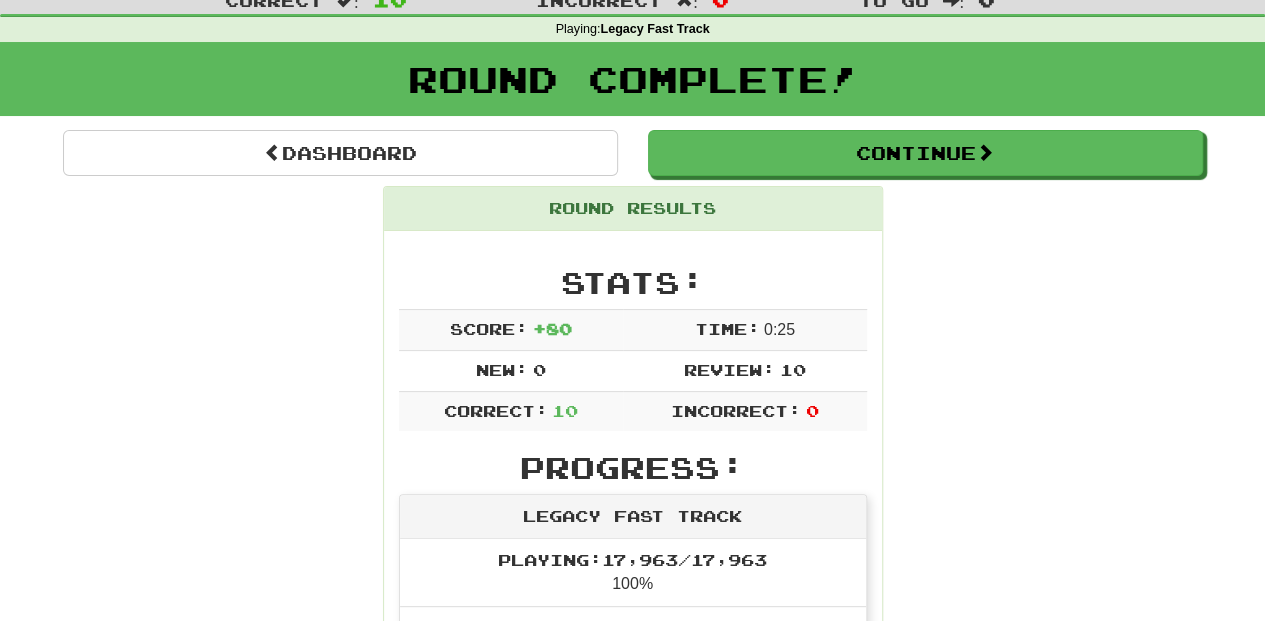 scroll, scrollTop: 0, scrollLeft: 0, axis: both 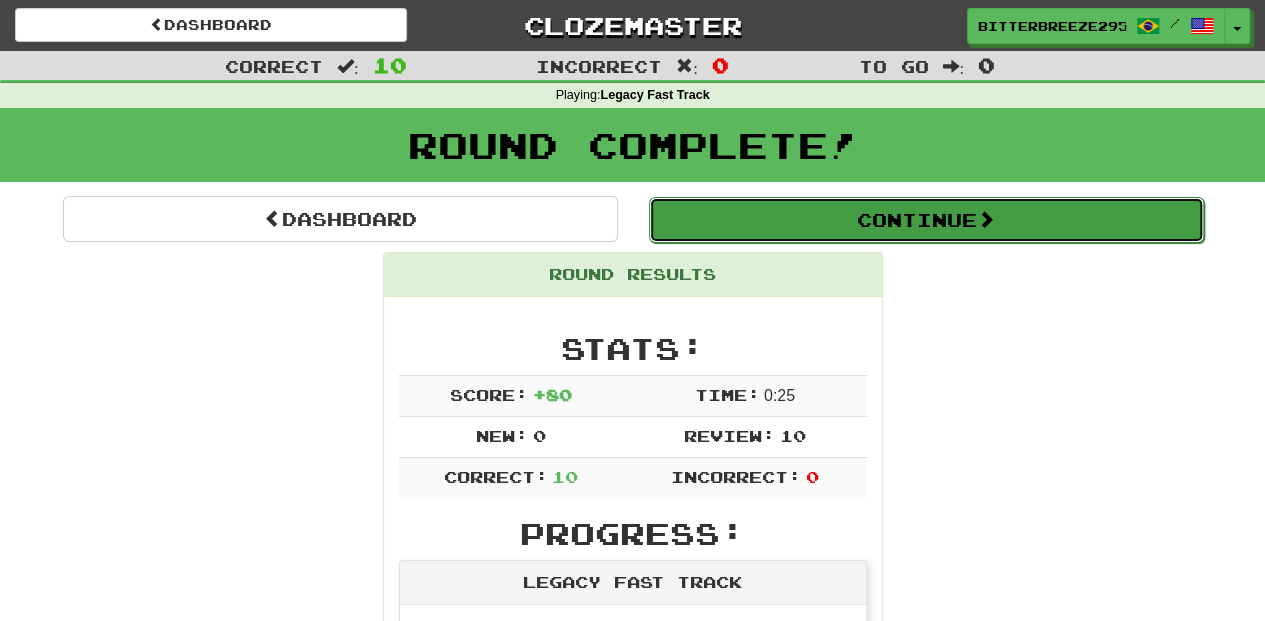 click on "Continue" at bounding box center [926, 220] 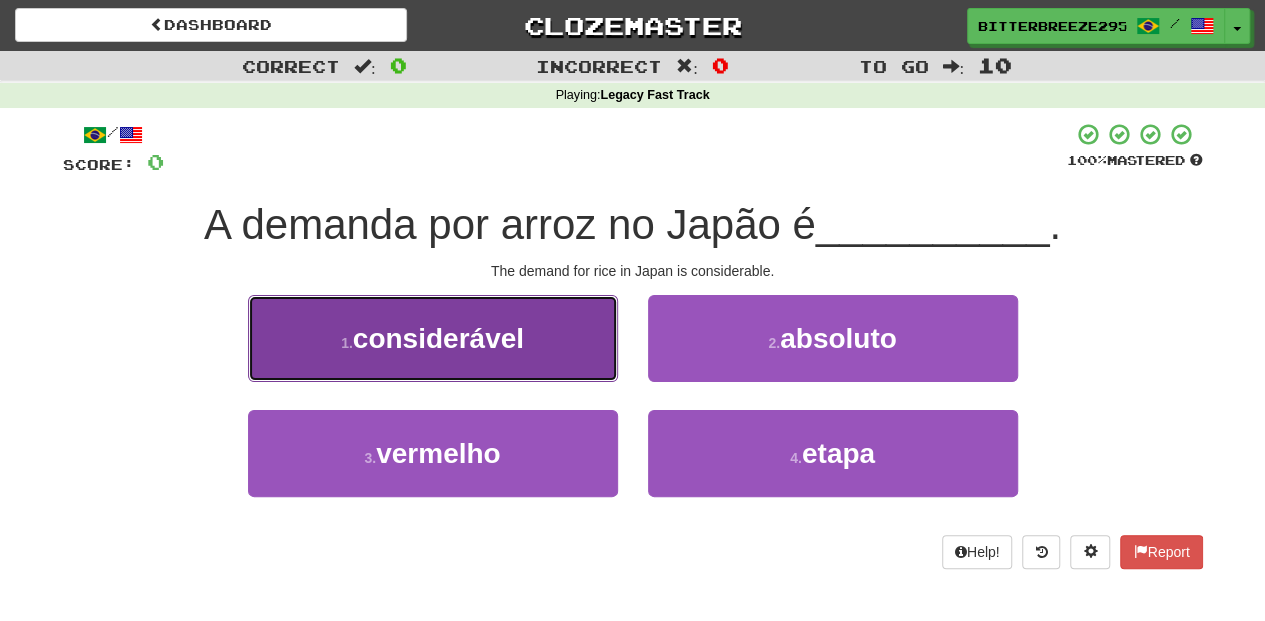click on "considerável" at bounding box center (438, 338) 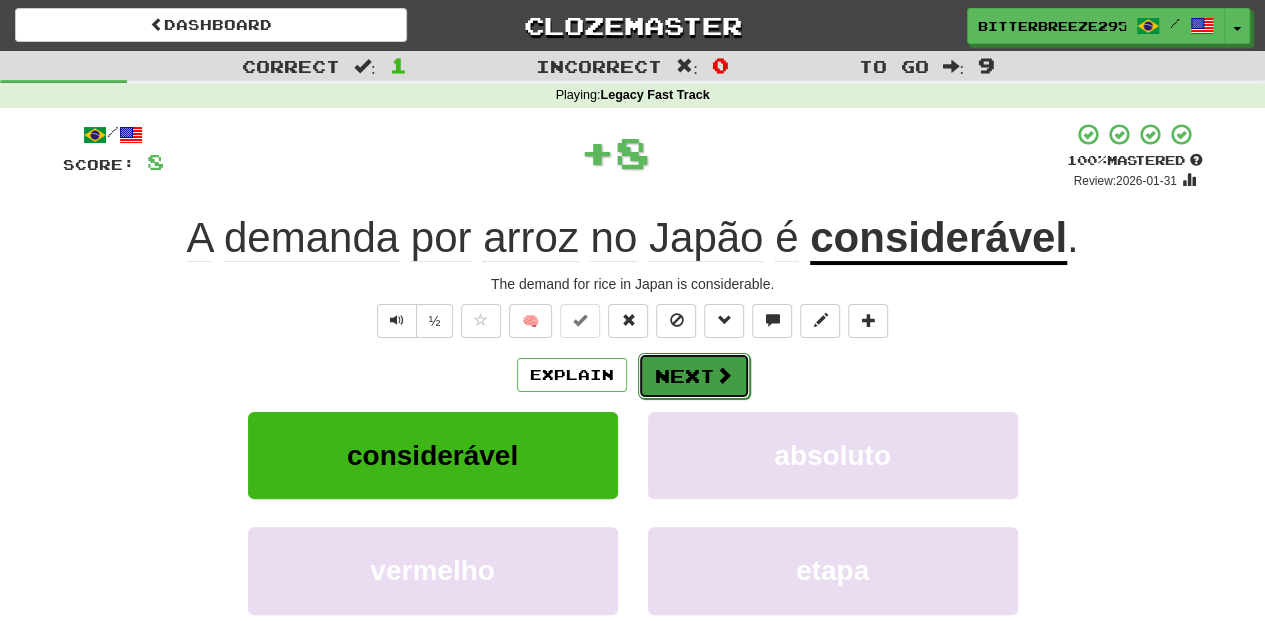 click on "Next" at bounding box center (694, 376) 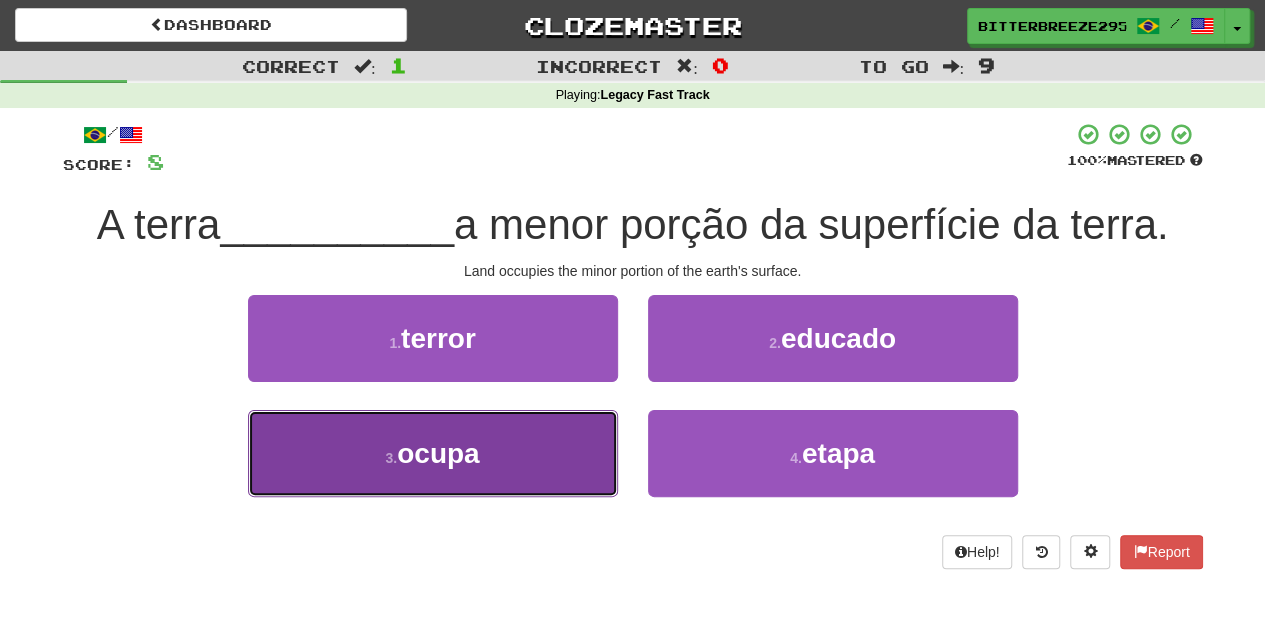 click on "3 .  ocupa" at bounding box center [433, 453] 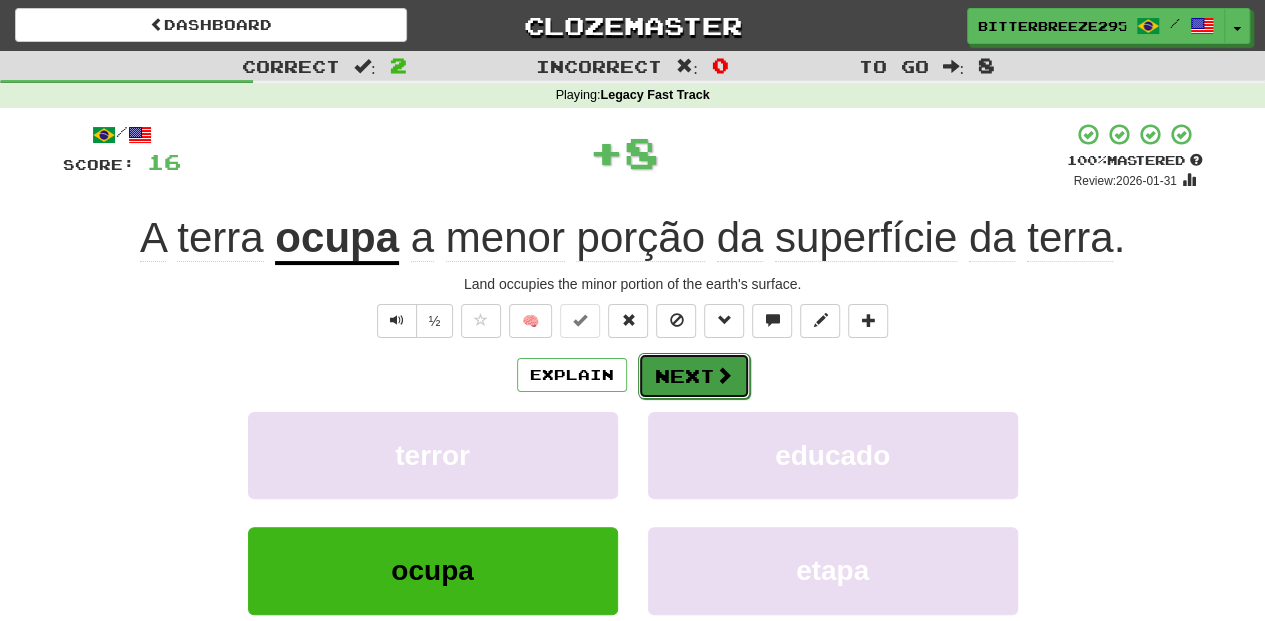 click on "Next" at bounding box center (694, 376) 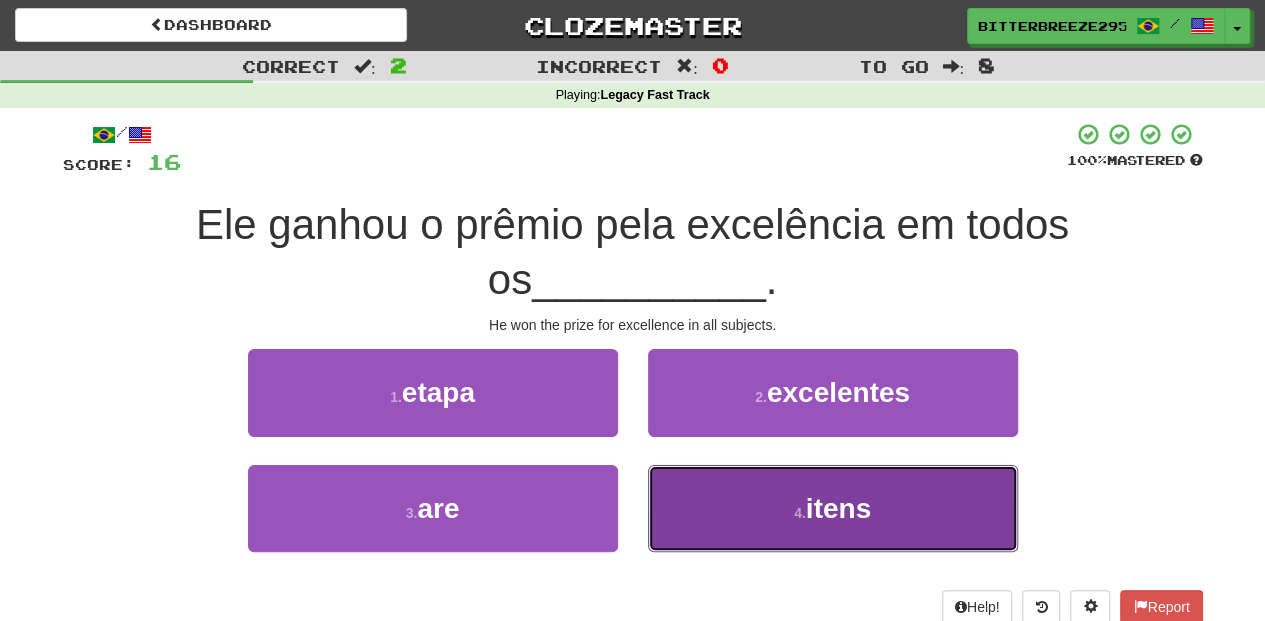 click on "4 .  itens" at bounding box center [833, 508] 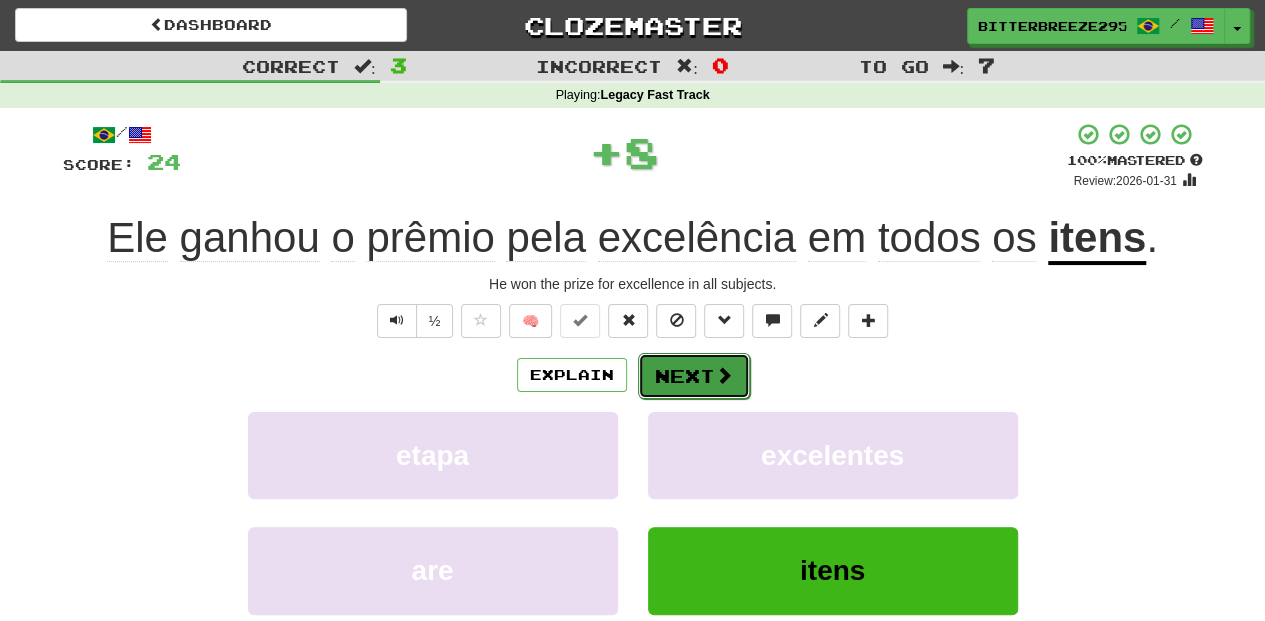 click on "Next" at bounding box center [694, 376] 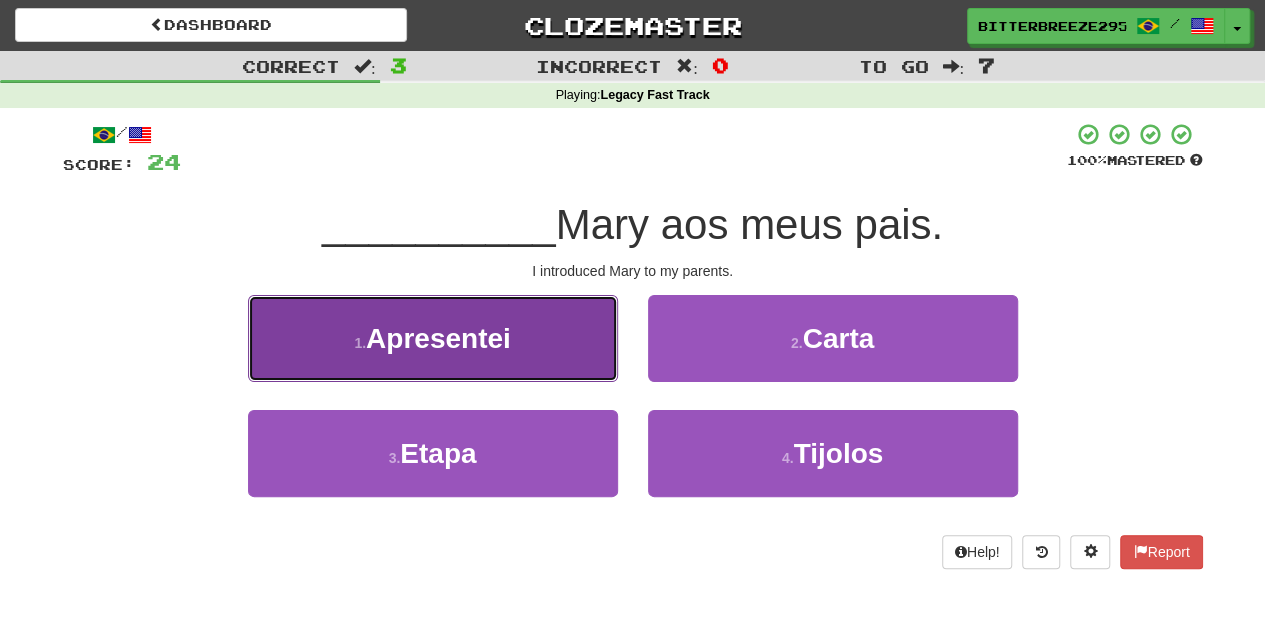 click on "1 .  Apresentei" at bounding box center [433, 338] 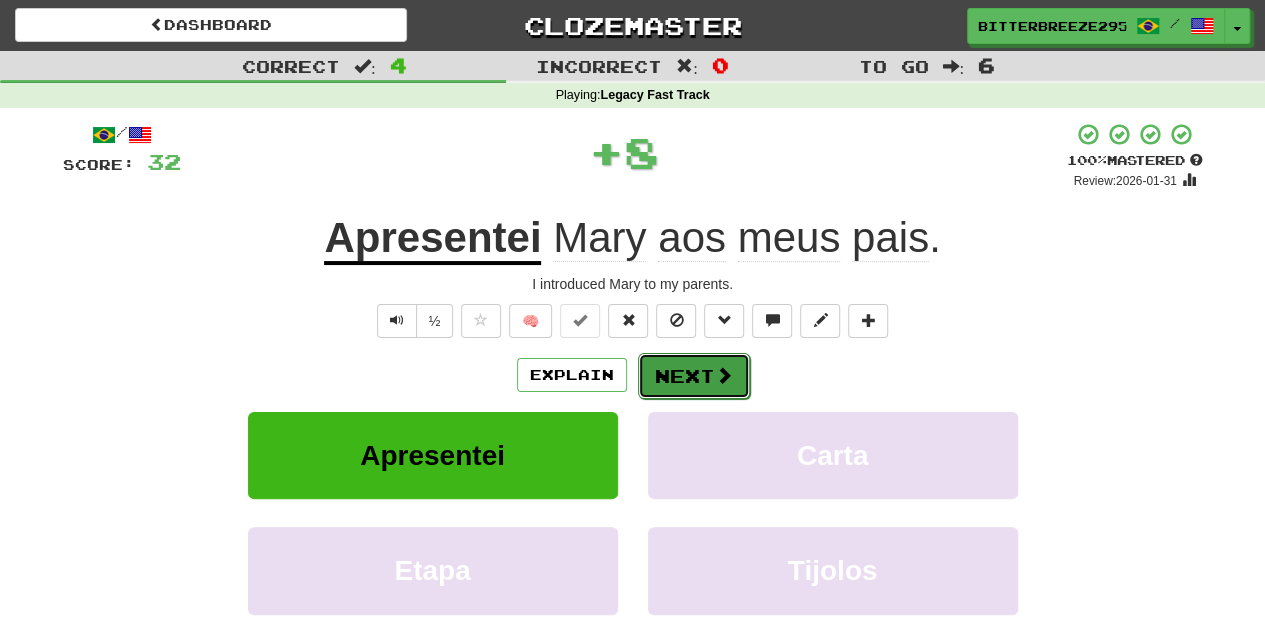click on "Next" at bounding box center [694, 376] 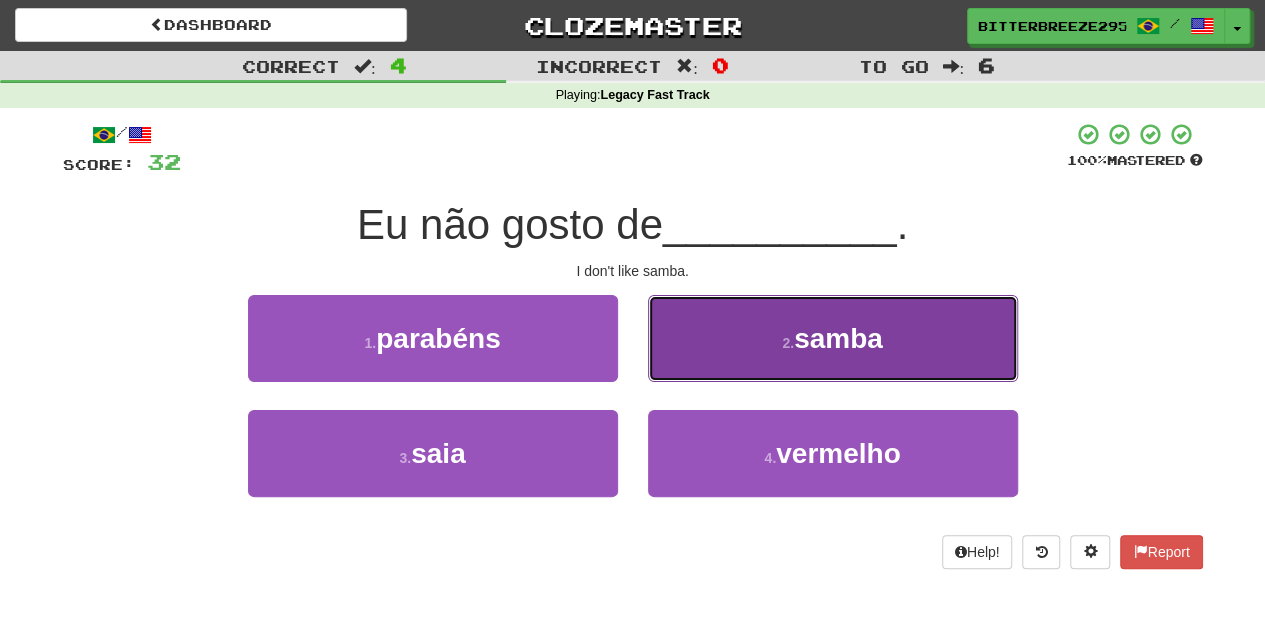 click on "2 .  samba" at bounding box center [833, 338] 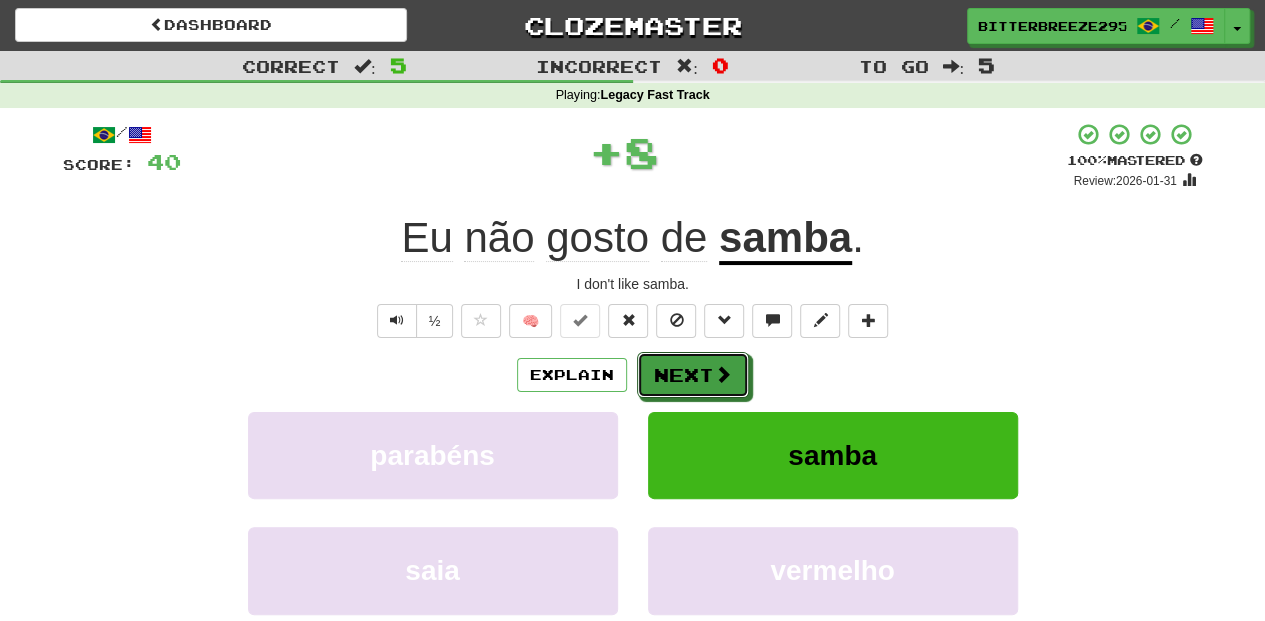 click on "Next" at bounding box center [693, 375] 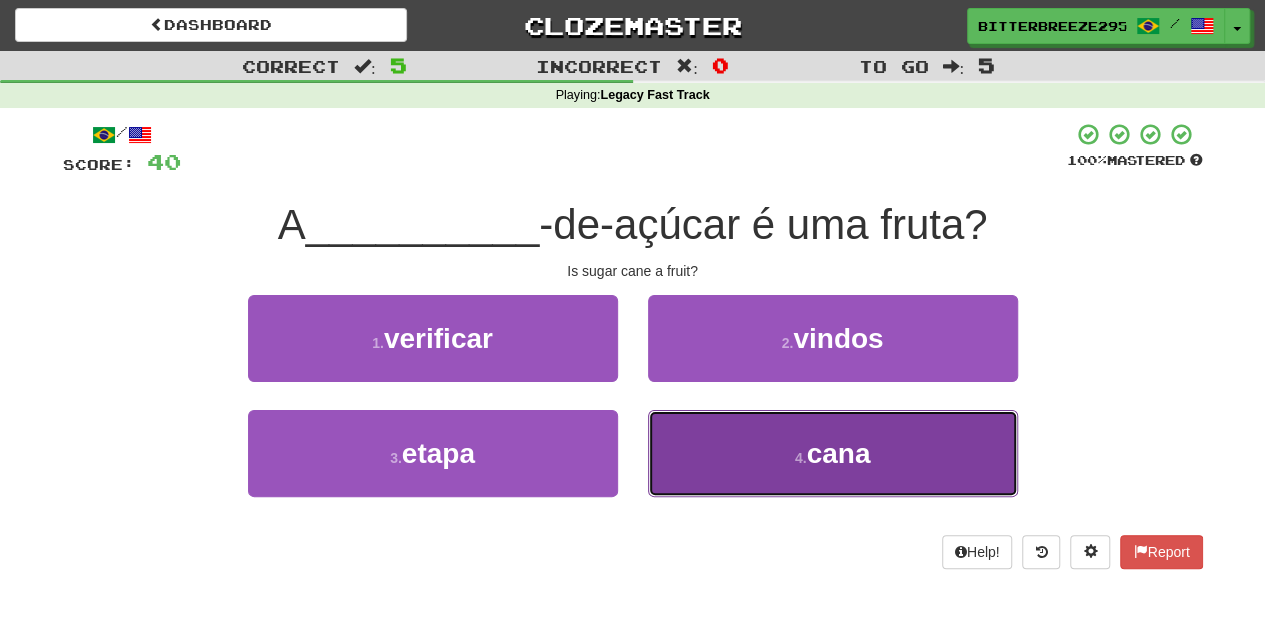 click on "4 .  cana" at bounding box center [833, 453] 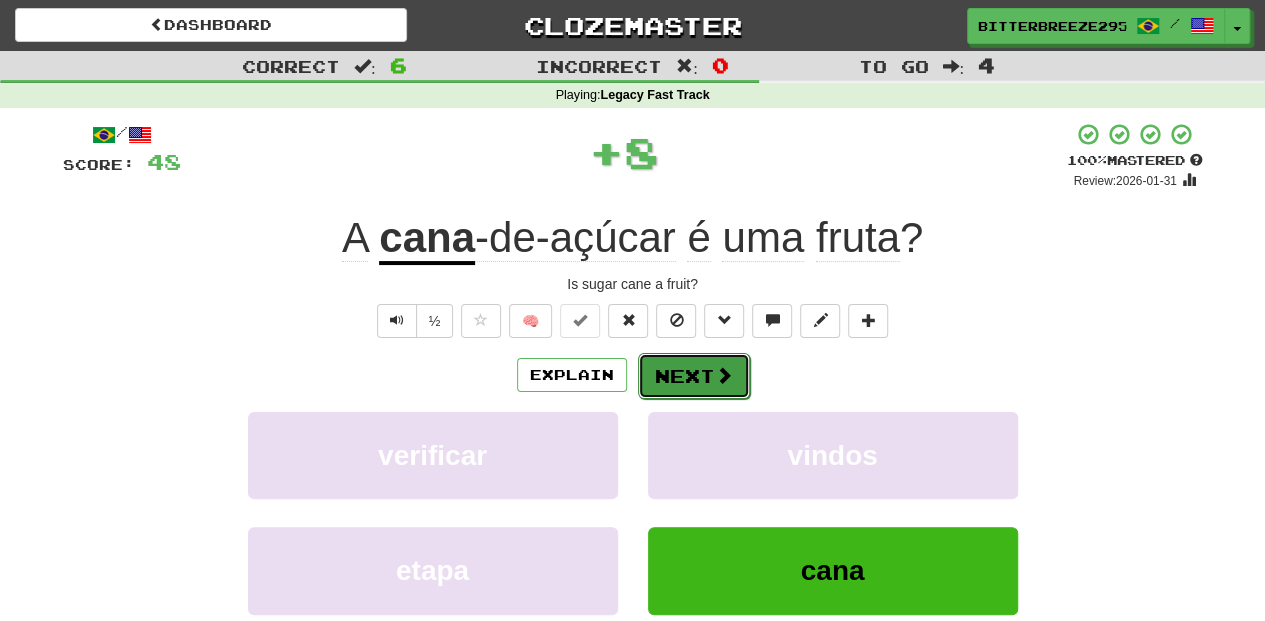 click on "Next" at bounding box center (694, 376) 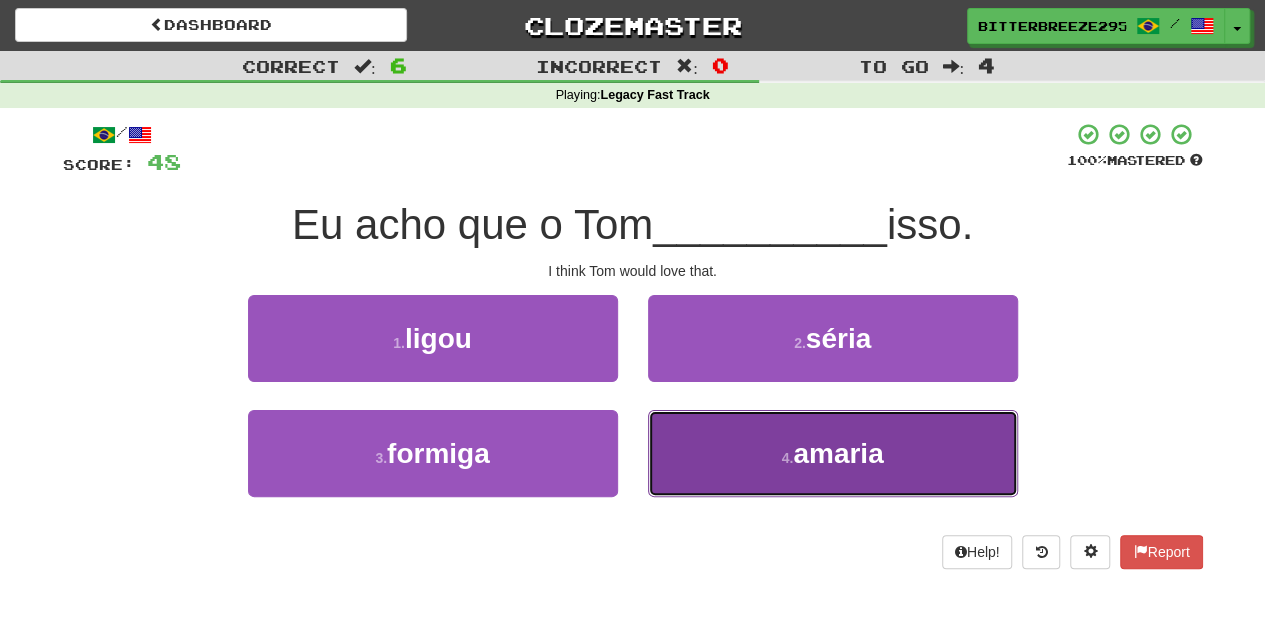 click on "4 .  amaria" at bounding box center (833, 453) 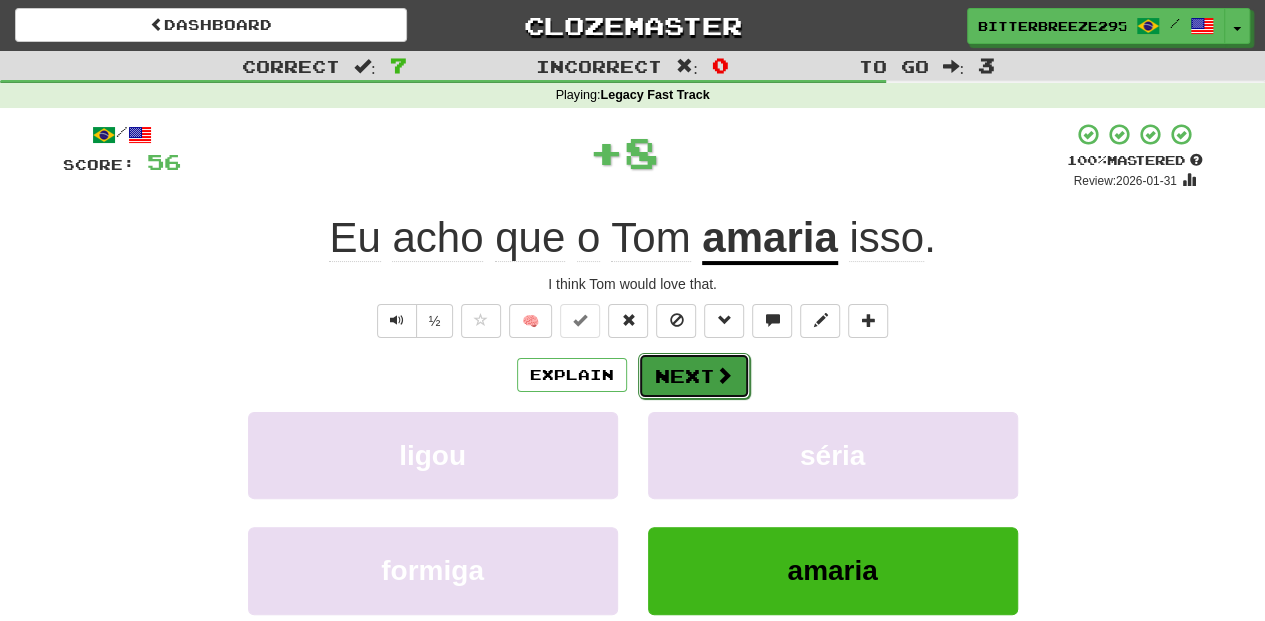 click on "Next" at bounding box center (694, 376) 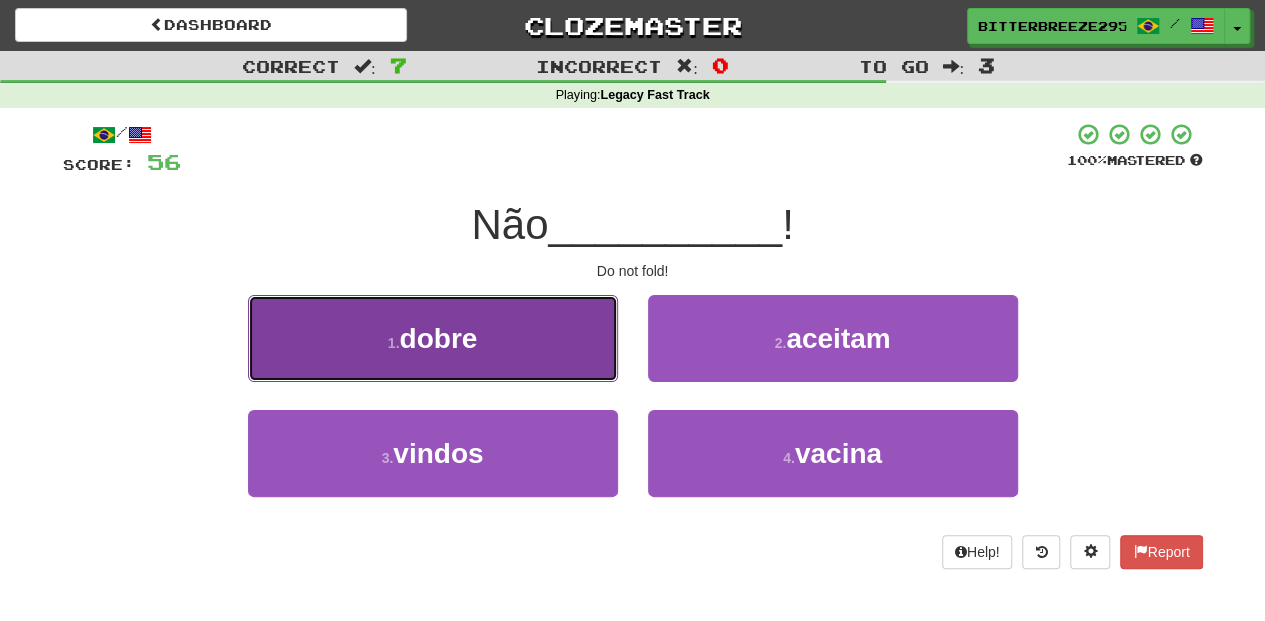 click on "1 .  dobre" at bounding box center [433, 338] 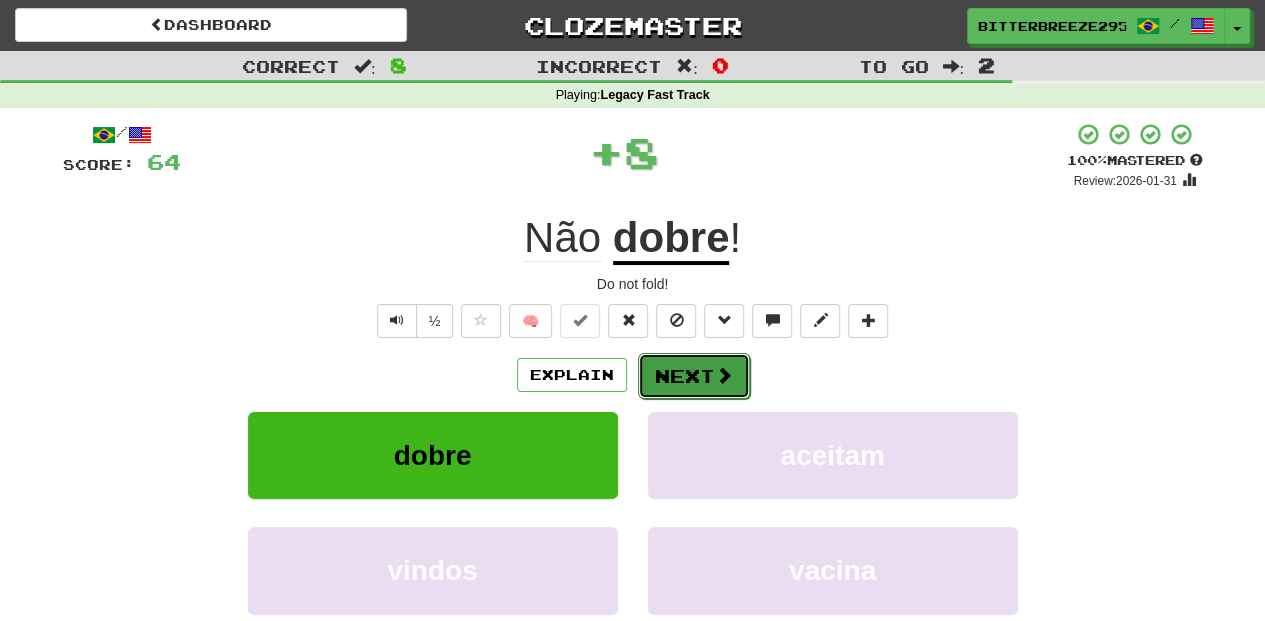 click on "Next" at bounding box center (694, 376) 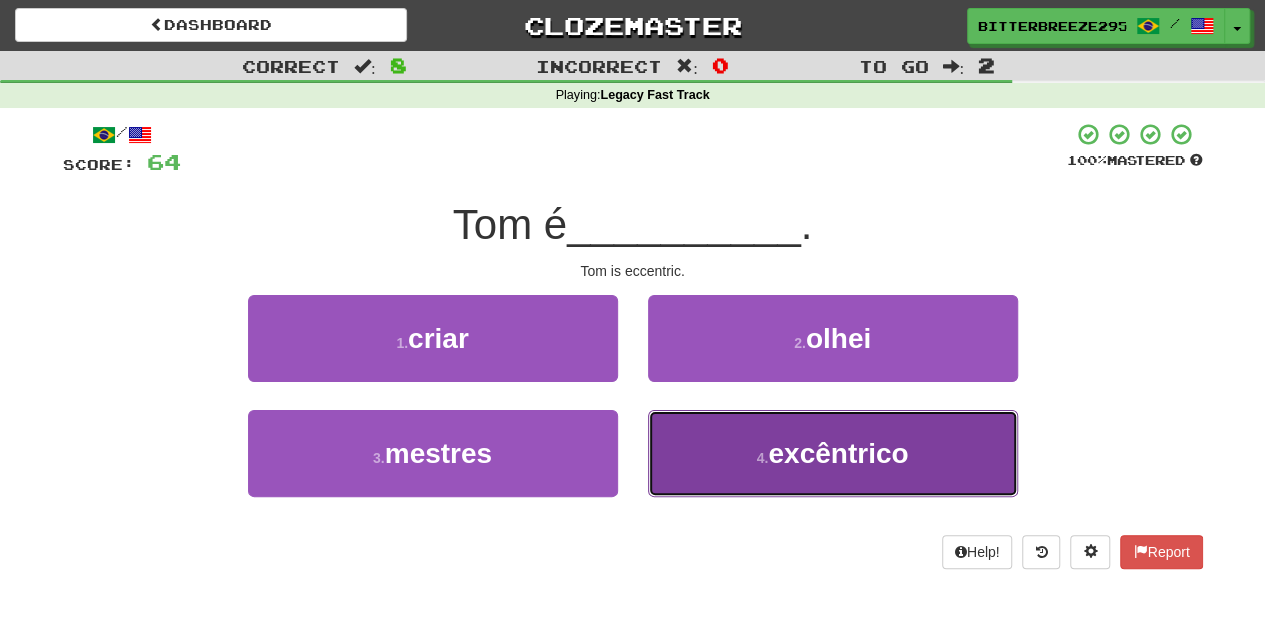 click on "4 .  excêntrico" at bounding box center [833, 453] 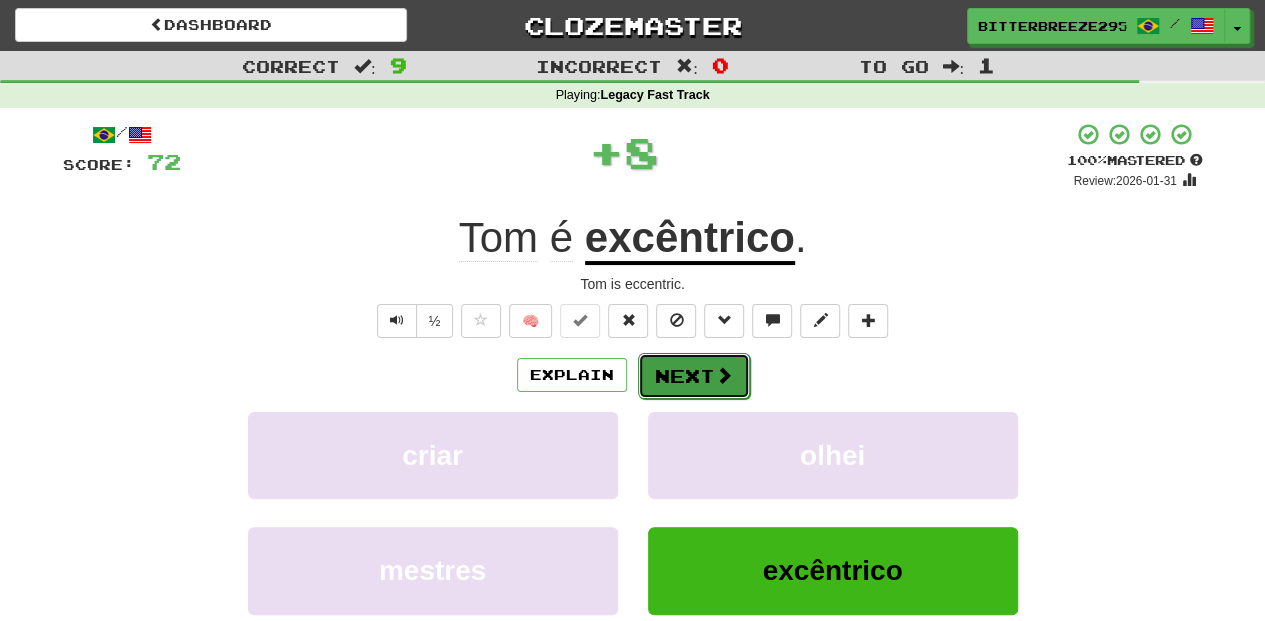 click on "Next" at bounding box center (694, 376) 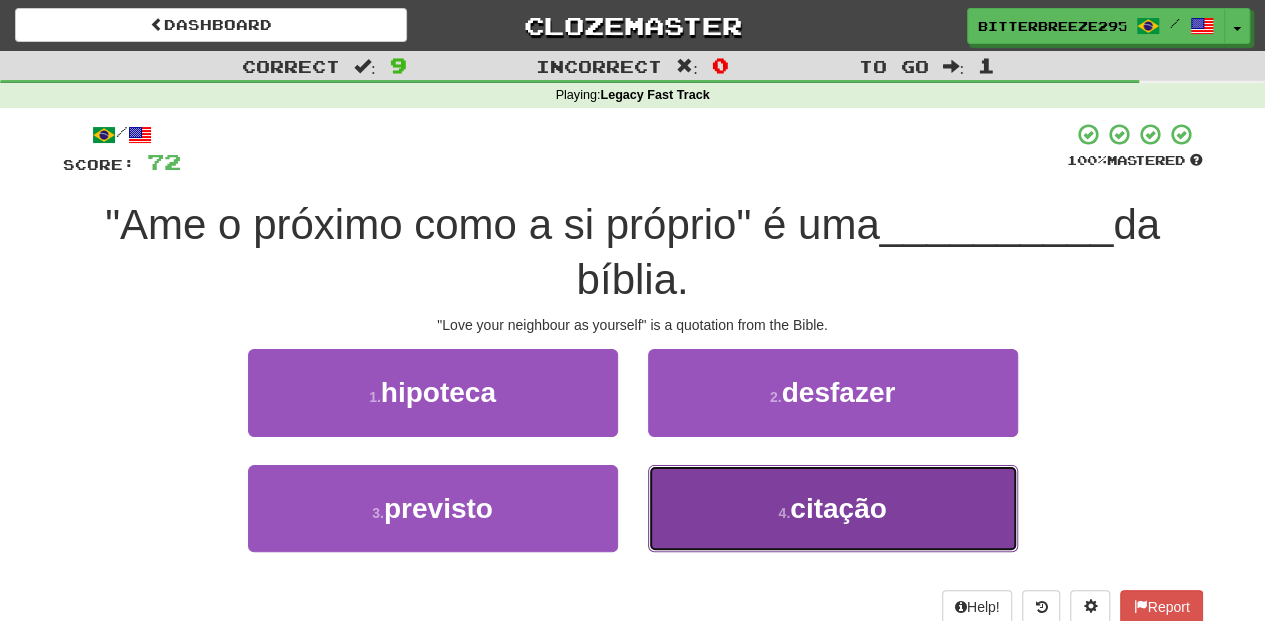 click on "4 .  citação" at bounding box center (833, 508) 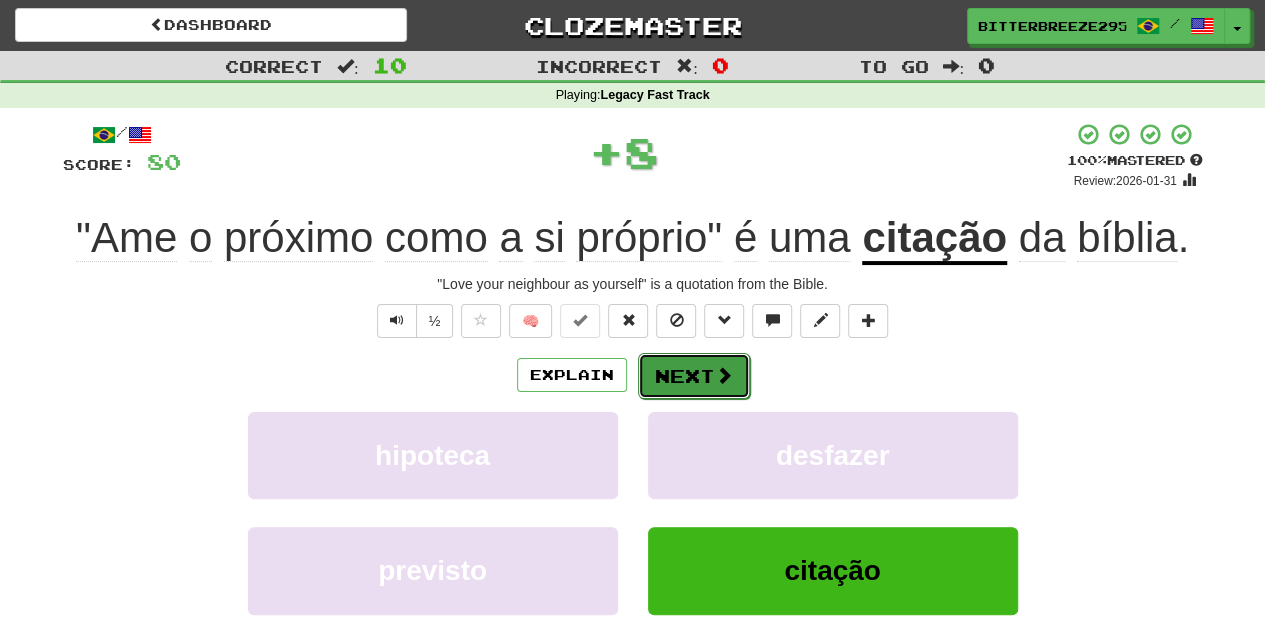 click on "Next" at bounding box center (694, 376) 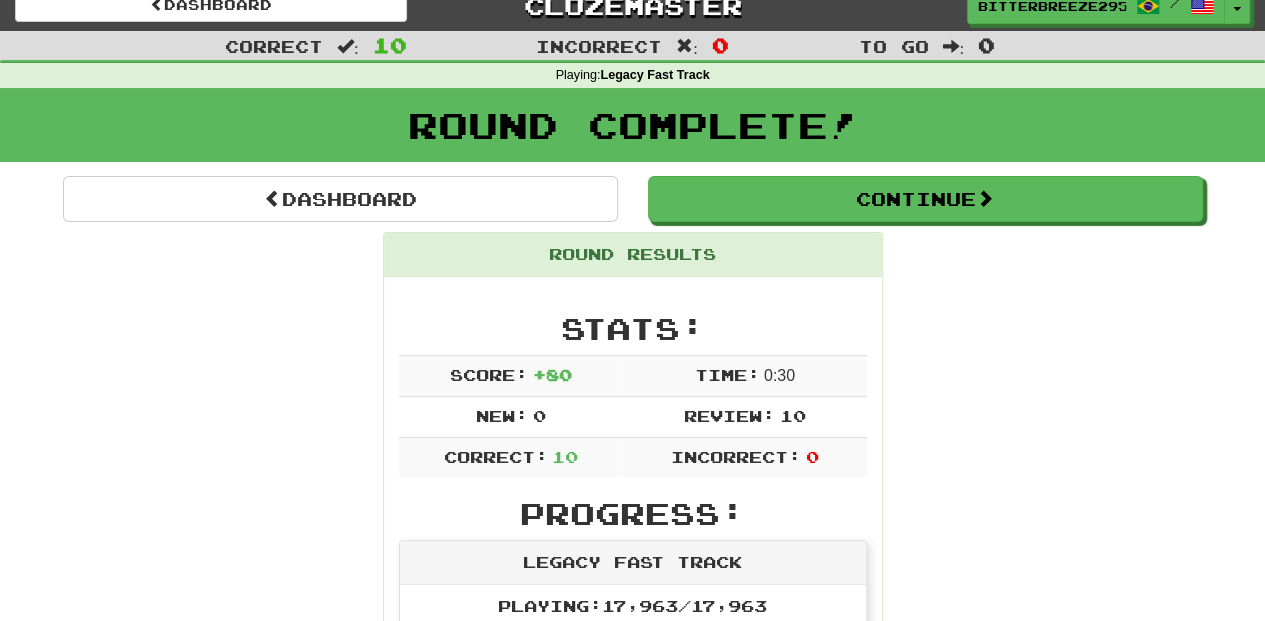 scroll, scrollTop: 0, scrollLeft: 0, axis: both 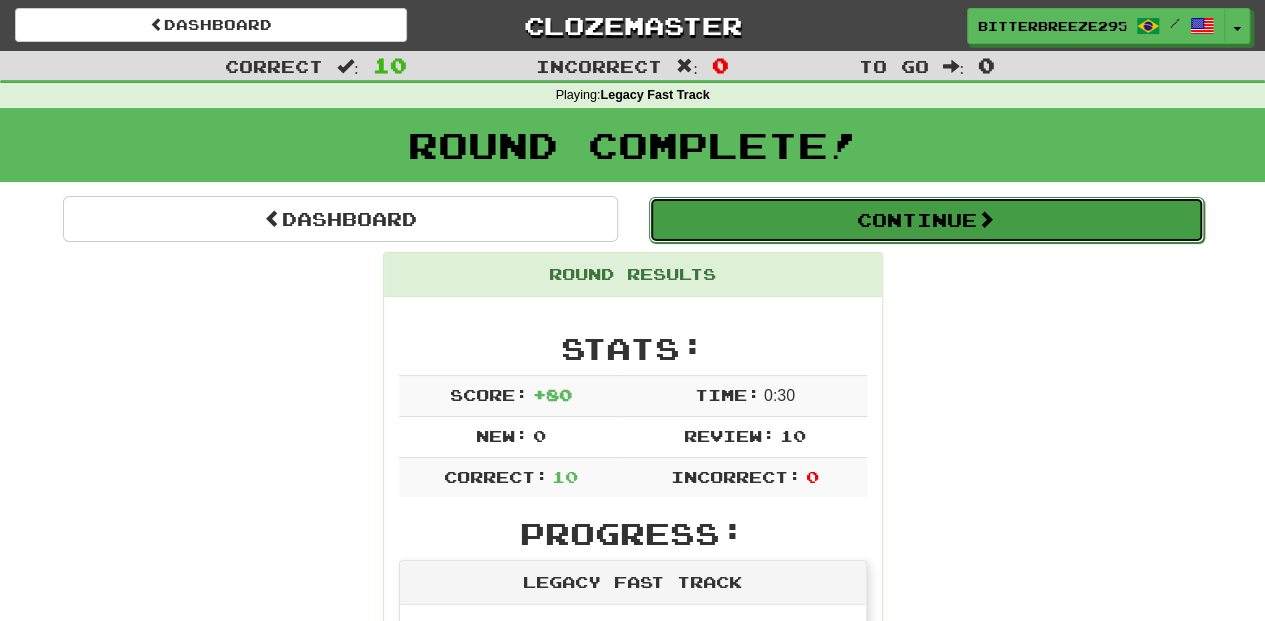 click on "Continue" at bounding box center (926, 220) 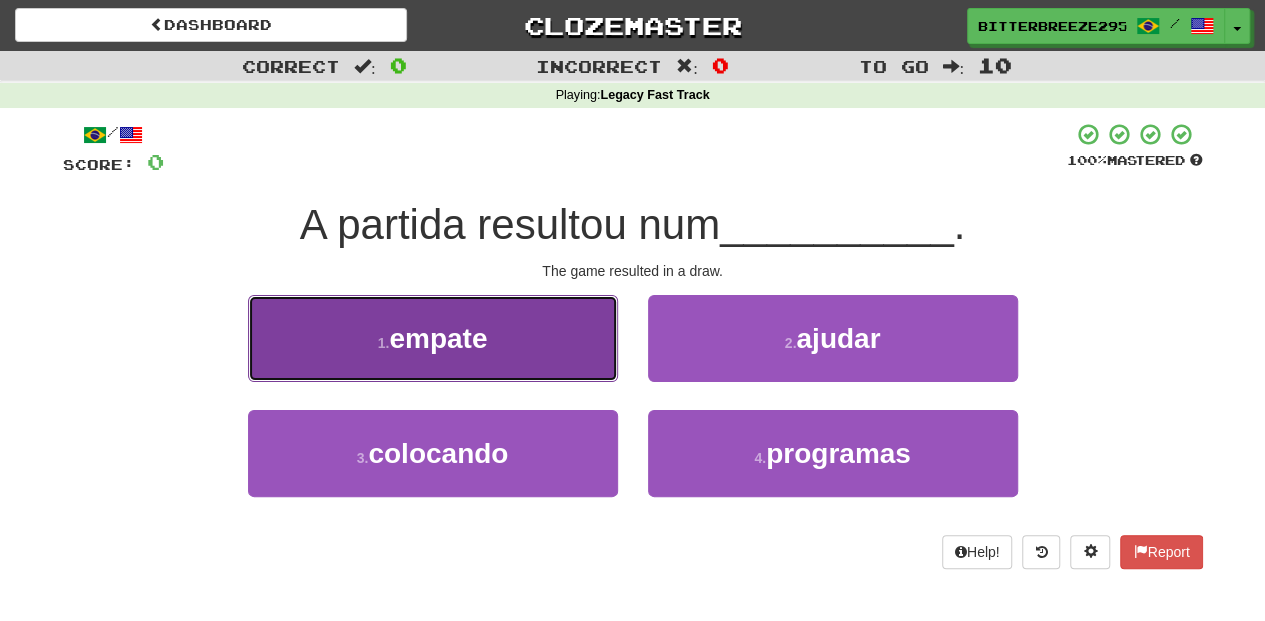 click on "1 .  empate" at bounding box center (433, 338) 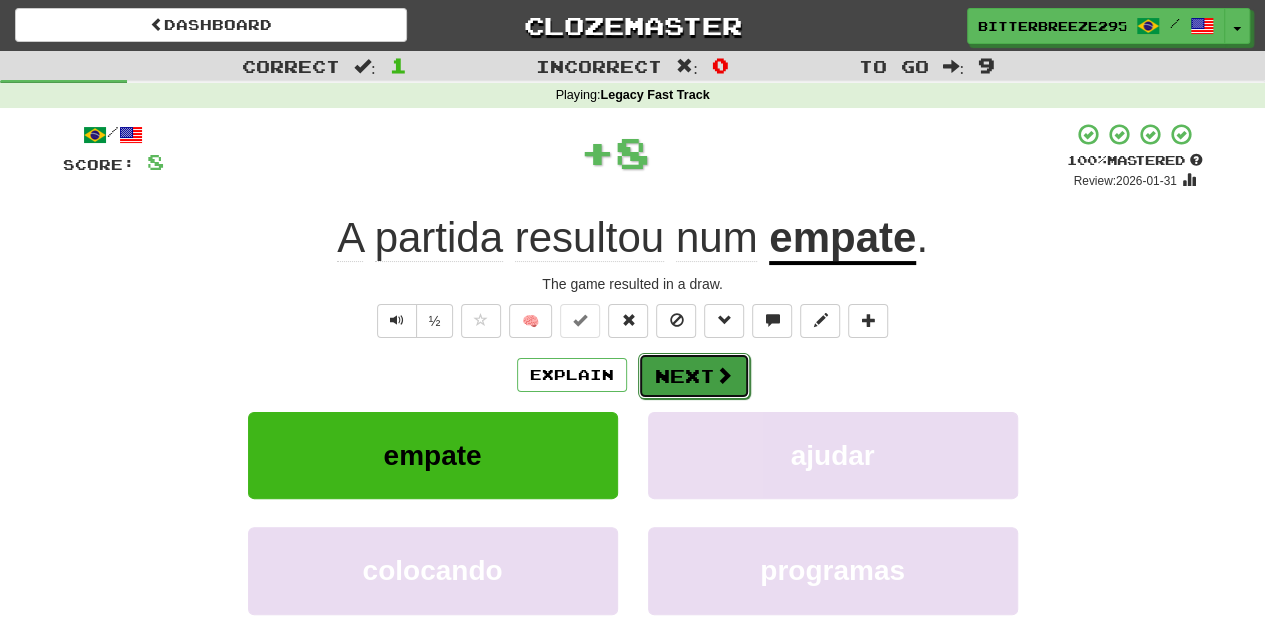 click on "Next" at bounding box center (694, 376) 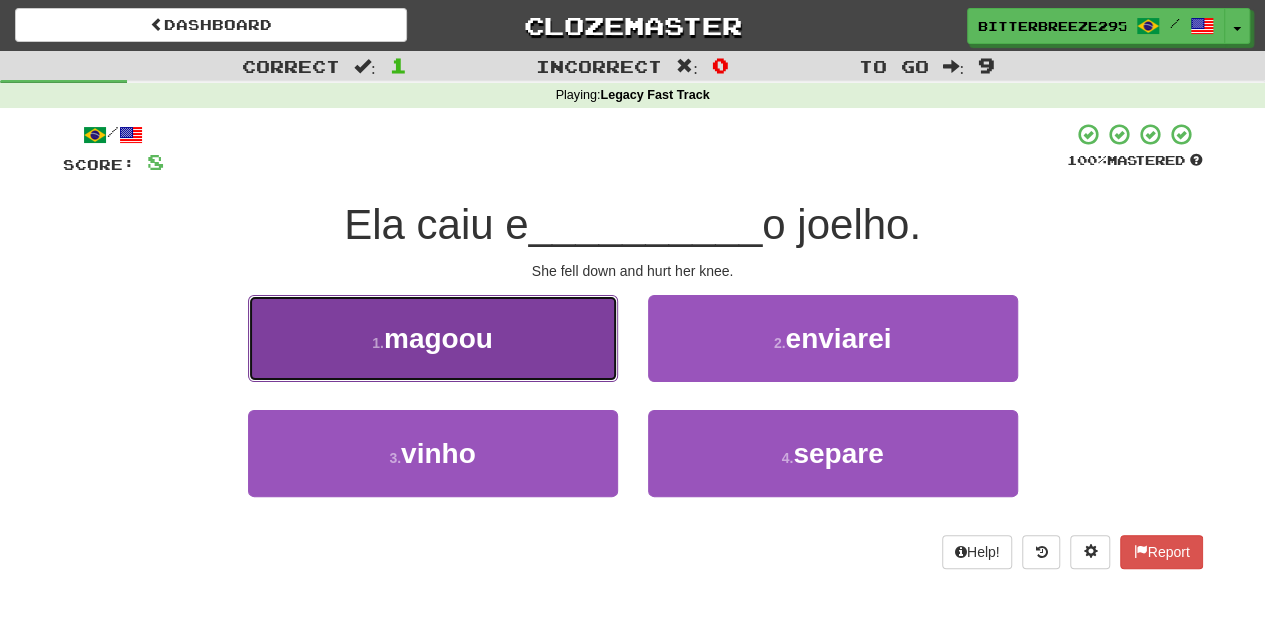 click on "1 .  magoou" at bounding box center (433, 338) 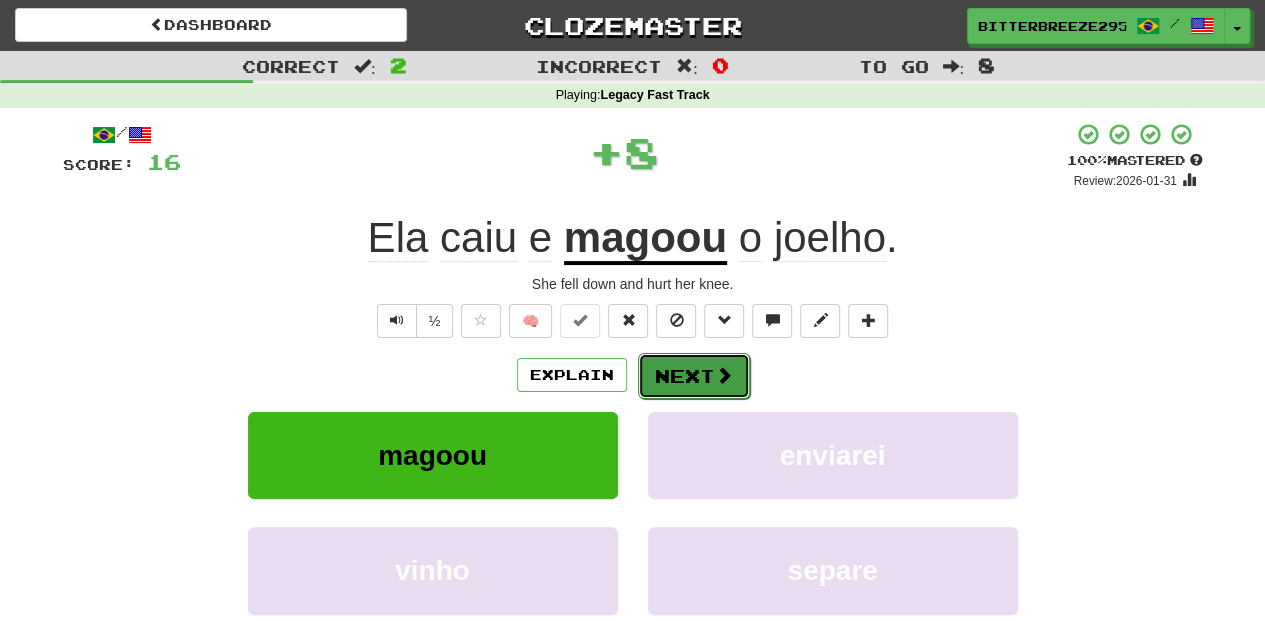 click on "Next" at bounding box center (694, 376) 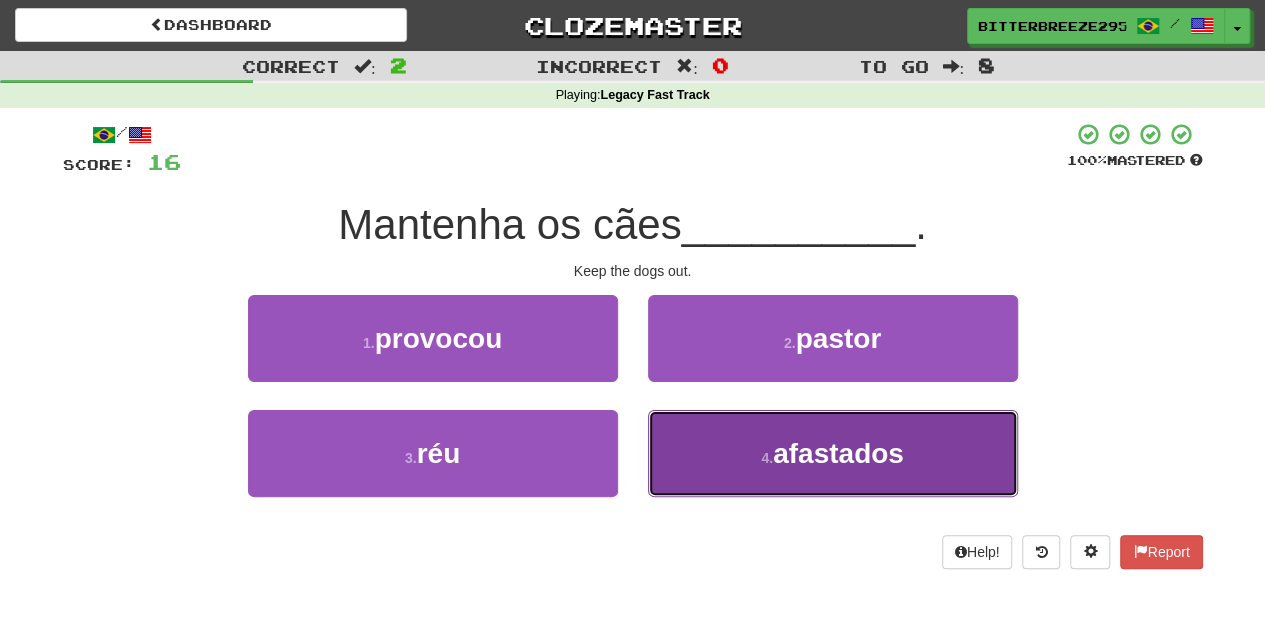 click on "4 .  afastados" at bounding box center (833, 453) 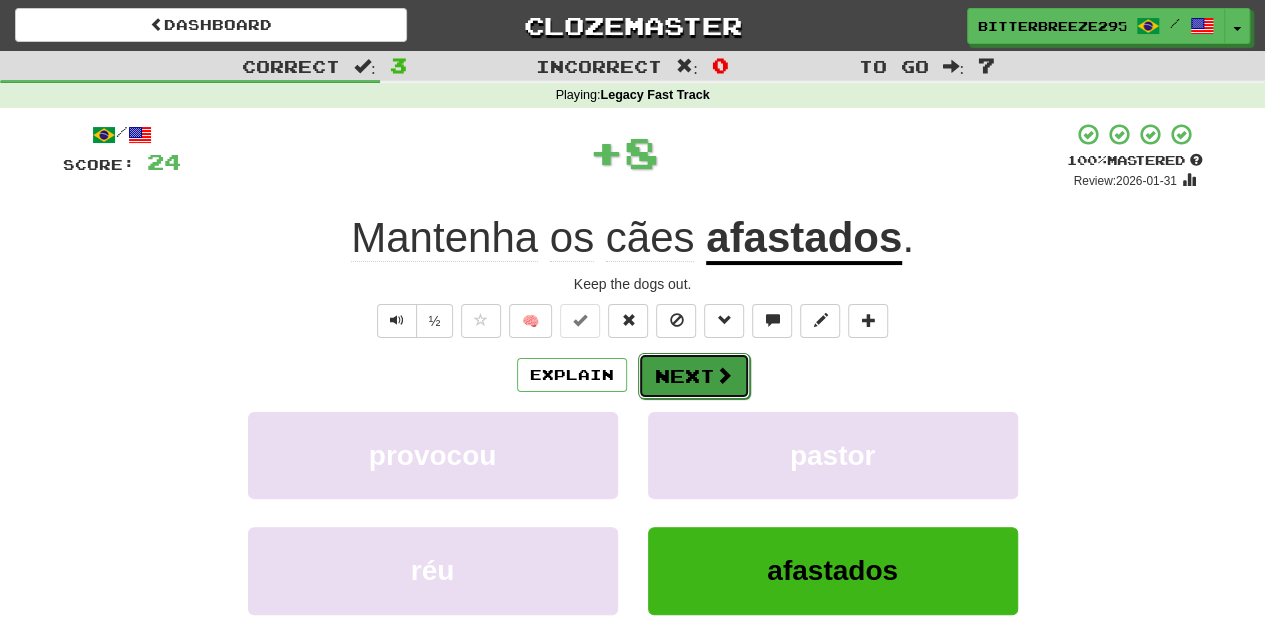 click on "Next" at bounding box center [694, 376] 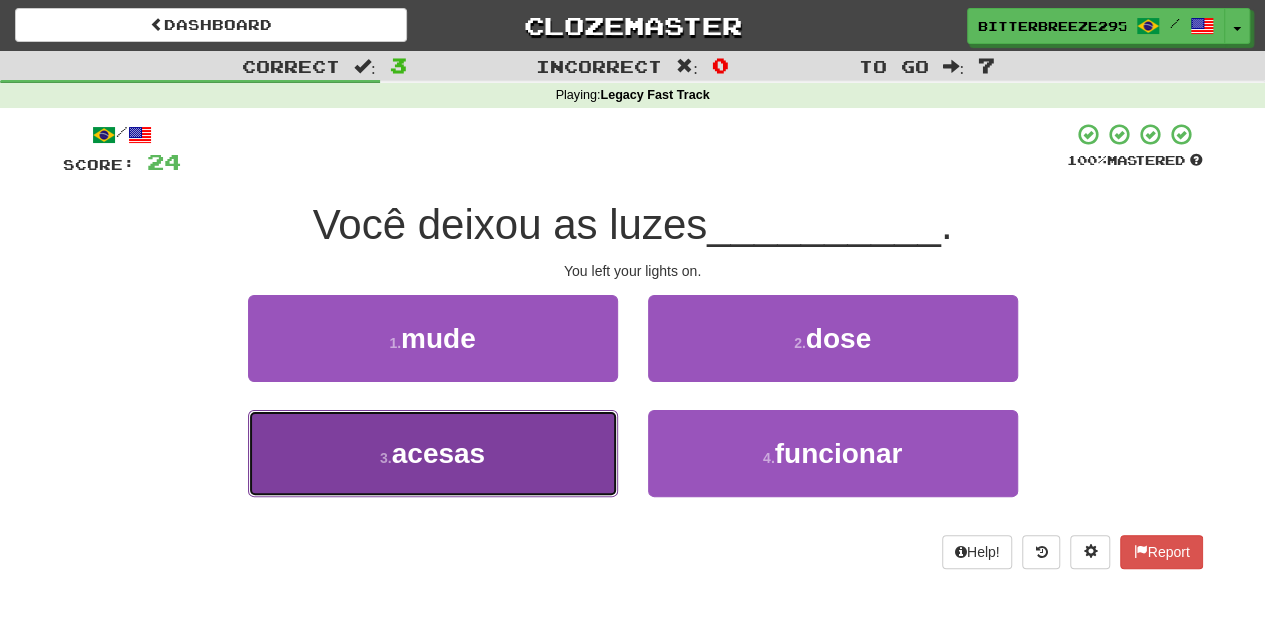 click on "3 .  acesas" at bounding box center (433, 453) 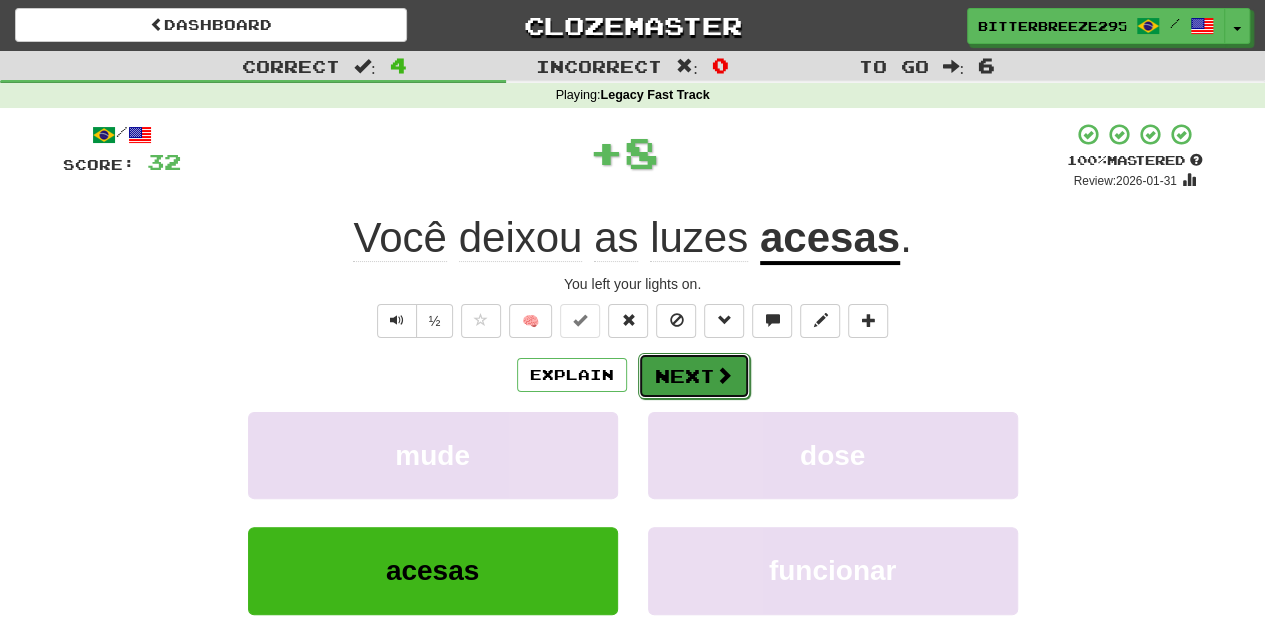 click on "Next" at bounding box center [694, 376] 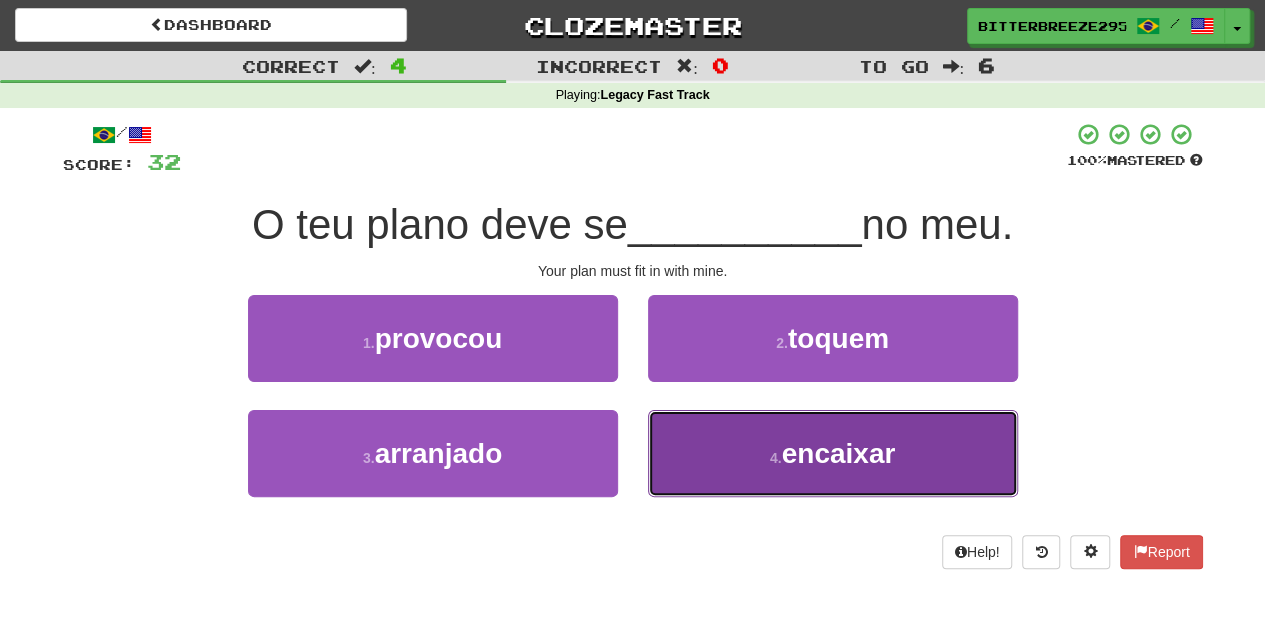 click on "4 .  encaixar" at bounding box center (833, 453) 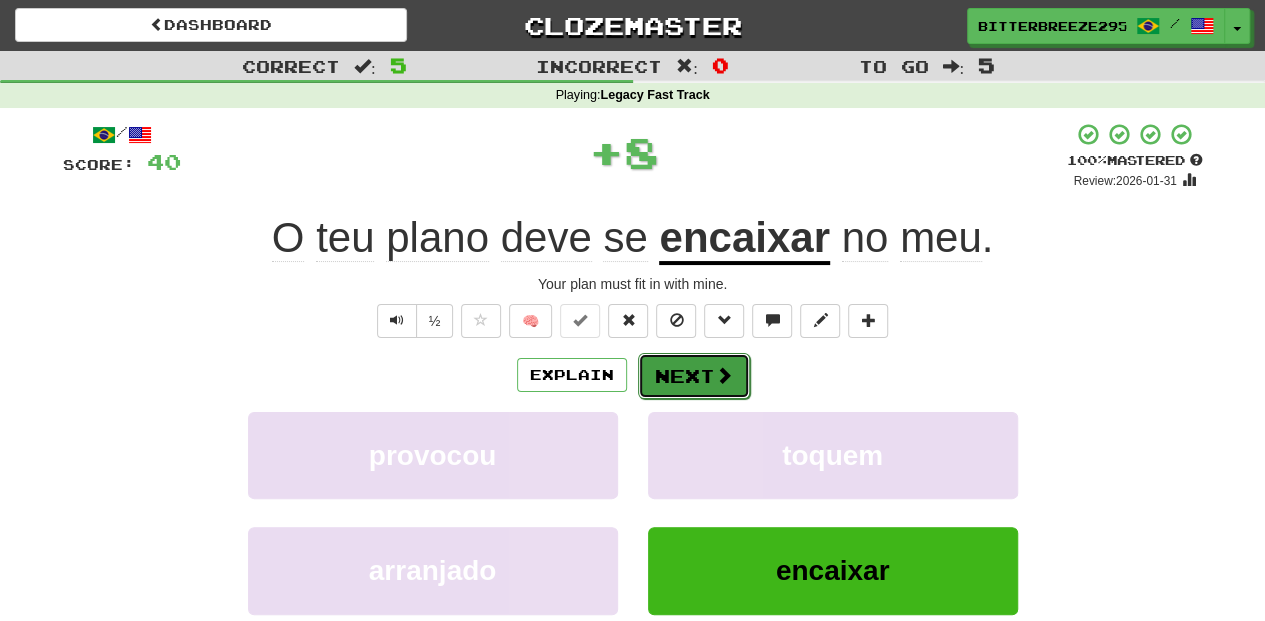 click on "Next" at bounding box center (694, 376) 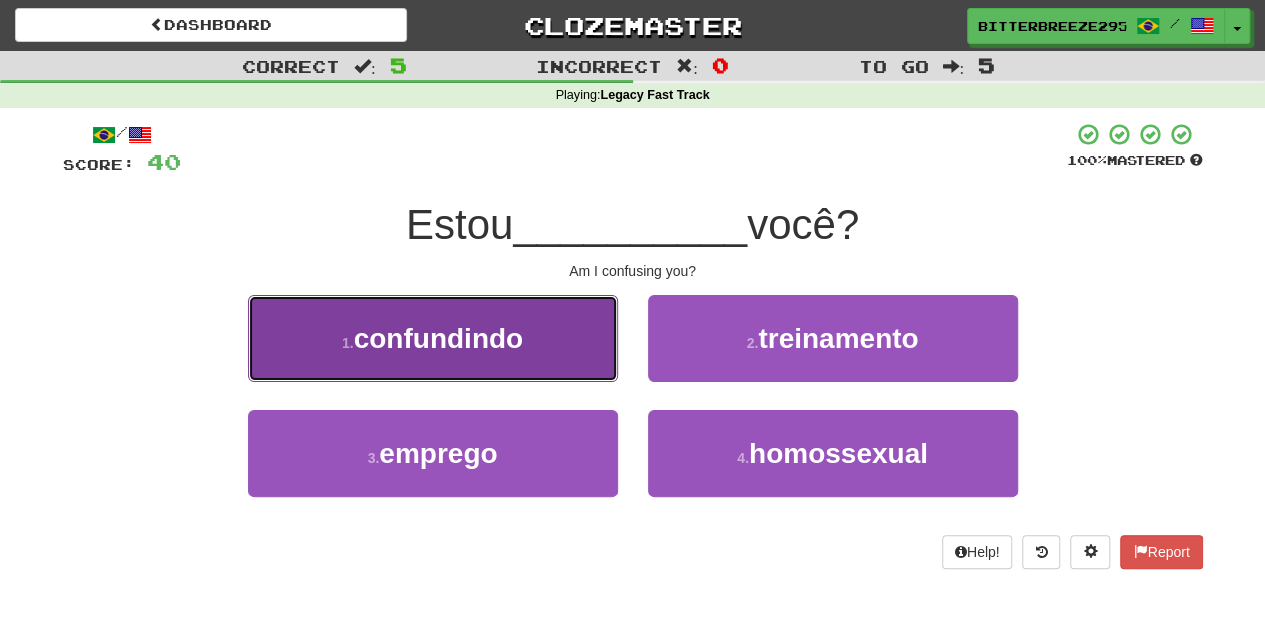 click on "1 .  confundindo" at bounding box center (433, 338) 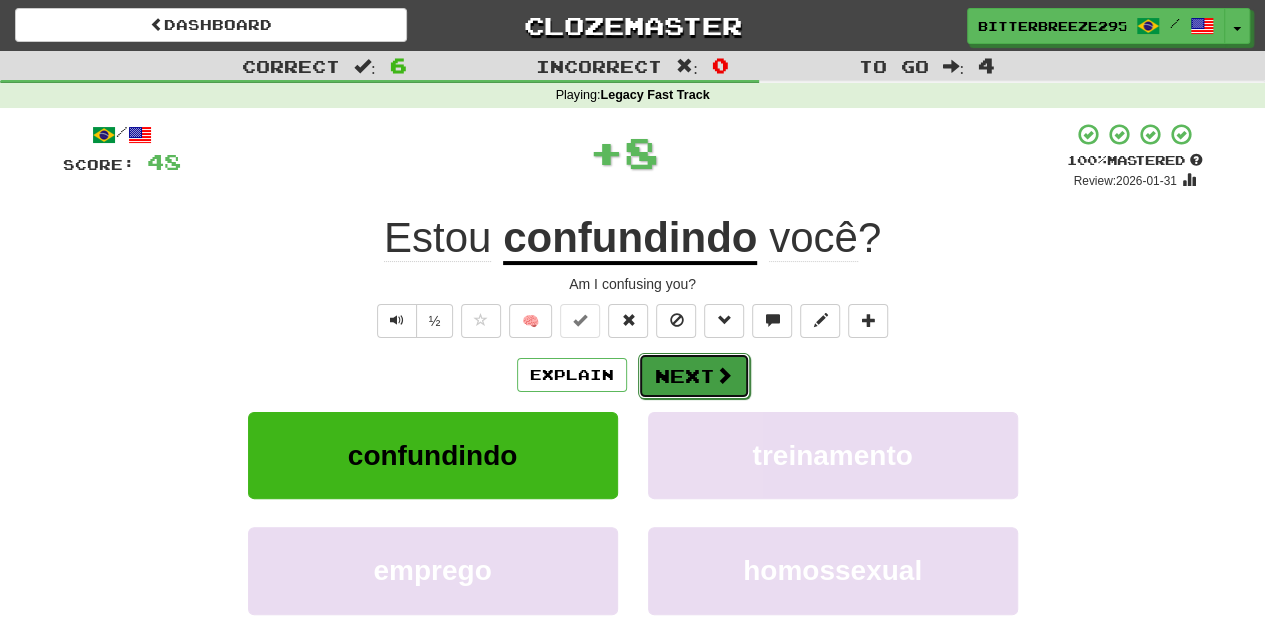 click on "Next" at bounding box center (694, 376) 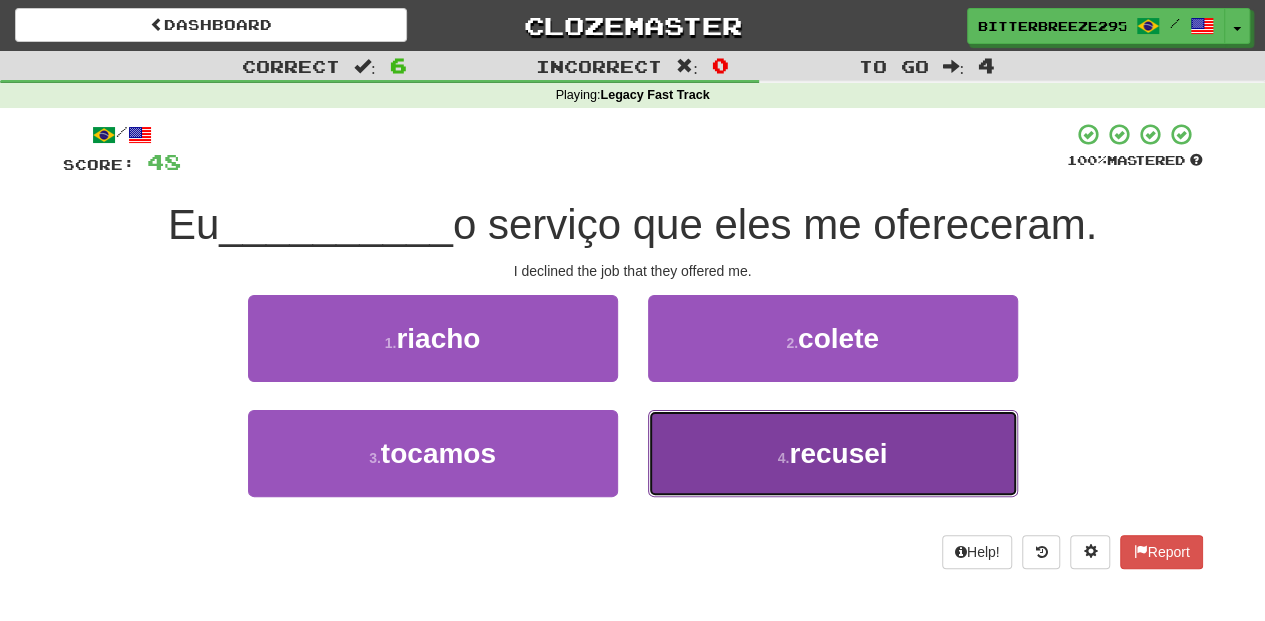 click on "4 .  recusei" at bounding box center (833, 453) 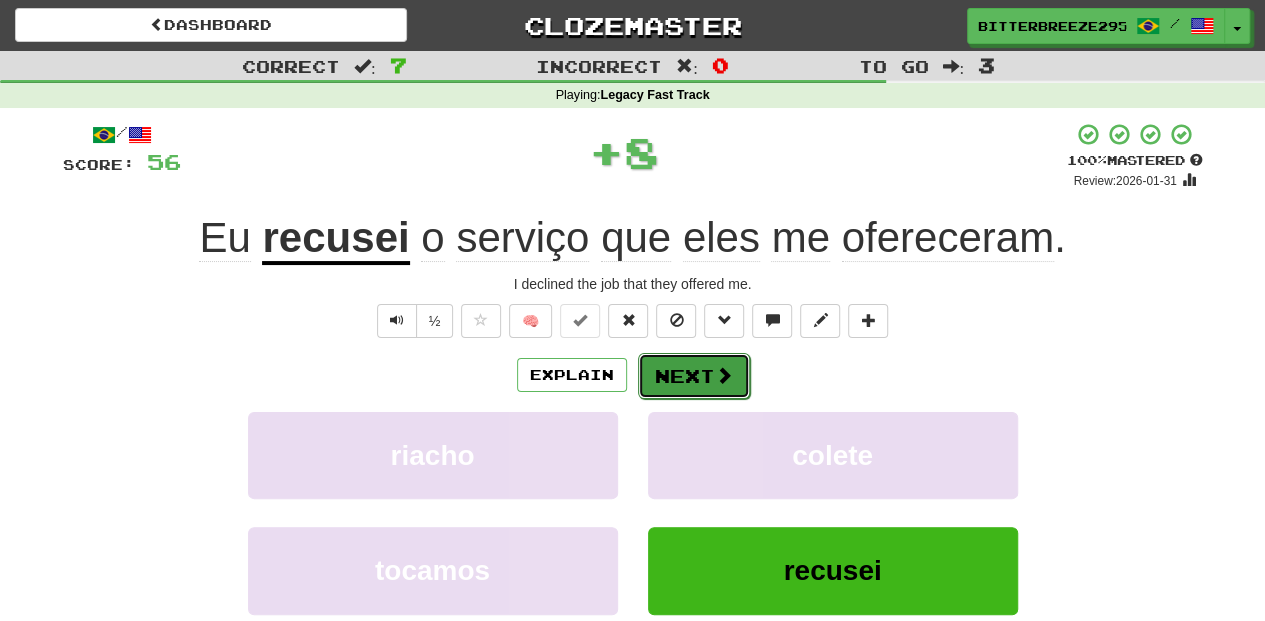 click on "Next" at bounding box center [694, 376] 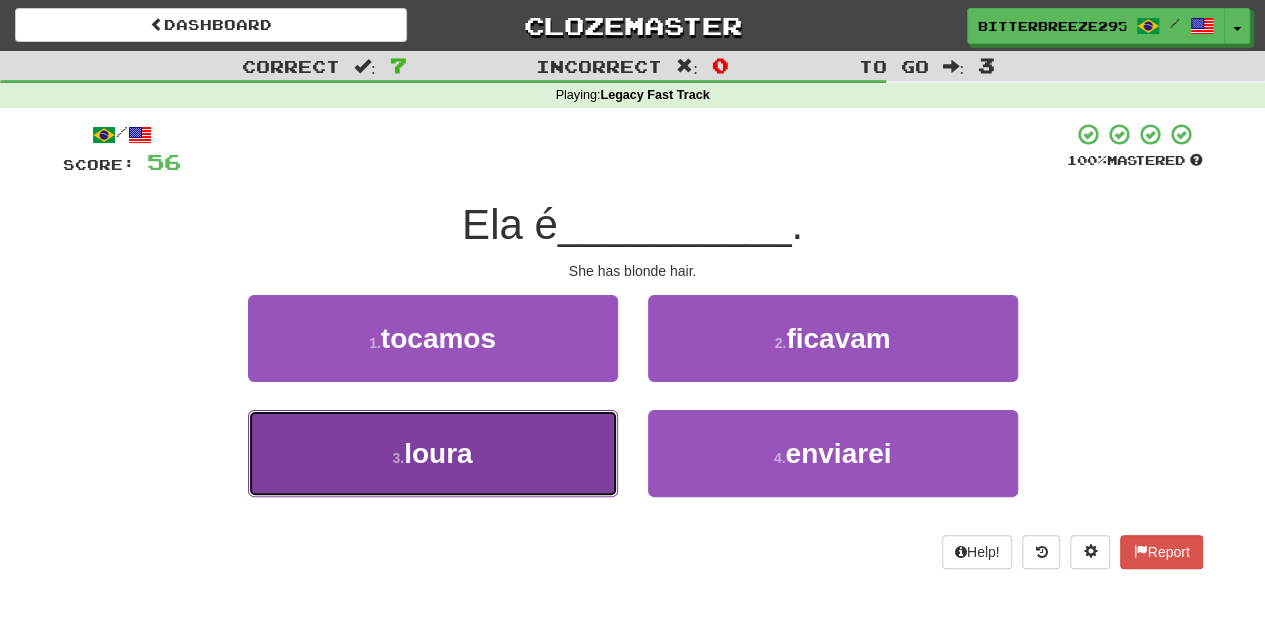 click on "3 .  loura" at bounding box center (433, 453) 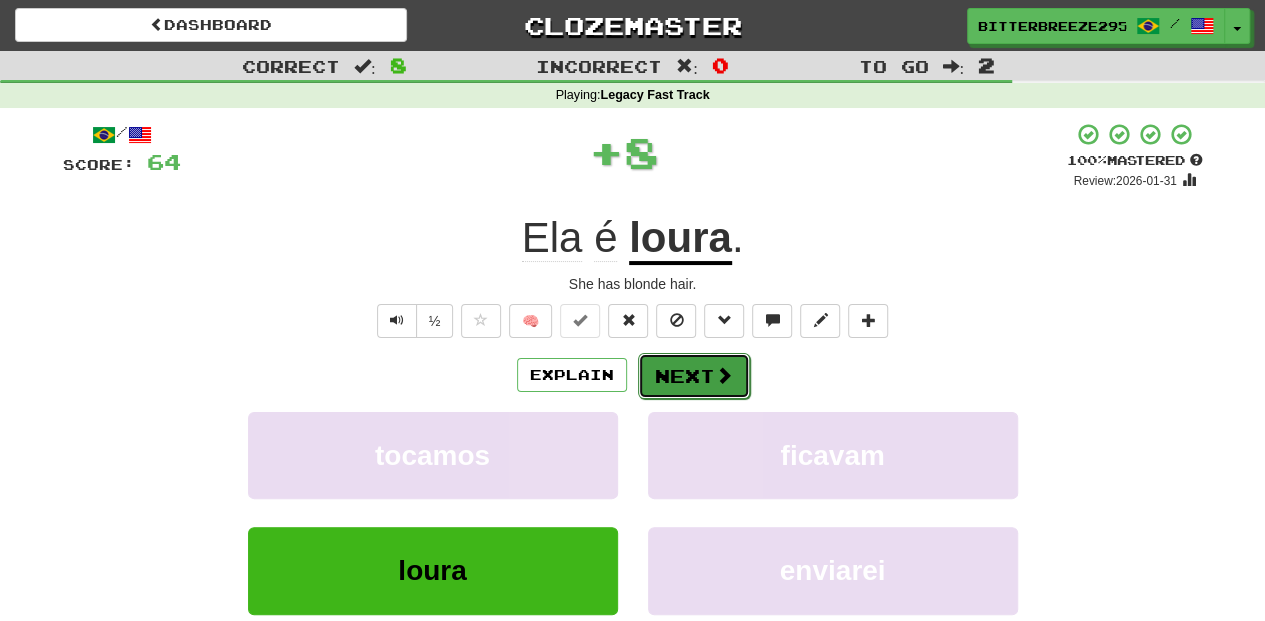click on "Next" at bounding box center (694, 376) 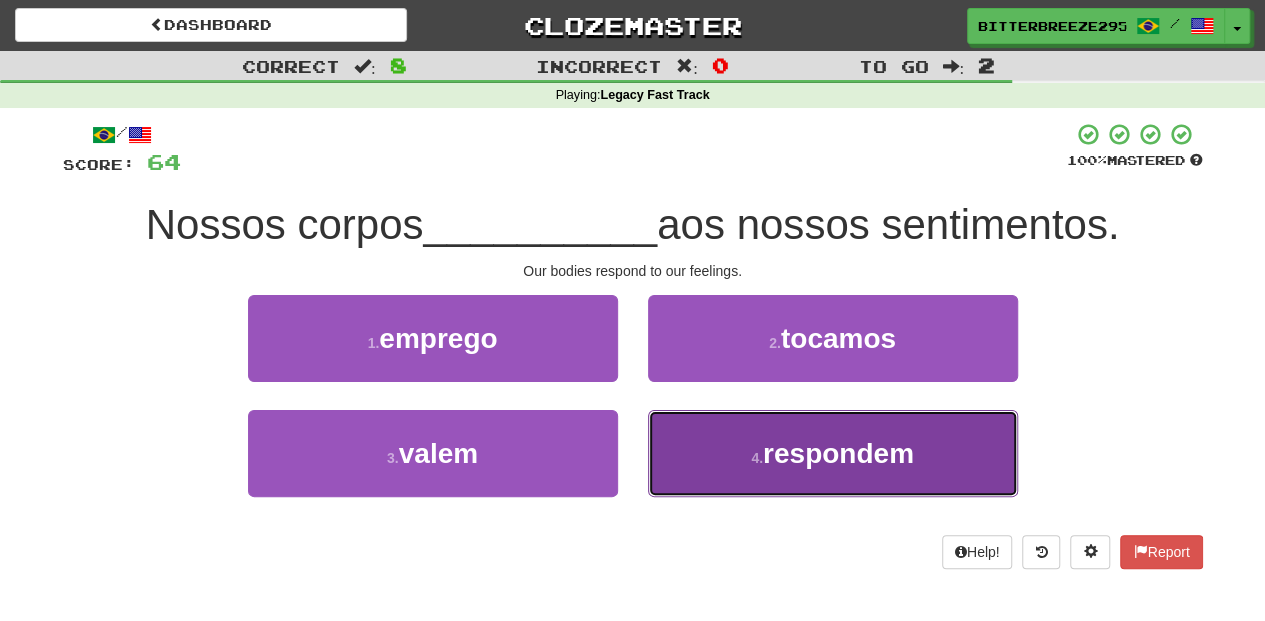 click on "4 .  respondem" at bounding box center (833, 453) 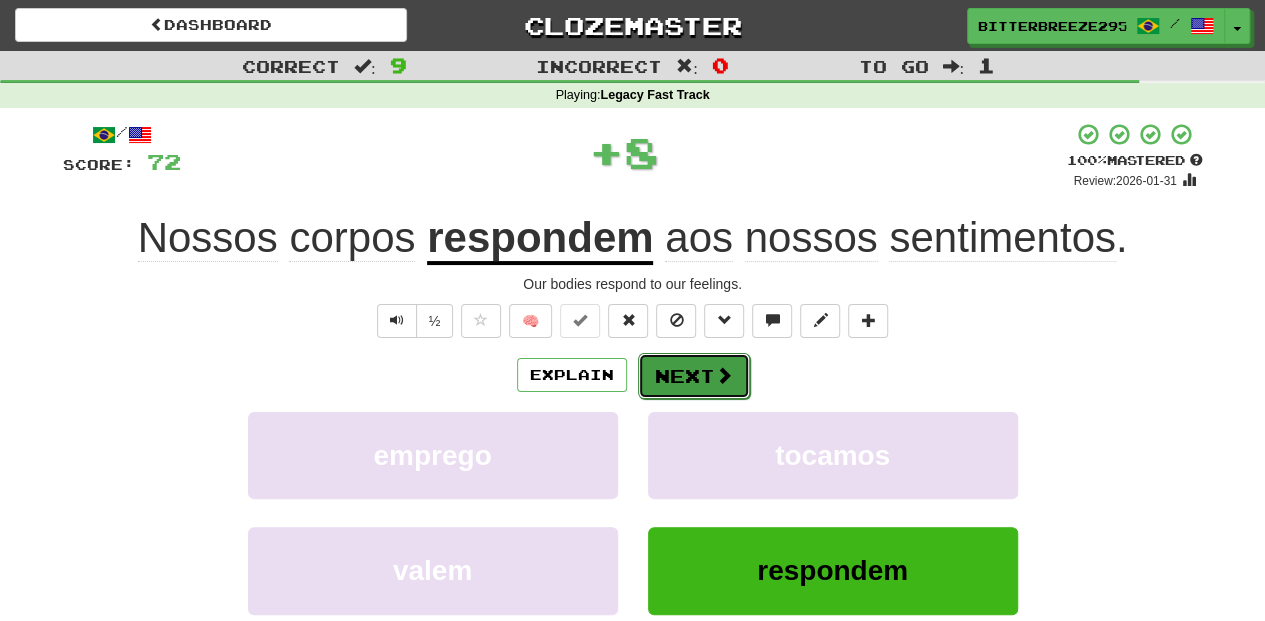 click on "Next" at bounding box center [694, 376] 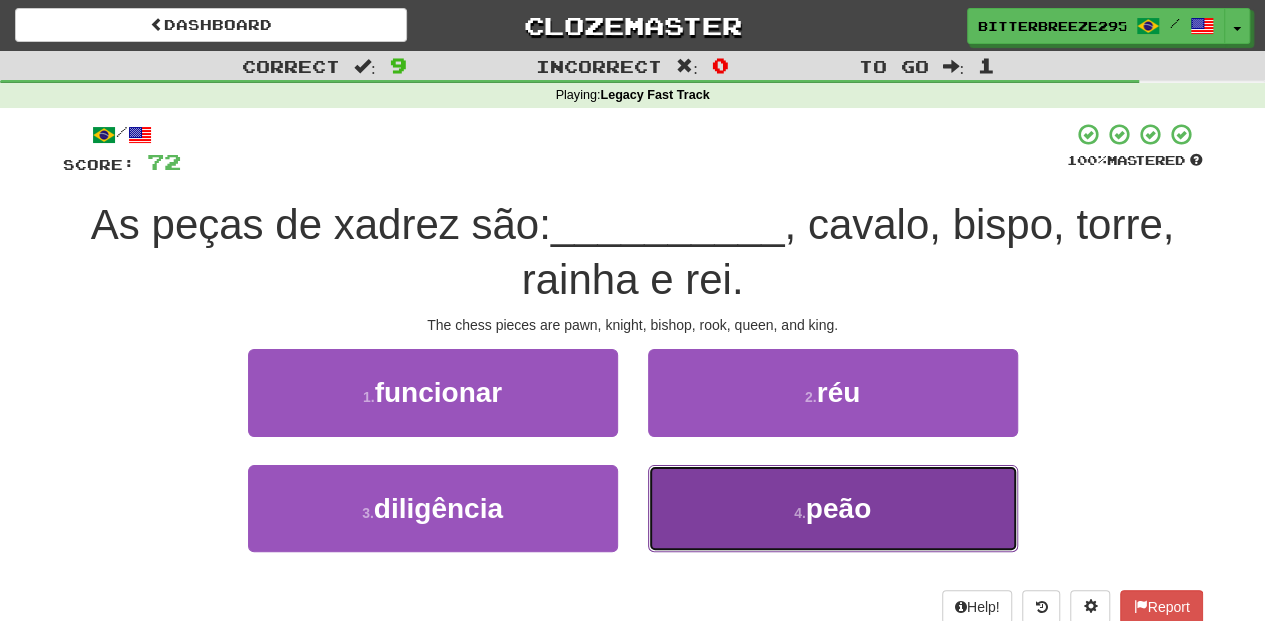 click on "4 .  peão" at bounding box center [833, 508] 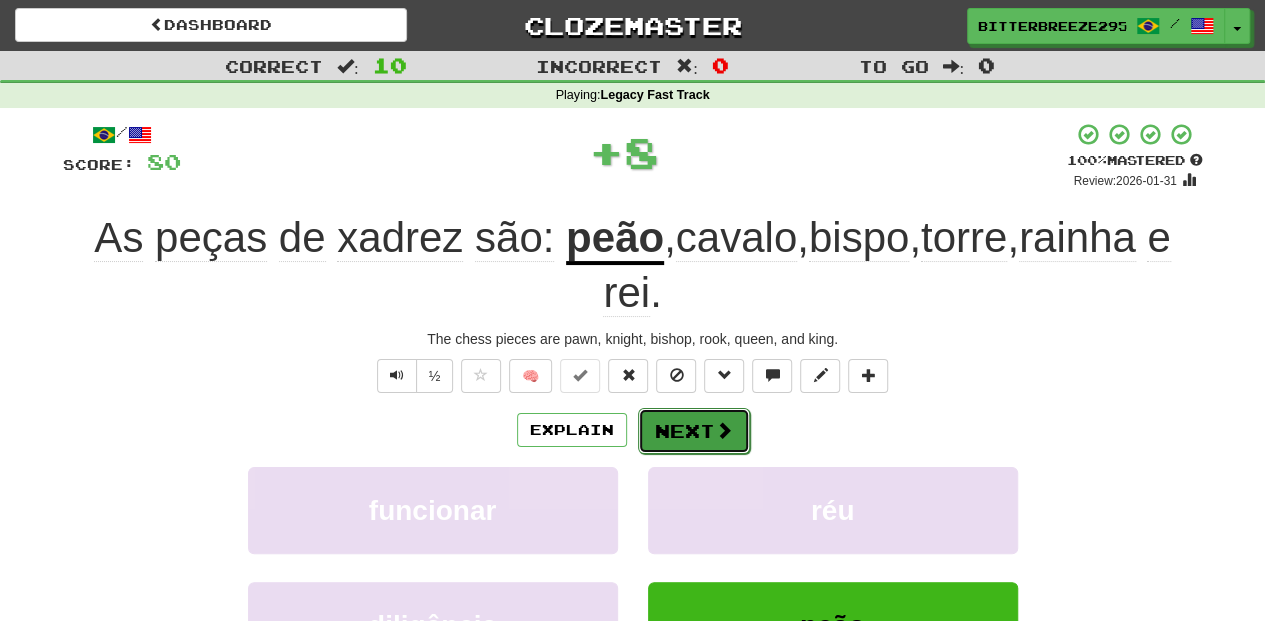 click on "Next" at bounding box center [694, 431] 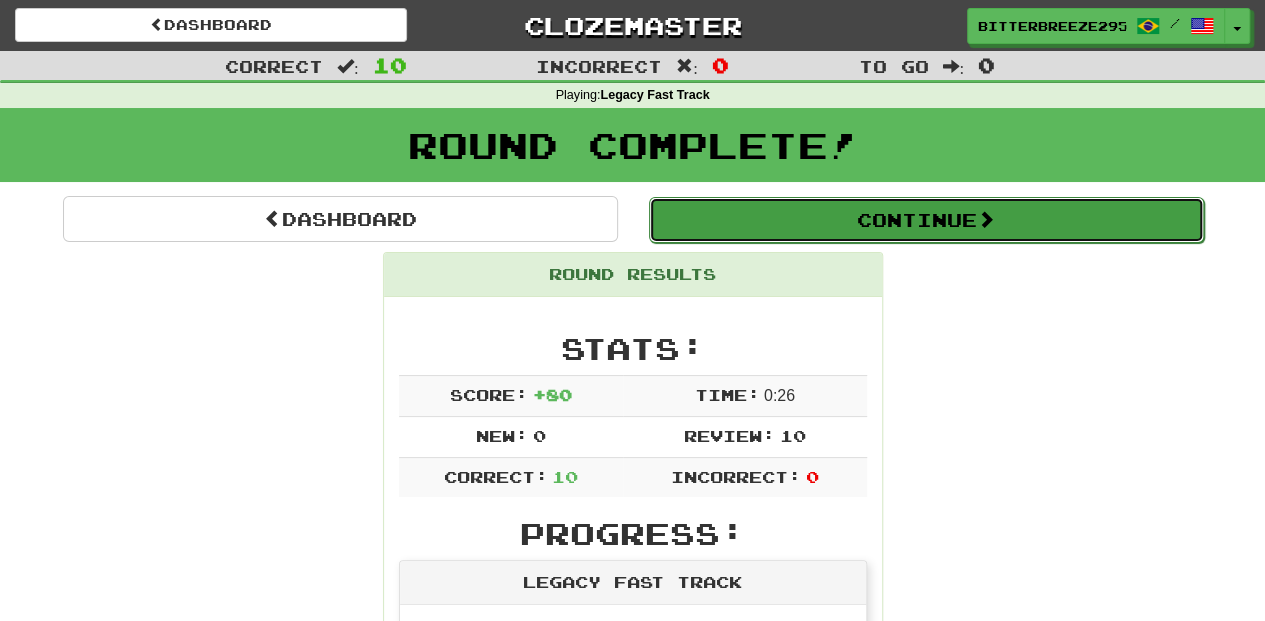 click on "Continue" at bounding box center [926, 220] 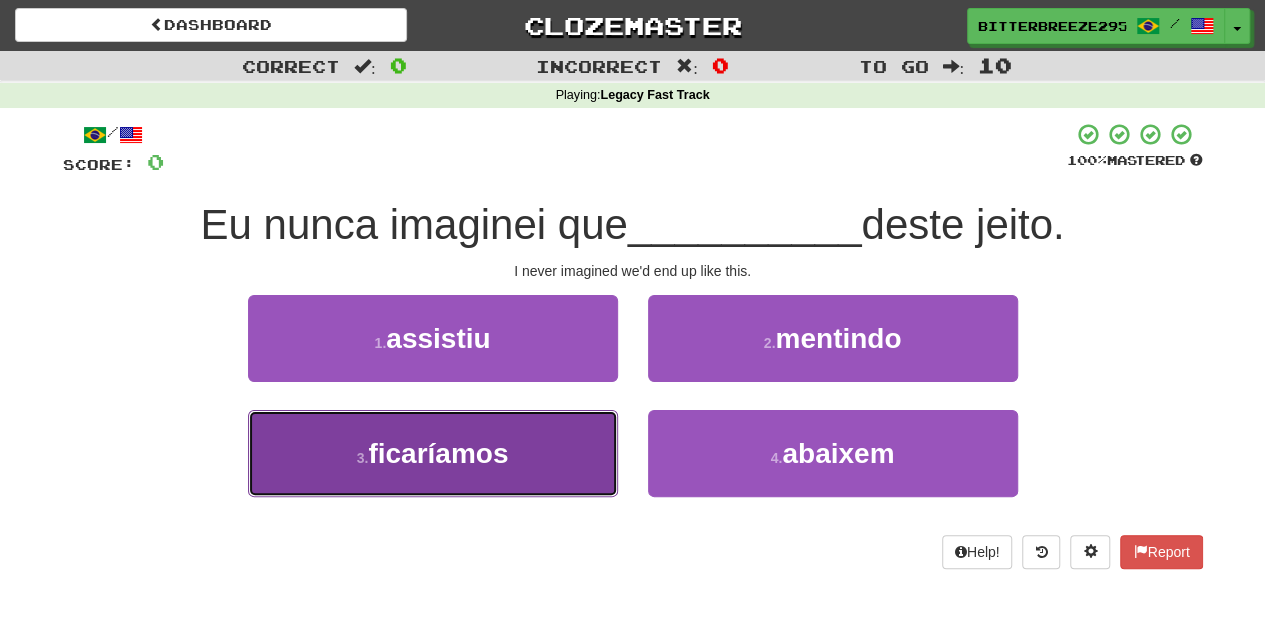 click on "3 .  ficaríamos" at bounding box center [433, 453] 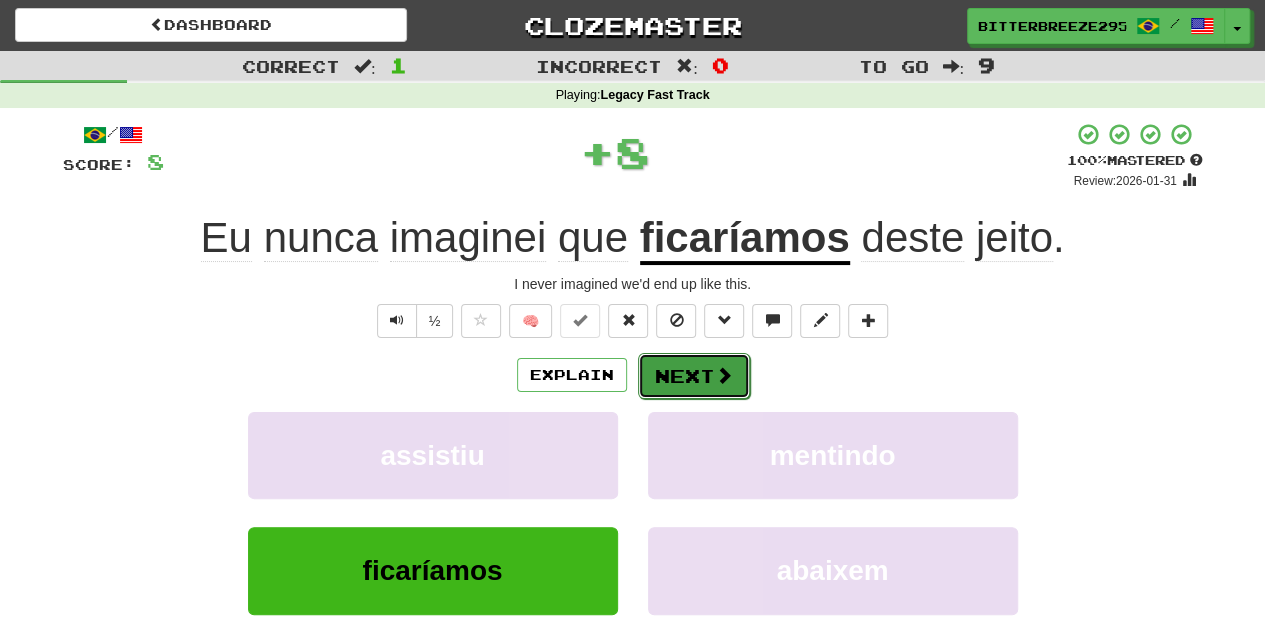 click on "Next" at bounding box center (694, 376) 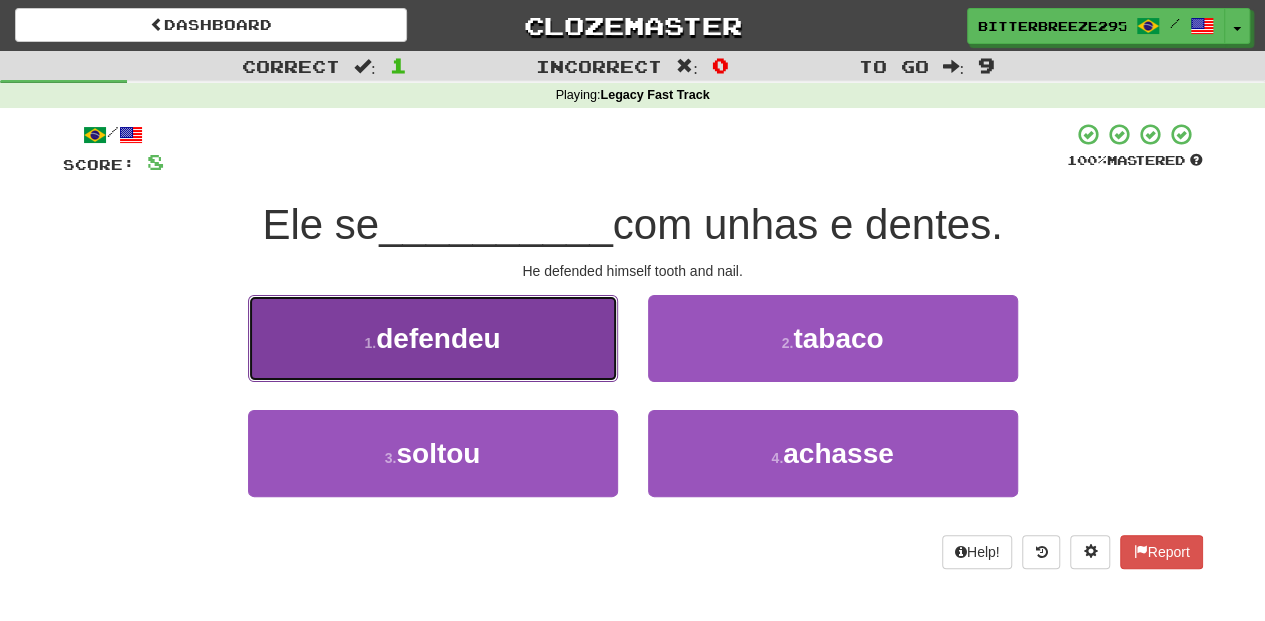 click on "1 .  defendeu" at bounding box center (433, 338) 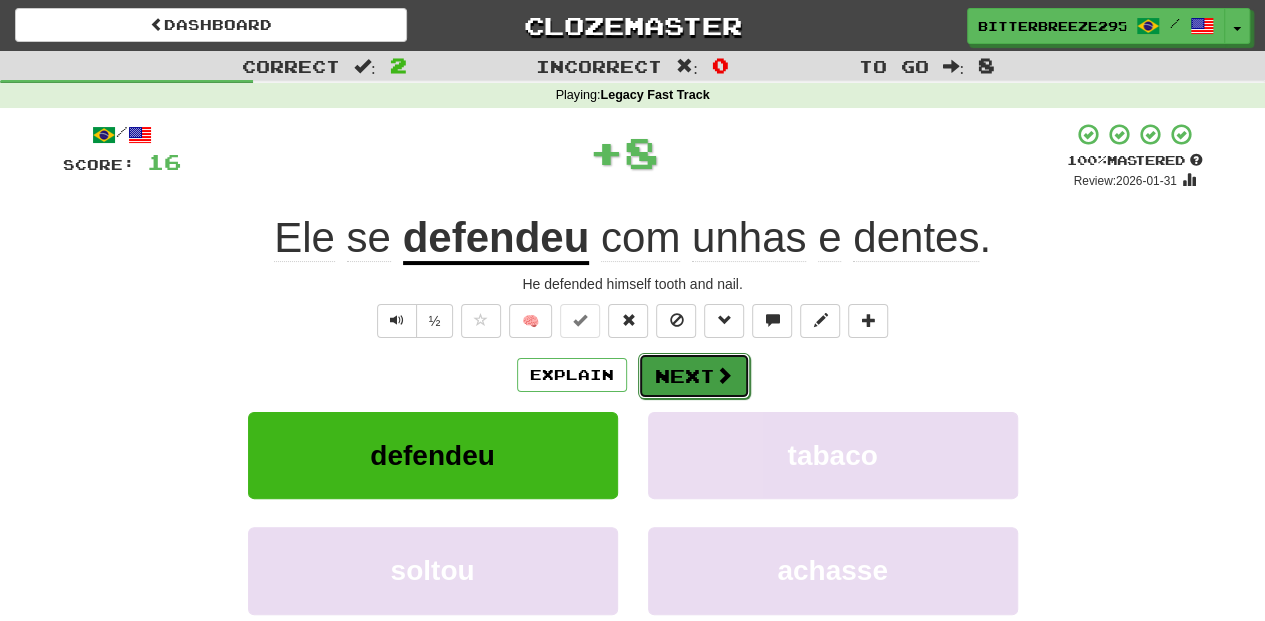 click on "Next" at bounding box center [694, 376] 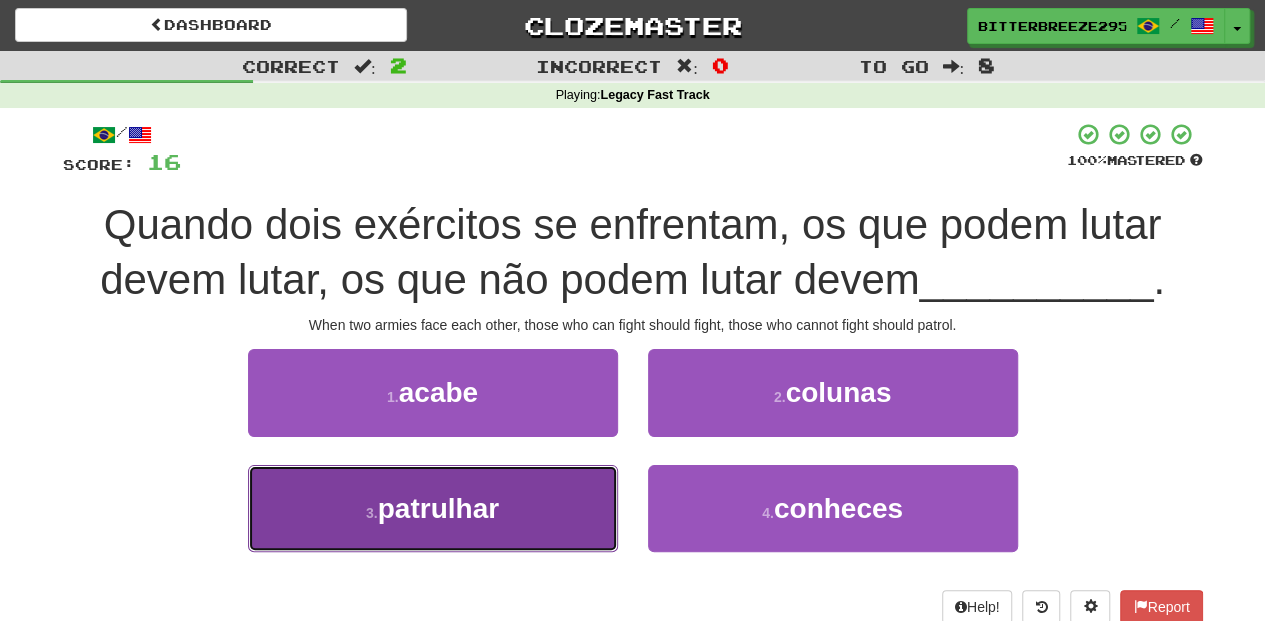 click on "3 .  patrulhar" at bounding box center (433, 508) 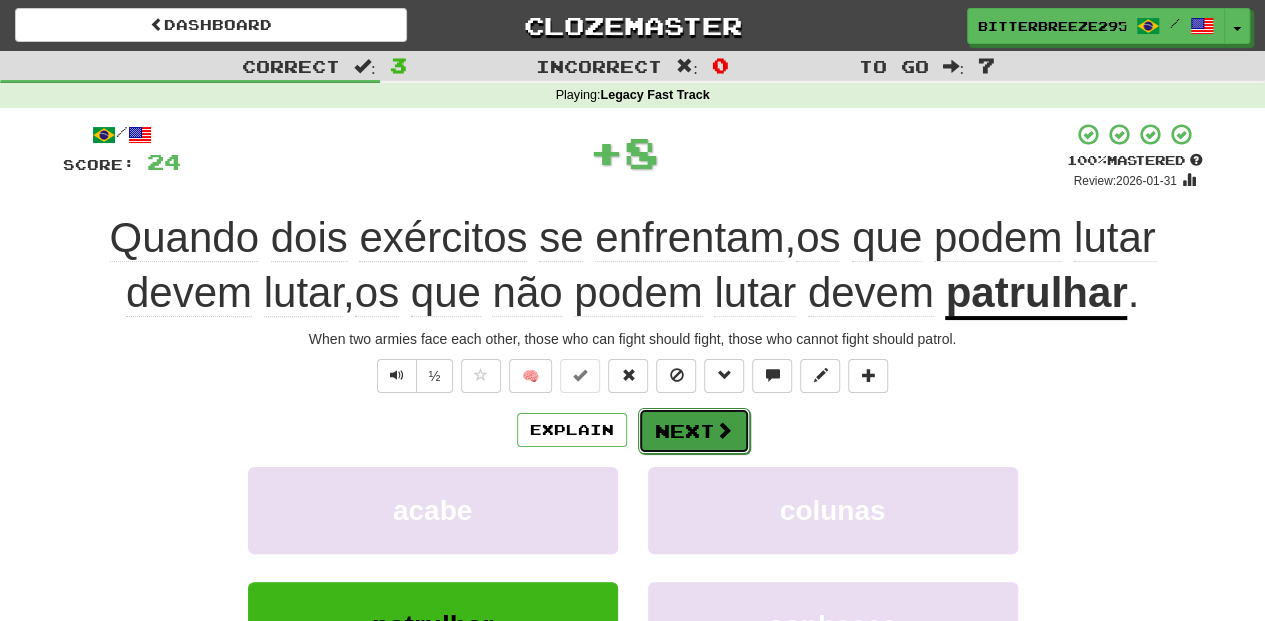 click on "Next" at bounding box center [694, 431] 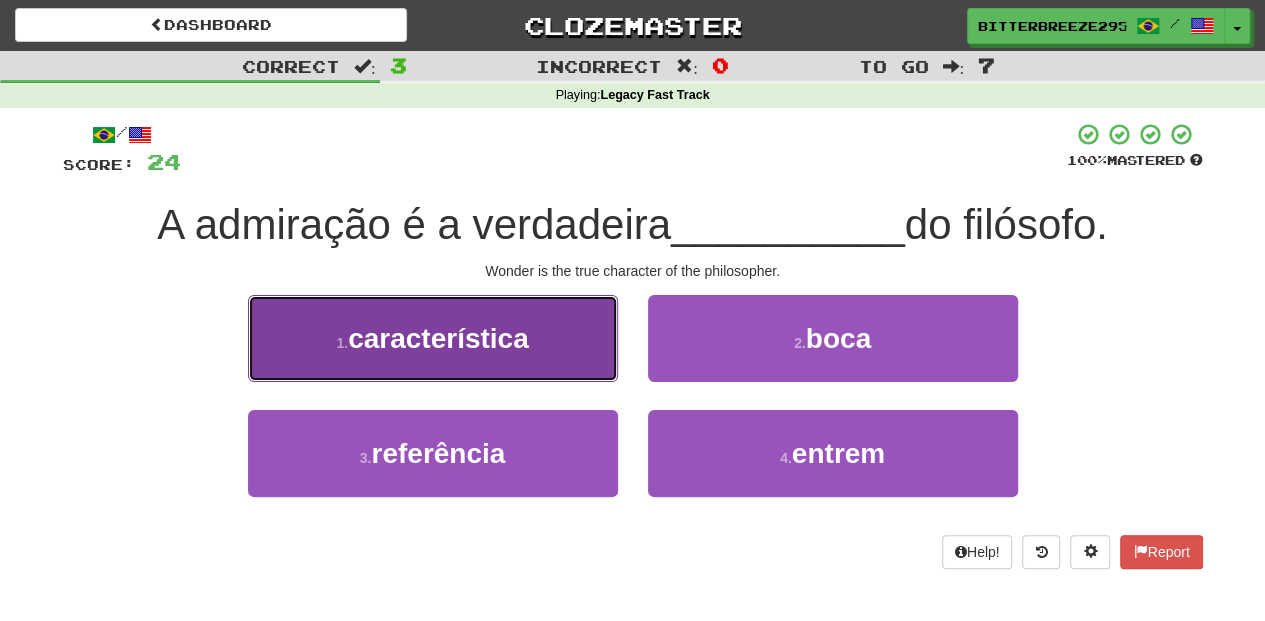 click on "1 .  característica" at bounding box center [433, 338] 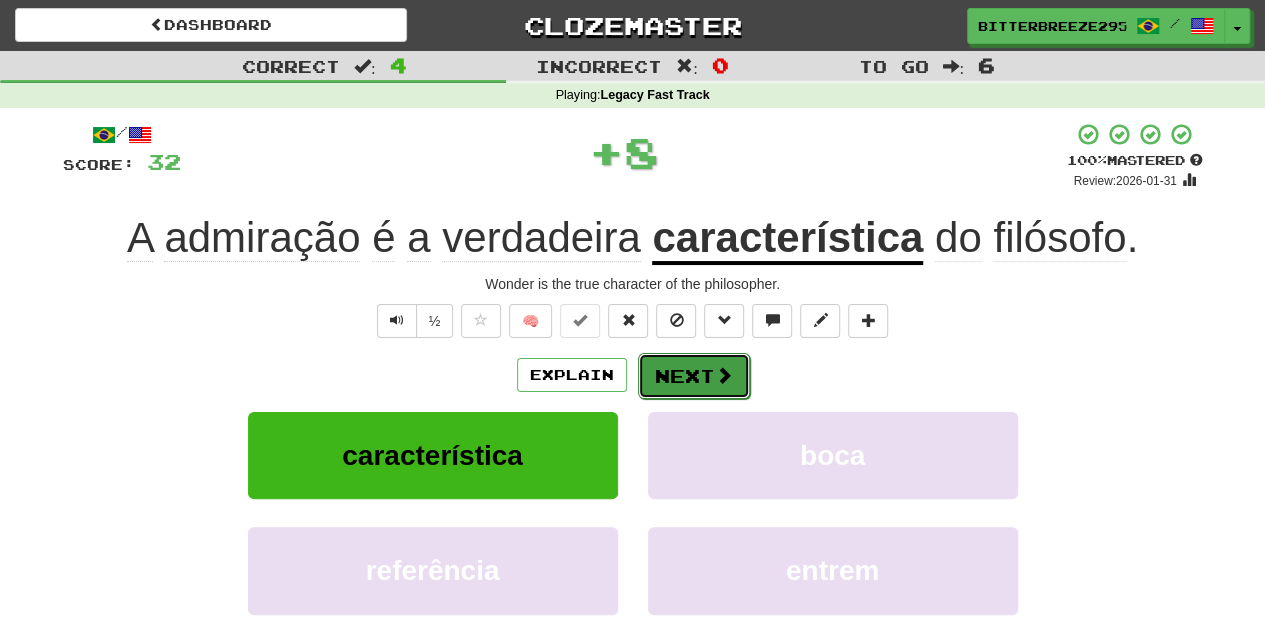 click on "Next" at bounding box center [694, 376] 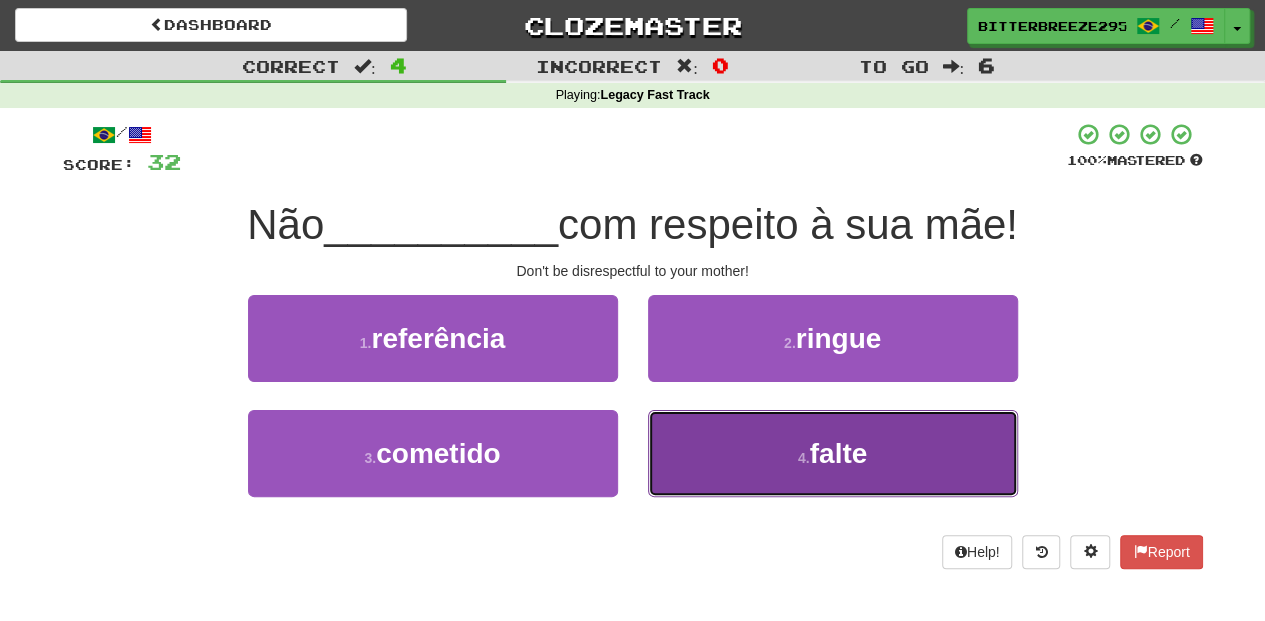 click on "4 .  falte" at bounding box center [833, 453] 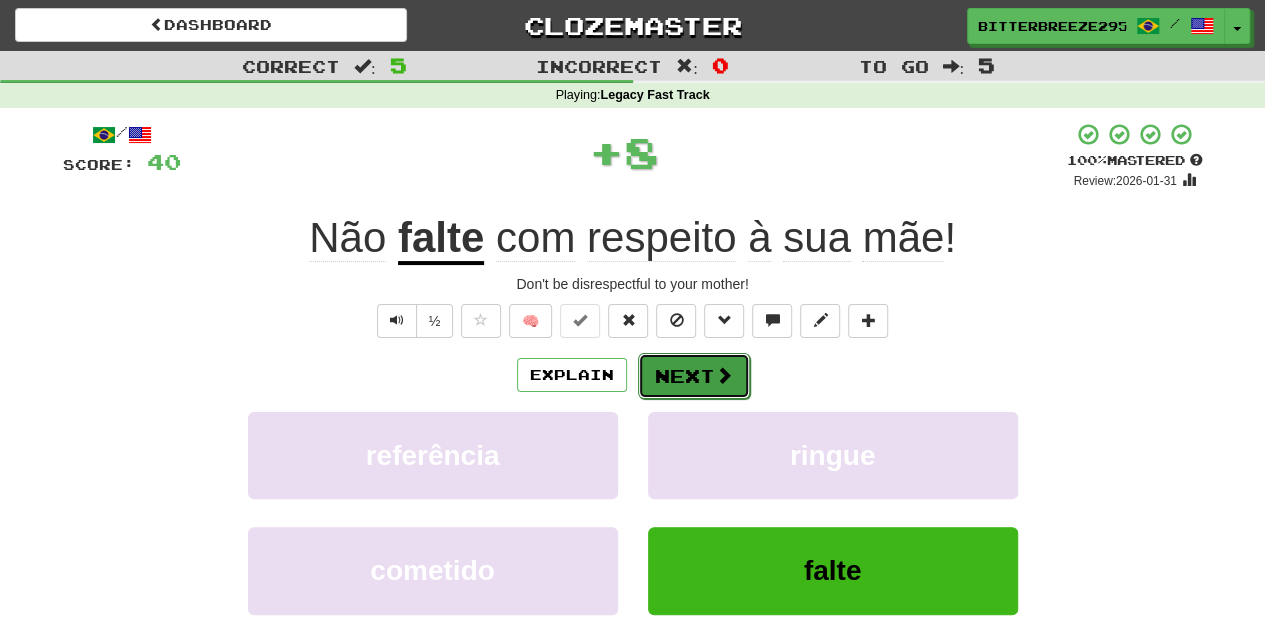 click on "Next" at bounding box center [694, 376] 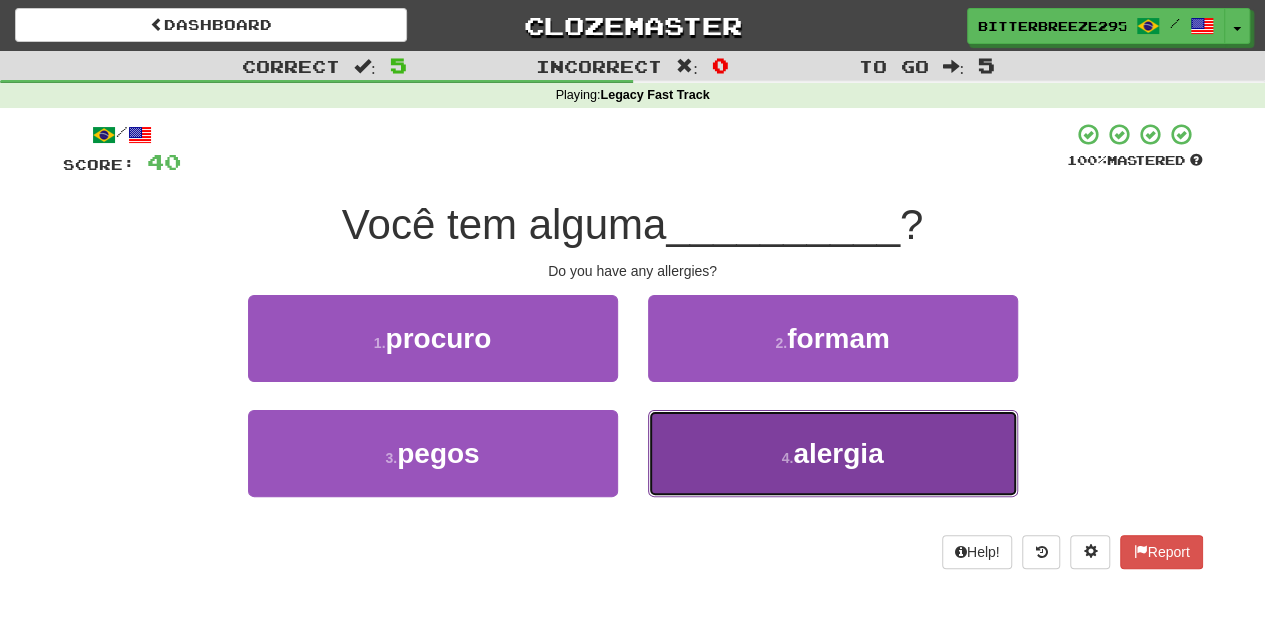 click on "4 .  alergia" at bounding box center (833, 453) 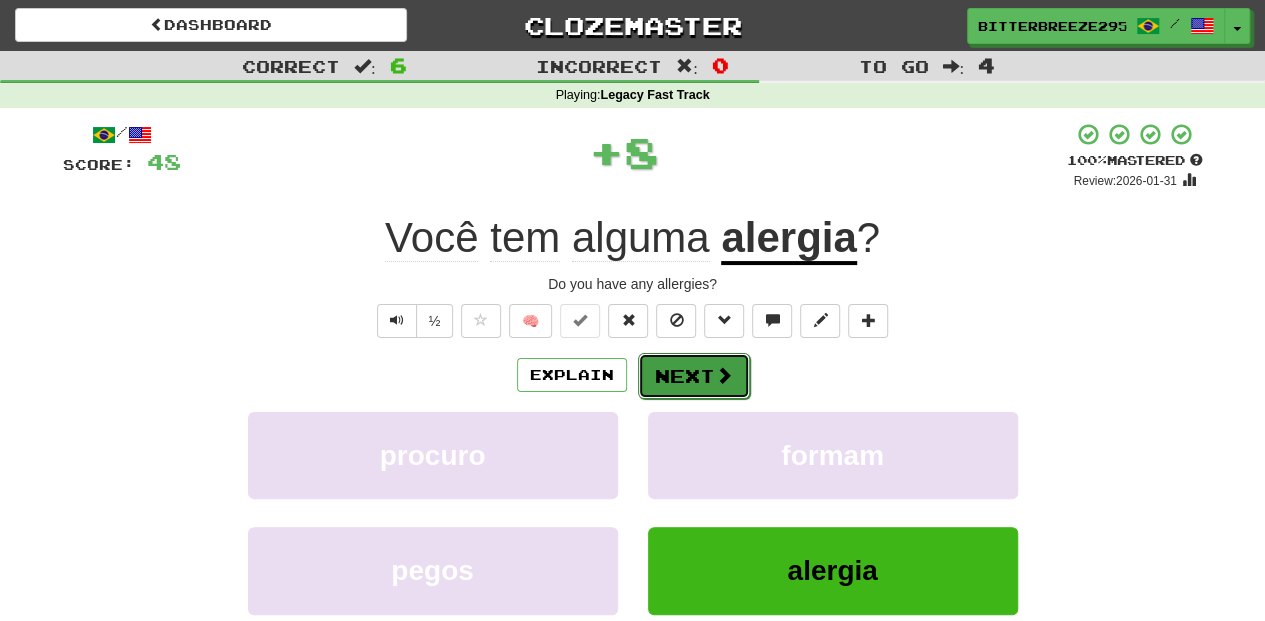 click on "Next" at bounding box center [694, 376] 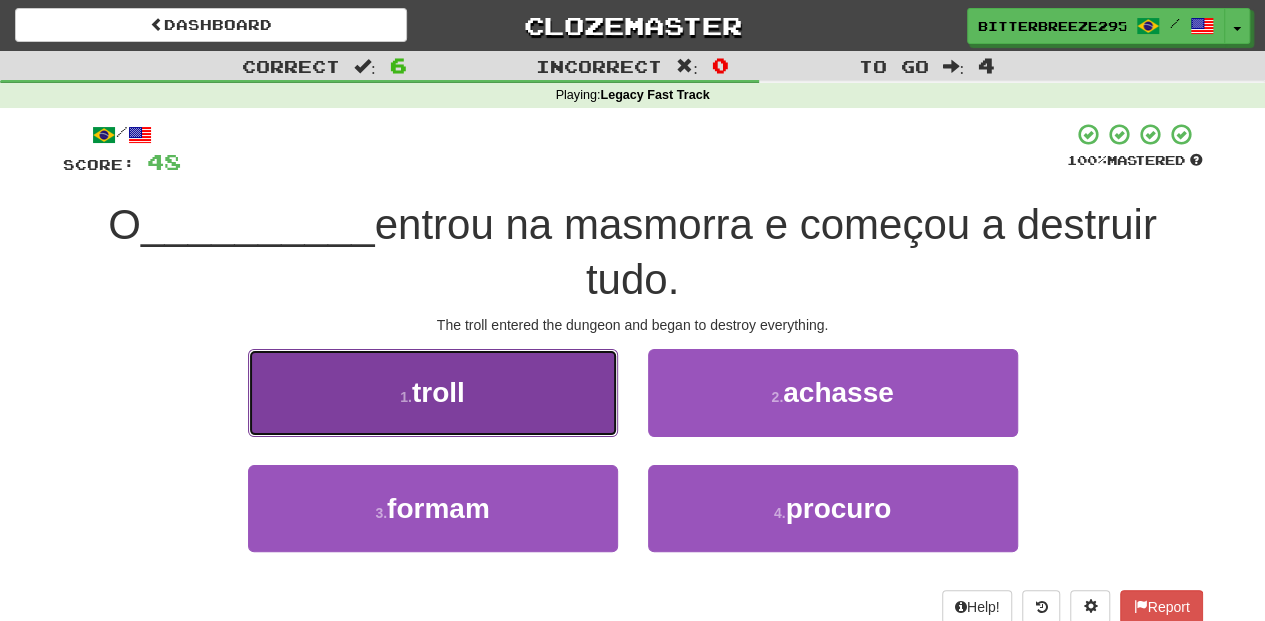 click on "1 .  troll" at bounding box center (433, 392) 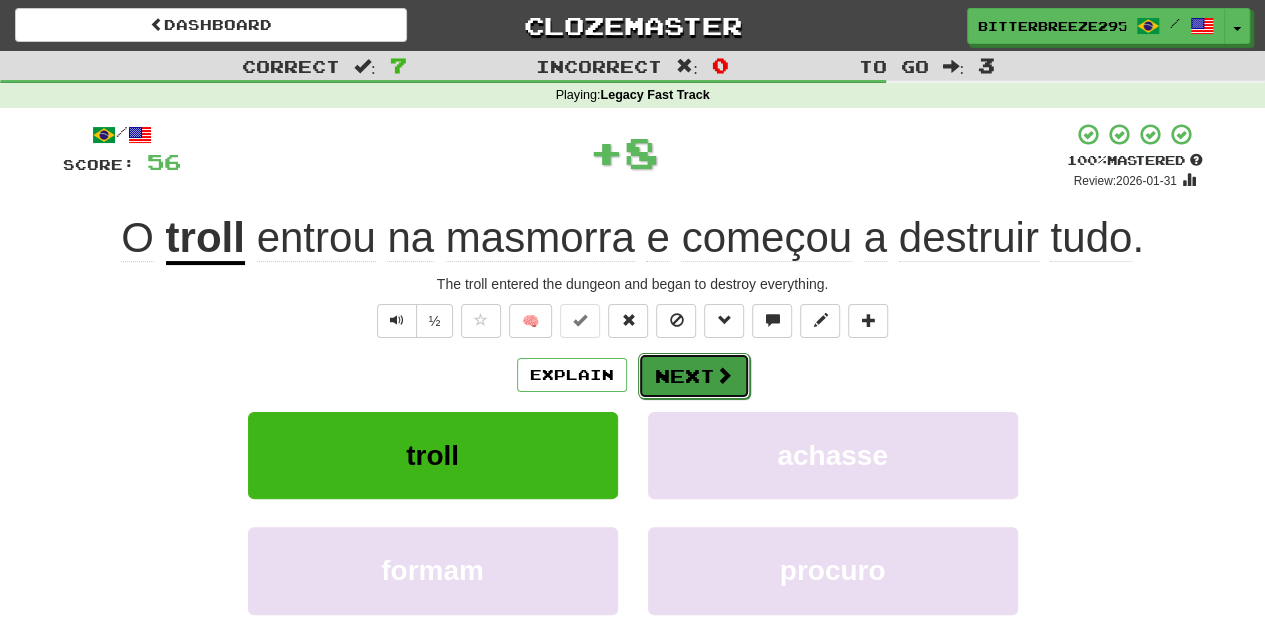 click on "Next" at bounding box center (694, 376) 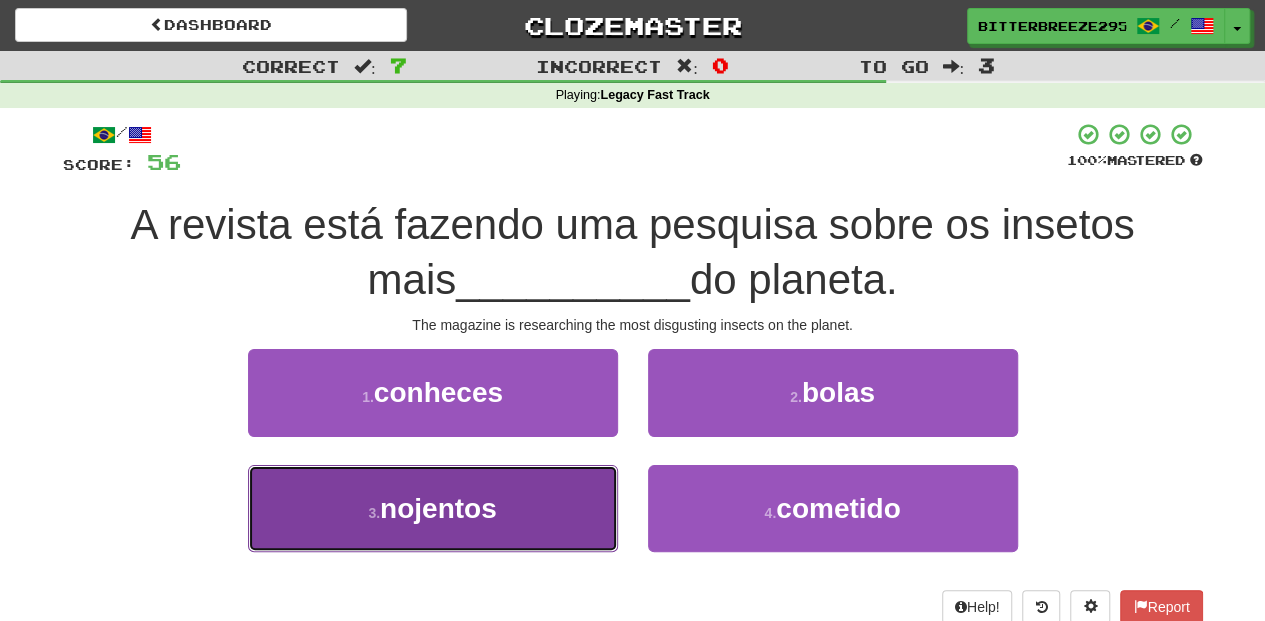 click on "3 .  nojentos" at bounding box center [433, 508] 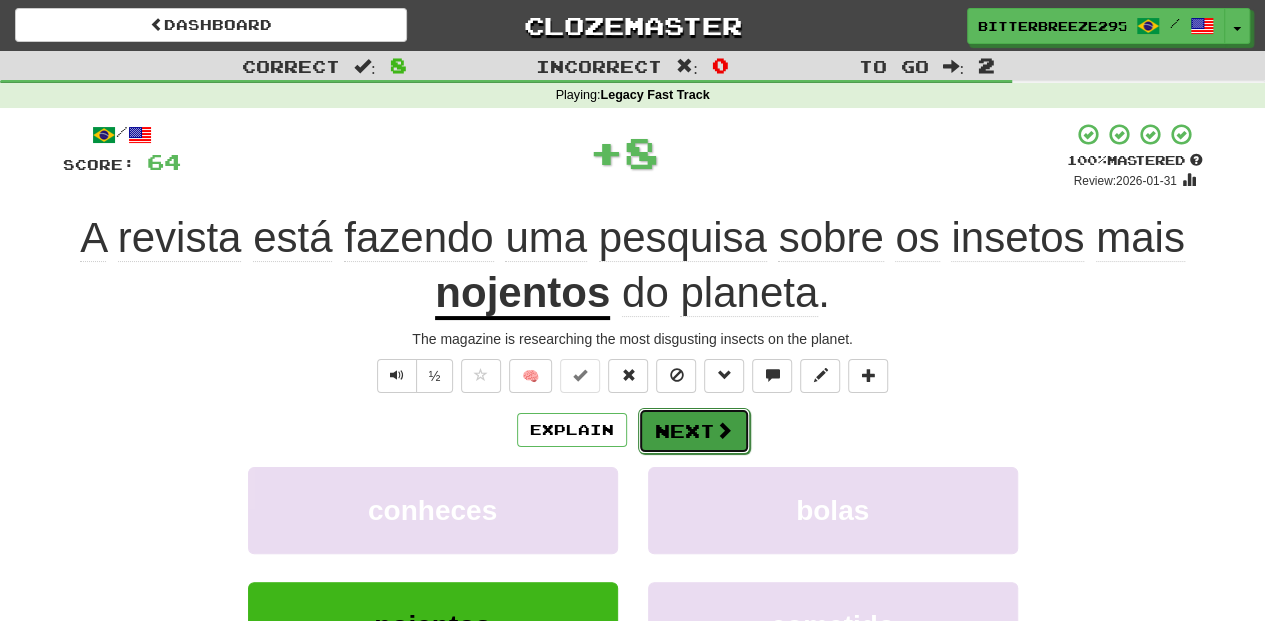 click on "Next" at bounding box center (694, 431) 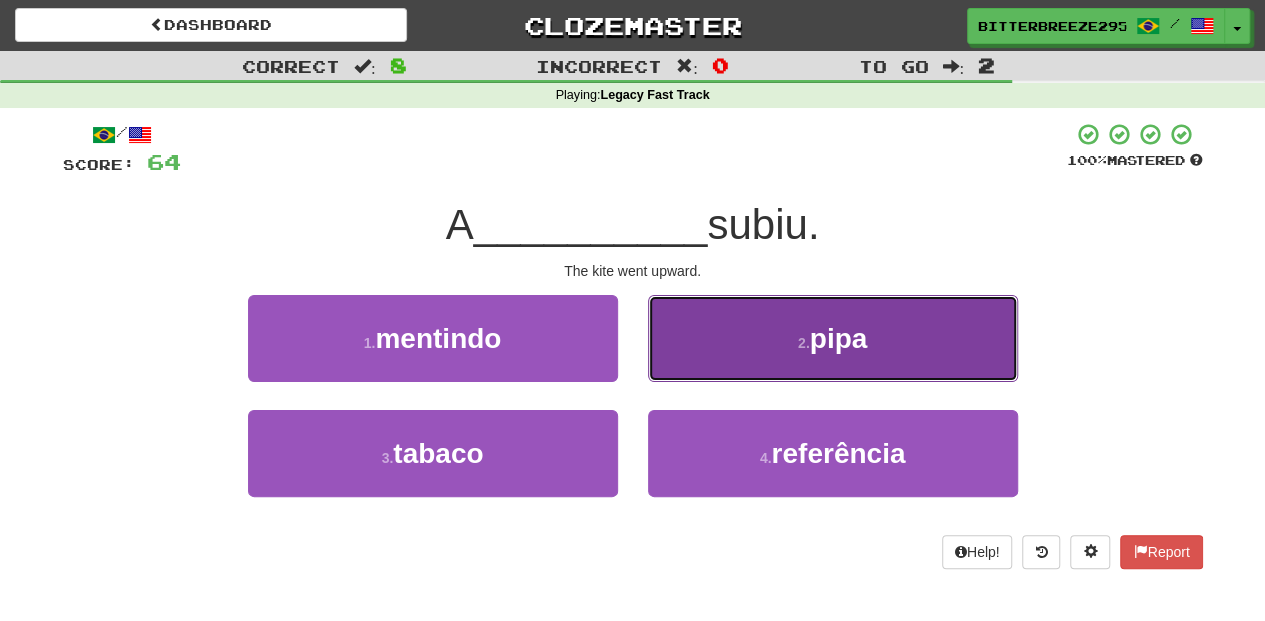 click on "2 .  pipa" at bounding box center (833, 338) 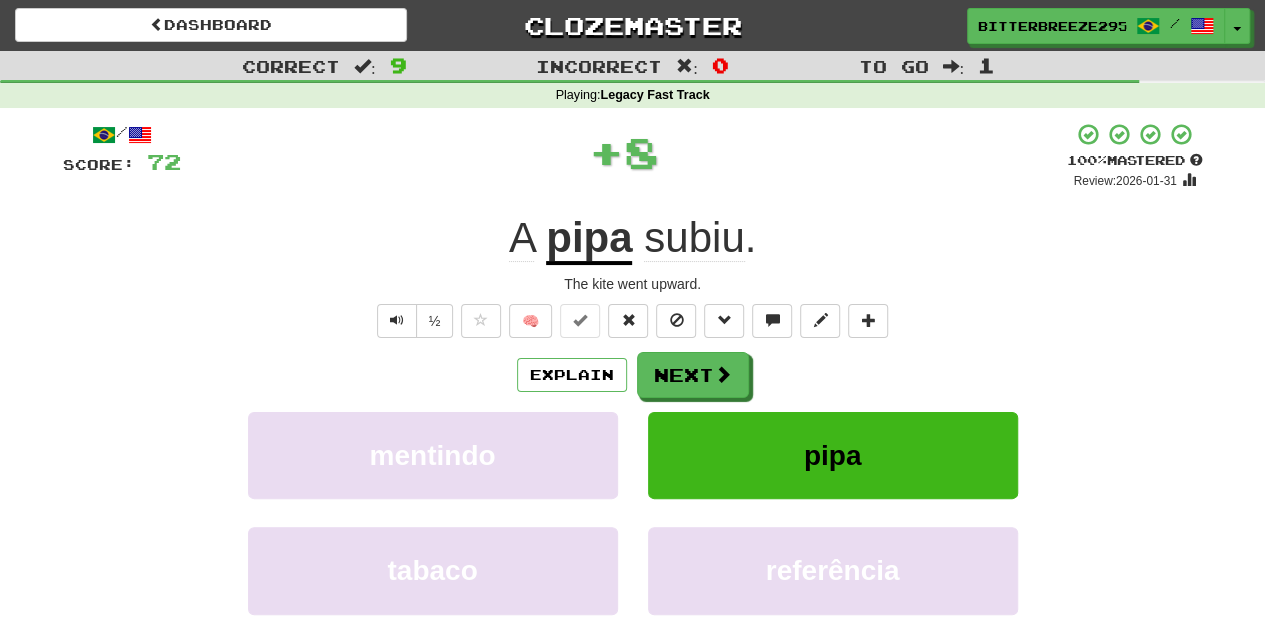 click on "Next" at bounding box center [693, 375] 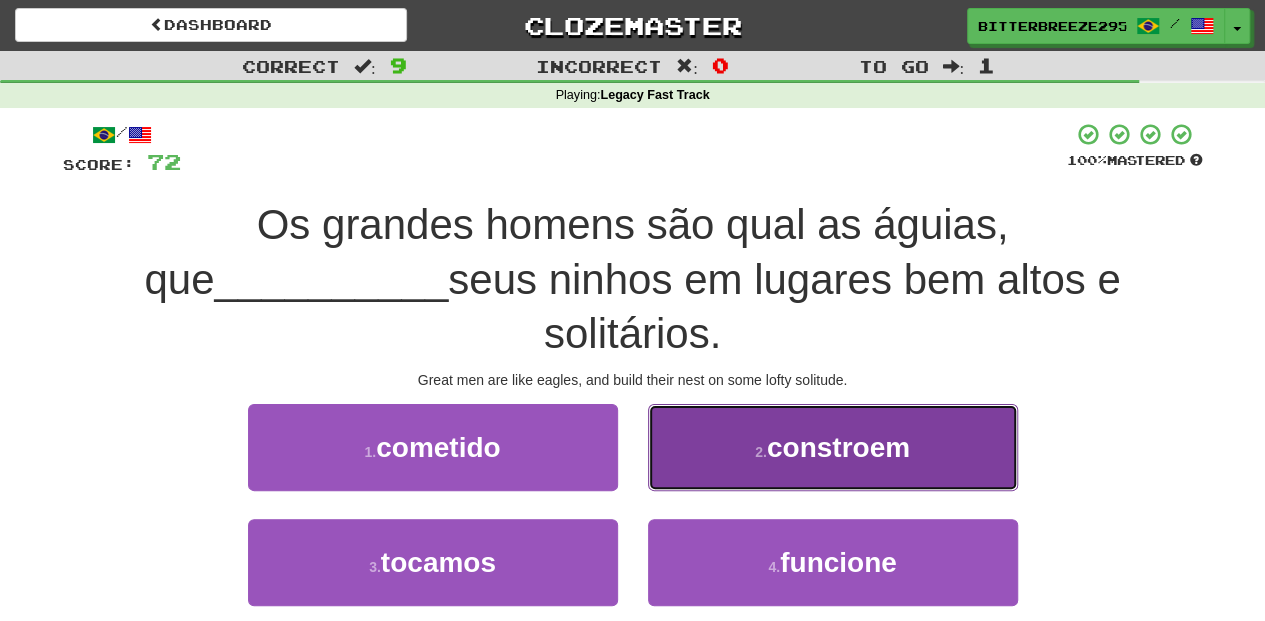 click on "2 .  constroem" at bounding box center (833, 447) 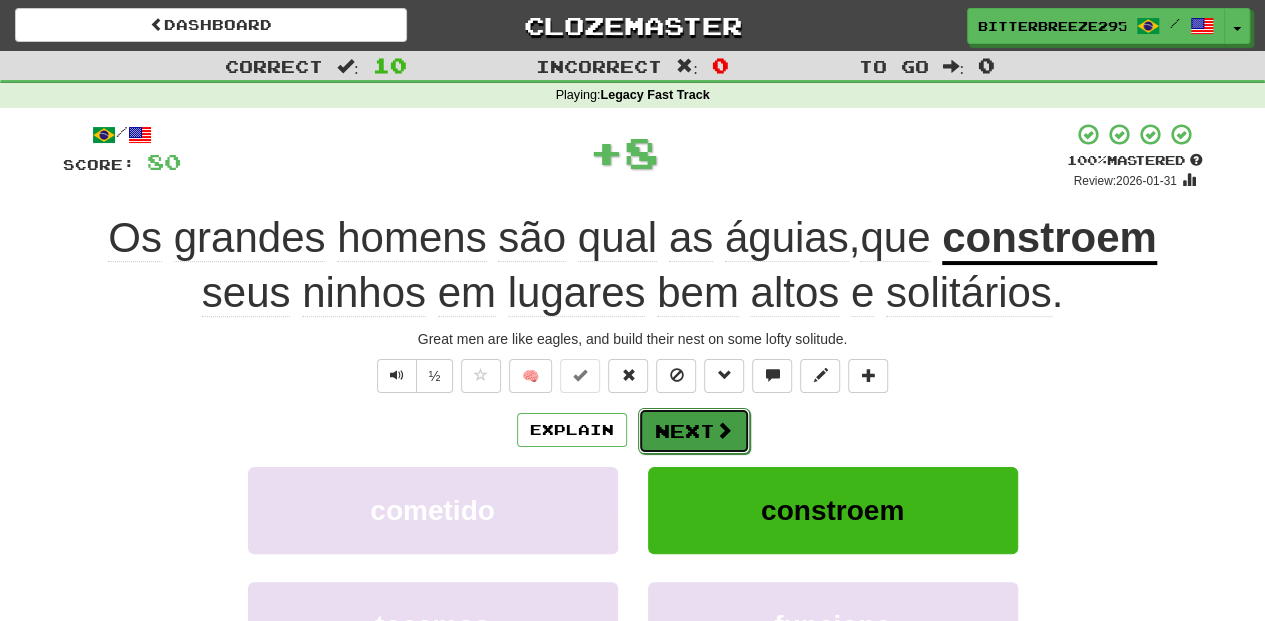 click on "Next" at bounding box center [694, 431] 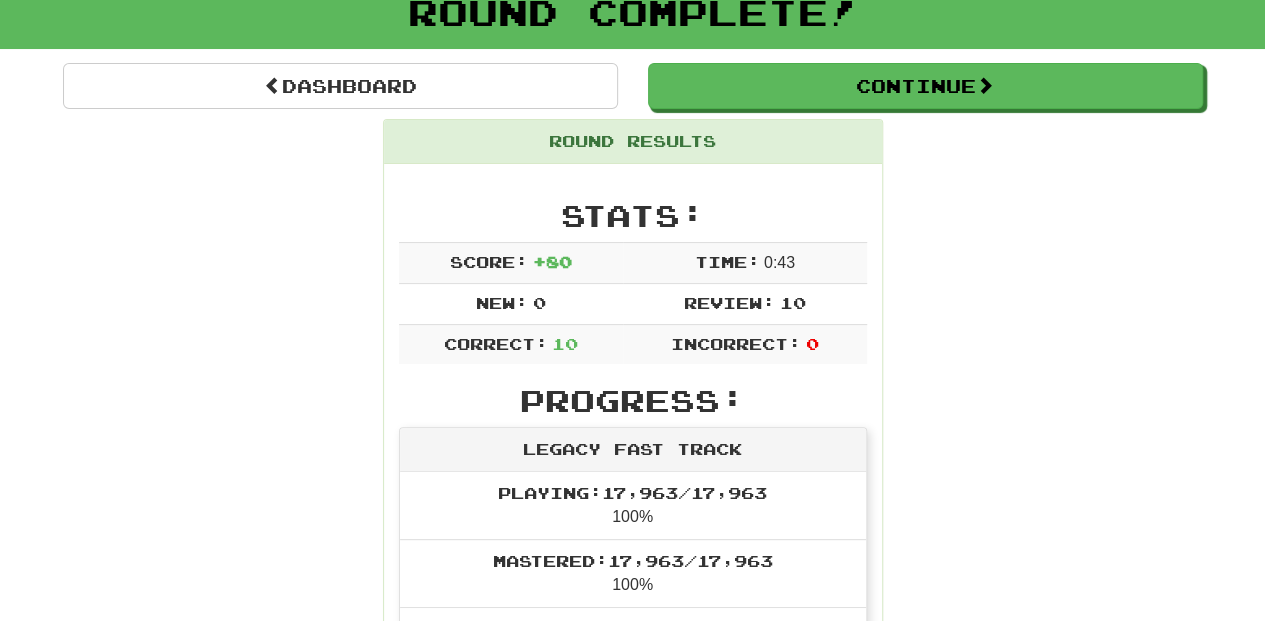 scroll, scrollTop: 0, scrollLeft: 0, axis: both 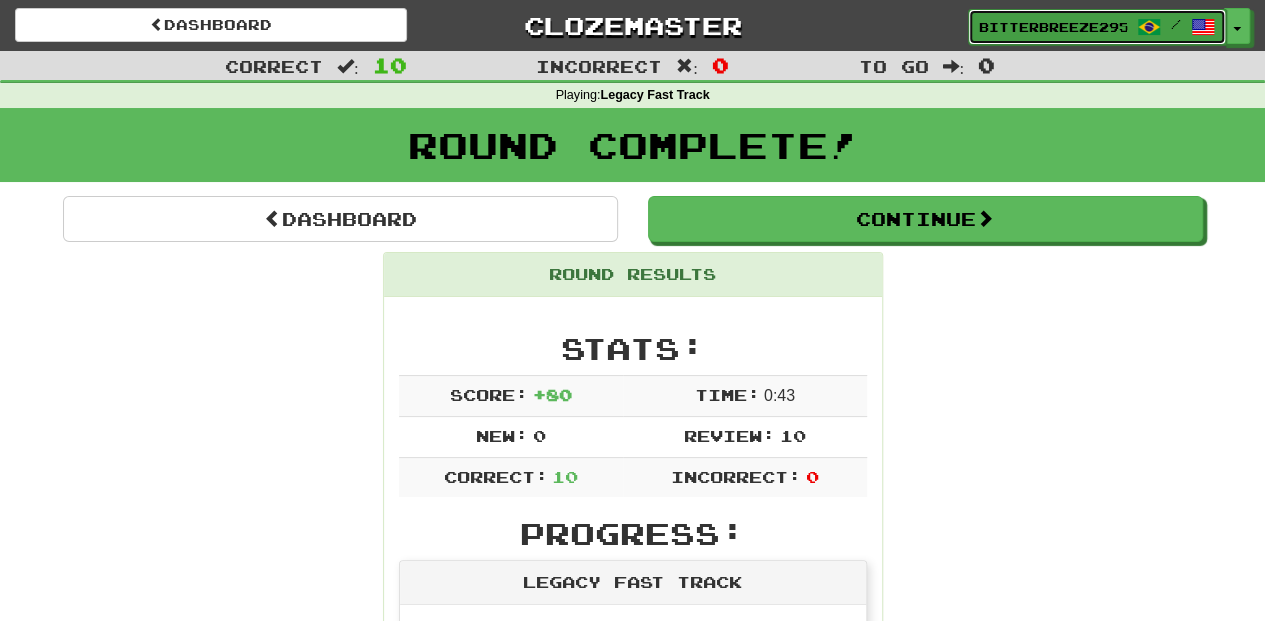 click on "BitterBreeze2956" at bounding box center [1053, 27] 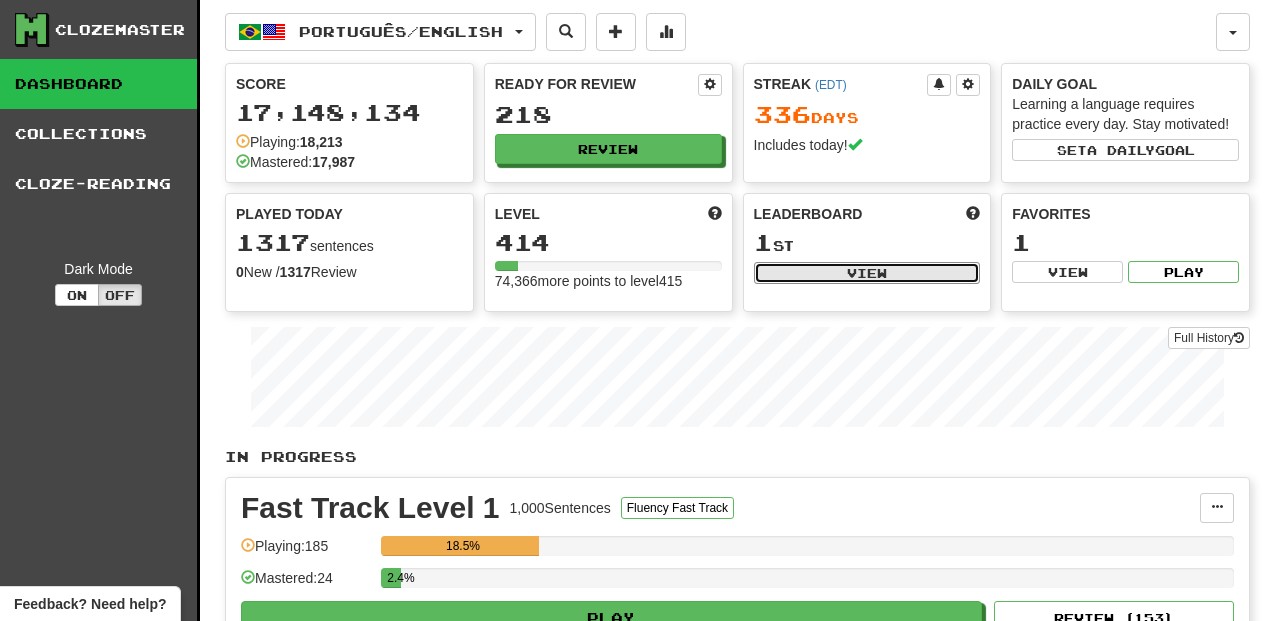 scroll, scrollTop: 0, scrollLeft: 0, axis: both 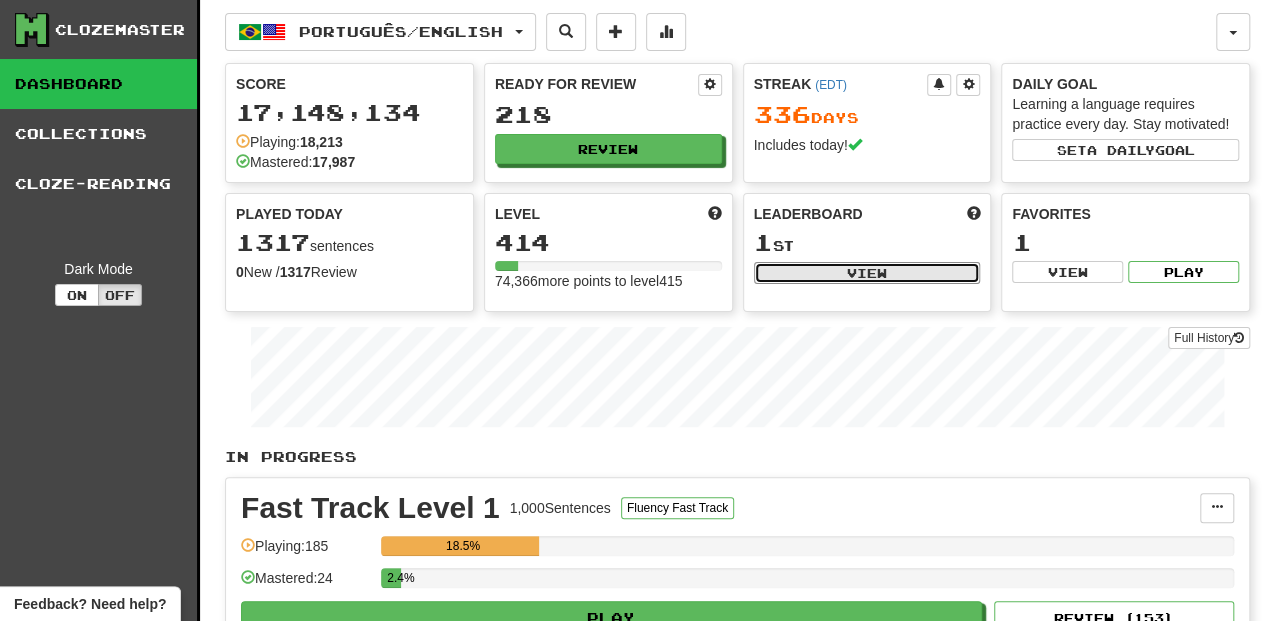 click on "View" at bounding box center (867, 273) 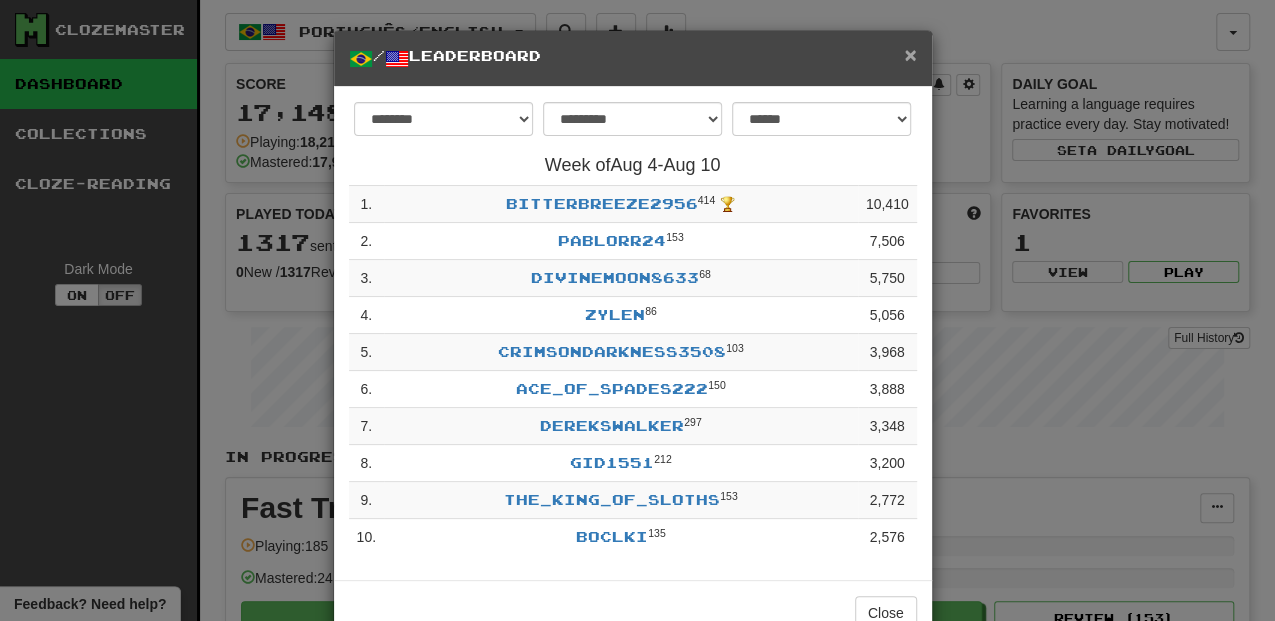 click on "×" at bounding box center (910, 54) 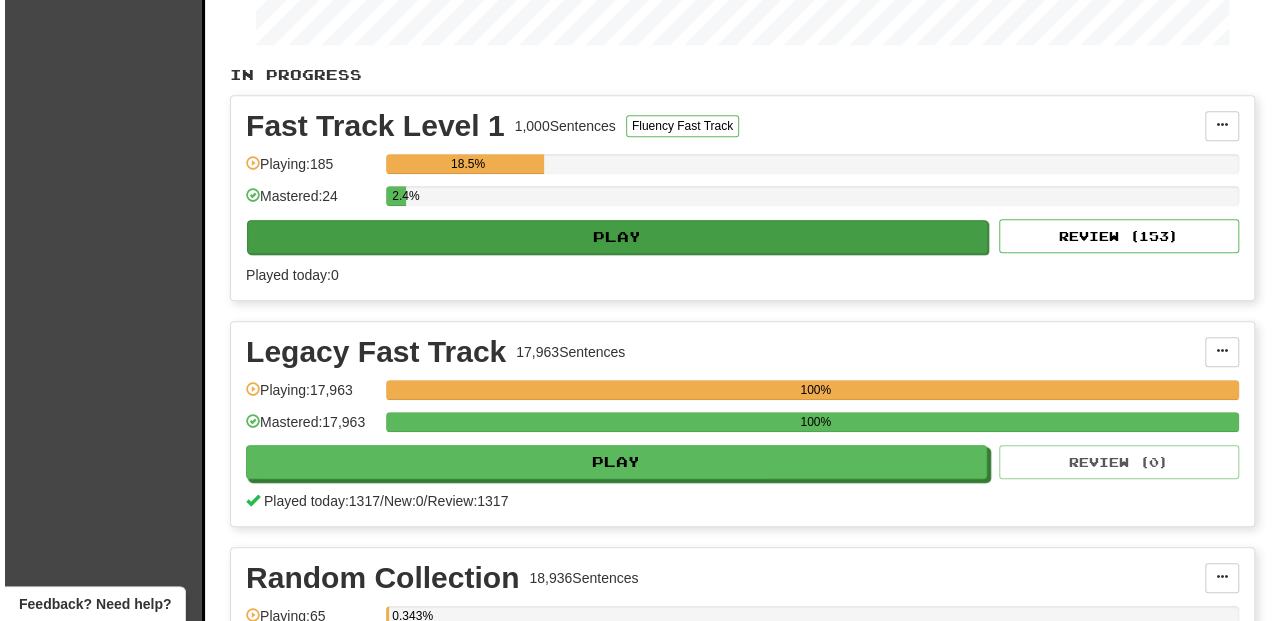 scroll, scrollTop: 400, scrollLeft: 0, axis: vertical 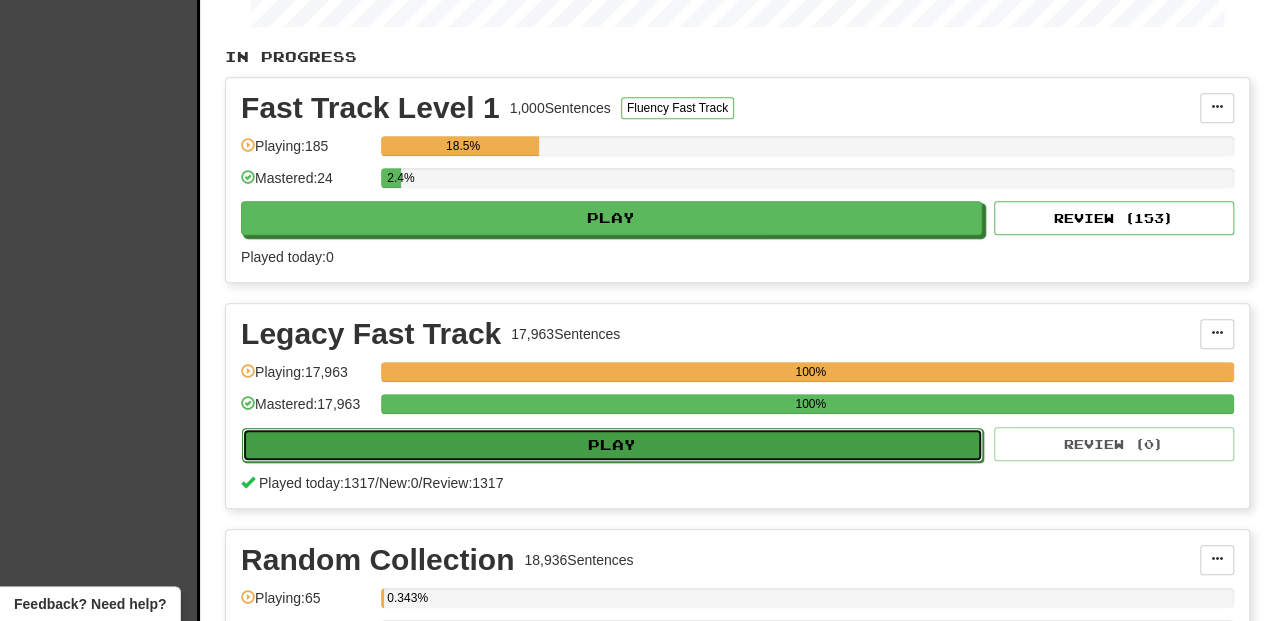 click on "Play" at bounding box center [612, 445] 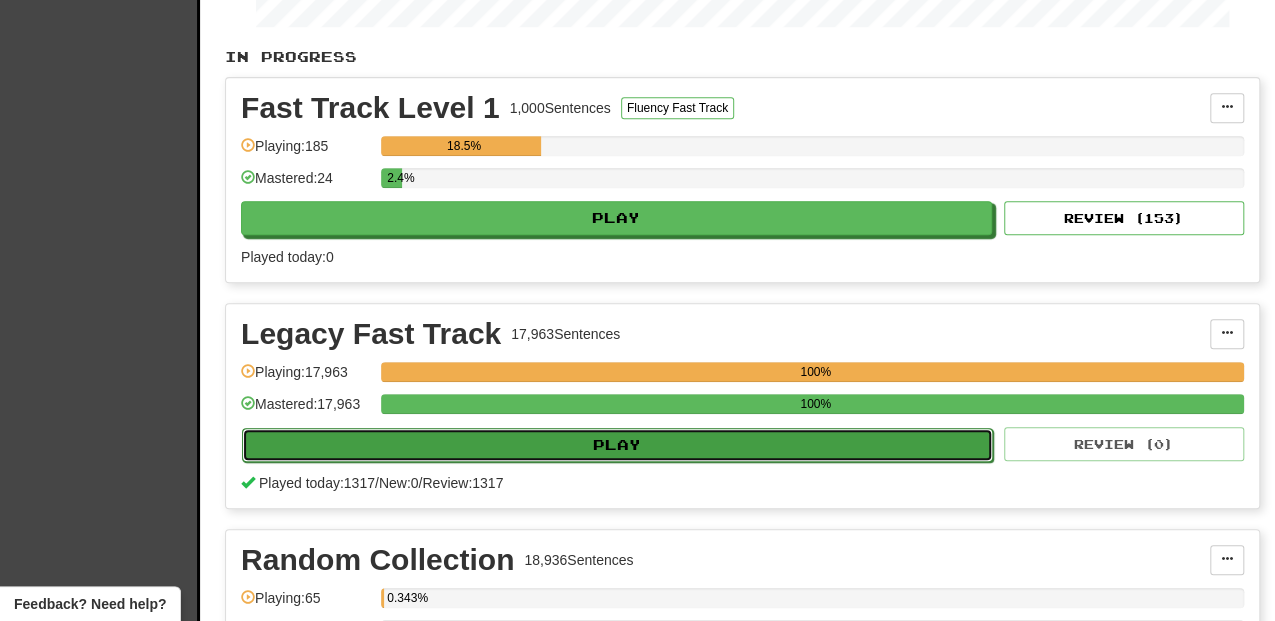 select on "**" 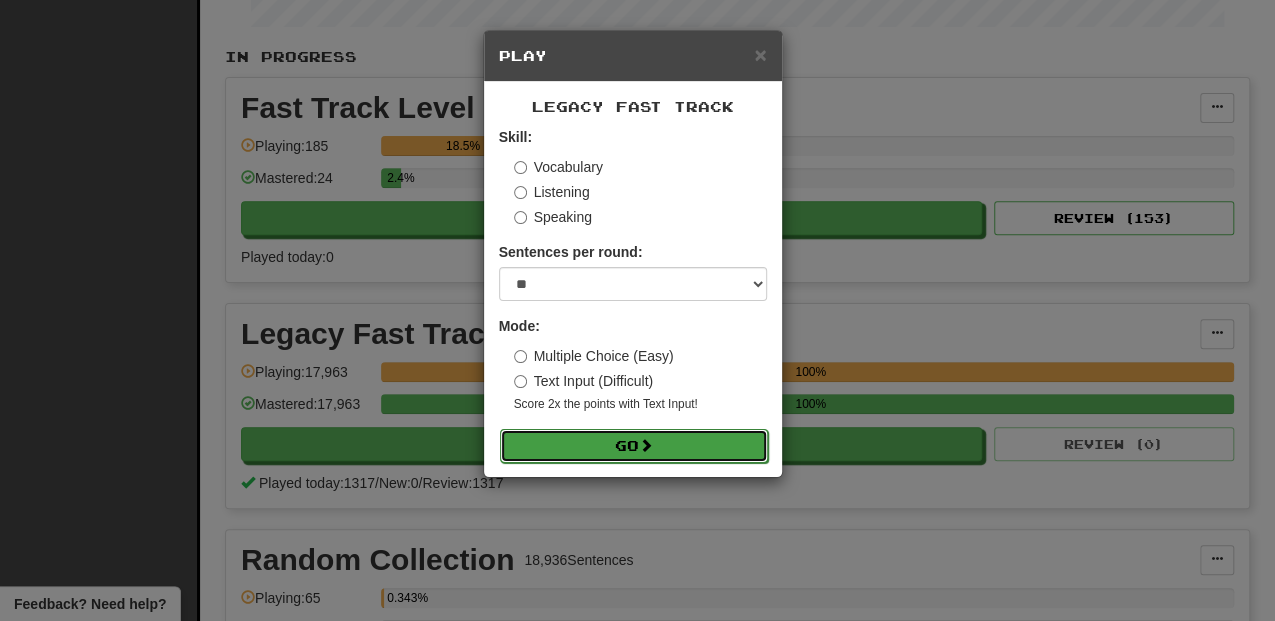 click on "Go" at bounding box center (634, 446) 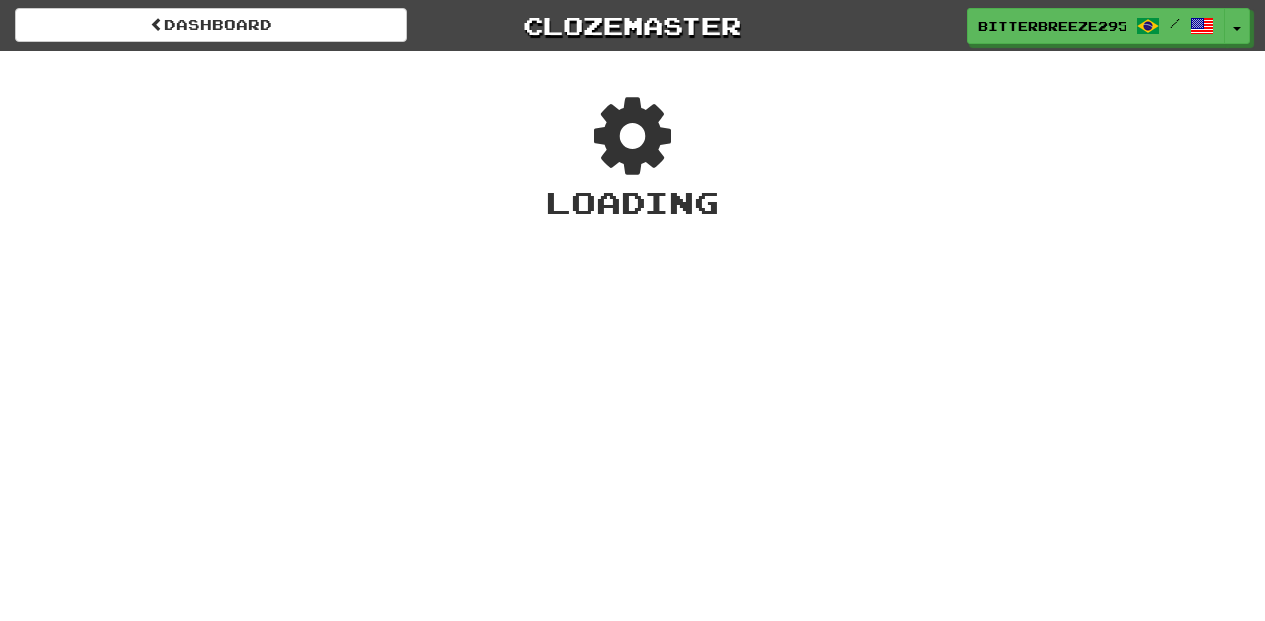 scroll, scrollTop: 0, scrollLeft: 0, axis: both 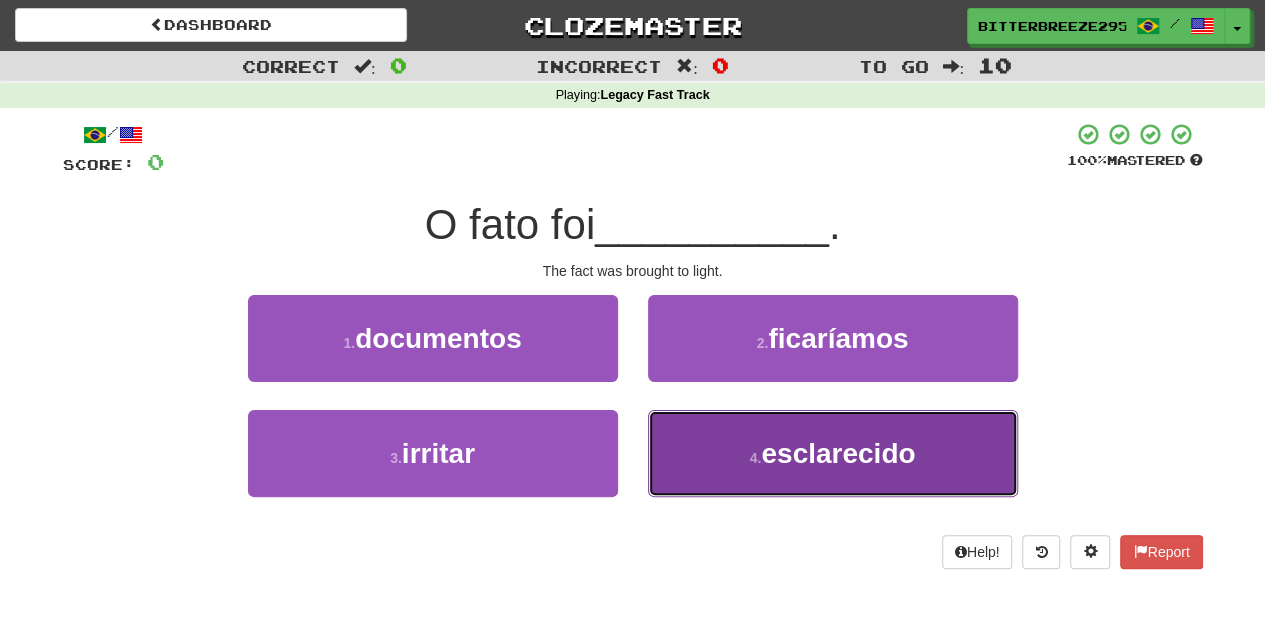 click on "4 .  esclarecido" at bounding box center (833, 453) 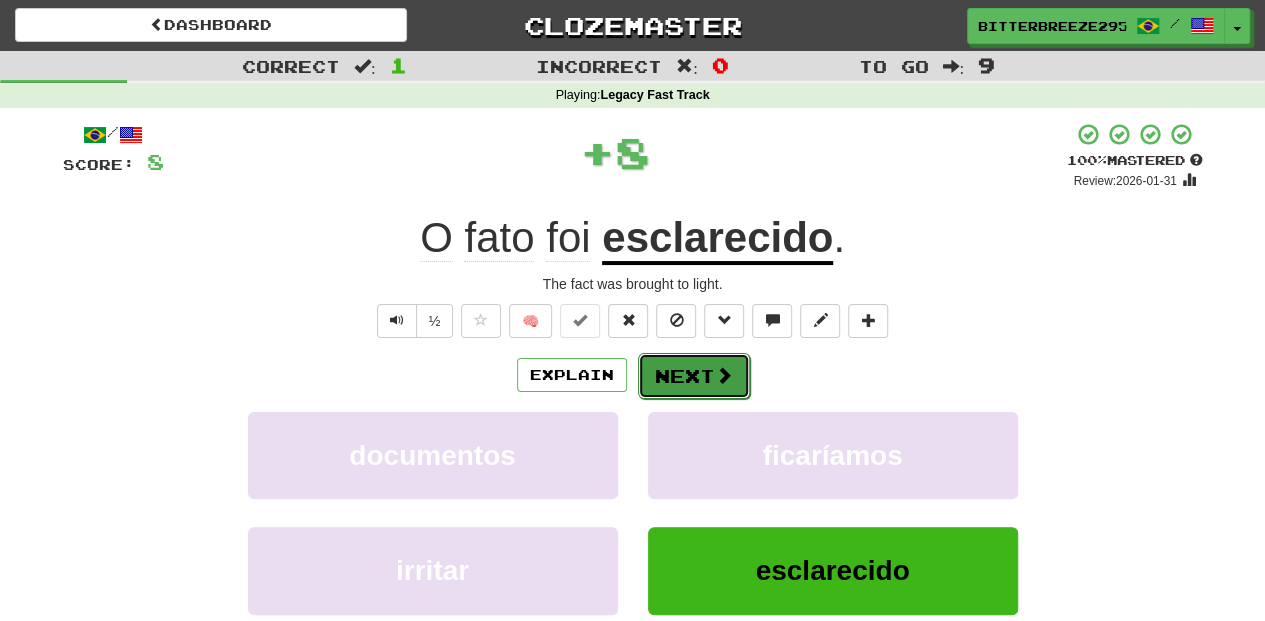 click on "Next" at bounding box center [694, 376] 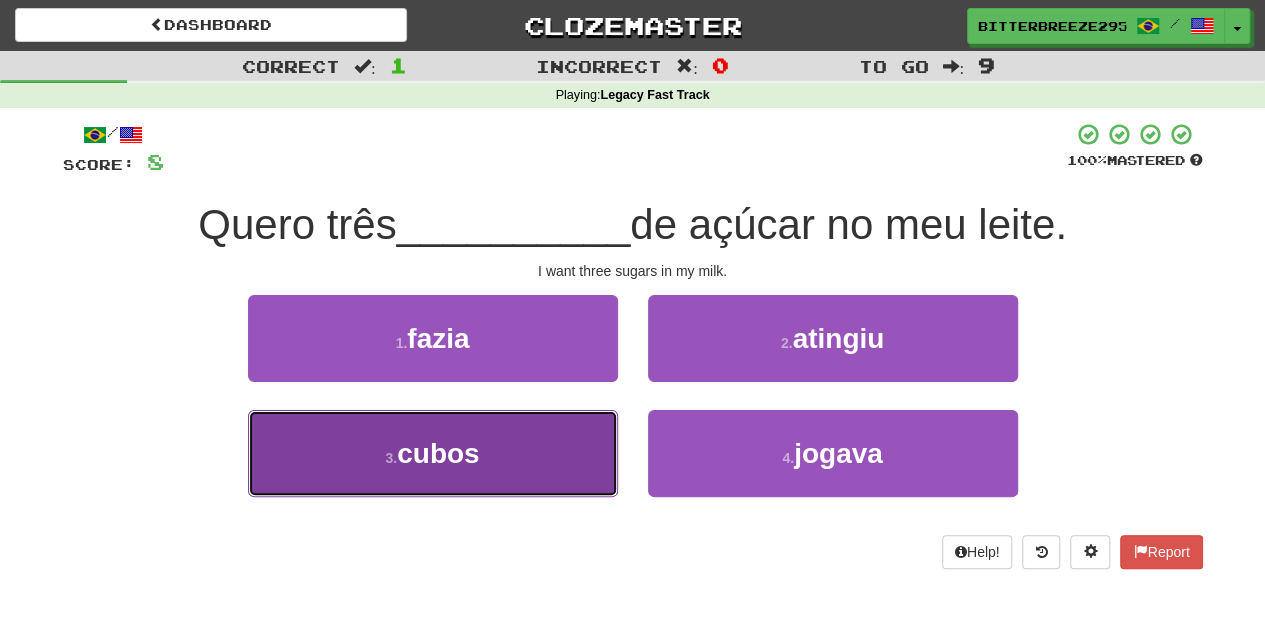 click on "3 .  cubos" at bounding box center (433, 453) 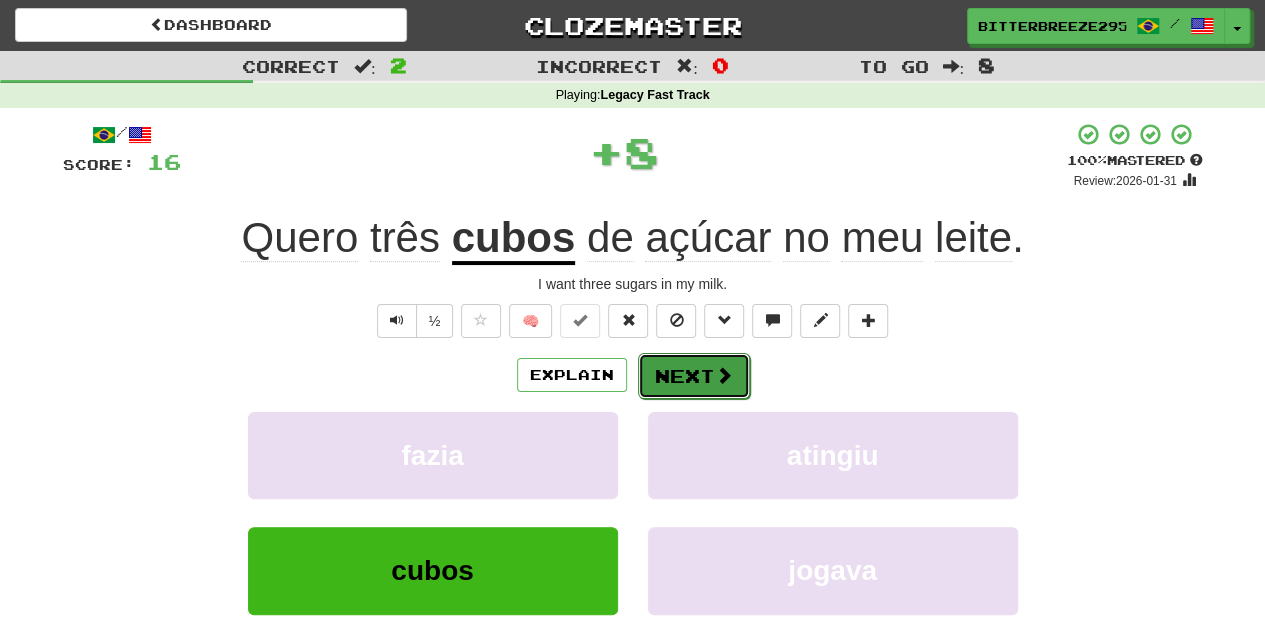 click on "Next" at bounding box center [694, 376] 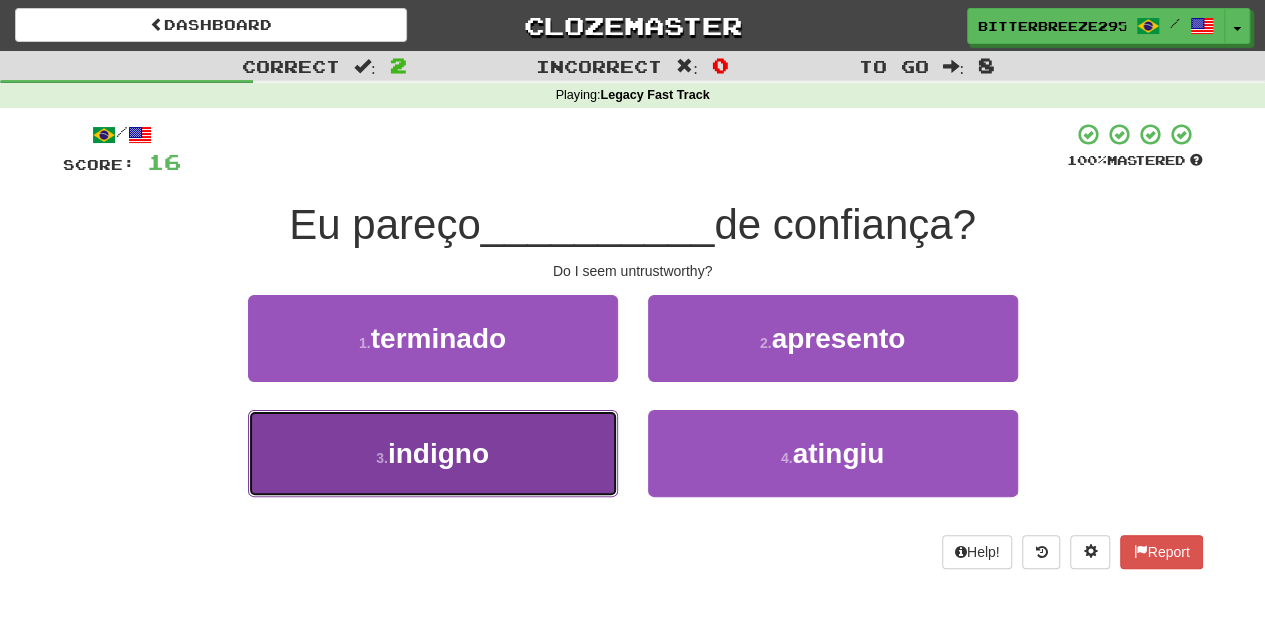 click on "3 .  indigno" at bounding box center (433, 453) 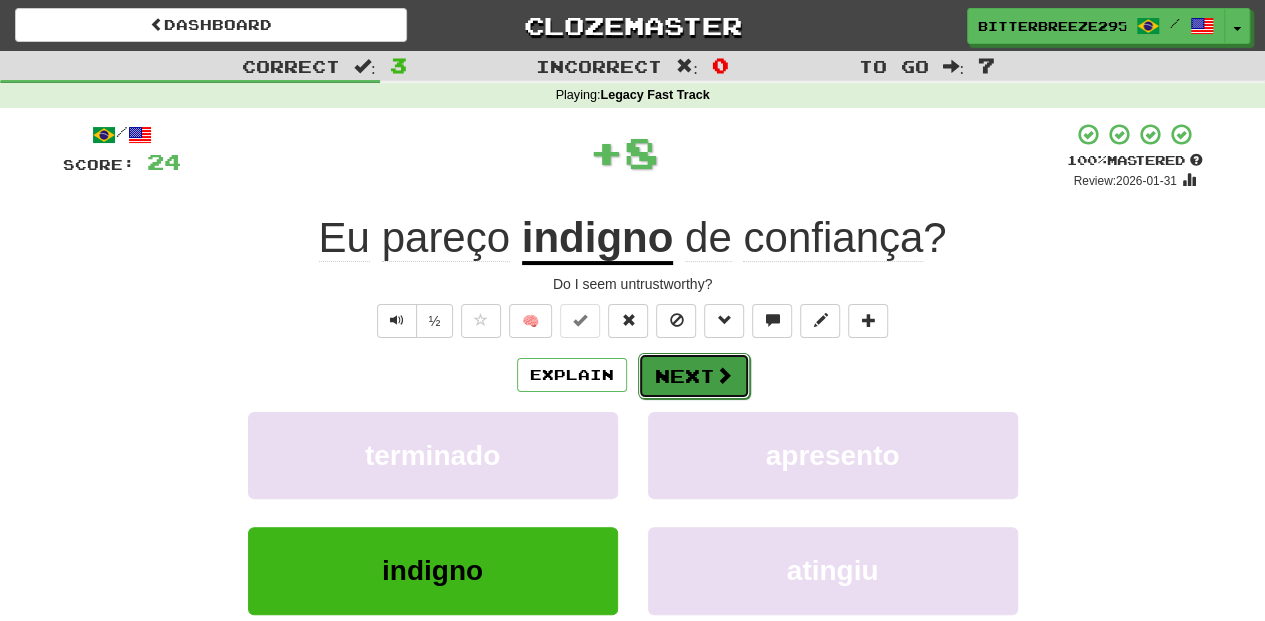 click on "Next" at bounding box center (694, 376) 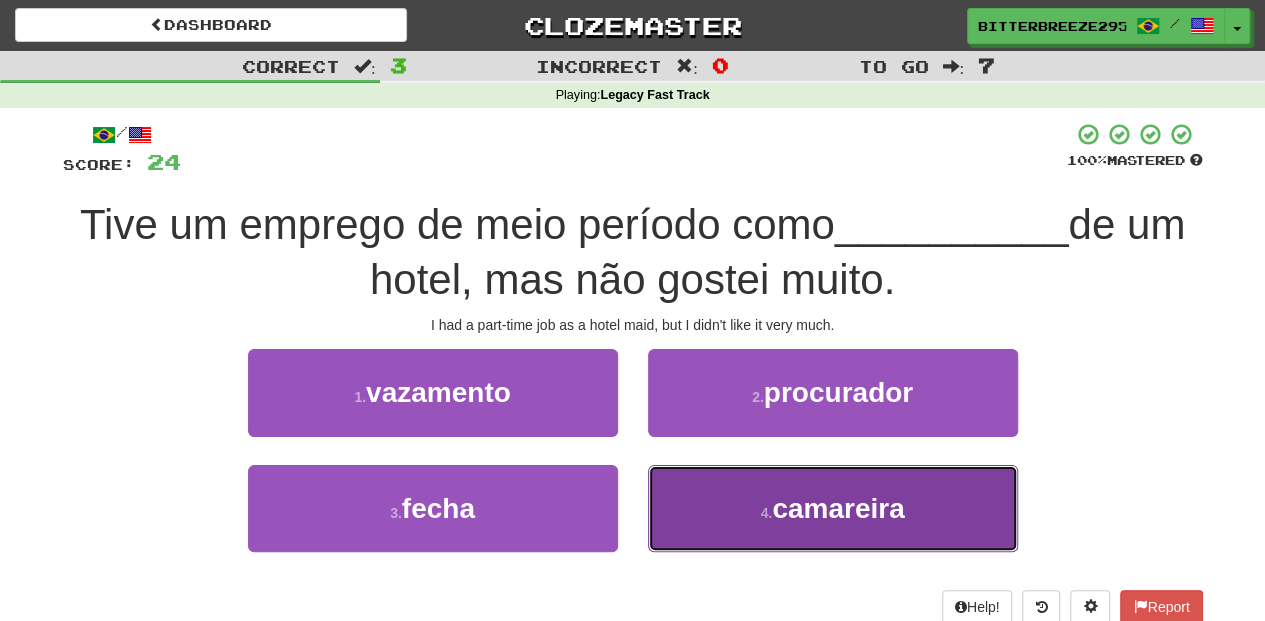 click on "4 .  camareira" at bounding box center [833, 508] 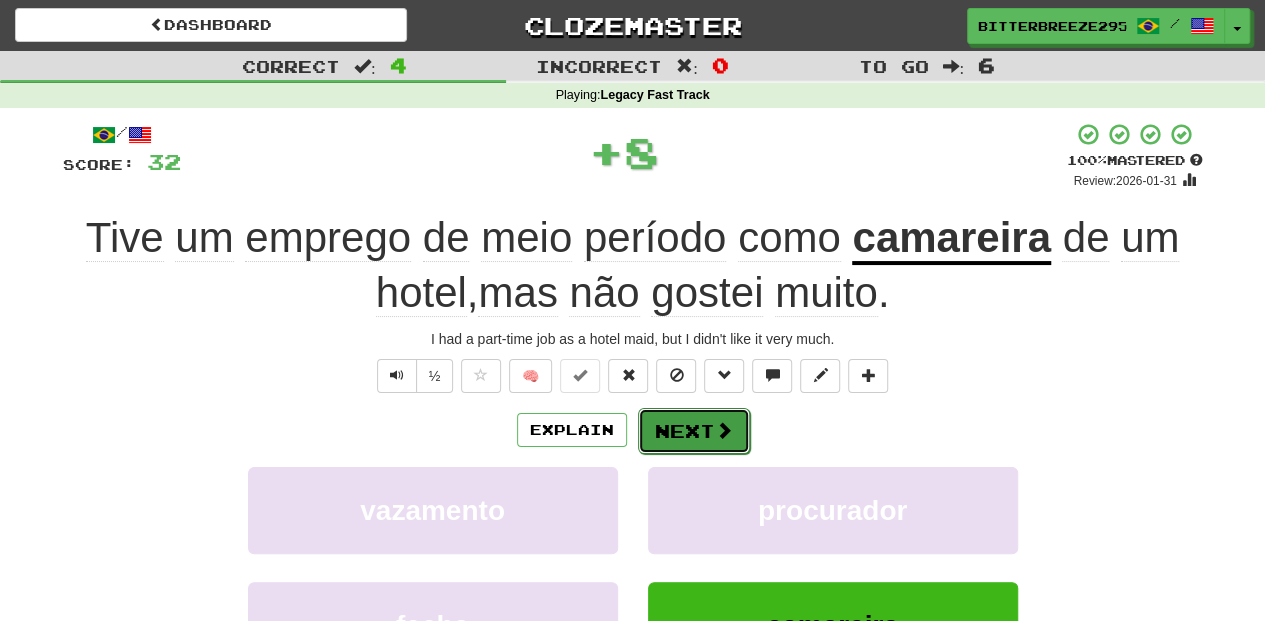 click on "Next" at bounding box center [694, 431] 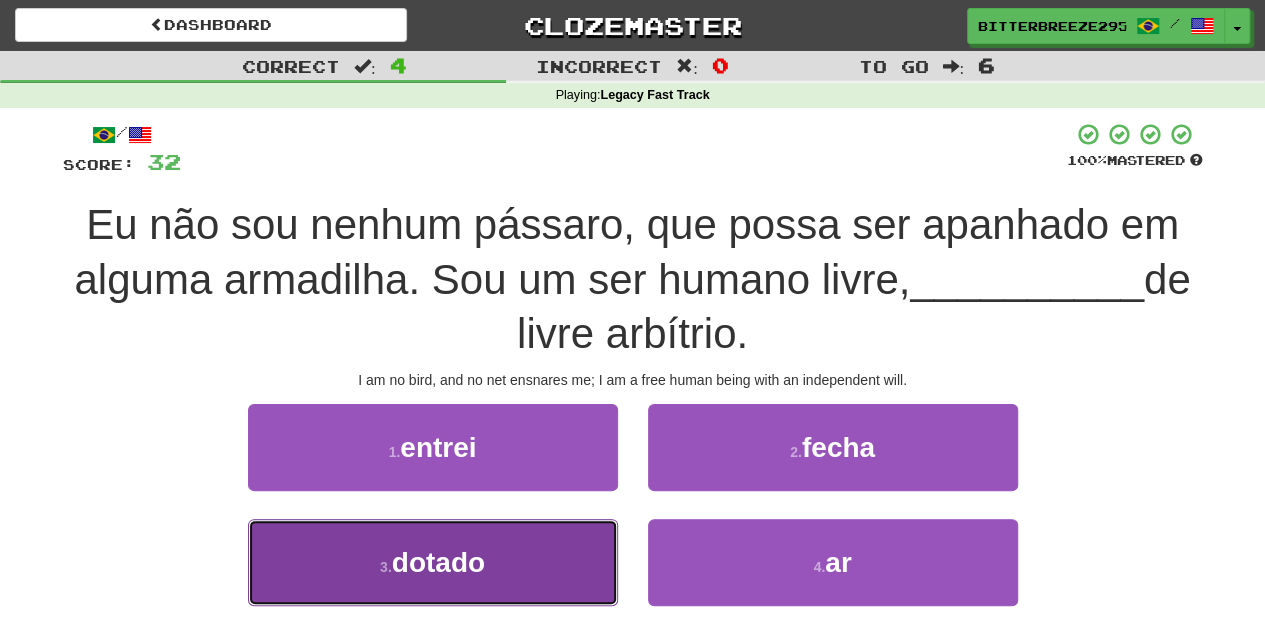 click on "3 .  dotado" at bounding box center [433, 562] 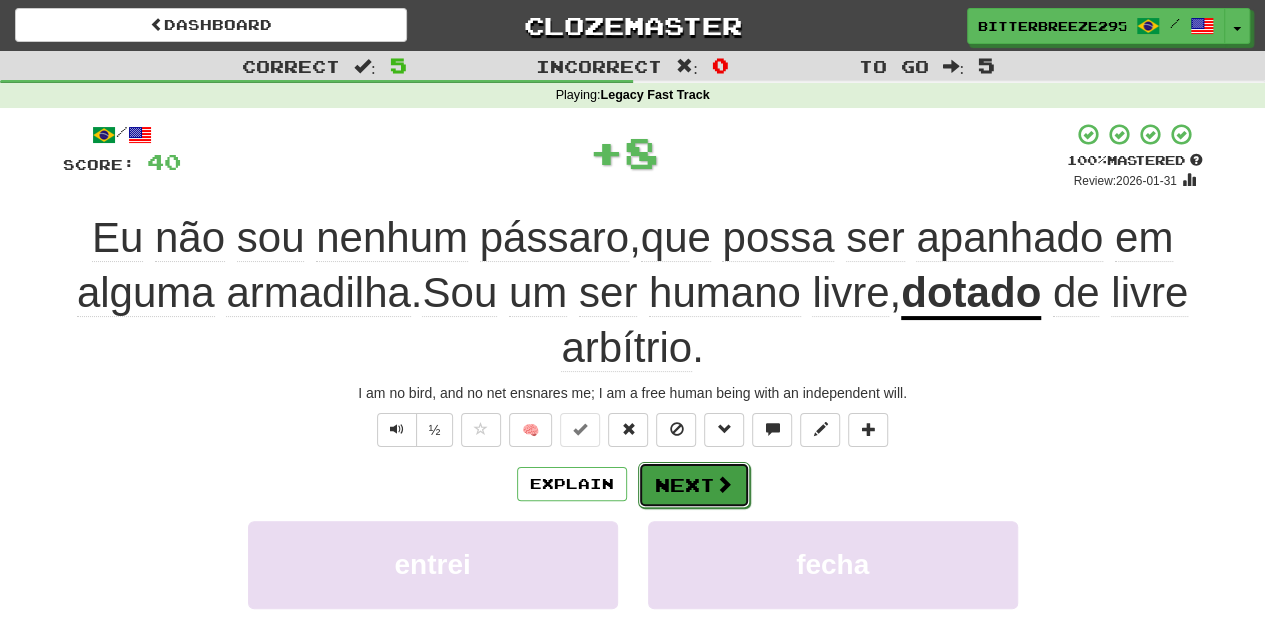 click on "Next" at bounding box center [694, 485] 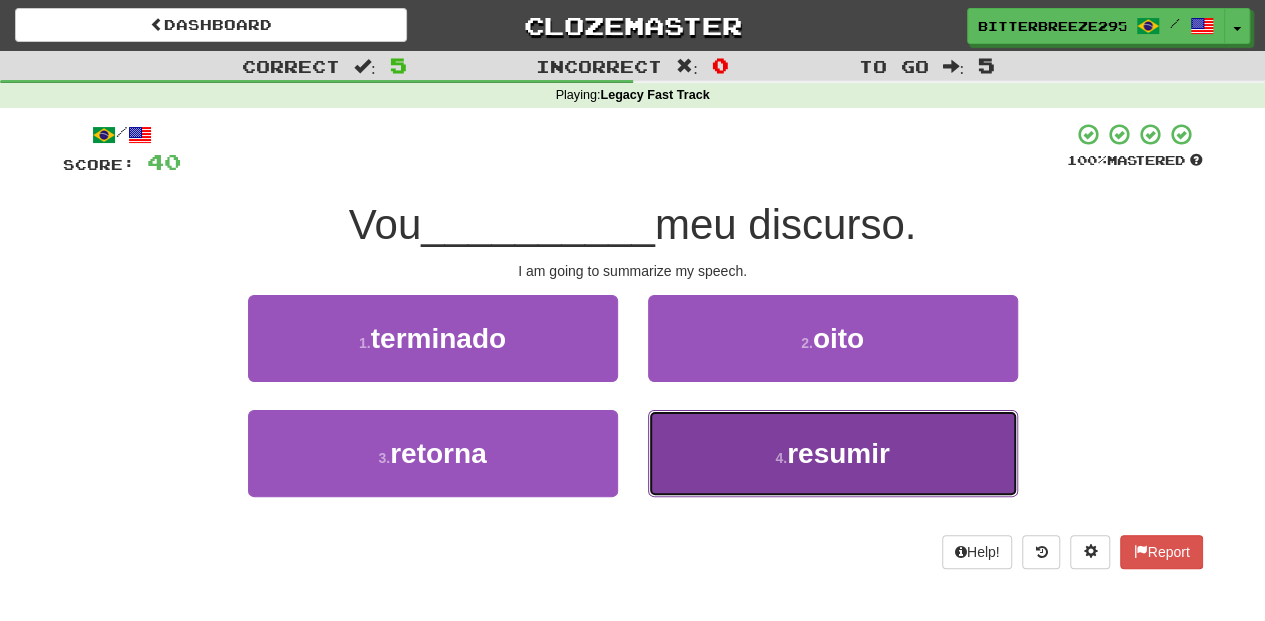 click on "4 .  resumir" at bounding box center (833, 453) 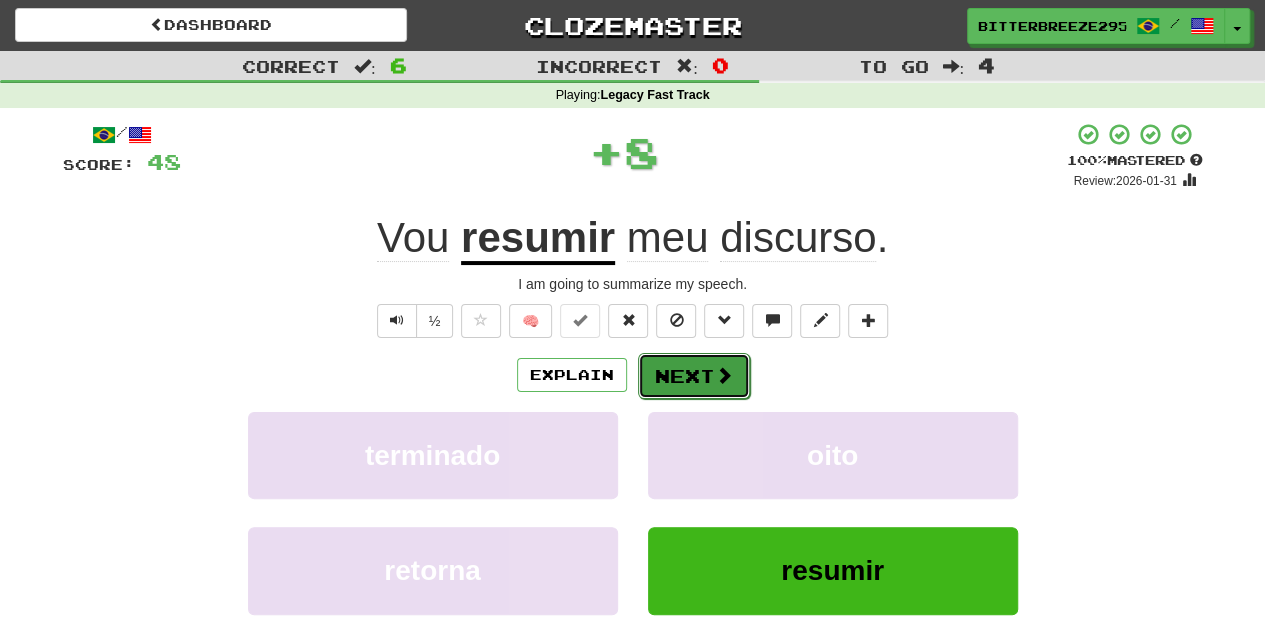 click on "Next" at bounding box center (694, 376) 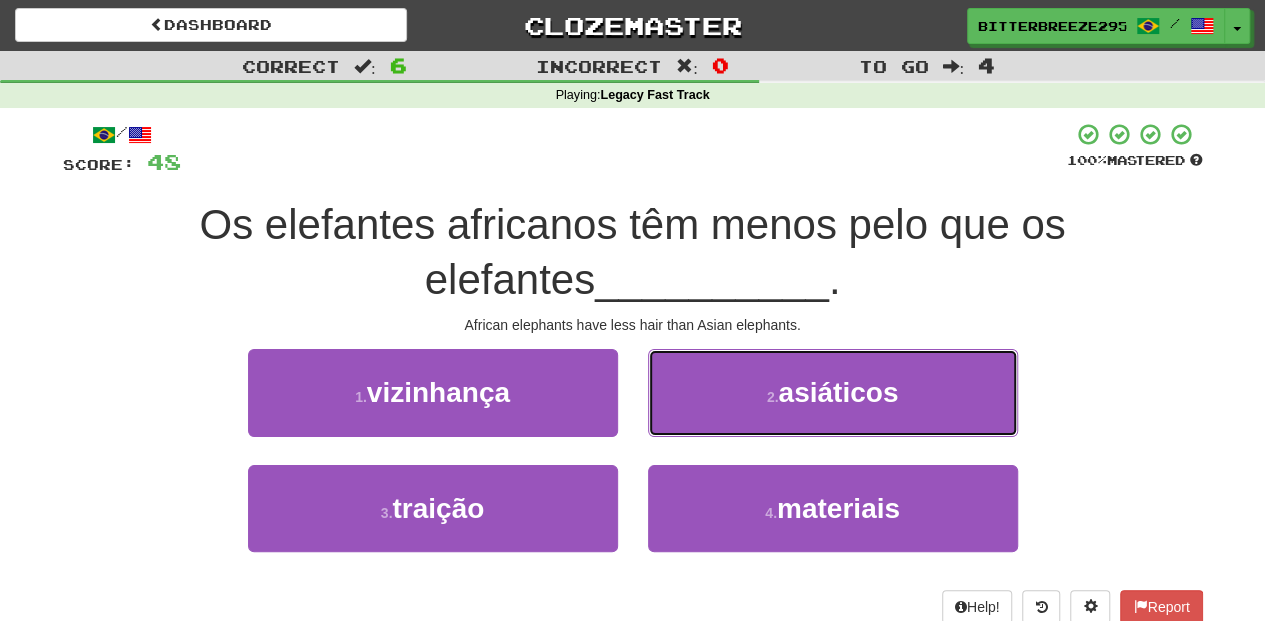 drag, startPoint x: 718, startPoint y: 388, endPoint x: 718, endPoint y: 400, distance: 12 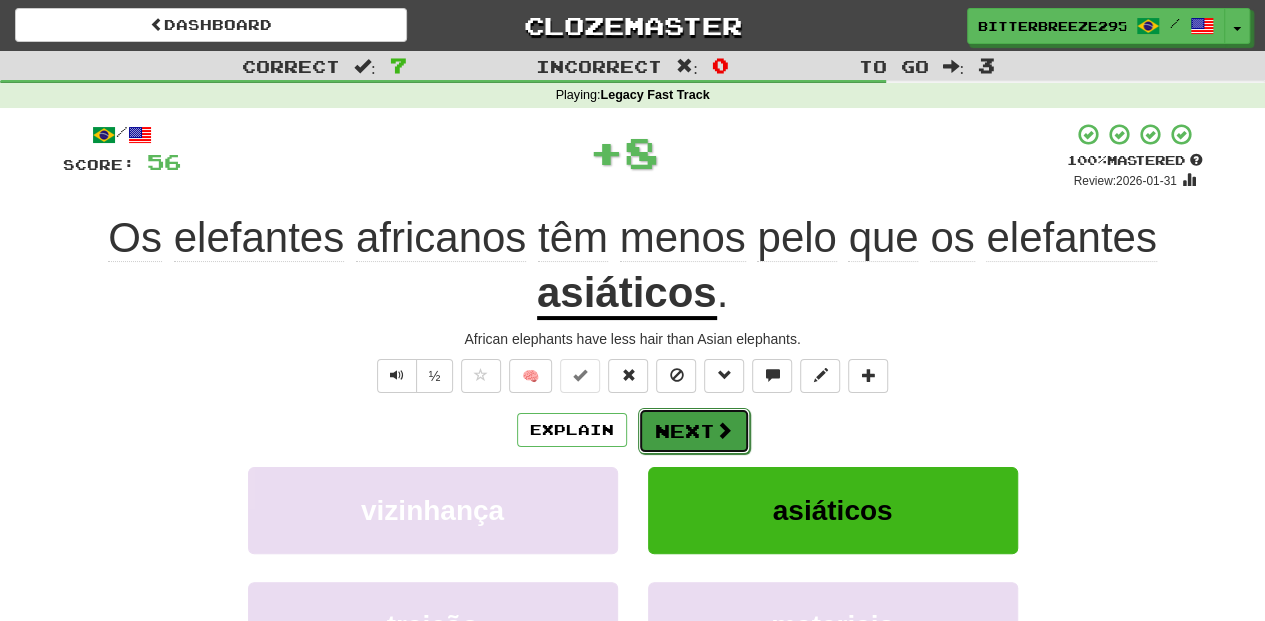 click on "Next" at bounding box center (694, 431) 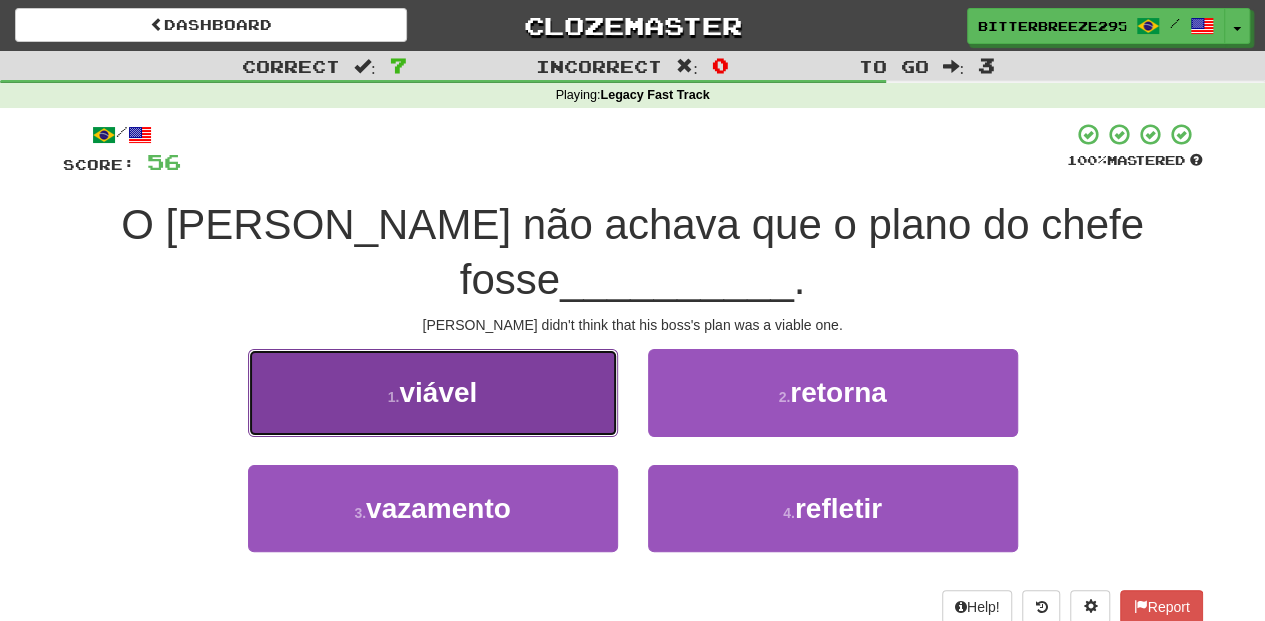 click on "1 .  viável" at bounding box center (433, 392) 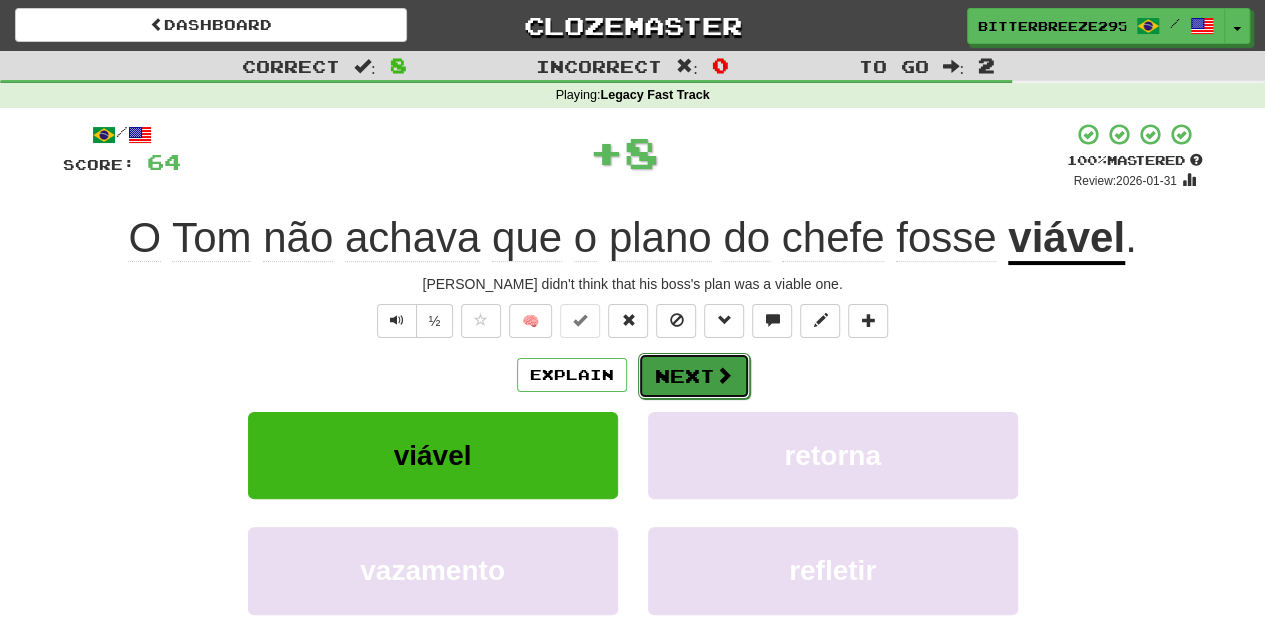 click on "Next" at bounding box center (694, 376) 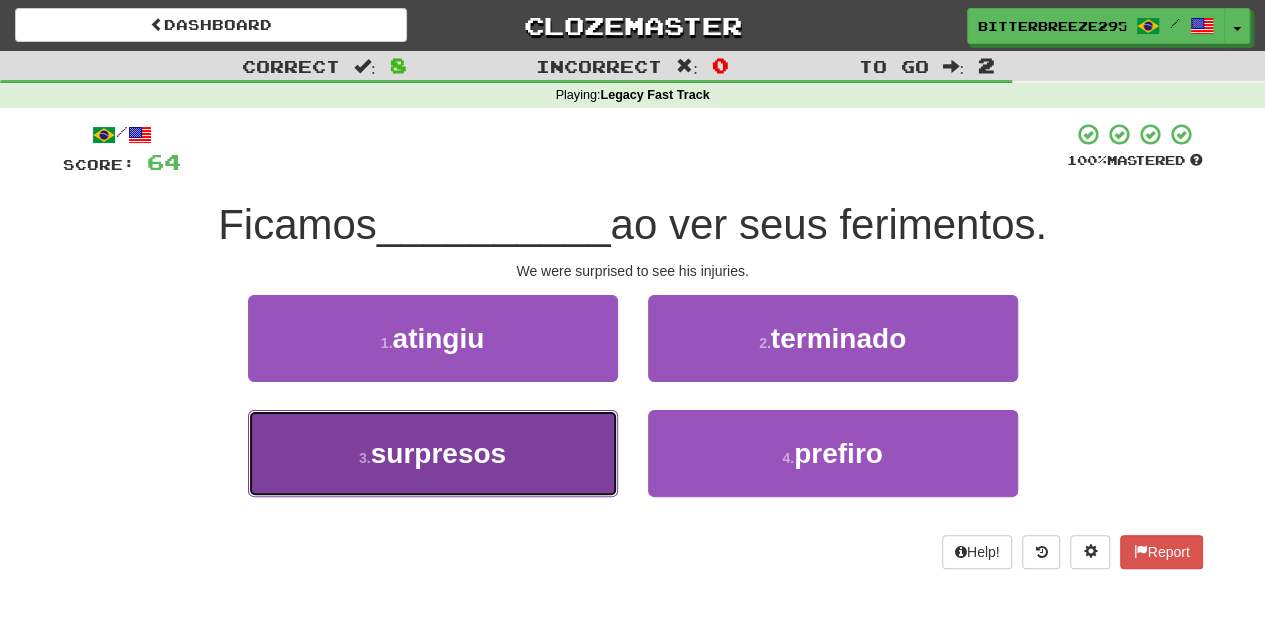 click on "3 .  surpresos" at bounding box center [433, 453] 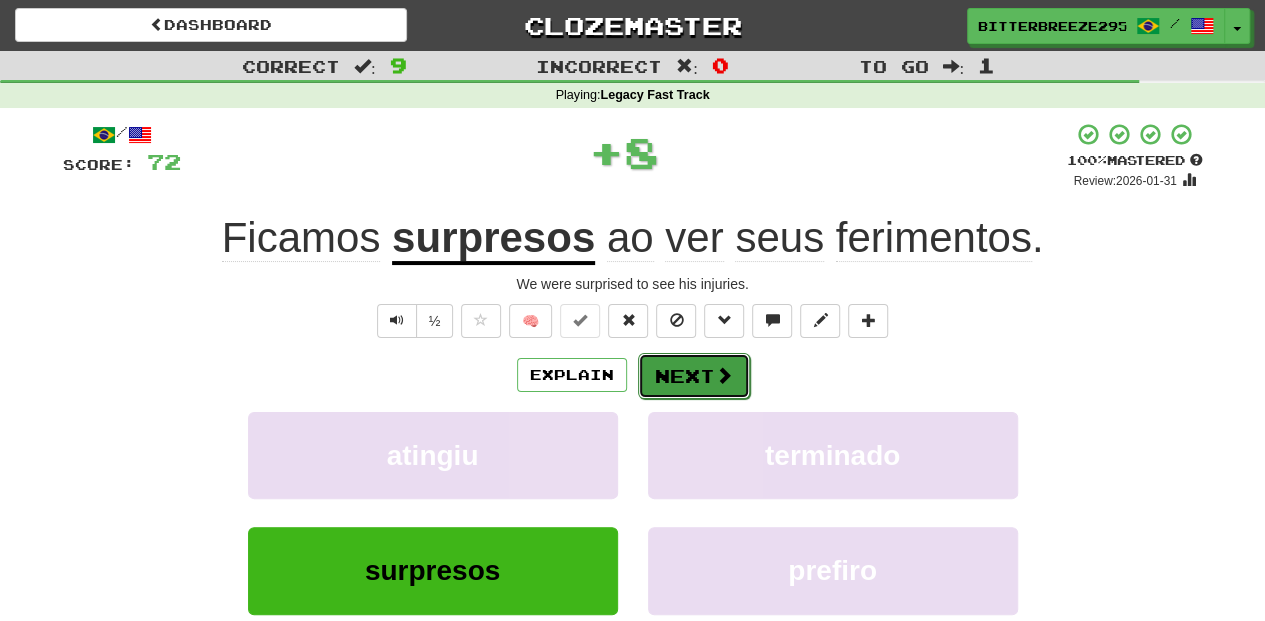 click on "Next" at bounding box center [694, 376] 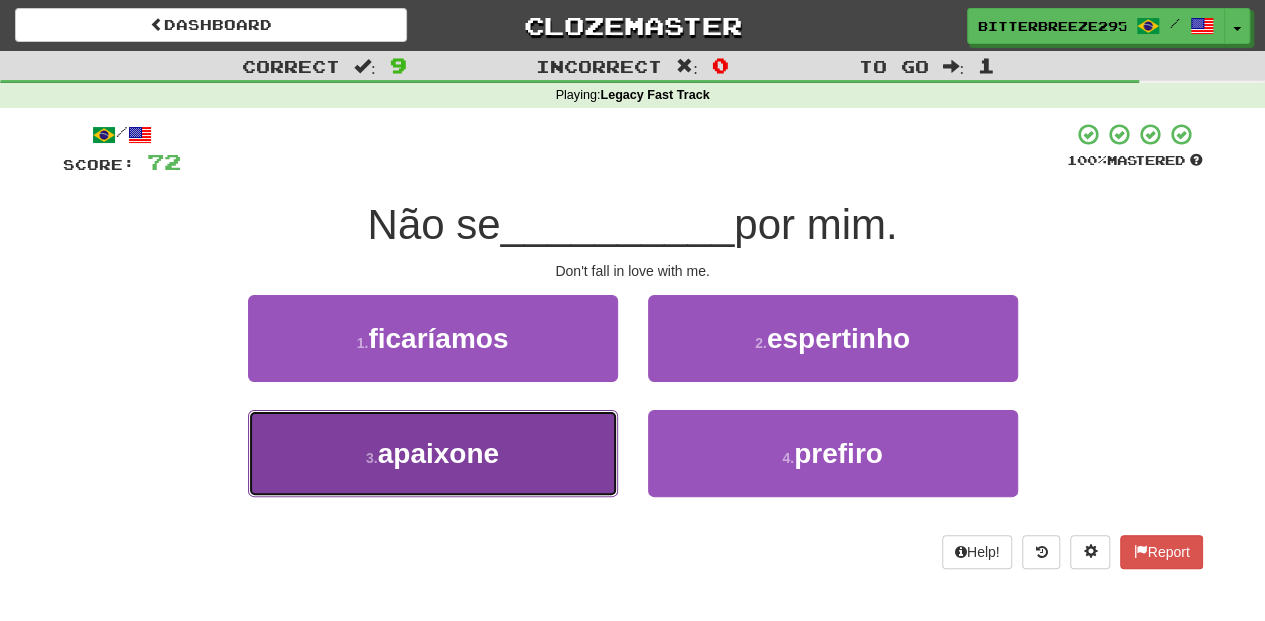 click on "3 .  apaixone" at bounding box center (433, 453) 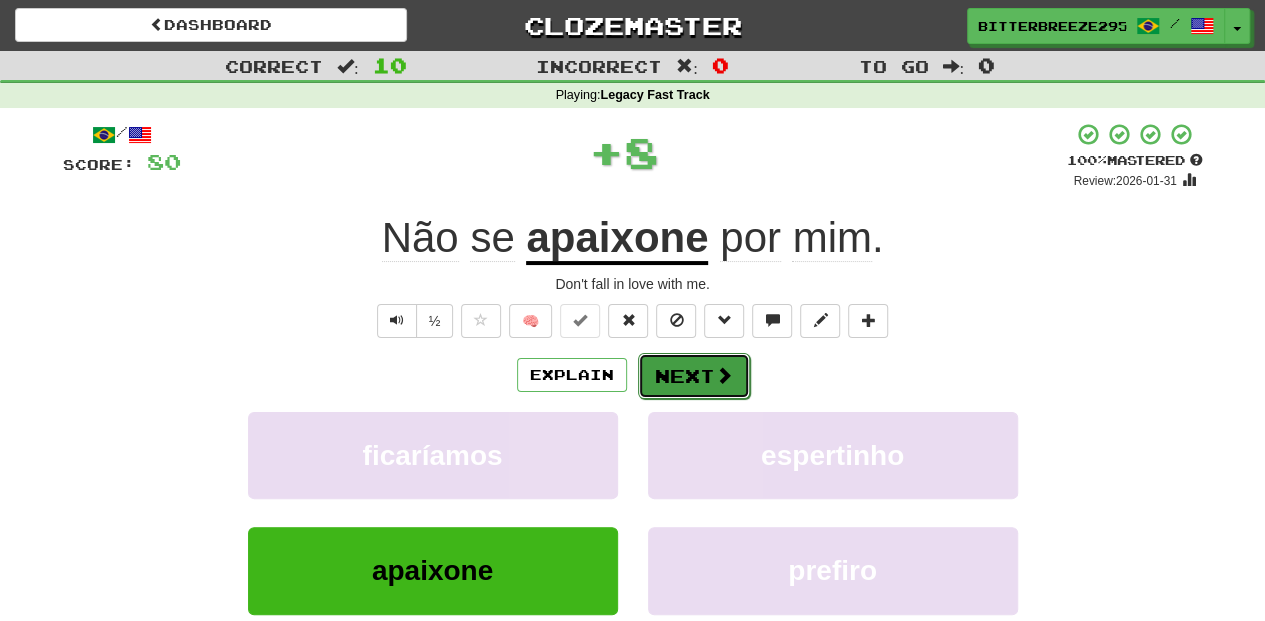 click on "Next" at bounding box center (694, 376) 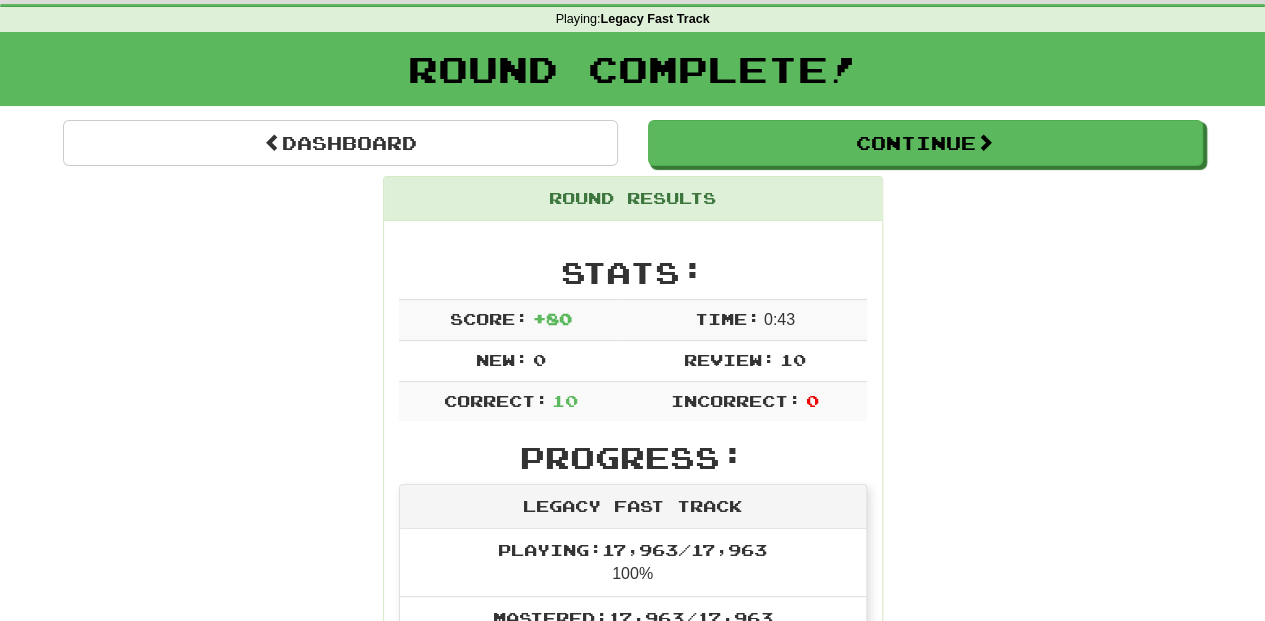 scroll, scrollTop: 0, scrollLeft: 0, axis: both 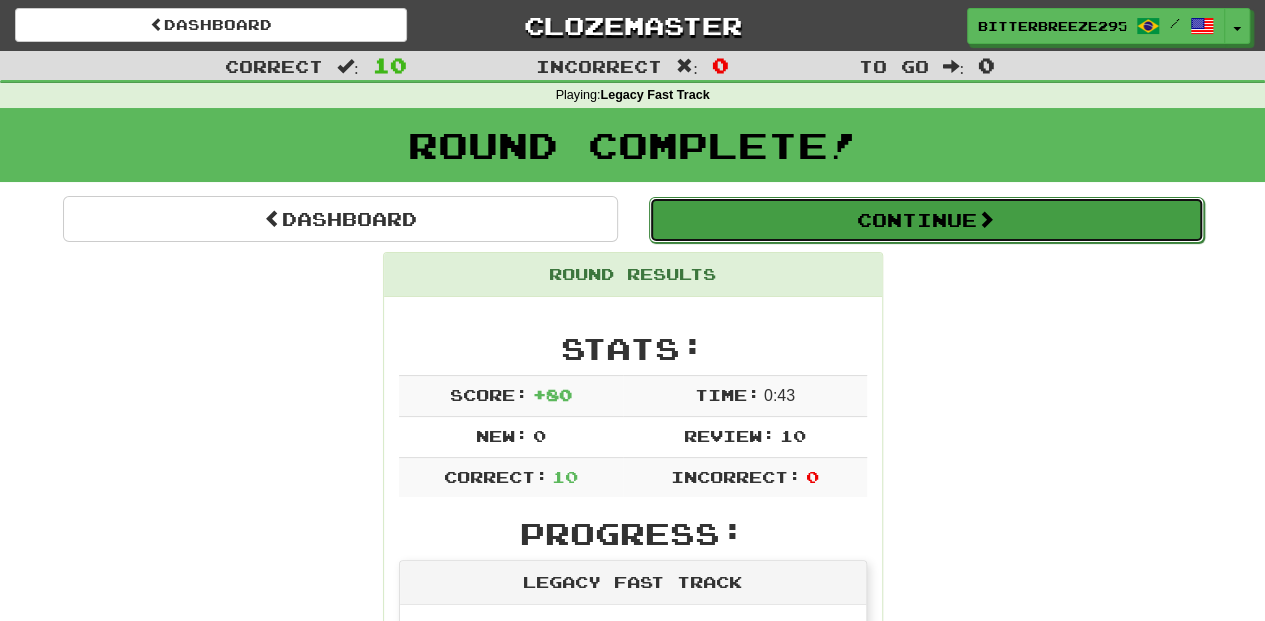 click on "Continue" at bounding box center [926, 220] 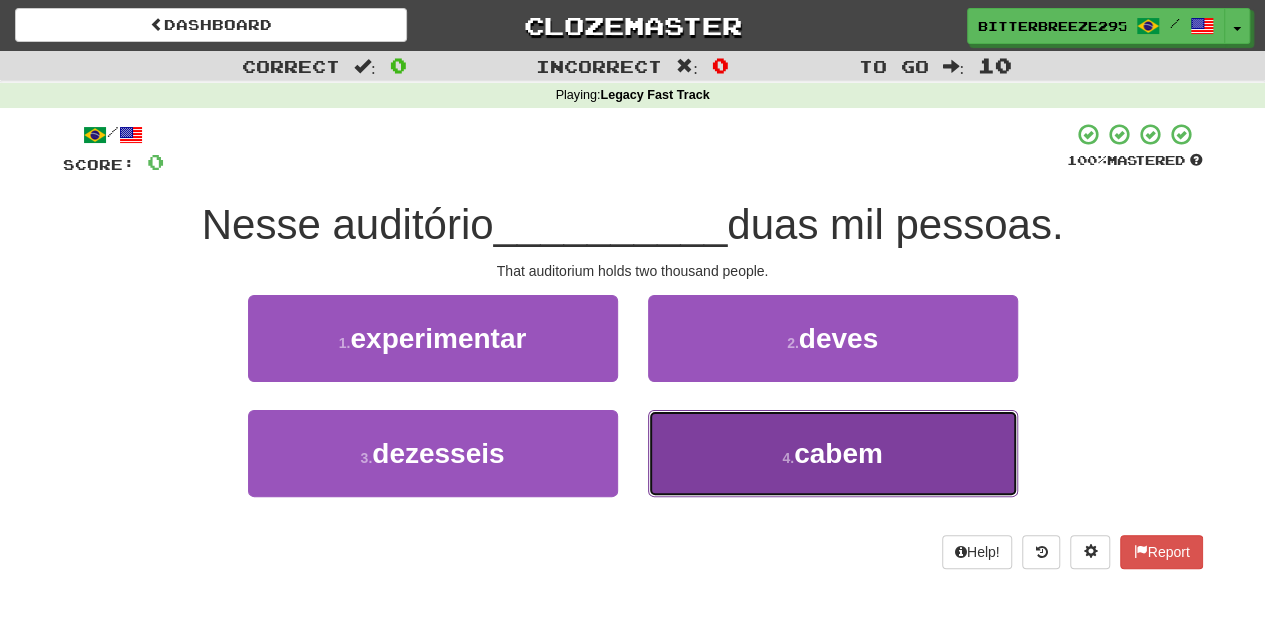 click on "4 .  cabem" at bounding box center (833, 453) 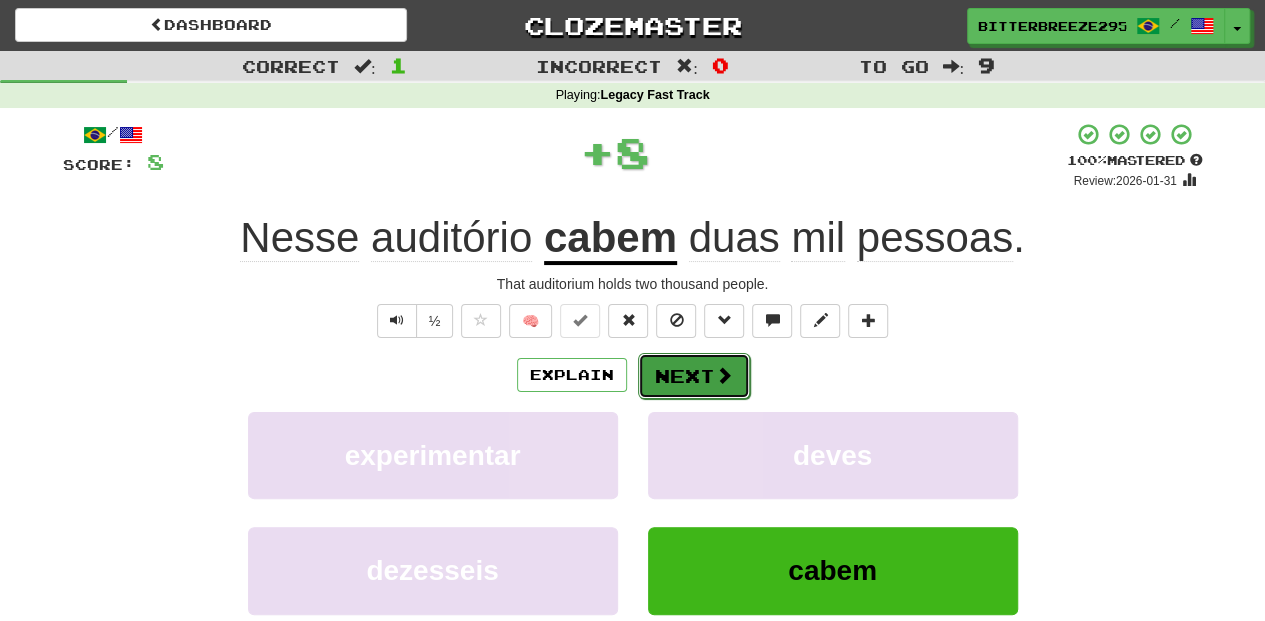 click on "Next" at bounding box center (694, 376) 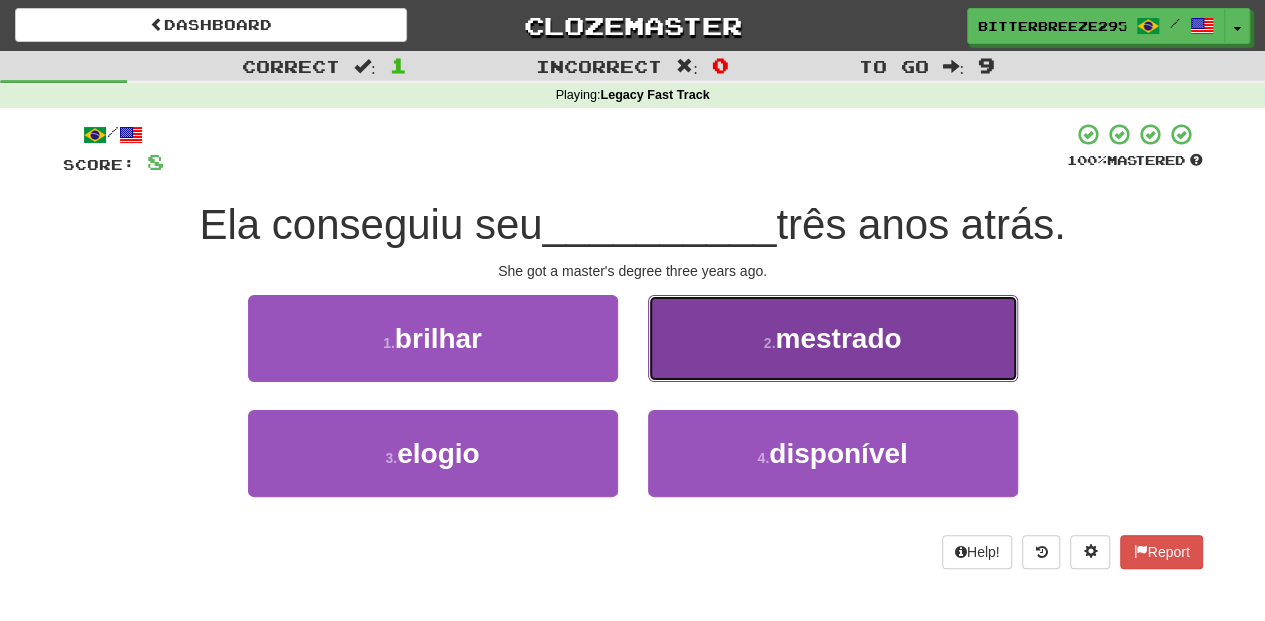 click on "2 .  mestrado" at bounding box center [833, 338] 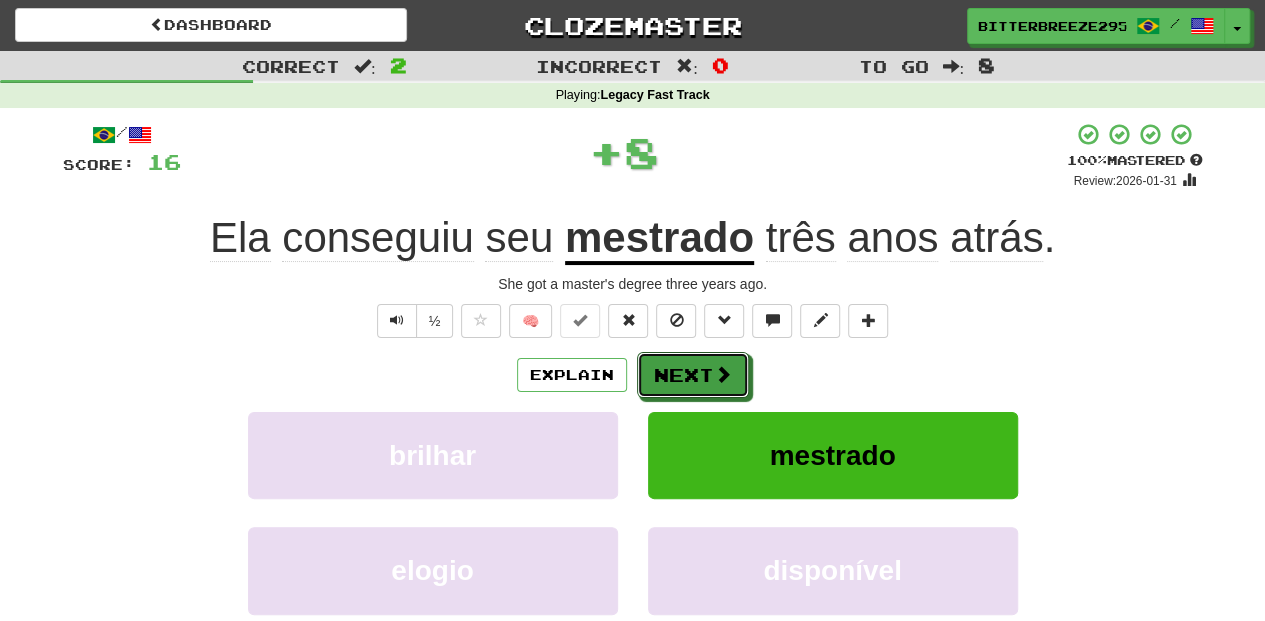 click on "Next" at bounding box center [693, 375] 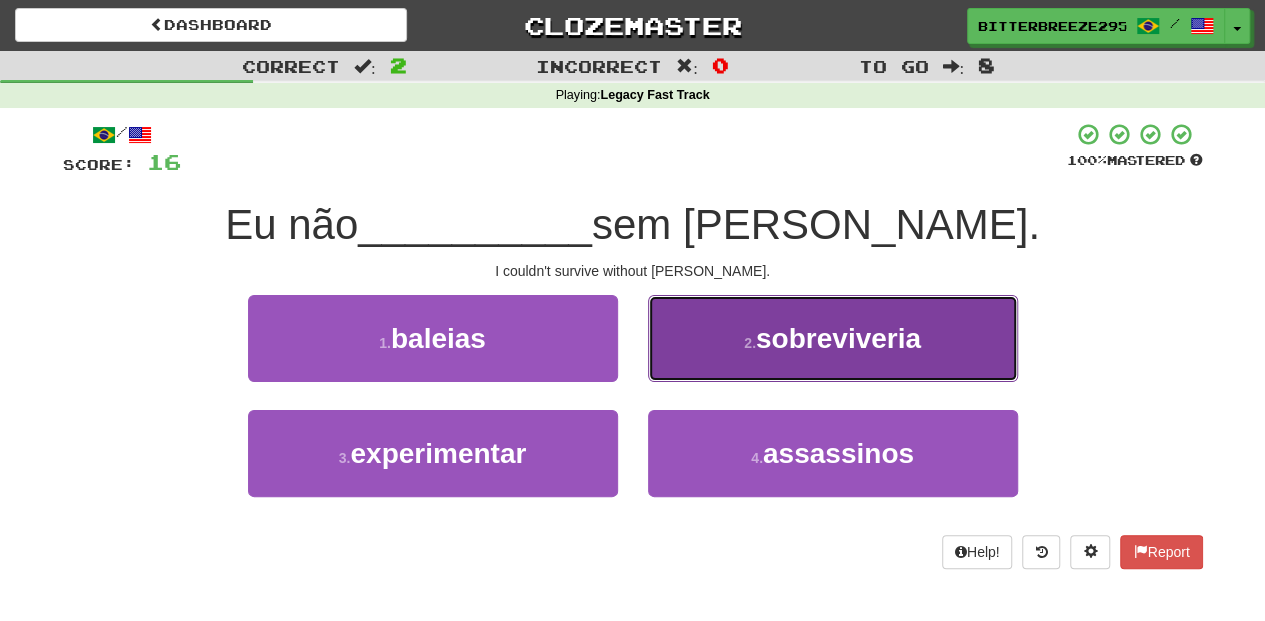 click on "2 .  sobreviveria" at bounding box center [833, 338] 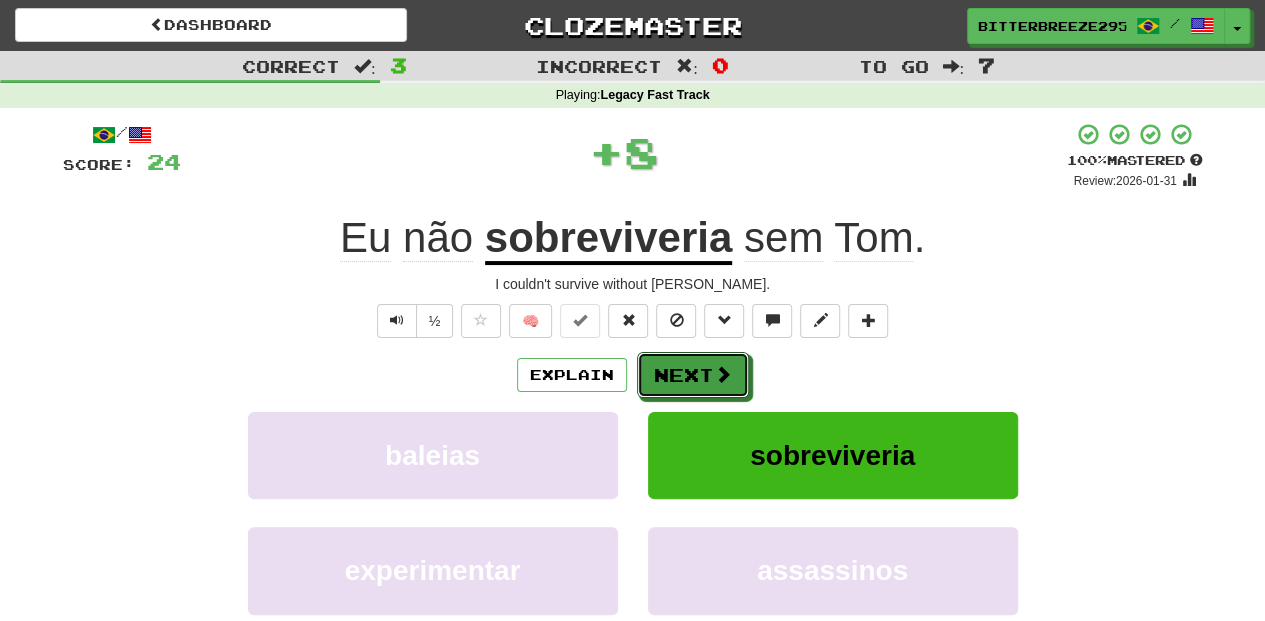 click on "Next" at bounding box center [693, 375] 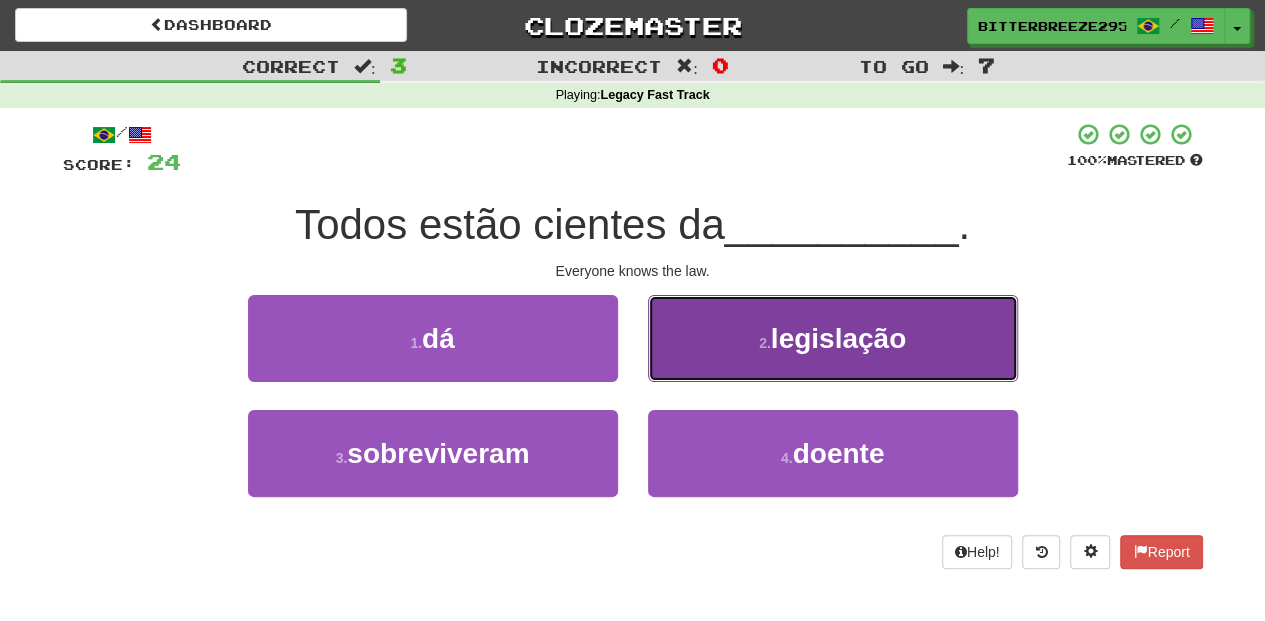 click on "2 .  legislação" at bounding box center [833, 338] 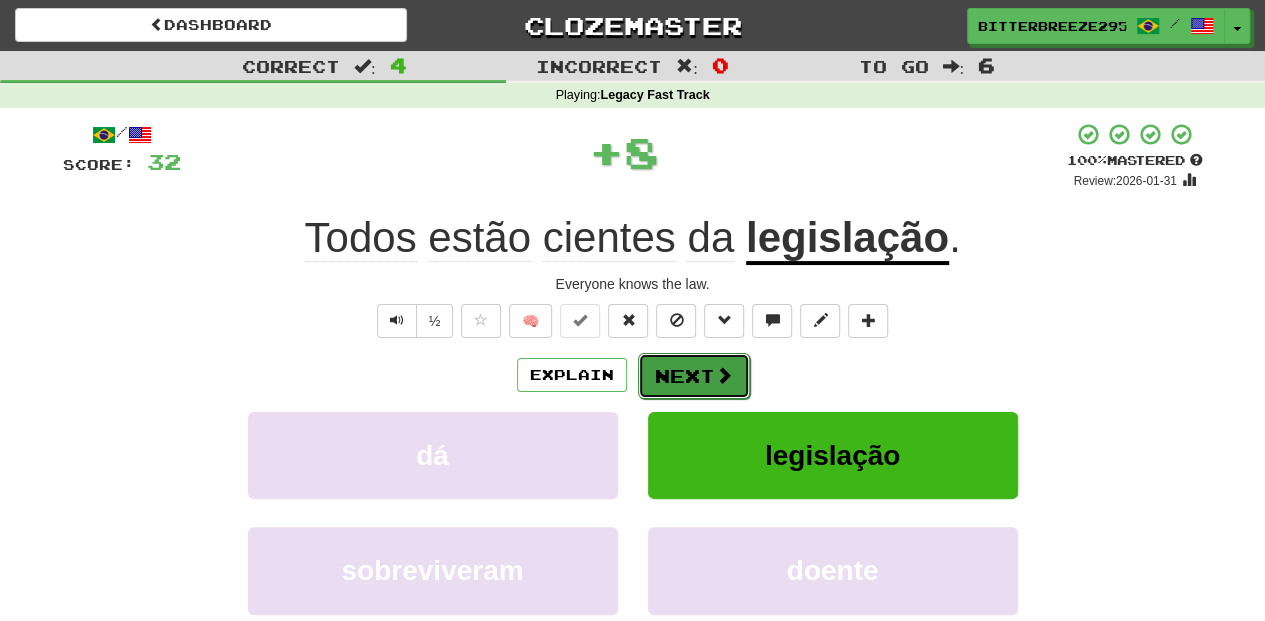 click on "Next" at bounding box center [694, 376] 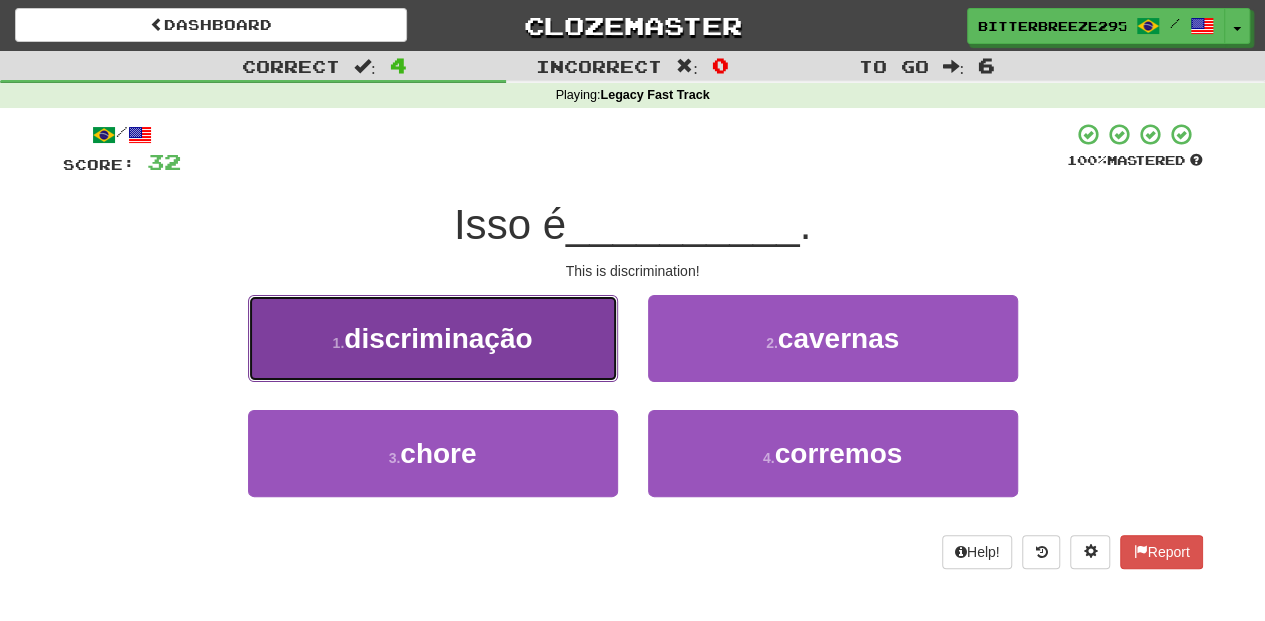 click on "1 .  discriminação" at bounding box center (433, 338) 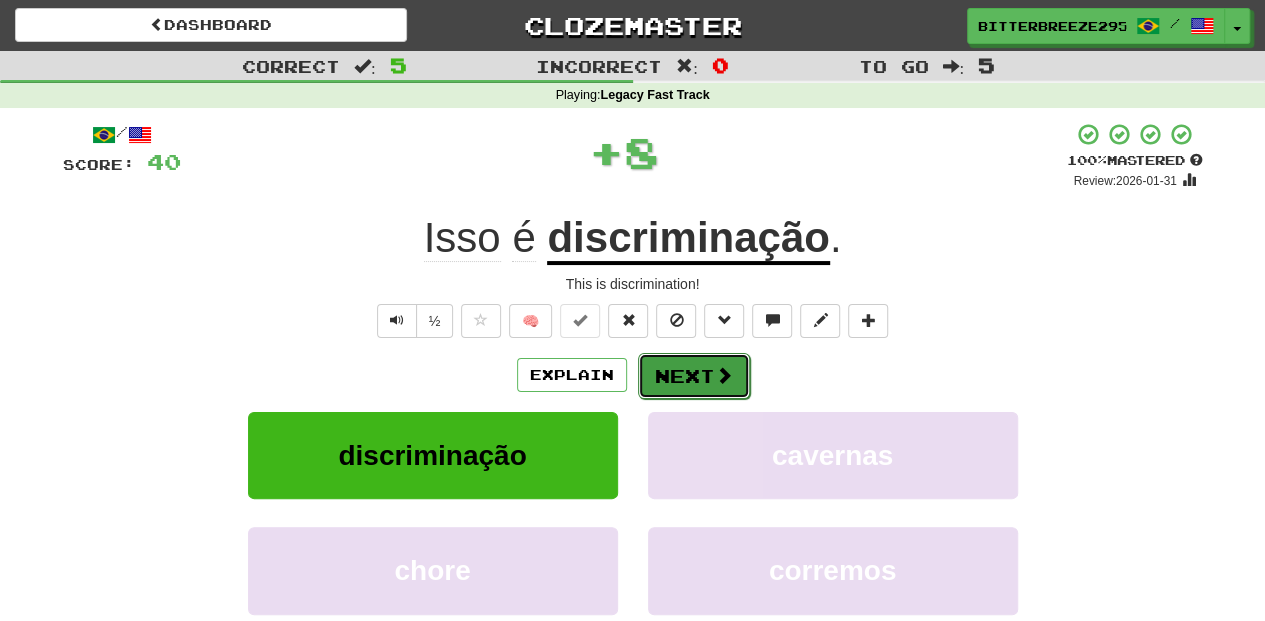 click on "Next" at bounding box center [694, 376] 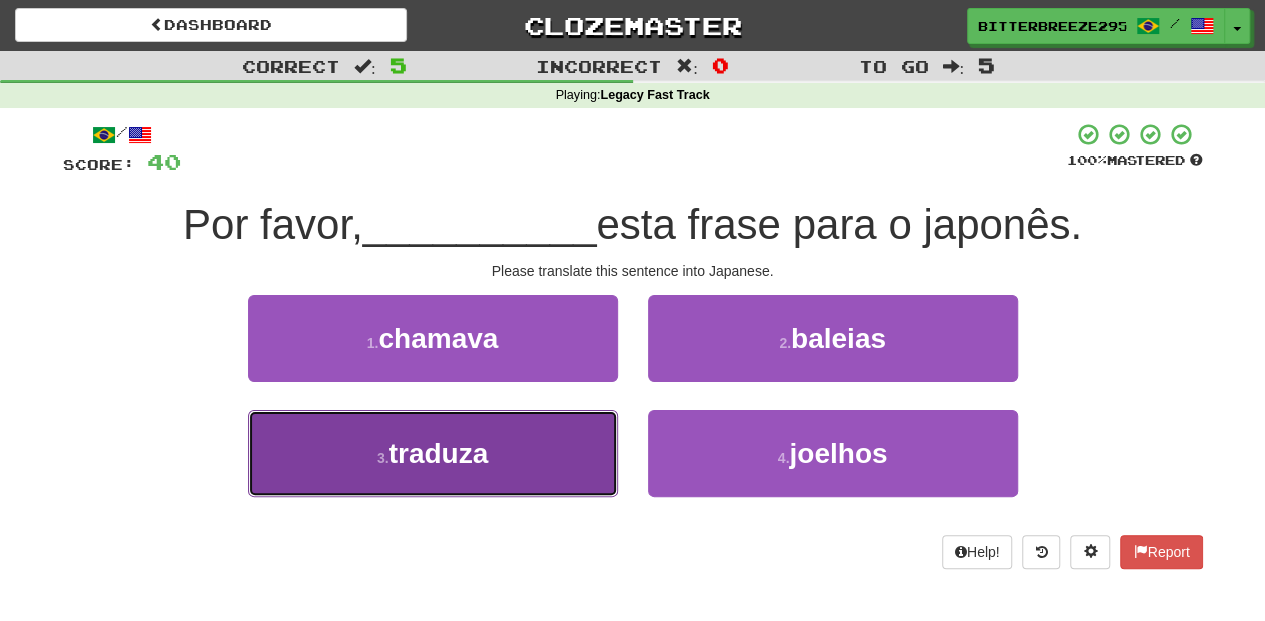 click on "3 .  traduza" at bounding box center (433, 453) 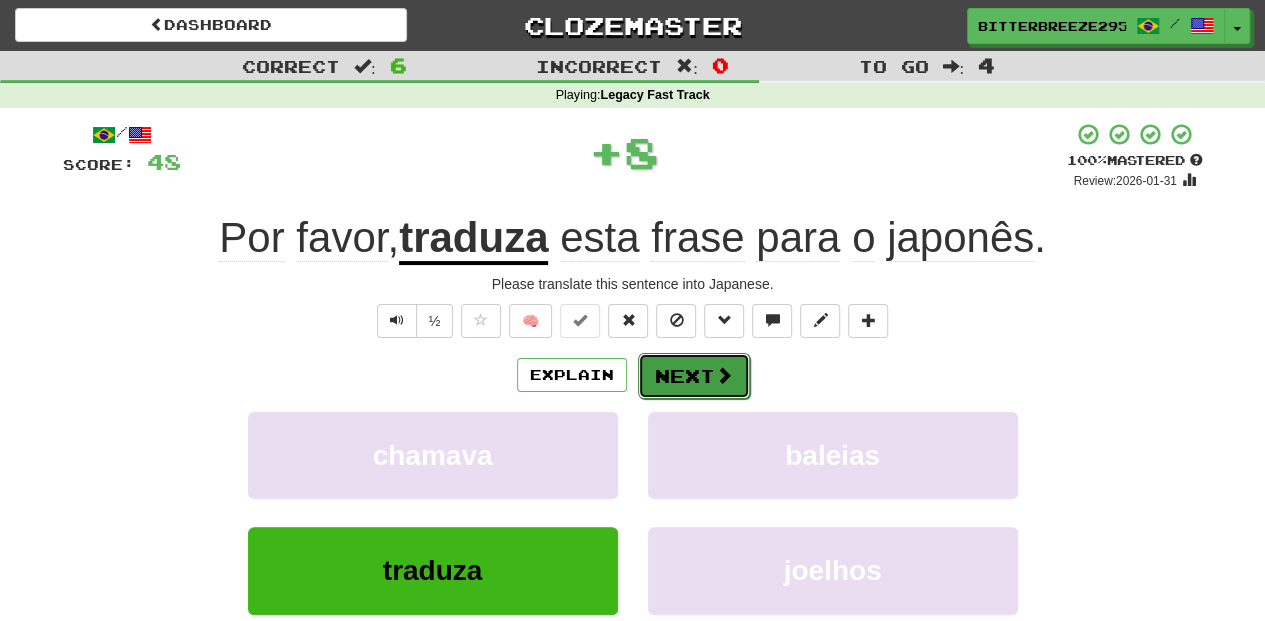 click on "Next" at bounding box center (694, 376) 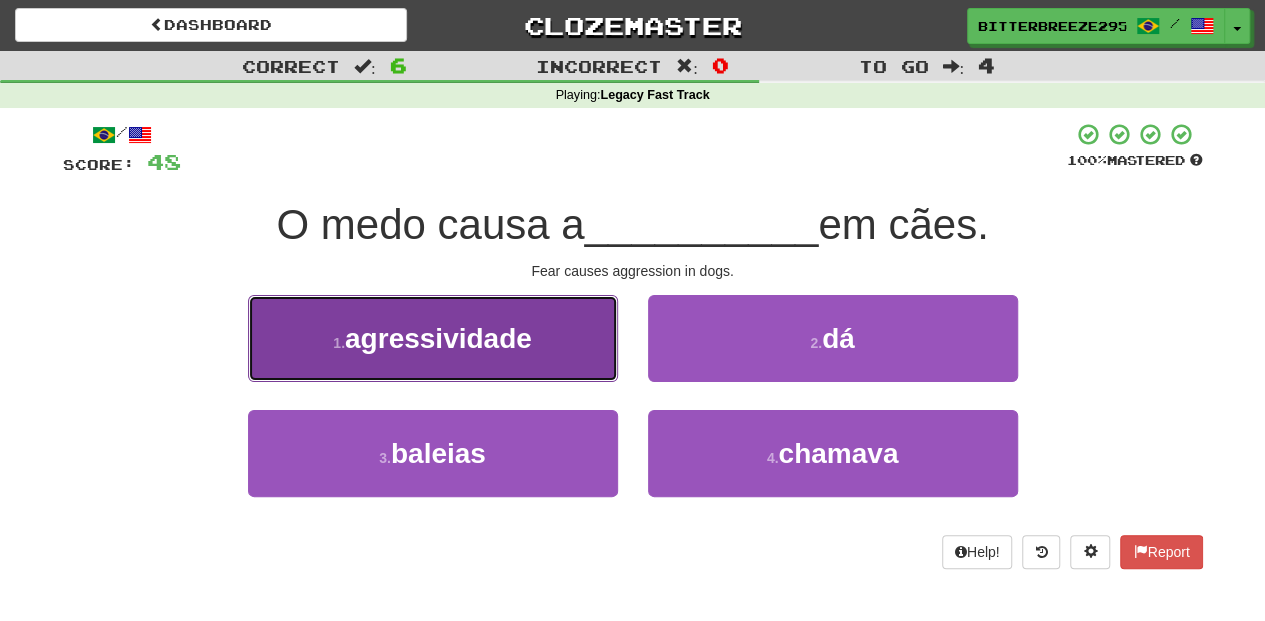 click on "1 .  agressividade" at bounding box center [433, 338] 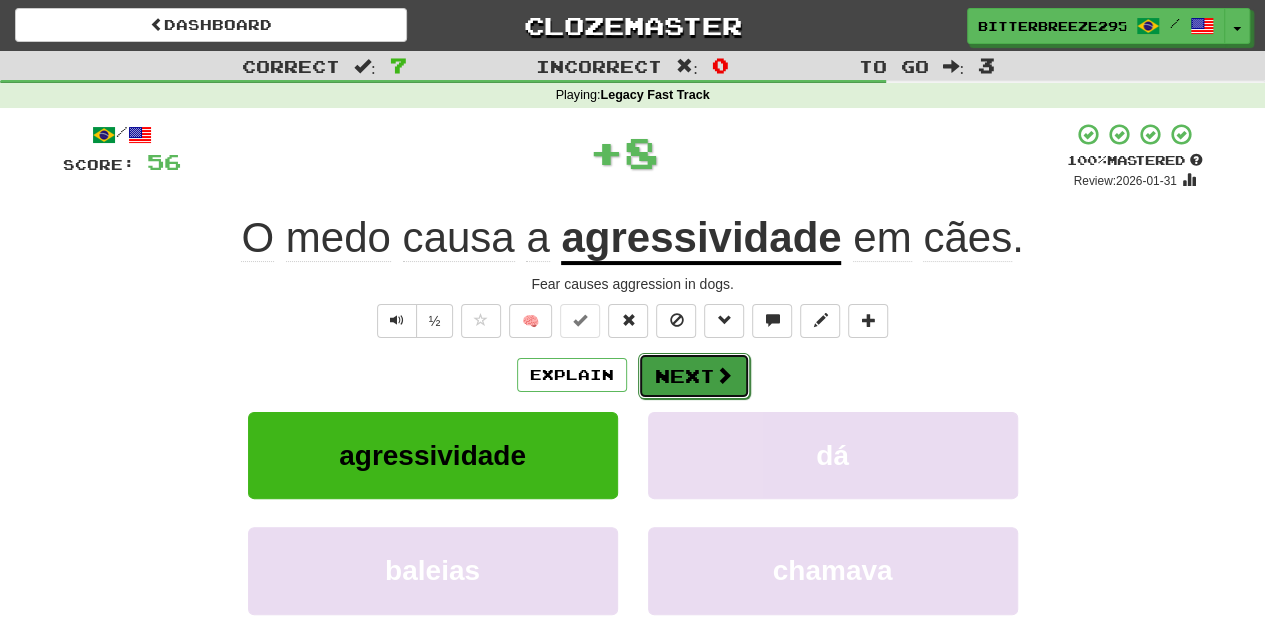 click on "Next" at bounding box center (694, 376) 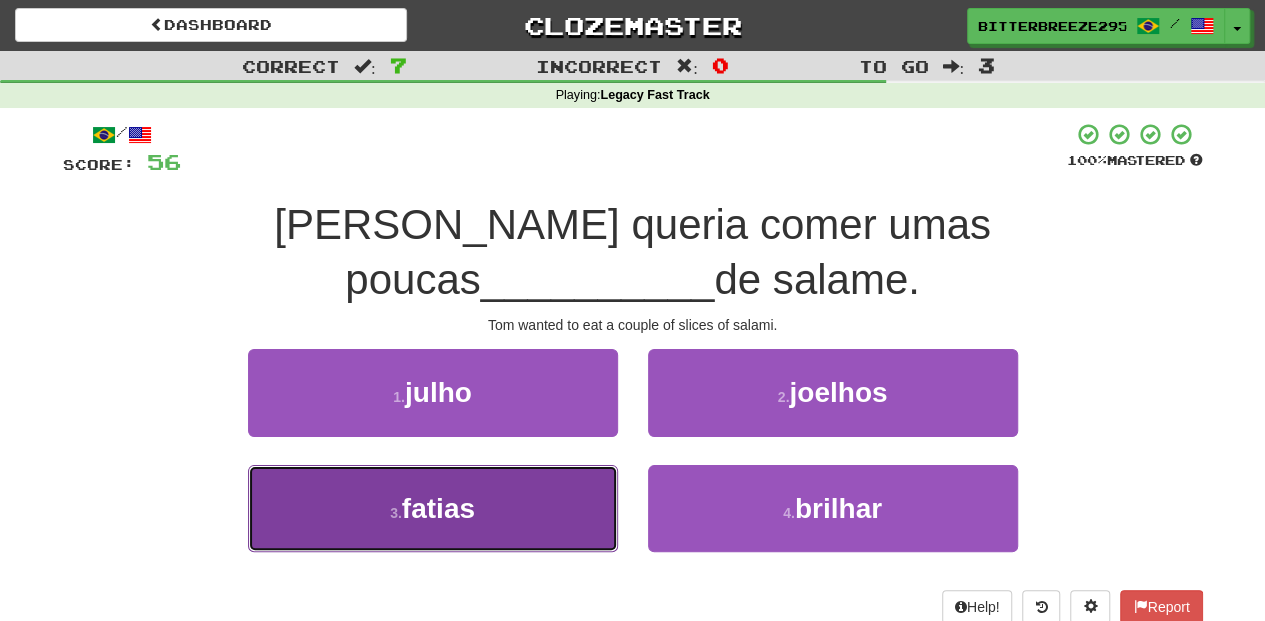 click on "3 .  fatias" at bounding box center [433, 508] 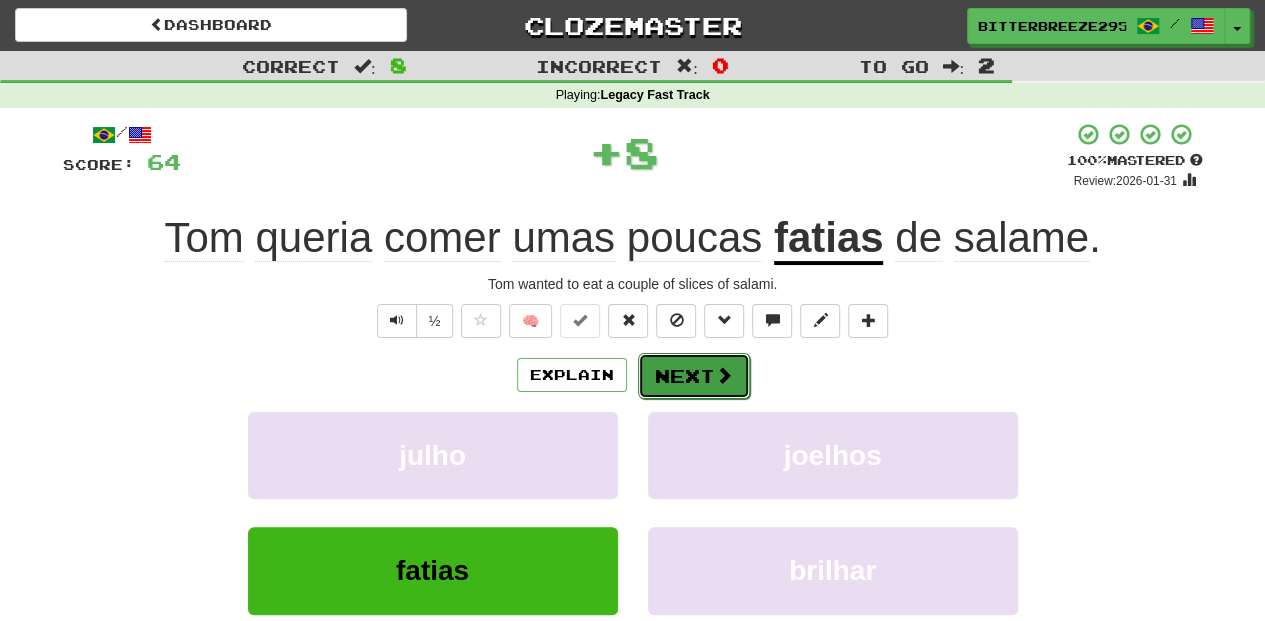 click on "Next" at bounding box center [694, 376] 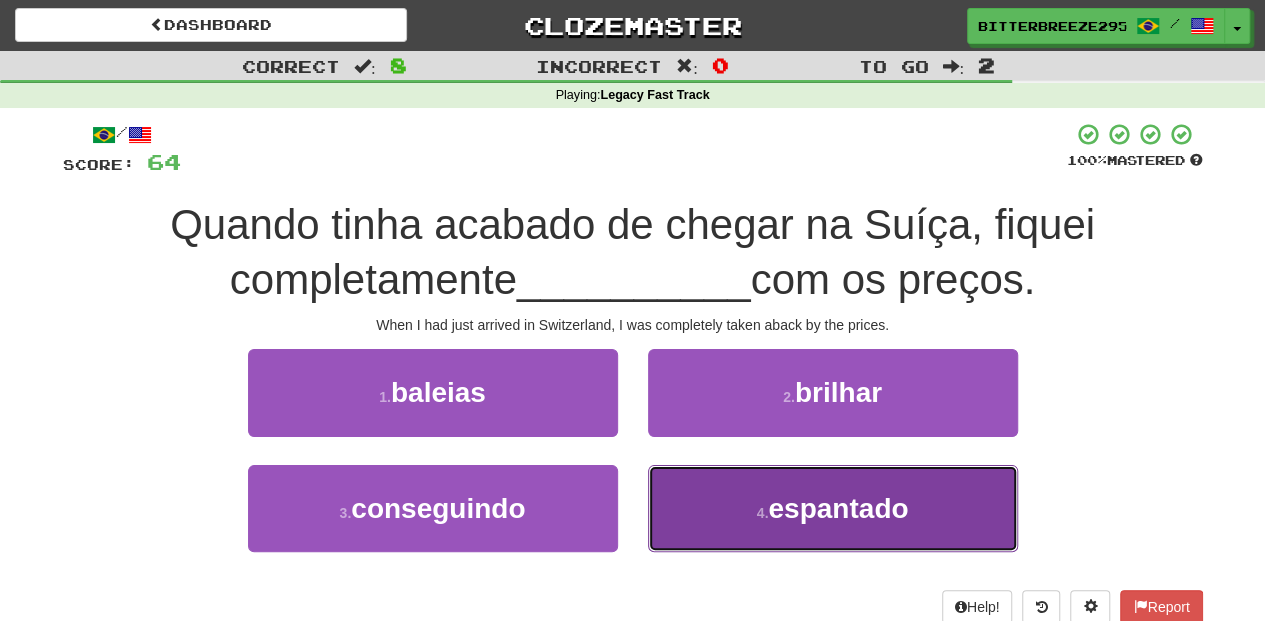 click on "4 .  espantado" at bounding box center (833, 508) 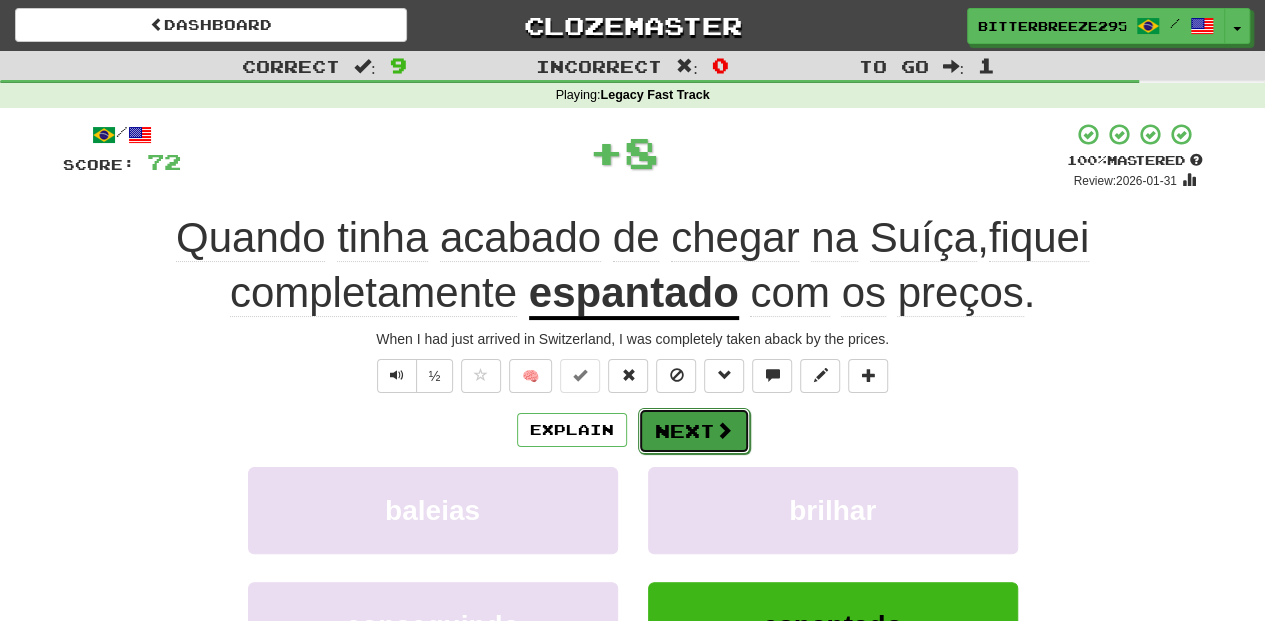 click on "Next" at bounding box center [694, 431] 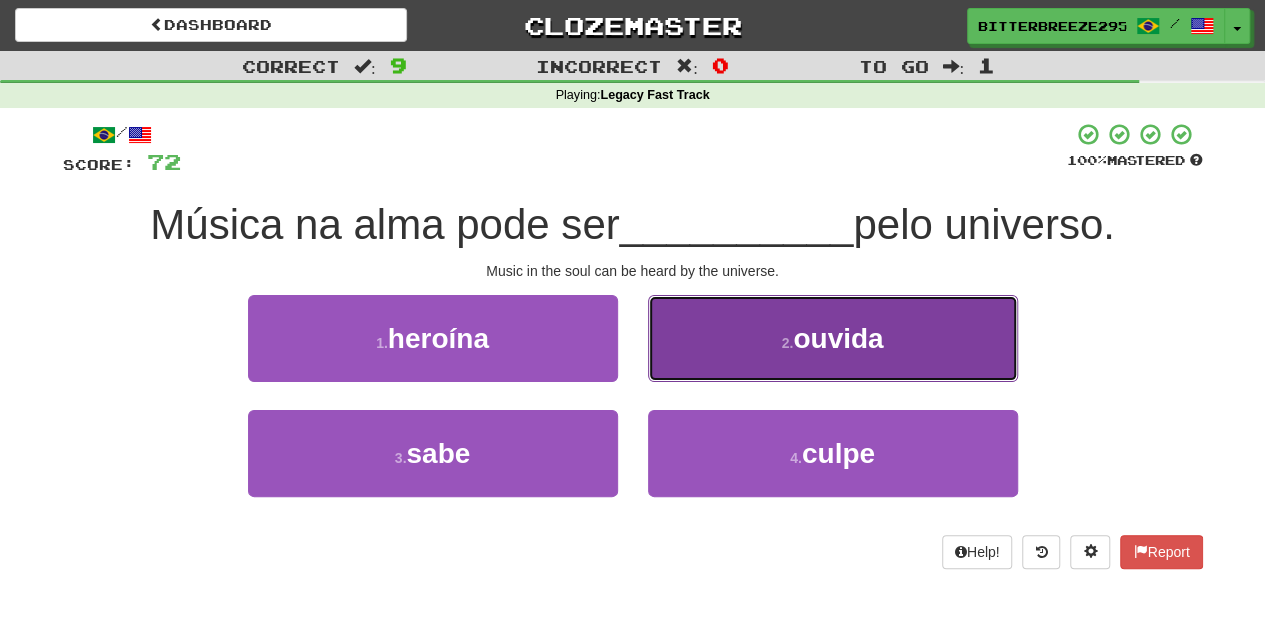 click on "2 .  ouvida" at bounding box center [833, 338] 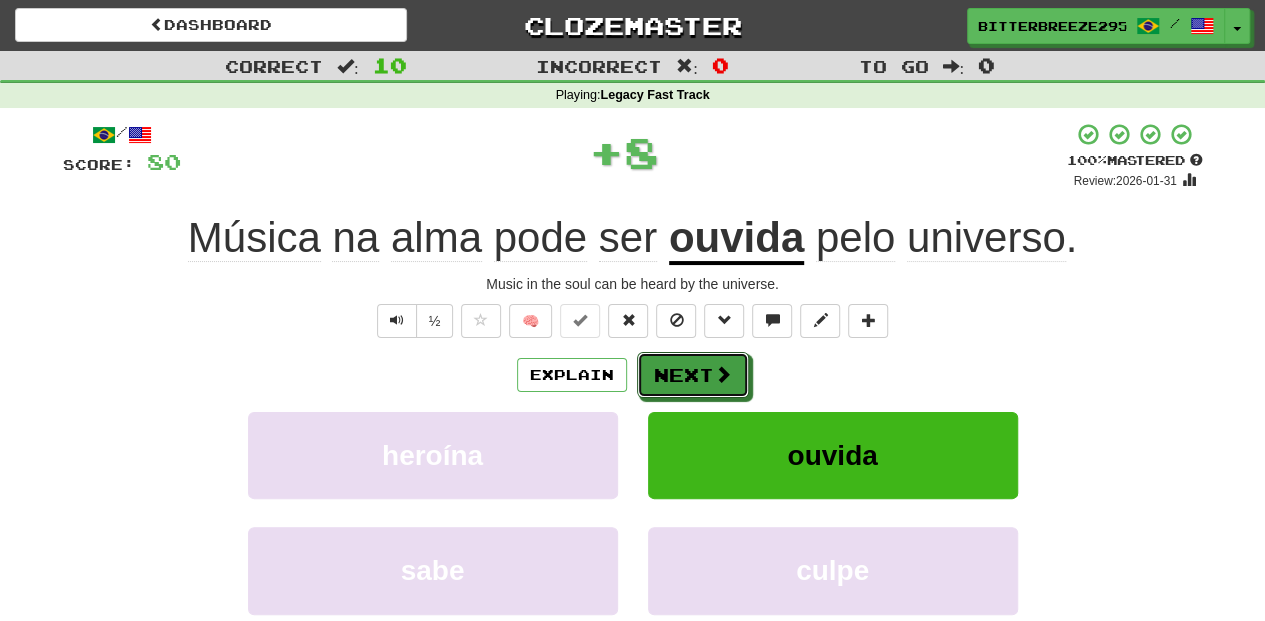 click on "Next" at bounding box center [693, 375] 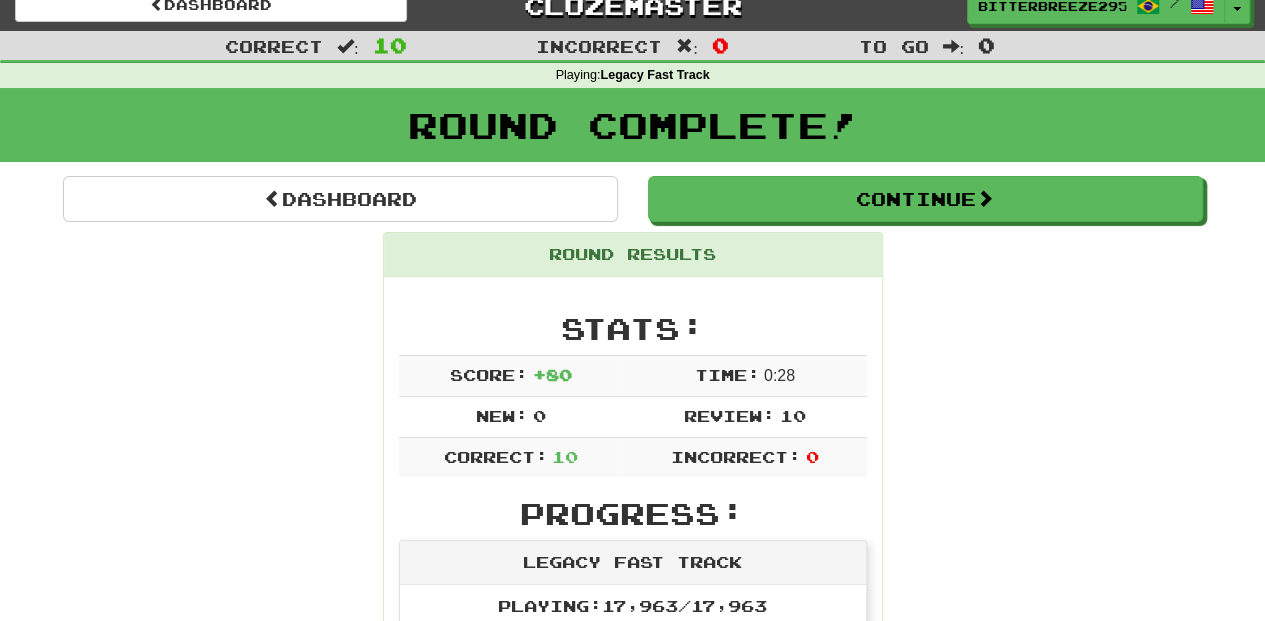 scroll, scrollTop: 0, scrollLeft: 0, axis: both 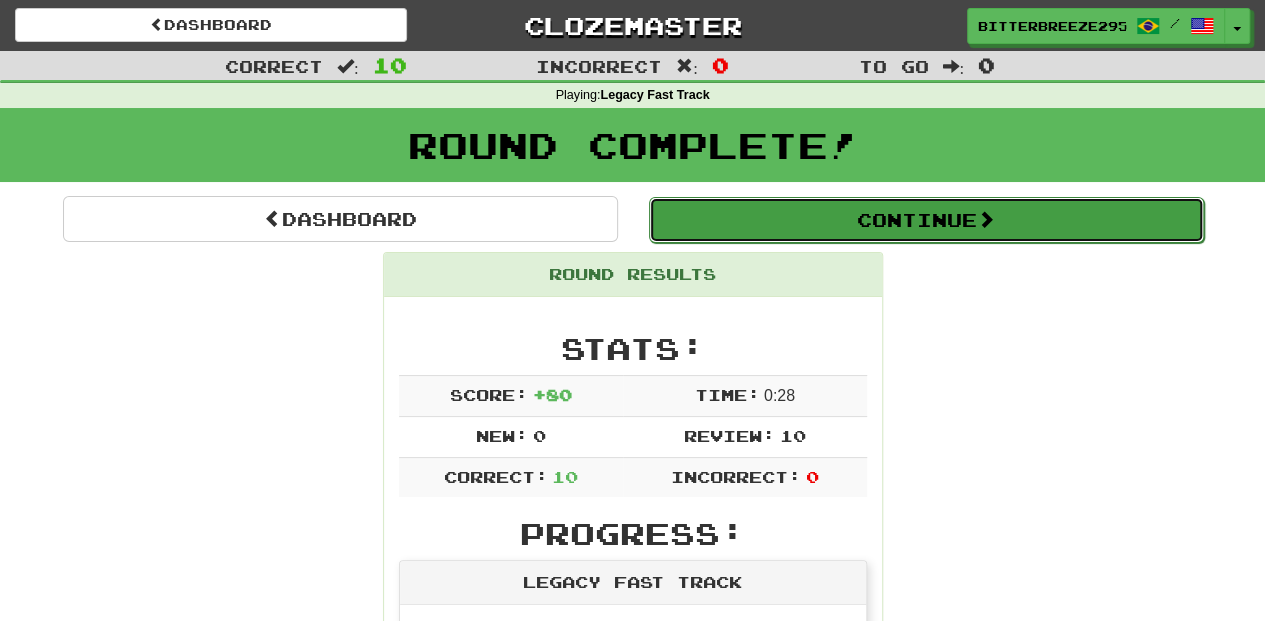 click on "Continue" at bounding box center (926, 220) 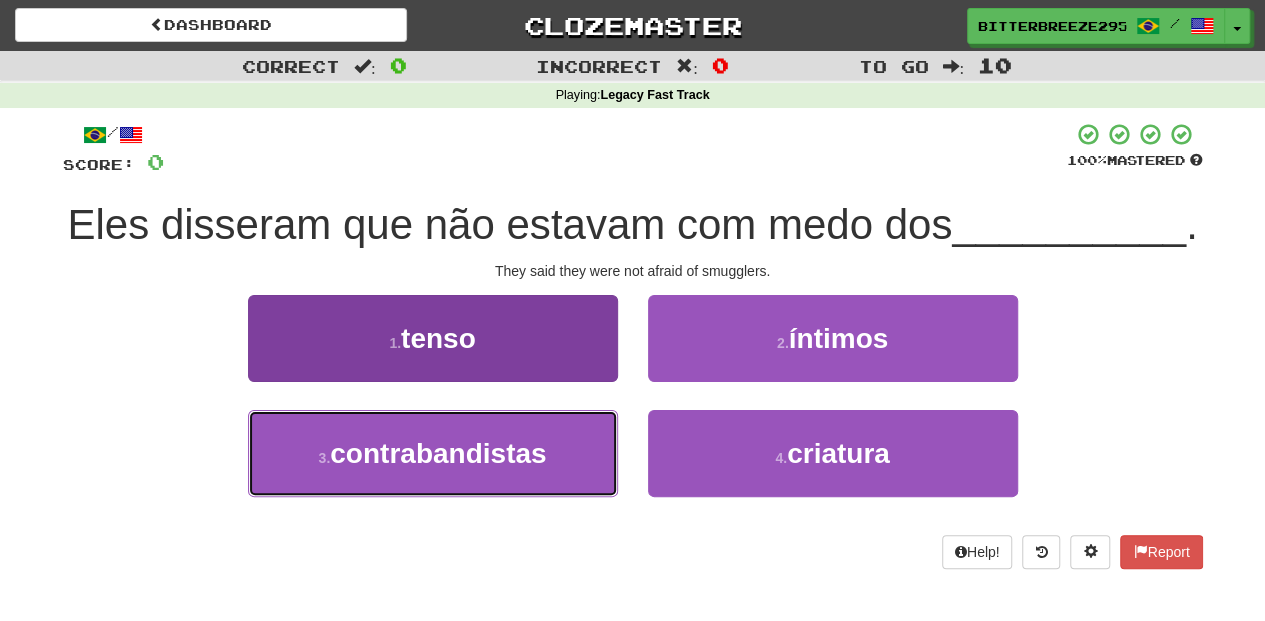 drag, startPoint x: 535, startPoint y: 518, endPoint x: 532, endPoint y: 498, distance: 20.22375 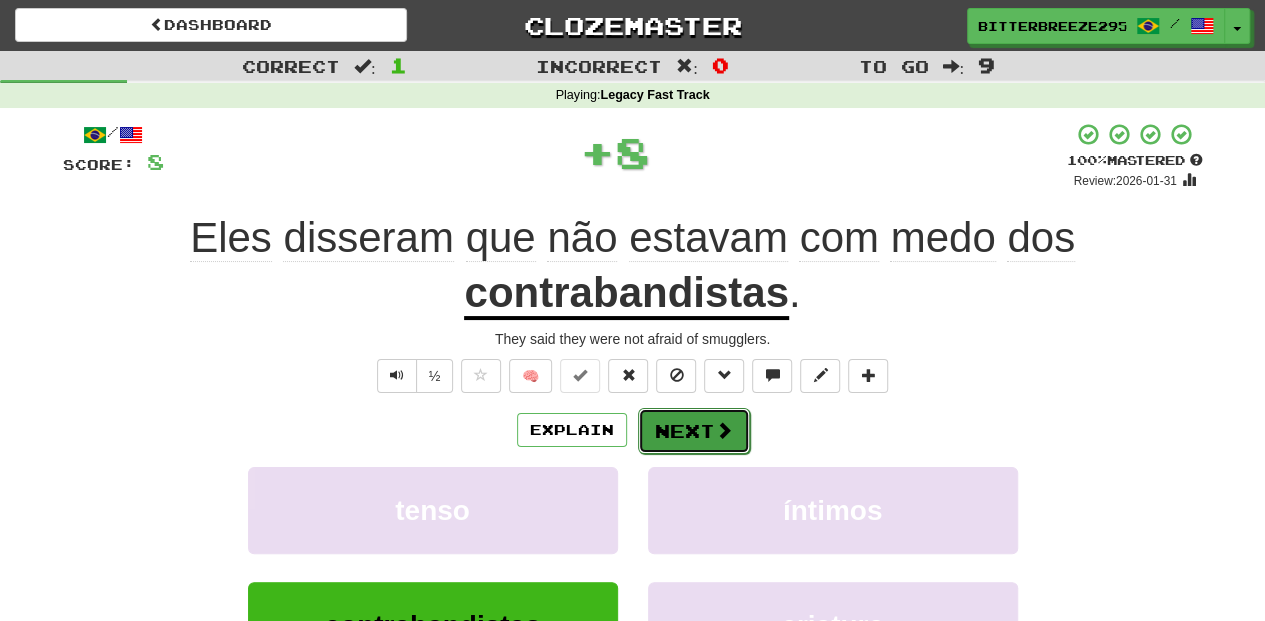 click on "Next" at bounding box center (694, 431) 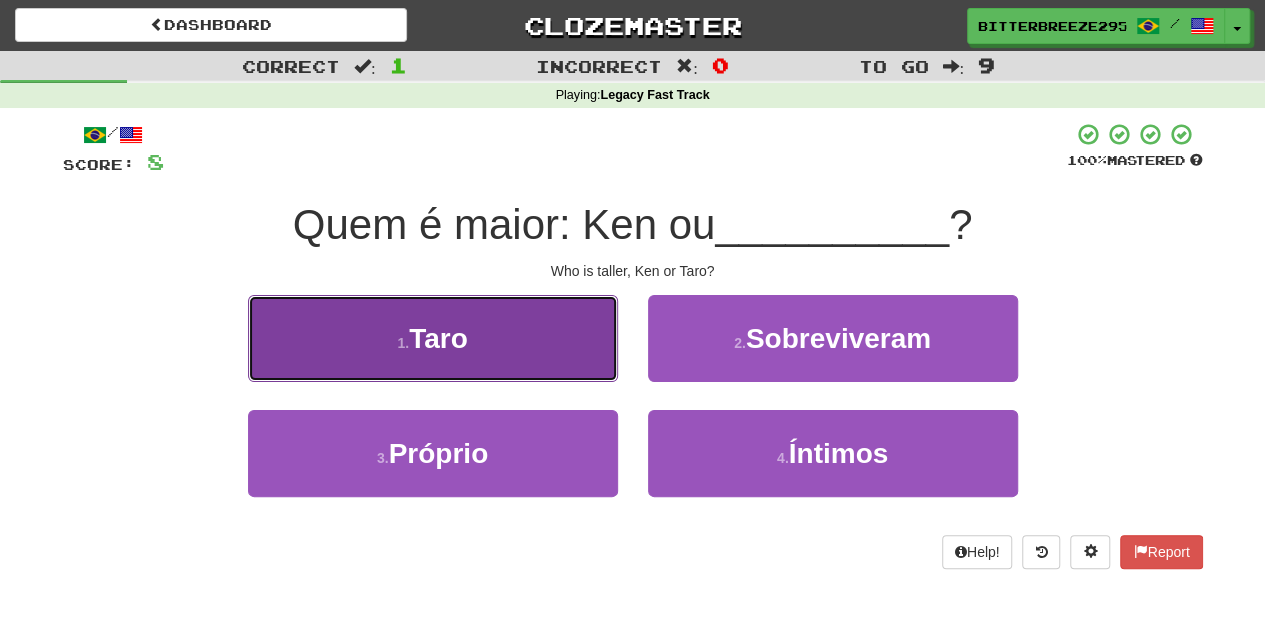 click on "1 .  Taro" at bounding box center (433, 338) 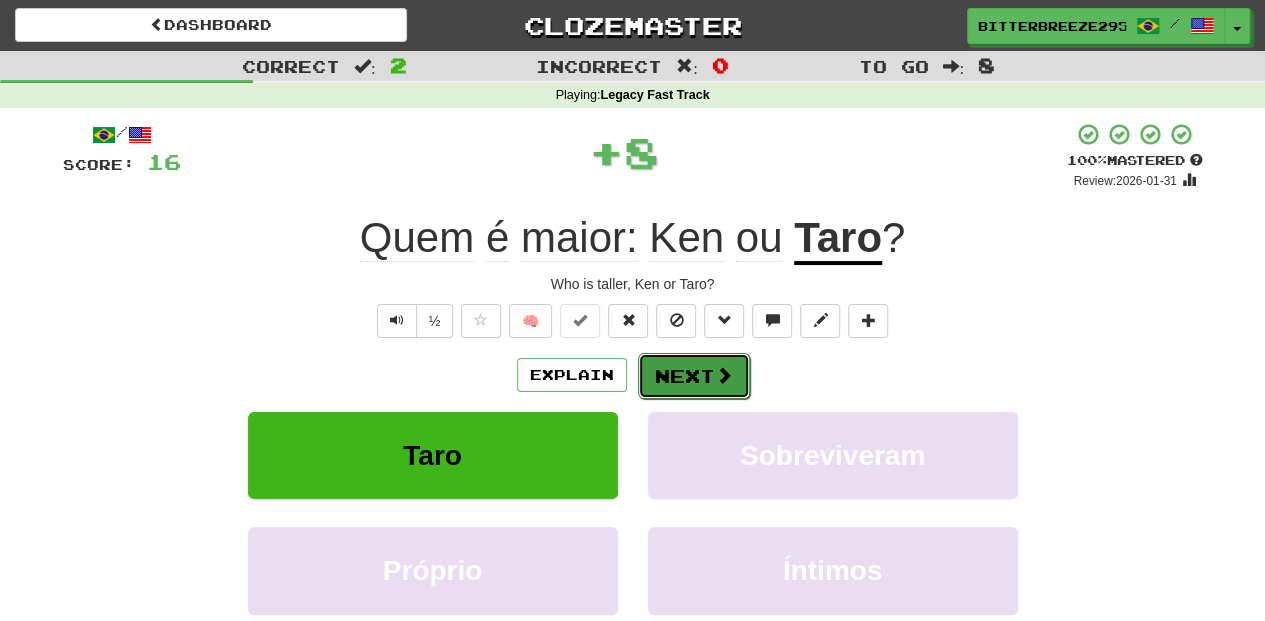 click on "Next" at bounding box center (694, 376) 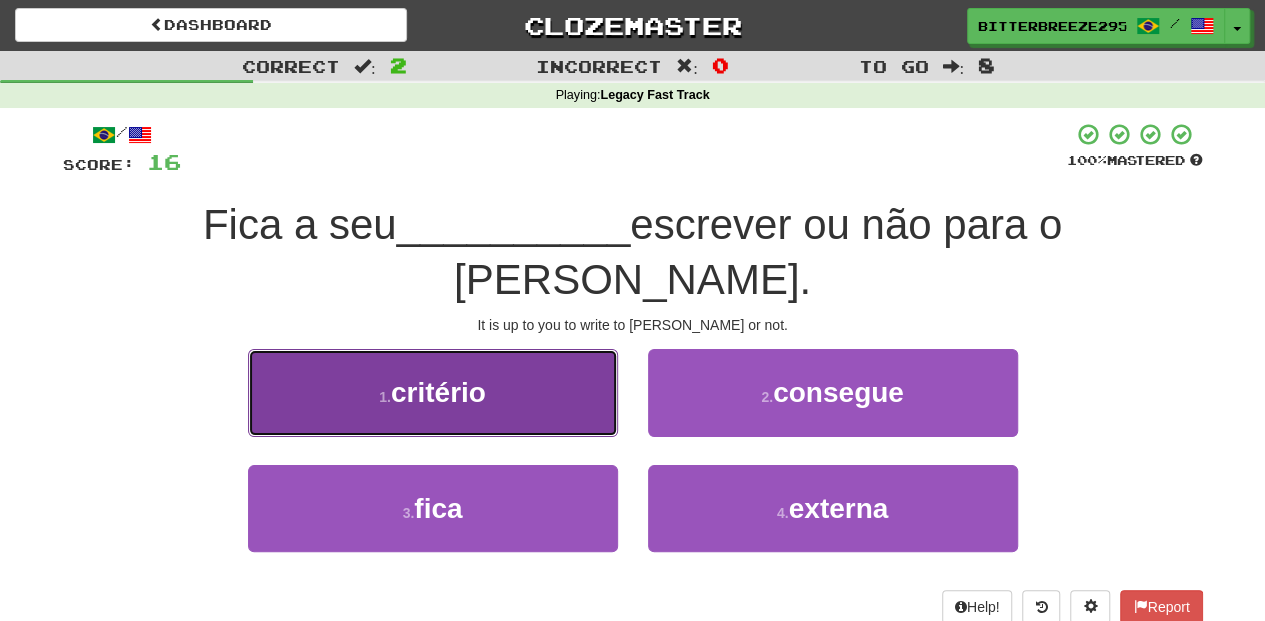 click on "1 .  critério" at bounding box center (433, 392) 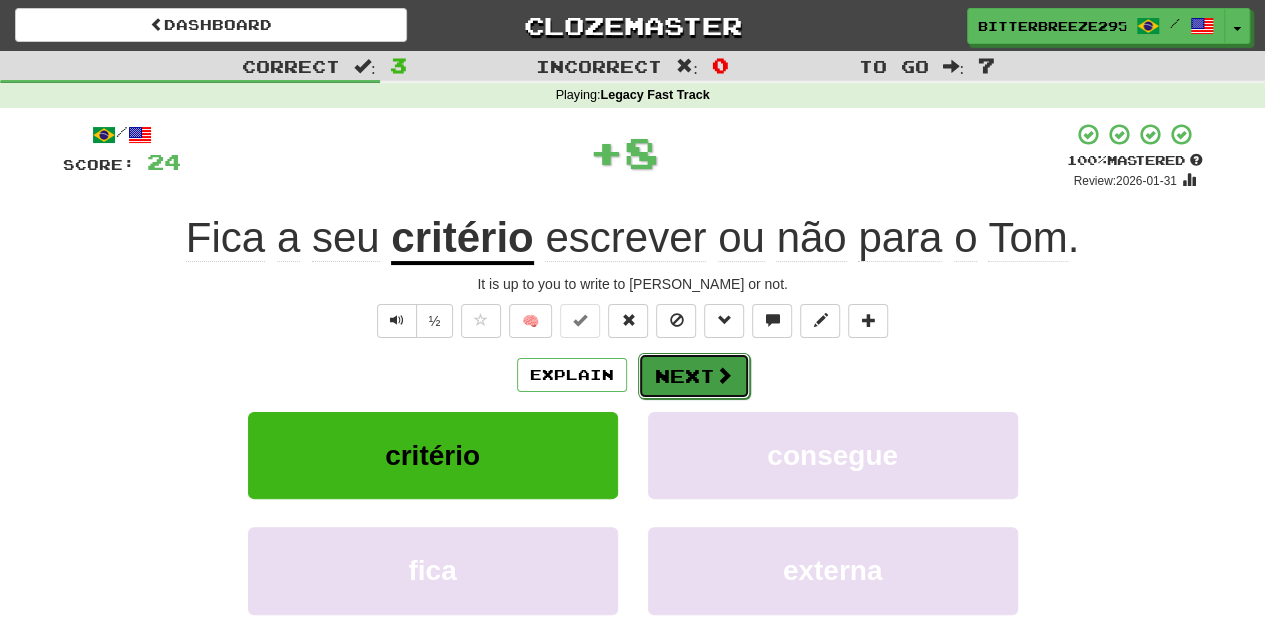click on "Next" at bounding box center (694, 376) 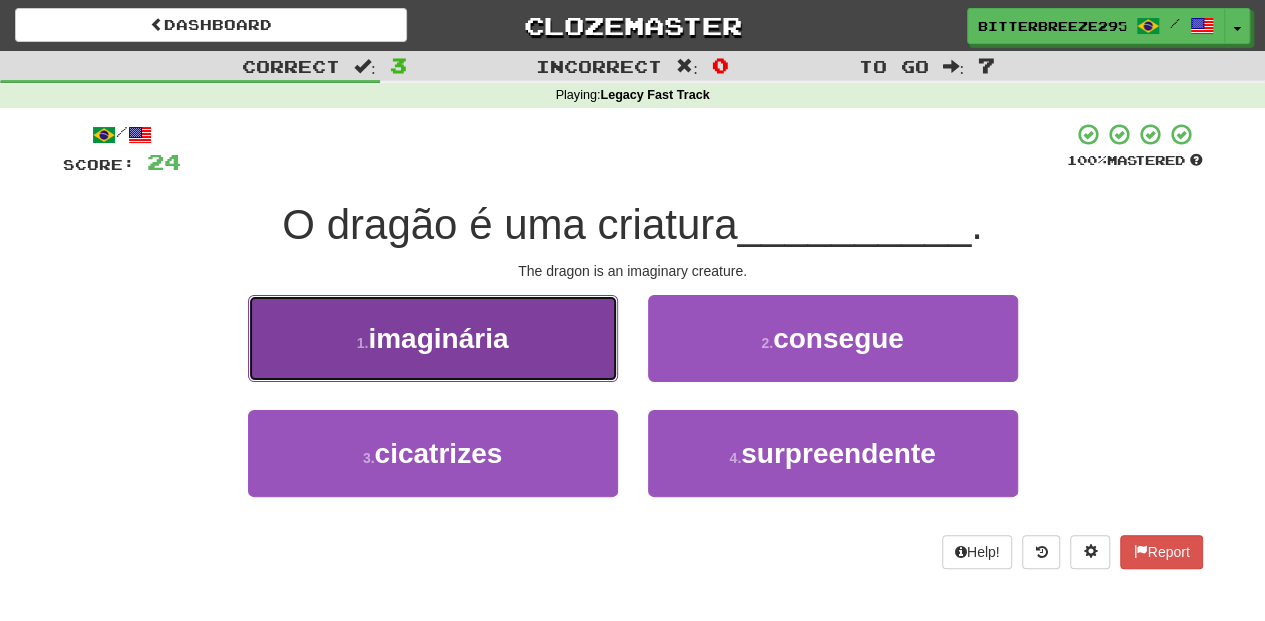 click on "1 .  imaginária" at bounding box center (433, 338) 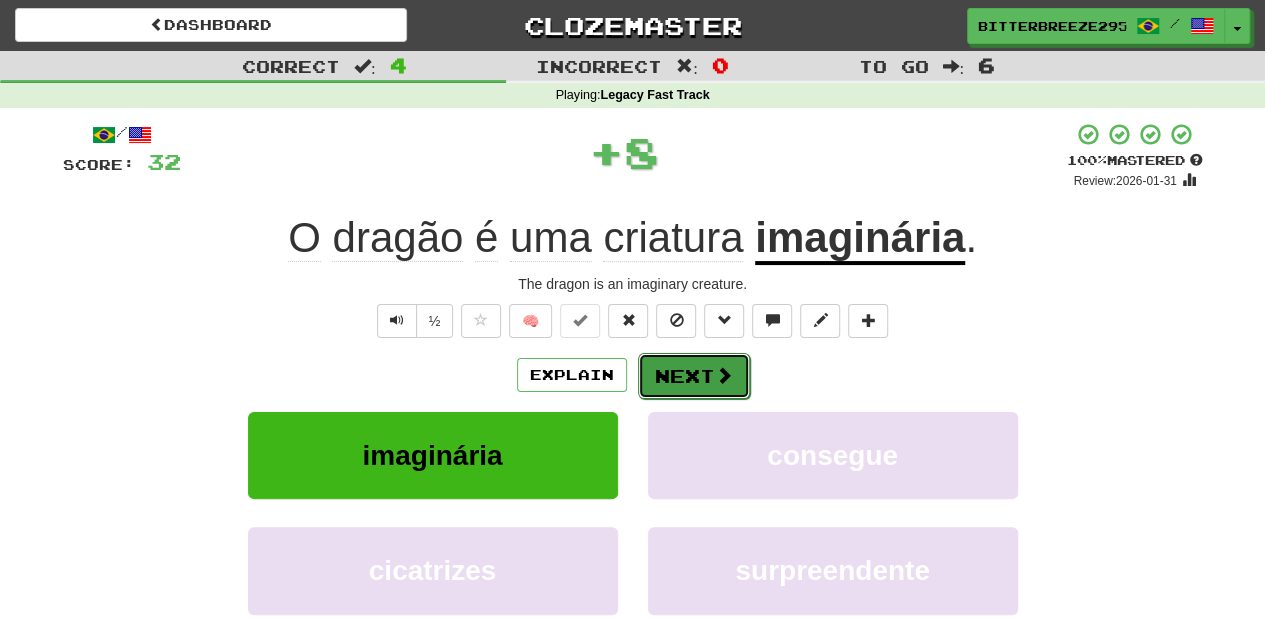 click on "Next" at bounding box center [694, 376] 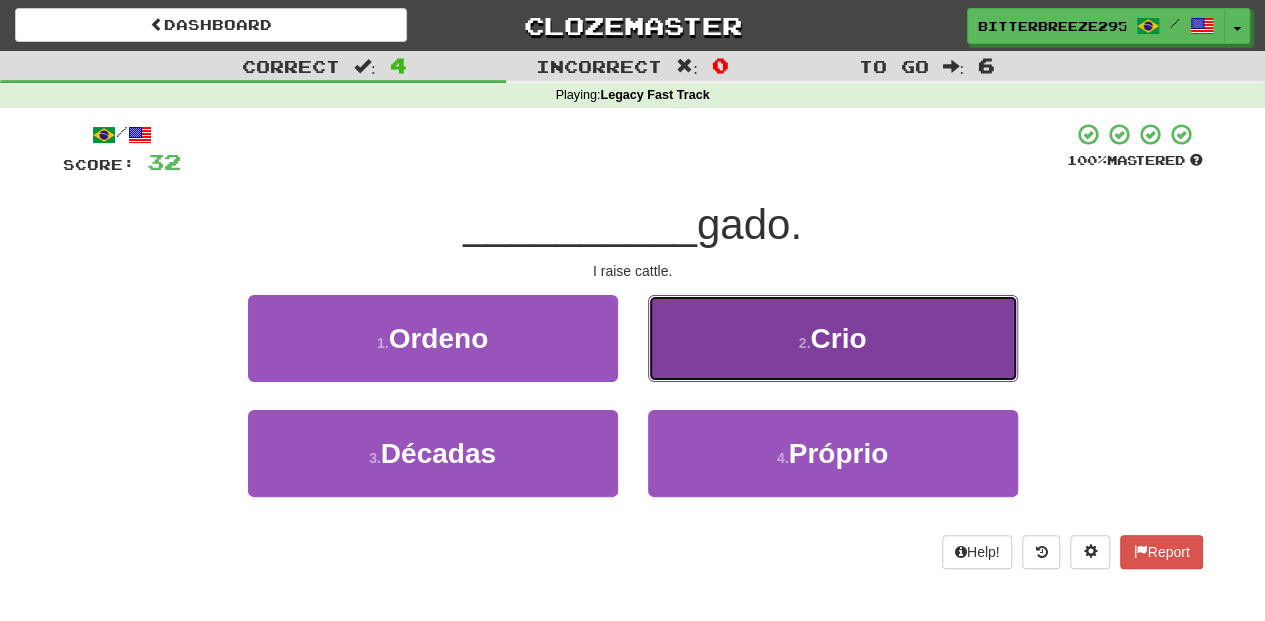 click on "2 .  Crio" at bounding box center [833, 338] 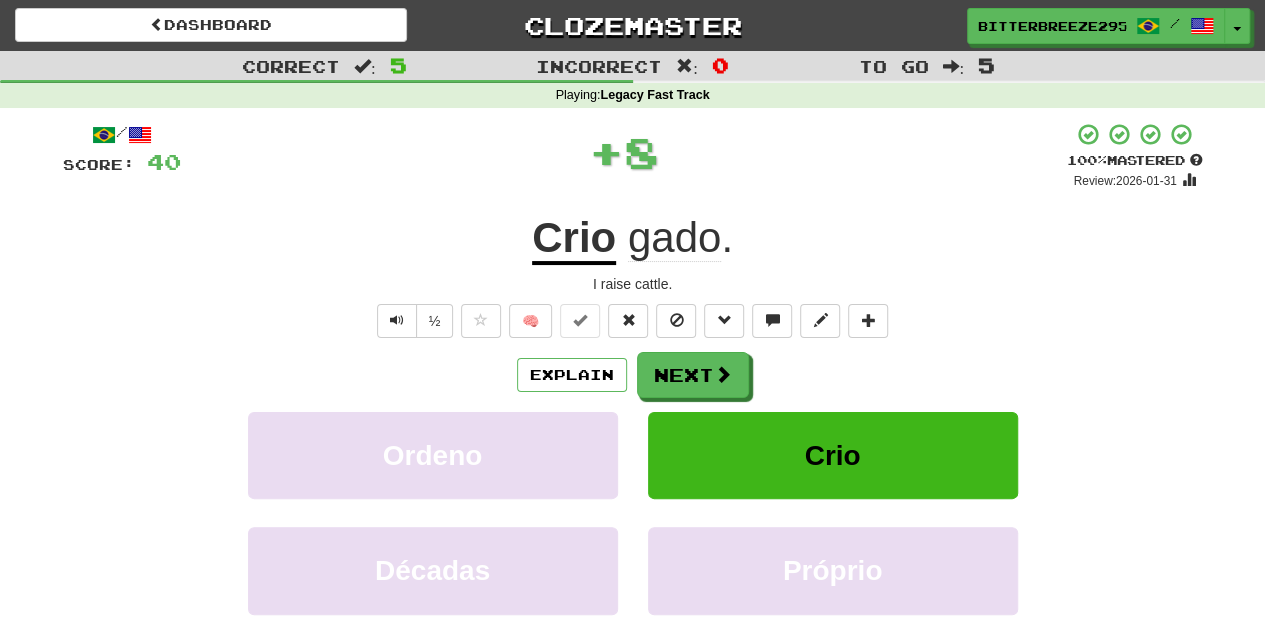 click on "Next" at bounding box center [693, 375] 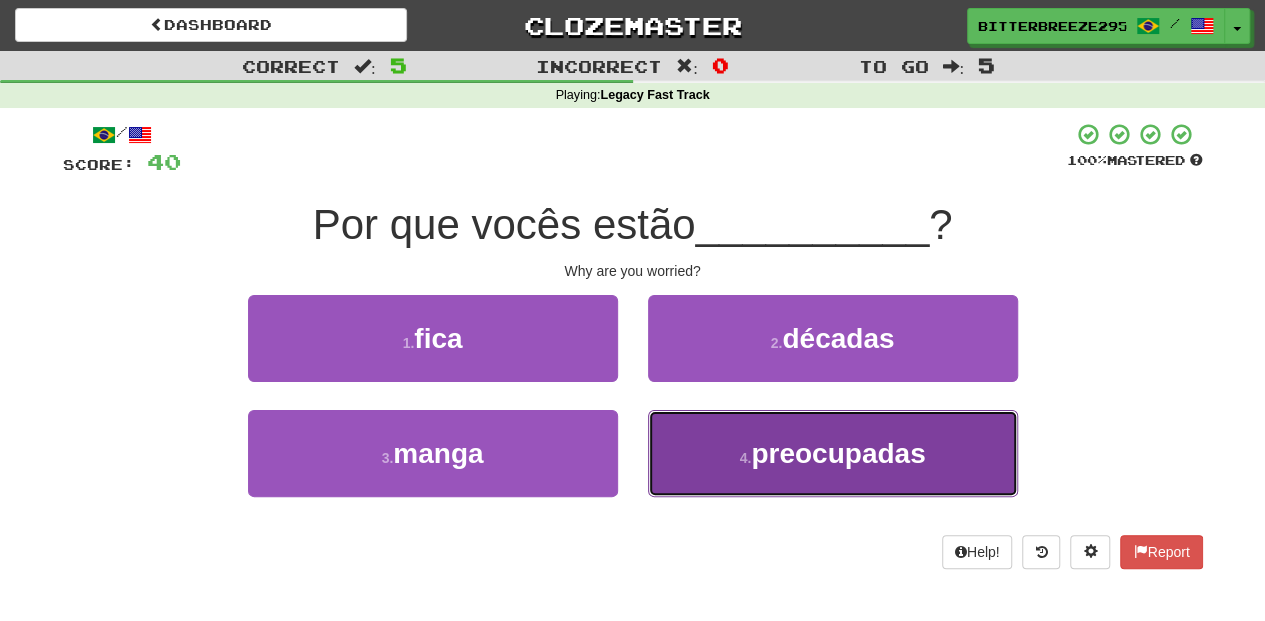 click on "4 .  preocupadas" at bounding box center [833, 453] 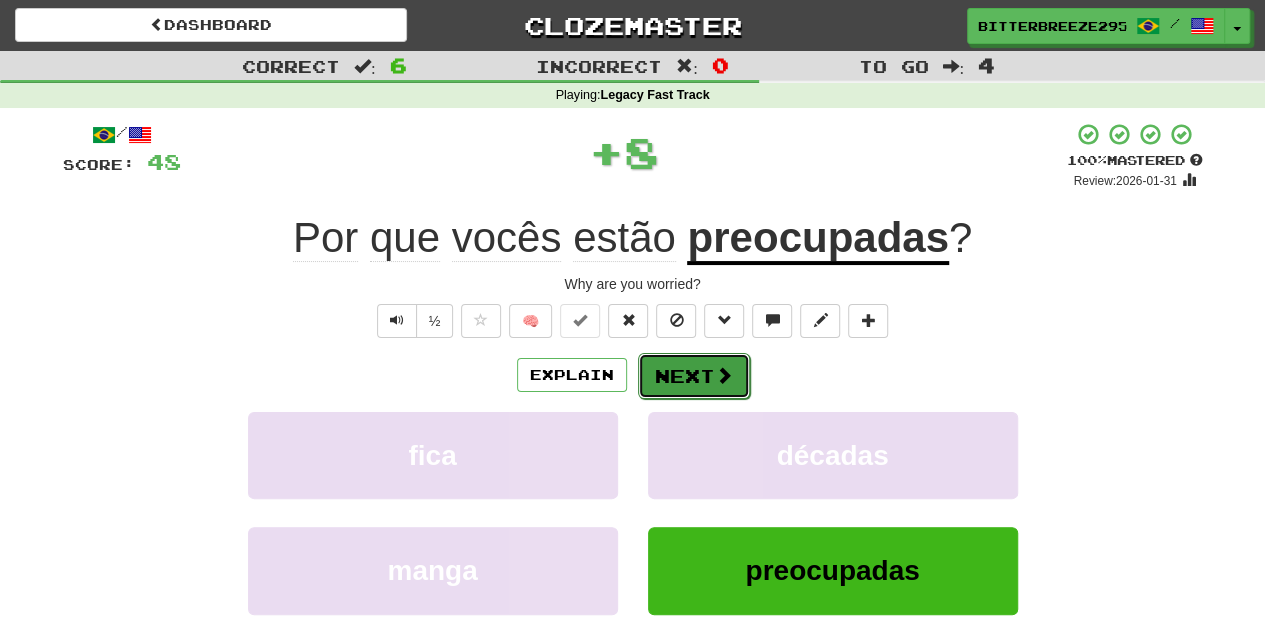 click on "Next" at bounding box center [694, 376] 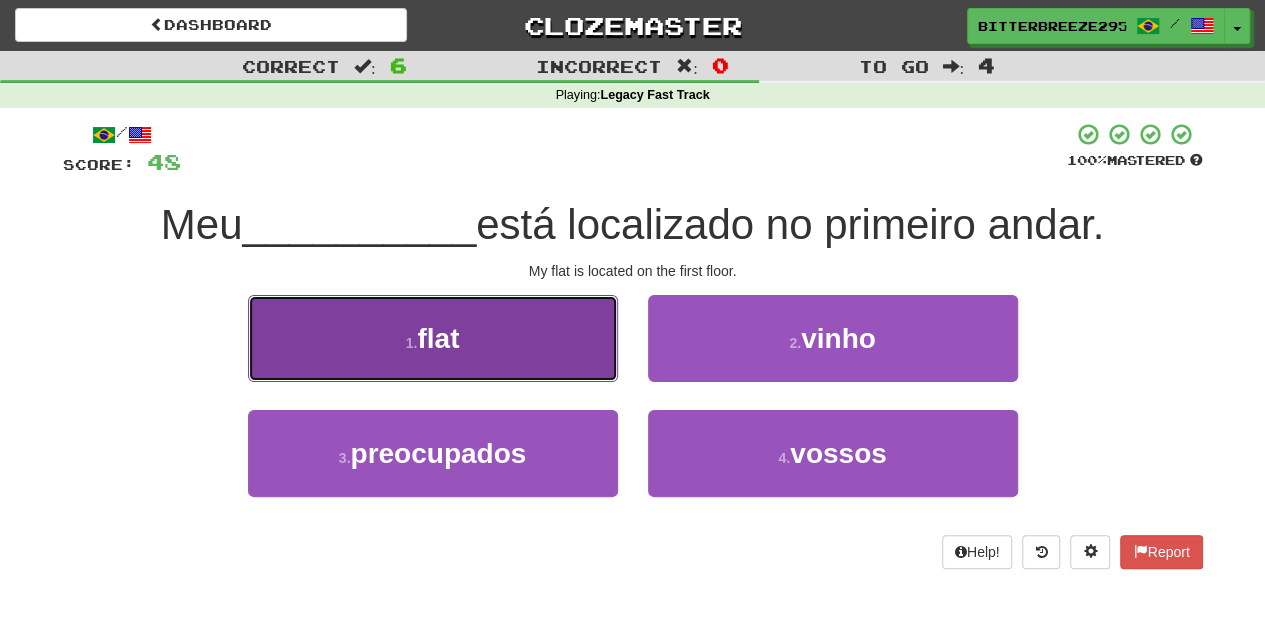 click on "1 .  flat" at bounding box center [433, 338] 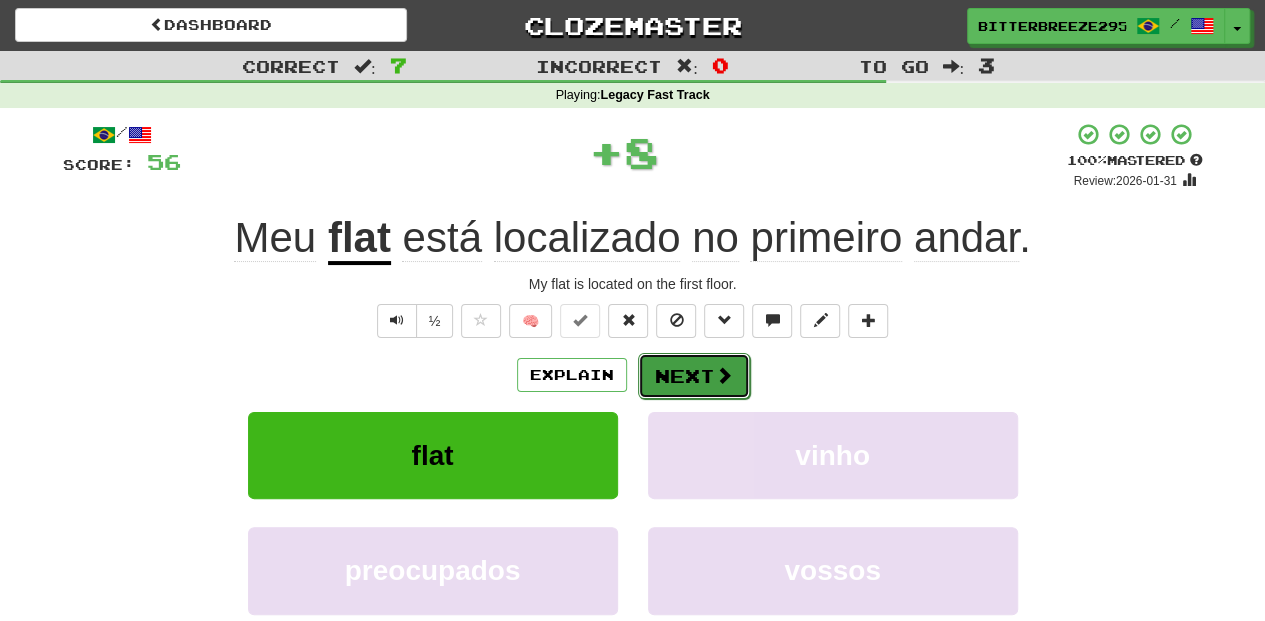 click on "Next" at bounding box center (694, 376) 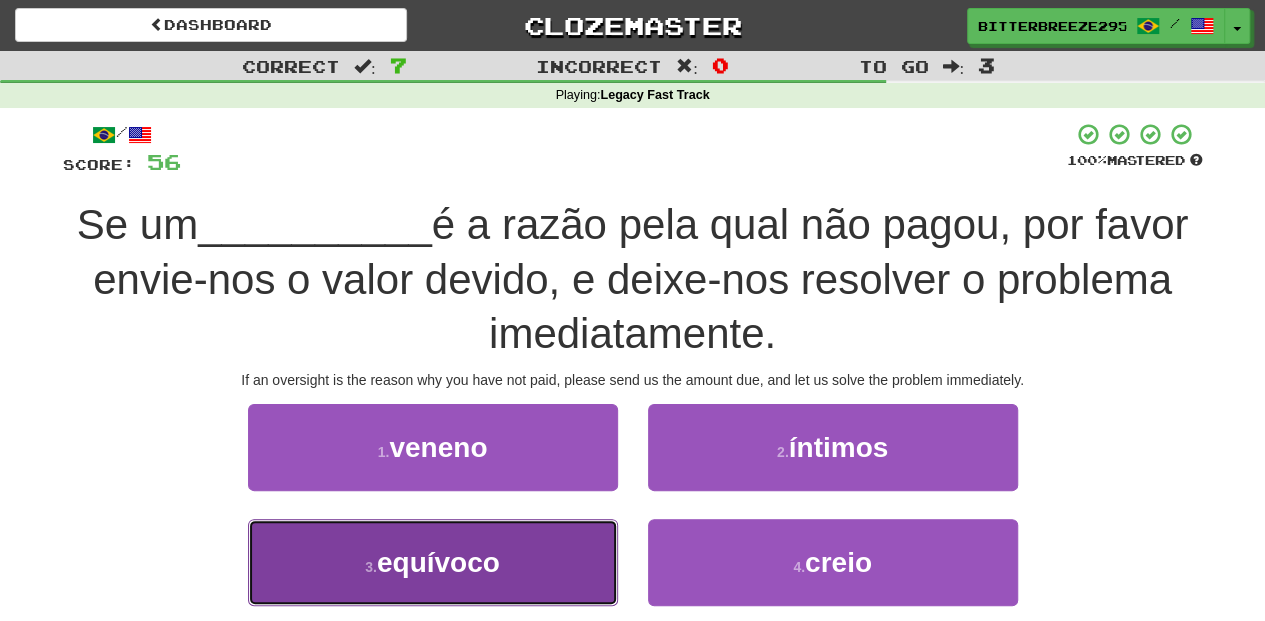 click on "3 .  equívoco" at bounding box center [433, 562] 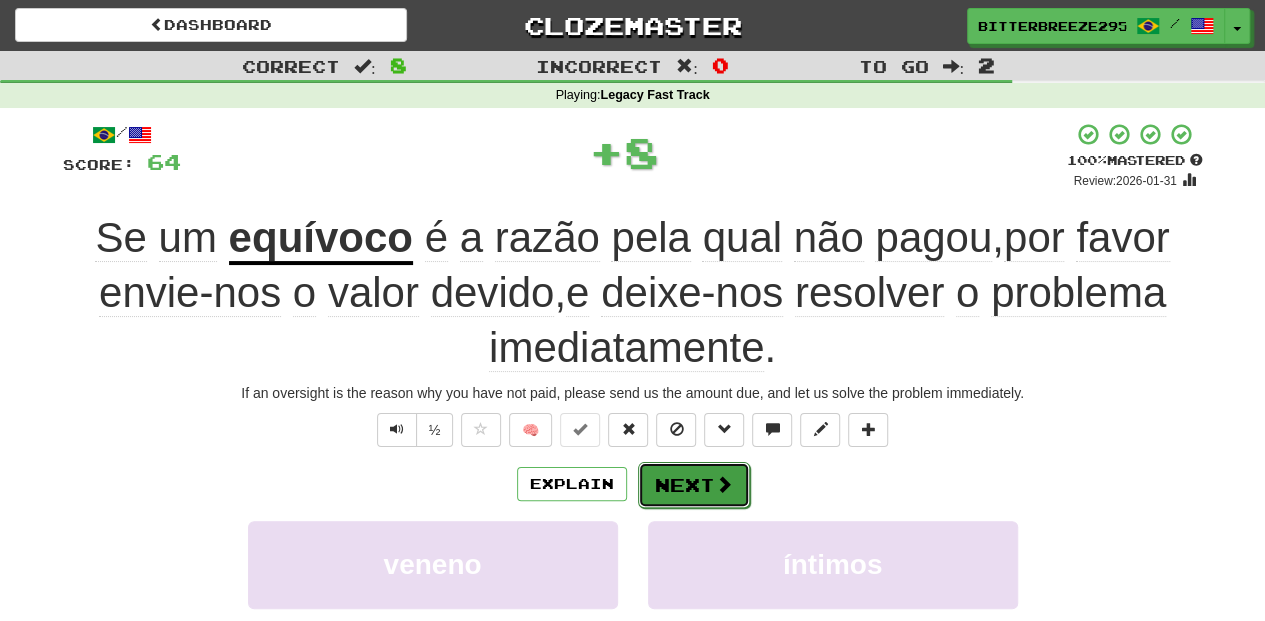 click on "Next" at bounding box center [694, 485] 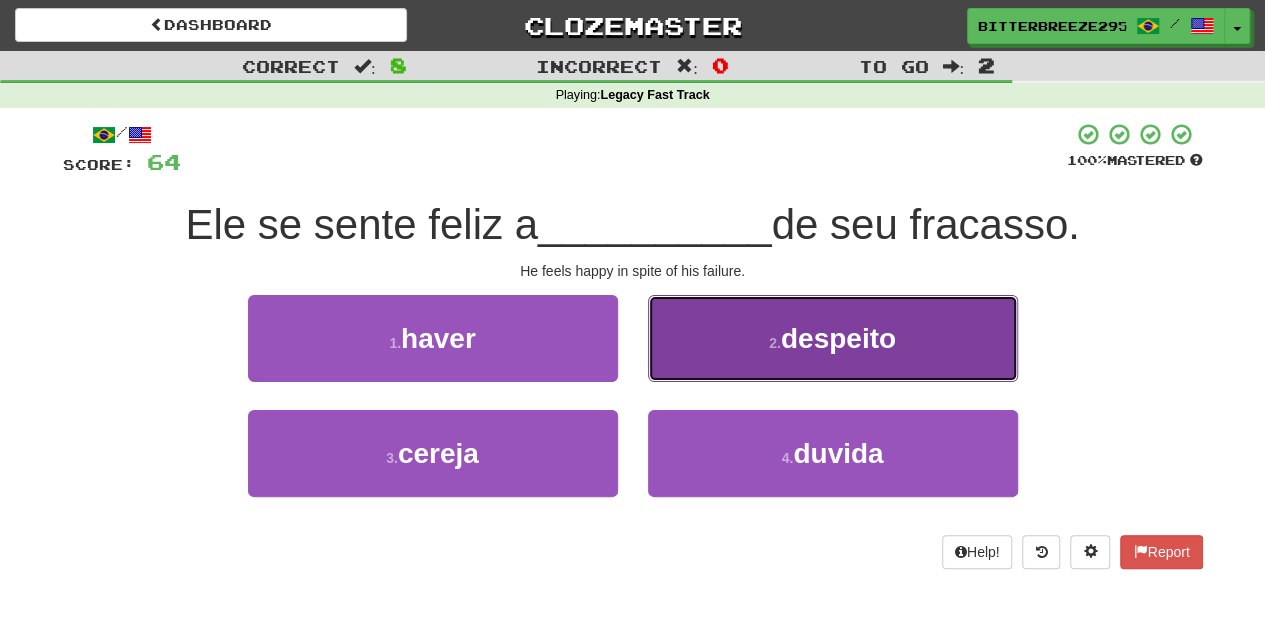 click on "2 .  despeito" at bounding box center (833, 338) 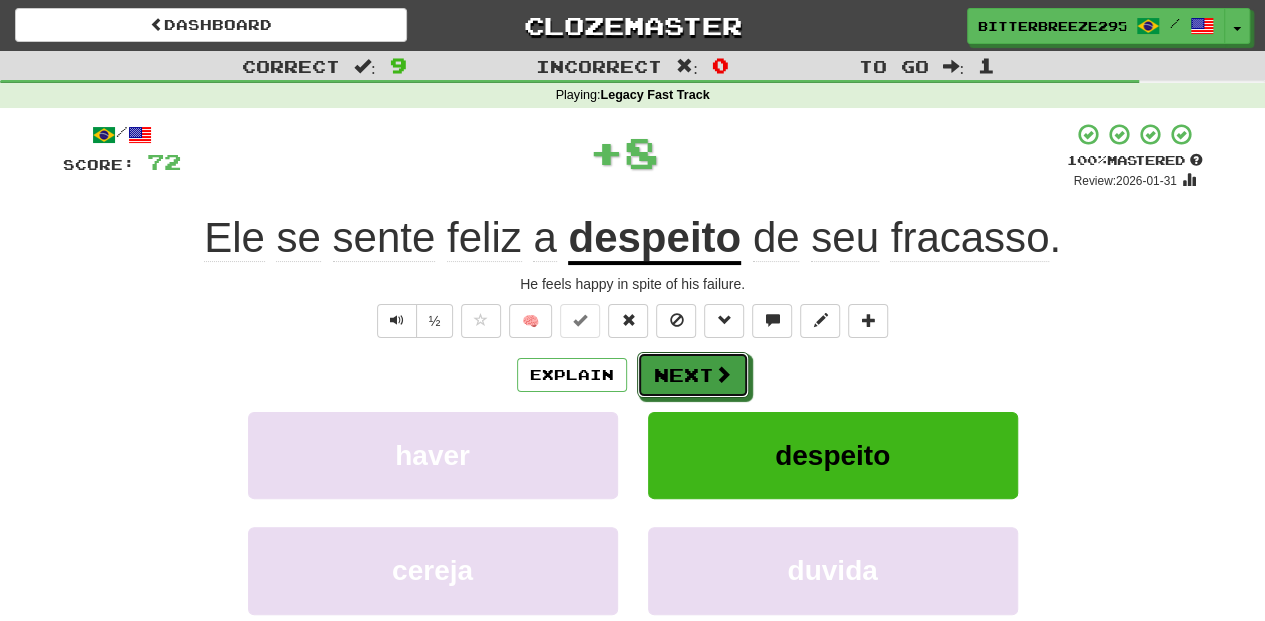 click on "Next" at bounding box center (693, 375) 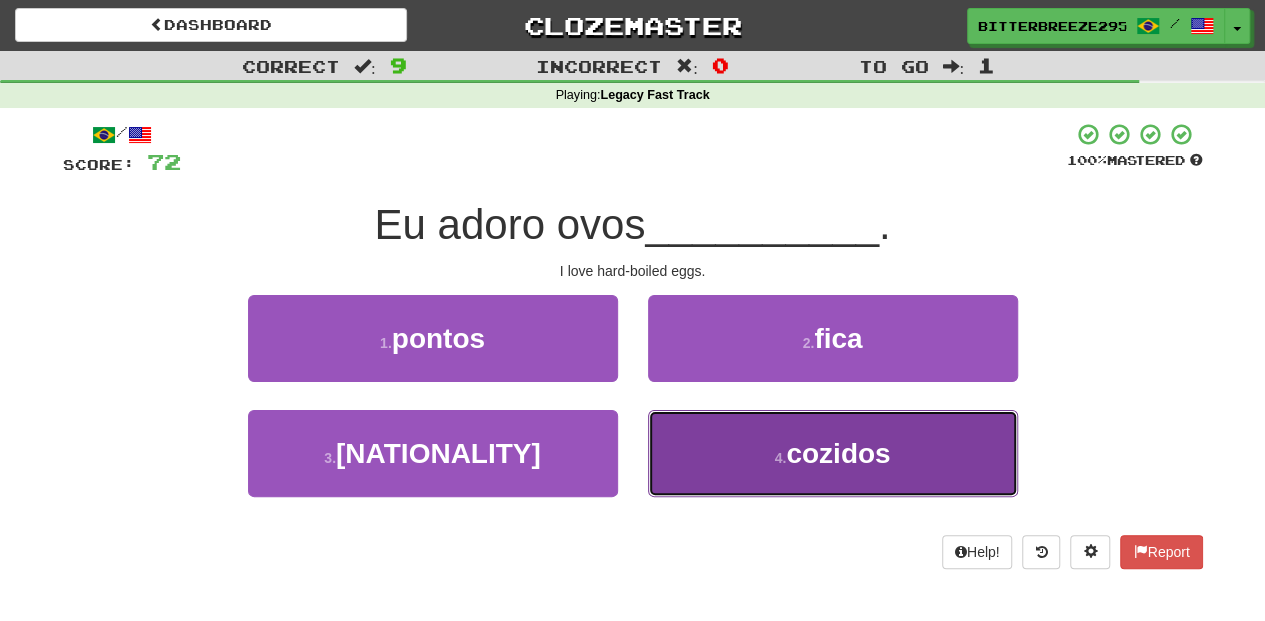 click on "4 .  cozidos" at bounding box center [833, 453] 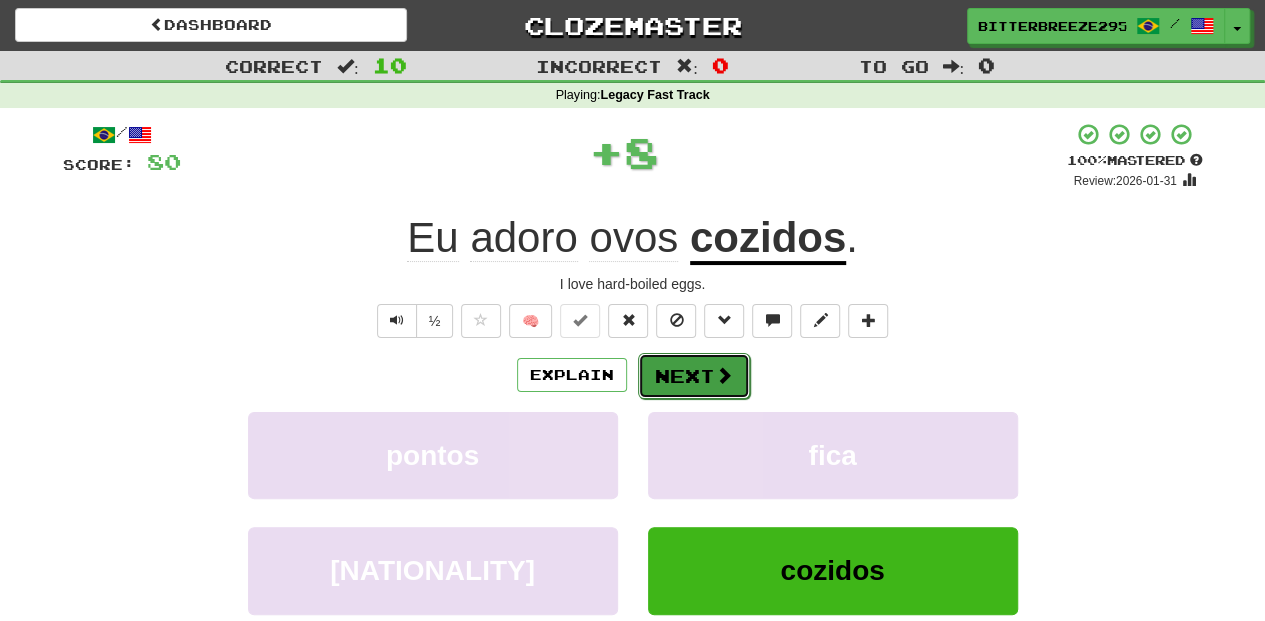 click on "Next" at bounding box center [694, 376] 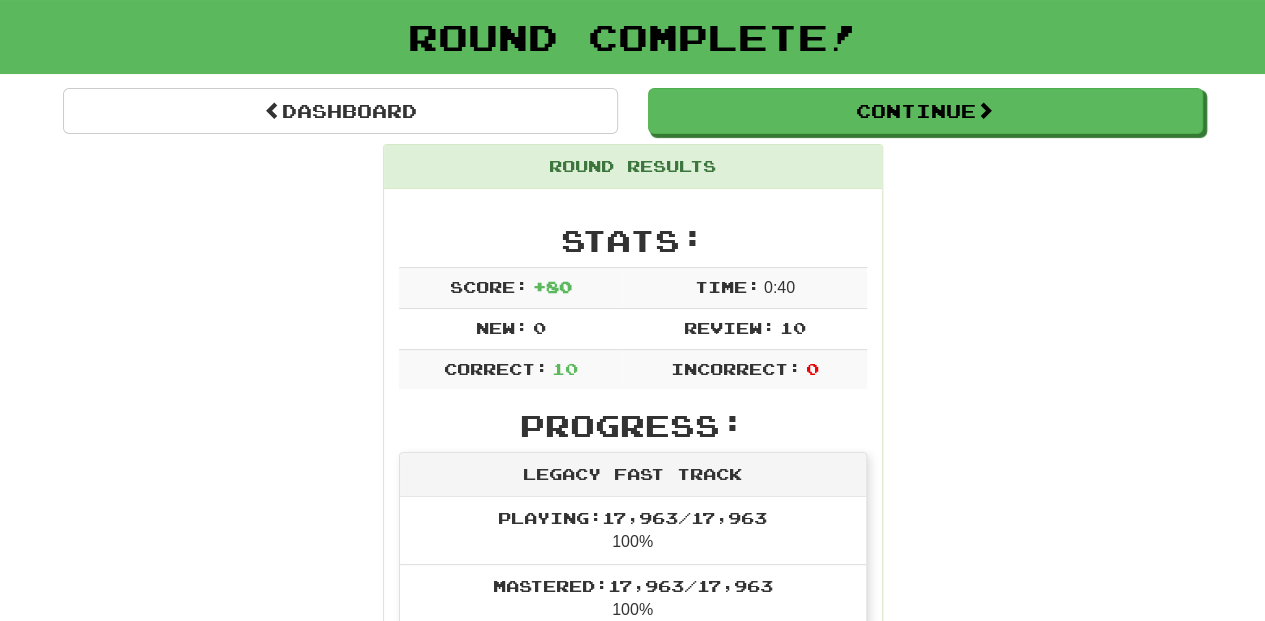 scroll, scrollTop: 66, scrollLeft: 0, axis: vertical 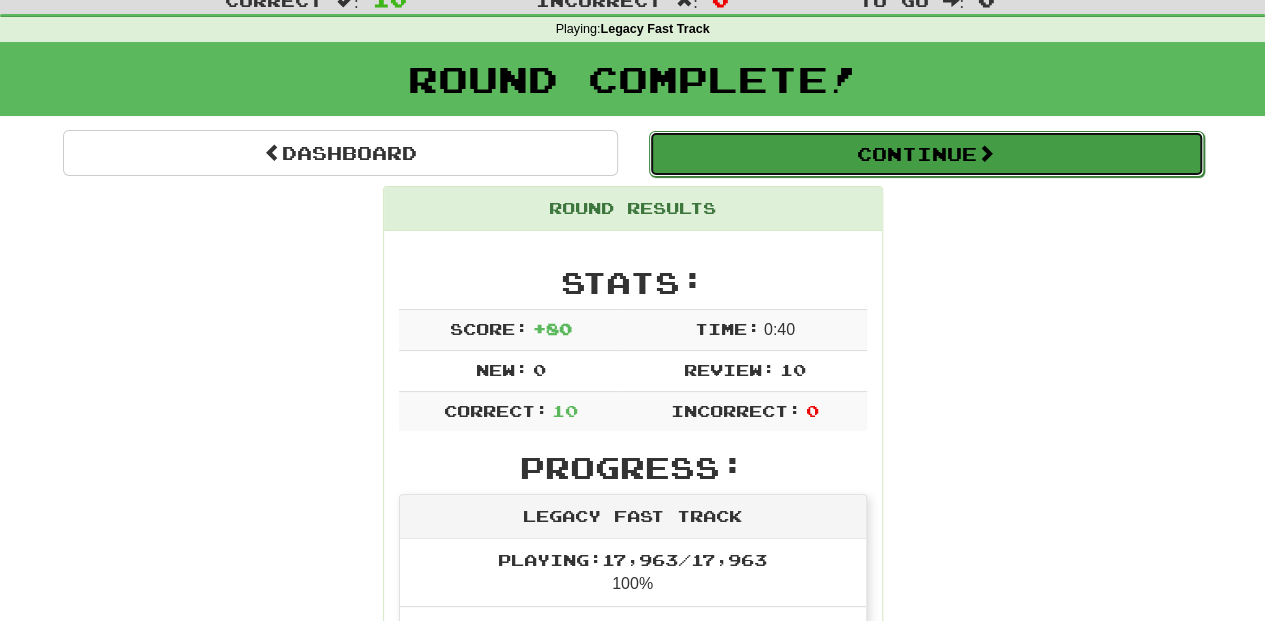 click on "Continue" at bounding box center [926, 154] 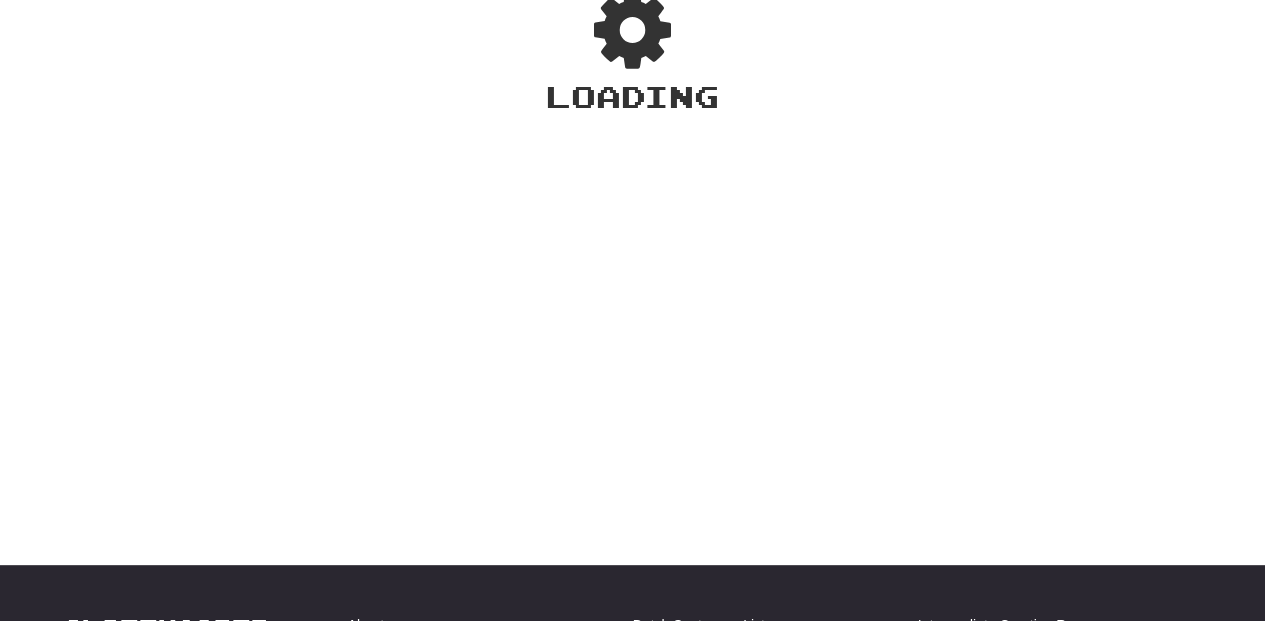 scroll, scrollTop: 66, scrollLeft: 0, axis: vertical 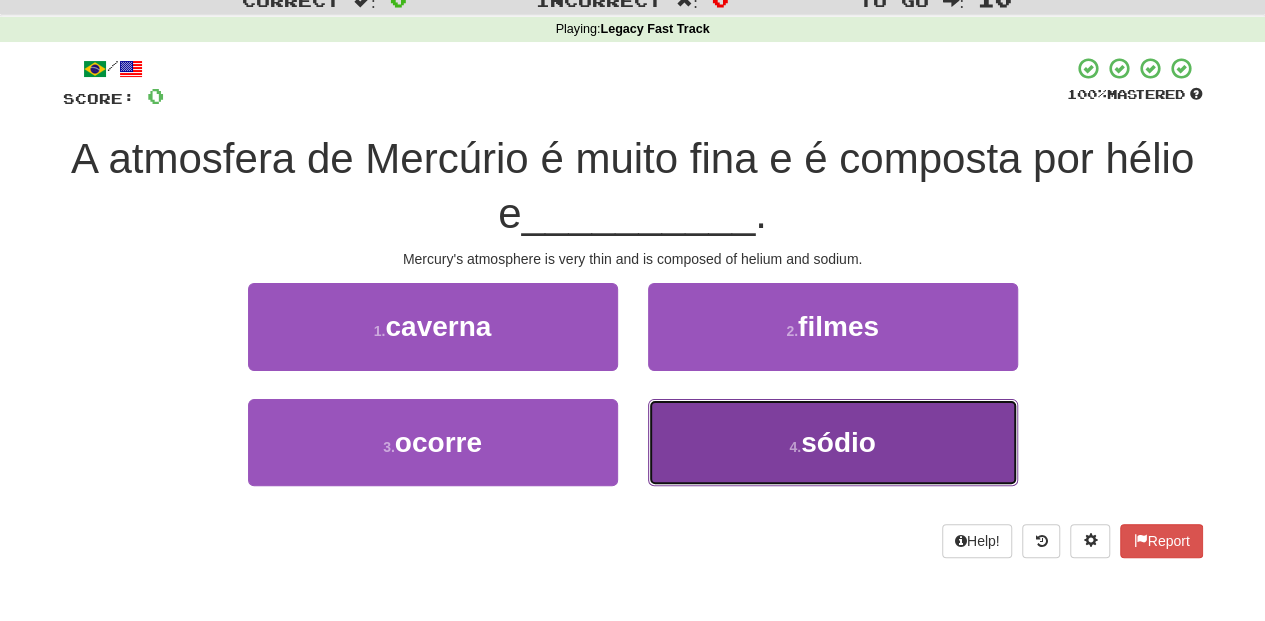 click on "4 .  sódio" at bounding box center [833, 442] 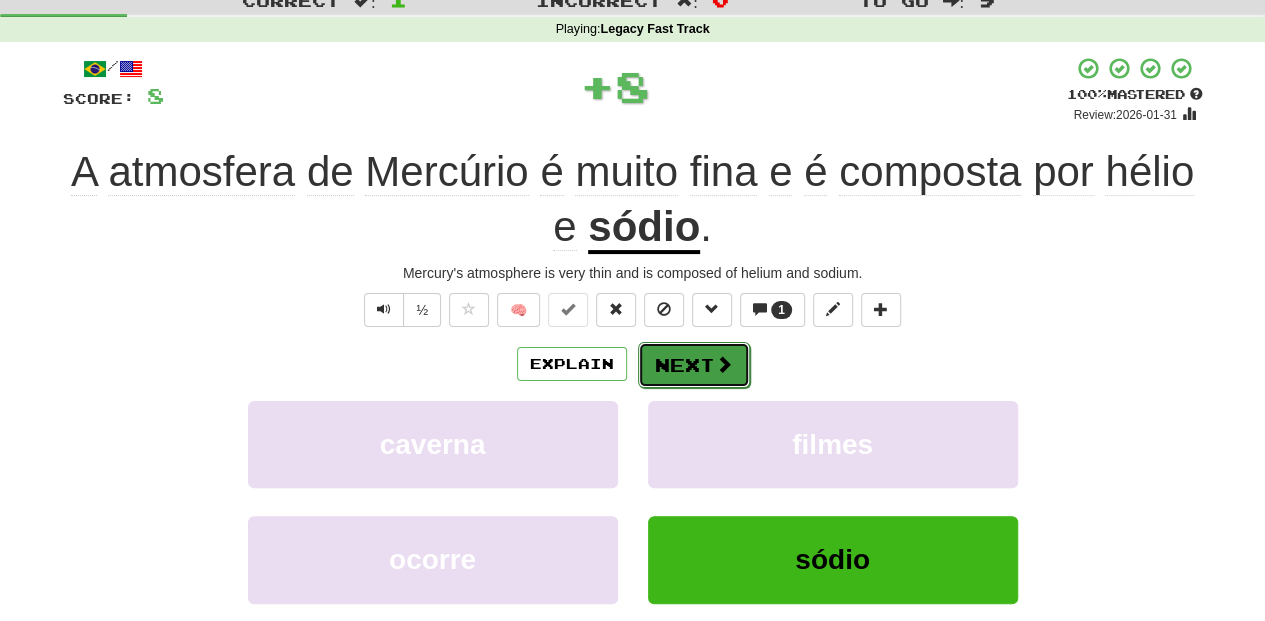 click on "Next" at bounding box center [694, 365] 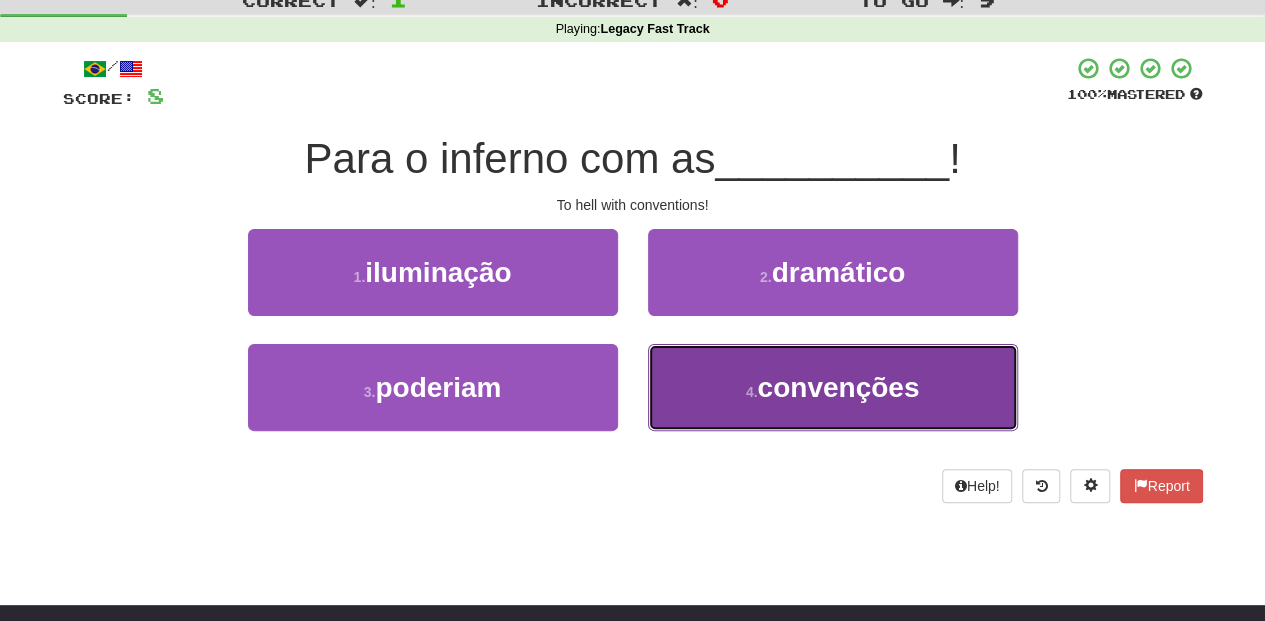 click on "4 .  convenções" at bounding box center (833, 387) 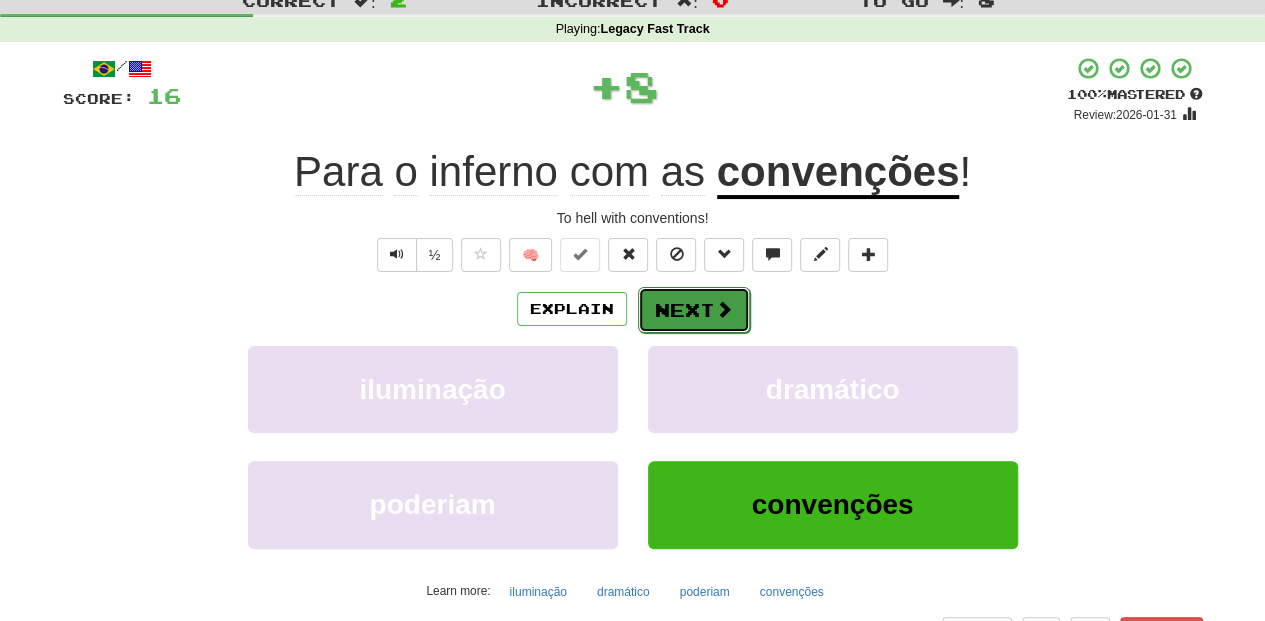 click on "Next" at bounding box center (694, 310) 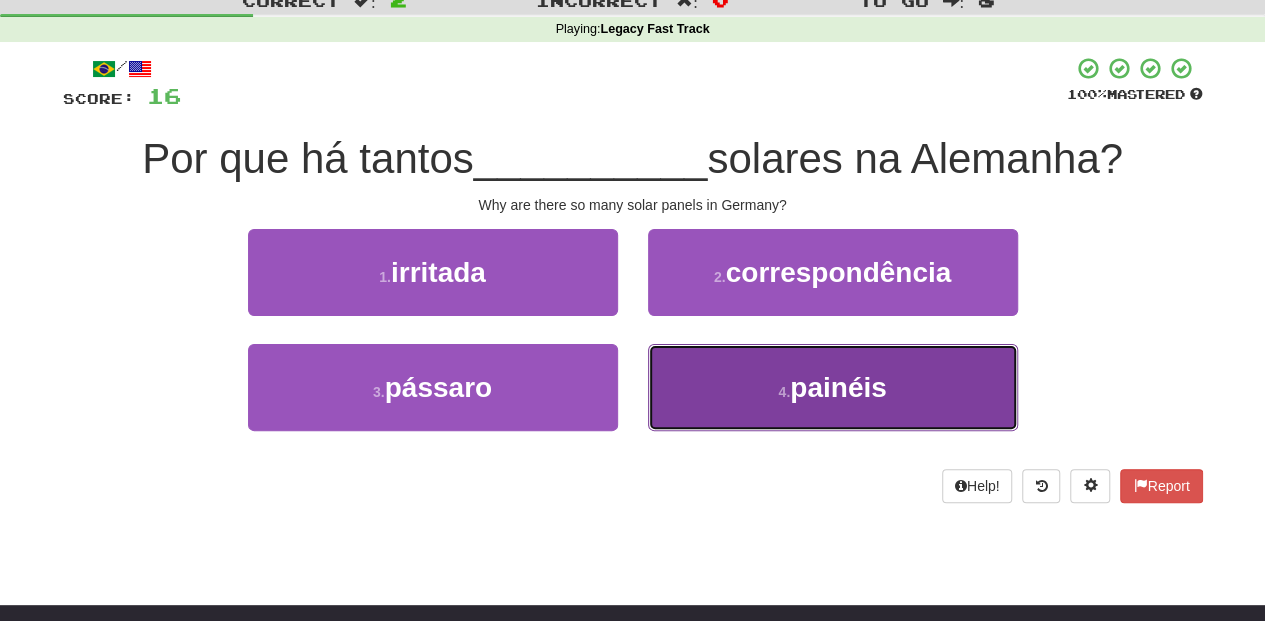 click on "4 .  painéis" at bounding box center (833, 387) 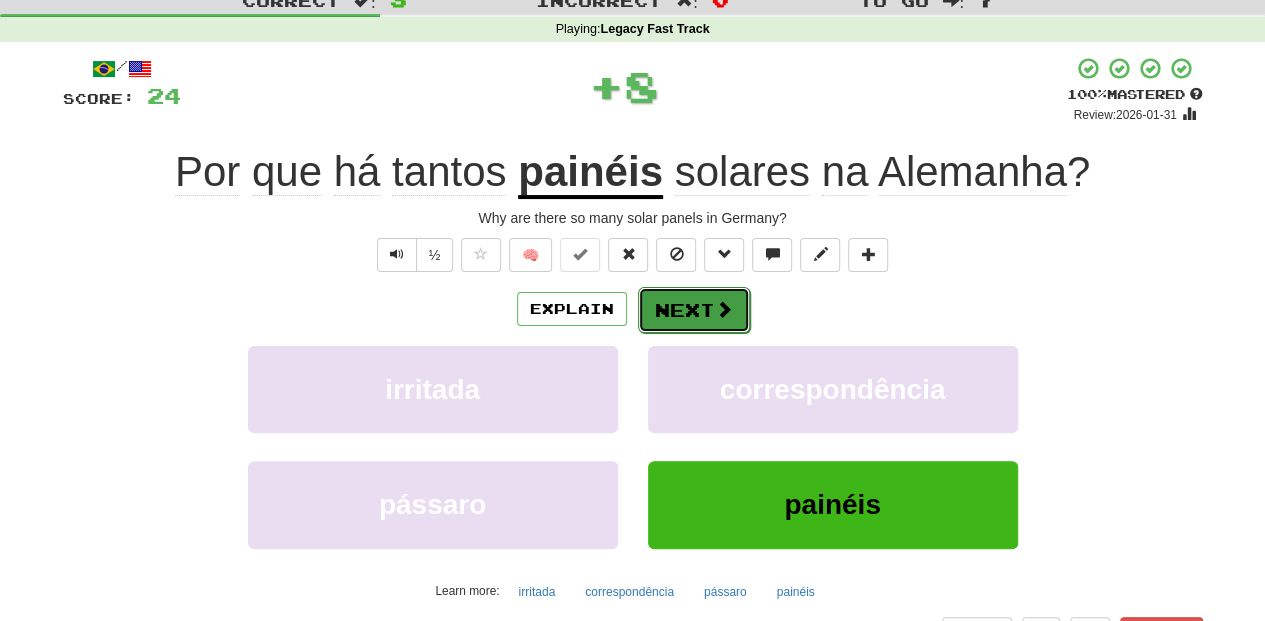 click on "Next" at bounding box center (694, 310) 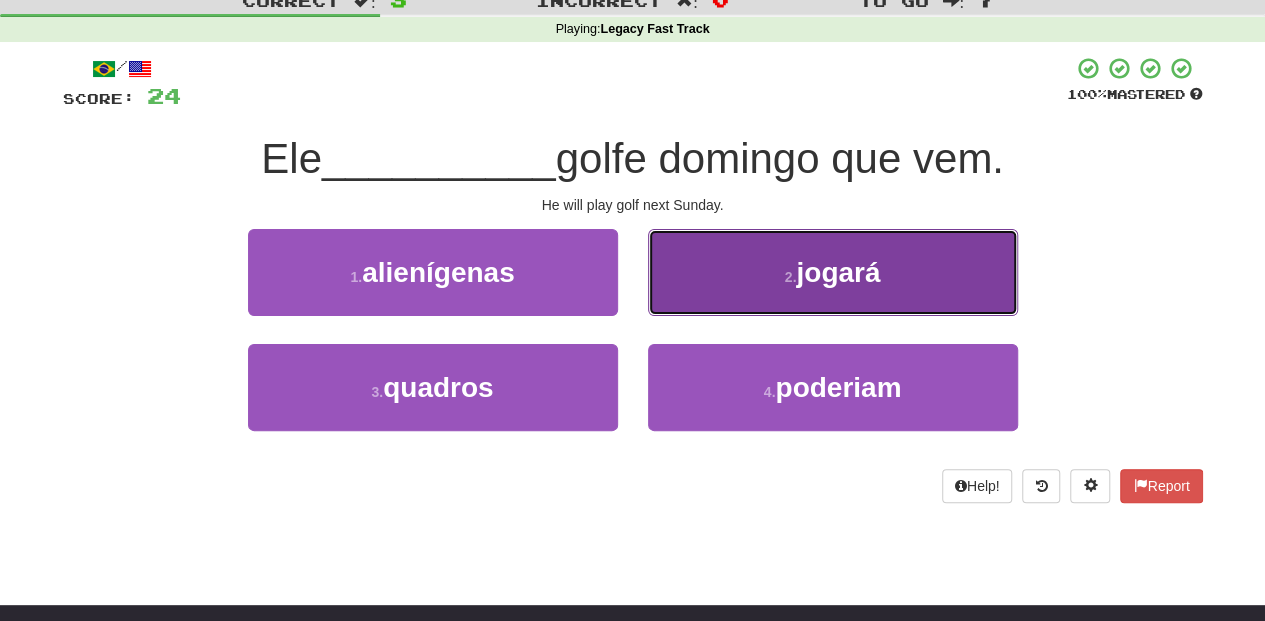 click on "2 .  jogará" at bounding box center [833, 272] 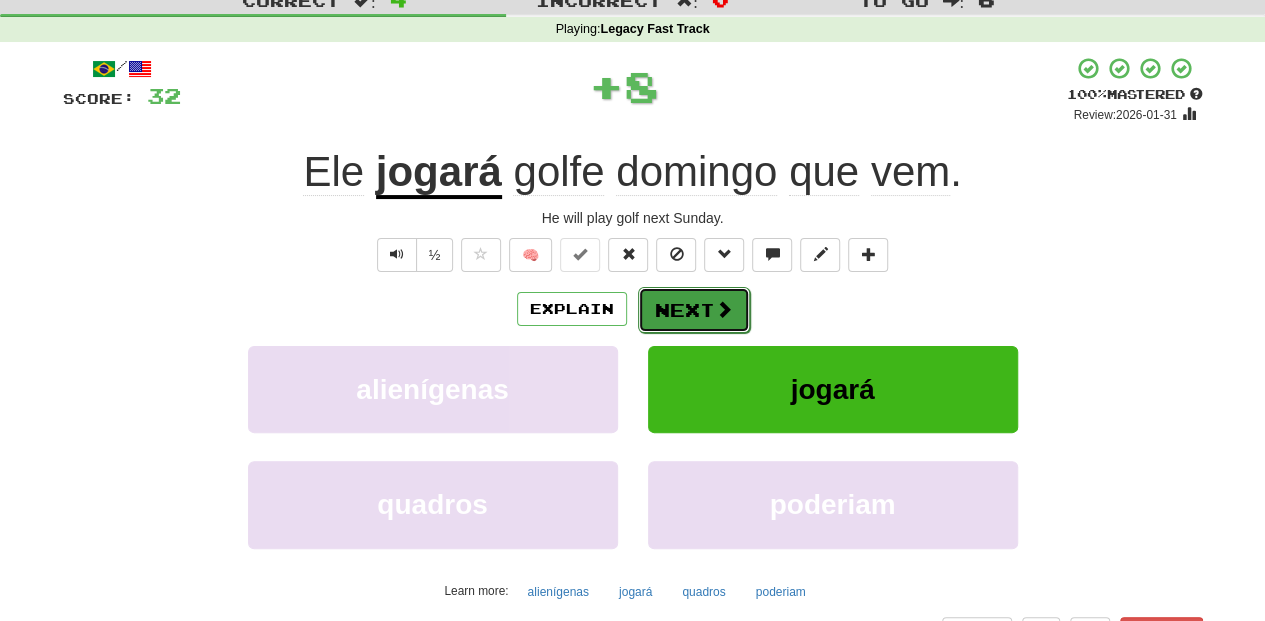 click on "Next" at bounding box center (694, 310) 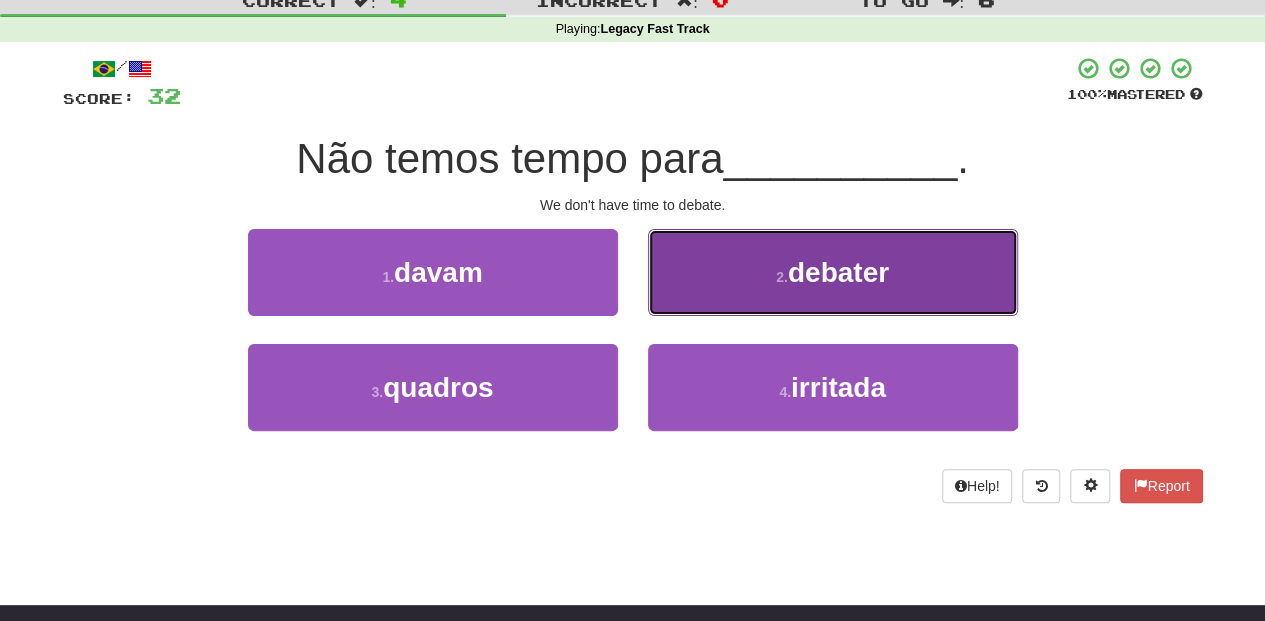 click on "2 .  debater" at bounding box center (833, 272) 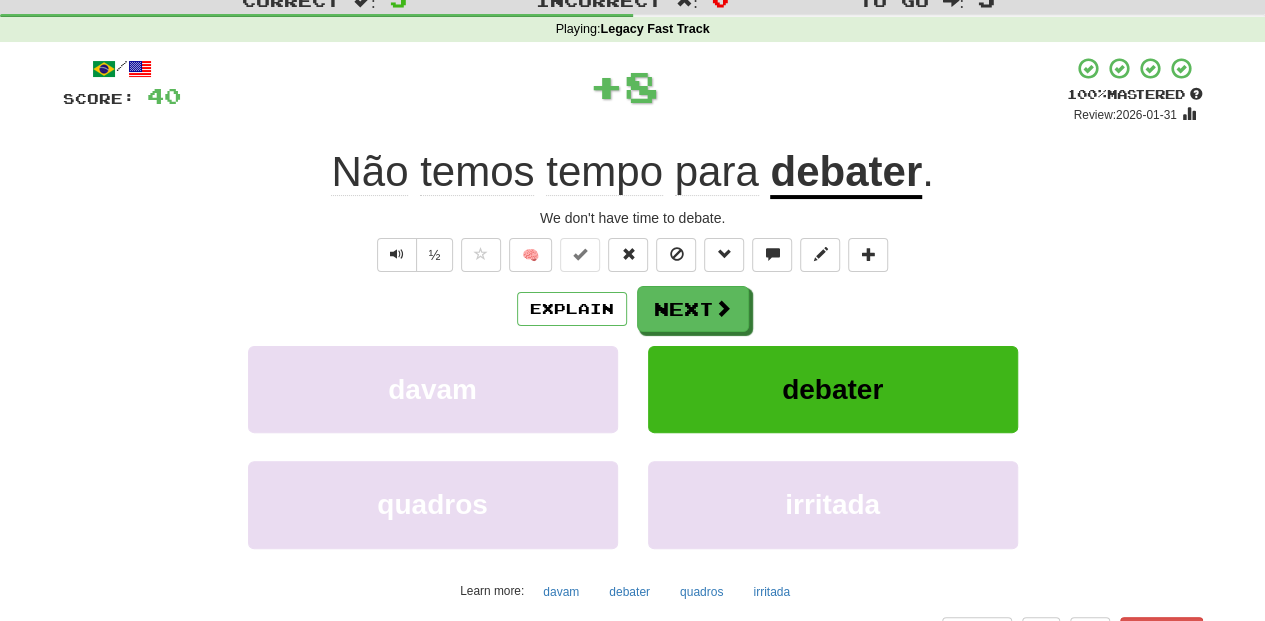 click on "Next" at bounding box center [693, 309] 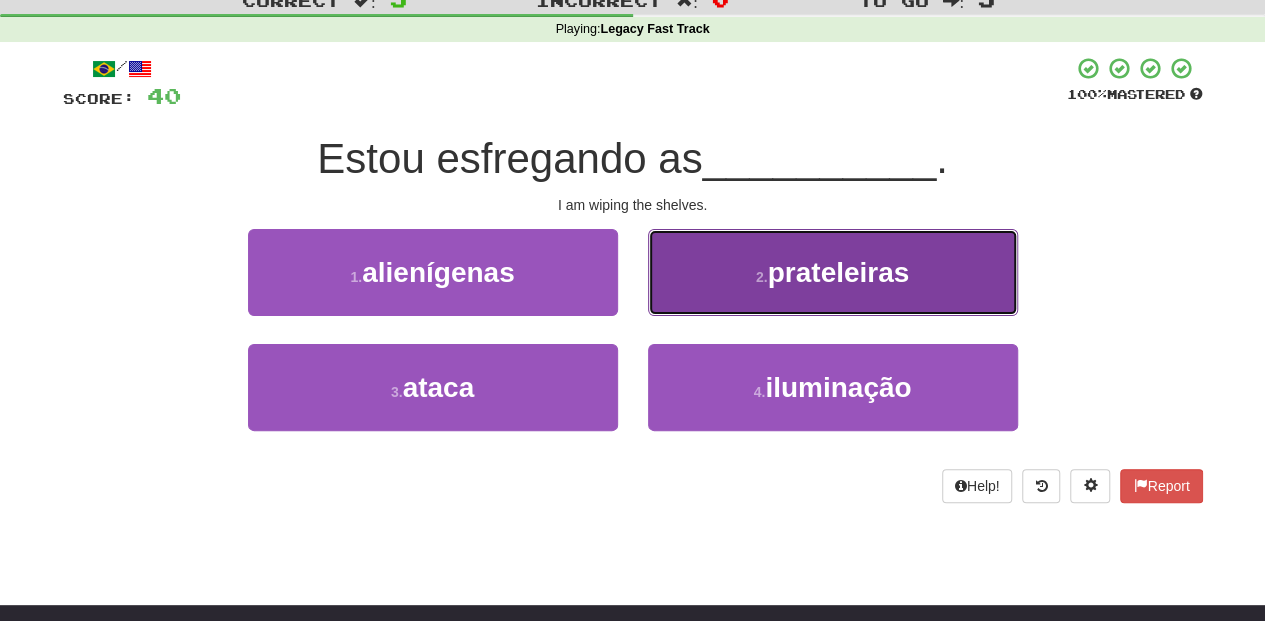click on "2 .  prateleiras" at bounding box center (833, 272) 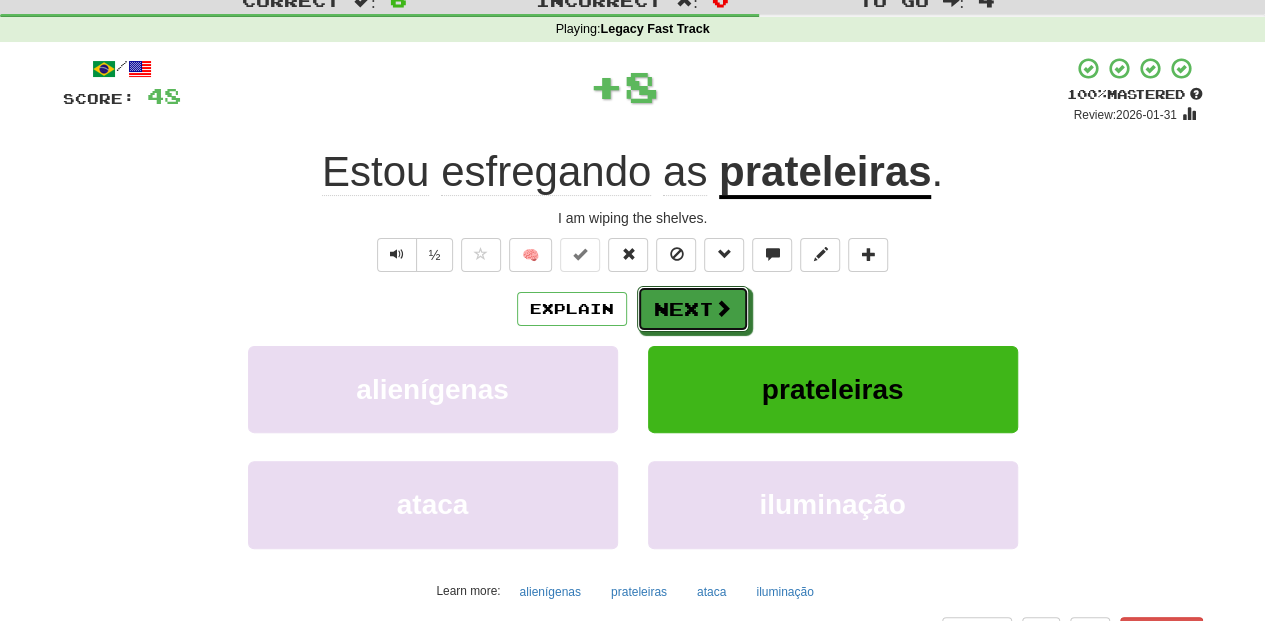 click on "Next" at bounding box center (693, 309) 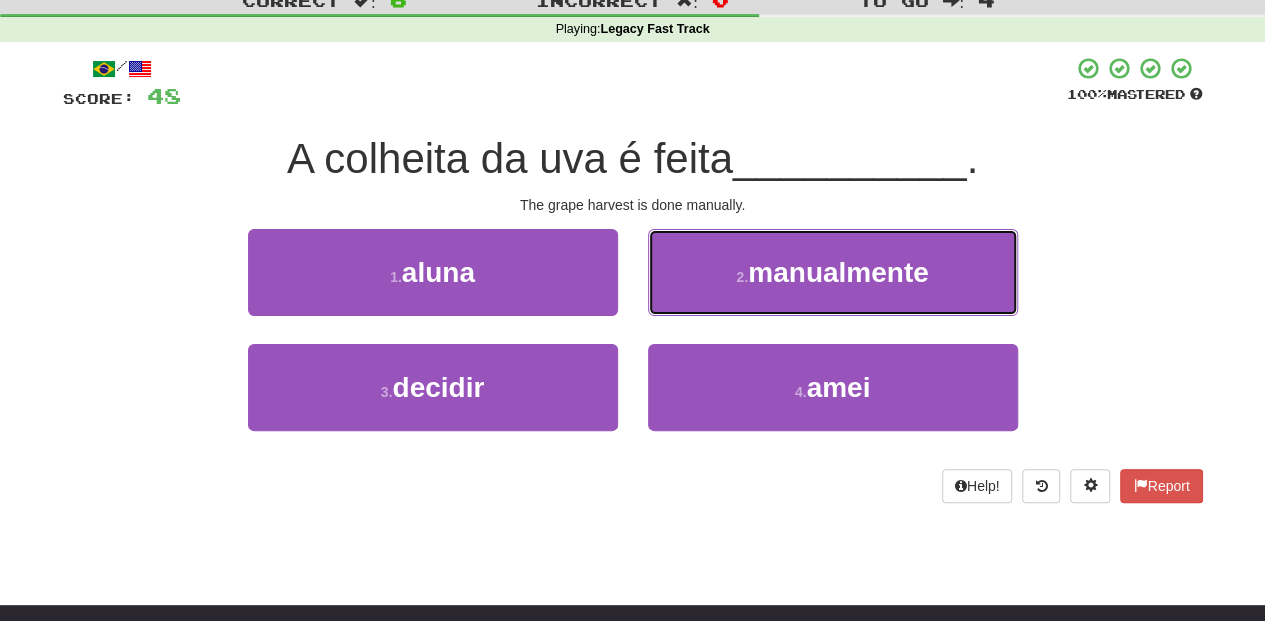 click on "2 .  manualmente" at bounding box center [833, 272] 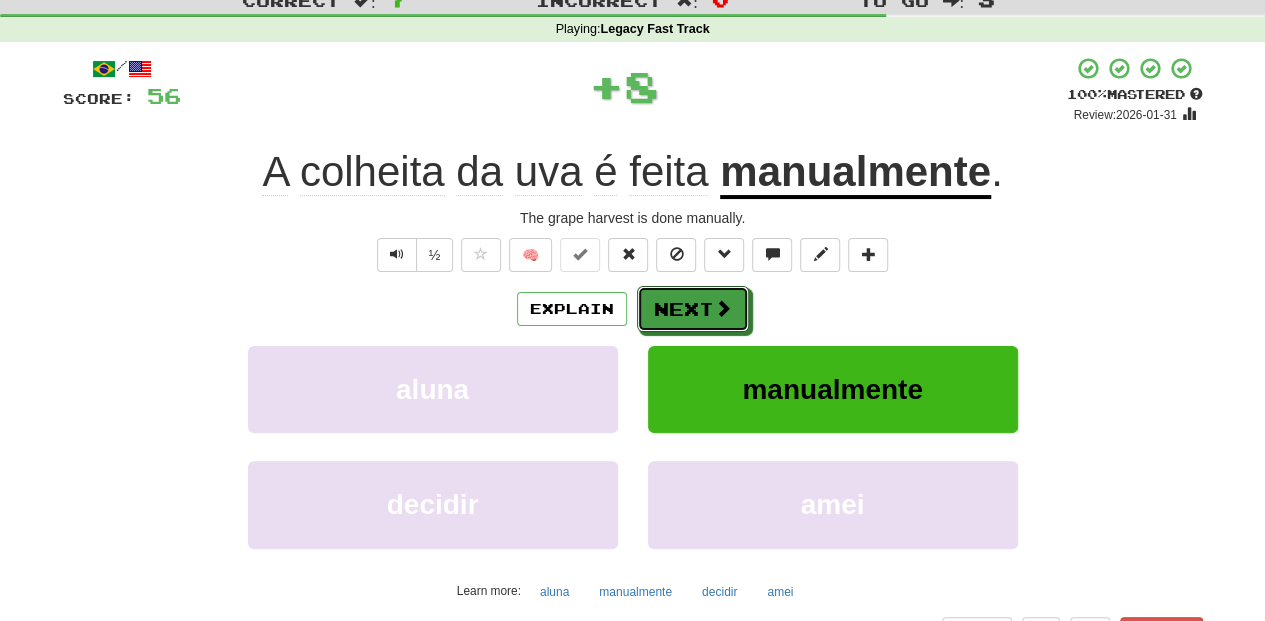 click on "Next" at bounding box center [693, 309] 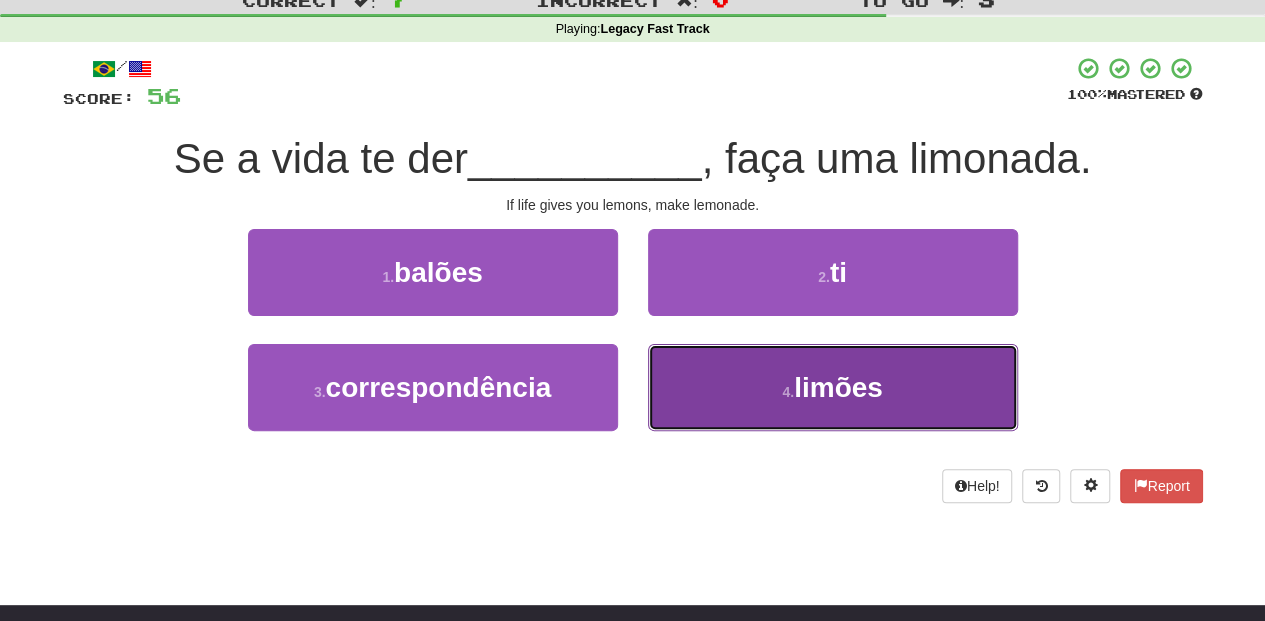 click on "4 .  limões" at bounding box center (833, 387) 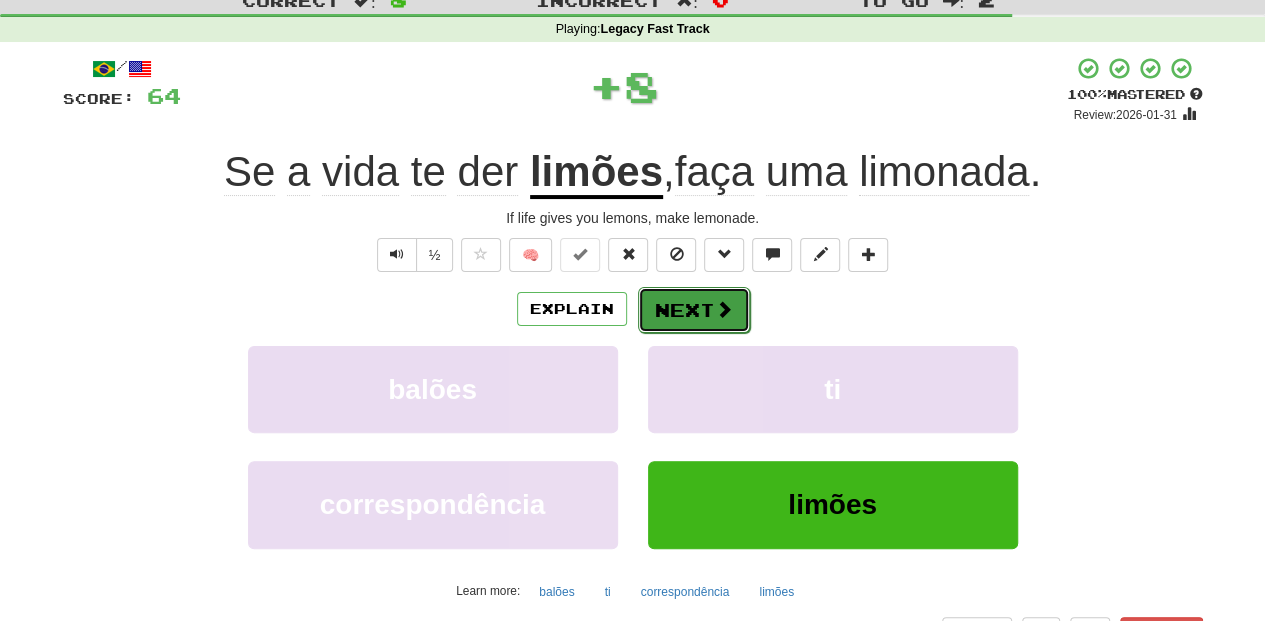 click on "Next" at bounding box center (694, 310) 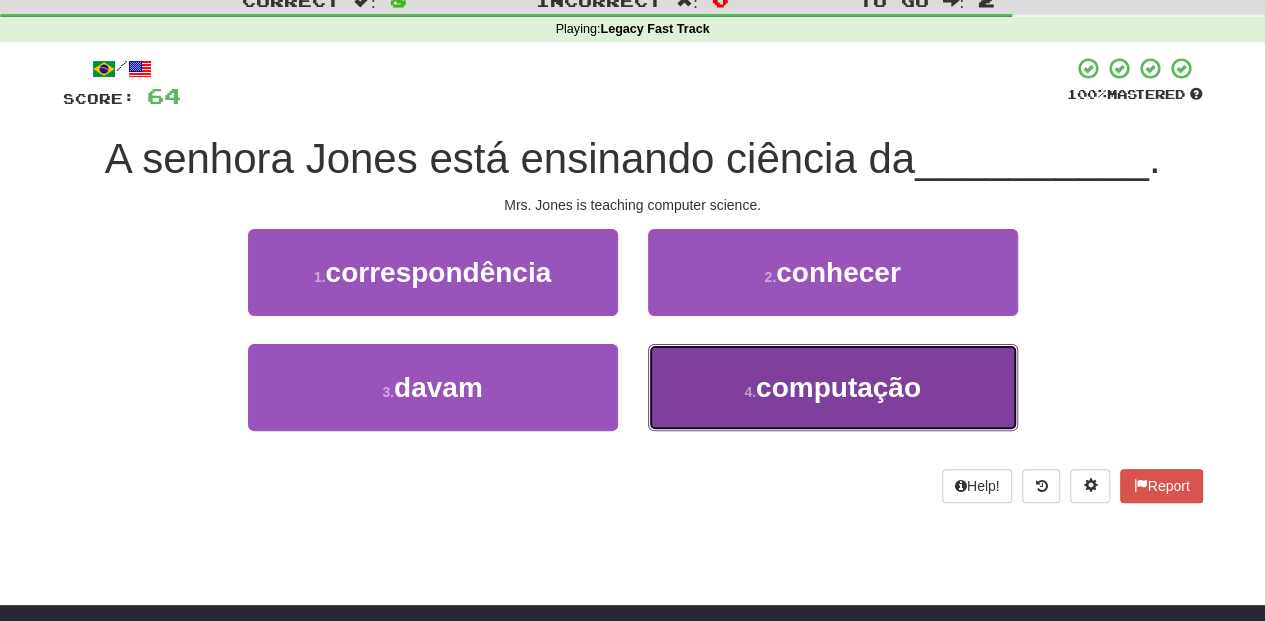click on "4 .  computação" at bounding box center [833, 387] 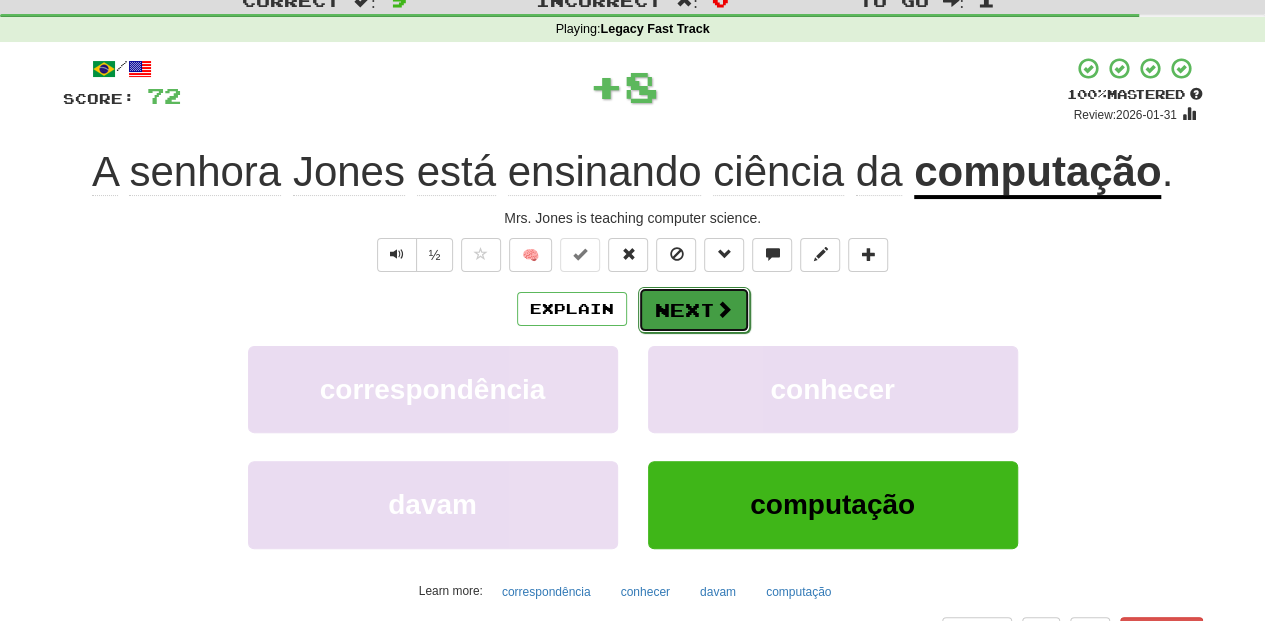 click on "Next" at bounding box center (694, 310) 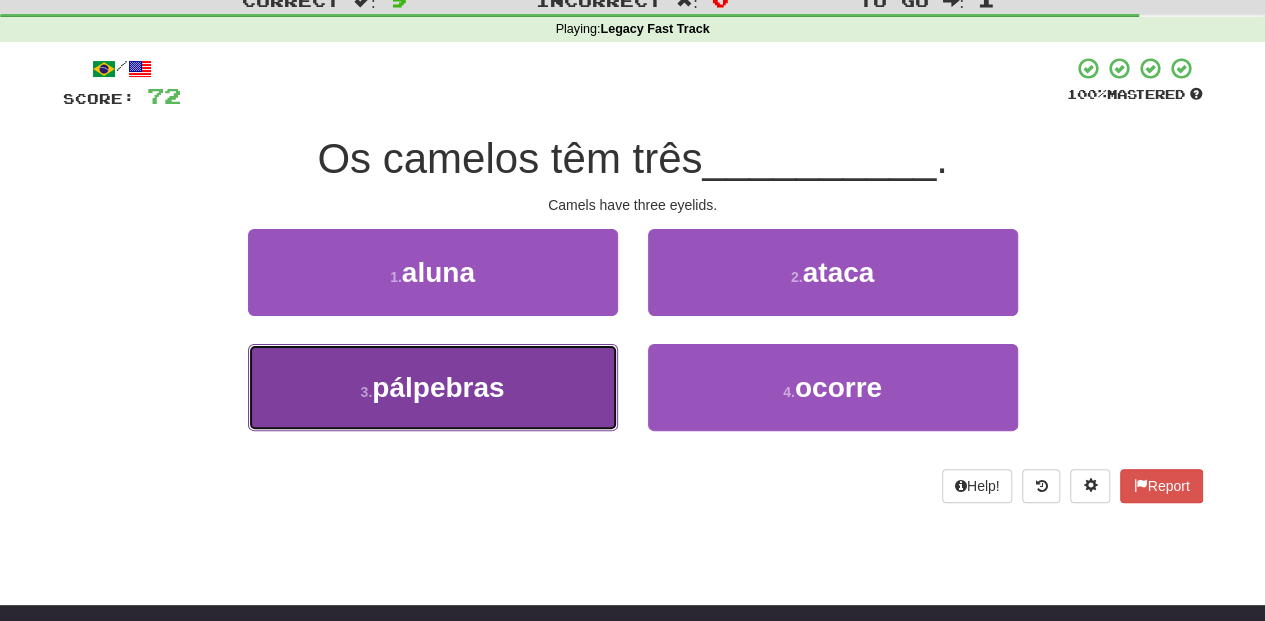 click on "3 .  pálpebras" at bounding box center (433, 387) 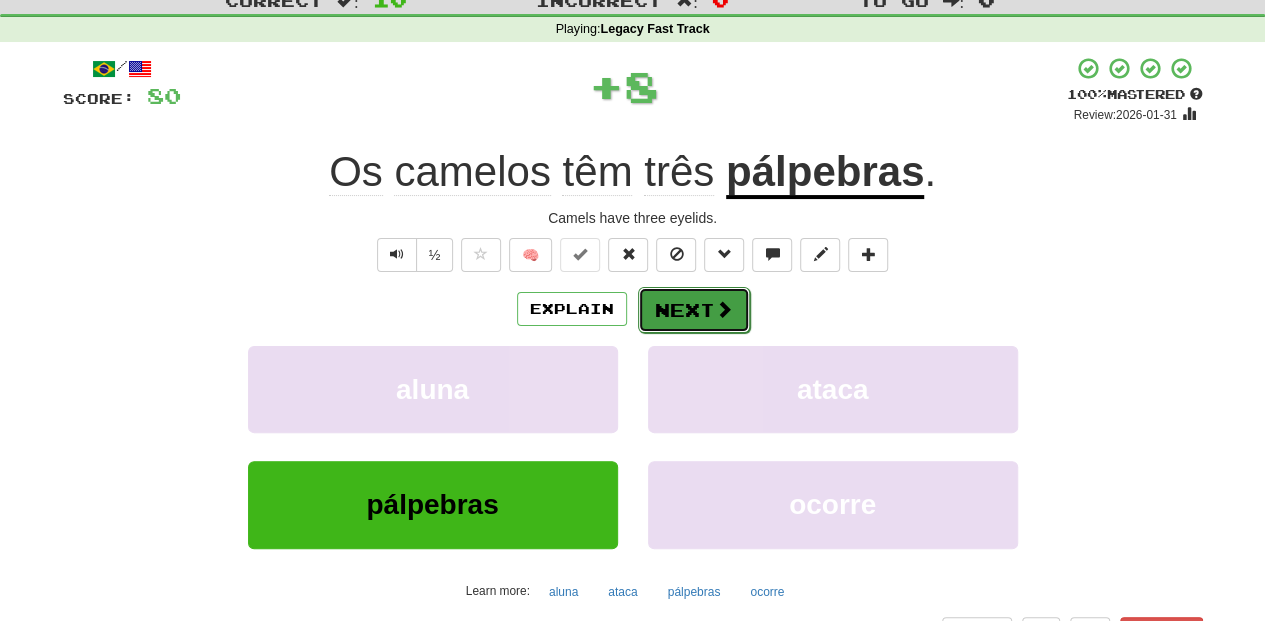 click on "Next" at bounding box center [694, 310] 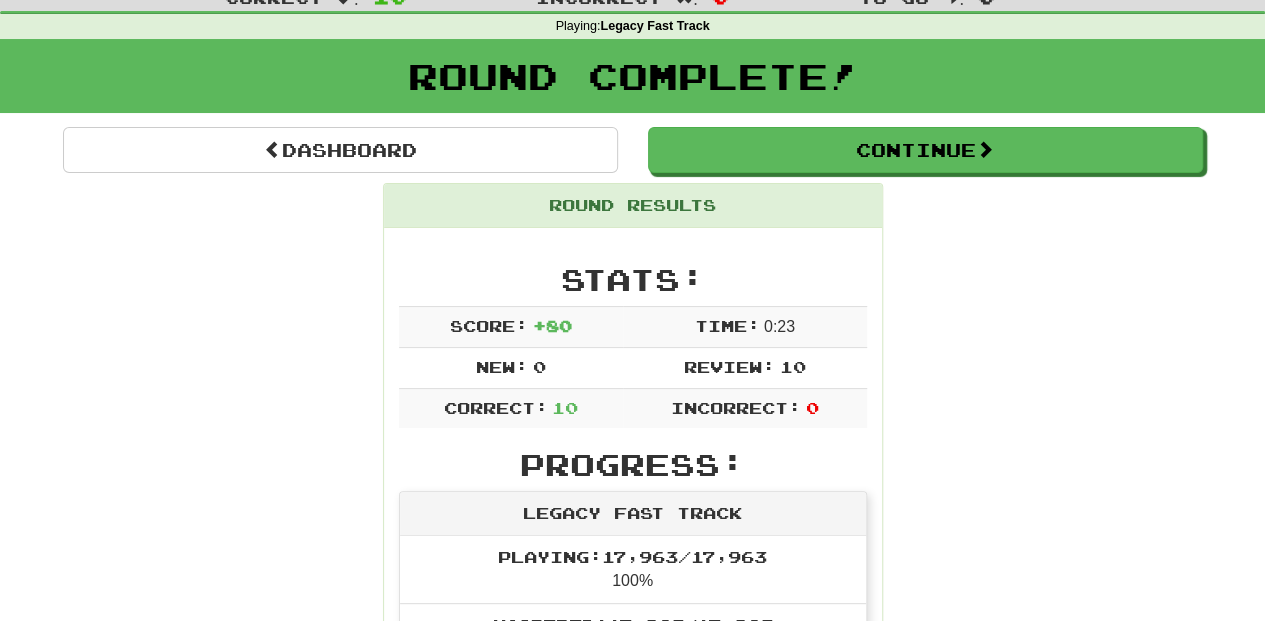 scroll, scrollTop: 66, scrollLeft: 0, axis: vertical 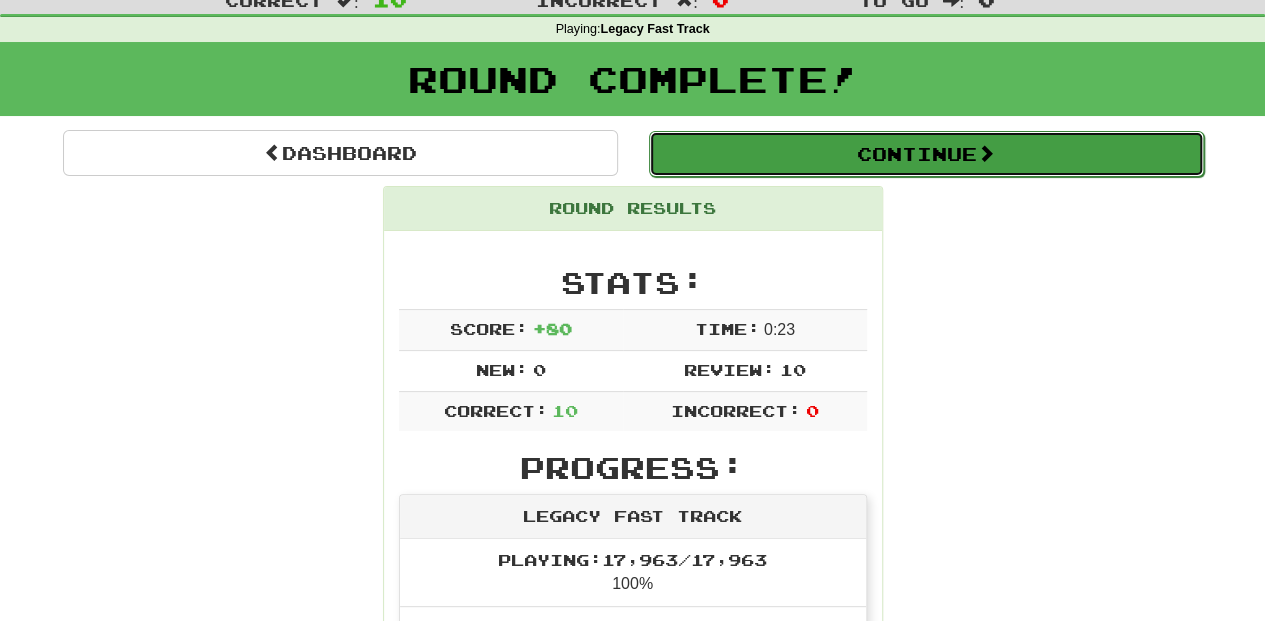 click on "Continue" at bounding box center [926, 154] 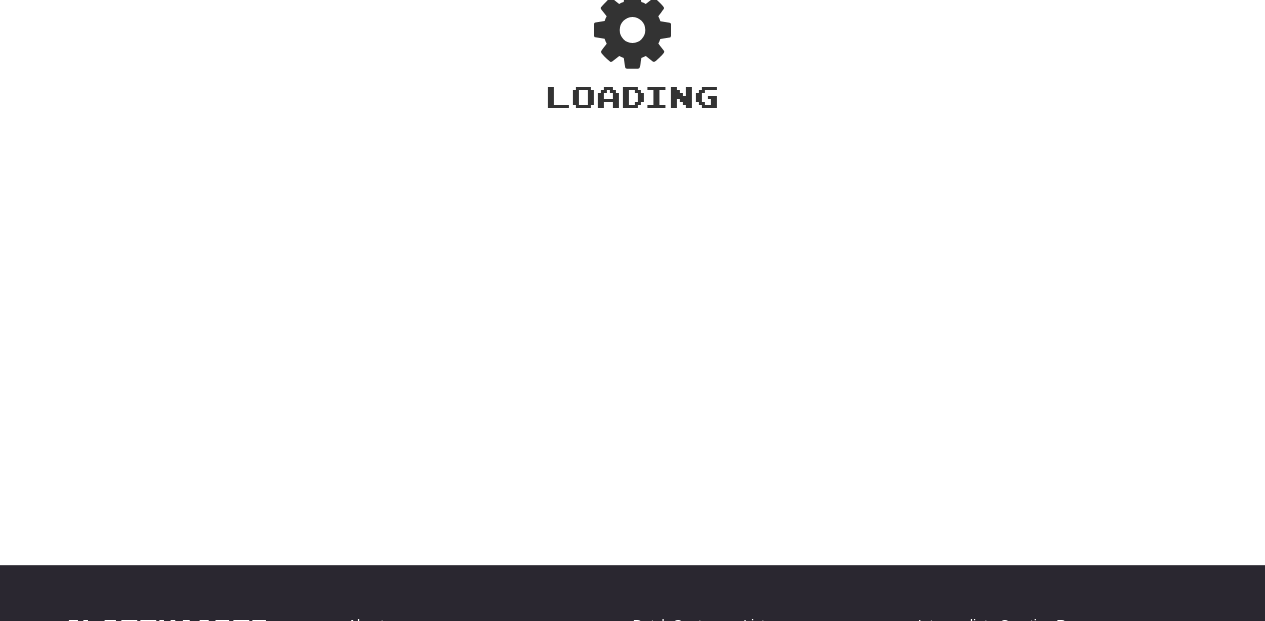 scroll, scrollTop: 66, scrollLeft: 0, axis: vertical 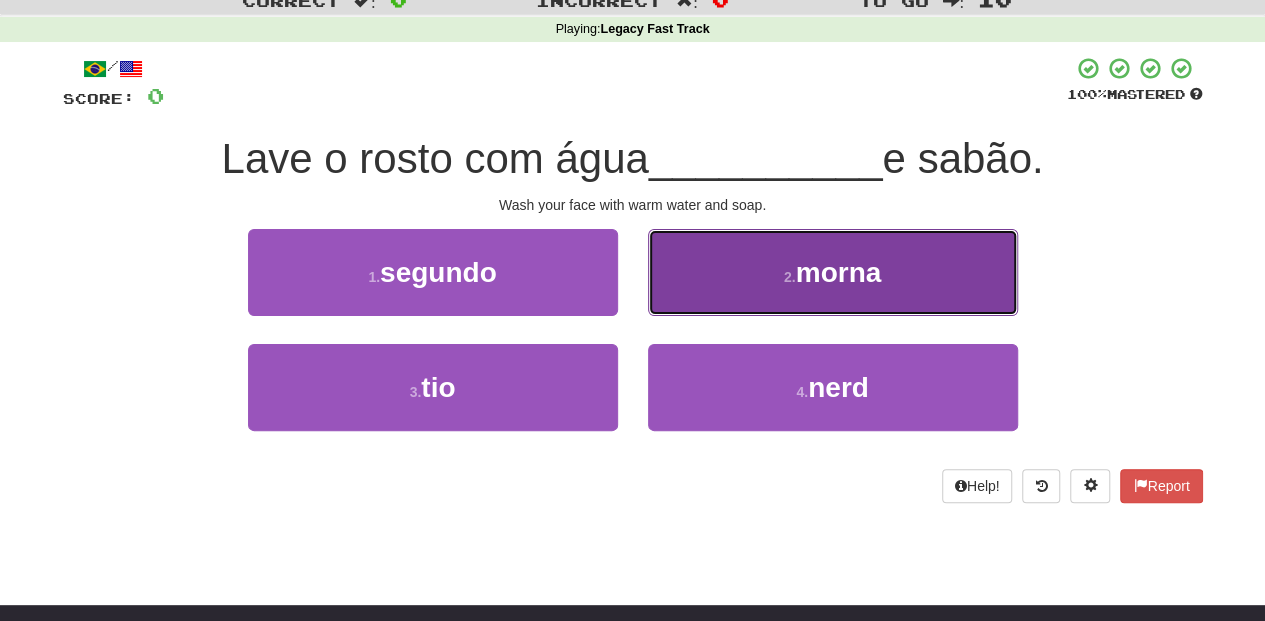 click on "2 .  morna" at bounding box center (833, 272) 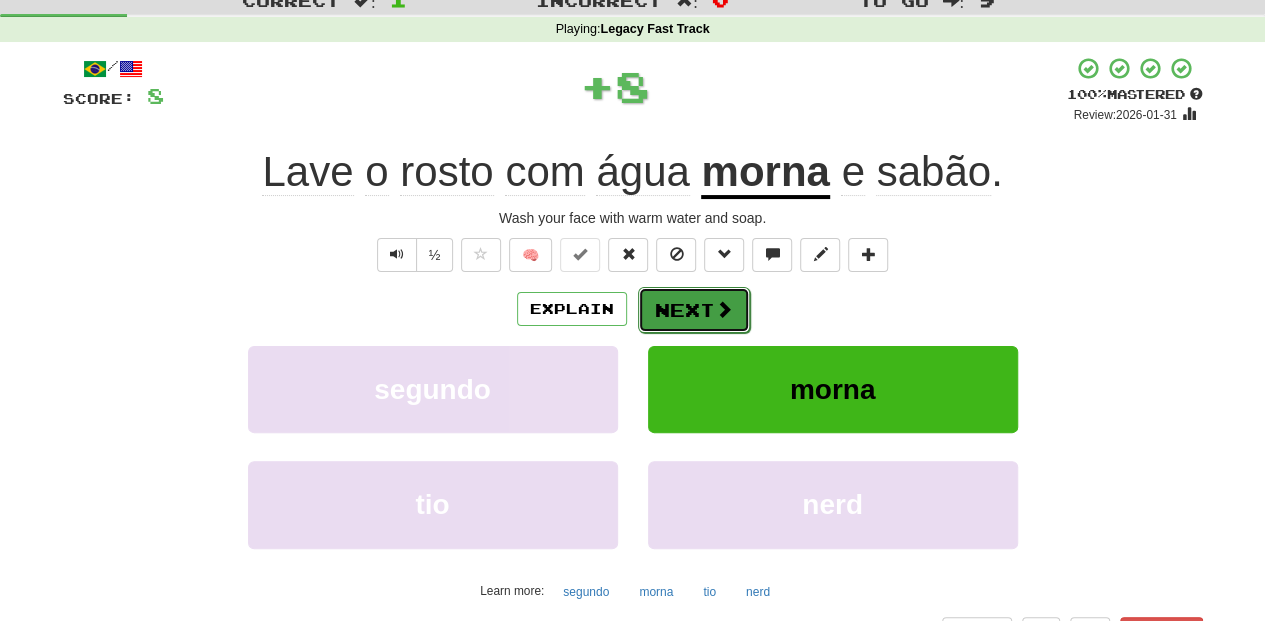 click on "Next" at bounding box center [694, 310] 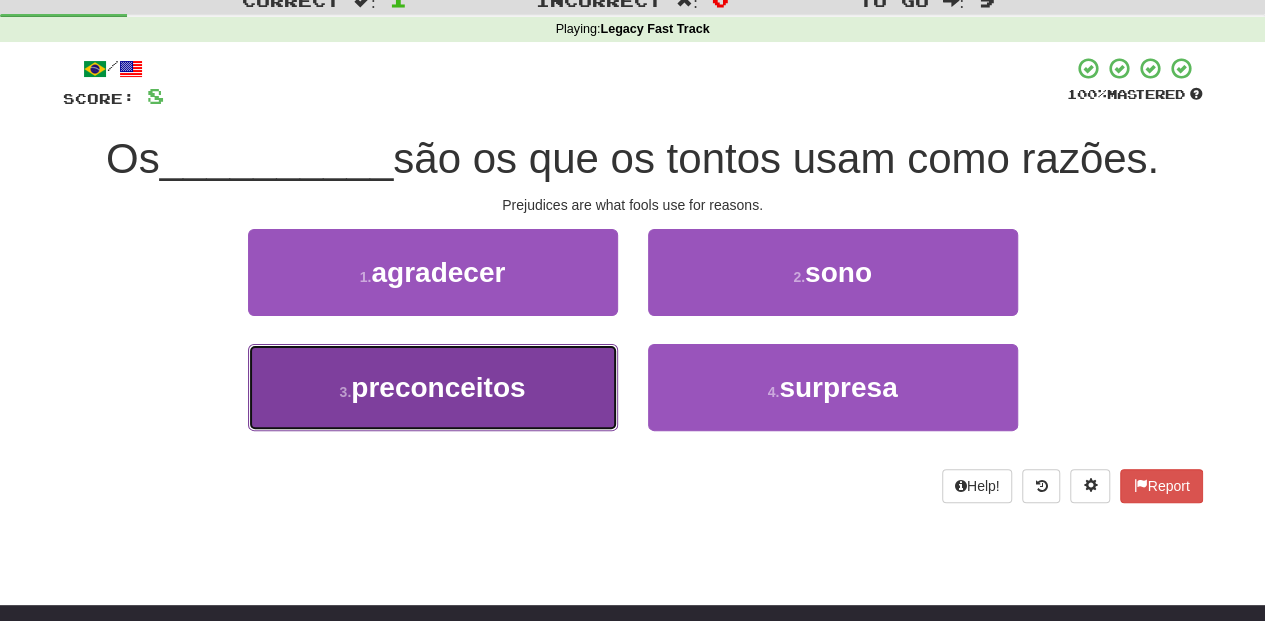 click on "3 .  preconceitos" at bounding box center [433, 387] 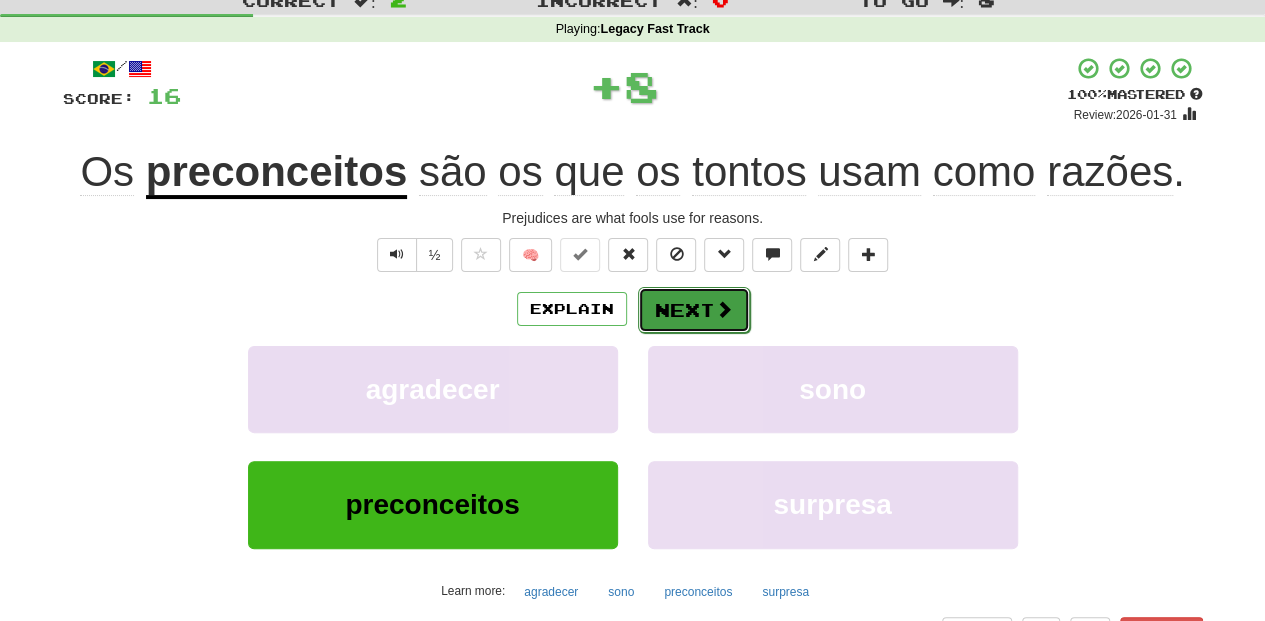 click on "Next" at bounding box center [694, 310] 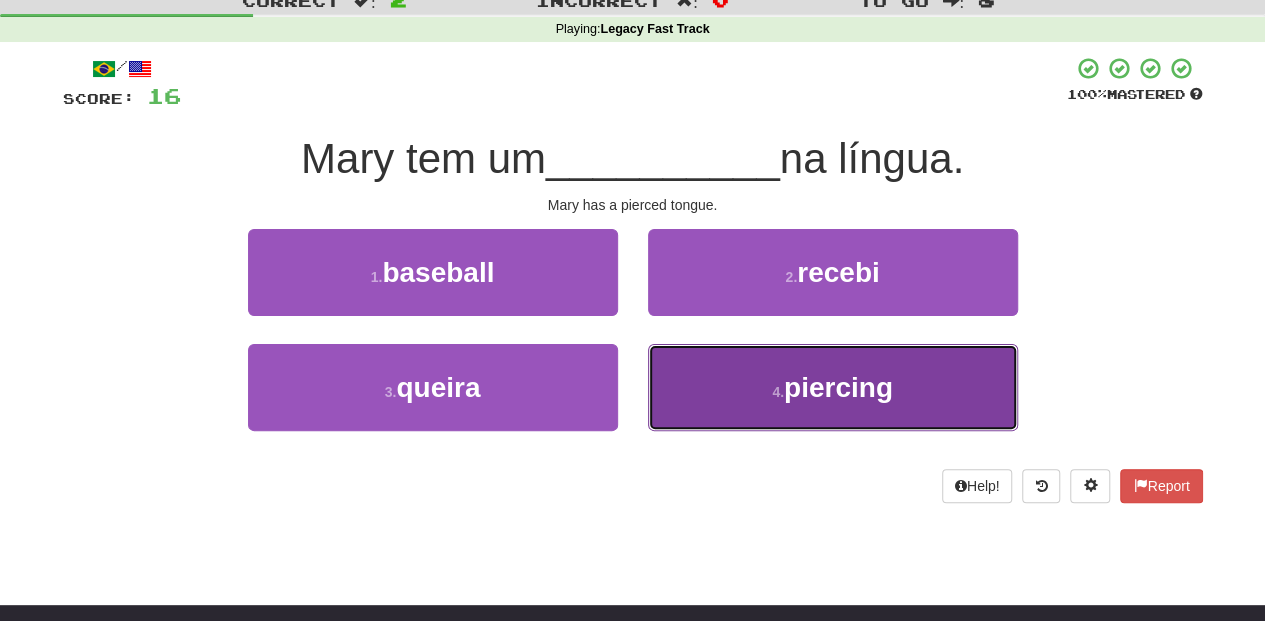 click on "4 .  piercing" at bounding box center (833, 387) 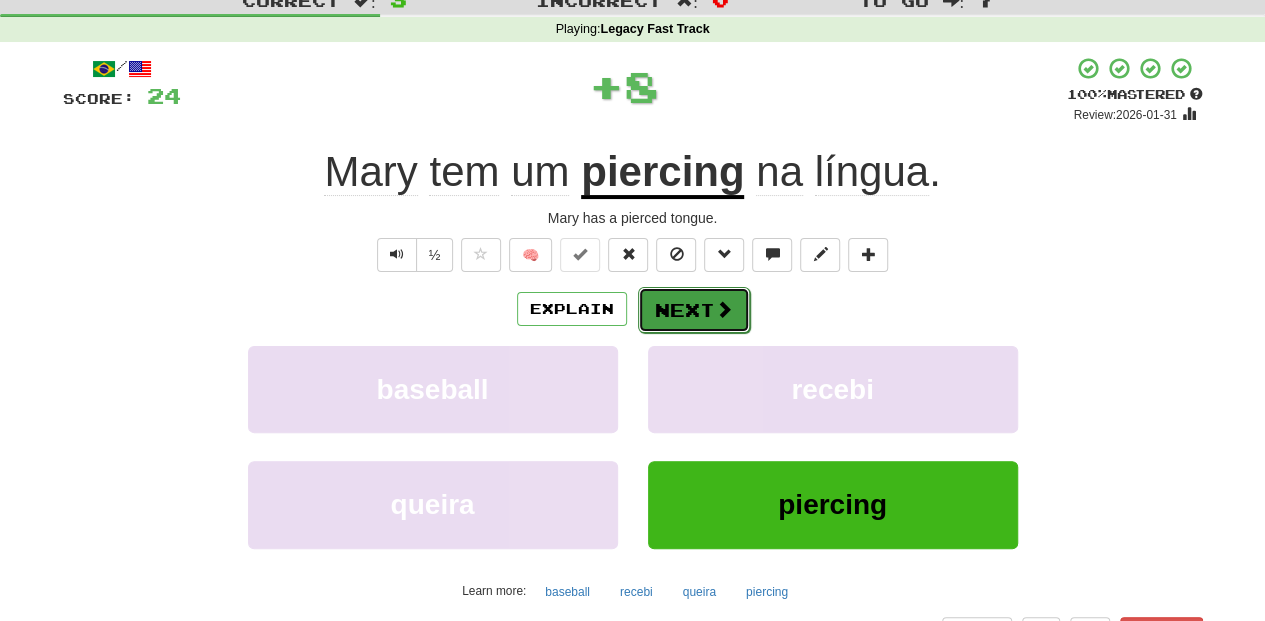 click on "Next" at bounding box center [694, 310] 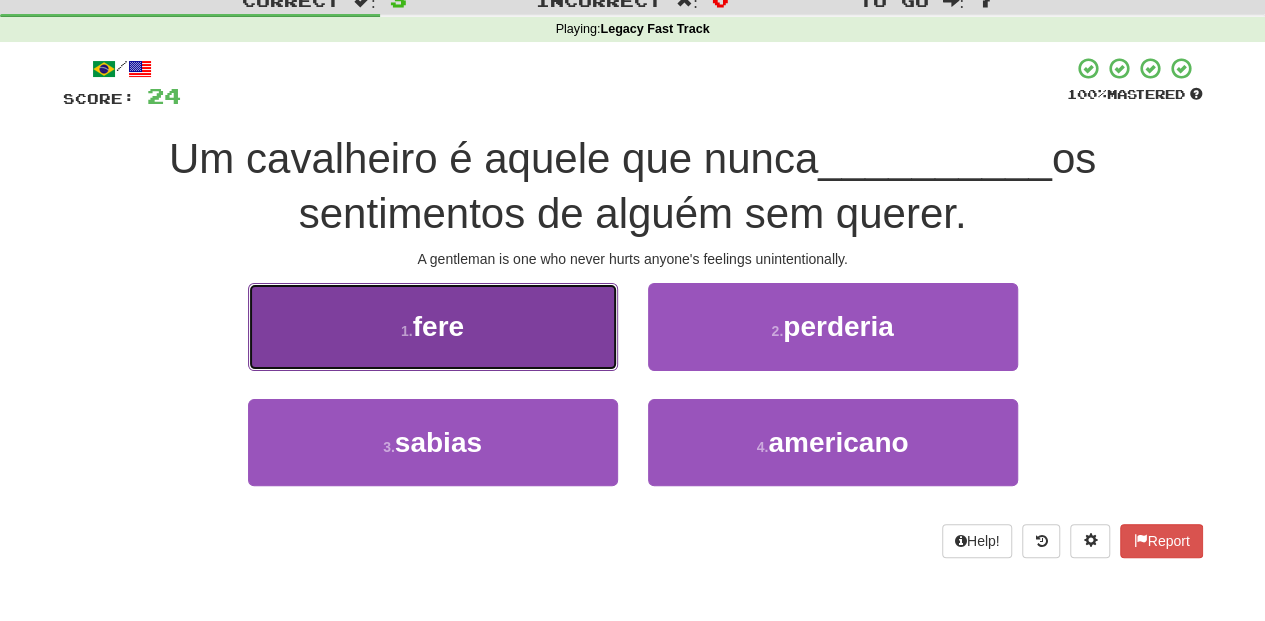 click on "1 .  fere" at bounding box center (433, 326) 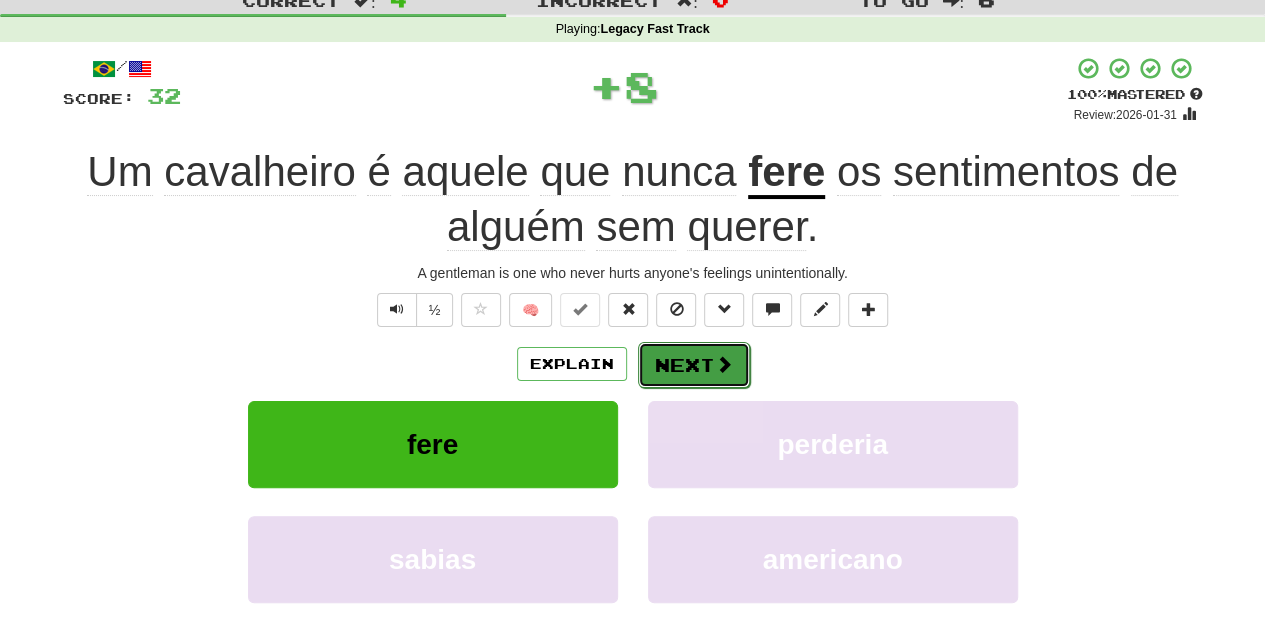 click on "Next" at bounding box center (694, 365) 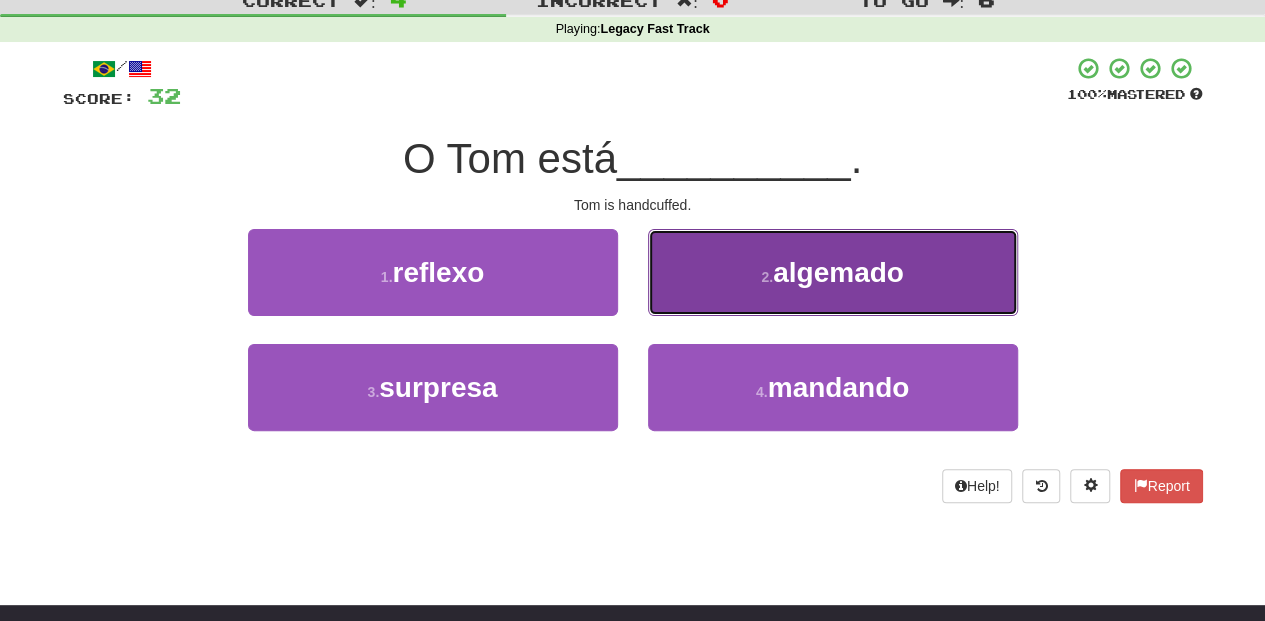 click on "2 .  algemado" at bounding box center [833, 272] 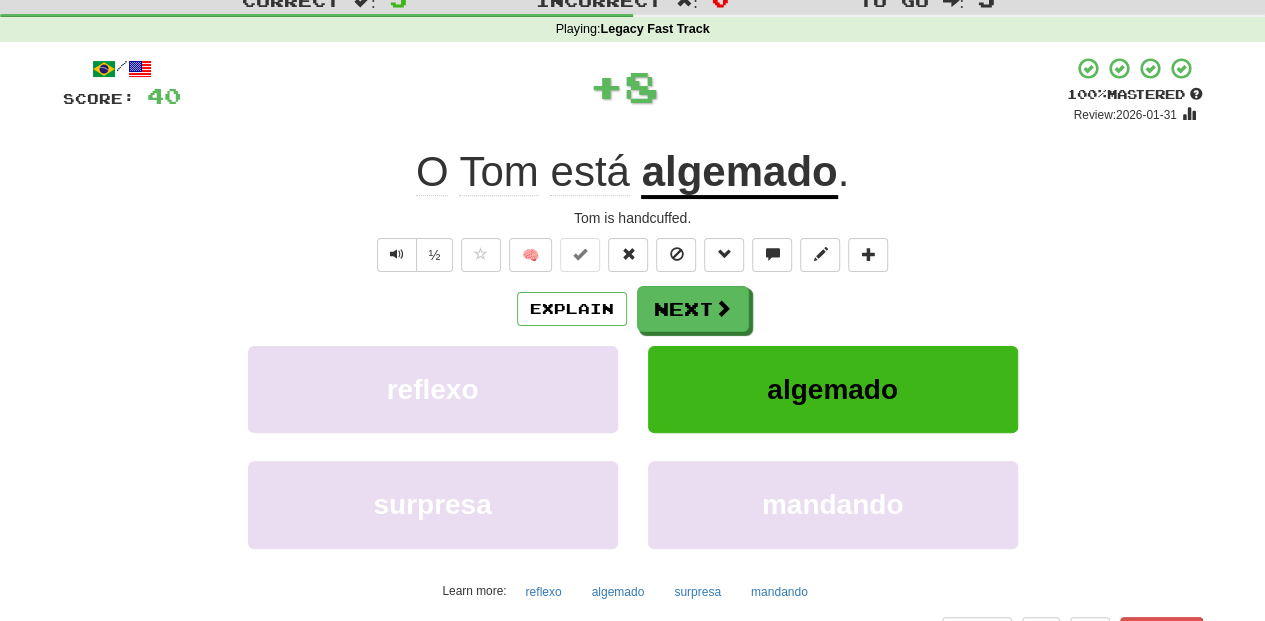 click on "Next" at bounding box center [693, 309] 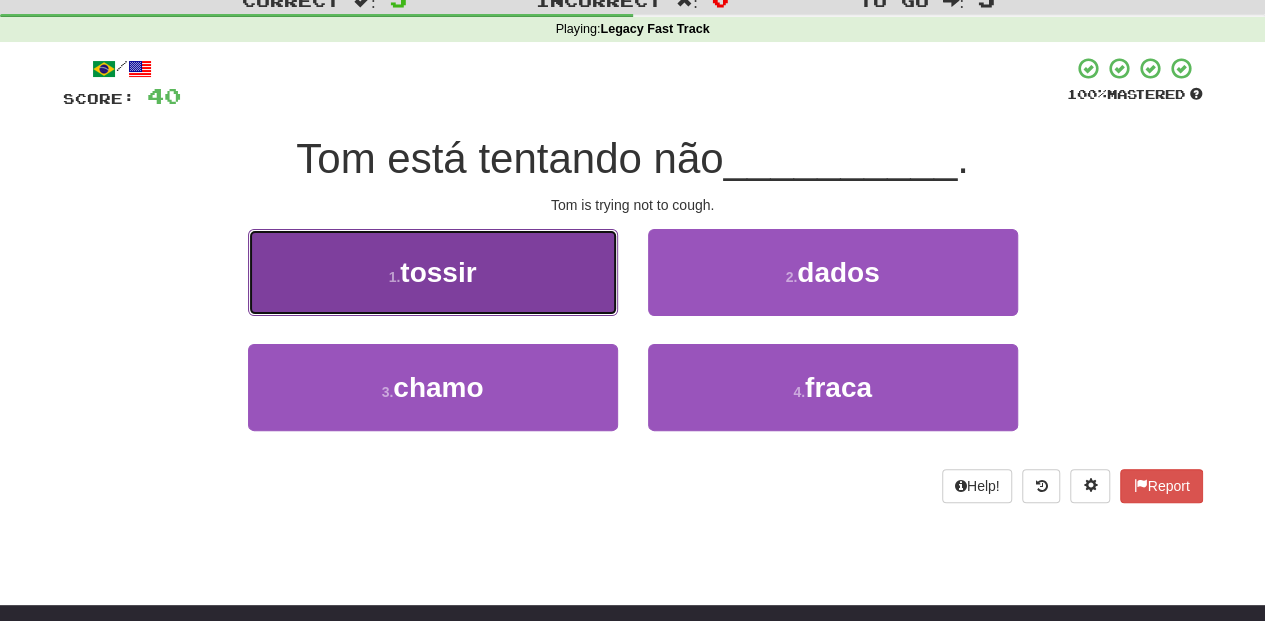 click on "1 .  tossir" at bounding box center [433, 272] 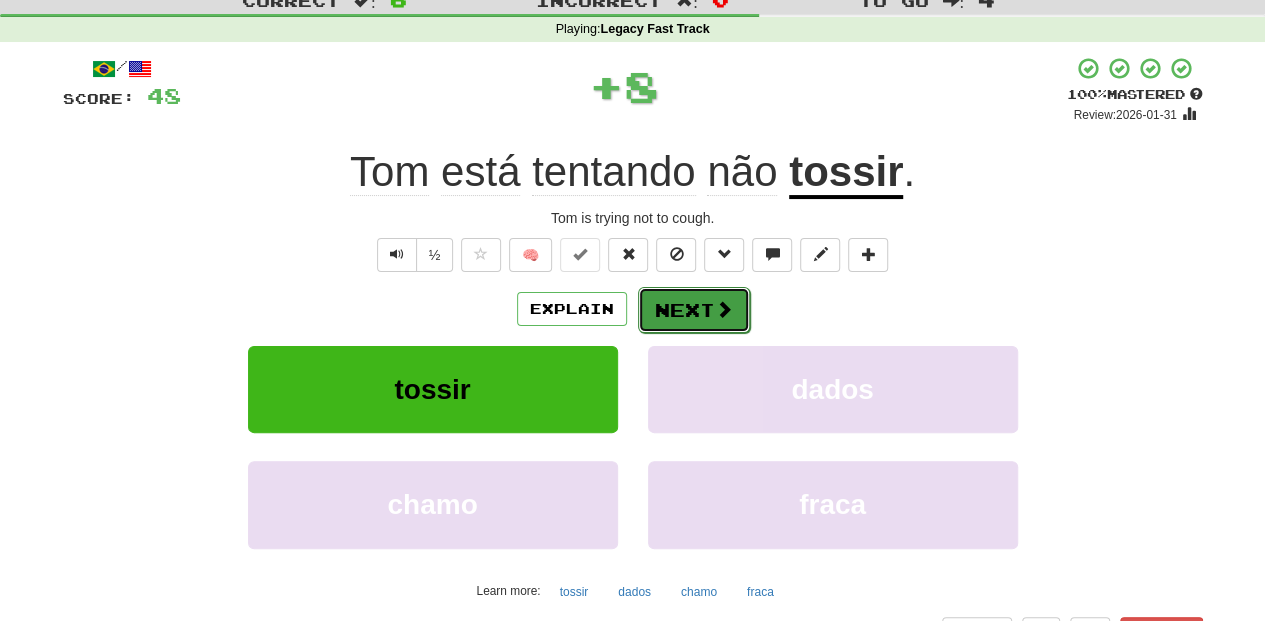 click on "Next" at bounding box center (694, 310) 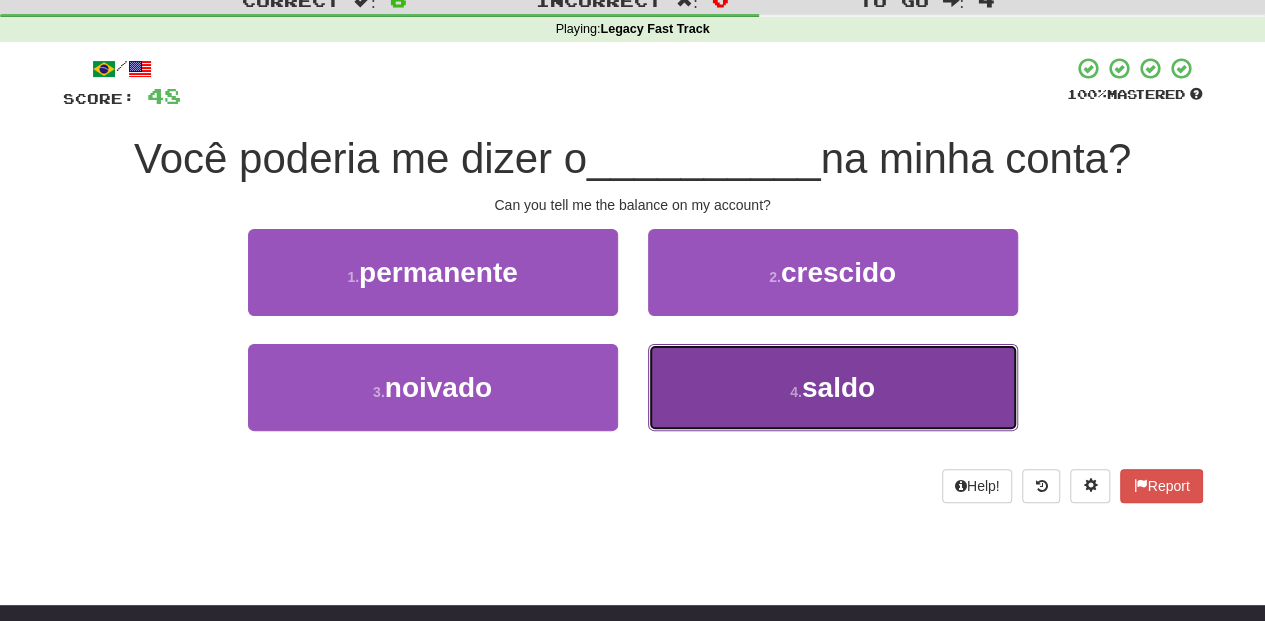 click on "4 .  saldo" at bounding box center [833, 387] 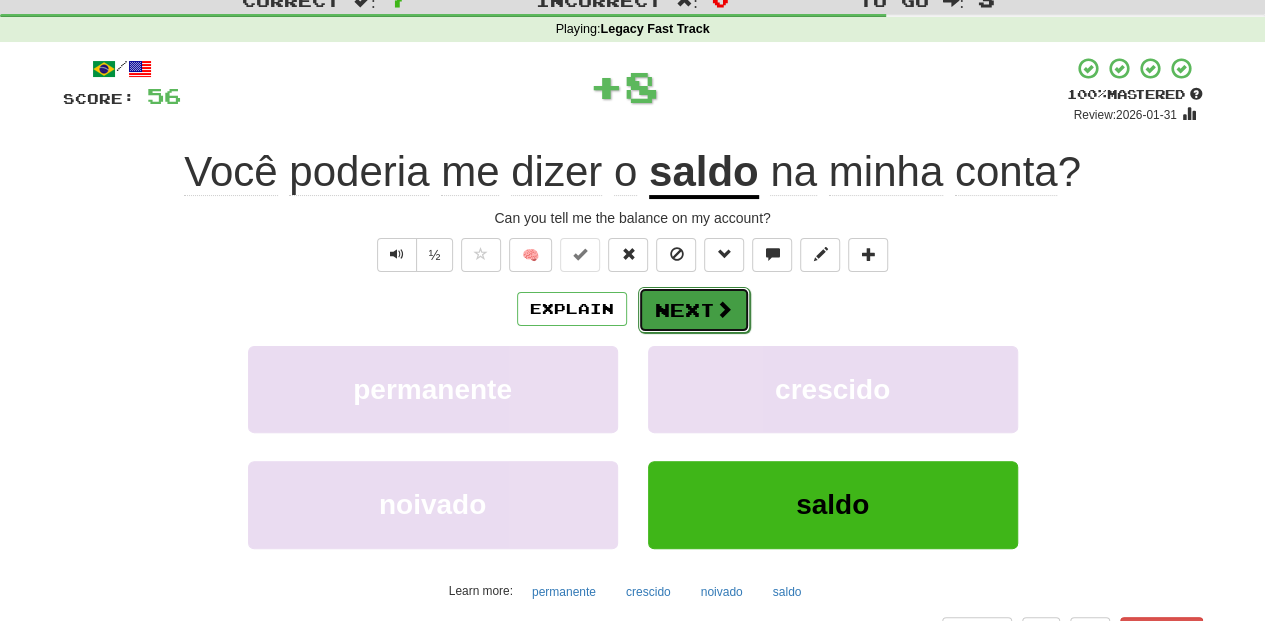 click on "Next" at bounding box center [694, 310] 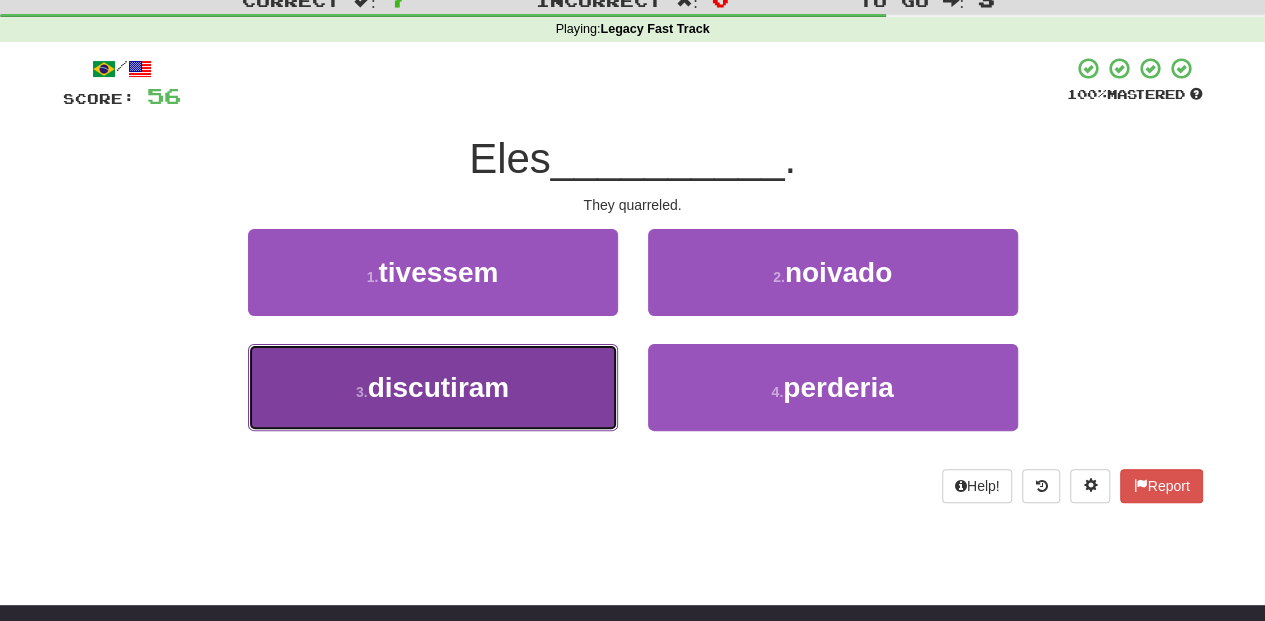 click on "3 .  discutiram" at bounding box center [433, 387] 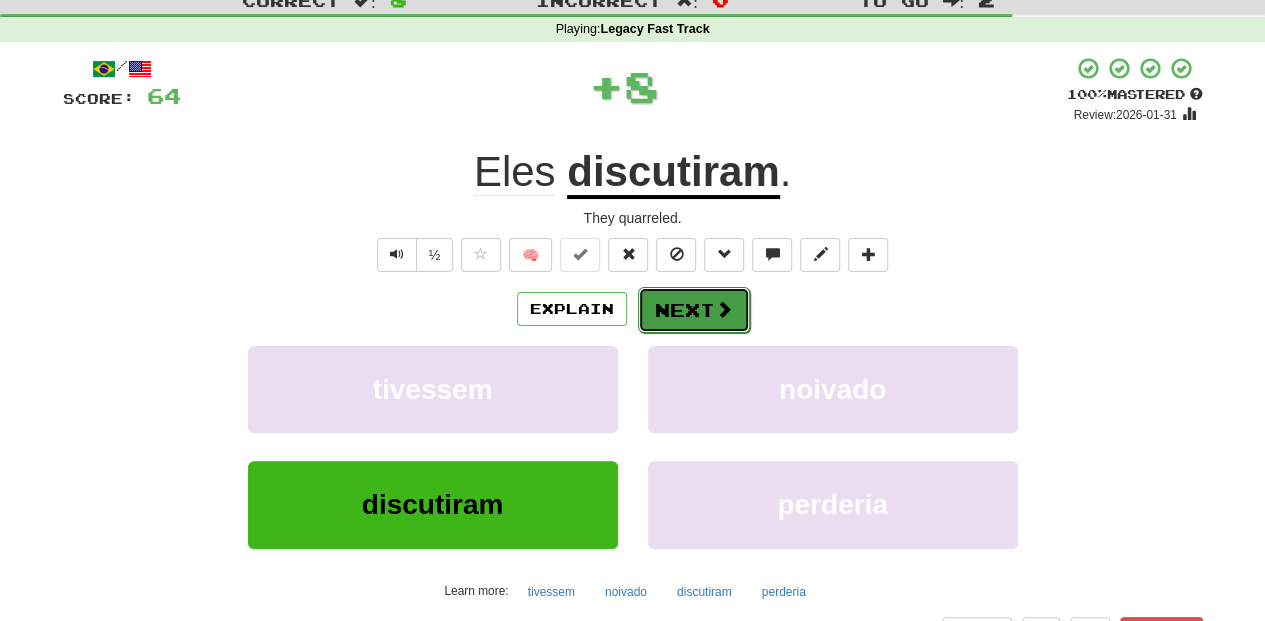 click on "Next" at bounding box center (694, 310) 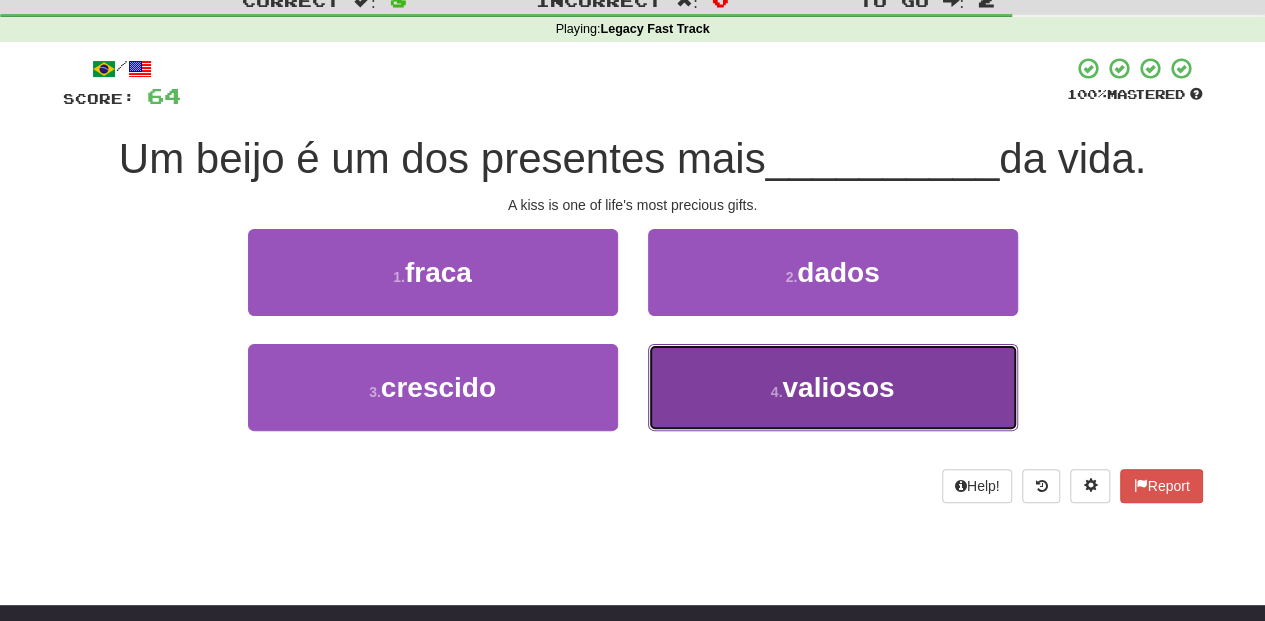 click on "4 .  valiosos" at bounding box center [833, 387] 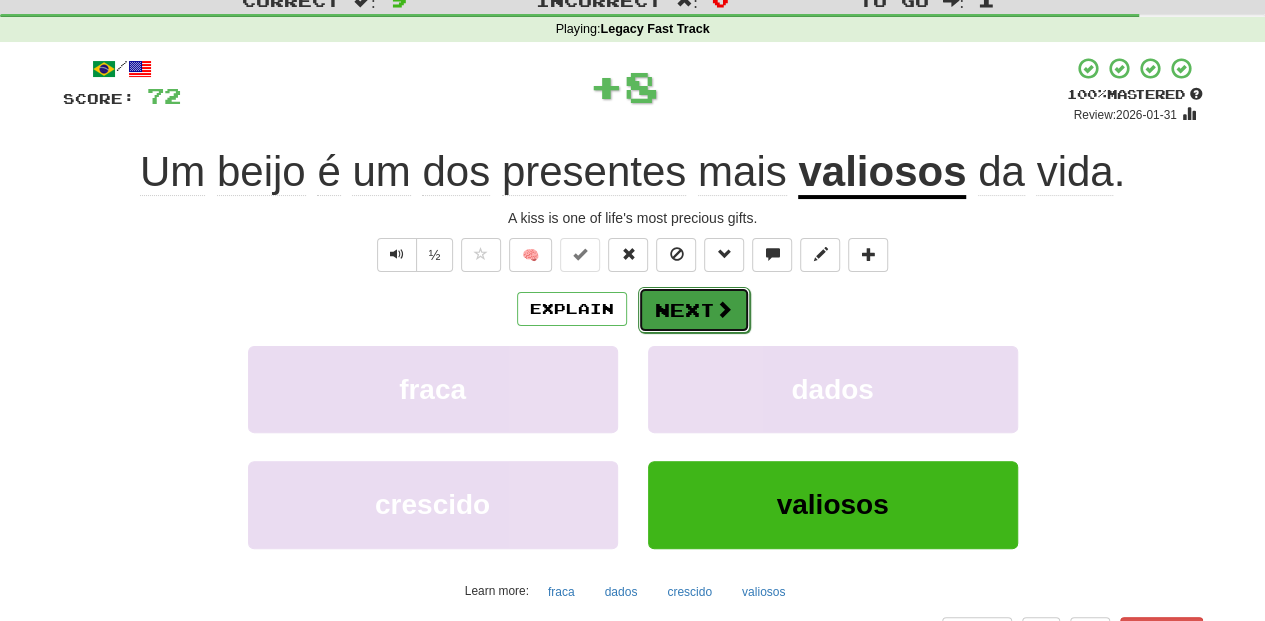 click on "Next" at bounding box center (694, 310) 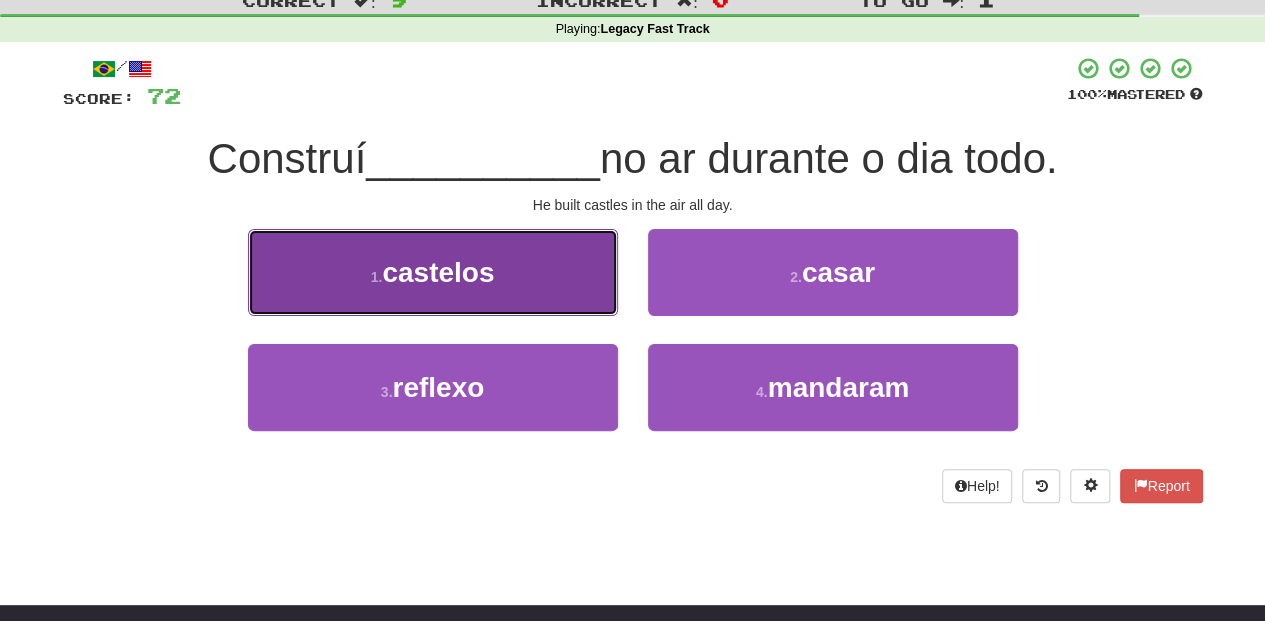 click on "1 .  castelos" at bounding box center [433, 272] 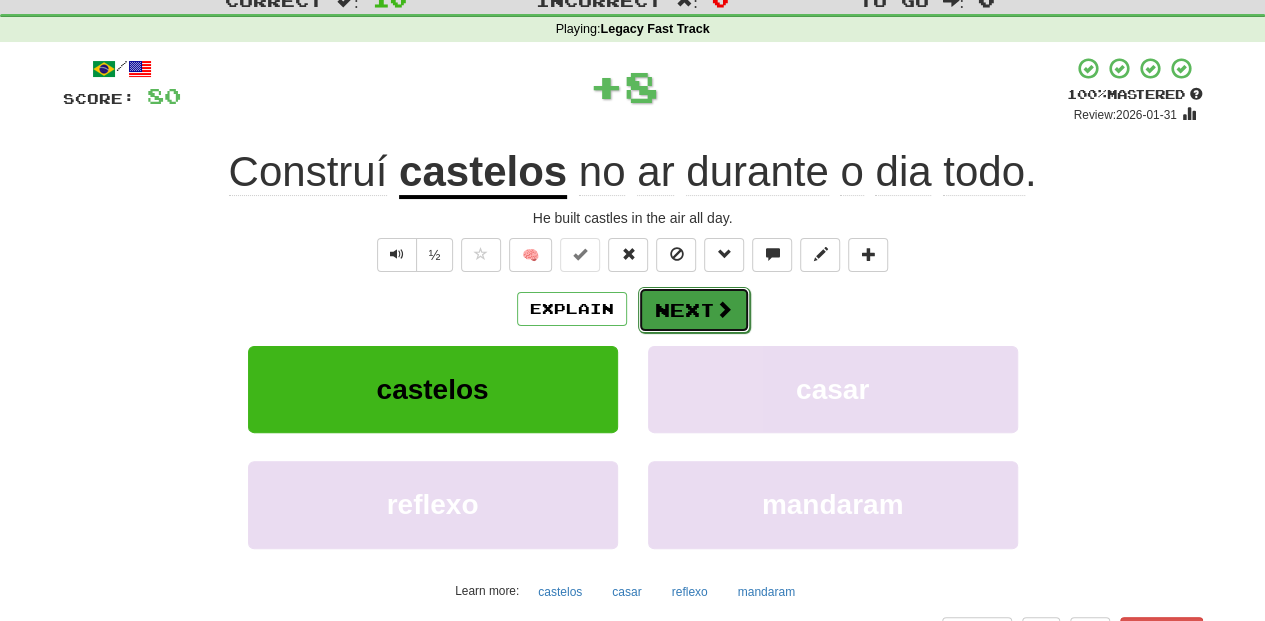 click on "Next" at bounding box center (694, 310) 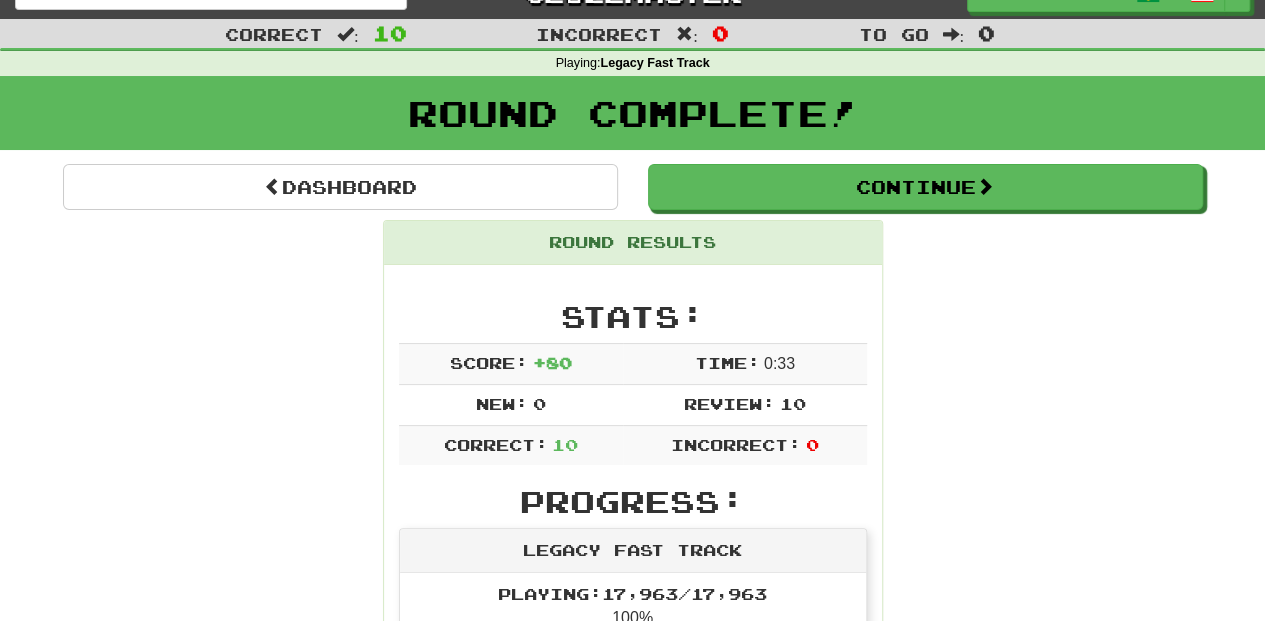 scroll, scrollTop: 0, scrollLeft: 0, axis: both 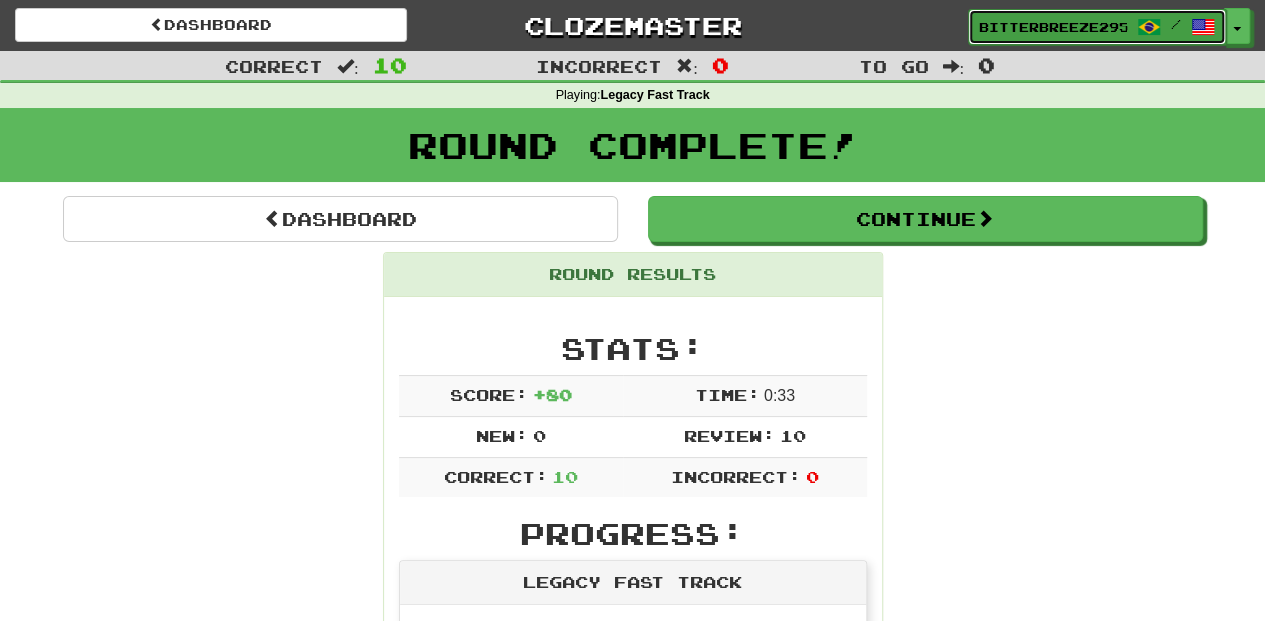 click on "BitterBreeze2956" at bounding box center [1053, 27] 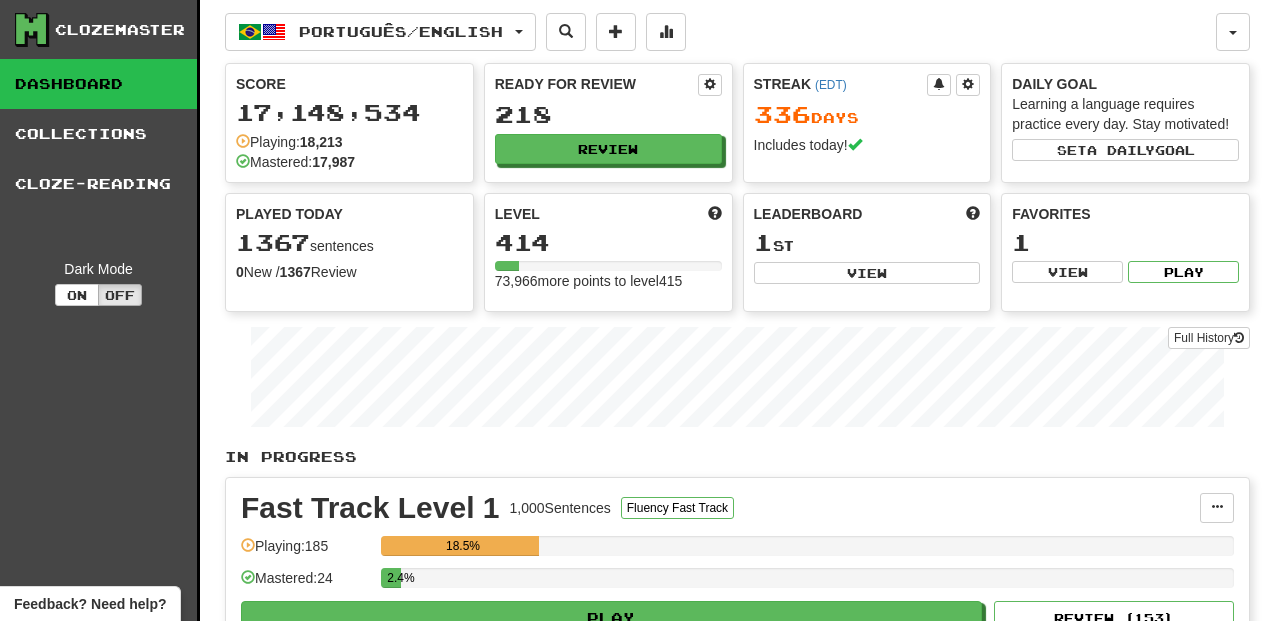 scroll, scrollTop: 0, scrollLeft: 0, axis: both 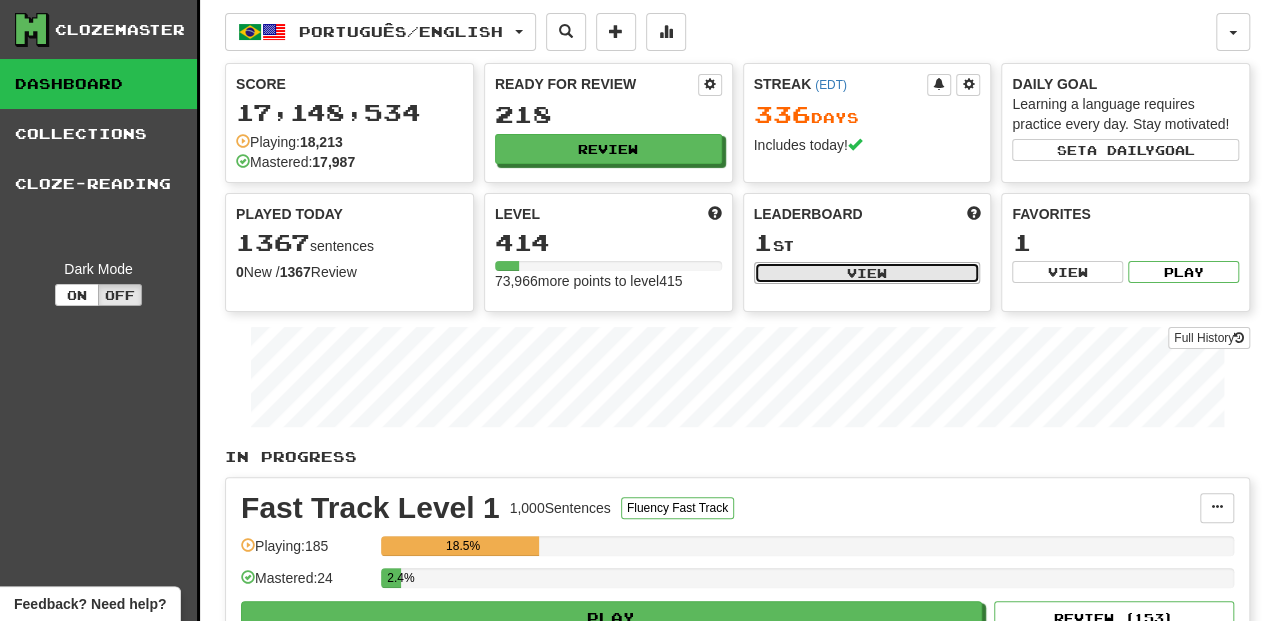 click on "View" at bounding box center (867, 273) 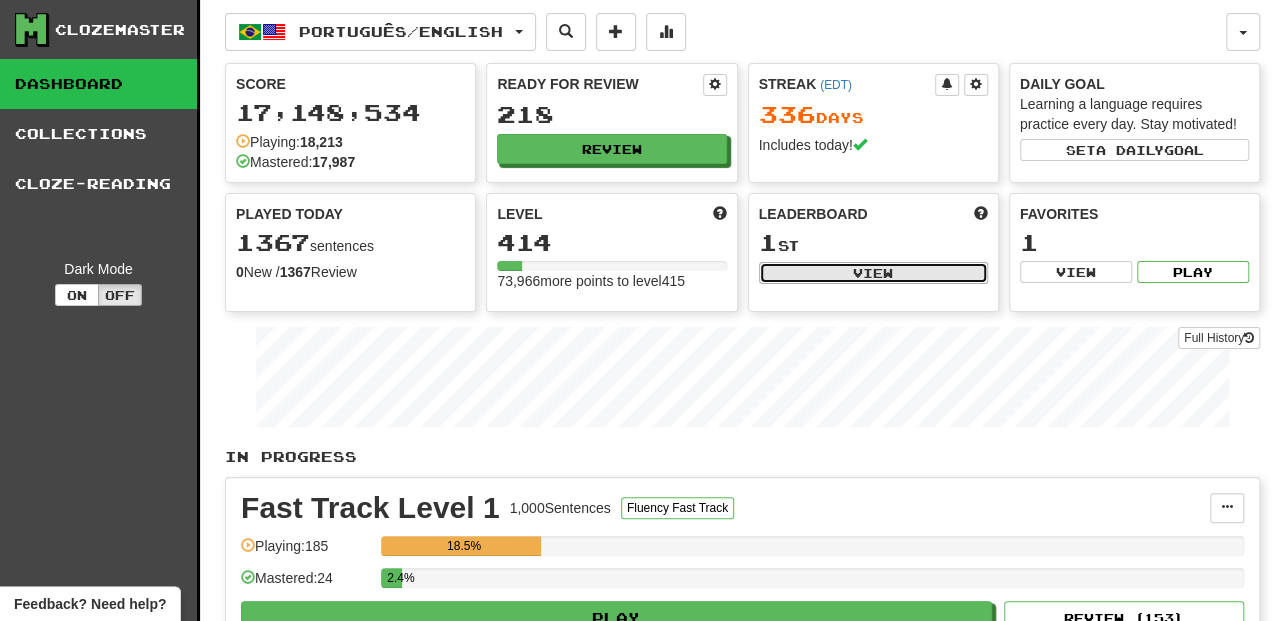 select on "**********" 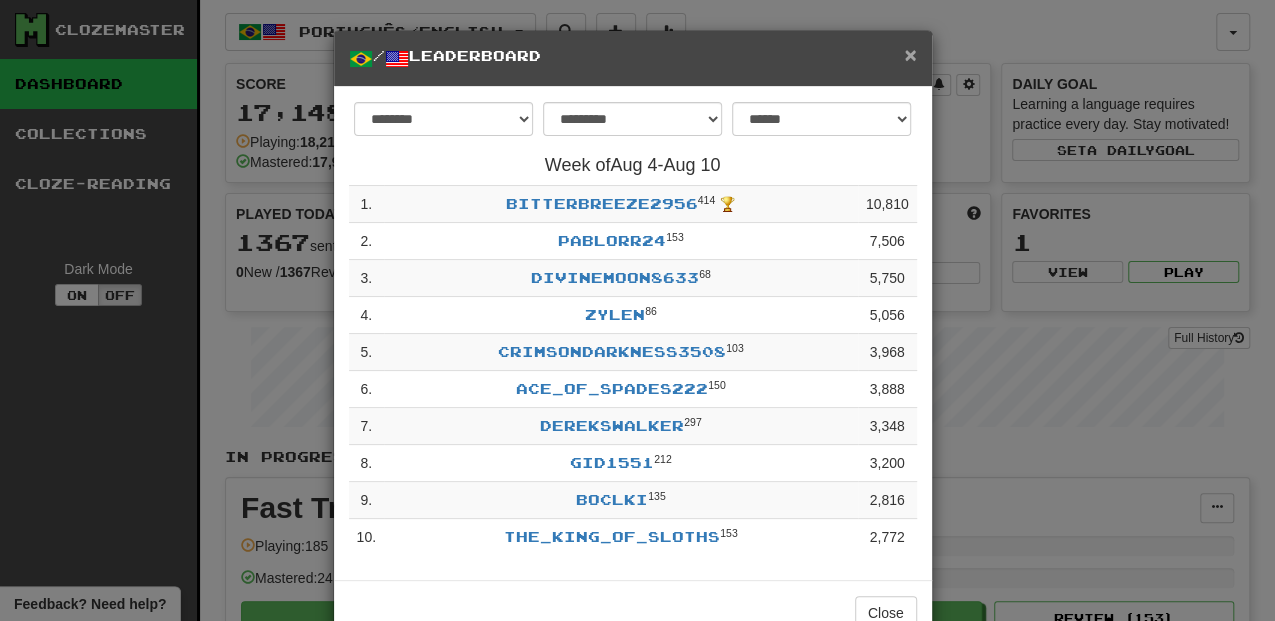 click on "×" at bounding box center (910, 54) 